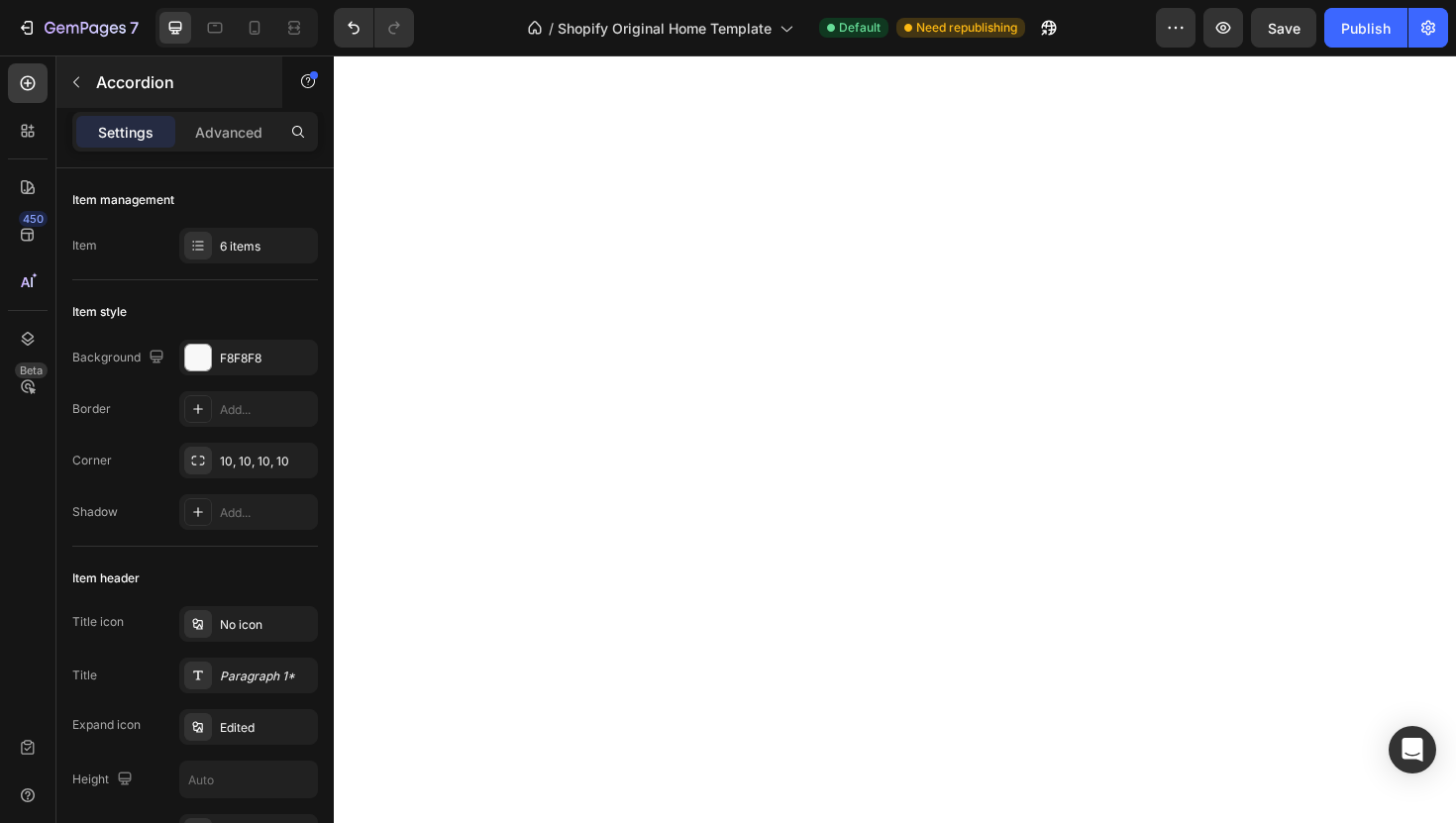click 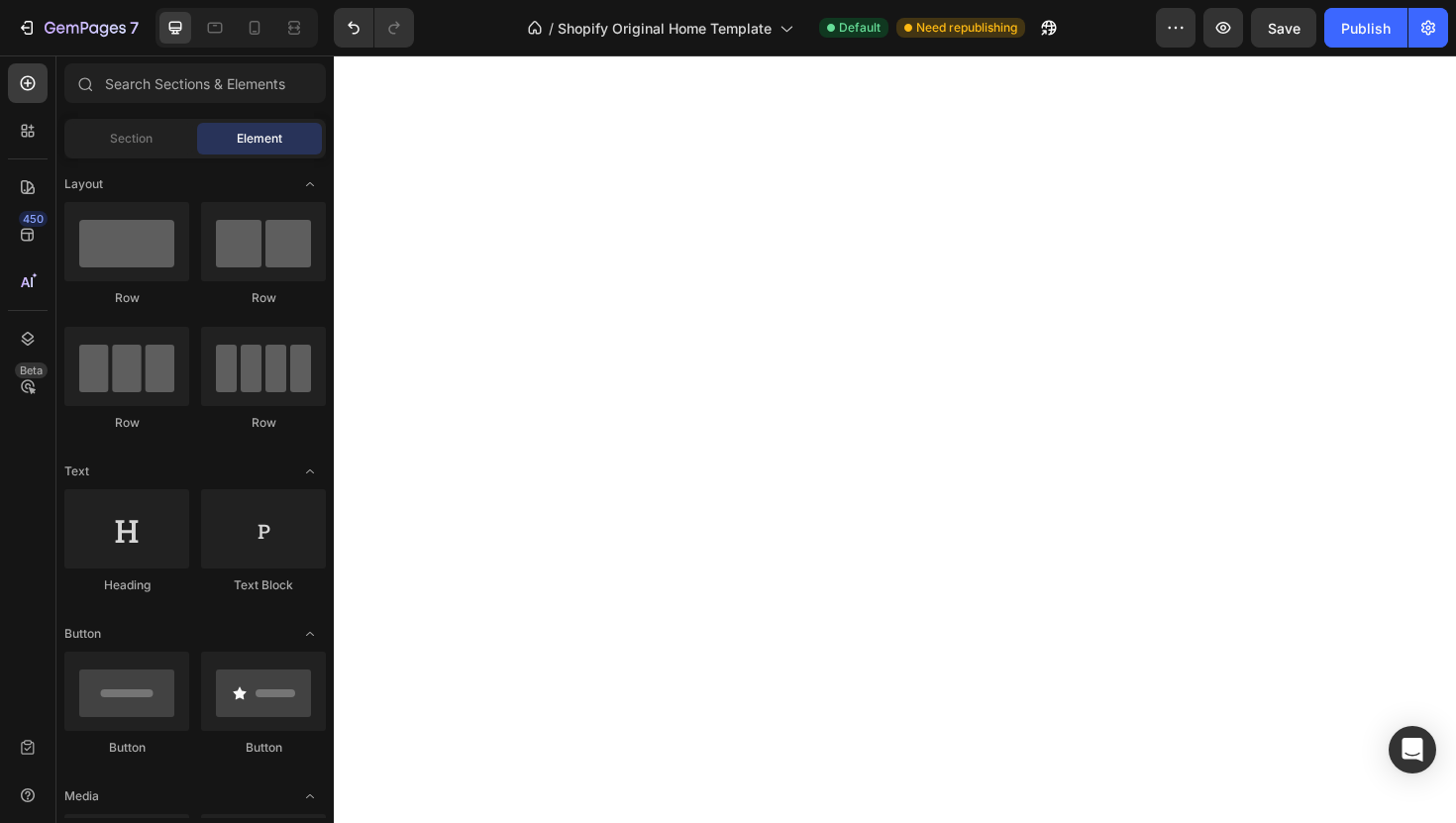 scroll, scrollTop: 0, scrollLeft: 0, axis: both 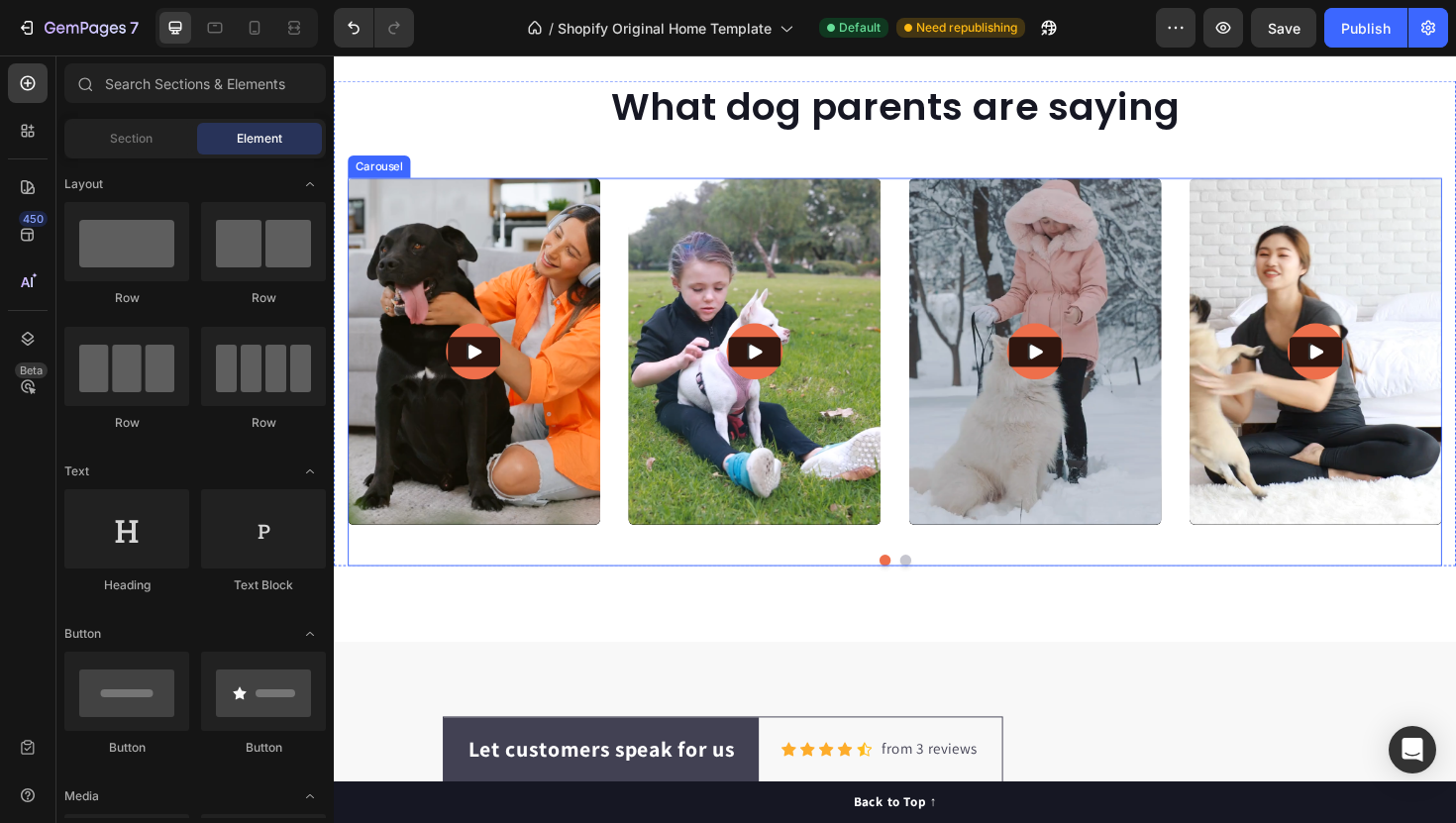 click at bounding box center [928, 590] 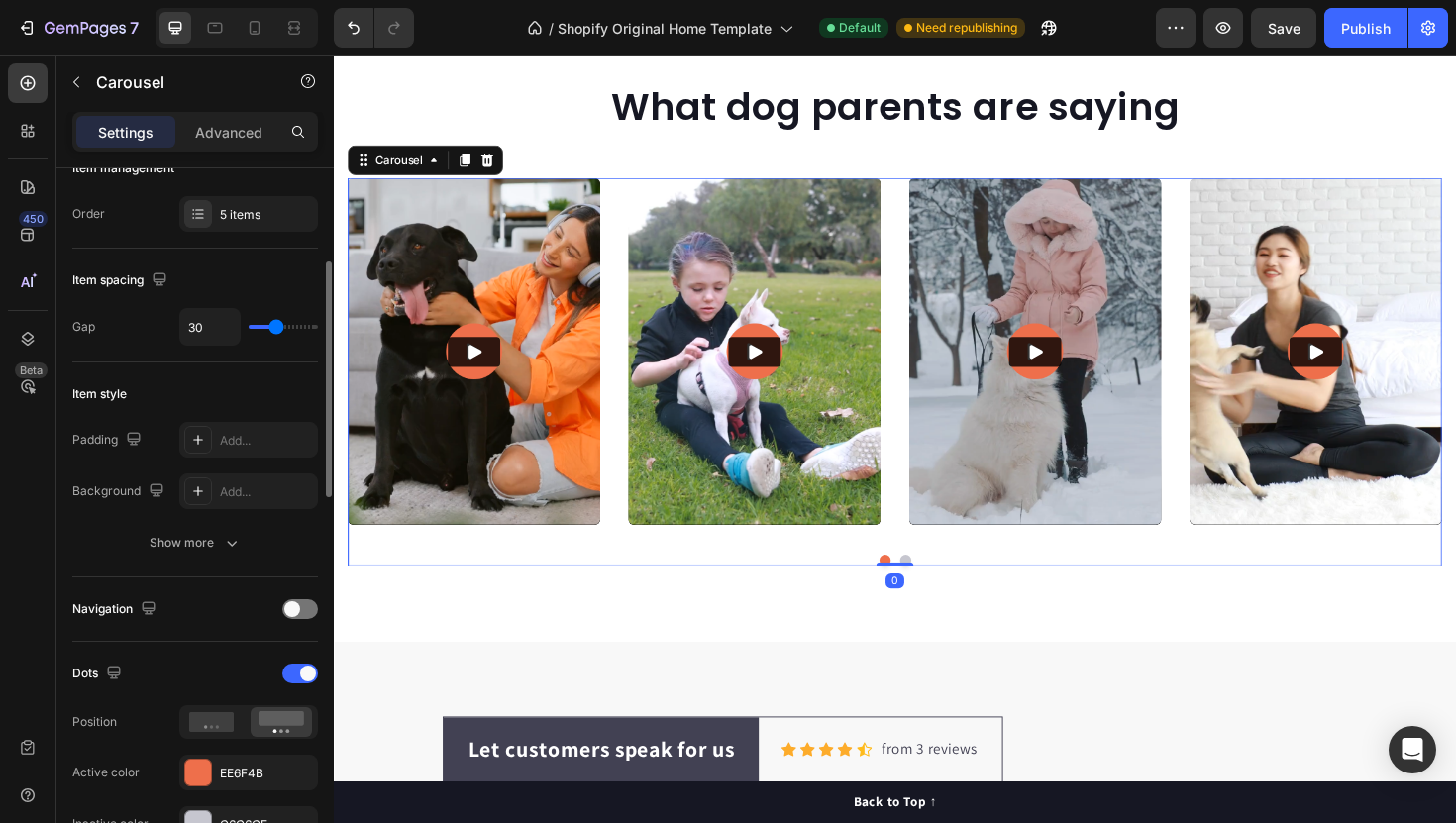 scroll, scrollTop: 602, scrollLeft: 0, axis: vertical 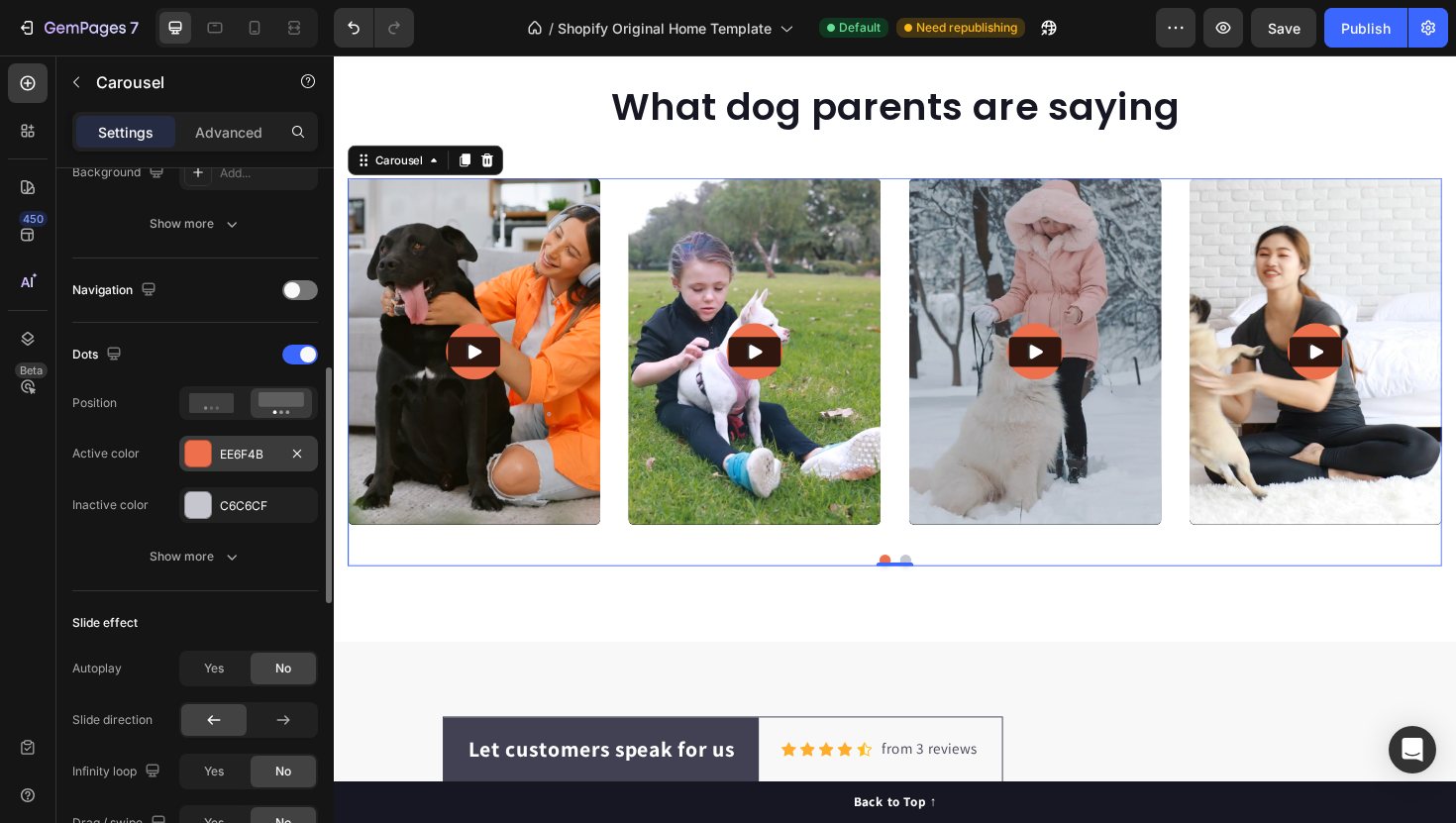 click on "EE6F4B" at bounding box center (249, 455) 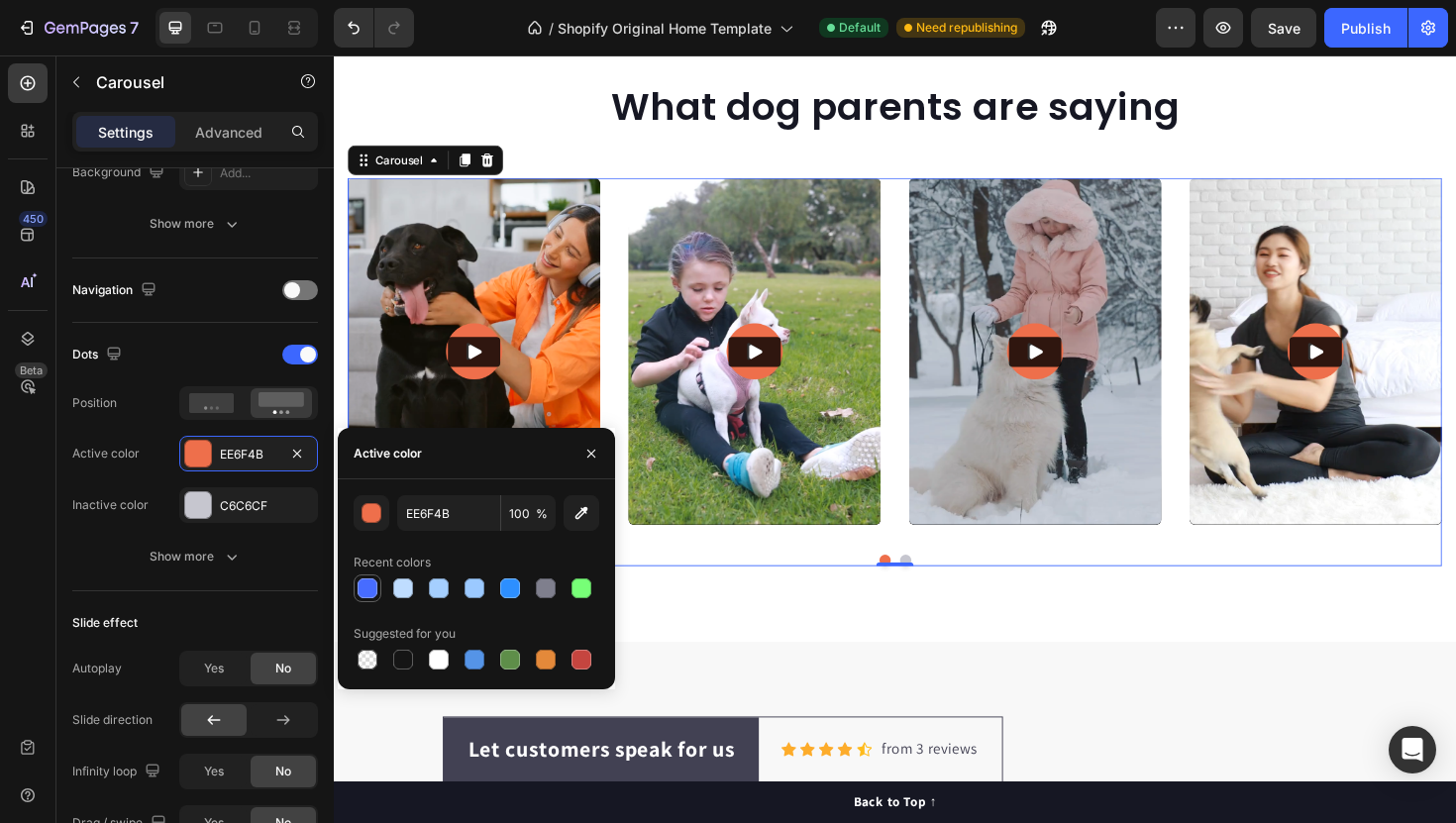 click at bounding box center (367, 588) 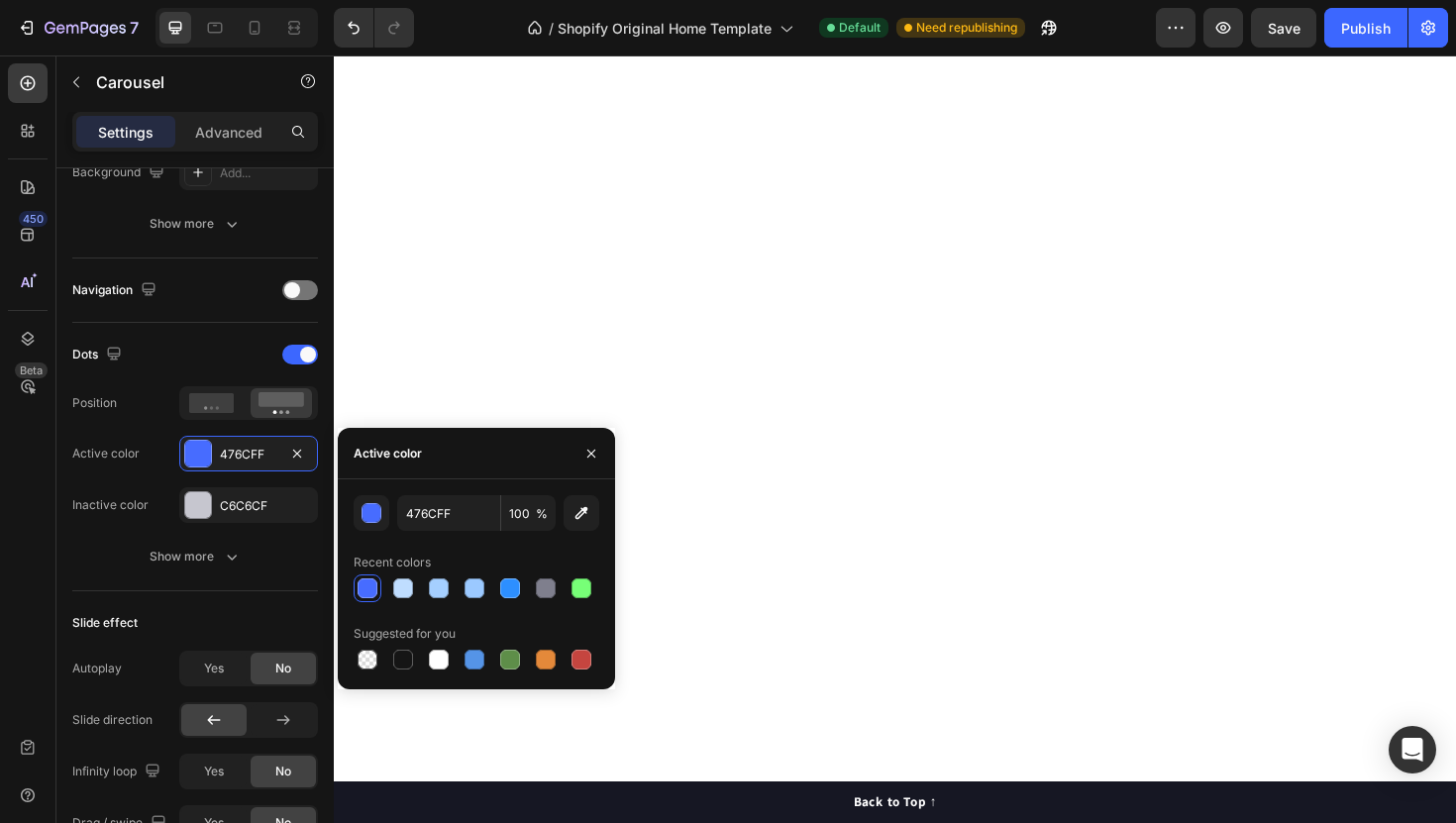 scroll, scrollTop: 0, scrollLeft: 0, axis: both 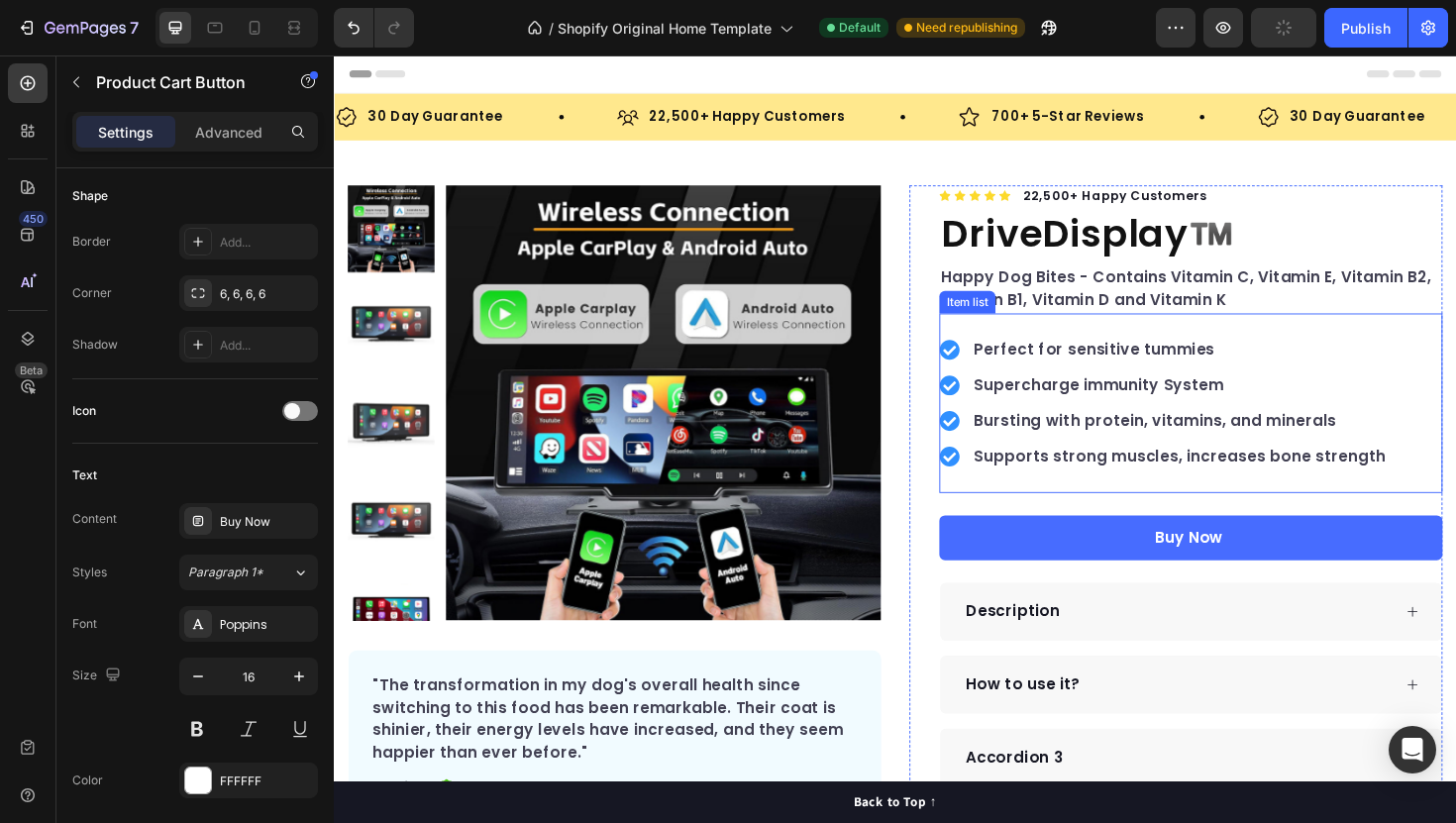 click on "Buy Now" at bounding box center (1241, 566) 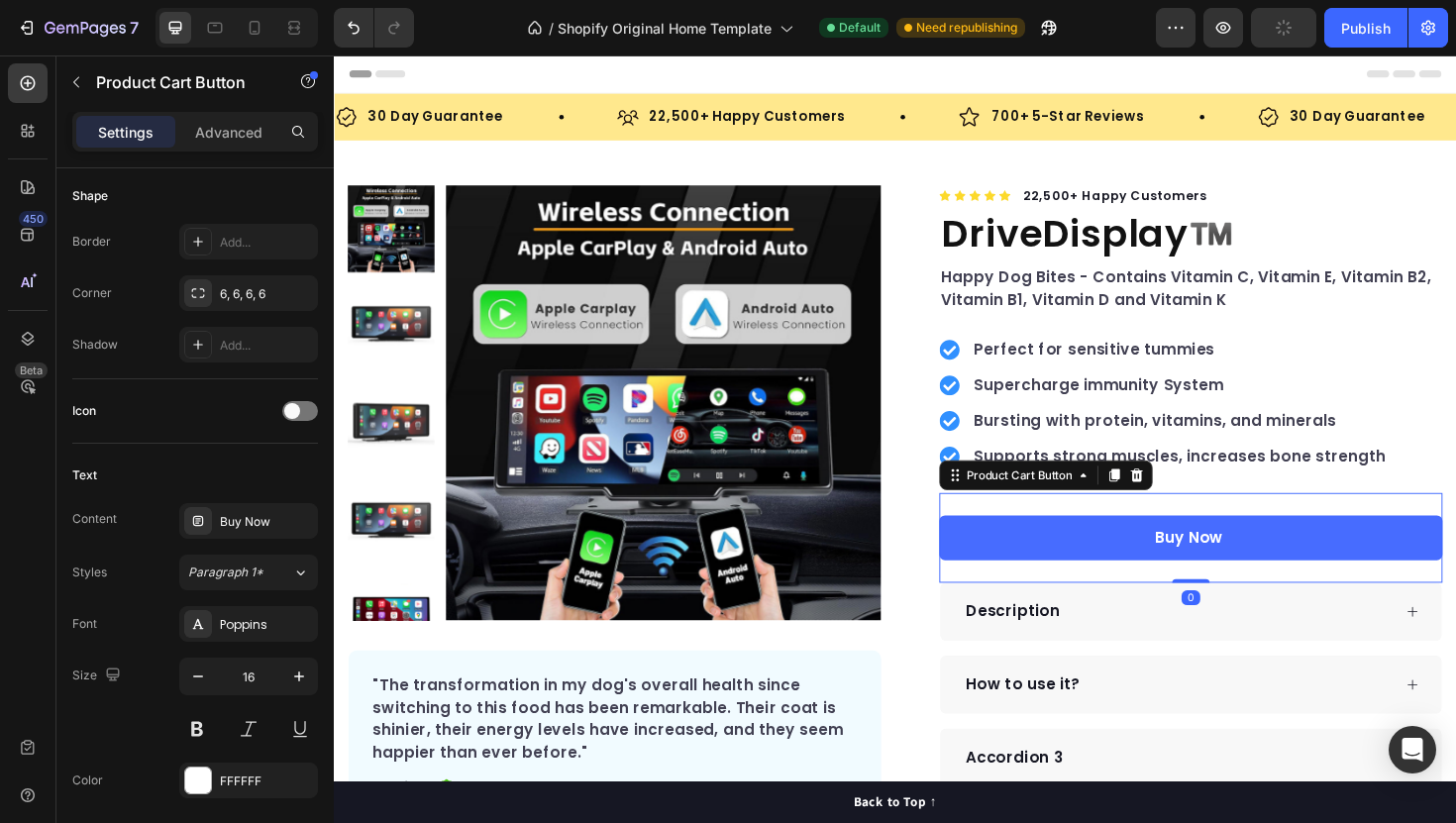 scroll, scrollTop: 0, scrollLeft: 0, axis: both 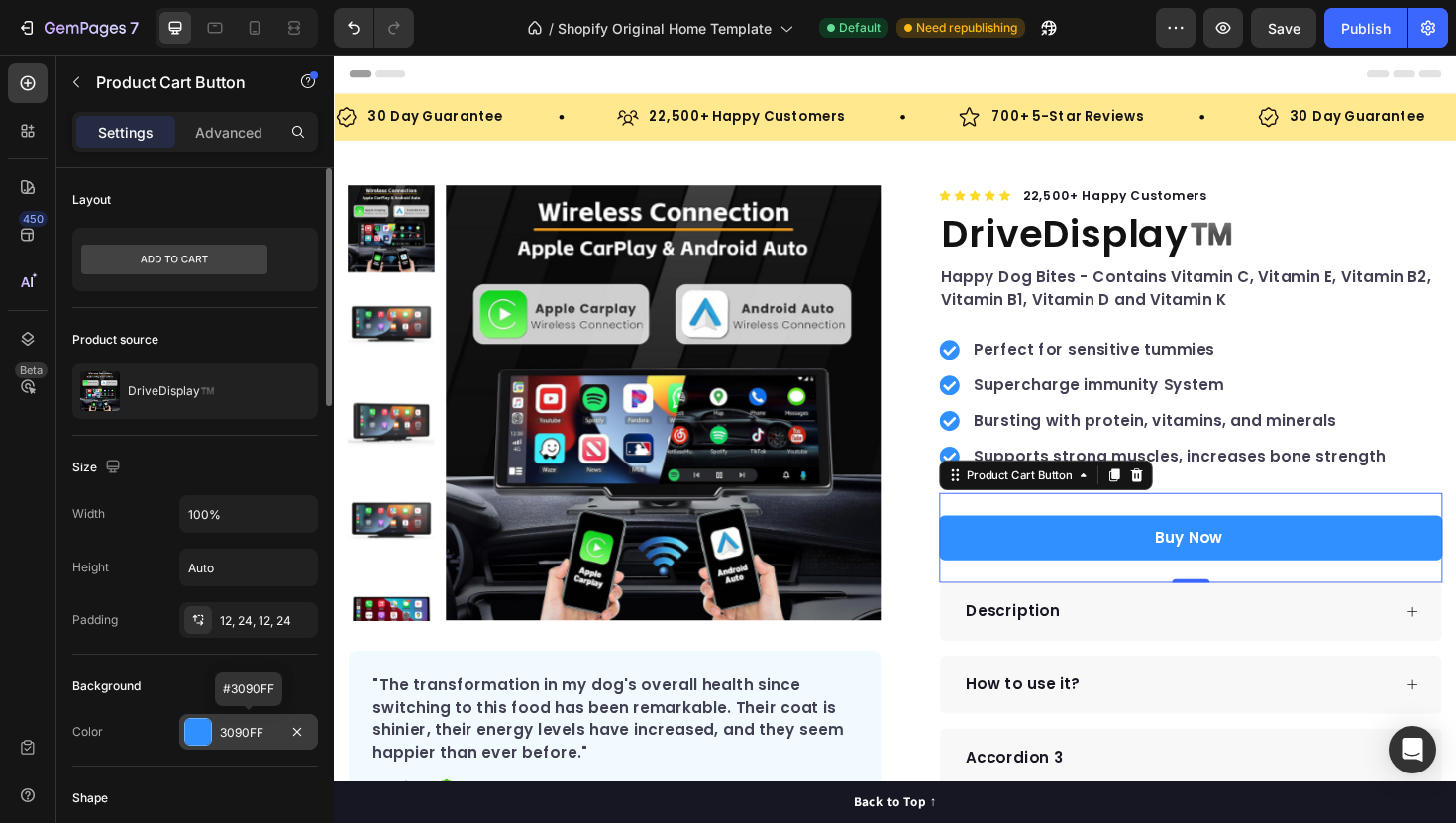click on "3090FF" at bounding box center [249, 733] 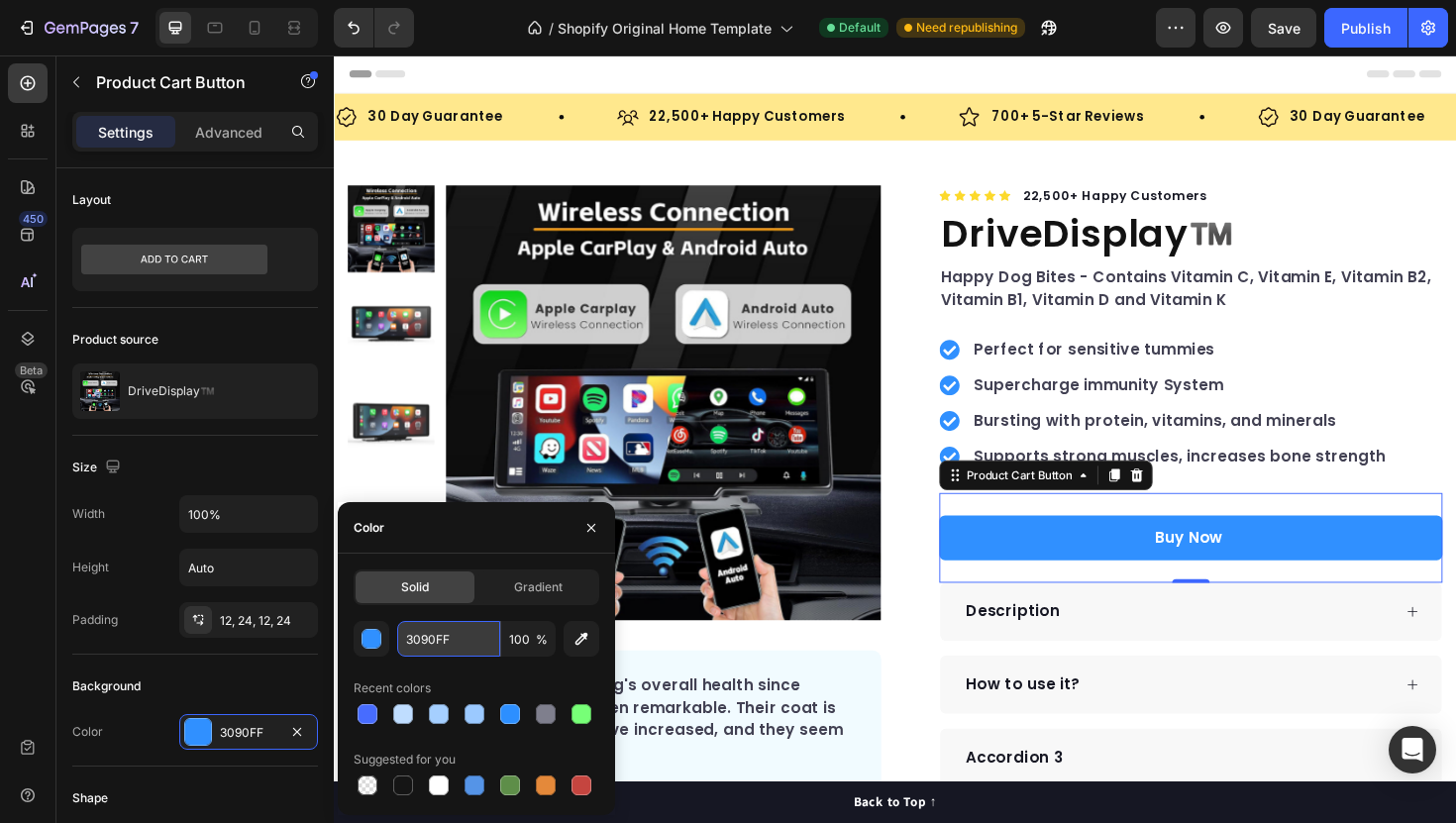 click on "3090FF" at bounding box center [449, 639] 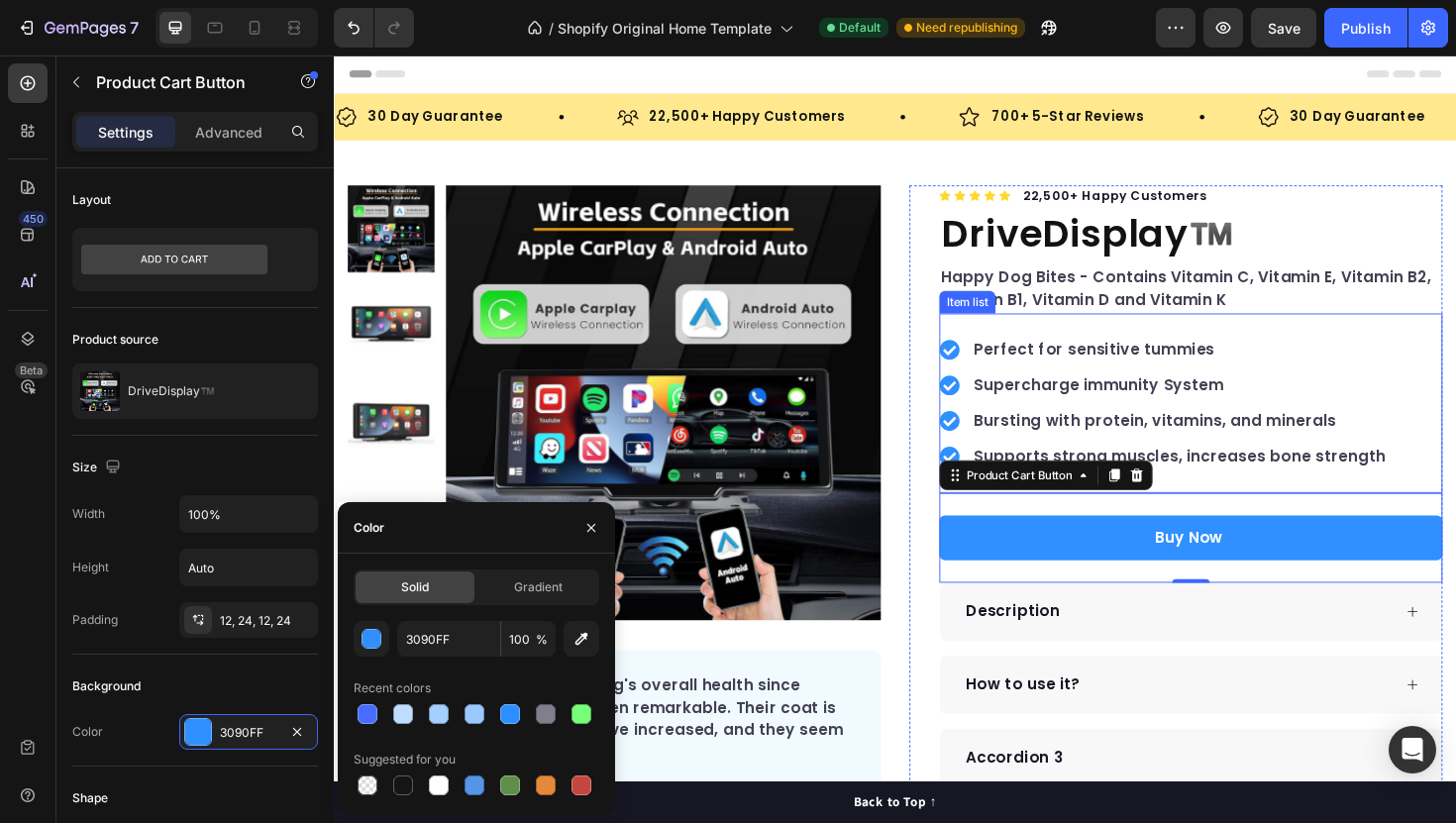 click 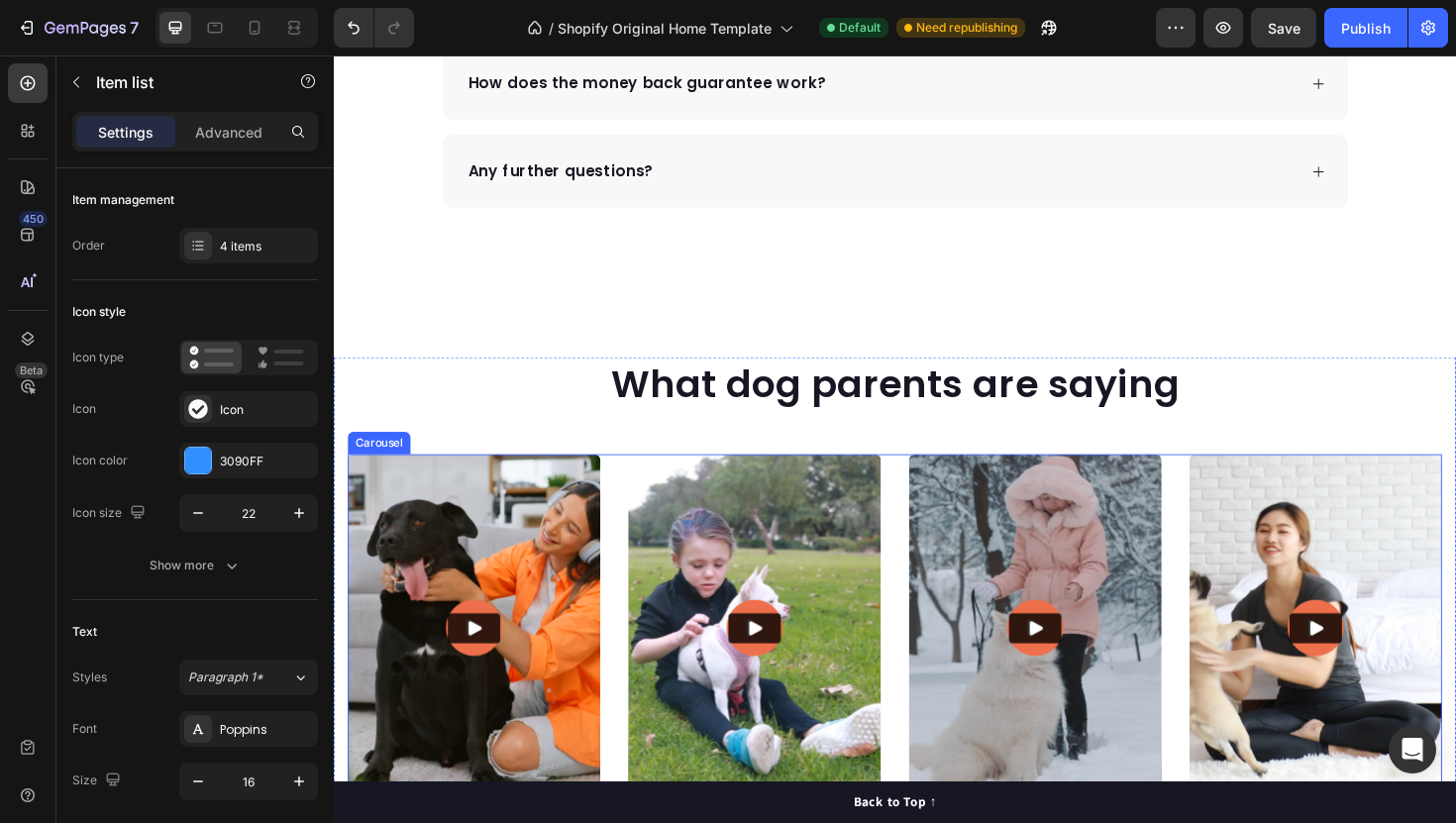 scroll, scrollTop: 5857, scrollLeft: 0, axis: vertical 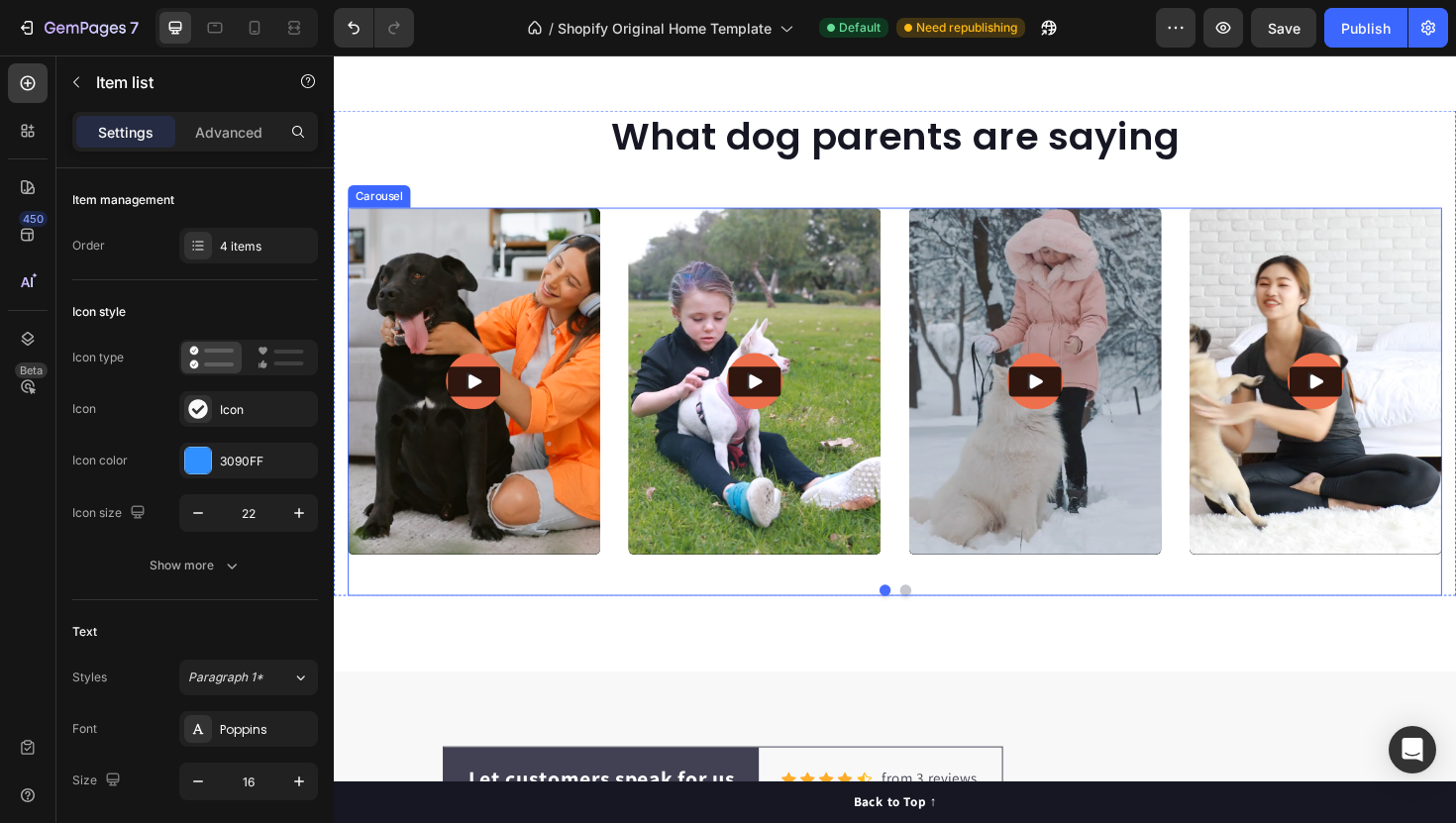 click on "Video Video Video Video Video" at bounding box center (928, 400) 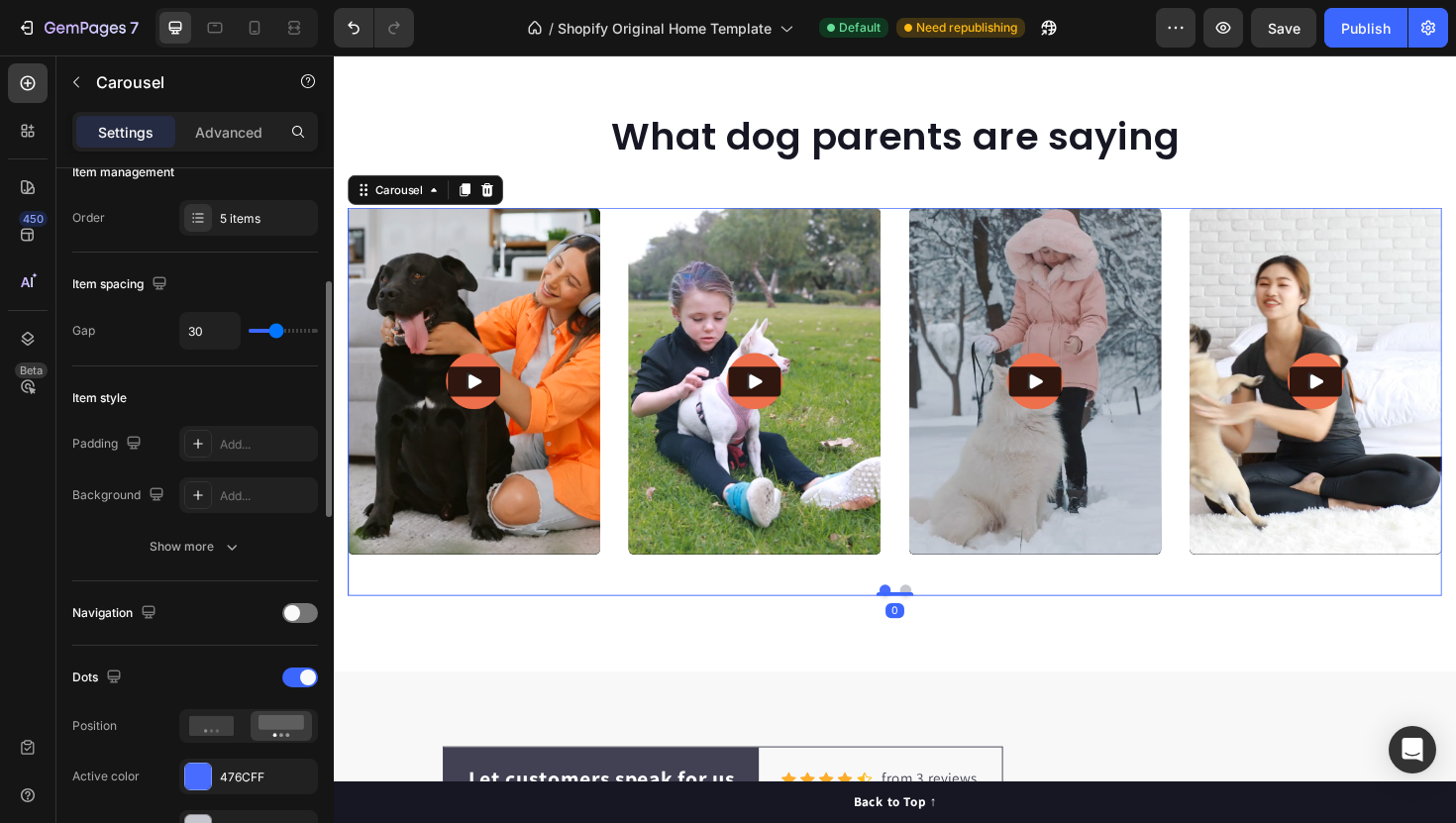 scroll, scrollTop: 295, scrollLeft: 0, axis: vertical 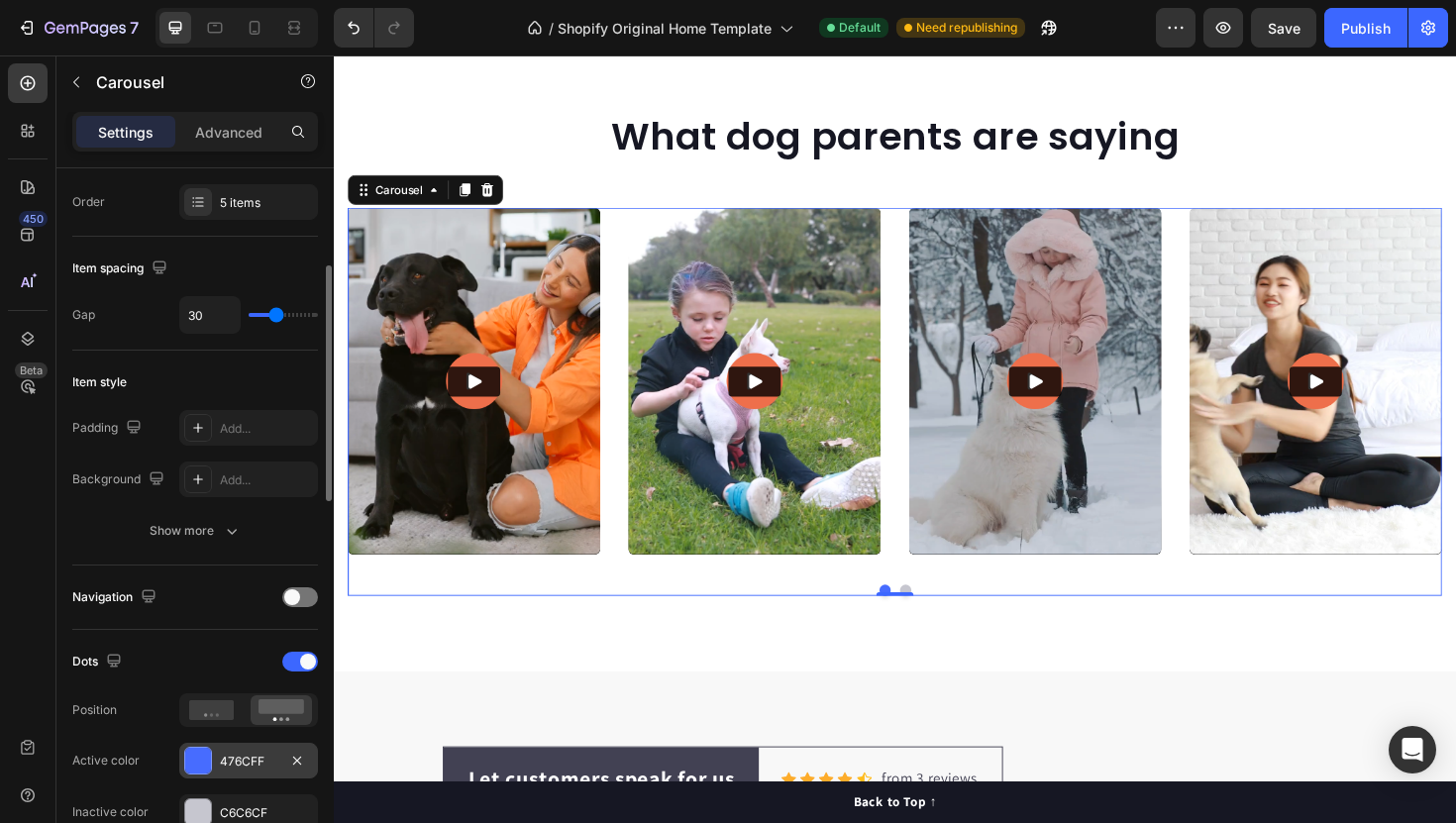click on "476CFF" at bounding box center [249, 762] 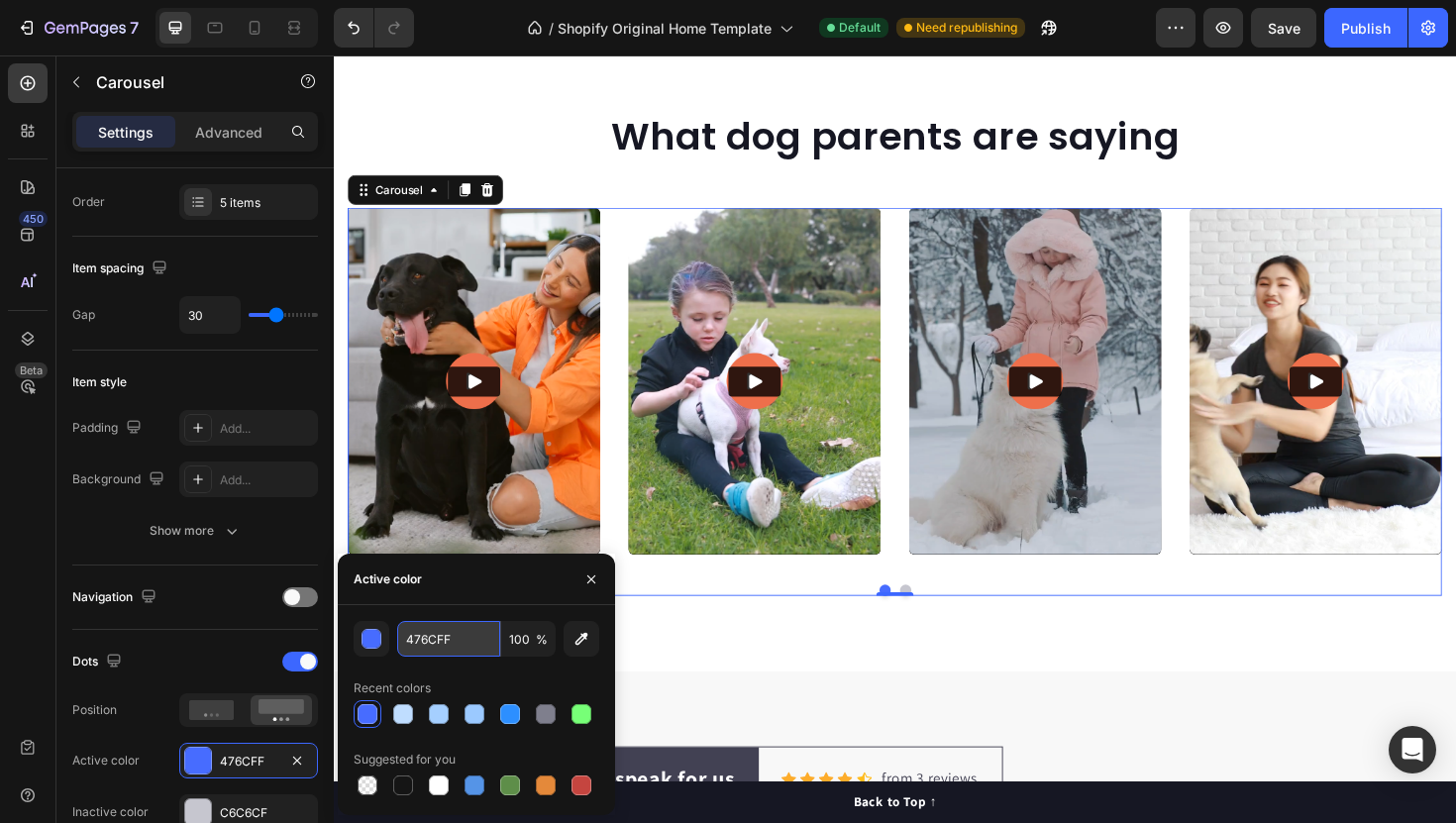 click on "476CFF" at bounding box center (449, 639) 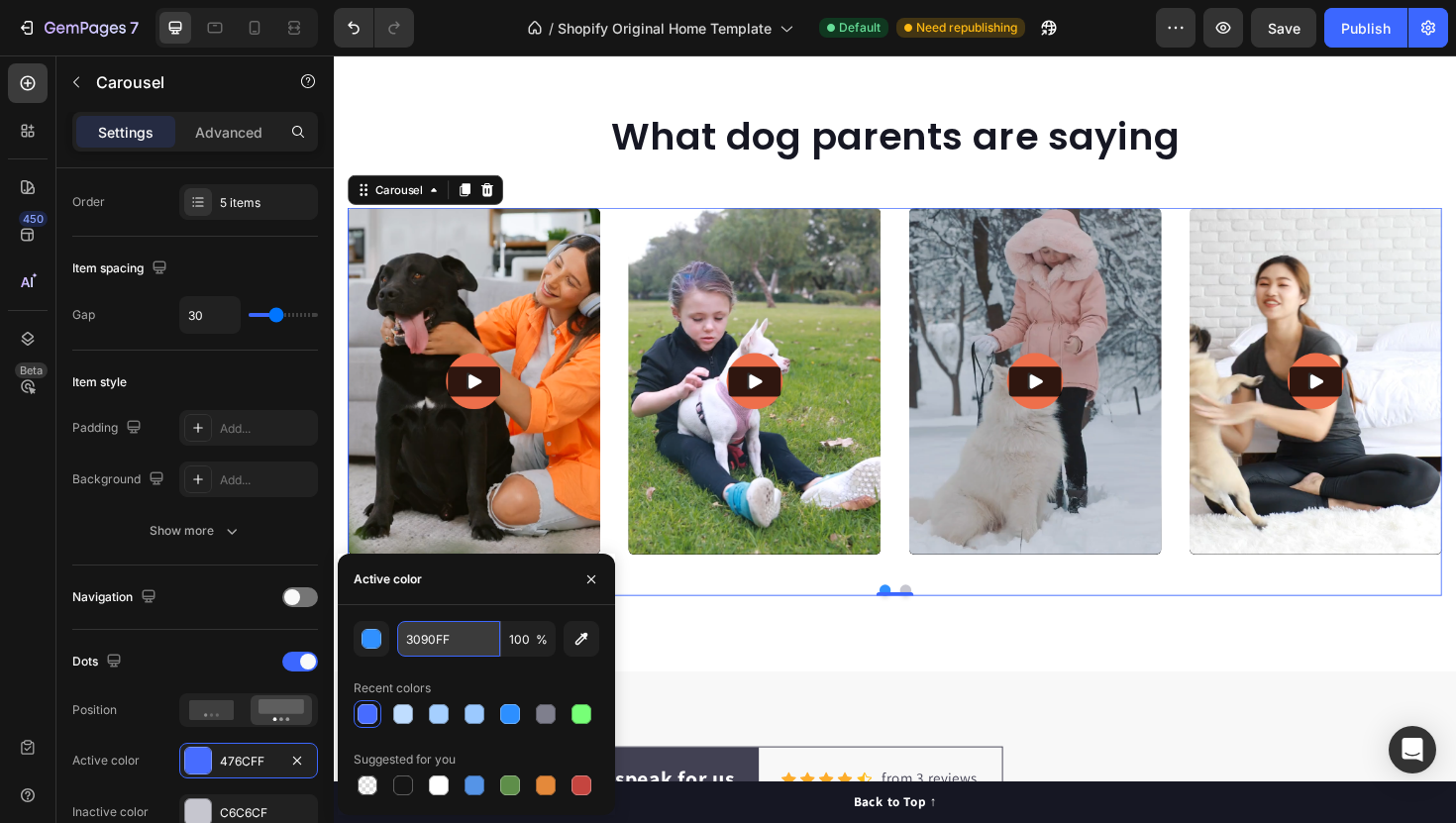 type on "3090FF" 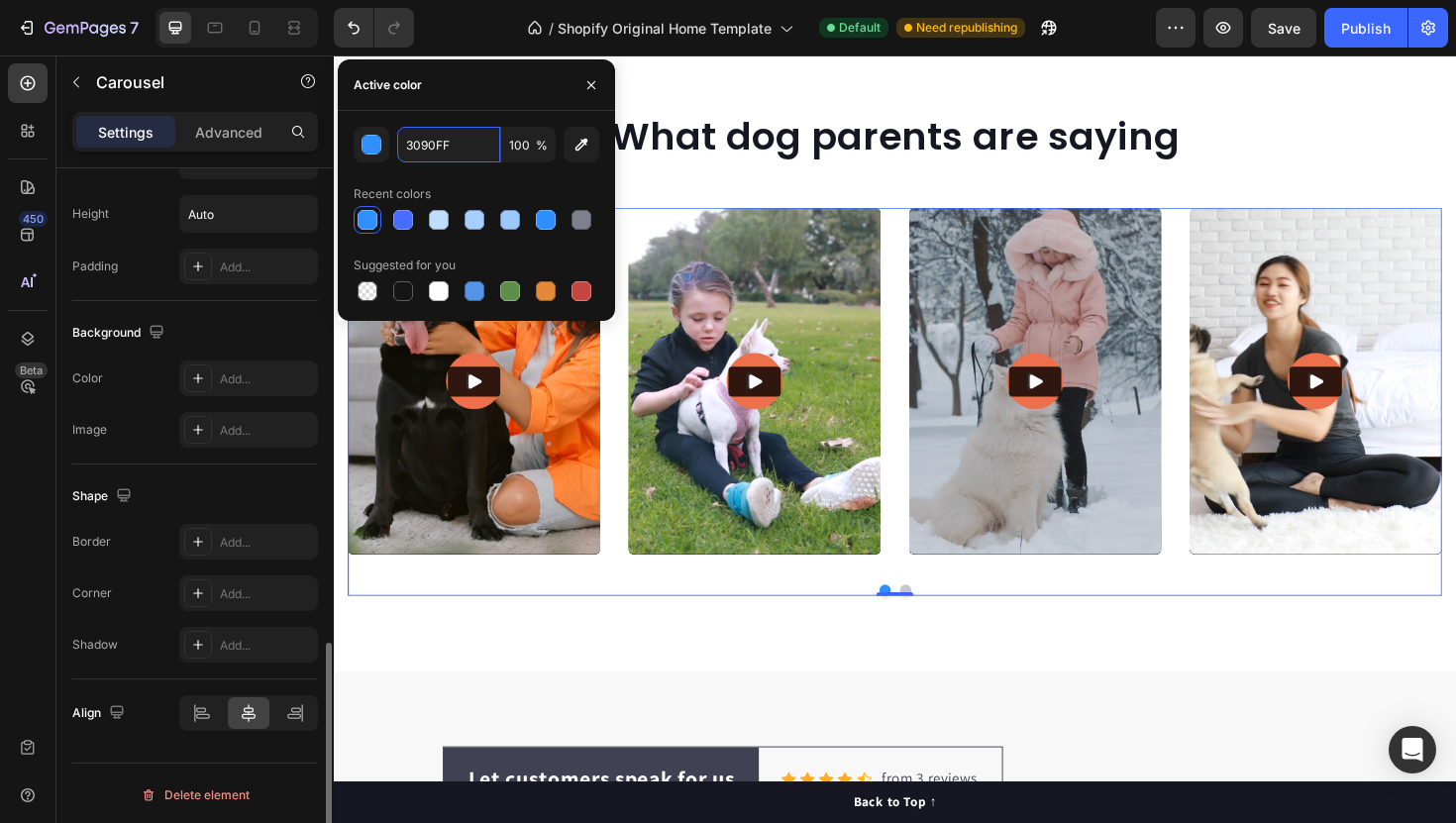 scroll, scrollTop: 1432, scrollLeft: 0, axis: vertical 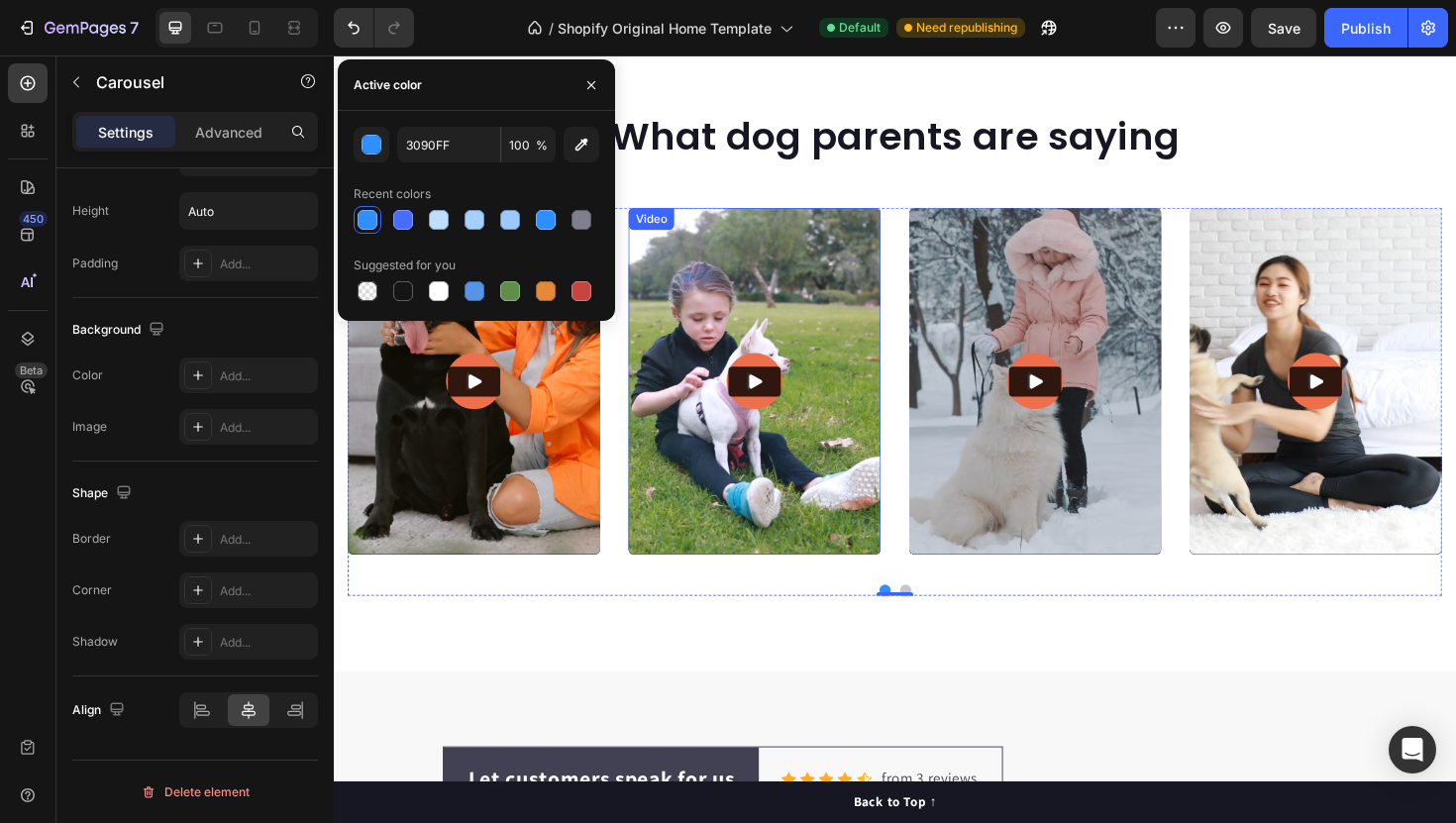 click at bounding box center [780, 400] 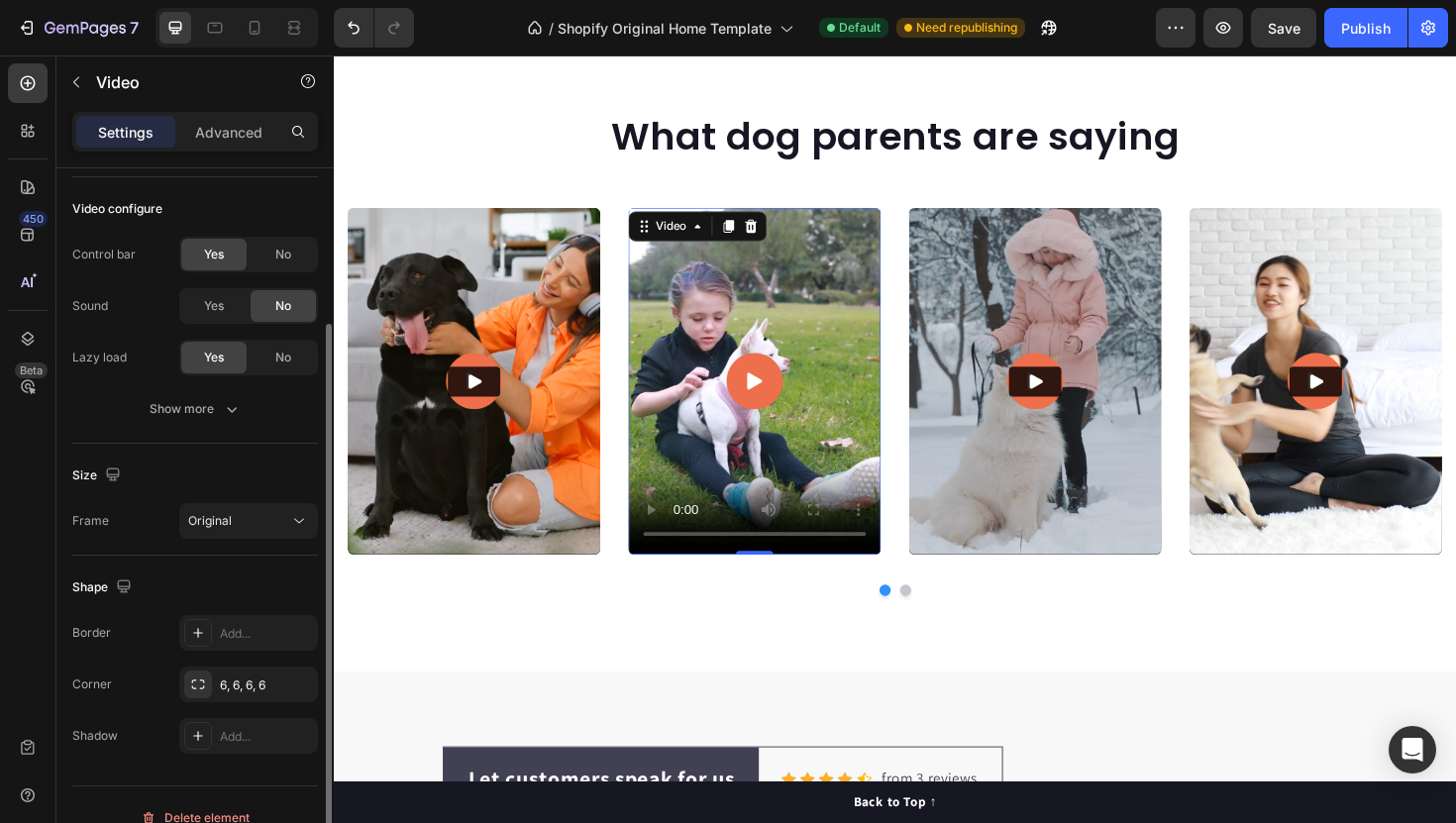 scroll, scrollTop: 232, scrollLeft: 0, axis: vertical 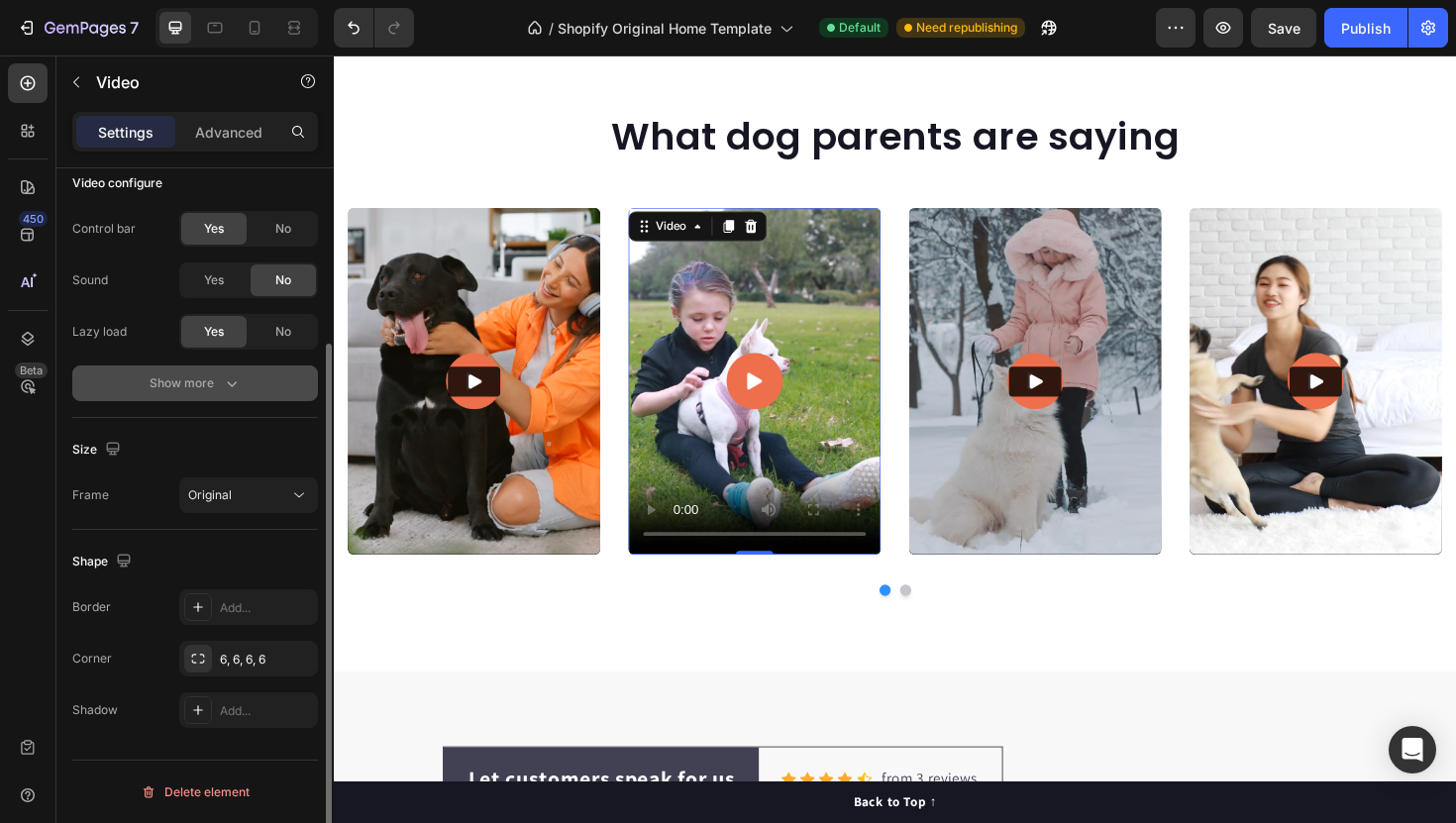 click on "Show more" at bounding box center [195, 383] 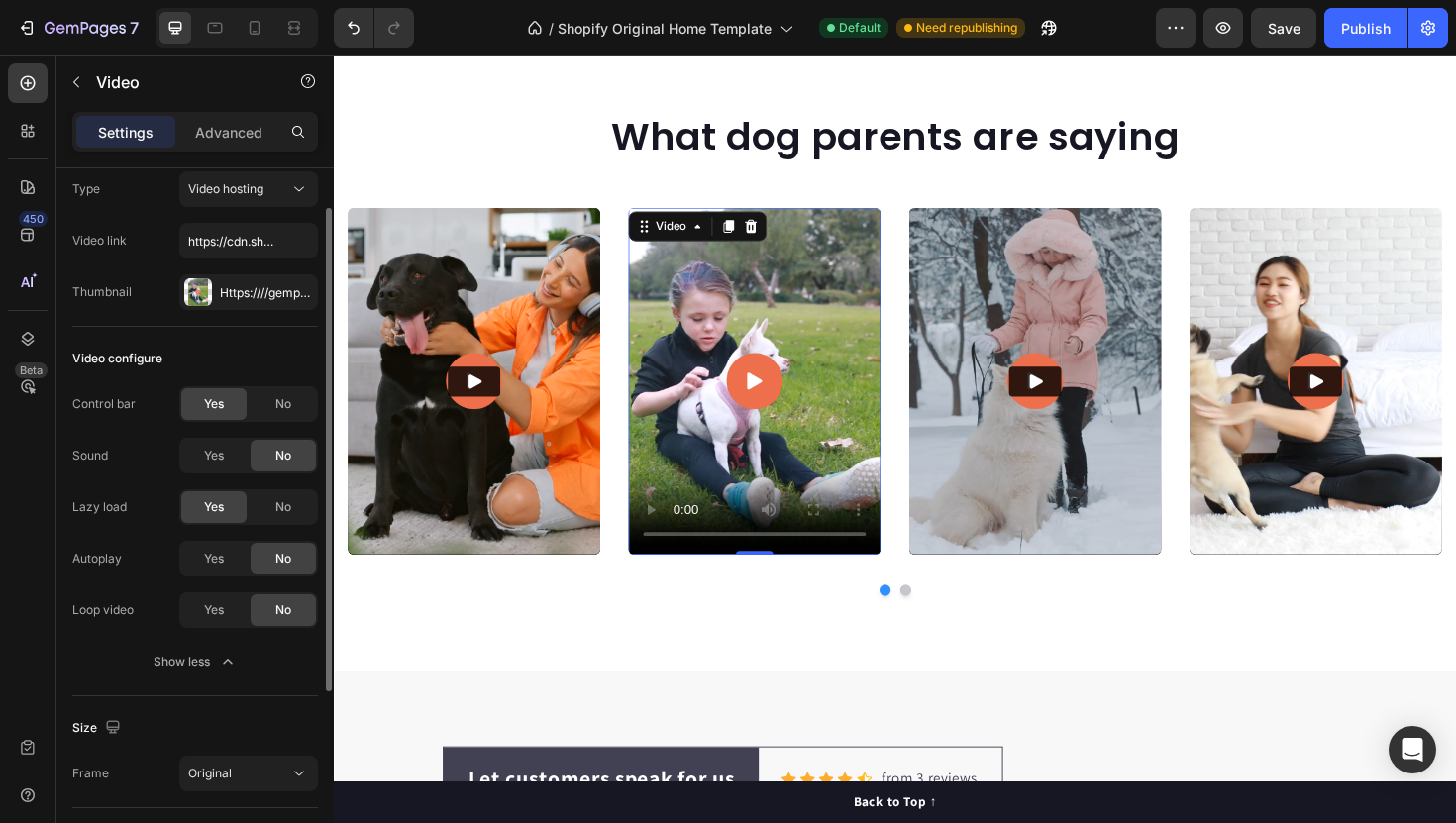 scroll, scrollTop: 53, scrollLeft: 0, axis: vertical 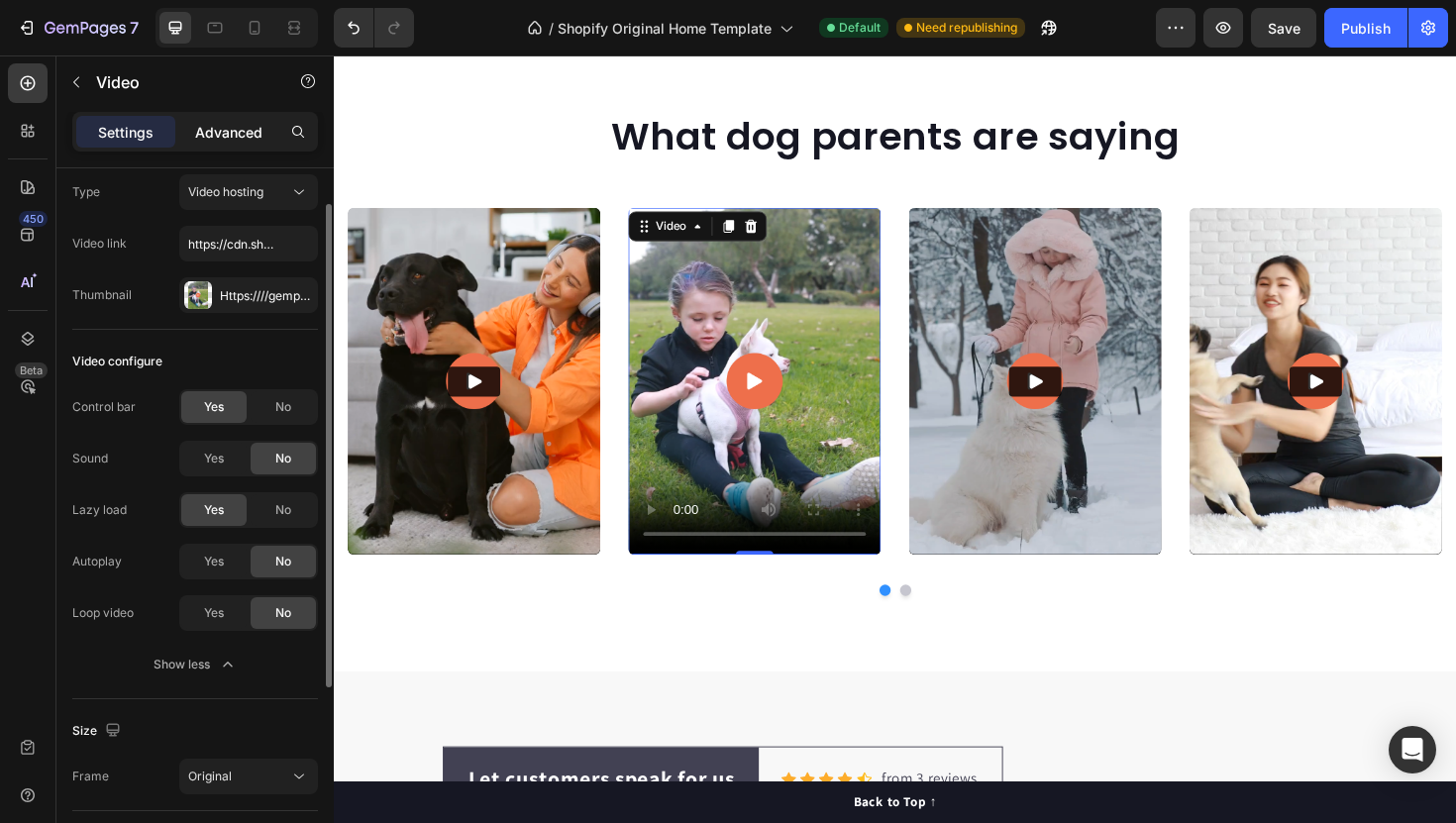 click on "Advanced" at bounding box center [229, 132] 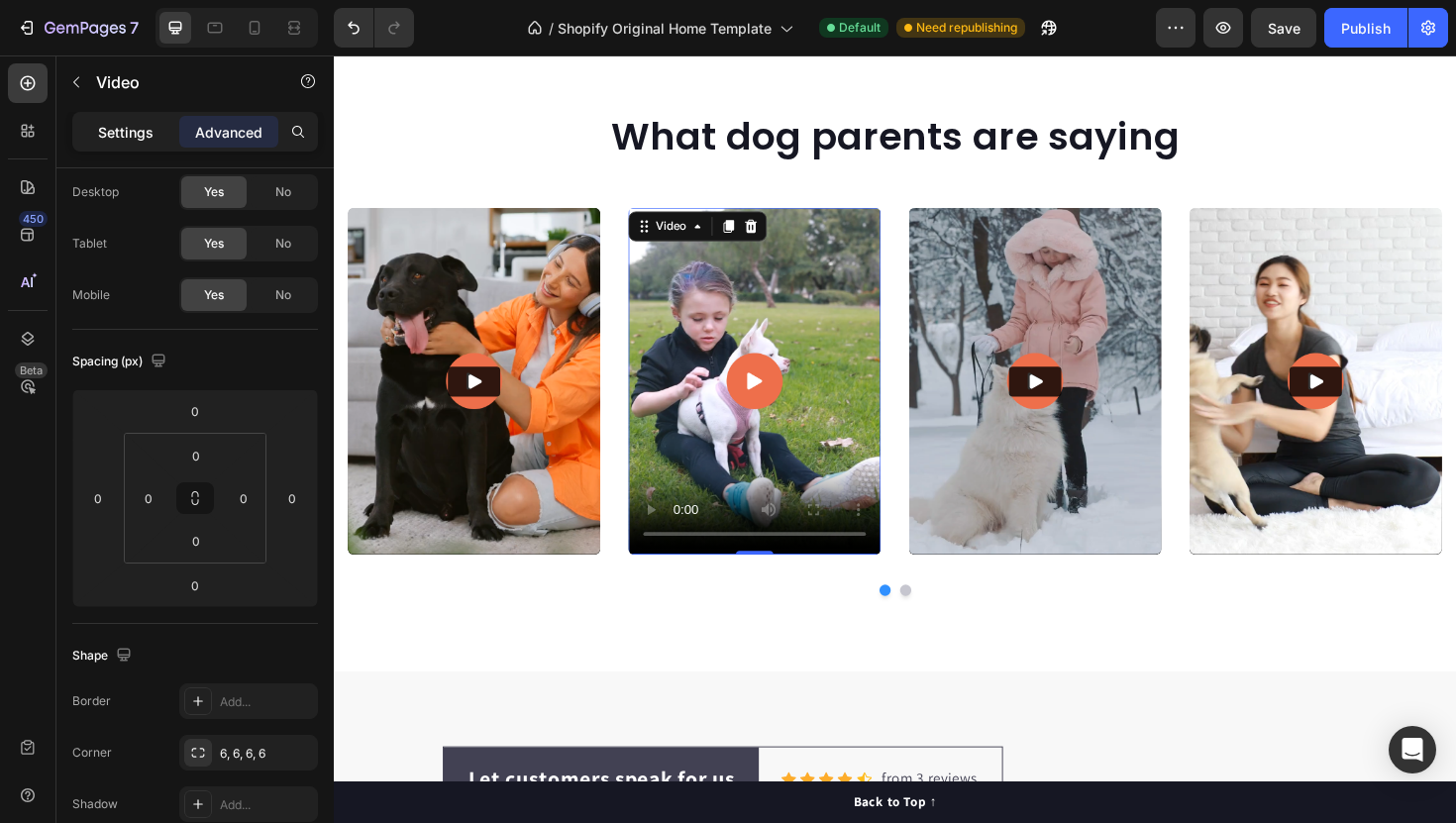 click on "Settings" at bounding box center (126, 132) 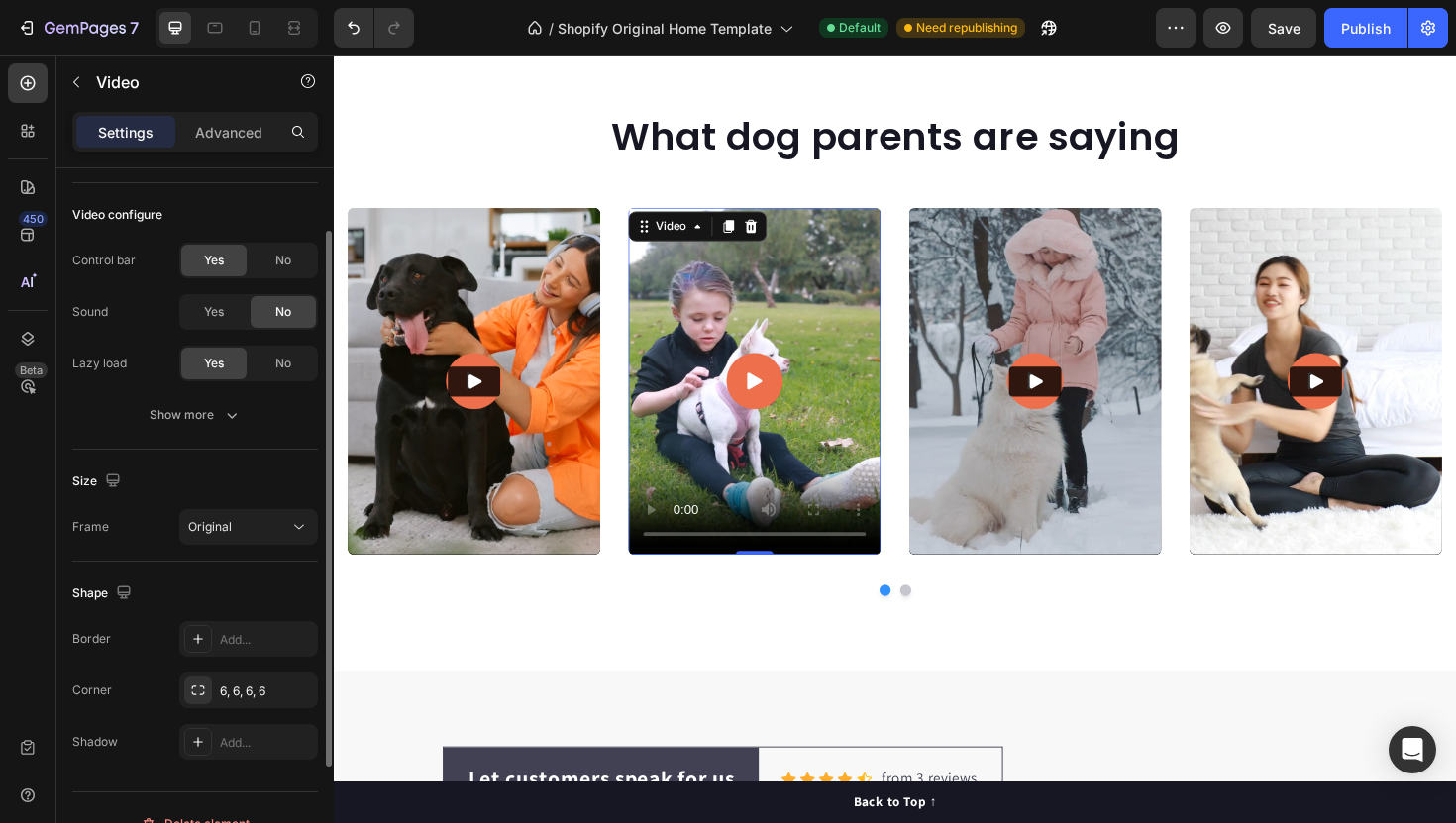 scroll, scrollTop: 232, scrollLeft: 0, axis: vertical 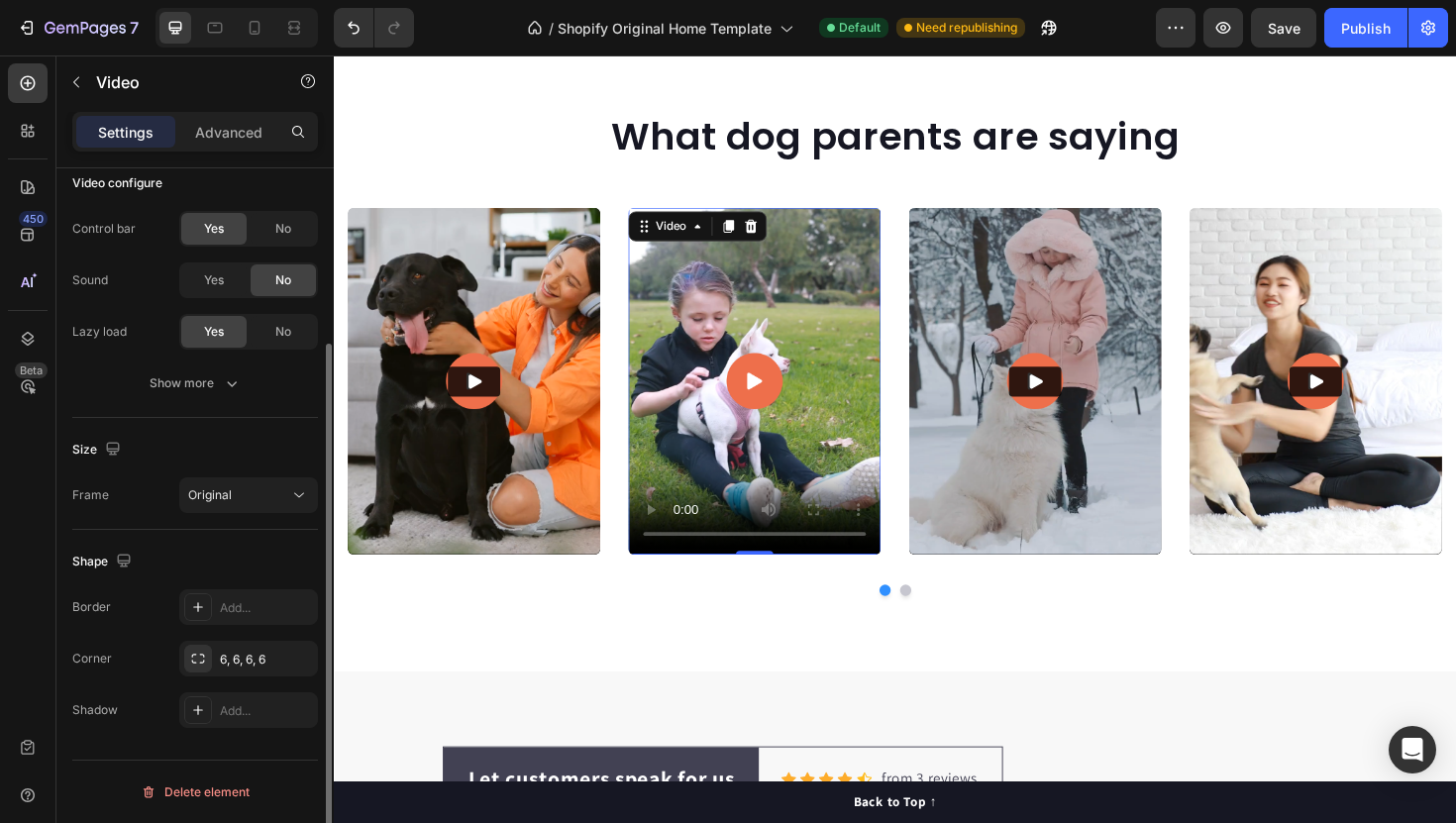 click on "Size Frame Original" 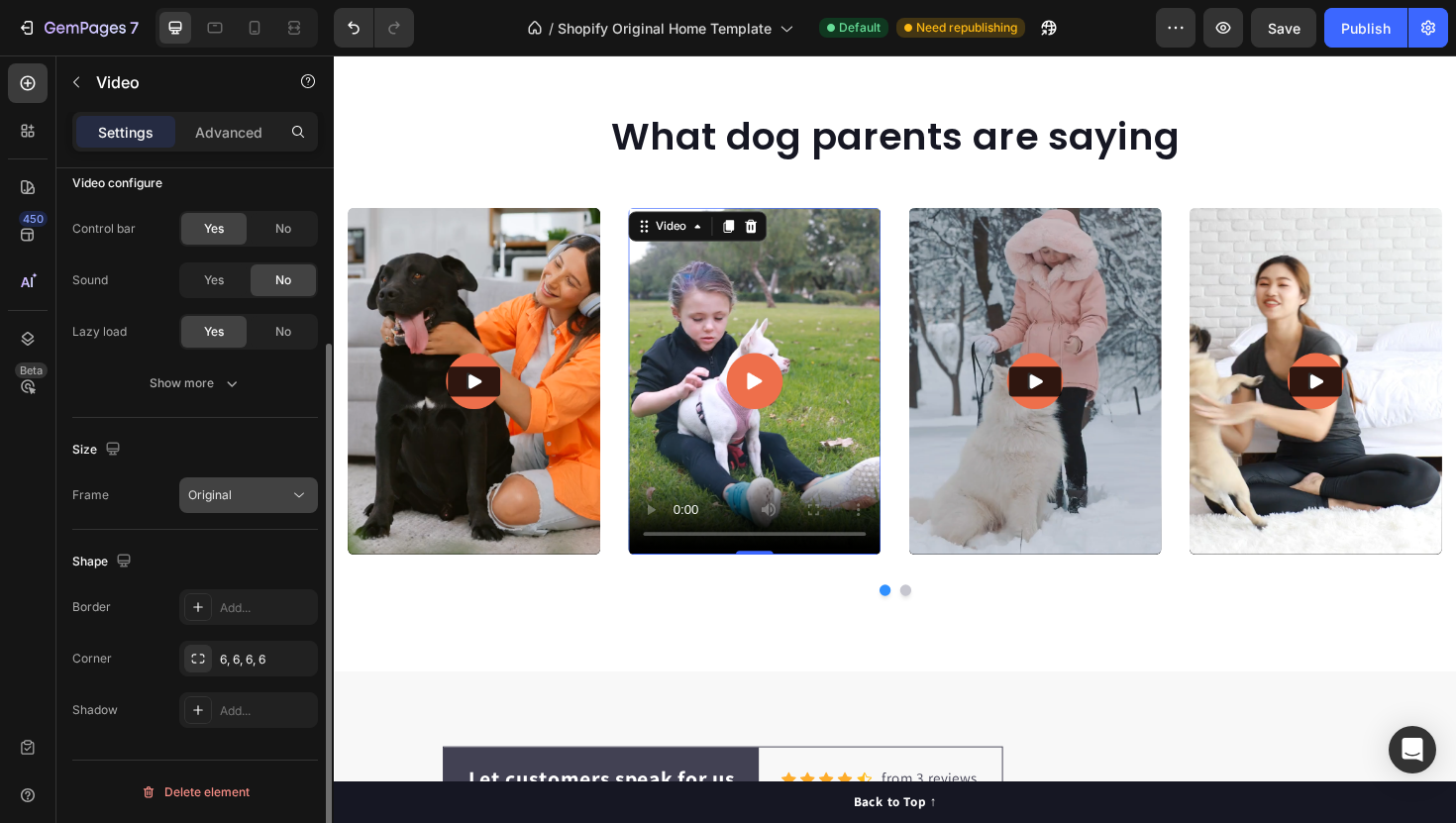click on "Original" at bounding box center (239, 495) 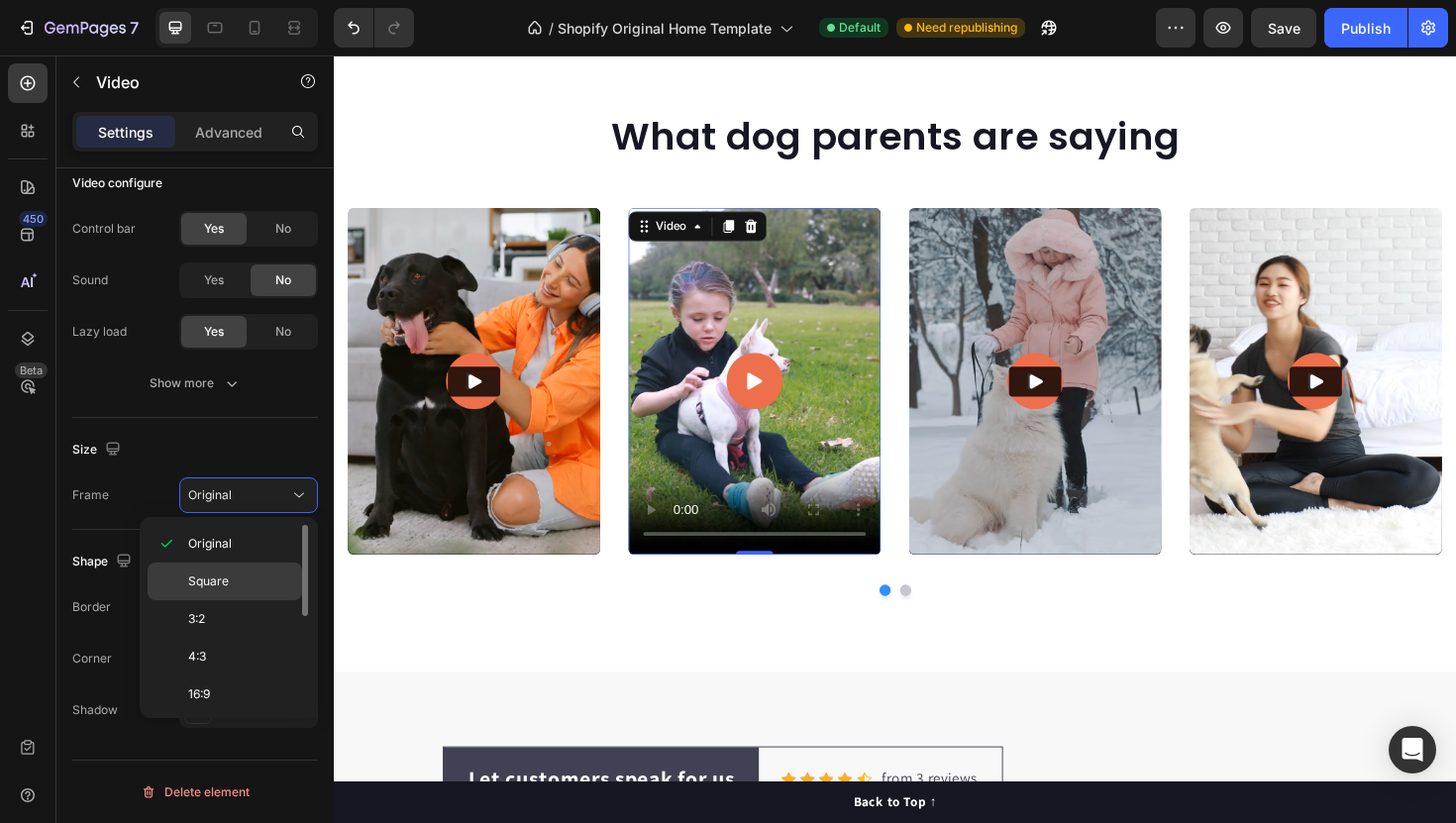click on "Square" at bounding box center [241, 581] 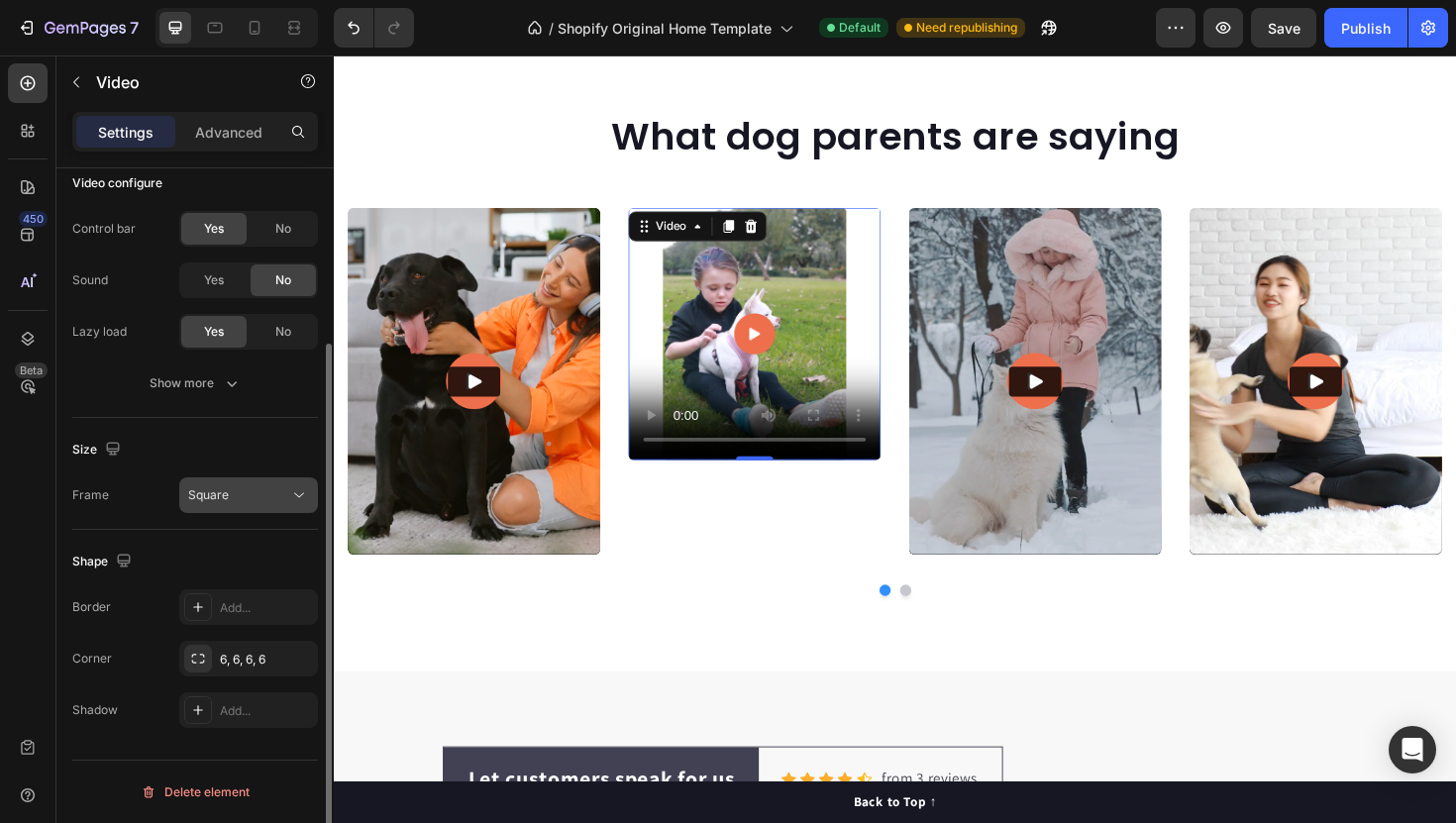 click on "Square" at bounding box center [239, 495] 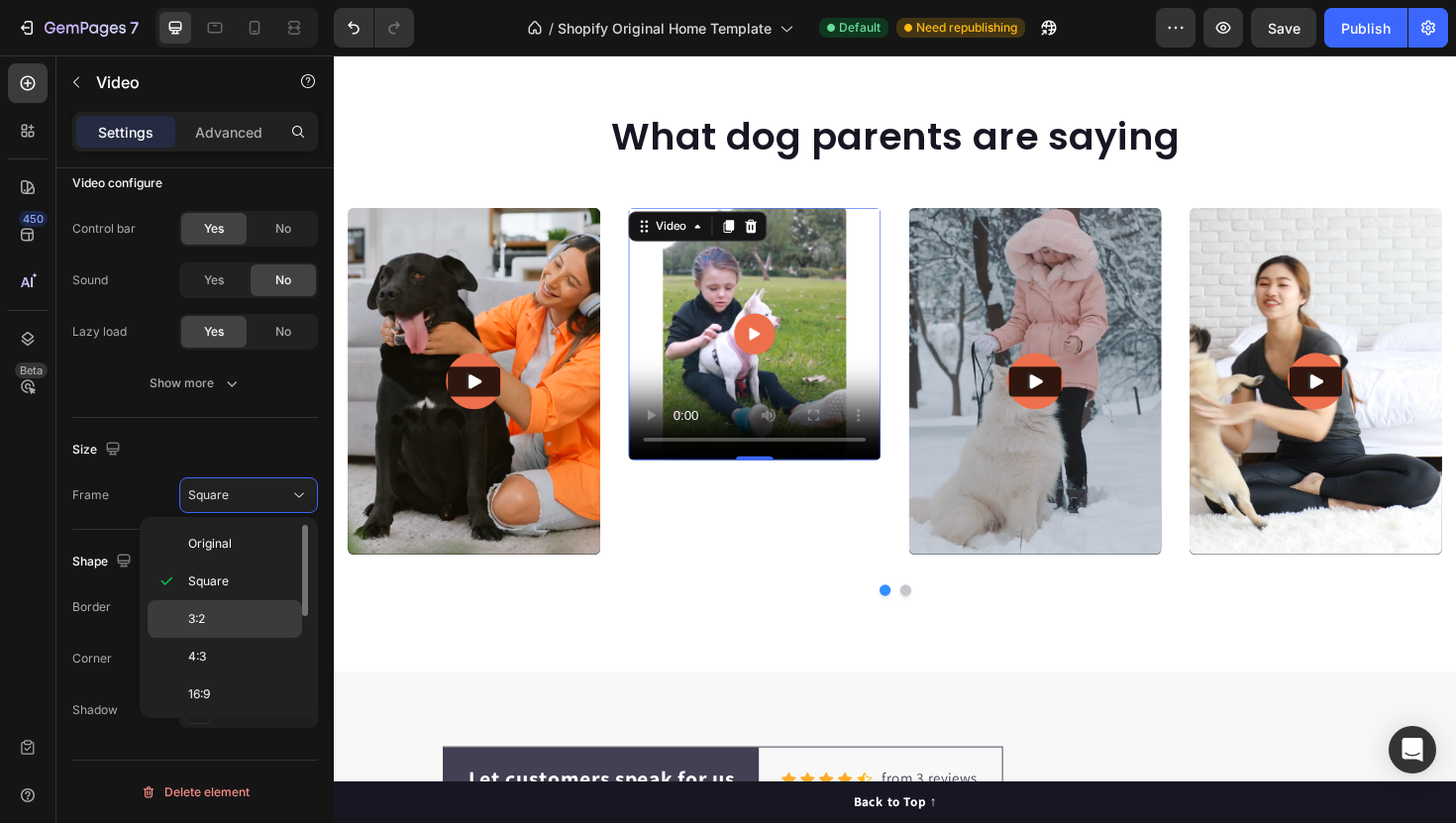 click on "3:2" at bounding box center [196, 619] 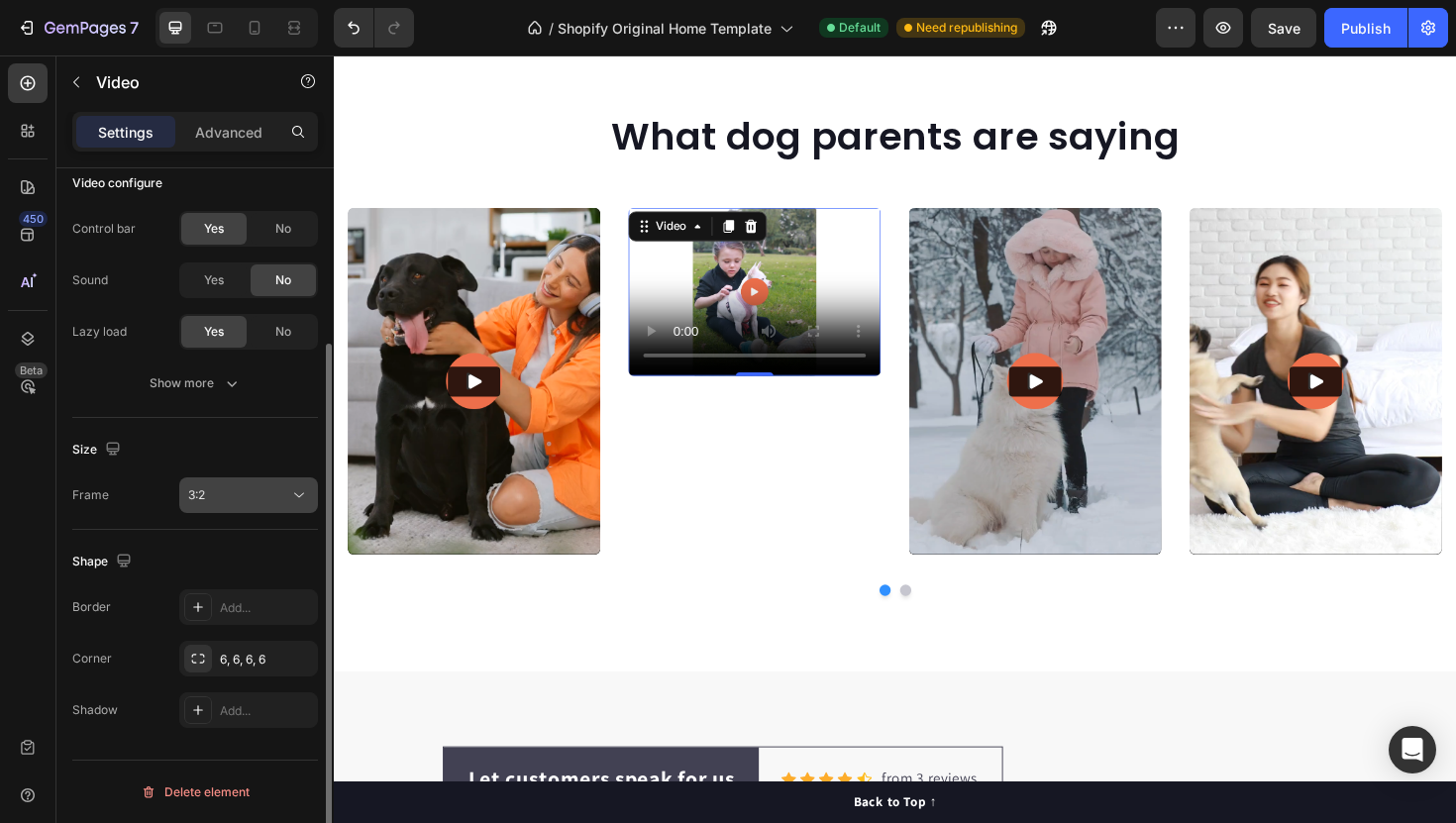 click on "3:2" at bounding box center [239, 495] 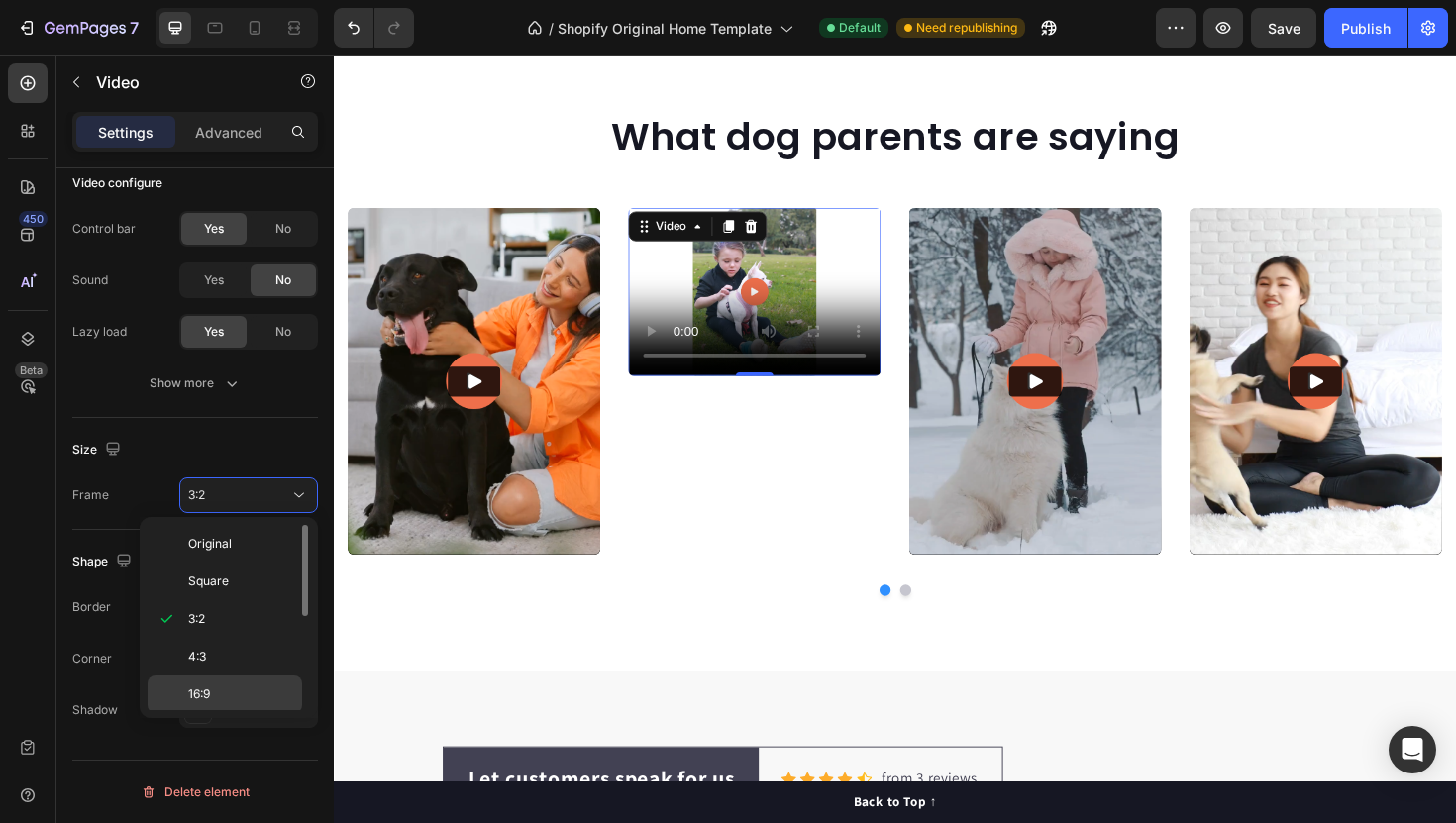 click on "16:9" at bounding box center (241, 694) 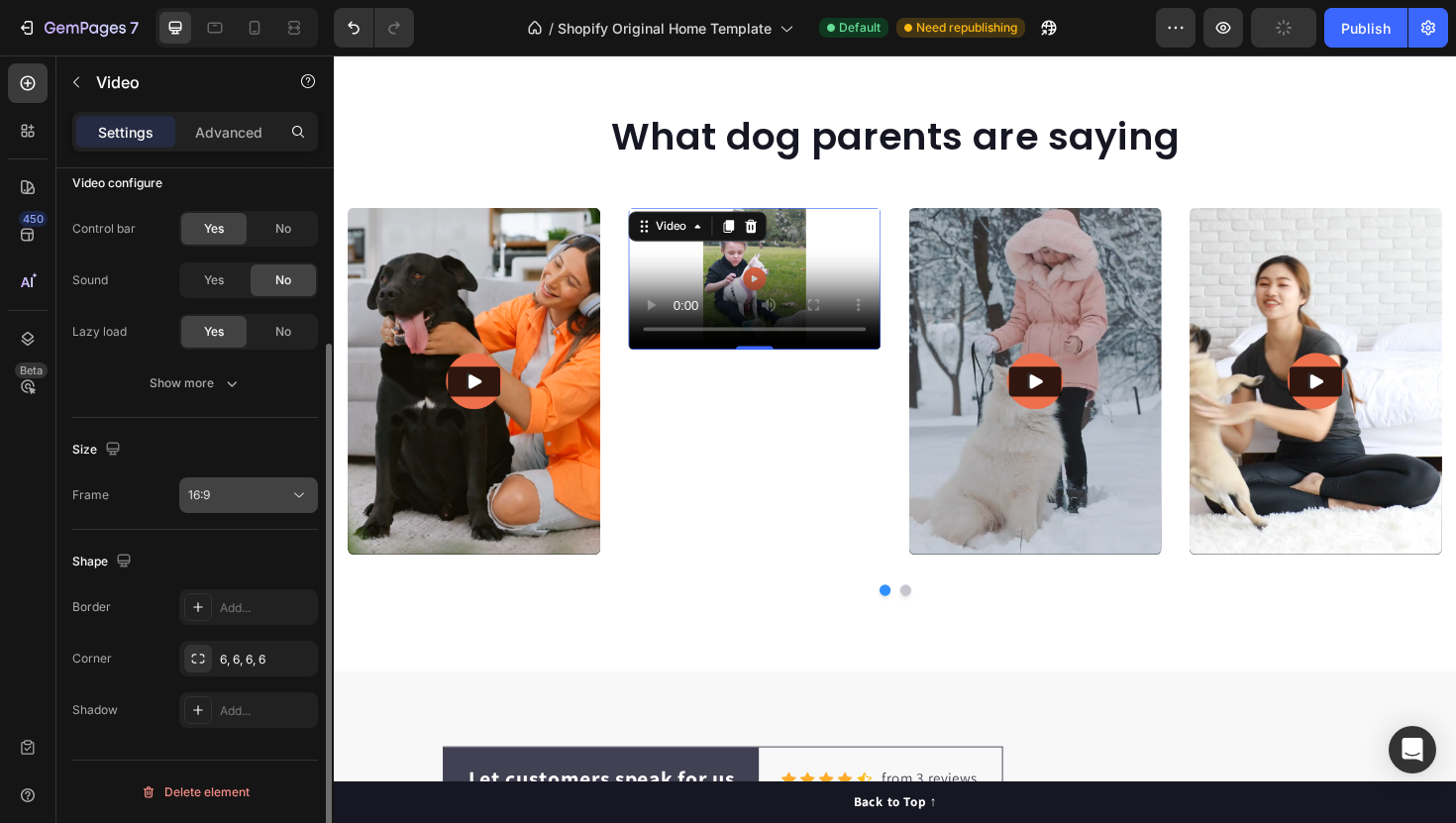 click on "16:9" at bounding box center [239, 495] 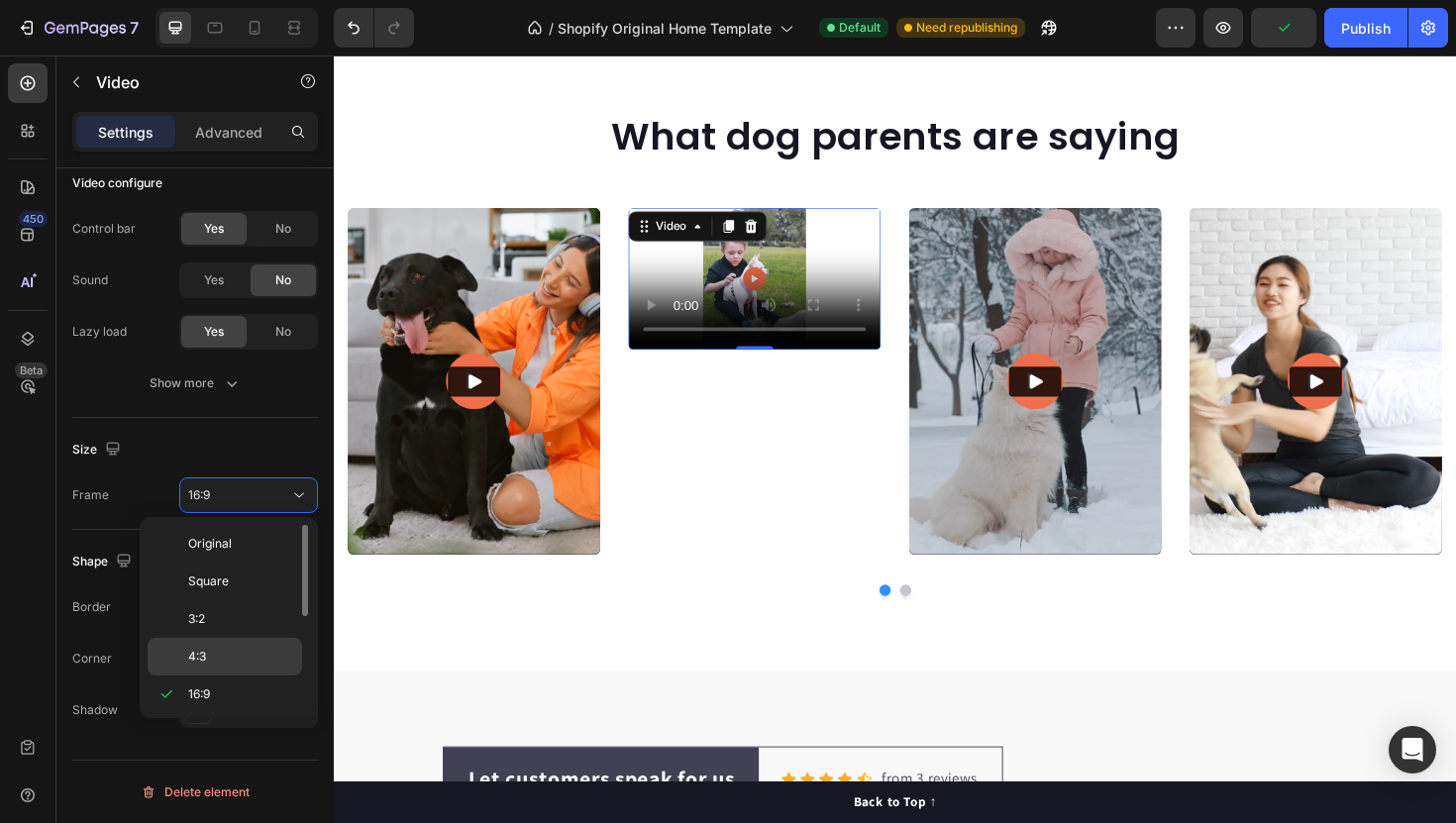 click on "4:3" at bounding box center (241, 657) 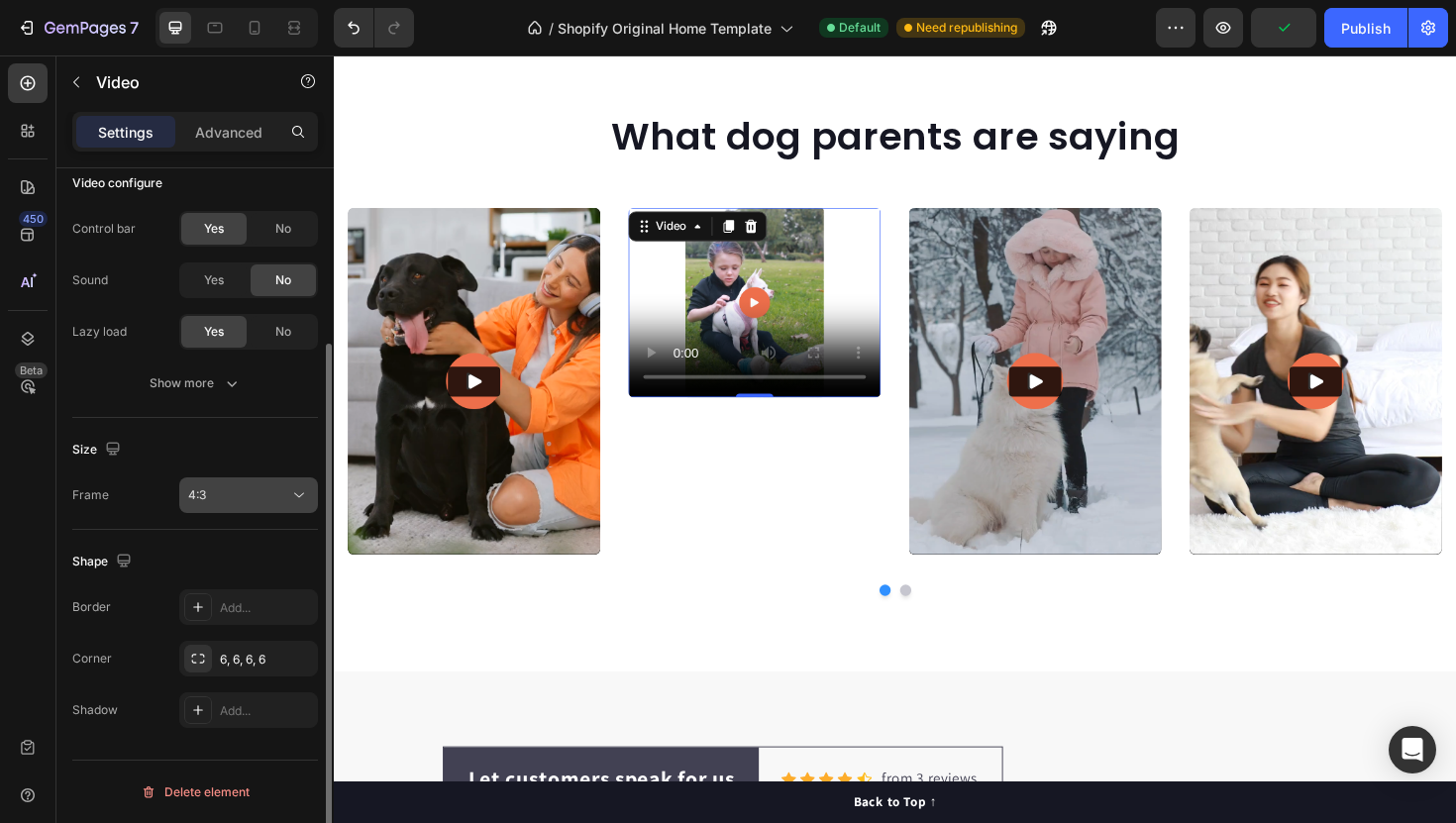 click on "4:3" at bounding box center [239, 495] 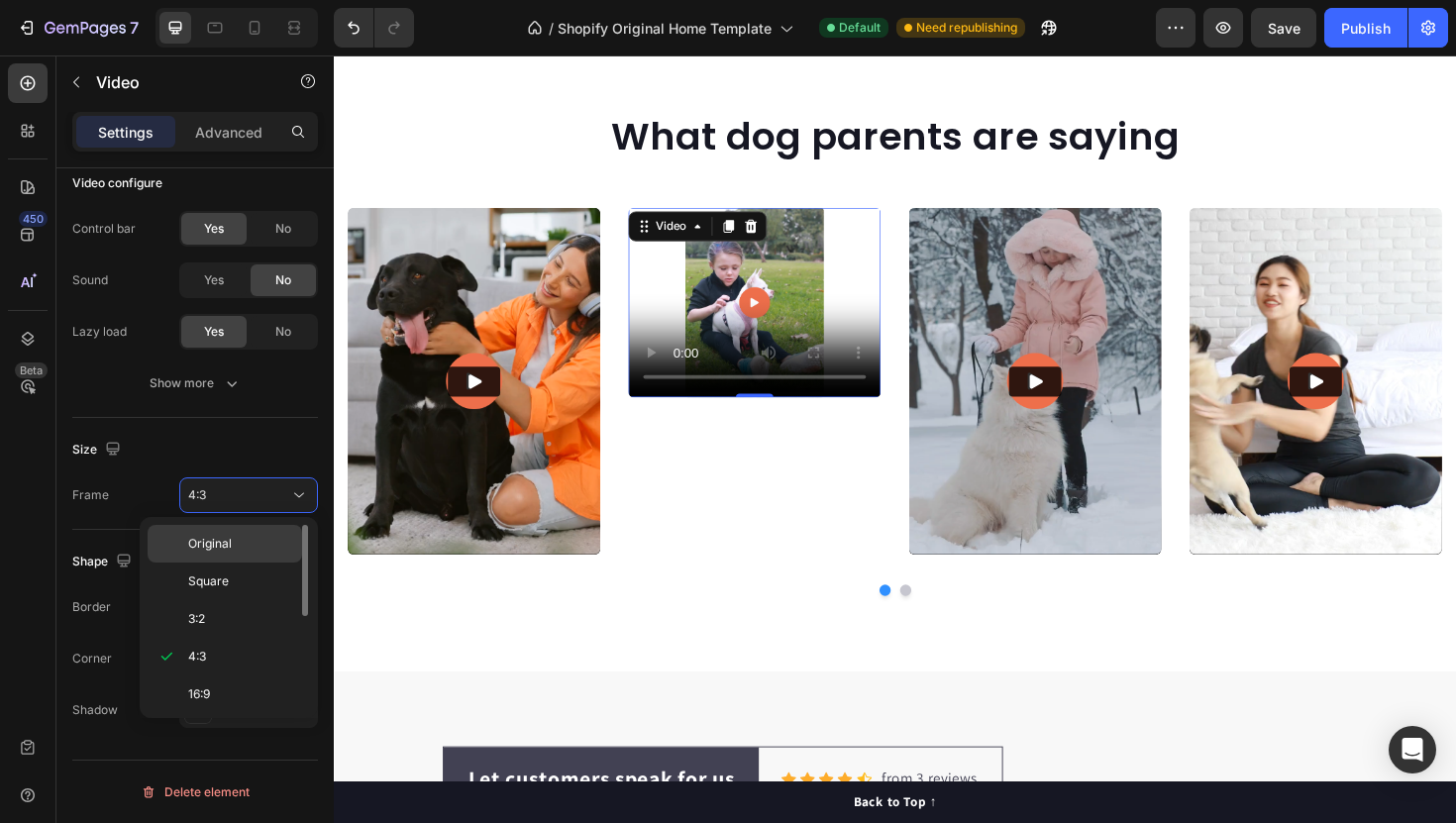 click on "Original" at bounding box center [210, 544] 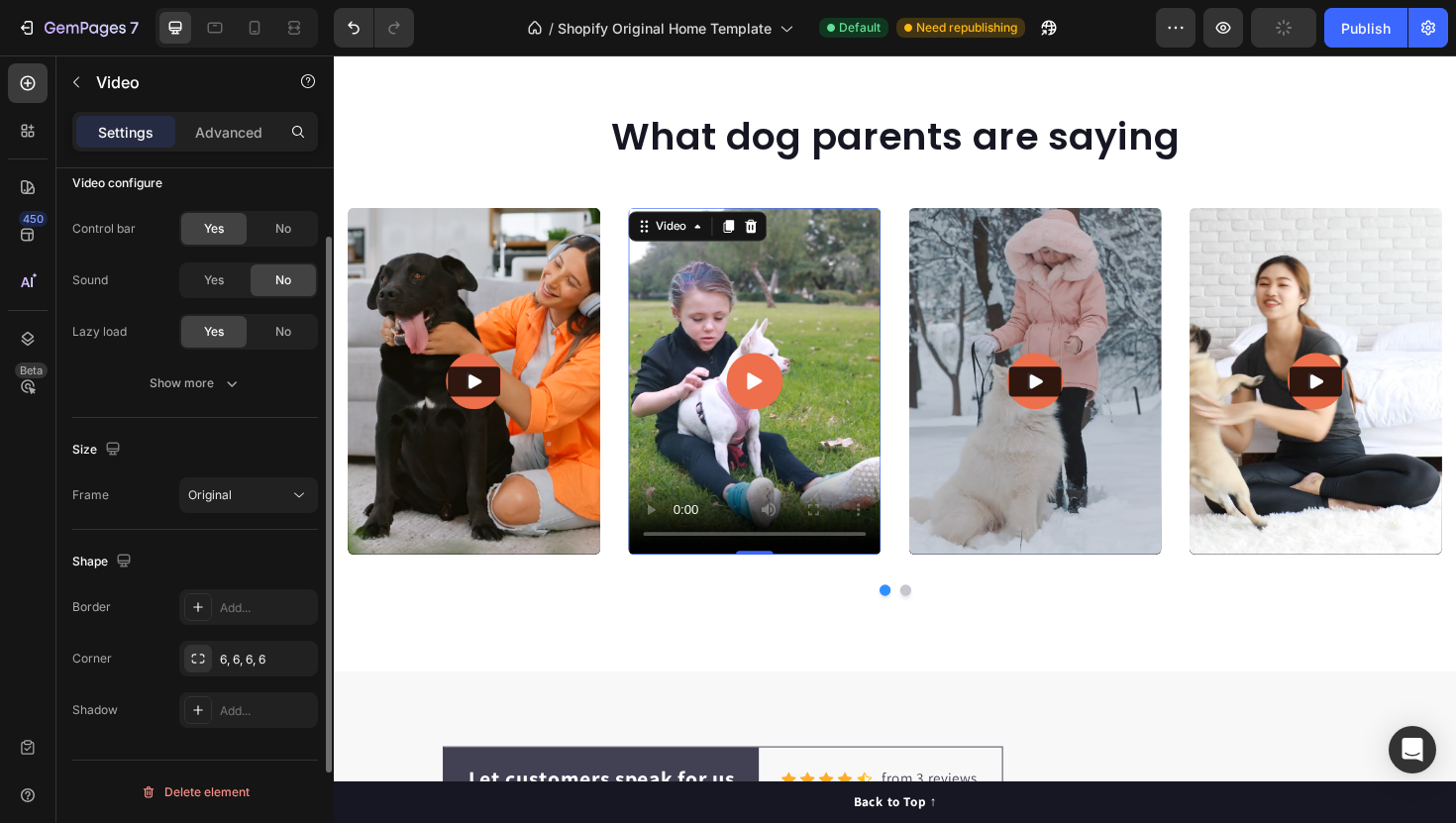 scroll, scrollTop: 0, scrollLeft: 0, axis: both 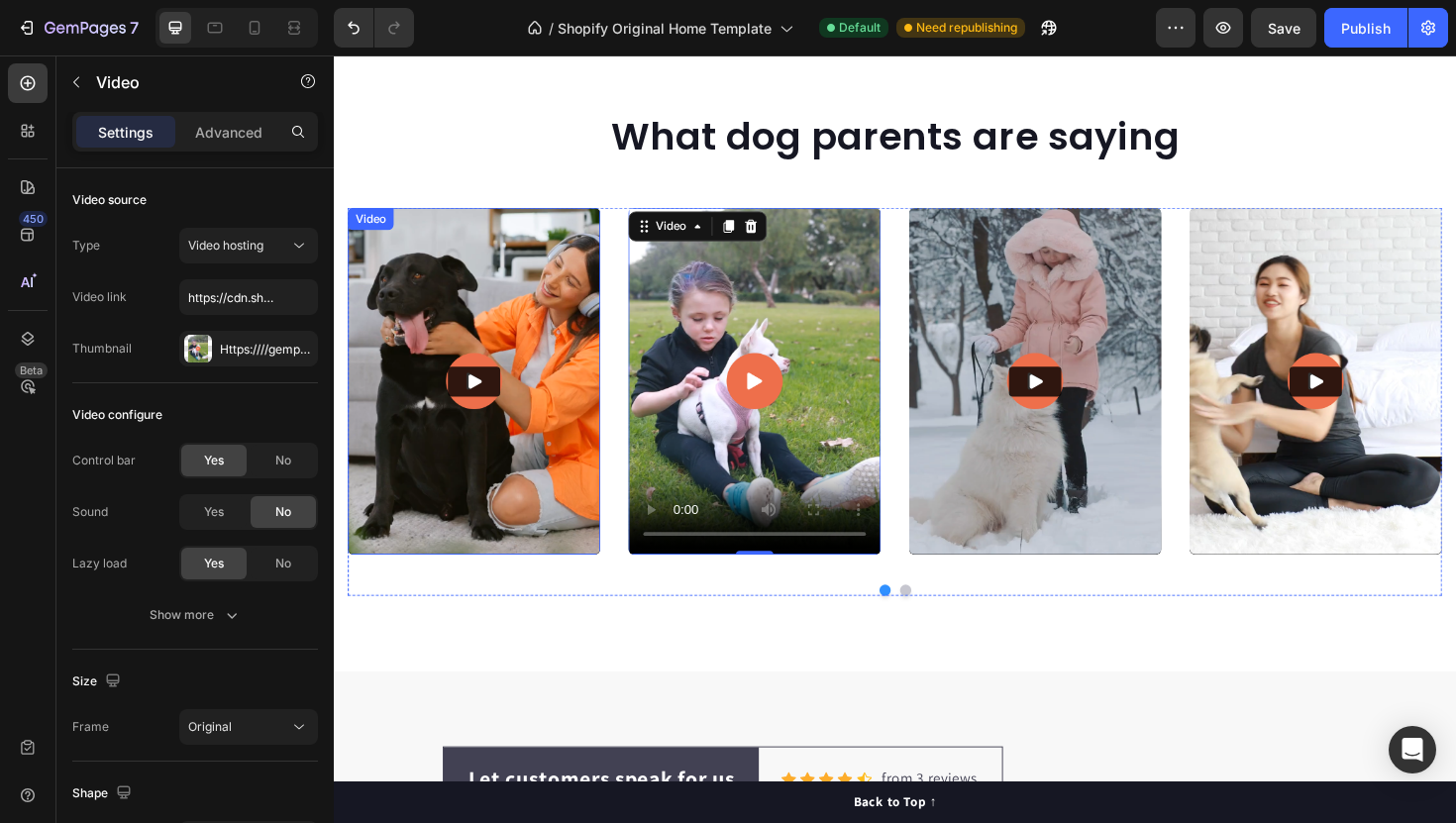click 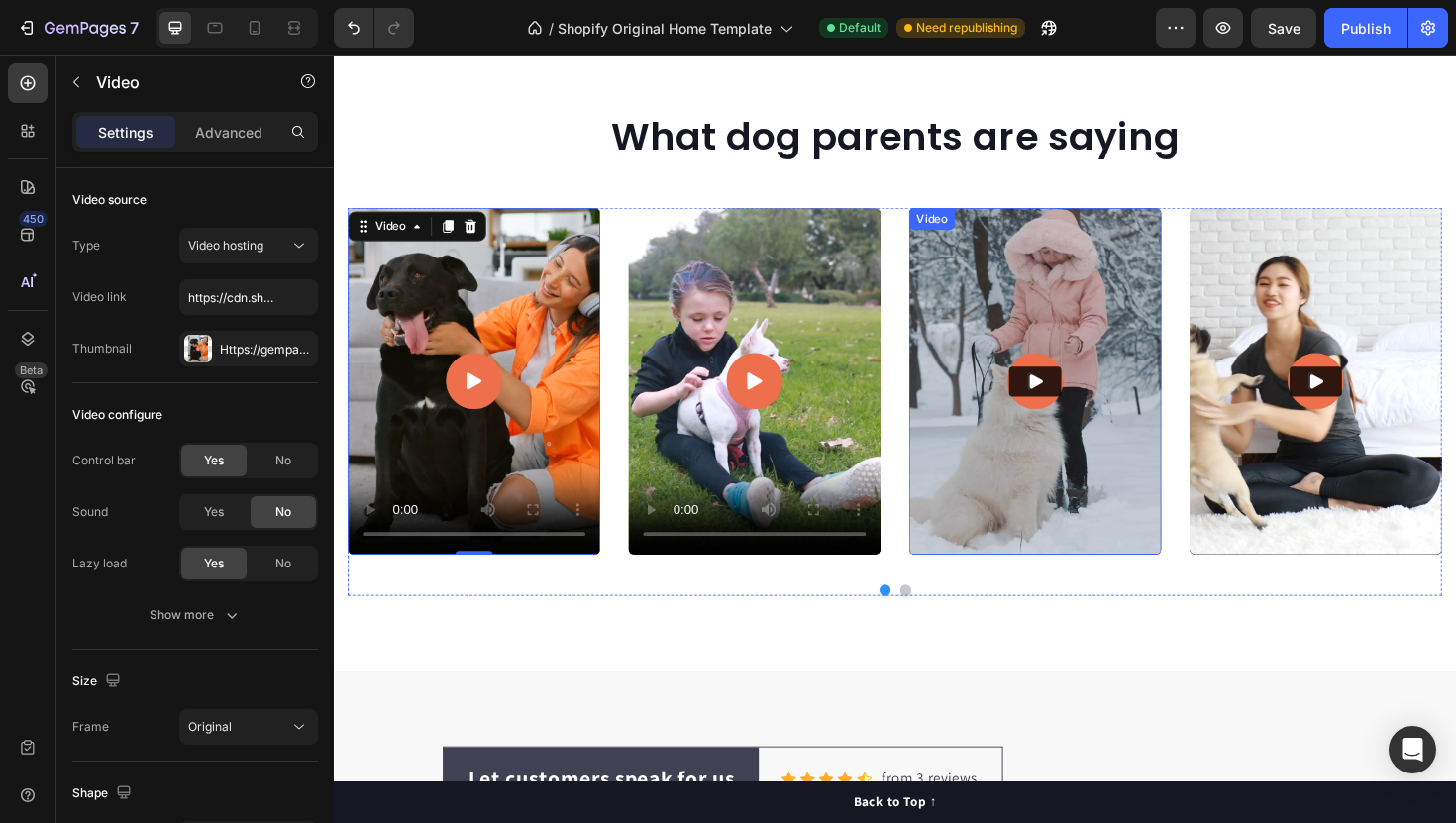 click 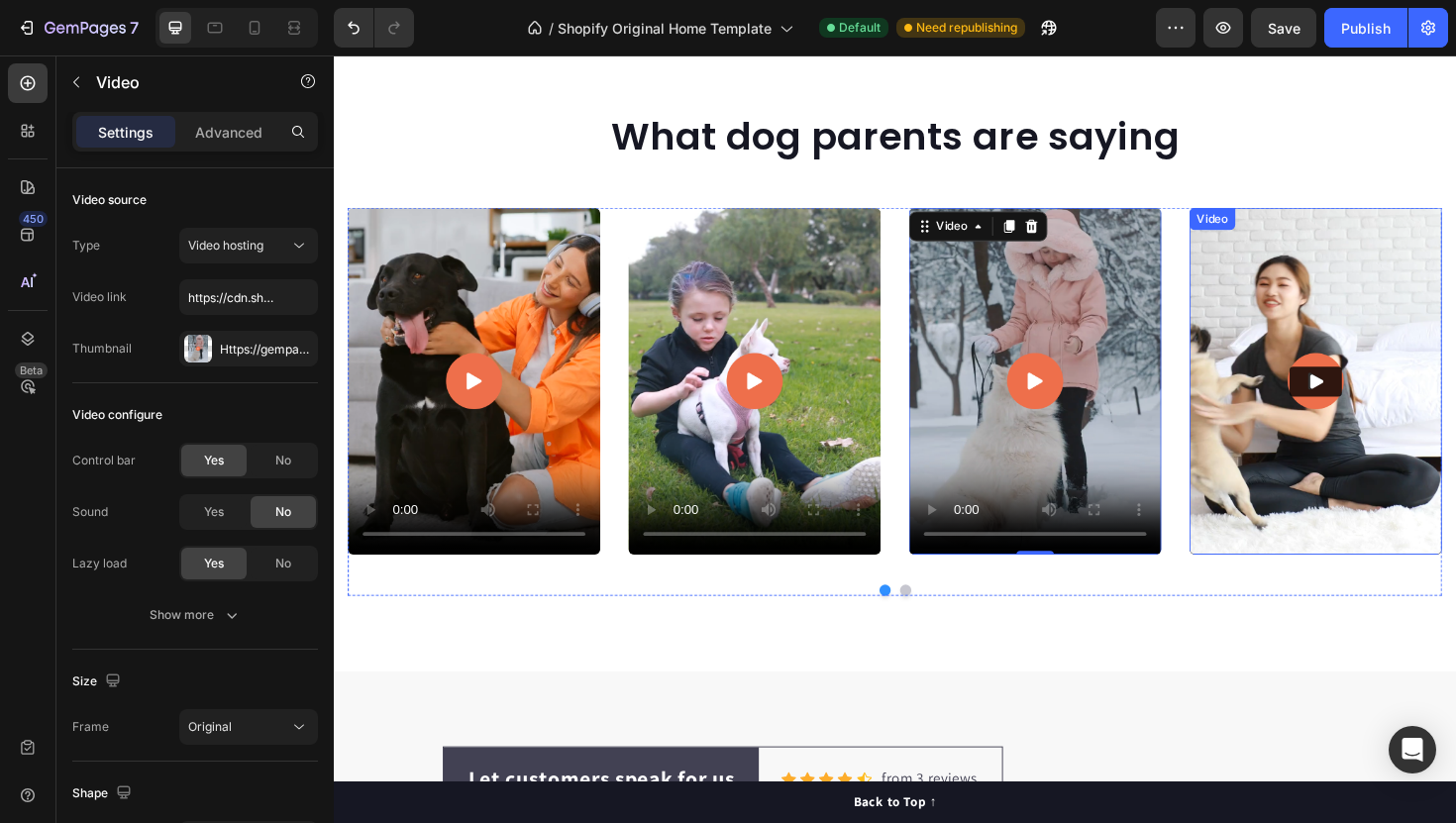 click 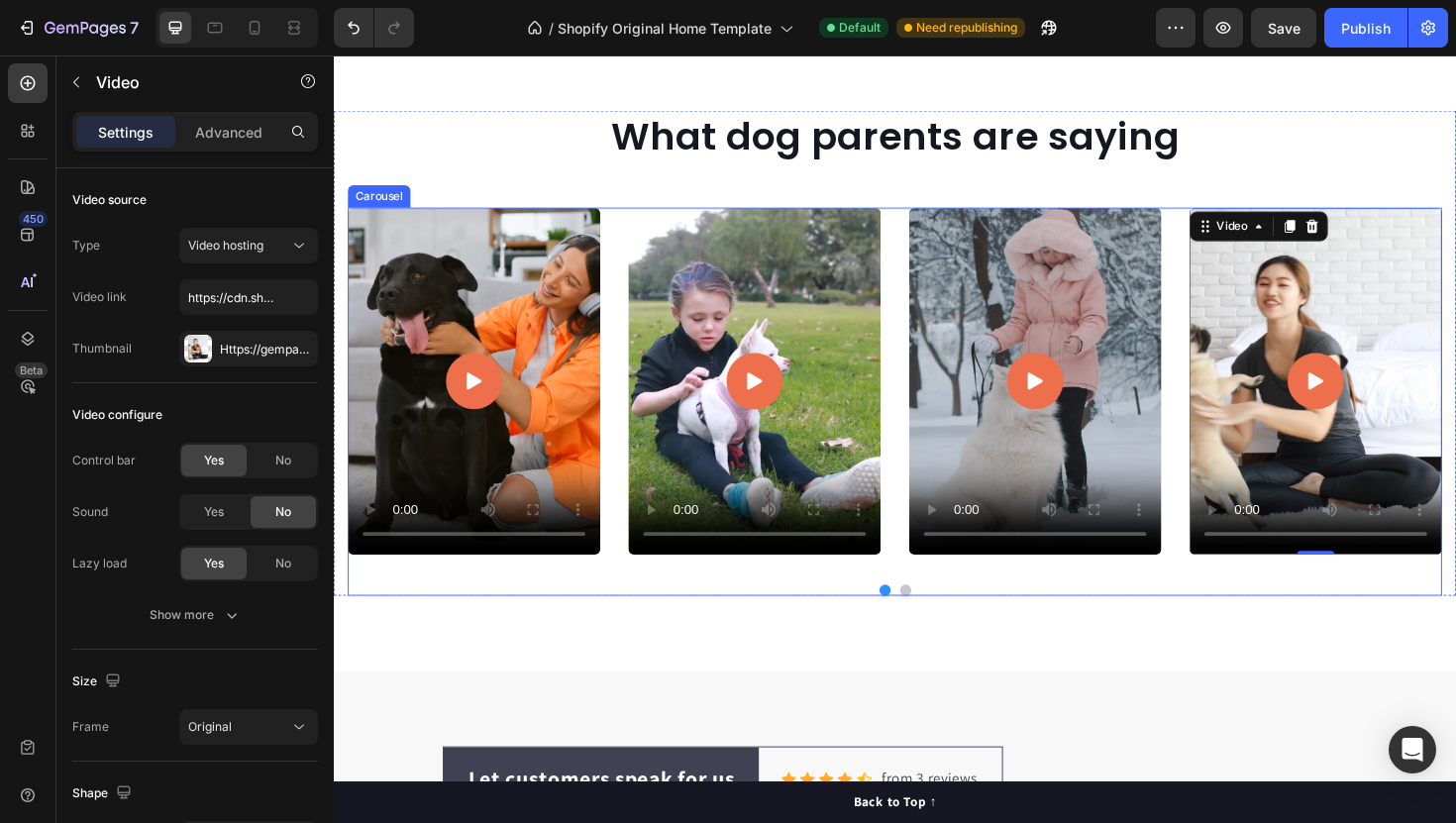 click on "Video Video Video Video   0 Video Carousel" at bounding box center [928, 422] 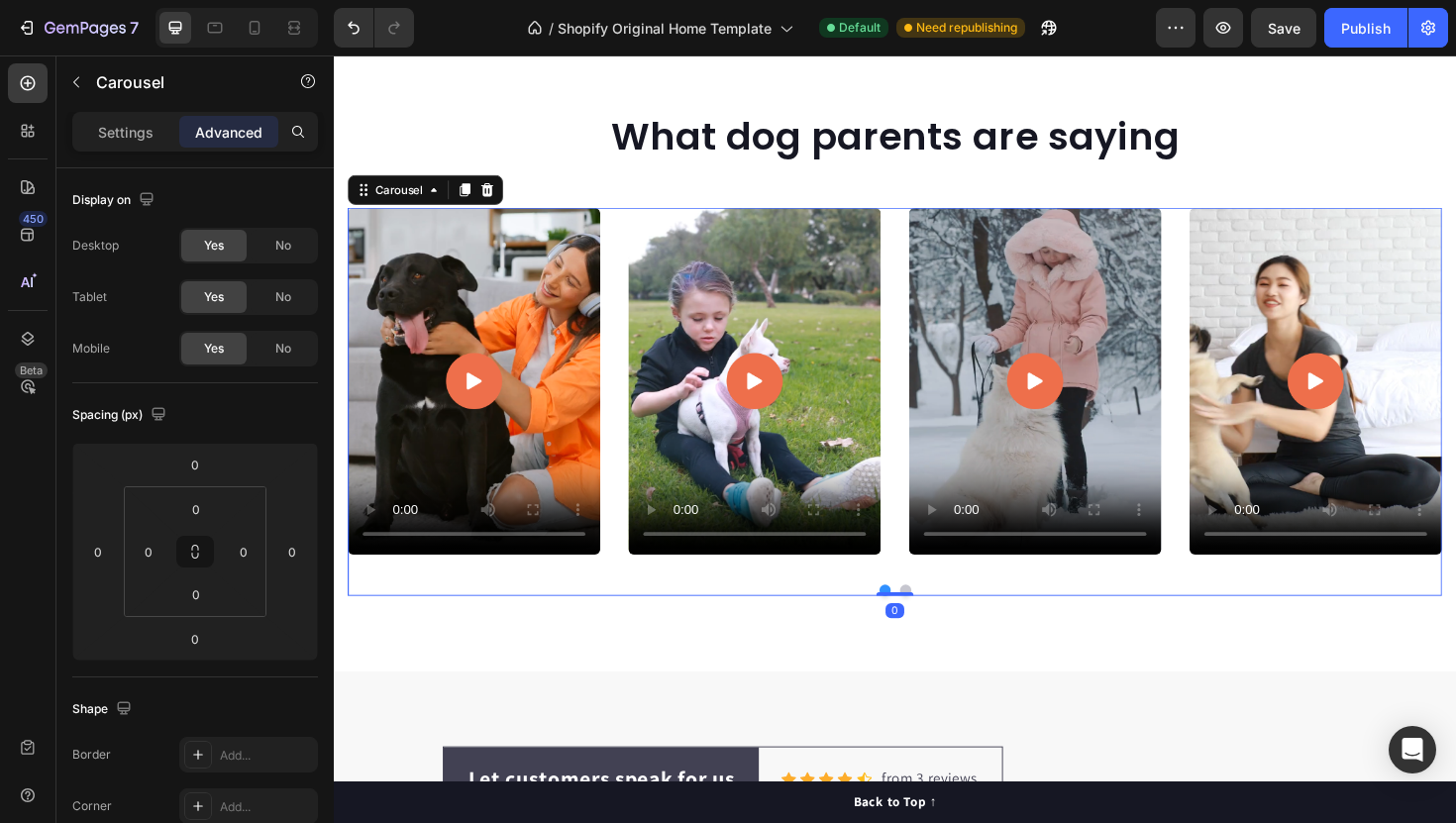 click at bounding box center (939, 622) 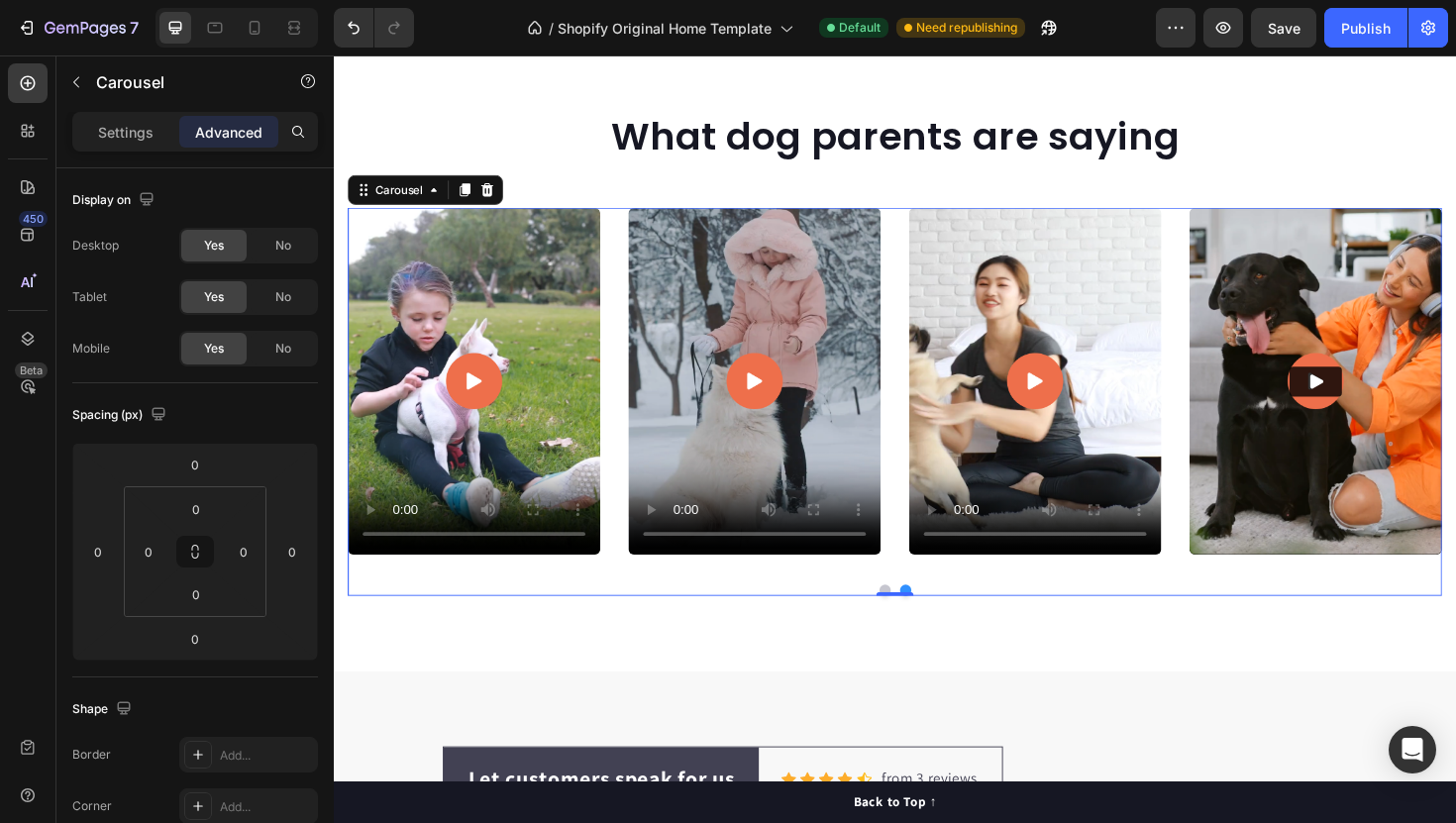 click at bounding box center [917, 622] 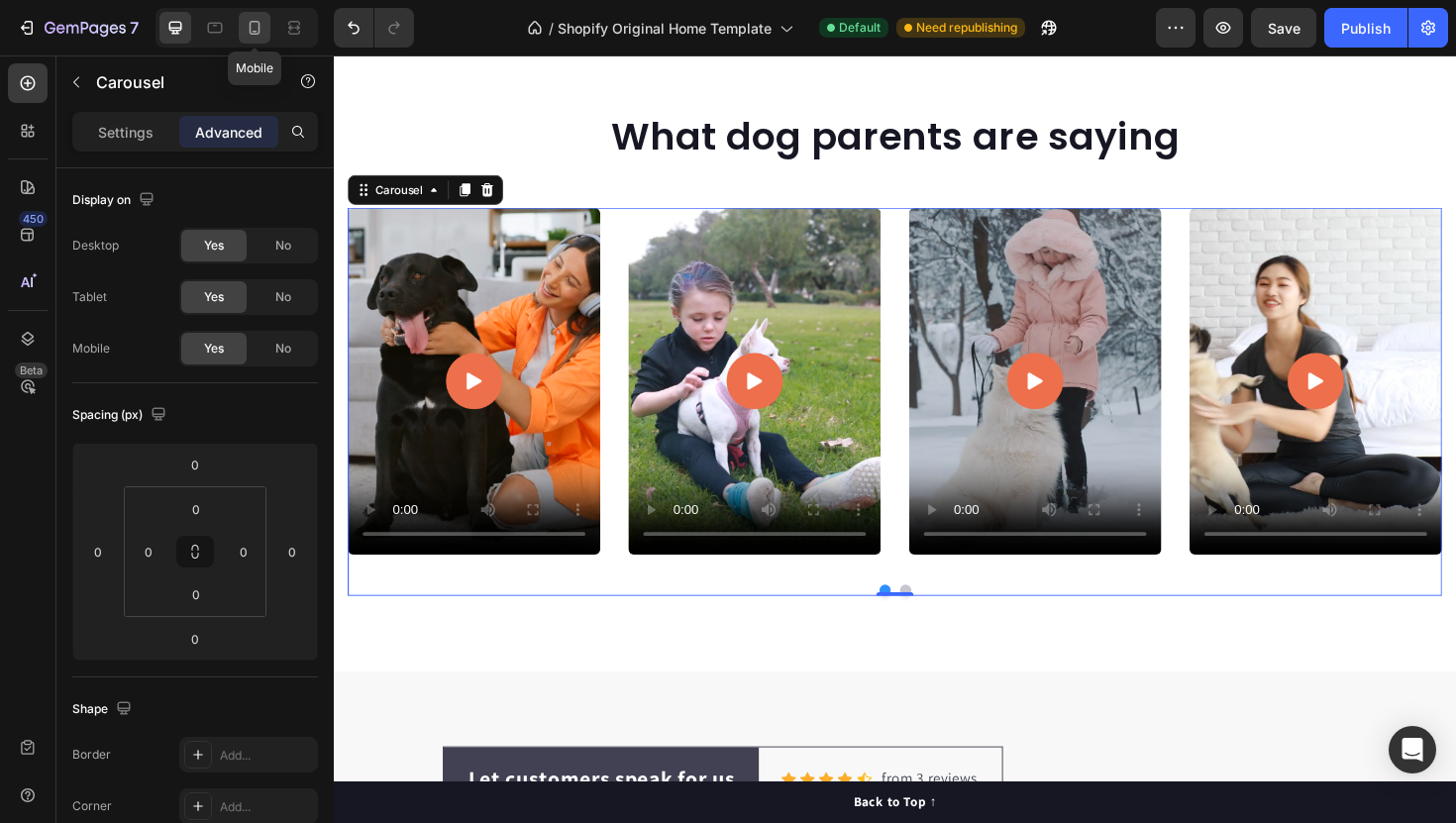 click 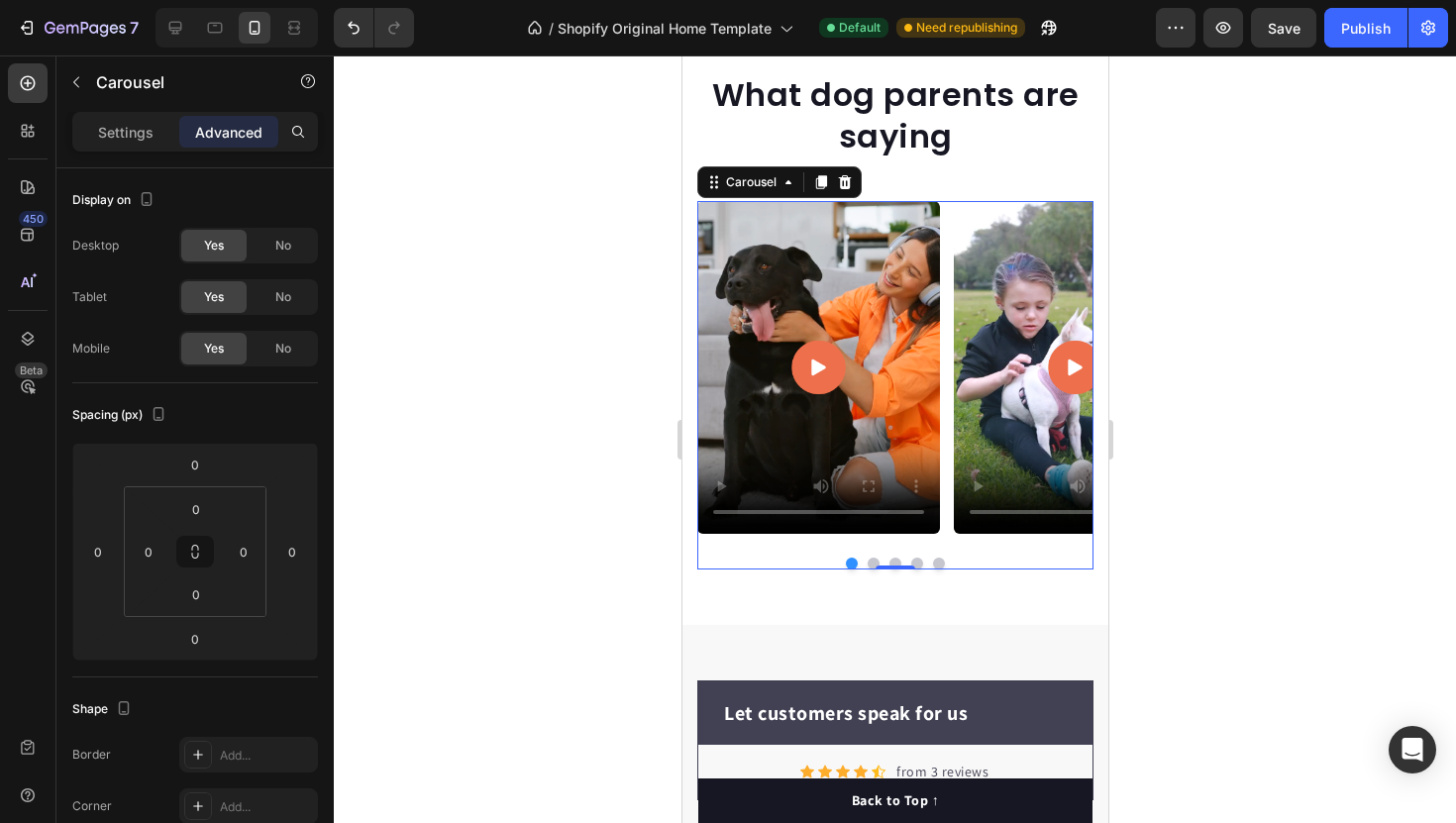 scroll, scrollTop: 5593, scrollLeft: 0, axis: vertical 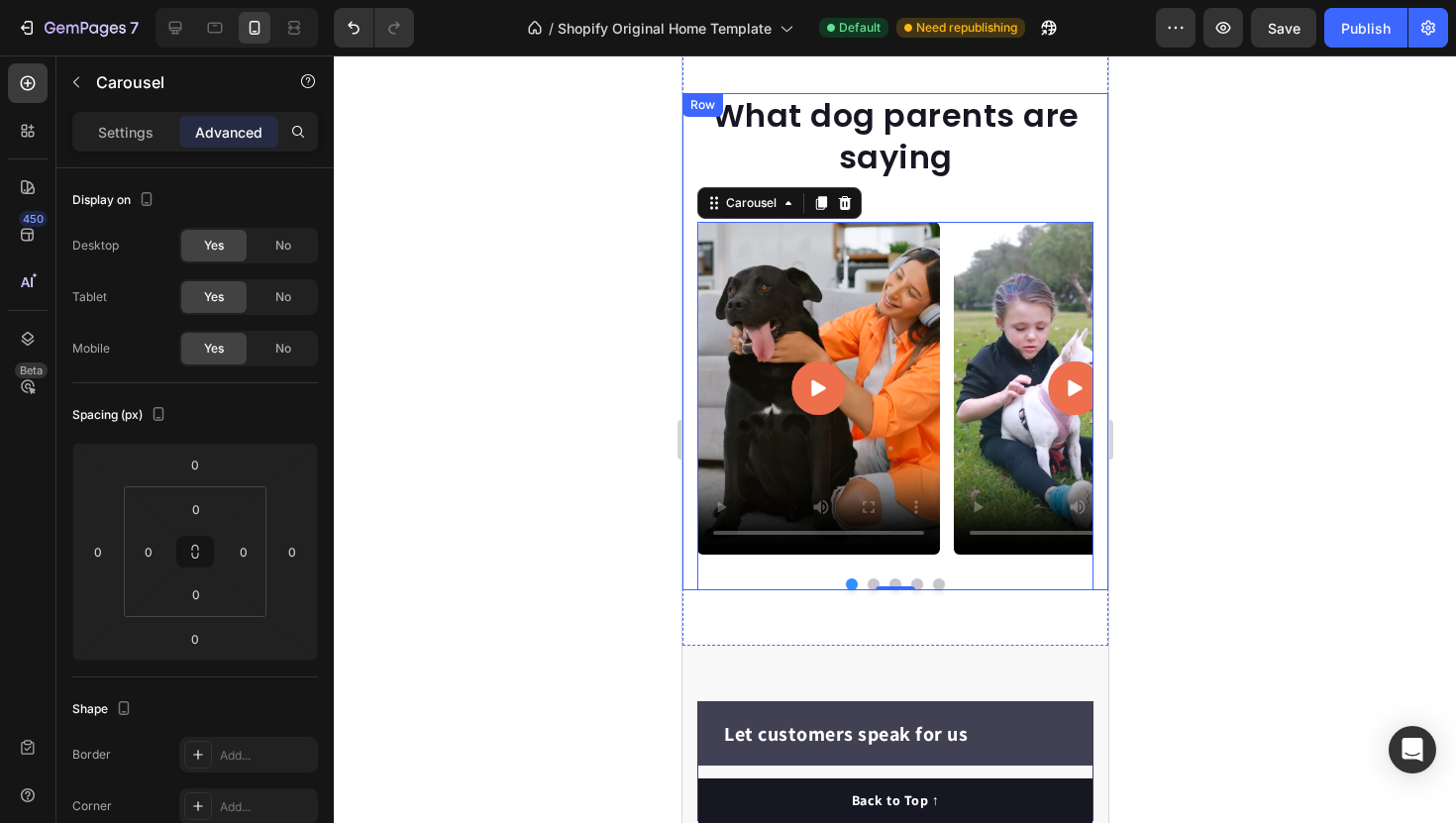 click on "What dog parents are saying Heading Video Video Video Video Video Carousel   0 Row" at bounding box center (894, 341) 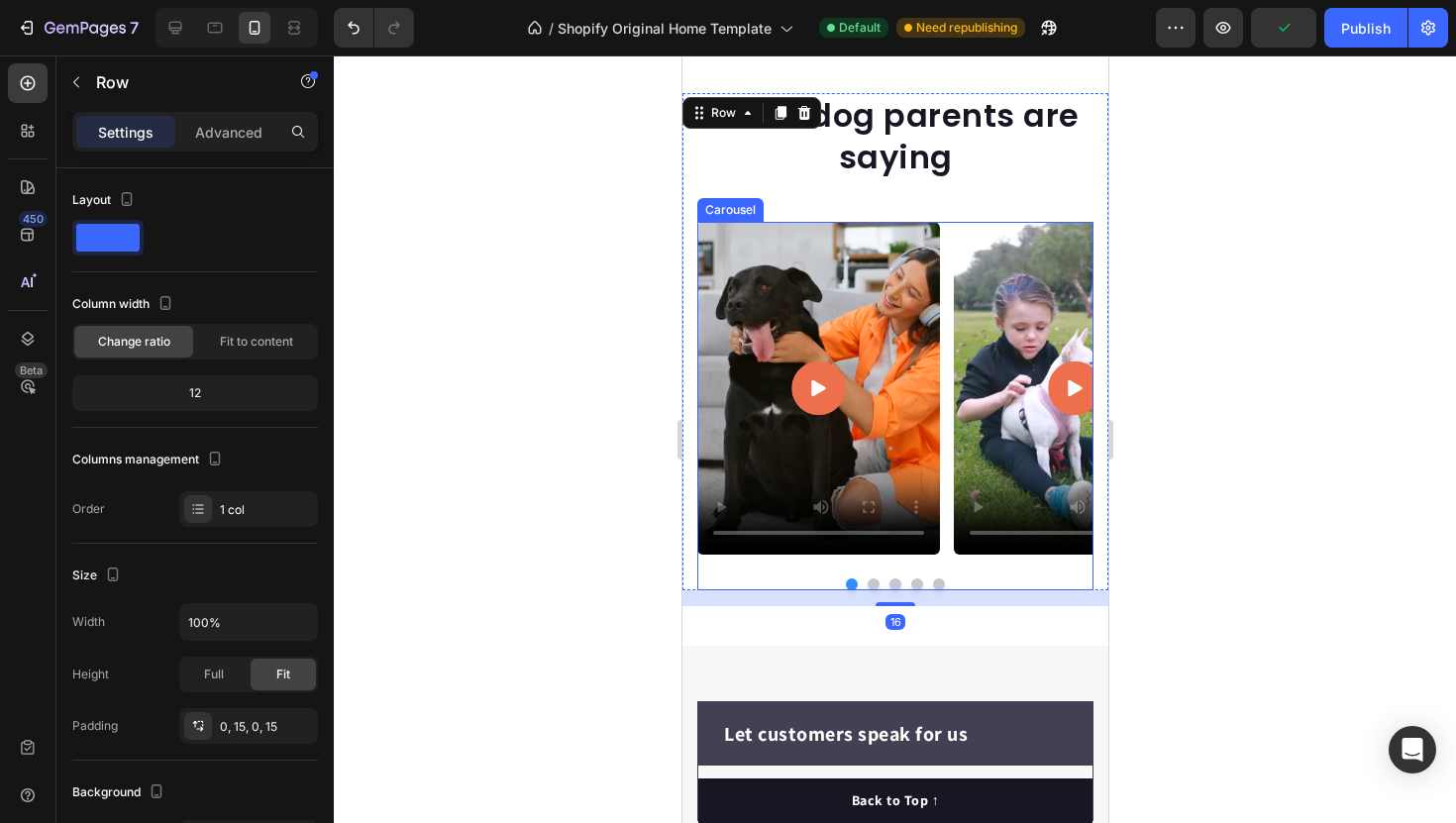 click at bounding box center (873, 584) 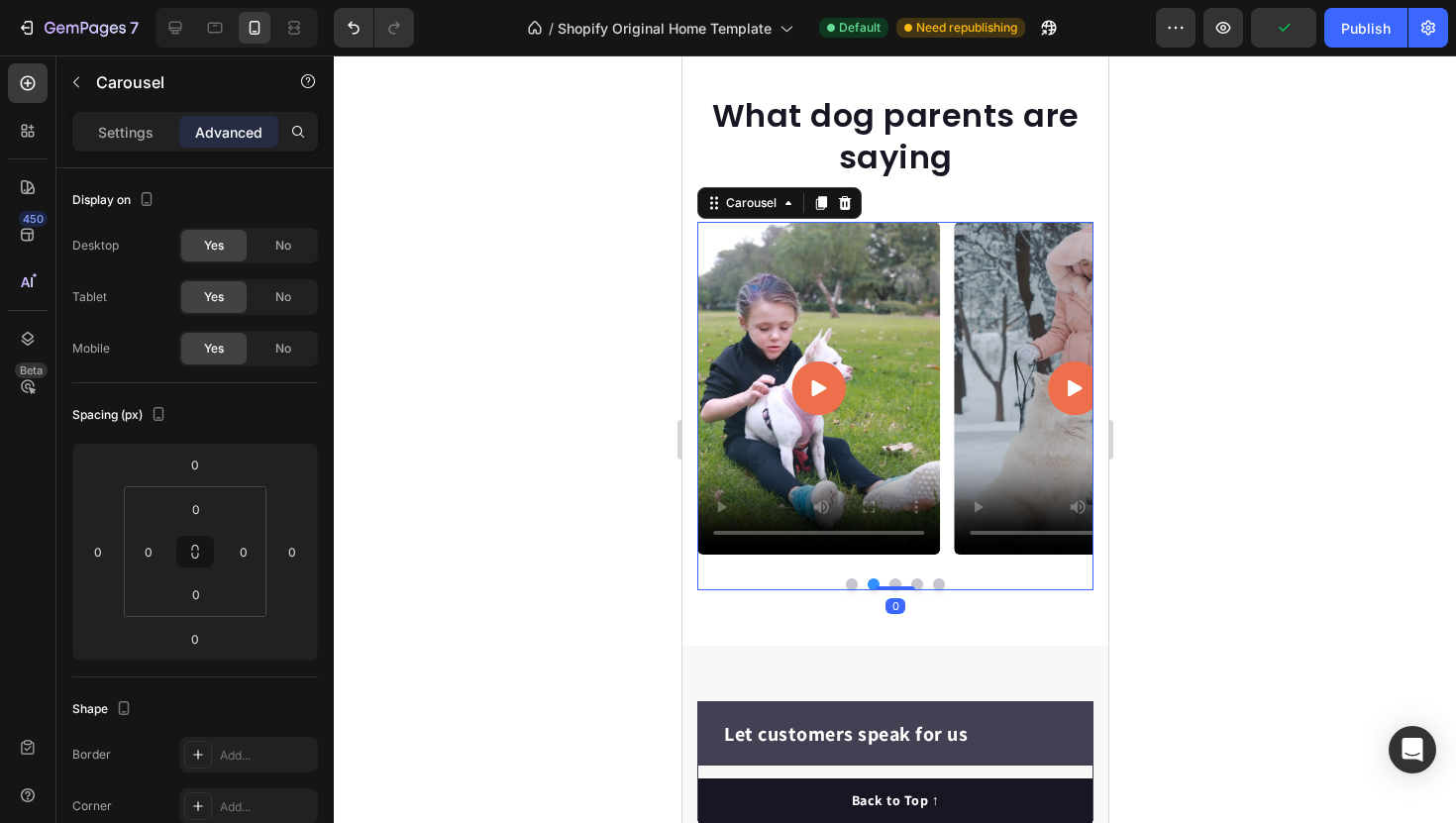 click at bounding box center [851, 584] 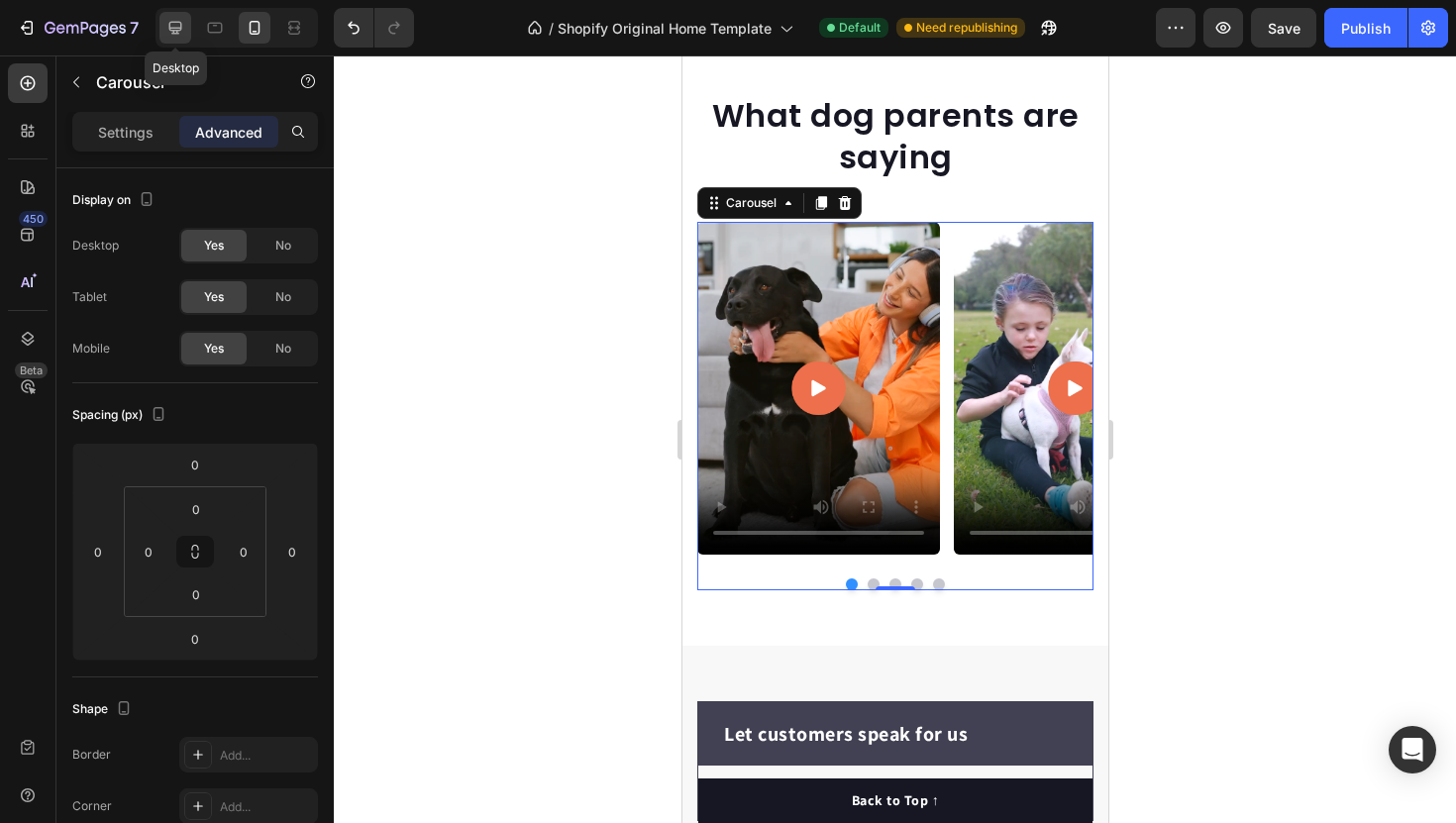 click 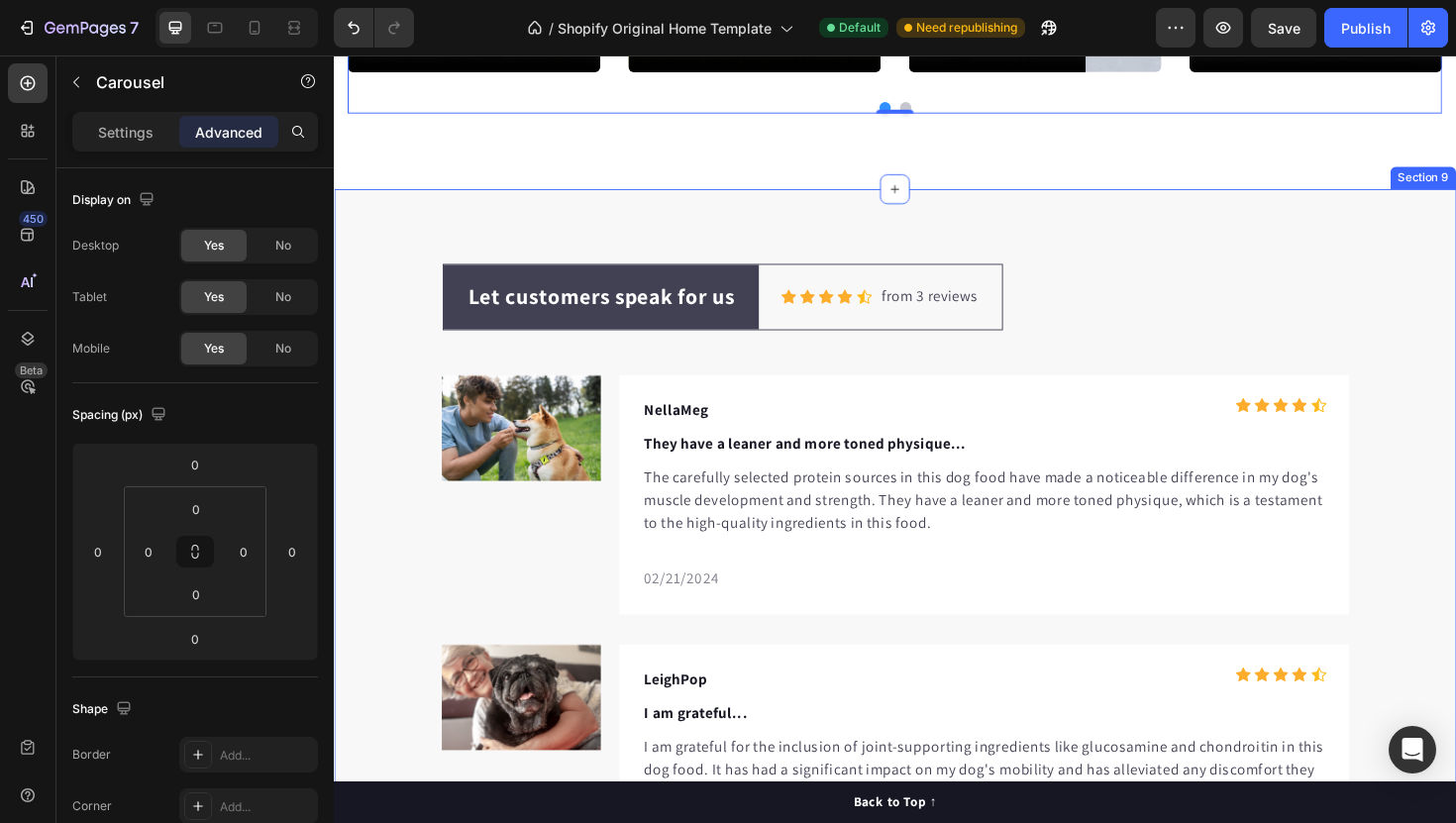 scroll, scrollTop: 6419, scrollLeft: 0, axis: vertical 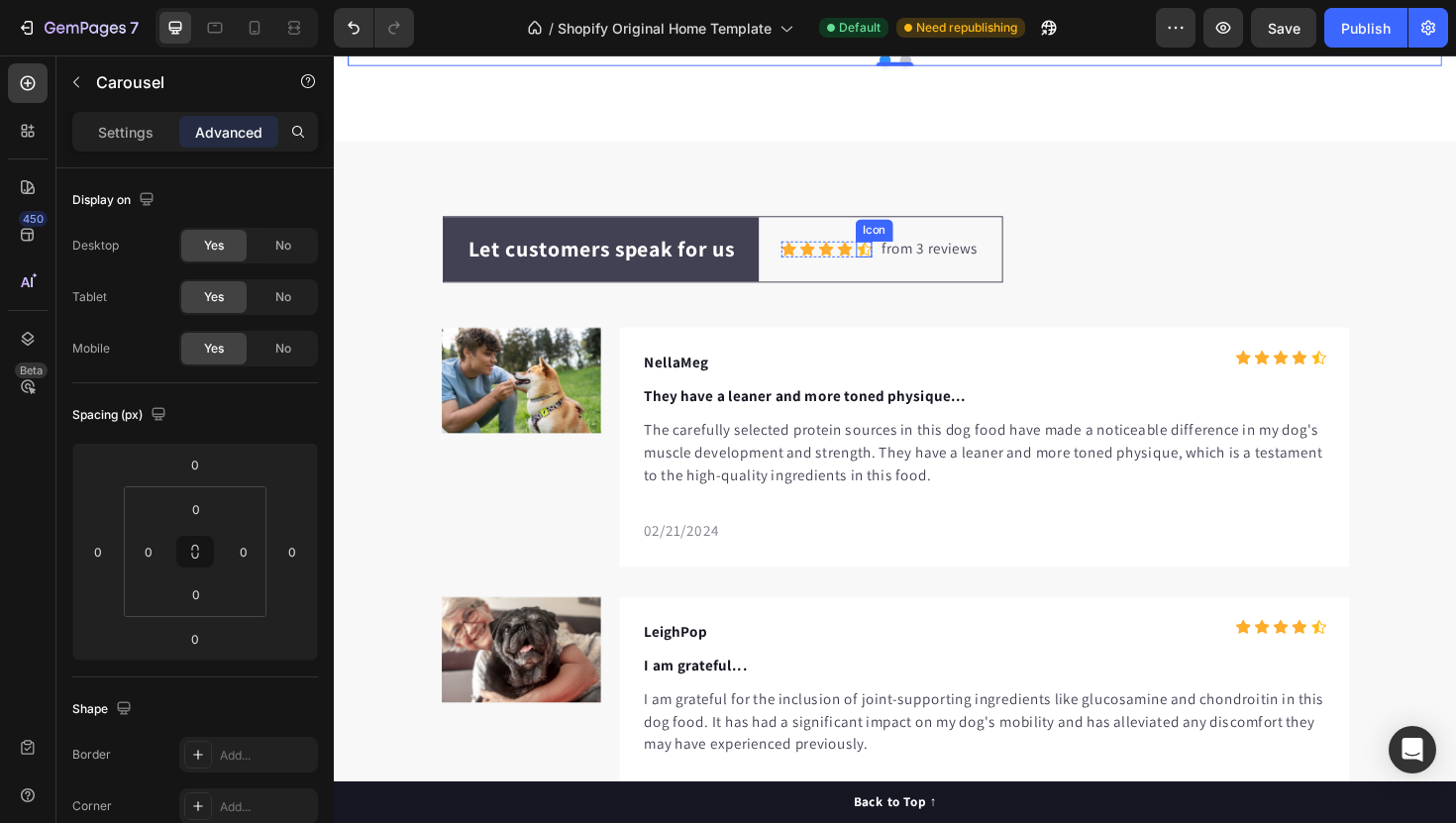 click 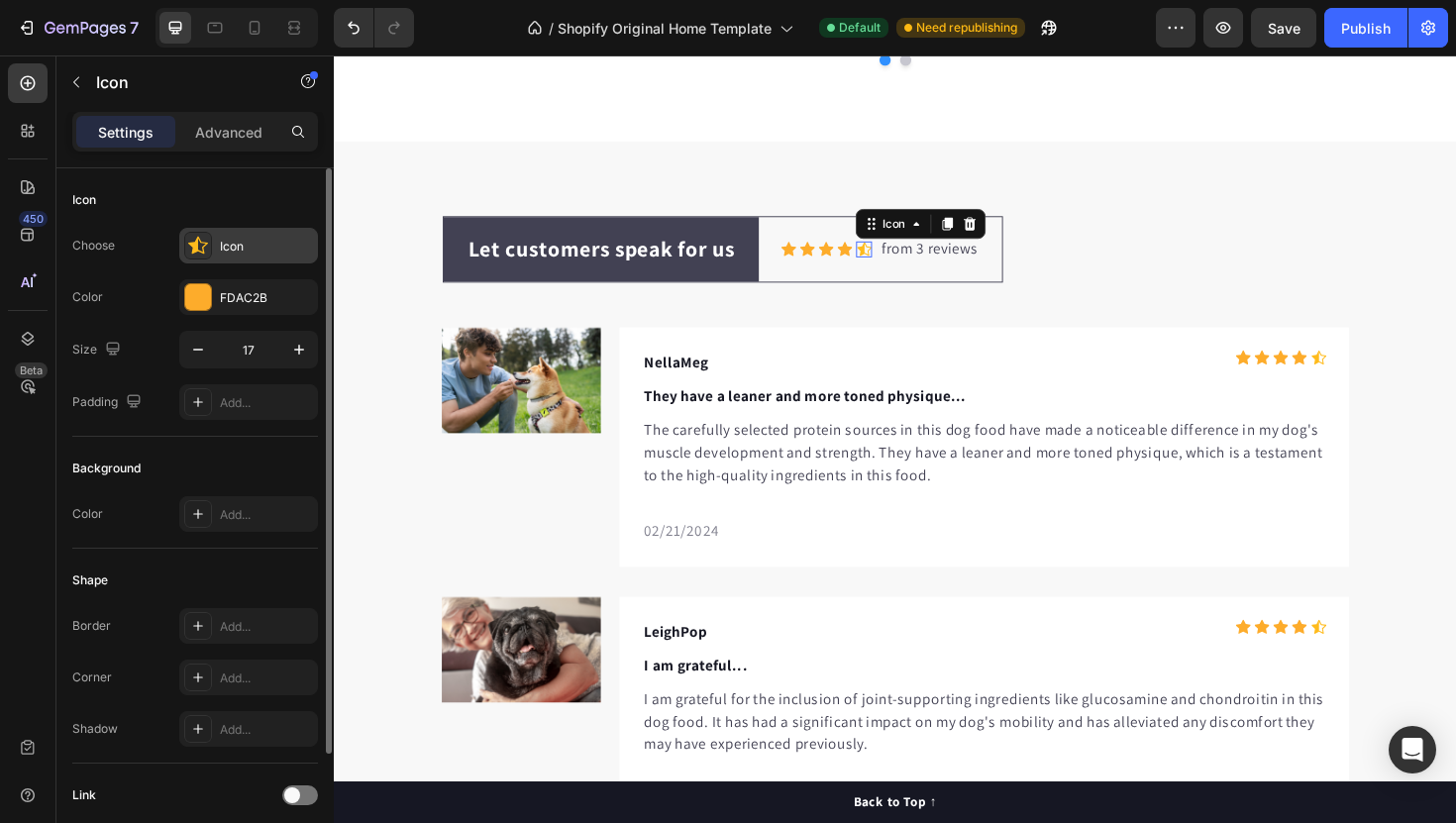 click on "Icon" at bounding box center (266, 247) 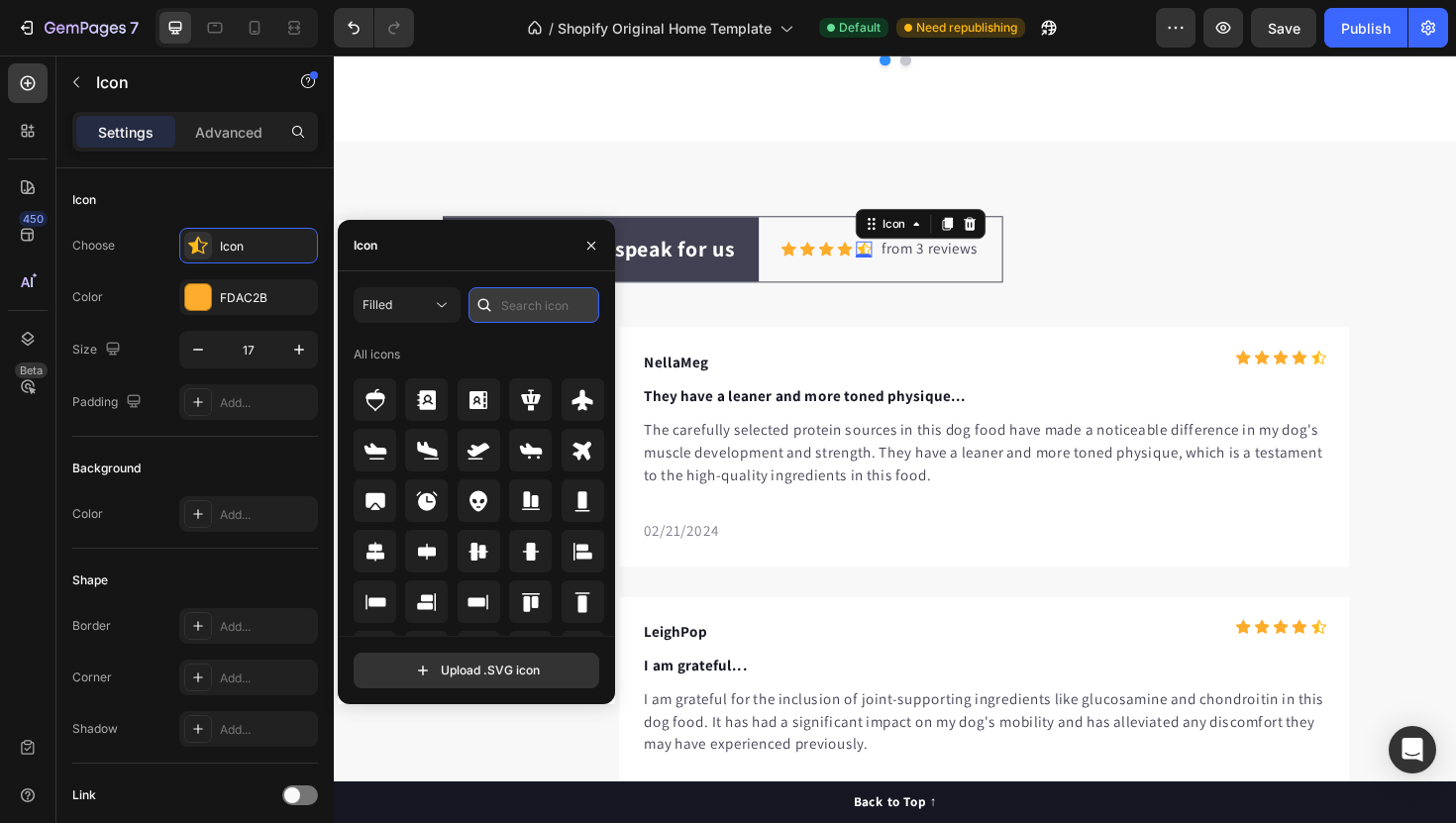 click at bounding box center (534, 305) 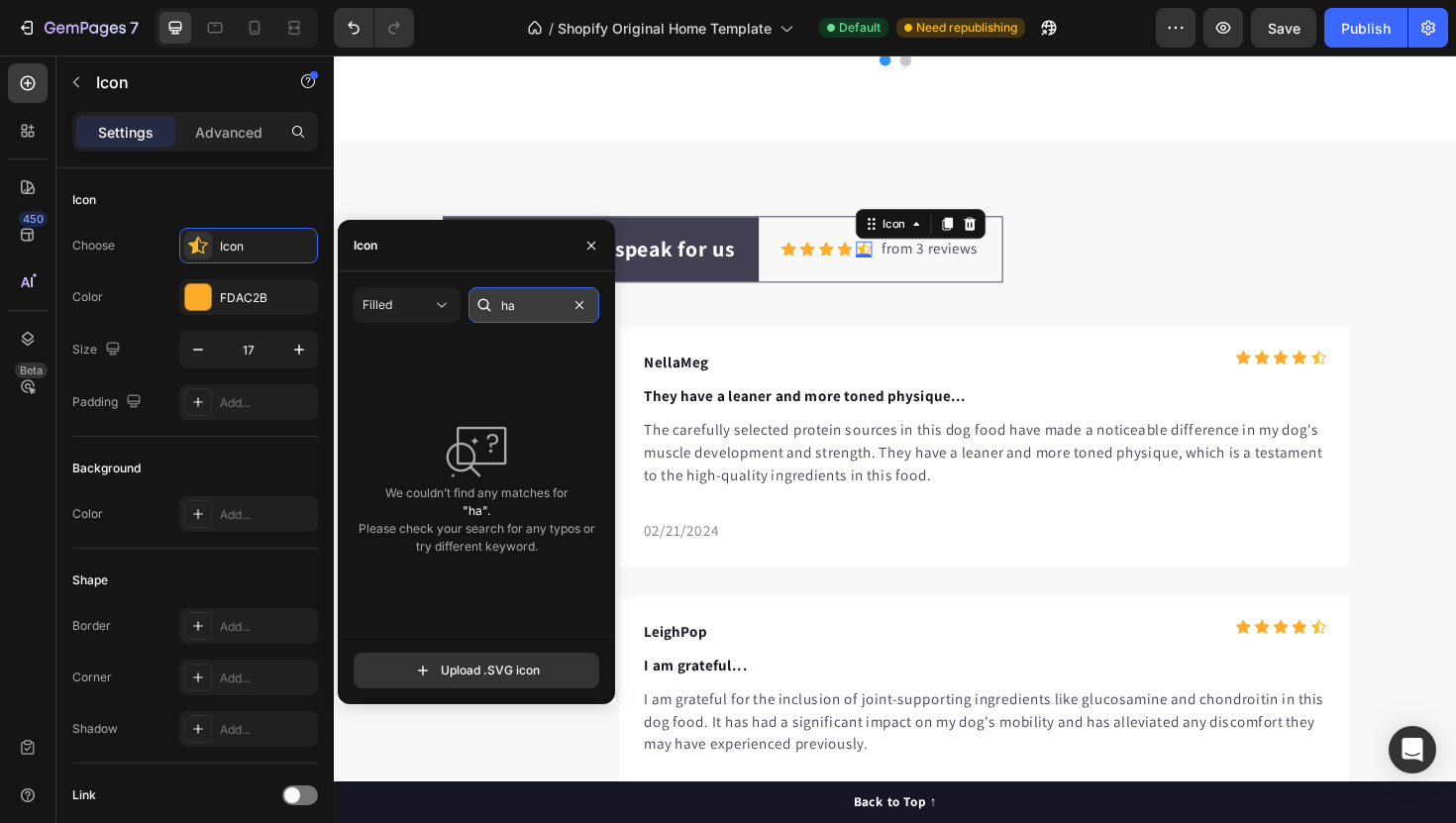 type on "h" 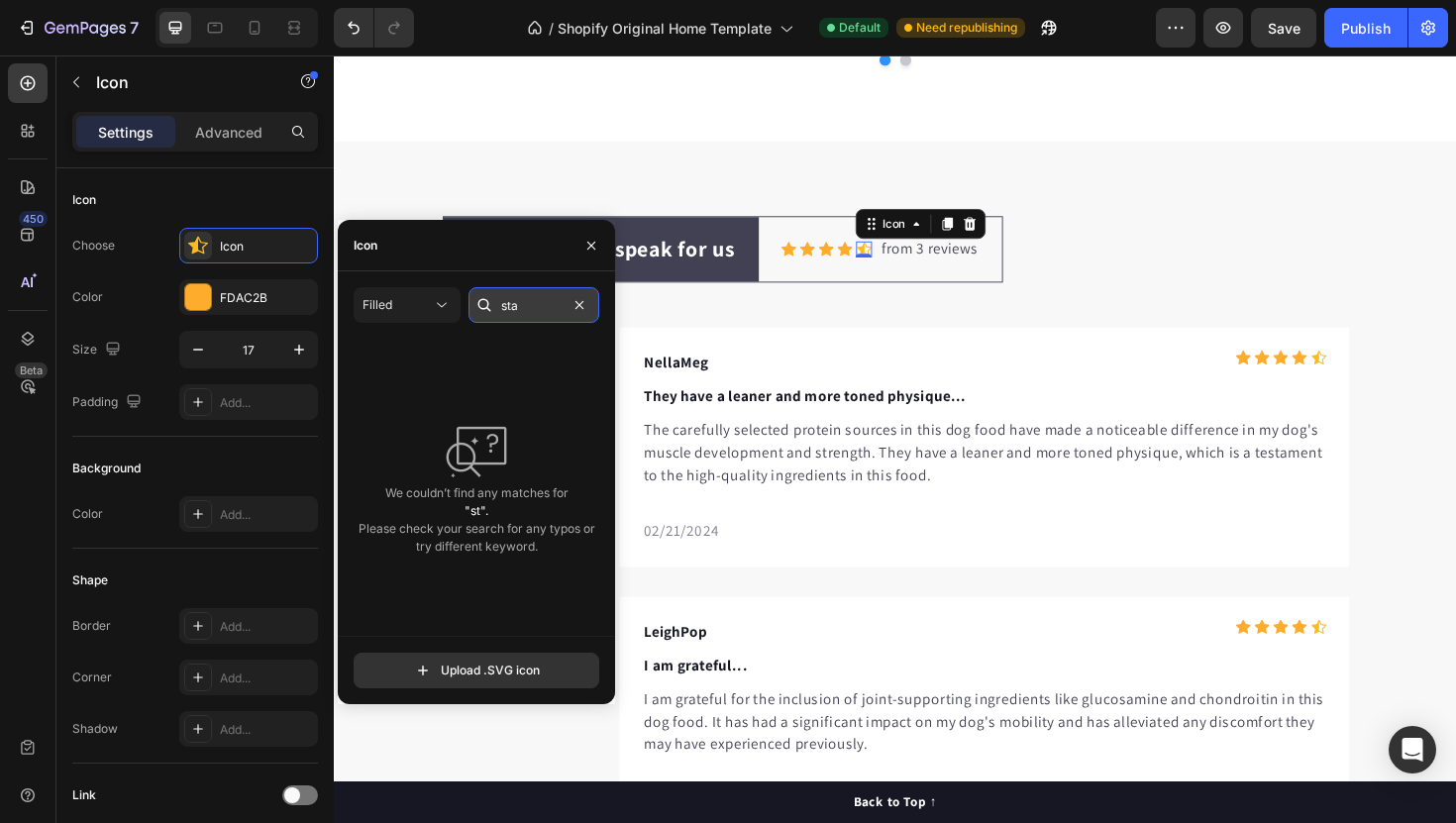 type on "star" 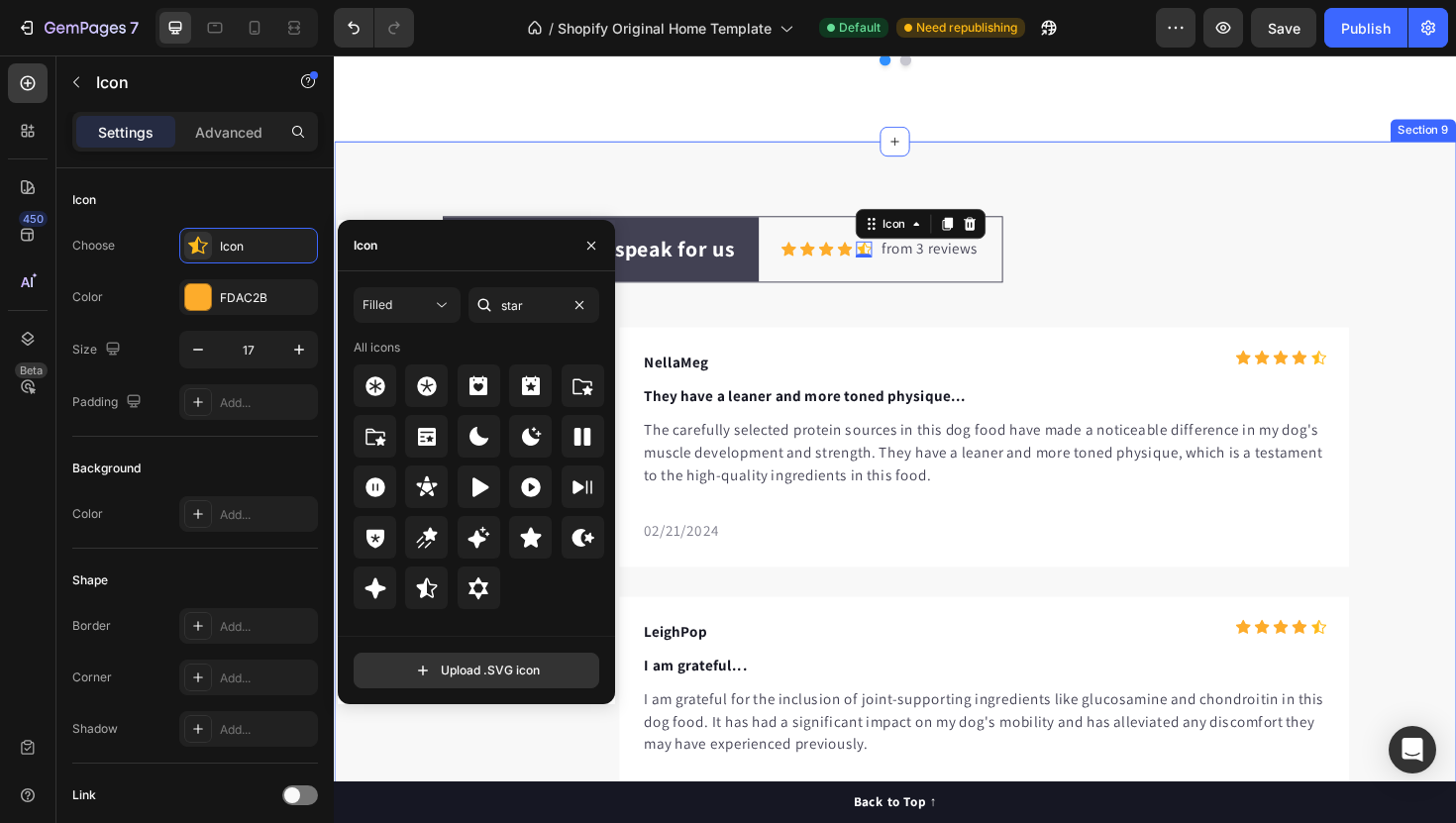 click on "Let customers speak for us Text block Row Icon Icon Icon Icon Icon Icon List Hoz from 3 reviews Text block Row Row Image [NAME] Text block Icon Icon Icon Icon Icon Icon List Hoz Row They have a leaner and more toned physique... Text block The carefully selected protein sources in this dog food have made a noticeable difference in my dog's muscle development and strength. They have a leaner and more toned physique, which is a testament to the high-quality ingredients in this food. Text block [DATE] Text block Row Row Image [NAME] Text block Icon Icon Icon Icon Icon Icon List Hoz Row I am grateful... Text block I am grateful for the inclusion of joint-supporting ingredients like glucosamine and chondroitin in this dog food. It has had a significant impact on my dog's mobility and has alleviated any discomfort they may have experienced previously. Text block [DATE] Text block Row Row Image [NAME] Text block Icon Icon Icon Icon" at bounding box center [928, 696] 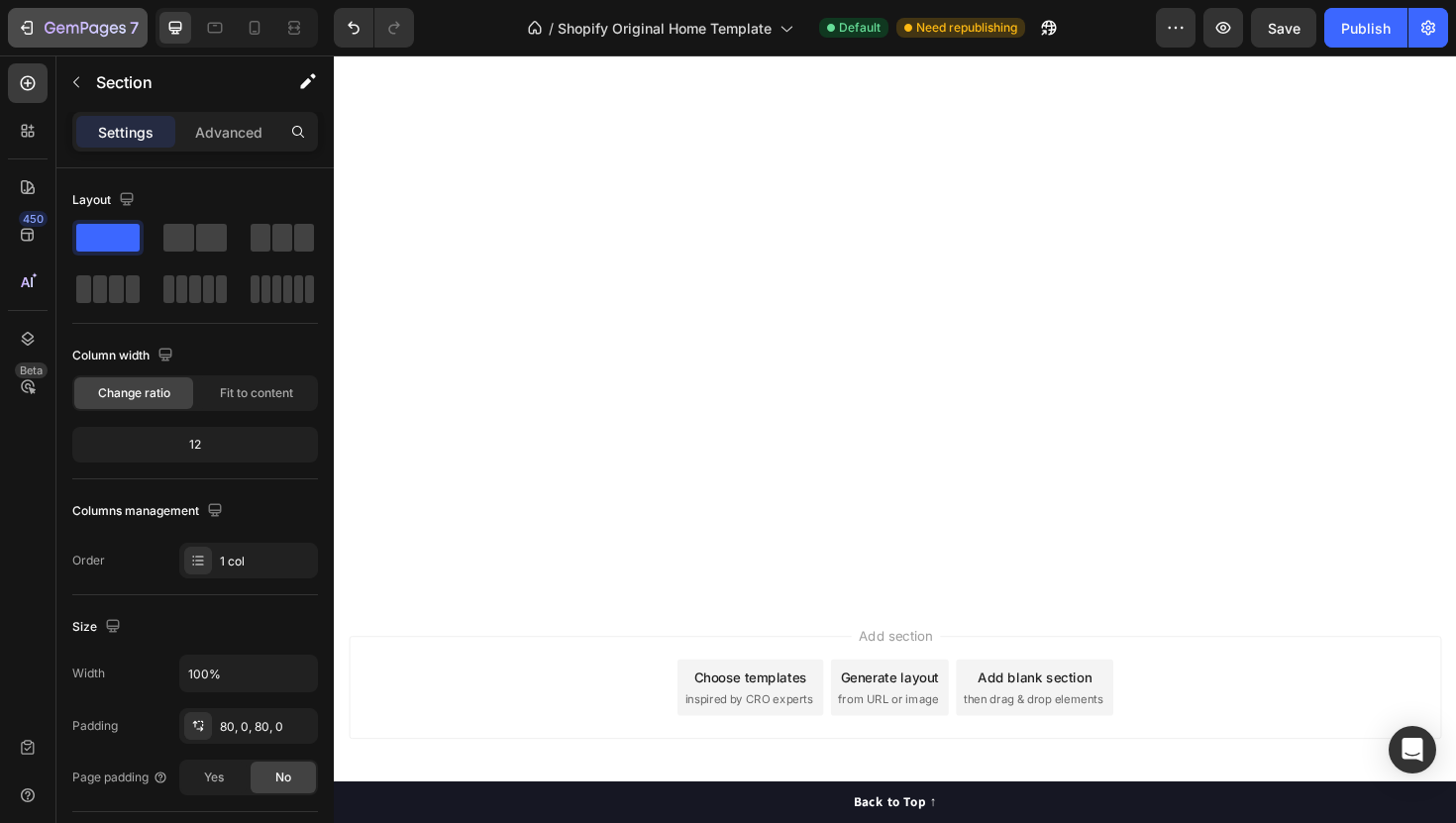 scroll, scrollTop: 0, scrollLeft: 0, axis: both 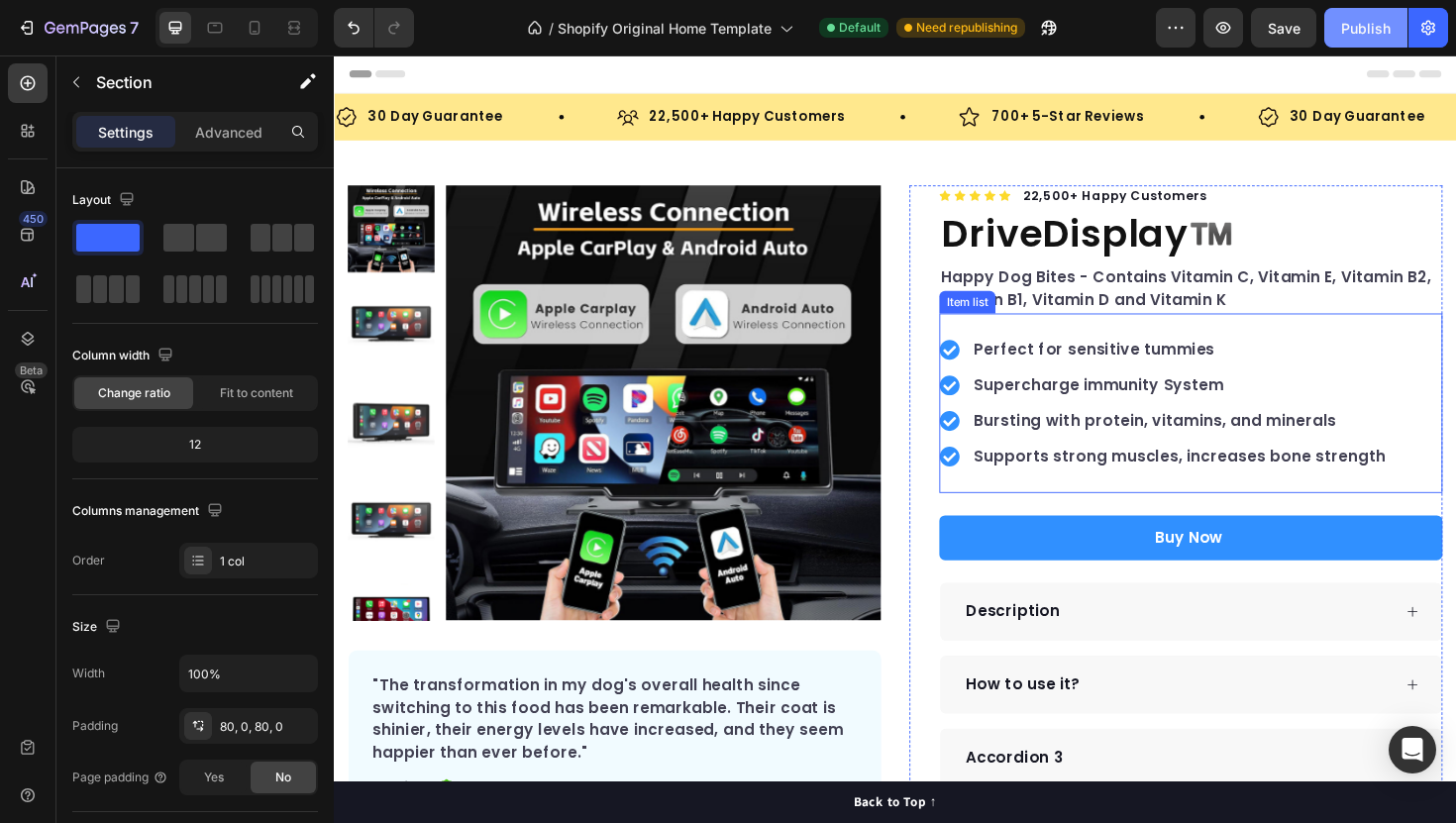 click on "Publish" at bounding box center [1366, 28] 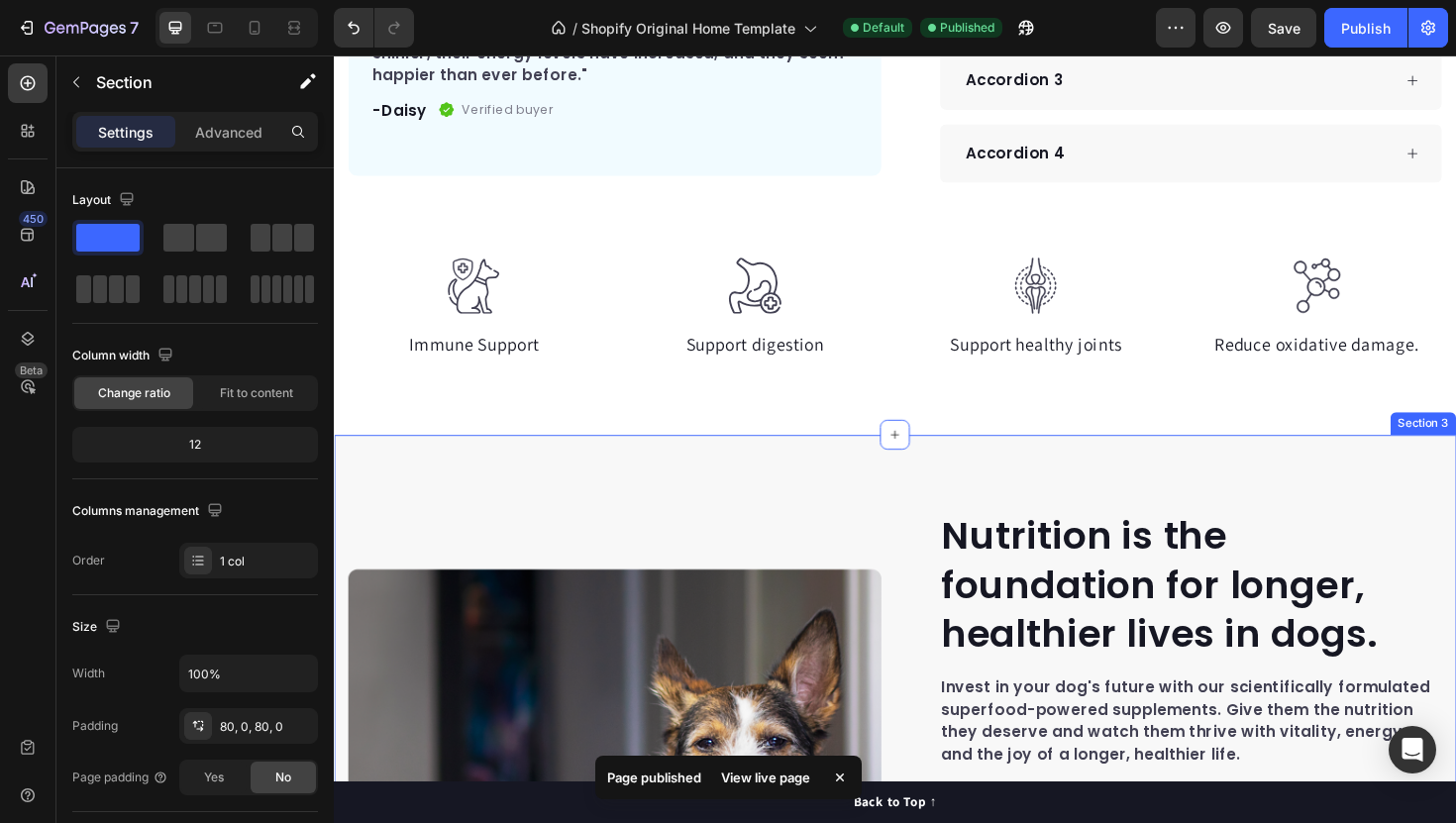 scroll, scrollTop: 0, scrollLeft: 0, axis: both 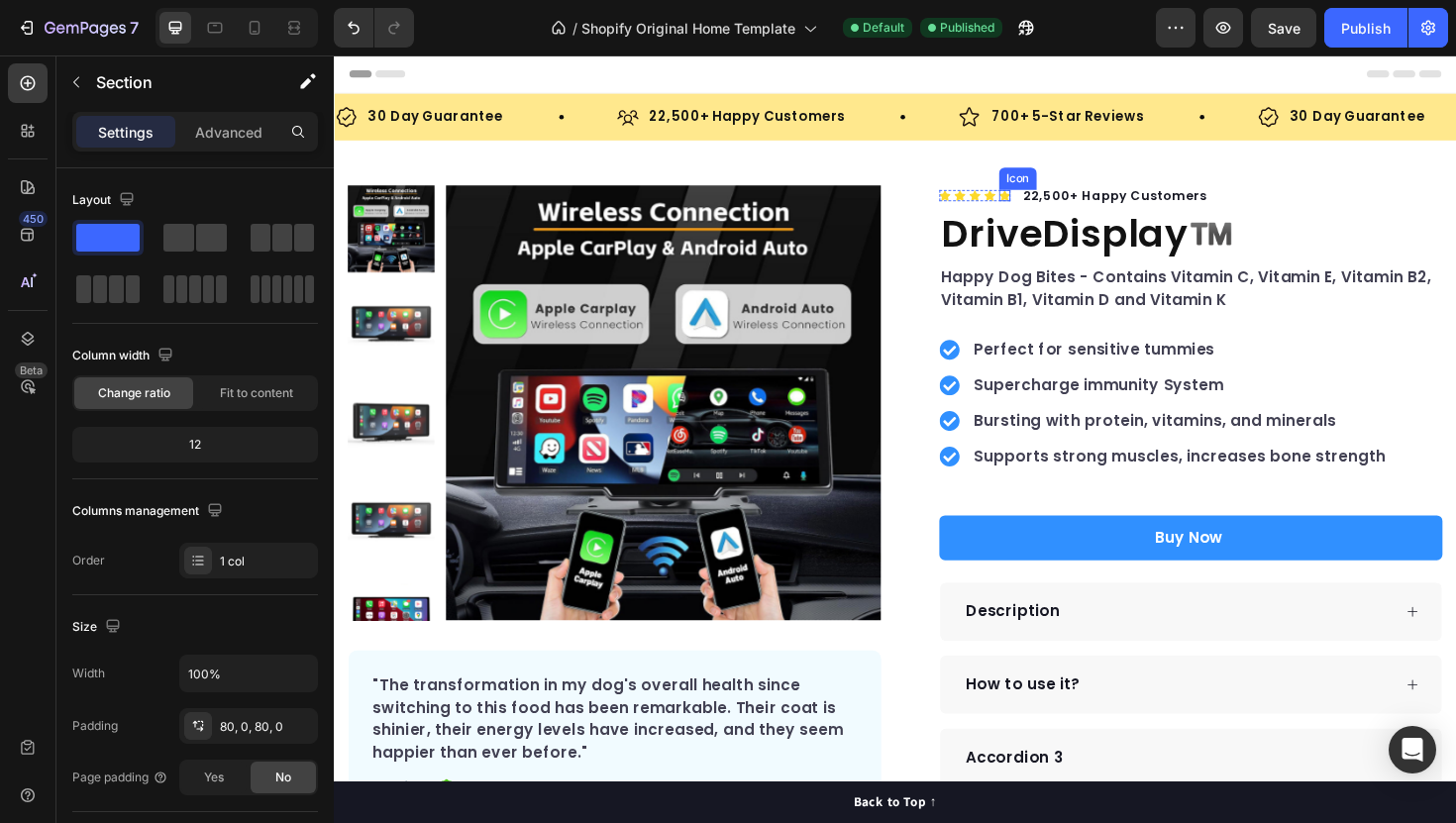 click 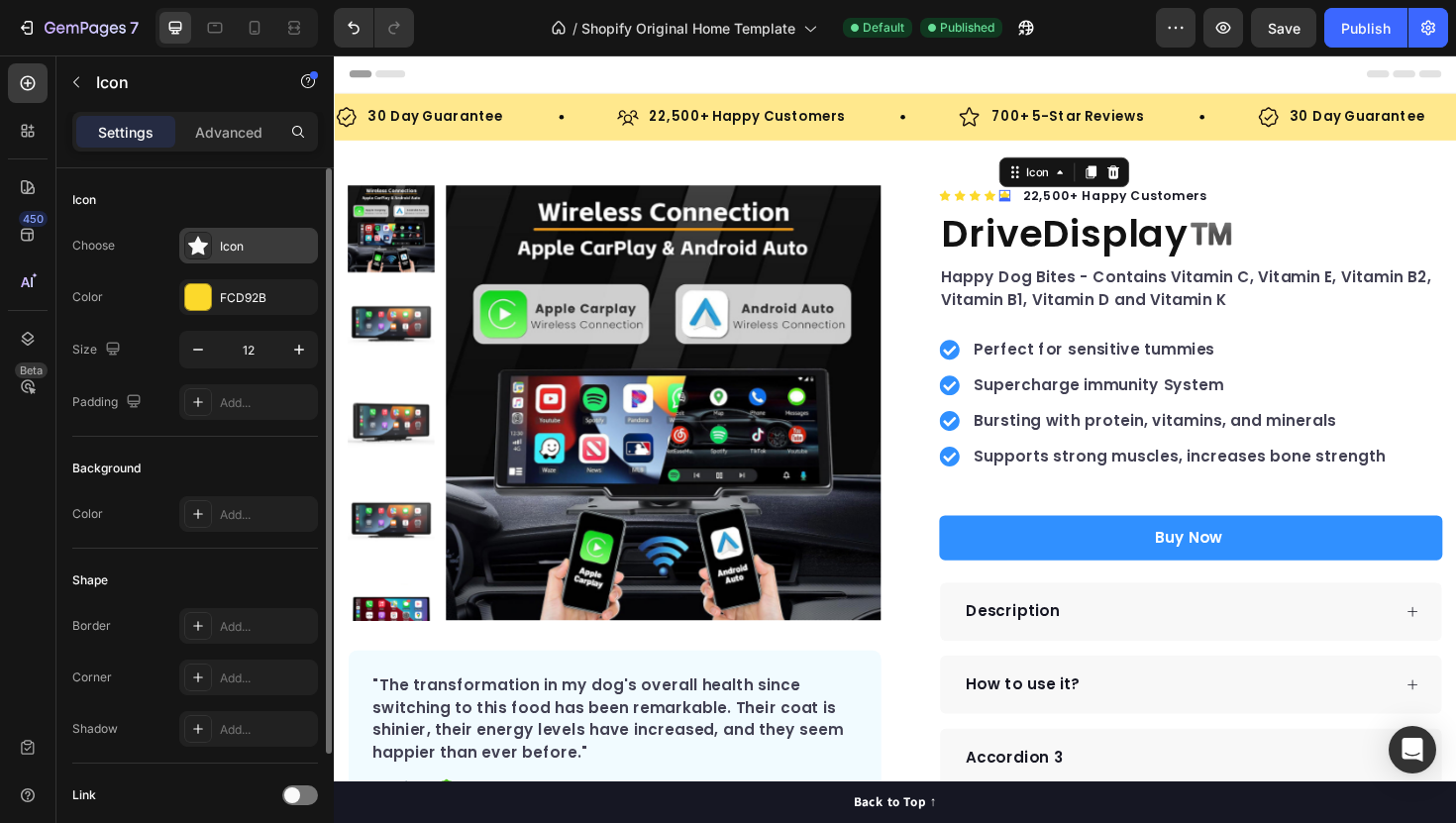 click on "Icon" at bounding box center [266, 247] 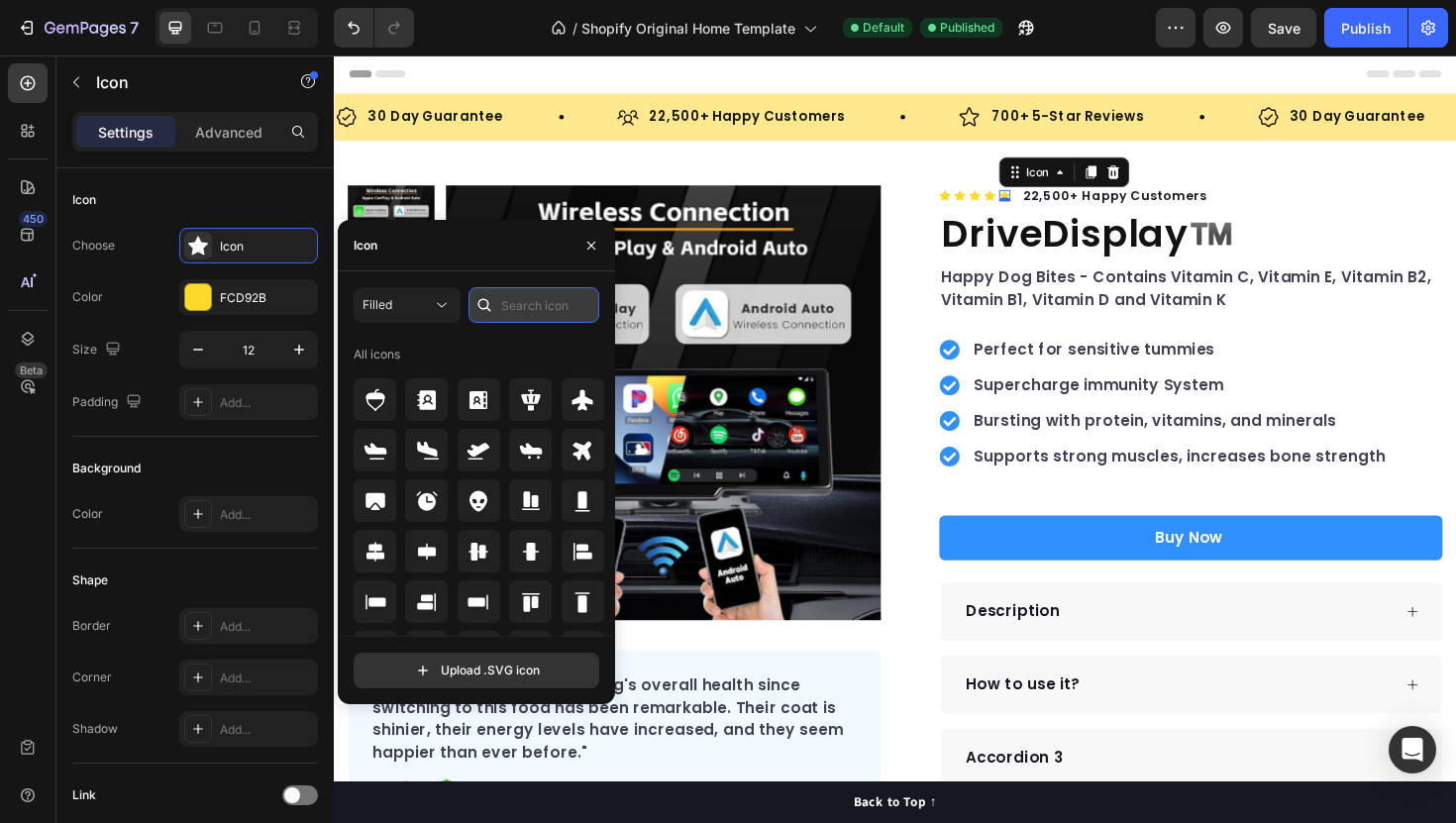 click at bounding box center [534, 305] 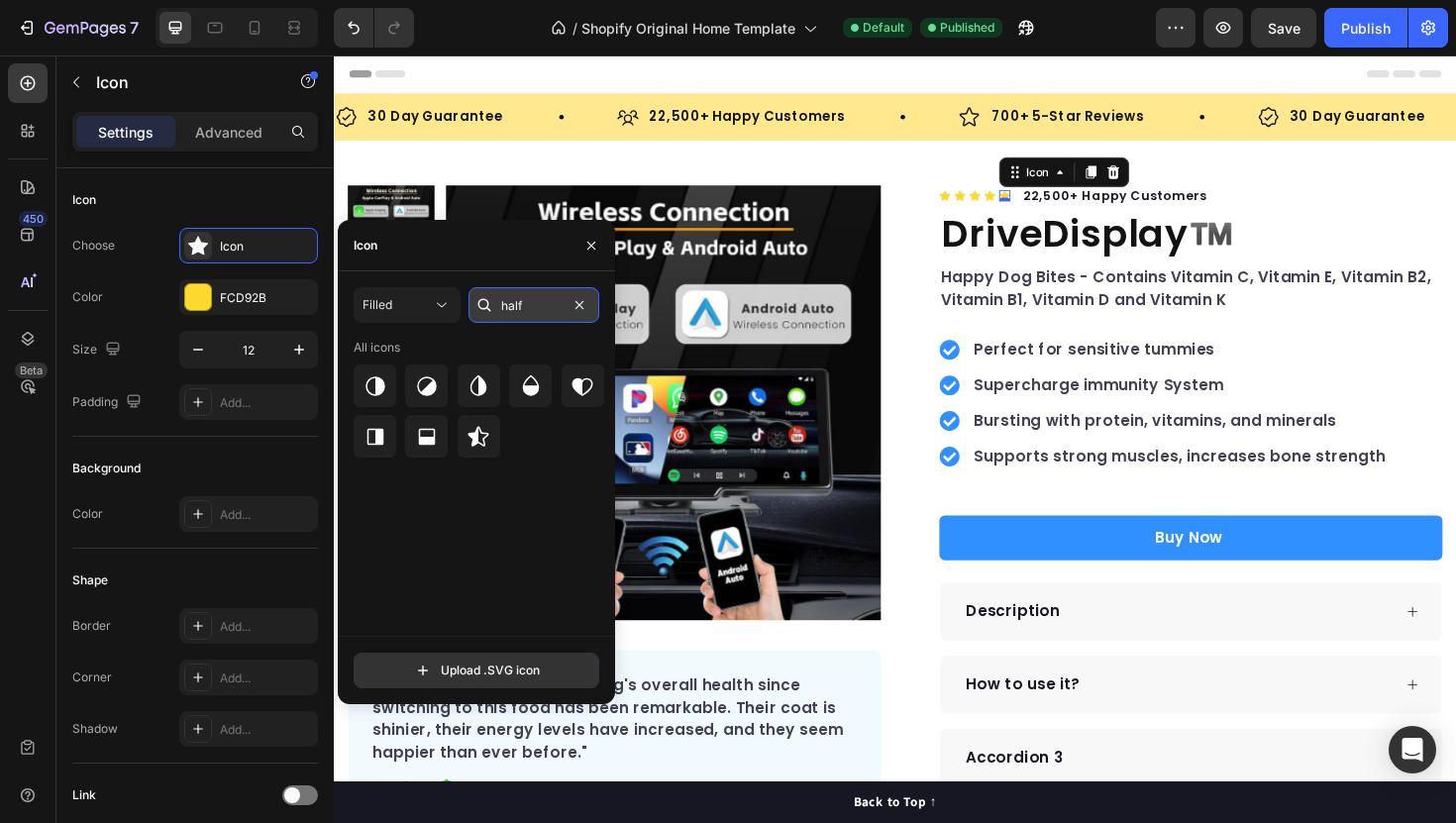 type on "half" 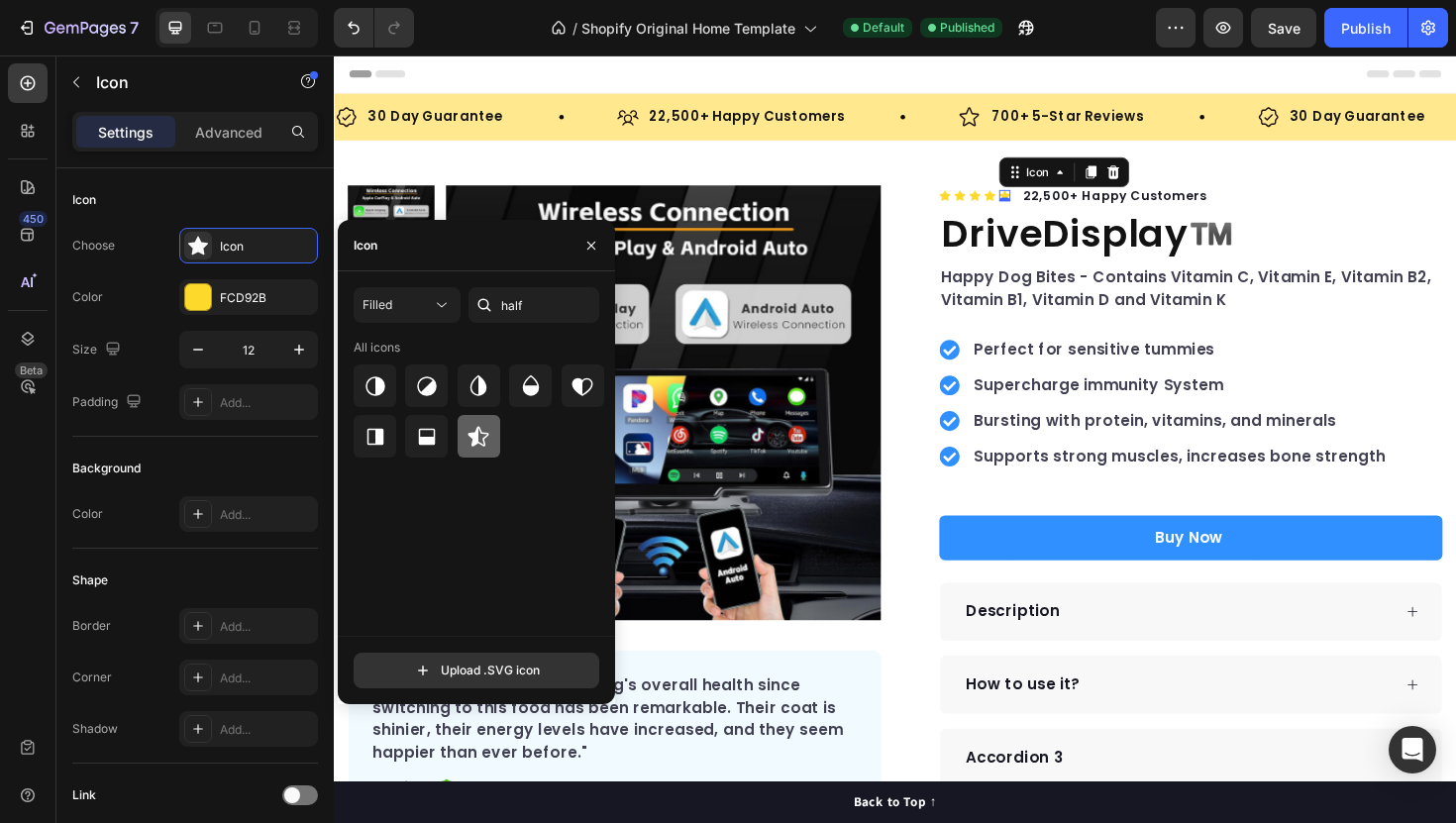 click 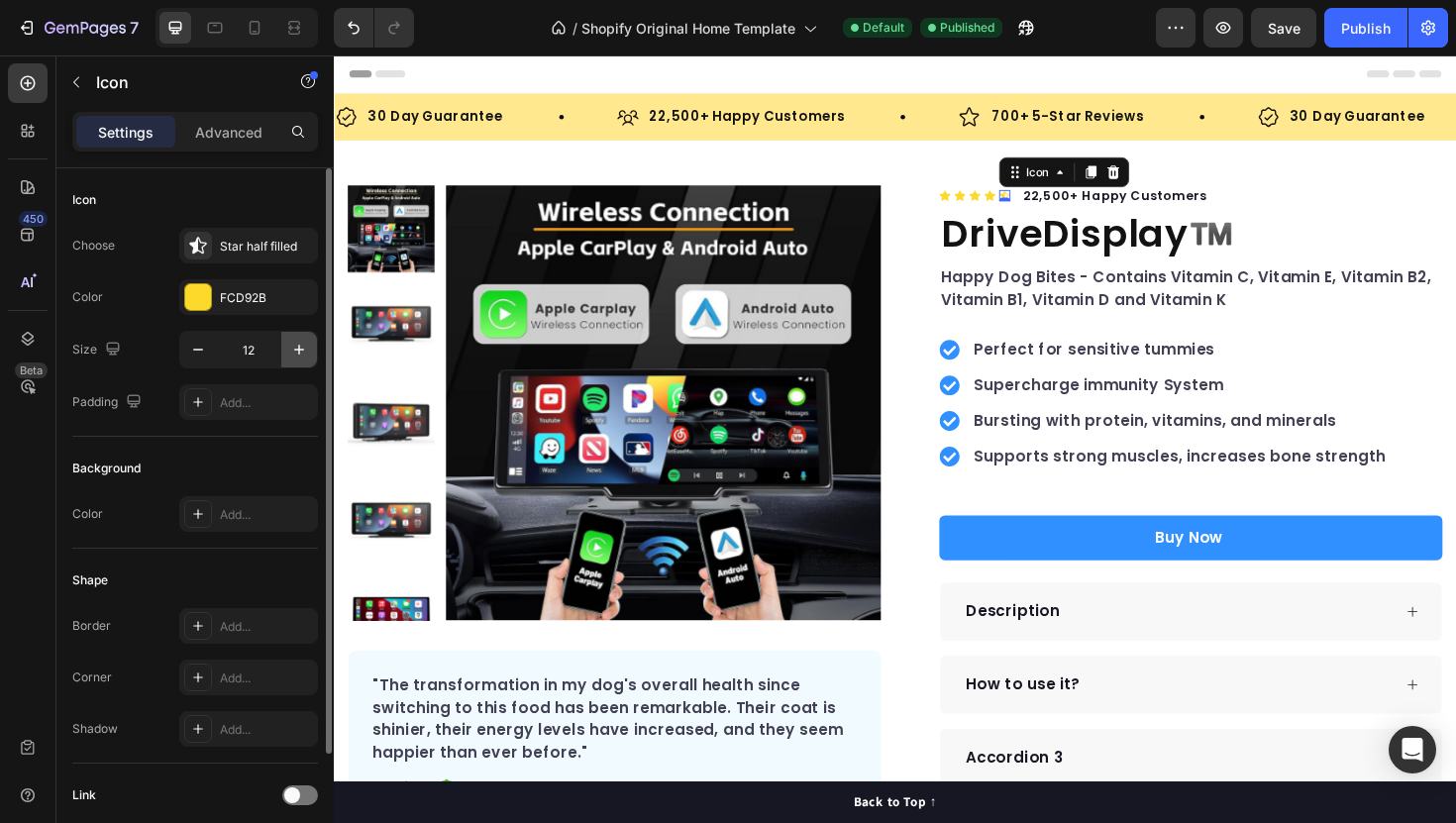 click 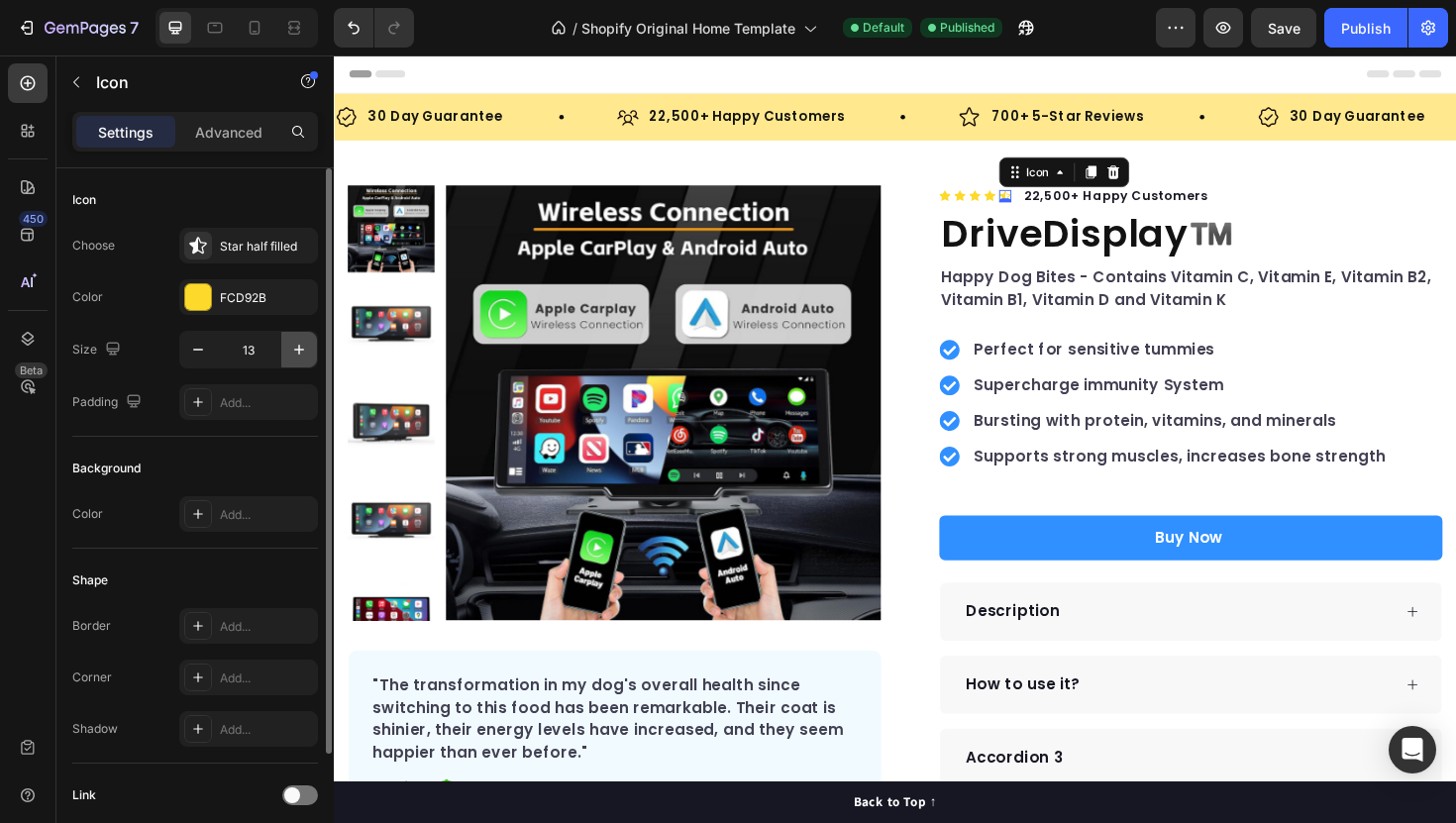 click 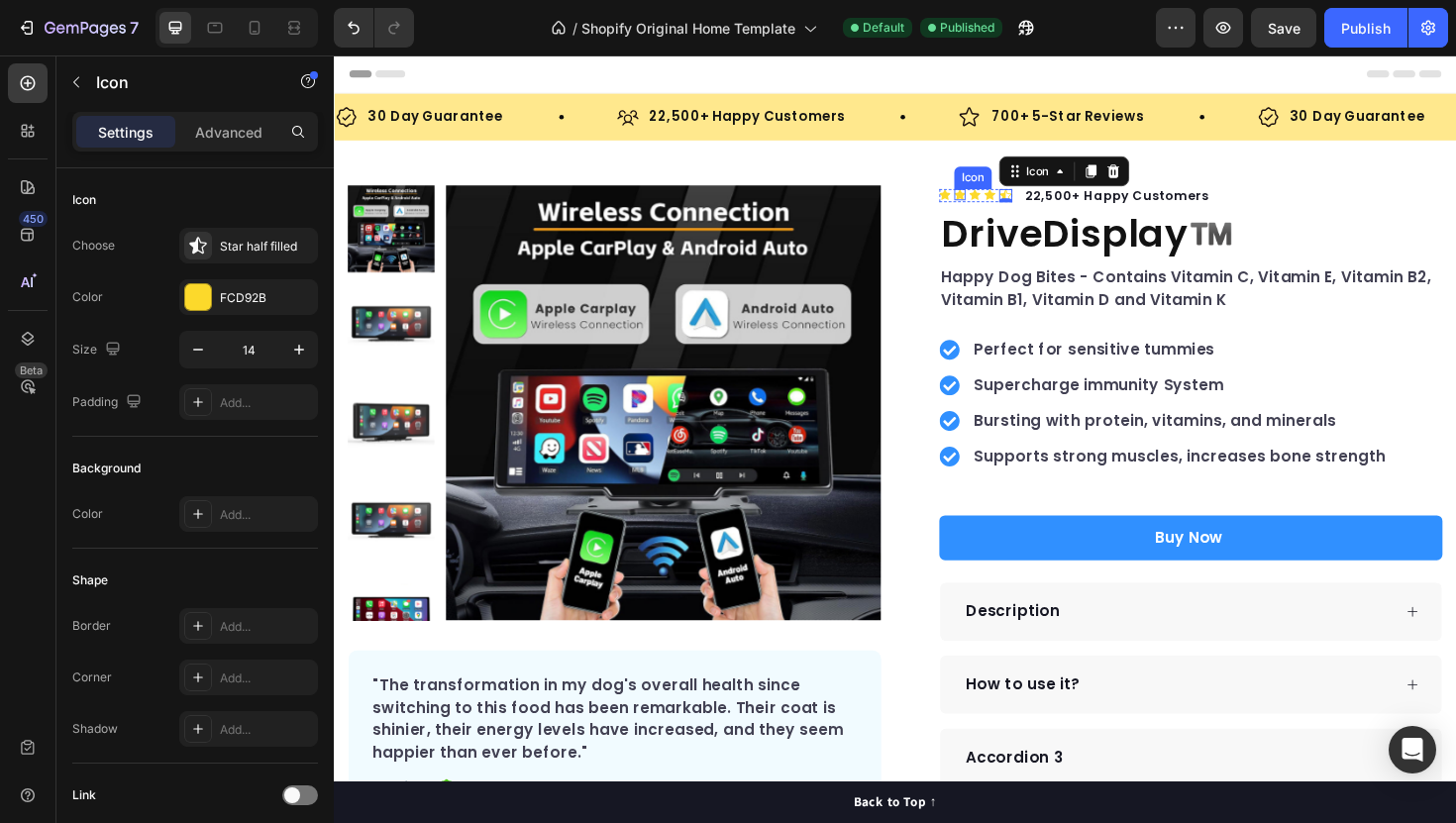 click on "Icon" at bounding box center [1010, 185] 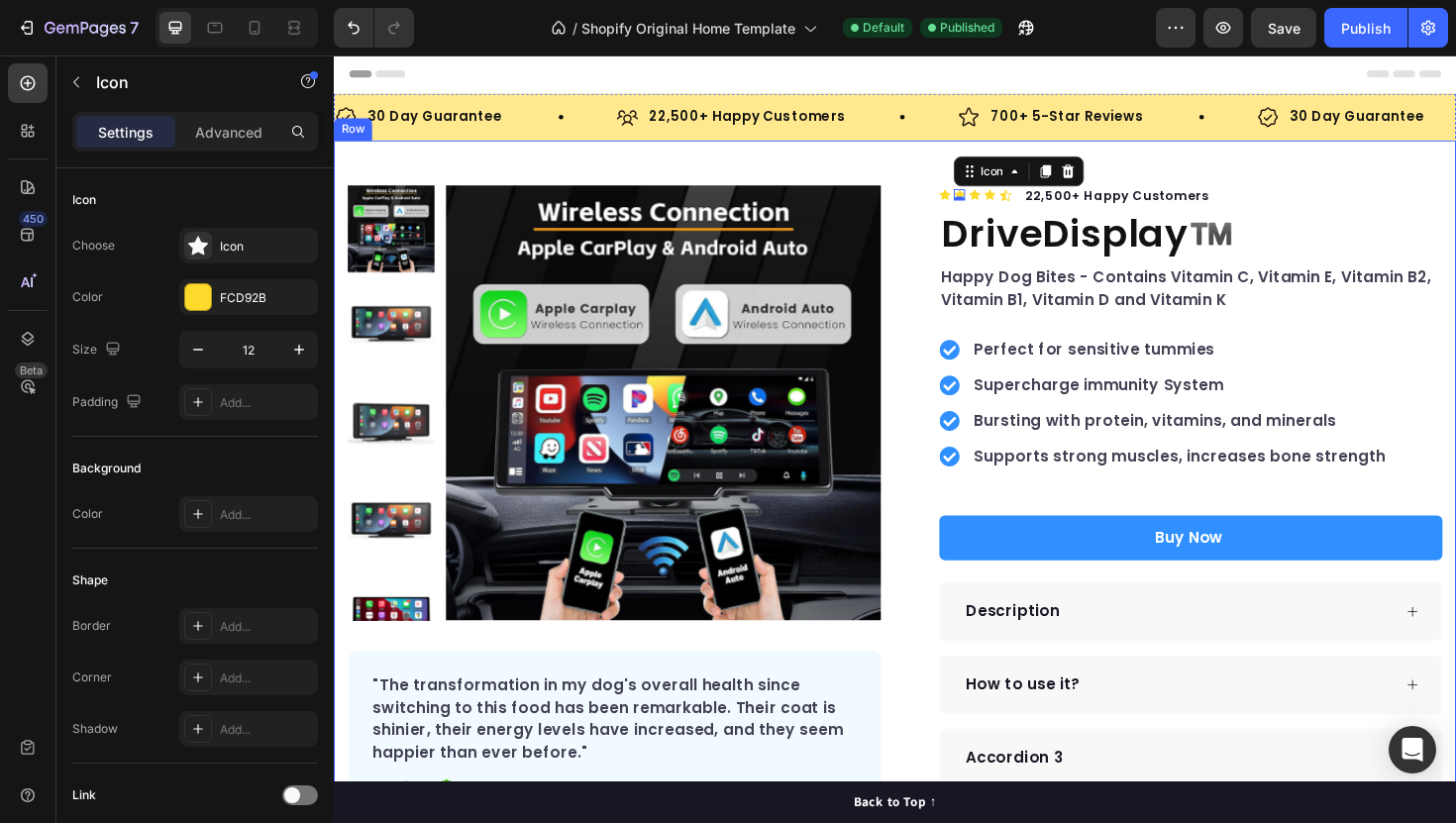 click on "Product Images "The transformation in my dog's overall health since switching to this food has been remarkable. Their coat is shinier, their energy levels have increased, and they seem happier than ever before." Text block -[LAST] Text block
Verified buyer Item list Row Row "My dog absolutely loves this food! It's clear that the taste and quality are top-notch."  -[LAST] Text block Row RowIcon Icon   0 Icon Icon
Icon Icon List Hoz 22,500+ Happy Customers Text block Row DriveDisplay™️ Product Title Happy Dog Bites - Contains Vitamin C, Vitamin E, Vitamin B2, Vitamin B1, Vitamin D and Vitamin K Text block Perfect for sensitive tummies Supercharge immunity System Bursting with protein, vitamins, and minerals Supports strong muscles, increases bone strength Item list Buy Now Product Cart Button Perfect for sensitive tummies Supercharge immunity System Bursting with protein, vitamins, and minerals Supports strong muscles, increases bone strength Item list
Row Row" at bounding box center [928, 566] 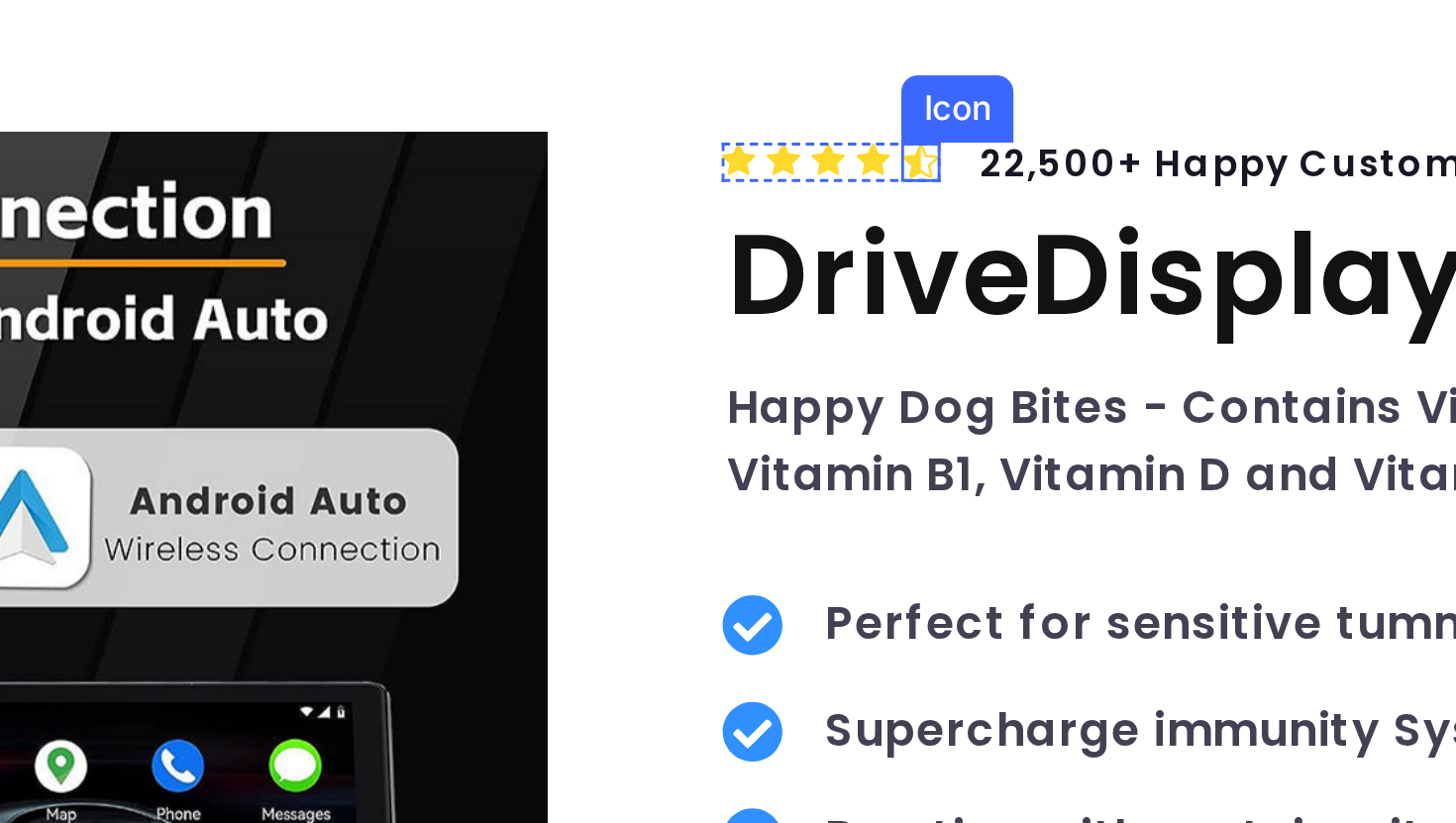 click 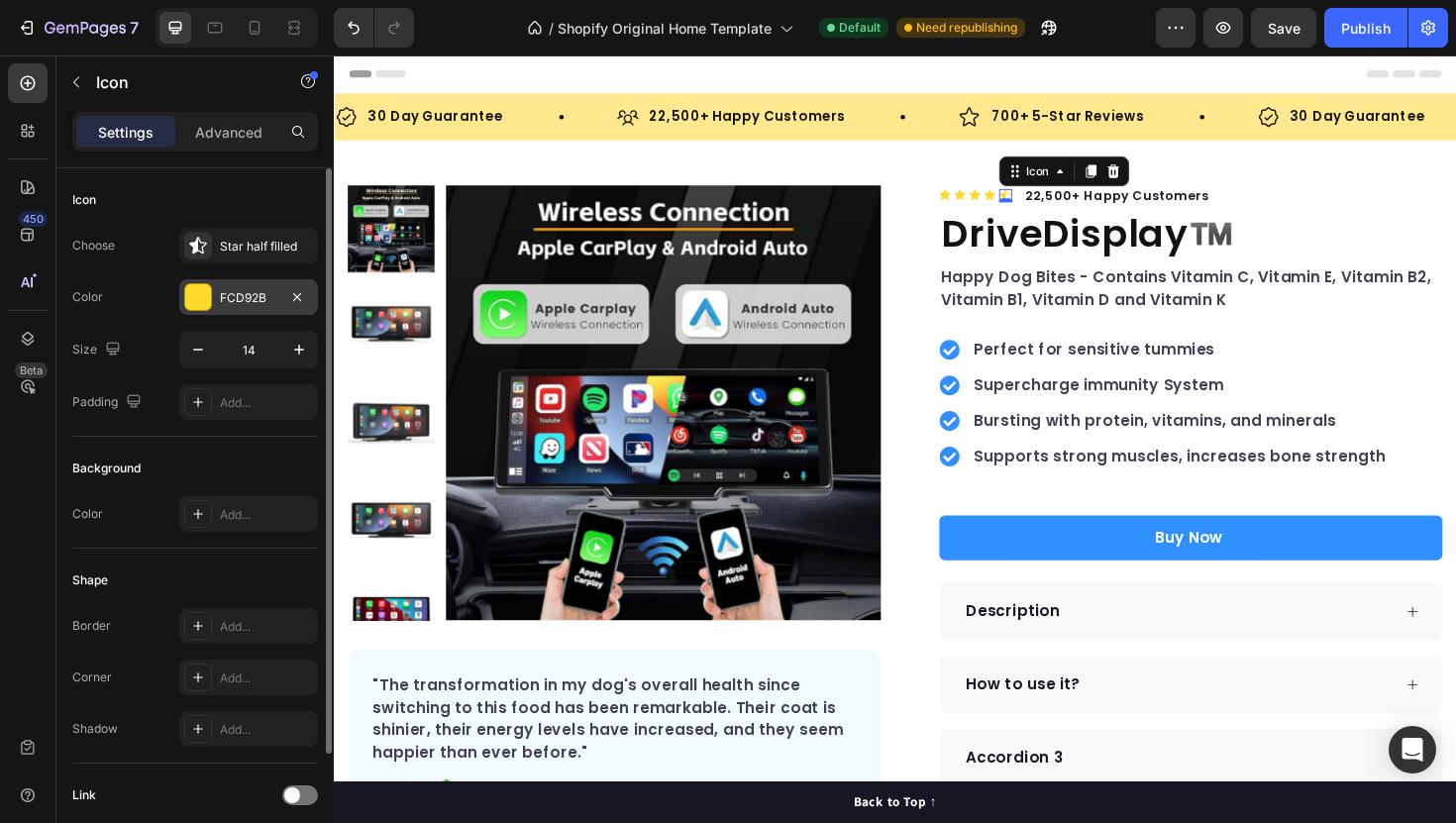 click 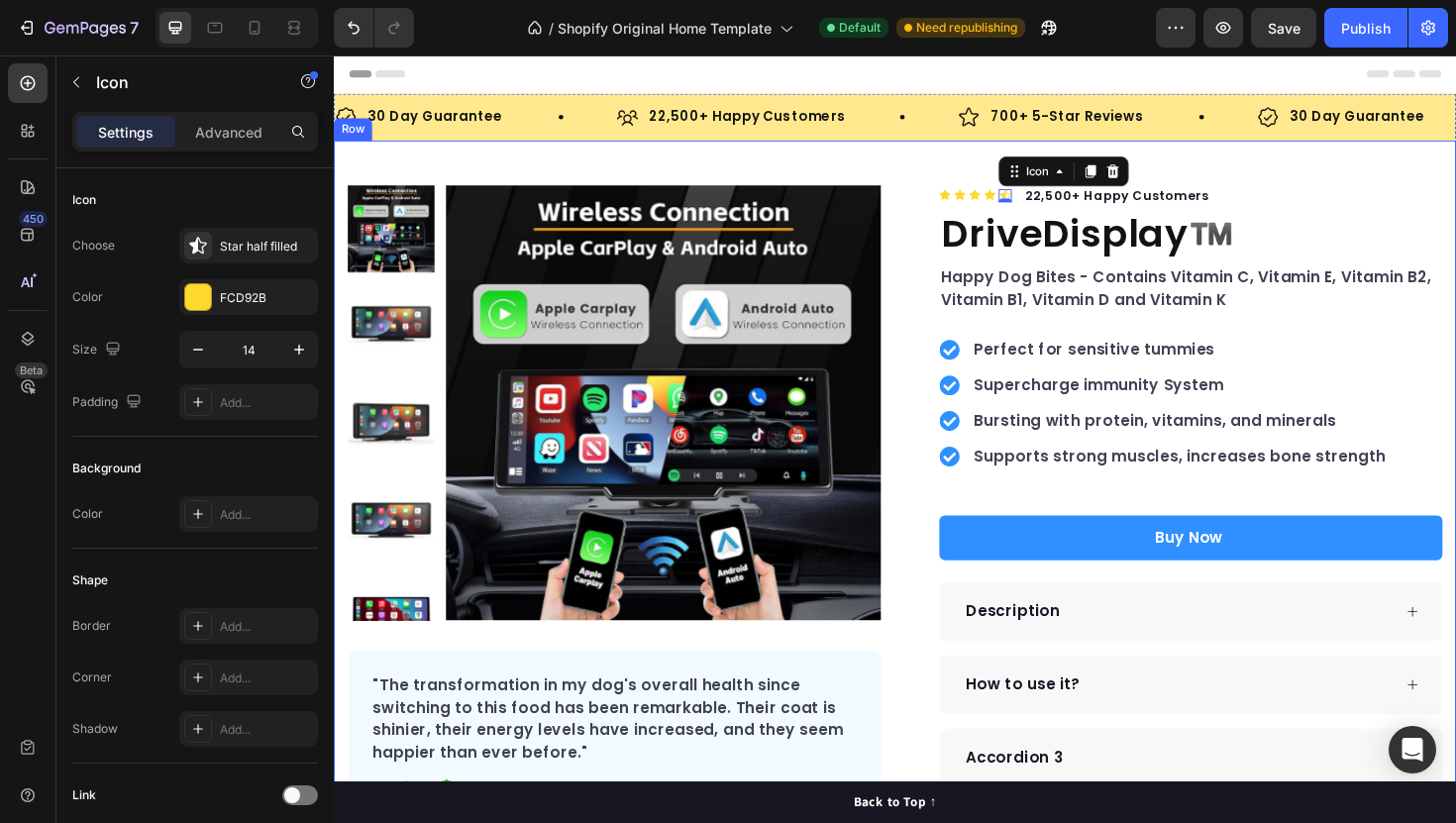 type on "13" 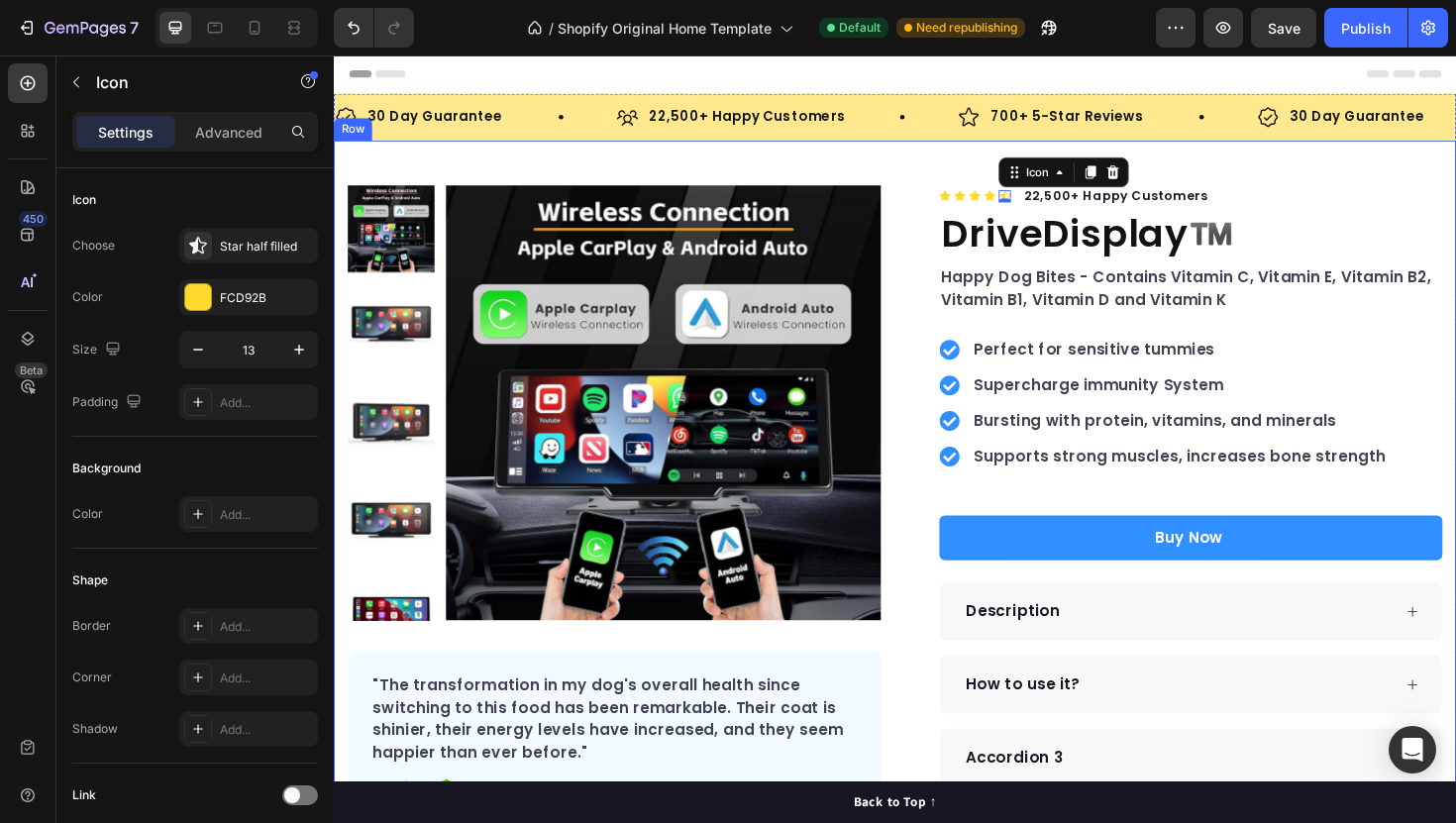 click on "Product Images "The transformation in my dog's overall health since switching to this food has been remarkable. Their coat is shinier, their energy levels have increased, and they seem happier than ever before." Text block -[LAST] Text block
Verified buyer Item list Row Row "My dog absolutely loves this food! It's clear that the taste and quality are top-notch."  -[LAST] Text block Row Row
Icon Icon Icon Icon
Icon   0 Icon List Hoz 22,500+ Happy Customers Text block Row DriveDisplay™️ Product Title Happy Dog Bites - Contains Vitamin C, Vitamin E, Vitamin B2, Vitamin B1, Vitamin D and Vitamin K Text block Perfect for sensitive tummies Supercharge immunity System Bursting with protein, vitamins, and minerals Supports strong muscles, increases bone strength Item list Buy Now Product Cart Button Perfect for sensitive tummies Supercharge immunity System Bursting with protein, vitamins, and minerals Supports strong muscles, increases bone strength Item list
Row Row" at bounding box center (928, 566) 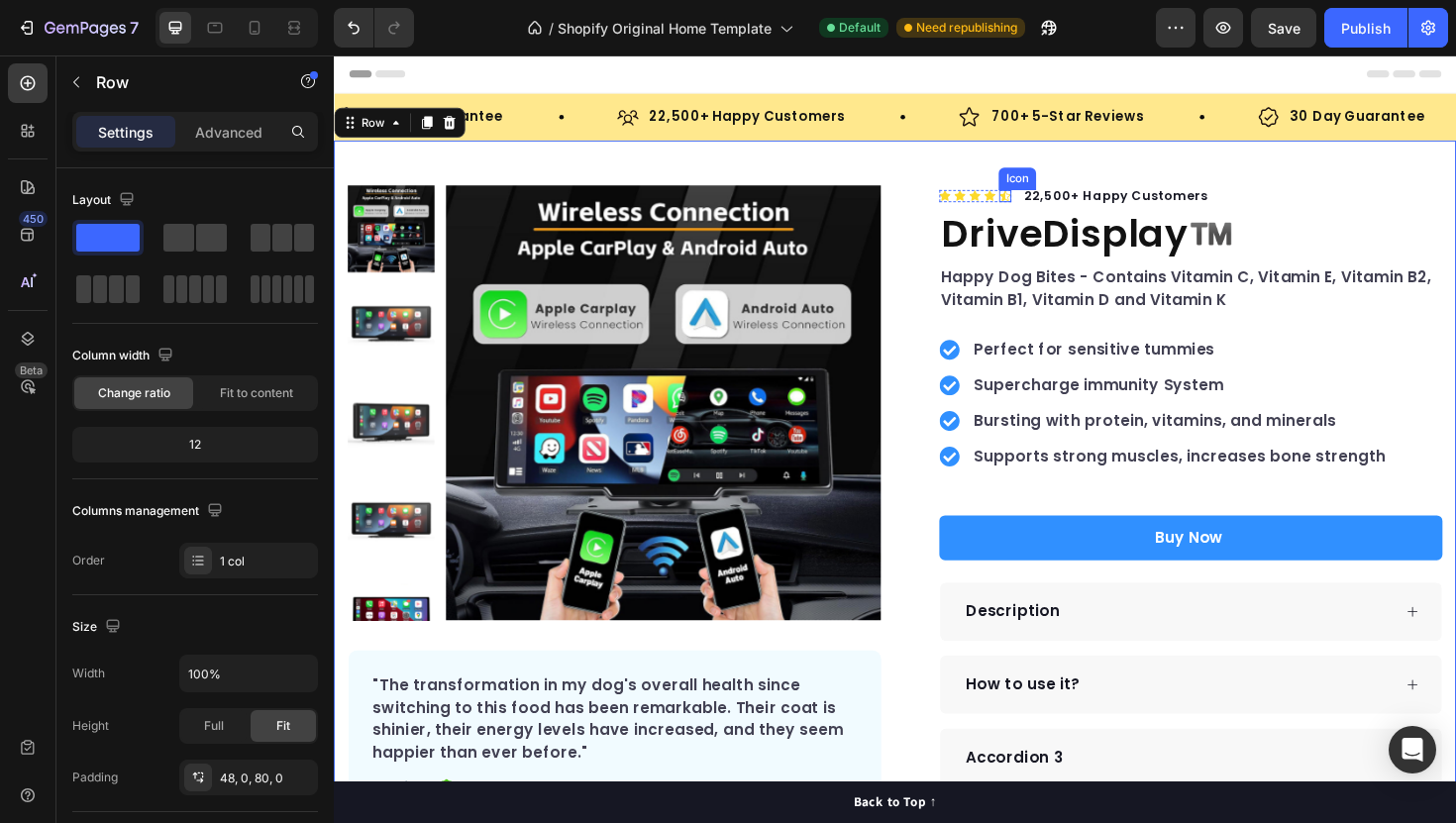 click 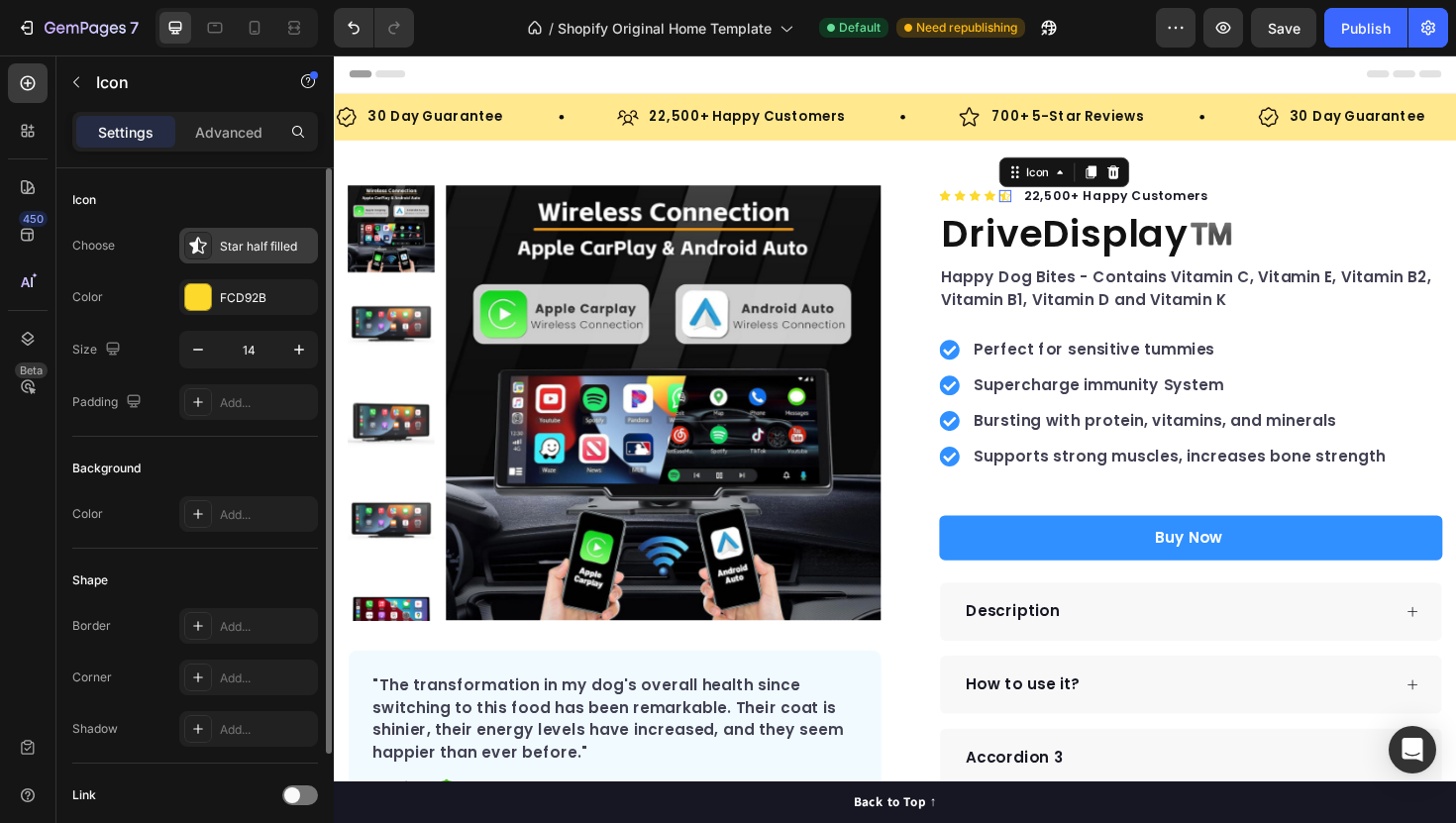 click on "Star half filled" at bounding box center [266, 247] 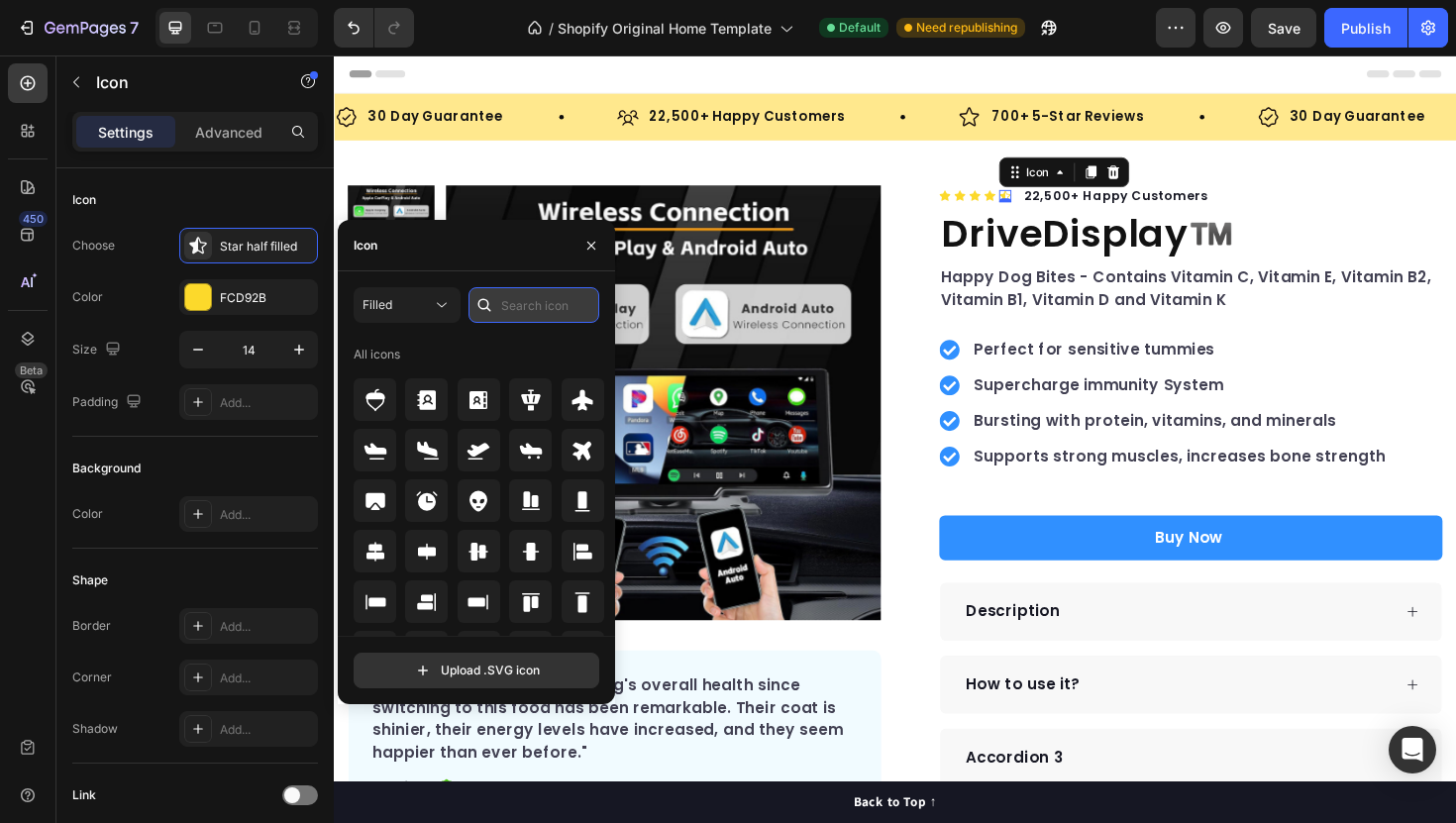 click at bounding box center [534, 305] 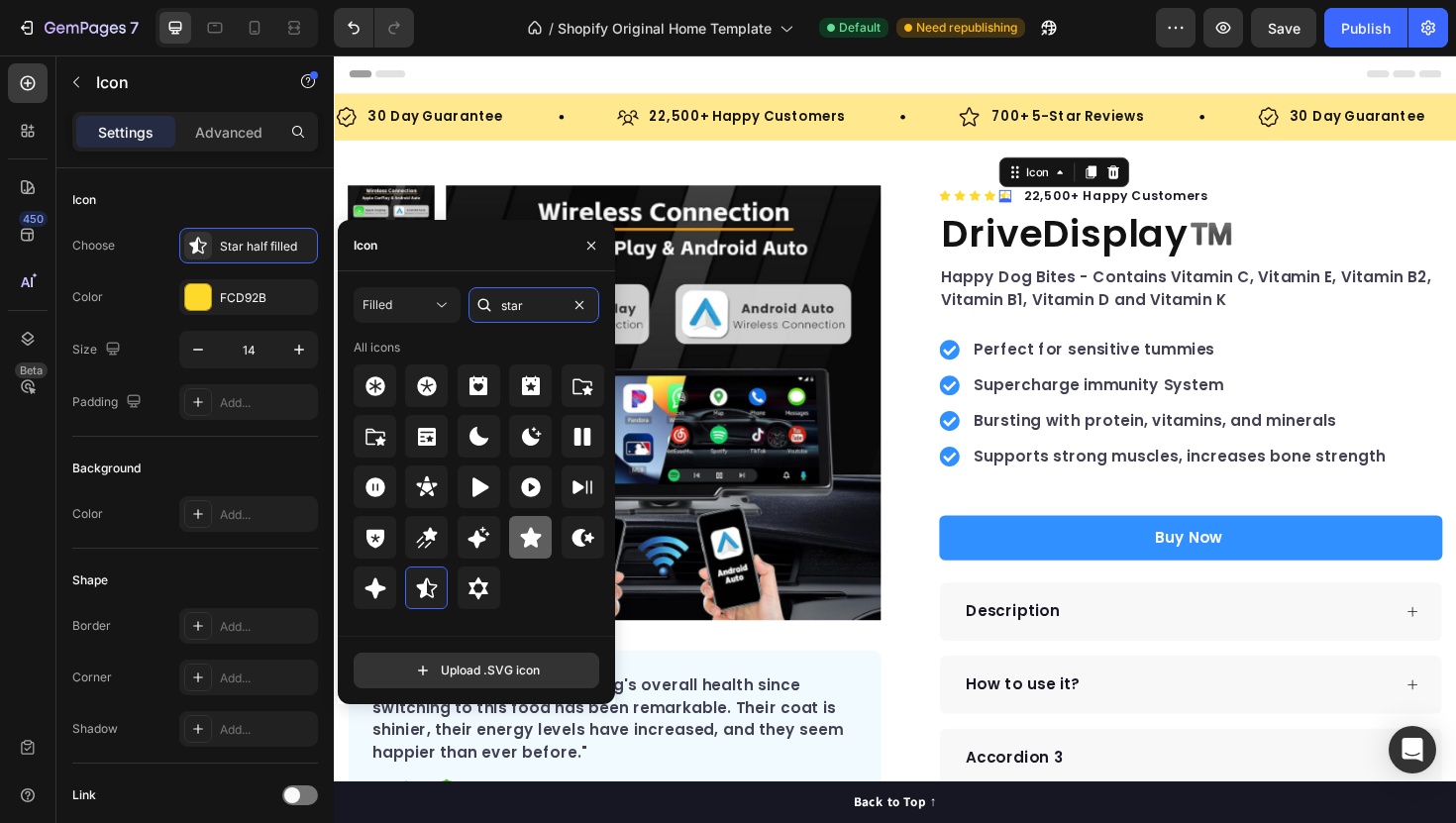 type on "star" 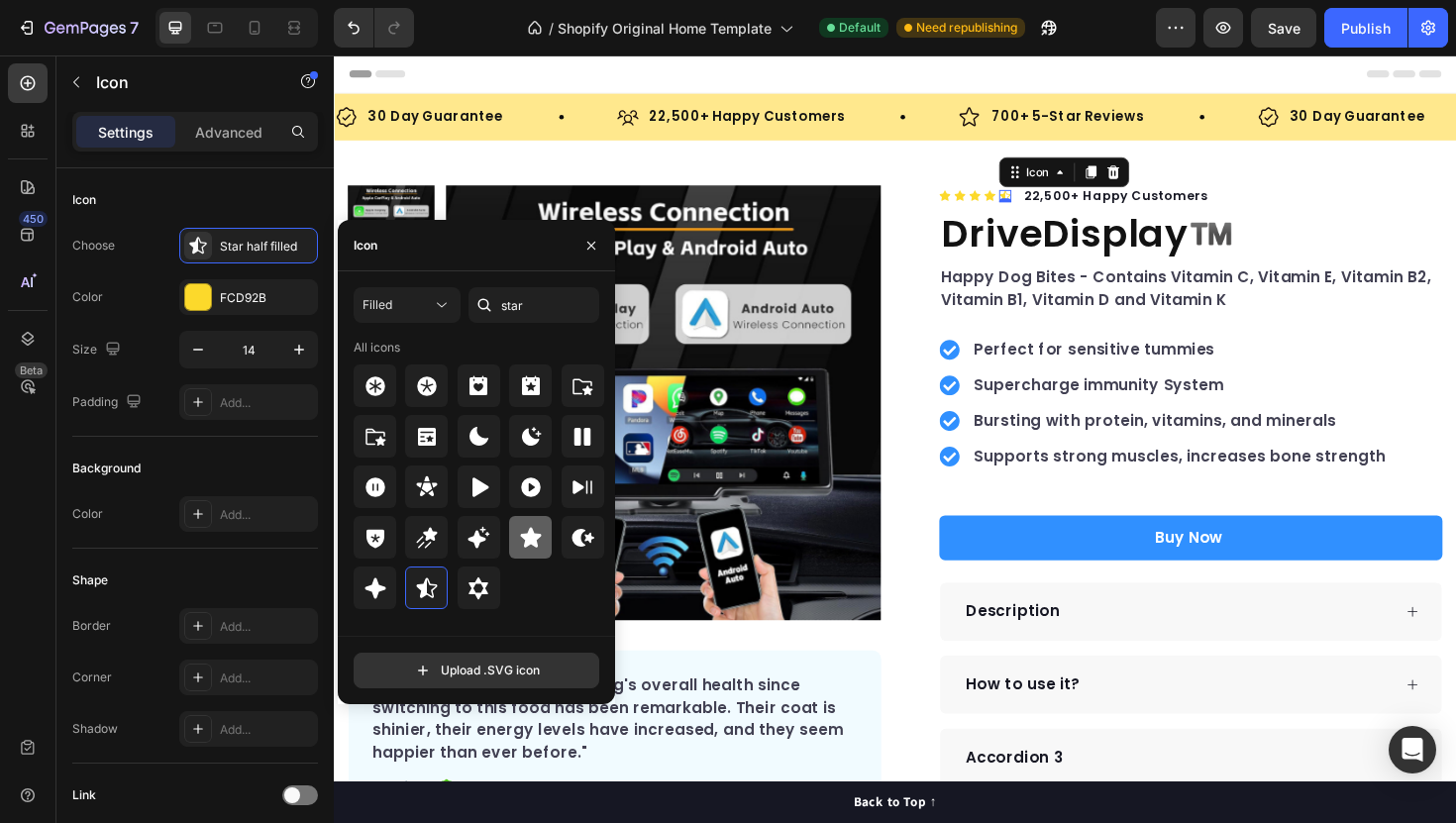 click 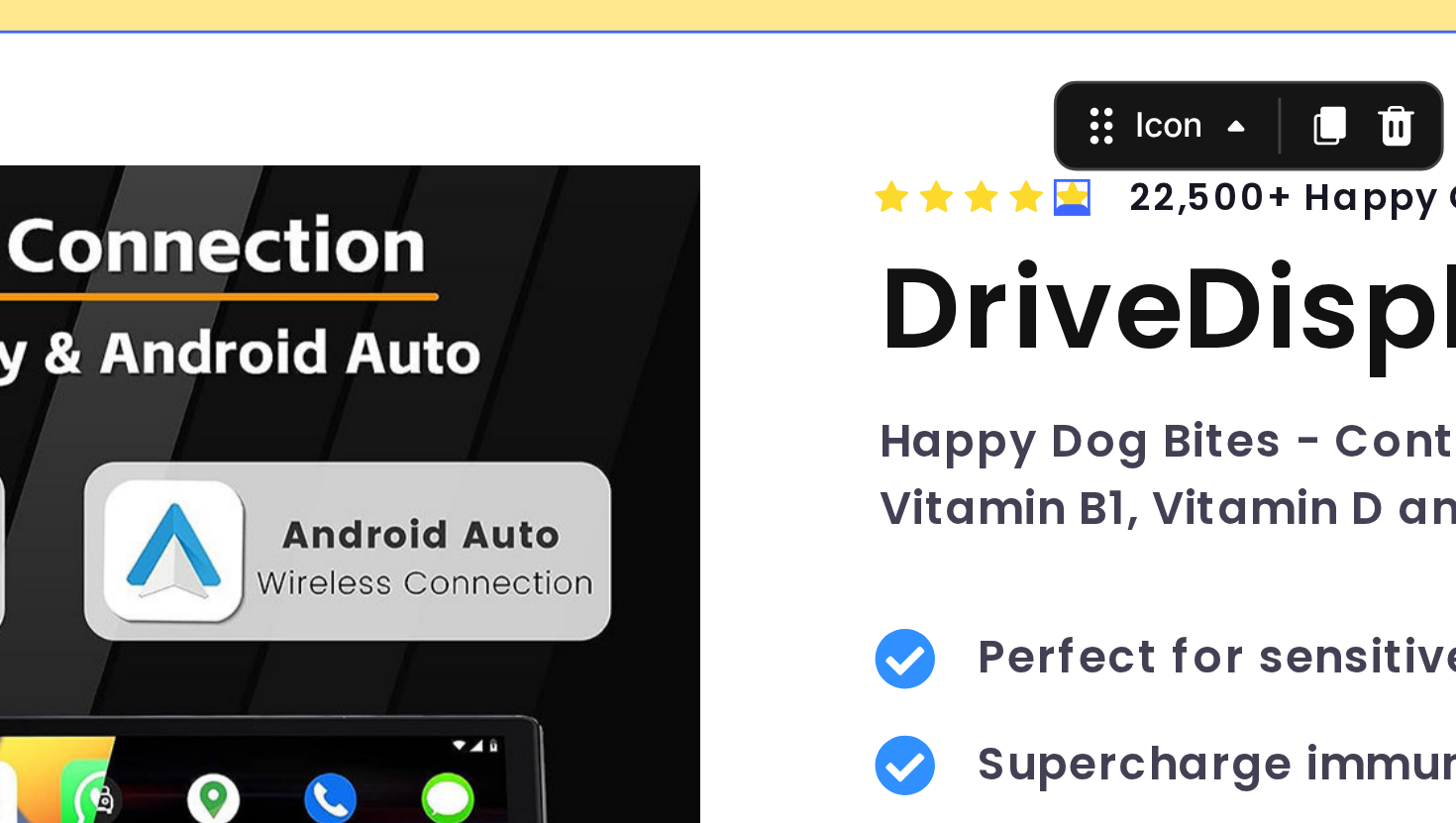 click on "Product Images "The transformation in my dog's overall health since switching to this food has been remarkable. Their coat is shinier, their energy levels have increased, and they seem happier than ever before." Text block -[LAST] Text block
Verified buyer Item list Row Row "My dog absolutely loves this food! It's clear that the taste and quality are top-notch."  -[LAST] Text block Row Row
Icon Icon Icon Icon
Icon   0 Icon List Hoz 22,500+ Happy Customers Text block Row DriveDisplay™️ Product Title Happy Dog Bites - Contains Vitamin C, Vitamin E, Vitamin B2, Vitamin B1, Vitamin D and Vitamin K Text block Perfect for sensitive tummies Supercharge immunity System Bursting with protein, vitamins, and minerals Supports strong muscles, increases bone strength Item list Buy Now Product Cart Button Perfect for sensitive tummies Supercharge immunity System Bursting with protein, vitamins, and minerals Supports strong muscles, increases bone strength Item list
Row Row" at bounding box center [-348, 287] 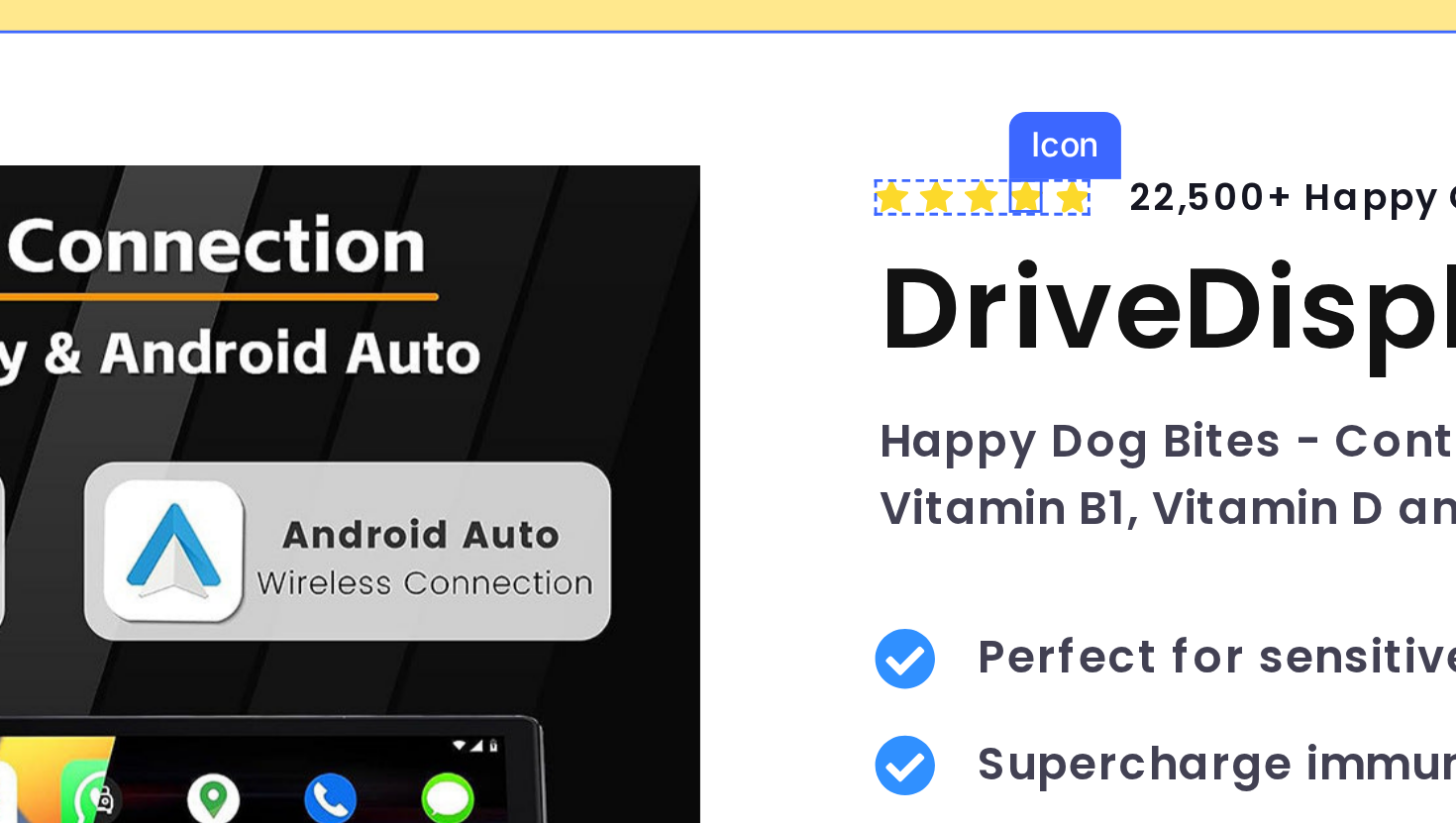 click 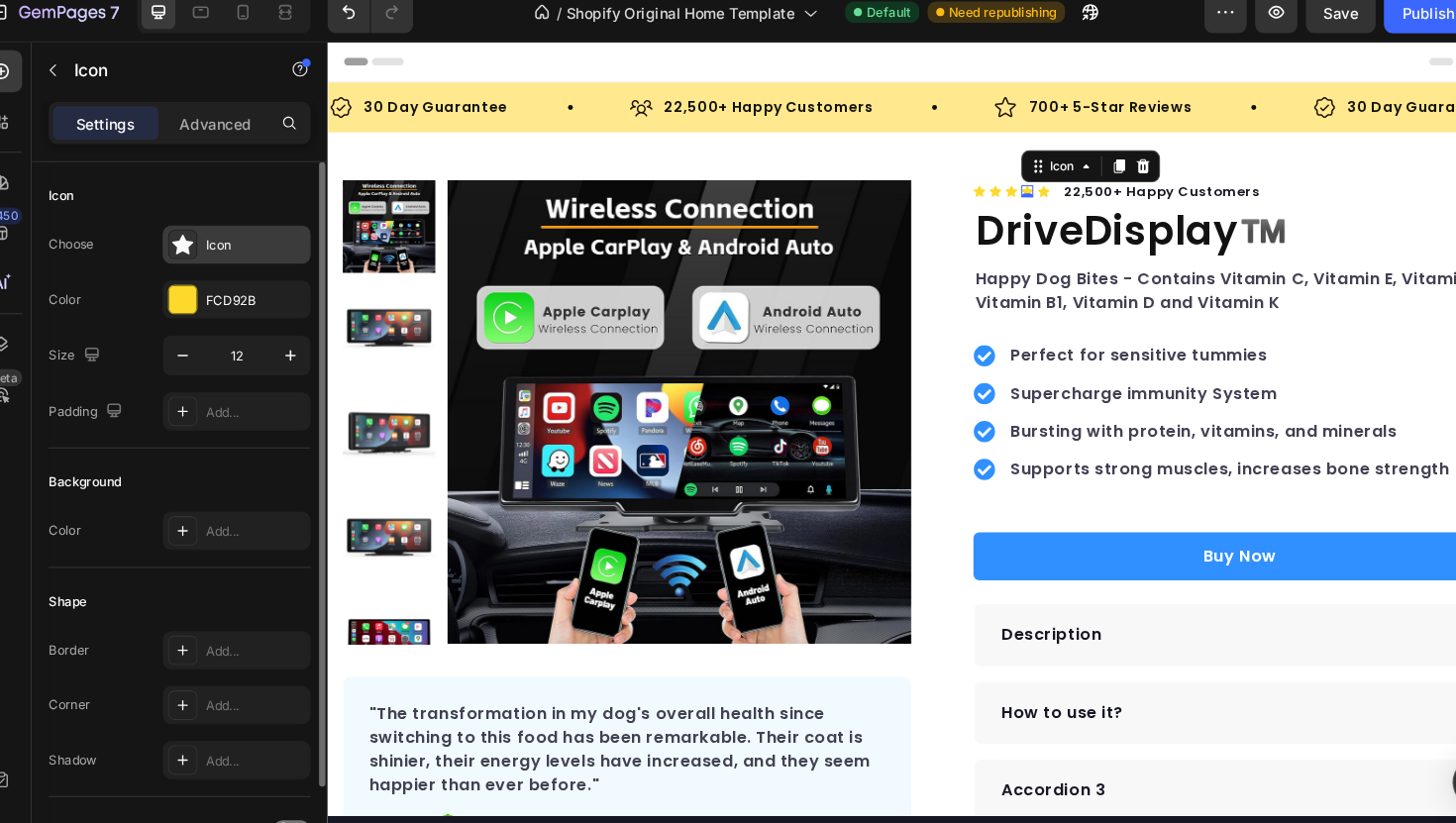 click on "Icon" at bounding box center [266, 247] 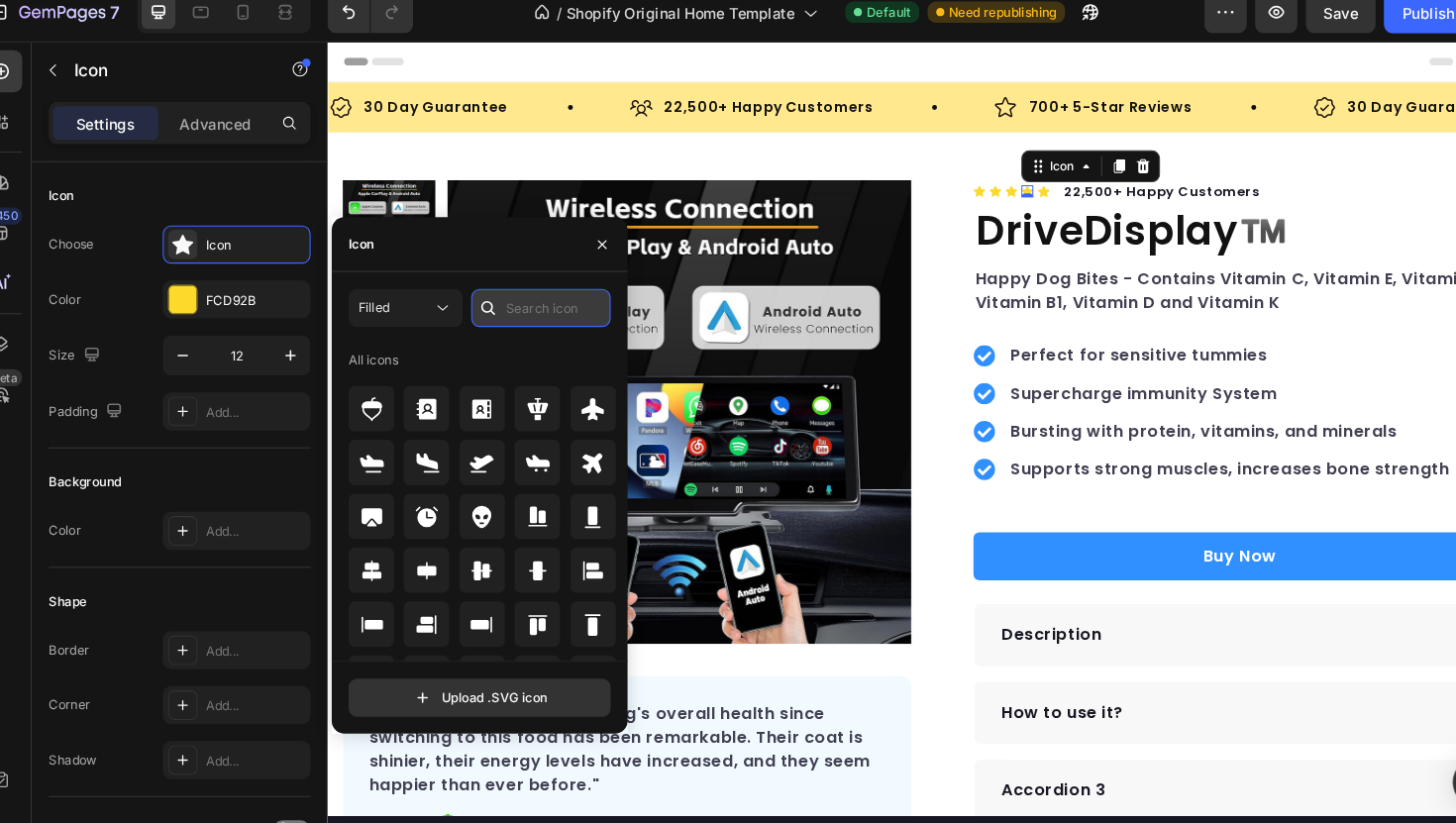 click at bounding box center (534, 305) 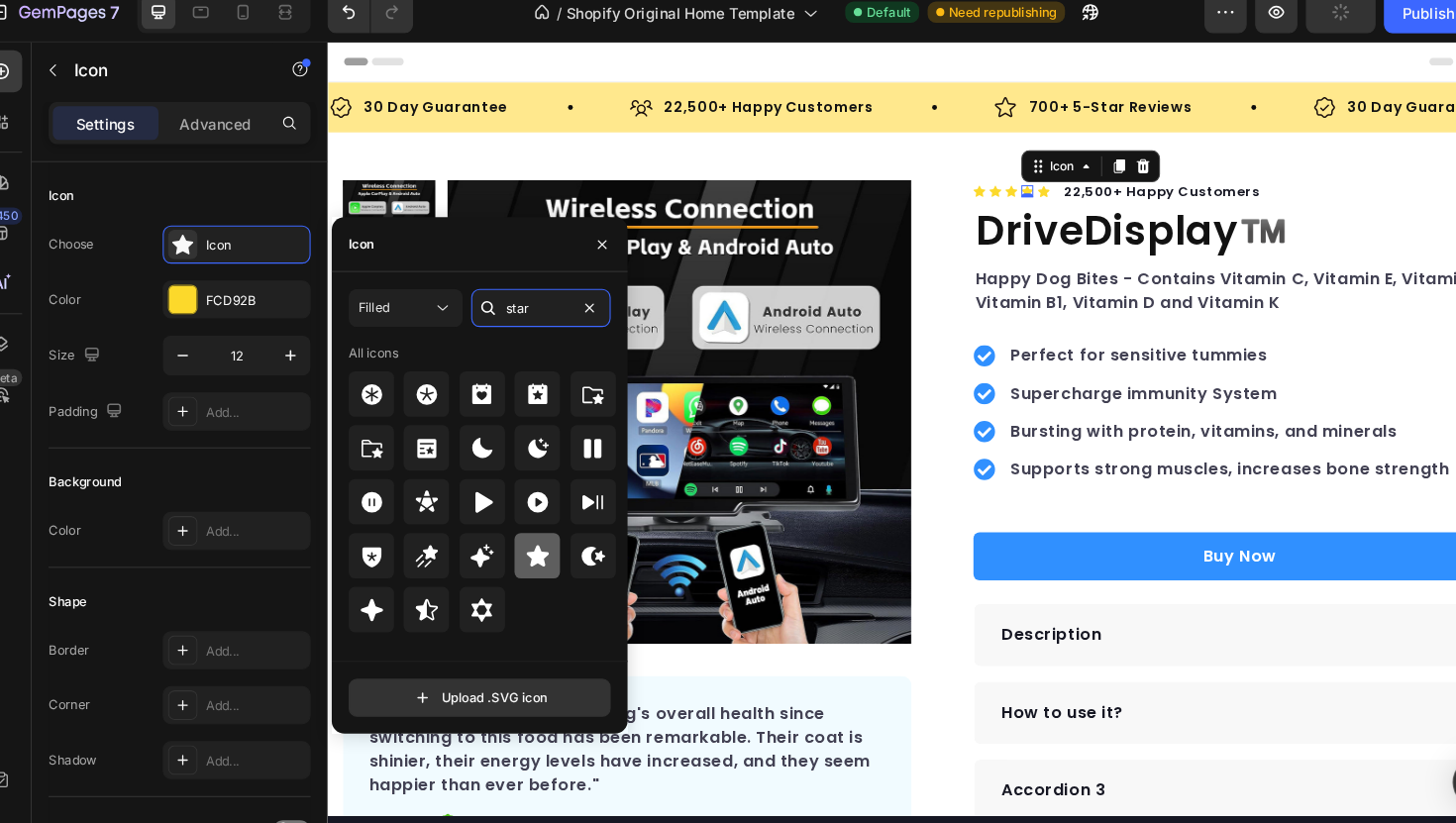 type on "star" 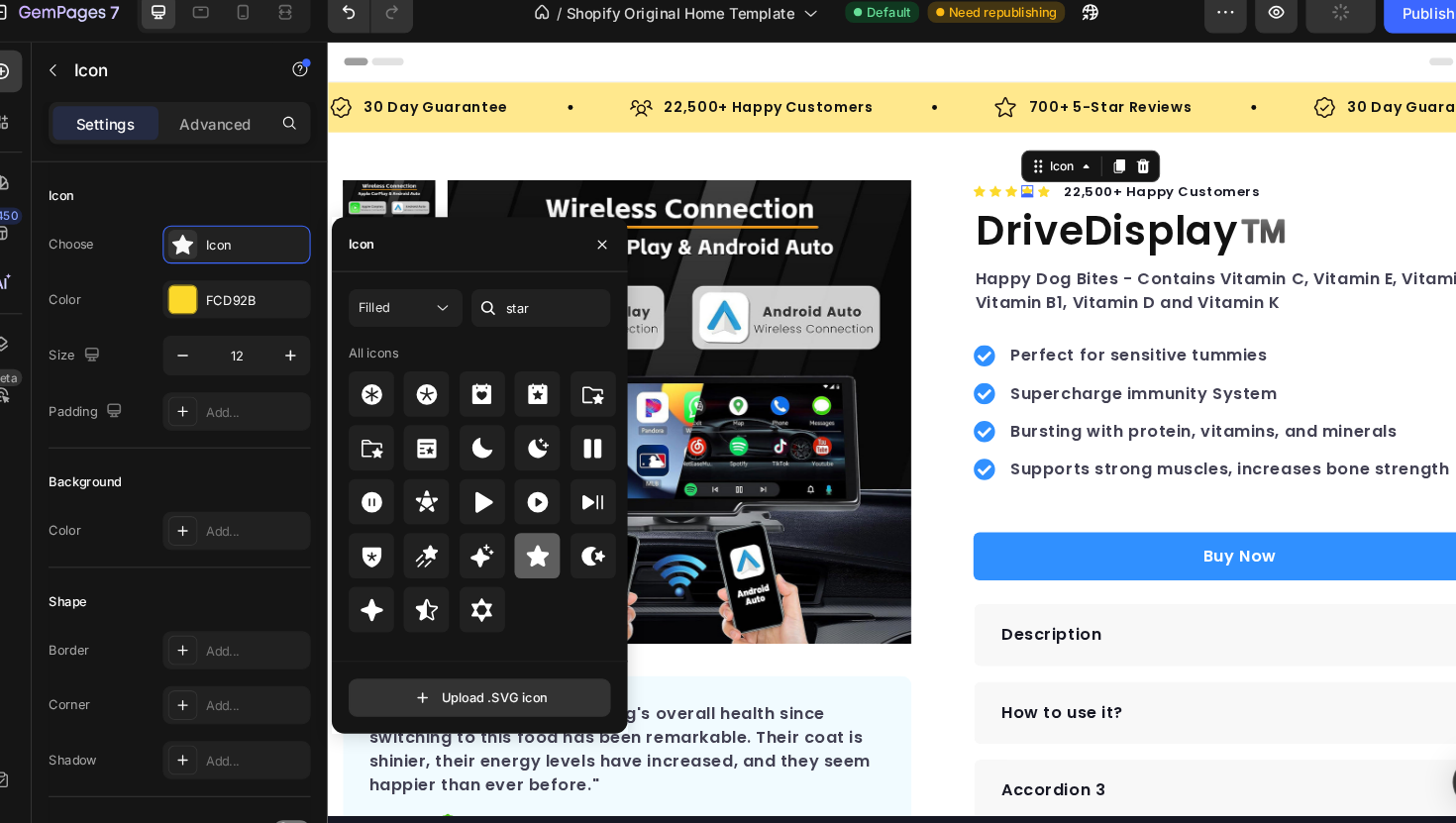 click 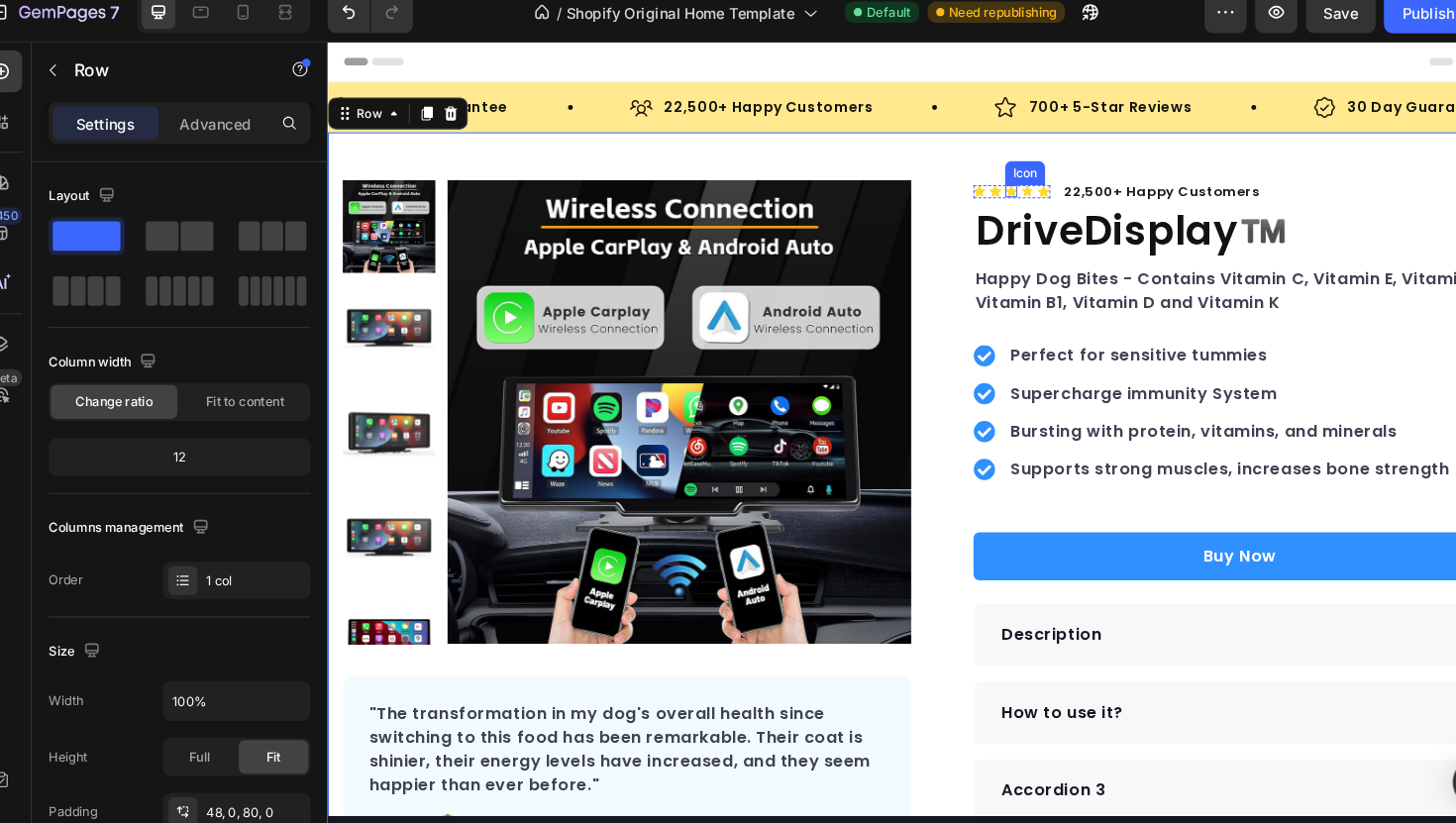 click on "Icon Icon Icon
Icon
Icon Icon List Hoz 22,500+ Happy Customers Text block Row DriveDisplay™️ Product Title Happy Dog Bites - Contains Vitamin C, Vitamin E, Vitamin B2, Vitamin B1, Vitamin D and Vitamin K Text block Perfect for sensitive tummies Supercharge immunity System Bursting with protein, vitamins, and minerals Supports strong muscles, increases bone strength Item list Buy Now Product Cart Button Perfect for sensitive tummies Supercharge immunity System Bursting with protein, vitamins, and minerals Supports strong muscles, increases bone strength Item list
Description
How to use it?
Accordion 3
Accordion 4 Accordion Row" at bounding box center (1218, 537) 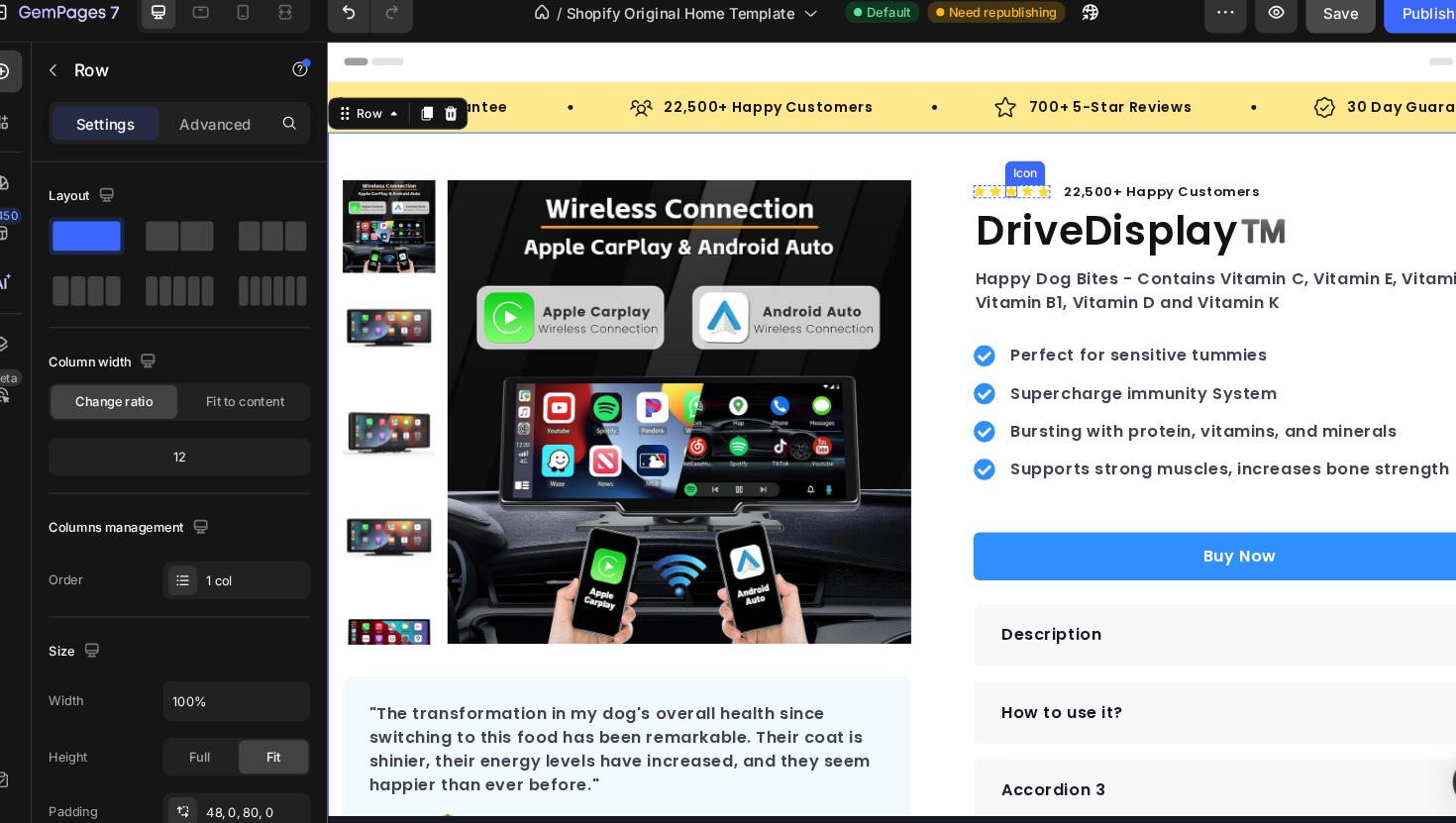 click on "Save" 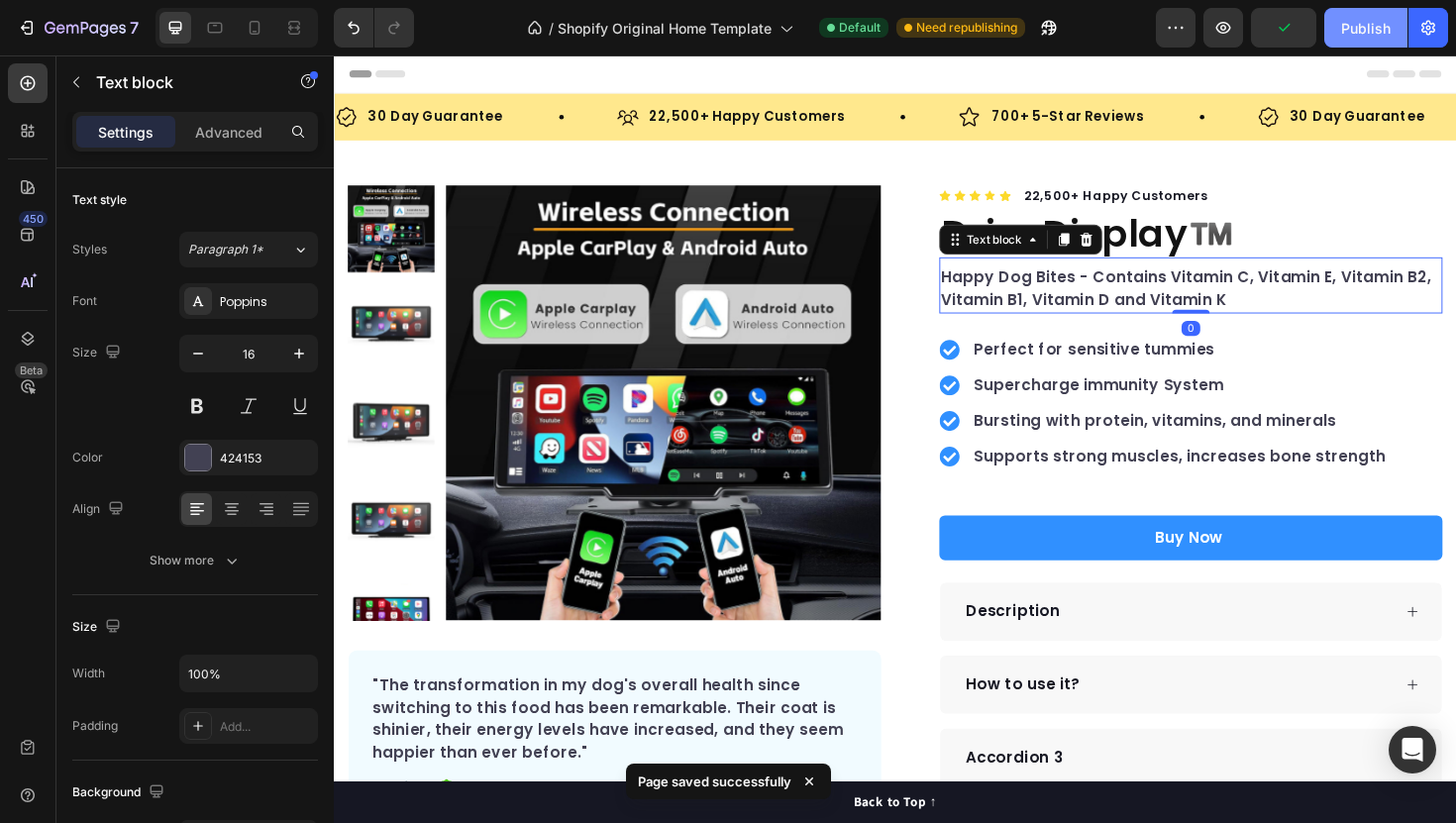 click on "Publish" 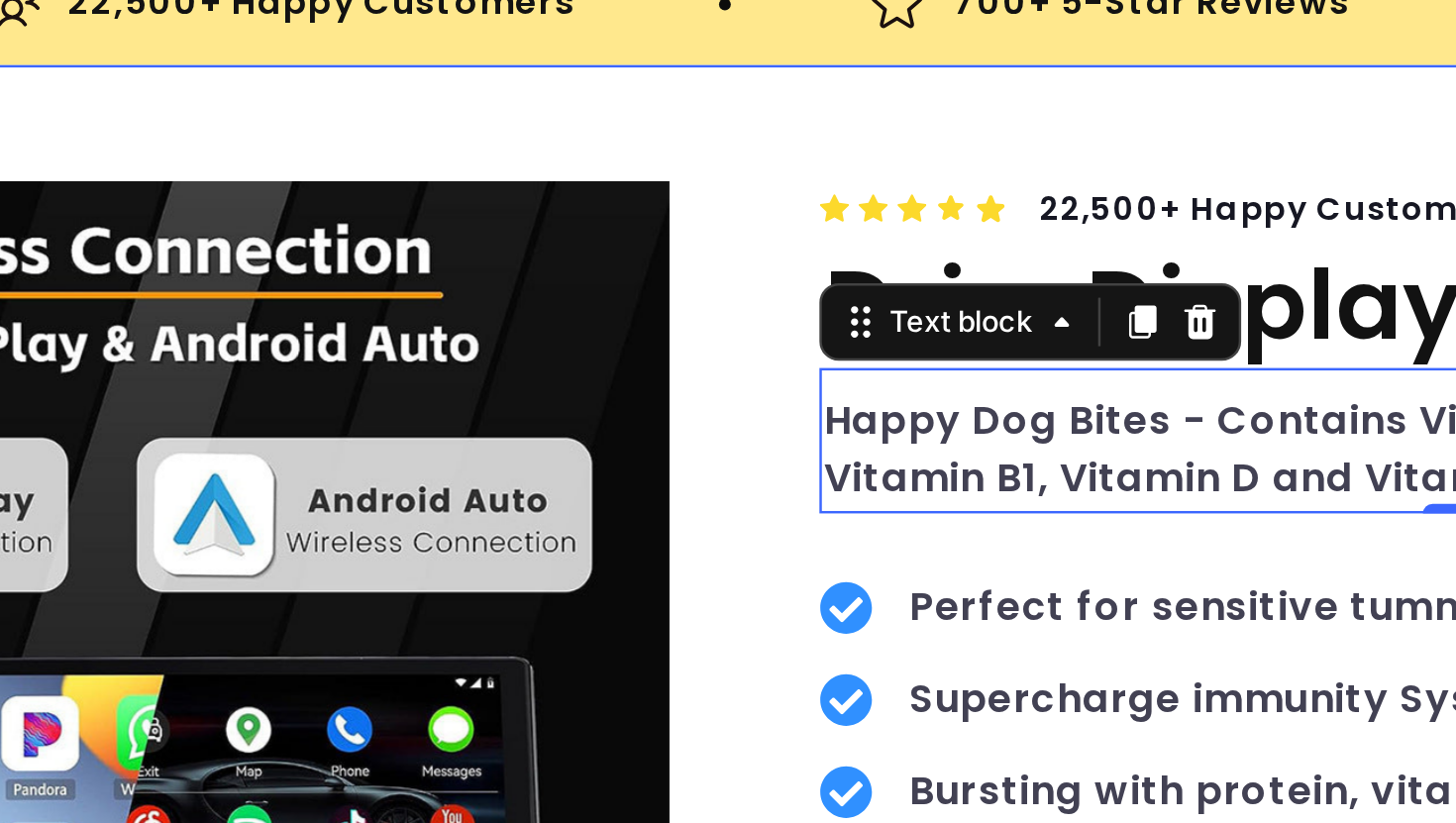 click 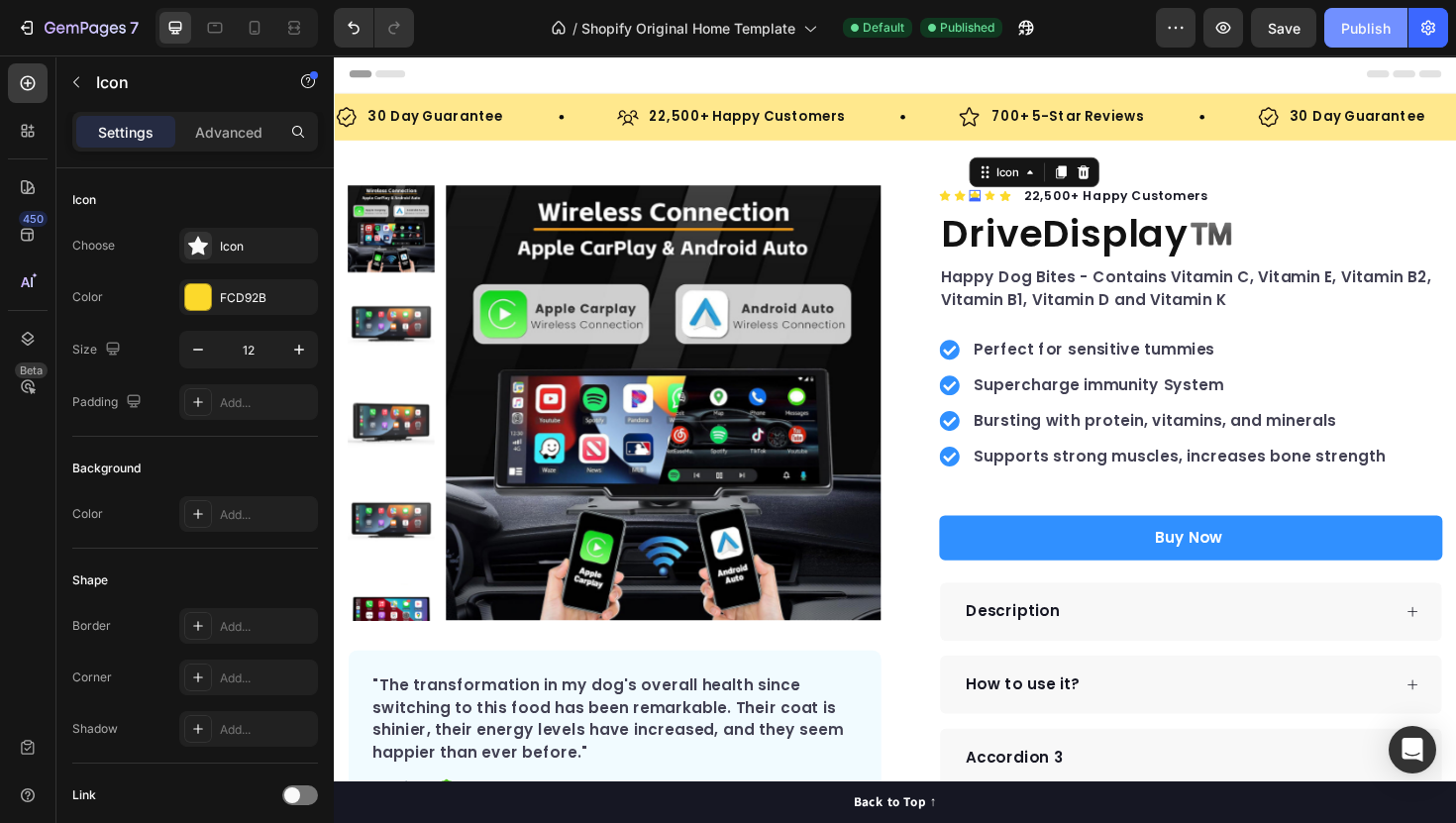 click on "Publish" at bounding box center (1366, 28) 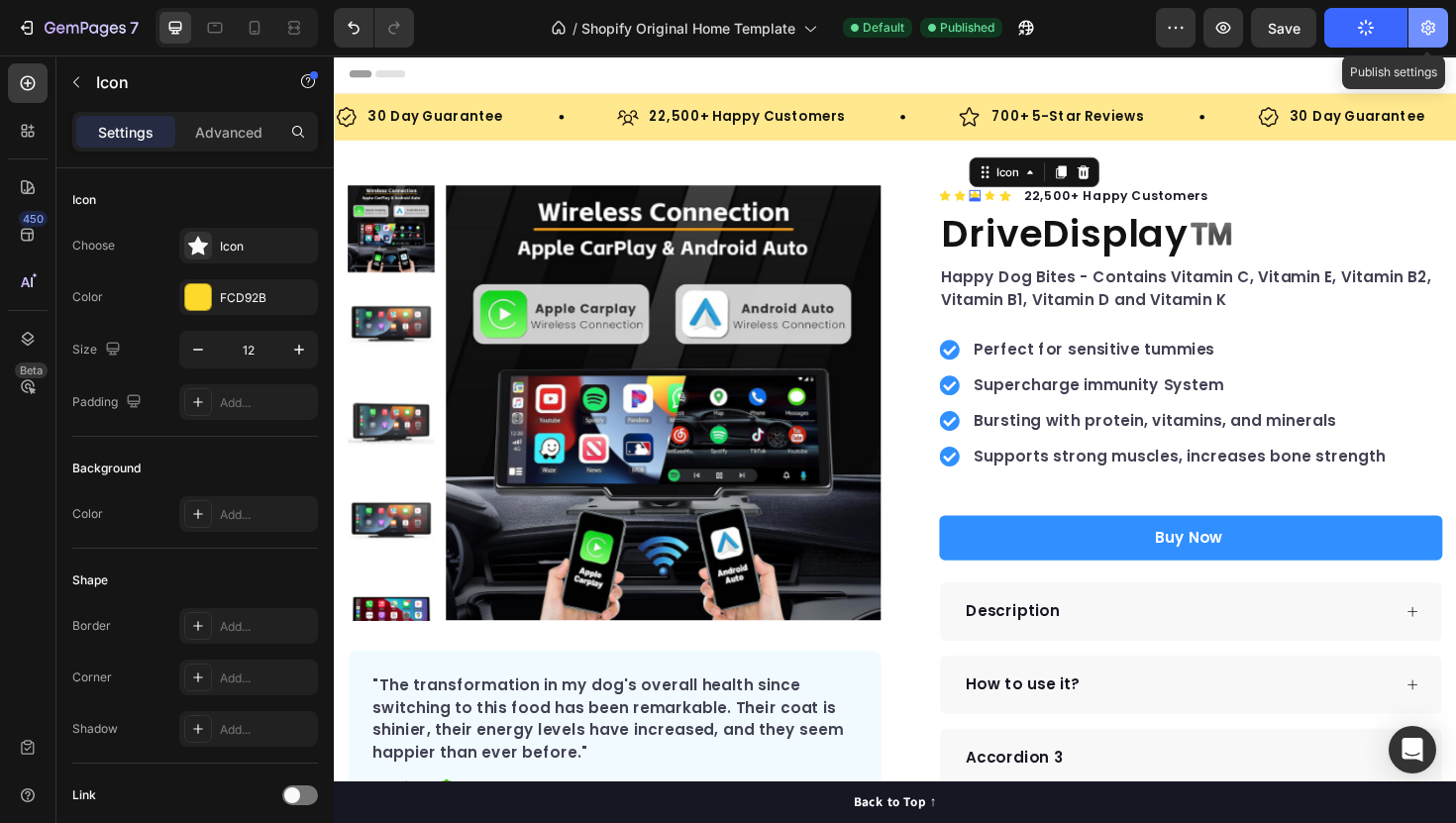 click 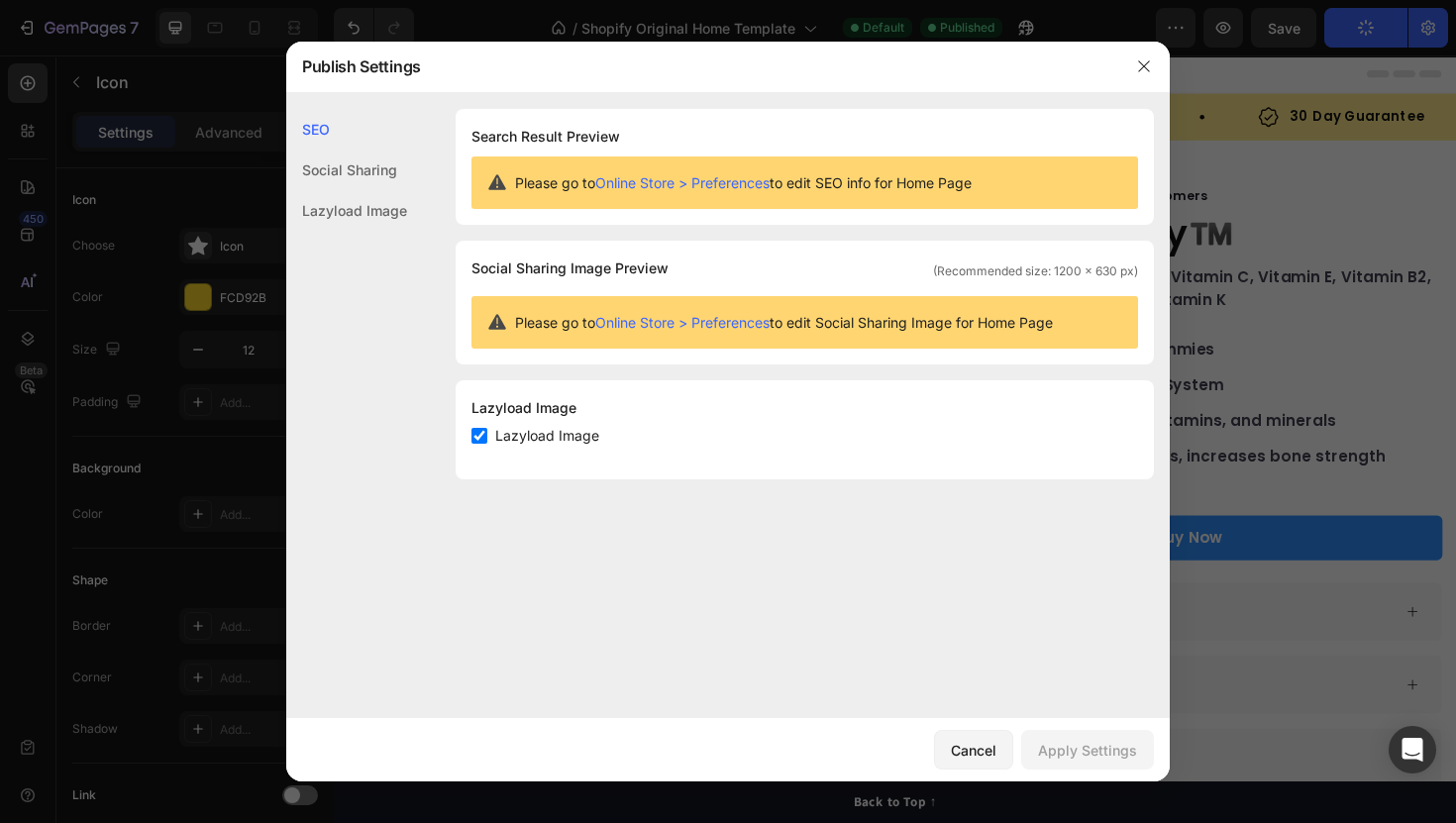 click on "Social Sharing" 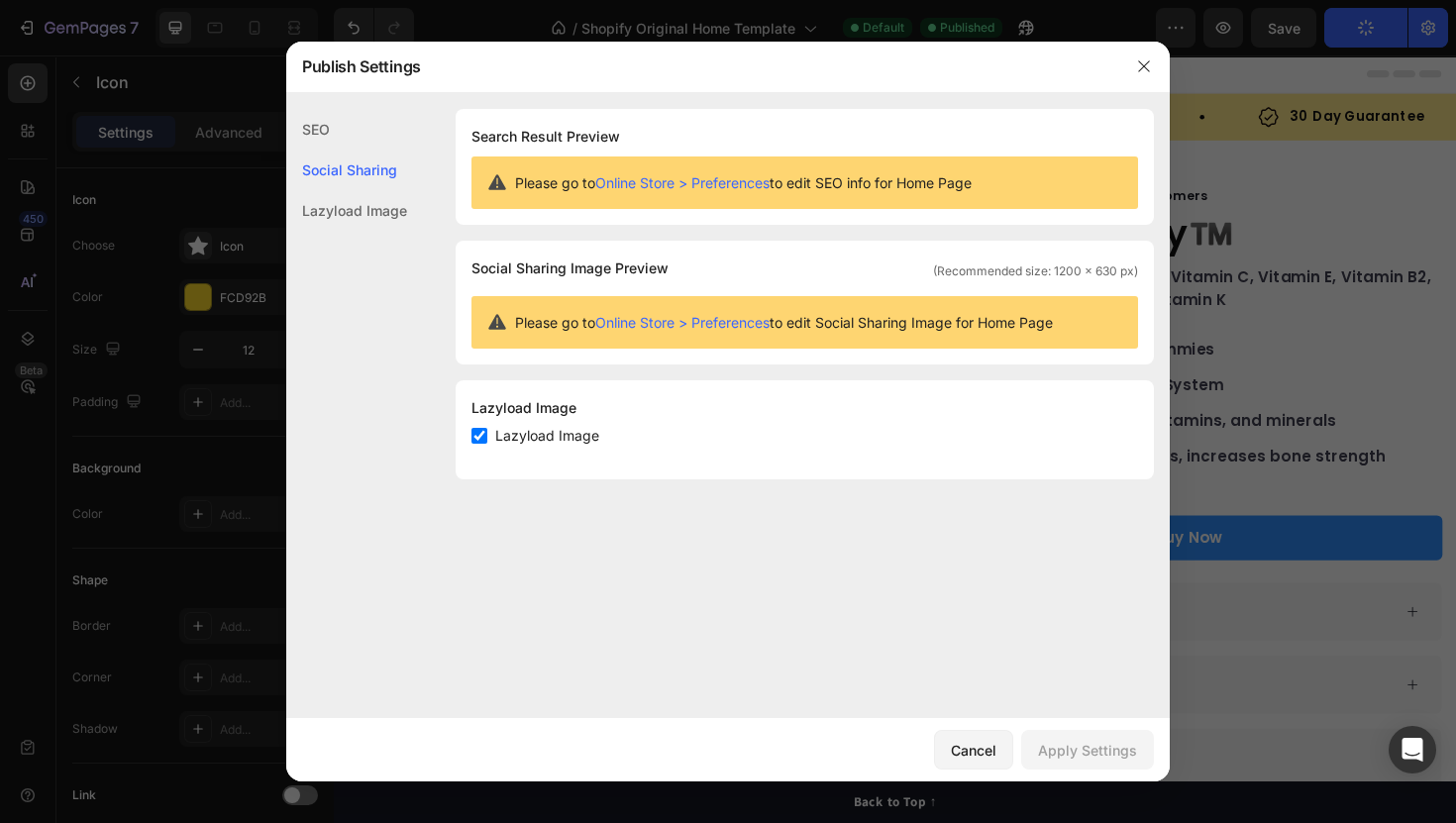 click on "Lazyload Image" 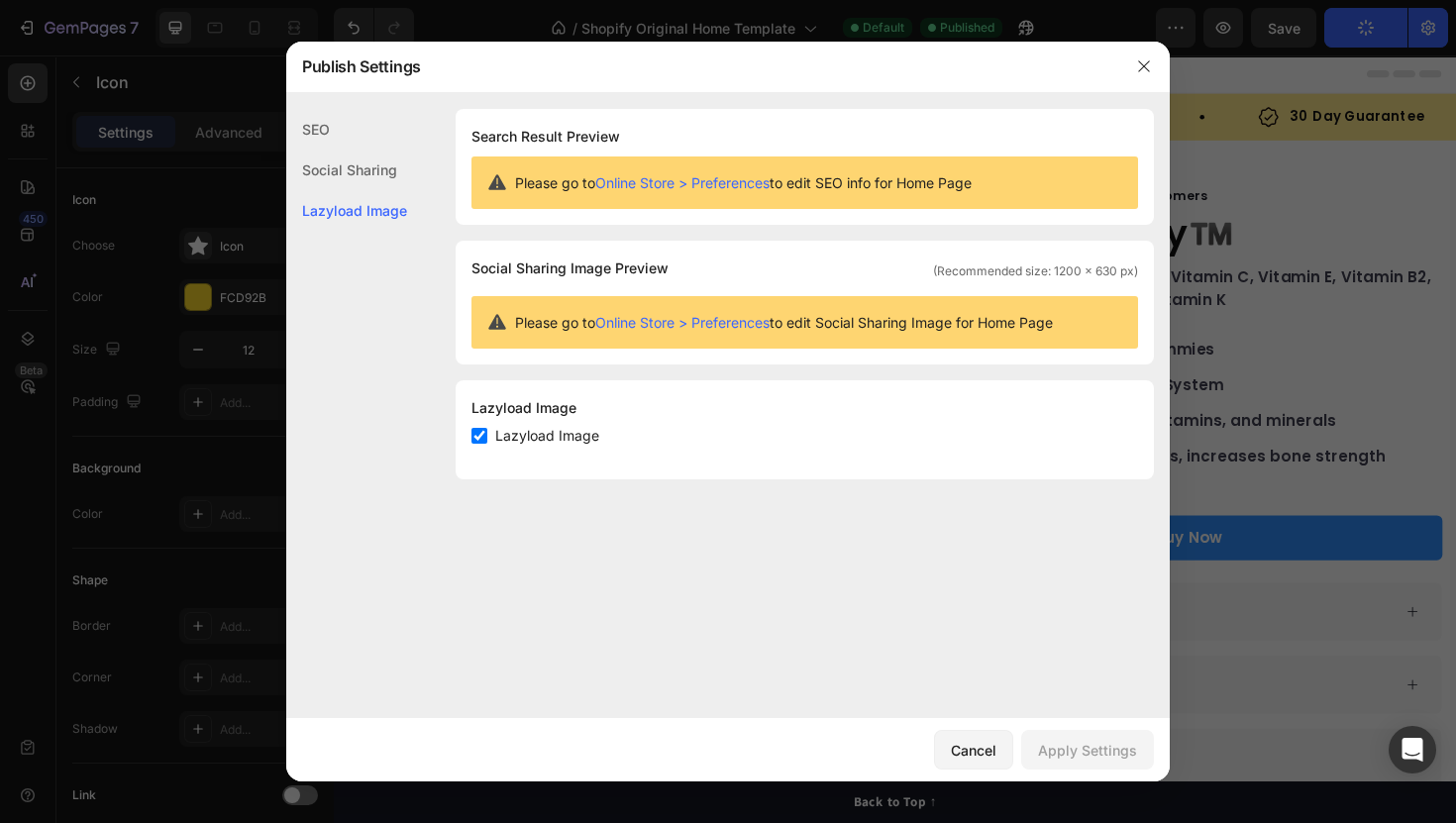 click on "SEO" 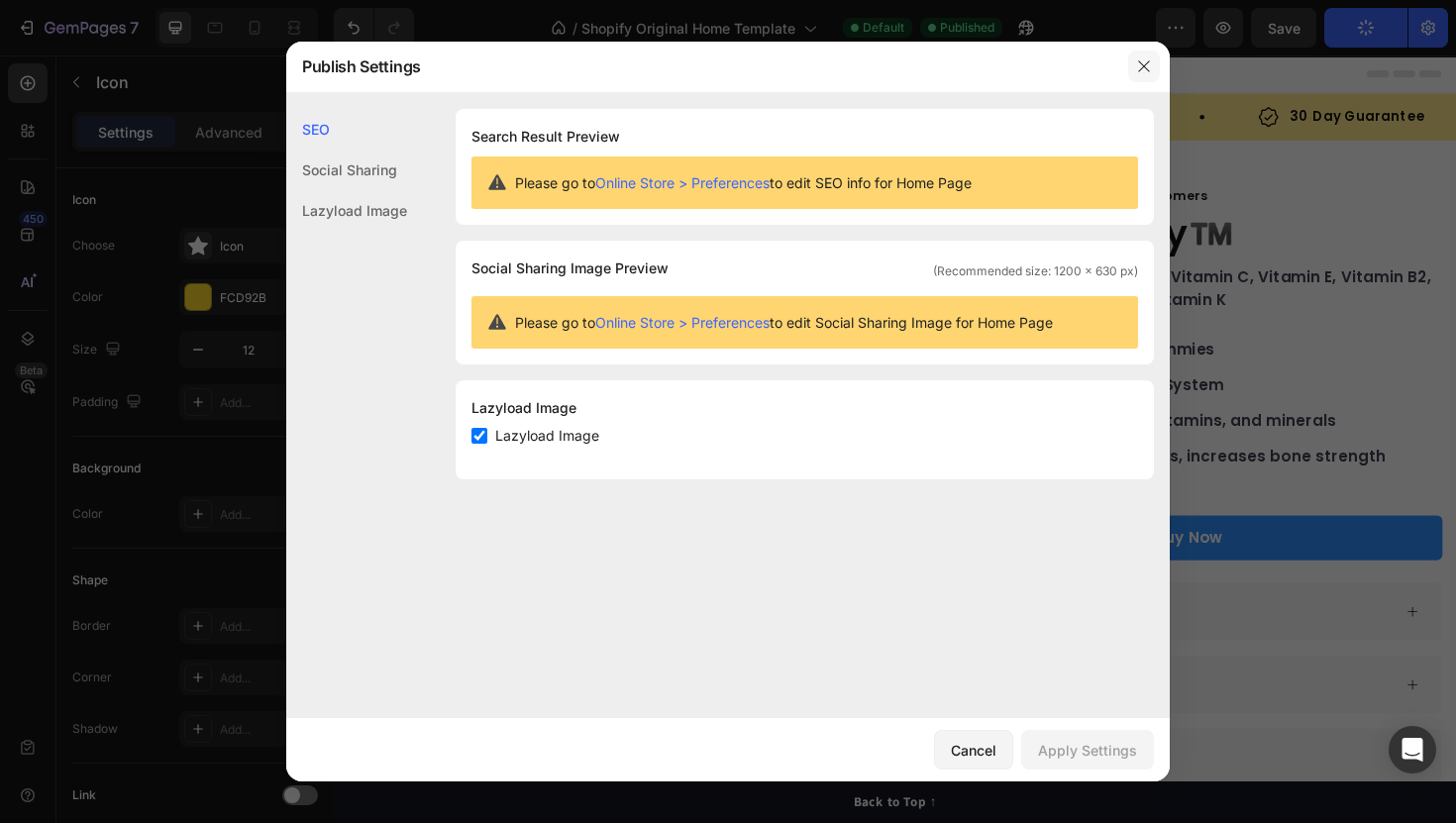 drag, startPoint x: 859, startPoint y: 16, endPoint x: 1146, endPoint y: 68, distance: 291.6728 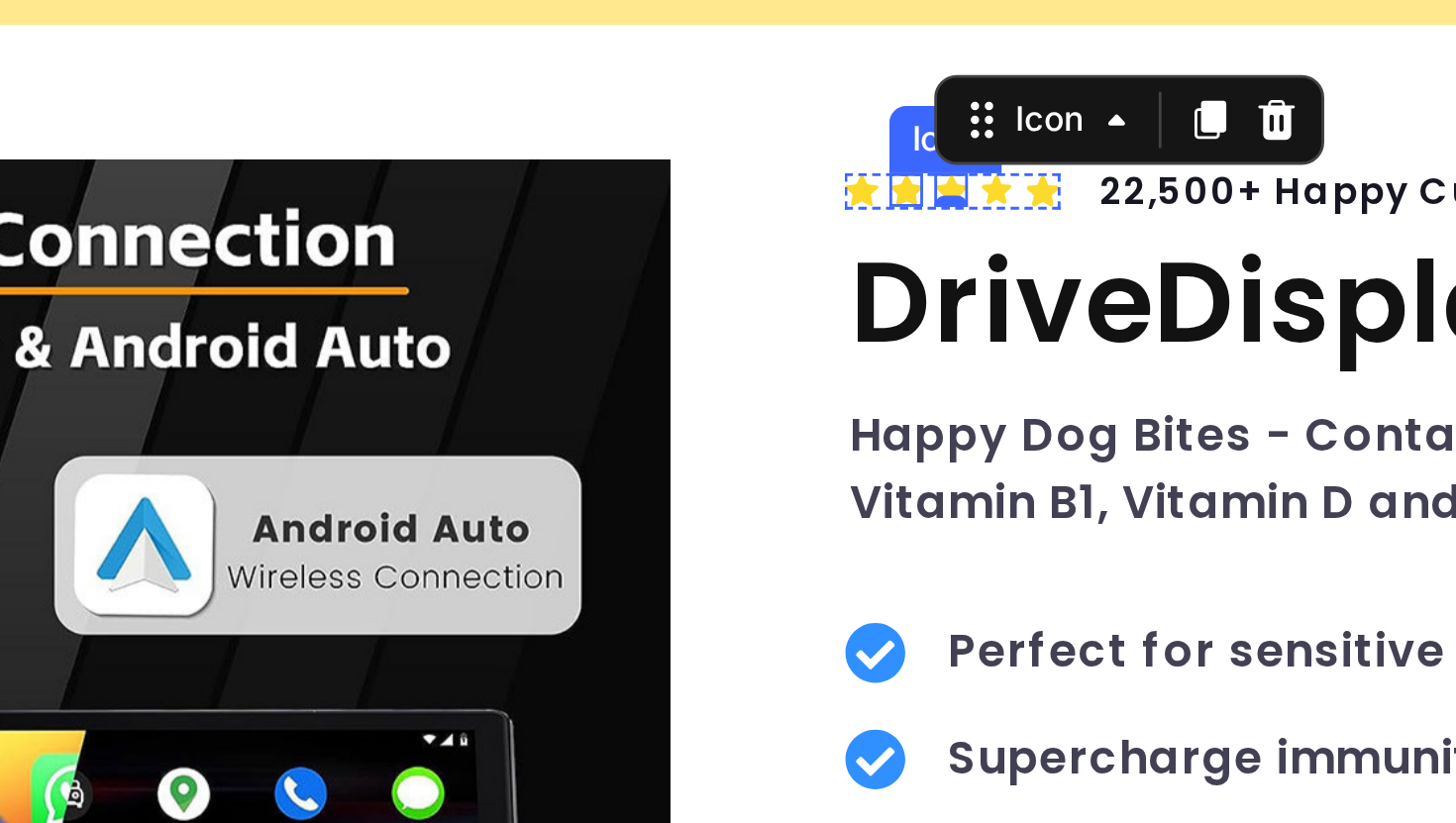 click 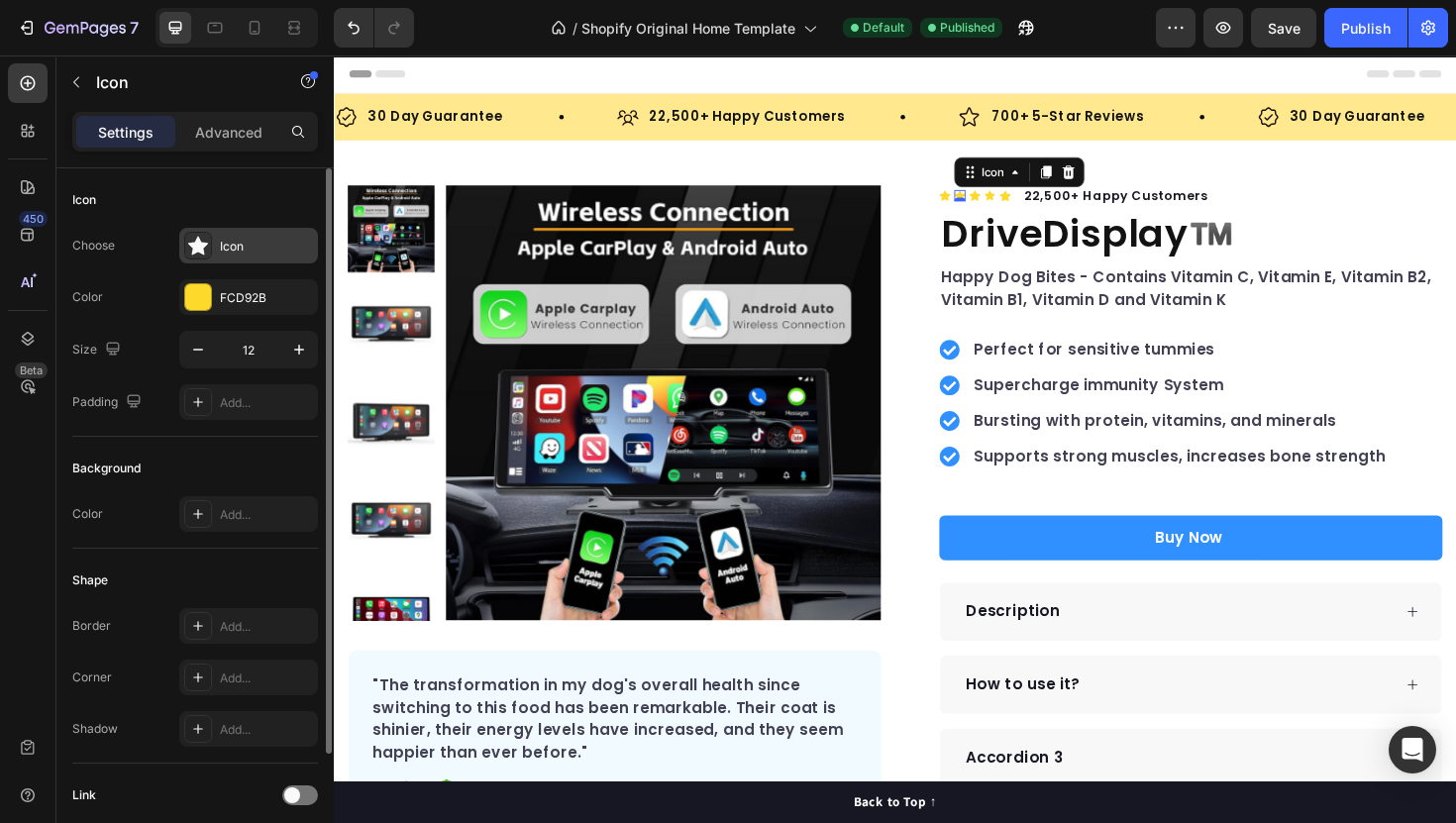 click on "Icon" at bounding box center (266, 247) 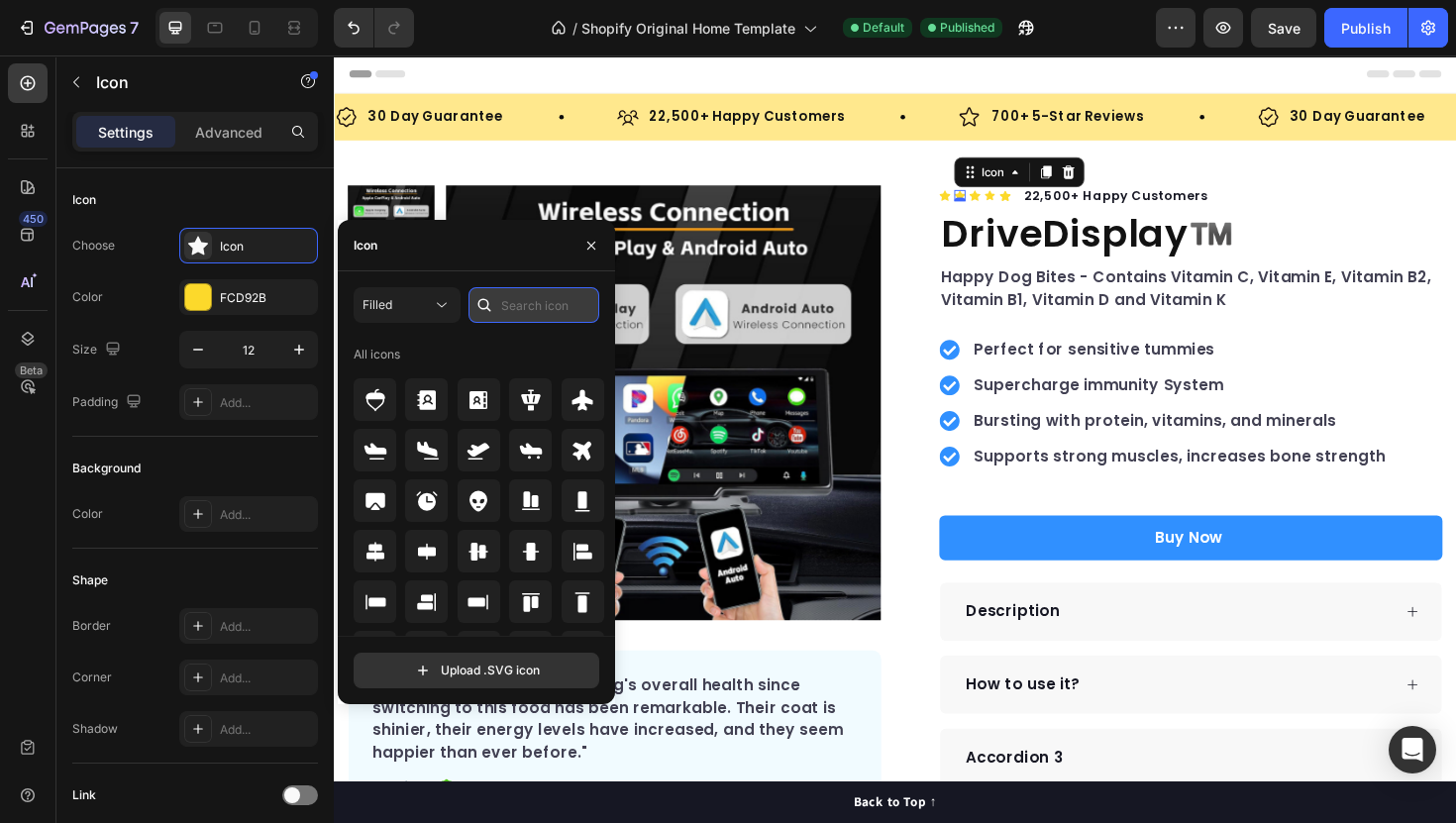 click at bounding box center [534, 305] 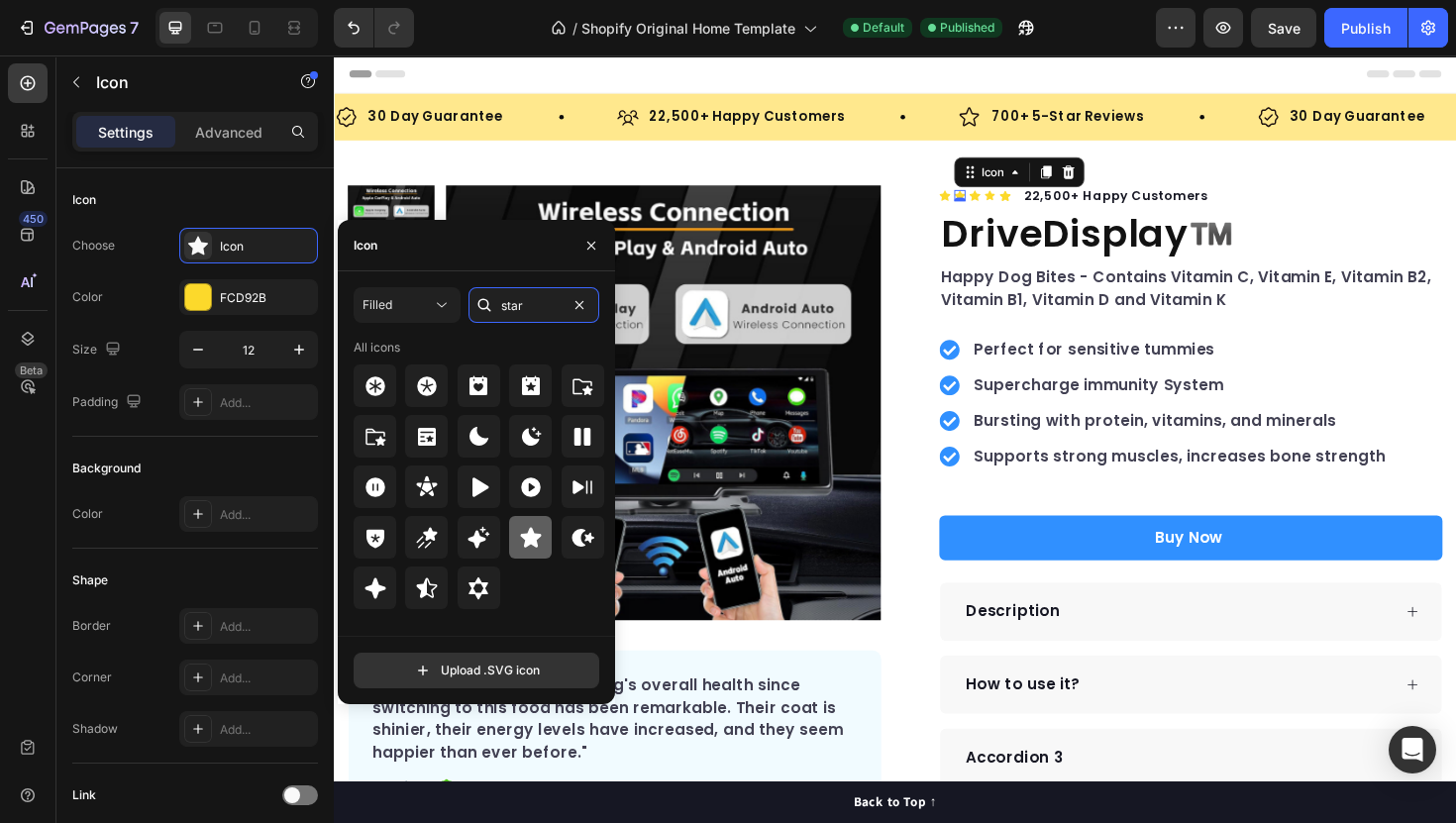 type on "star" 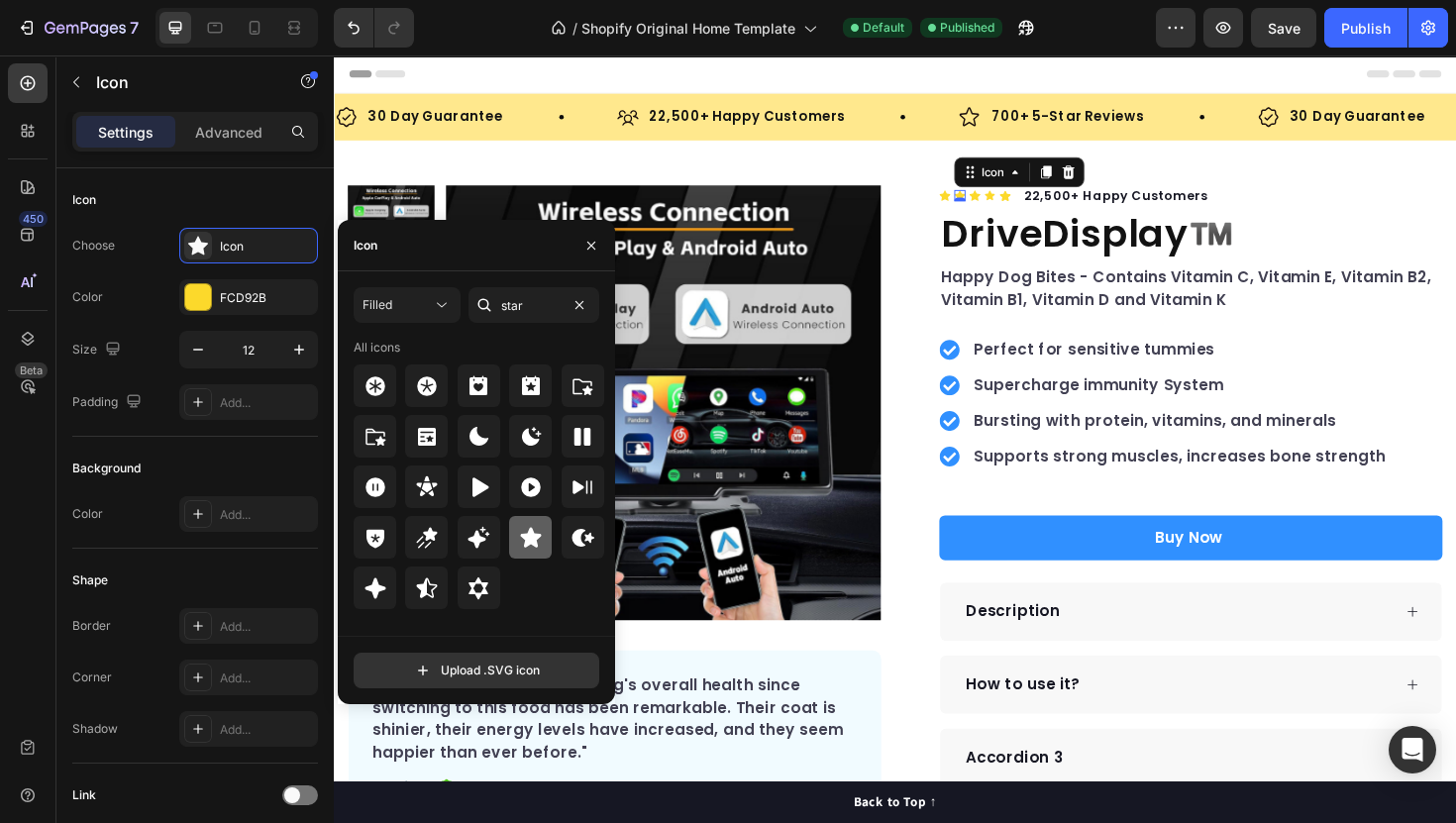 click 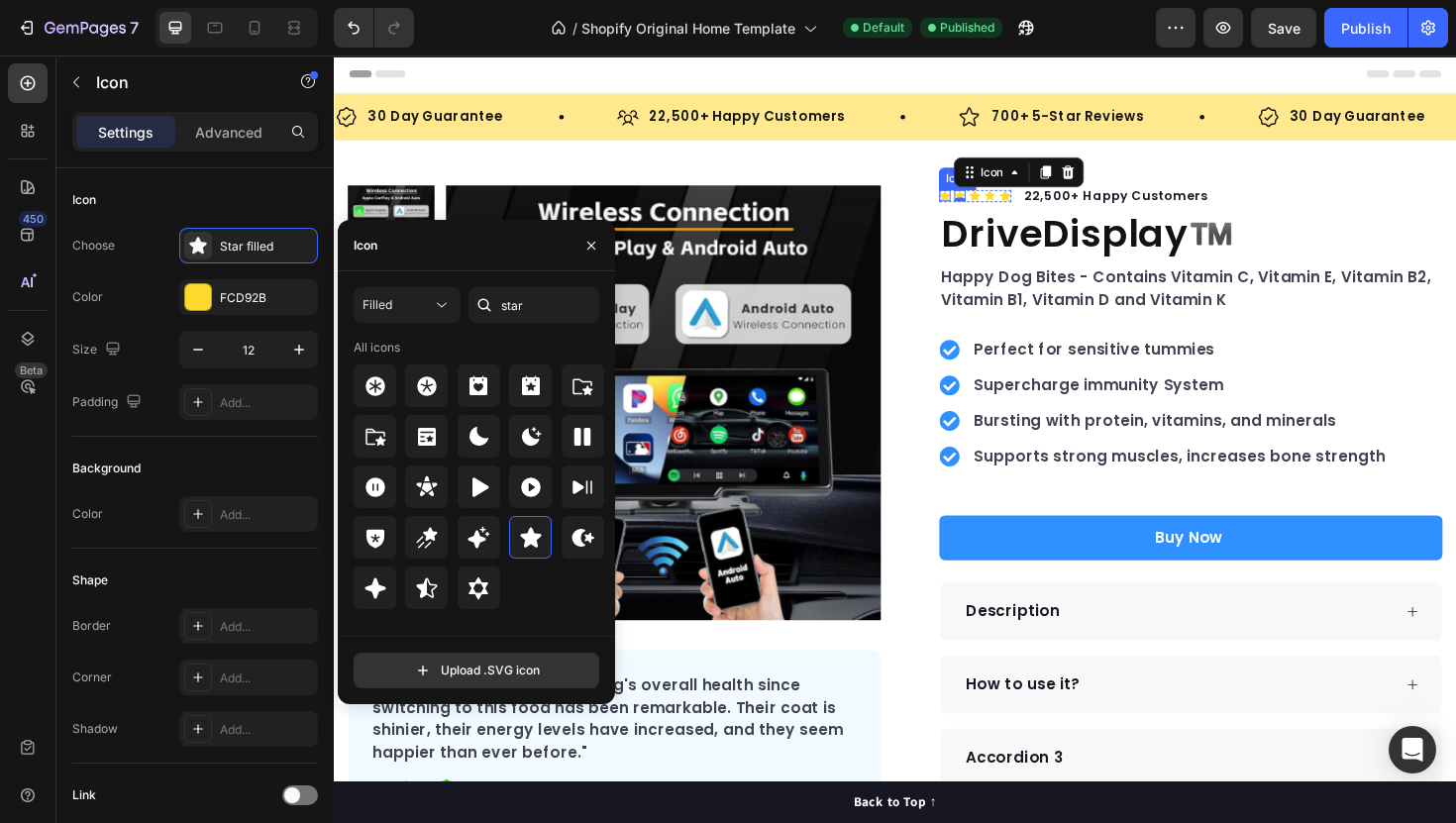 click 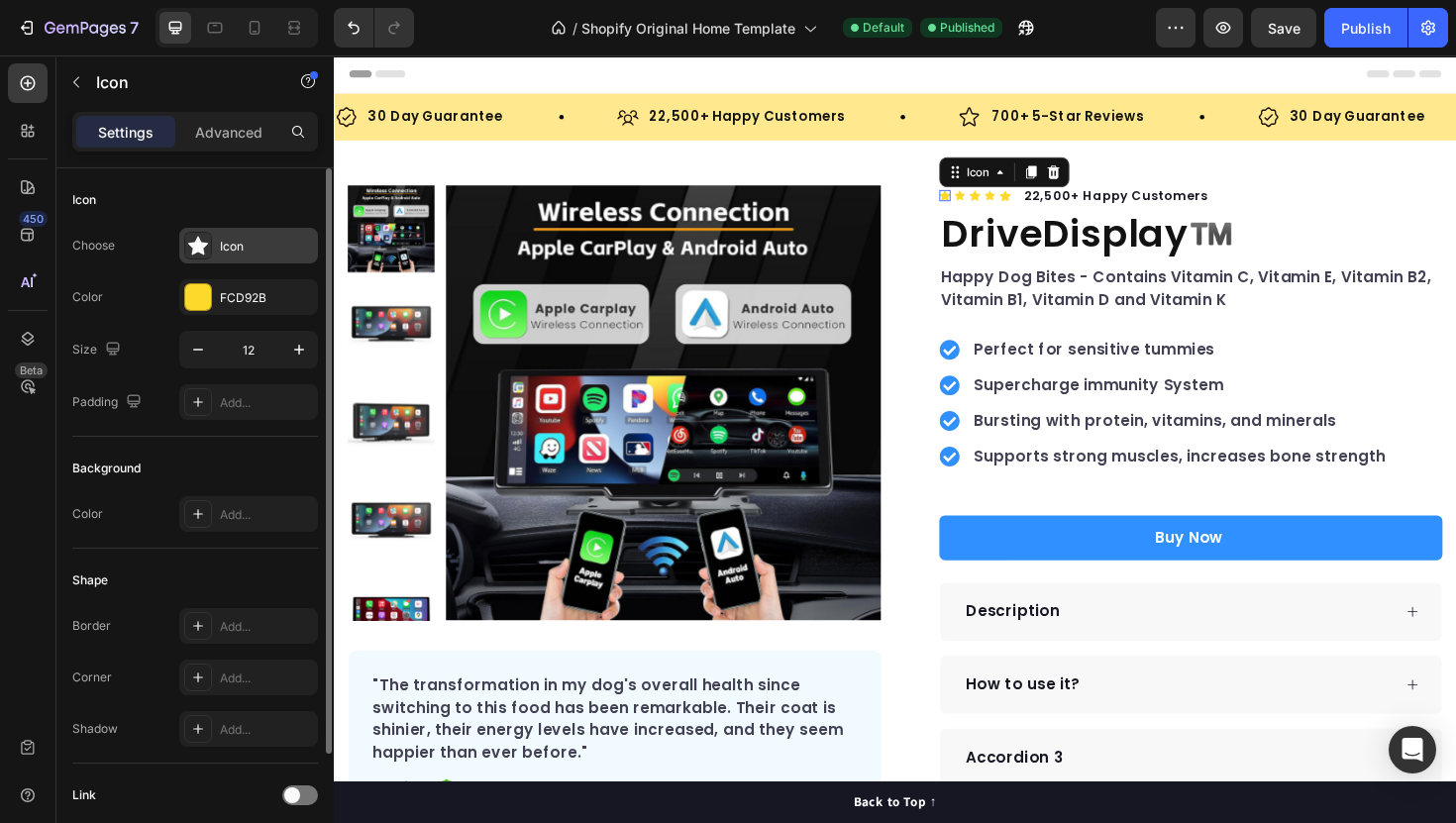 click on "Icon" at bounding box center [266, 247] 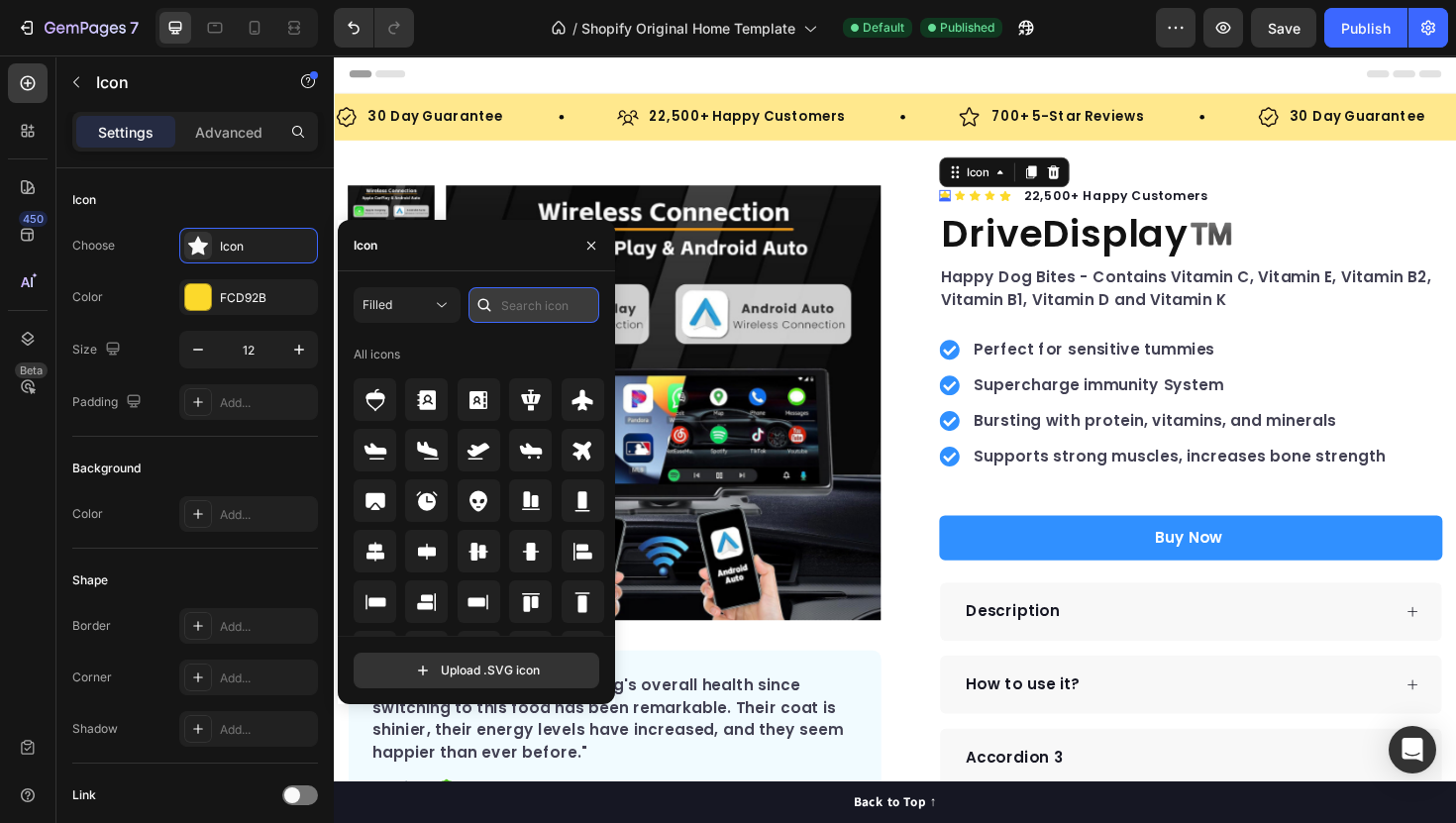 click at bounding box center [534, 305] 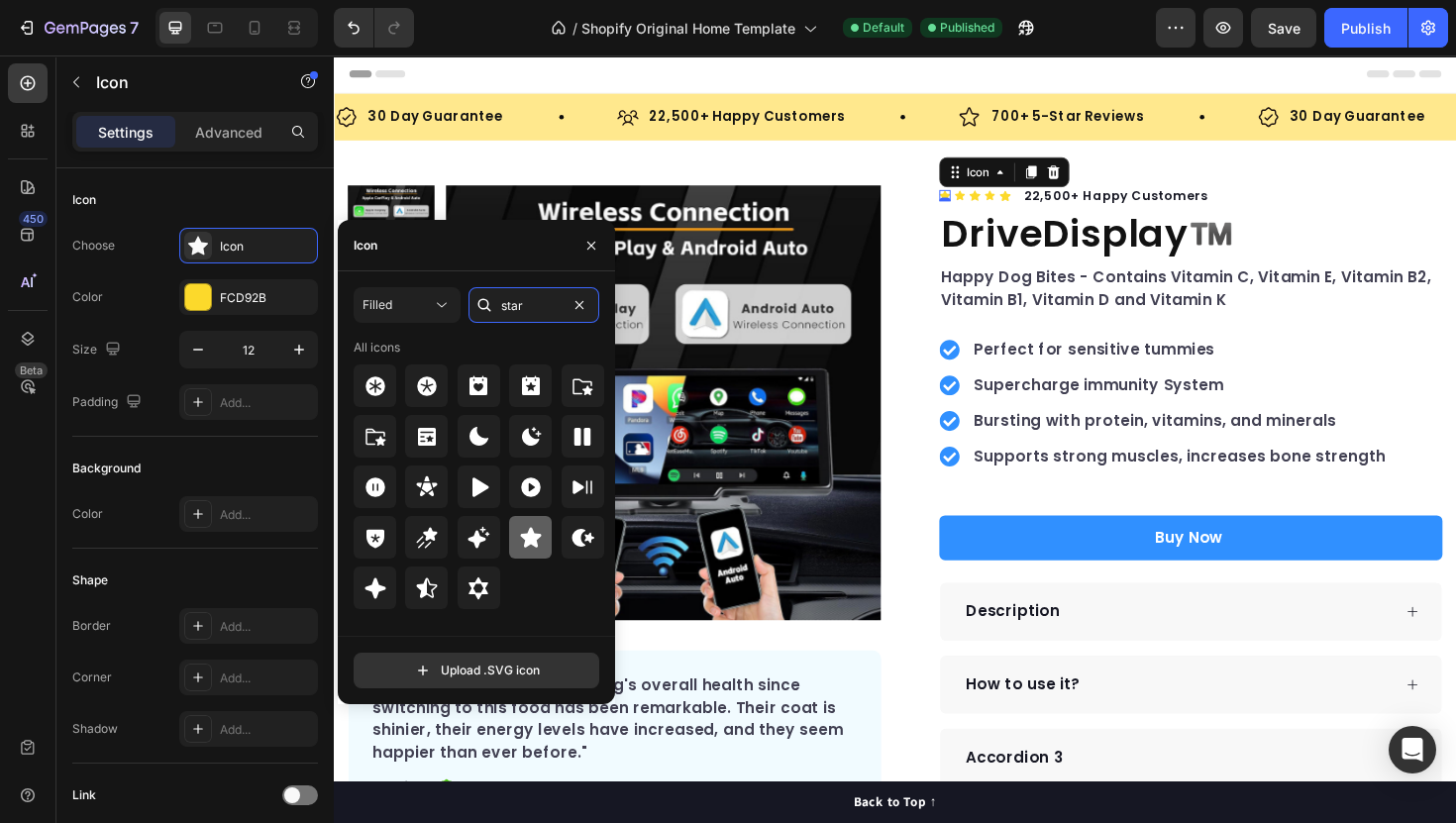 type on "star" 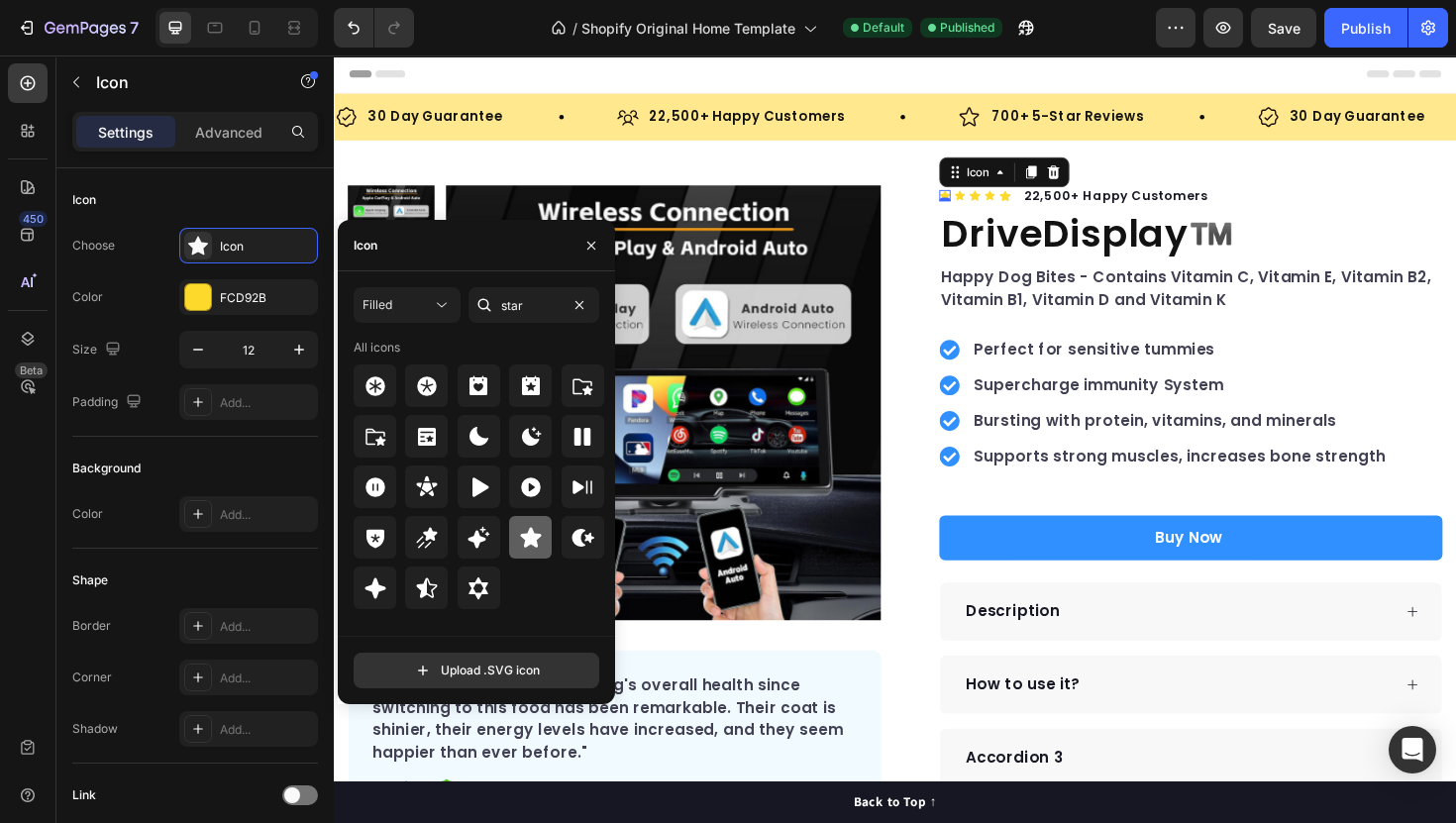 click 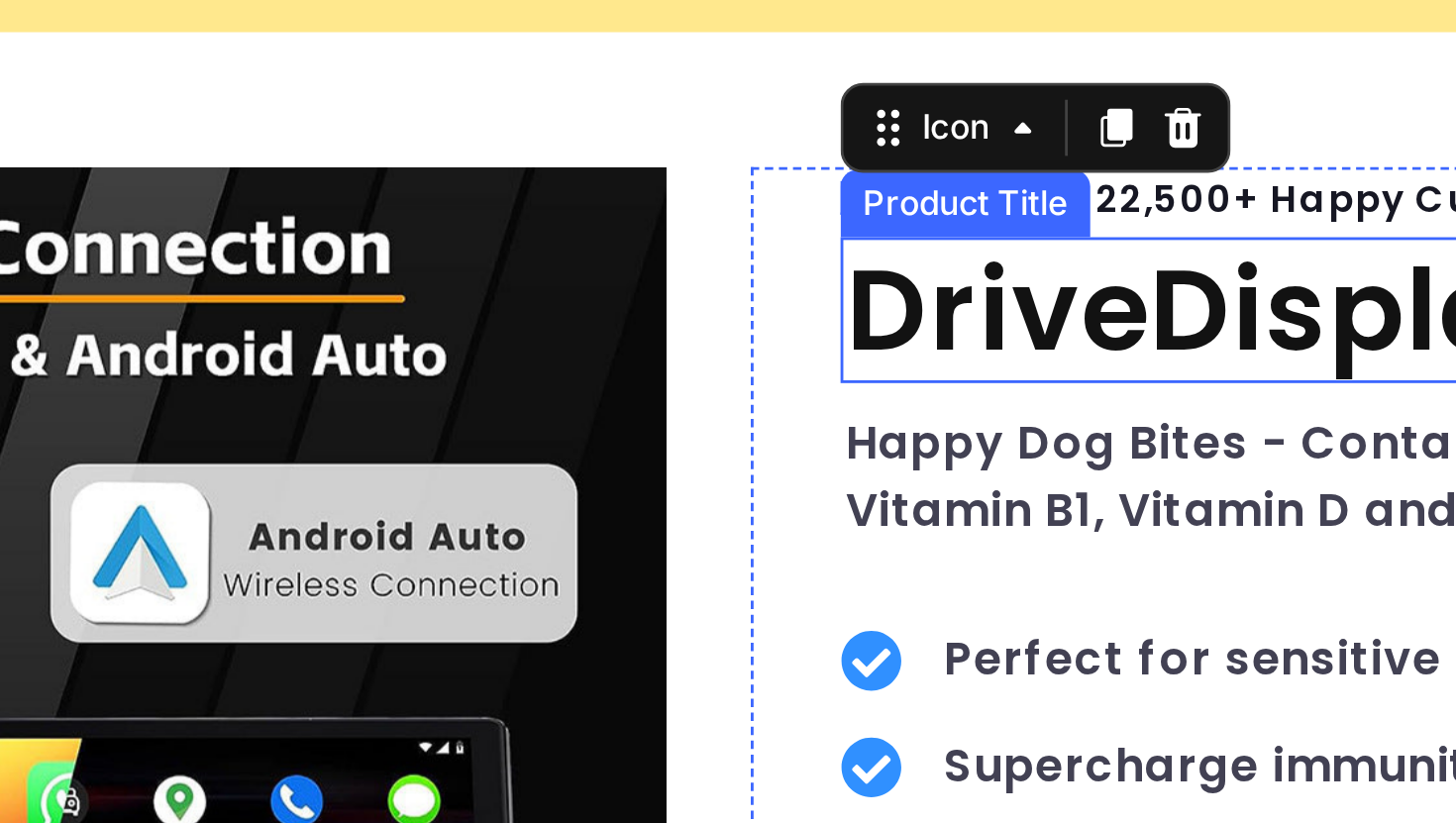 click on "DriveDisplay™️" at bounding box center (-68, -34) 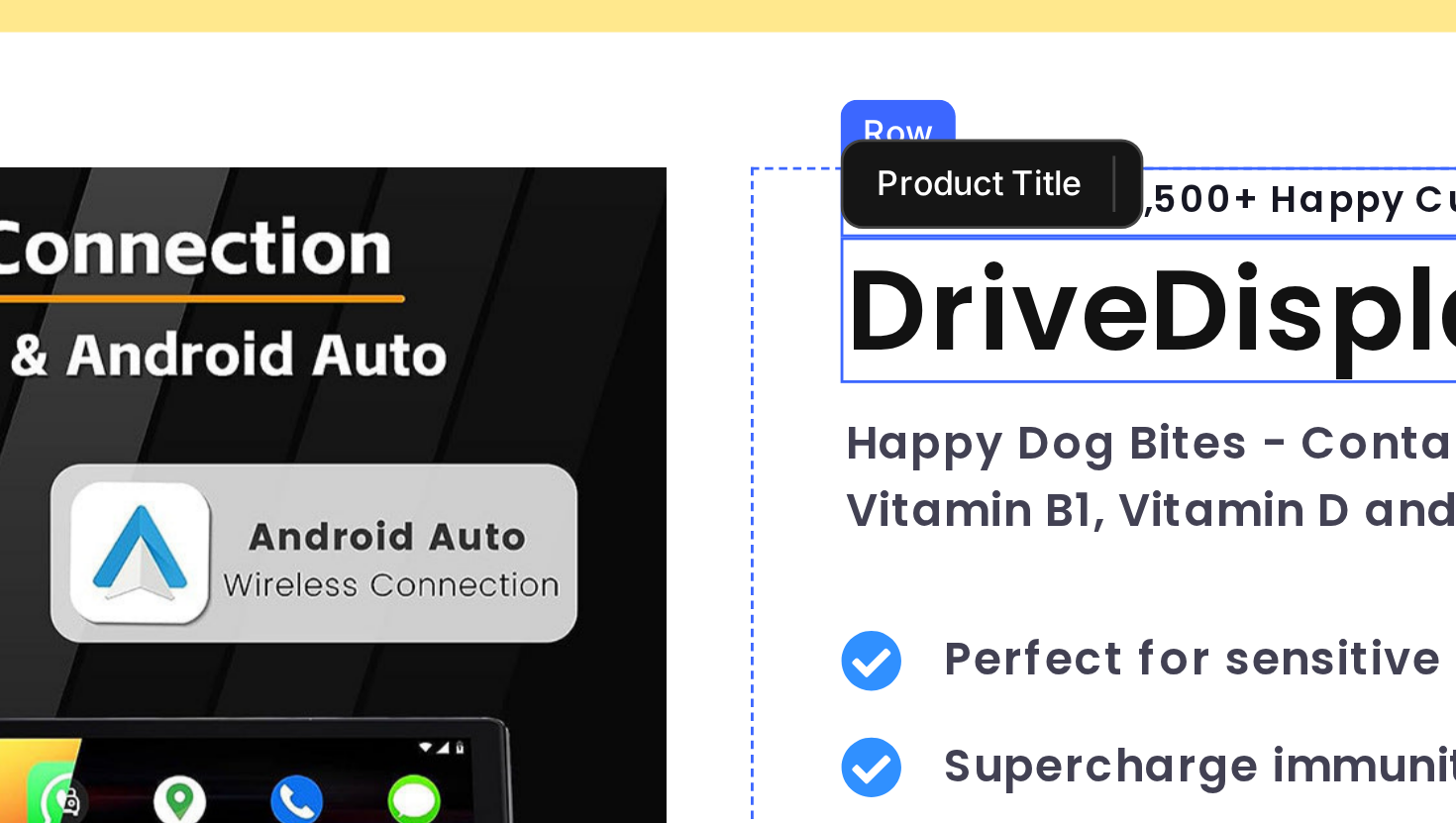 click on "Product Images "The transformation in my dog's overall health since switching to this food has been remarkable. Their coat is shinier, their energy levels have increased, and they seem happier than ever before." Text block -[LAST] Text block
Verified buyer Item list Row Row "My dog absolutely loves this food! It's clear that the taste and quality are top-notch."  -[LAST] Text block Row Row
Icon   0
Icon Icon
Icon
Icon Icon List Hoz 22,500+ Happy Customers Text block Row DriveDisplay™️ Product Title Happy Dog Bites - Contains Vitamin C, Vitamin E, Vitamin B2, Vitamin B1, Vitamin D and Vitamin K Text block Perfect for sensitive tummies Supercharge immunity System Bursting with protein, vitamins, and minerals Supports strong muscles, increases bone strength Item list Buy Now Product Cart Button Perfect for sensitive tummies Supercharge immunity System Bursting with protein, vitamins, and minerals Item list
Accordion" at bounding box center [-381, 289] 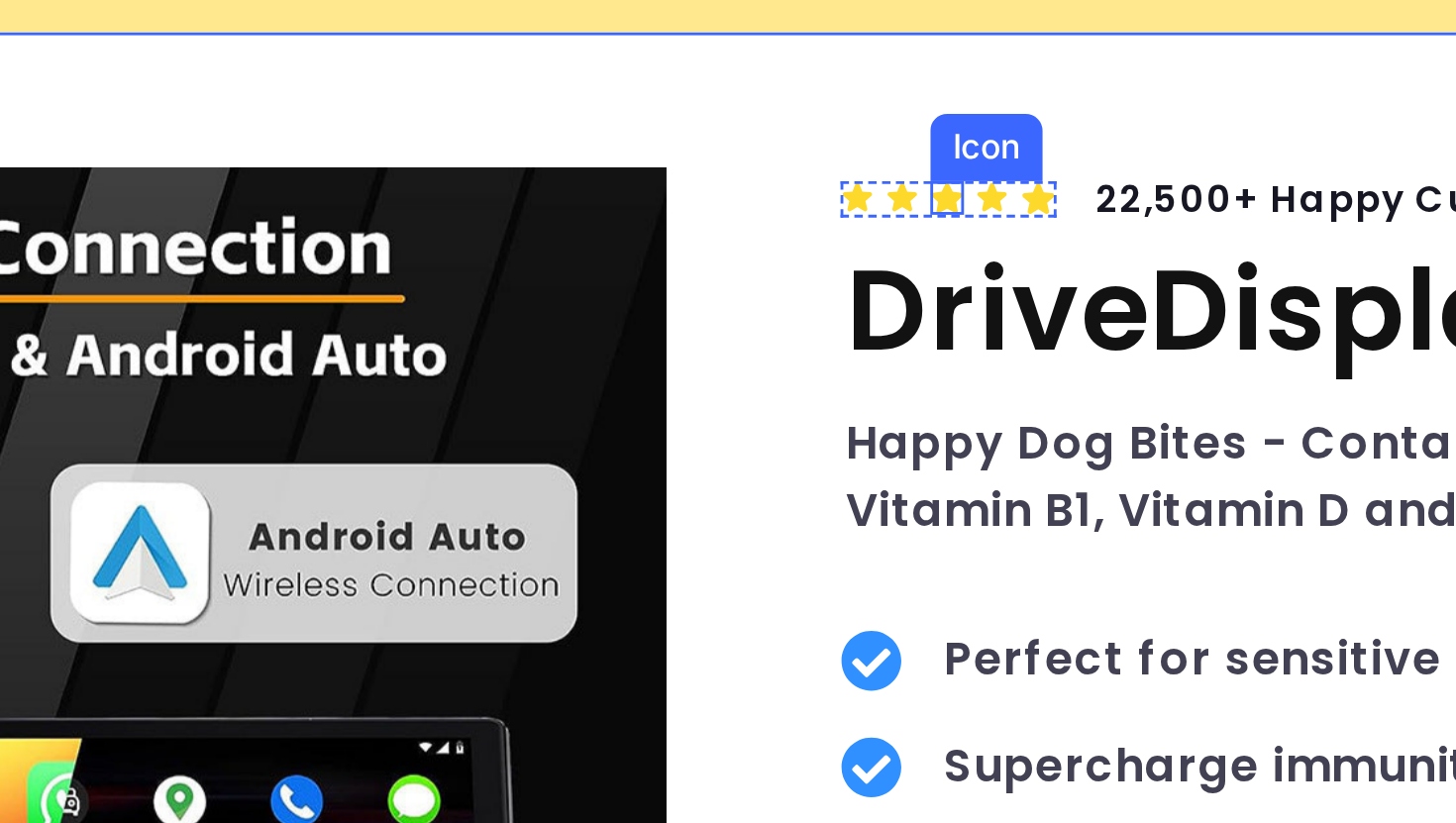 click 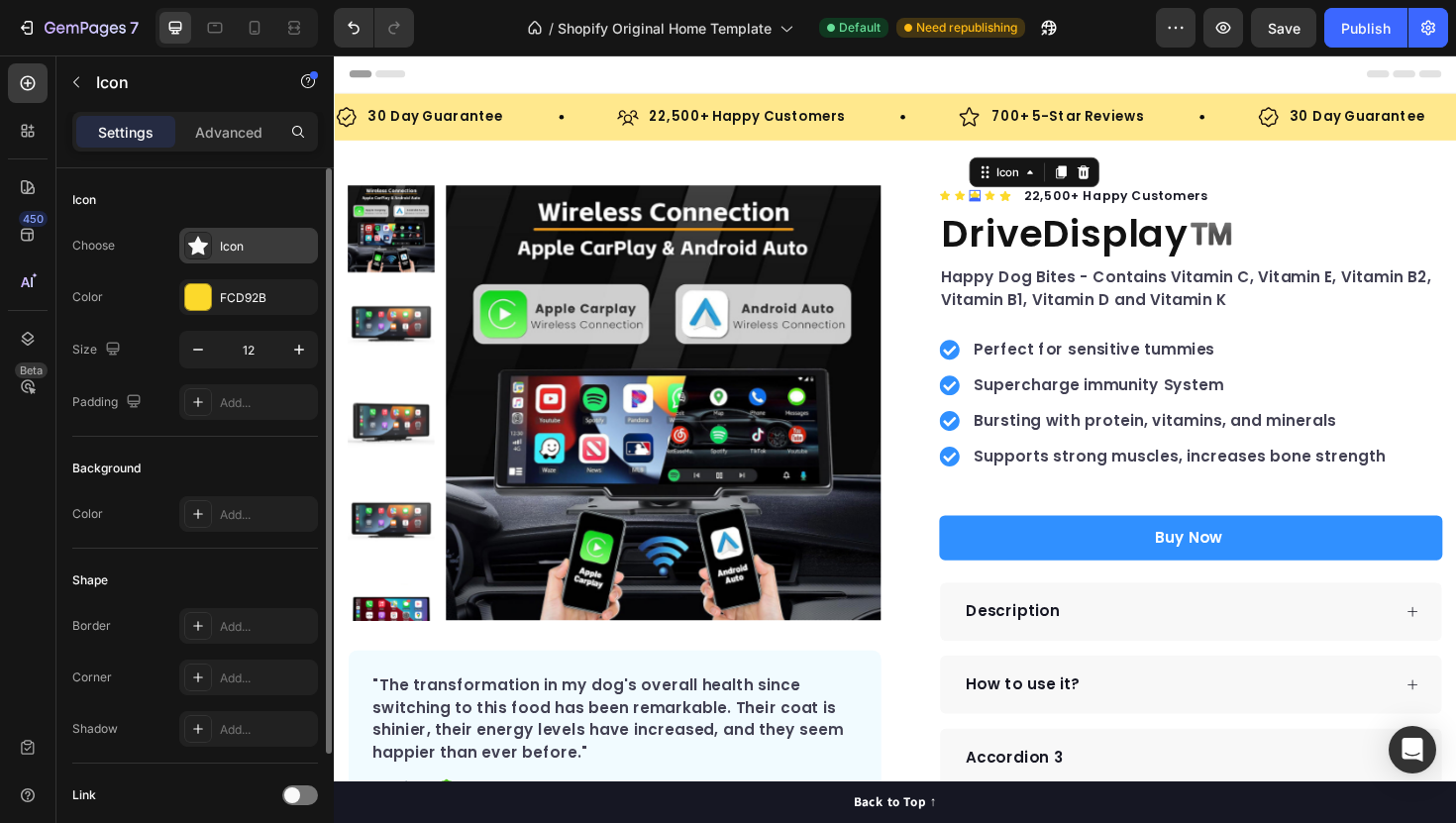 click on "Icon" at bounding box center [249, 246] 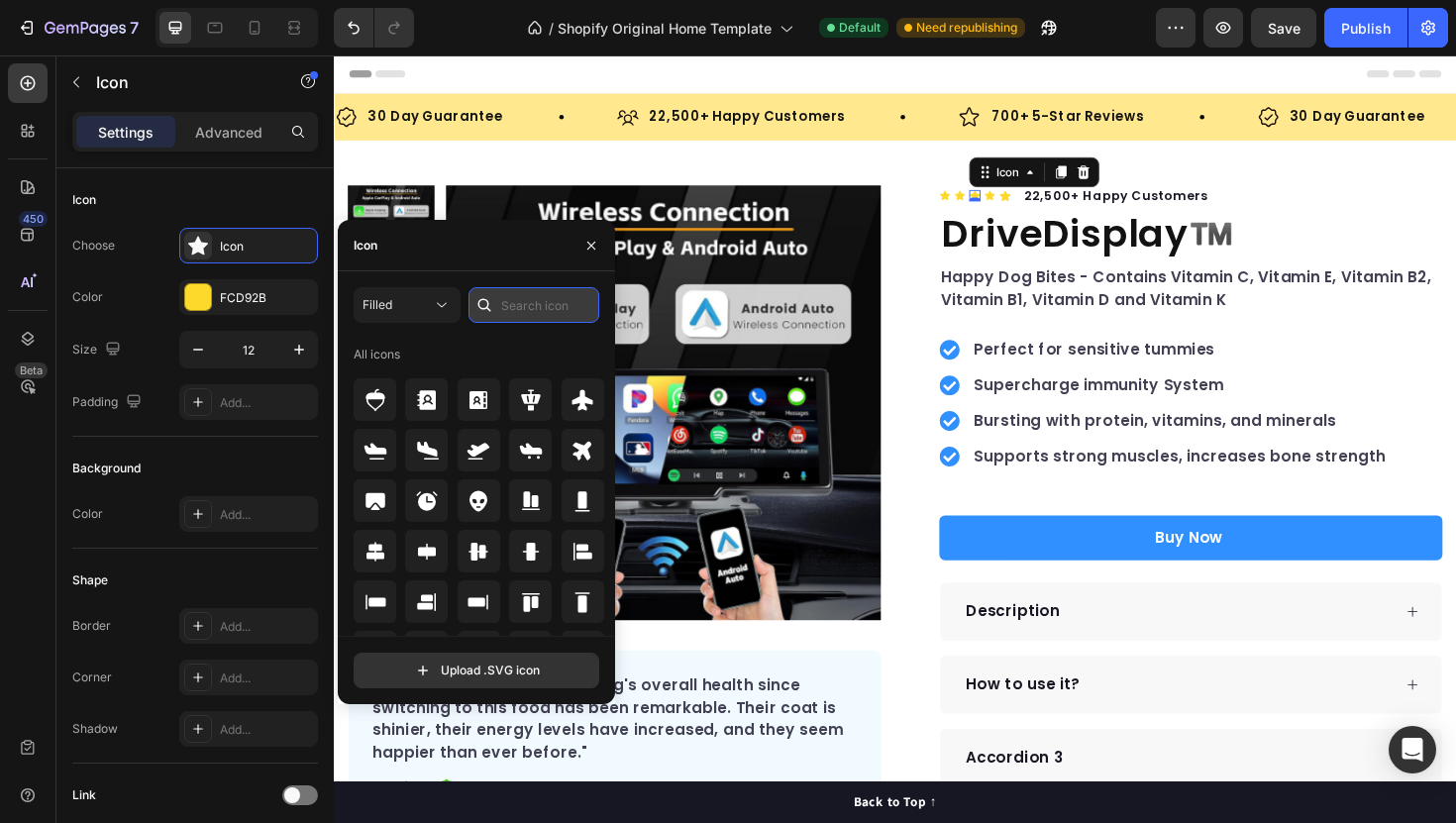 click at bounding box center (534, 305) 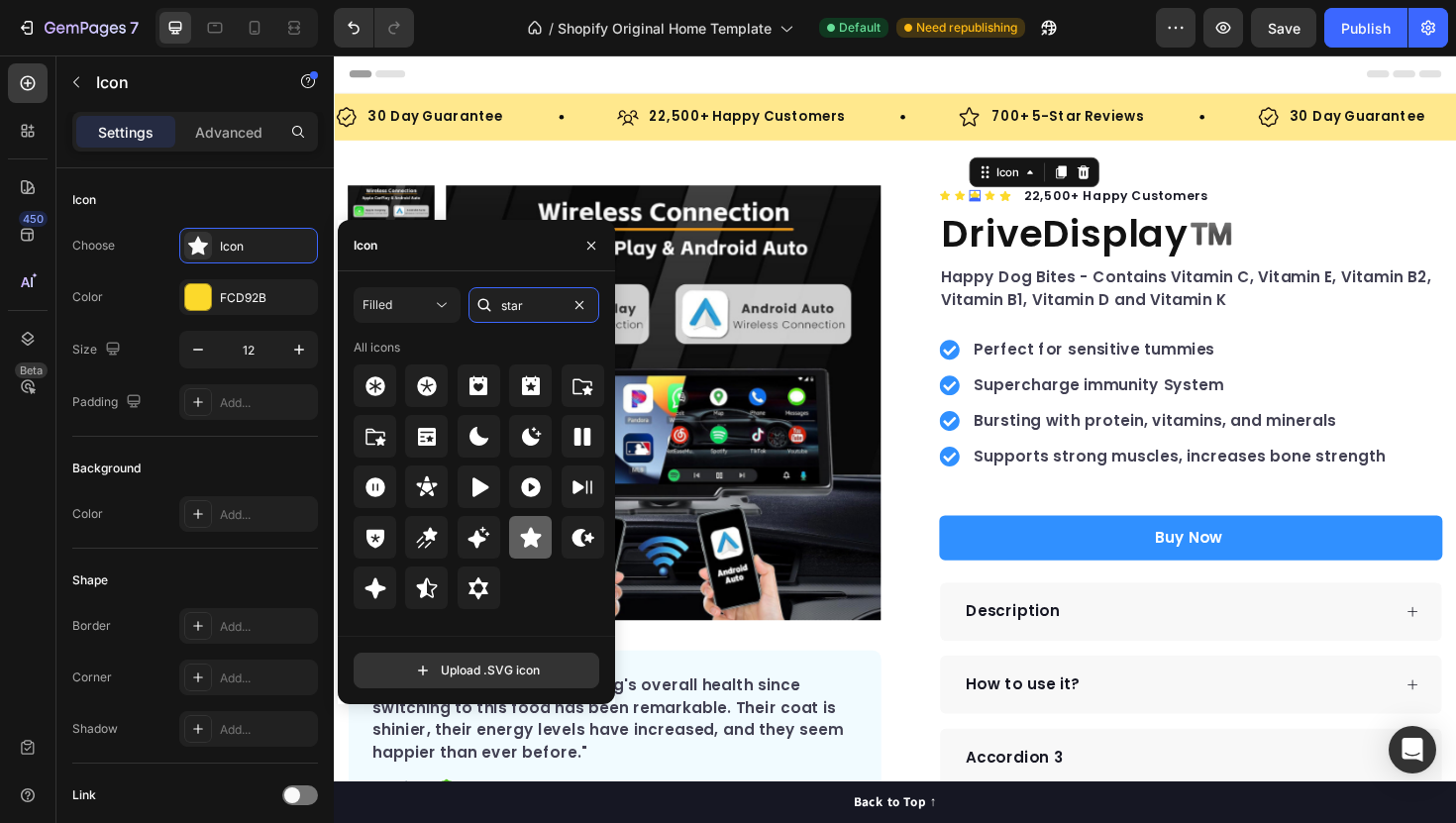 type on "star" 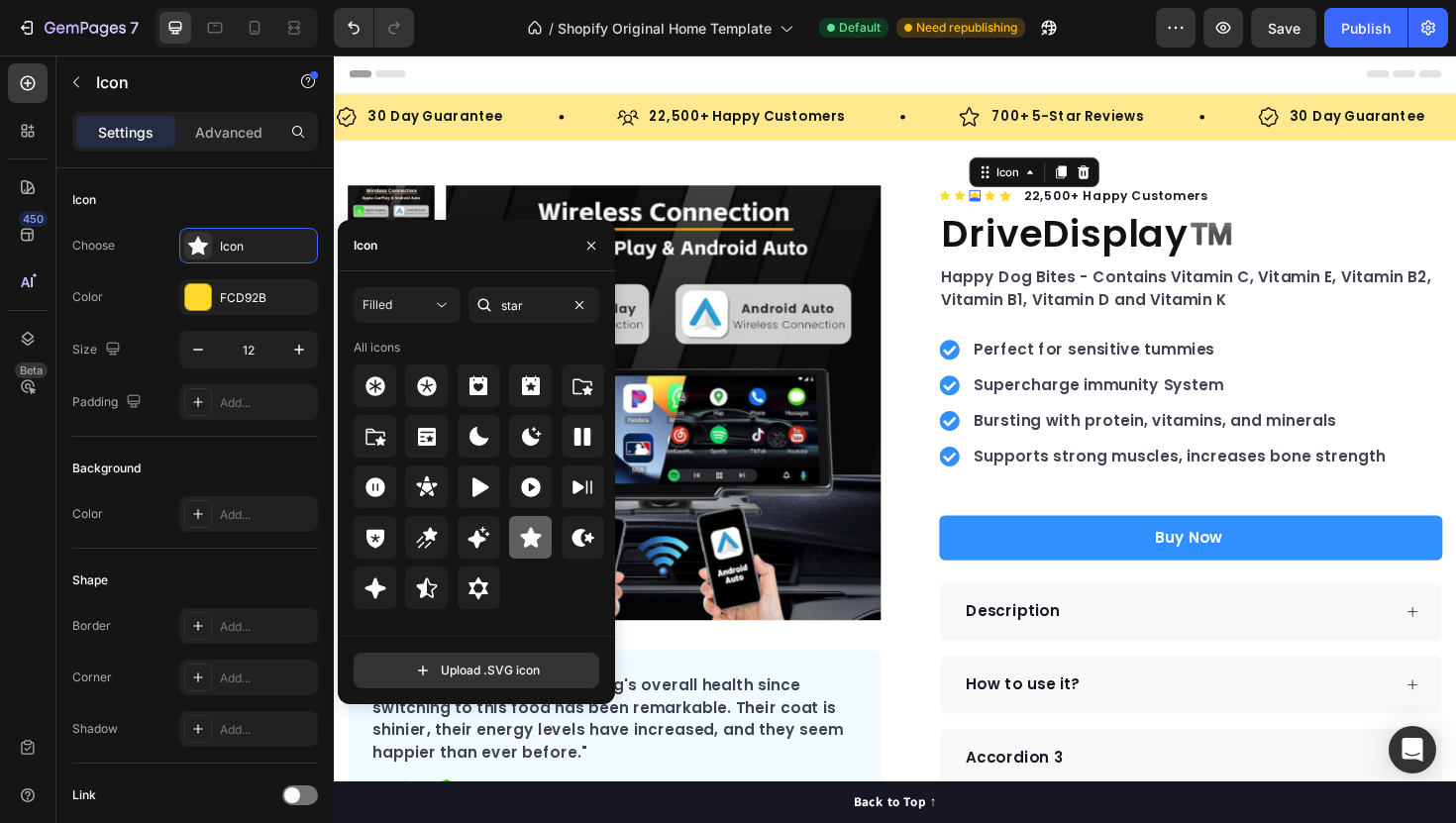 click 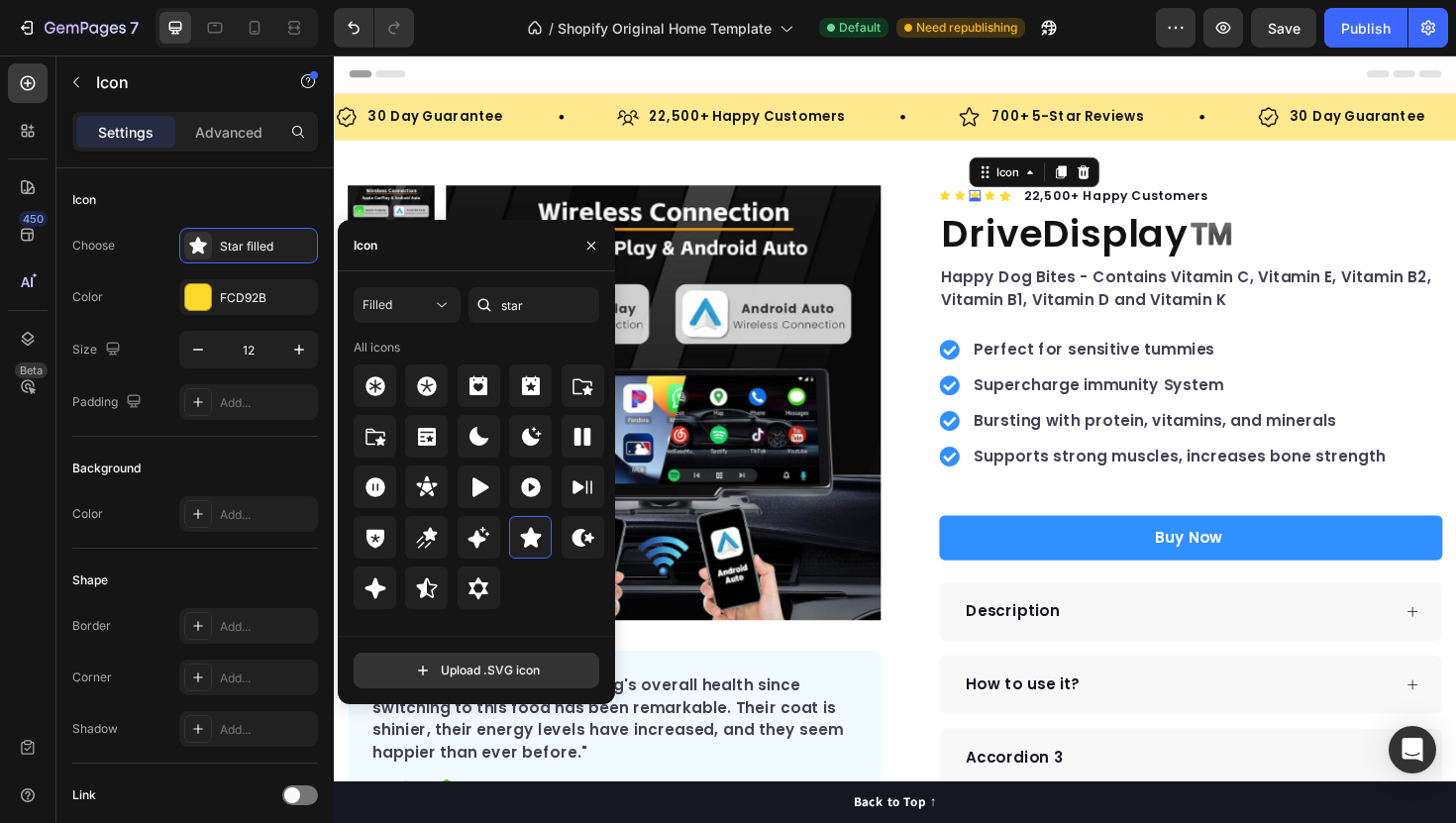 click 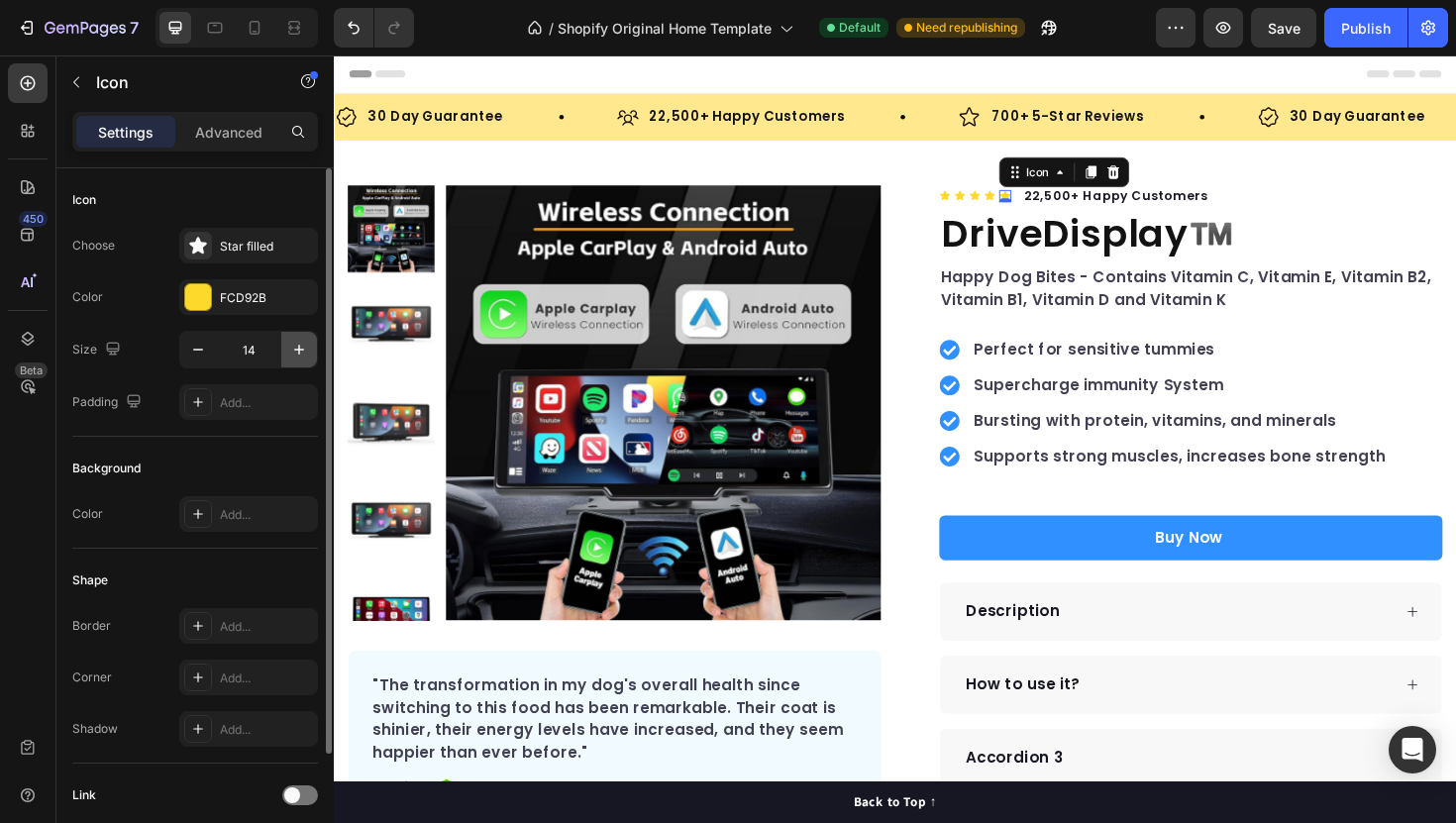 click 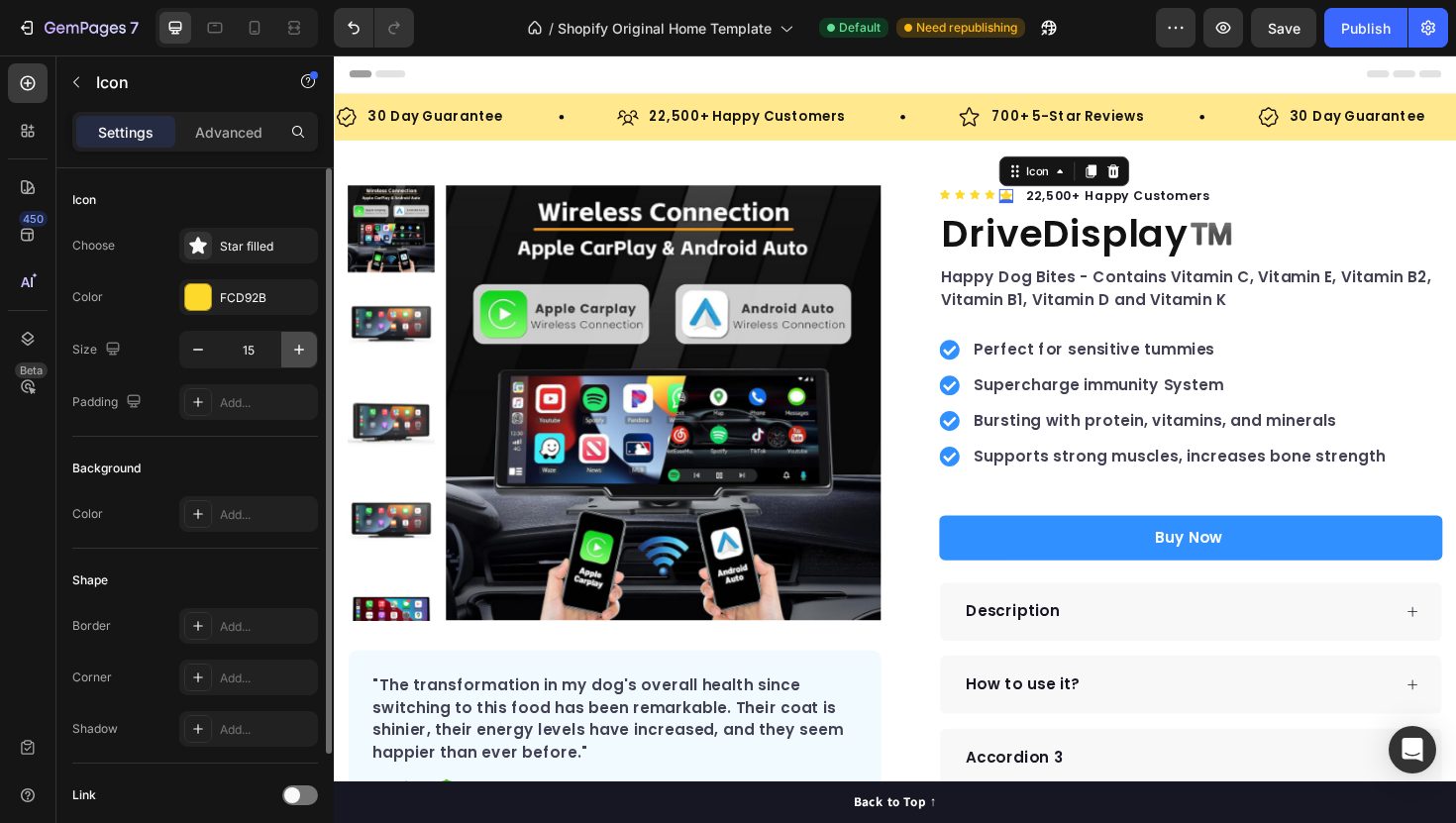 click 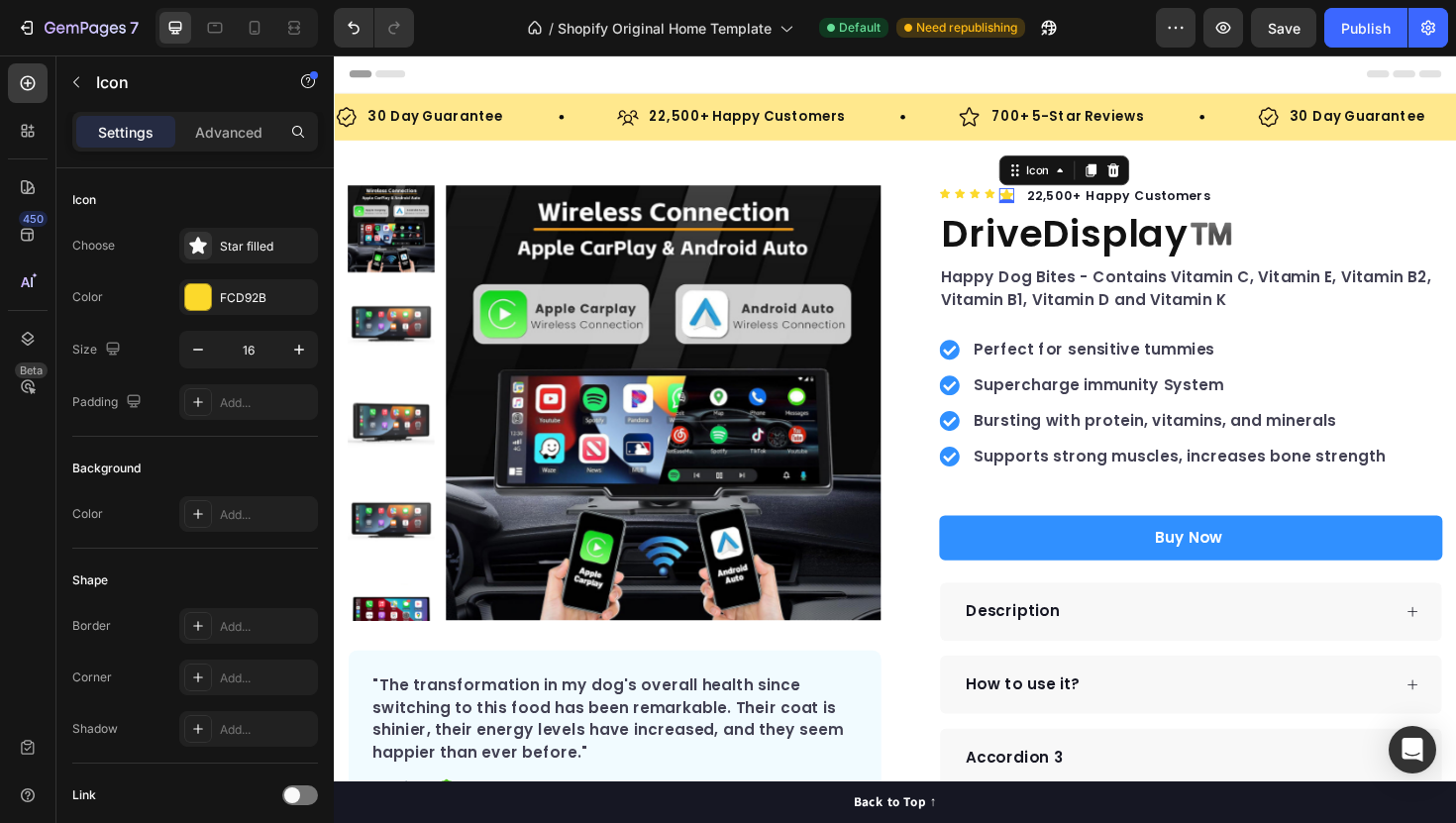 click 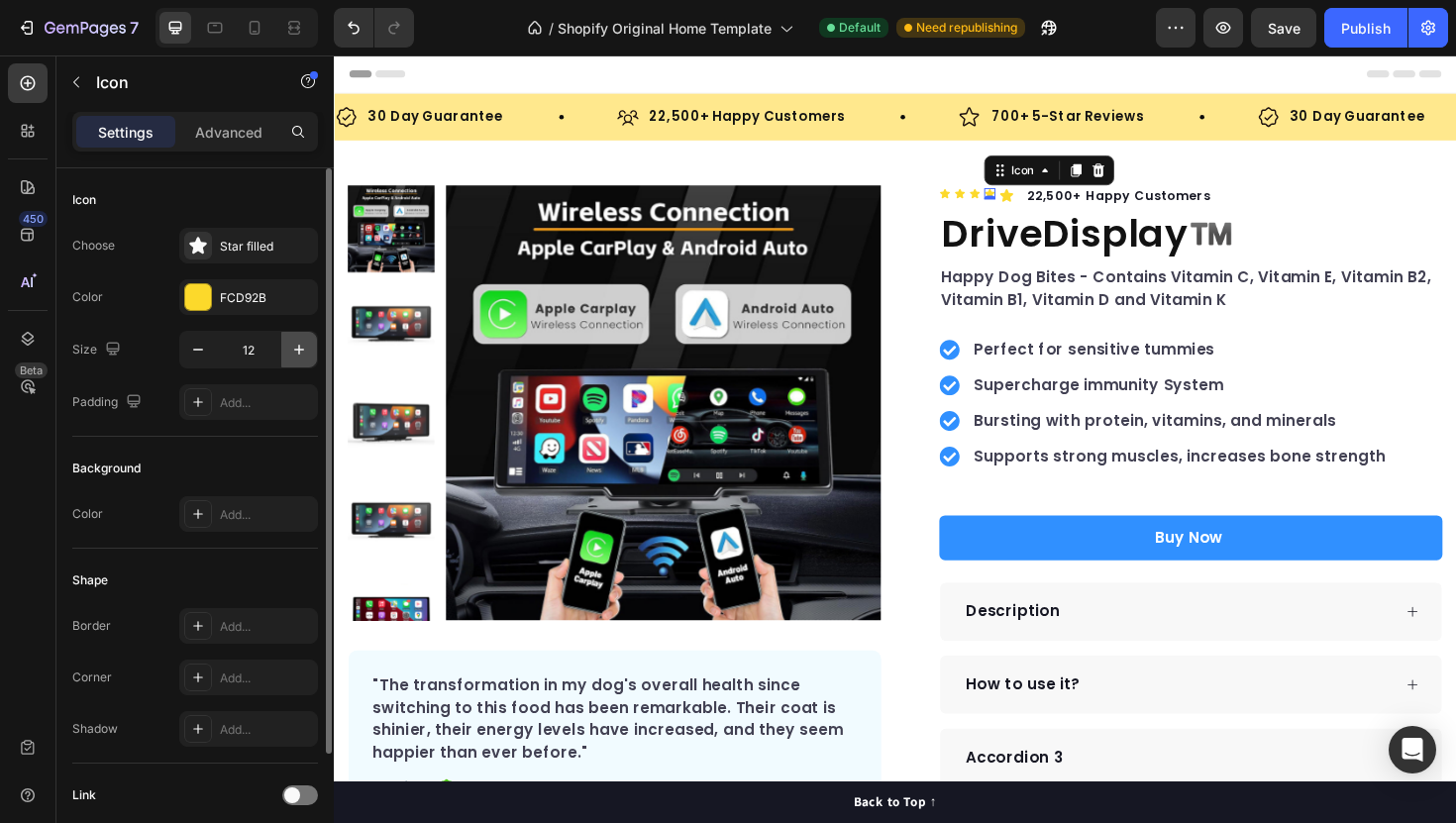 click 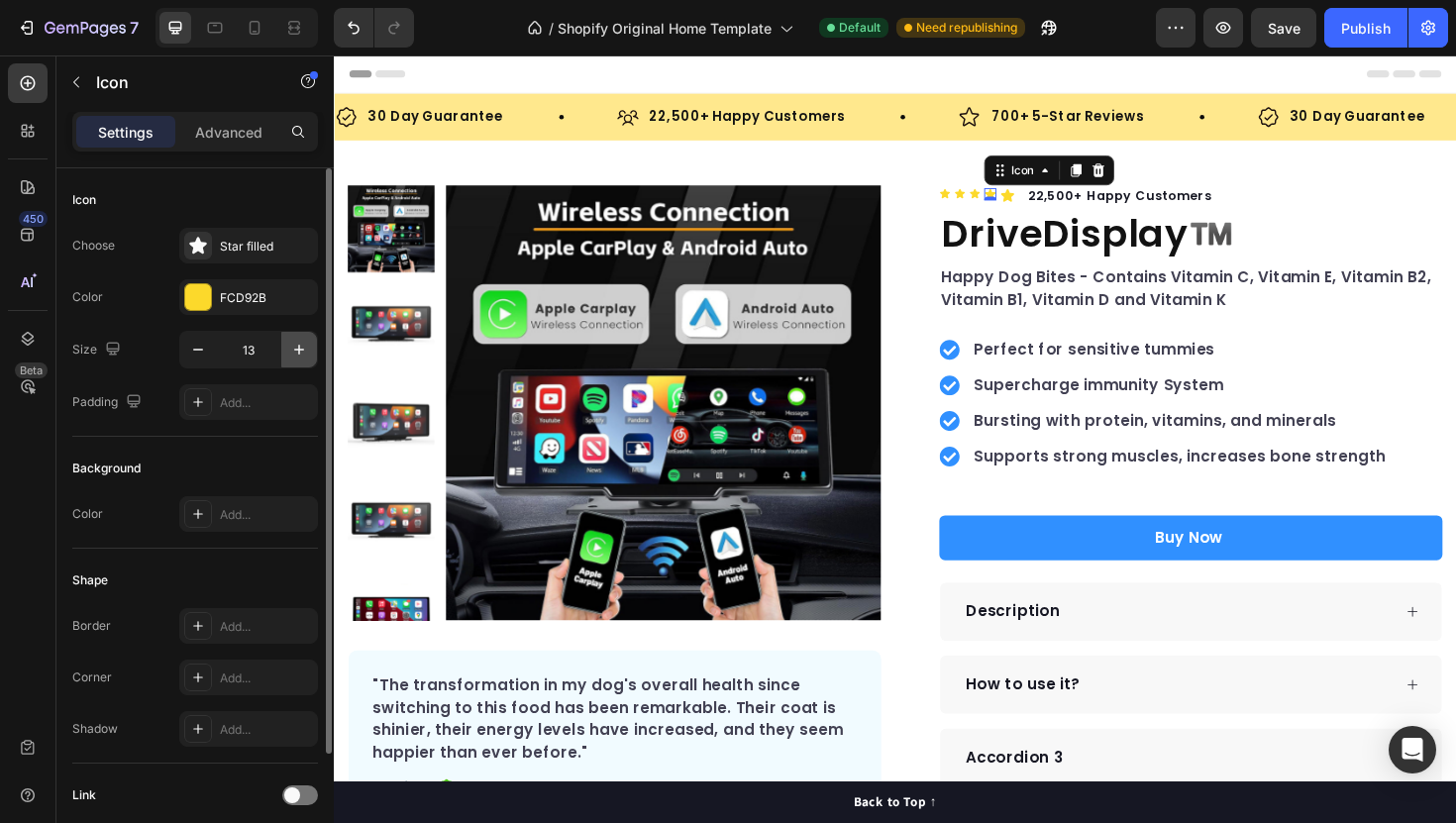 click 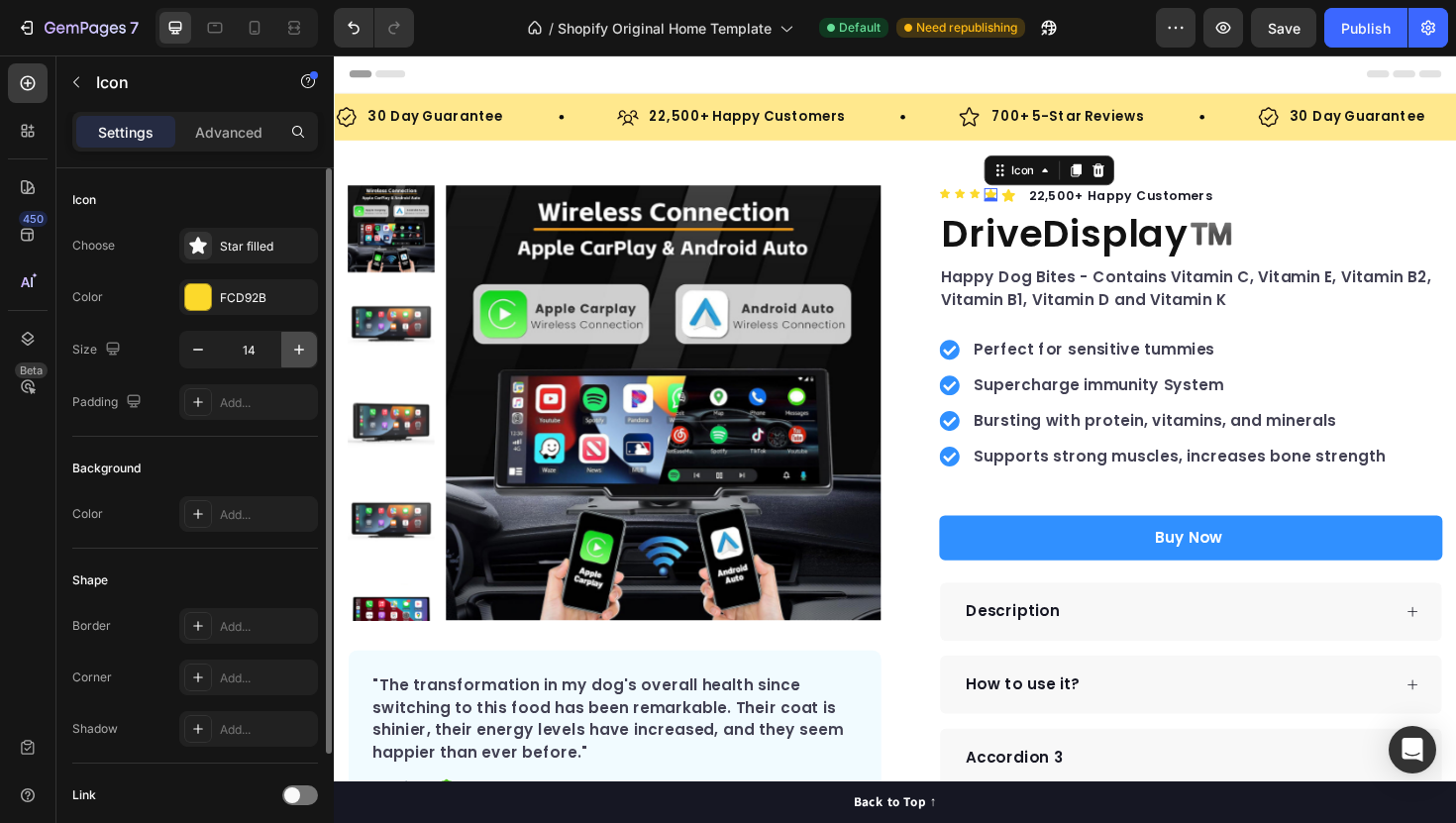 click 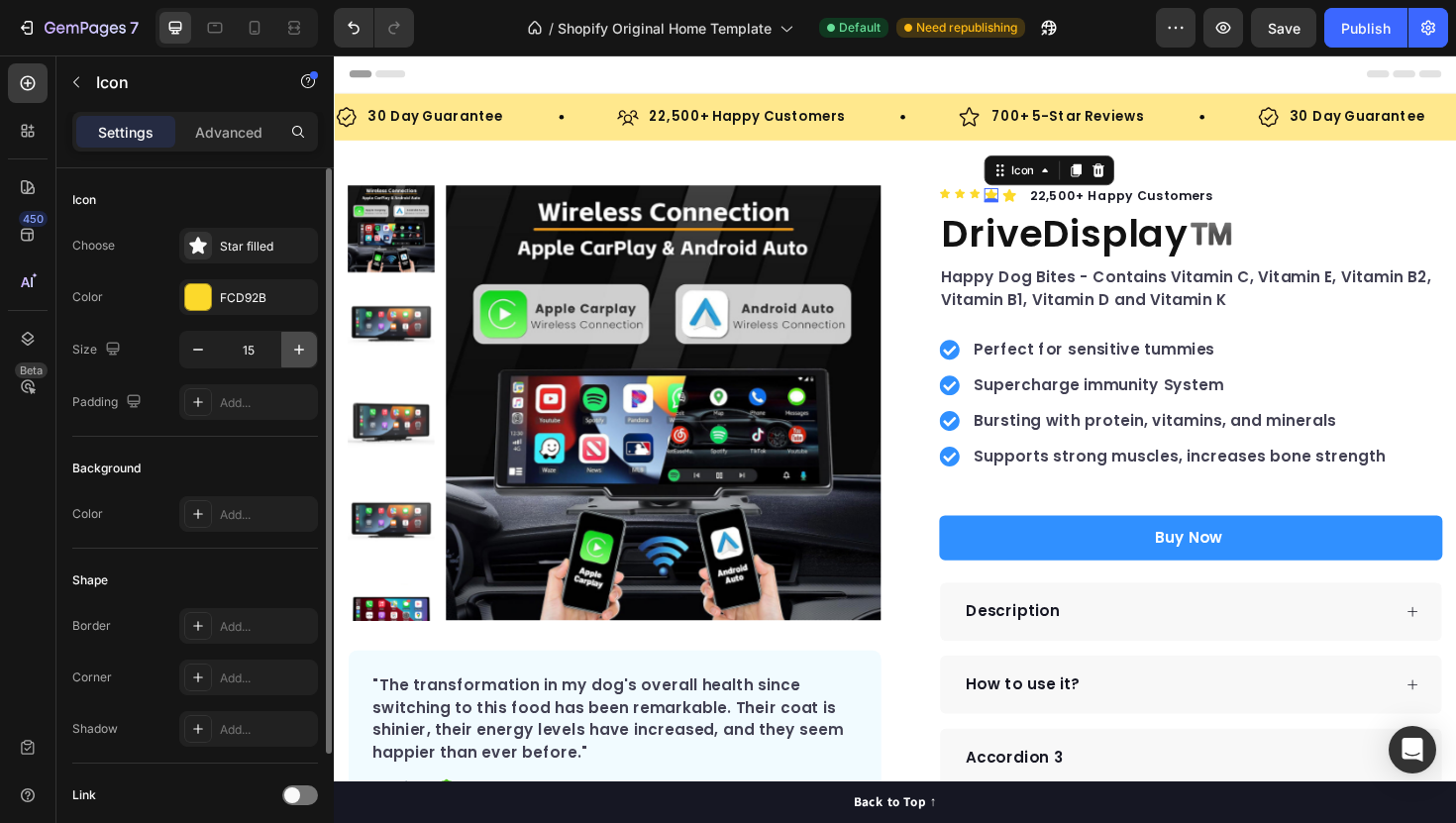 click 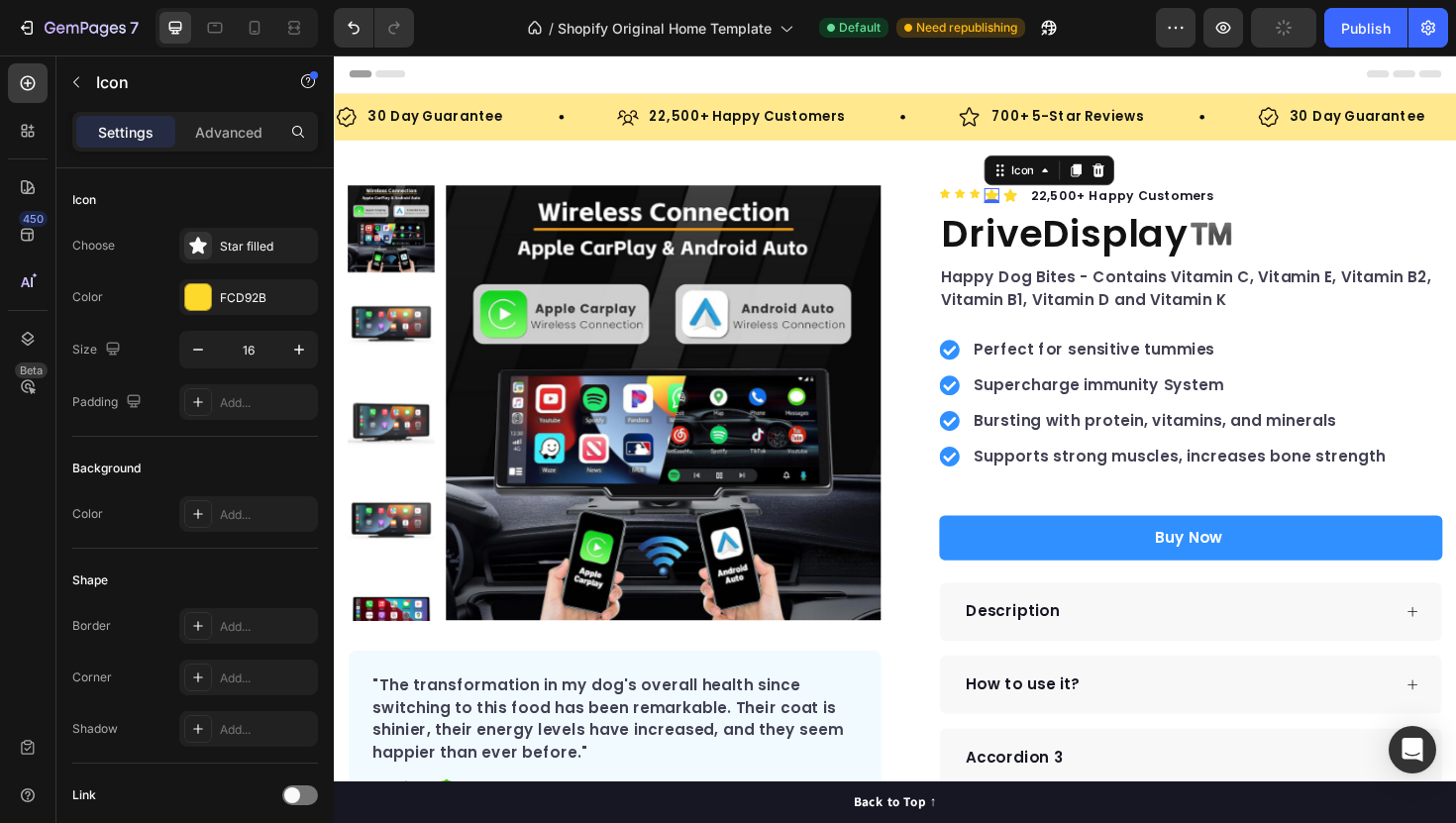 type on "17" 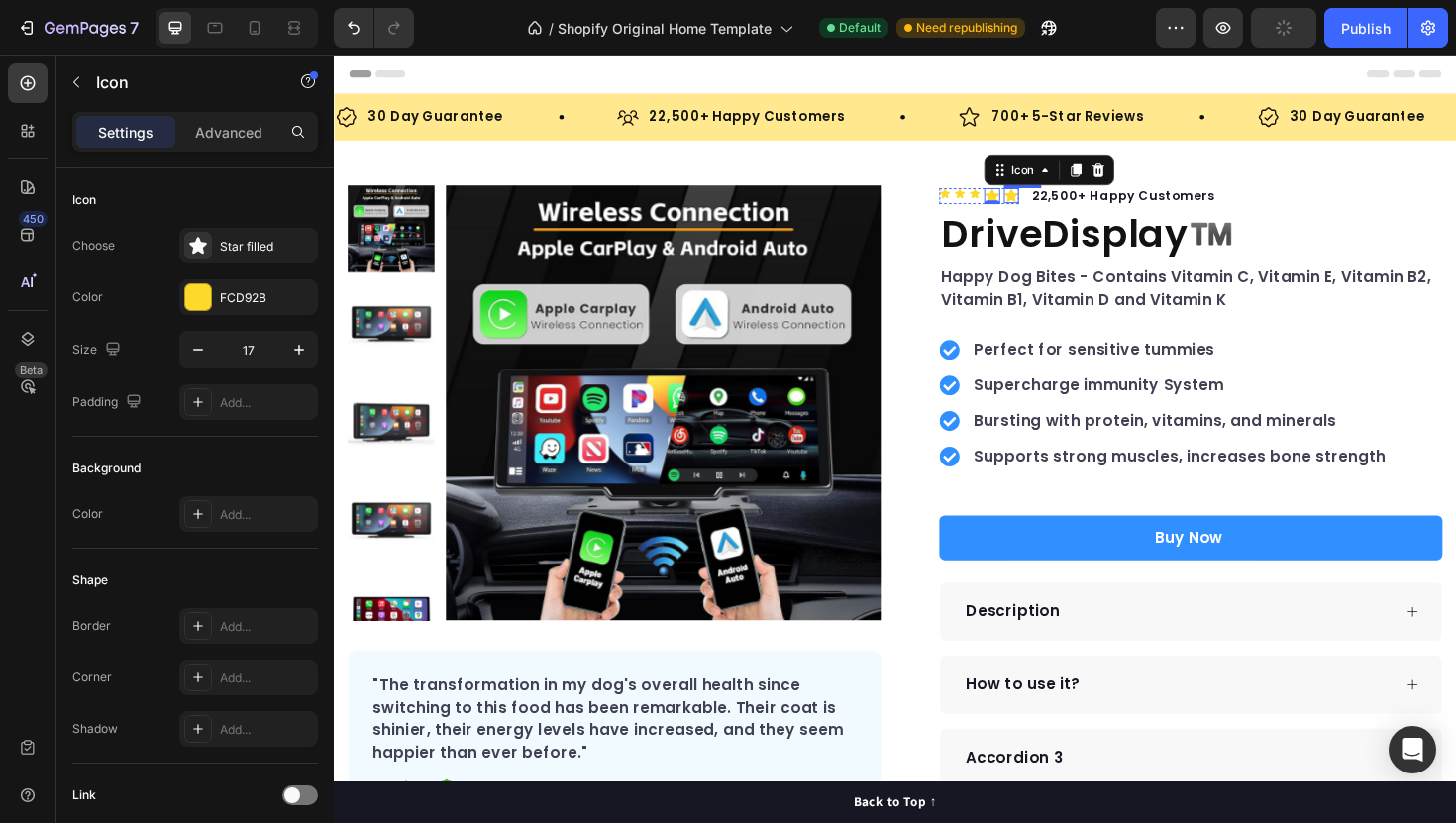 click 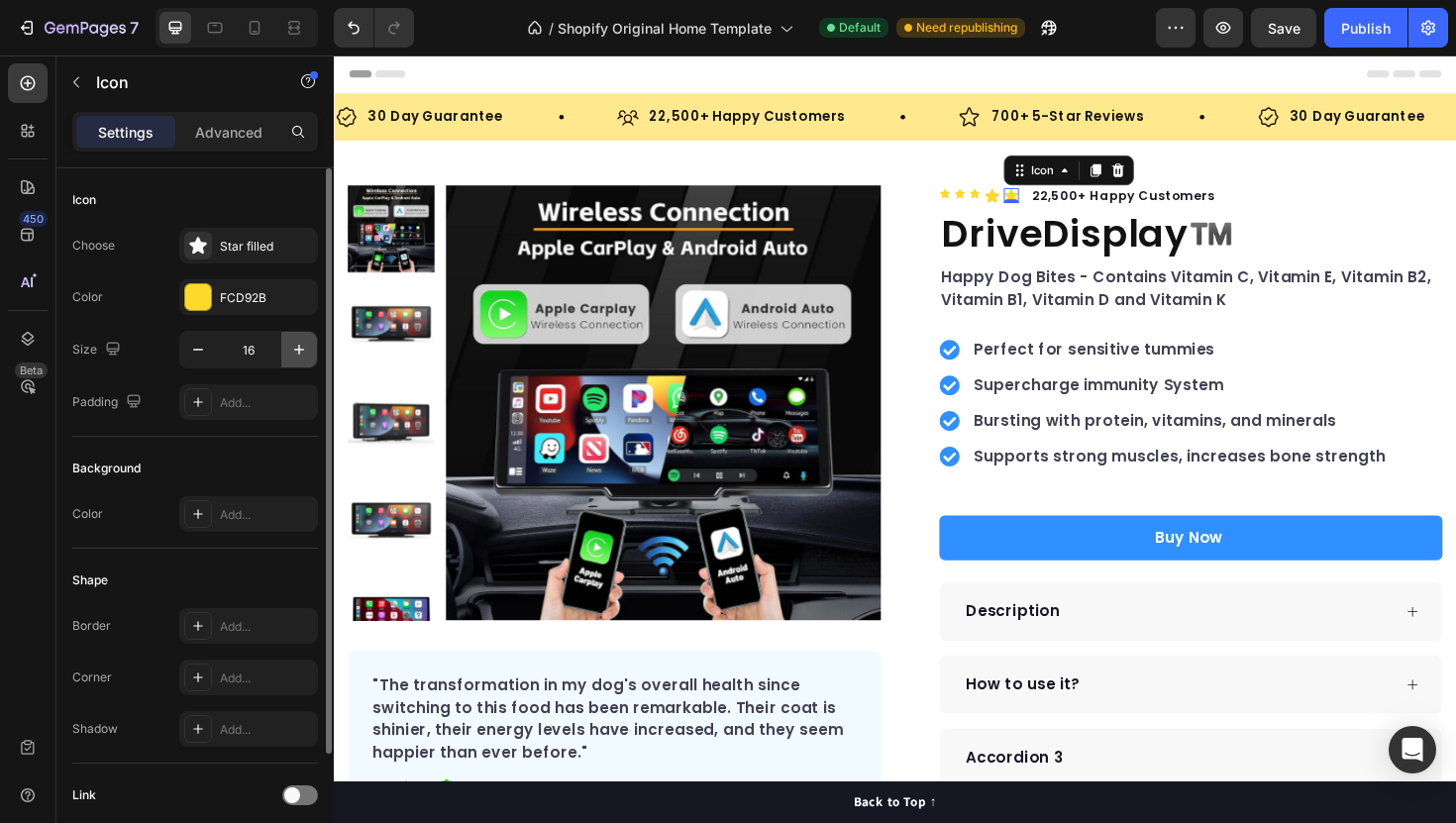 click 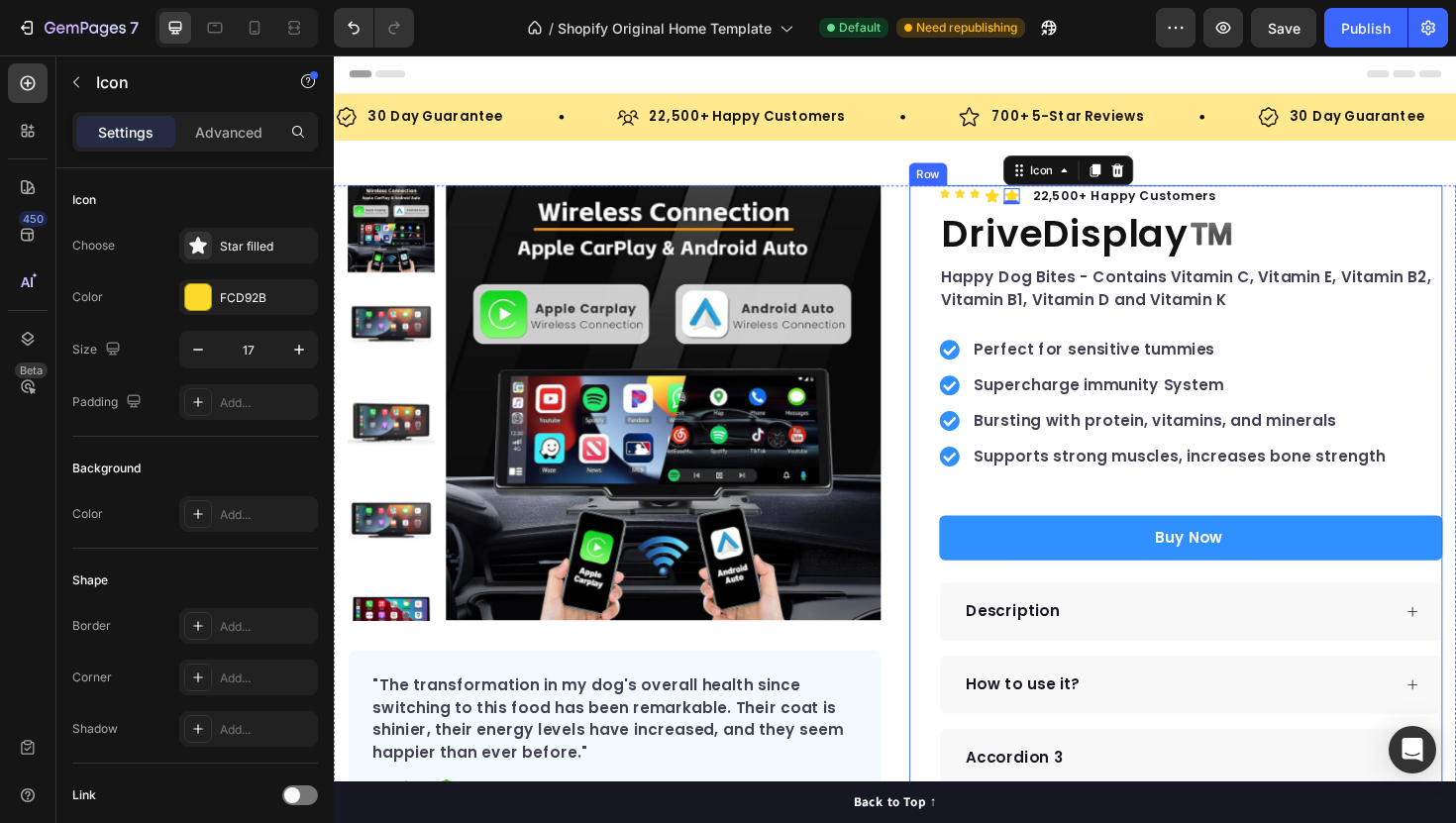 click on "Product Images "The transformation in my dog's overall health since switching to this food has been remarkable. Their coat is shinier, their energy levels have increased, and they seem happier than ever before." Text block -Daisy Text block
Verified buyer Item list Row Row "My dog absolutely loves this food! It's clear that the taste and quality are top-notch."  -Daisy Text block Row Row
Icon
Icon
Icon
Icon
Icon   0 Icon List Hoz 22,500+ Happy Customers Text block Row DriveDisplay™️ Product Title Happy Dog Bites - Contains Vitamin C, Vitamin E, Vitamin B2, Vitamin B1, Vitamin D and Vitamin K Text block Perfect for sensitive tummies Supercharge immunity System Bursting with protein, vitamins, and minerals Supports strong muscles, increases bone strength Item list Buy Now Product Cart Button Perfect for sensitive tummies Supercharge immunity System Bursting with protein, vitamins, and minerals Item list Accordion" at bounding box center (928, 551) 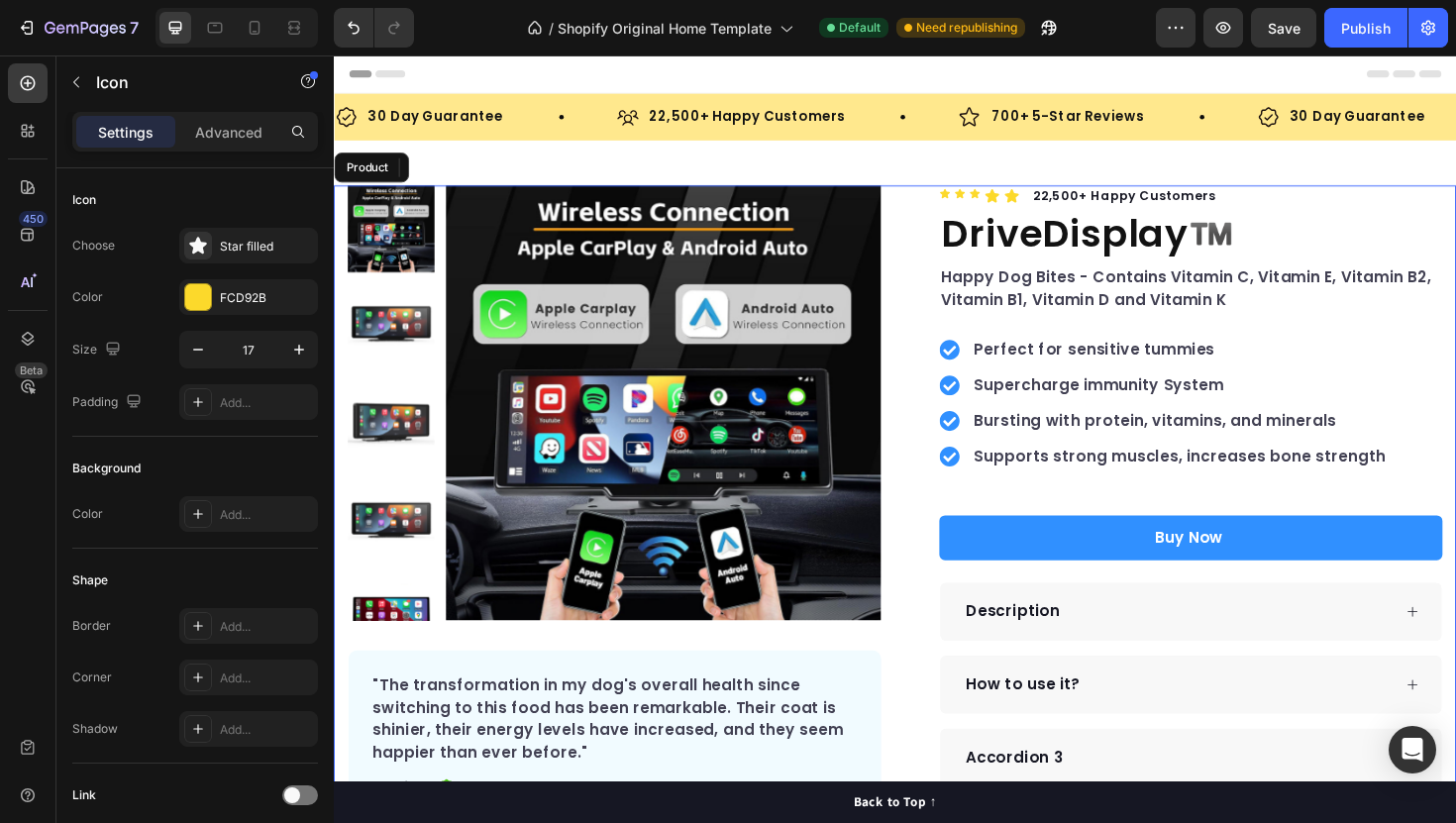 click on "Icon
Icon
Icon
Icon
Icon   0 Icon List Hoz 22,500+ Happy Customers Text block Row DriveDisplay™️ Product Title Happy Dog Bites - Contains Vitamin C, Vitamin E, Vitamin B2, Vitamin B1, Vitamin D and Vitamin K Text block Perfect for sensitive tummies Supercharge immunity System Bursting with protein, vitamins, and minerals Supports strong muscles, increases bone strength Item list Buy Now Product Cart Button Perfect for sensitive tummies Supercharge immunity System Bursting with protein, vitamins, and minerals Supports strong muscles, increases bone strength Item list
Description
How to use it?
Accordion 3
Accordion 4 Accordion Row" at bounding box center [1225, 551] 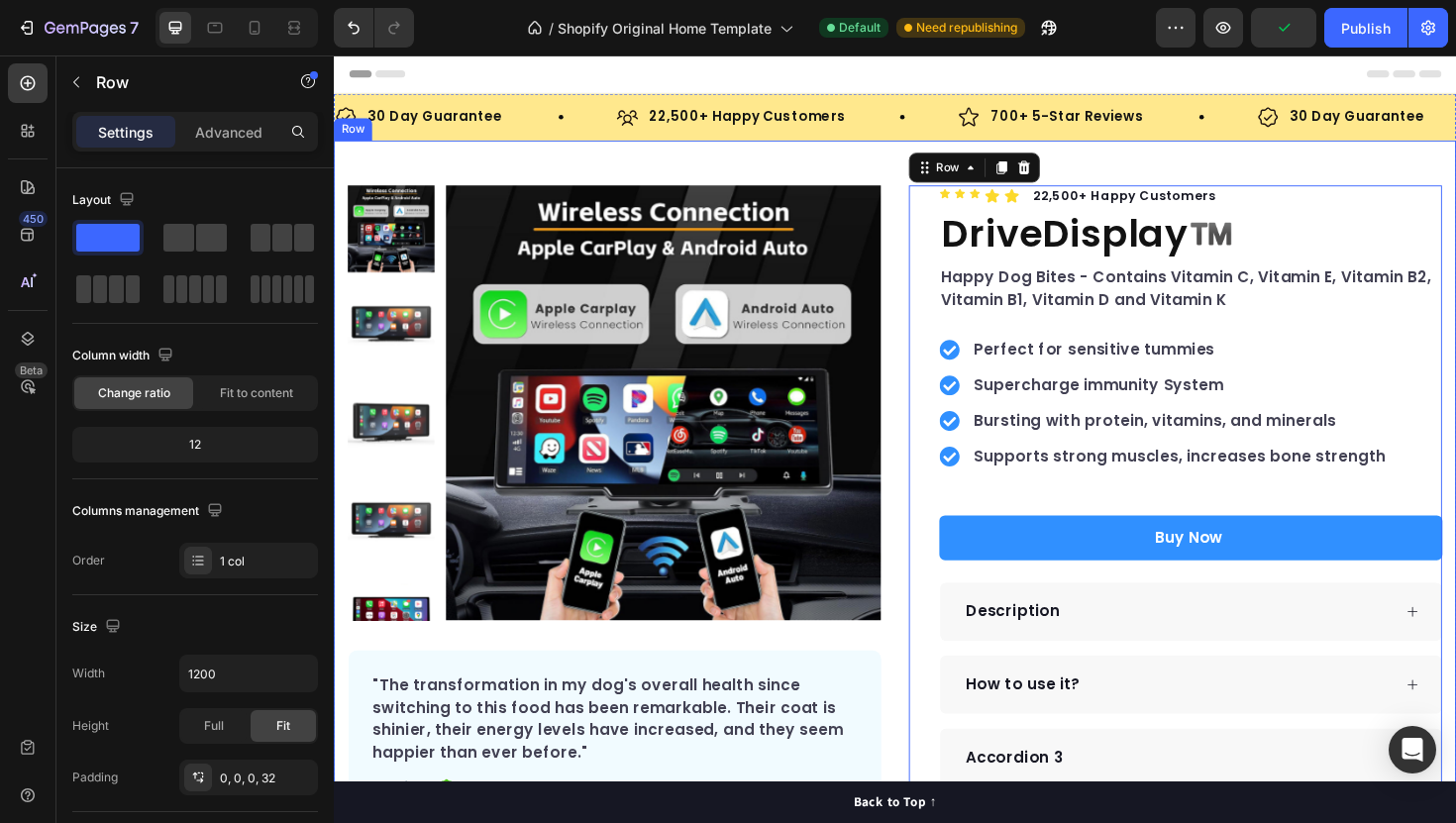 click on "Product Images "The transformation in my dog's overall health since switching to this food has been remarkable. Their coat is shinier, their energy levels have increased, and they seem happier than ever before." Text block -Daisy Text block
Verified buyer Item list Row Row "My dog absolutely loves this food! It's clear that the taste and quality are top-notch."  -Daisy Text block Row Row
Icon
Icon
Icon
Icon
Icon Icon List Hoz 22,500+ Happy Customers Text block Row DriveDisplay™️ Product Title Happy Dog Bites - Contains Vitamin C, Vitamin E, Vitamin B2, Vitamin B1, Vitamin D and Vitamin K Text block Perfect for sensitive tummies Supercharge immunity System Bursting with protein, vitamins, and minerals Supports strong muscles, increases bone strength Item list Buy Now Product Cart Button Perfect for sensitive tummies Supercharge immunity System Bursting with protein, vitamins, and minerals Item list Description" at bounding box center (928, 566) 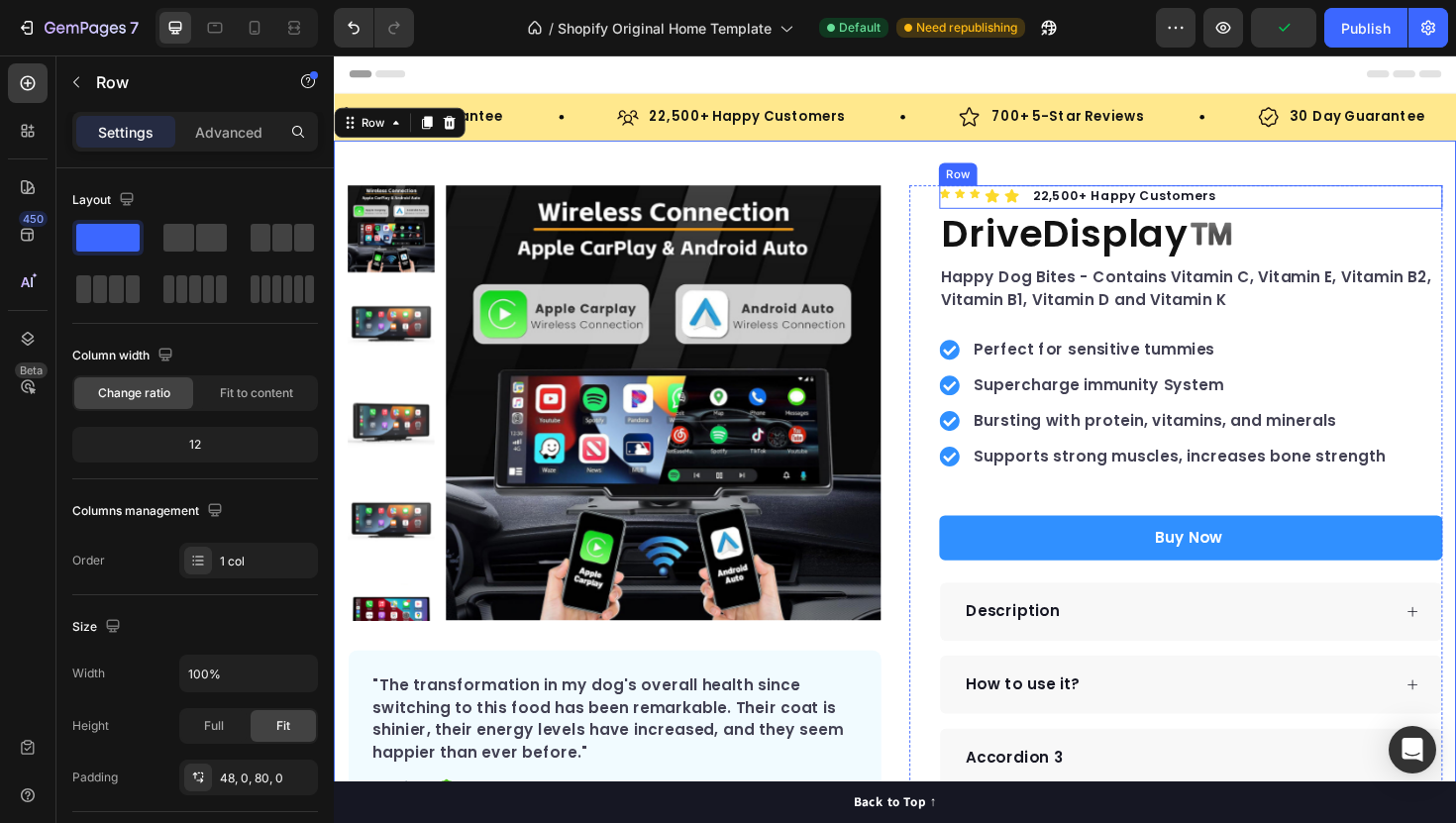 click 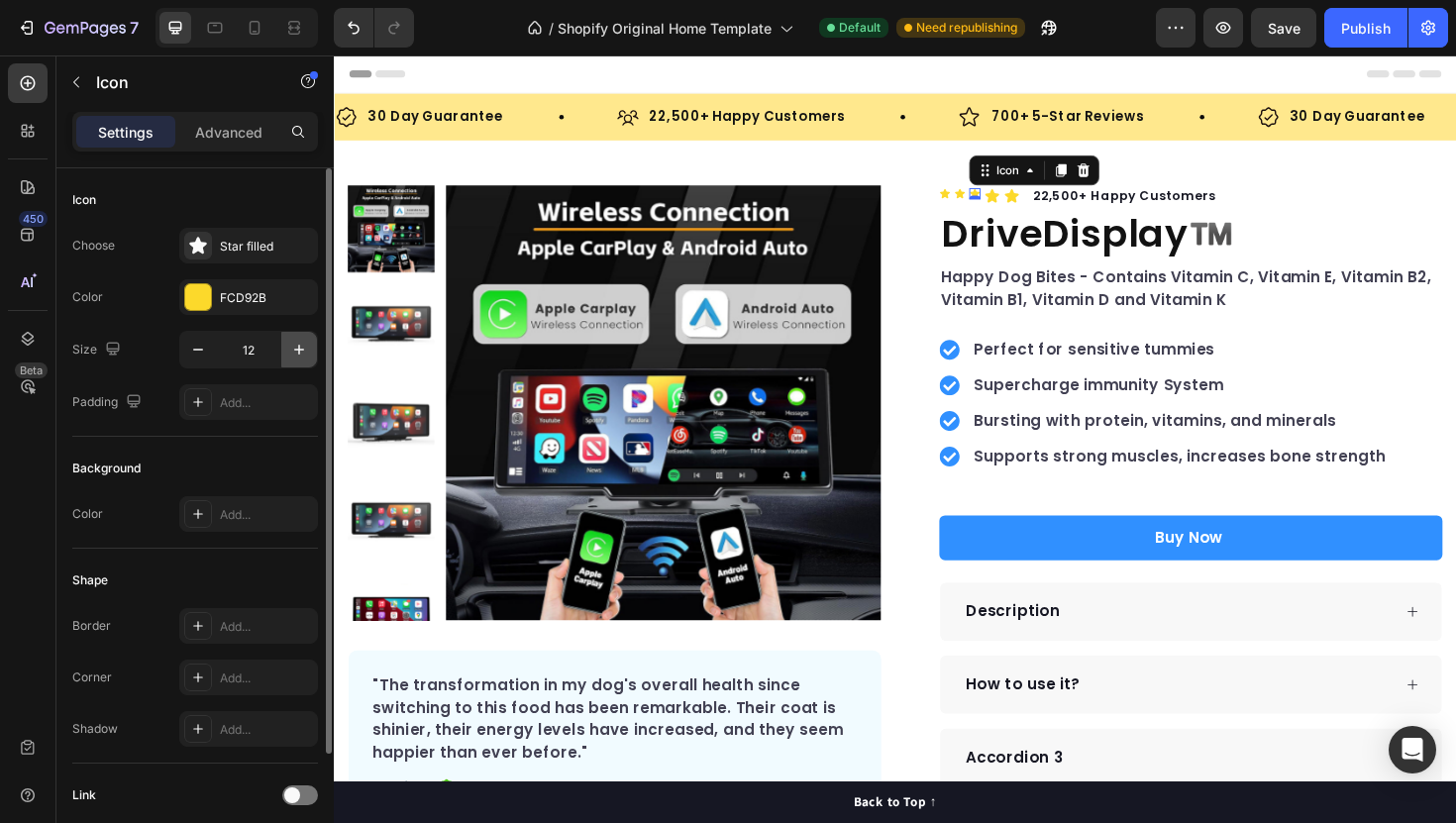 click 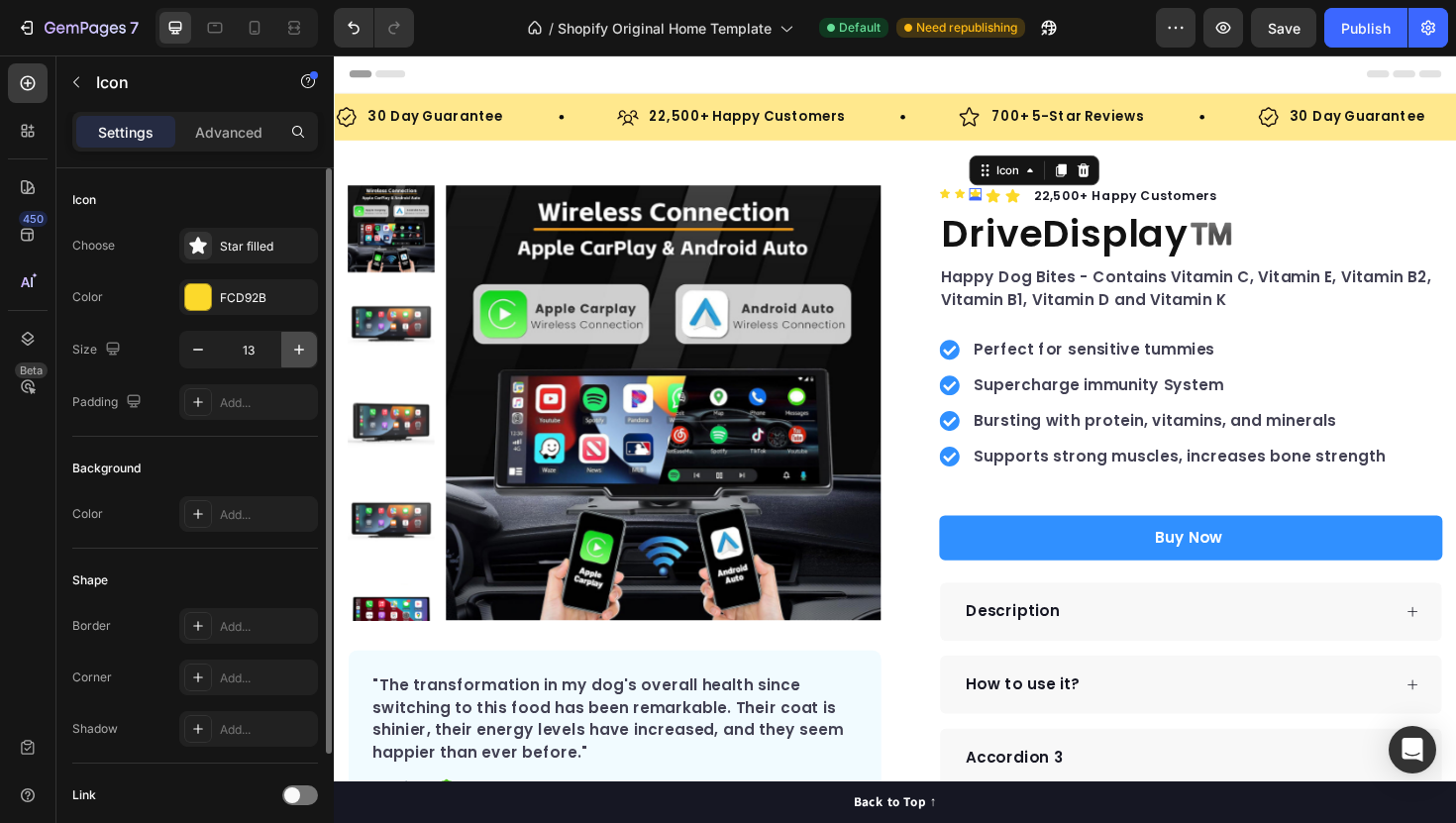 click 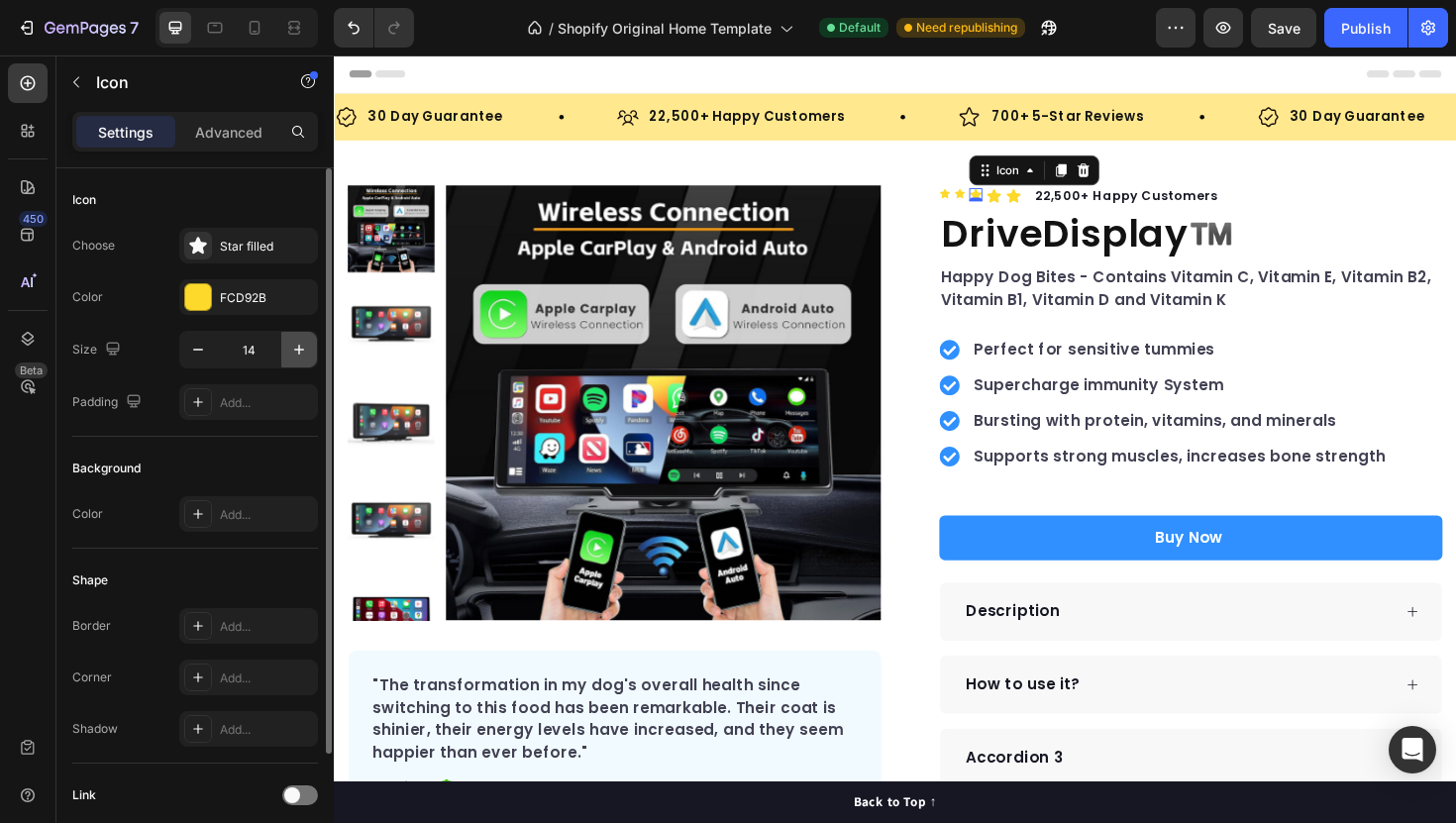 click 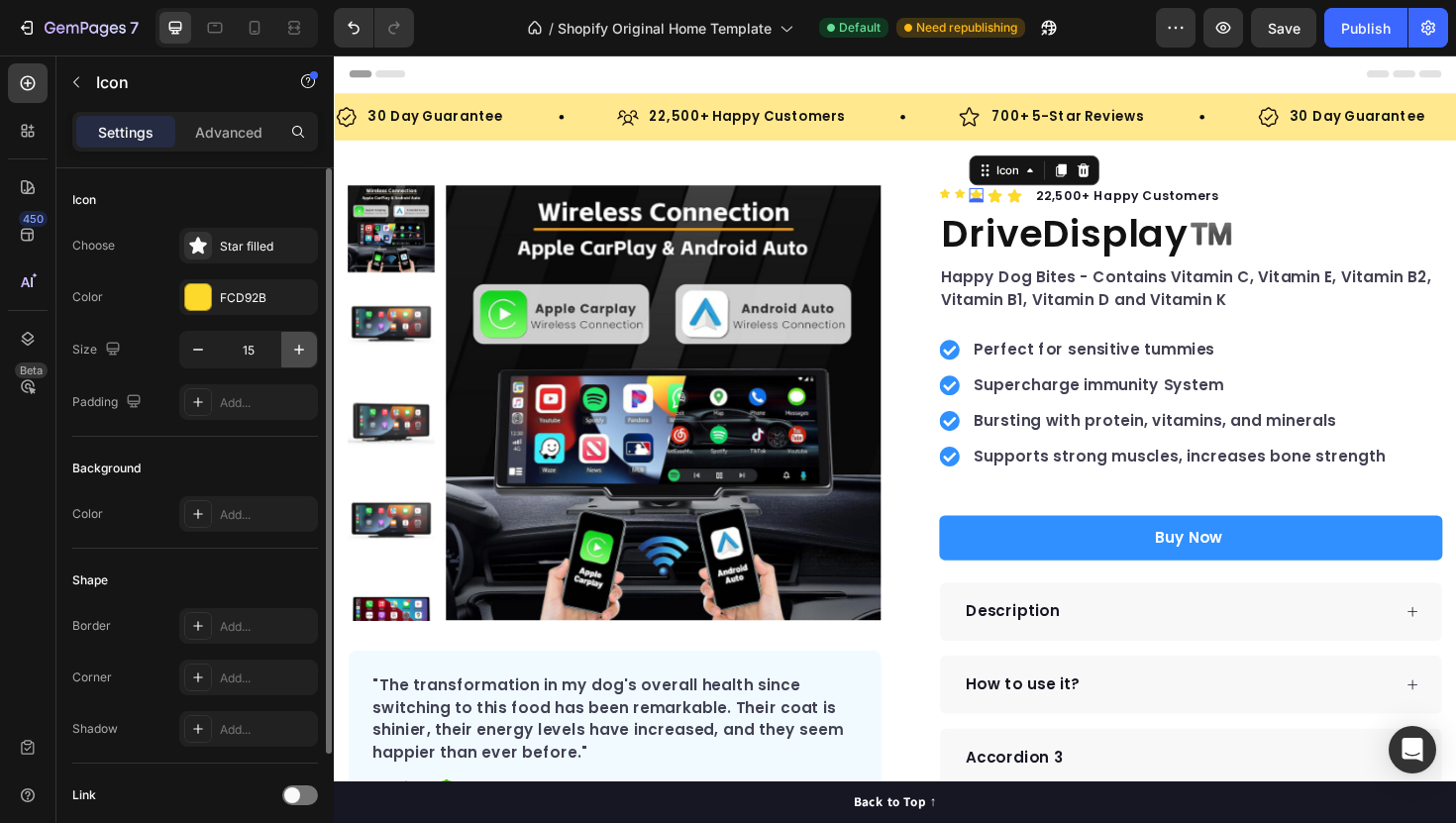 click 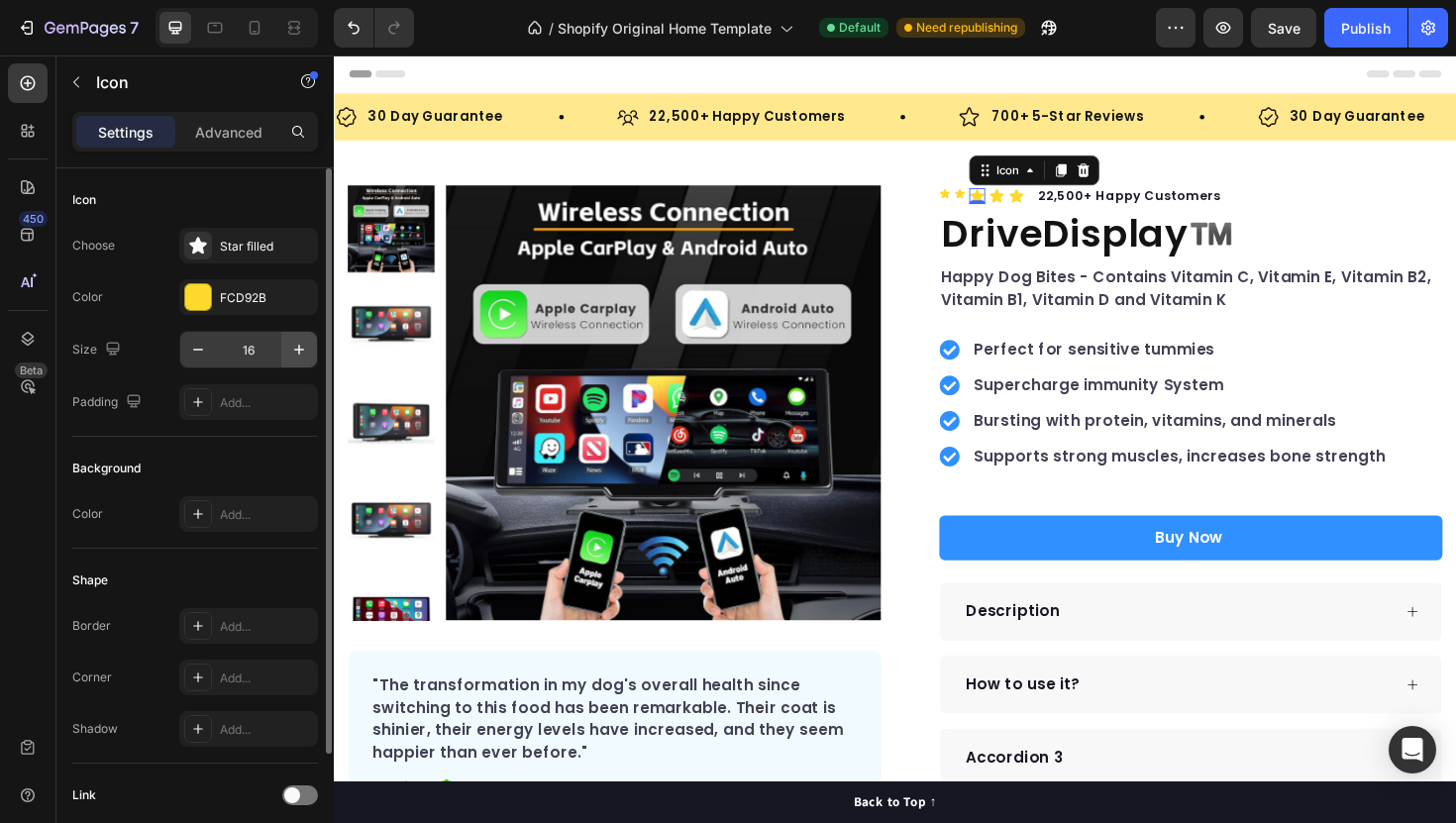 type on "17" 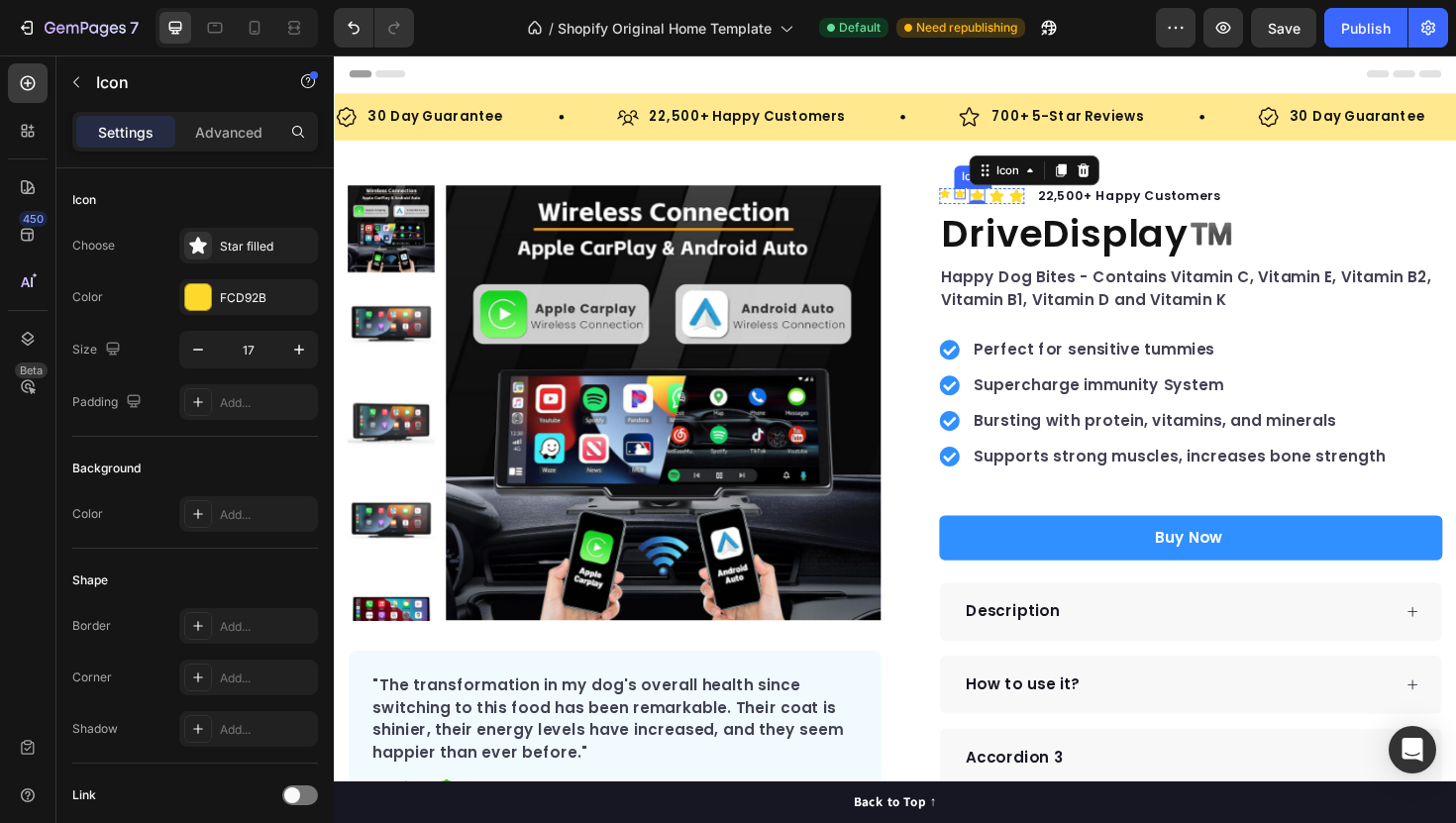 click 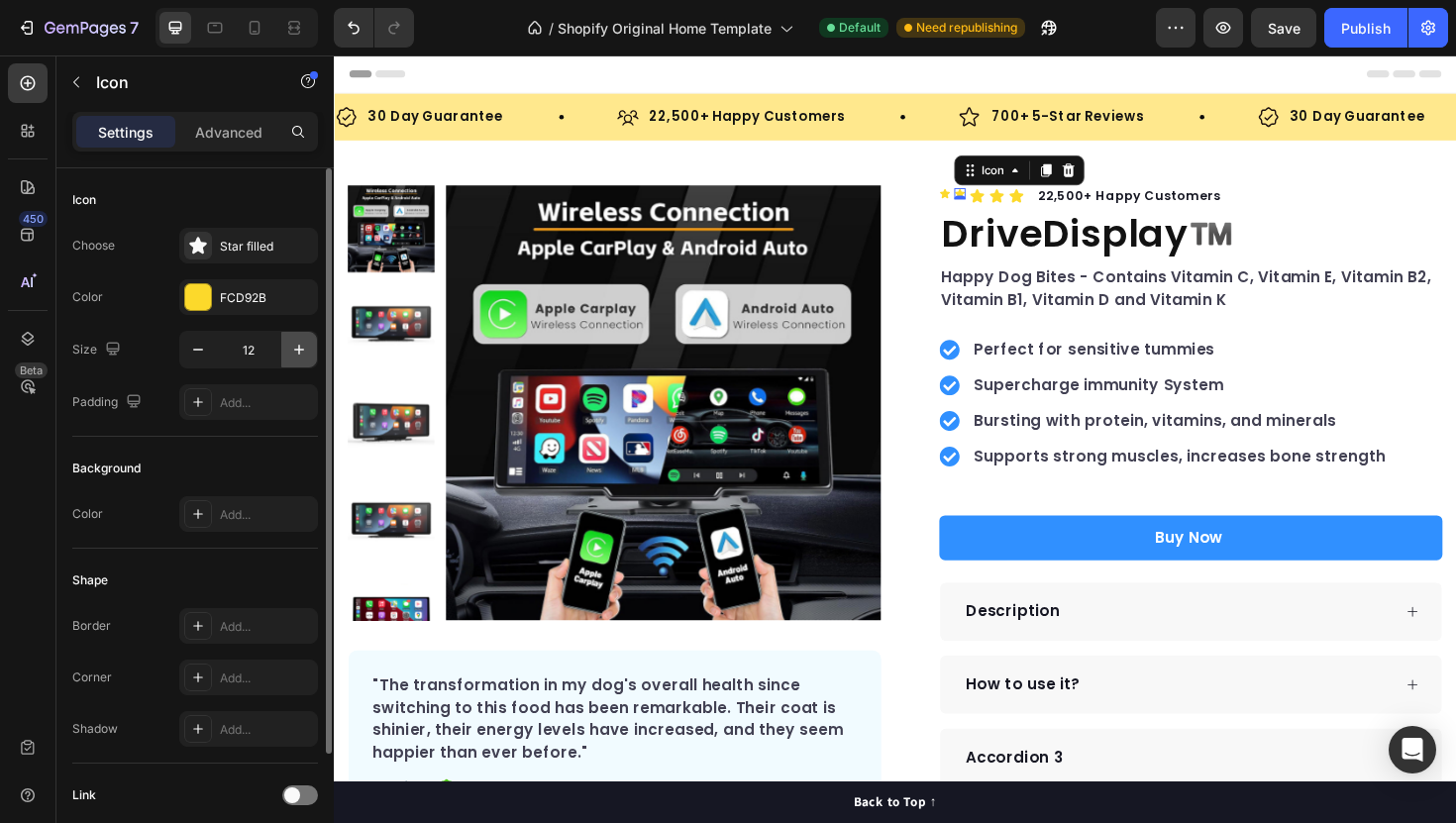 click 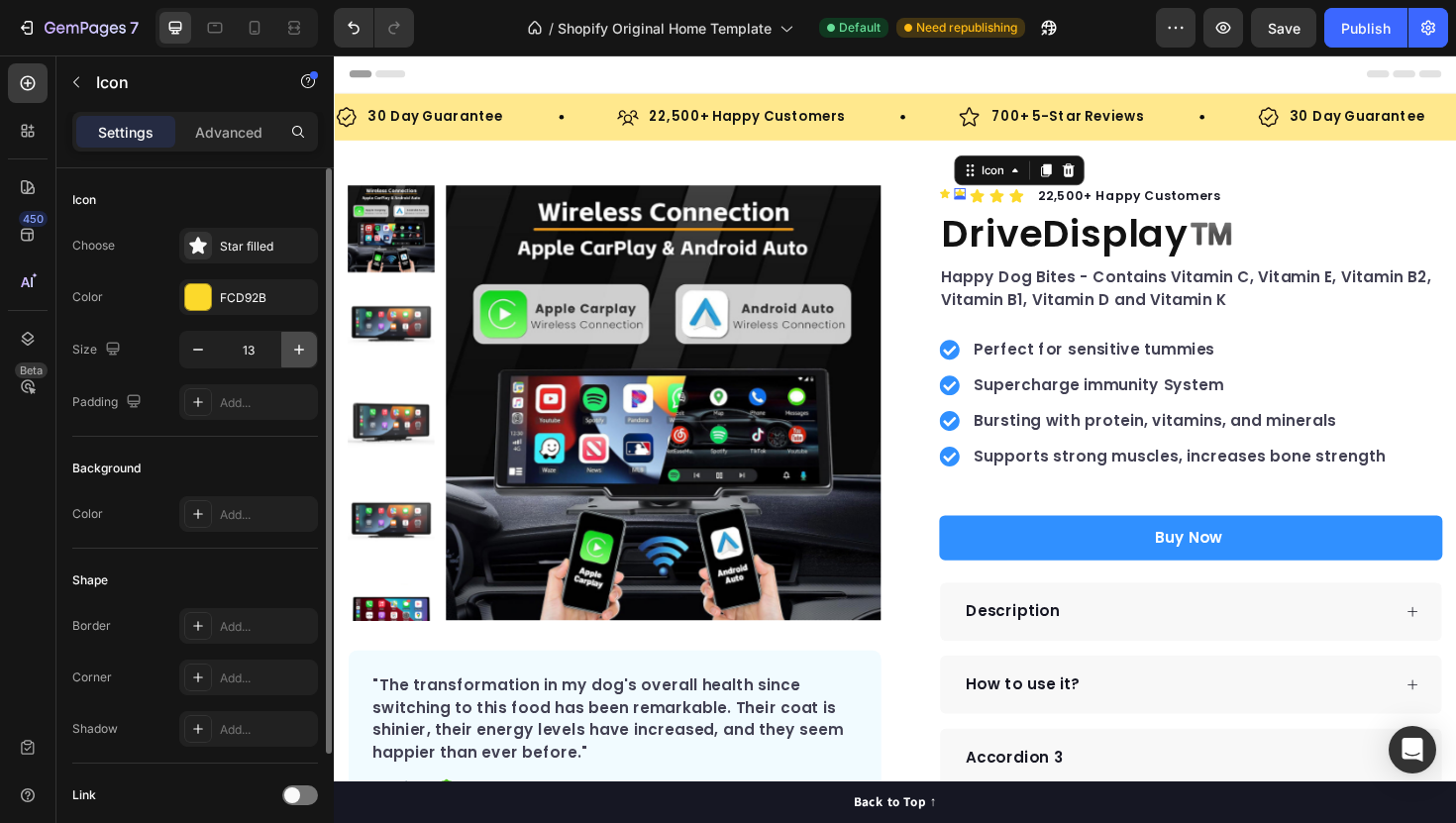 click 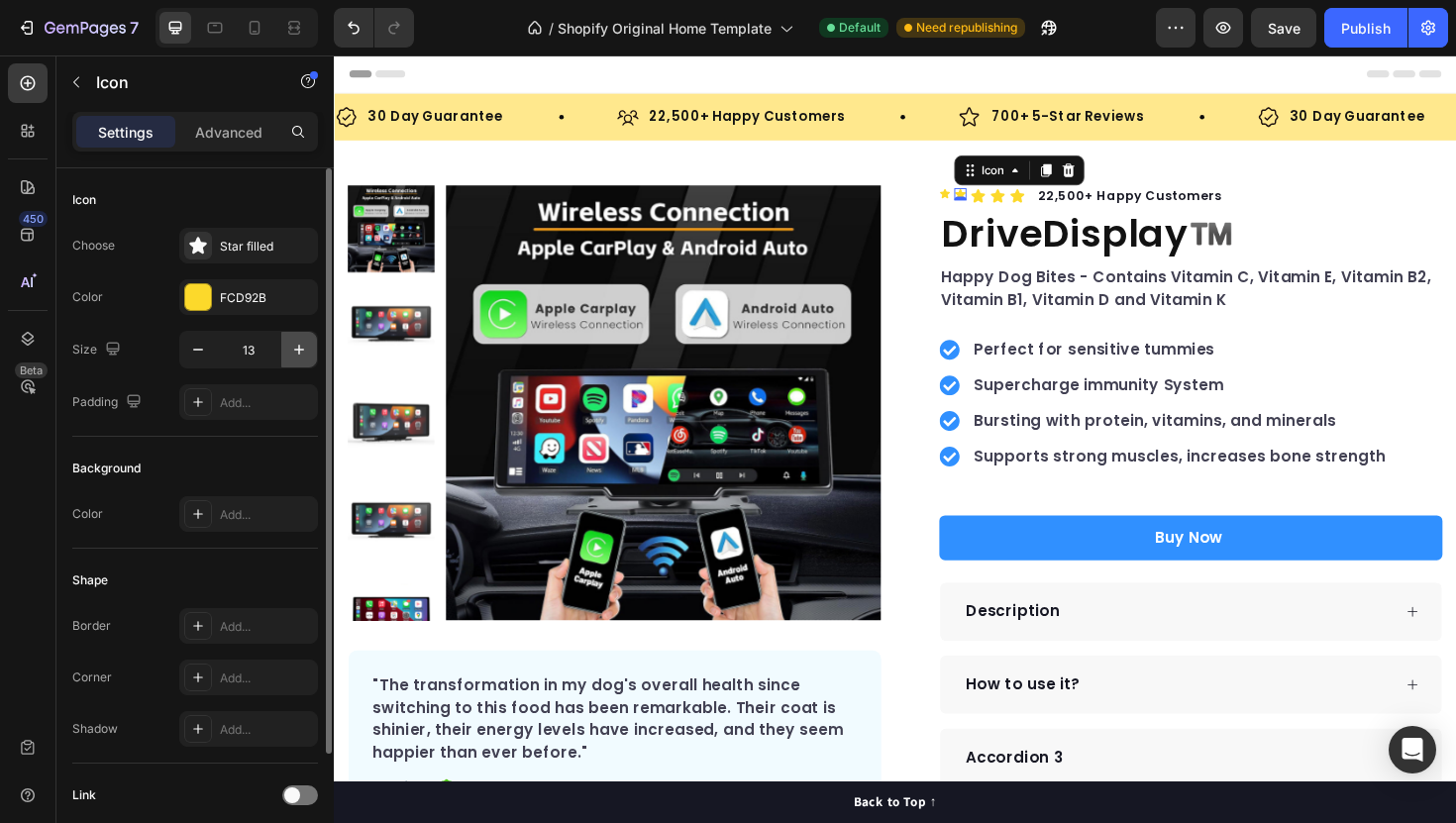 click 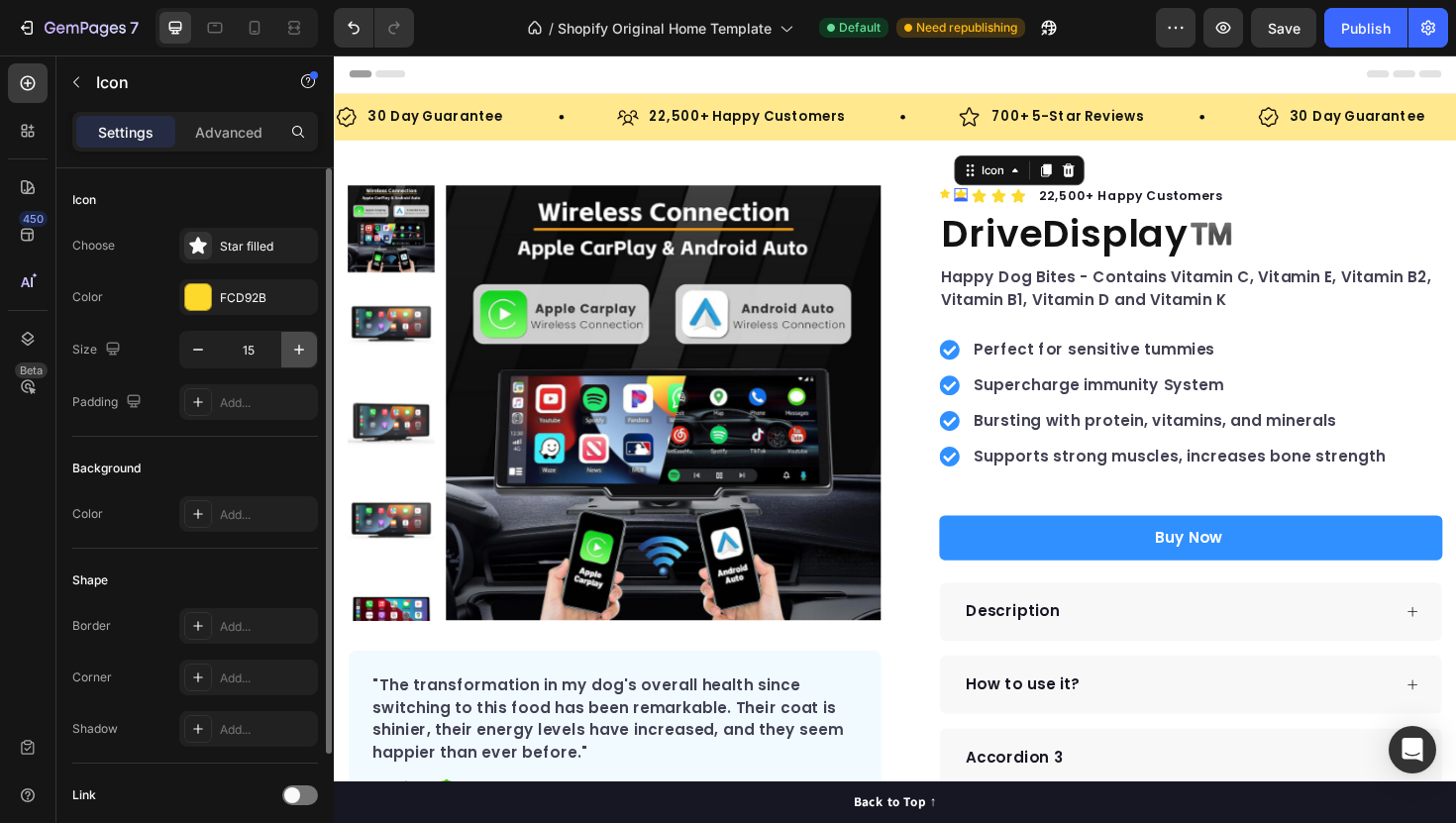 click 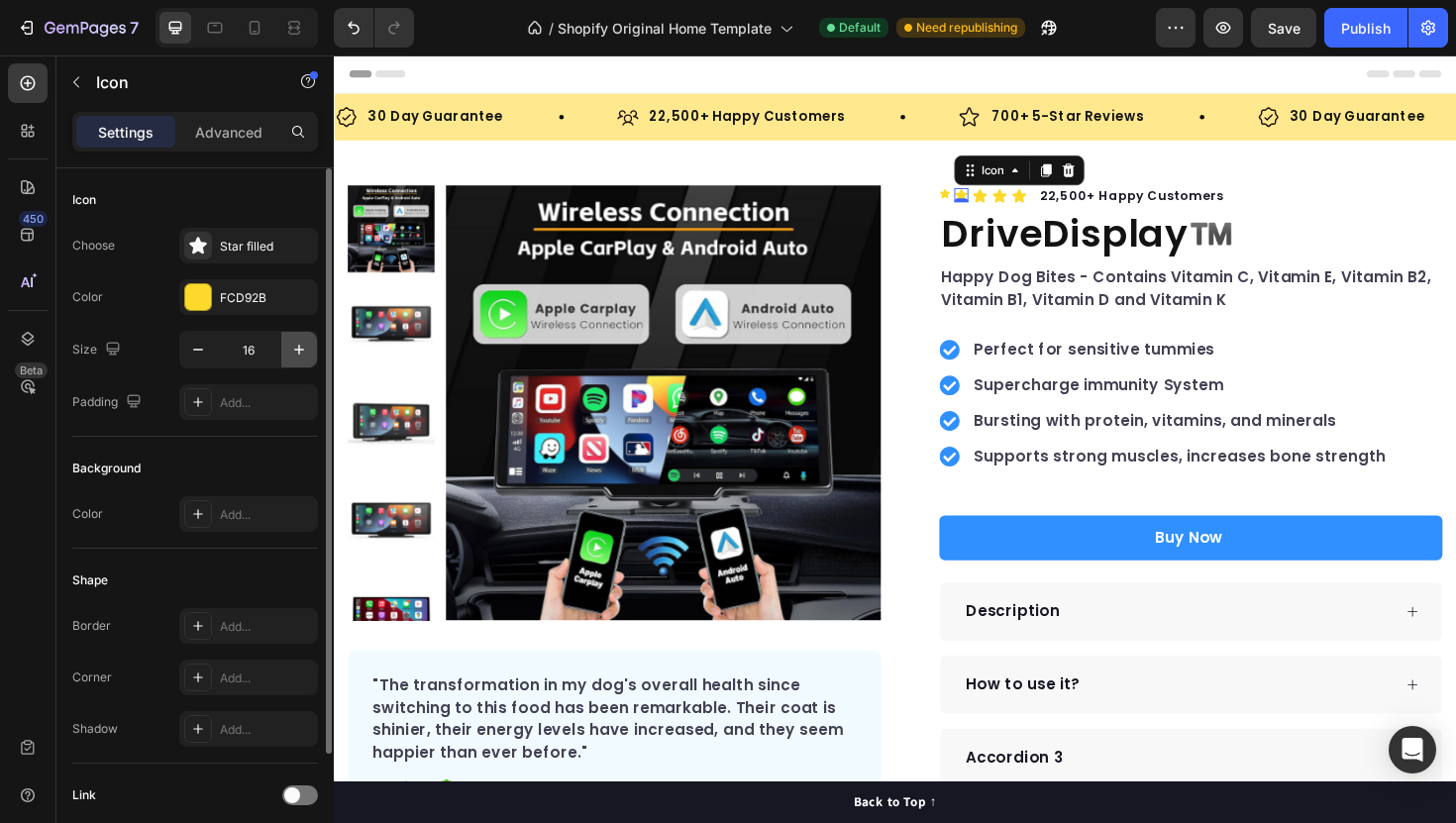 click 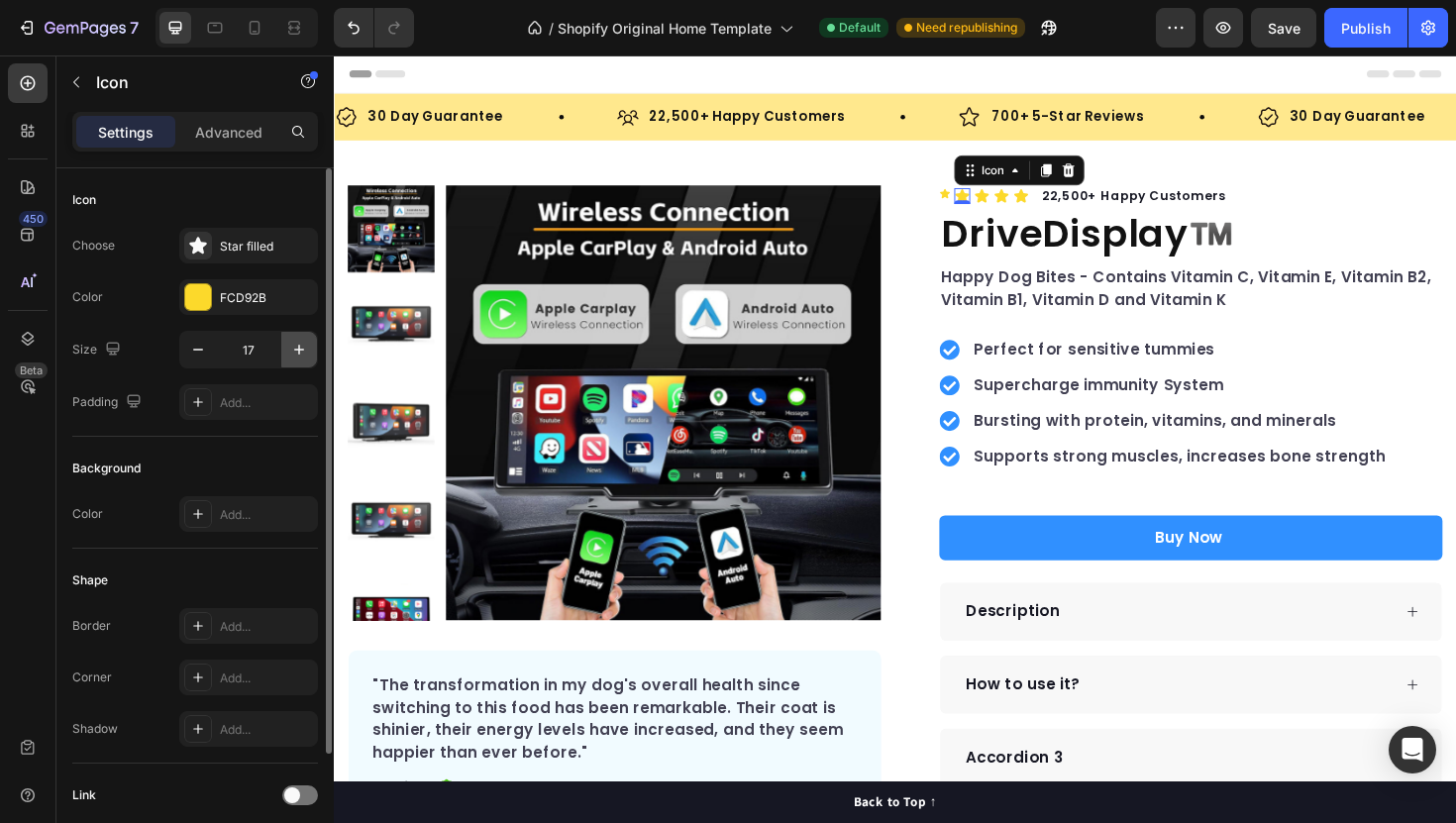 click 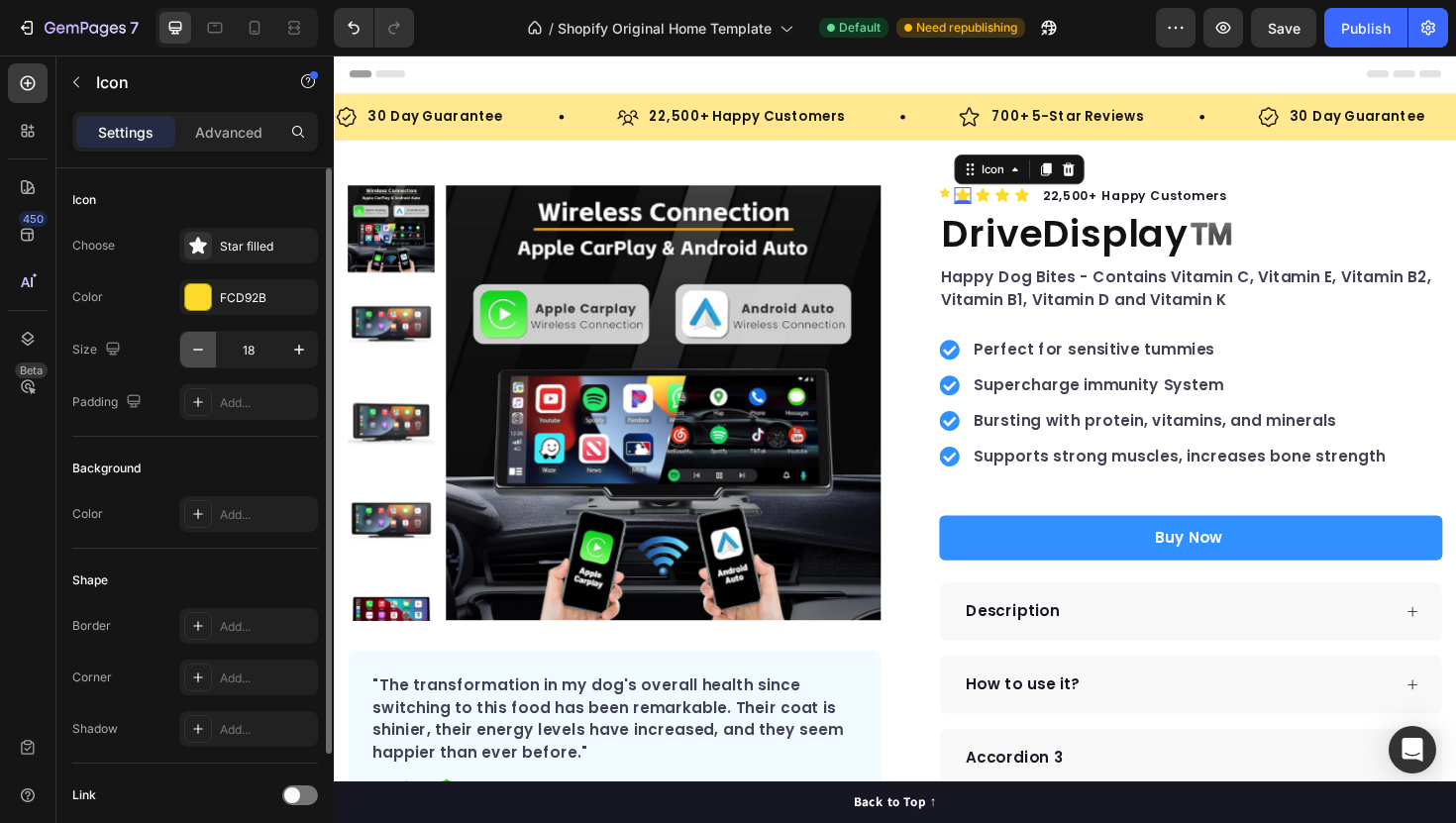 click at bounding box center [198, 350] 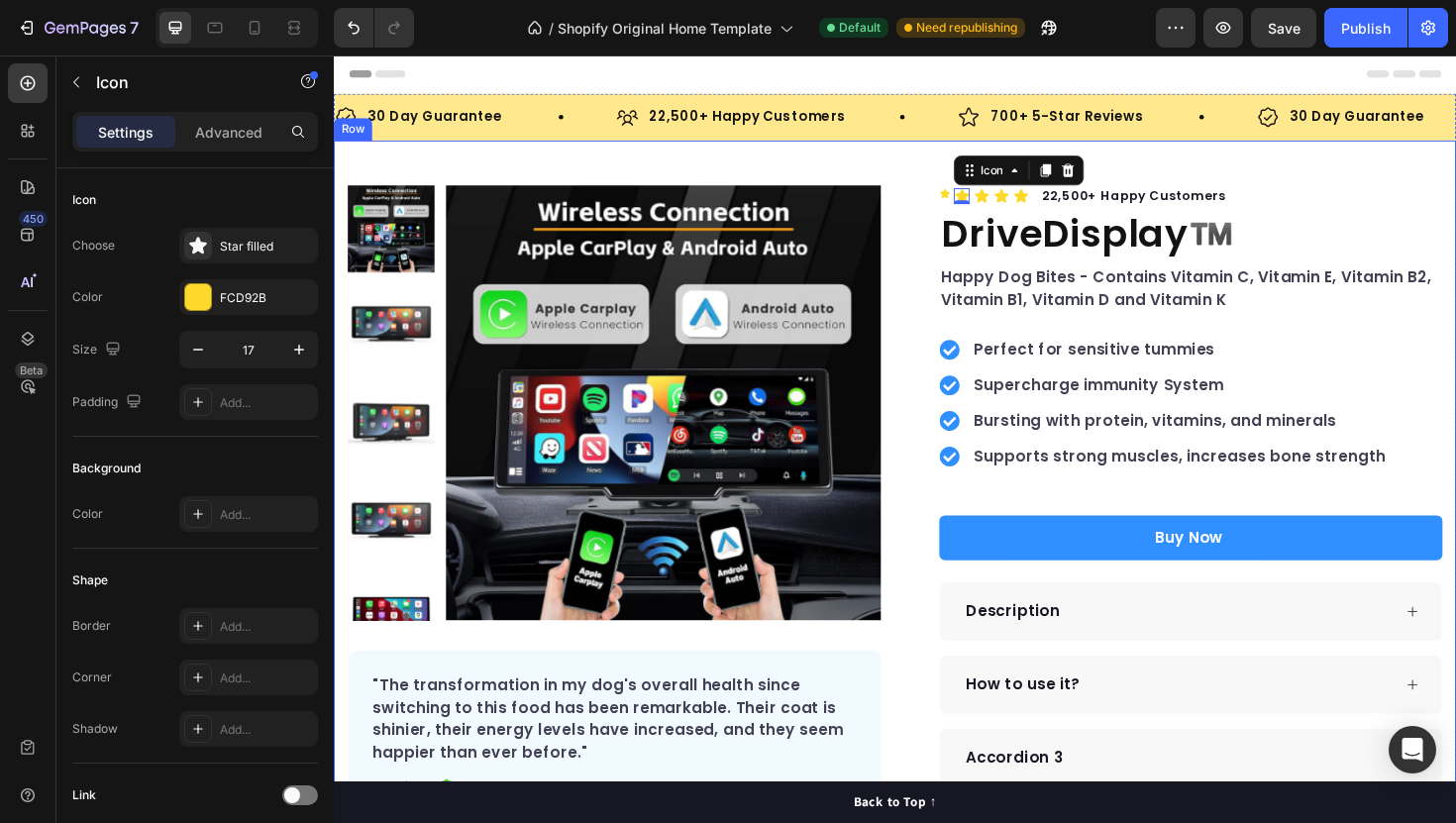 click on "Product Images "The transformation in my dog's overall health since switching to this food has been remarkable. Their coat is shinier, their energy levels have increased, and they seem happier than ever before." Text block -Daisy Text block
Verified buyer Item list Row Row "My dog absolutely loves this food! It's clear that the taste and quality are top-notch."  -Daisy Text block Row Row
Icon
Icon   0
Icon
Icon
Icon Icon List Hoz 22,500+ Happy Customers Text block Row DriveDisplay™️ Product Title Happy Dog Bites - Contains Vitamin C, Vitamin E, Vitamin B2, Vitamin B1, Vitamin D and Vitamin K Text block Perfect for sensitive tummies Supercharge immunity System Bursting with protein, vitamins, and minerals Supports strong muscles, increases bone strength Item list Buy Now Product Cart Button Perfect for sensitive tummies Supercharge immunity System Bursting with protein, vitamins, and minerals Item list Accordion" at bounding box center [928, 566] 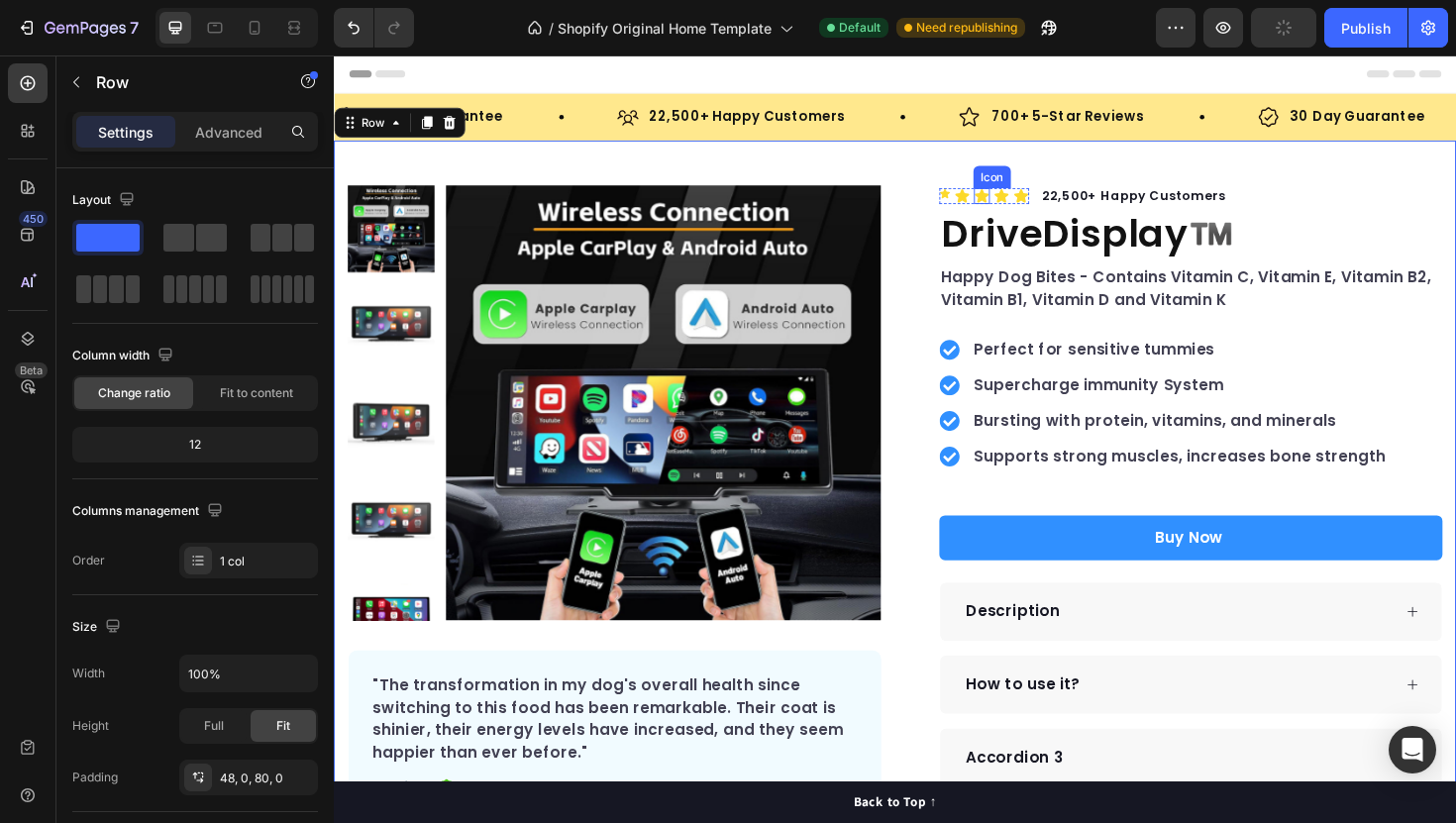 click 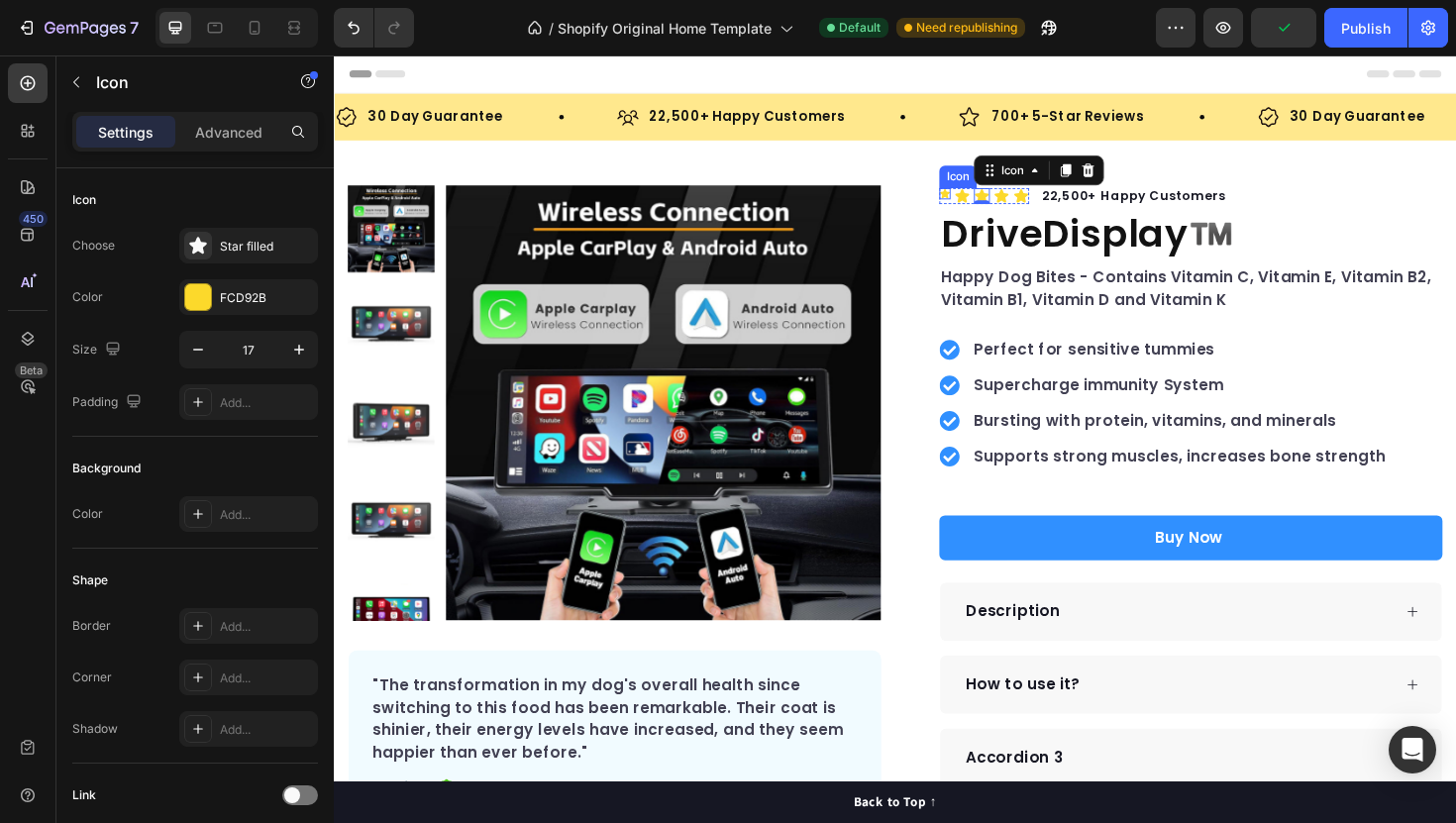 click 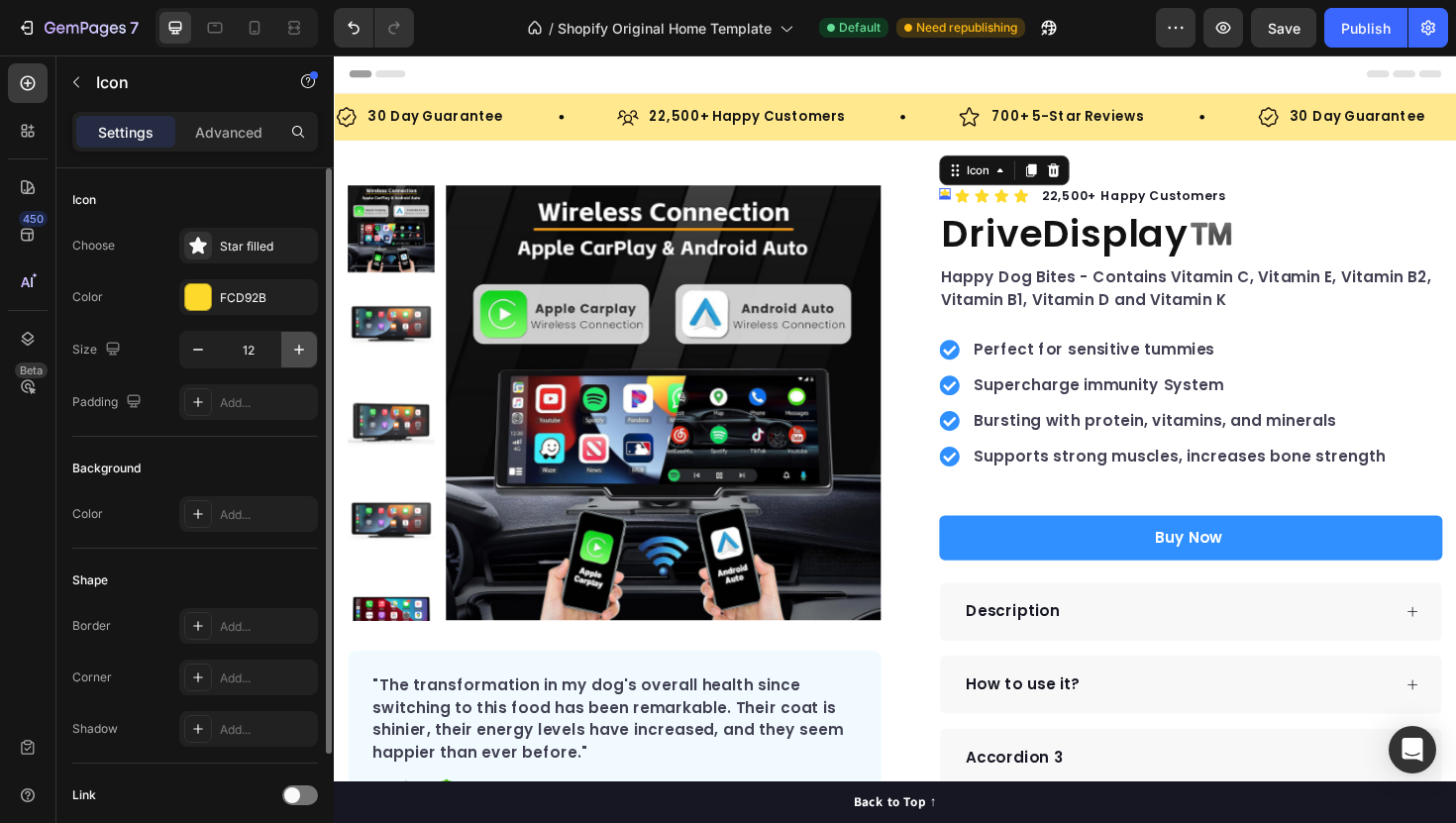 click 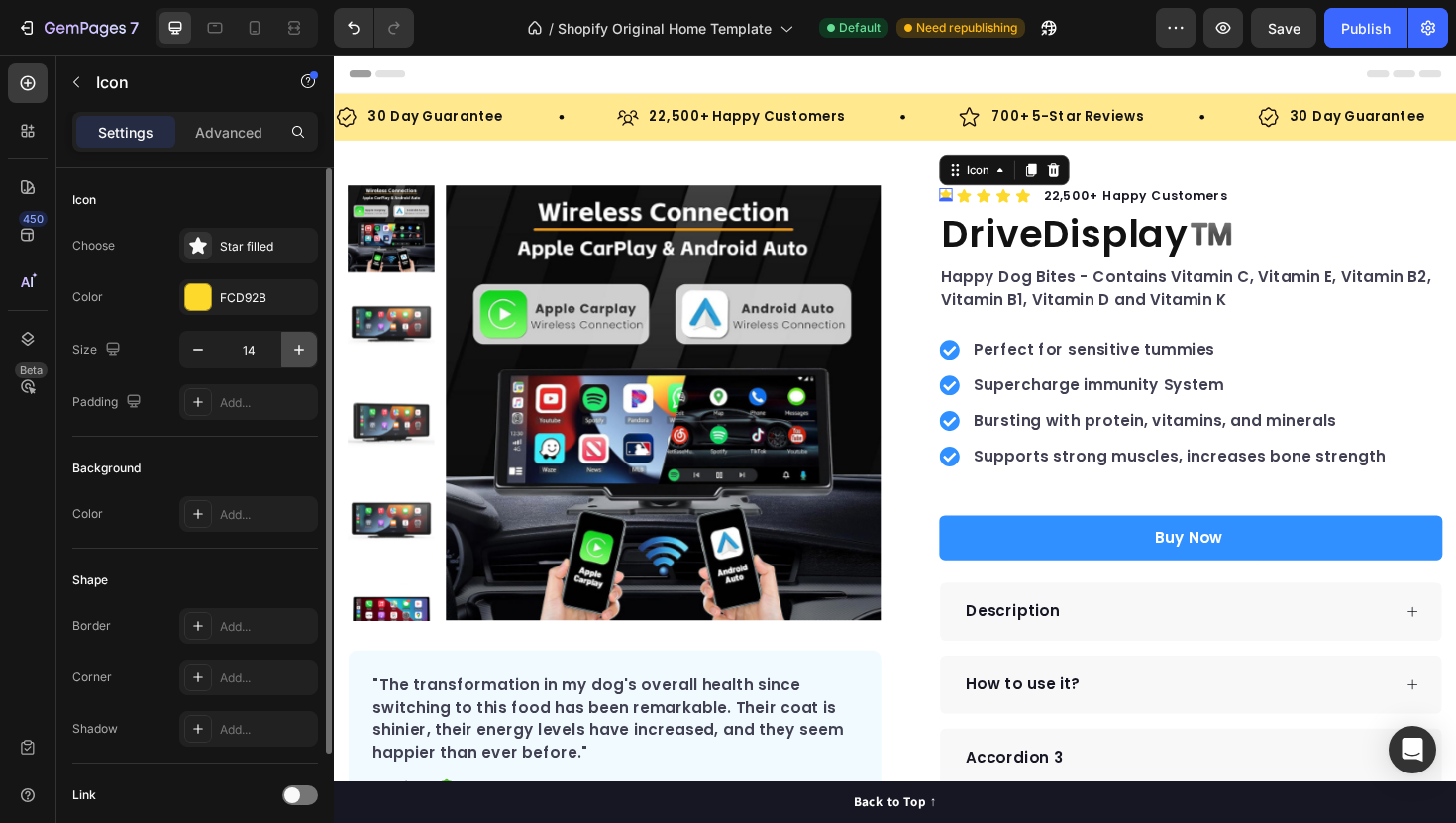 click 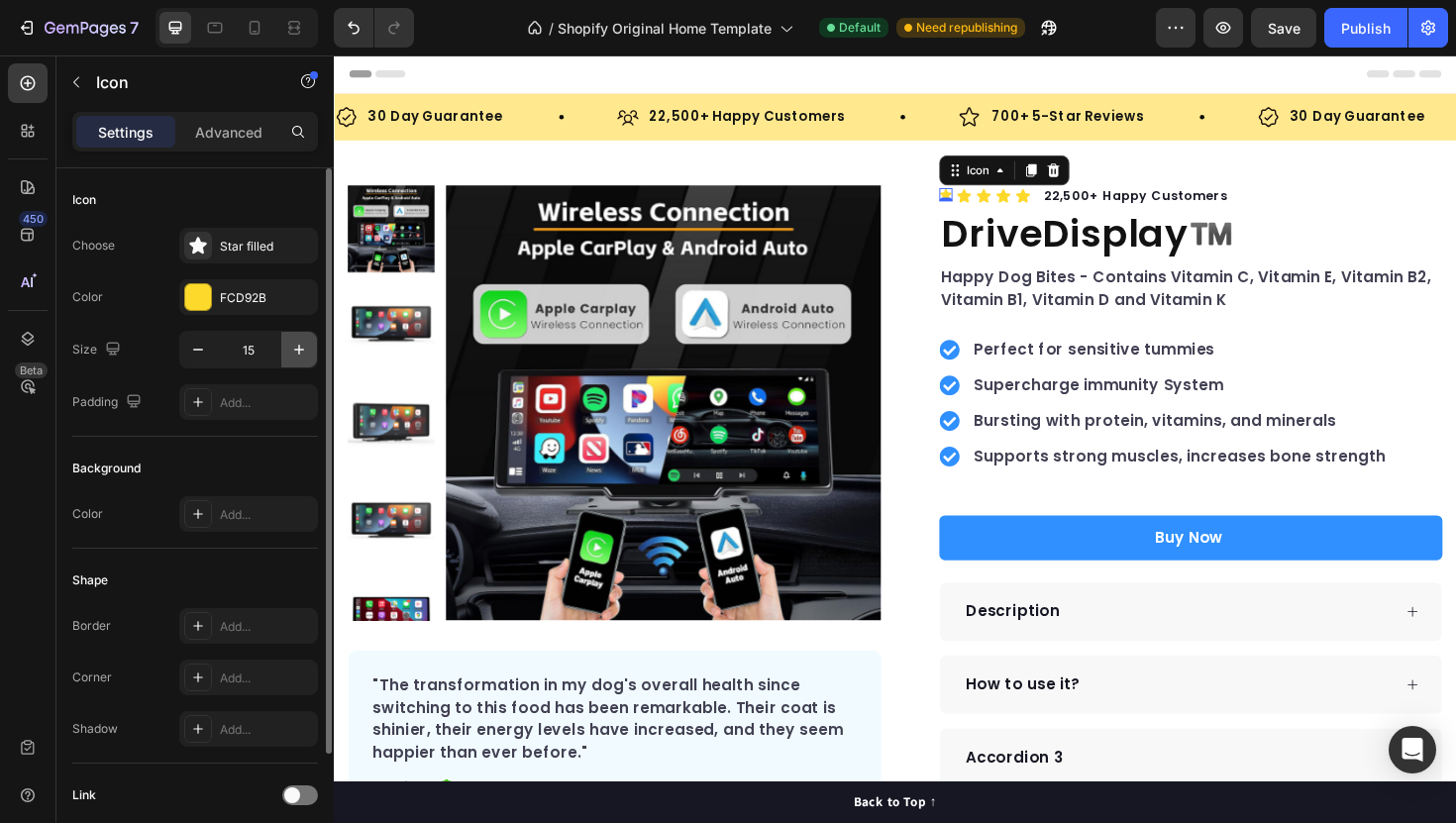click 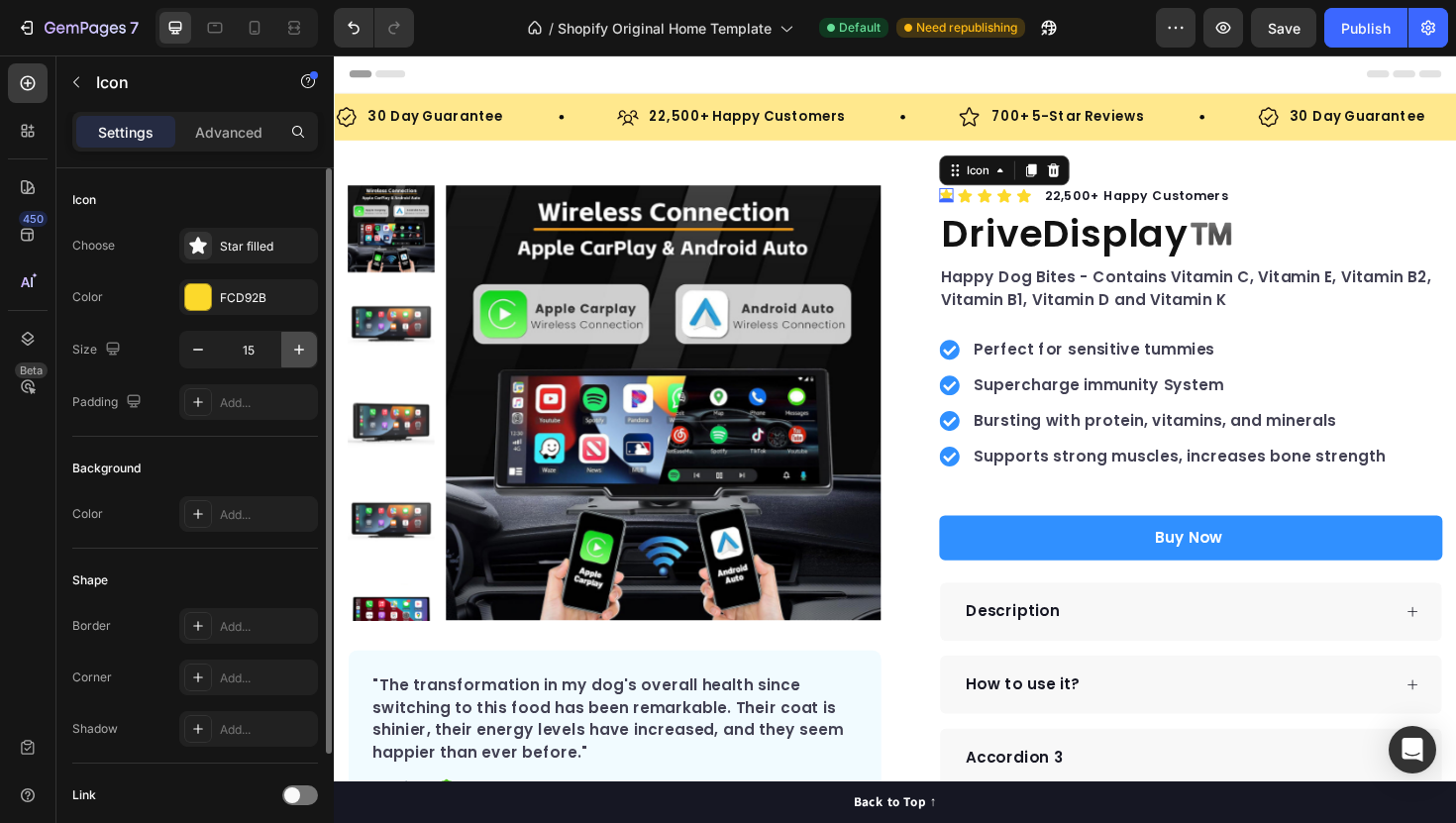 click 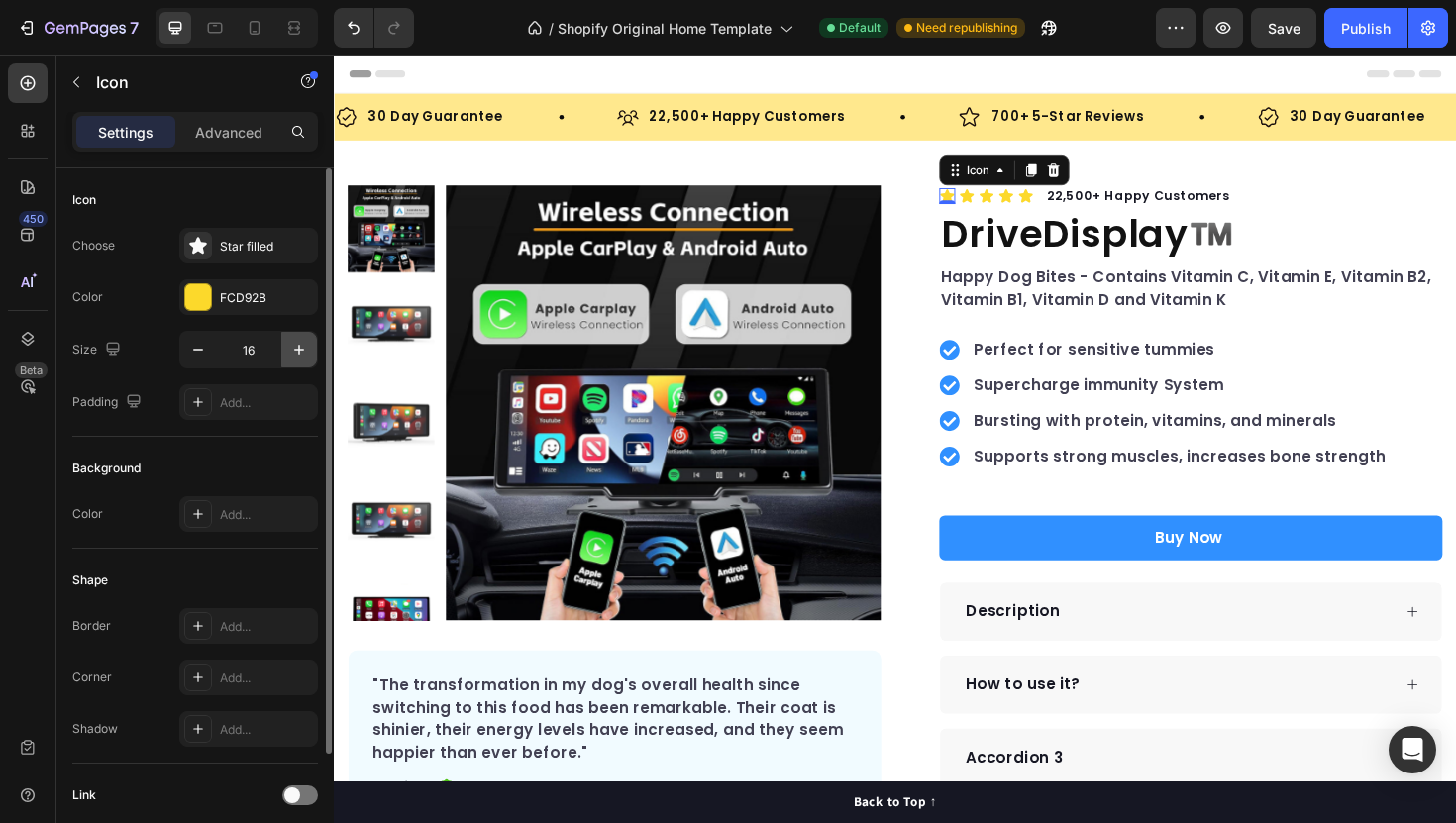 type on "17" 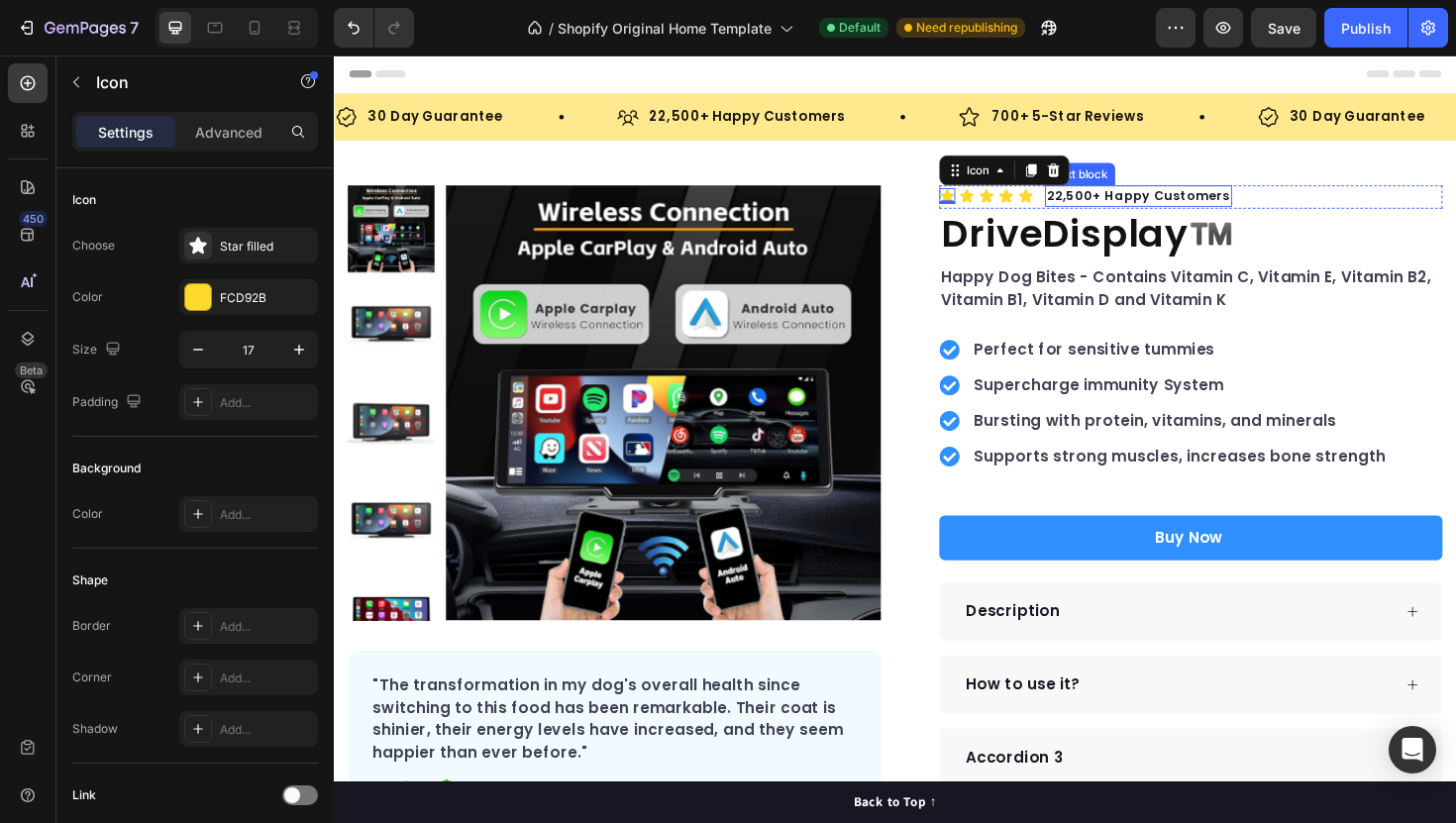 click on "22,500+ Happy Customers" at bounding box center [1186, 205] 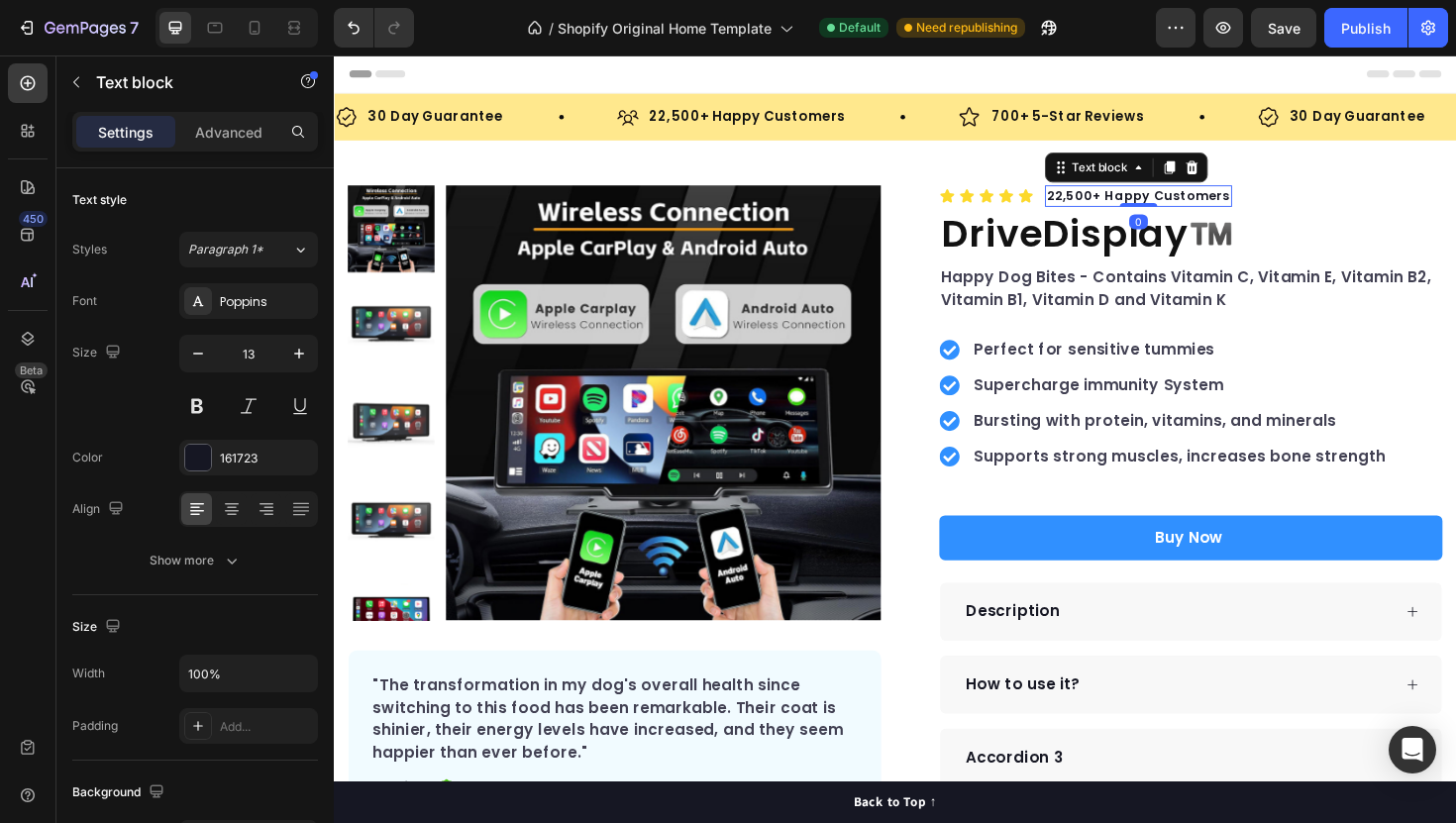 click on "22,500+ Happy Customers" at bounding box center (1186, 205) 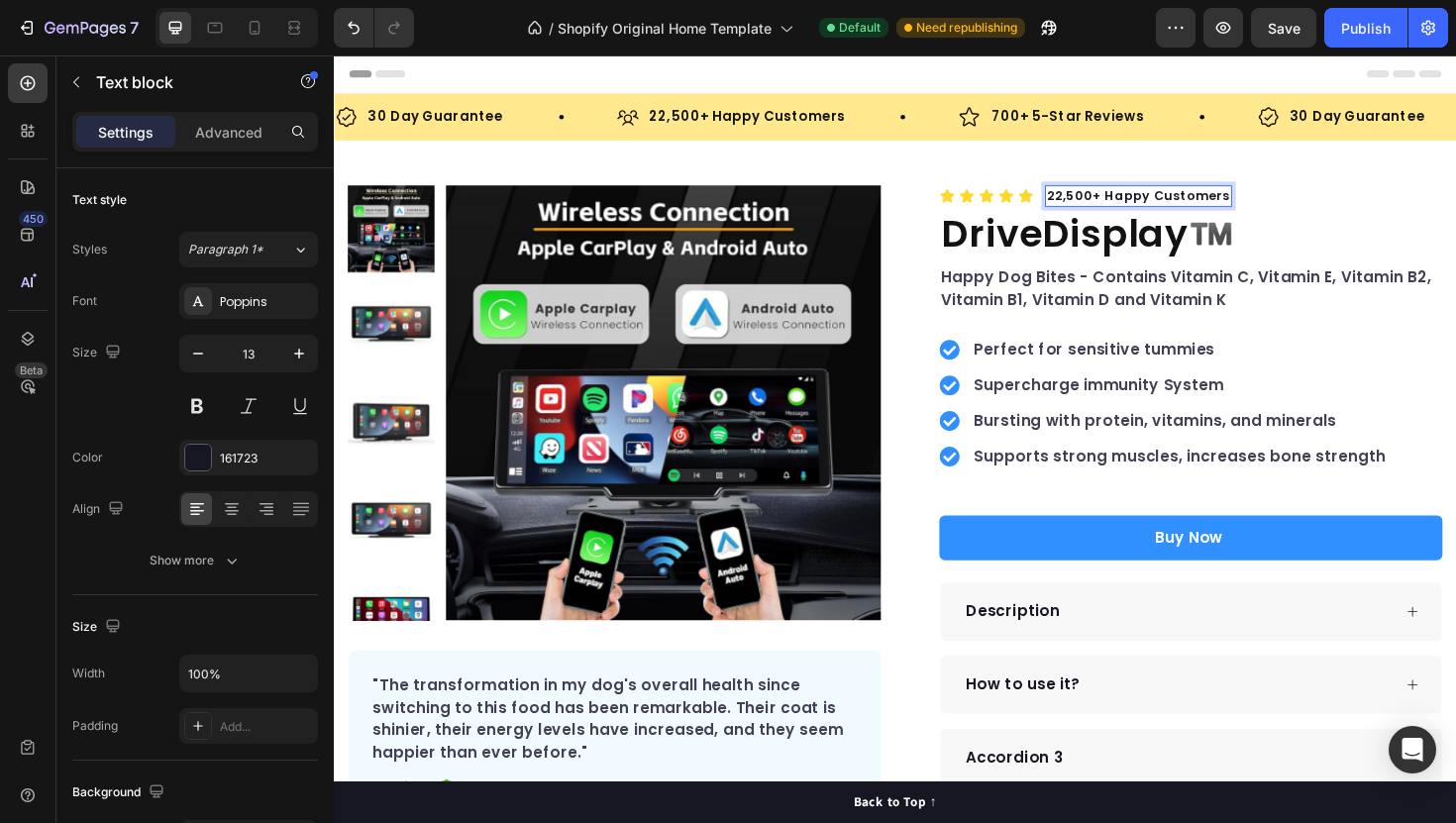 click on "22,500+ Happy Customers" at bounding box center (1186, 205) 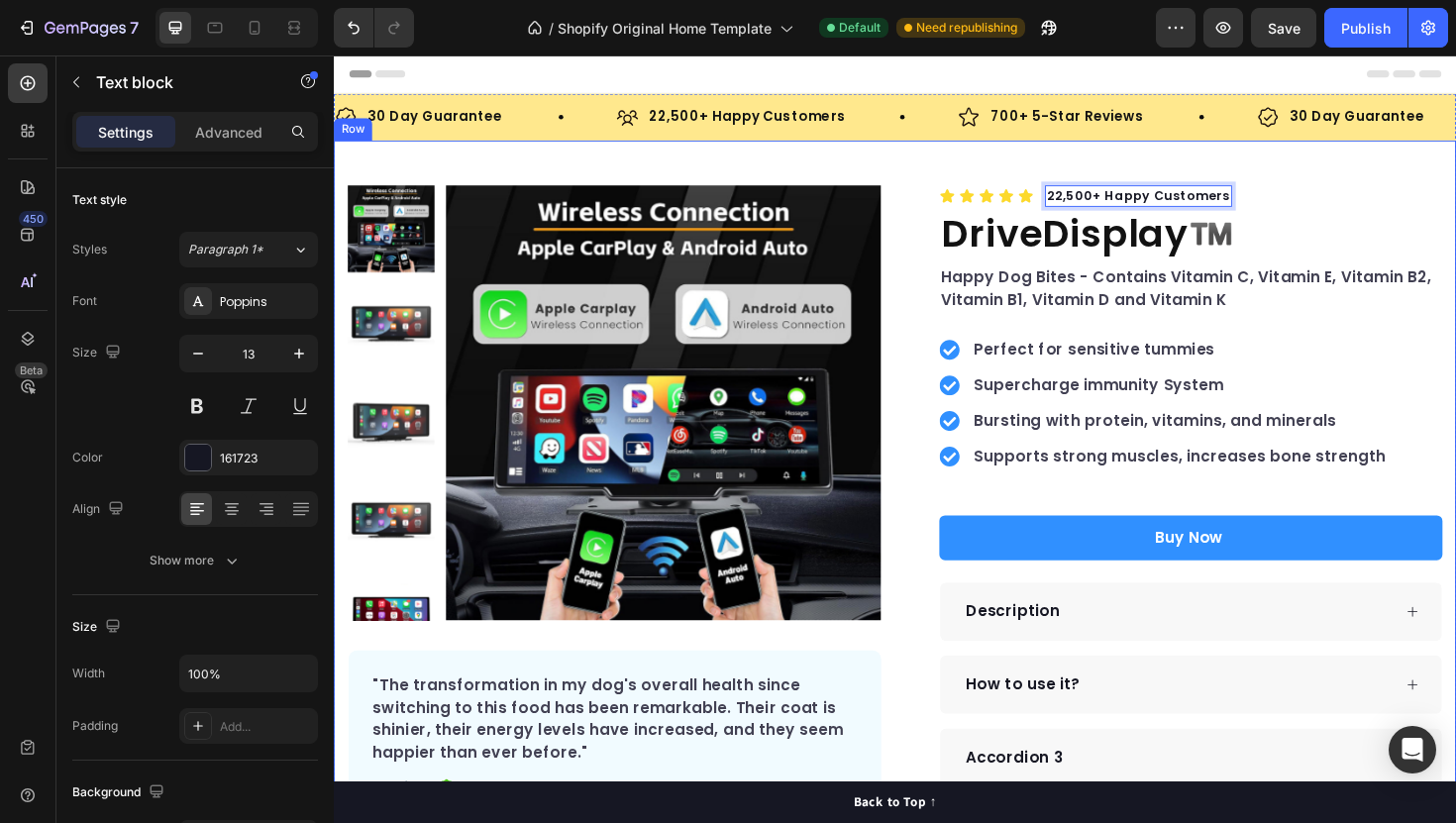 click on "Icon
Icon
Icon
Icon
Icon Icon List Hoz 22,500+ Happy Customers Text block   0 Row" at bounding box center (1241, 206) 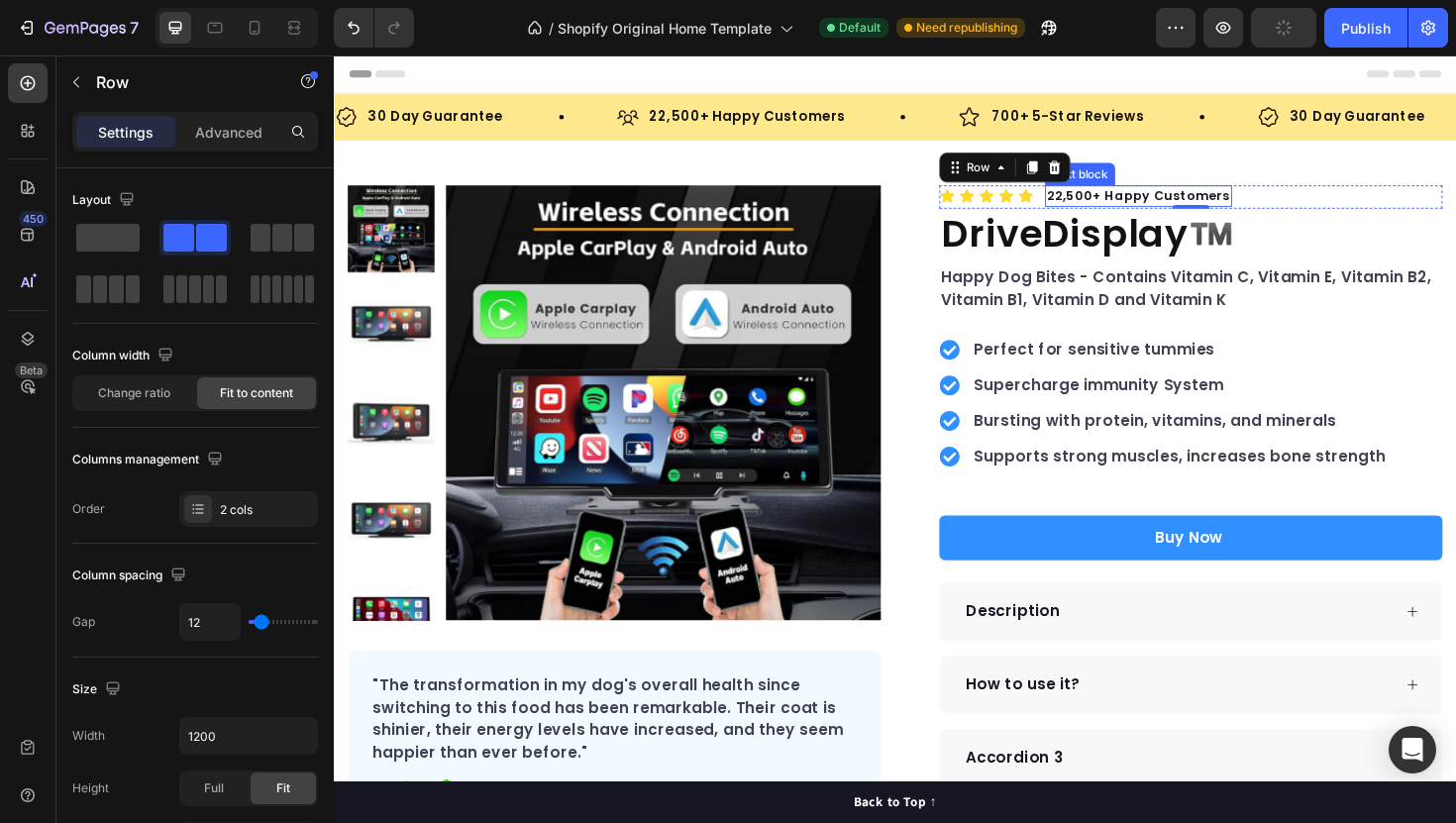 click on "22,500+ Happy Customers" at bounding box center (1186, 205) 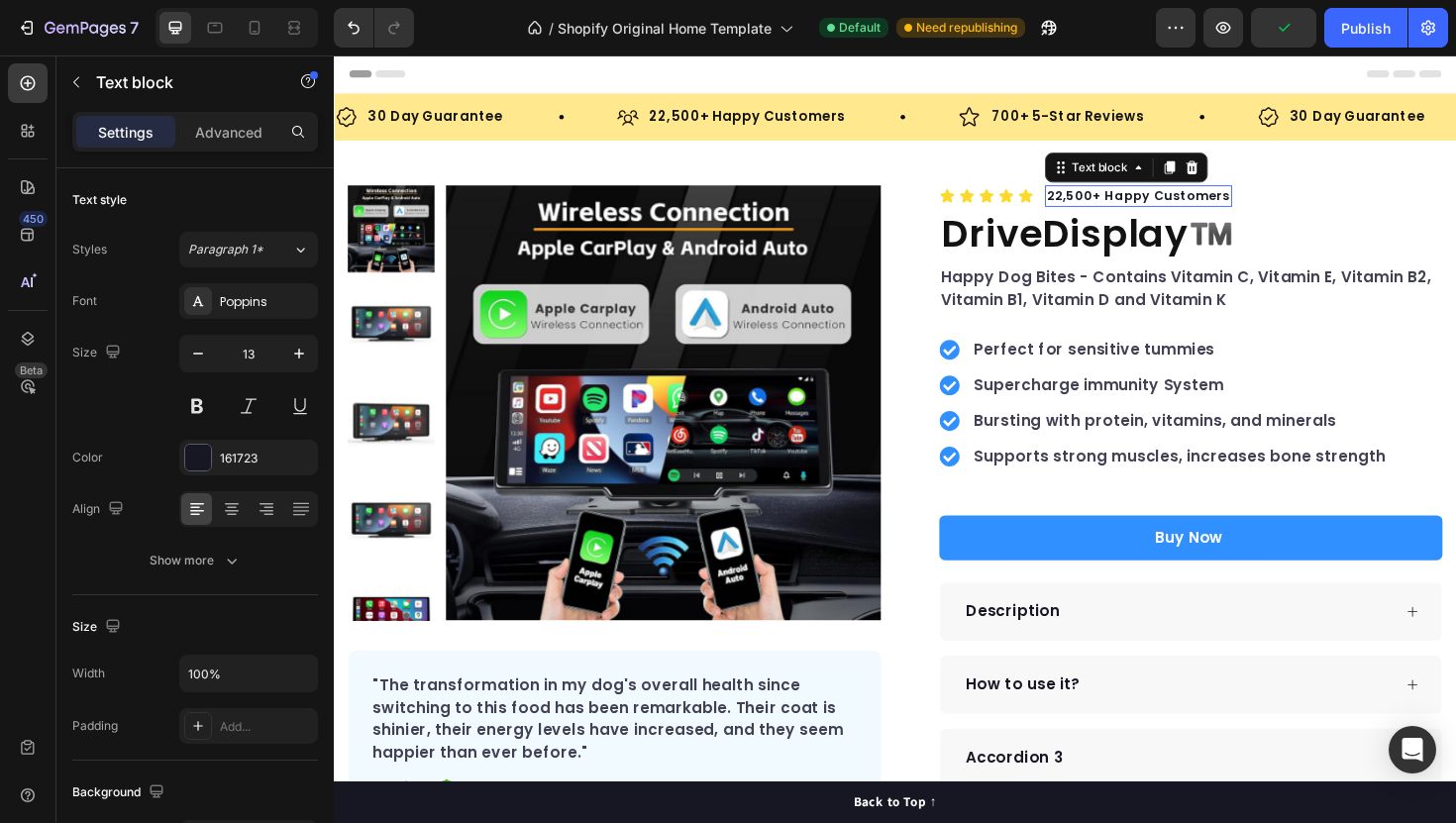 click on "22,500+ Happy Customers" at bounding box center [1186, 205] 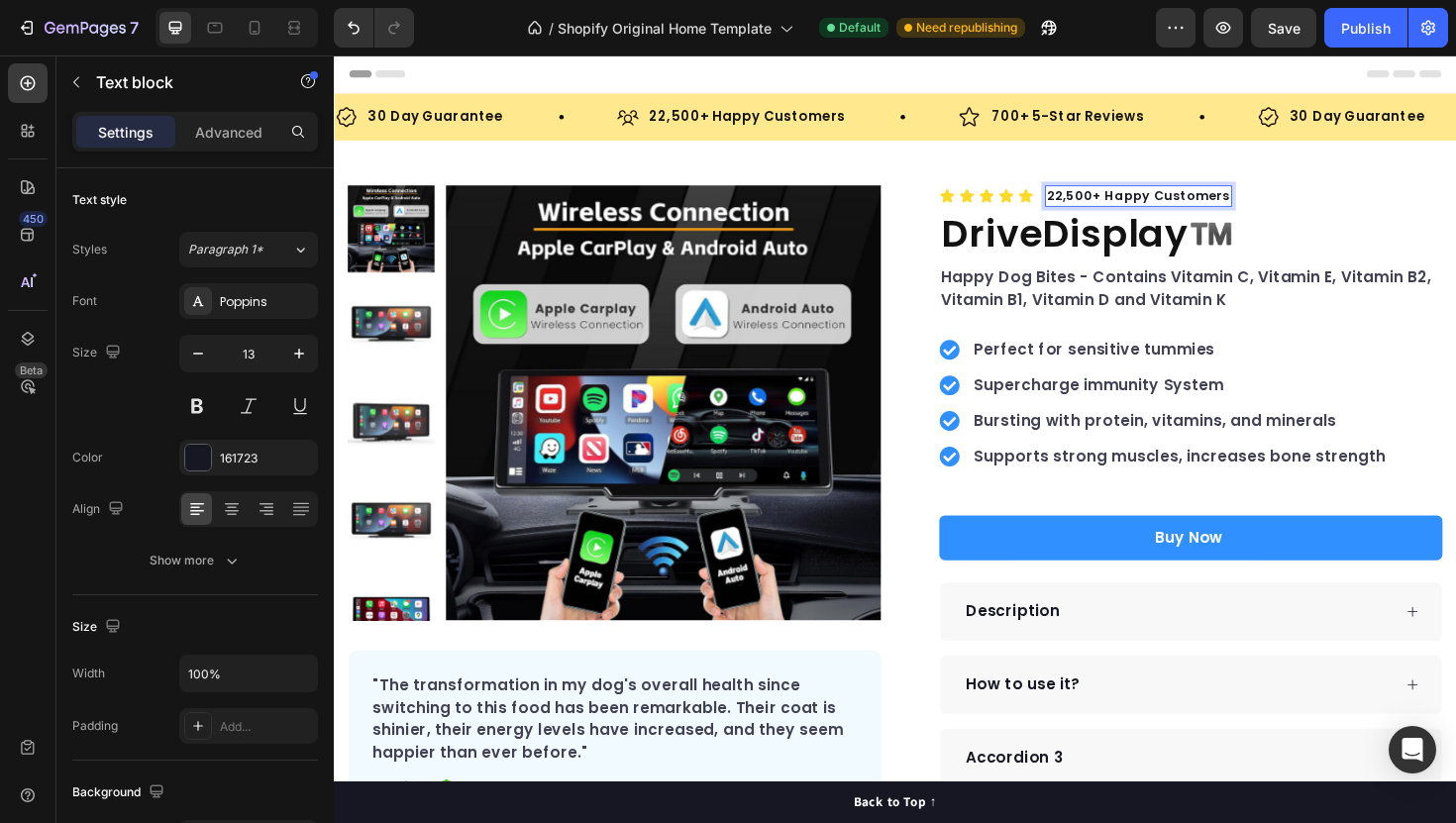 click on "22,500+ Happy Customers" at bounding box center [1186, 205] 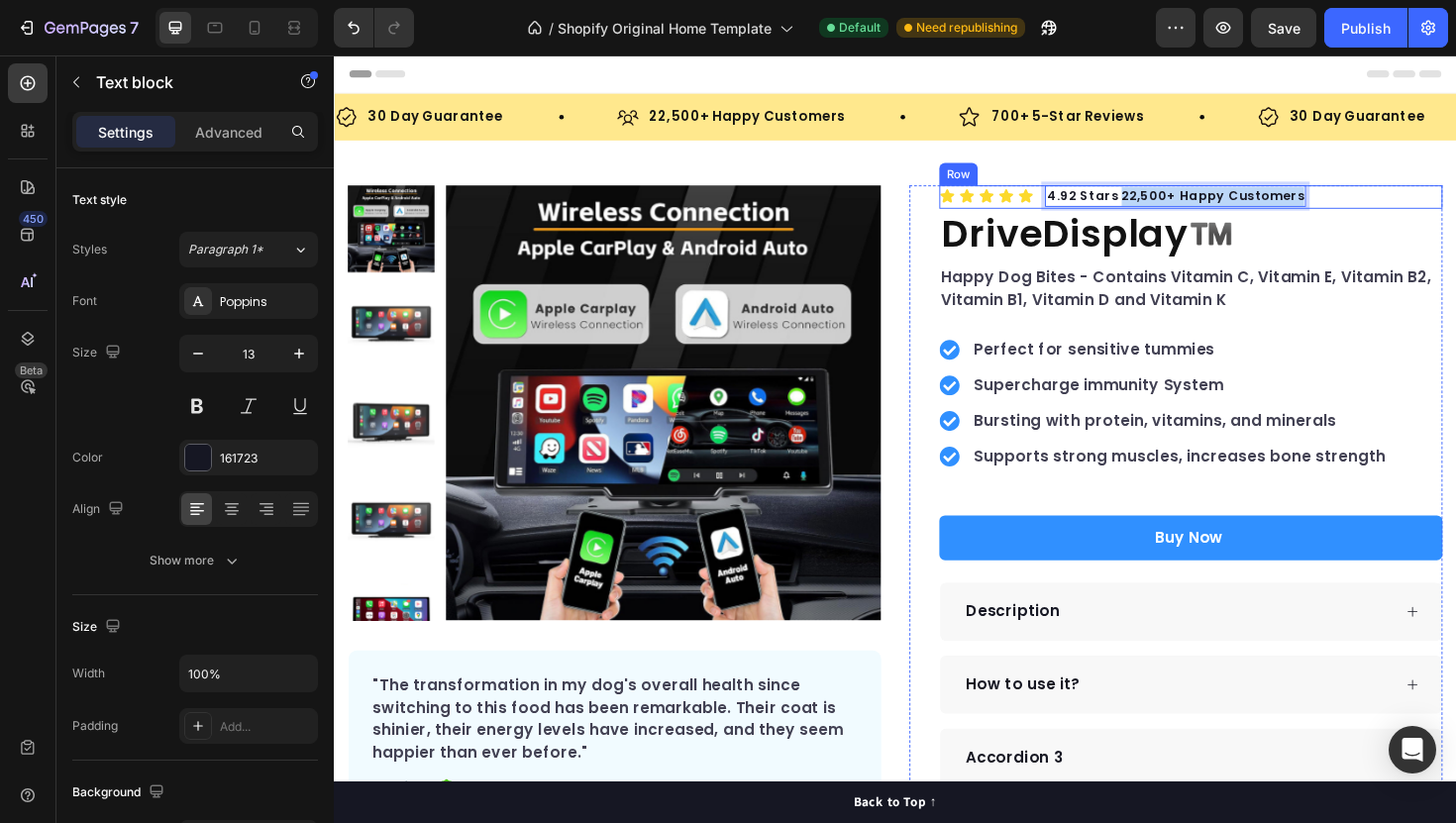 drag, startPoint x: 1163, startPoint y: 201, endPoint x: 1348, endPoint y: 205, distance: 185.04324 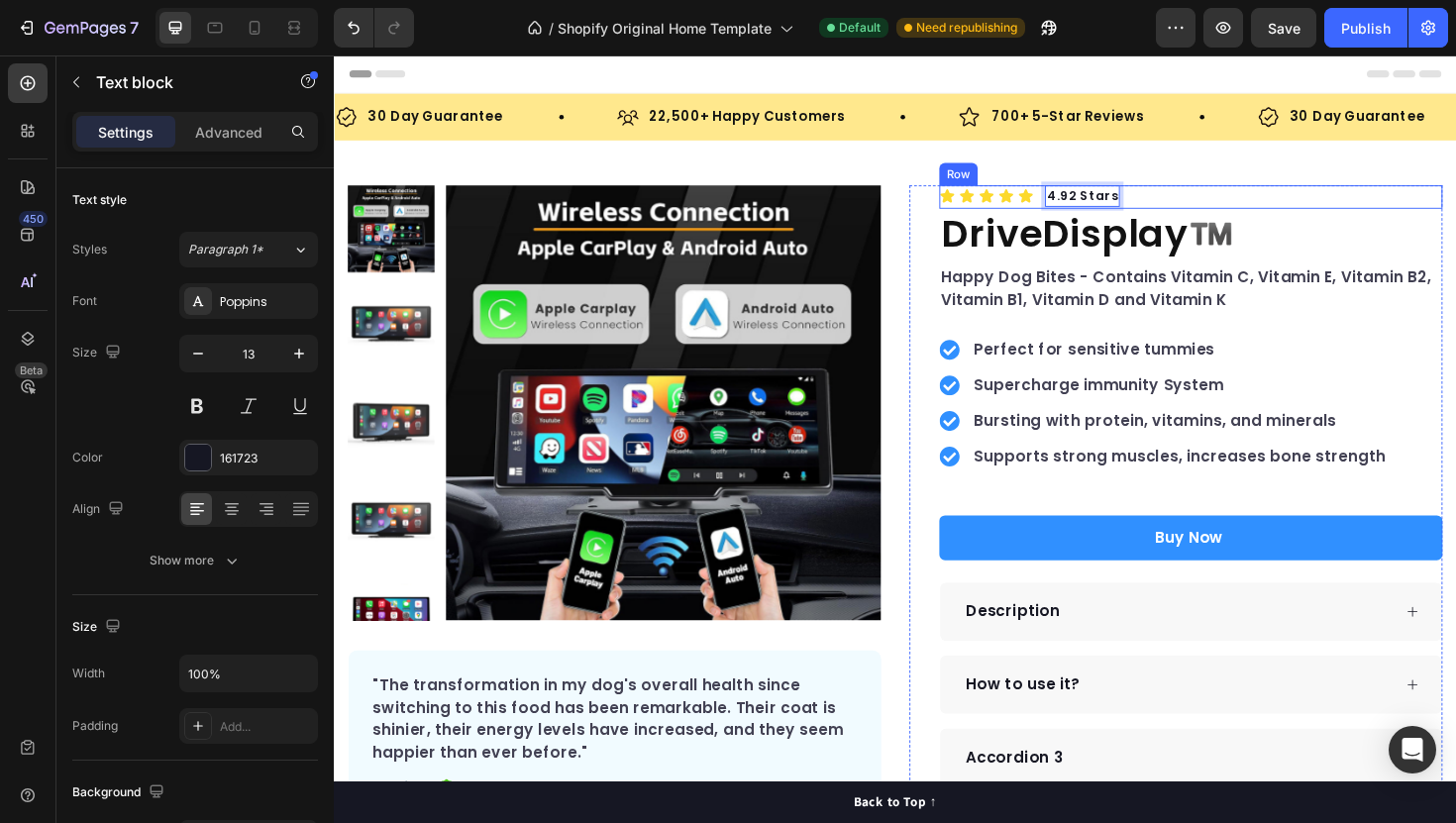 click on "Product Images "The transformation in my dog's overall health since switching to this food has been remarkable. Their coat is shinier, their energy levels have increased, and they seem happier than ever before." Text block -Daisy Text block
Verified buyer Item list Row Row "My dog absolutely loves this food! It's clear that the taste and quality are top-notch."  -Daisy Text block Row Row
Icon
Icon
Icon
Icon
Icon Icon List Hoz 4.92 Stars  Text block   0 Row DriveDisplay™️ Product Title Happy Dog Bites - Contains Vitamin C, Vitamin E, Vitamin B2, Vitamin B1, Vitamin D and Vitamin K Text block Perfect for sensitive tummies Supercharge immunity System Bursting with protein, vitamins, and minerals Supports strong muscles, increases bone strength Item list Buy Now Product Cart Button Perfect for sensitive tummies Supercharge immunity System Bursting with protein, vitamins, and minerals Item list
Row" at bounding box center (928, 566) 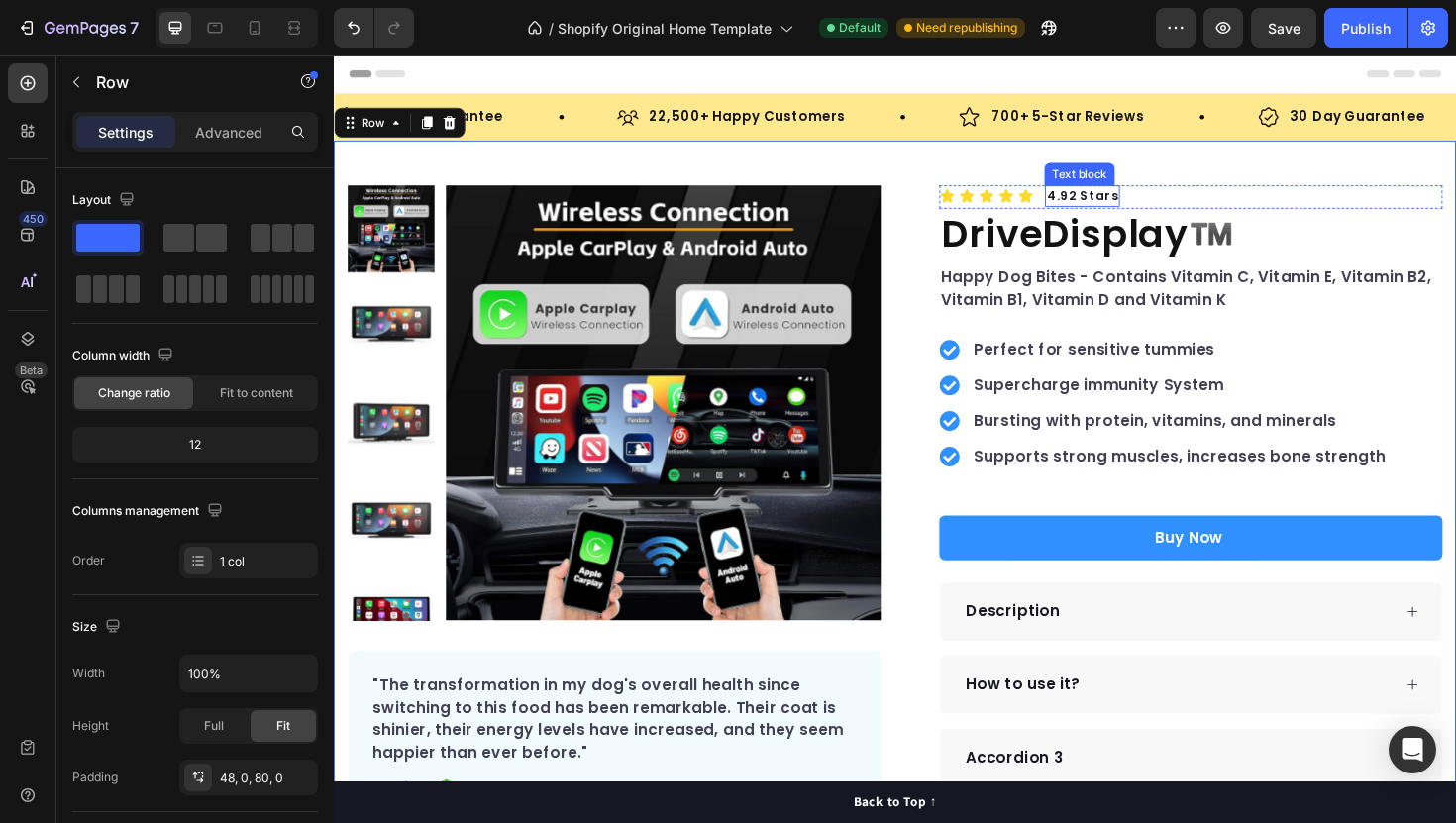 click on "4.92 Stars" at bounding box center [1126, 205] 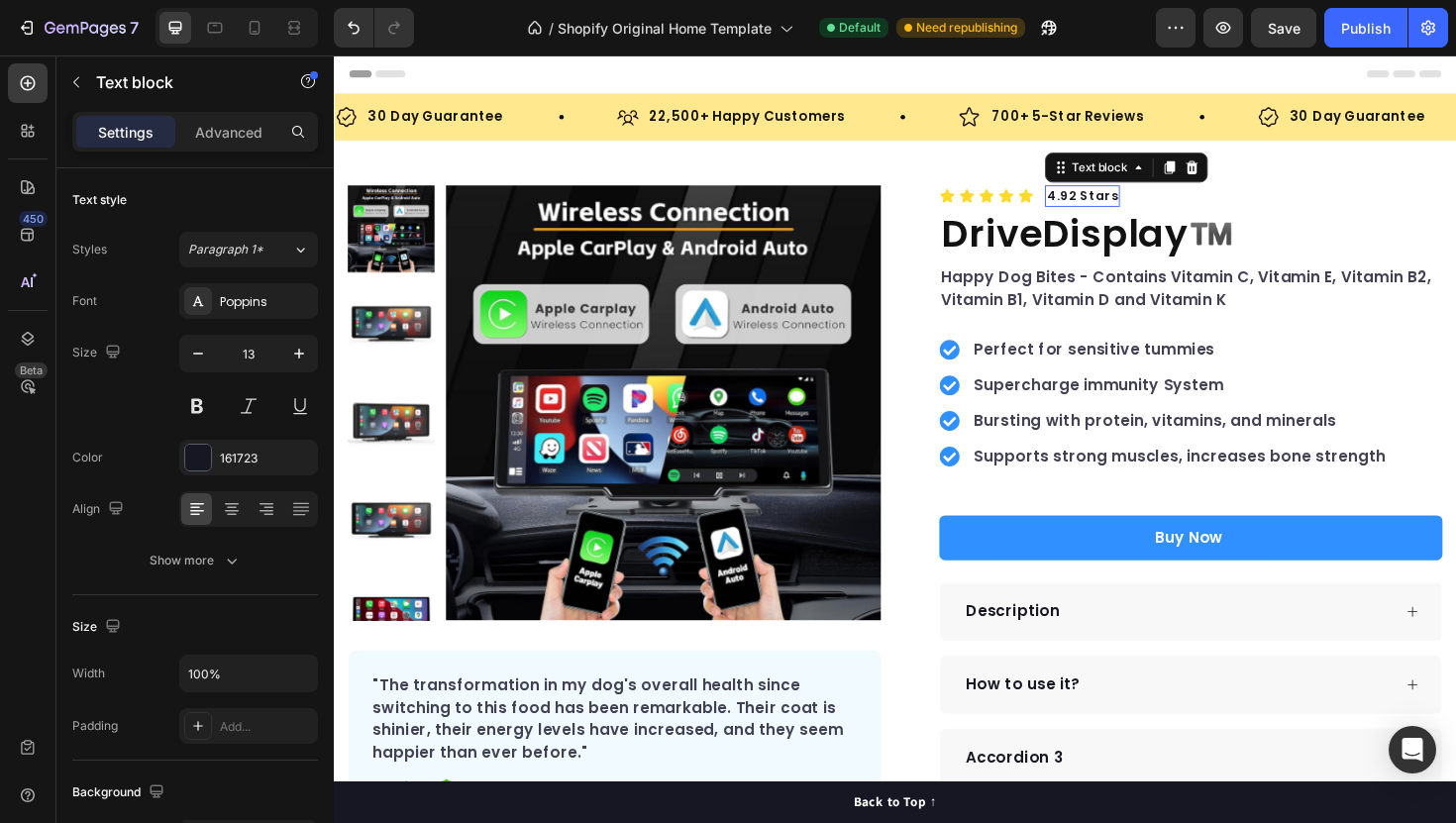 click on "4.92 Stars" at bounding box center [1126, 205] 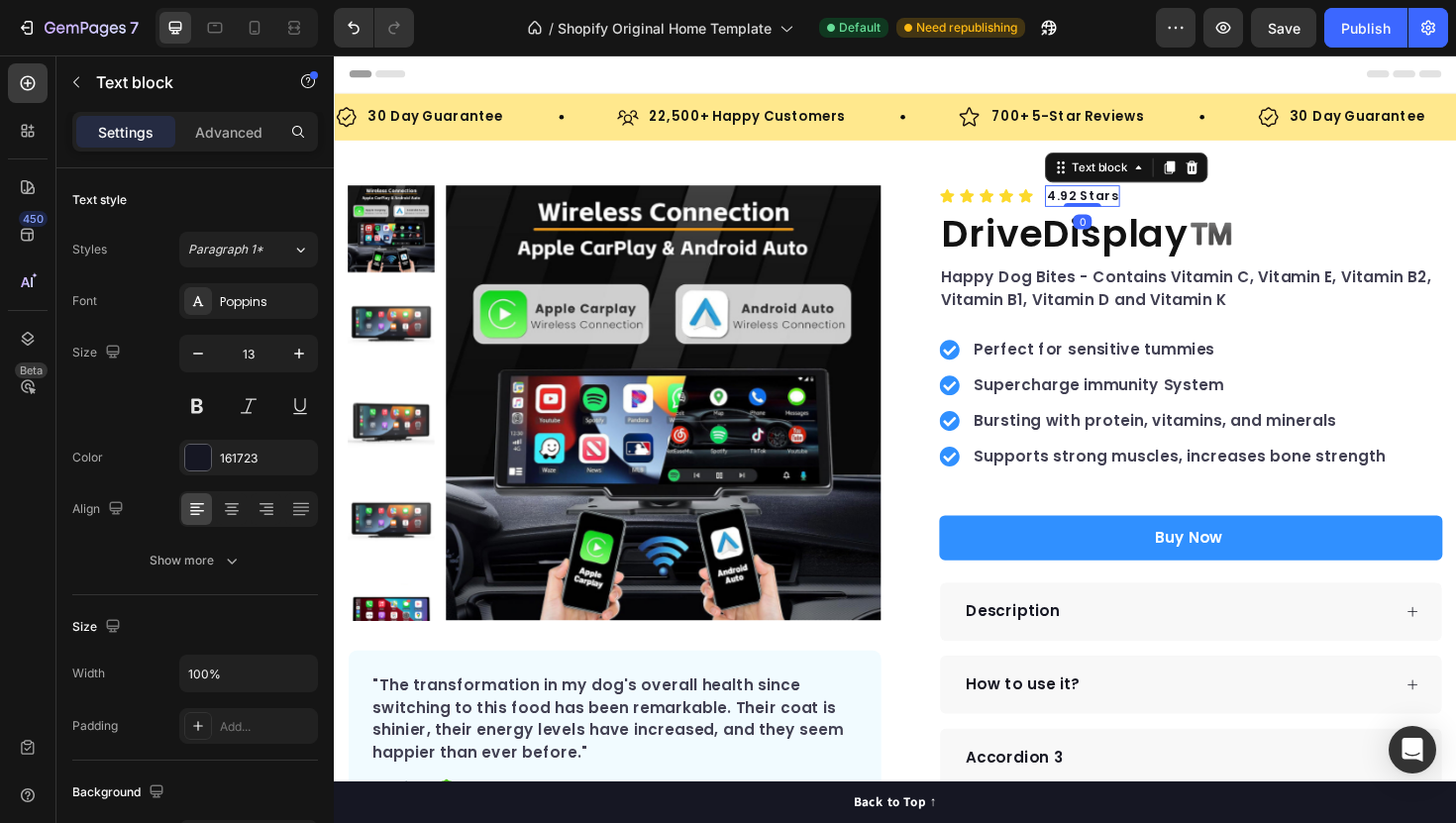click on "4.92 Stars" at bounding box center [1126, 205] 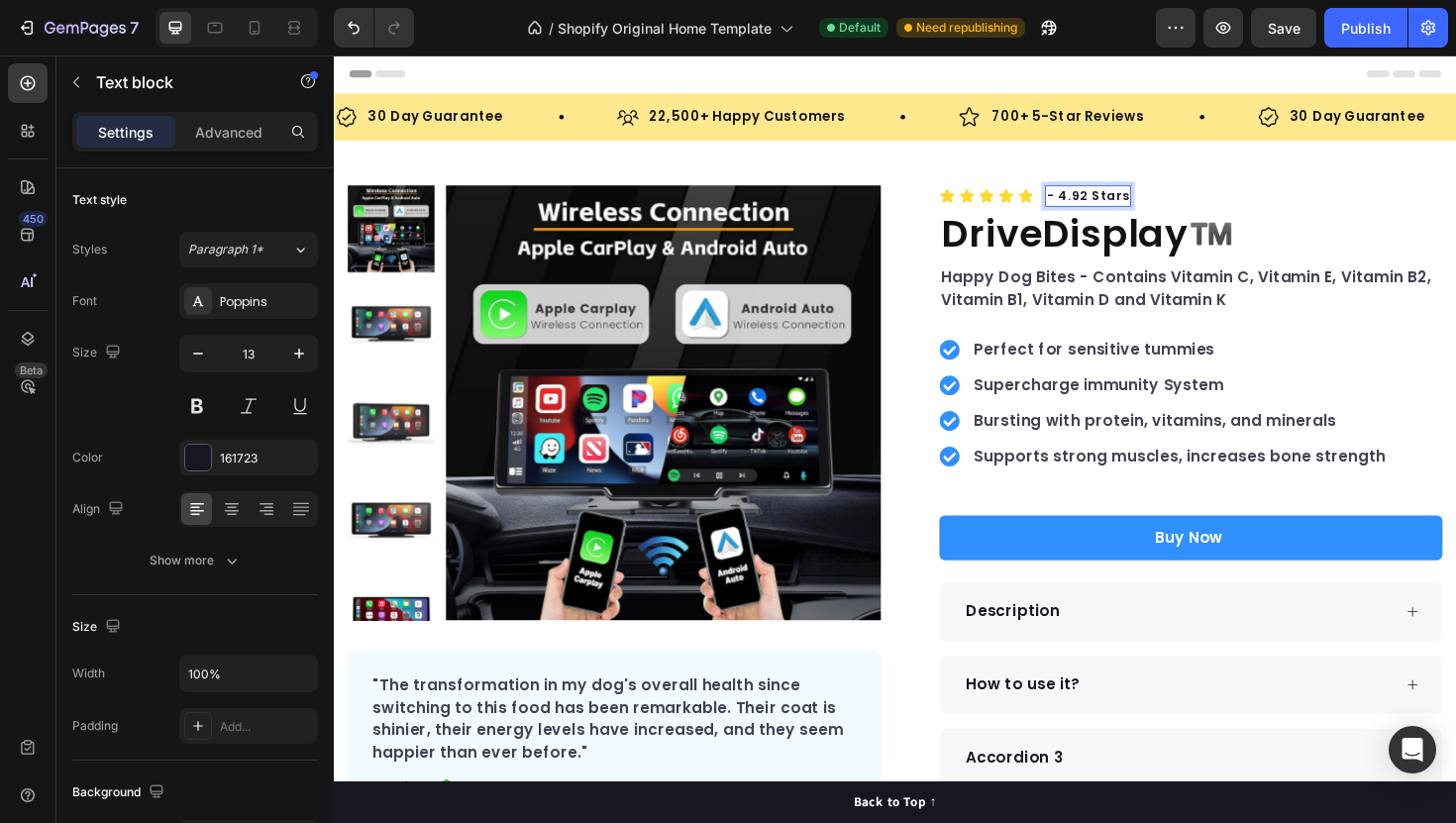 click on "- 4.92 Stars" at bounding box center [1132, 205] 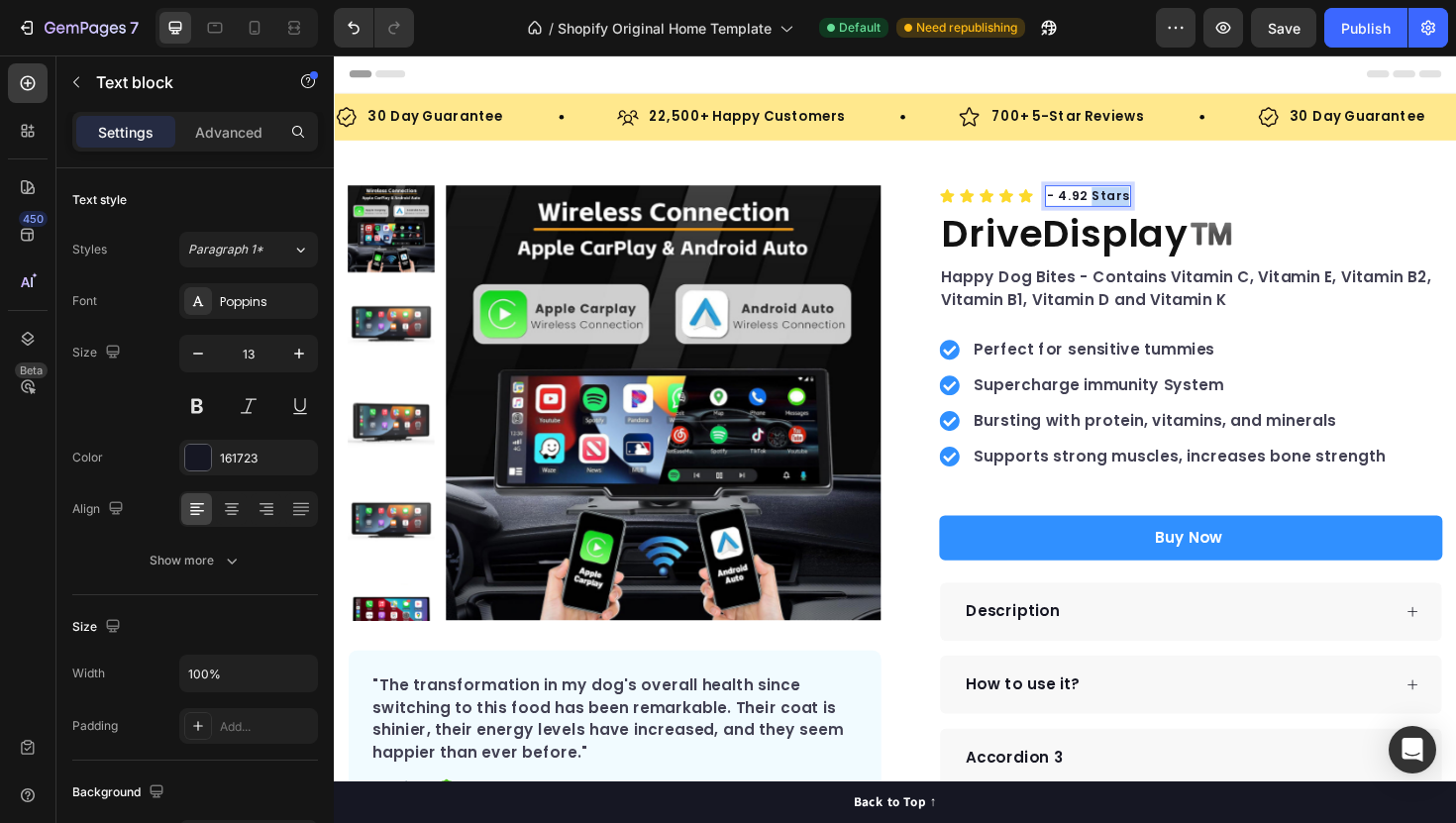 click on "- 4.92 Stars" at bounding box center (1132, 205) 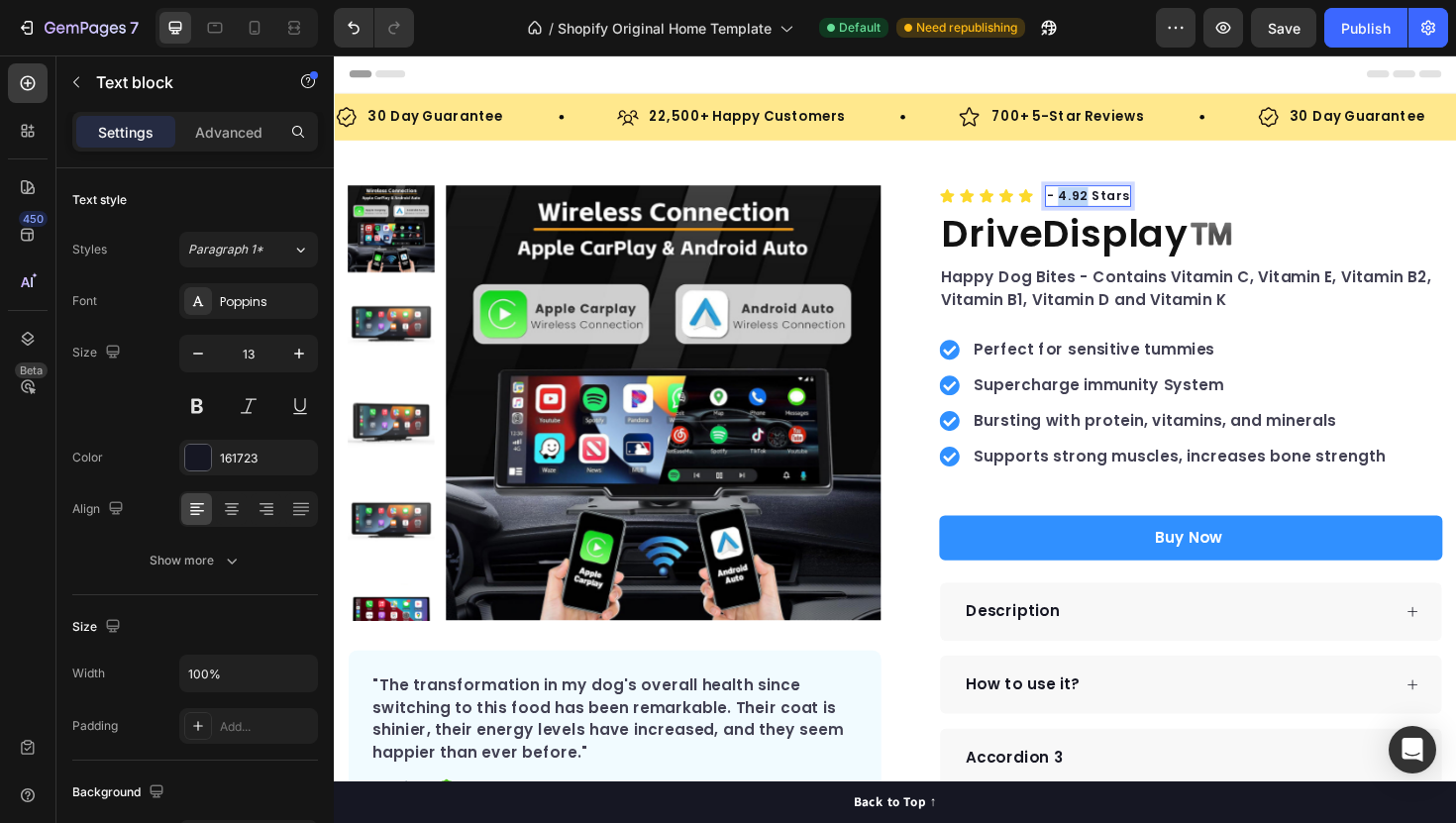 click on "- 4.92 Stars" at bounding box center [1132, 205] 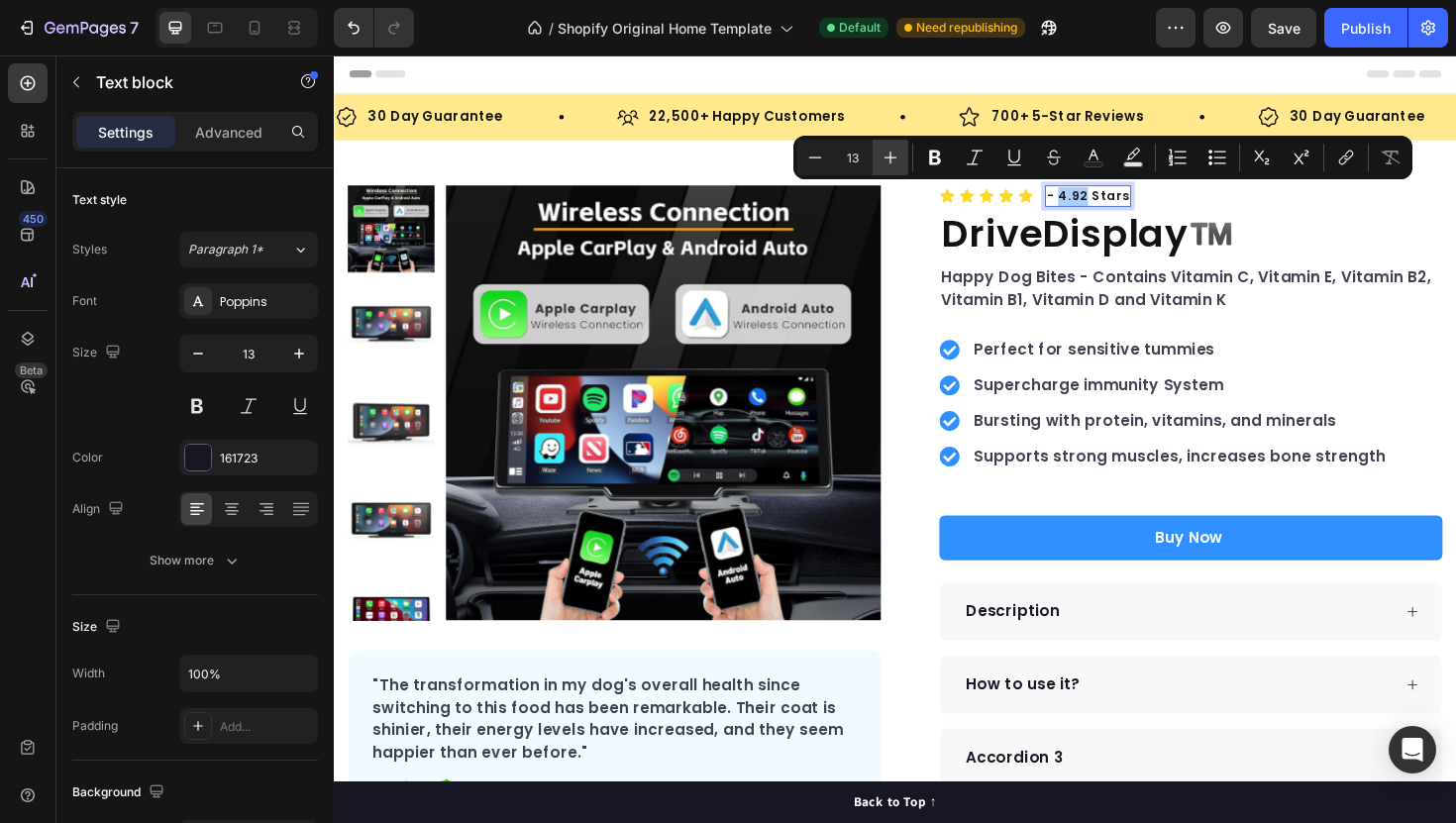 click 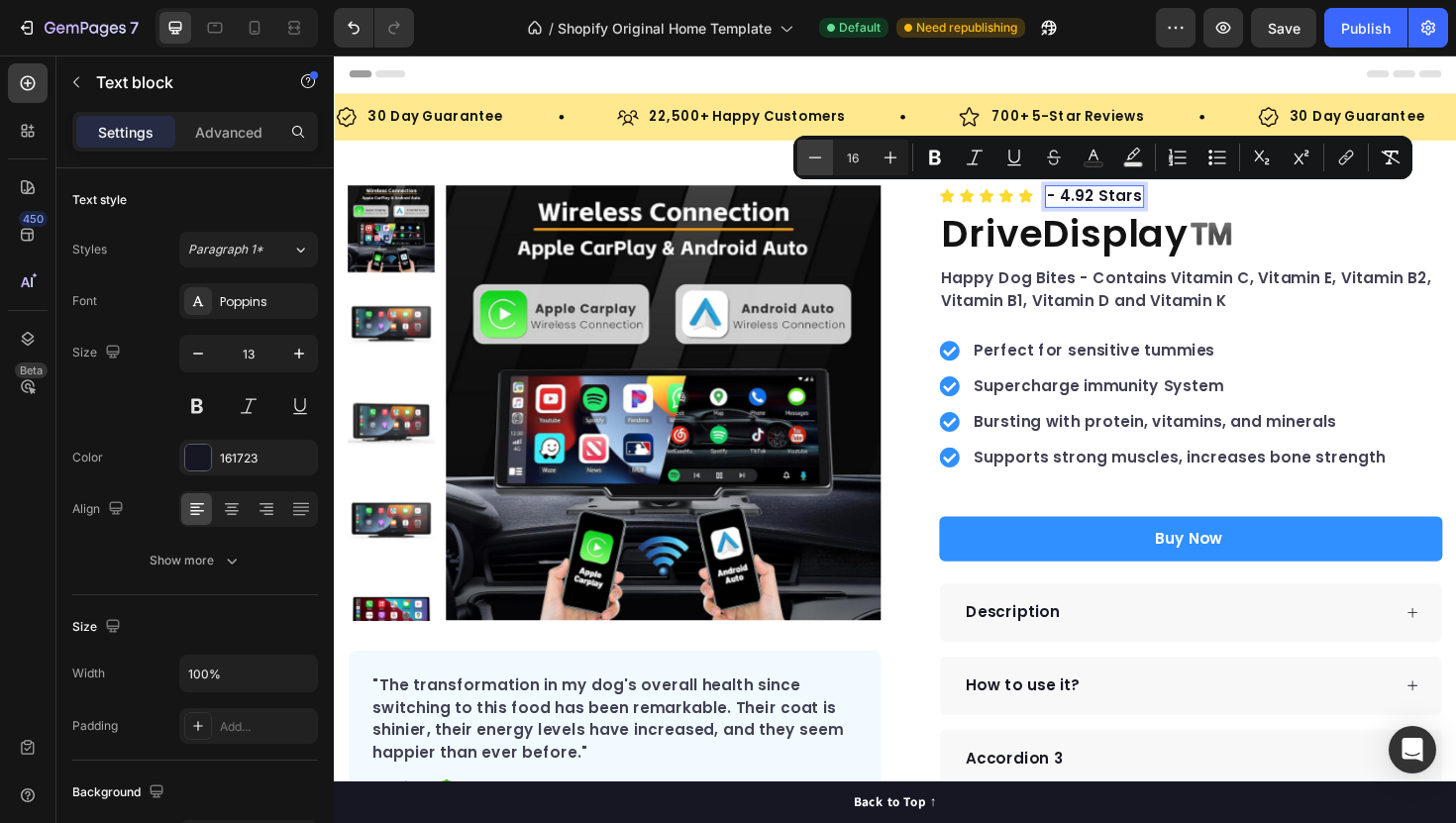 click on "Minus" at bounding box center [815, 157] 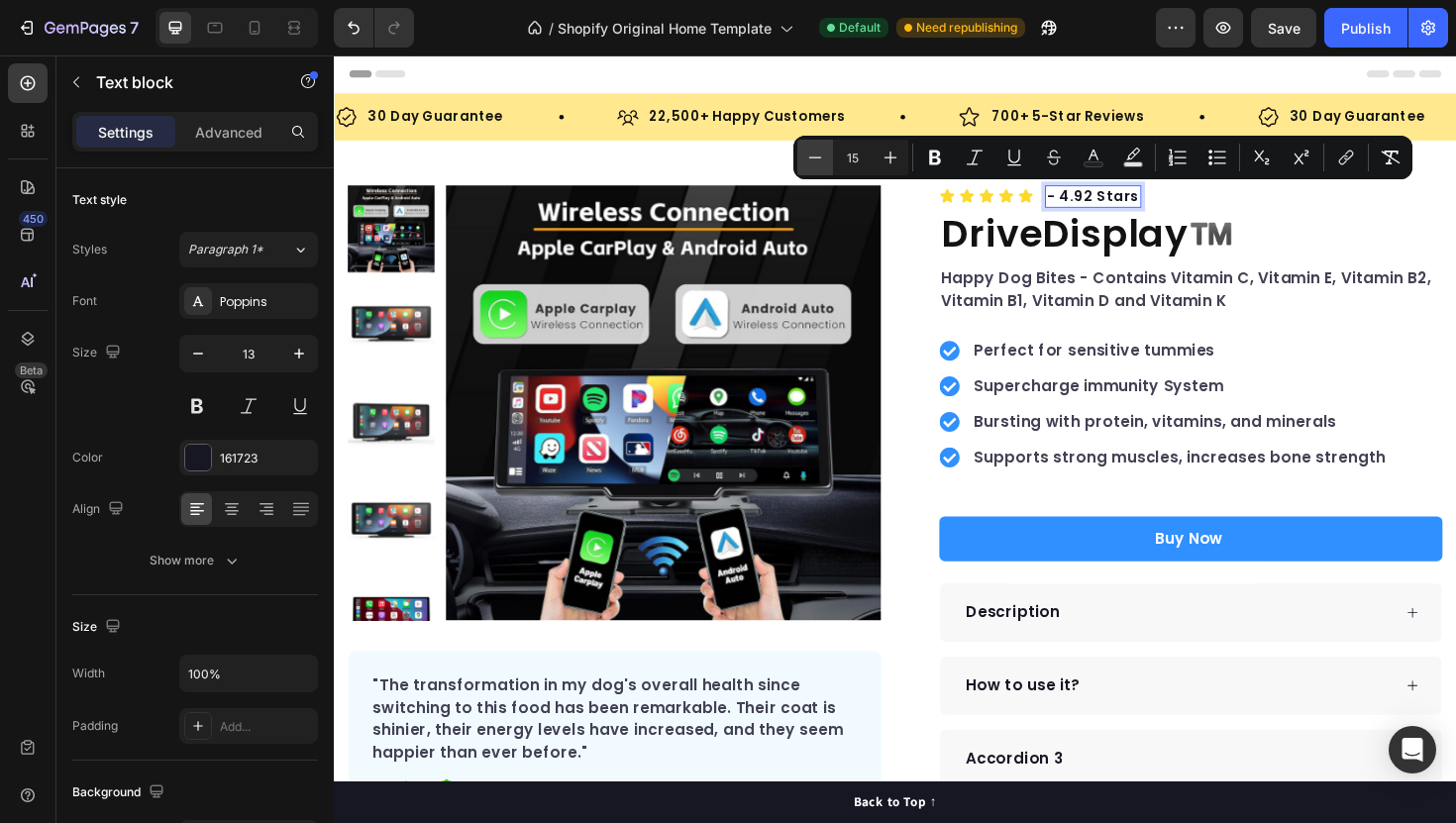 click on "Minus" at bounding box center (815, 157) 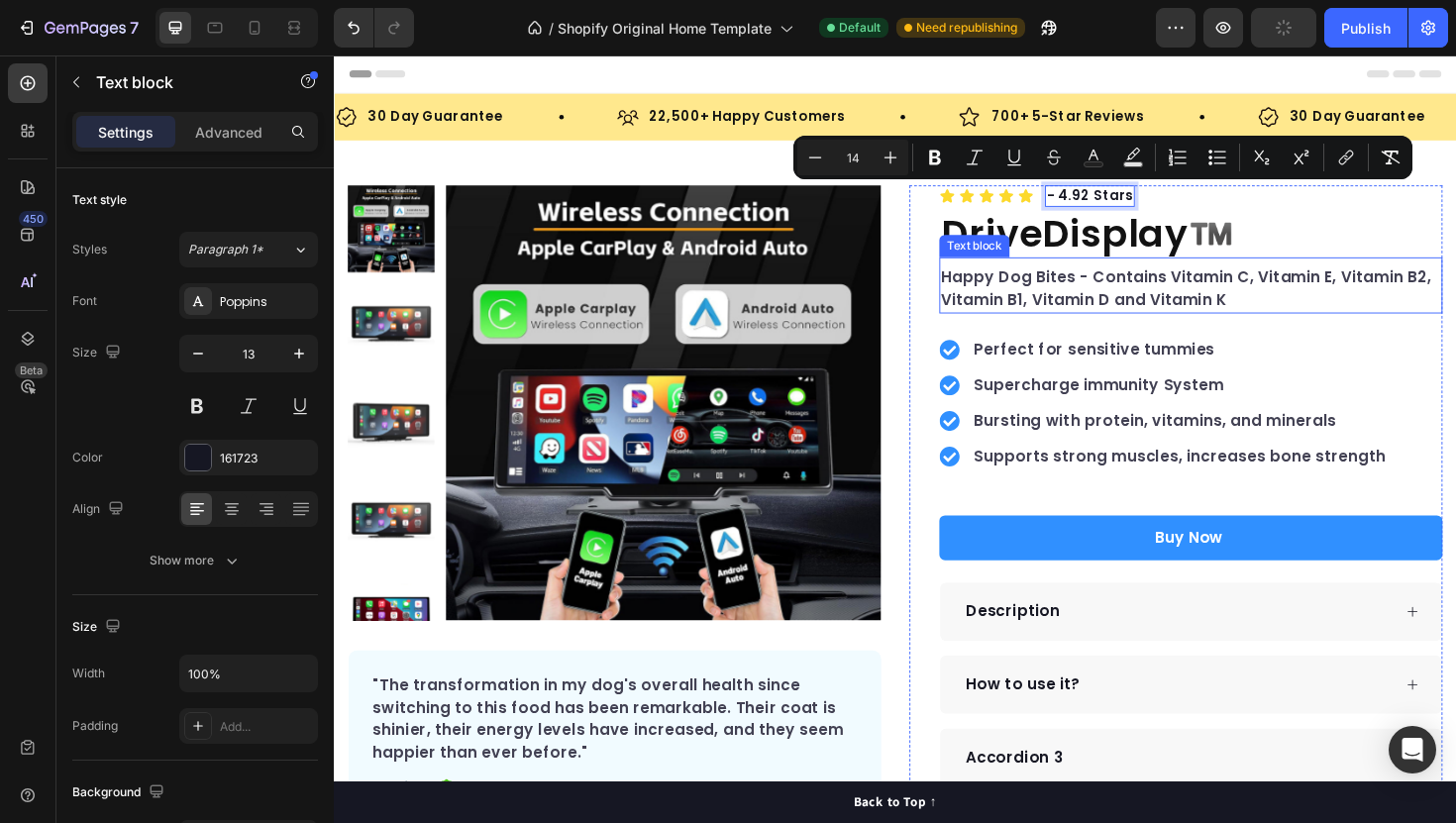 click on "Happy Dog Bites - Contains Vitamin C, Vitamin E, Vitamin B2, Vitamin B1, Vitamin D and Vitamin K" at bounding box center [1241, 303] 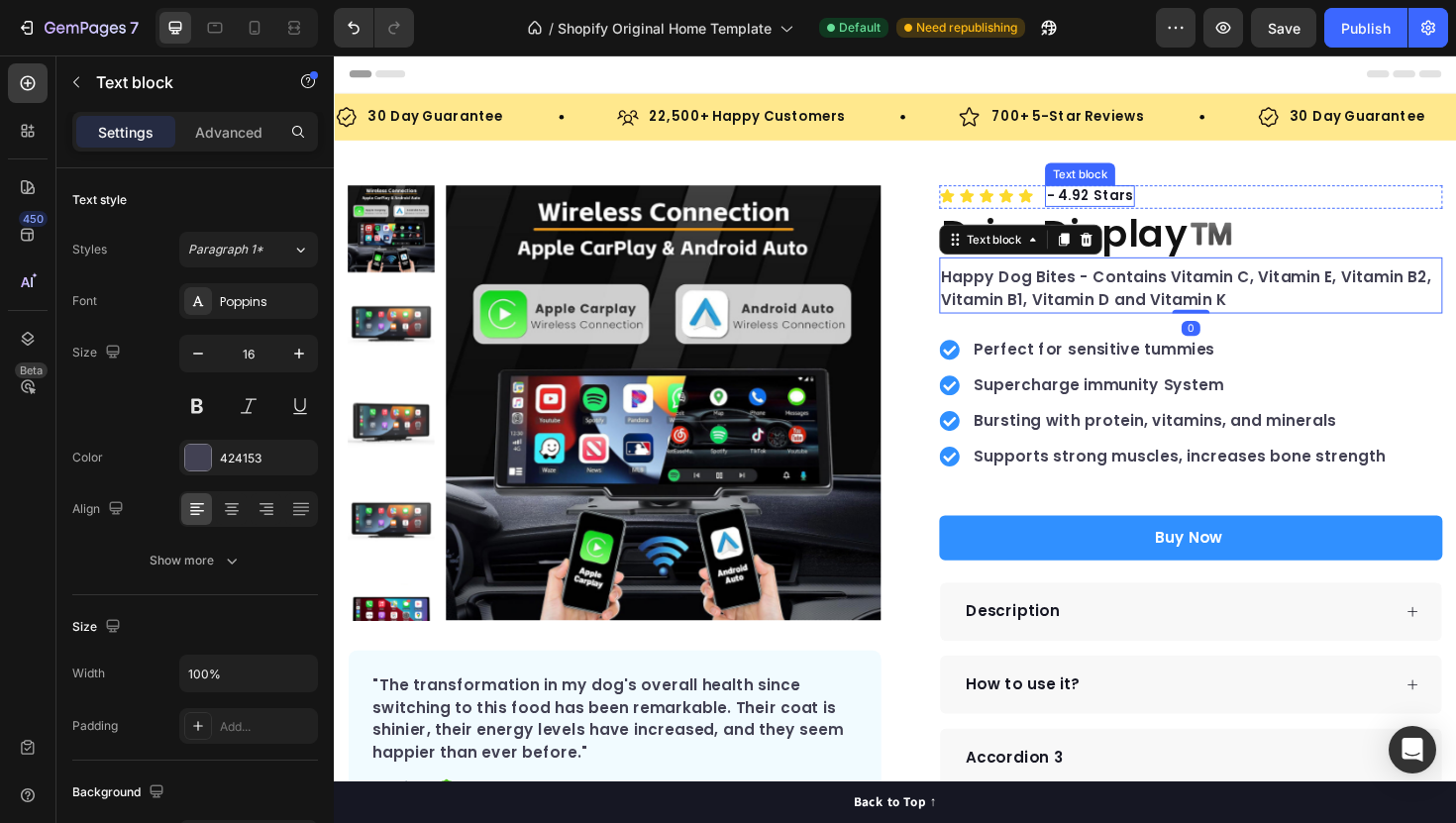 click on "- 4.92 Stars" at bounding box center [1134, 204] 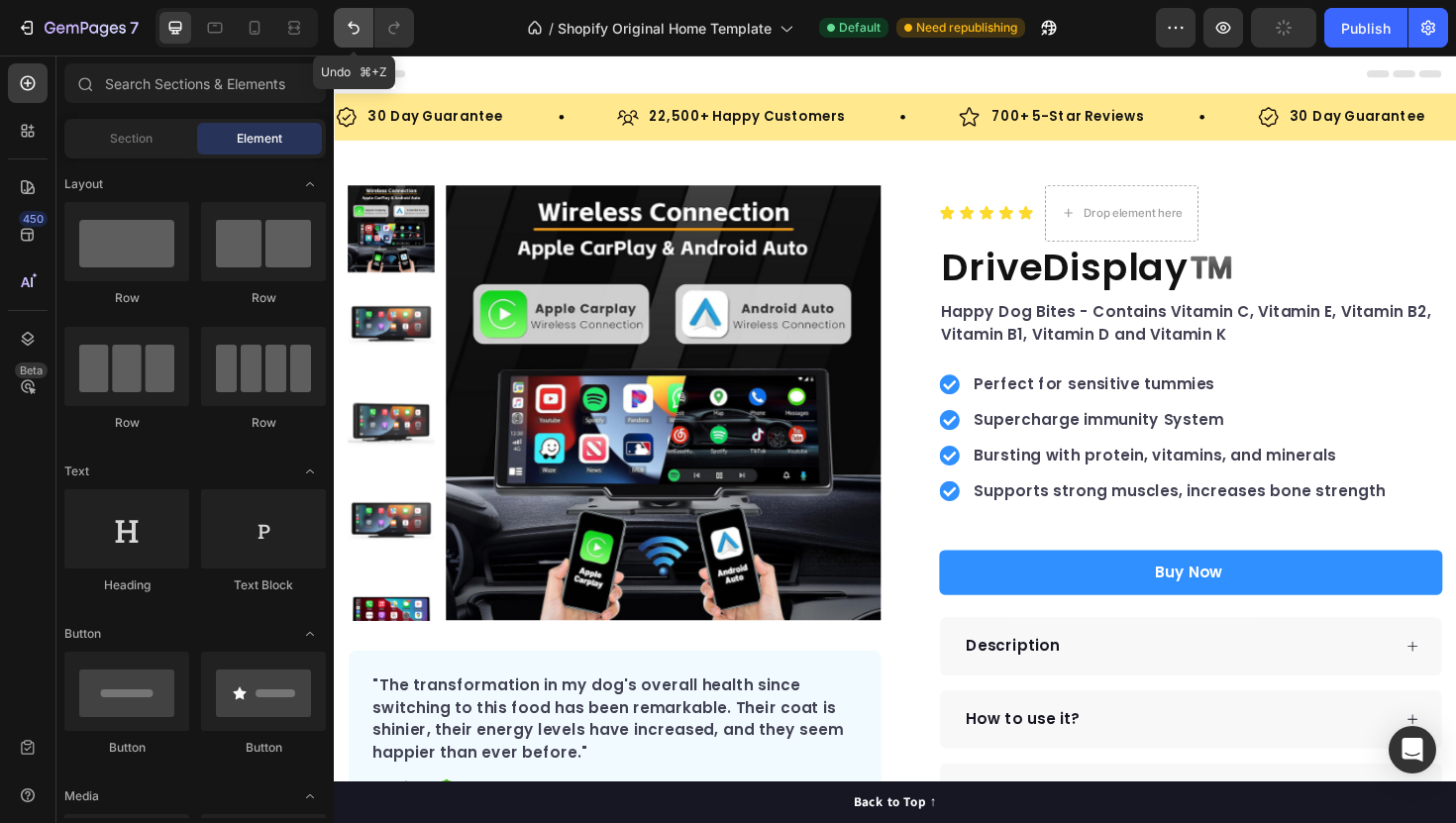 click 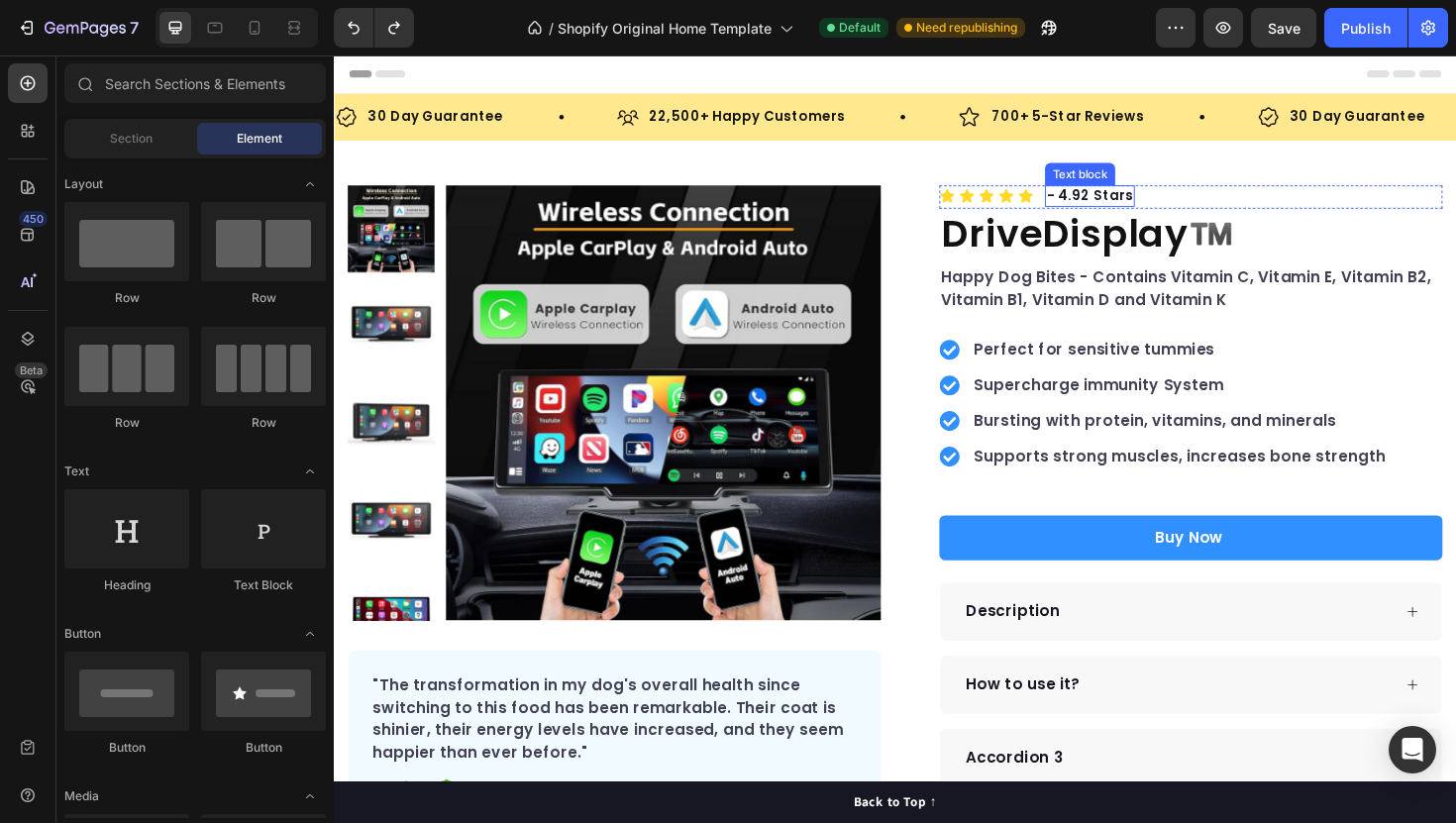 click on "- 4.92 Stars" at bounding box center (1134, 204) 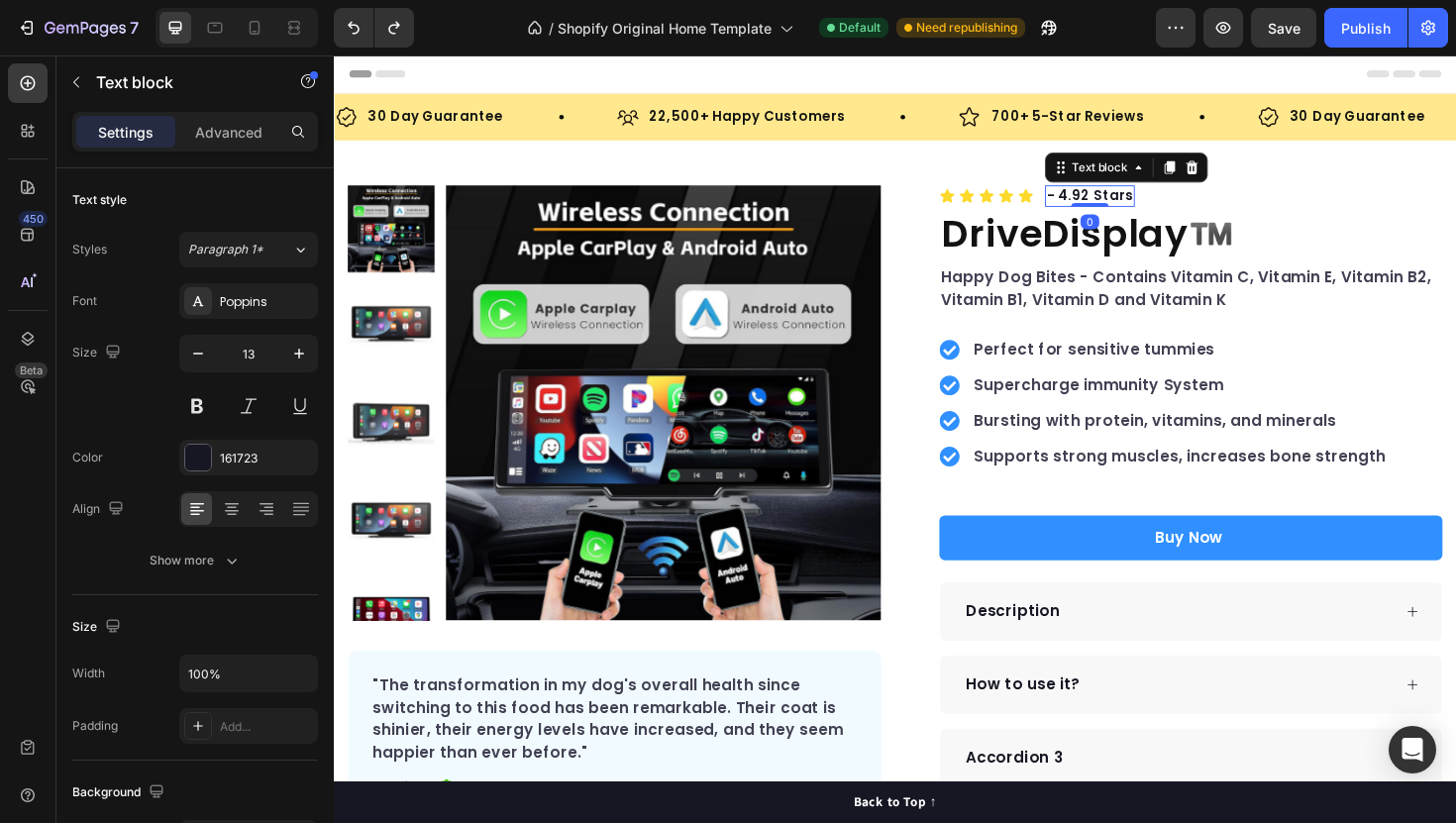 click on "- 4.92 Stars" at bounding box center (1134, 204) 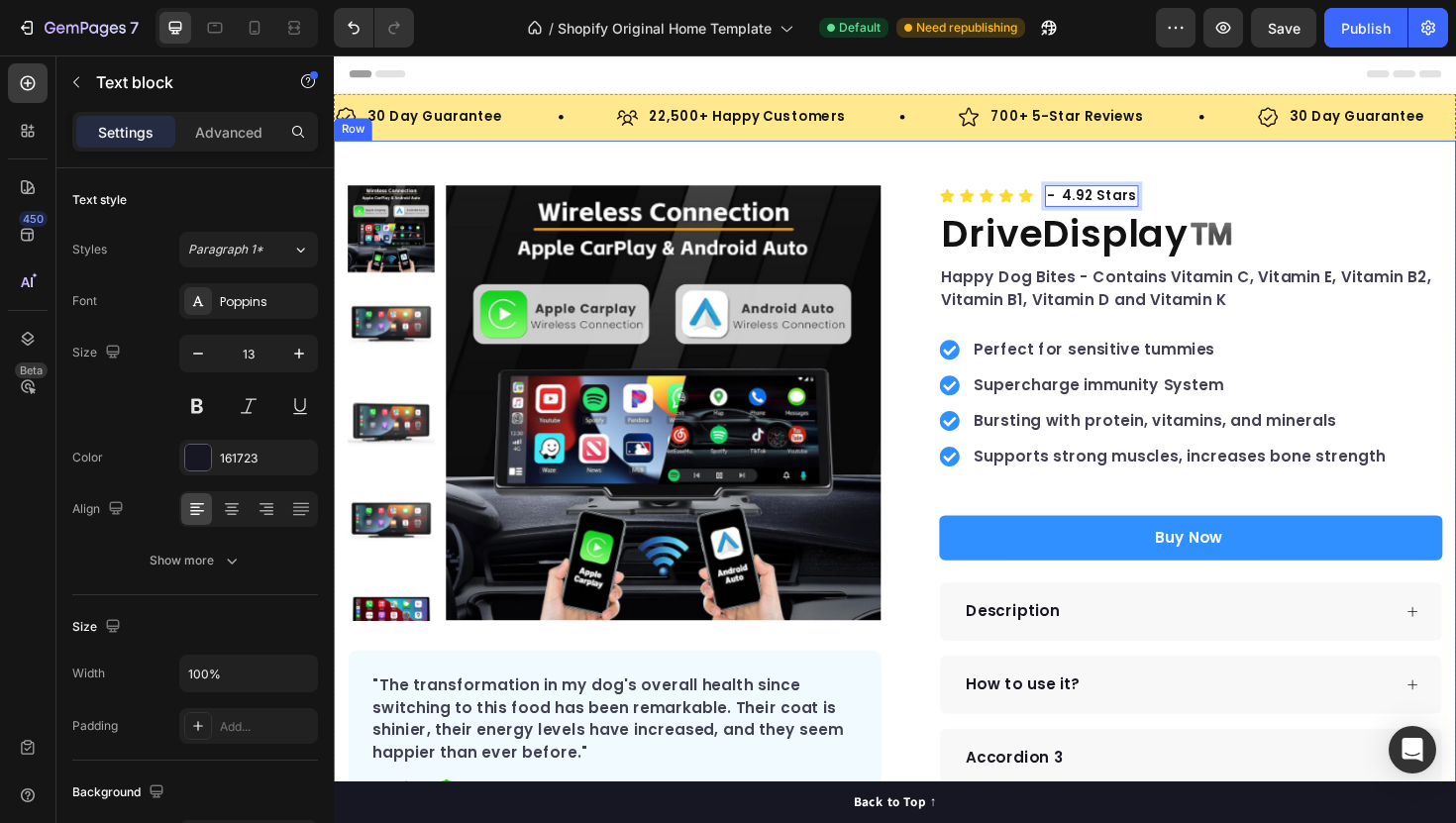 click on "Product Images "The transformation in my dog's overall health since switching to this food has been remarkable. Their coat is shinier, their energy levels have increased, and they seem happier than ever before." Text block -Daisy Text block
Verified buyer Item list Row Row "My dog absolutely loves this food! It's clear that the taste and quality are top-notch."  -Daisy Text block Row Row
Icon
Icon
Icon
Icon
Icon Icon List Hoz -  4.92 Stars  Text block   0 Row DriveDisplay™️ Product Title Happy Dog Bites - Contains Vitamin C, Vitamin E, Vitamin B2, Vitamin B1, Vitamin D and Vitamin K Text block Perfect for sensitive tummies Supercharge immunity System Bursting with protein, vitamins, and minerals Supports strong muscles, increases bone strength Item list Buy Now Product Cart Button Perfect for sensitive tummies Supercharge immunity System Bursting with protein, vitamins, and minerals Item list" at bounding box center [928, 566] 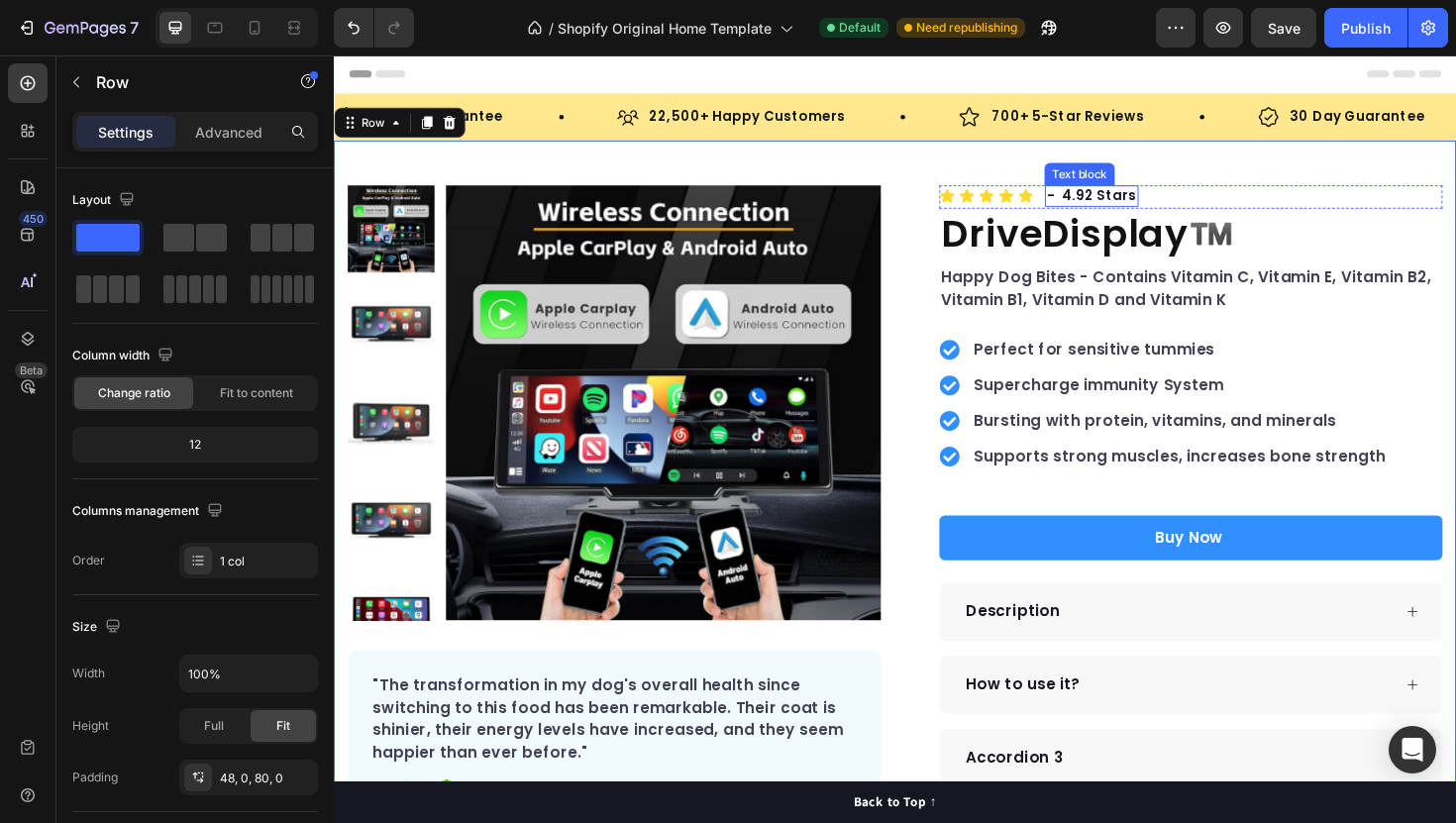 click on "-  4.92 Stars" at bounding box center [1136, 204] 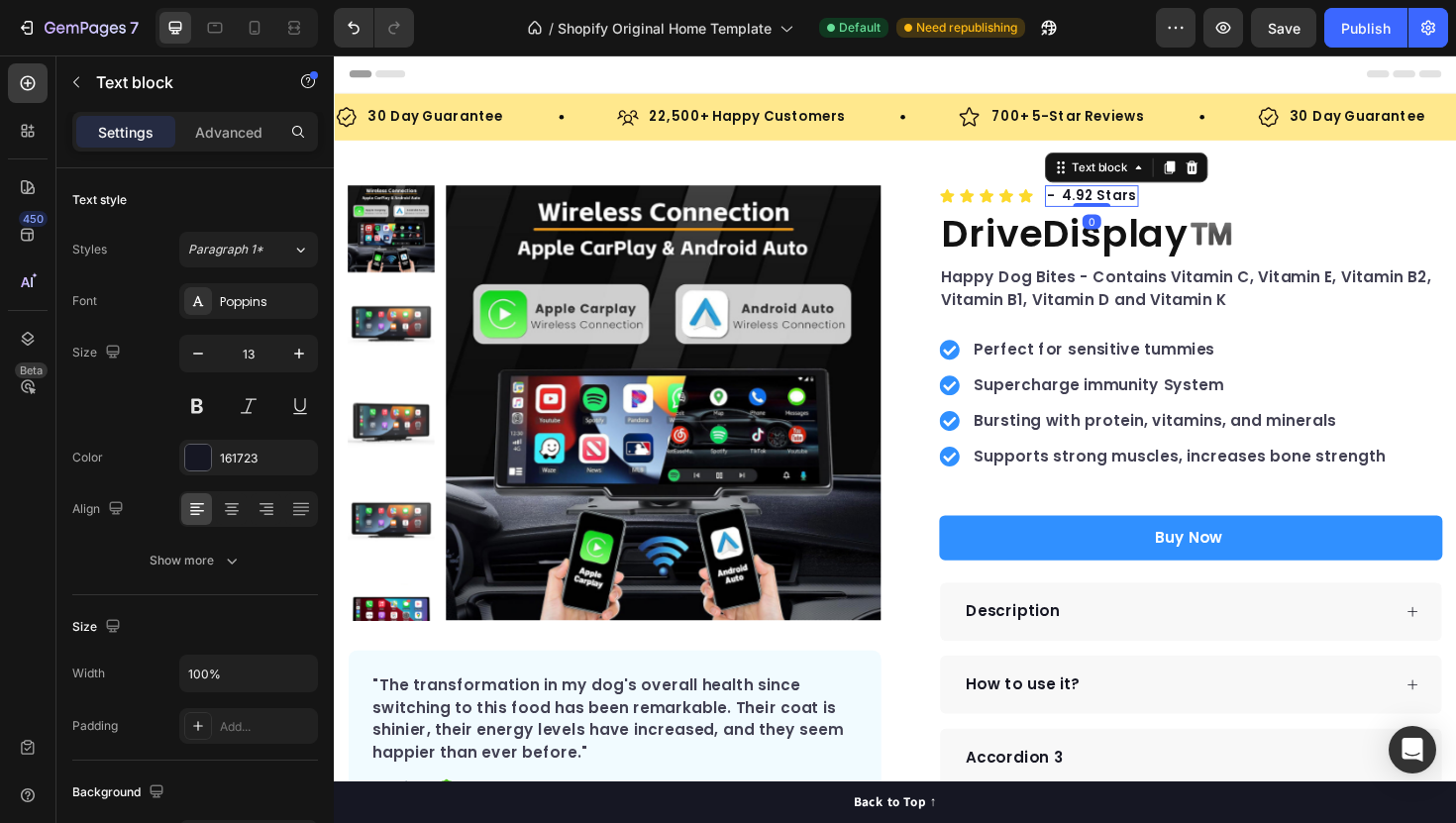 click on "-  4.92 Stars" at bounding box center (1136, 204) 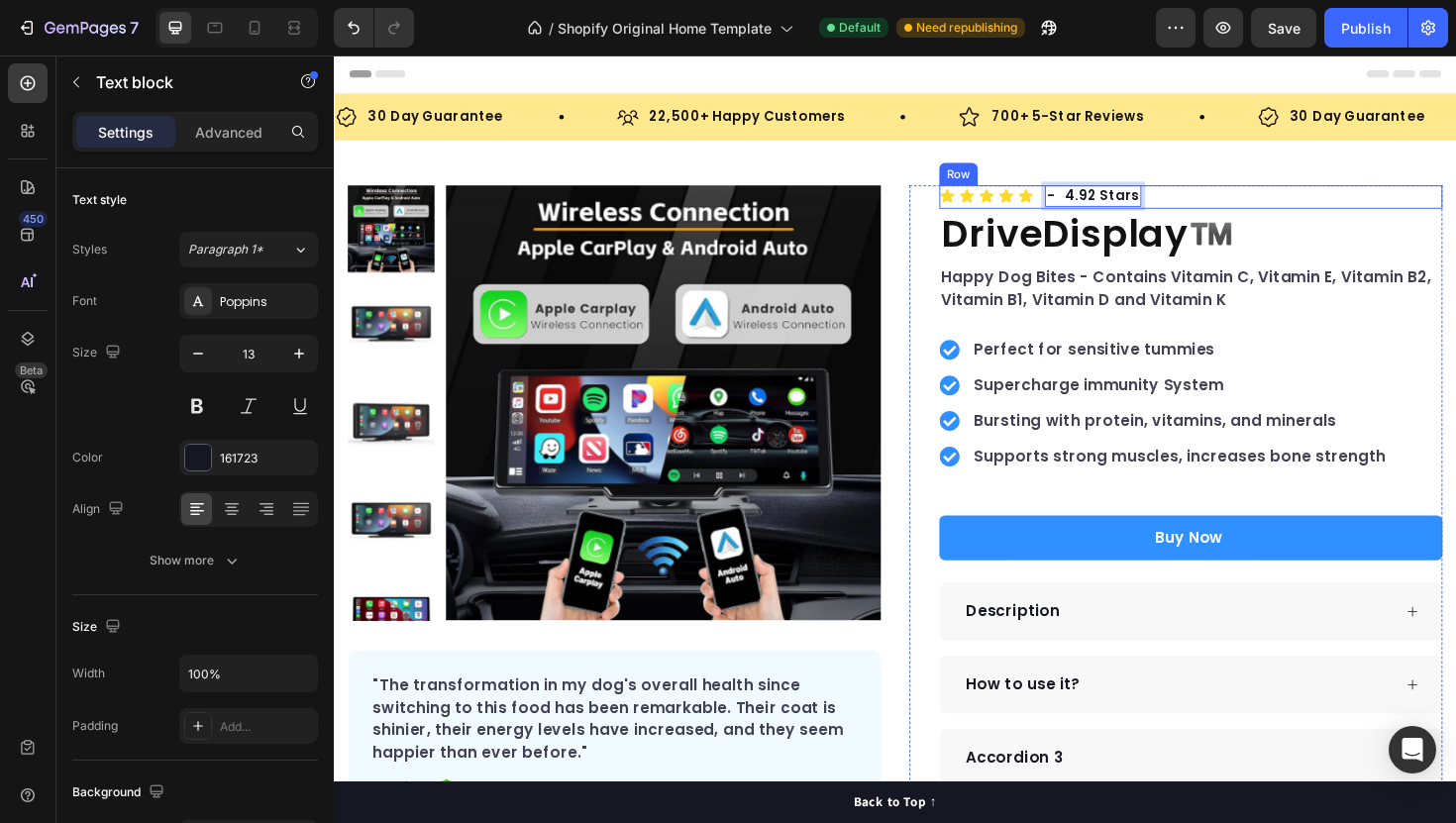 click on "Icon
Icon
Icon
Icon
Icon Icon List Hoz -   4.92 Stars  Text block   0 Row" at bounding box center (1241, 206) 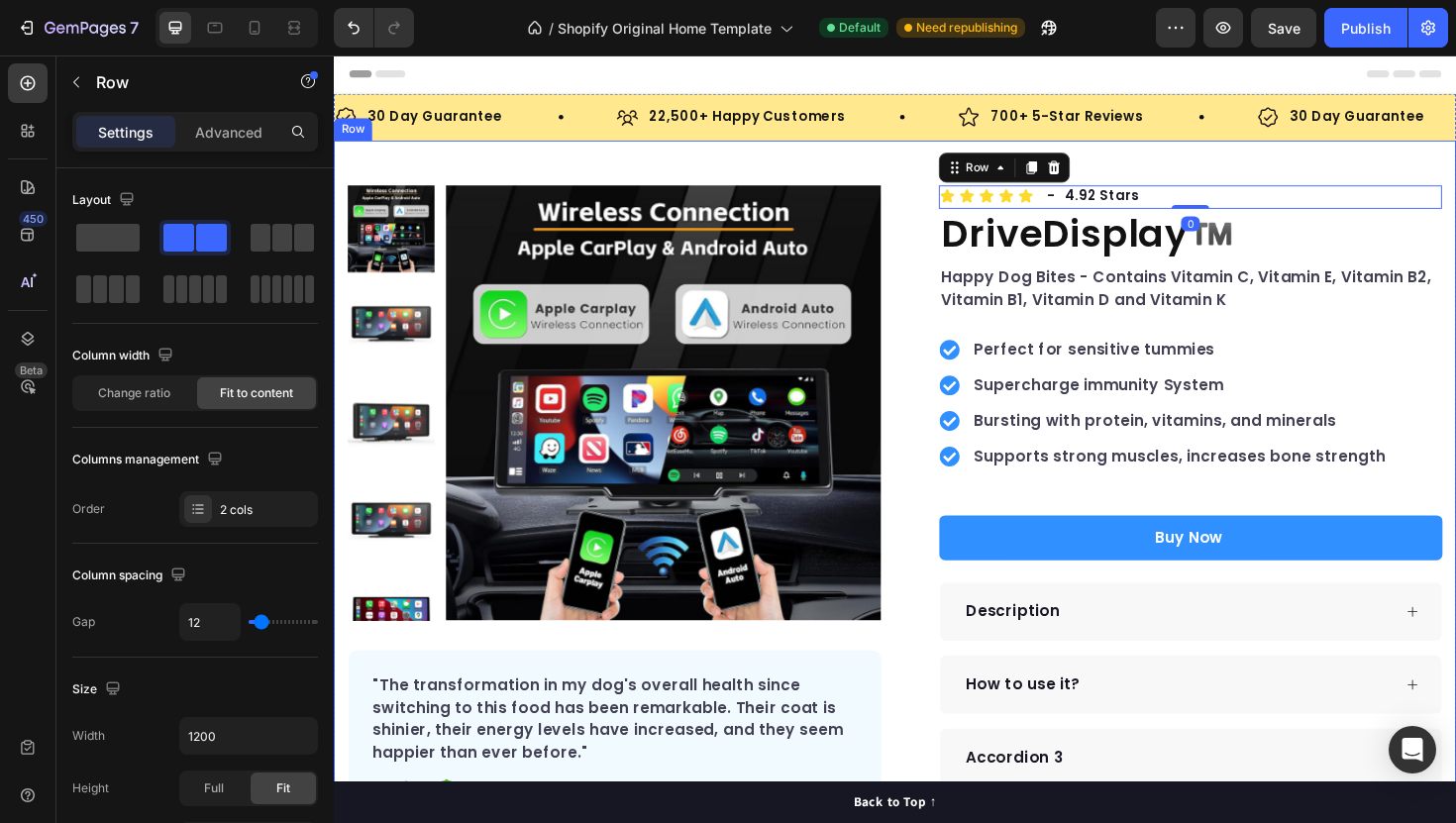 click on "Product Images "The transformation in my dog's overall health since switching to this food has been remarkable. Their coat is shinier, their energy levels have increased, and they seem happier than ever before." Text block -Daisy Text block
Verified buyer Item list Row Row "My dog absolutely loves this food! It's clear that the taste and quality are top-notch."  -Daisy Text block Row Row
Icon
Icon
Icon
Icon
Icon Icon List Hoz -   4.92 Stars  Text block Row   0 DriveDisplay™️ Product Title Happy Dog Bites - Contains Vitamin C, Vitamin E, Vitamin B2, Vitamin B1, Vitamin D and Vitamin K Text block Perfect for sensitive tummies Supercharge immunity System Bursting with protein, vitamins, and minerals Supports strong muscles, increases bone strength Item list Buy Now Product Cart Button Perfect for sensitive tummies Supercharge immunity System Bursting with protein, vitamins, and minerals Item list" at bounding box center [928, 566] 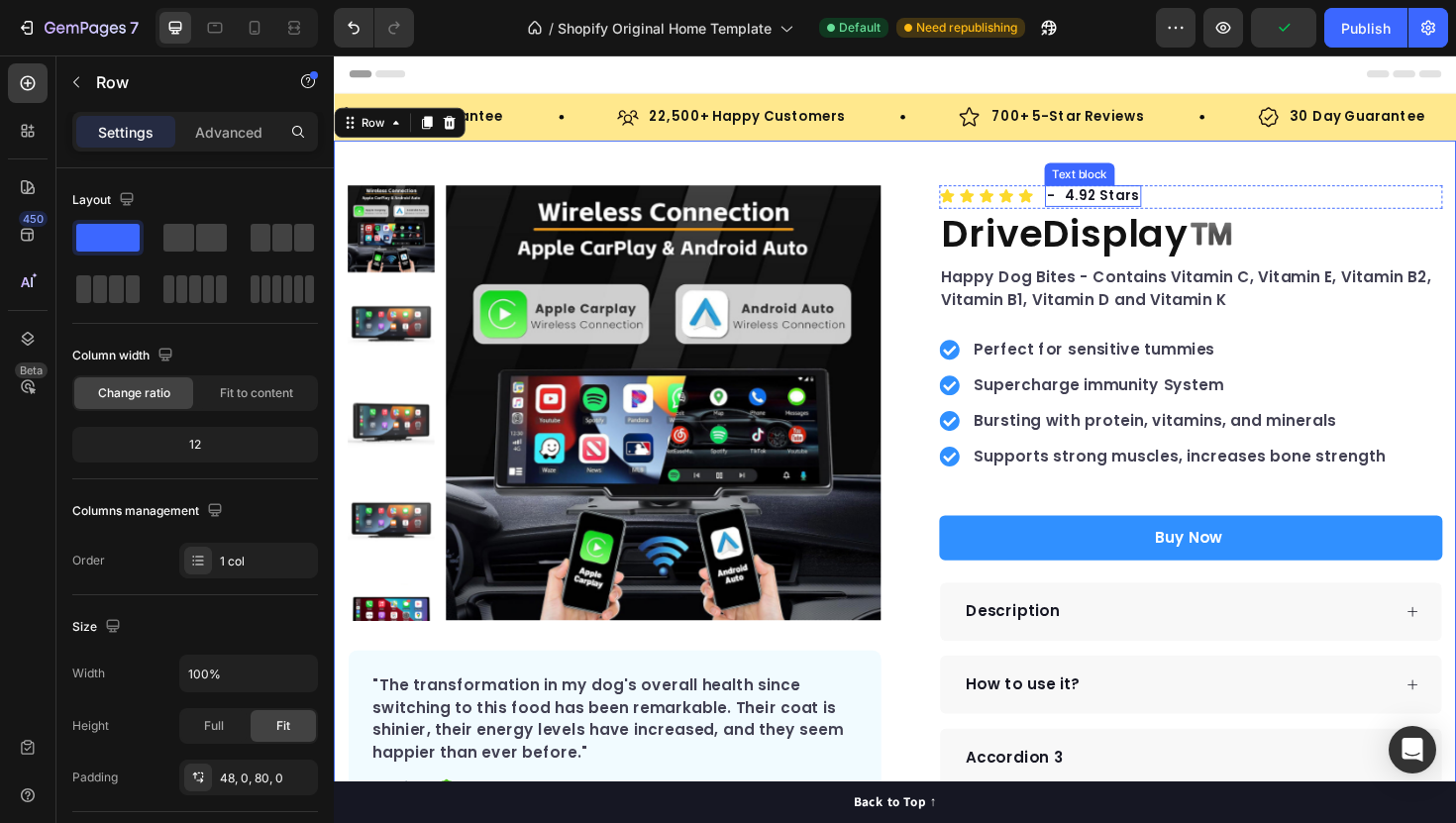 click on "-   4.92 Stars" at bounding box center (1137, 204) 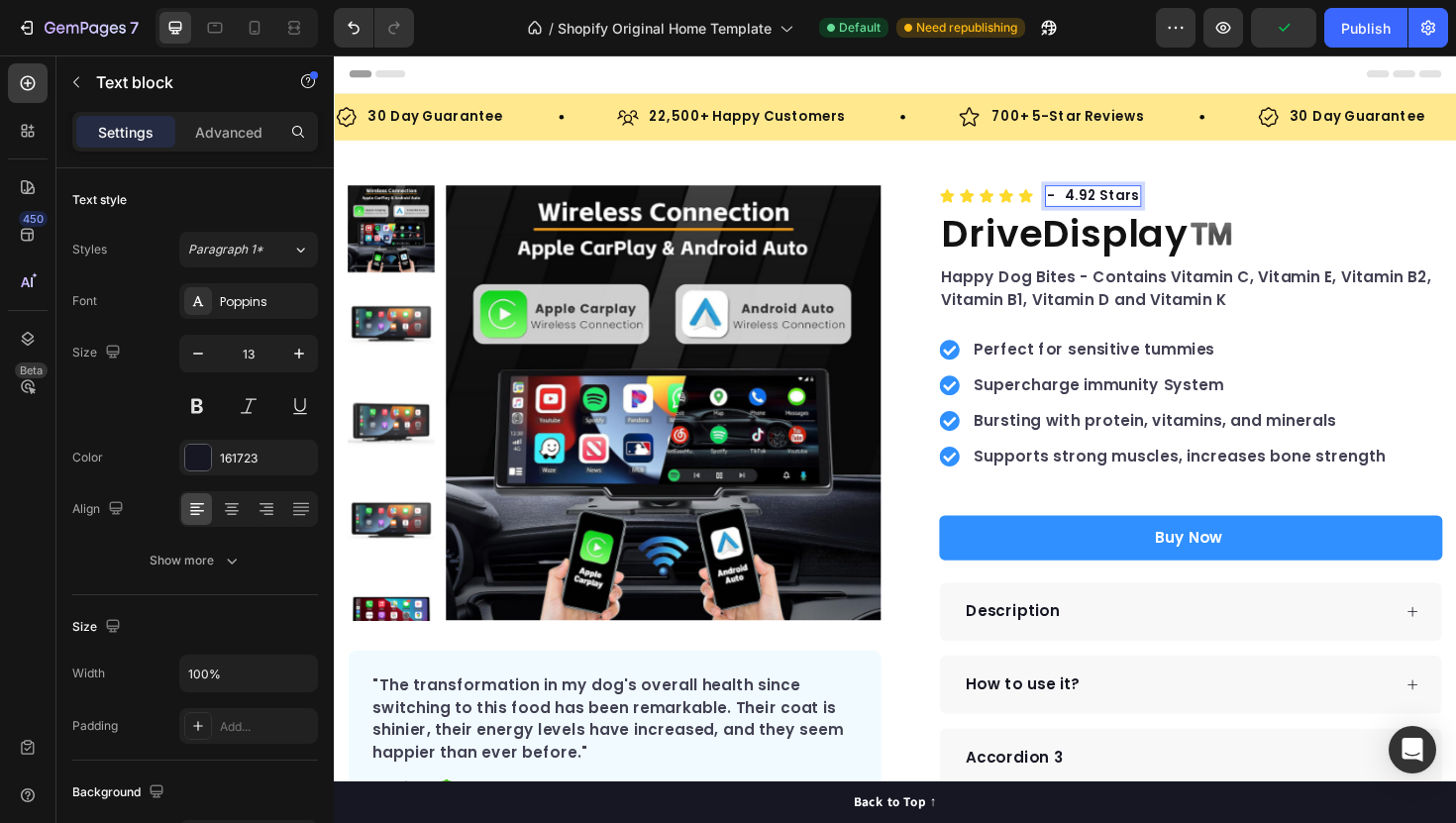 click on "-   4.92 Stars" at bounding box center (1137, 204) 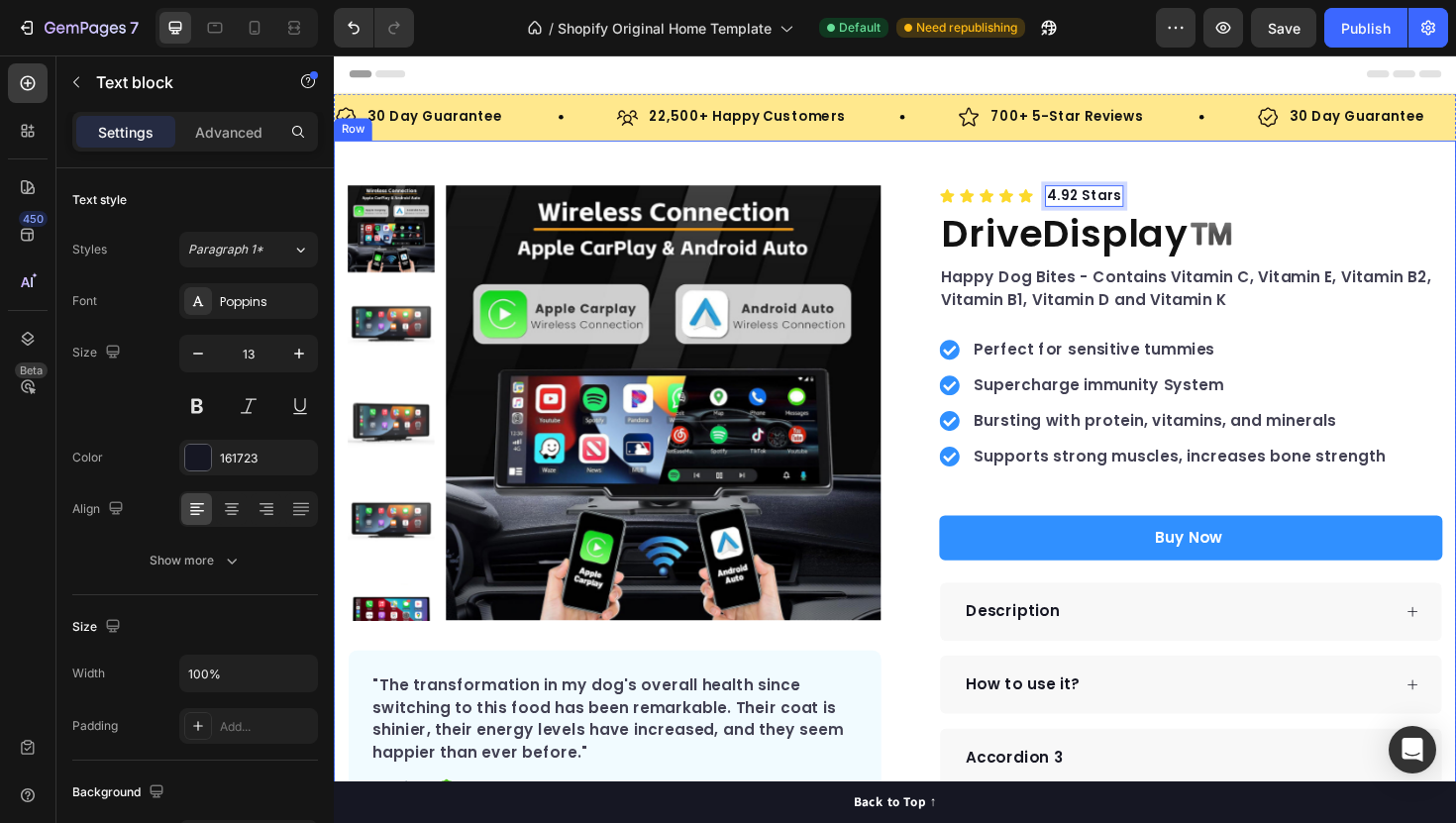 click on "Product Images "The transformation in my dog's overall health since switching to this food has been remarkable. Their coat is shinier, their energy levels have increased, and they seem happier than ever before." Text block -Daisy Text block
Verified buyer Item list Row Row "My dog absolutely loves this food! It's clear that the taste and quality are top-notch."  -Daisy Text block Row Row
Icon
Icon
Icon
Icon
Icon Icon List Hoz  4.92 Stars  Text block   0 Row DriveDisplay™️ Product Title Happy Dog Bites - Contains Vitamin C, Vitamin E, Vitamin B2, Vitamin B1, Vitamin D and Vitamin K Text block Perfect for sensitive tummies Supercharge immunity System Bursting with protein, vitamins, and minerals Supports strong muscles, increases bone strength Item list Buy Now Product Cart Button Perfect for sensitive tummies Supercharge immunity System Bursting with protein, vitamins, and minerals Item list" at bounding box center [928, 566] 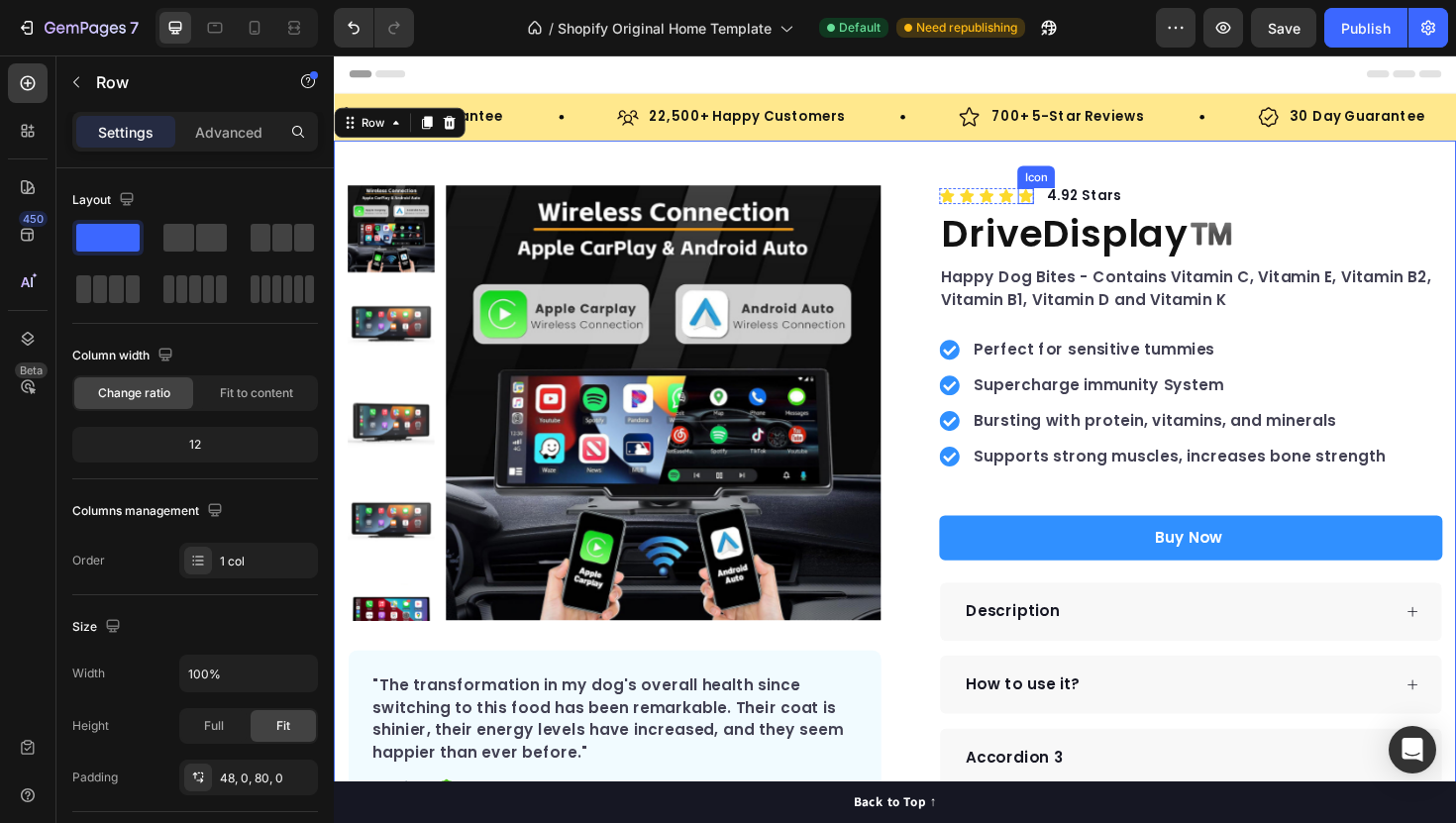 click 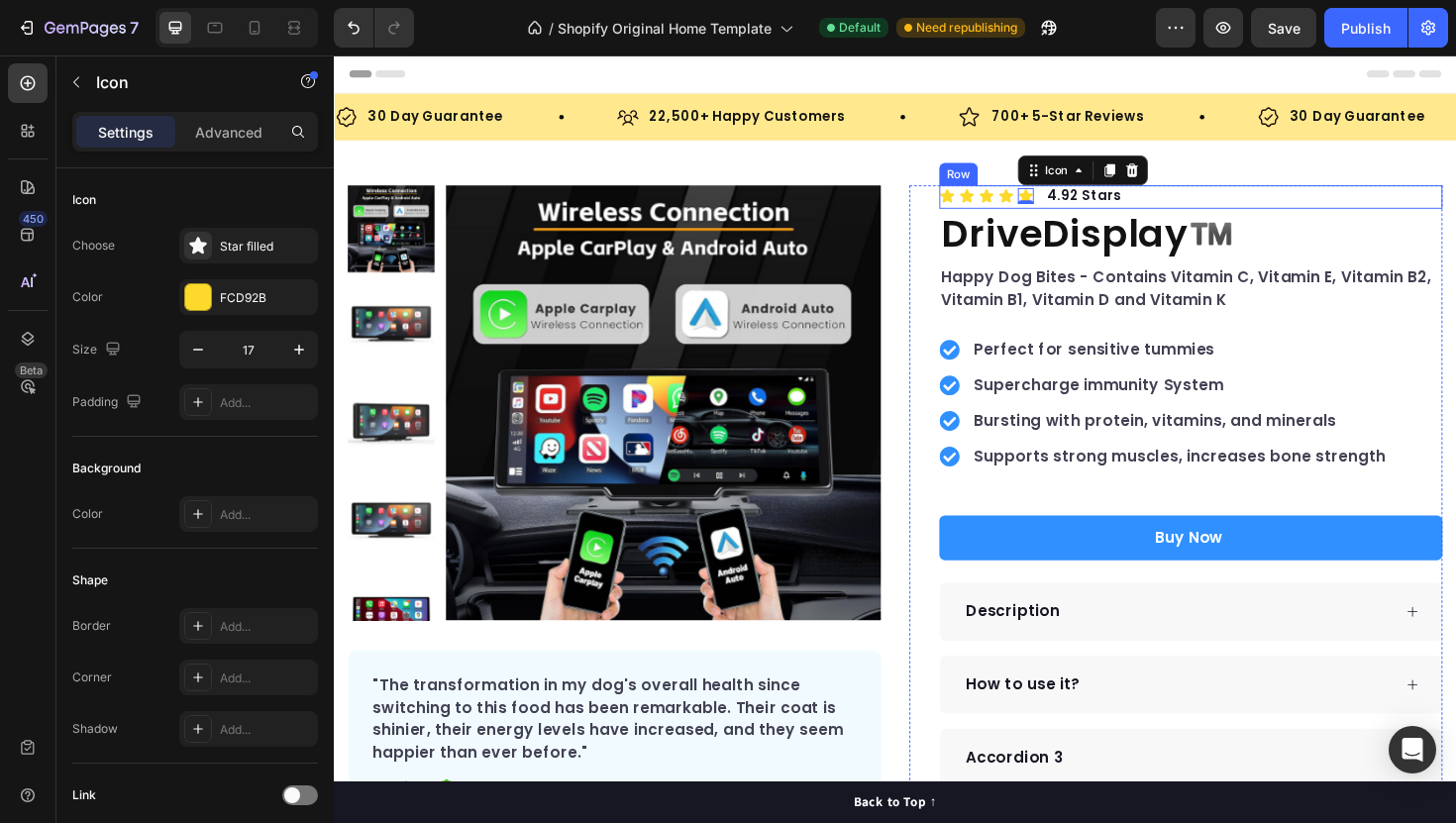 click on "Icon
Icon
Icon
Icon
Icon   0 Icon List Hoz  4.92 Stars  Text block Row" at bounding box center (1241, 206) 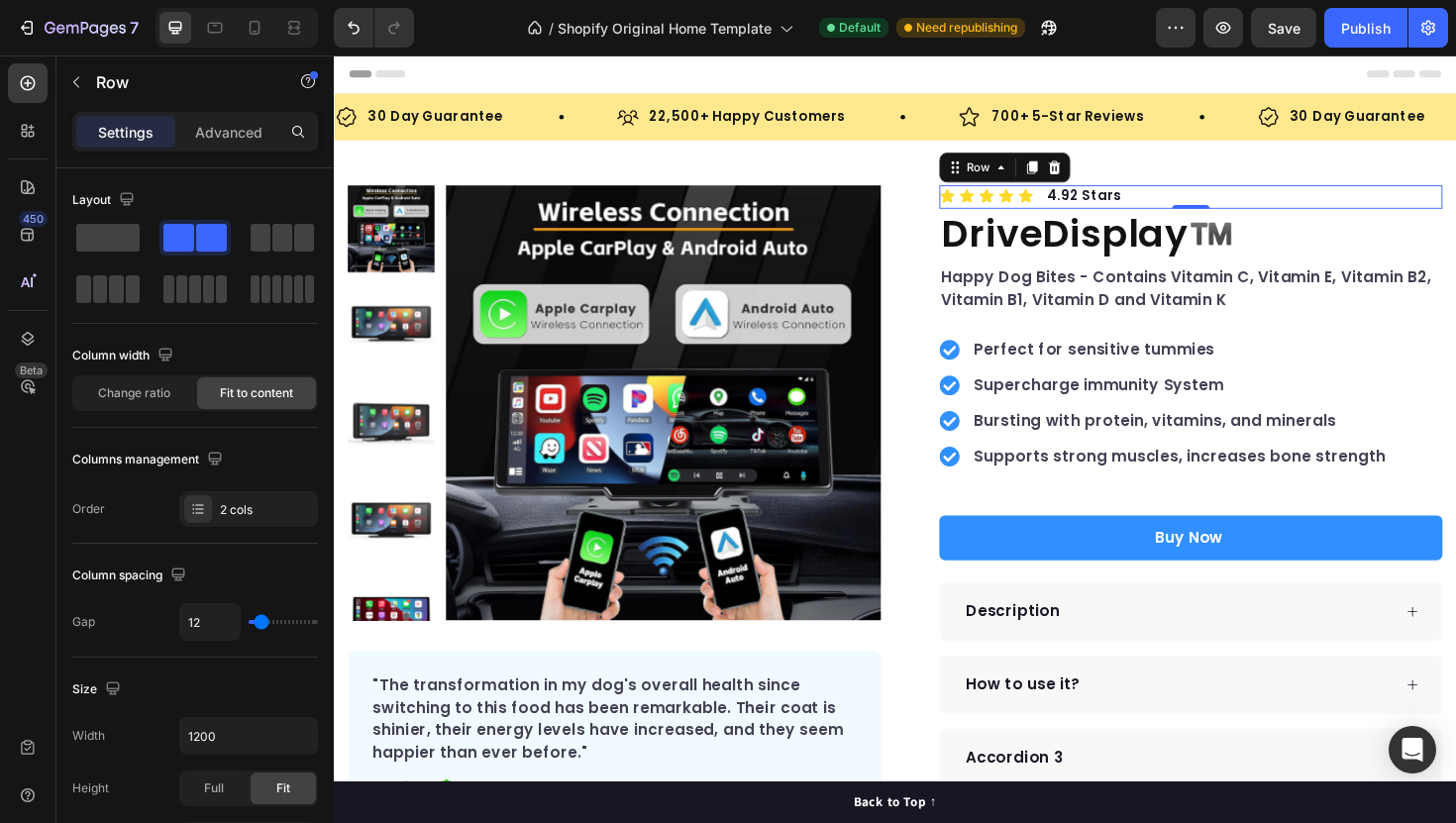 click on "Icon
Icon
Icon
Icon
Icon Icon List Hoz  4.92 Stars  Text block Row   0" at bounding box center [1241, 206] 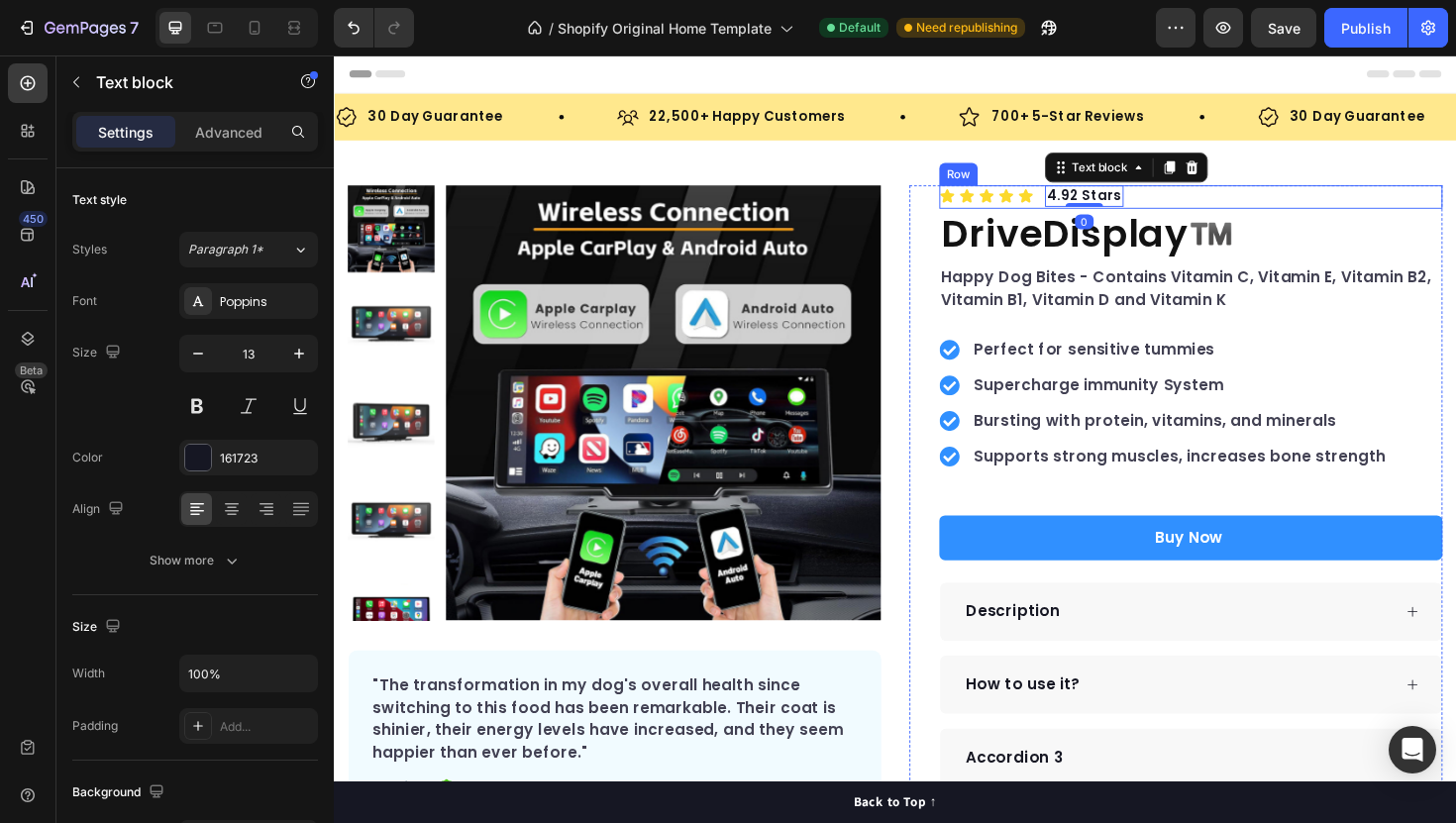 drag, startPoint x: 1092, startPoint y: 206, endPoint x: 1064, endPoint y: 205, distance: 28.01785 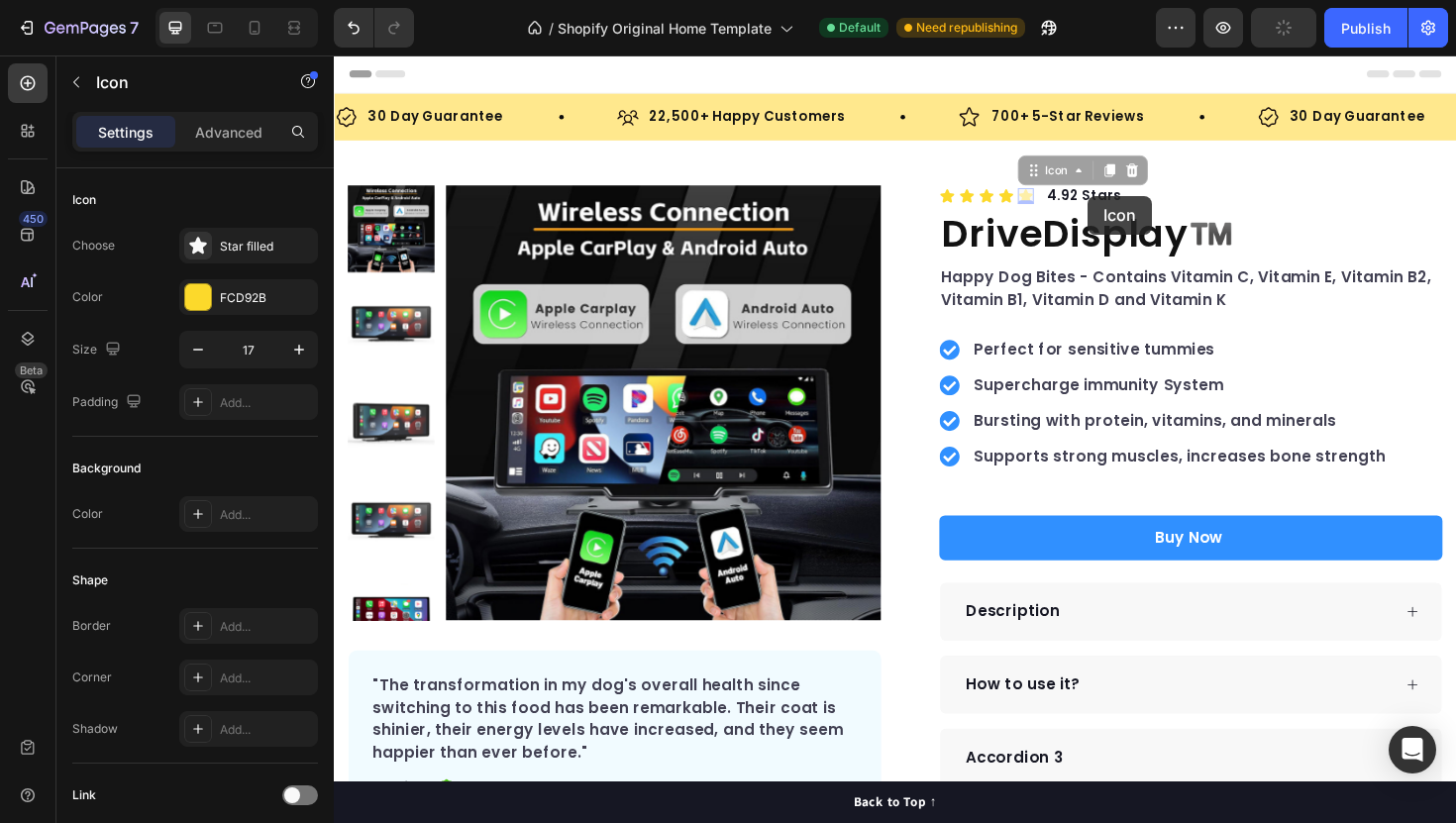 drag, startPoint x: 985, startPoint y: 195, endPoint x: 1130, endPoint y: 200, distance: 145.086 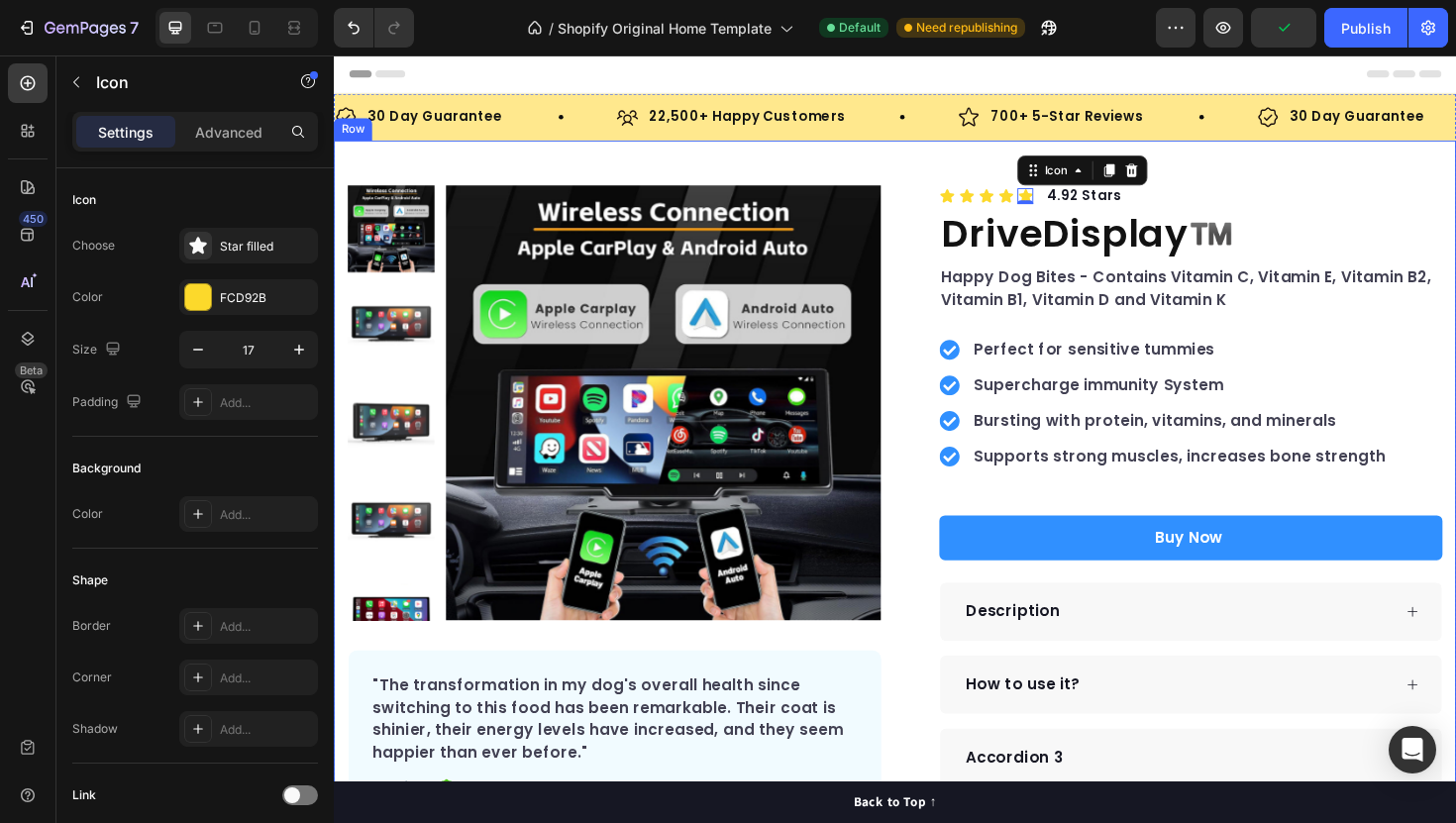 click on "Product Images "The transformation in my dog's overall health since switching to this food has been remarkable. Their coat is shinier, their energy levels have increased, and they seem happier than ever before." Text block -Daisy Text block
Verified buyer Item list Row Row "My dog absolutely loves this food! It's clear that the taste and quality are top-notch."  -Daisy Text block Row Row
Icon
Icon
Icon
Icon
Icon   0 Icon List Hoz  4.92 Stars  Text block Row DriveDisplay™️ Product Title Happy Dog Bites - Contains Vitamin C, Vitamin E, Vitamin B2, Vitamin B1, Vitamin D and Vitamin K Text block Perfect for sensitive tummies Supercharge immunity System Bursting with protein, vitamins, and minerals Supports strong muscles, increases bone strength Item list Buy Now Product Cart Button Perfect for sensitive tummies Supercharge immunity System Bursting with protein, vitamins, and minerals Item list" at bounding box center [928, 566] 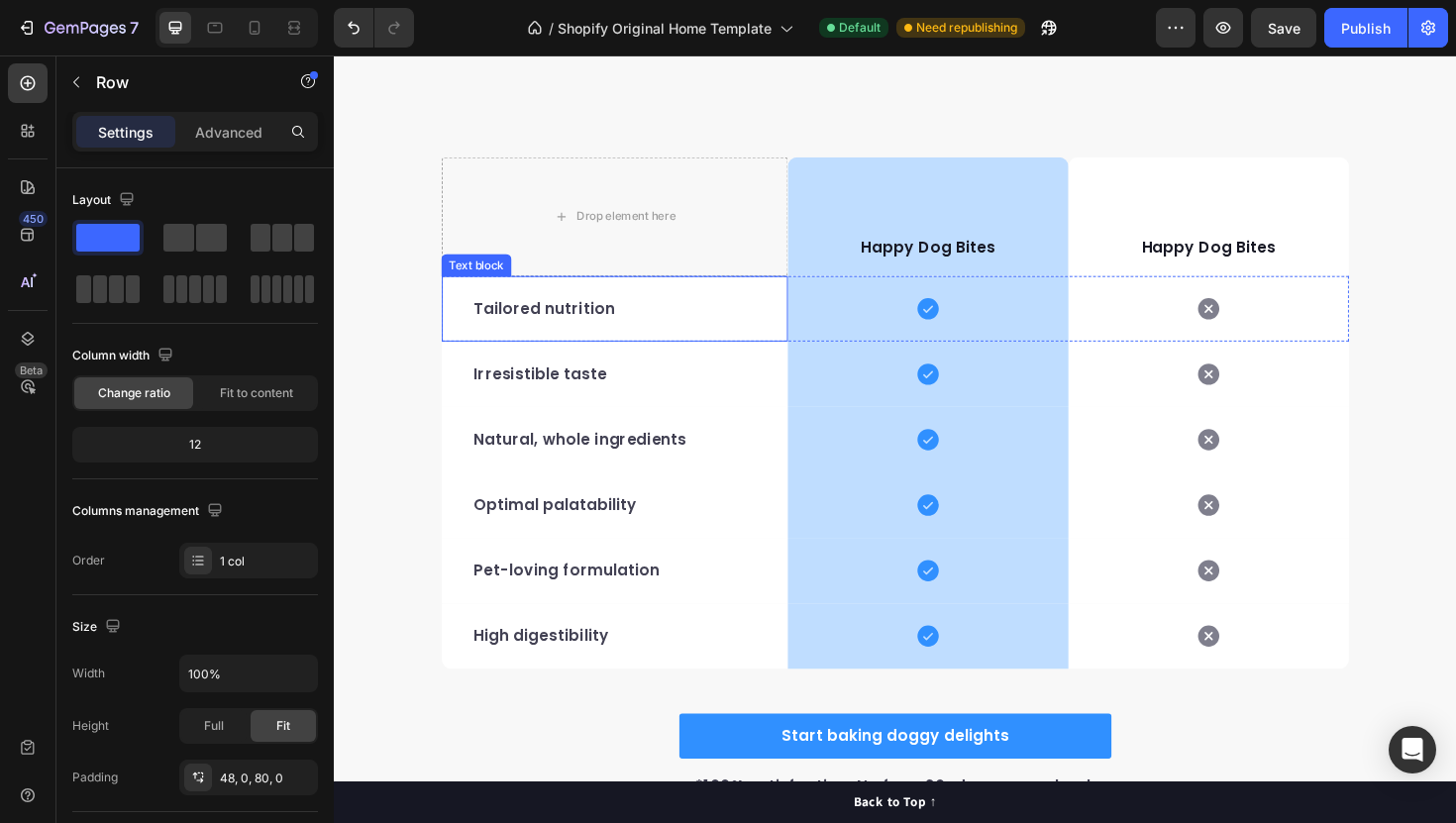 scroll, scrollTop: 3151, scrollLeft: 0, axis: vertical 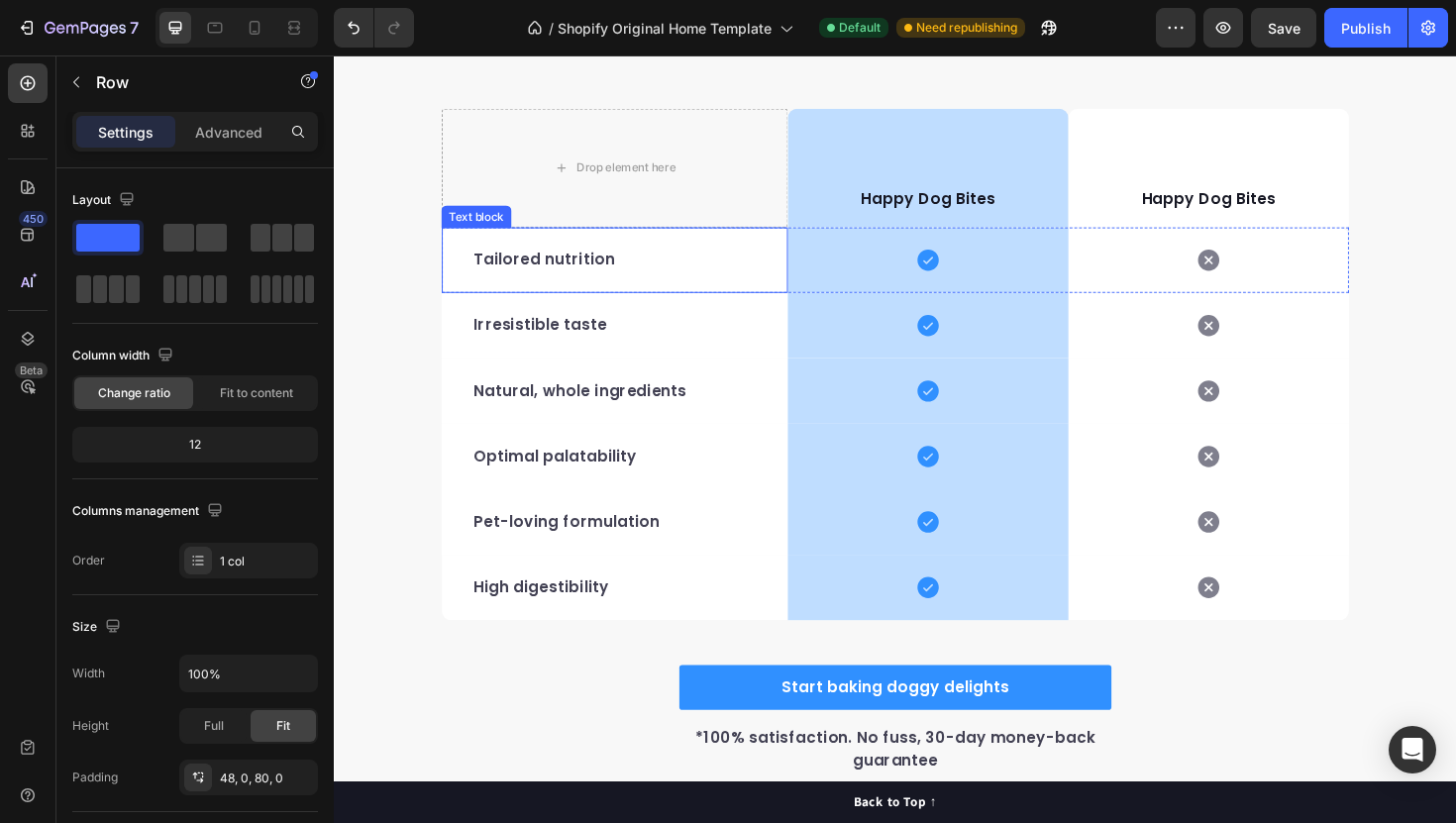 click on "Irresistible taste Text block" at bounding box center [631, 342] 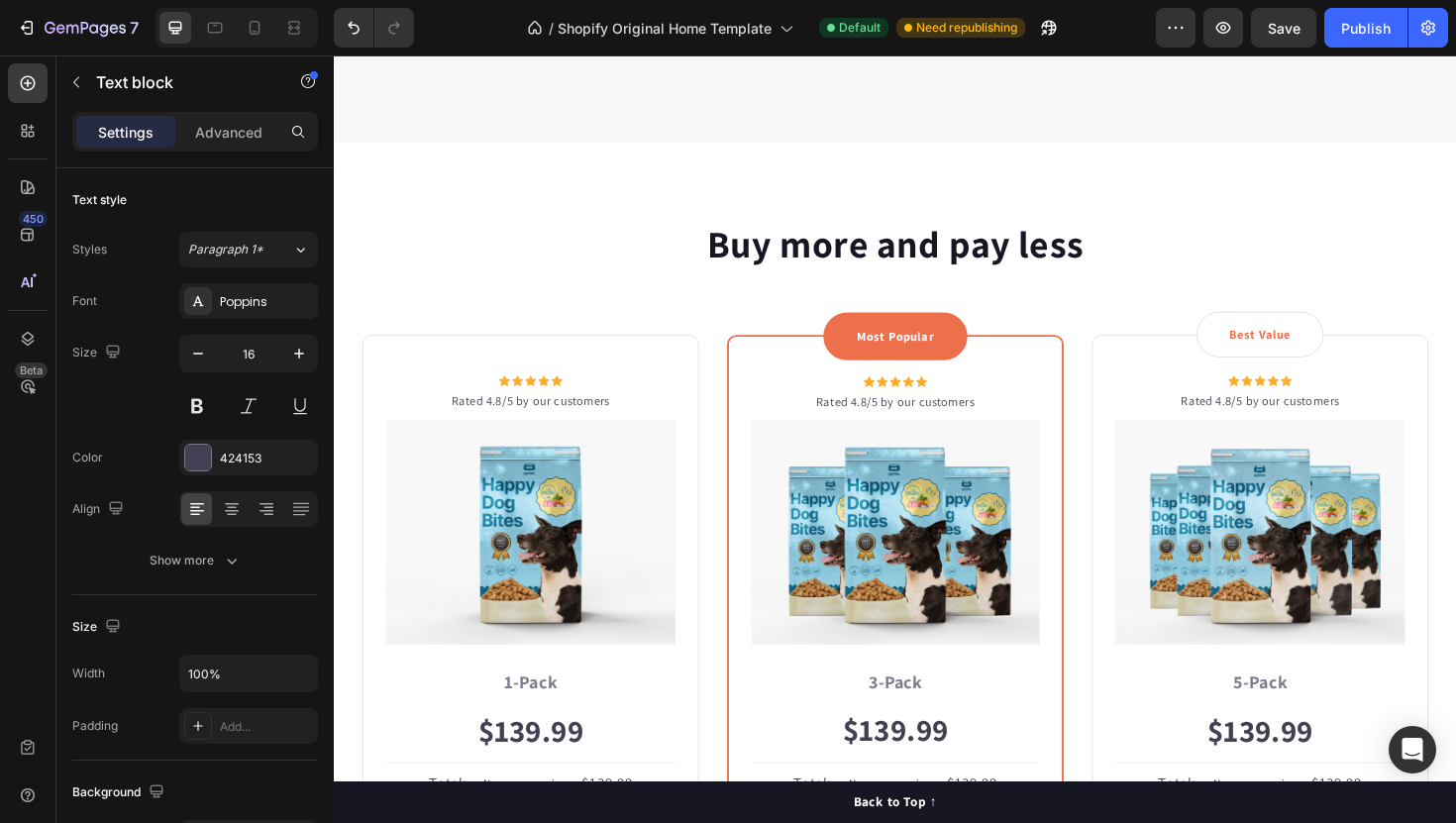scroll, scrollTop: 3992, scrollLeft: 0, axis: vertical 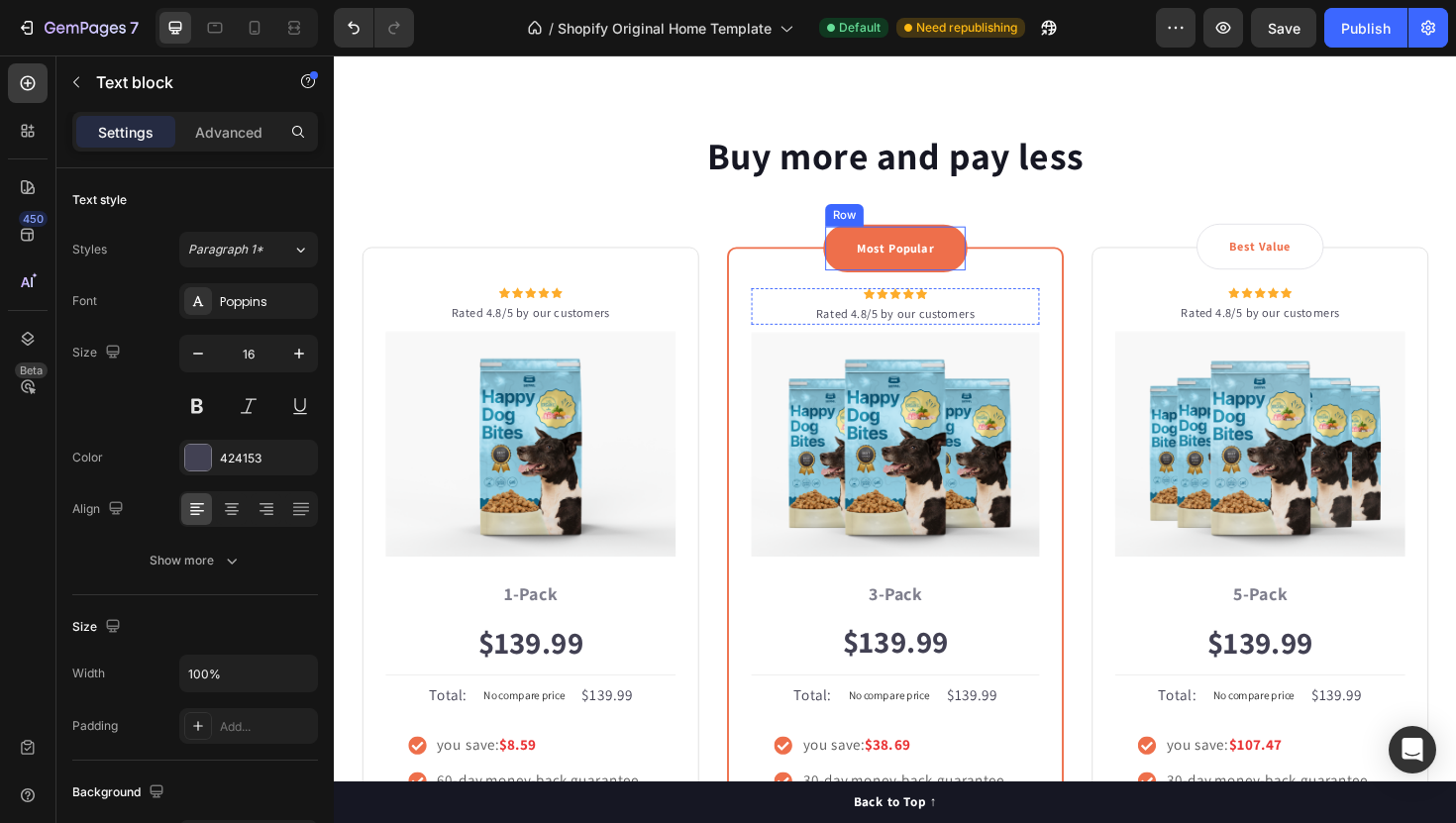 click on "Most Popular Text block Row" at bounding box center (928, 260) 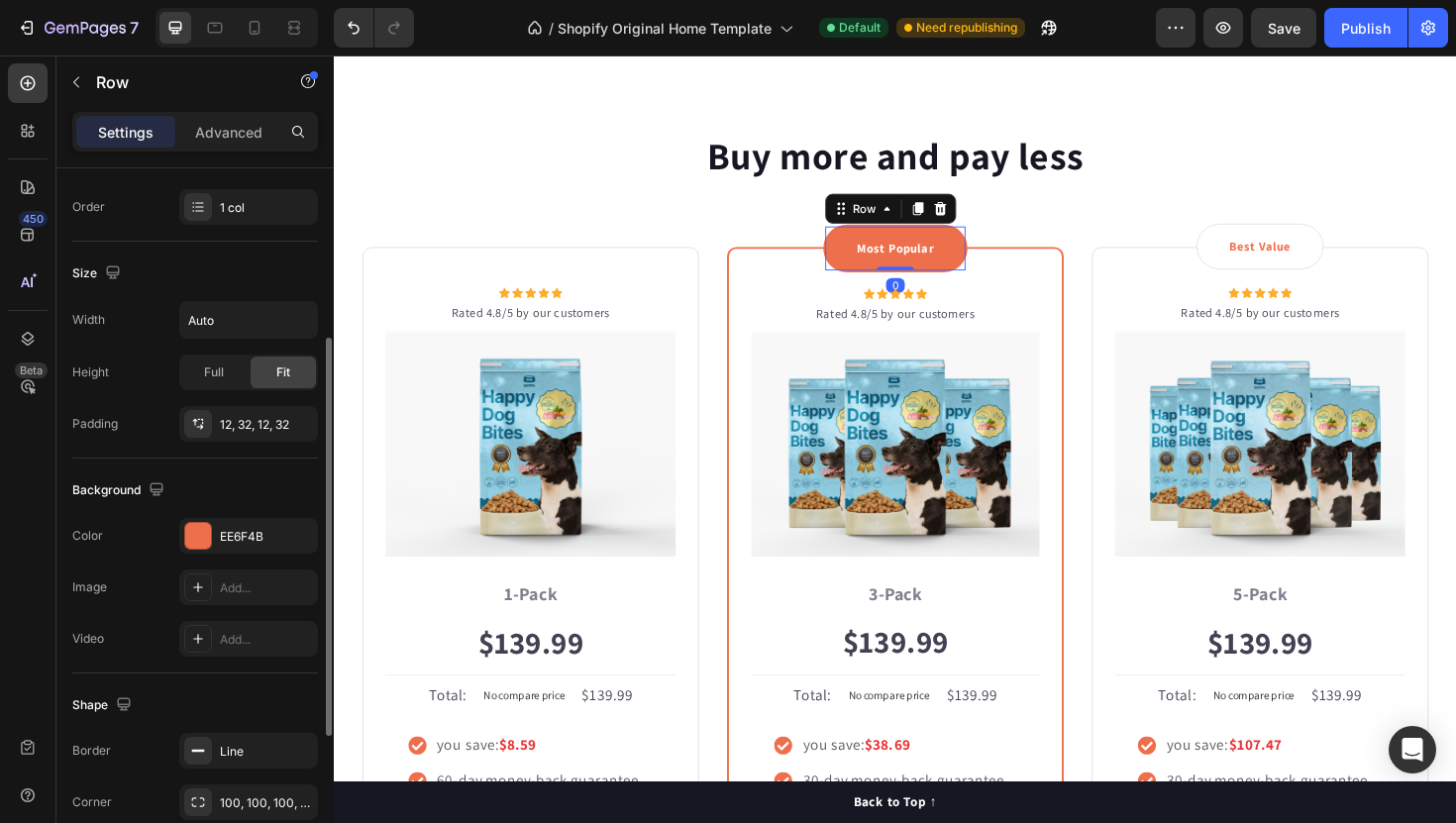 scroll, scrollTop: 344, scrollLeft: 0, axis: vertical 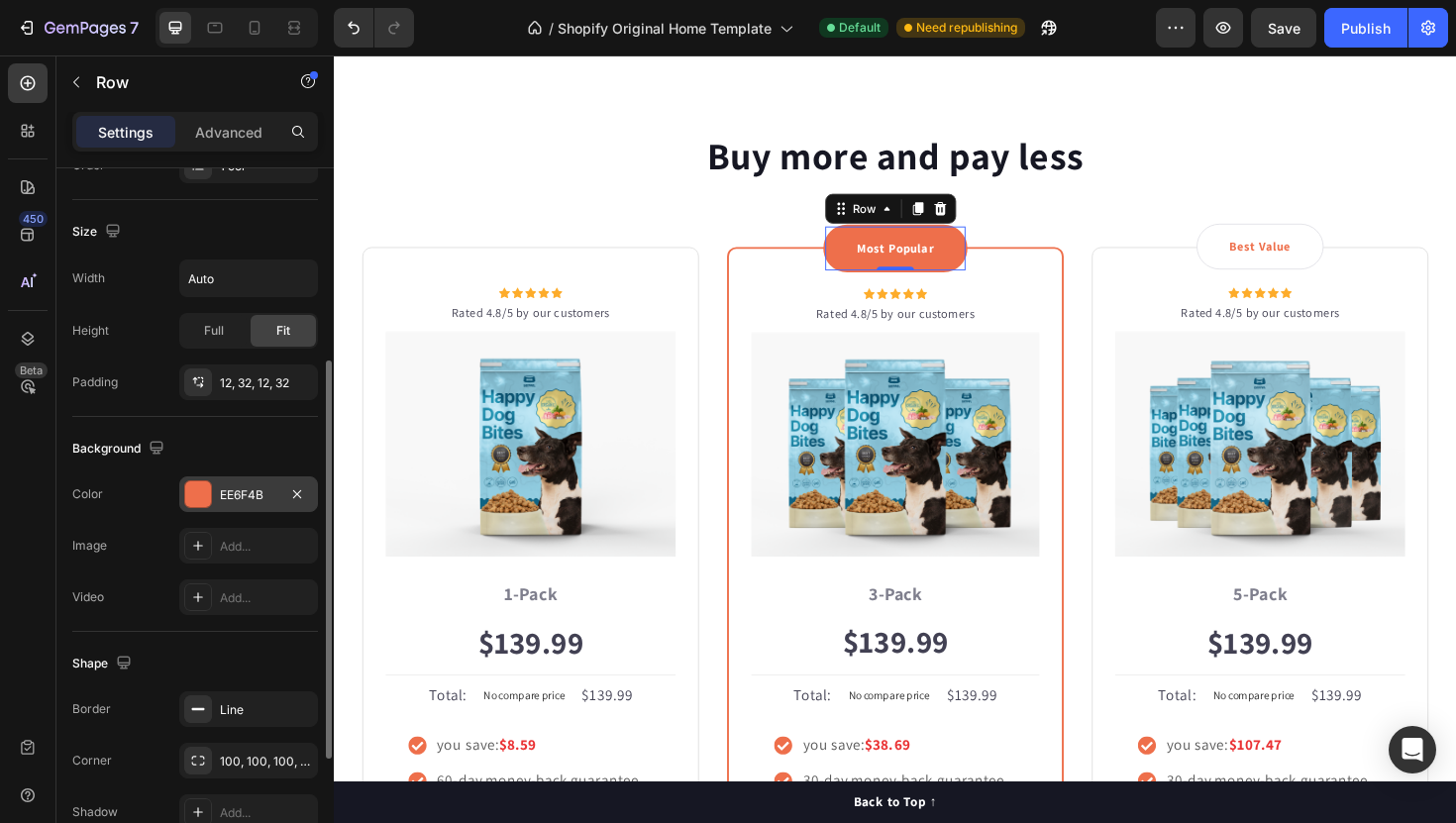 click on "EE6F4B" at bounding box center (249, 495) 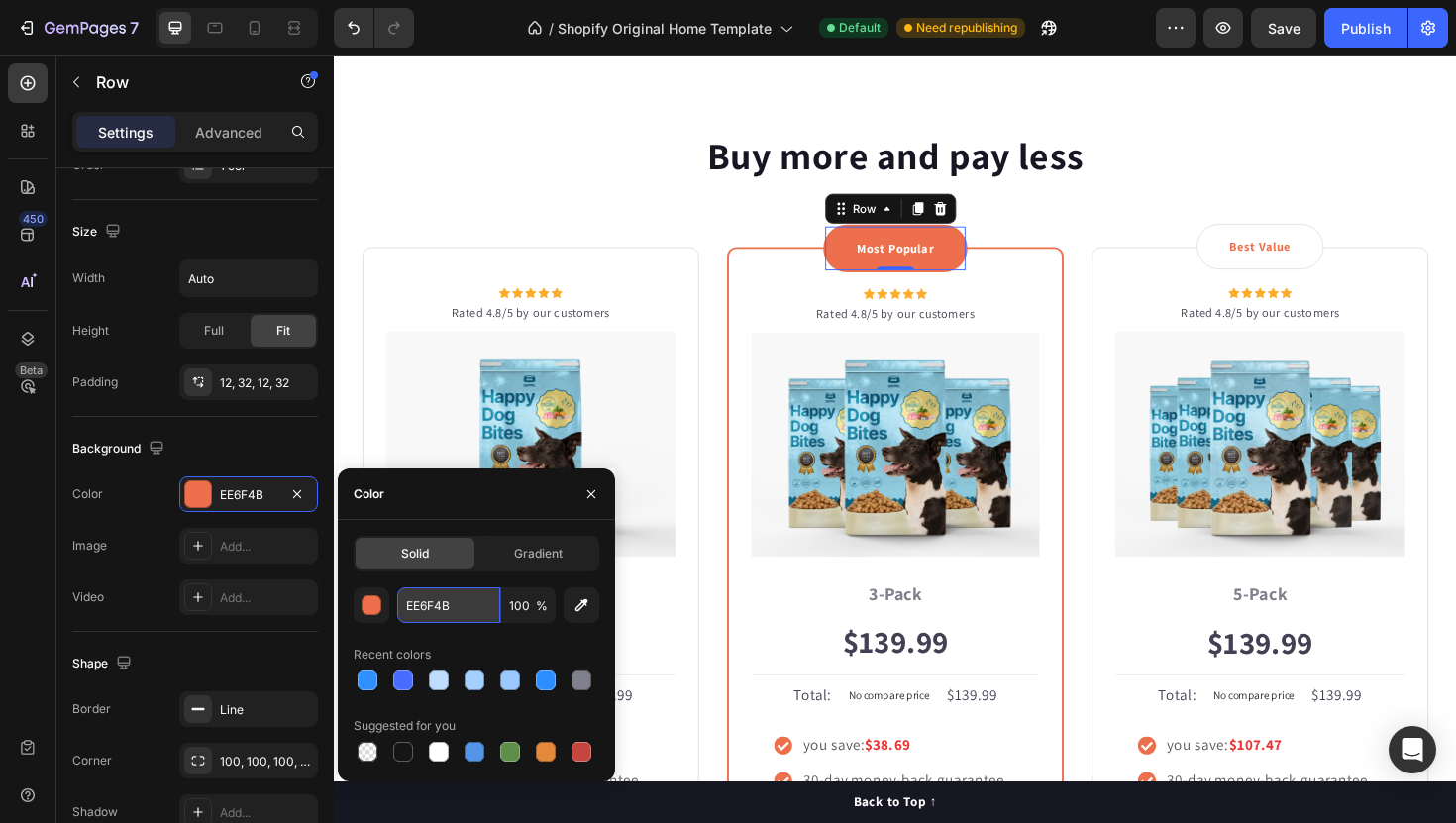 click on "EE6F4B" at bounding box center (449, 605) 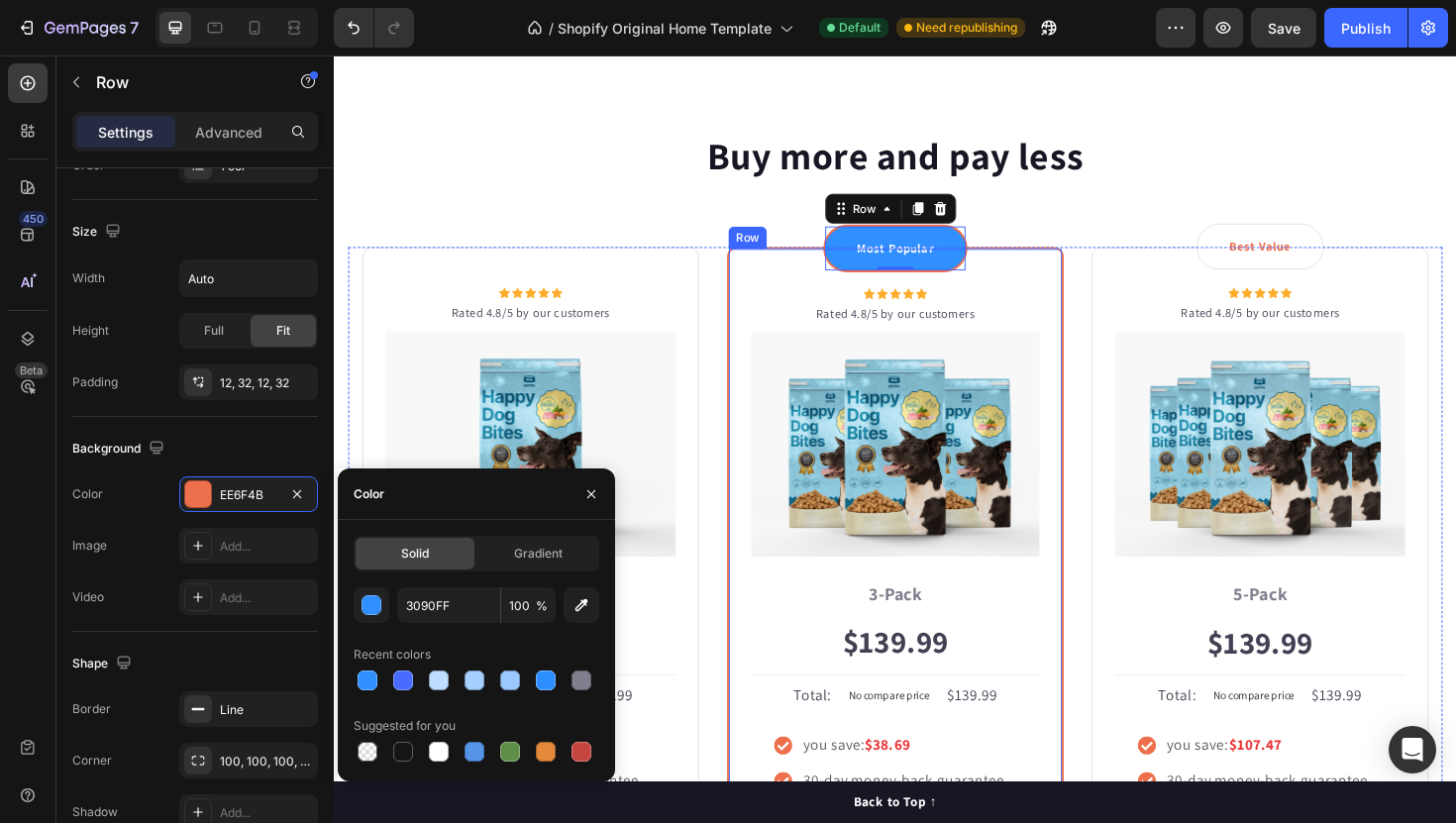 click on "Most Popular Text block Row   0 Icon Icon Icon Icon Icon Icon List Hoz Rated 4.8/5 by our customers Text block Row Image Icon Most Popular Text block Icon Row 3-Pack Text block $139.99 Price Price                Title Line Total: Text block No compare price Price $139.99 Price Price Row you save:  $38.69 30-day money-back guarantee Free delivery Item list Add to cart Product Cart Button Image Product Row" at bounding box center [928, 638] 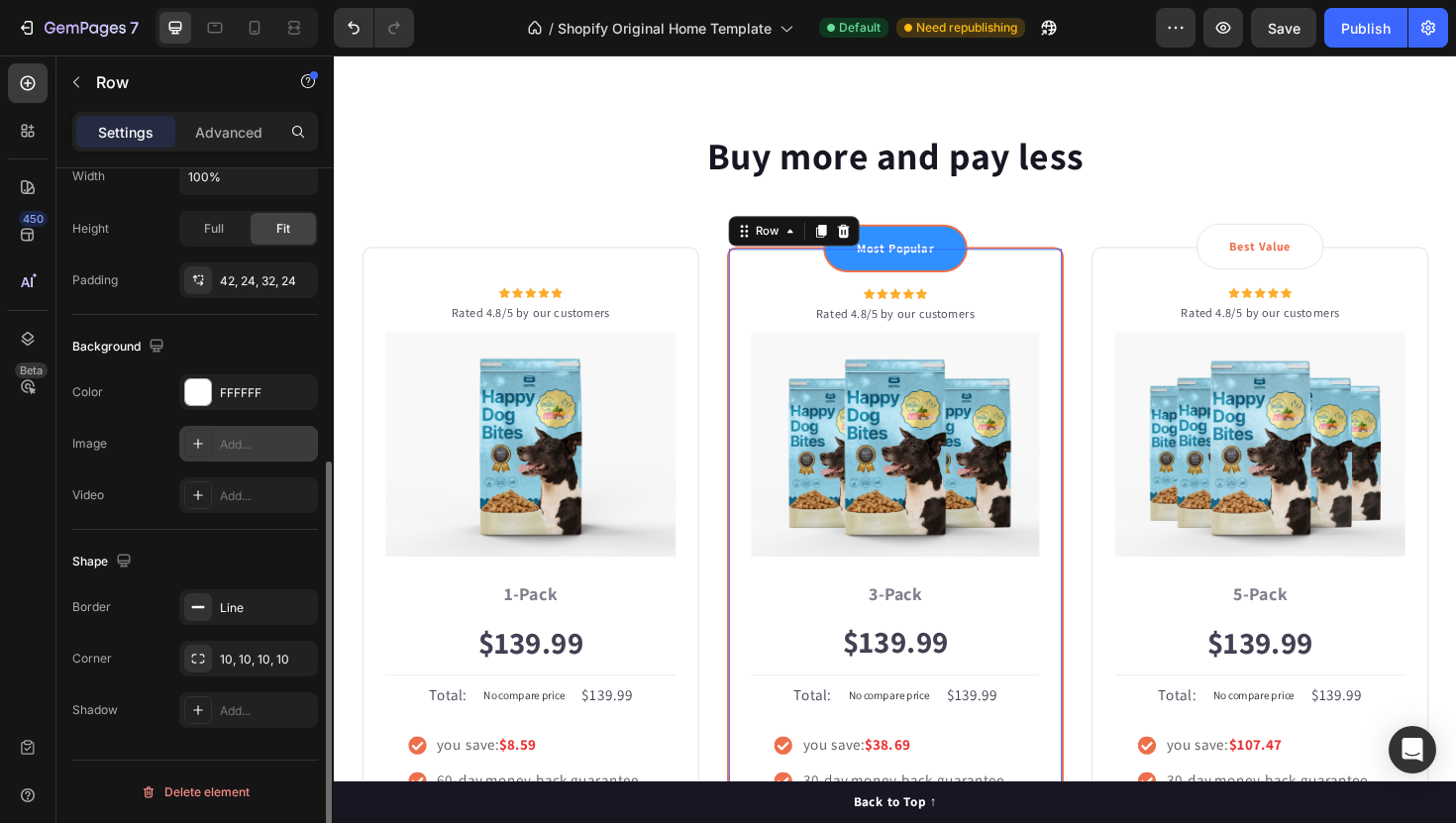 scroll, scrollTop: 33, scrollLeft: 0, axis: vertical 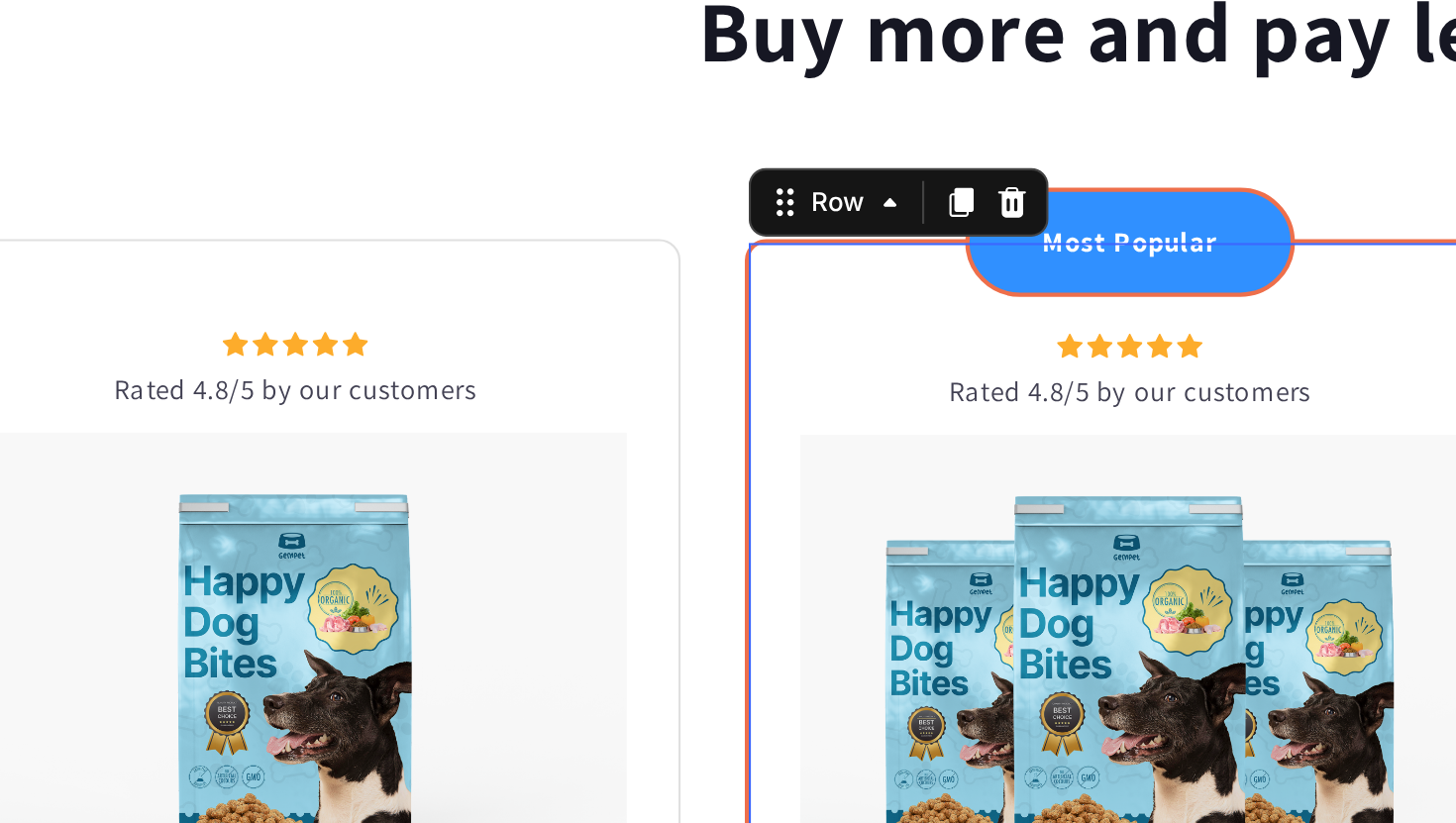 click on "Most Popular Text block Row Icon Icon Icon Icon Icon Icon List Hoz Rated 4.8/5 by our customers Text block Row Image Icon Most Popular Text block Icon Row 3-Pack Text block $139.99 Price Price                Title Line Total: Text block No compare price Price $139.99 Price Price Row you save:  $38.69 30-day money-back guarantee Free delivery Item list Add to cart Product Cart Button Image Product Row   0" at bounding box center [440, 383] 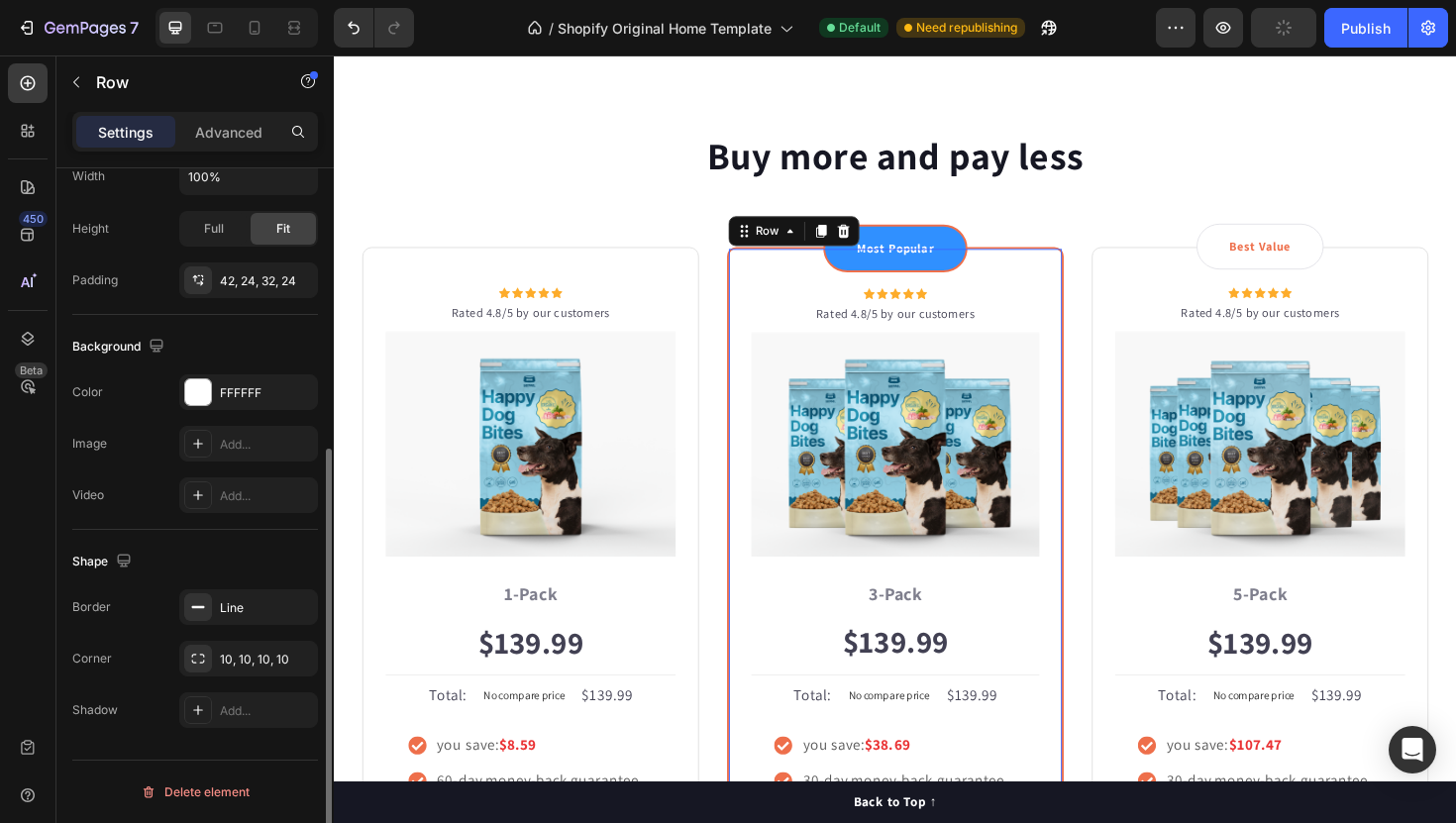 scroll, scrollTop: 473, scrollLeft: 0, axis: vertical 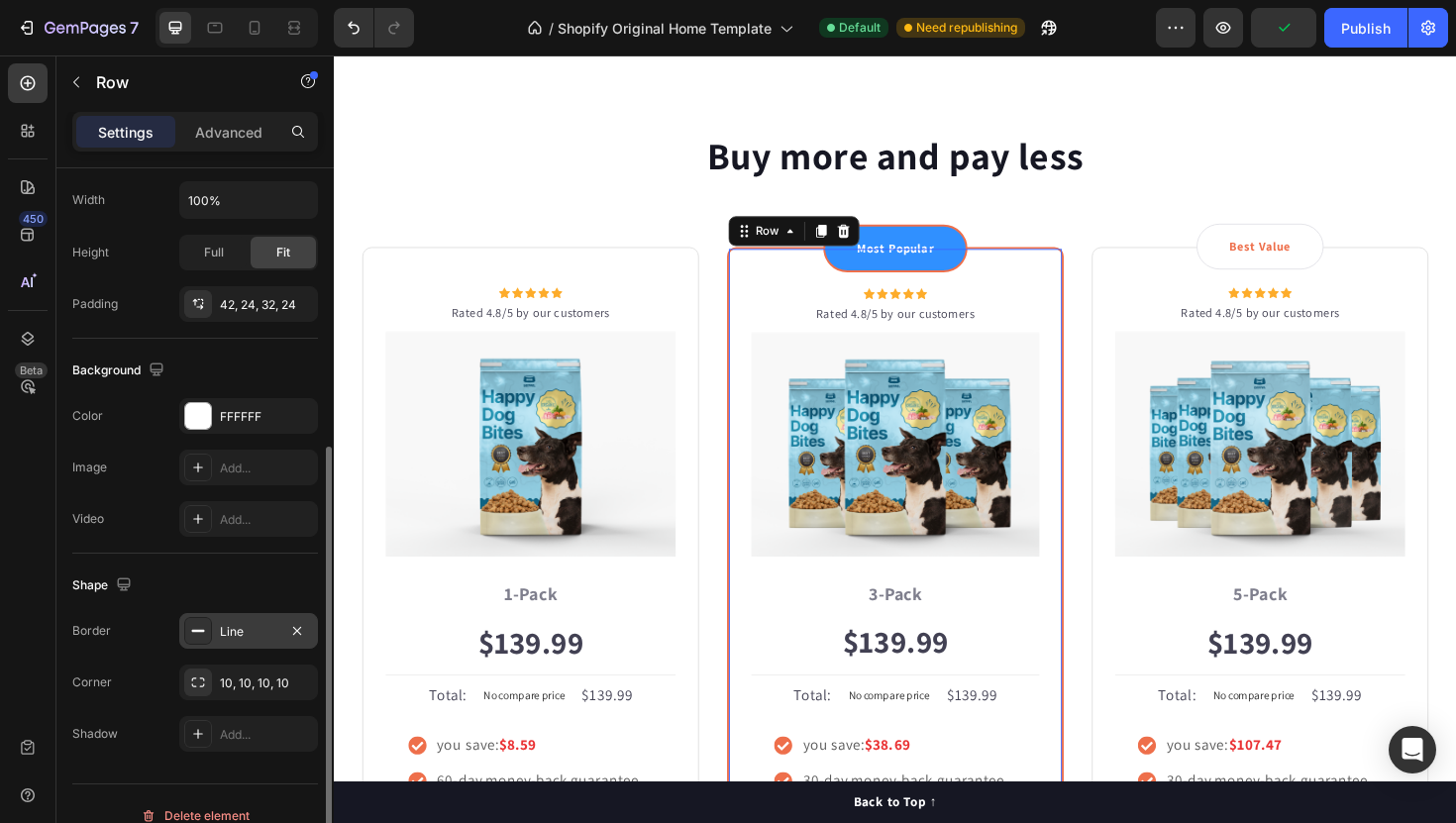 click on "Line" at bounding box center [249, 632] 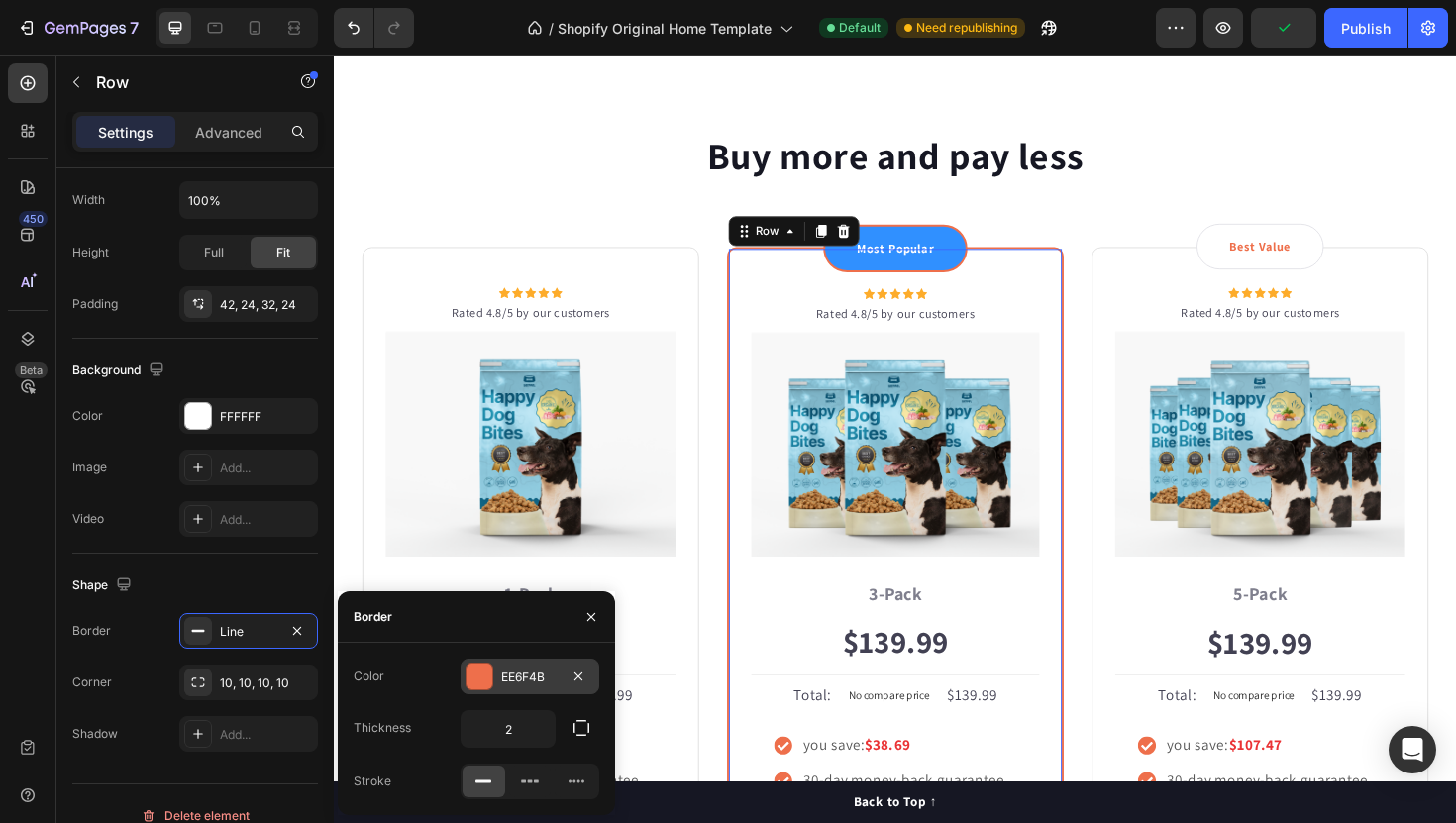 click at bounding box center [479, 676] 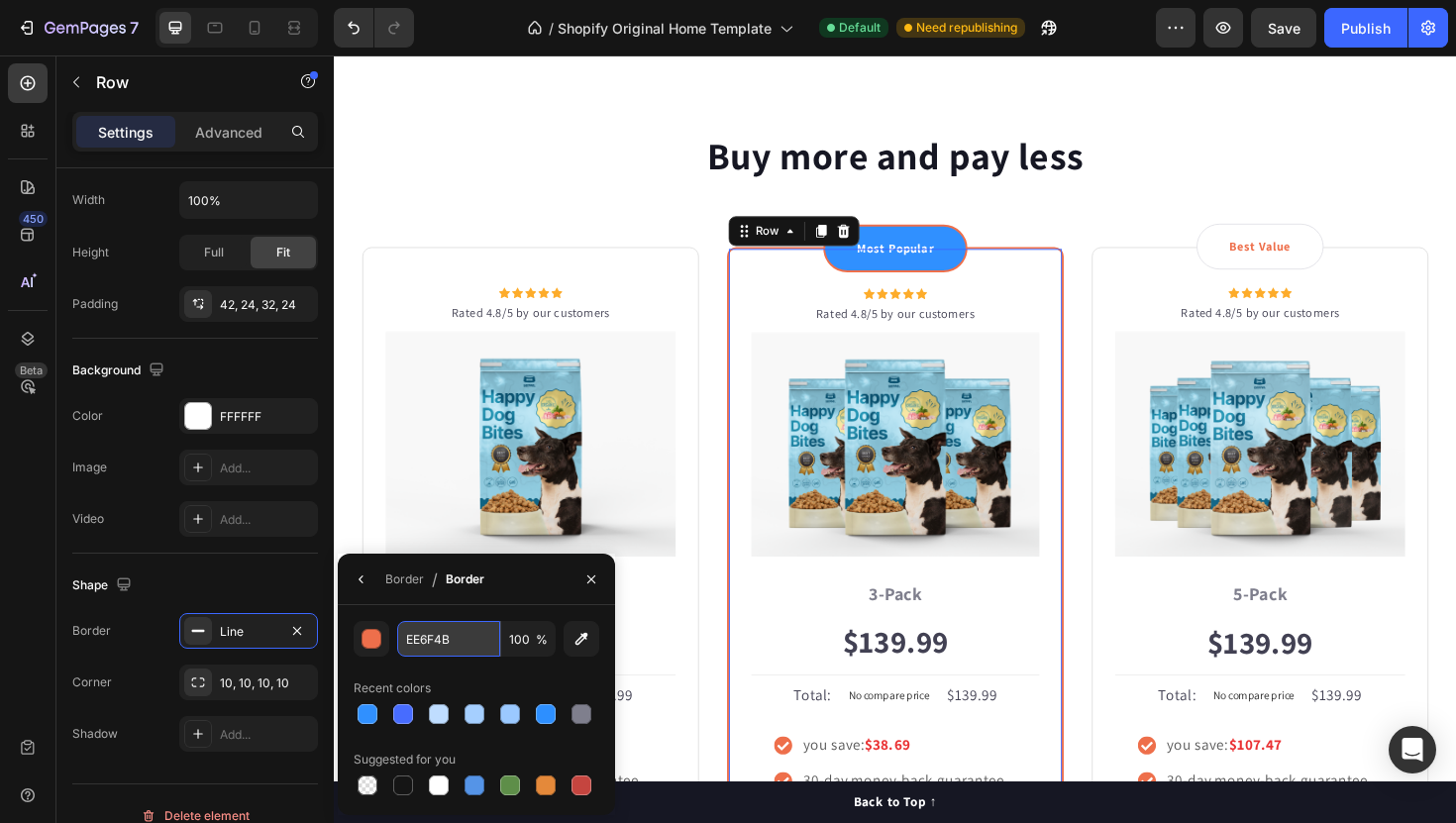 click on "EE6F4B" at bounding box center (449, 639) 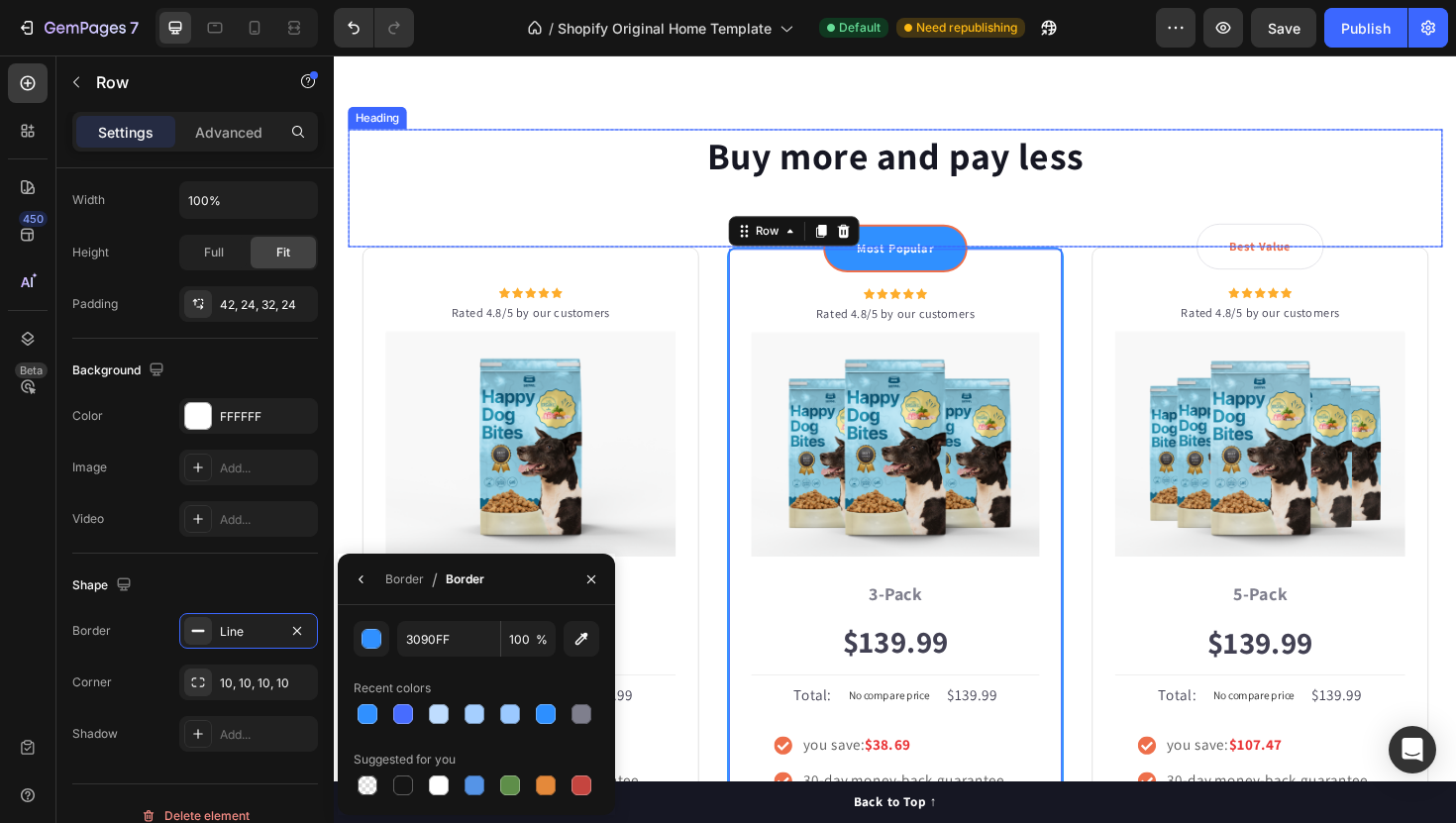 click on "Buy more and pay less Heading" at bounding box center [928, 196] 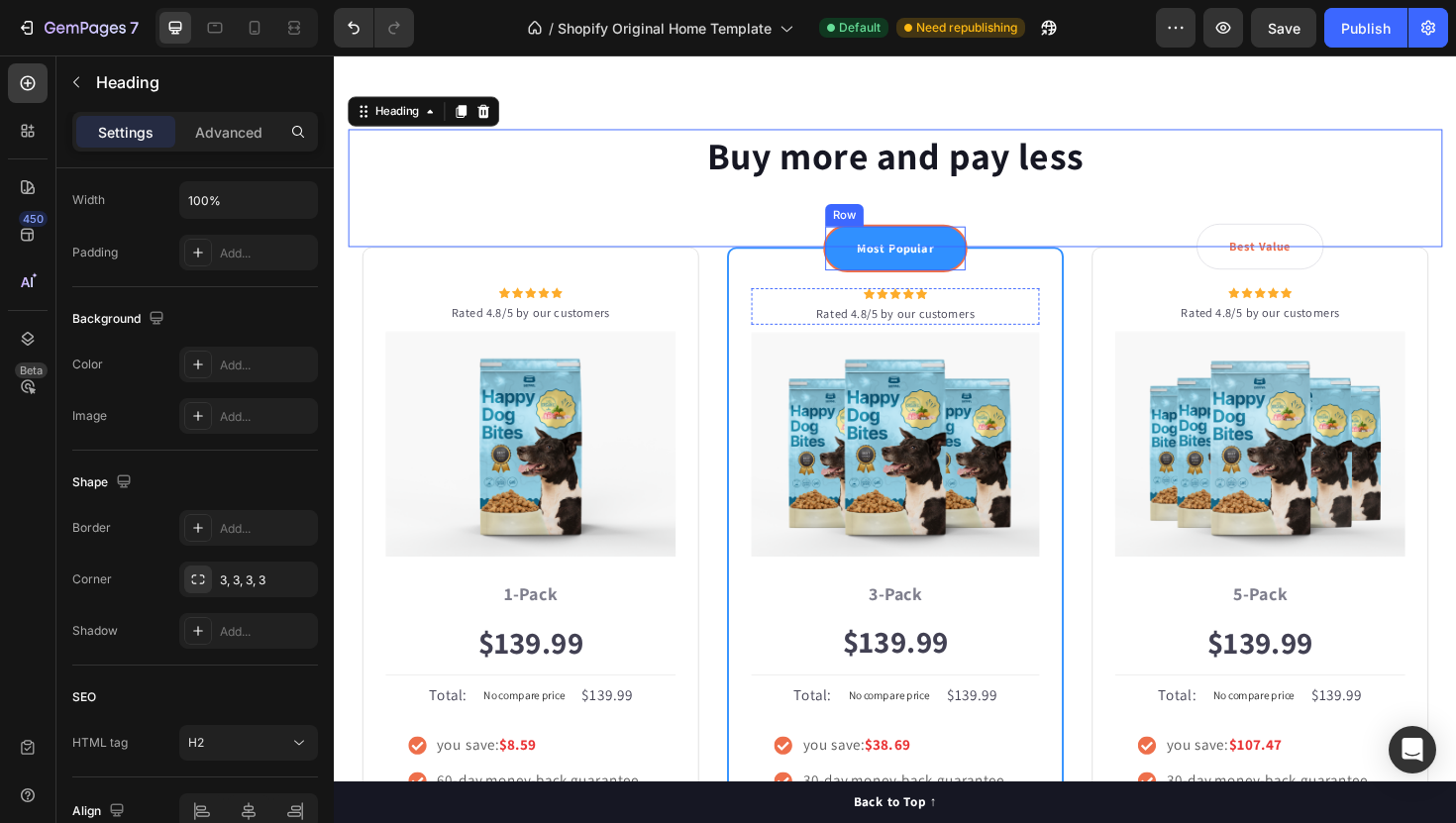 scroll, scrollTop: 0, scrollLeft: 0, axis: both 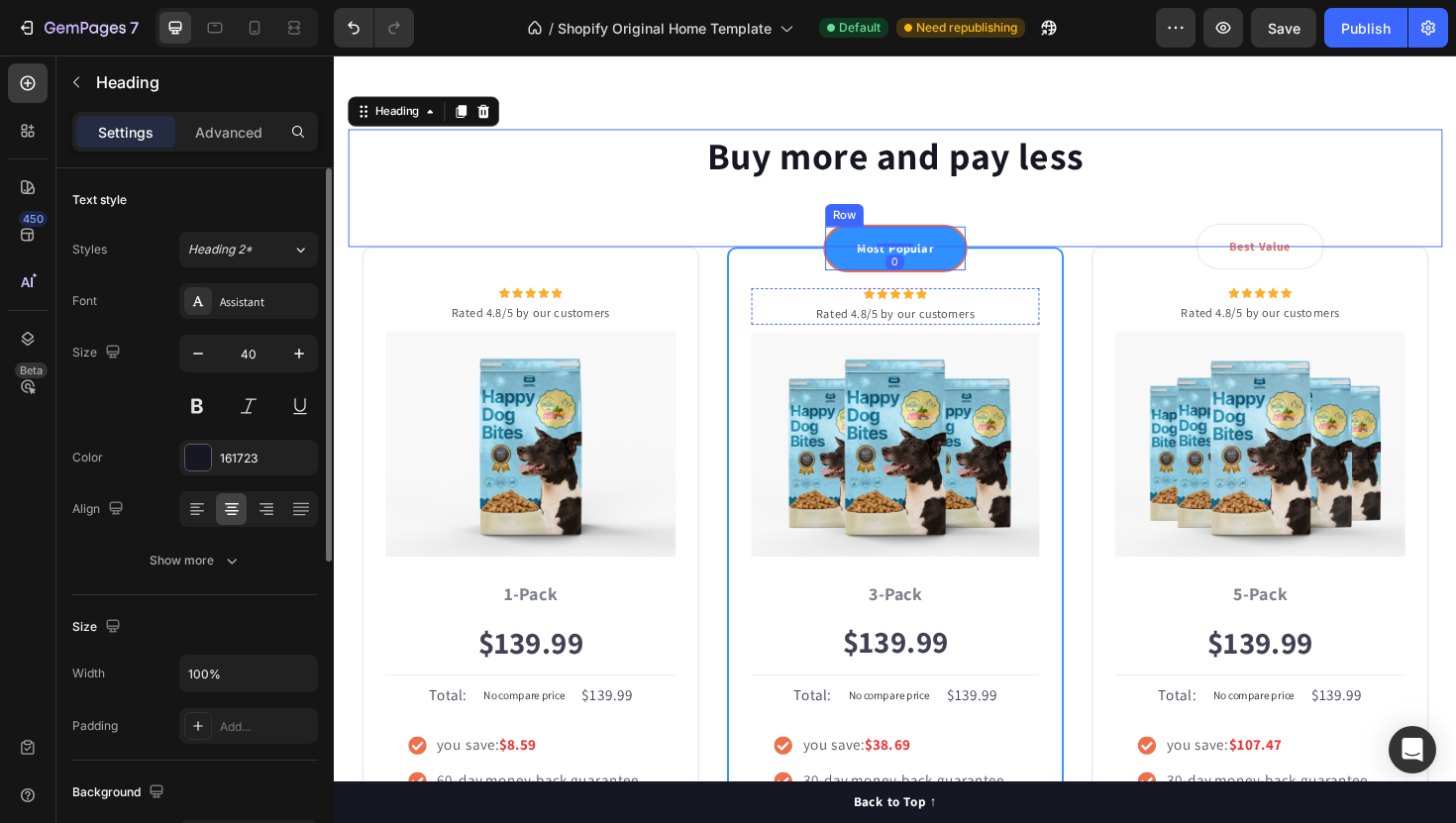 click on "Most Popular Text block Row" at bounding box center (928, 260) 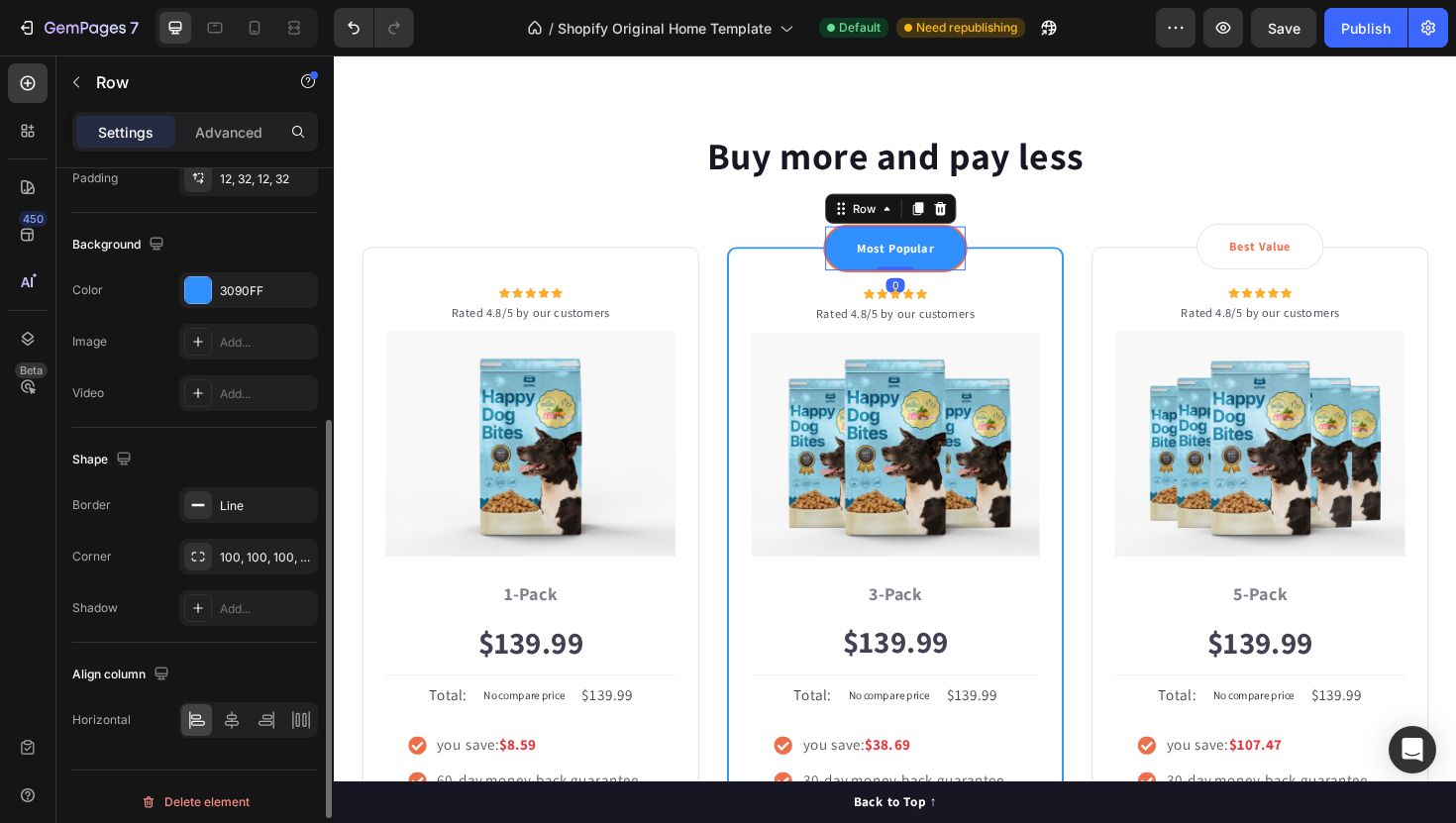 scroll, scrollTop: 558, scrollLeft: 0, axis: vertical 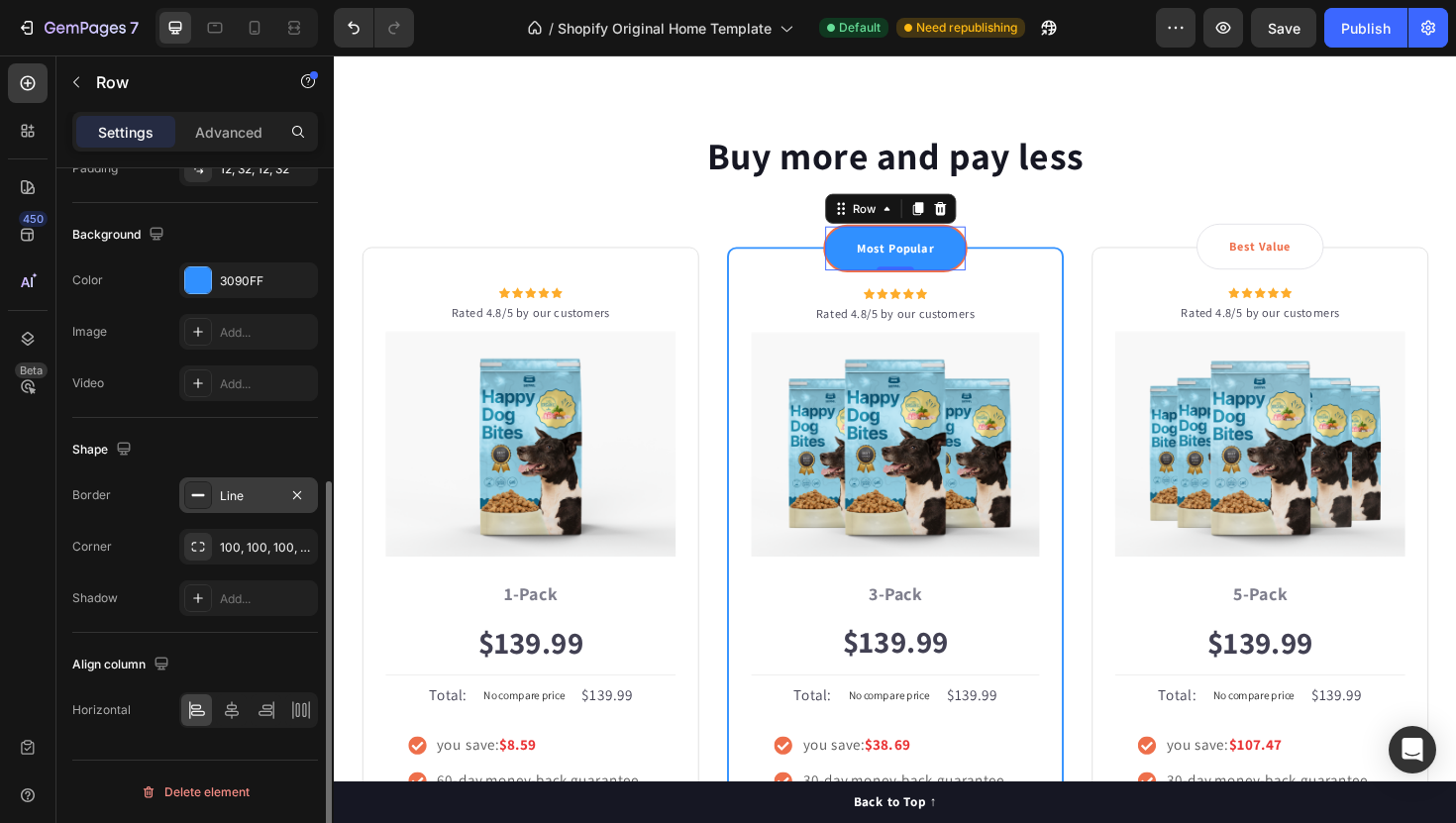 click on "Line" at bounding box center (249, 495) 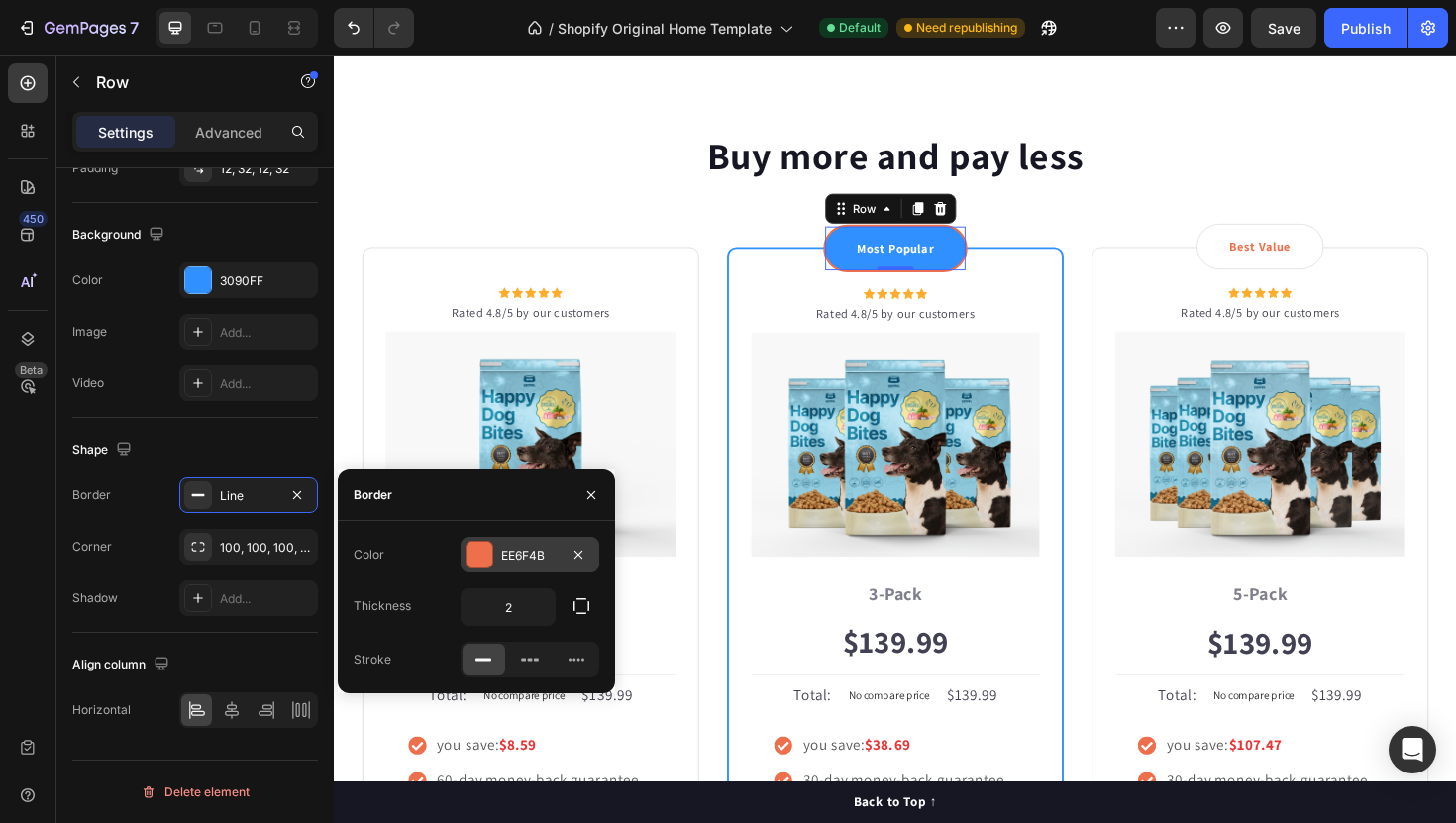 click on "EE6F4B" at bounding box center (530, 555) 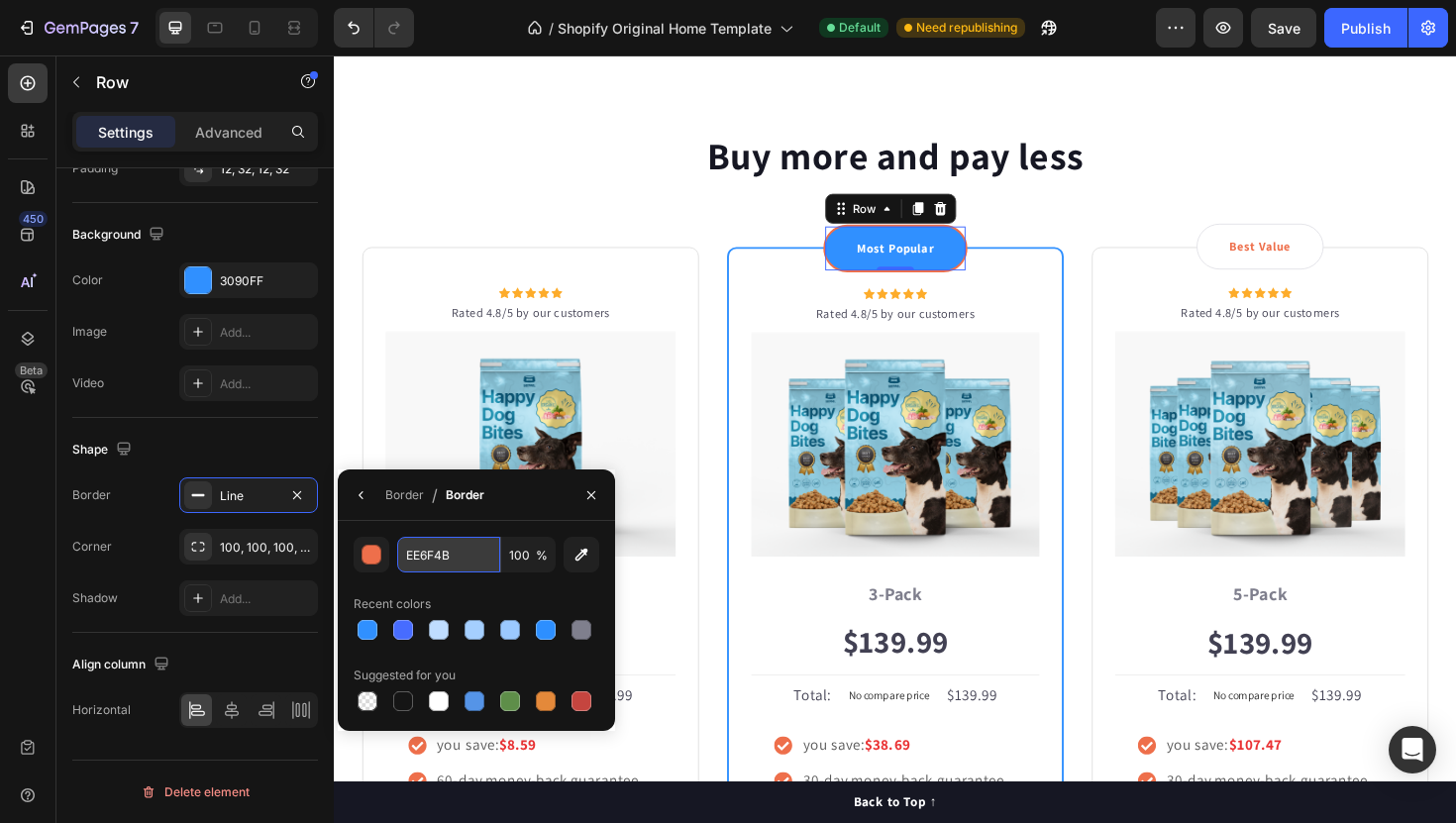 click on "EE6F4B" at bounding box center (449, 555) 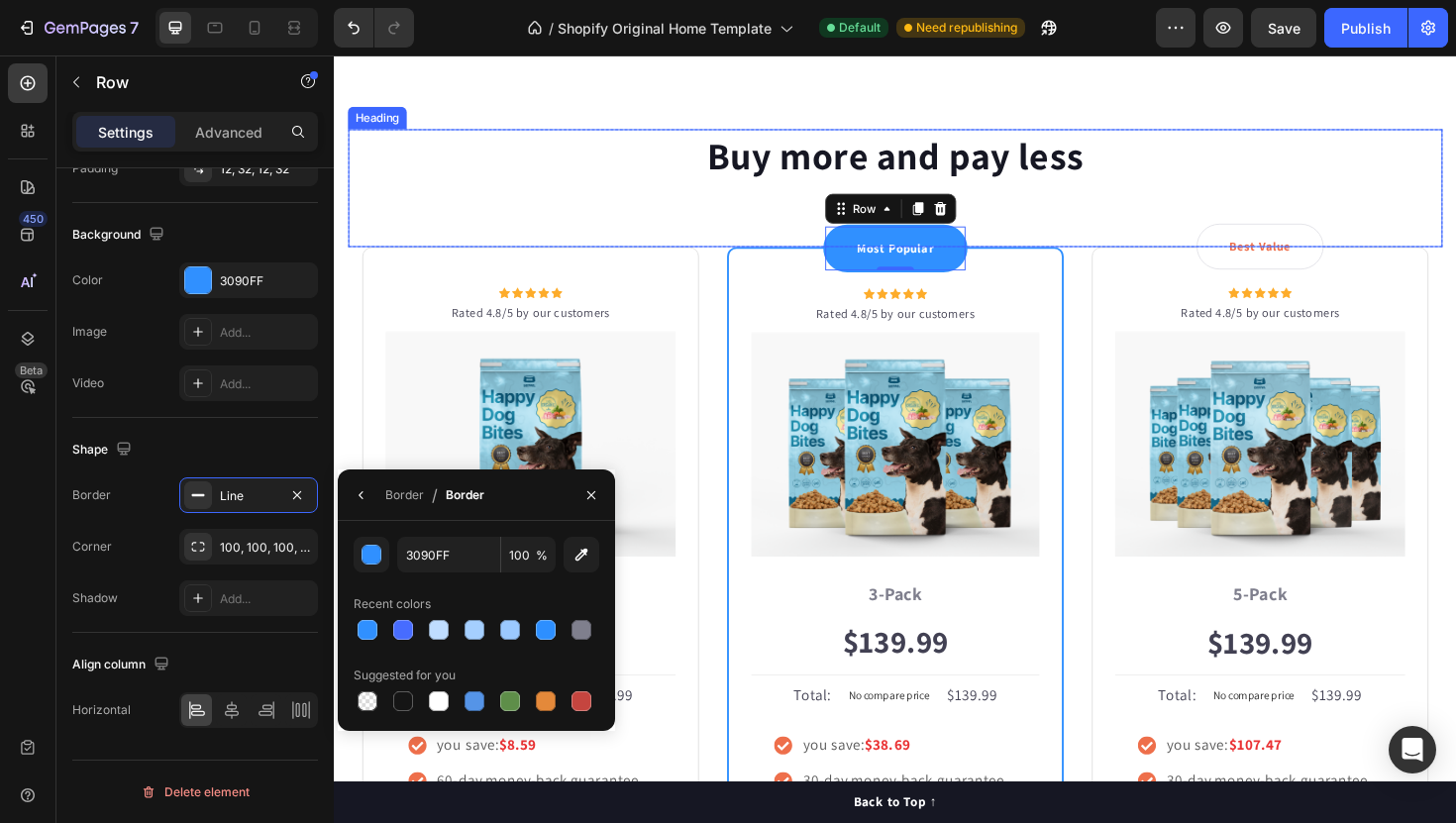 click on "Buy more and pay less Heading" at bounding box center [928, 196] 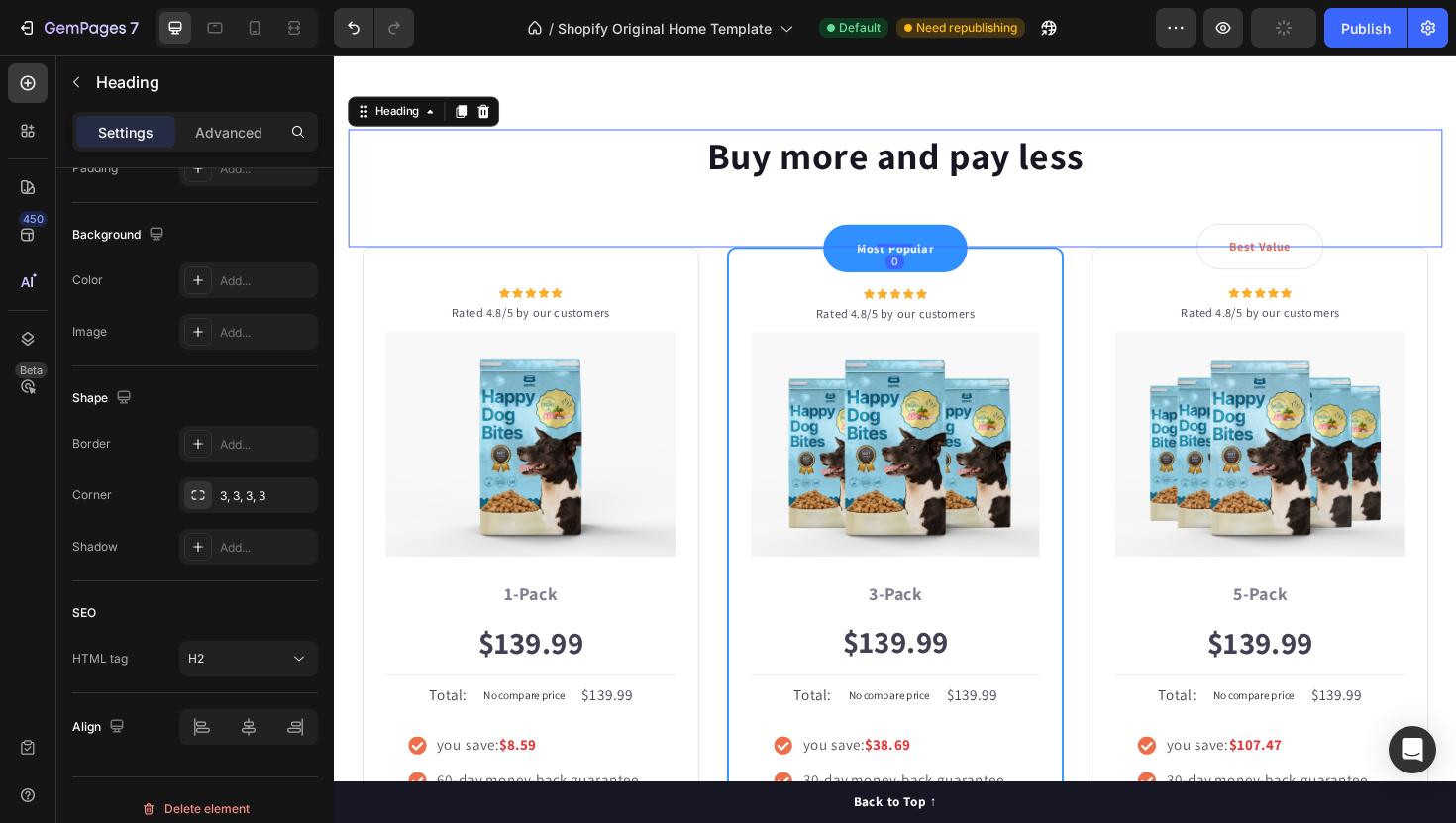 scroll, scrollTop: 0, scrollLeft: 0, axis: both 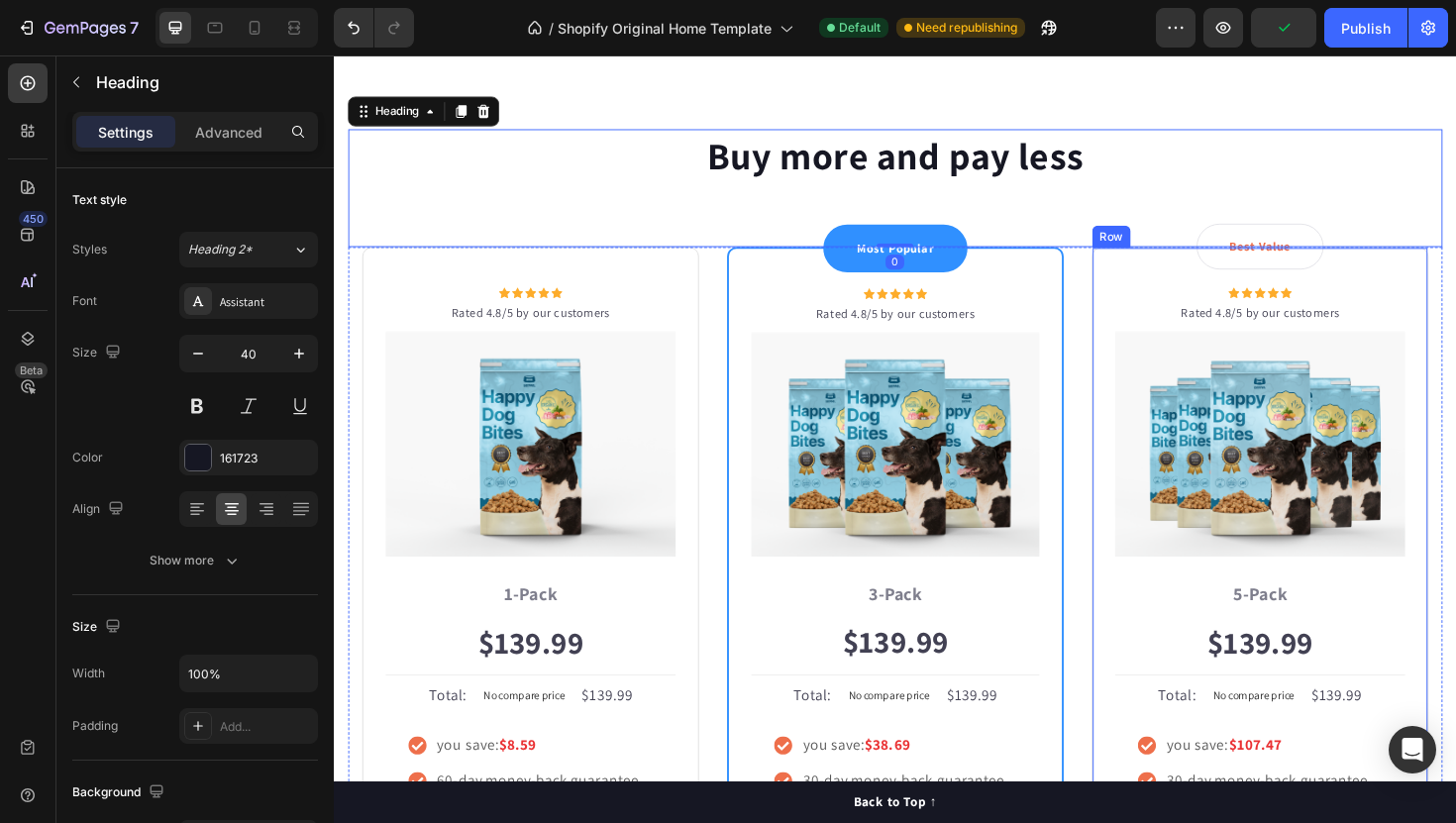 click on "Best Value Text block Row Icon Icon Icon Icon Icon Icon List Hoz Rated 4.8/5 by our customers Text block Row Image Icon Best offer Text block Icon Row 5-Pack Text block $139.99 Price Price                Title Line Total: Text block No compare price Price $139.99 Price Price Row you save:  $107.47 30-day money-back guarantee Free delivery Item list Add to cart Product Cart Button Image Product Row" at bounding box center [1314, 638] 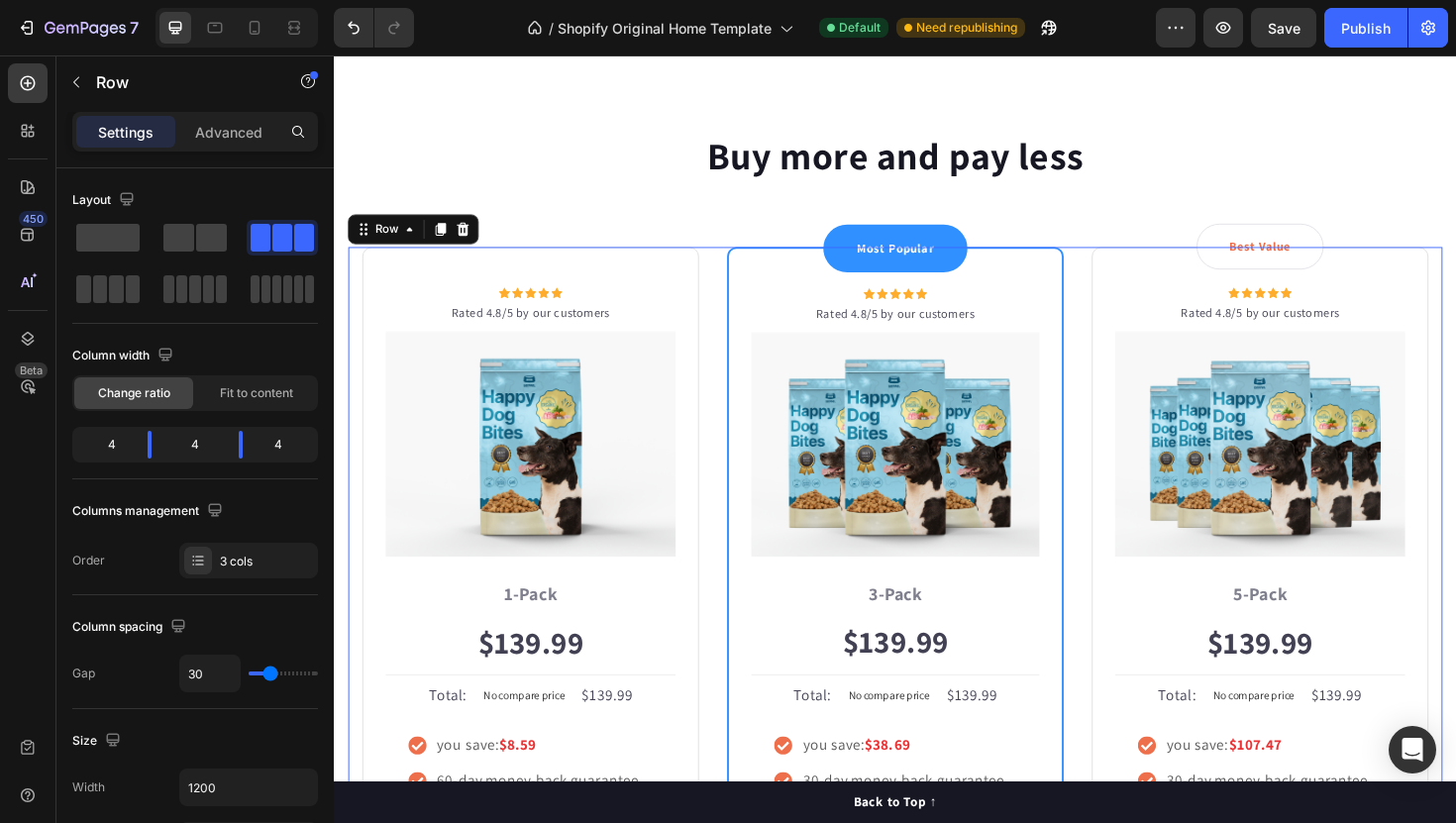 click on "Icon Icon Icon Icon Icon Icon List Hoz Rated 4.8/5 by our customers Text block Row Image Icon Intro Text block Icon Row 1-Pack Text block $139.99 Price Price                Title Line Total: Text block No compare price Price $139.99 Price Price Row you save:  $8.59 60-day money-back guarantee +$2.95 Shipping Item list Add to cart Product Cart Button Image Product Row Most Popular Text block Row Icon Icon Icon Icon Icon Icon List Hoz Rated 4.8/5 by our customers Text block Row Image Icon Most Popular Text block Icon Row 3-Pack Text block $139.99 Price Price                Title Line Total: Text block No compare price Price $139.99 Price Price Row you save:  $38.69 30-day money-back guarantee Free delivery Item list Add to cart Product Cart Button Image Product Row Best Value Text block Row Icon Icon Icon Icon Icon Icon List Hoz Rated 4.8/5 by our customers Text block Row Image Icon Best offer Text block Icon Row 5-Pack Text block $139.99 Price Price                Title Line Total: Text block No compare price" at bounding box center [928, 638] 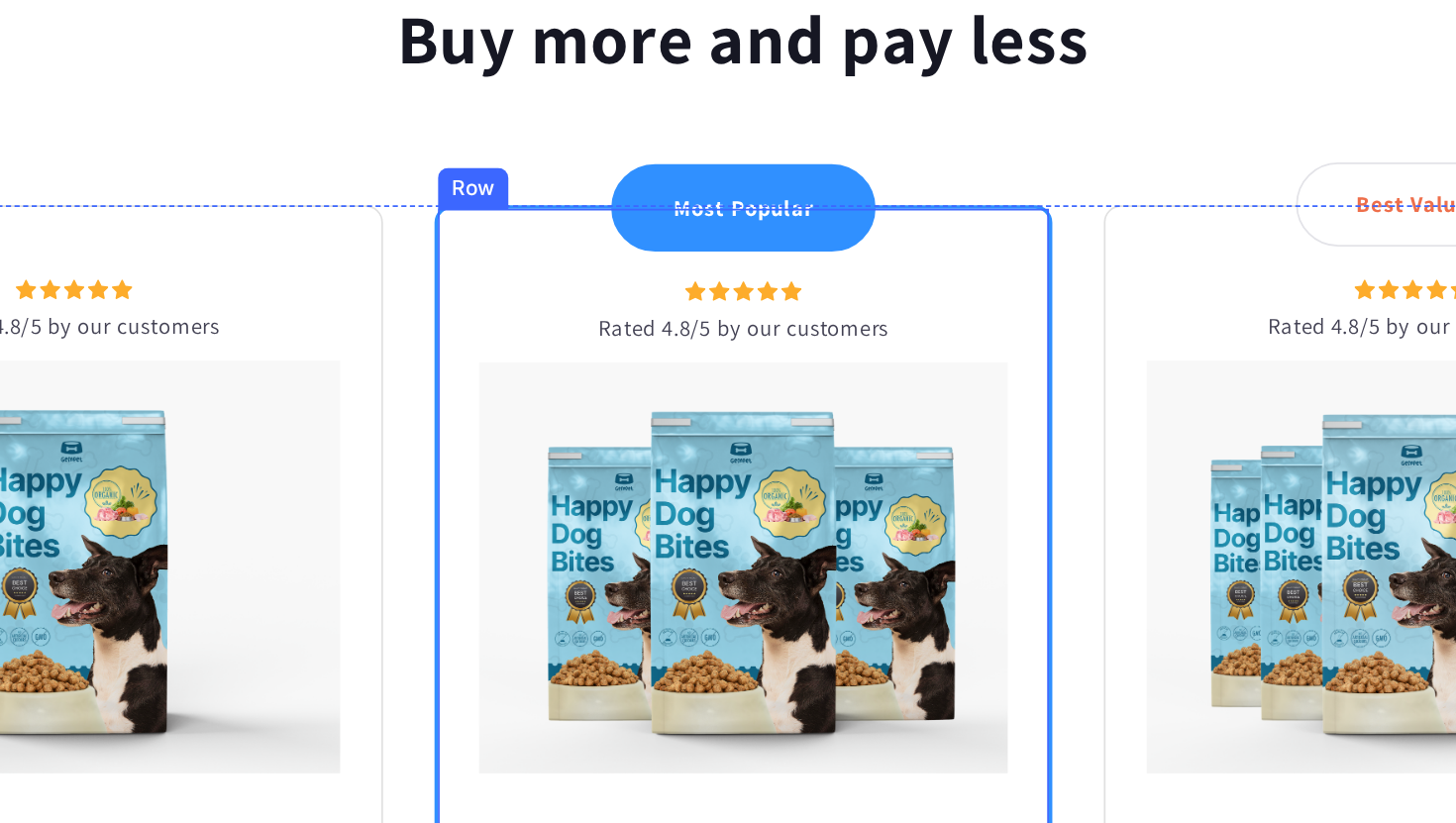 click on "Most Popular Text block Row Icon Icon Icon Icon Icon Icon List Hoz Rated 4.8/5 by our customers Text block Row Image Icon Most Popular Text block Icon Row 3-Pack Text block $139.99 Price Price                Title Line Total: Text block No compare price Price $139.99 Price Price Row you save:  $38.69 30-day money-back guarantee Free delivery Item list Add to cart Product Cart Button Image Product Row" at bounding box center (308, 437) 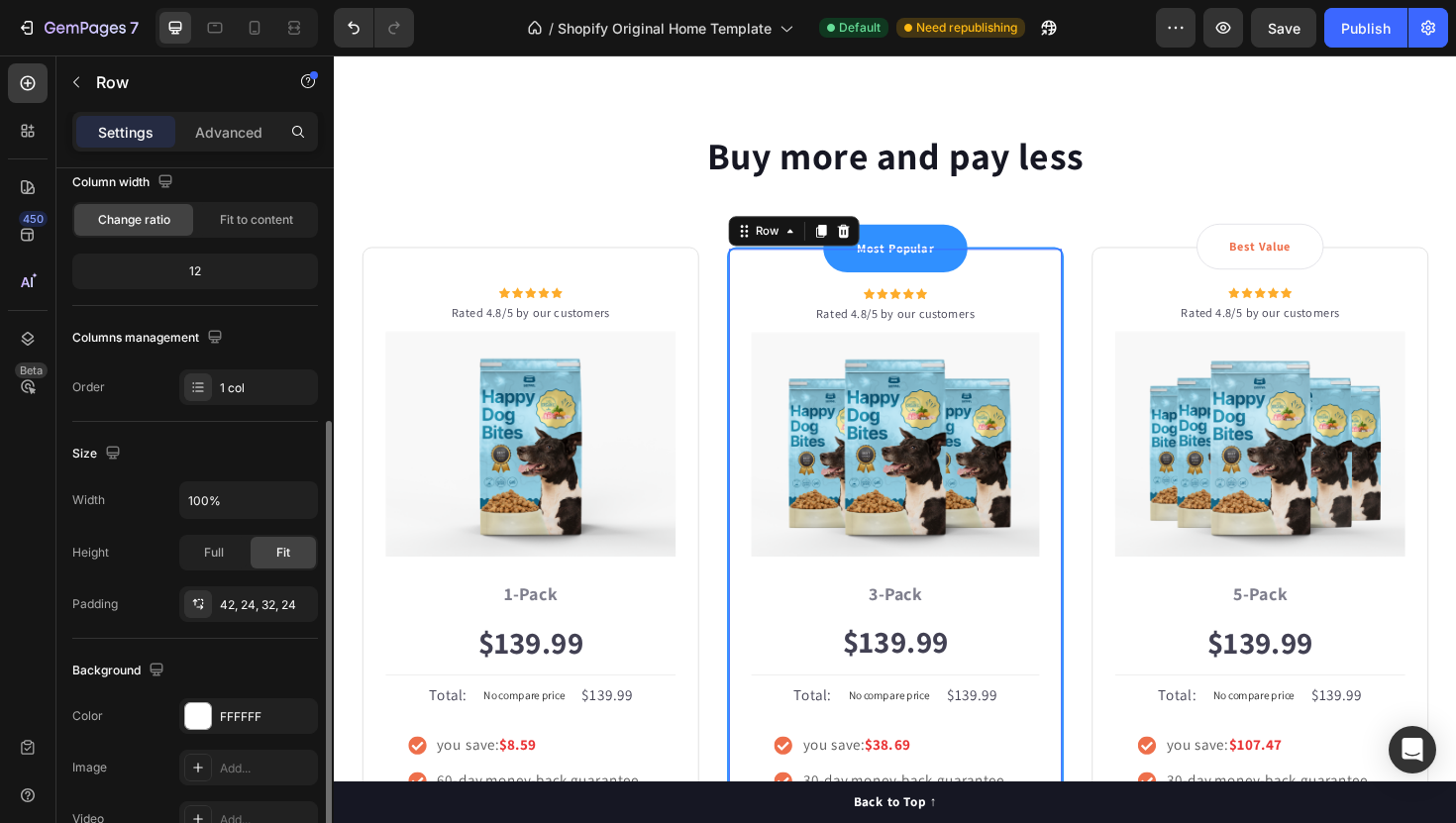 scroll, scrollTop: 373, scrollLeft: 0, axis: vertical 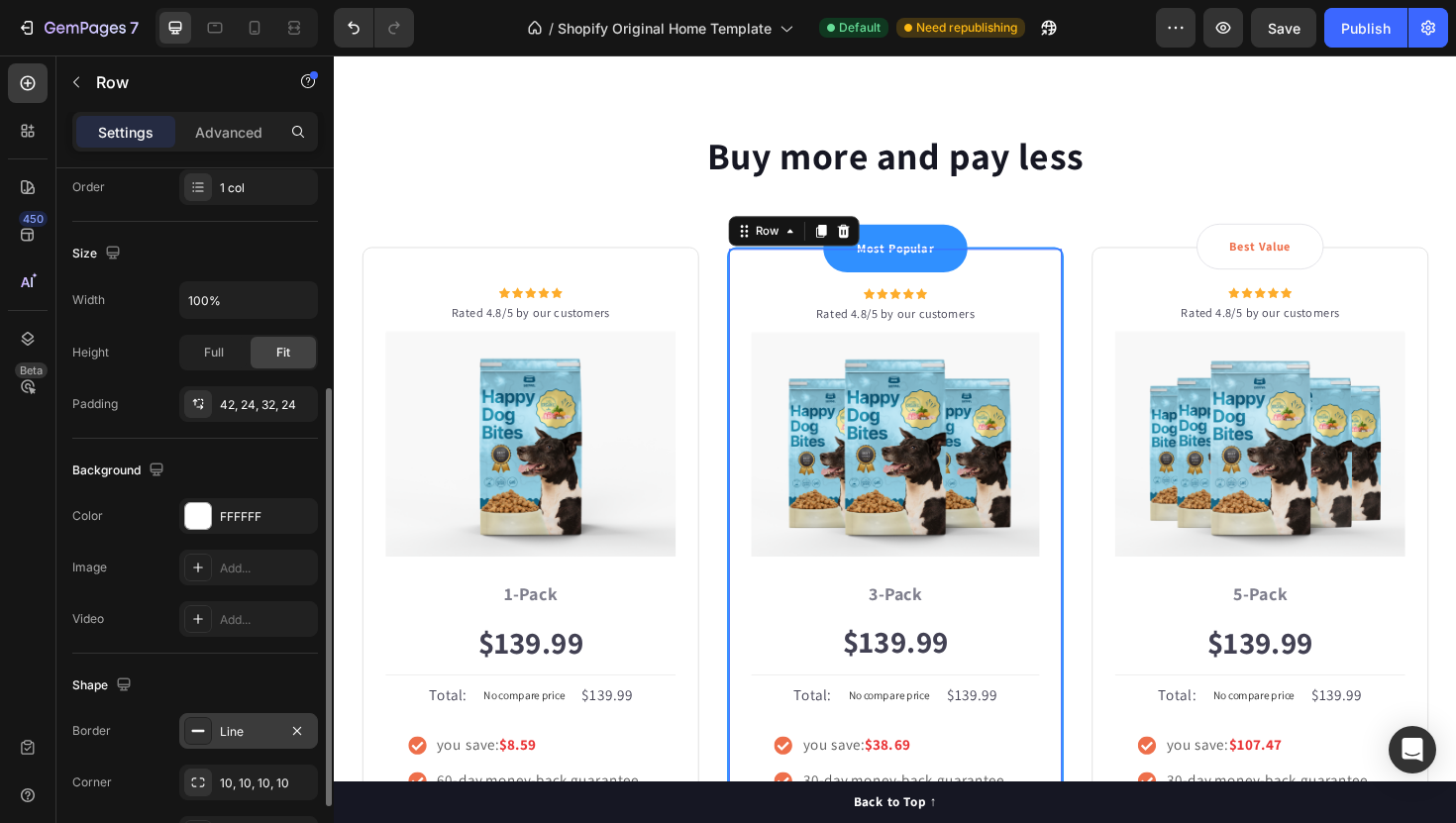 click on "Line" at bounding box center [249, 731] 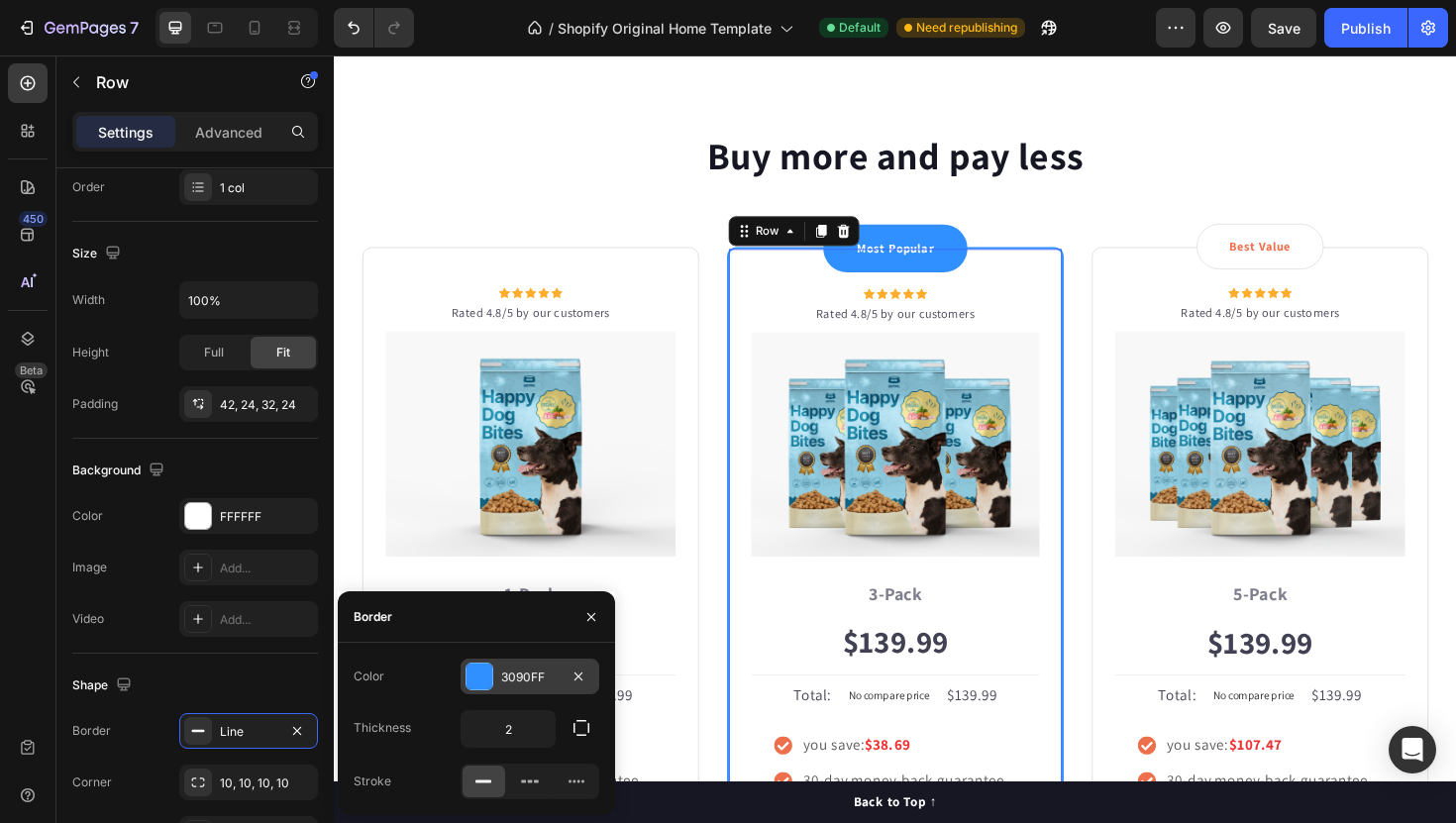 click on "3090FF" at bounding box center (530, 676) 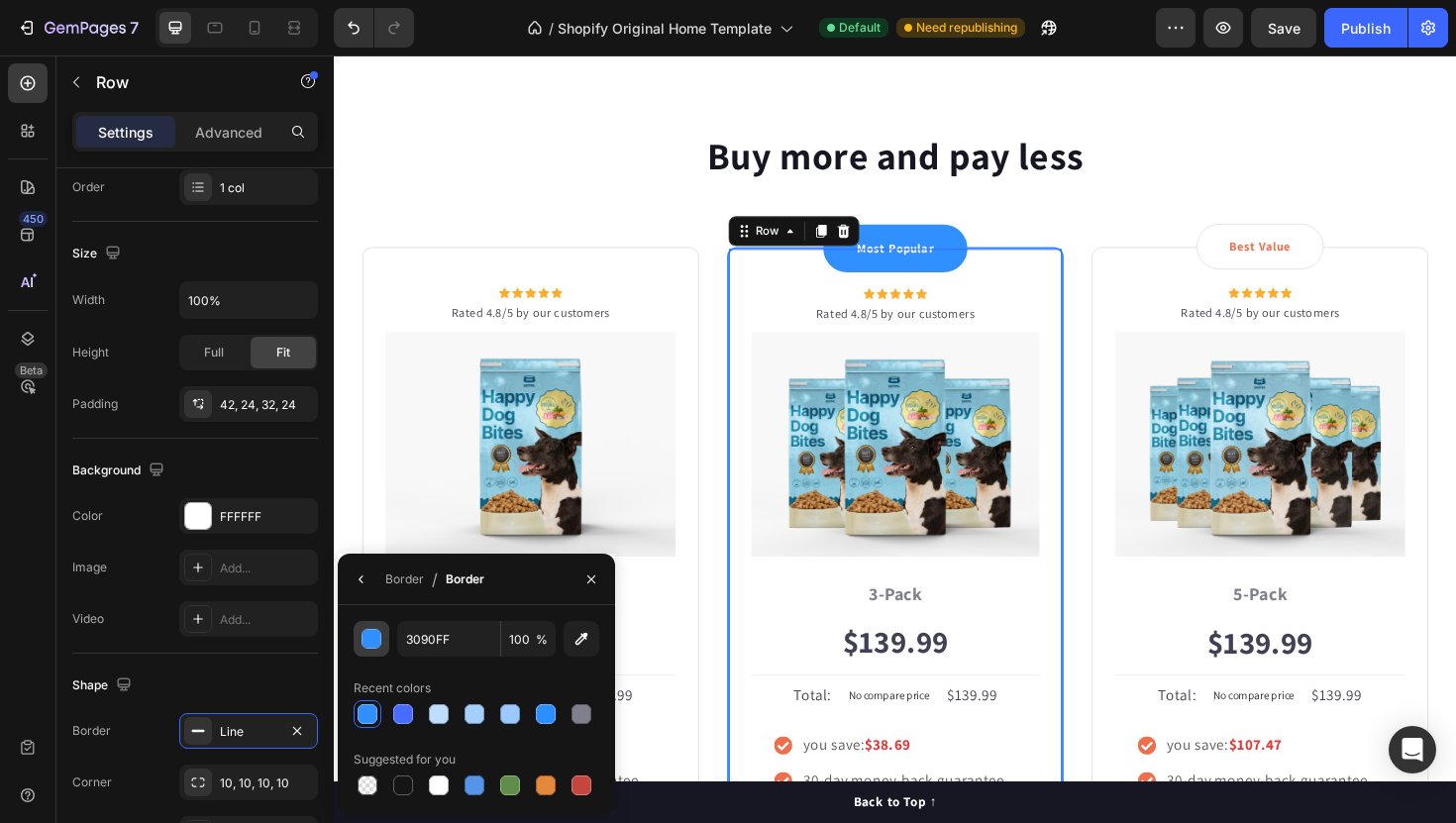 click at bounding box center (372, 640) 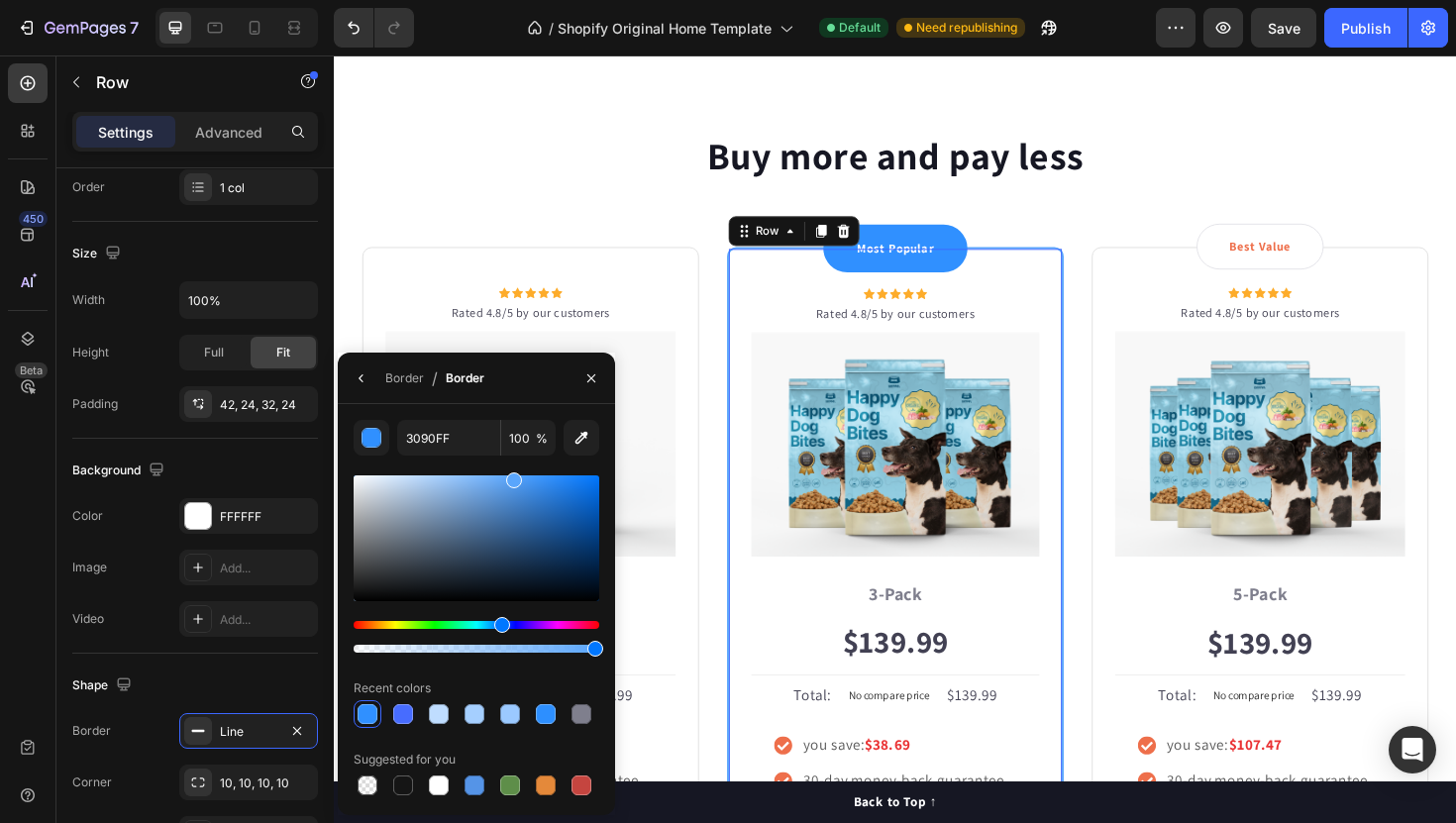 drag, startPoint x: 555, startPoint y: 481, endPoint x: 515, endPoint y: 477, distance: 40.1995 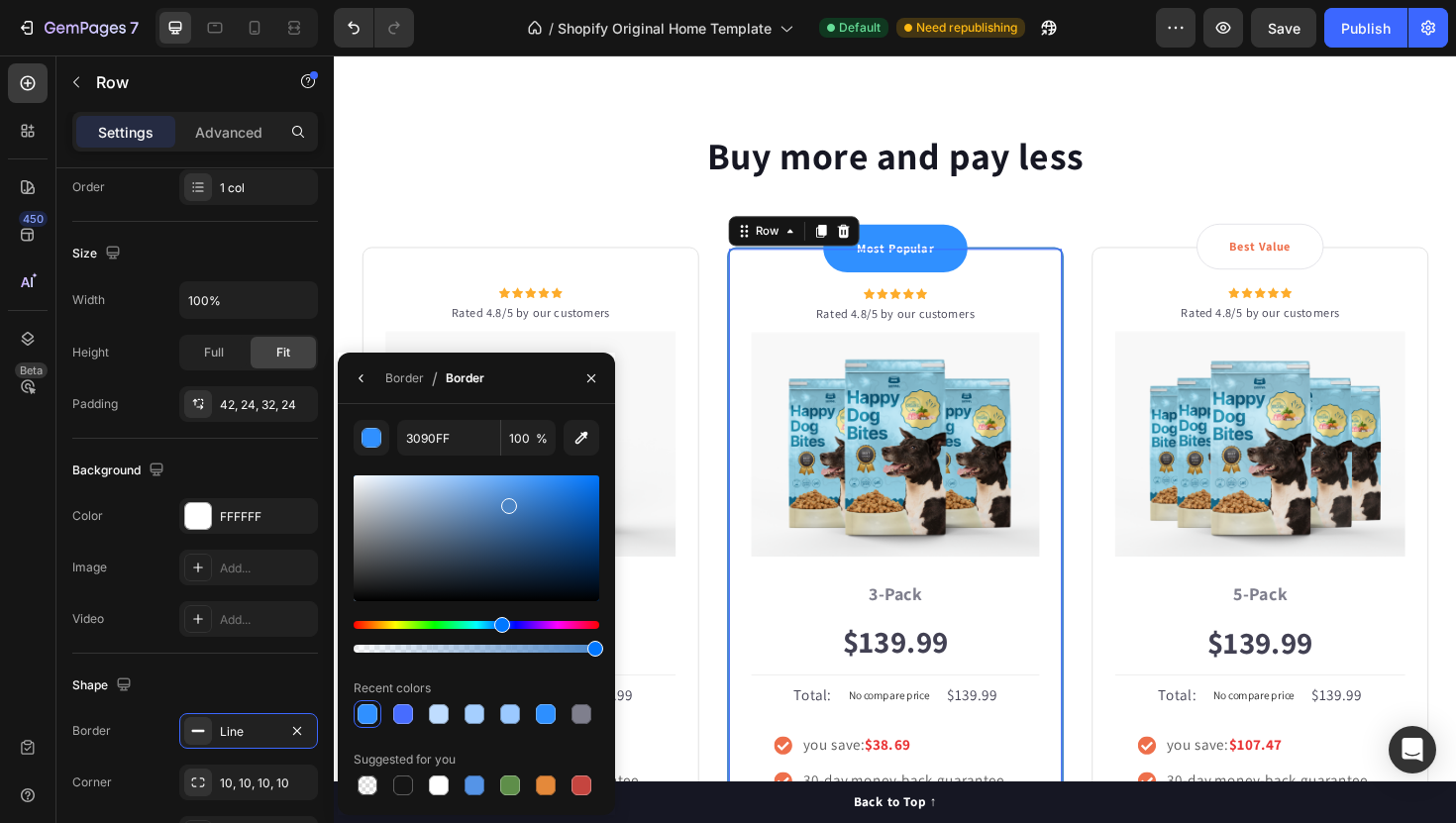 drag, startPoint x: 515, startPoint y: 477, endPoint x: 510, endPoint y: 501, distance: 24.5153 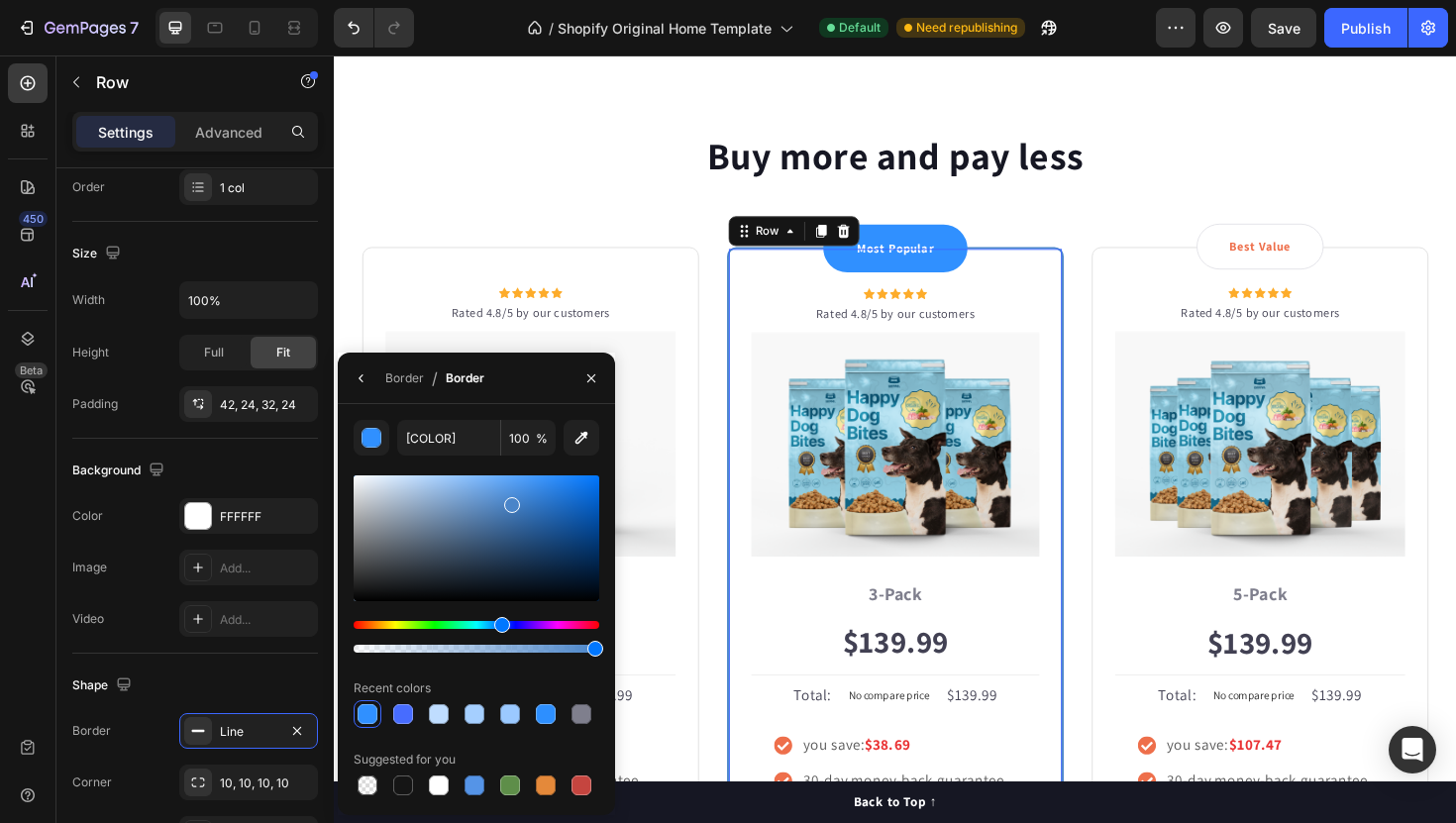 click at bounding box center (476, 538) 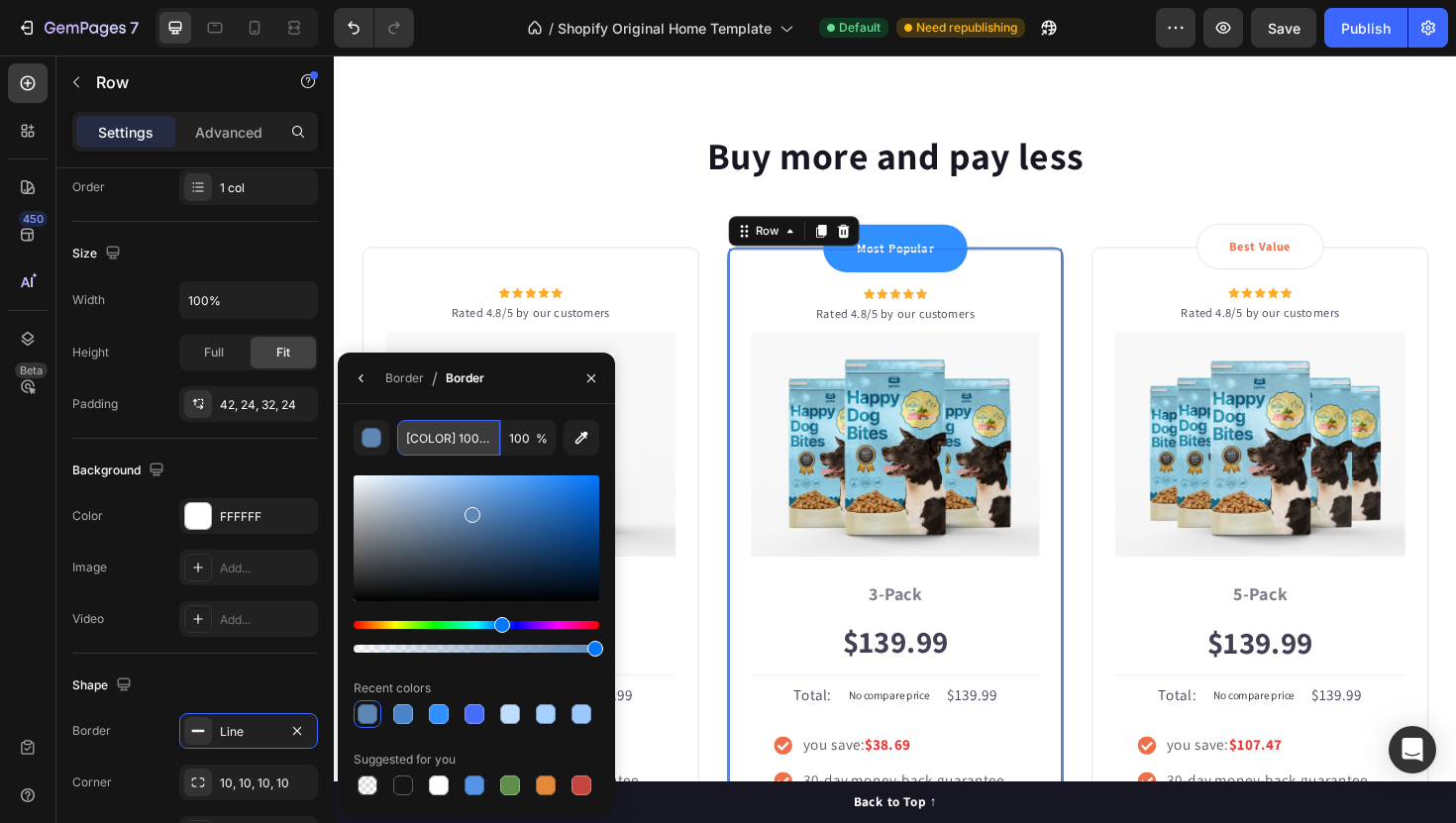 click on "5F87B5" at bounding box center (449, 438) 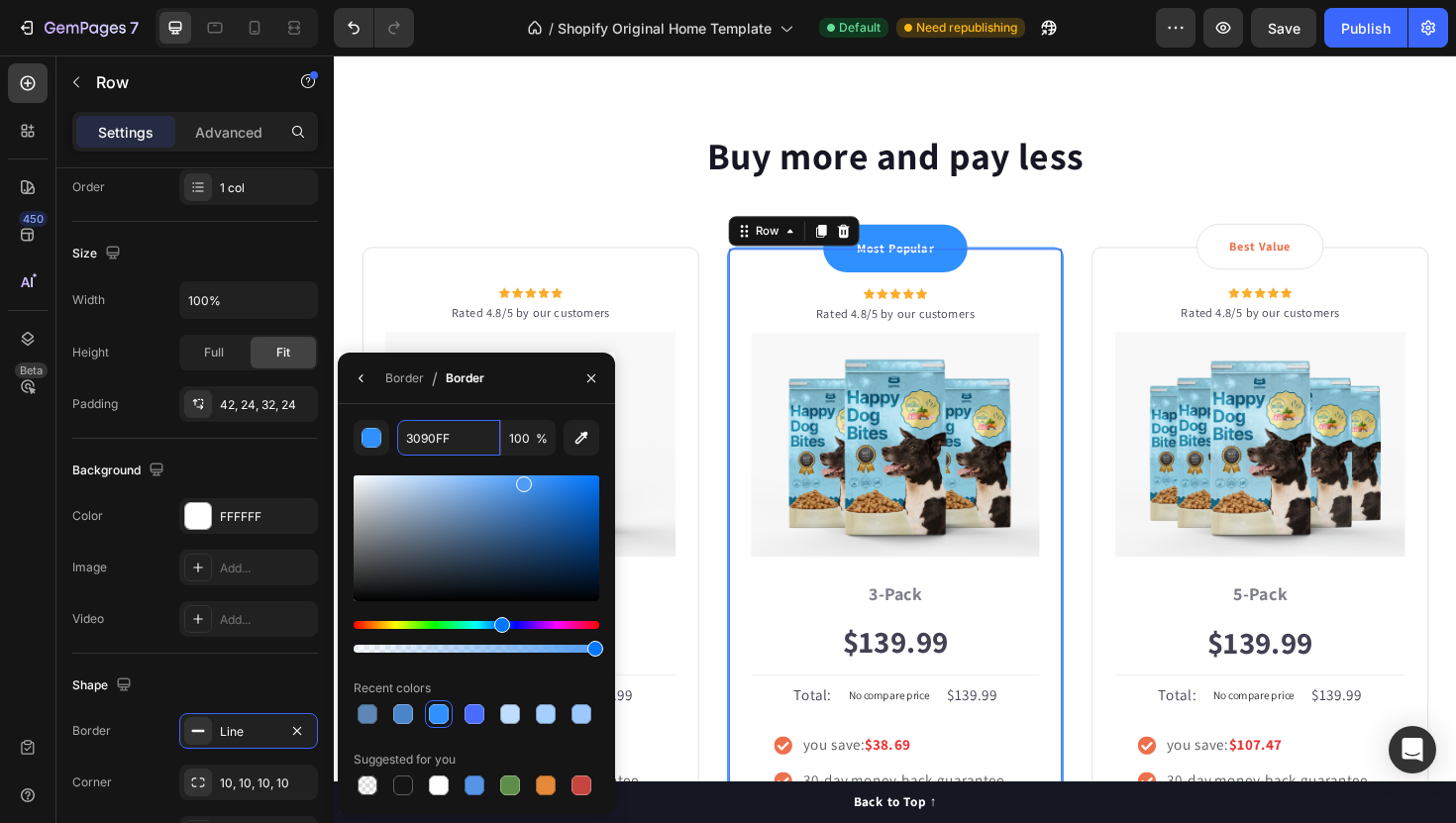 drag, startPoint x: 557, startPoint y: 481, endPoint x: 513, endPoint y: 479, distance: 44.04543 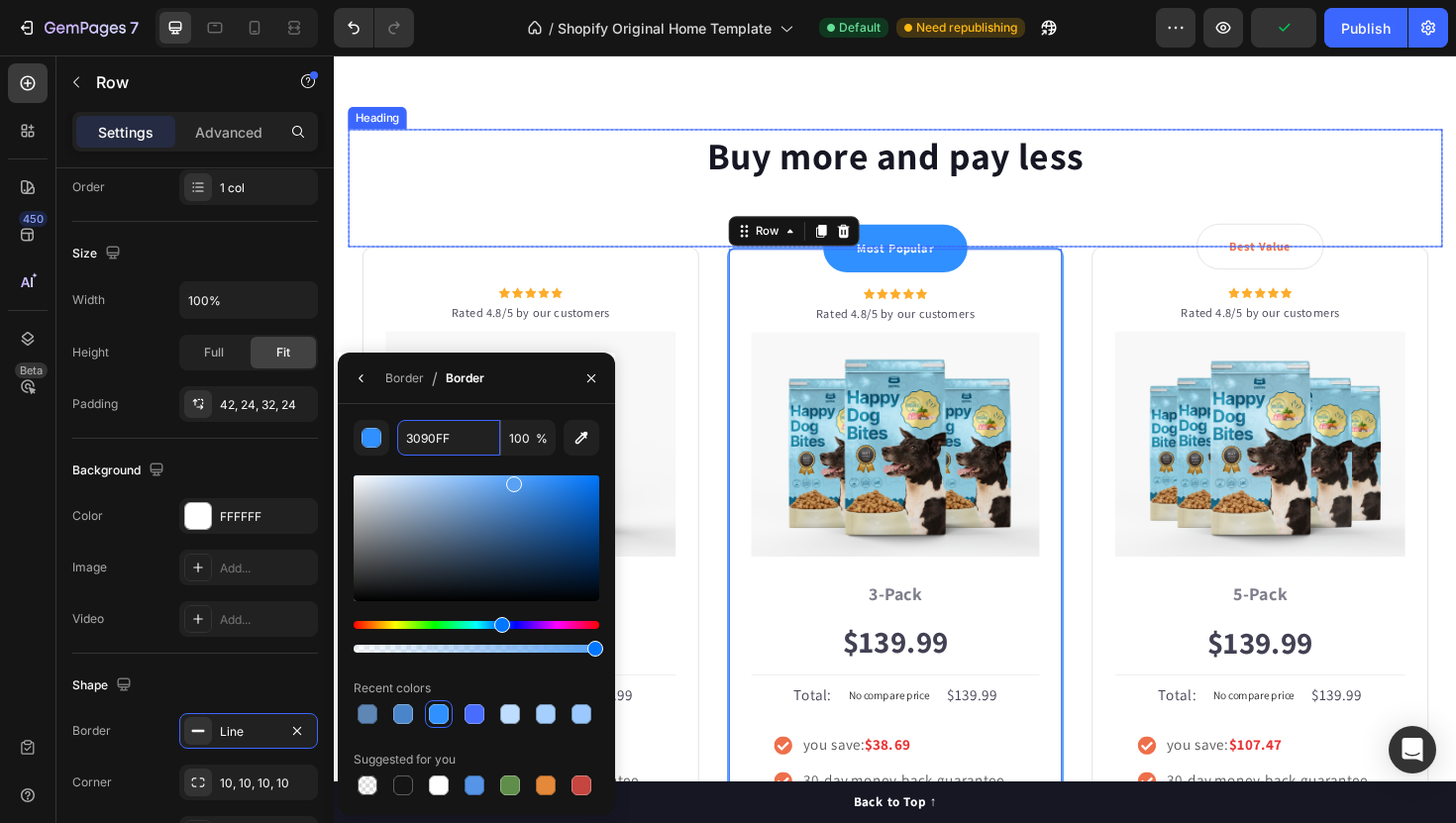 type on "58A1F4" 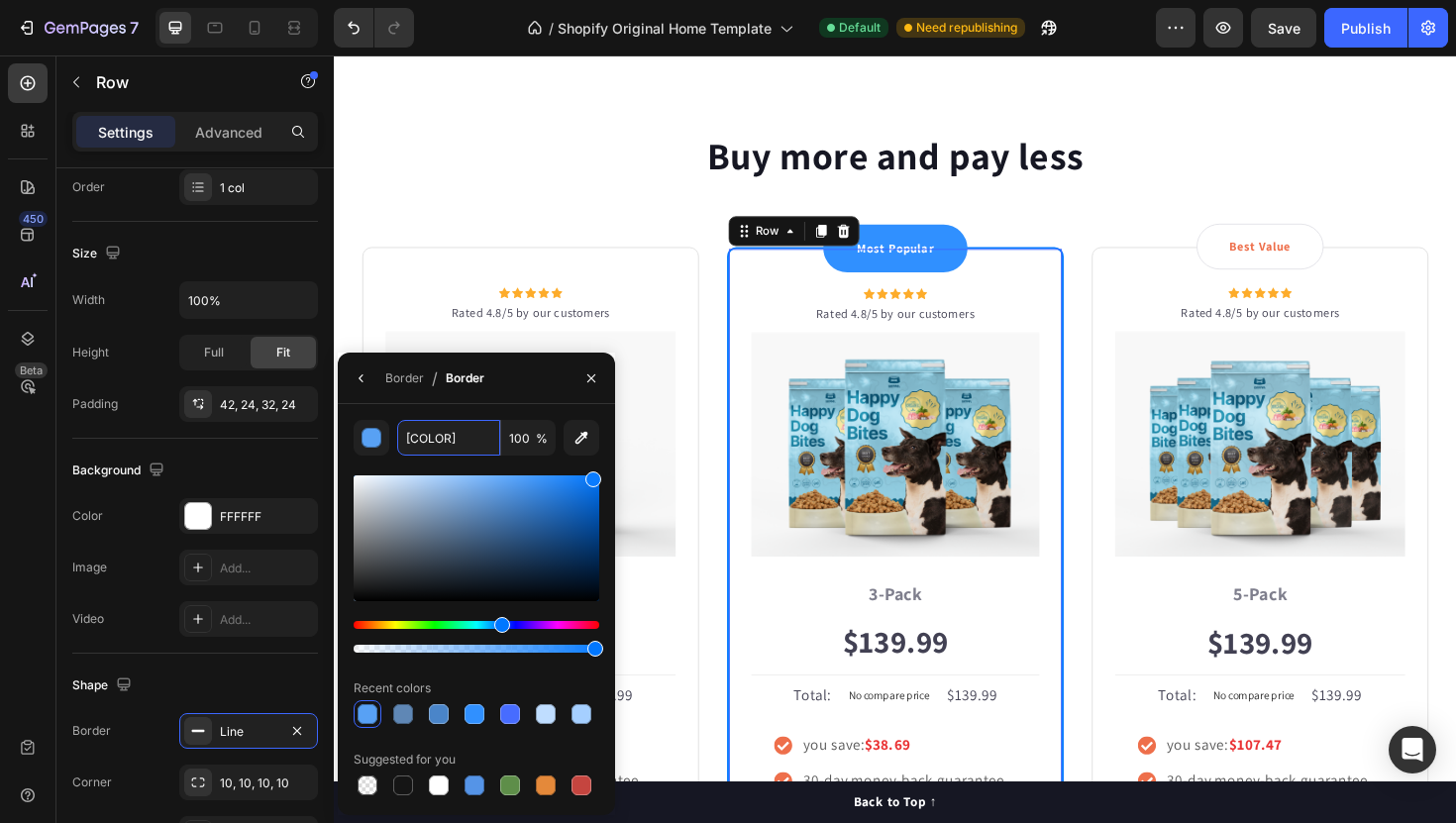drag, startPoint x: 518, startPoint y: 486, endPoint x: 598, endPoint y: 468, distance: 82 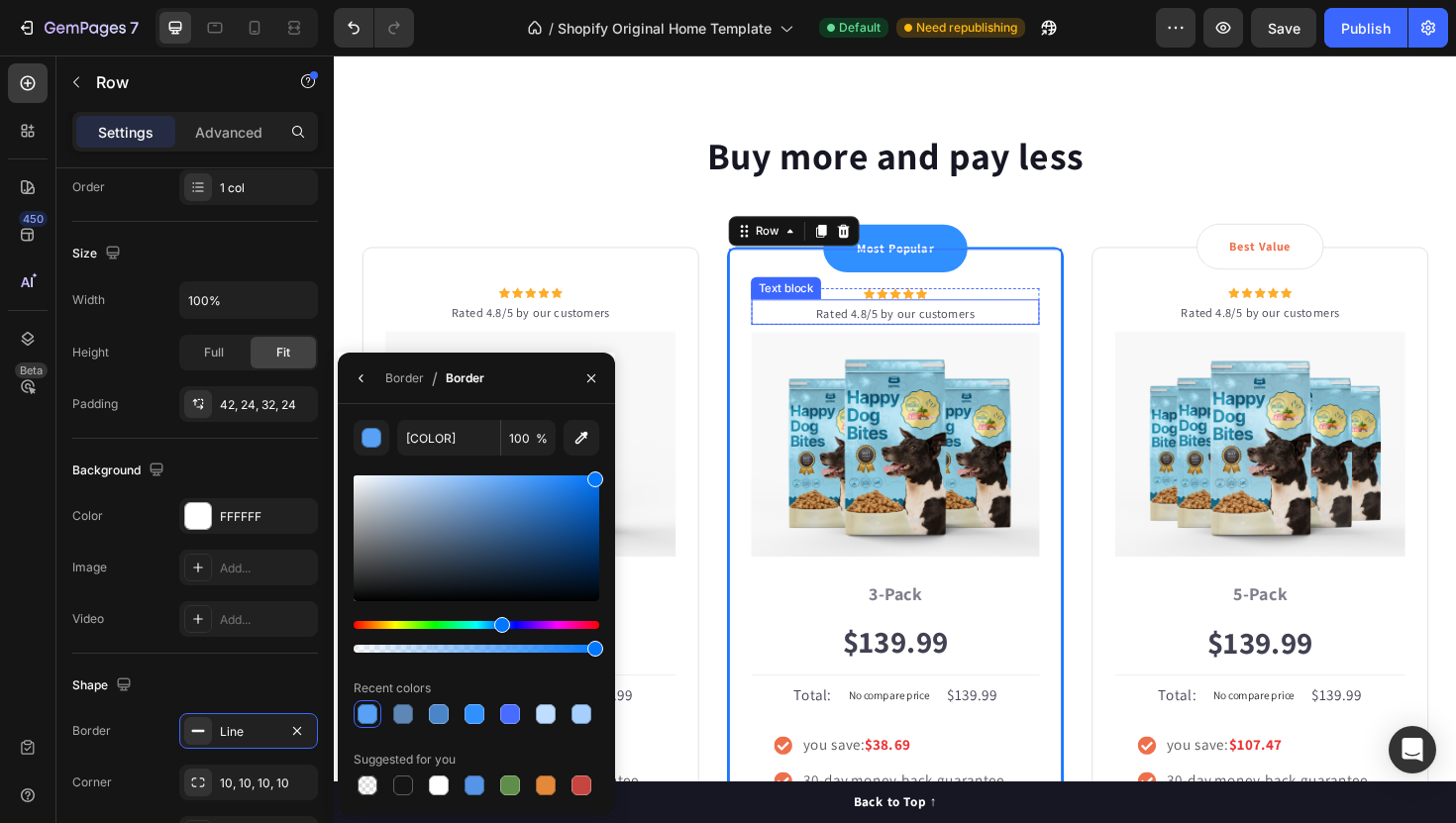 click on "Icon Icon Icon Icon Icon Icon List Hoz Rated 4.8/5 by our customers Text block Row Image Icon Intro Text block Icon Row 1-Pack Text block $139.99 Price Price                Title Line Total: Text block No compare price Price $139.99 Price Price Row you save:  $8.59 60-day money-back guarantee +$2.95 Shipping Item list Add to cart Product Cart Button Image Product Row Most Popular Text block Row Icon Icon Icon Icon Icon Icon List Hoz Rated 4.8/5 by our customers Text block Row Image Icon Most Popular Text block Icon Row 3-Pack Text block $139.99 Price Price                Title Line Total: Text block No compare price Price $139.99 Price Price Row you save:  $38.69 30-day money-back guarantee Free delivery Item list Add to cart Product Cart Button Image Product Row   0 Best Value Text block Row Icon Icon Icon Icon Icon Icon List Hoz Rated 4.8/5 by our customers Text block Row Image Icon Best offer Text block Icon Row 5-Pack Text block $139.99 Price Price                Title Line Total: Text block Price $139.99" at bounding box center (928, 638) 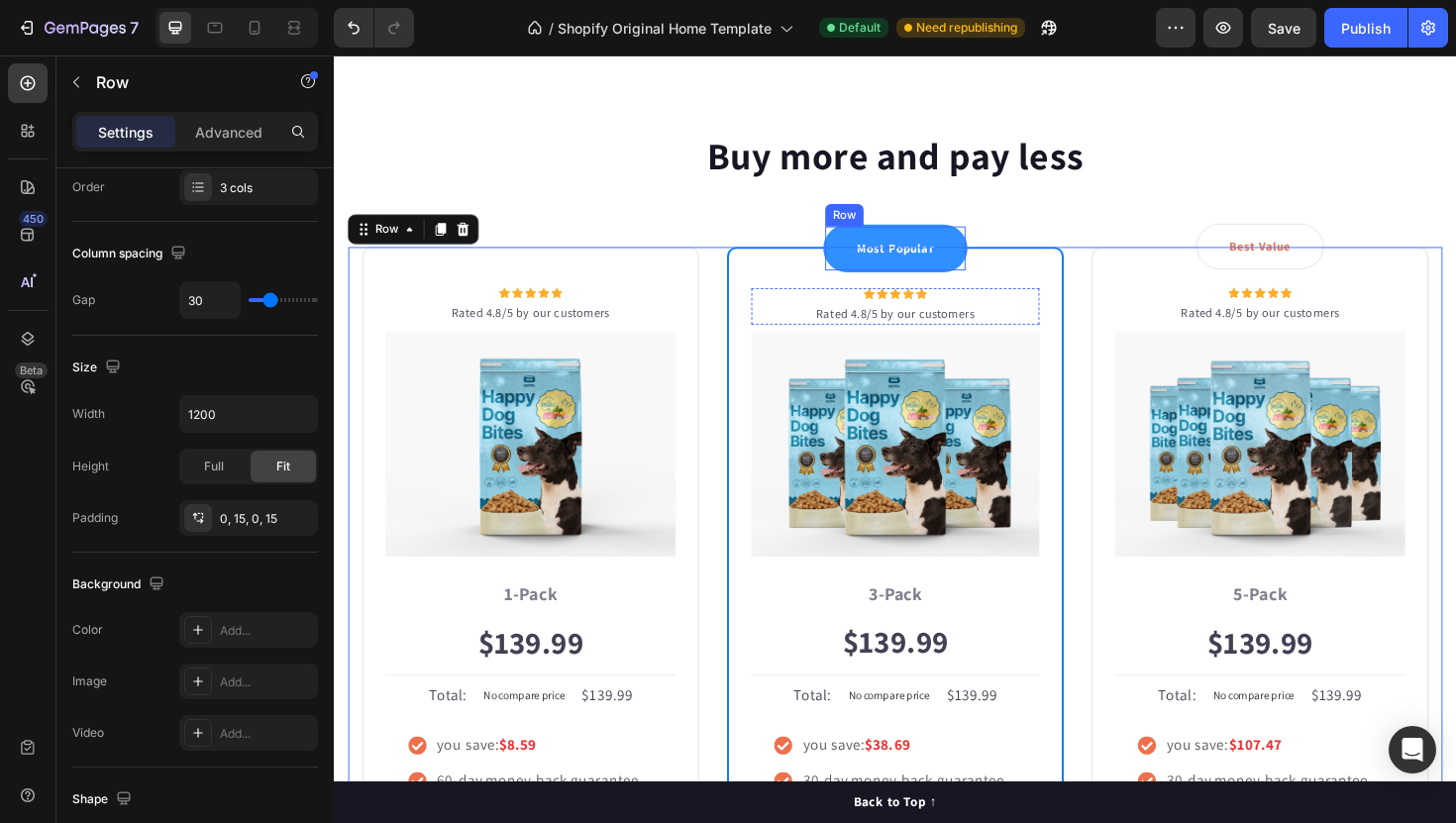 click on "Most Popular Text block Row" at bounding box center (928, 260) 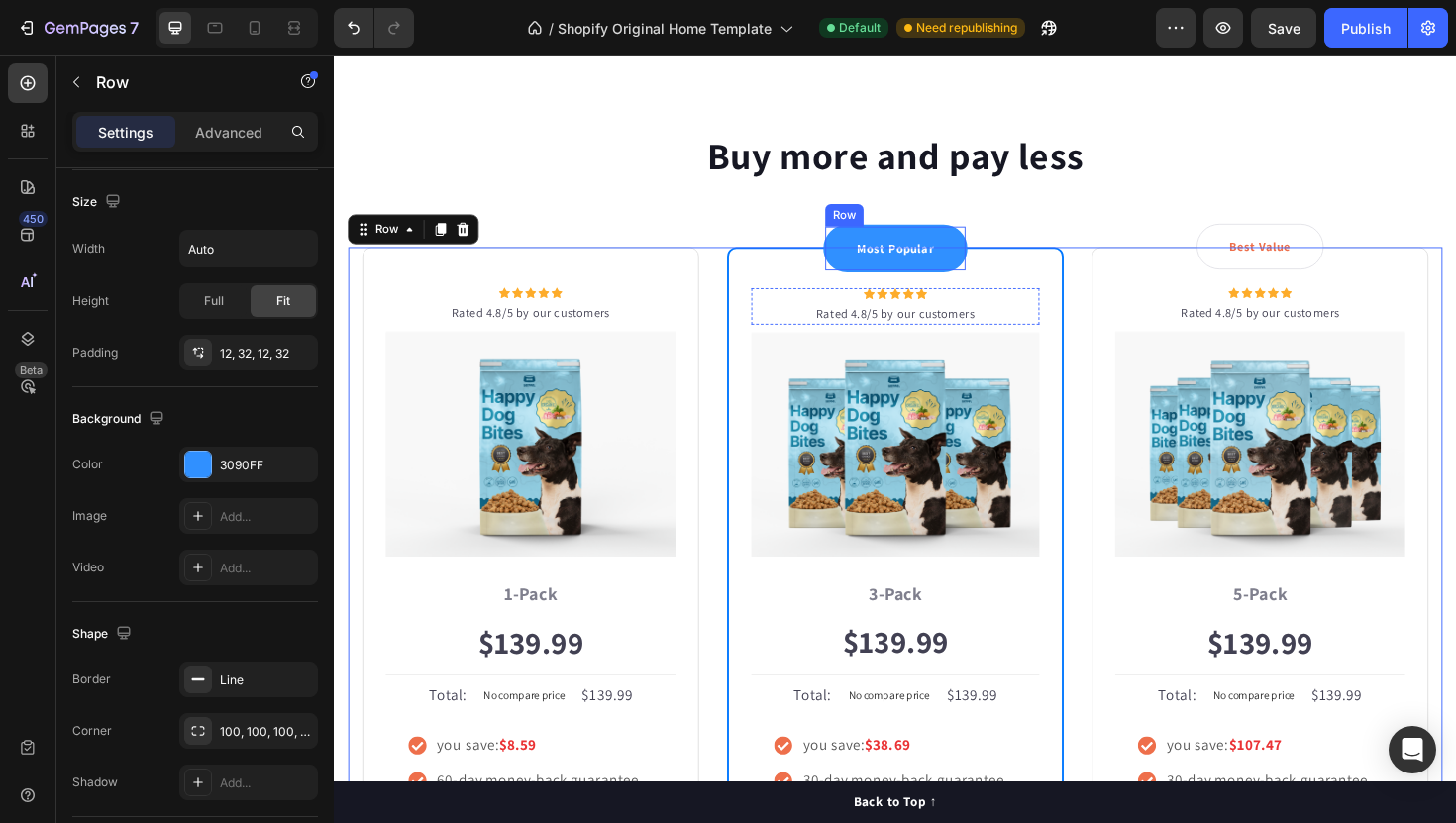 click at bounding box center [198, 464] 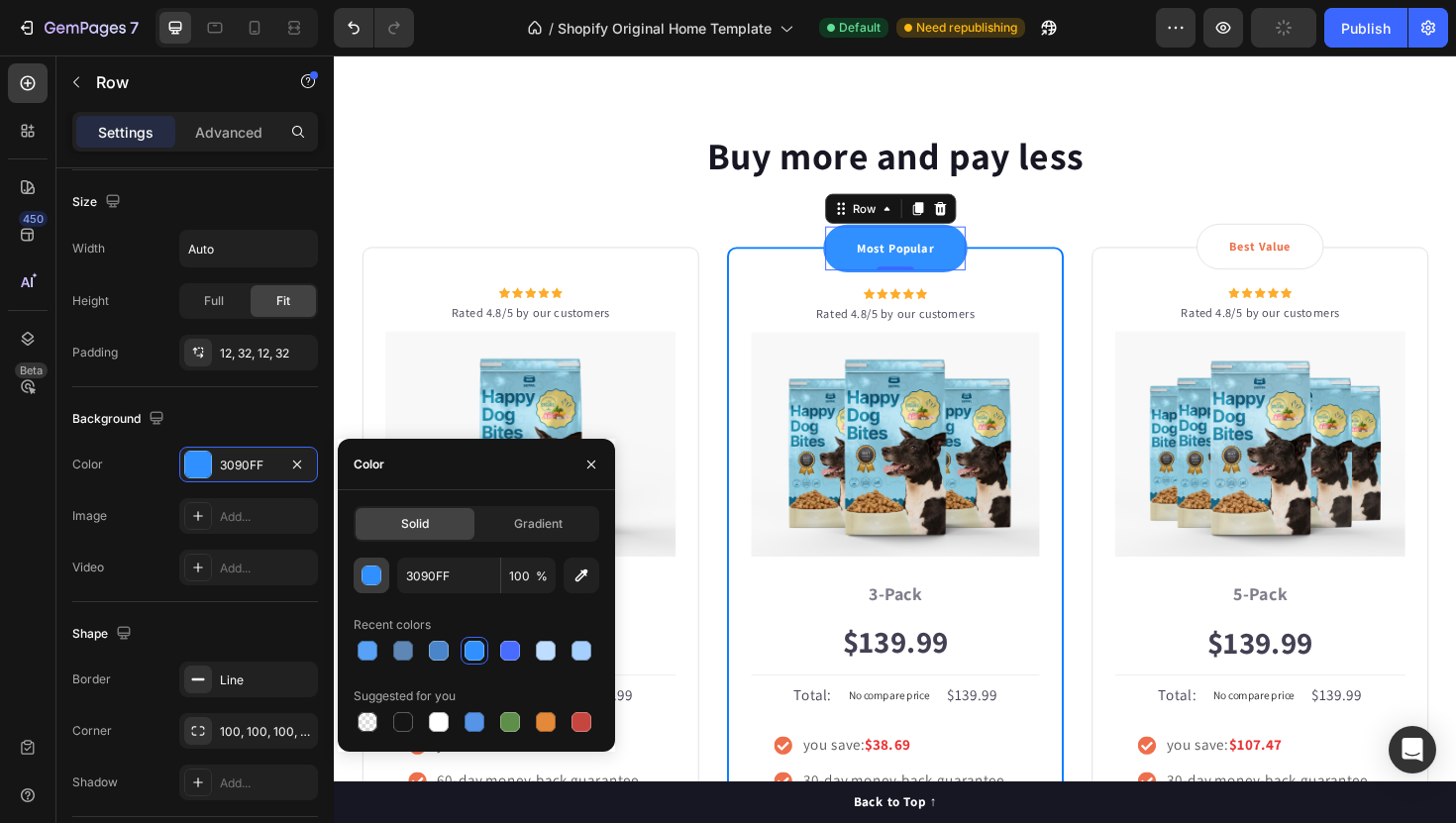 click at bounding box center (372, 576) 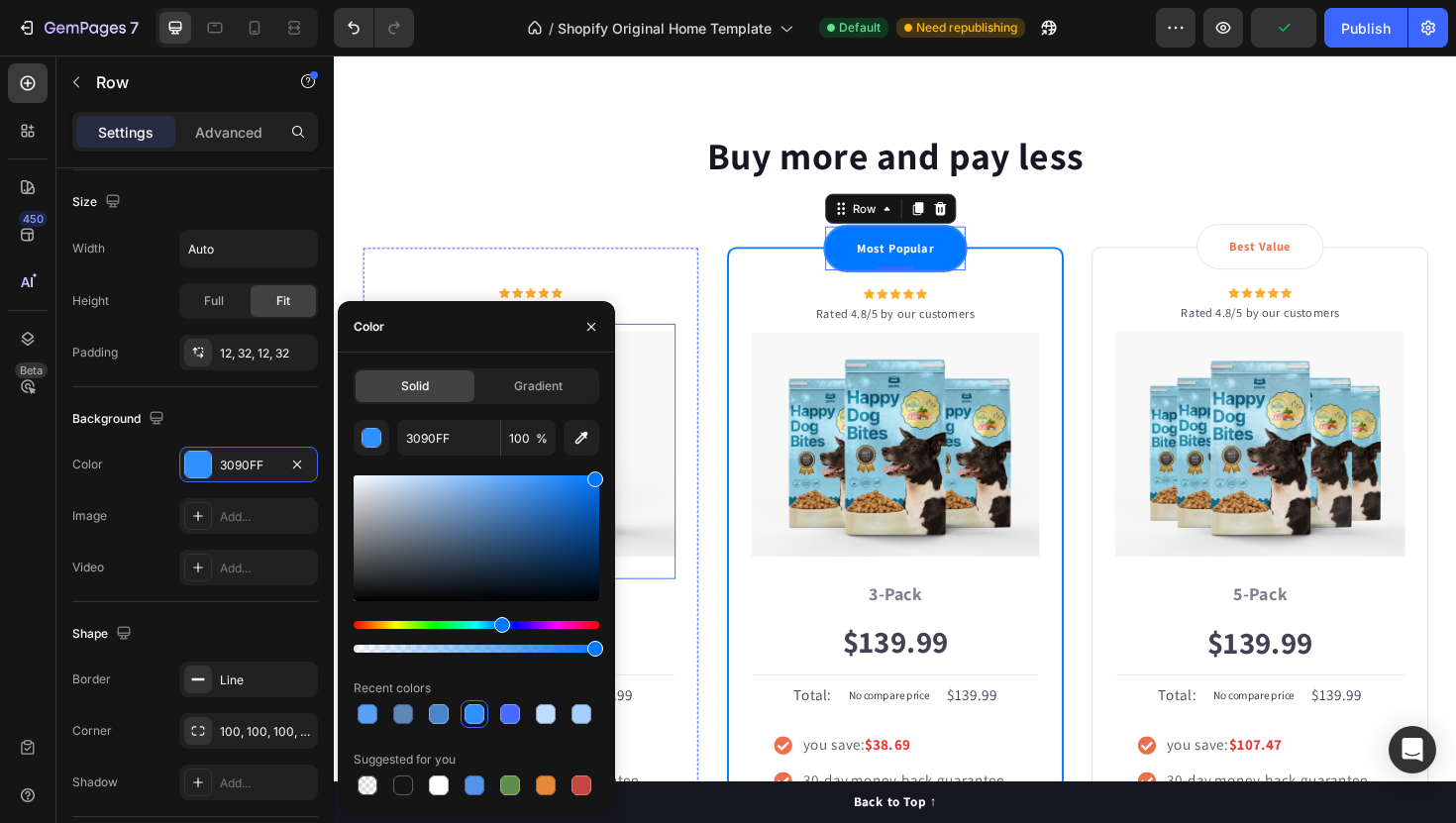 drag, startPoint x: 894, startPoint y: 531, endPoint x: 673, endPoint y: 491, distance: 224.5907 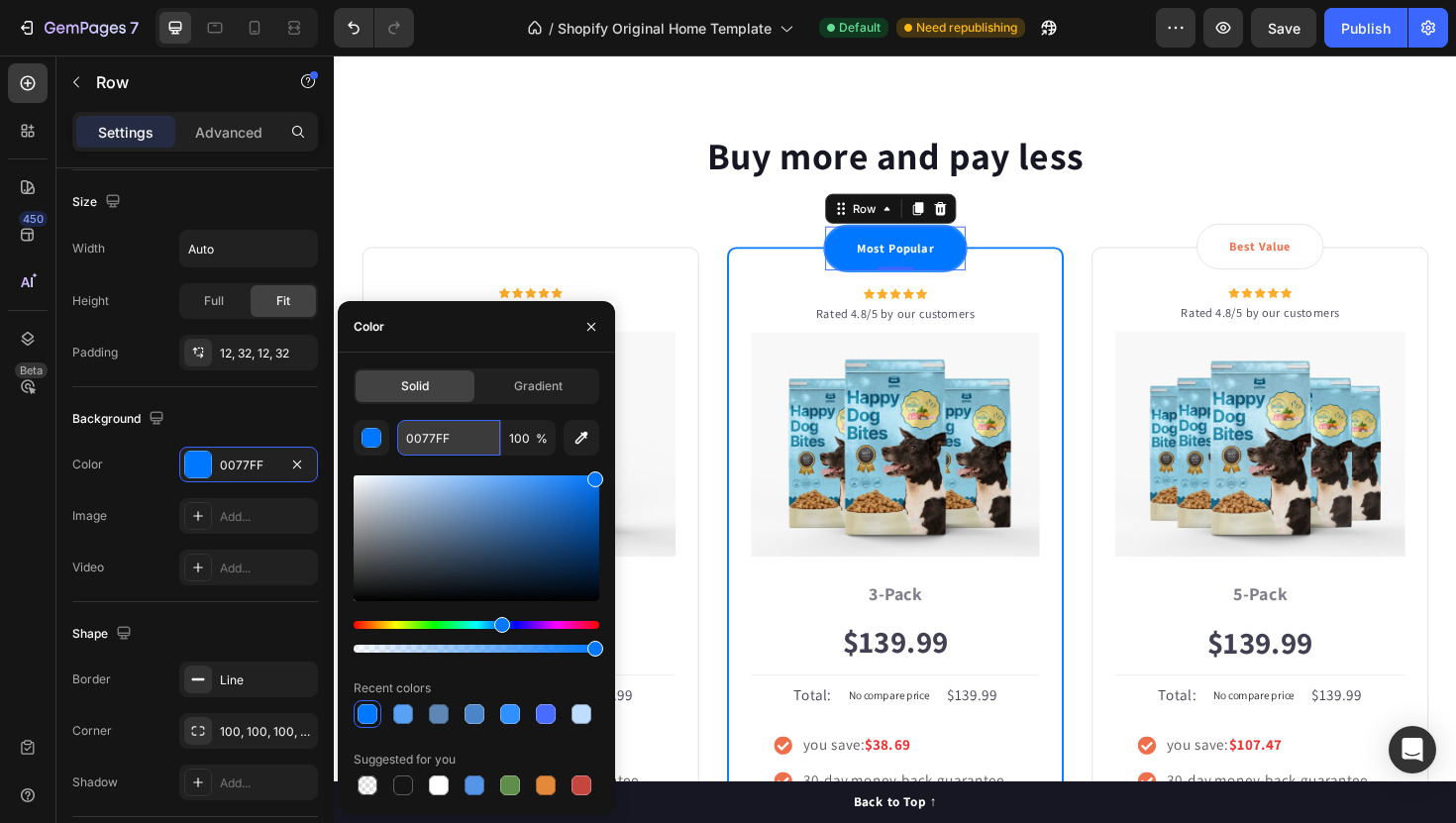 click on "0077FF" at bounding box center (449, 438) 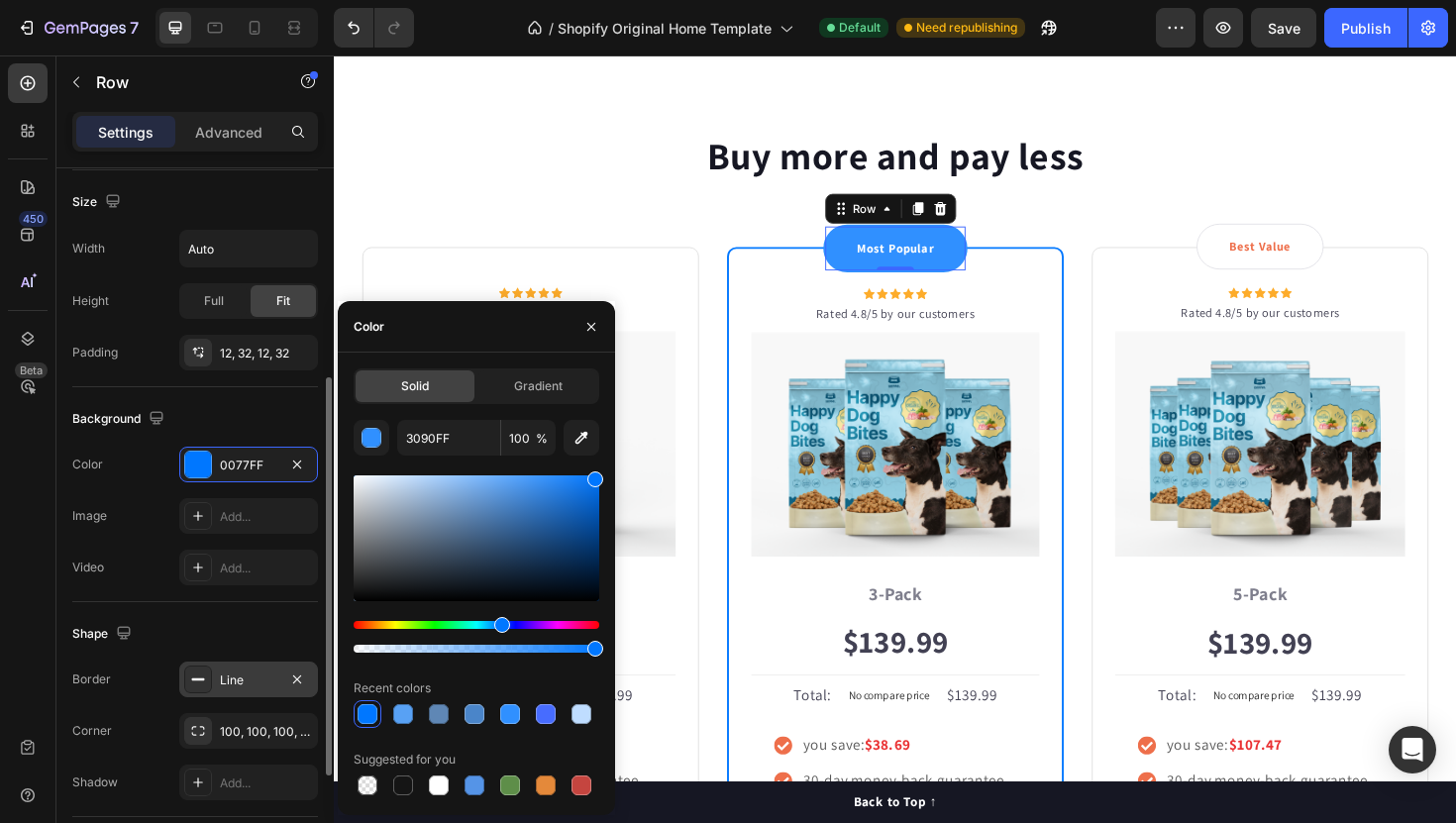 click on "Line" at bounding box center [249, 680] 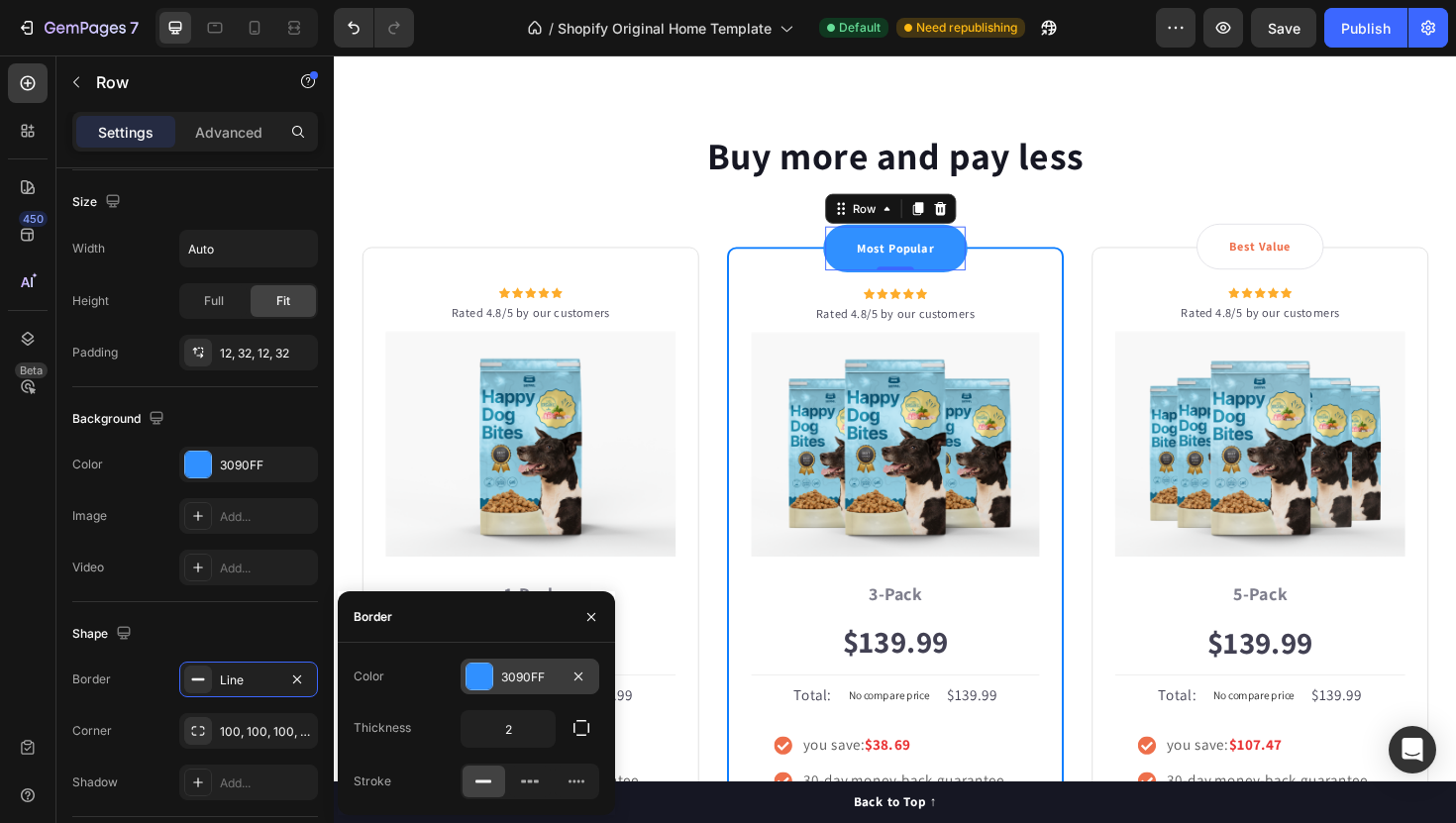 click on "Color 3090FF Thickness 2 Stroke" at bounding box center [476, 729] 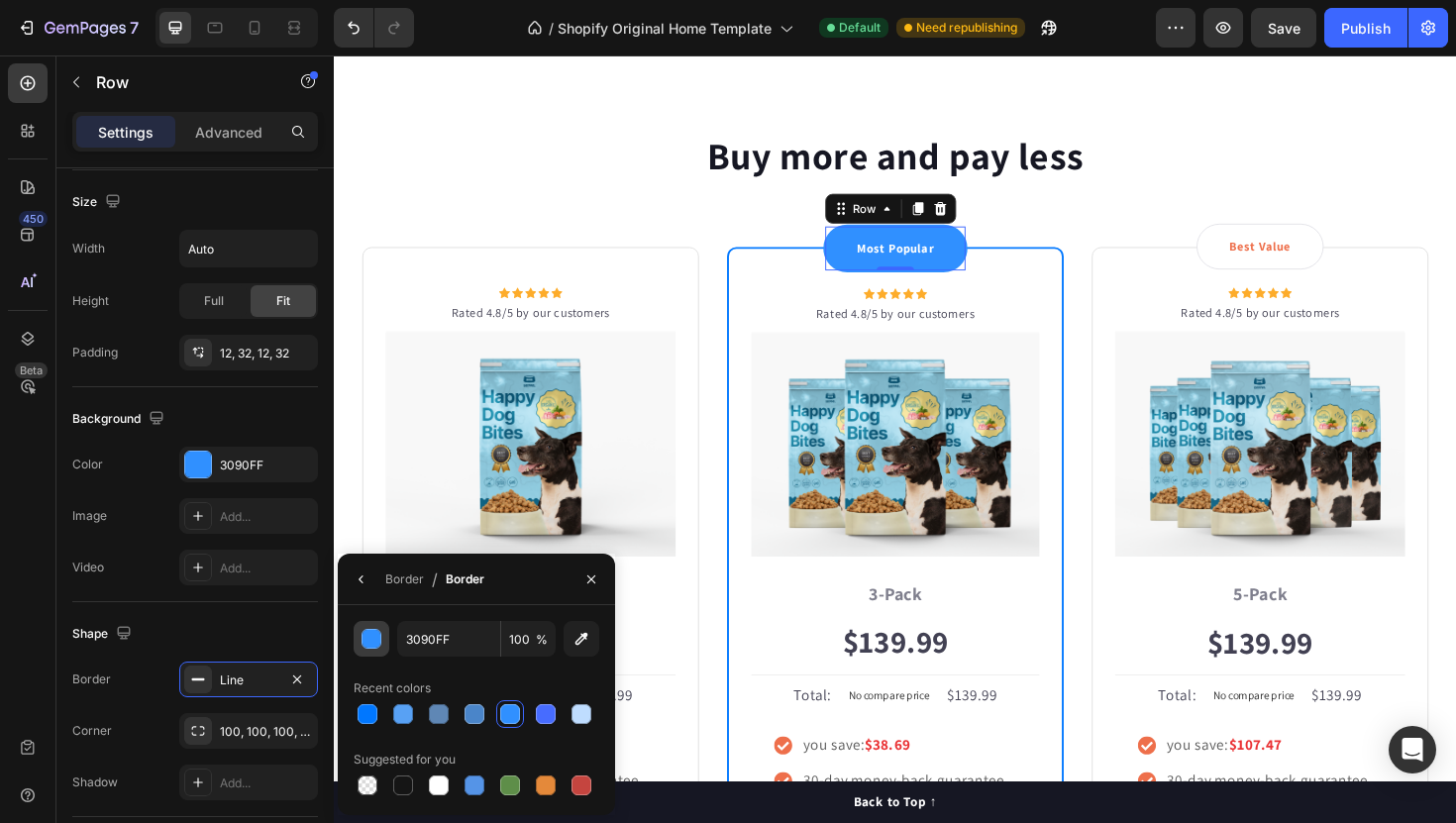 click at bounding box center [371, 639] 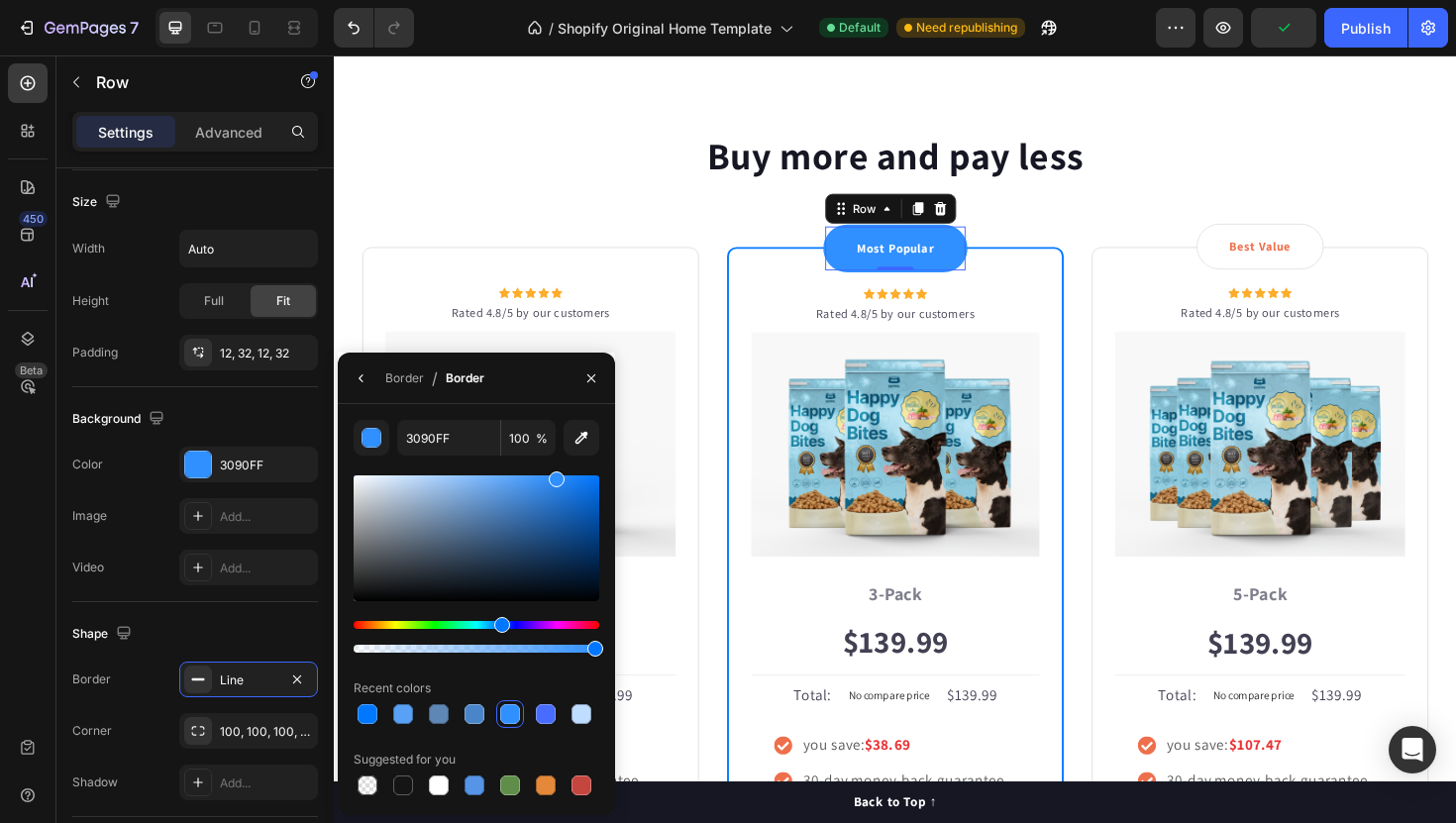 drag, startPoint x: 941, startPoint y: 537, endPoint x: 644, endPoint y: 507, distance: 298.51131 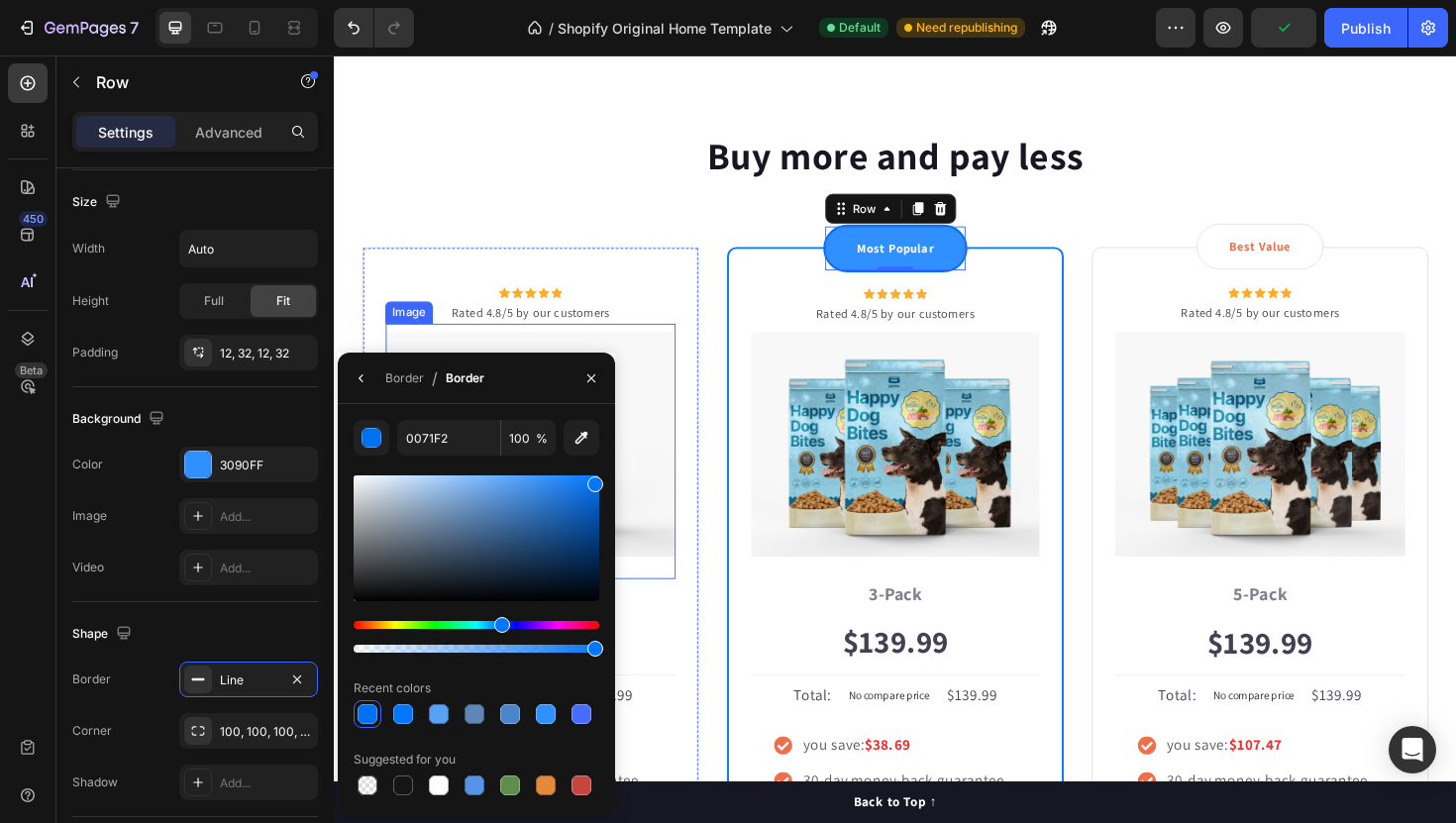 click at bounding box center (595, 484) 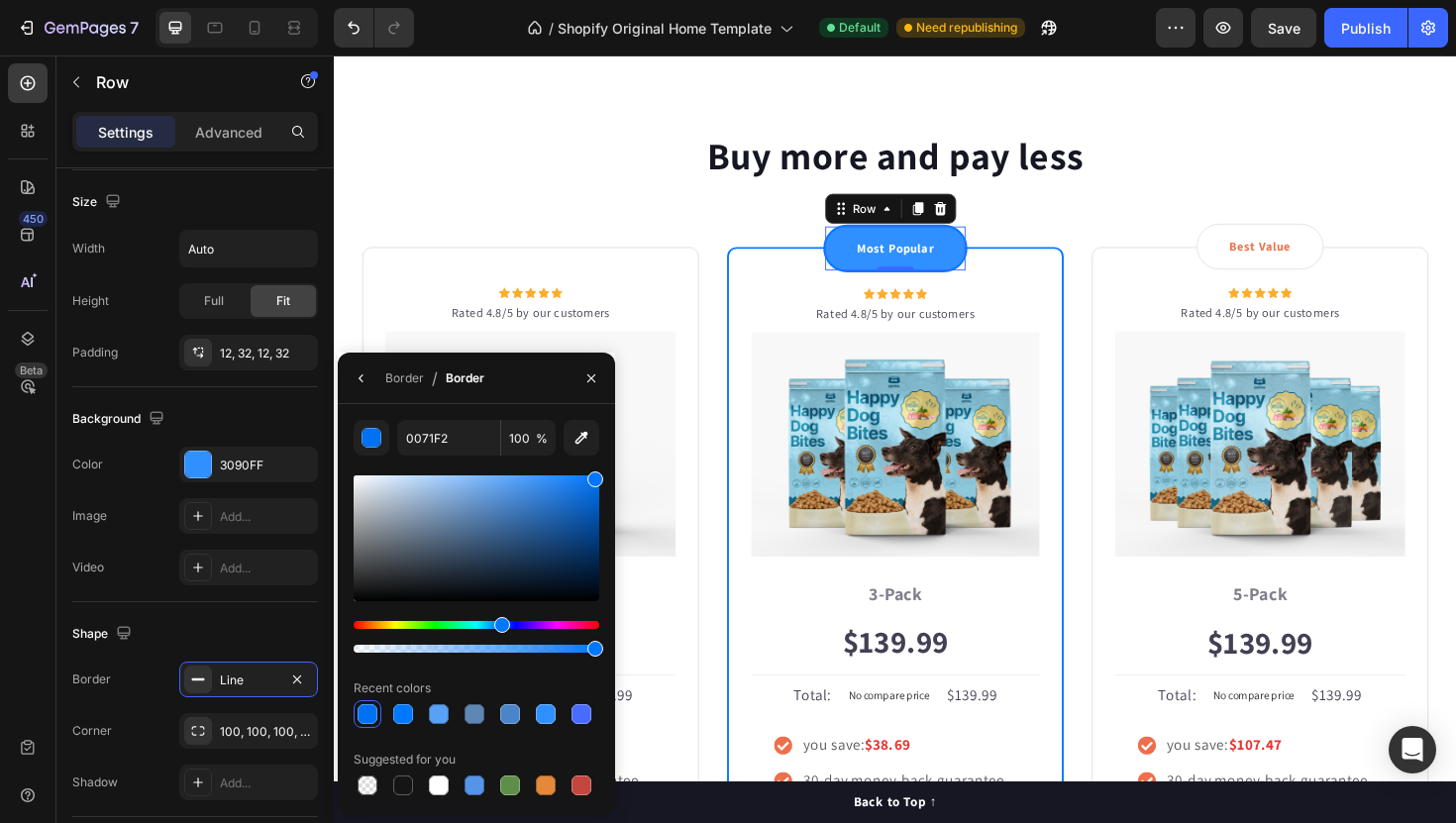 drag, startPoint x: 592, startPoint y: 481, endPoint x: 600, endPoint y: 451, distance: 31.04835 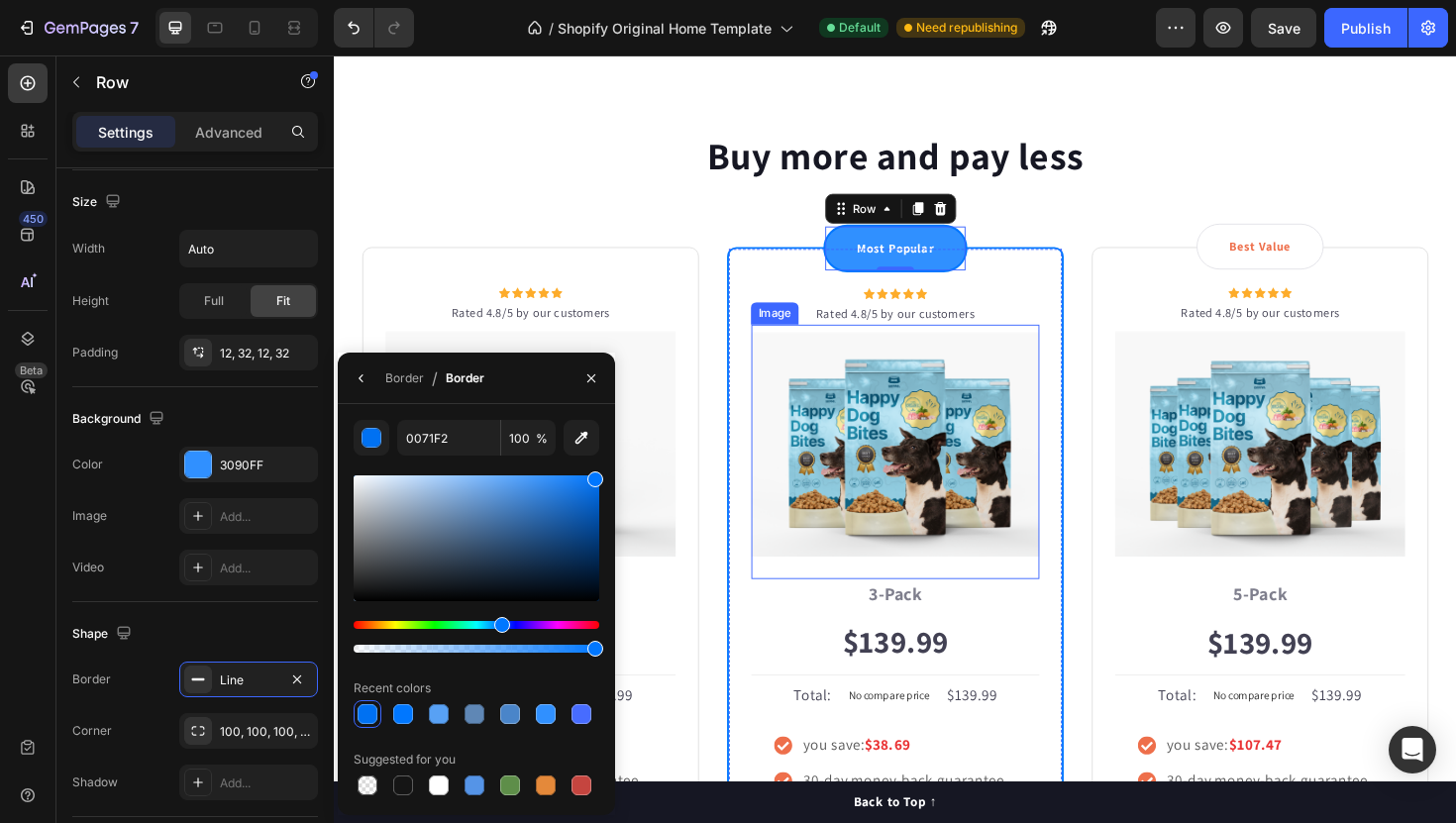 type on "0077FF" 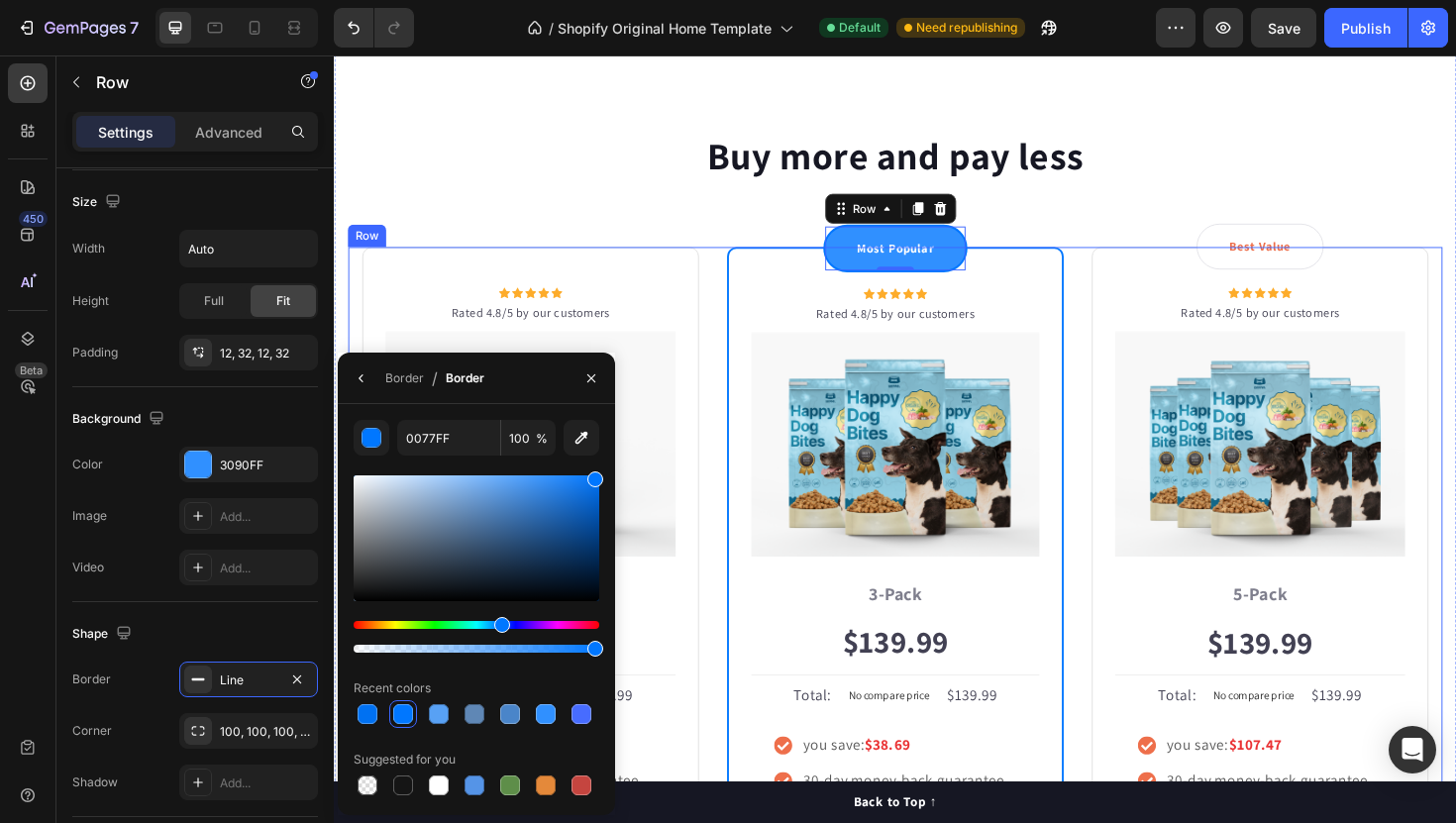 click on "Icon Icon Icon Icon Icon Icon List Hoz Rated 4.8/5 by our customers Text block Row Image Icon Intro Text block Icon Row 1-Pack Text block $139.99 Price Price                Title Line Total: Text block No compare price Price $139.99 Price Price Row you save:  $8.59 60-day money-back guarantee +$2.95 Shipping Item list Add to cart Product Cart Button Image Product Row Most Popular Text block Row   0 Icon Icon Icon Icon Icon Icon List Hoz Rated 4.8/5 by our customers Text block Row Image Icon Most Popular Text block Icon Row 3-Pack Text block $139.99 Price Price                Title Line Total: Text block No compare price Price $139.99 Price Price Row you save:  $38.69 30-day money-back guarantee Free delivery Item list Add to cart Product Cart Button Image Product Row Best Value Text block Row Icon Icon Icon Icon Icon Icon List Hoz Rated 4.8/5 by our customers Text block Row Image Icon Best offer Text block Icon Row 5-Pack Text block $139.99 Price Price                Title Line Total: Text block Price $139.99" at bounding box center (928, 638) 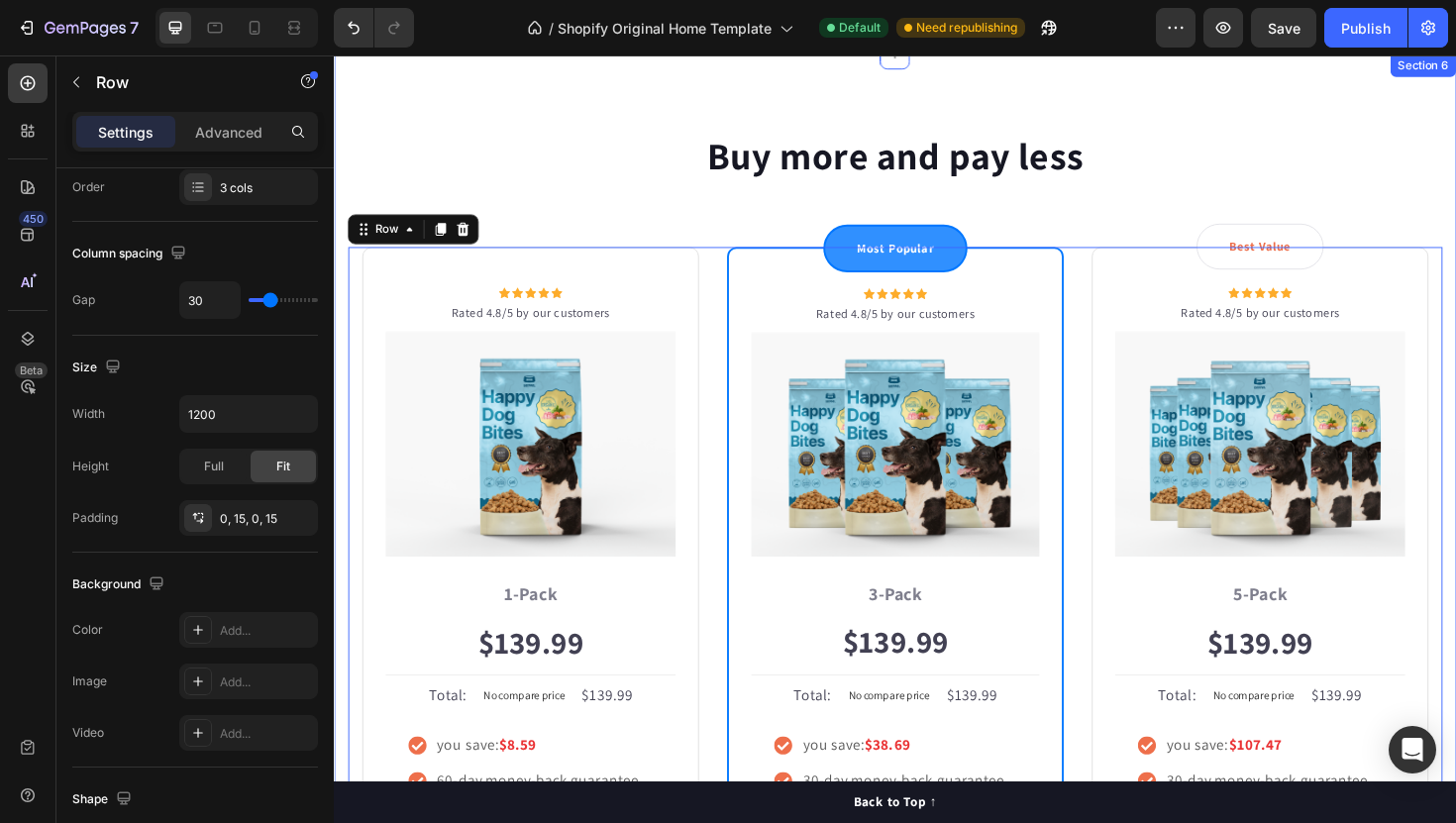 click on "Buy more and pay less Heading Row Icon Icon Icon Icon Icon Icon List Hoz Rated 4.8/5 by our customers Text block Row Image Icon Intro Text block Icon Row 1-Pack Text block $139.99 Price Price                Title Line Total: Text block No compare price Price $139.99 Price Price Row you save:  $8.59 60-day money-back guarantee +$2.95 Shipping Item list Add to cart Product Cart Button Image Product Row Most Popular Text block Row Icon Icon Icon Icon Icon Icon List Hoz Rated 4.8/5 by our customers Text block Row Image Icon Most Popular Text block Icon Row 3-Pack Text block $139.99 Price Price                Title Line Total: Text block No compare price Price $139.99 Price Price Row you save:  $38.69 30-day money-back guarantee Free delivery Item list Add to cart Product Cart Button Image Product Row Best Value Text block Row Icon Icon Icon Icon Icon Icon List Hoz Rated 4.8/5 by our customers Text block Row Image Icon Best offer Text block Icon Row 5-Pack Text block $139.99 Price Price                Title Line" at bounding box center (928, 575) 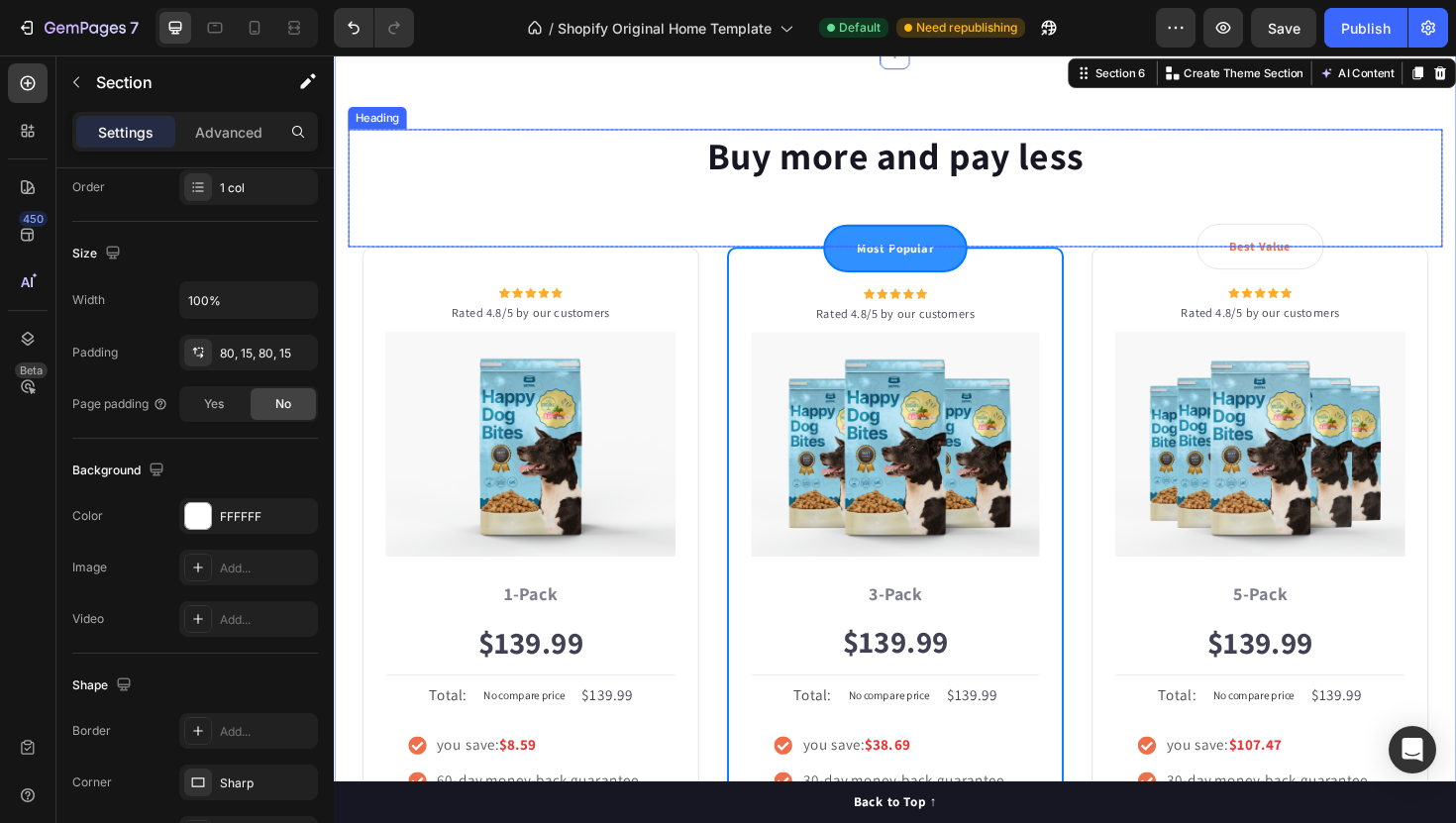 scroll, scrollTop: 0, scrollLeft: 0, axis: both 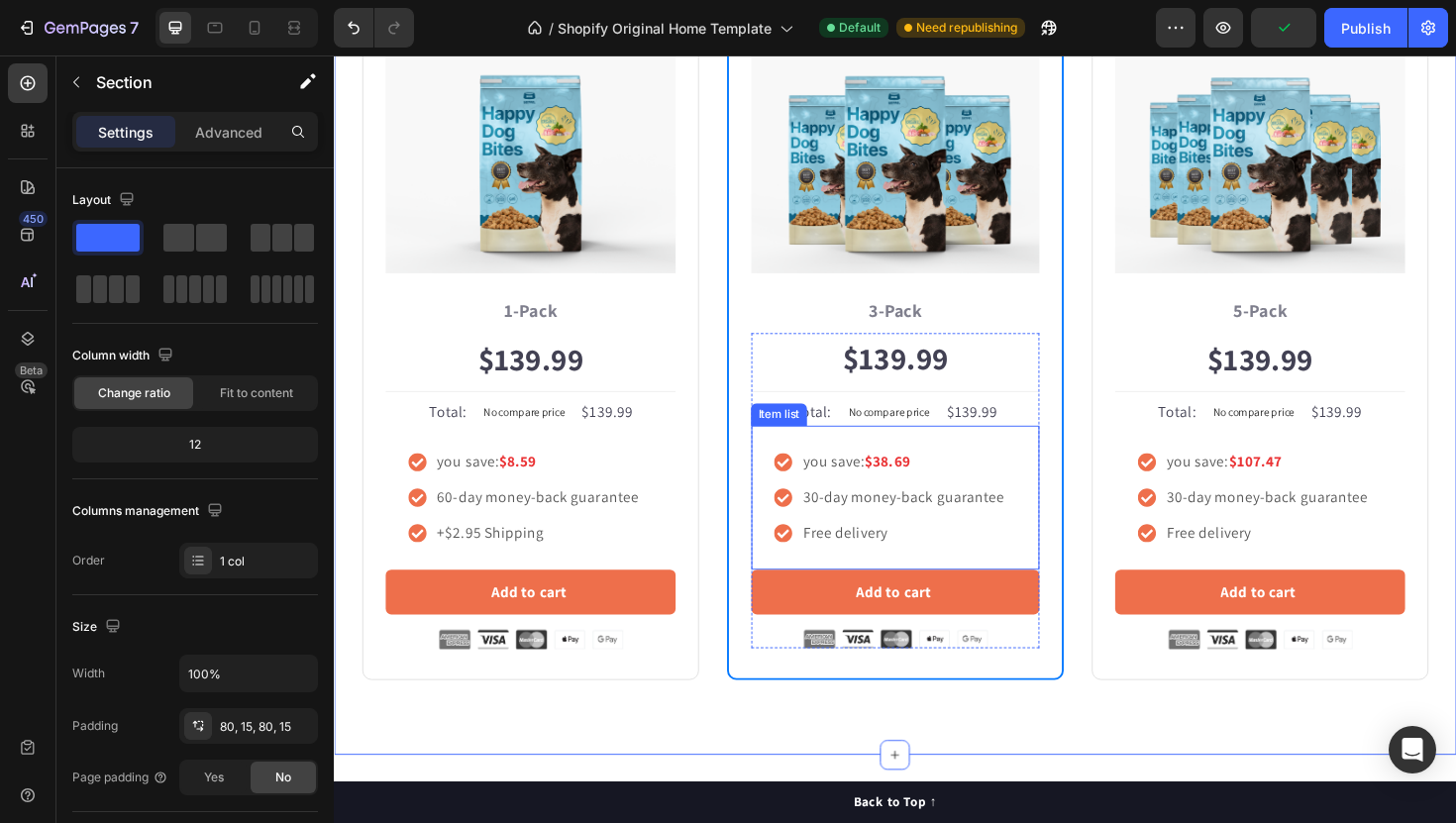click 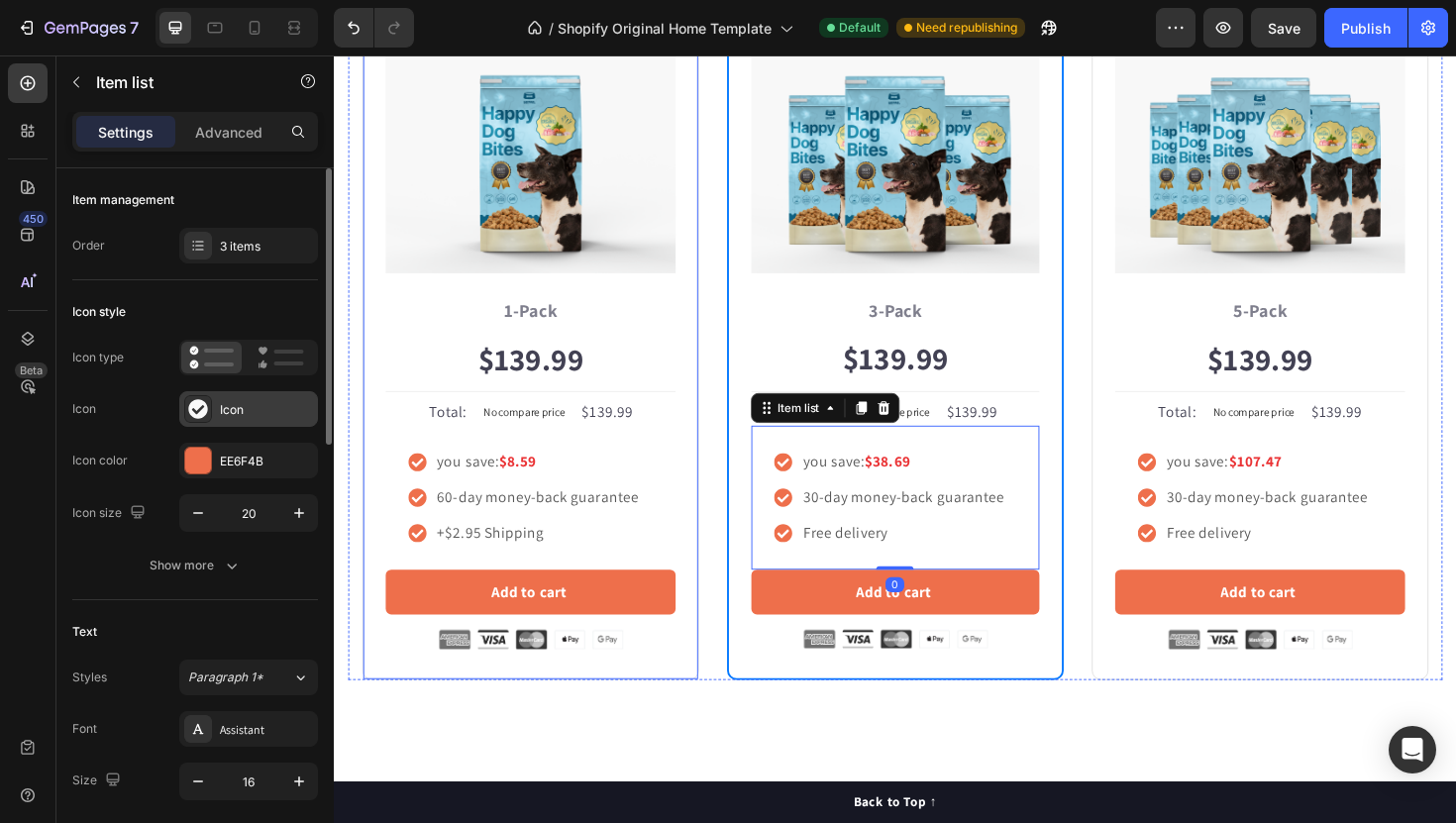 click on "Icon" at bounding box center (249, 409) 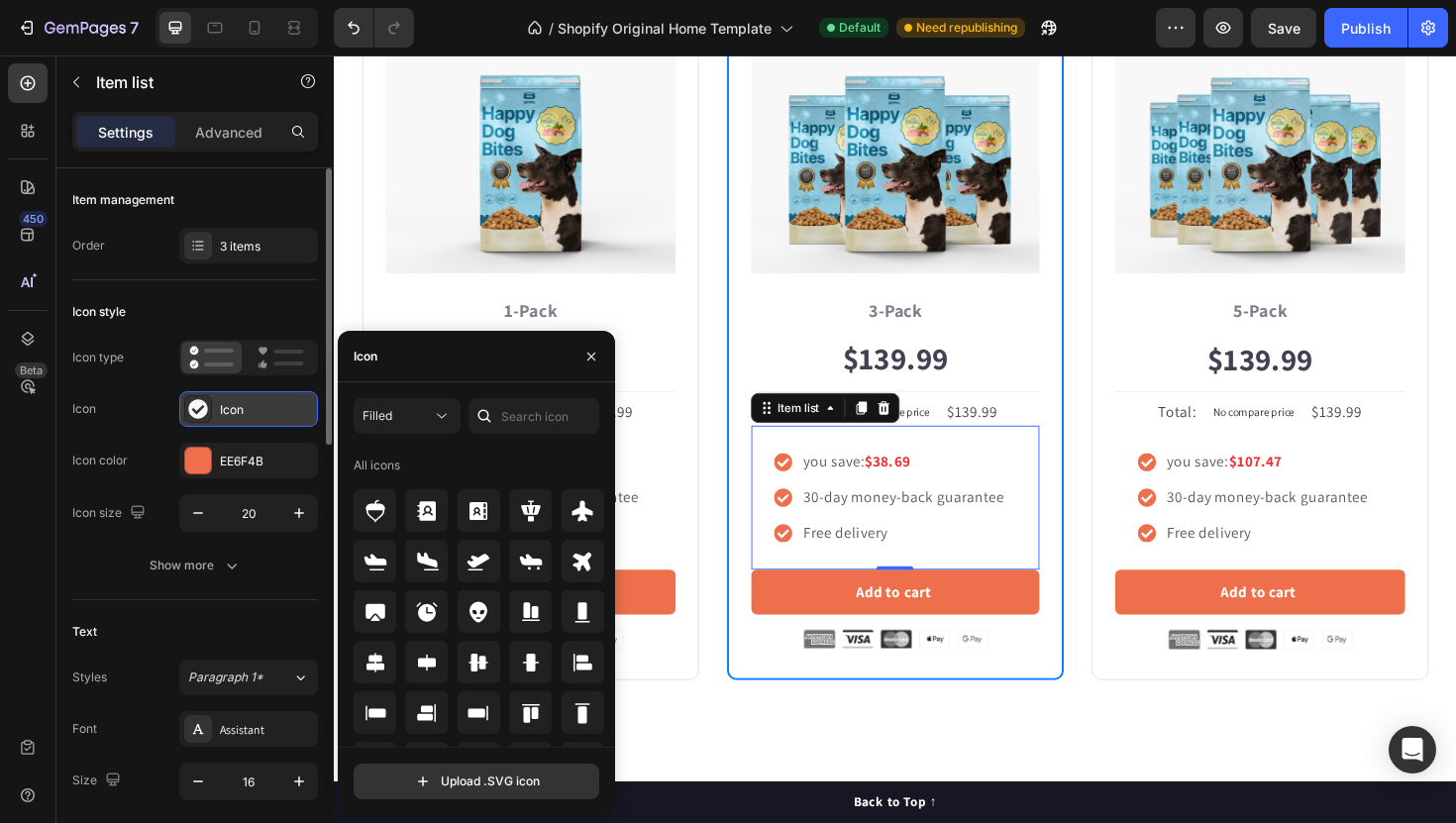 click at bounding box center [198, 409] 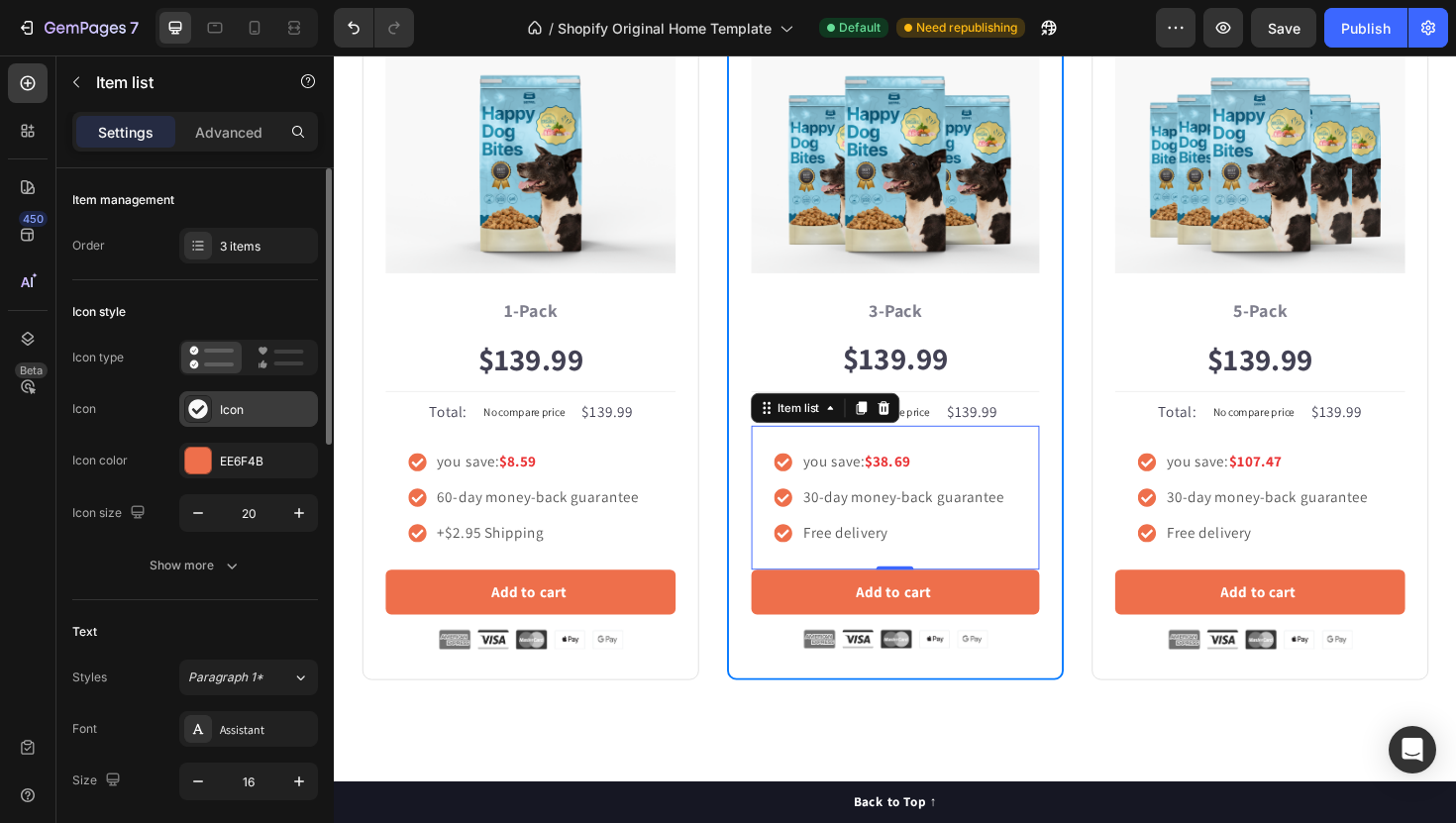 click at bounding box center (198, 409) 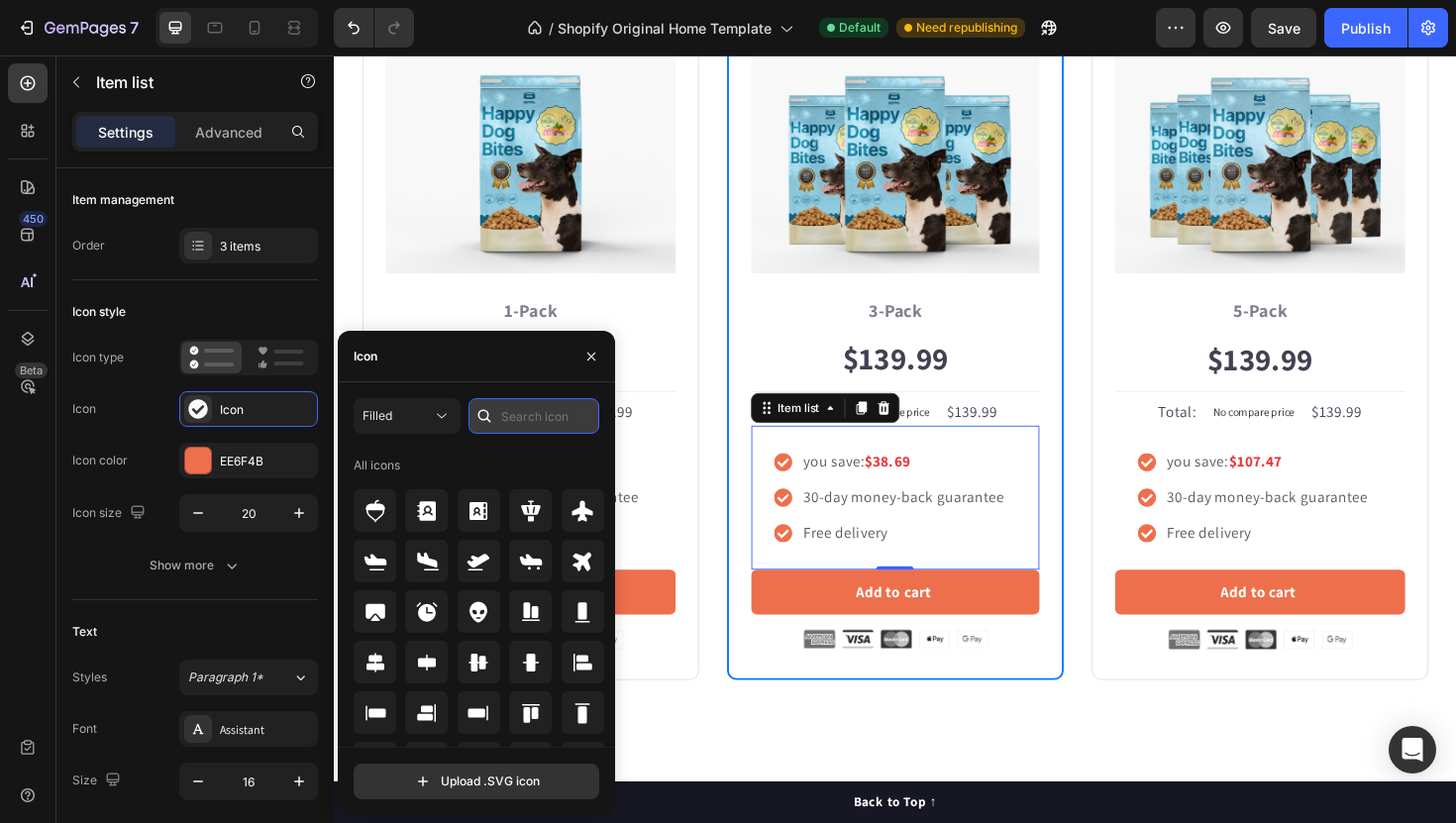 click at bounding box center (534, 416) 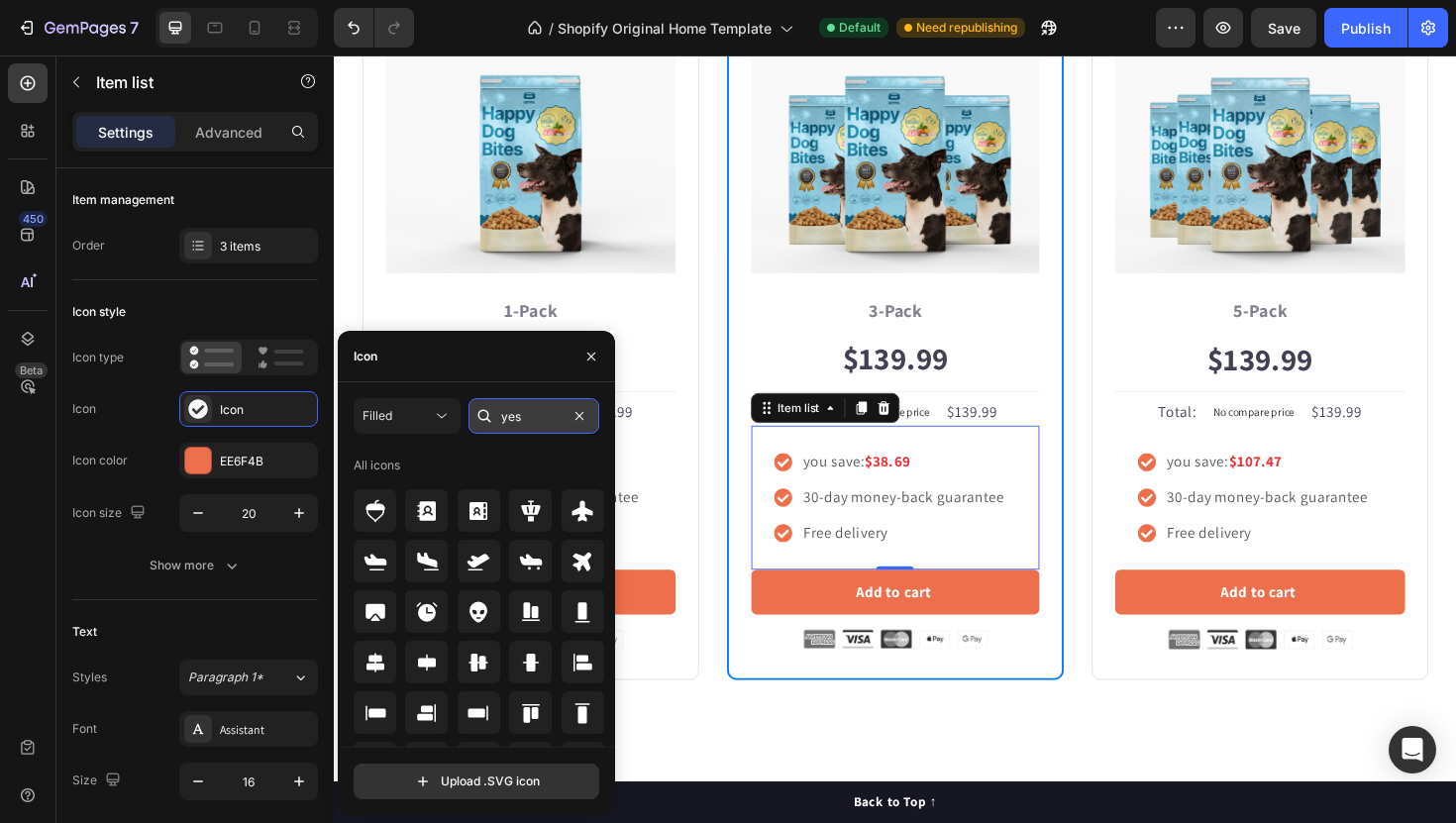 type on "yes" 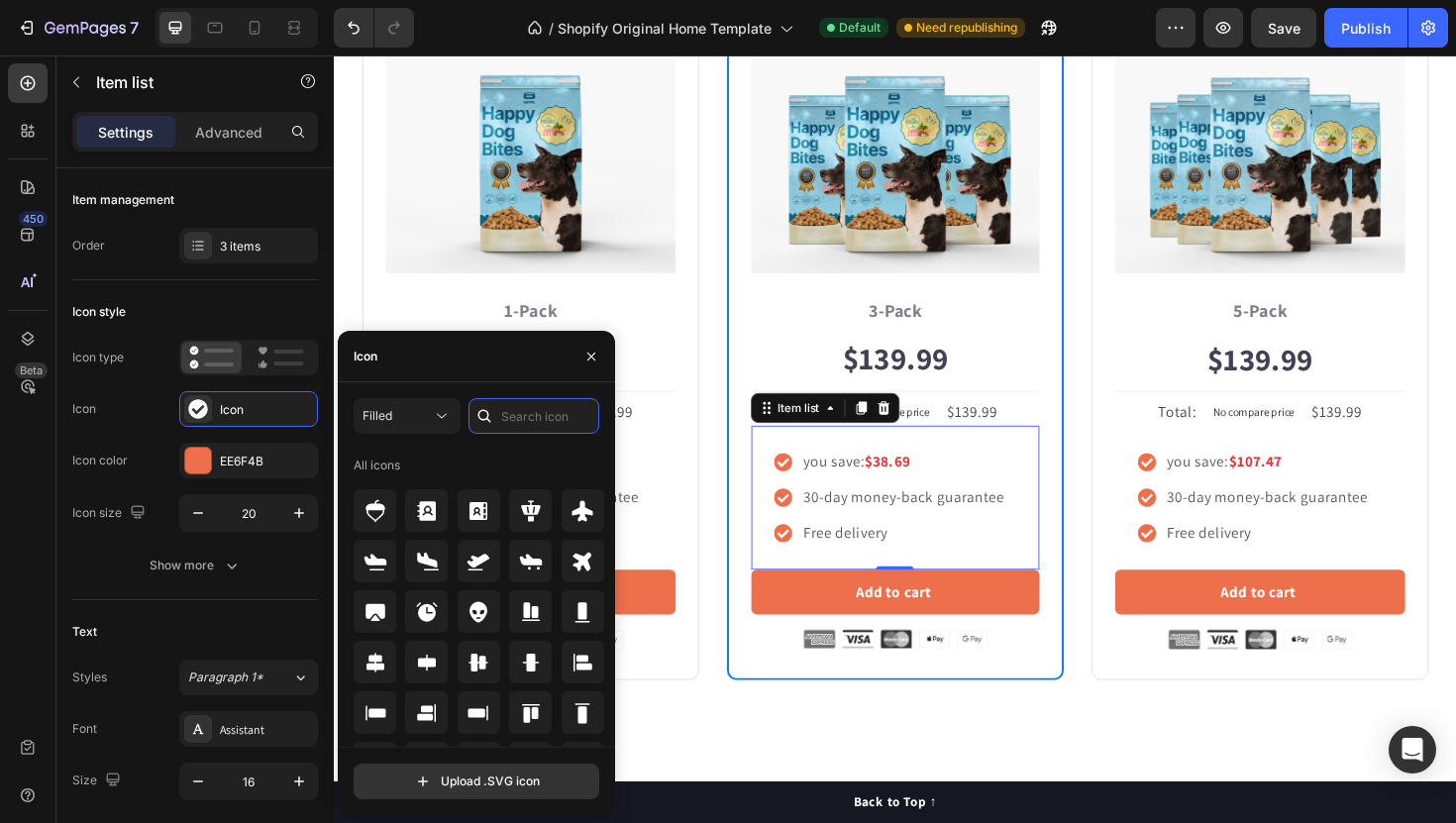 click at bounding box center (534, 416) 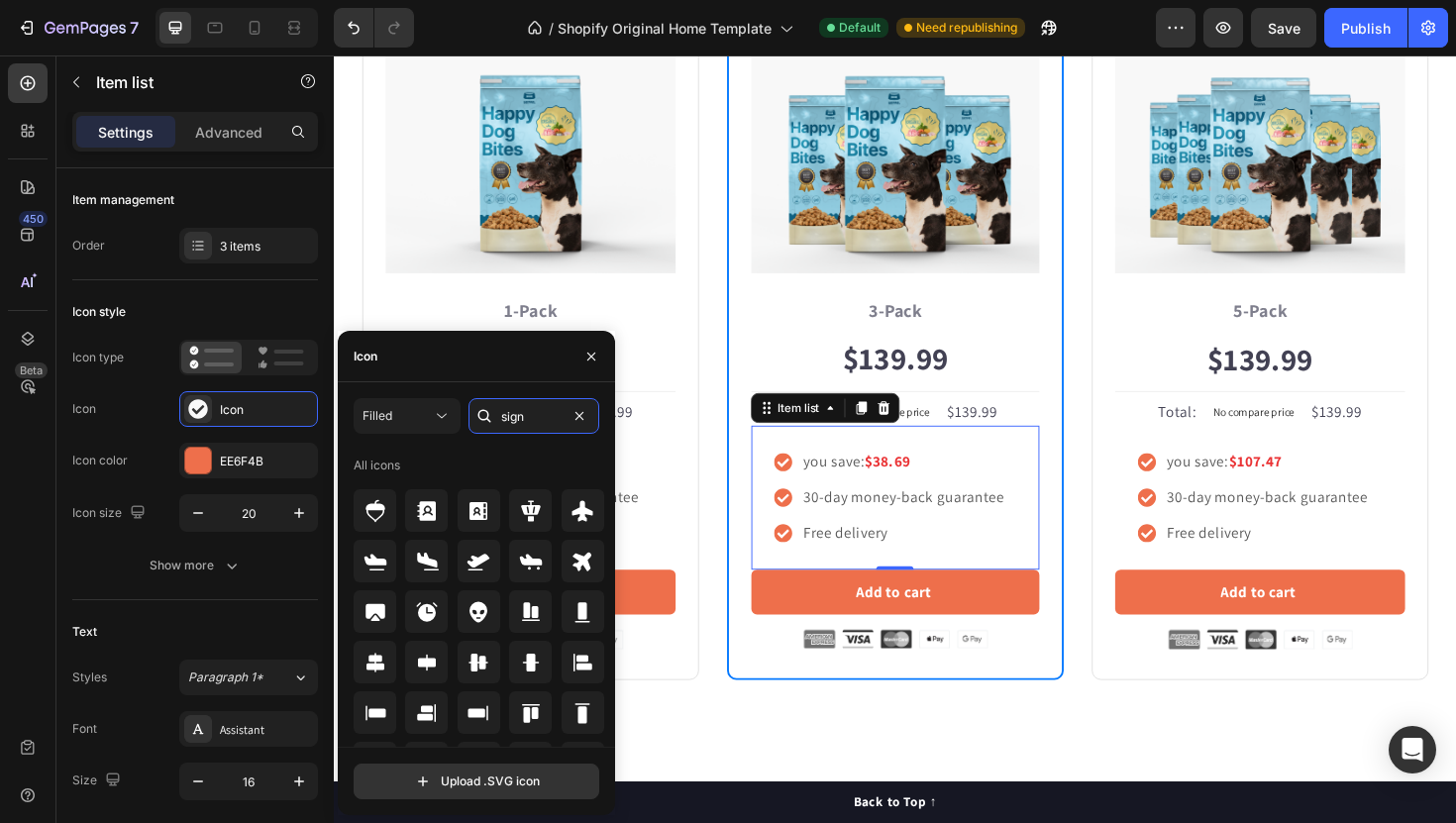 type on "sign" 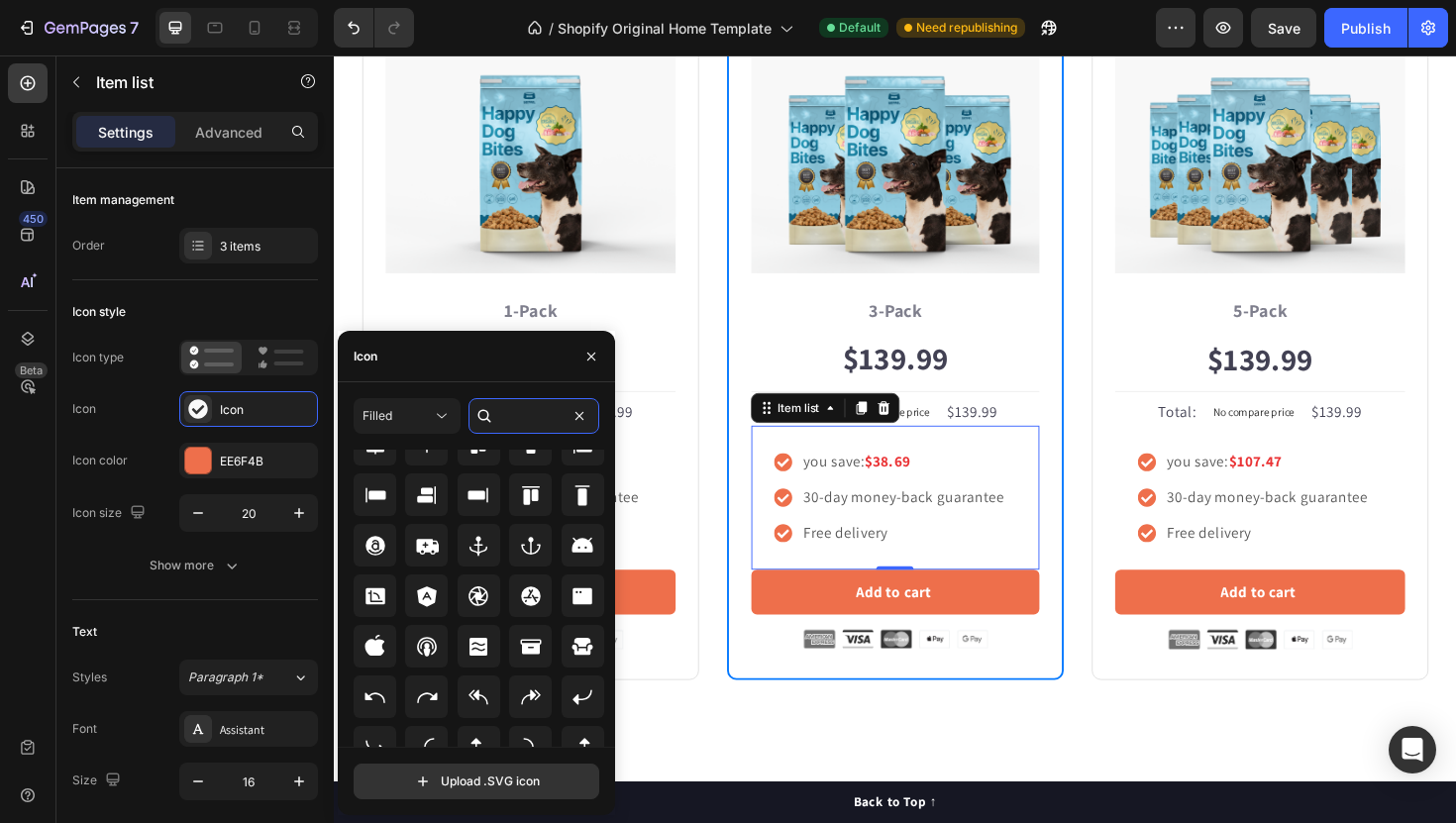 scroll, scrollTop: 0, scrollLeft: 0, axis: both 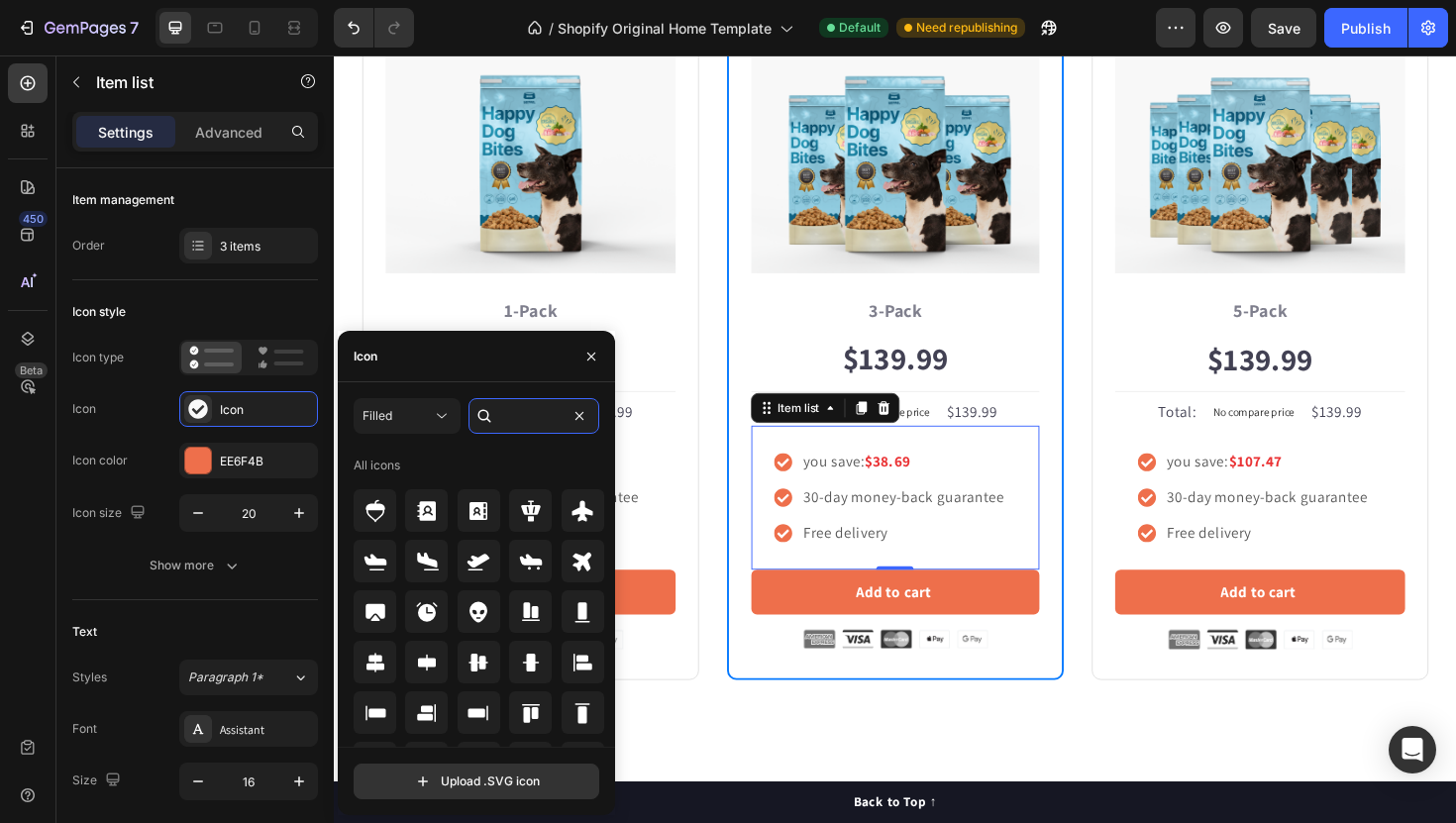 type on "h" 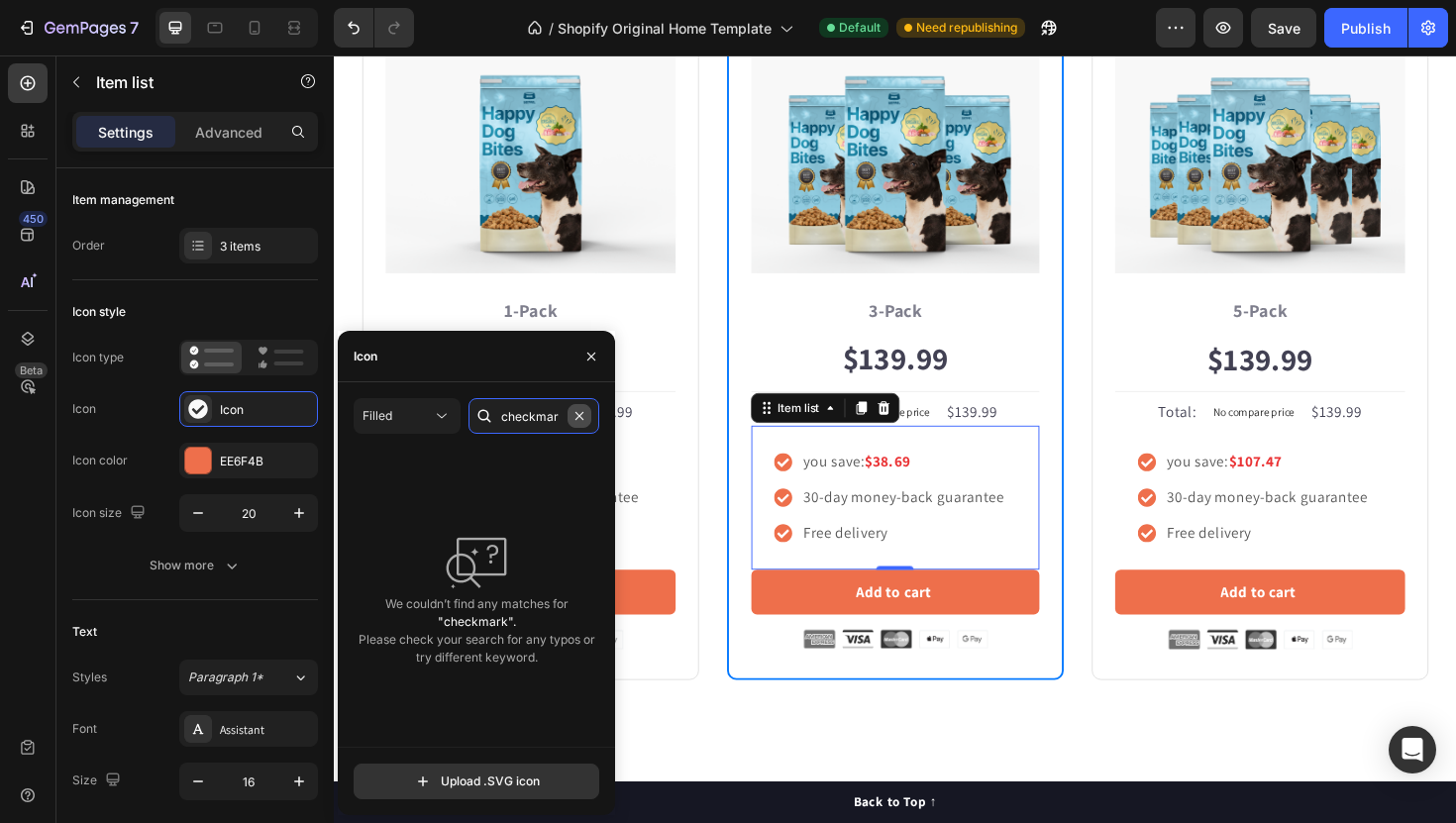 scroll, scrollTop: 0, scrollLeft: 0, axis: both 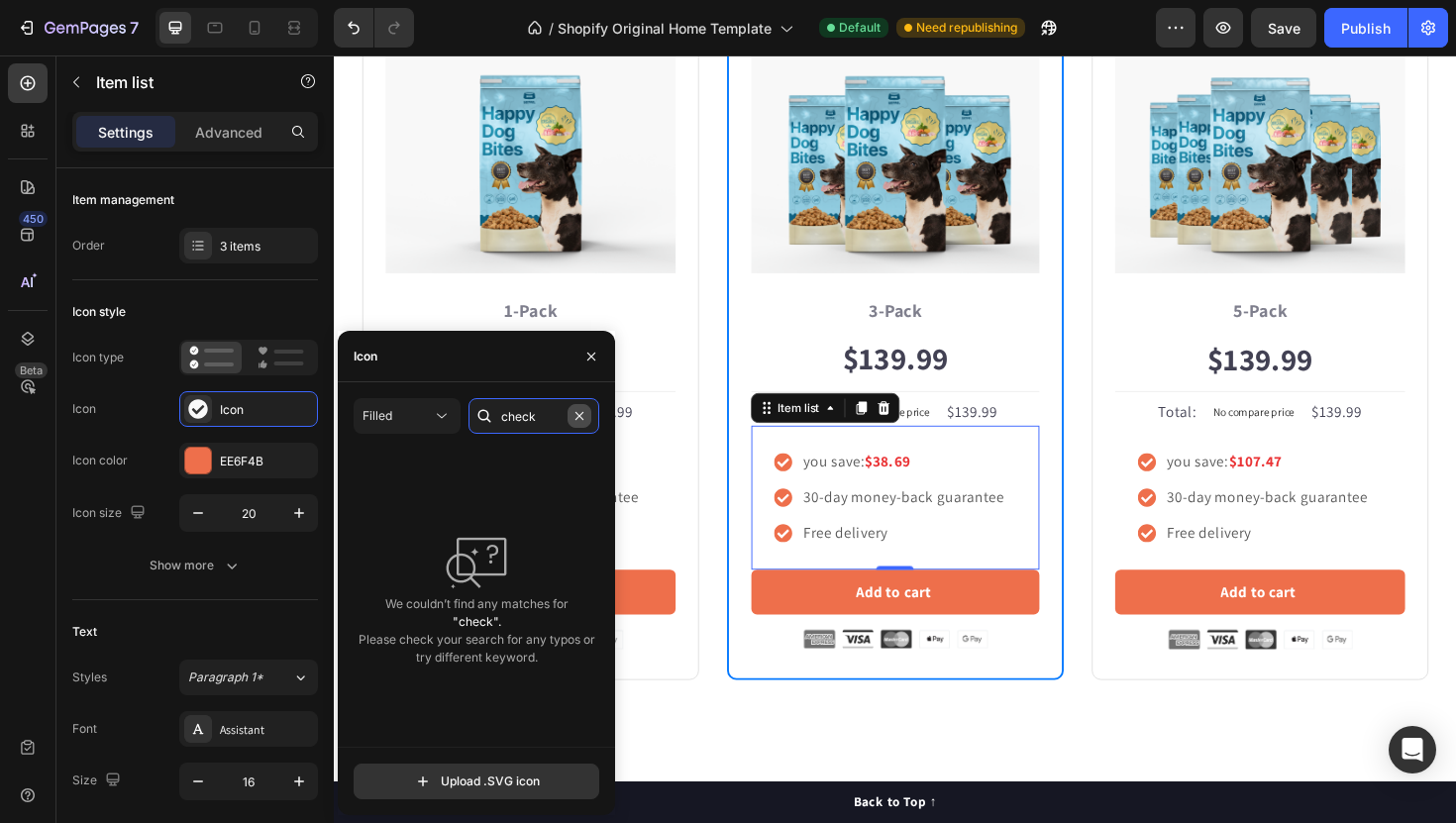 type on "check" 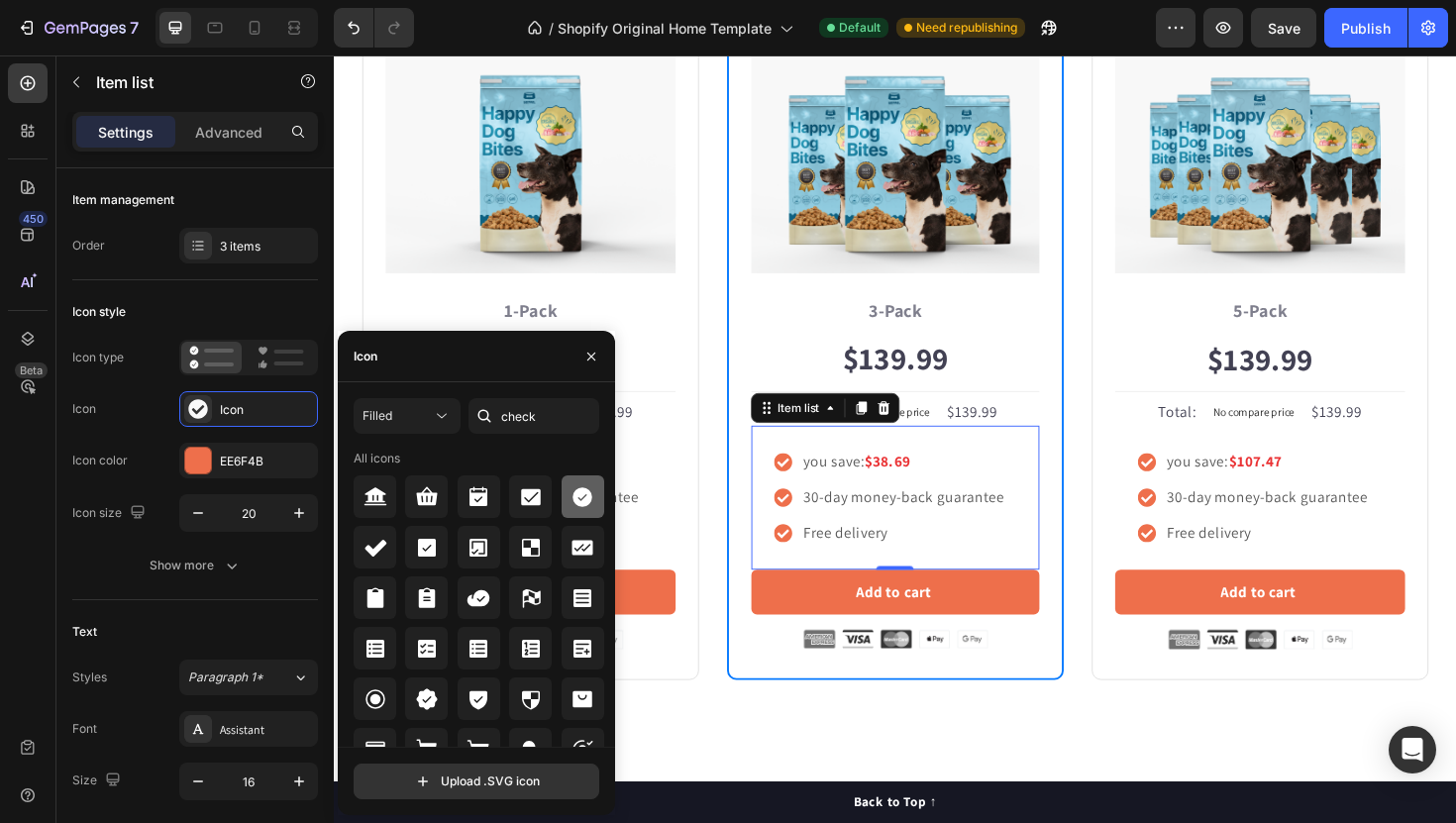 click 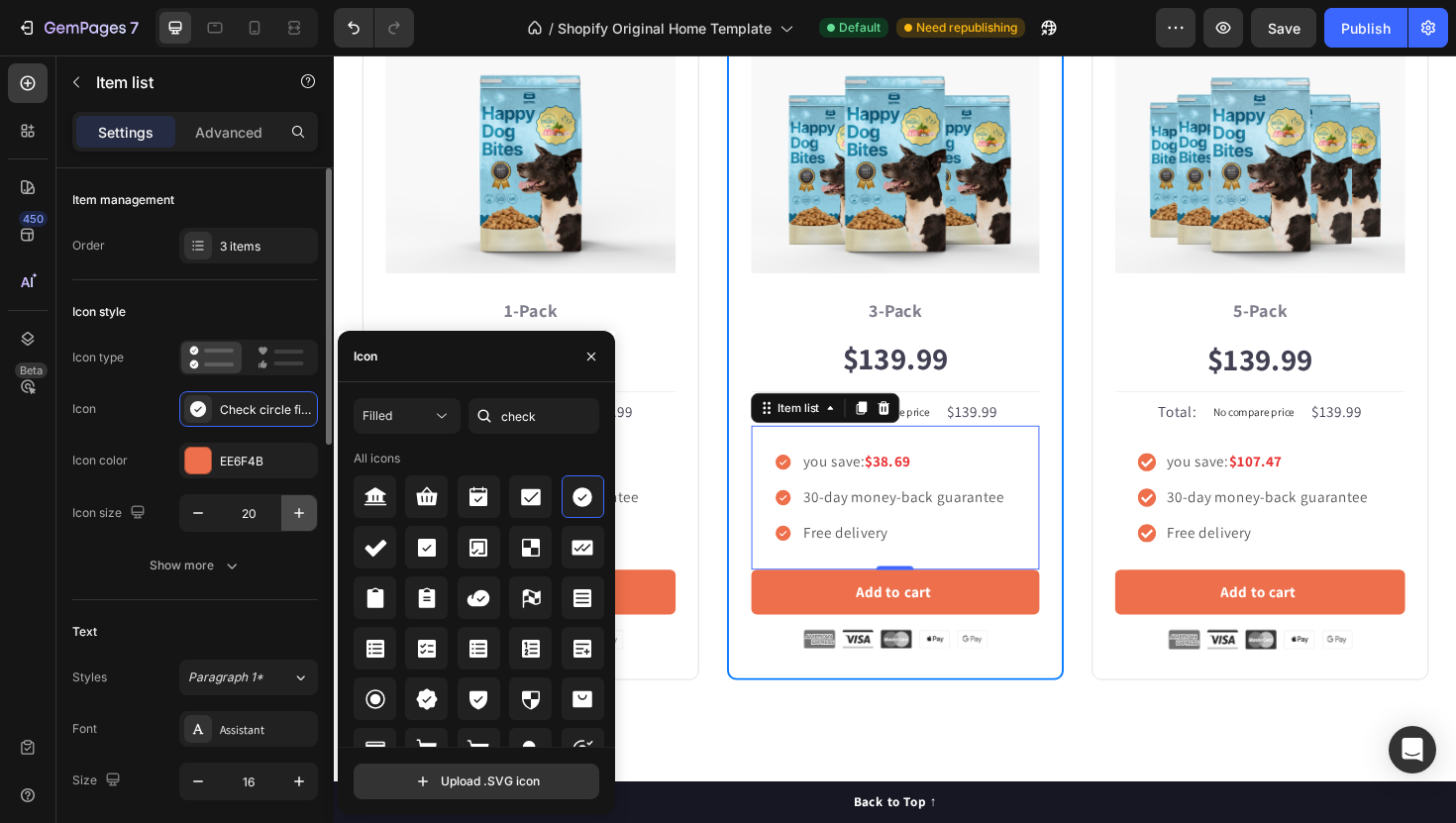 click 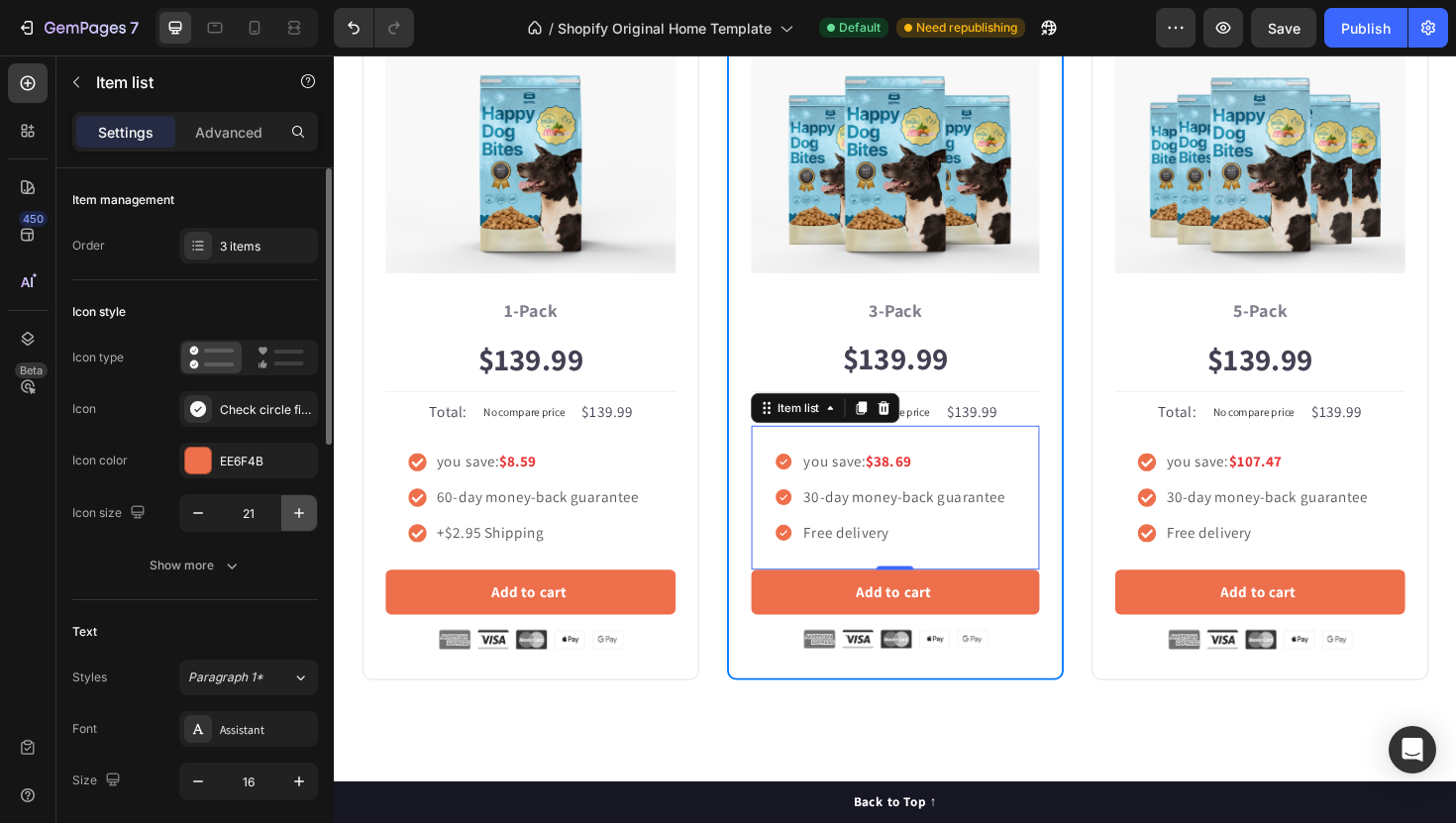 click 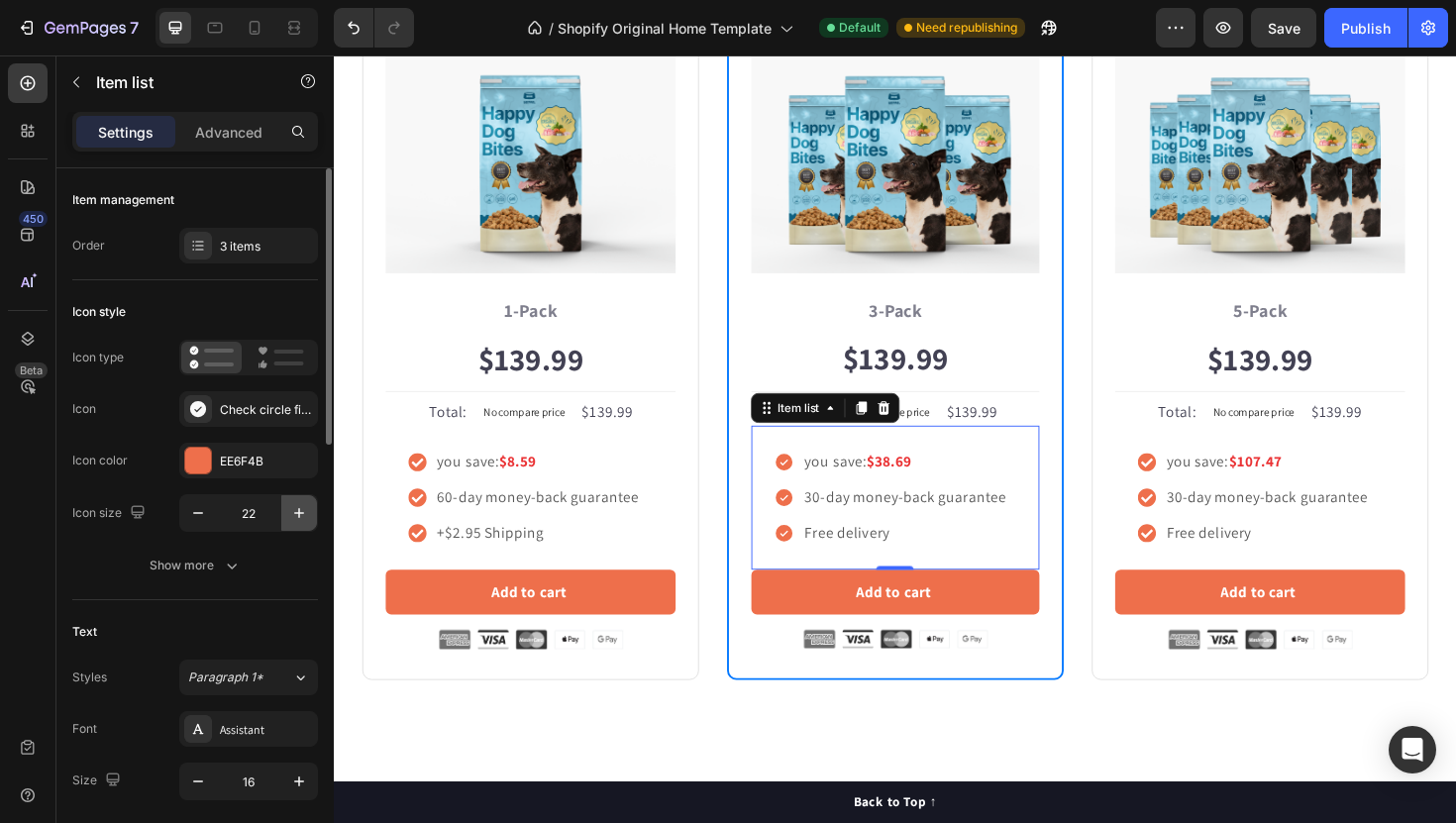 click 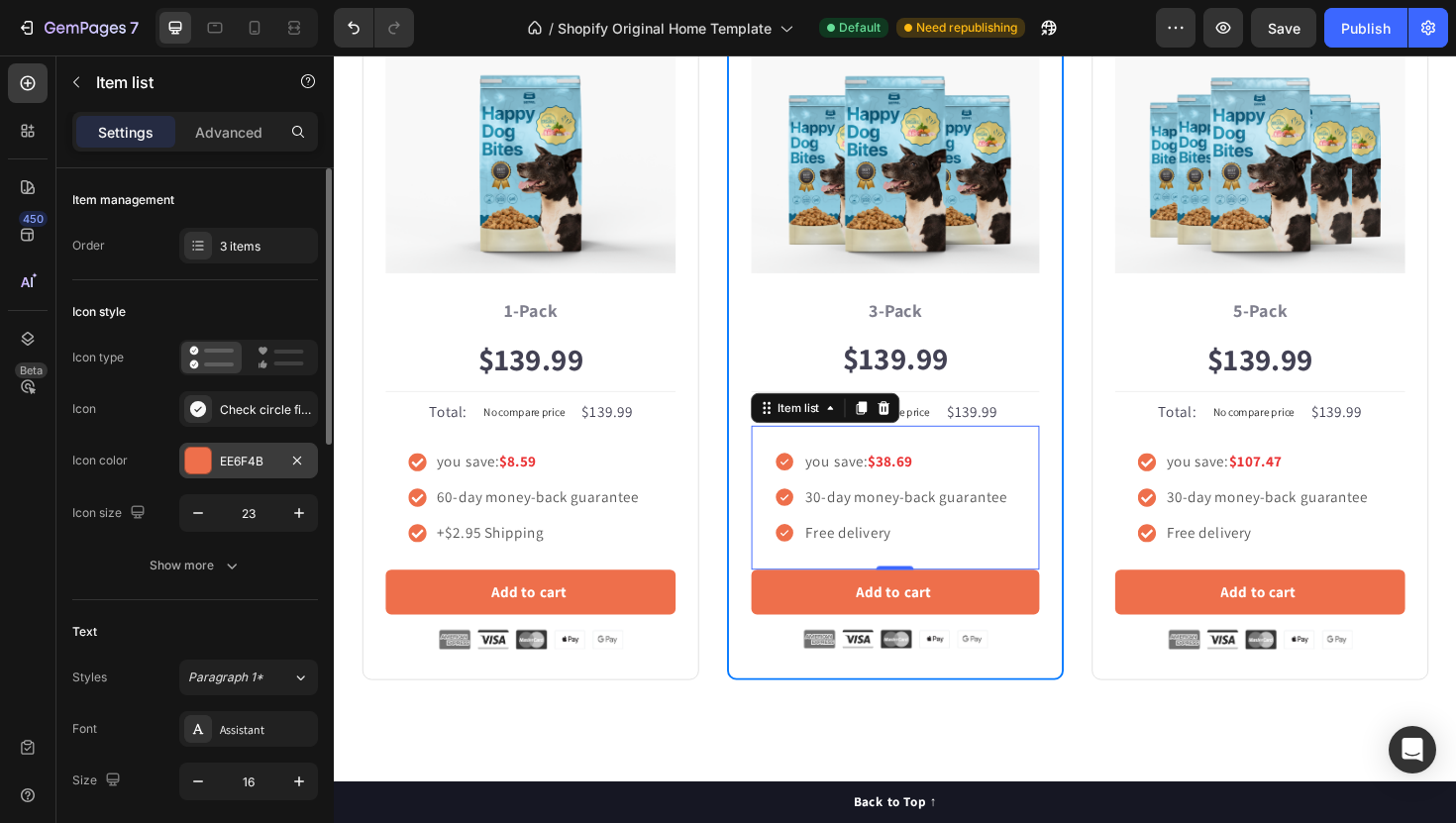 click on "EE6F4B" at bounding box center (249, 462) 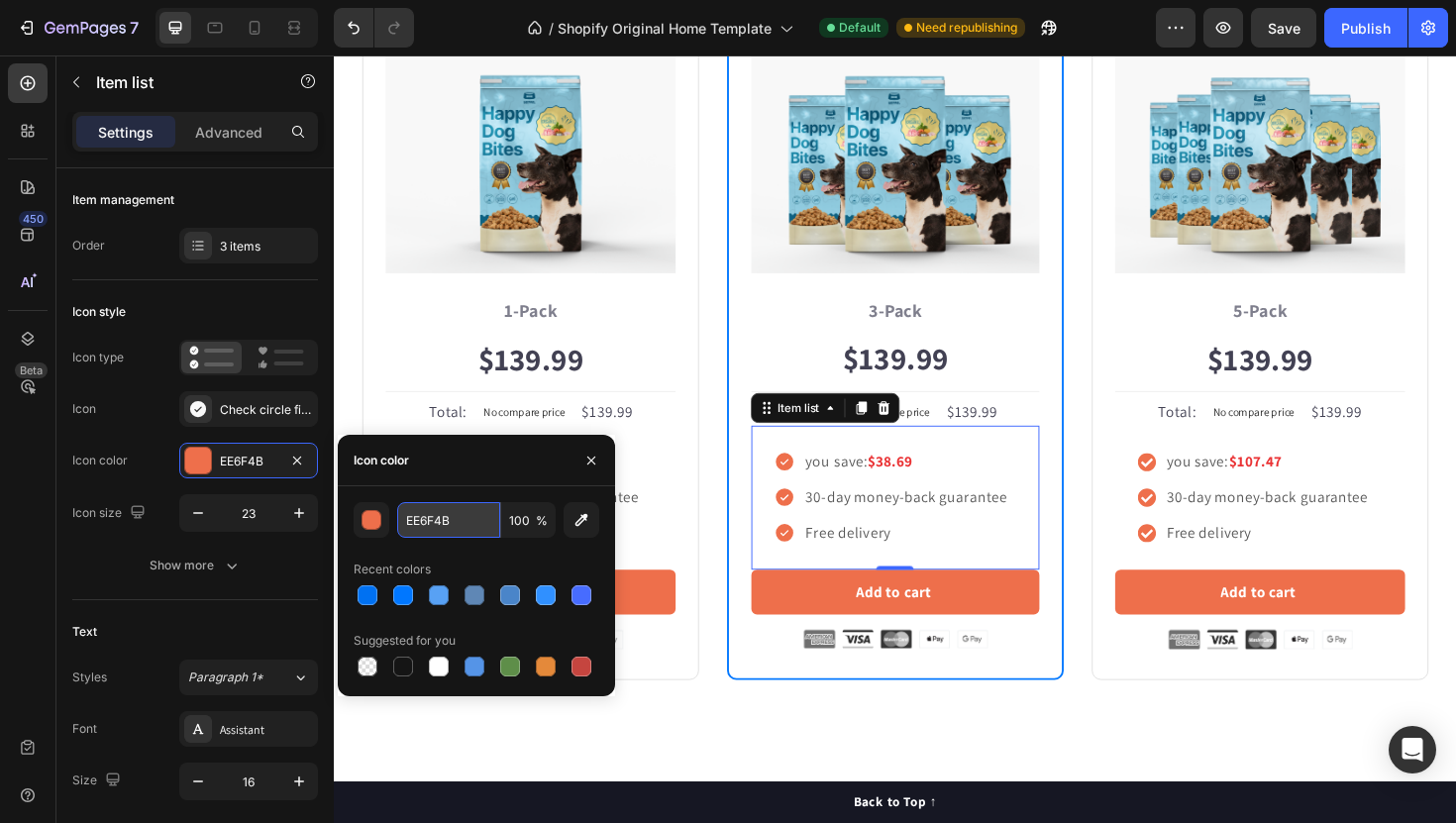 click on "EE6F4B" at bounding box center (449, 520) 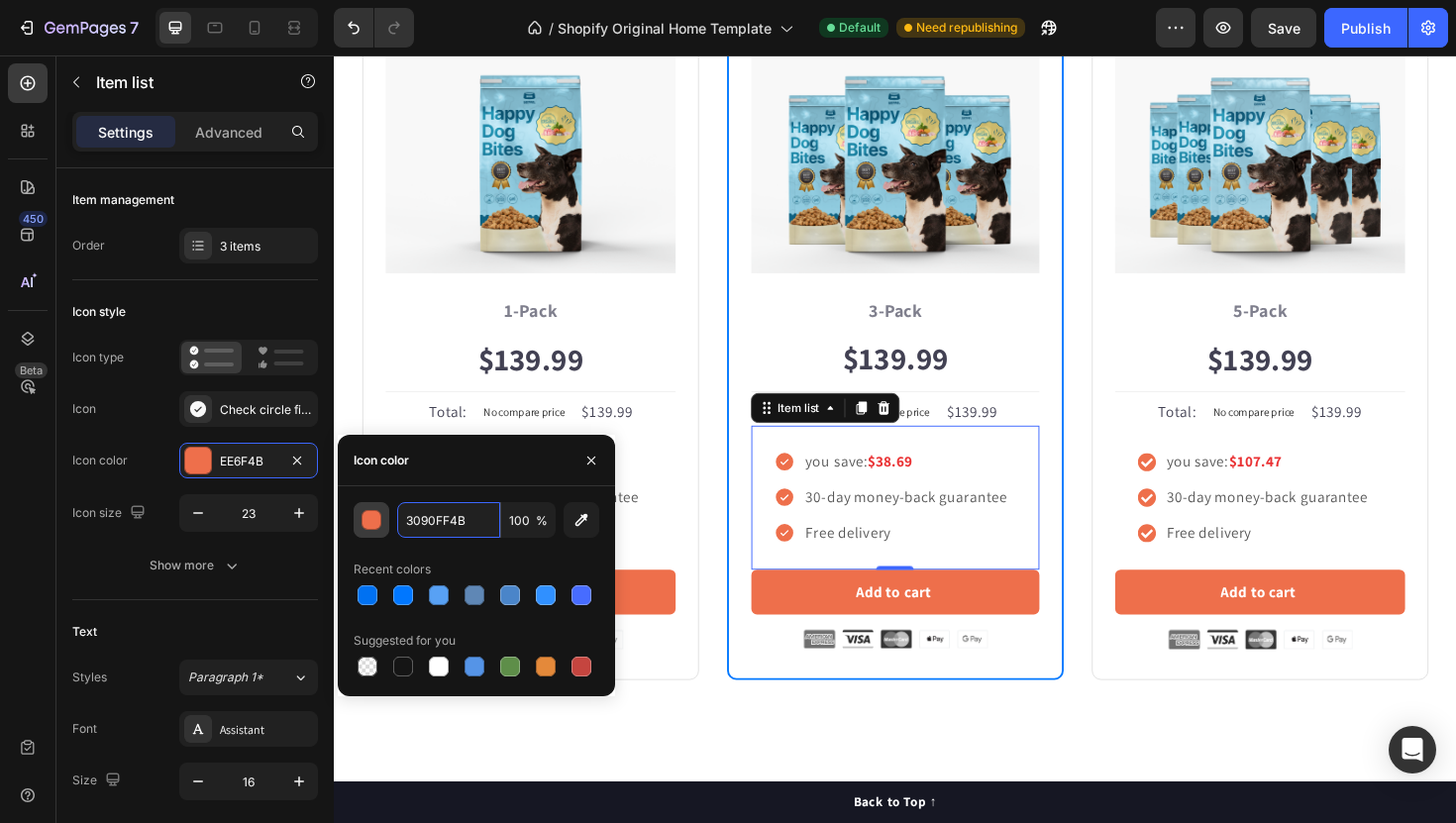 drag, startPoint x: 477, startPoint y: 522, endPoint x: 373, endPoint y: 521, distance: 104.00481 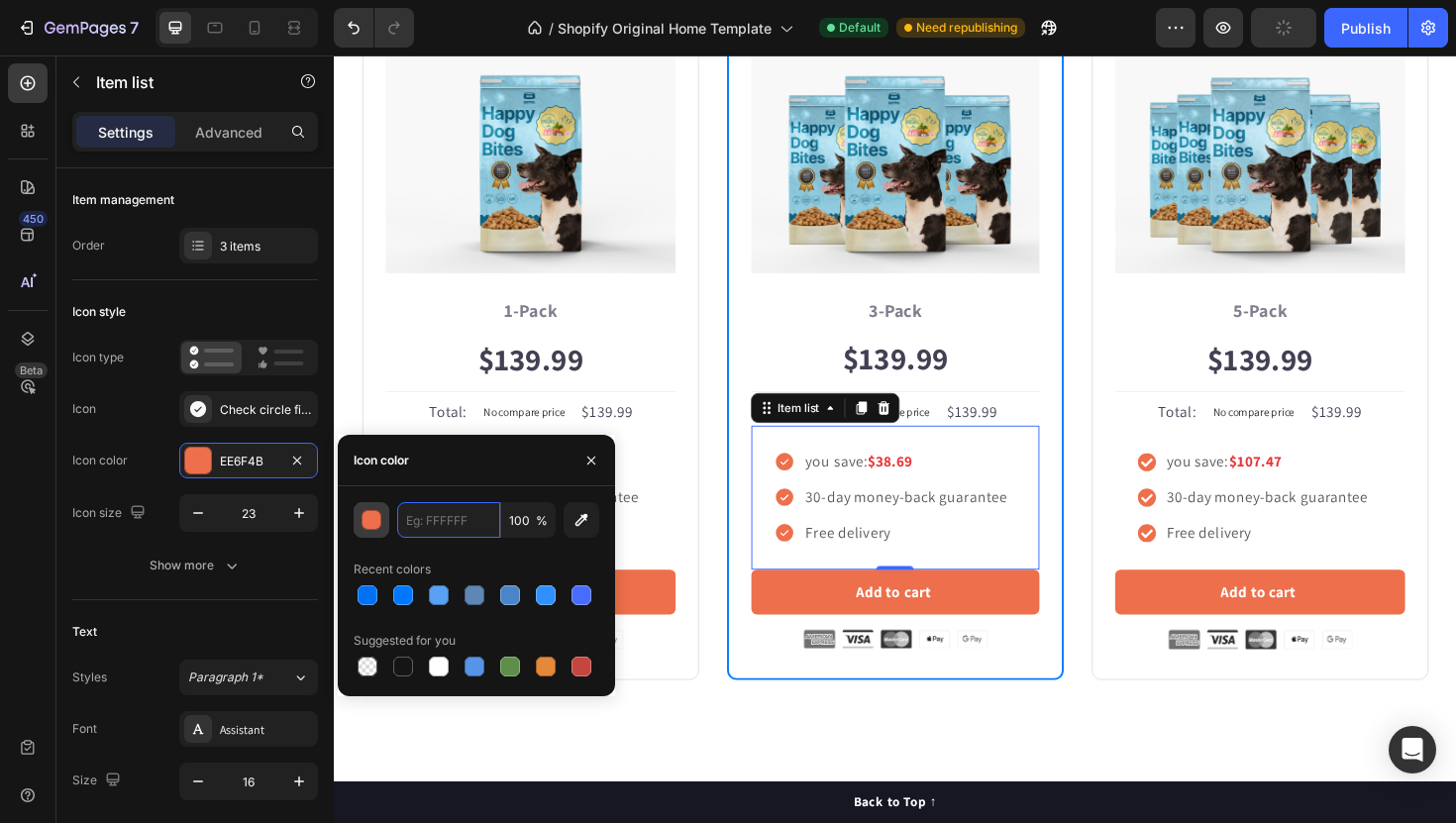 paste on "3090FF" 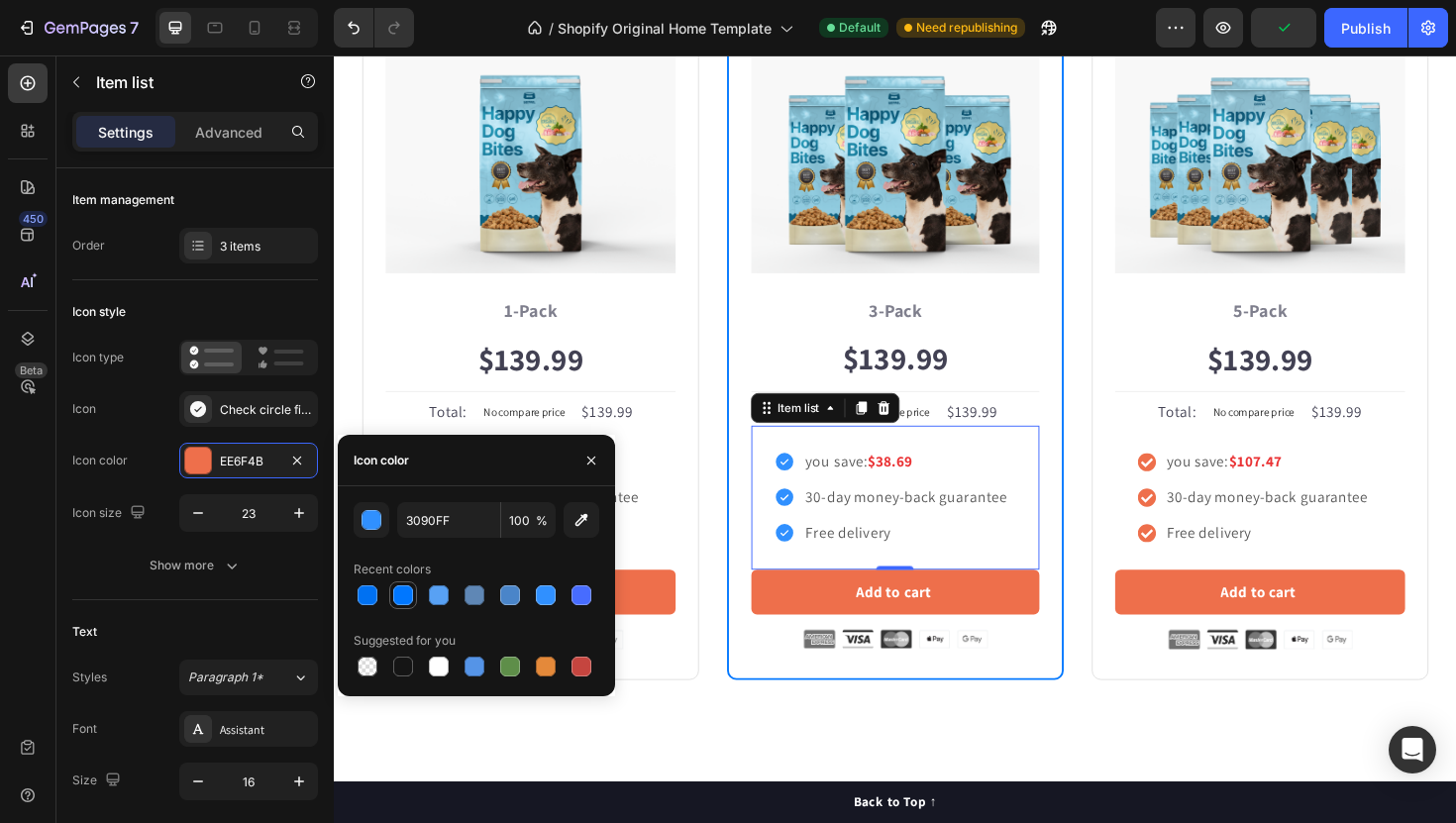 click at bounding box center (403, 595) 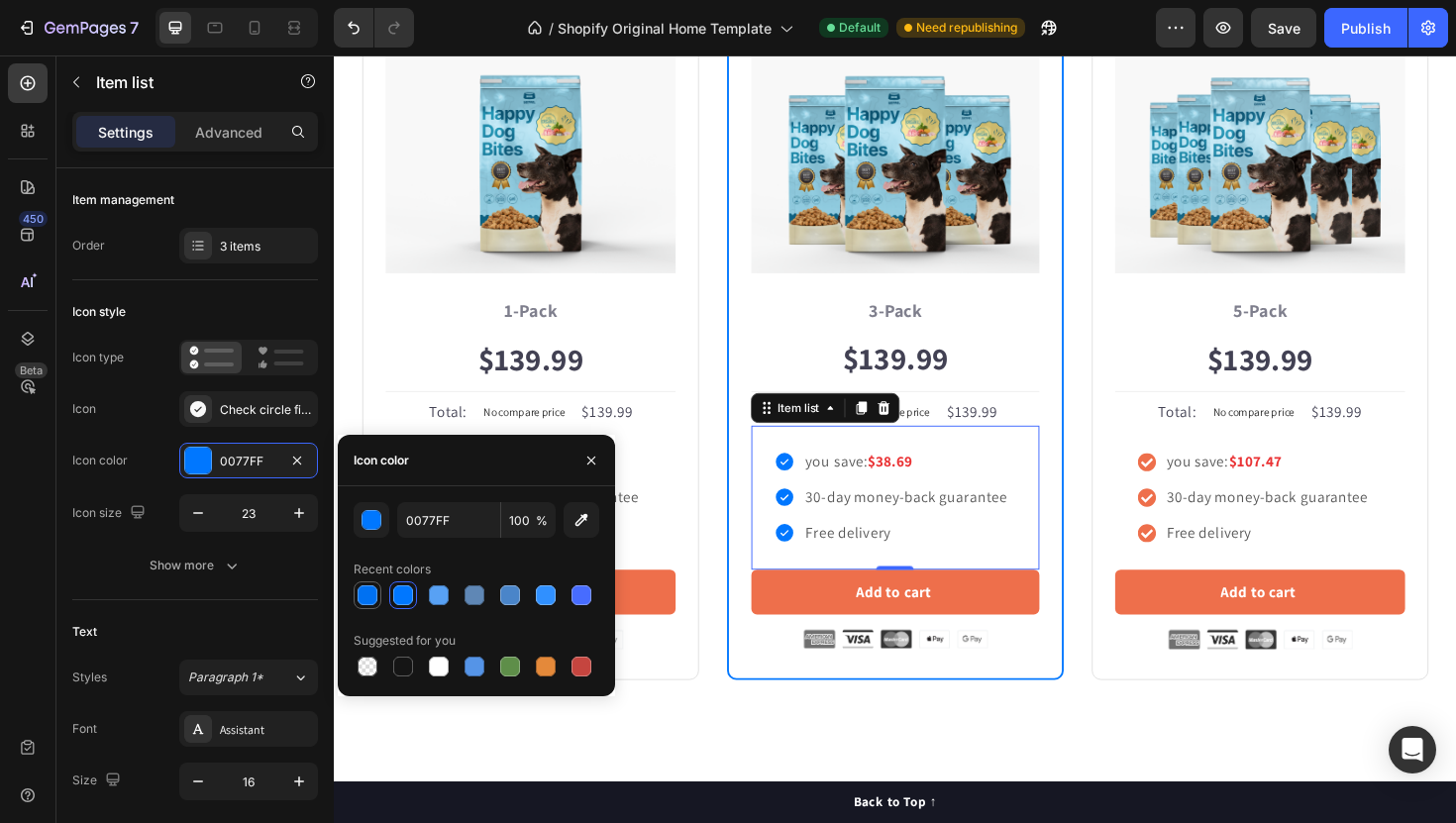 click at bounding box center [367, 595] 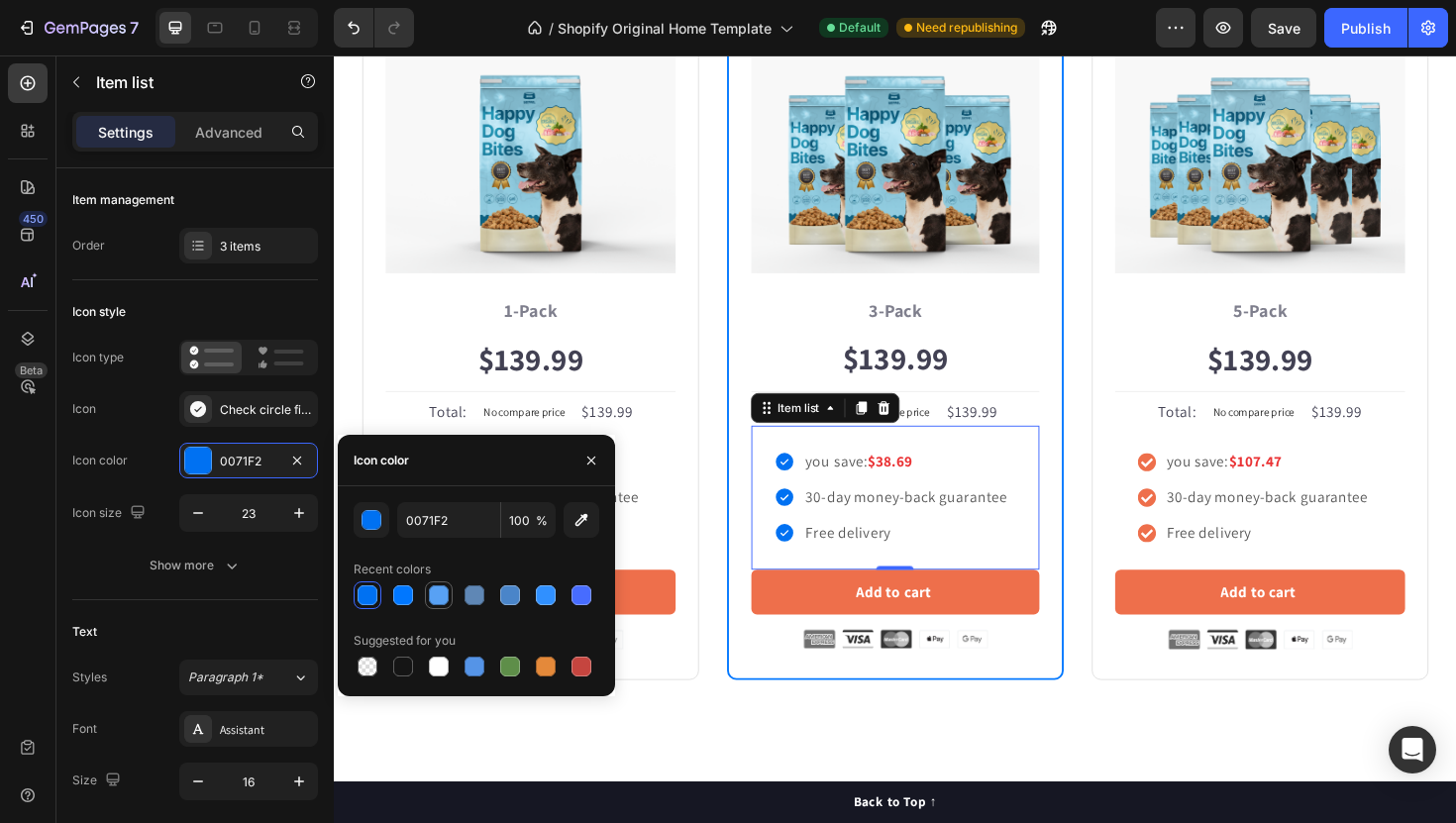 click at bounding box center (439, 595) 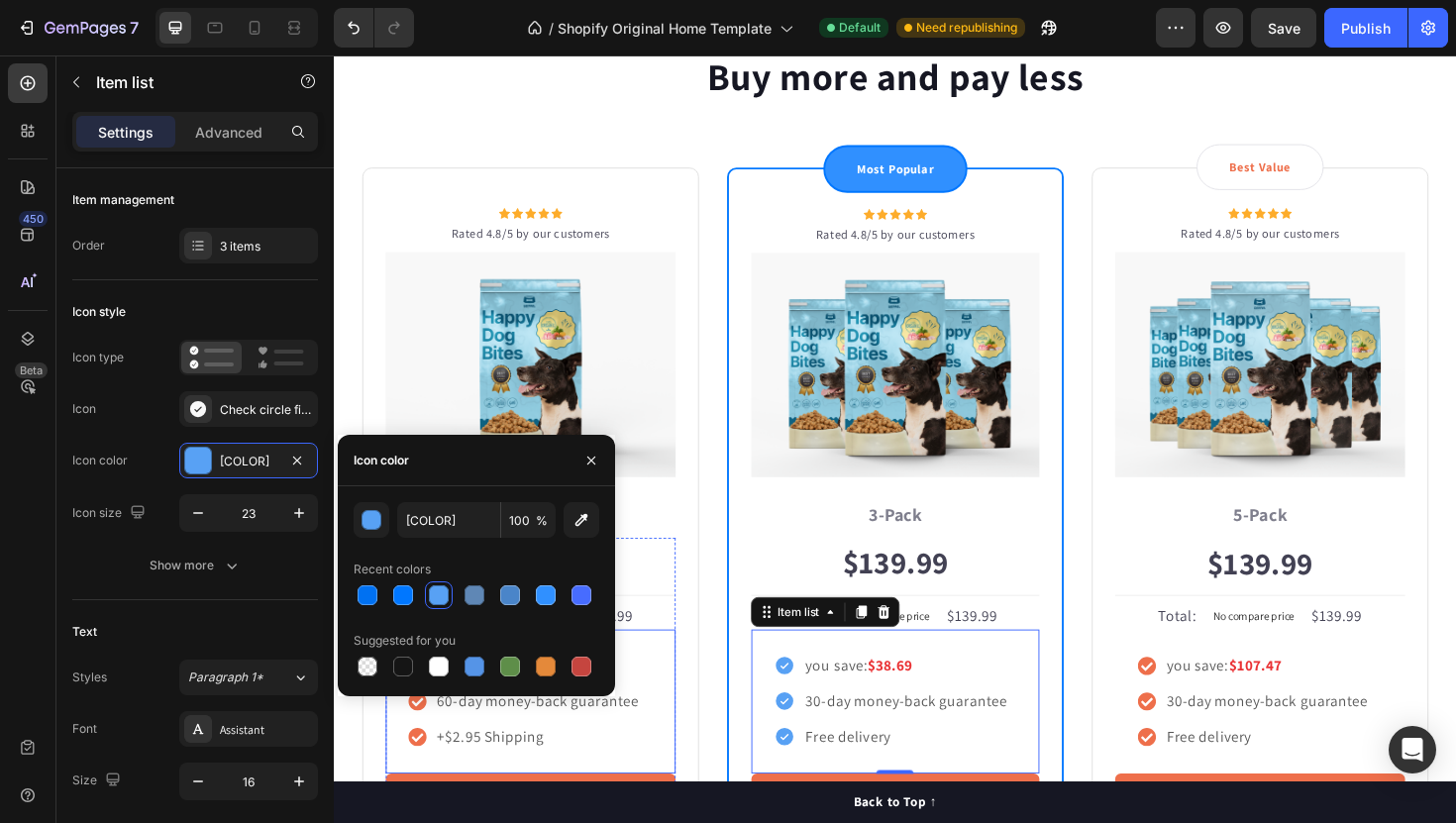 scroll, scrollTop: 4045, scrollLeft: 0, axis: vertical 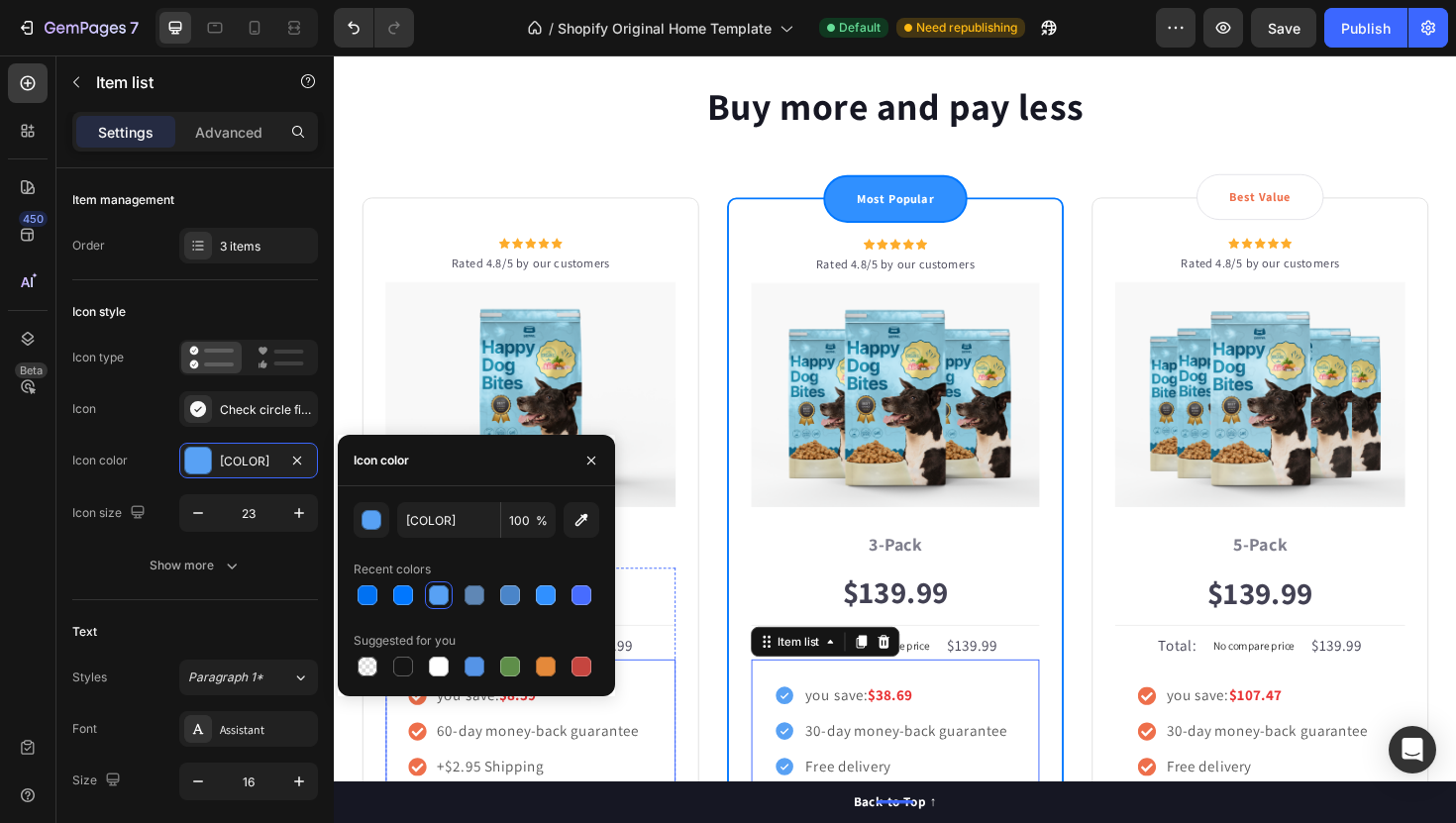 click on "Most Popular Text block Row" at bounding box center [928, 208] 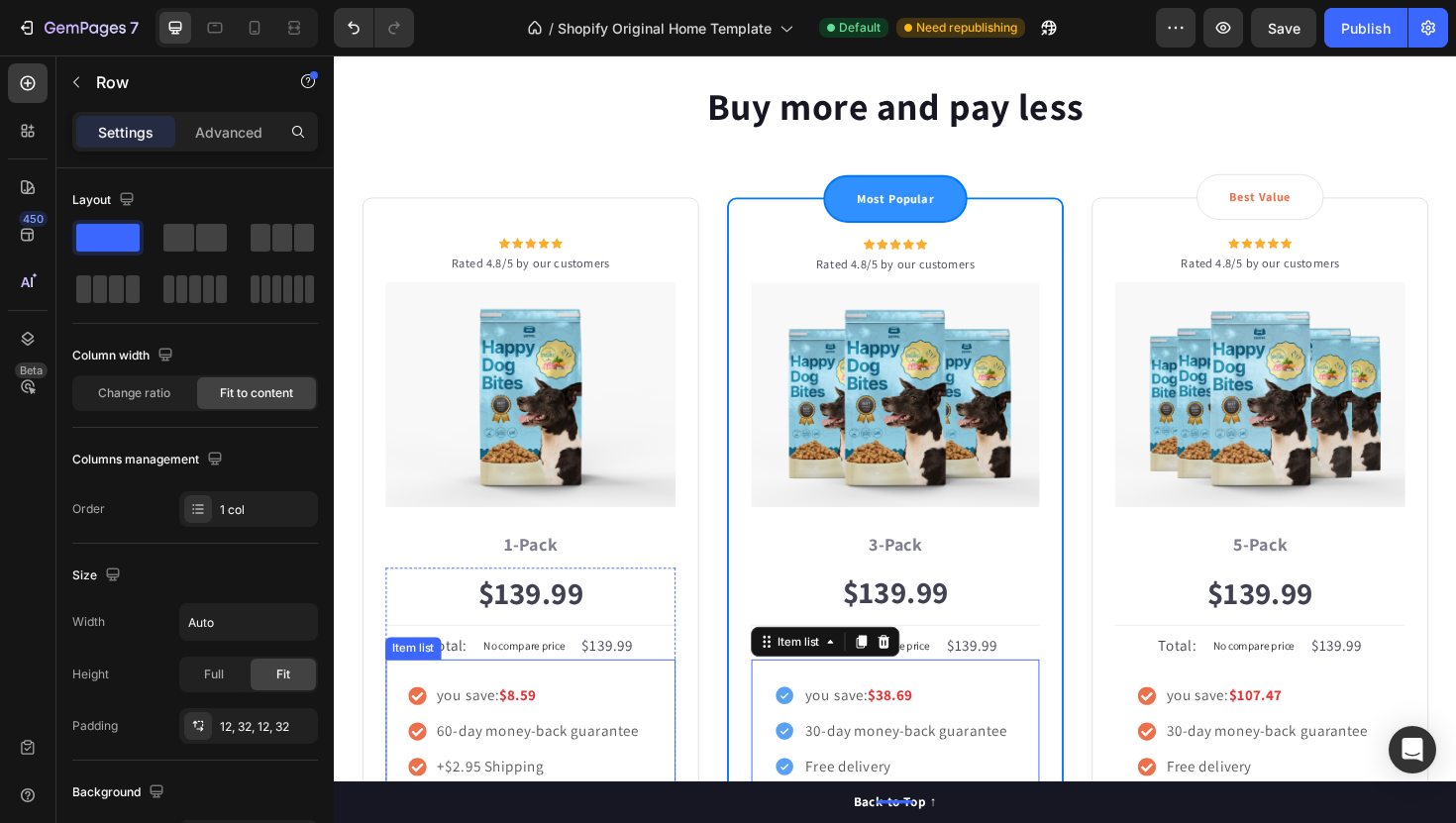 click at bounding box center [542, 414] 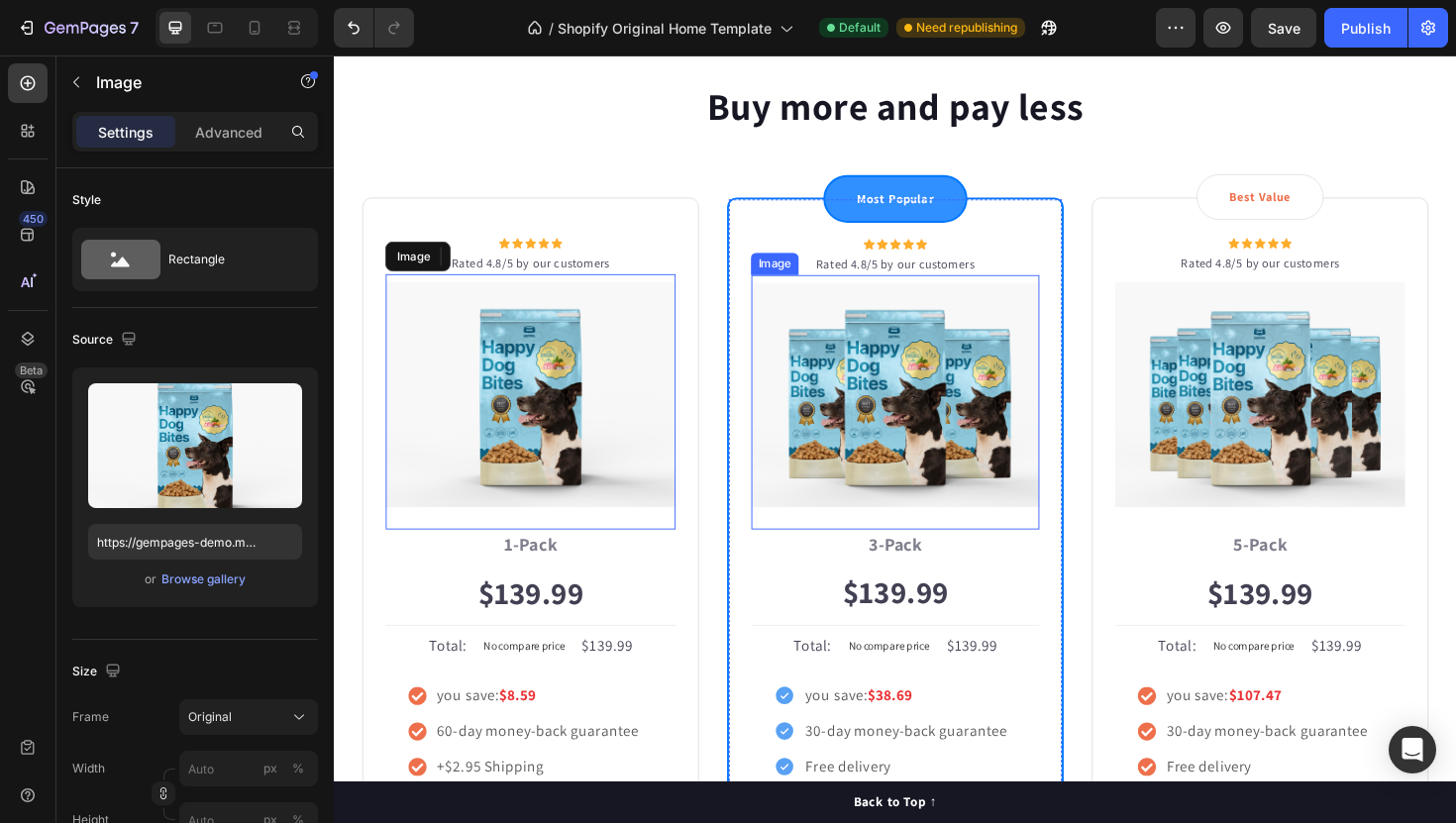 scroll, scrollTop: 3944, scrollLeft: 0, axis: vertical 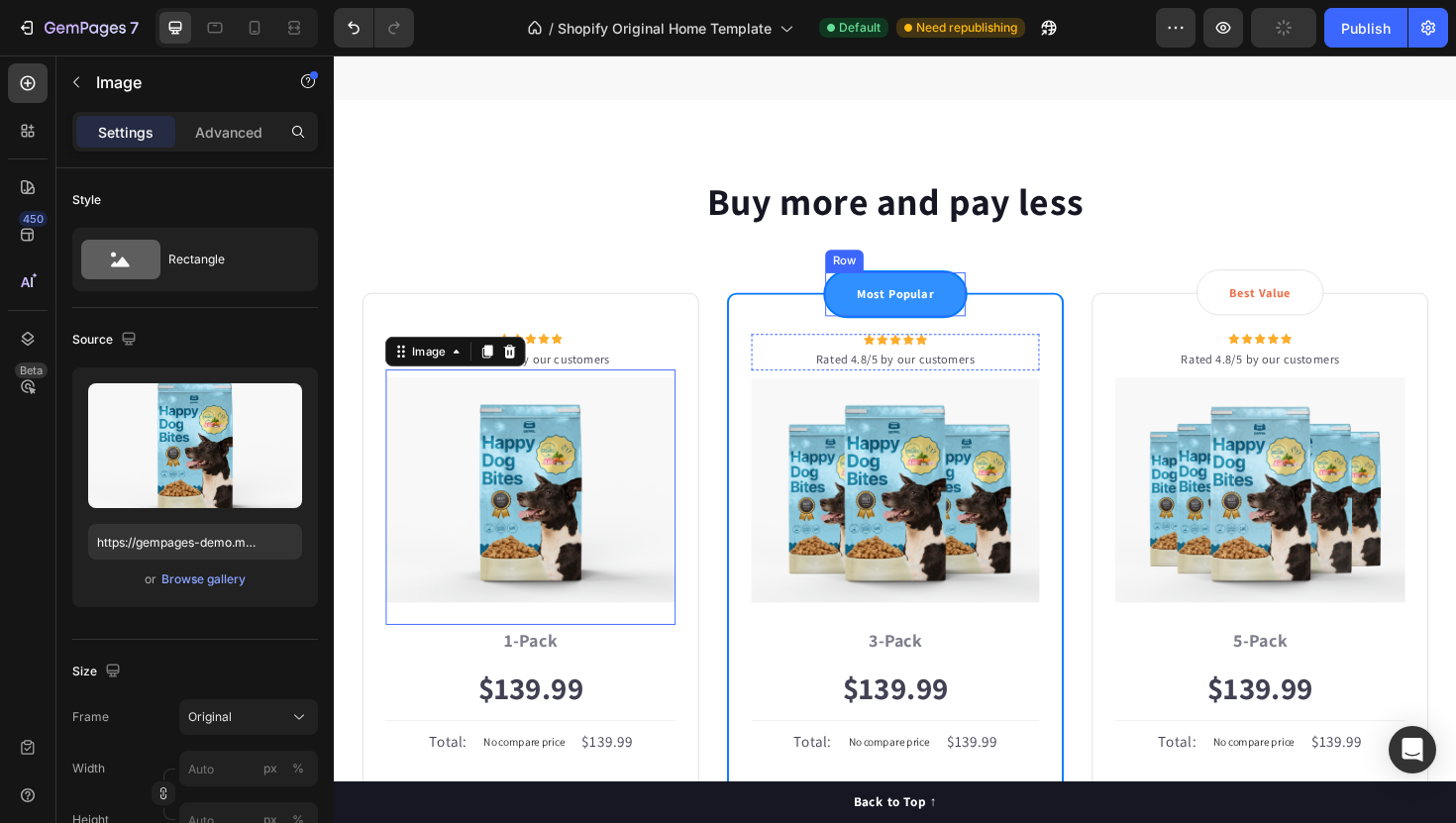 click on "Most Popular" at bounding box center [928, 309] 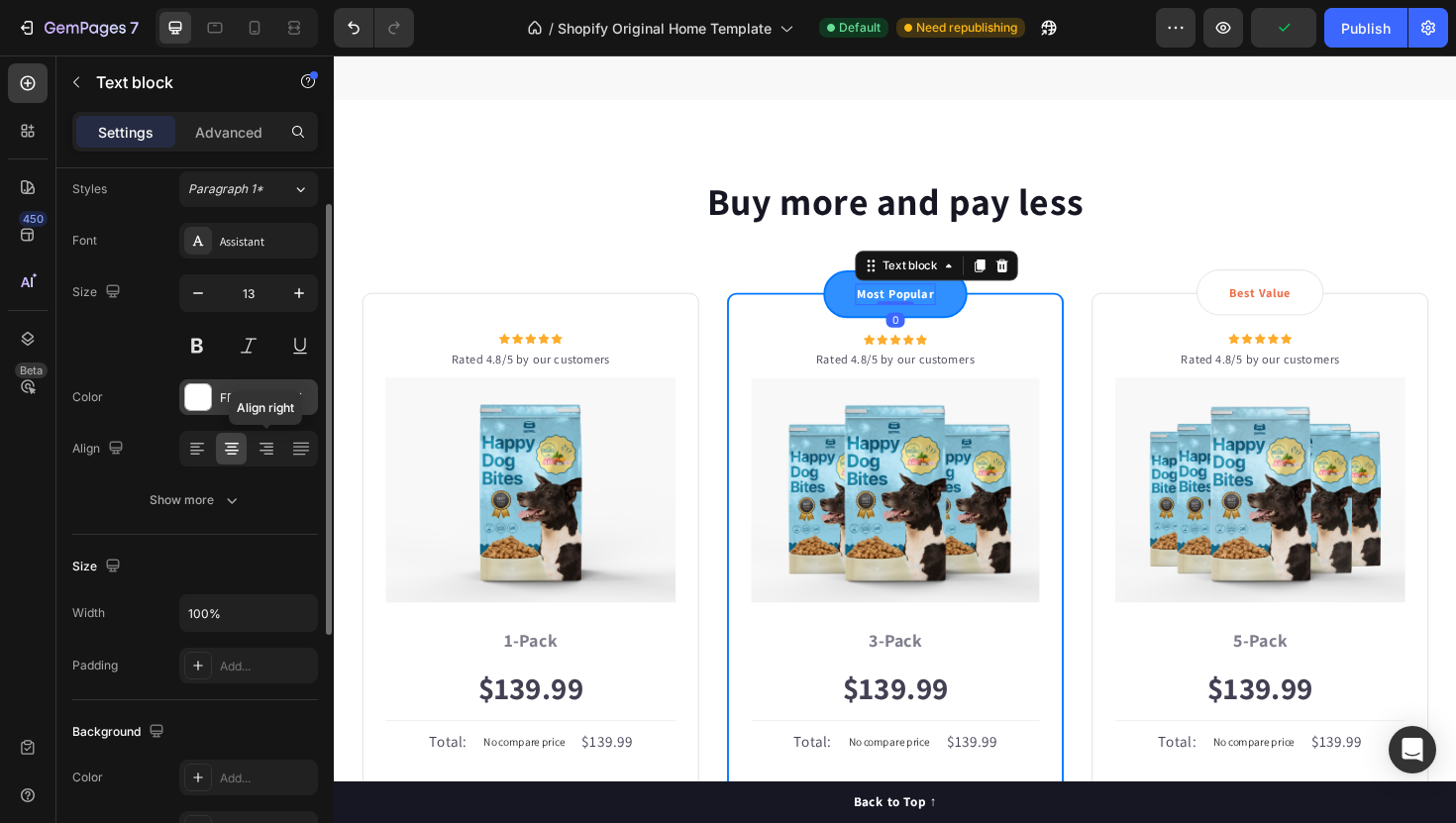 scroll, scrollTop: 50, scrollLeft: 0, axis: vertical 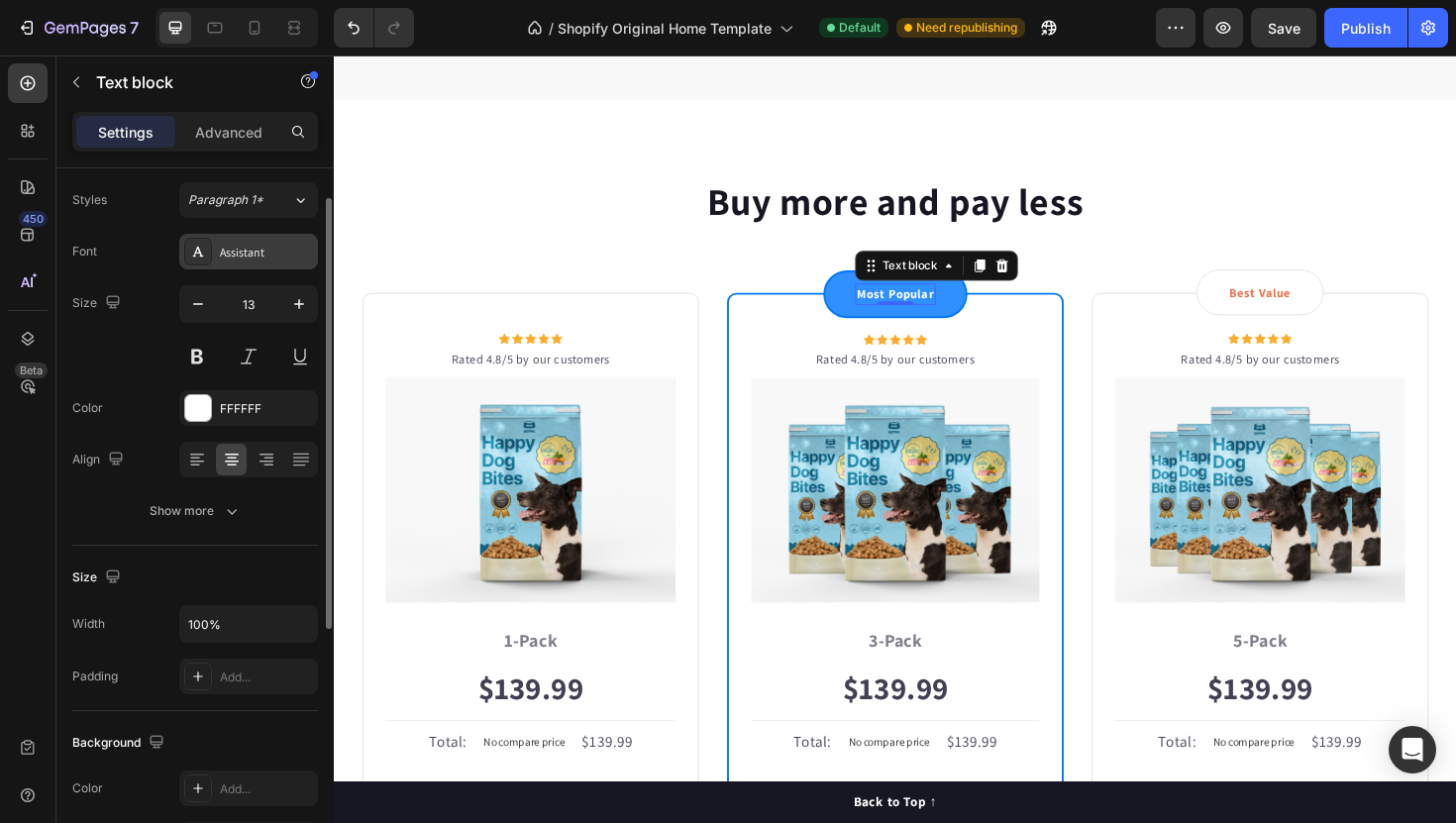 click on "Assistant" at bounding box center (266, 253) 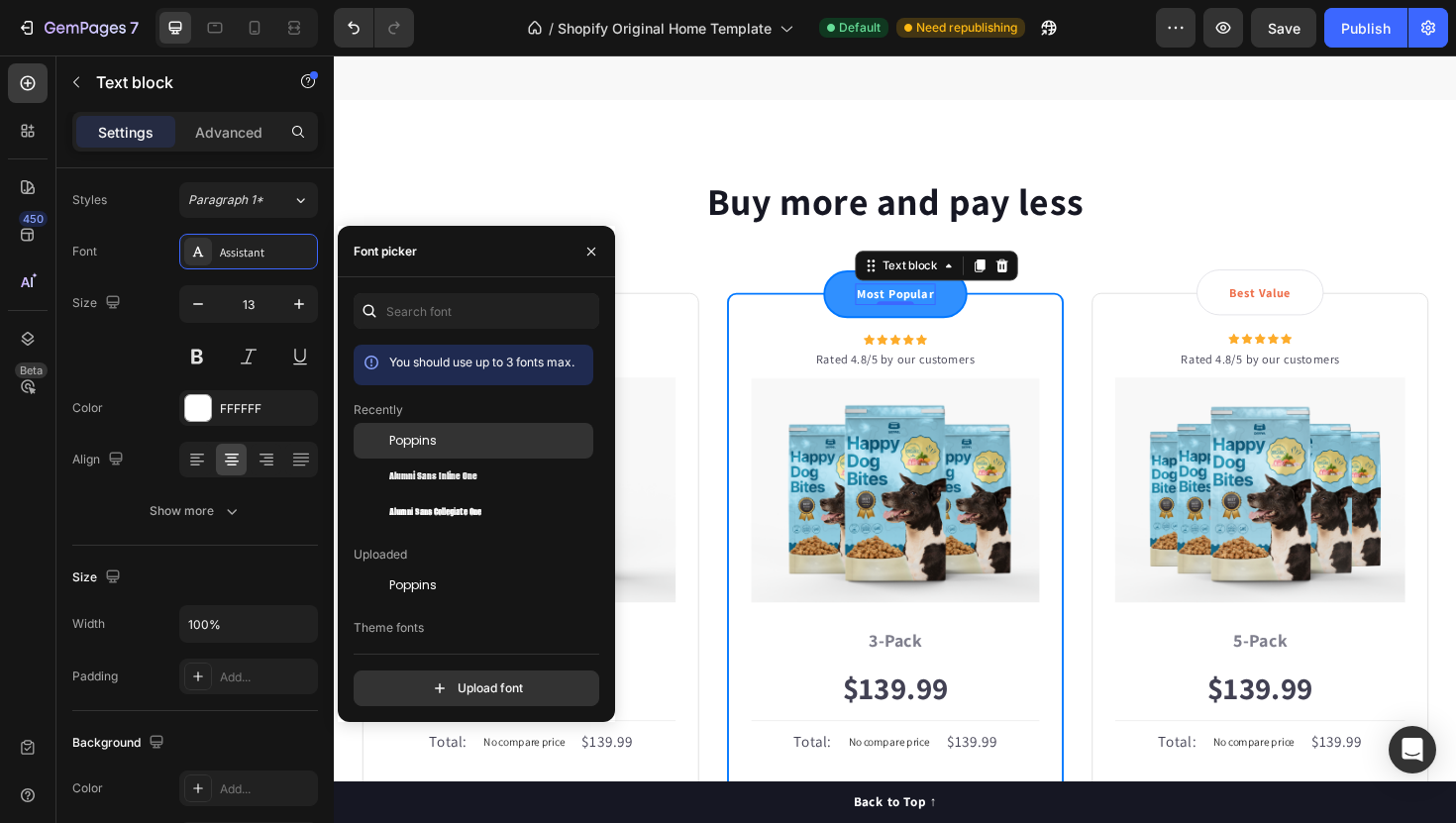 click on "Poppins" 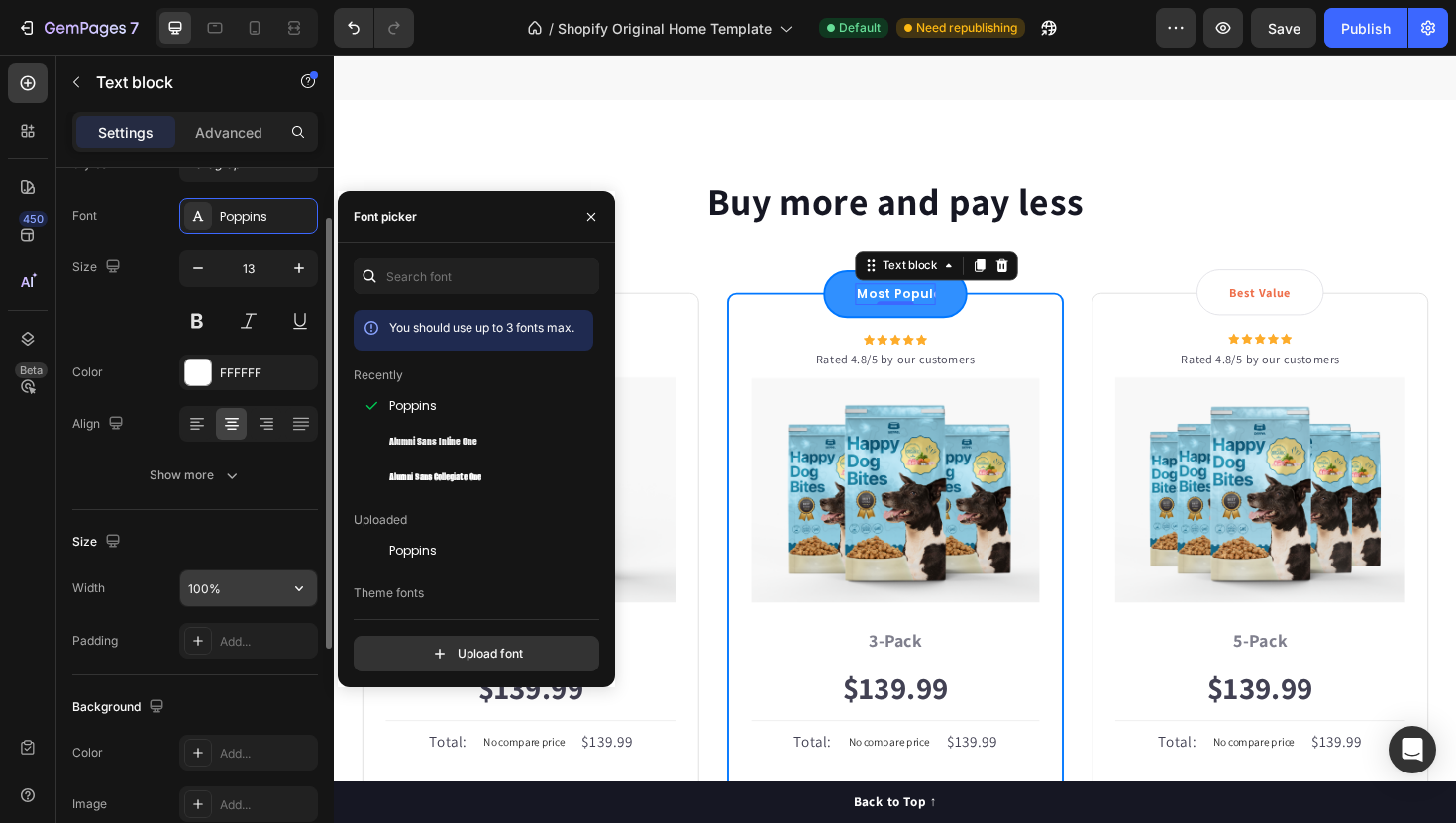 scroll, scrollTop: 0, scrollLeft: 0, axis: both 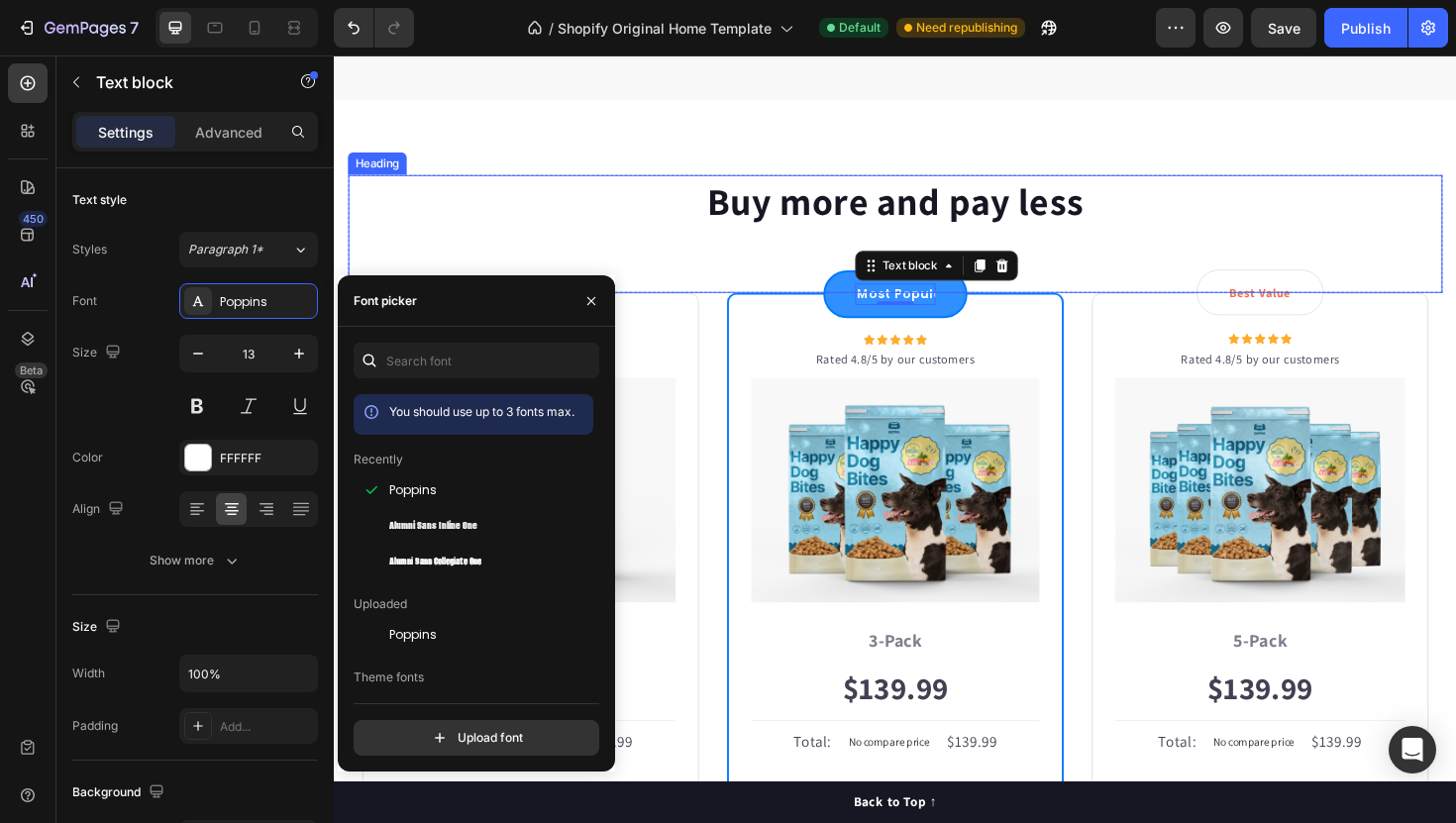 click on "Most Popular Text block   0 Row" at bounding box center [928, 309] 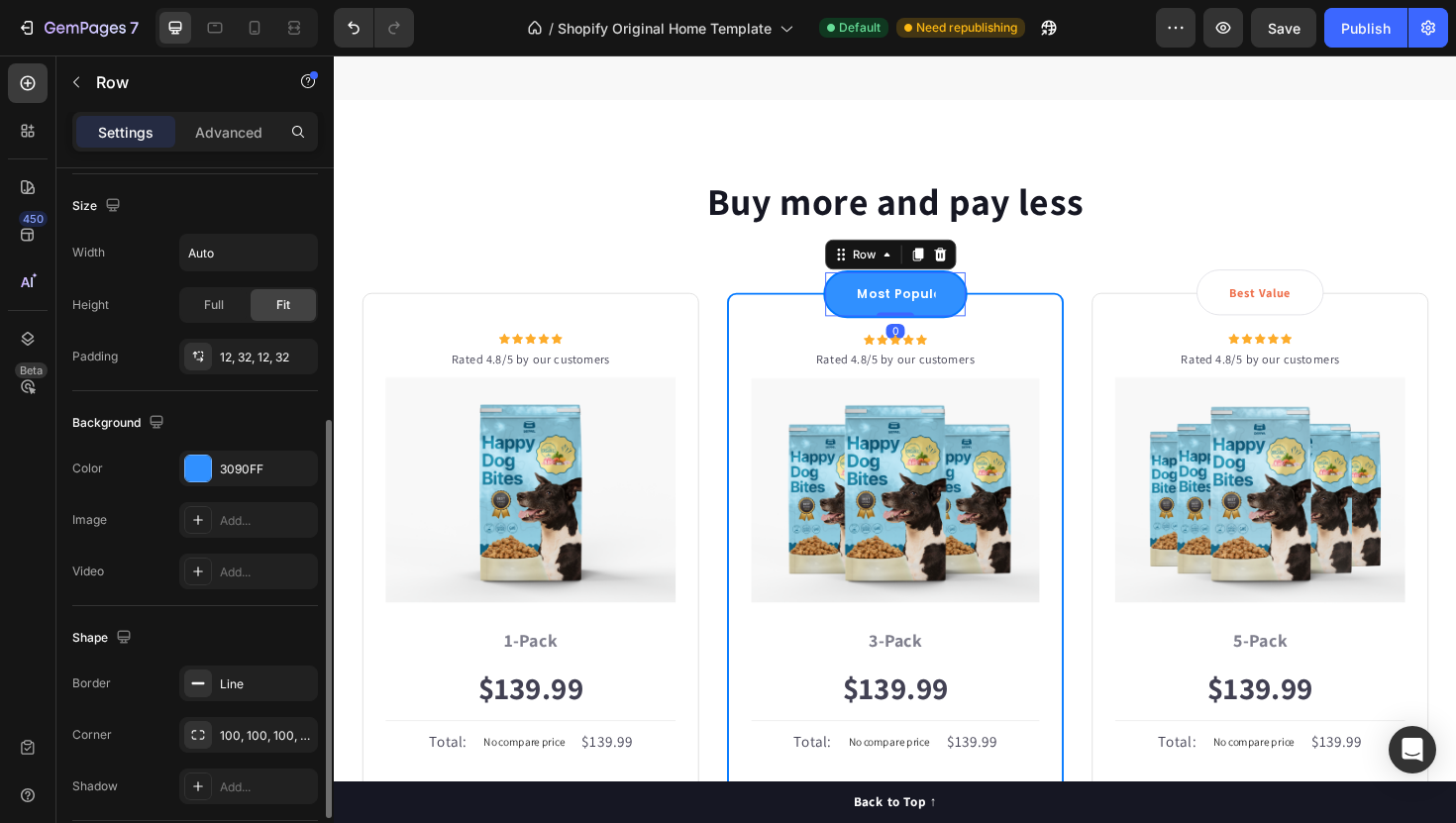 scroll, scrollTop: 398, scrollLeft: 0, axis: vertical 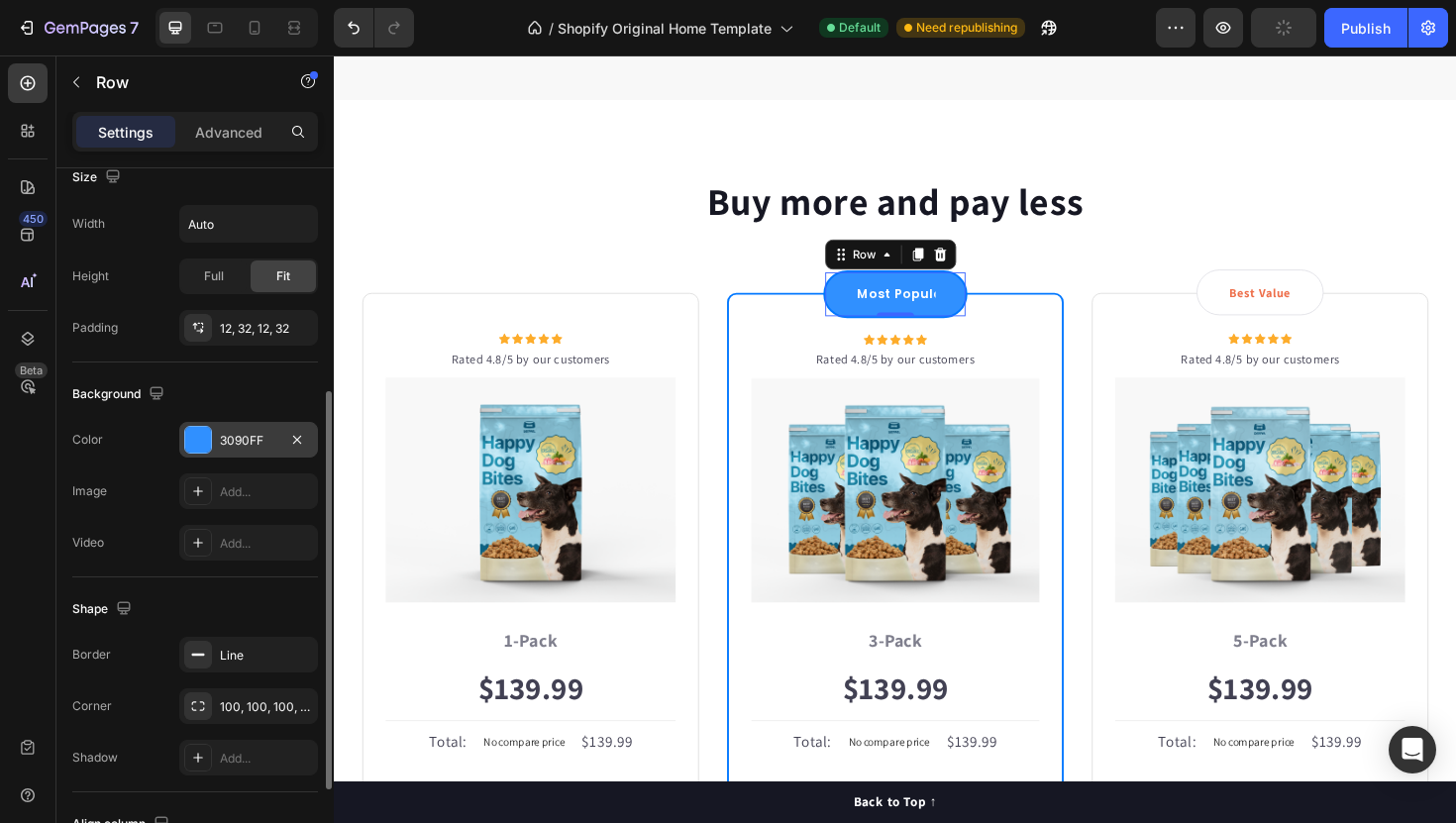 click on "3090FF" at bounding box center (249, 441) 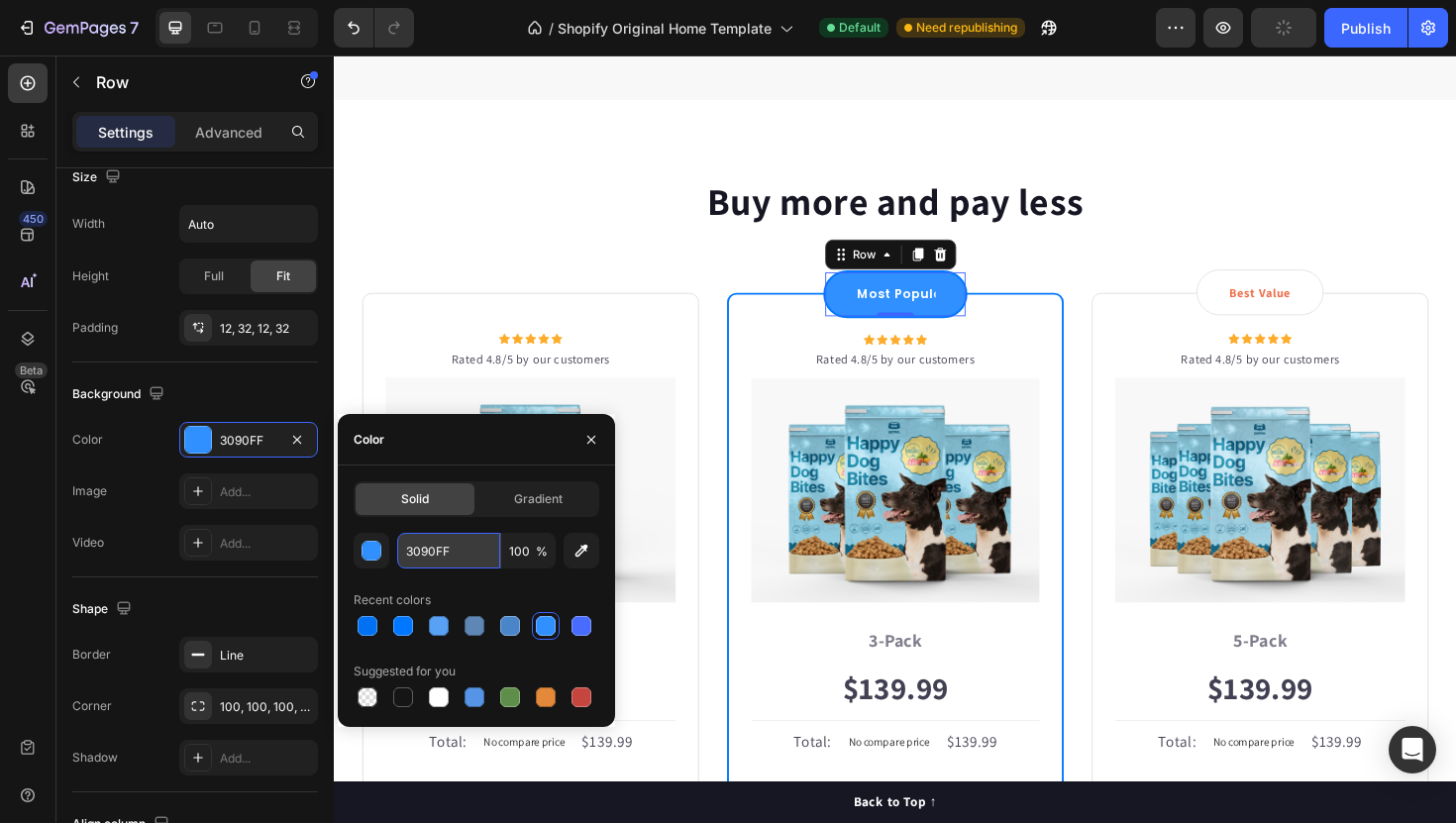 click on "3090FF" at bounding box center [449, 551] 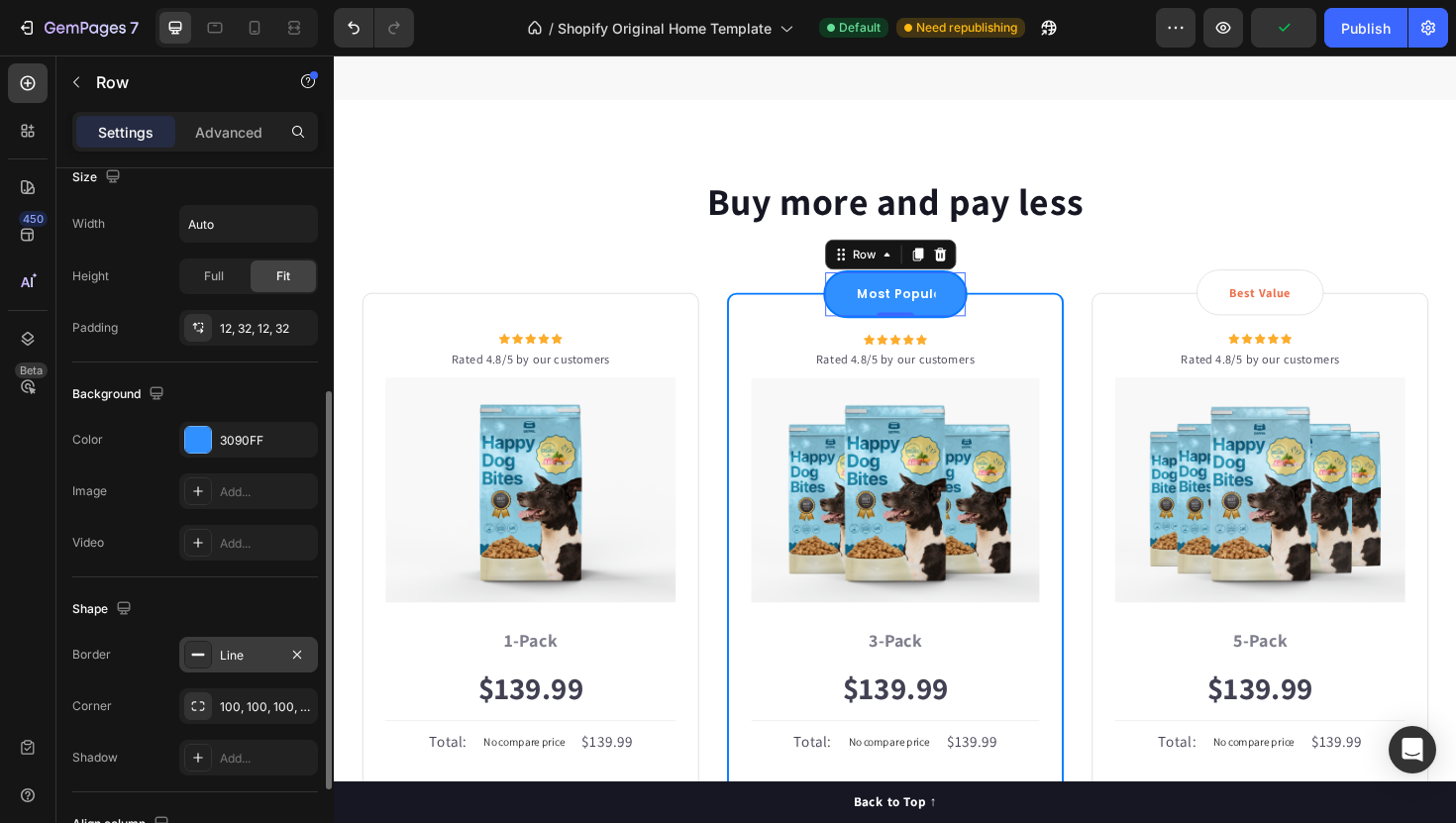 click on "Line" at bounding box center (249, 656) 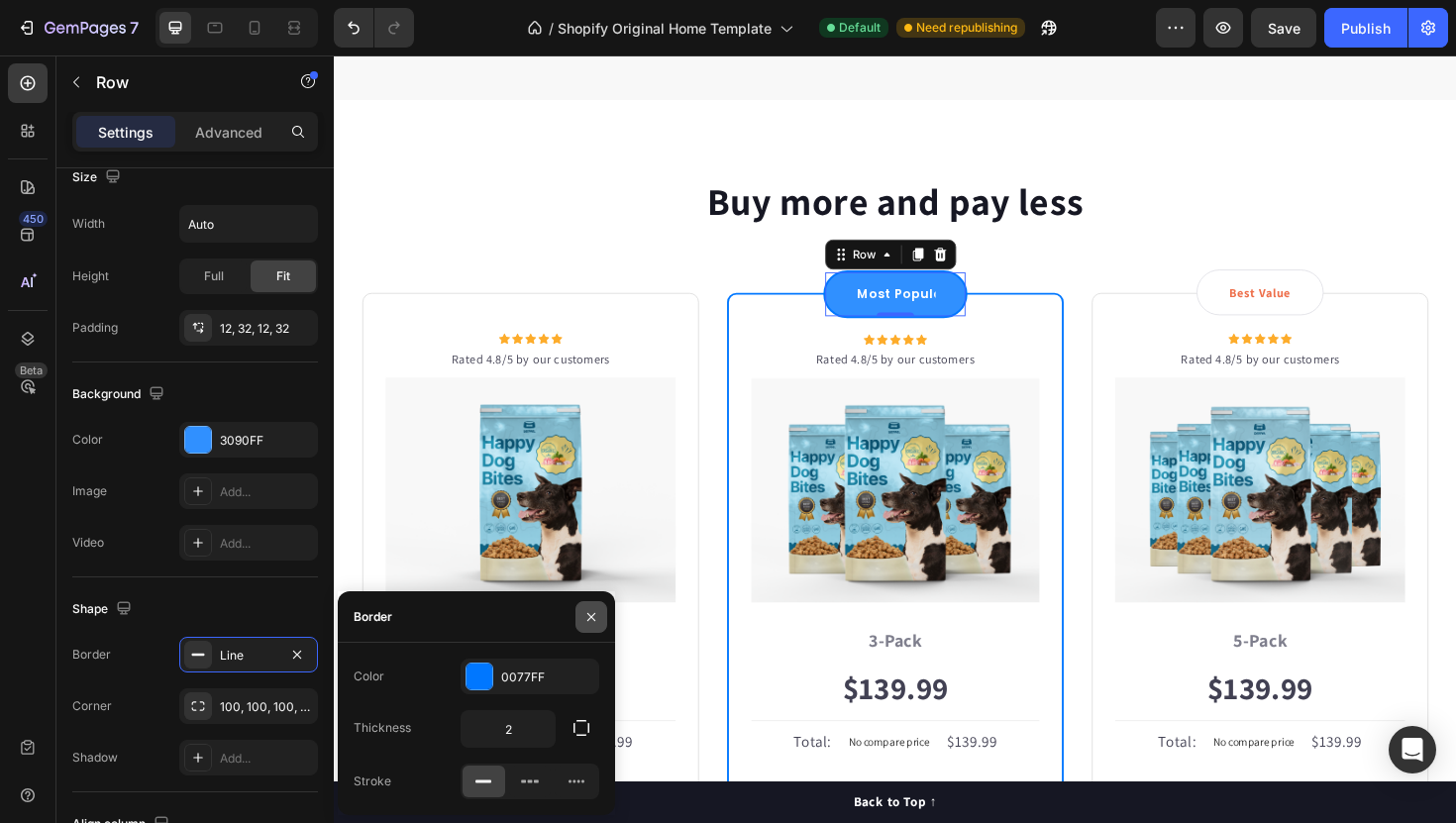 click 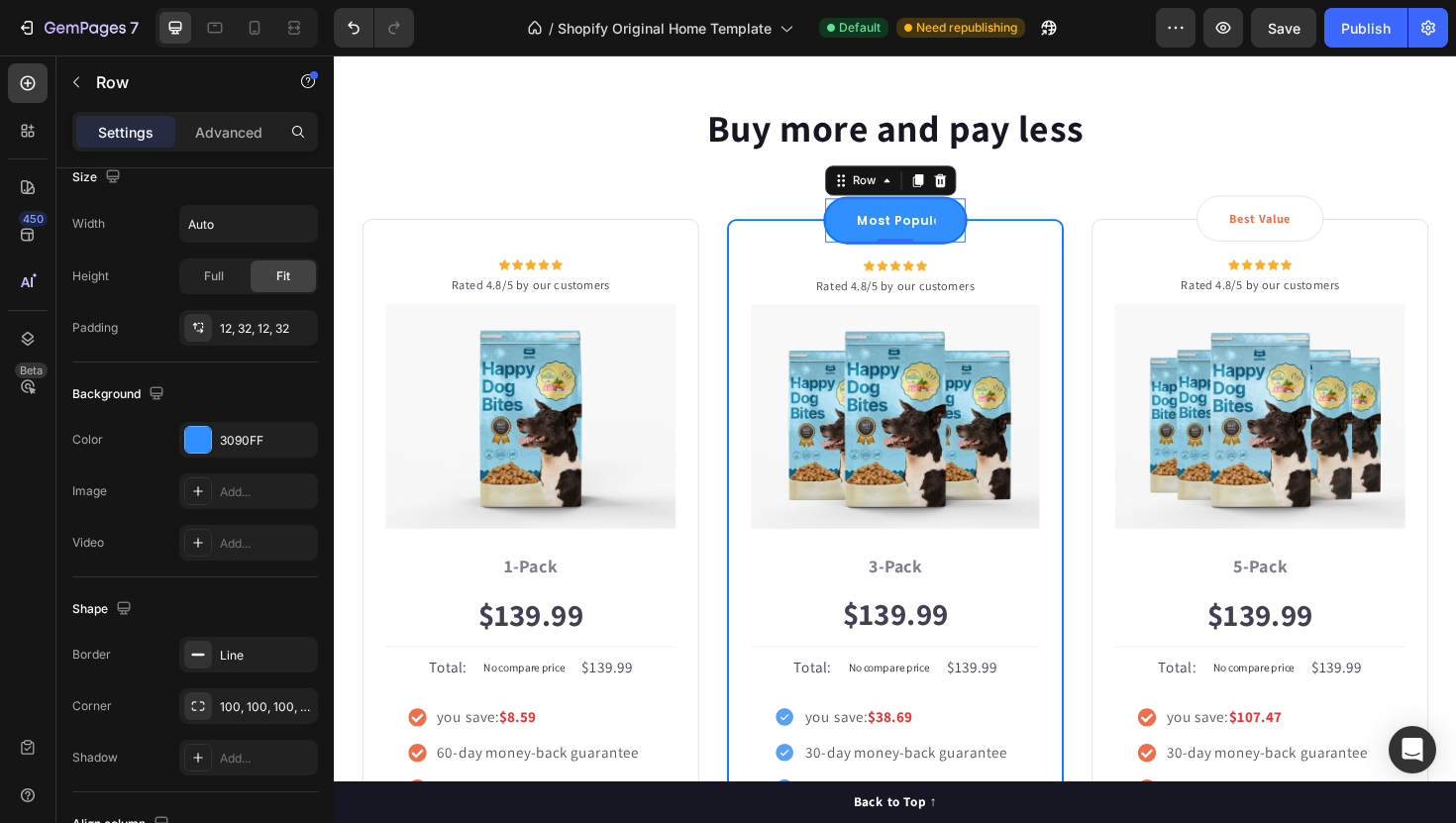 scroll, scrollTop: 4155, scrollLeft: 0, axis: vertical 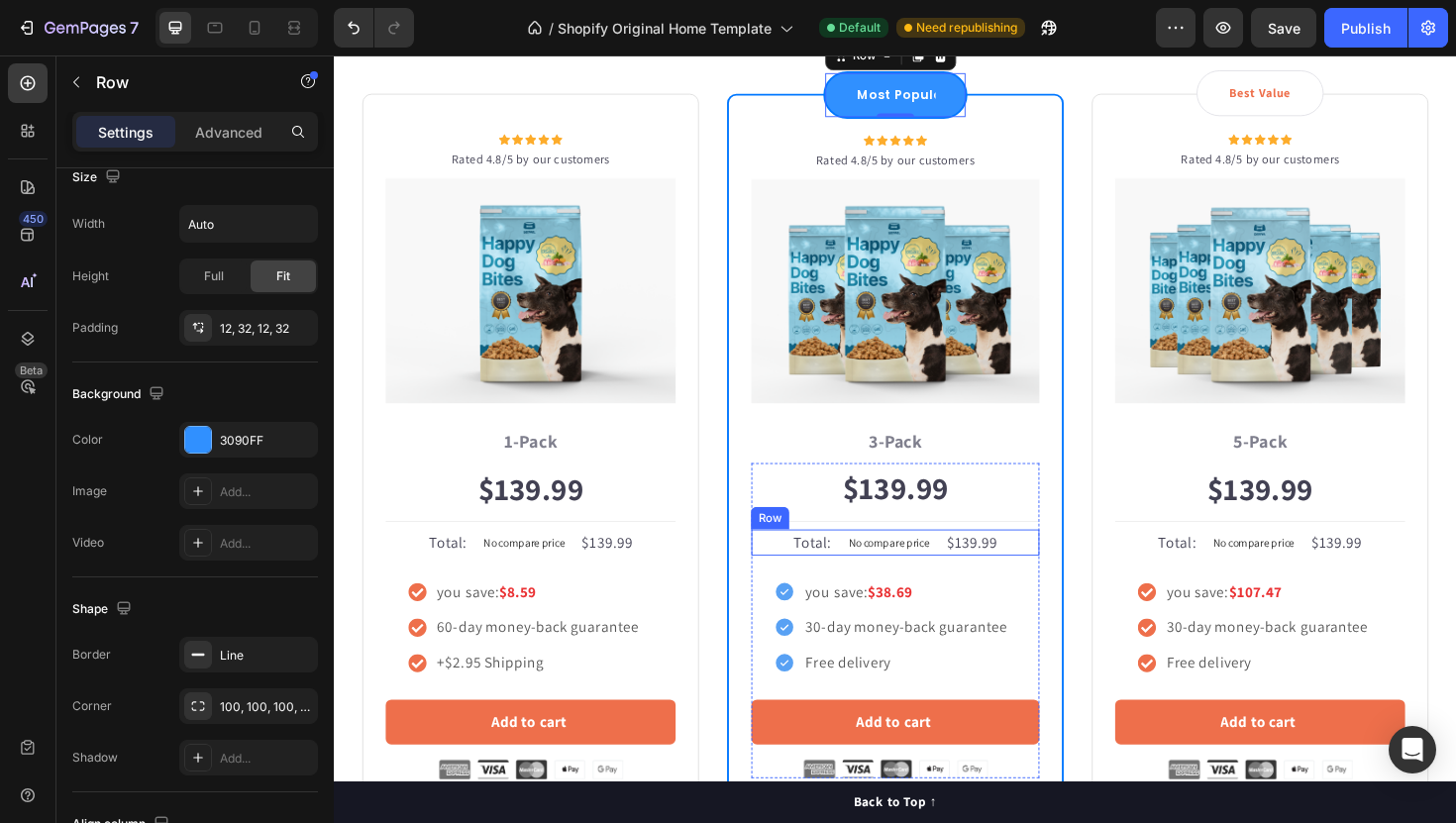 click 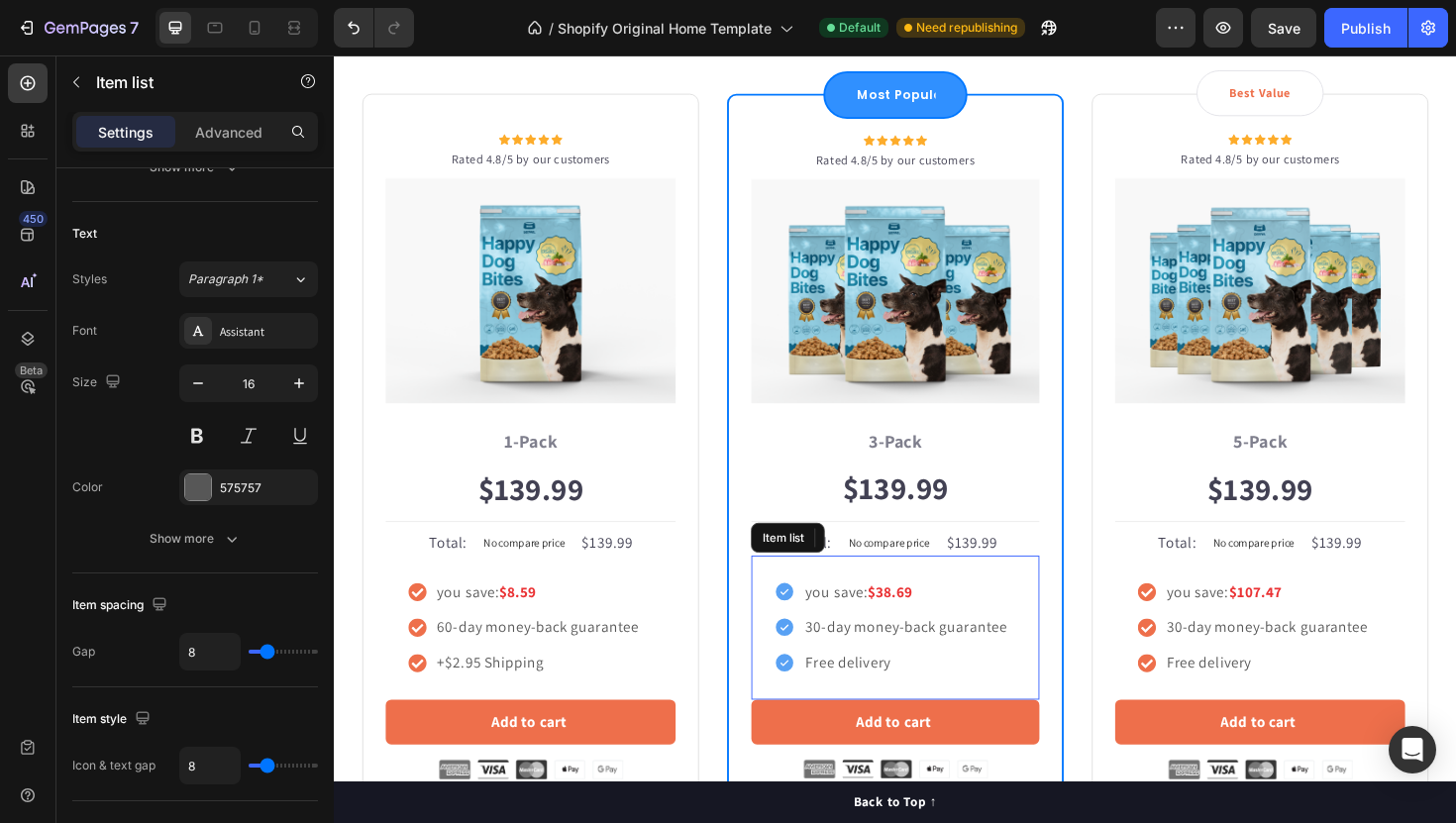 click on "you save:  $38.69" at bounding box center (924, 624) 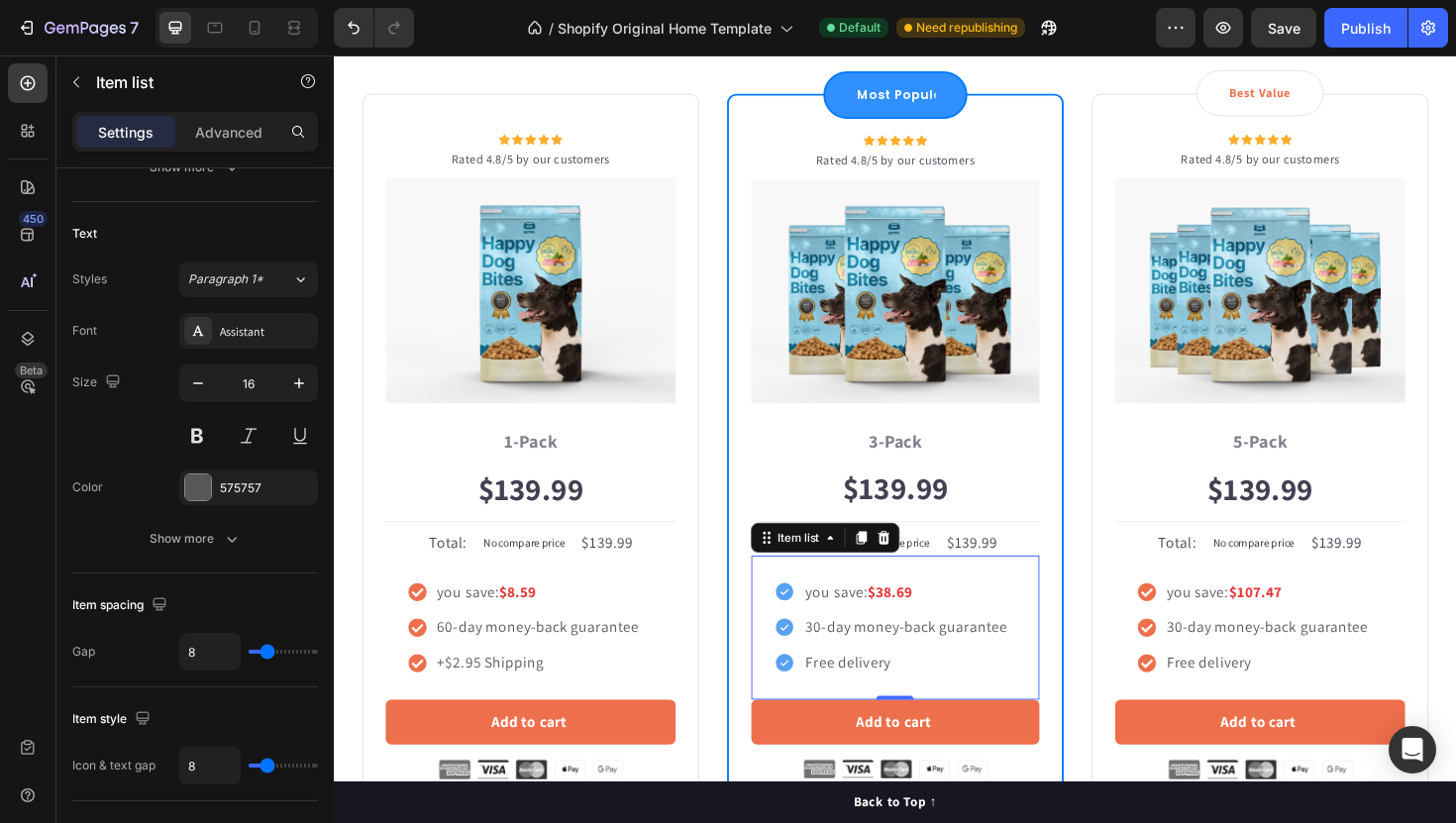 scroll, scrollTop: 0, scrollLeft: 0, axis: both 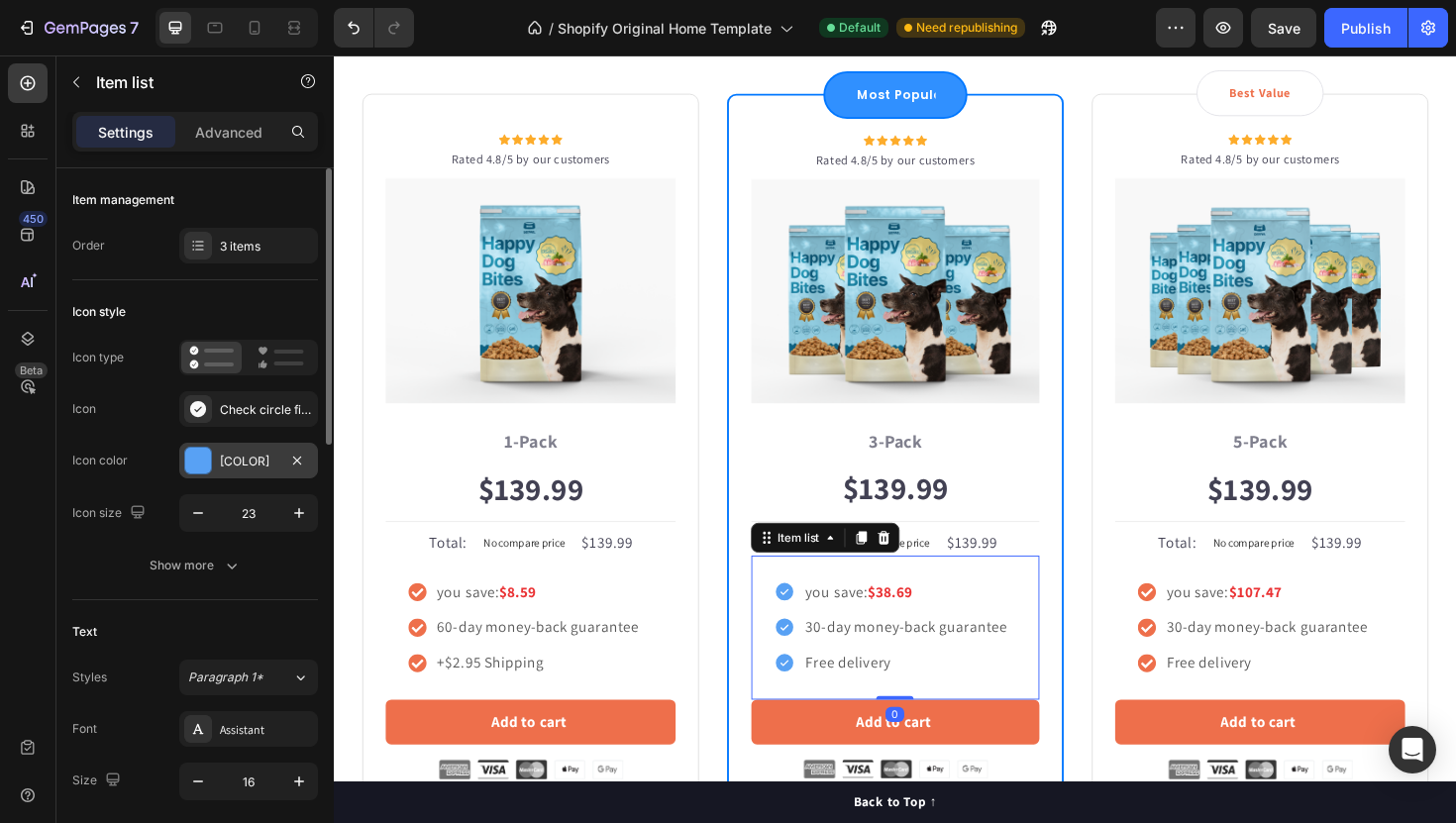 click on "58A1F4" at bounding box center (249, 462) 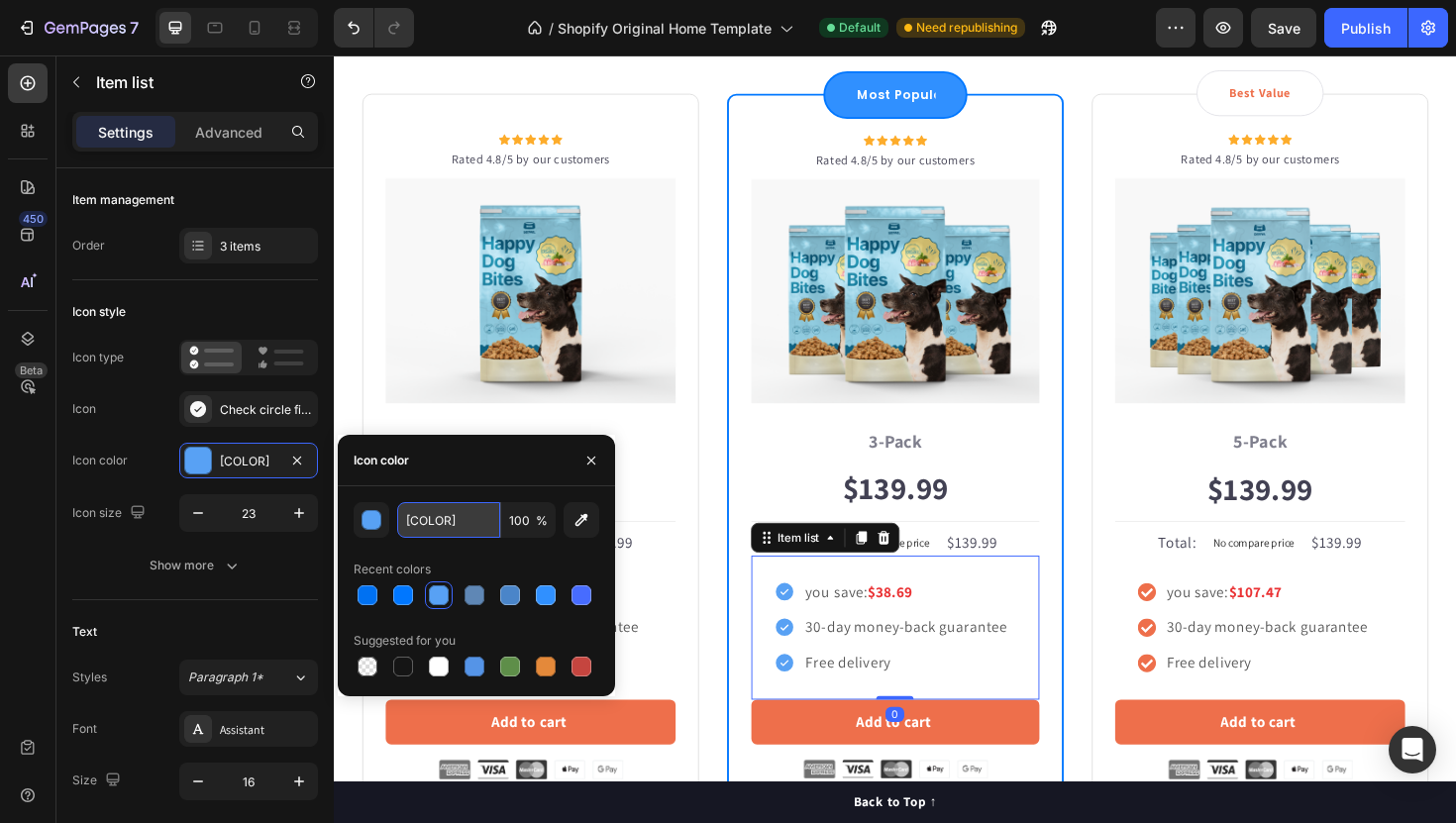 click on "58A1F4" at bounding box center [449, 520] 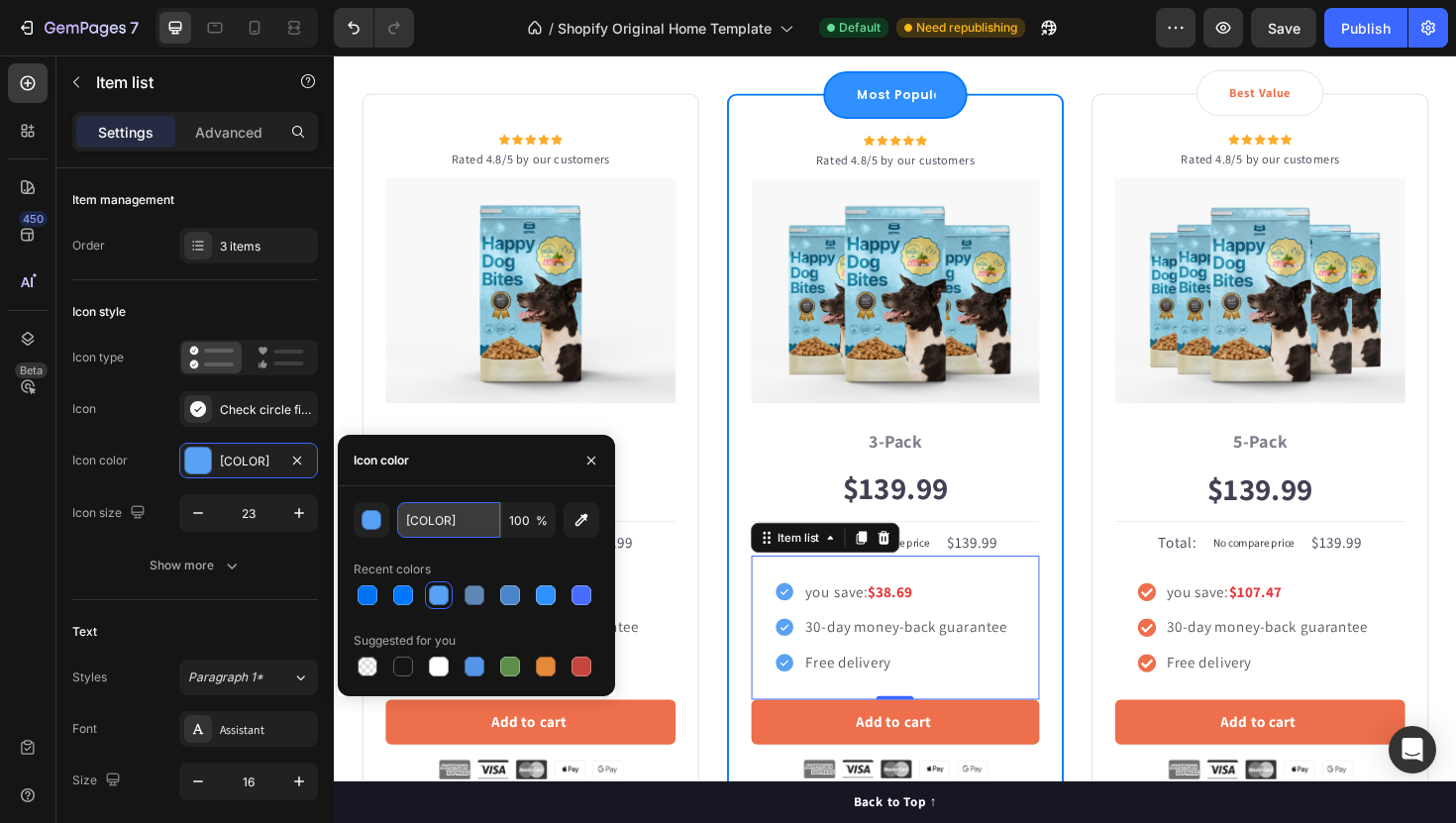 paste on "3090FF" 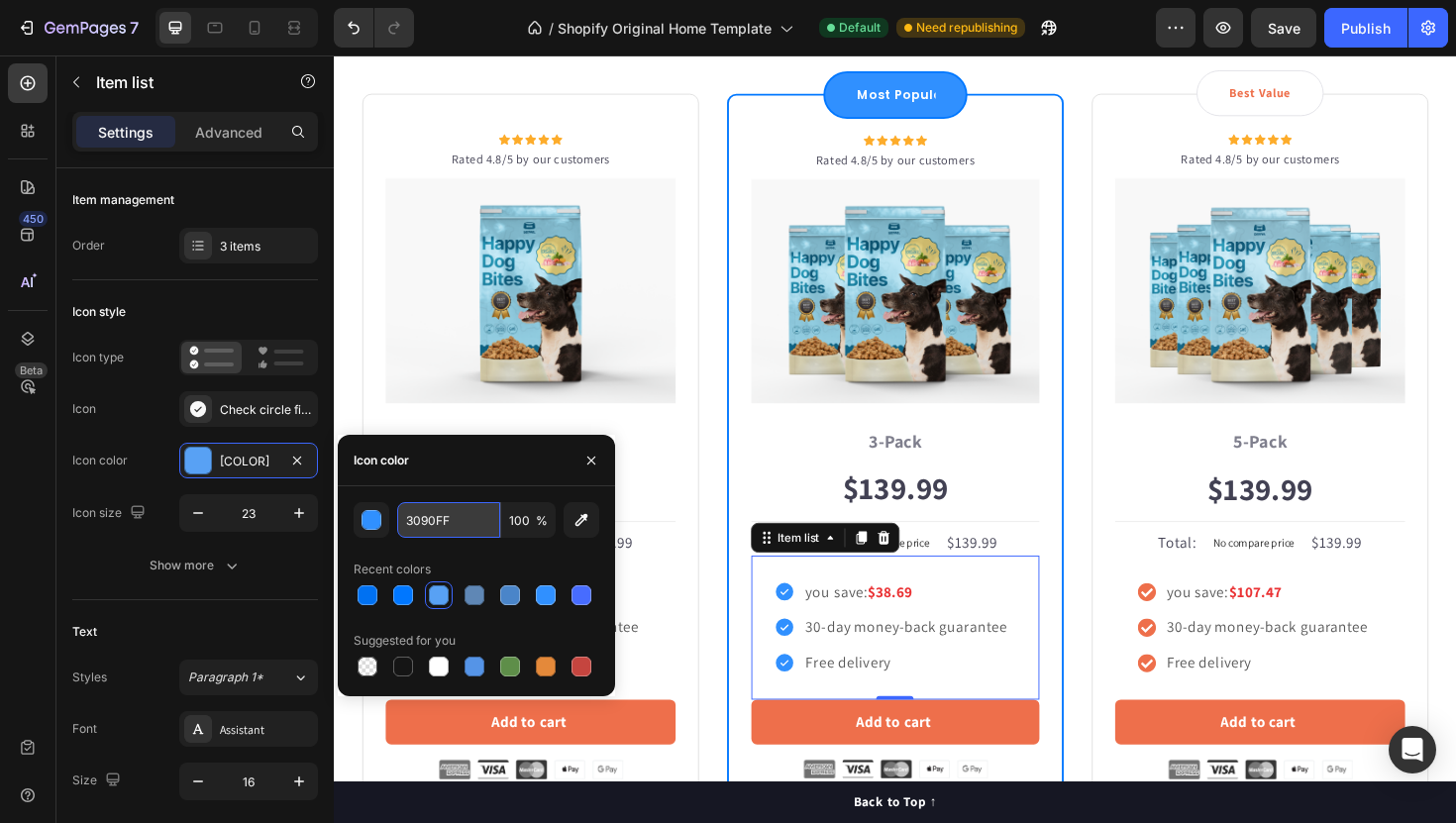 type on "3090FF" 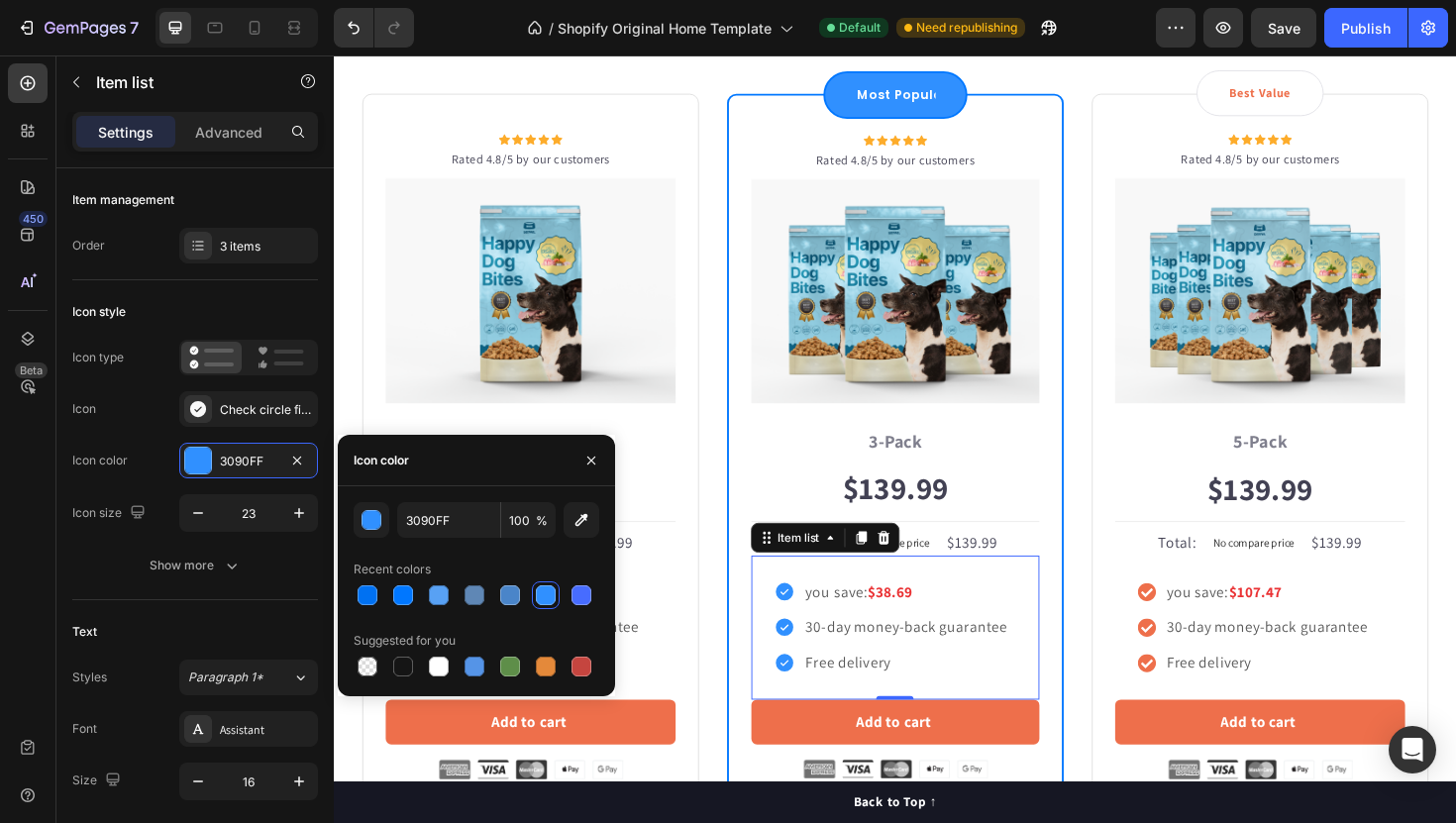 click on "$38.69" at bounding box center [923, 623] 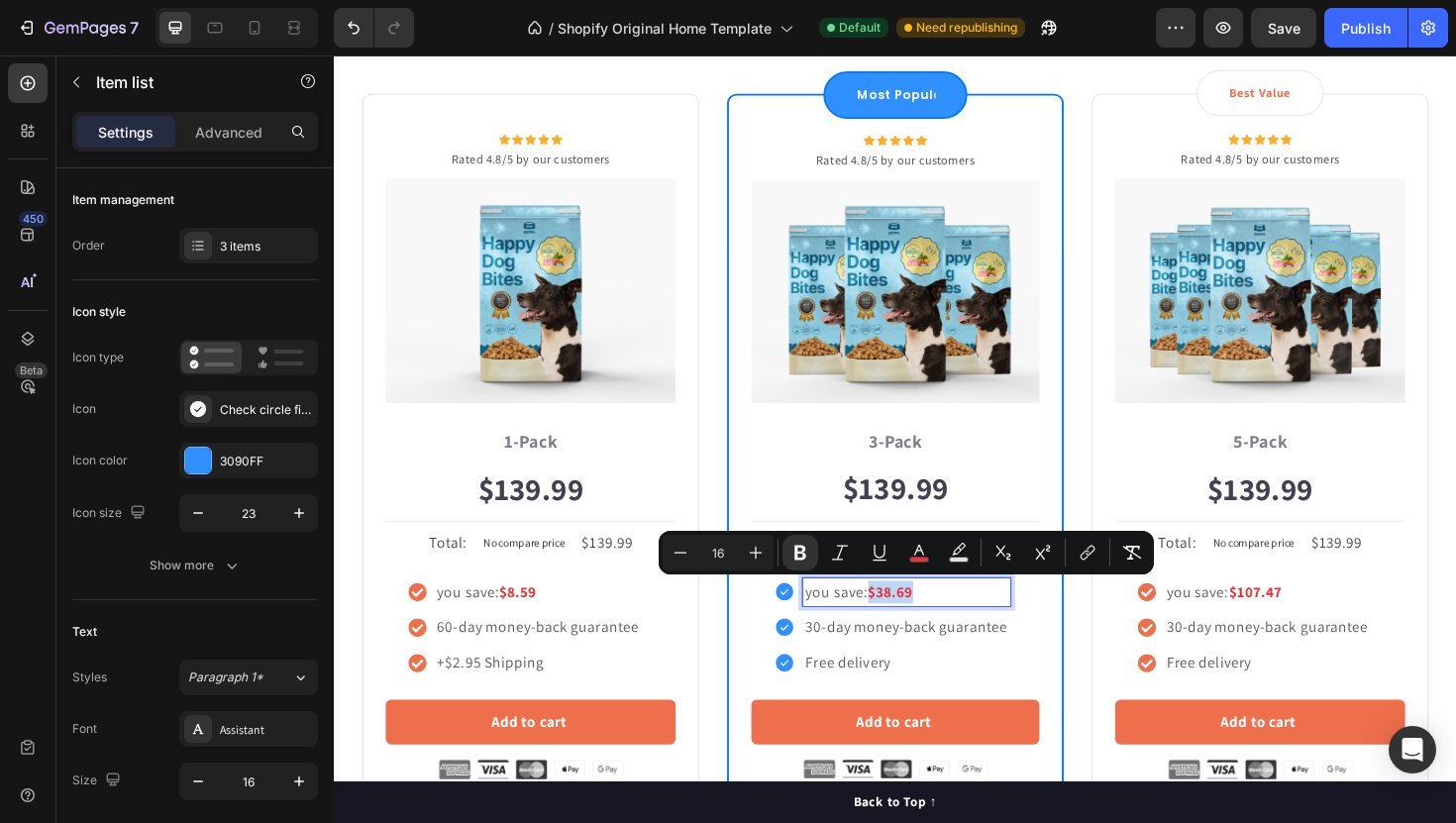 drag, startPoint x: 904, startPoint y: 624, endPoint x: 953, endPoint y: 625, distance: 49.010203 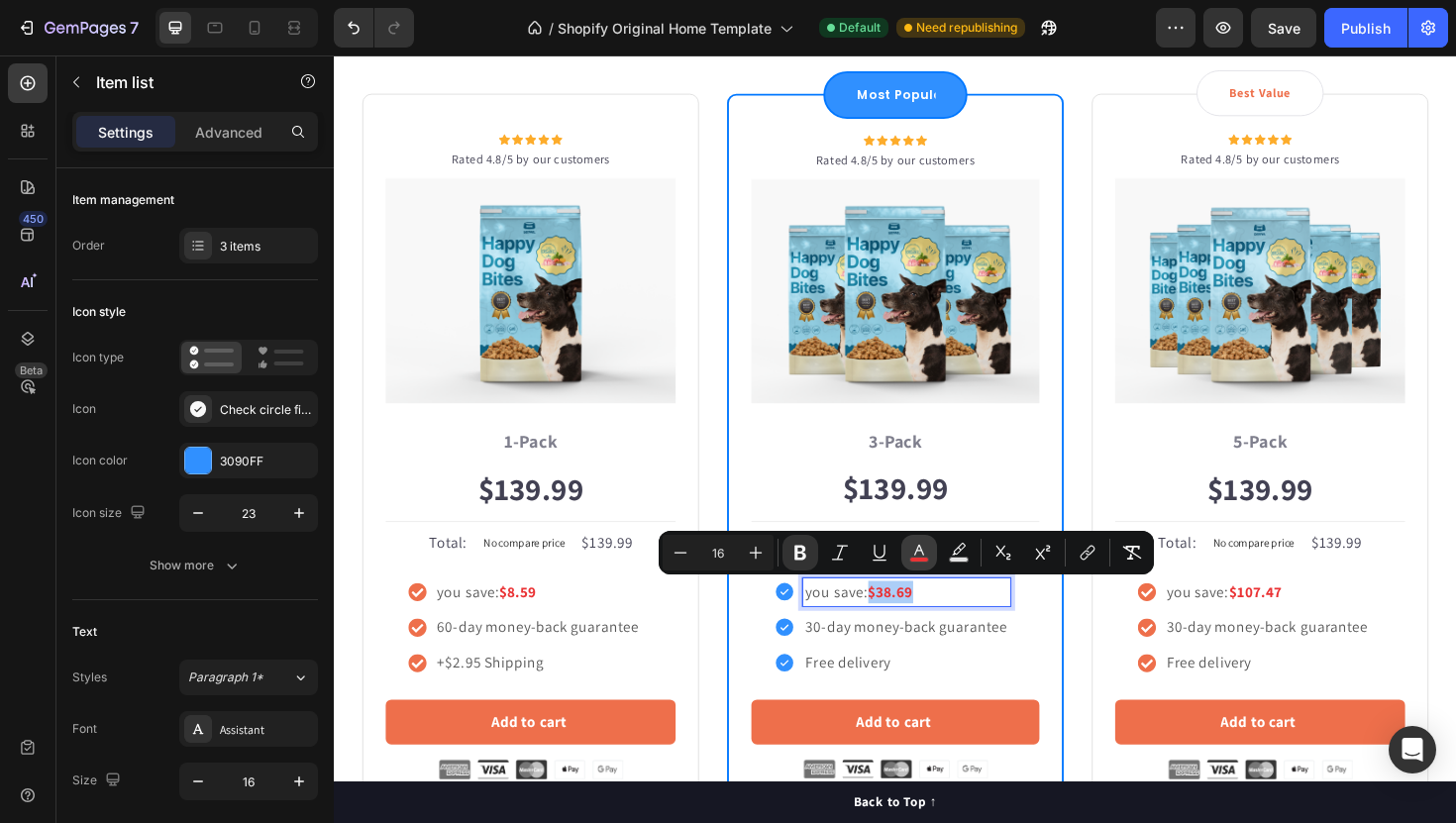 click 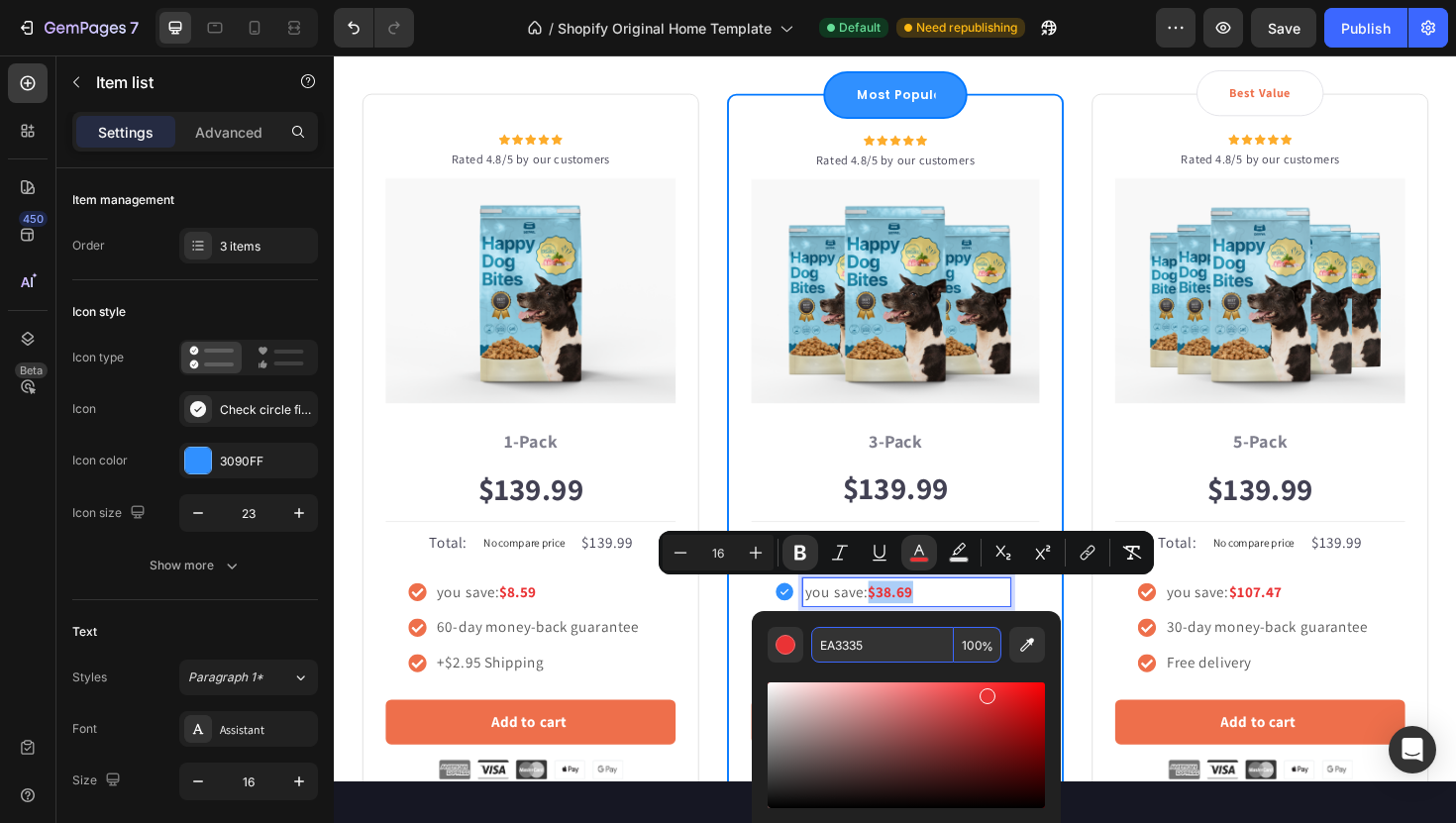 click on "EA3335" at bounding box center (883, 645) 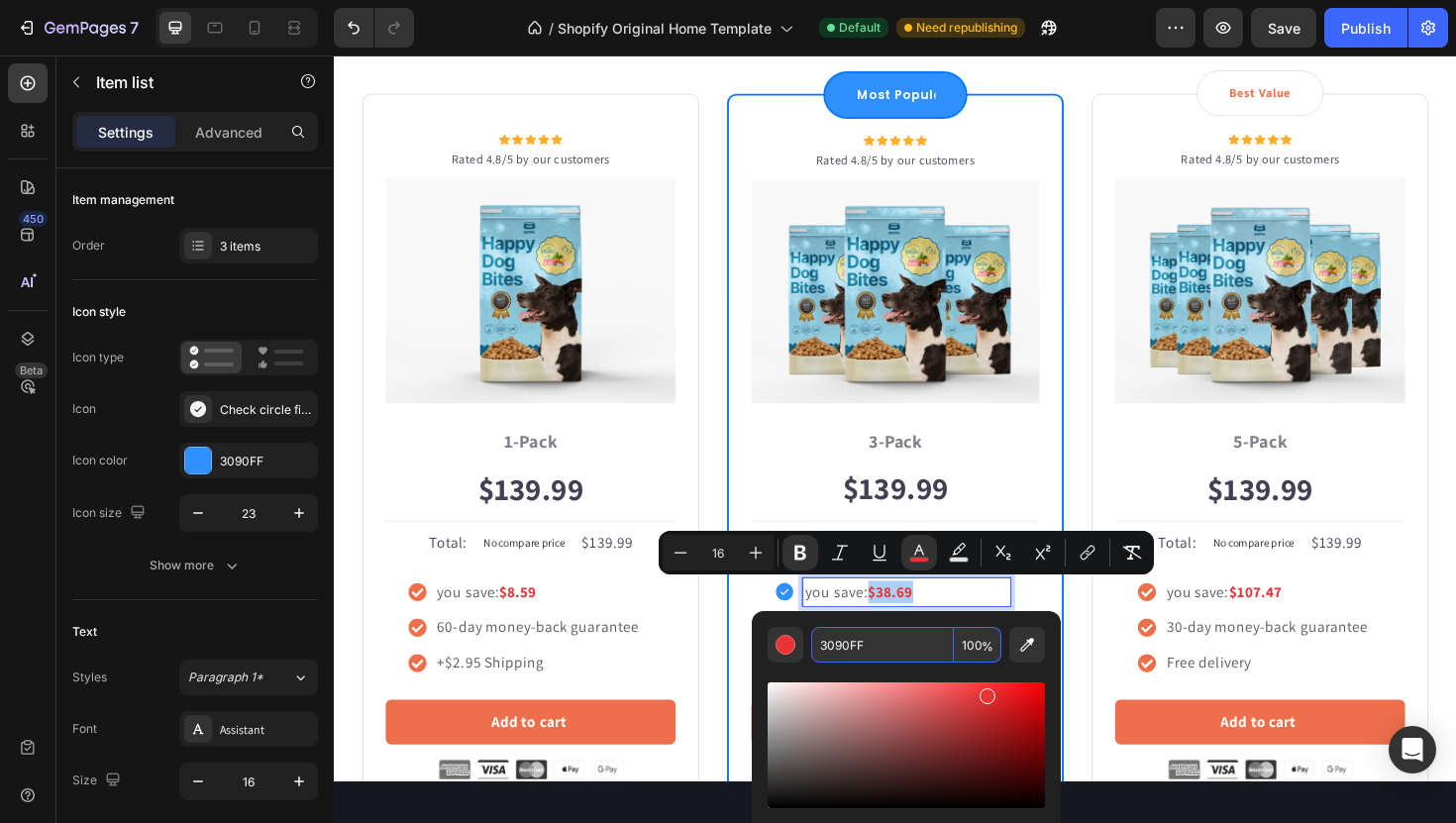 type on "3090FF" 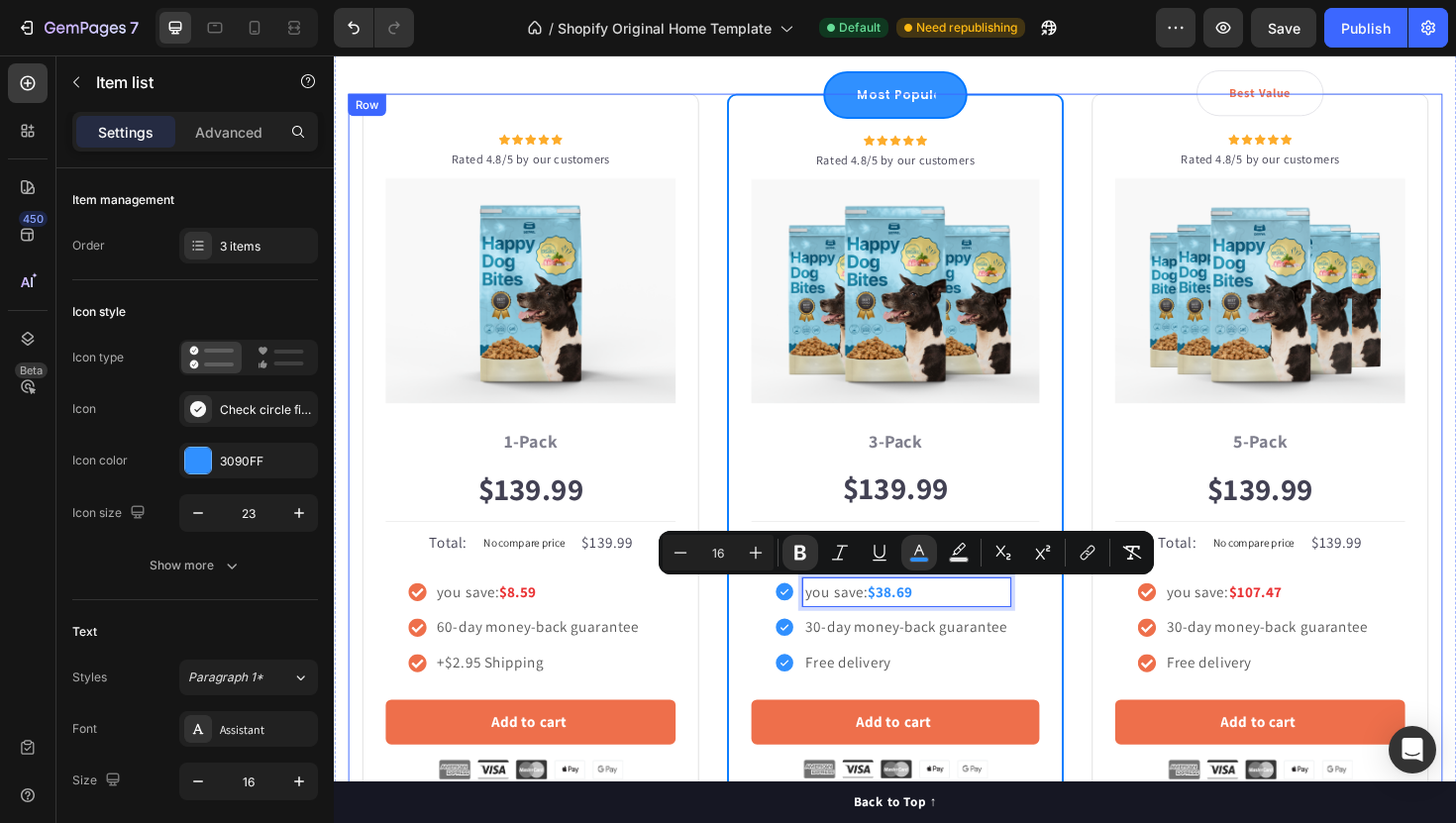 click on "Icon Icon Icon Icon Icon Icon List Hoz Rated 4.8/5 by our customers Text block Row Image Icon Intro Text block Icon Row 1-Pack Text block $139.99 Price Price                Title Line Total: Text block No compare price Price $139.99 Price Price Row you save:  $8.59 60-day money-back guarantee +$2.95 Shipping Item list Add to cart Product Cart Button Image Product Row Most Popular Text block Row Icon Icon Icon Icon Icon Icon List Hoz Rated 4.8/5 by our customers Text block Row Image Icon Most Popular Text block Icon Row 3-Pack Text block $139.99 Price Price                Title Line Total: Text block No compare price Price $139.99 Price Price Row
you save:  $38.69
30-day money-back guarantee
Free delivery Item list   0 Add to cart Product Cart Button Image Product Row Best Value Text block Row Icon Icon Icon Icon Icon Icon List Hoz Rated 4.8/5 by our customers Text block Row Image Icon Best offer Text block Icon Row 5-Pack Text block $139.99 Price Price Title Row" at bounding box center [928, 475] 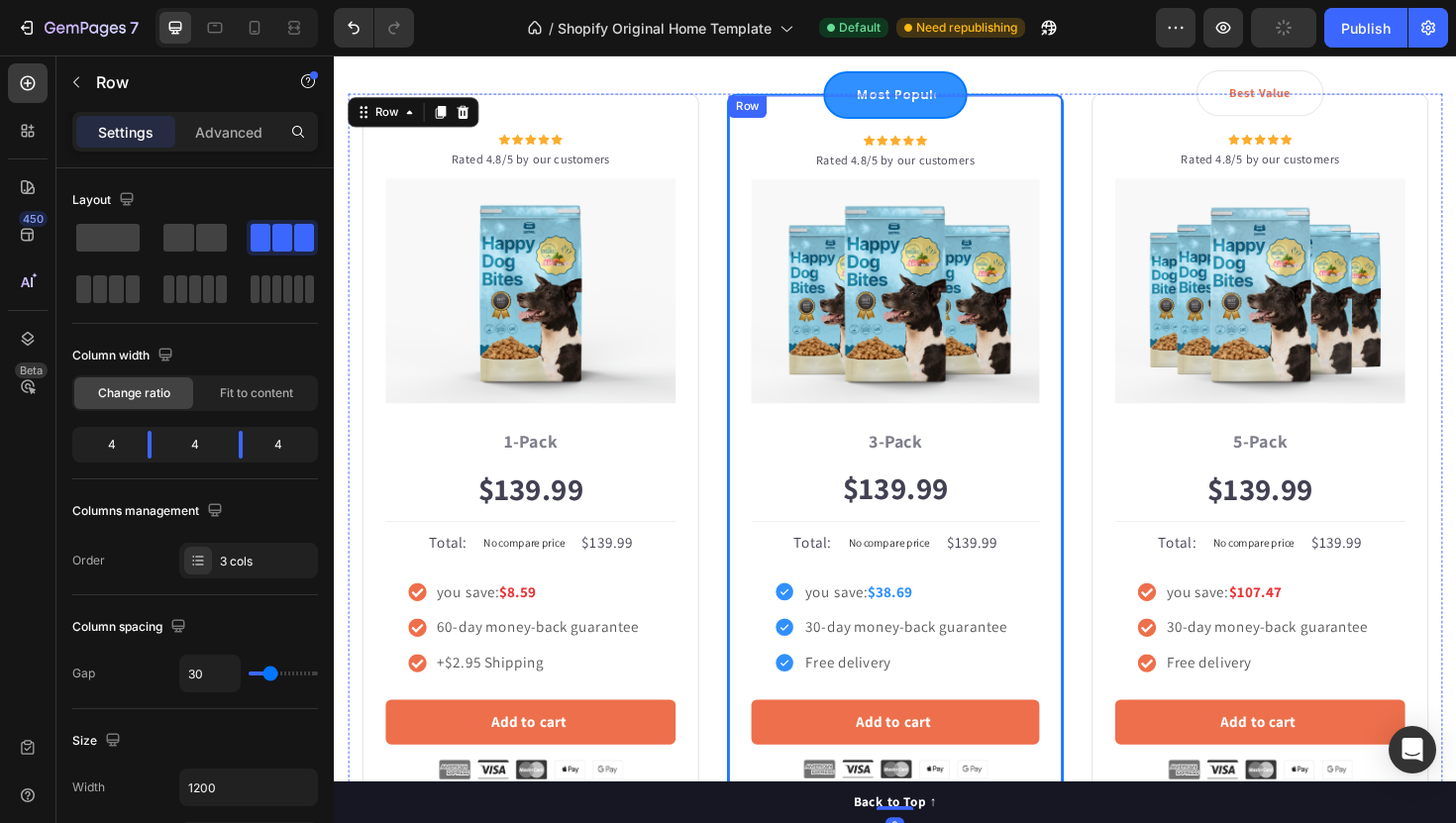 scroll, scrollTop: 4195, scrollLeft: 0, axis: vertical 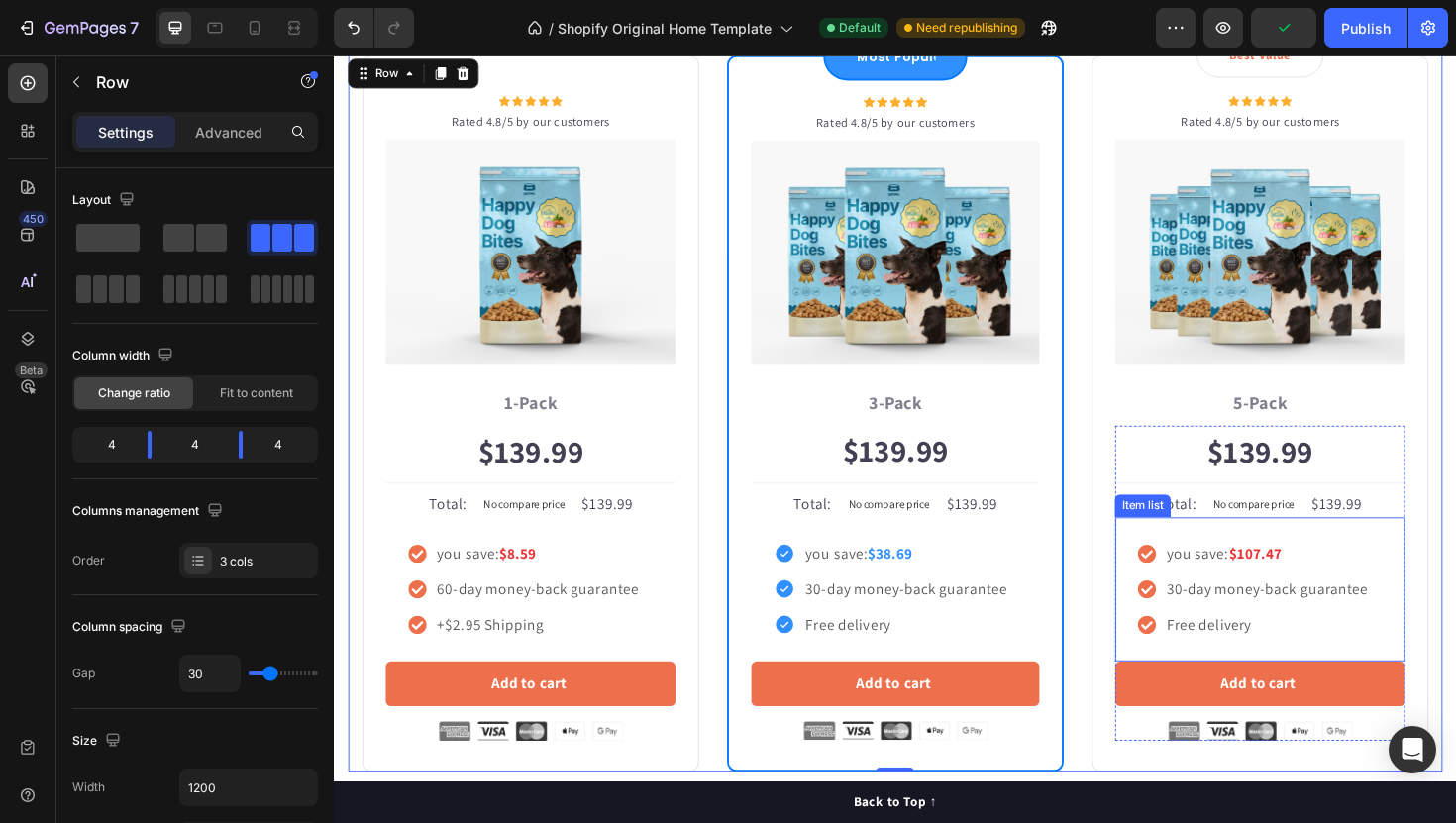 click on "$107.47" at bounding box center (1309, 582) 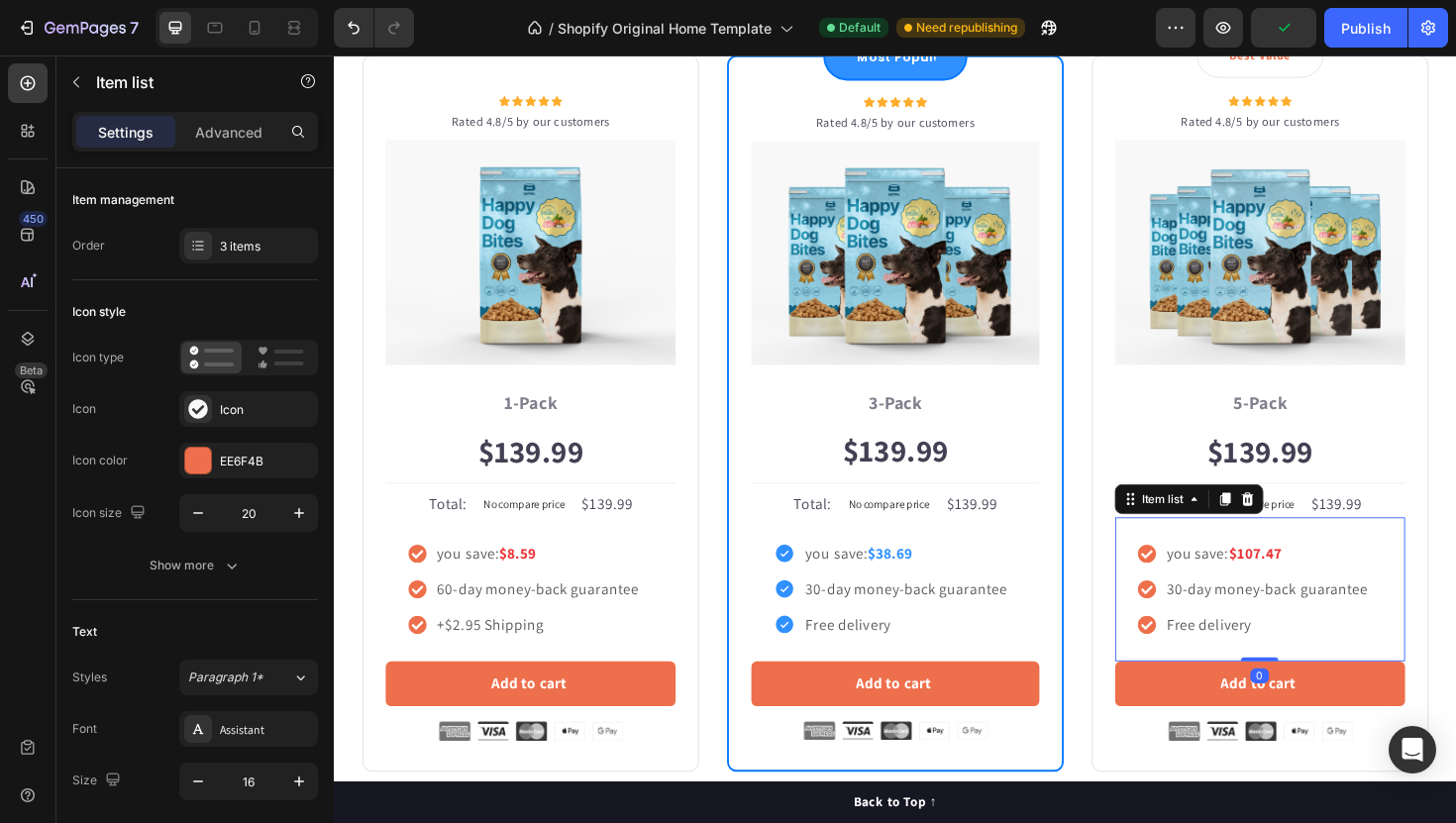 click on "$107.47" at bounding box center [1309, 582] 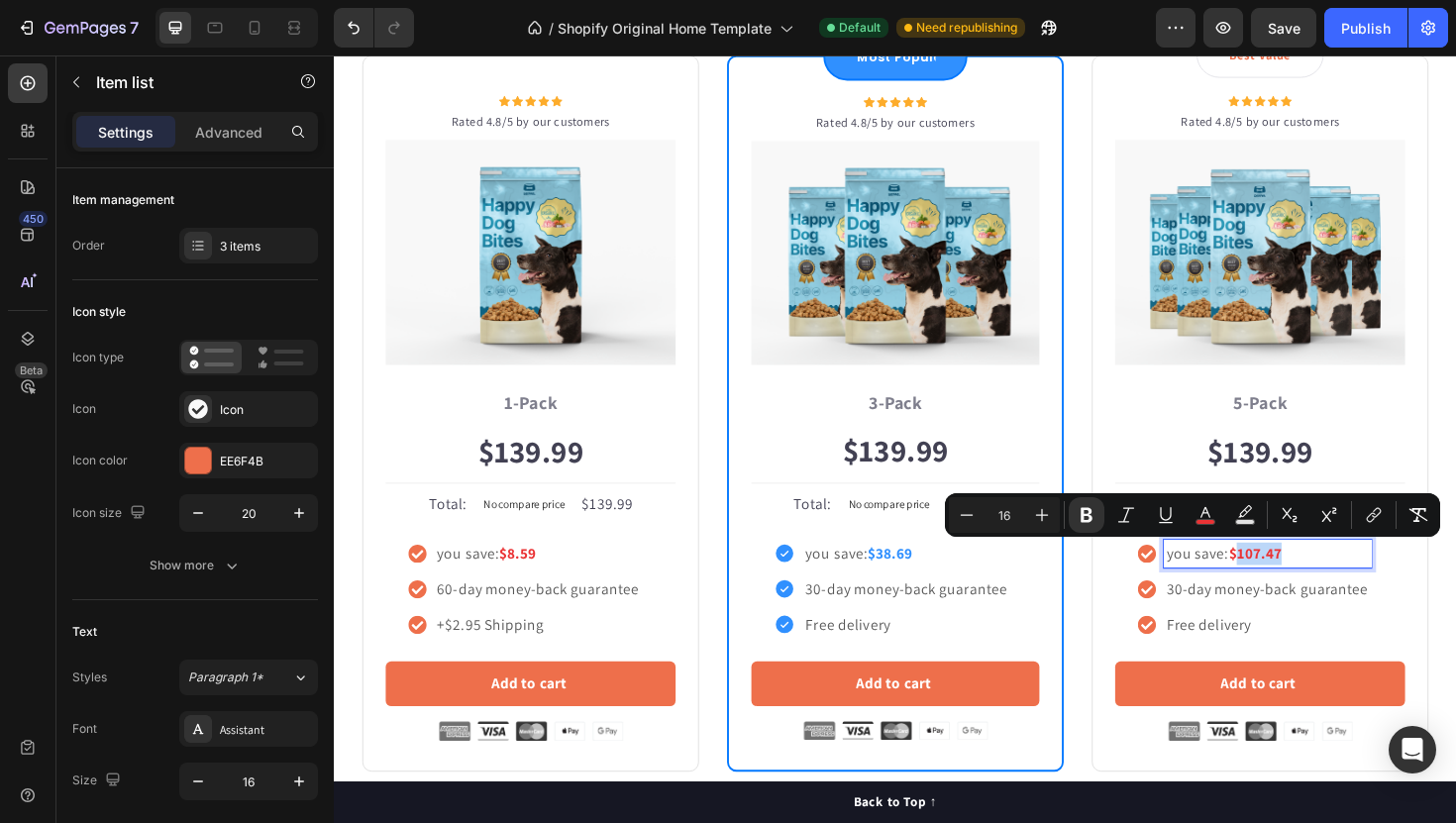 click on "$107.47" at bounding box center [1309, 582] 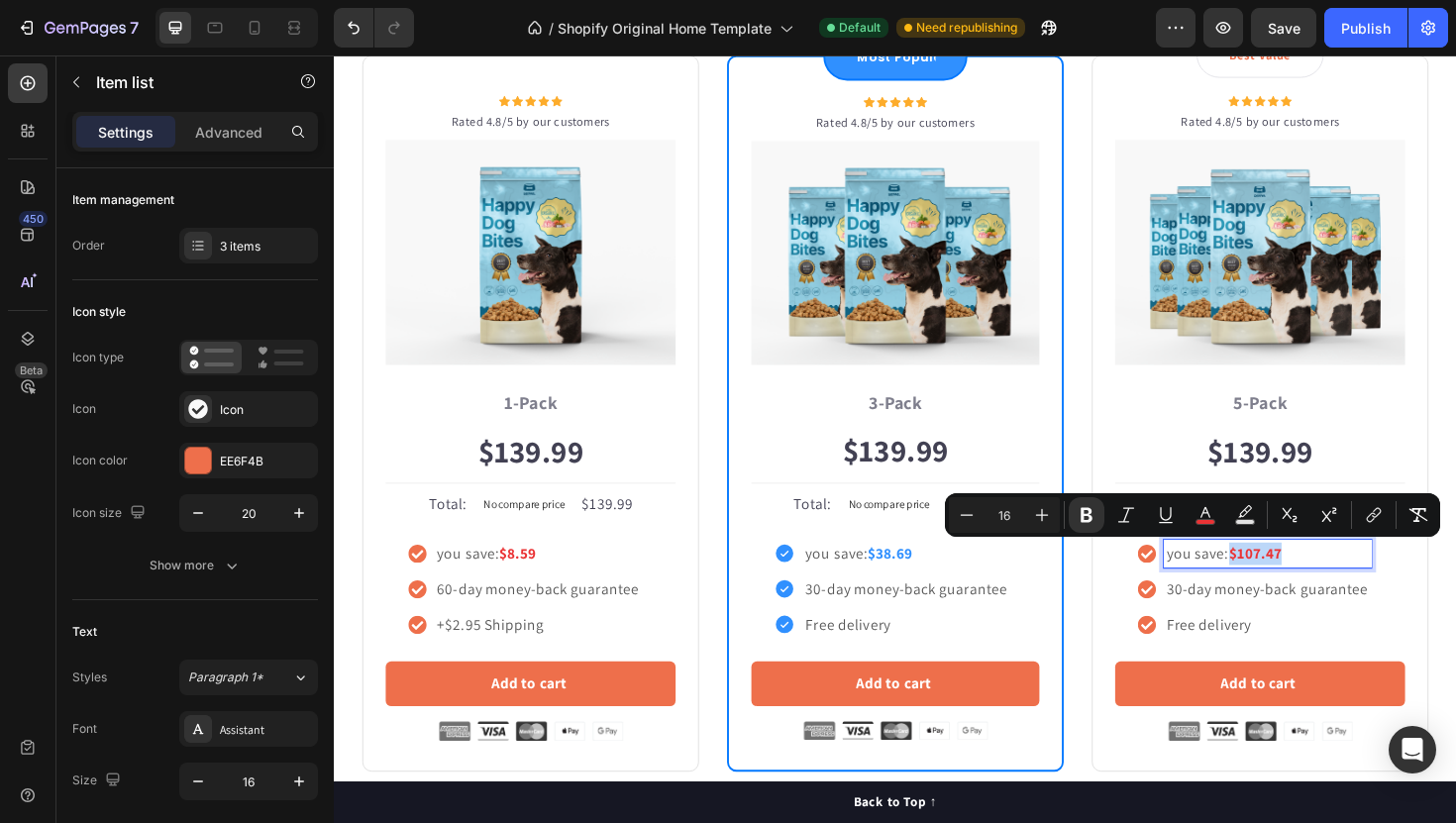 drag, startPoint x: 1313, startPoint y: 583, endPoint x: 1354, endPoint y: 583, distance: 41 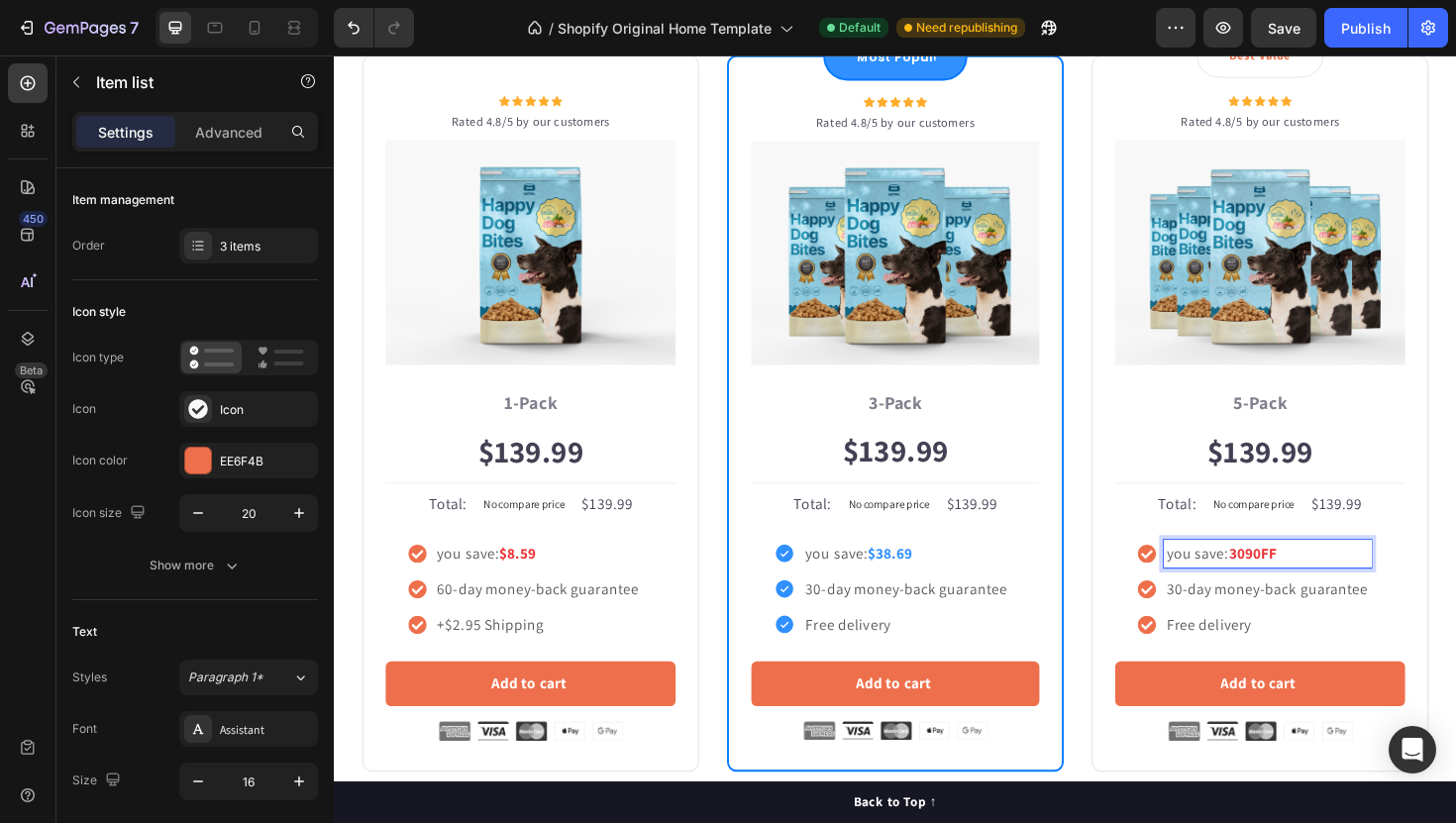 click on "3090FF" at bounding box center [1306, 582] 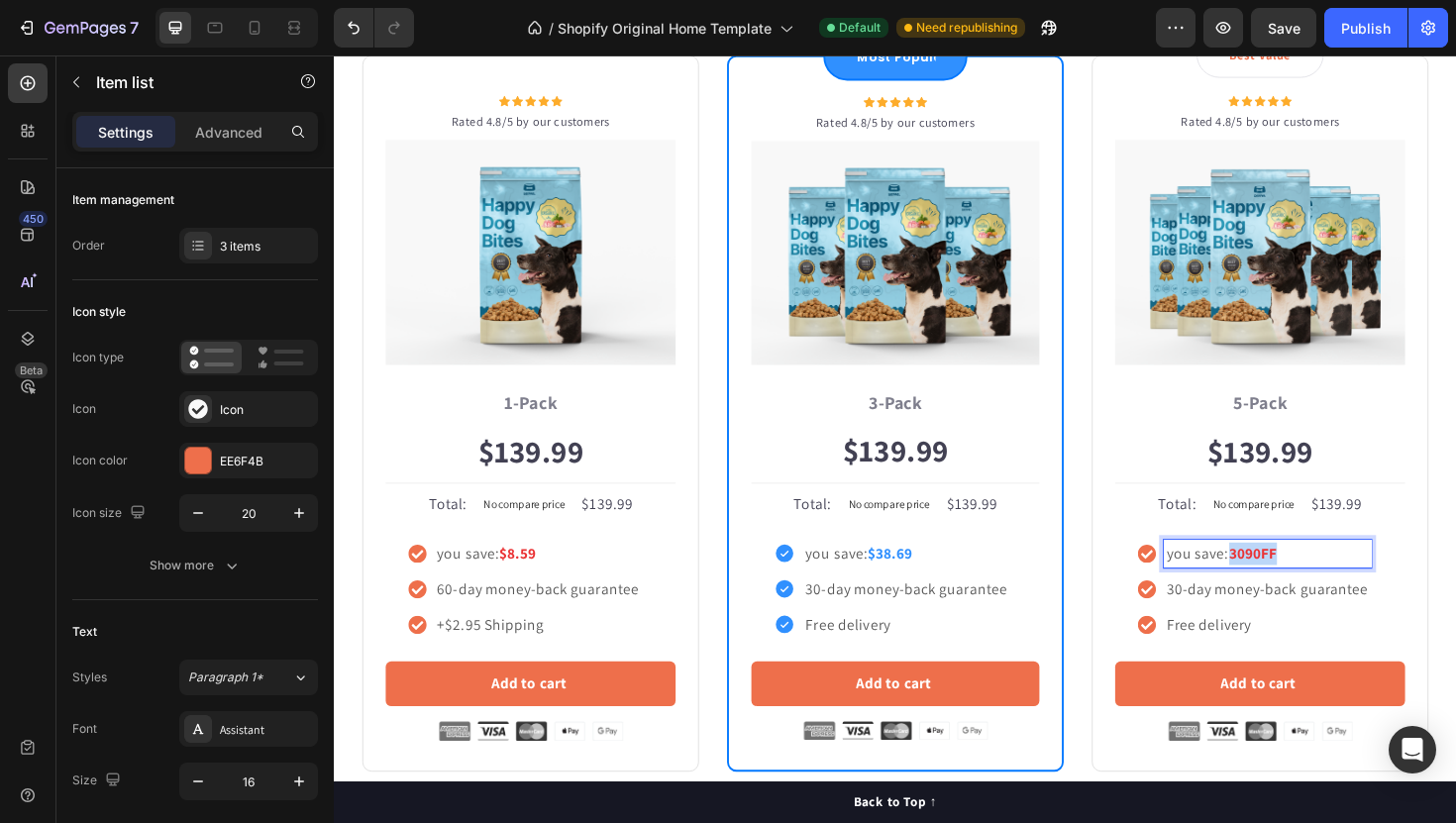 click on "3090FF" at bounding box center (1306, 582) 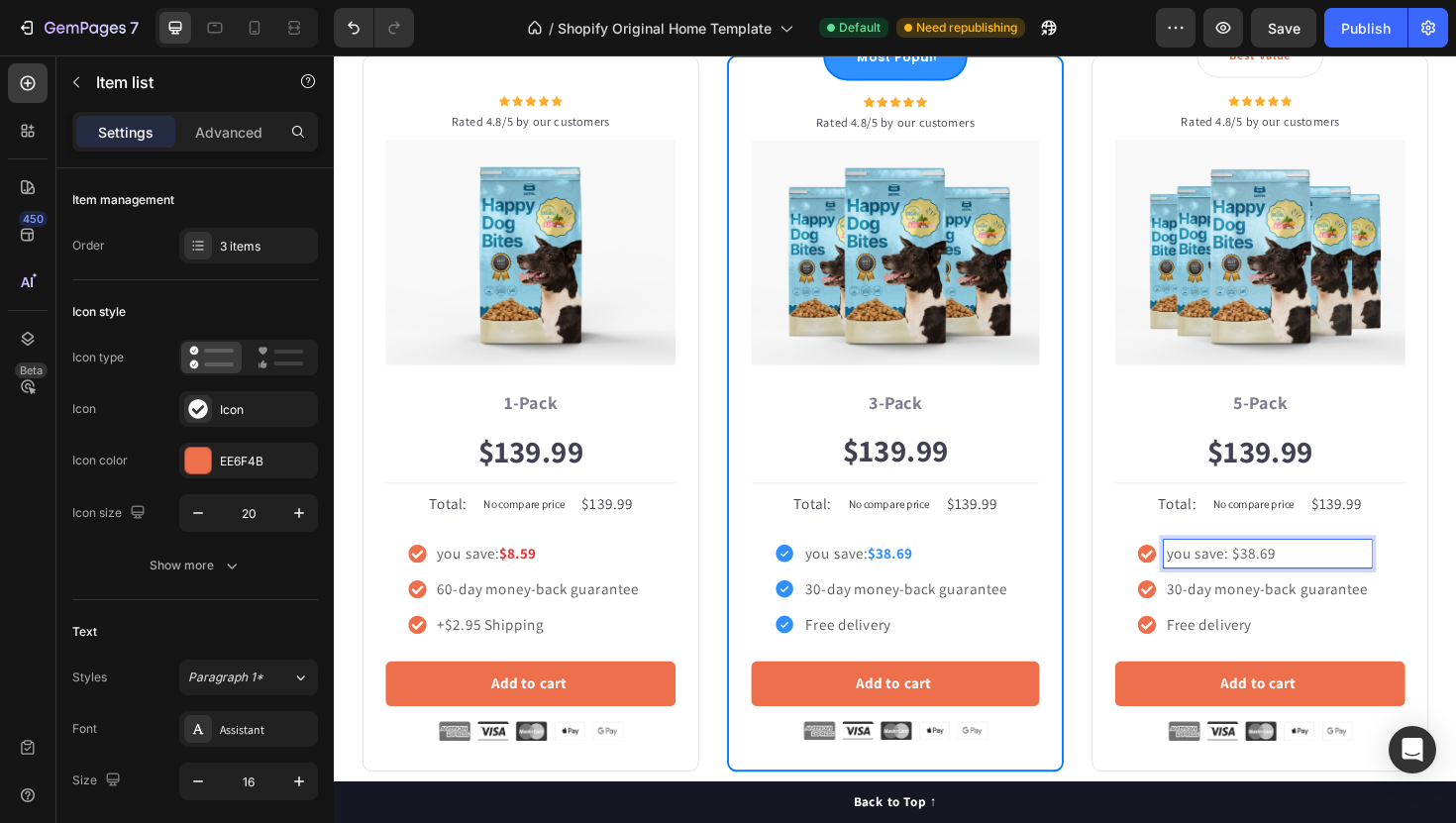 click on "you save: $38.69" at bounding box center (1322, 583) 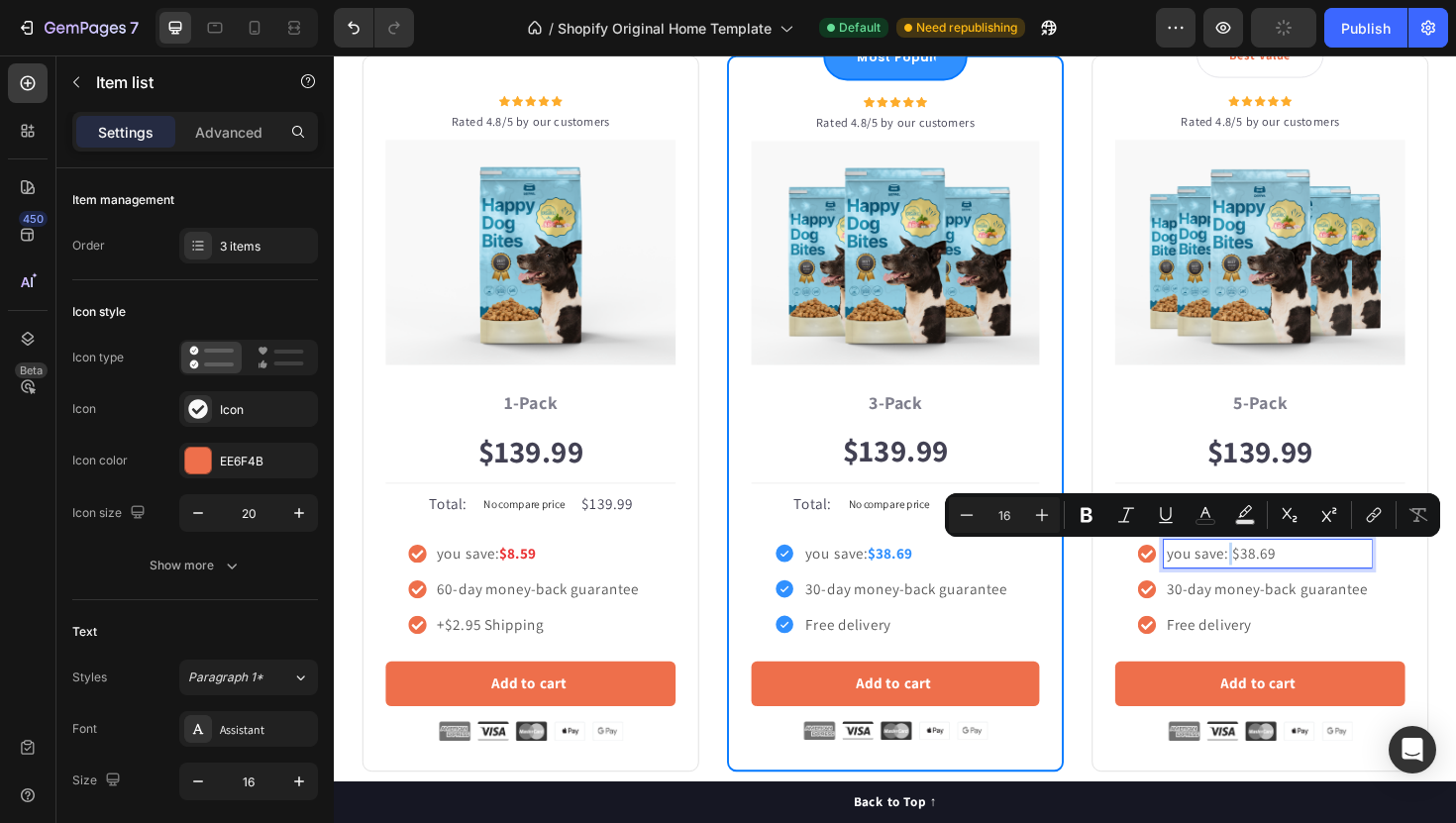 click on "you save: $38.69" at bounding box center (1322, 583) 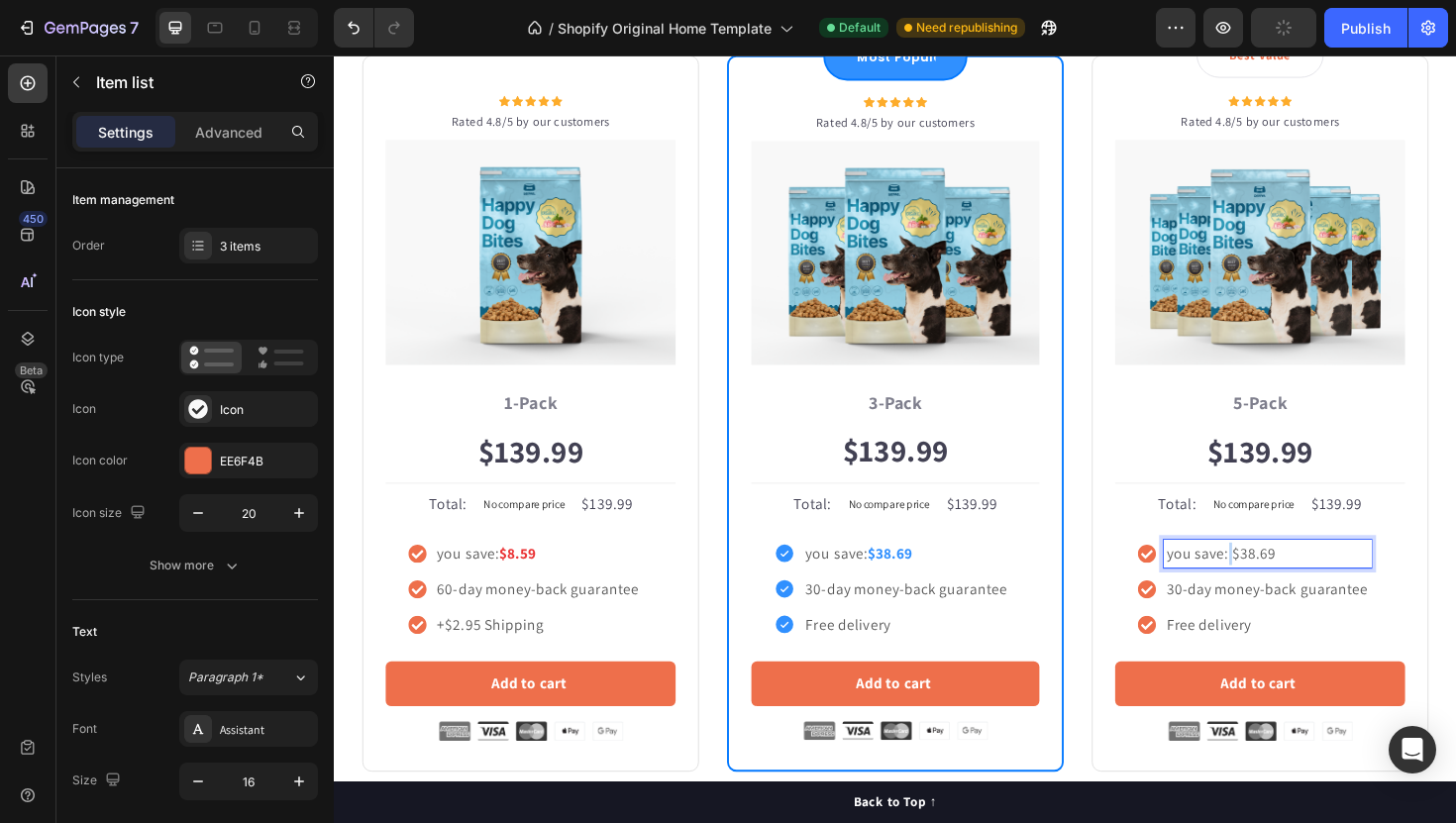 click on "you save: $38.69" at bounding box center (1322, 583) 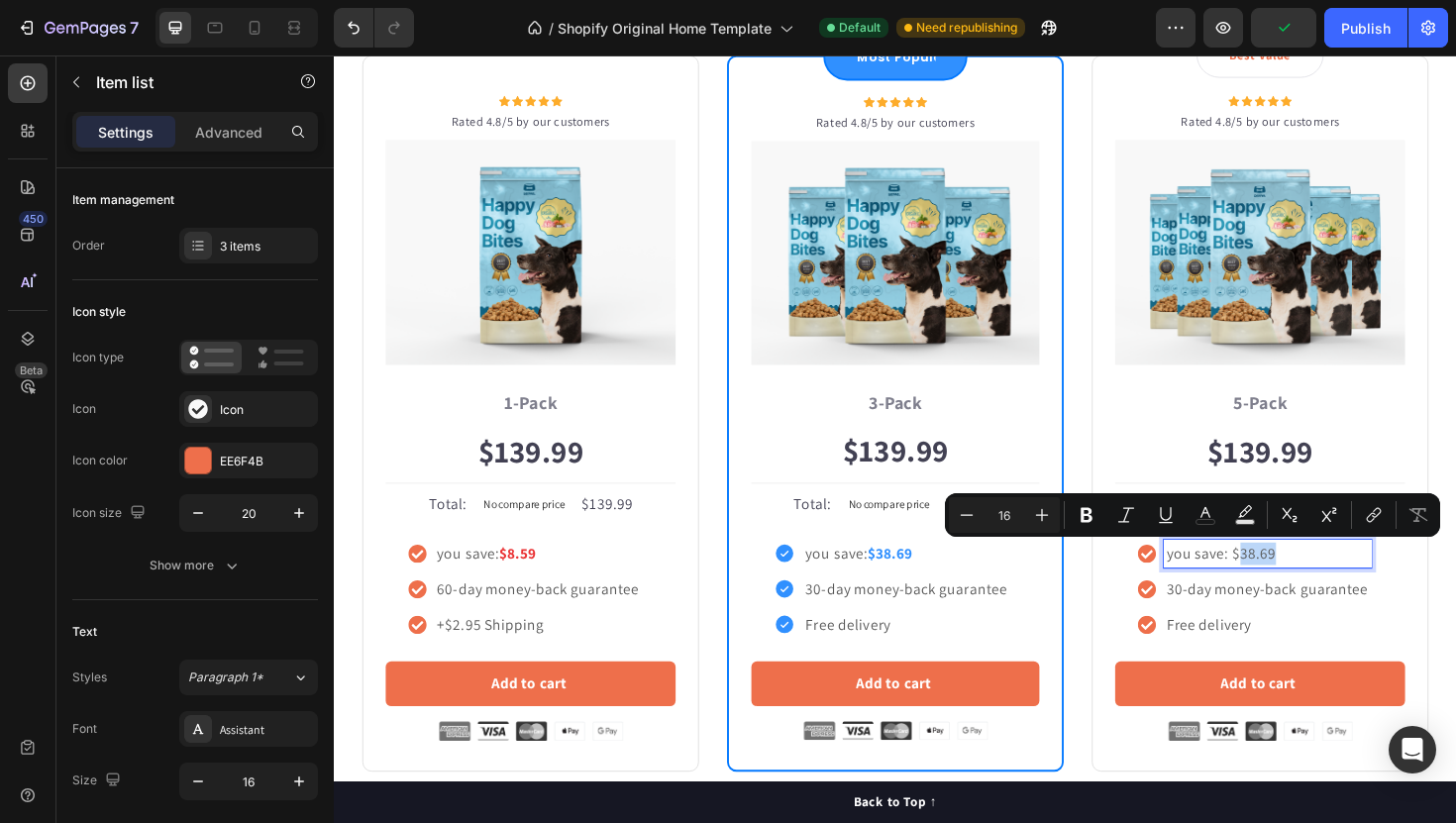 click on "you save: $38.69" at bounding box center [1322, 583] 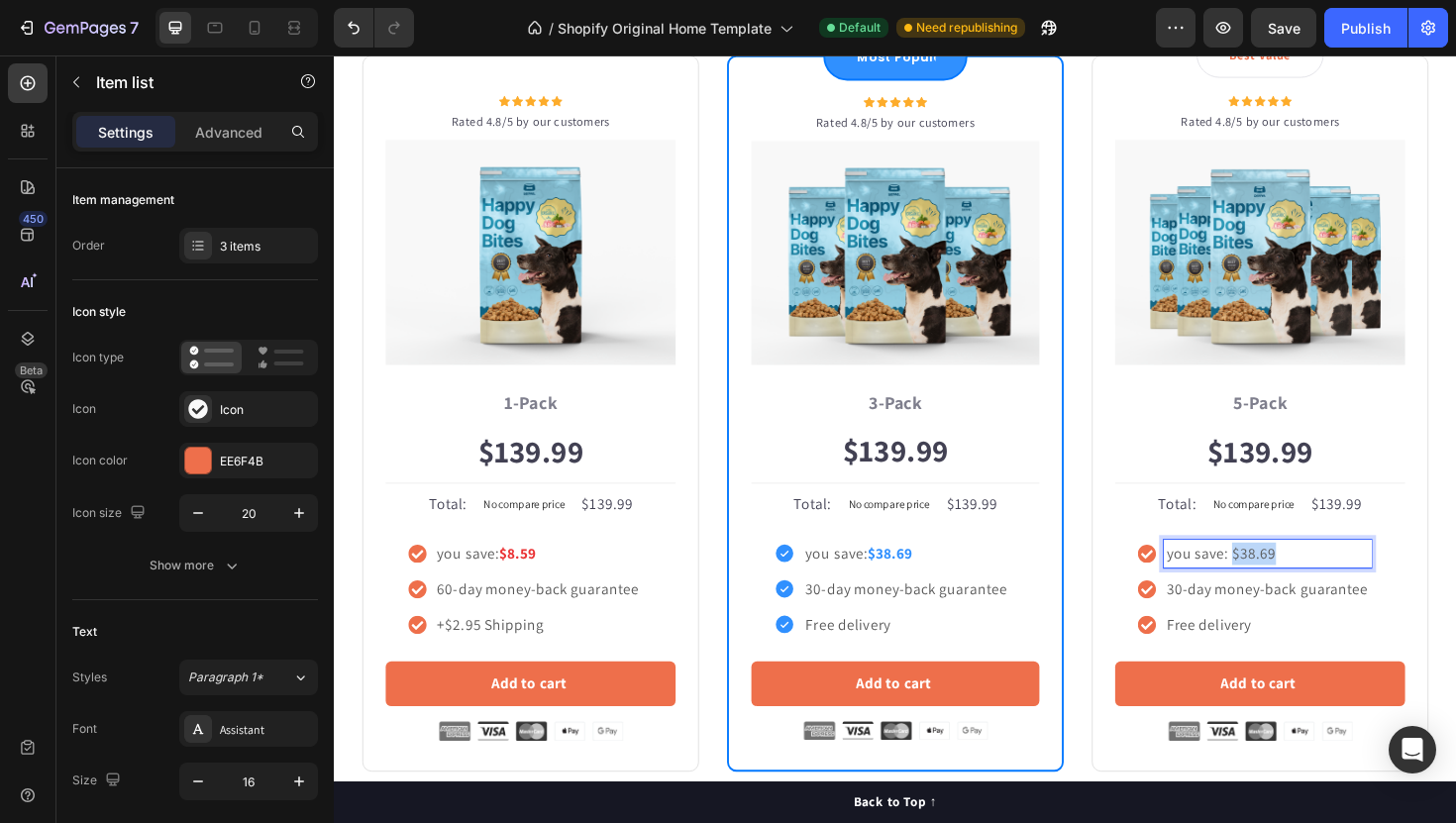 drag, startPoint x: 1284, startPoint y: 583, endPoint x: 1331, endPoint y: 586, distance: 47.09565 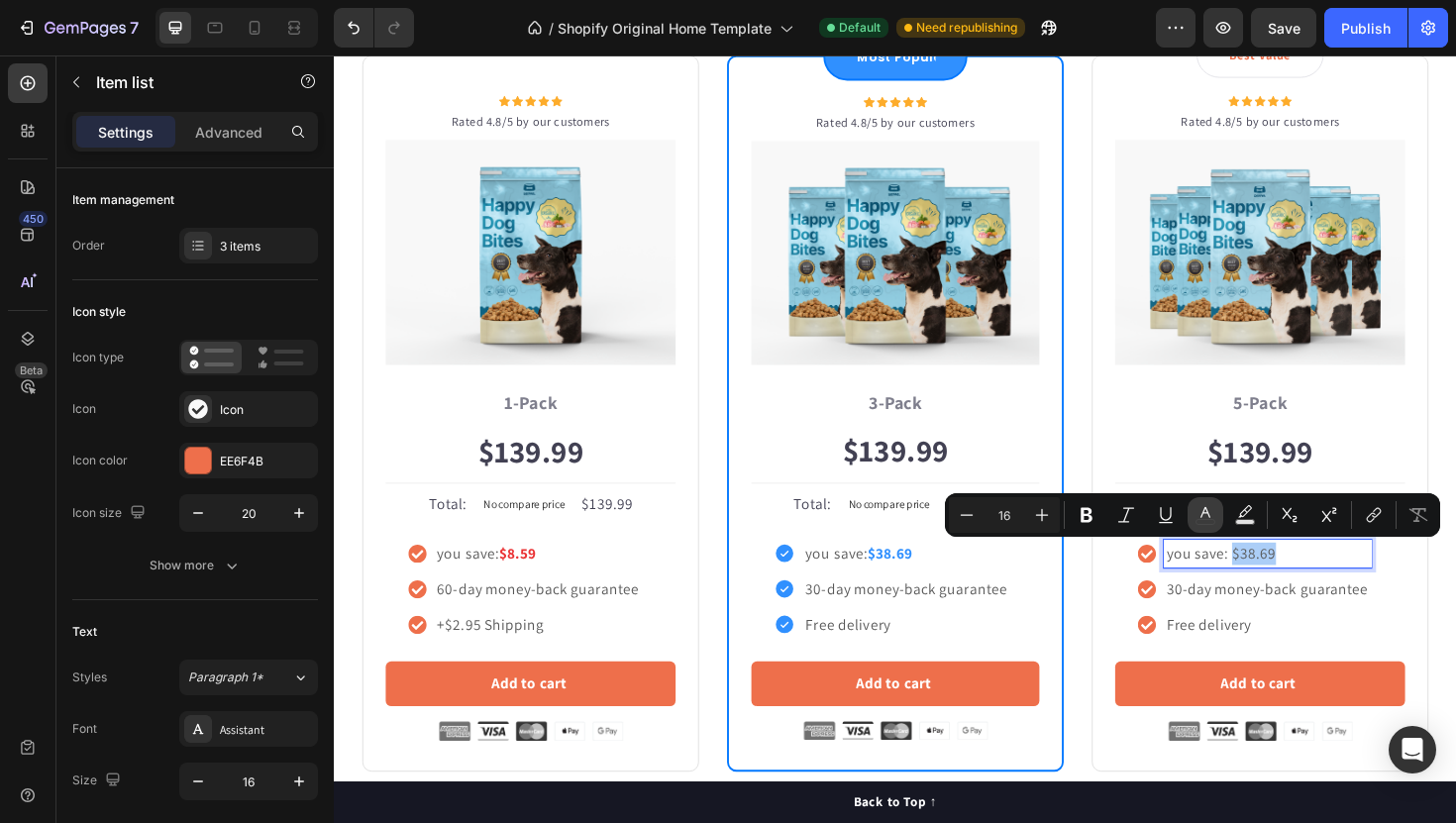 click 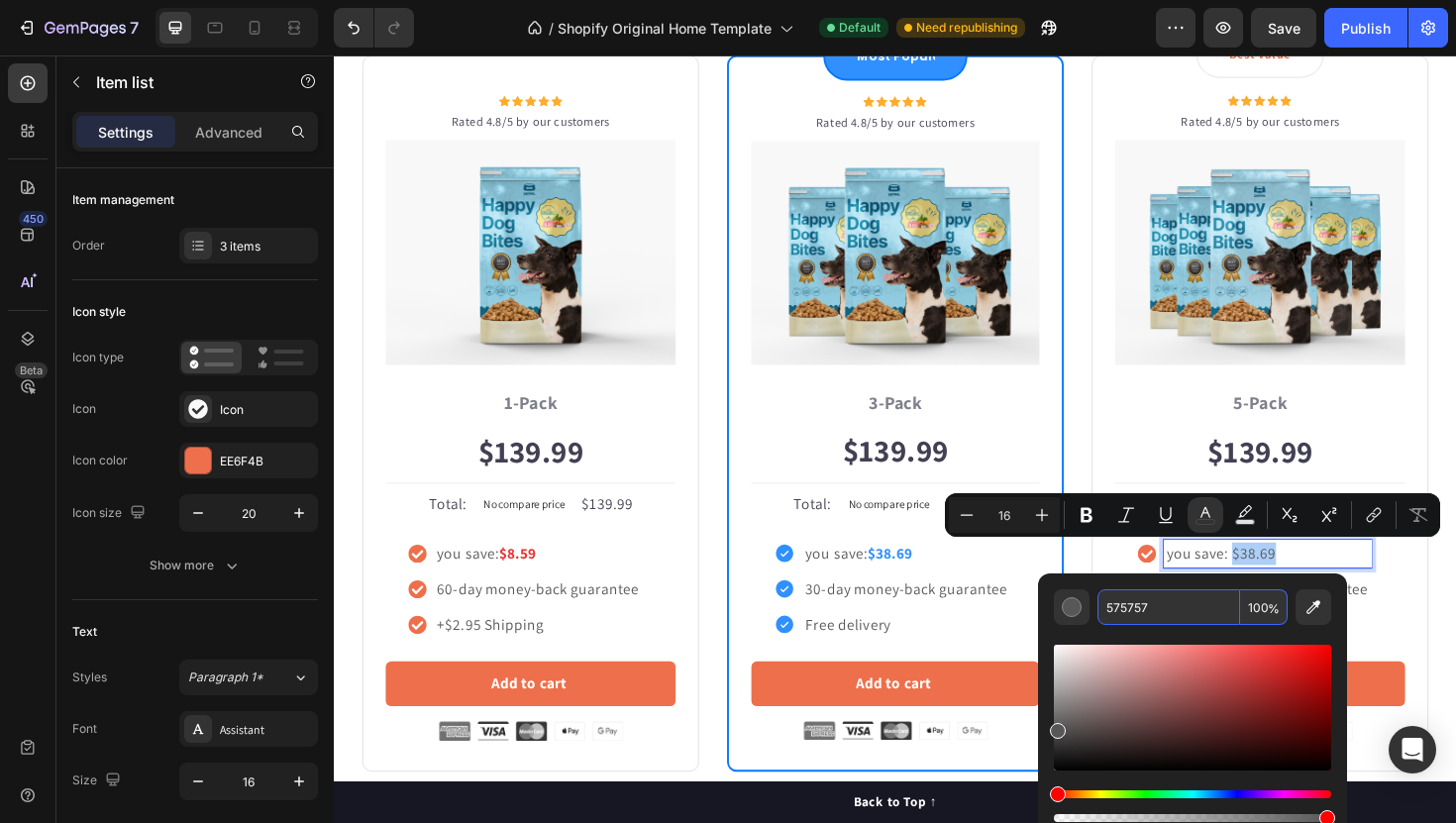 click on "575757" at bounding box center (1169, 607) 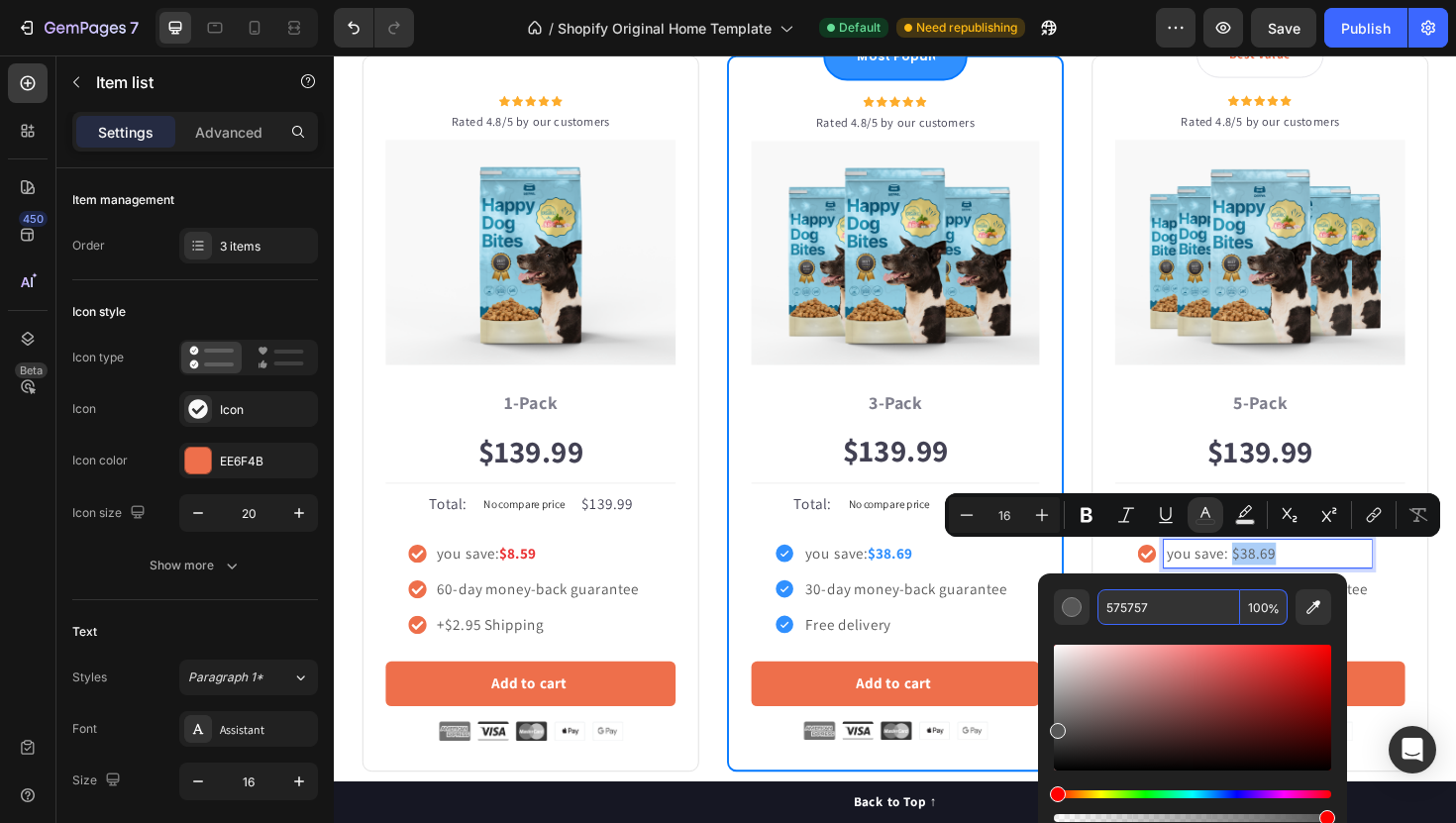 paste on "3090FF" 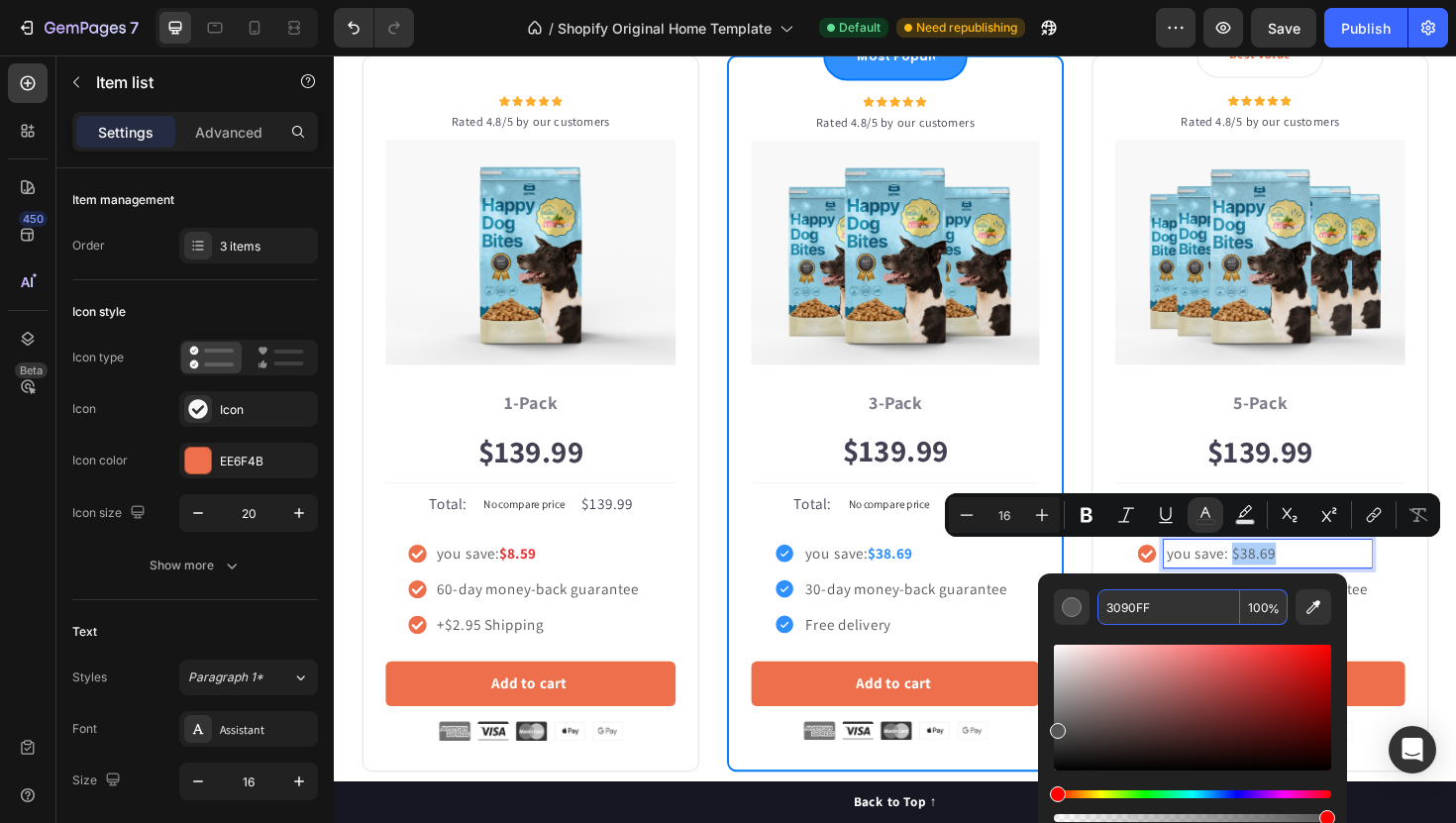 type on "3090FF" 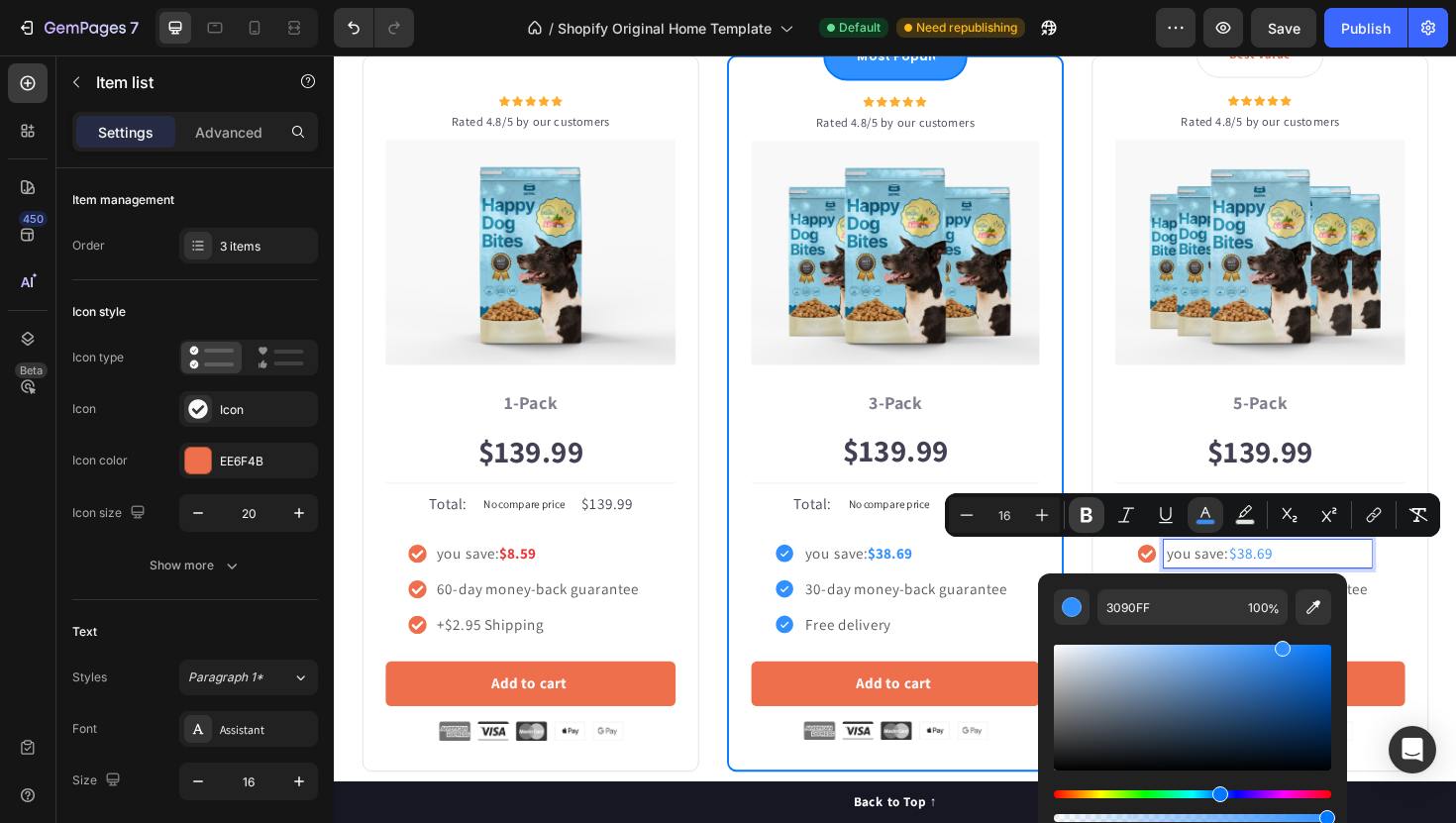 click 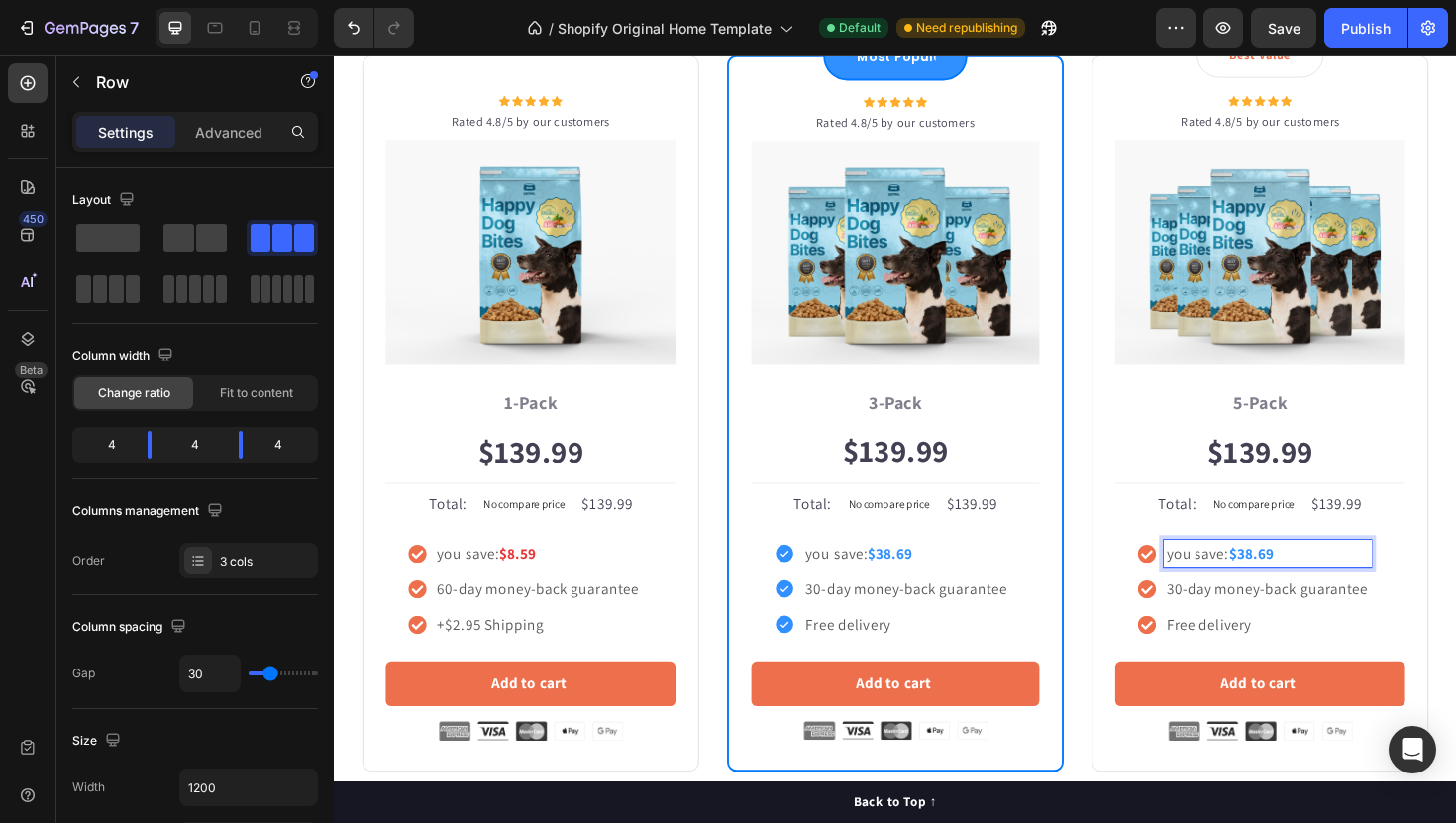 click on "Icon Icon Icon Icon Icon Icon List Hoz Rated 4.8/5 by our customers Text block Row Image Icon Intro Text block Icon Row 1-Pack Text block $139.99 Price Price                Title Line Total: Text block No compare price Price $139.99 Price Price Row you save:  $8.59 60-day money-back guarantee +$2.95 Shipping Item list Add to cart Product Cart Button Image Product Row Most Popular Text block Row Icon Icon Icon Icon Icon Icon List Hoz Rated 4.8/5 by our customers Text block Row Image Icon Most Popular Text block Icon Row 3-Pack Text block $139.99 Price Price                Title Line Total: Text block No compare price Price $139.99 Price Price Row
you save:  $38.69
30-day money-back guarantee
Free delivery Item list Add to cart Product Cart Button Image Product Row Best Value Text block Row Icon Icon Icon Icon Icon Icon List Hoz Rated 4.8/5 by our customers Text block Row Image Icon Best offer Text block Icon Row 5-Pack Text block $139.99 Price Price Title Line" at bounding box center (928, 435) 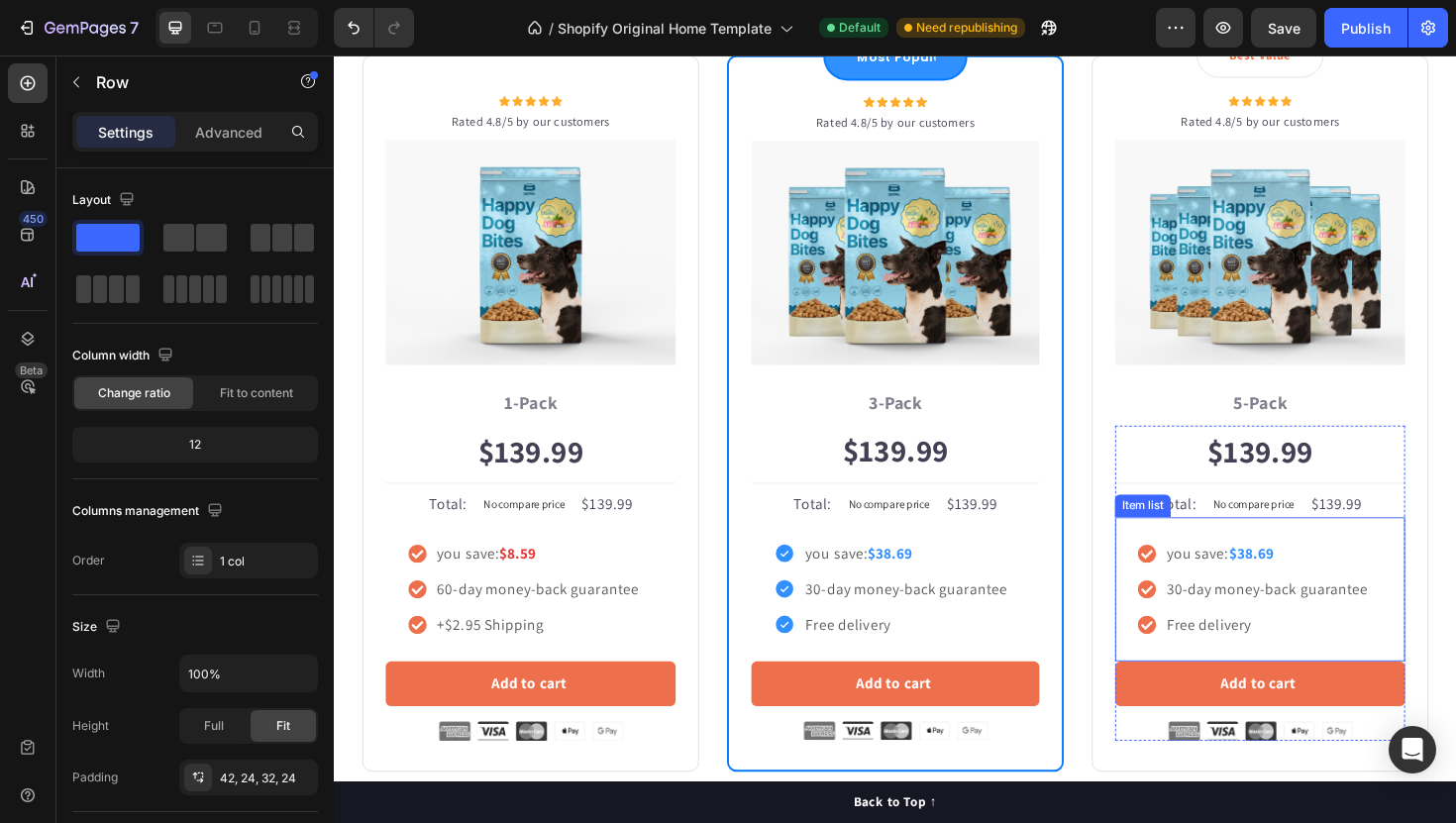 click on "$38.69" at bounding box center [1305, 582] 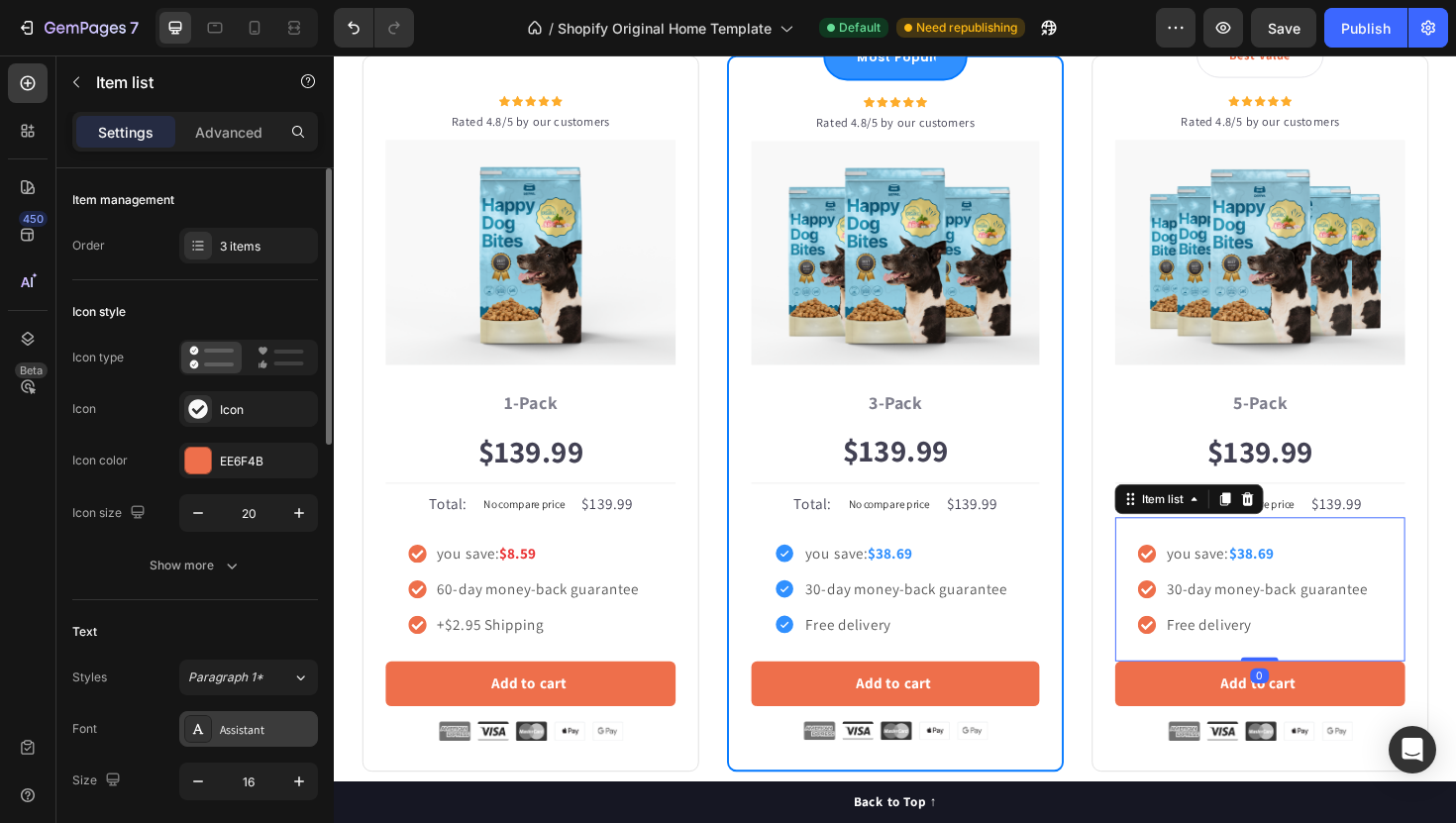 click on "Assistant" at bounding box center (266, 730) 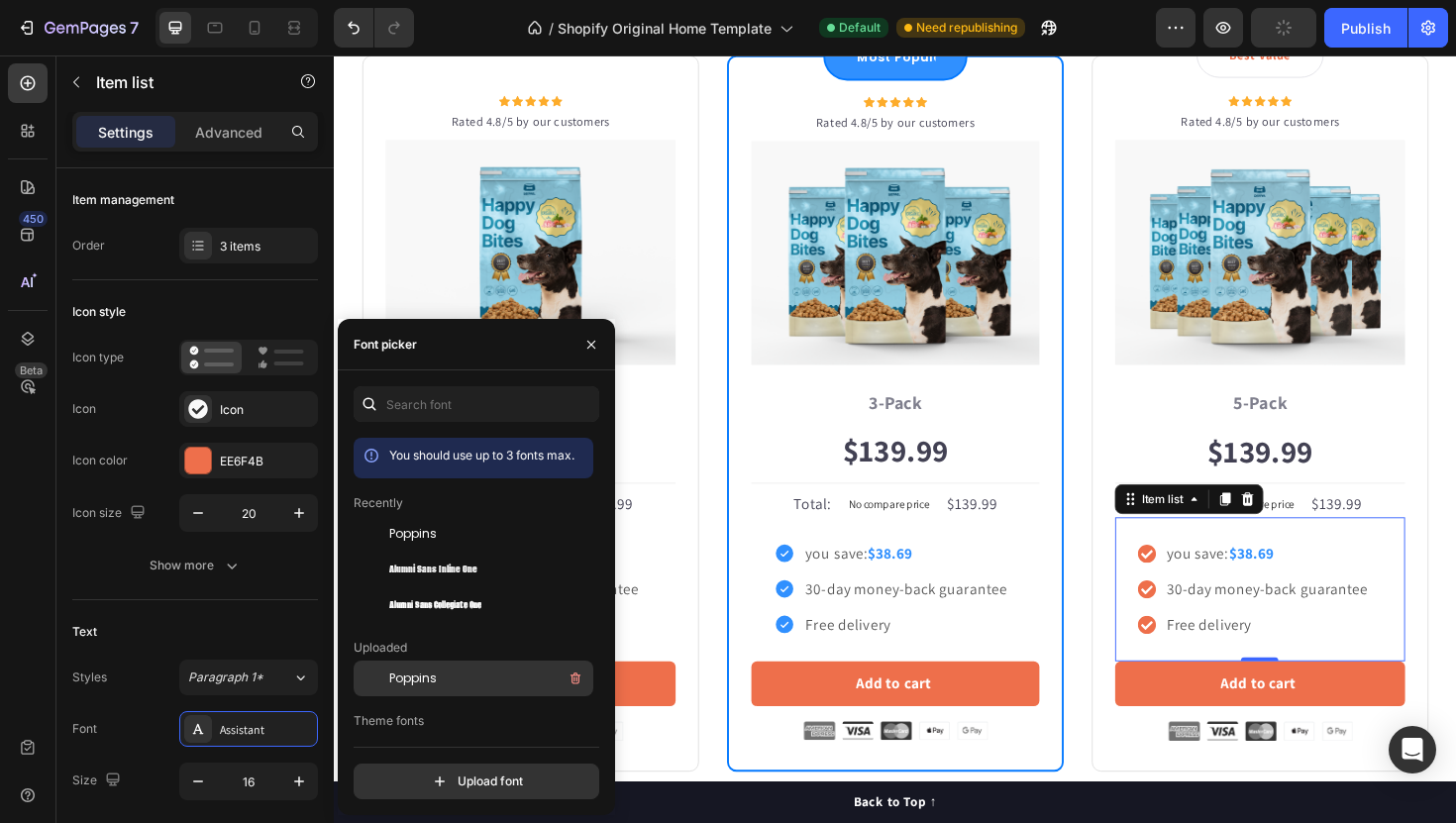 click on "Poppins" at bounding box center [413, 678] 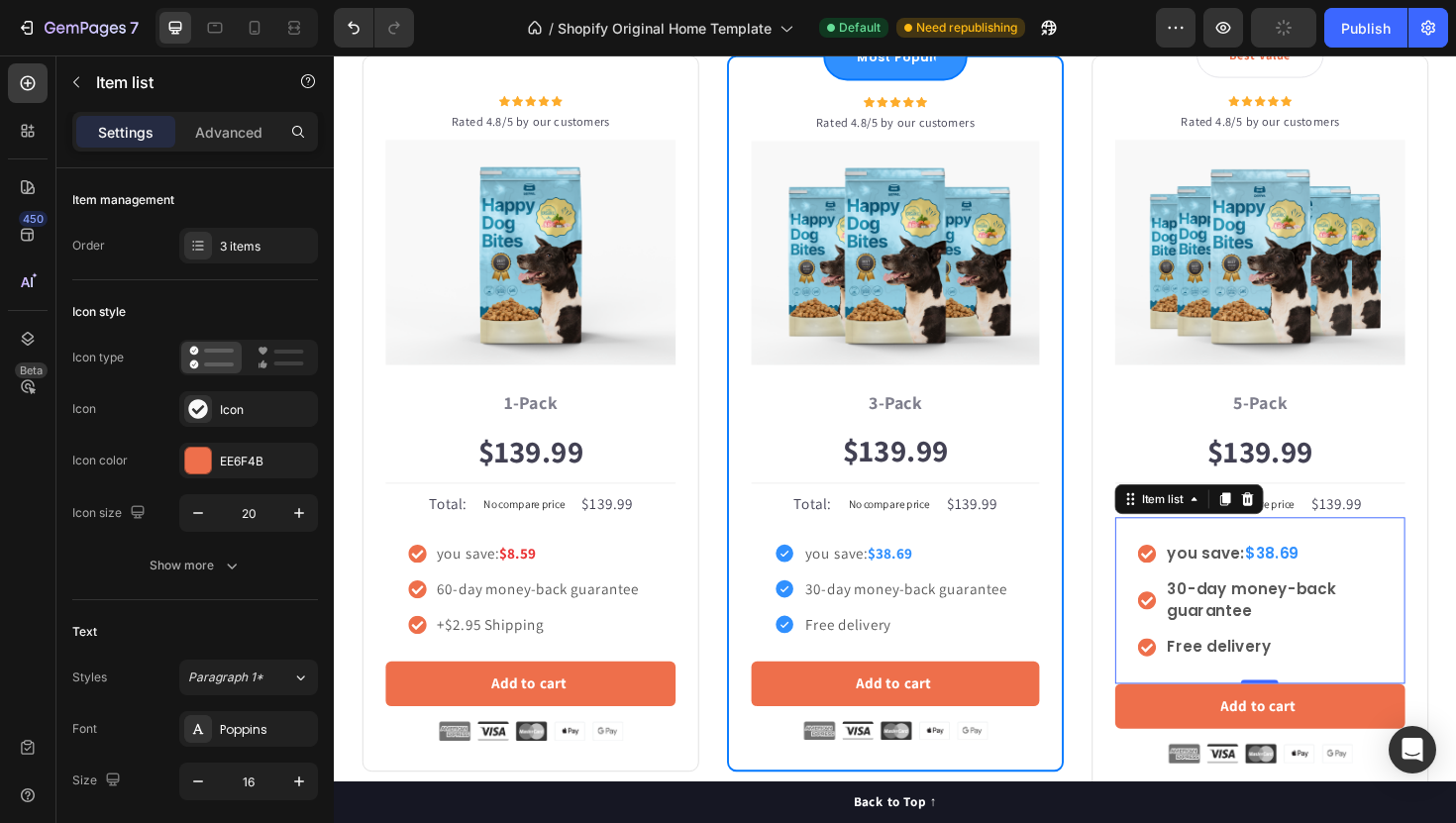 click on "$38.69" at bounding box center (1327, 582) 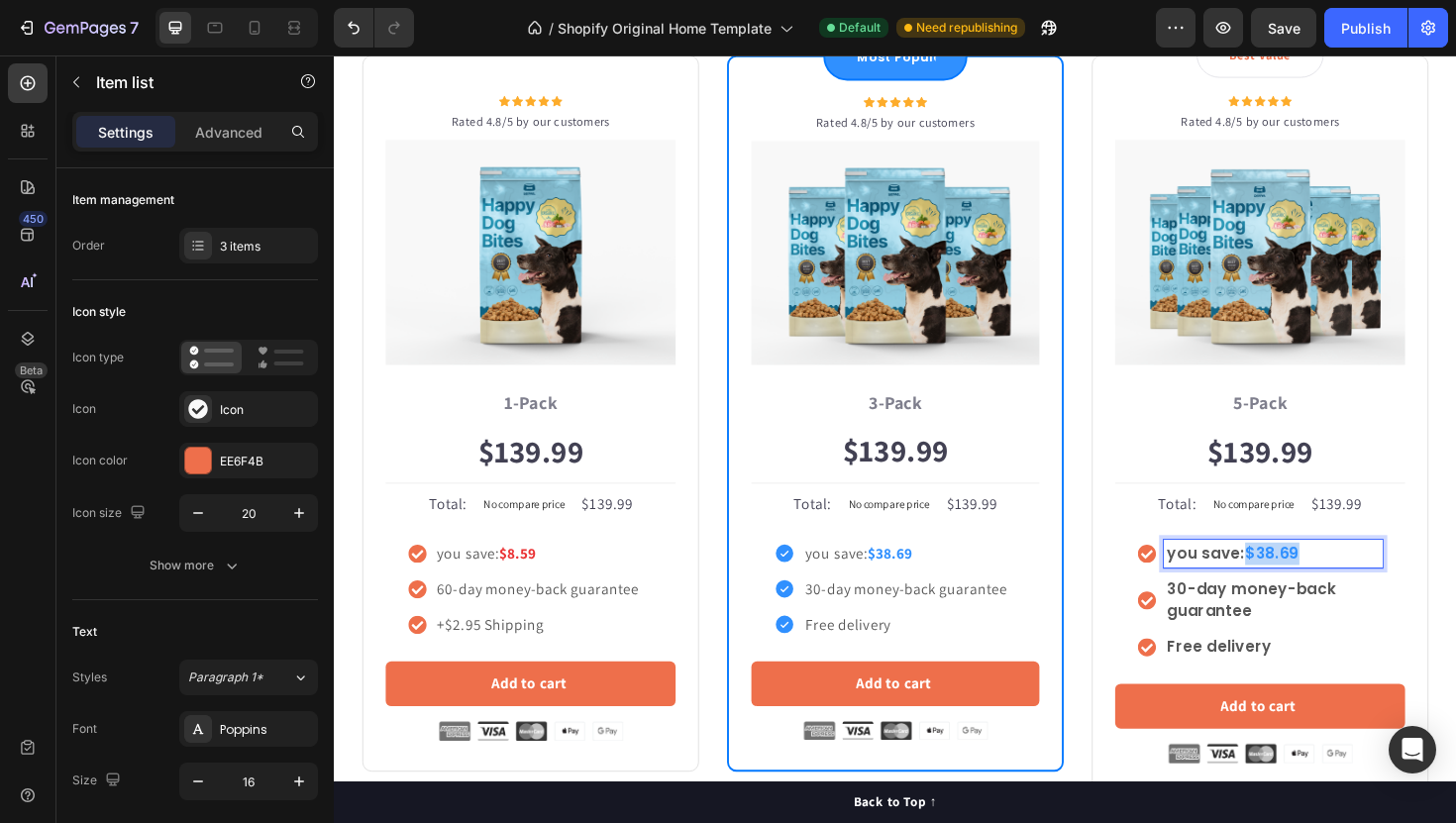 drag, startPoint x: 1301, startPoint y: 582, endPoint x: 1362, endPoint y: 587, distance: 61.204575 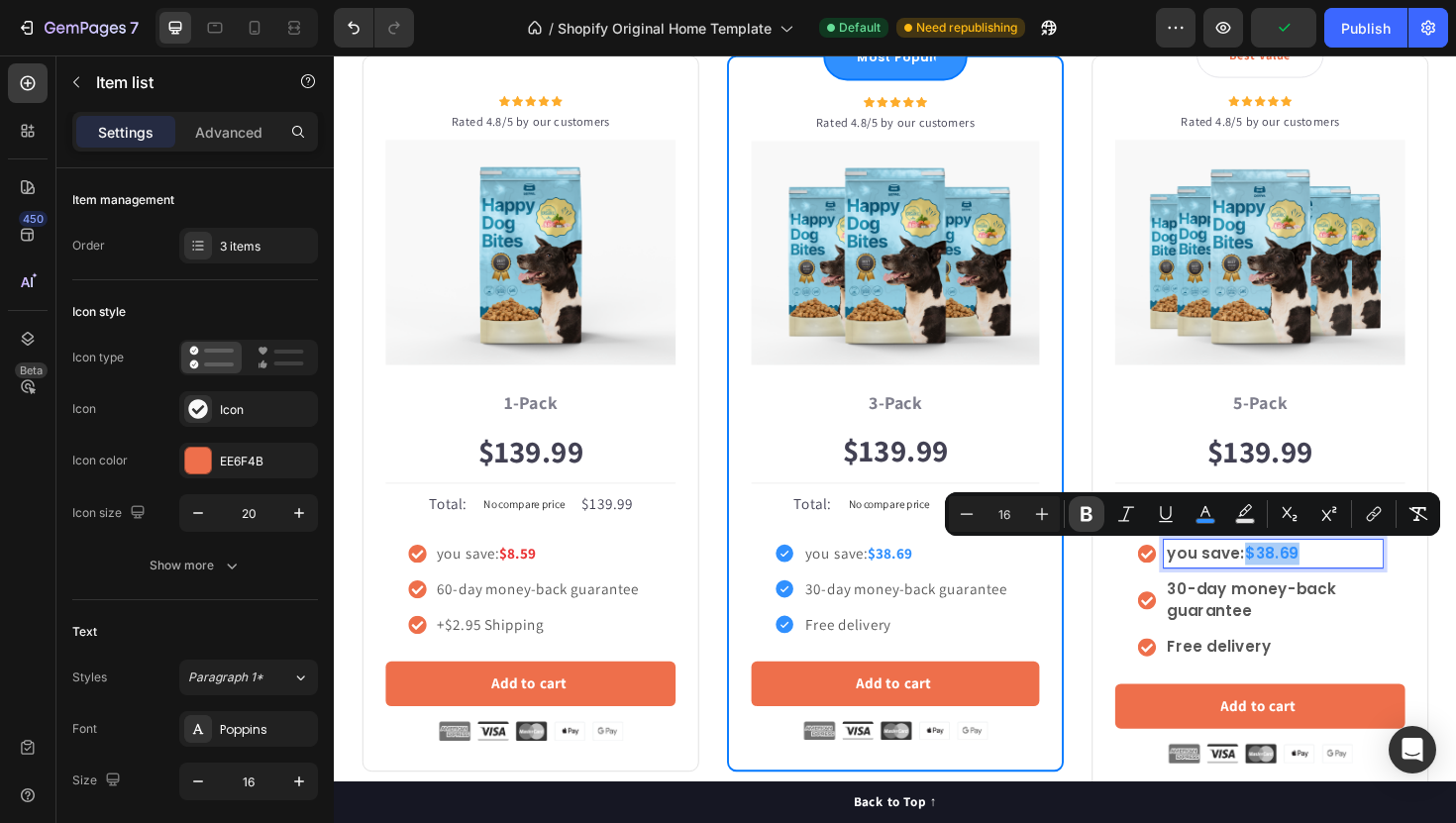 click 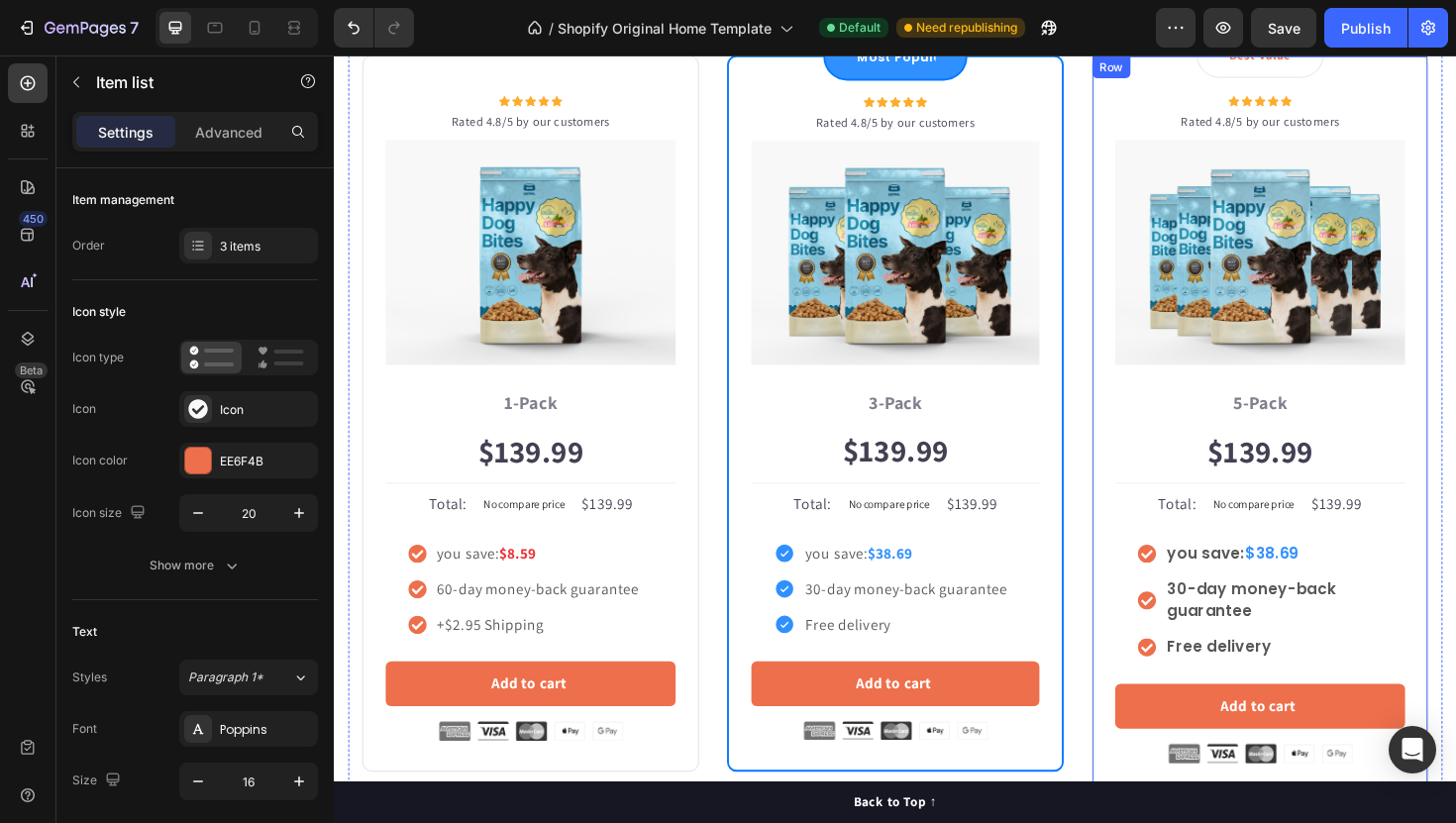 click on "Best Value Text block Row Icon Icon Icon Icon Icon Icon List Hoz Rated 4.8/5 by our customers Text block Row Image Icon Best offer Text block Icon Row 5-Pack Text block $139.99 Price Price                Title Line Total: Text block No compare price Price $139.99 Price Price Row you save:  $38.69 30-day money-back guarantee Free delivery Item list   0 Add to cart Product Cart Button Image Product Row" at bounding box center [1314, 447] 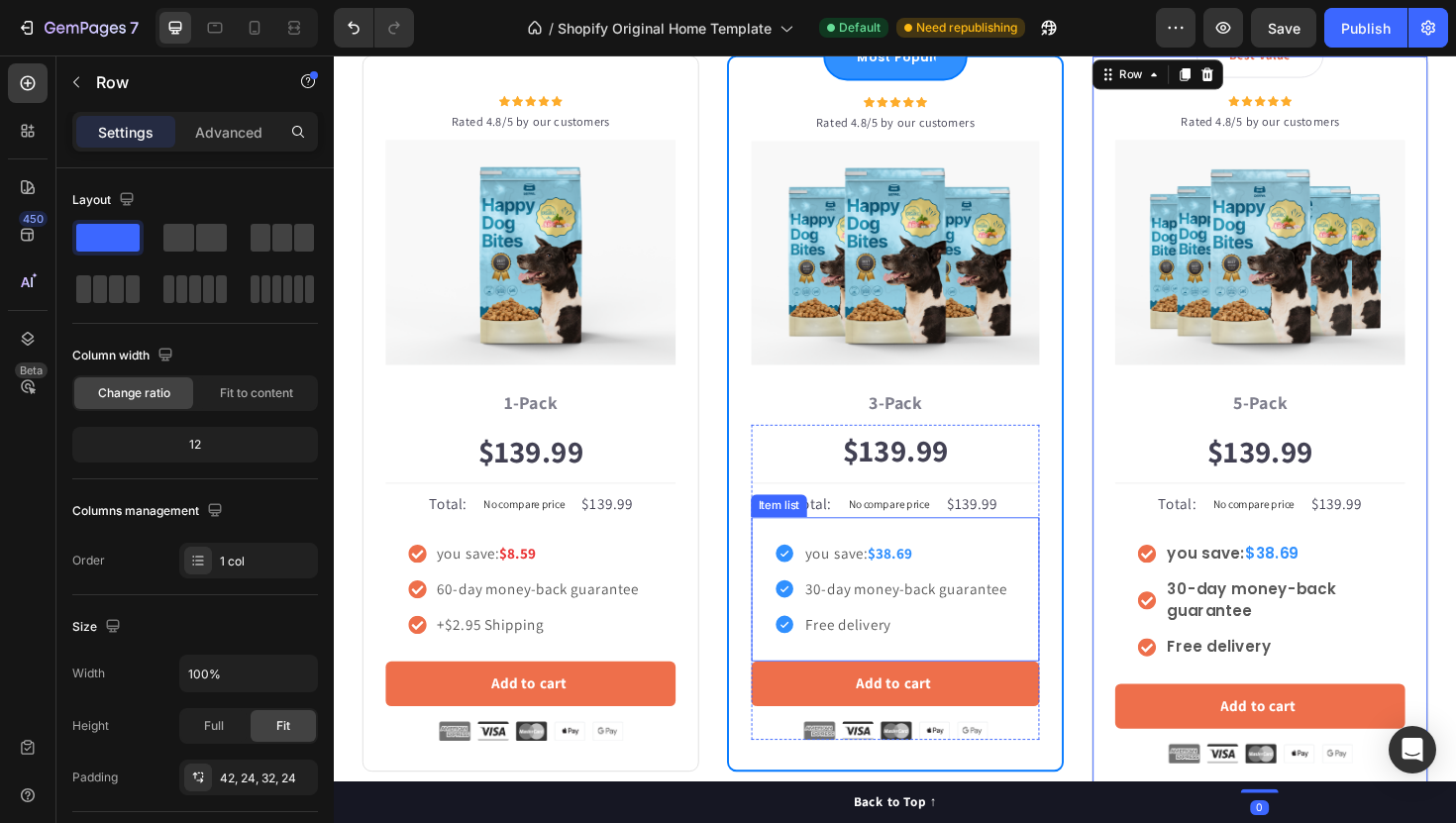 click on "you save:  $38.69" at bounding box center (940, 583) 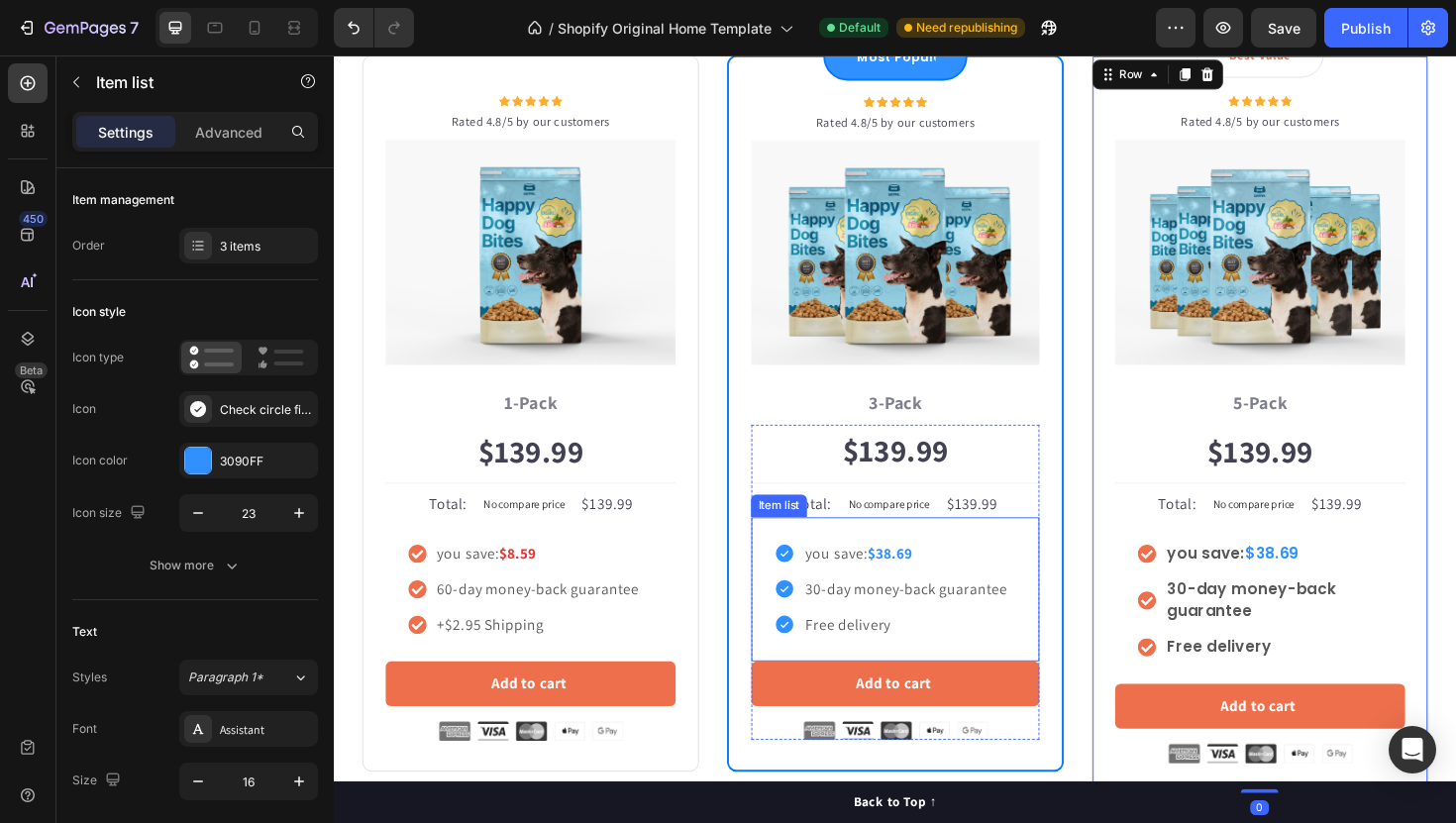 click on "Assistant" at bounding box center [249, 729] 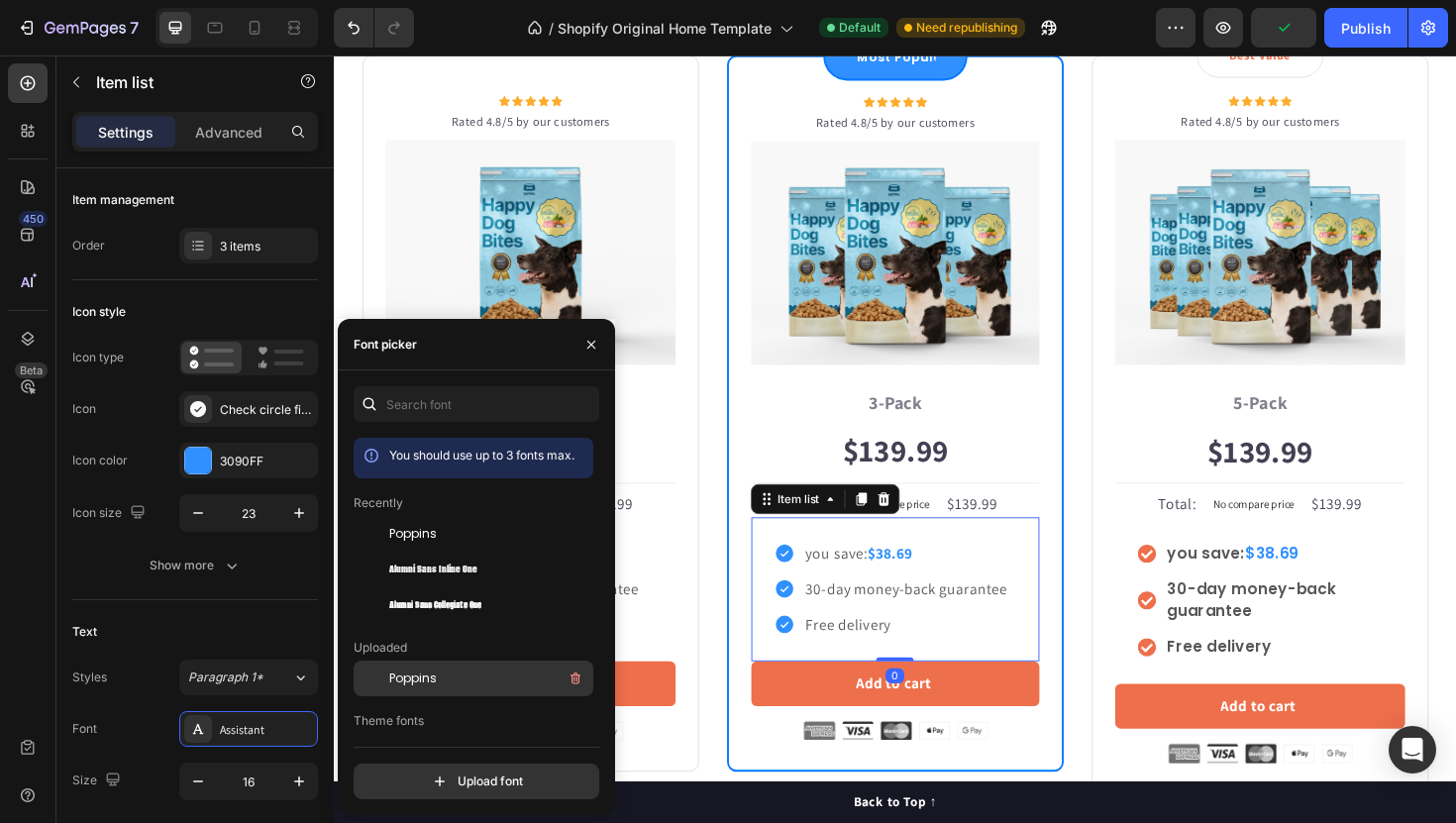 click on "Poppins" at bounding box center [413, 678] 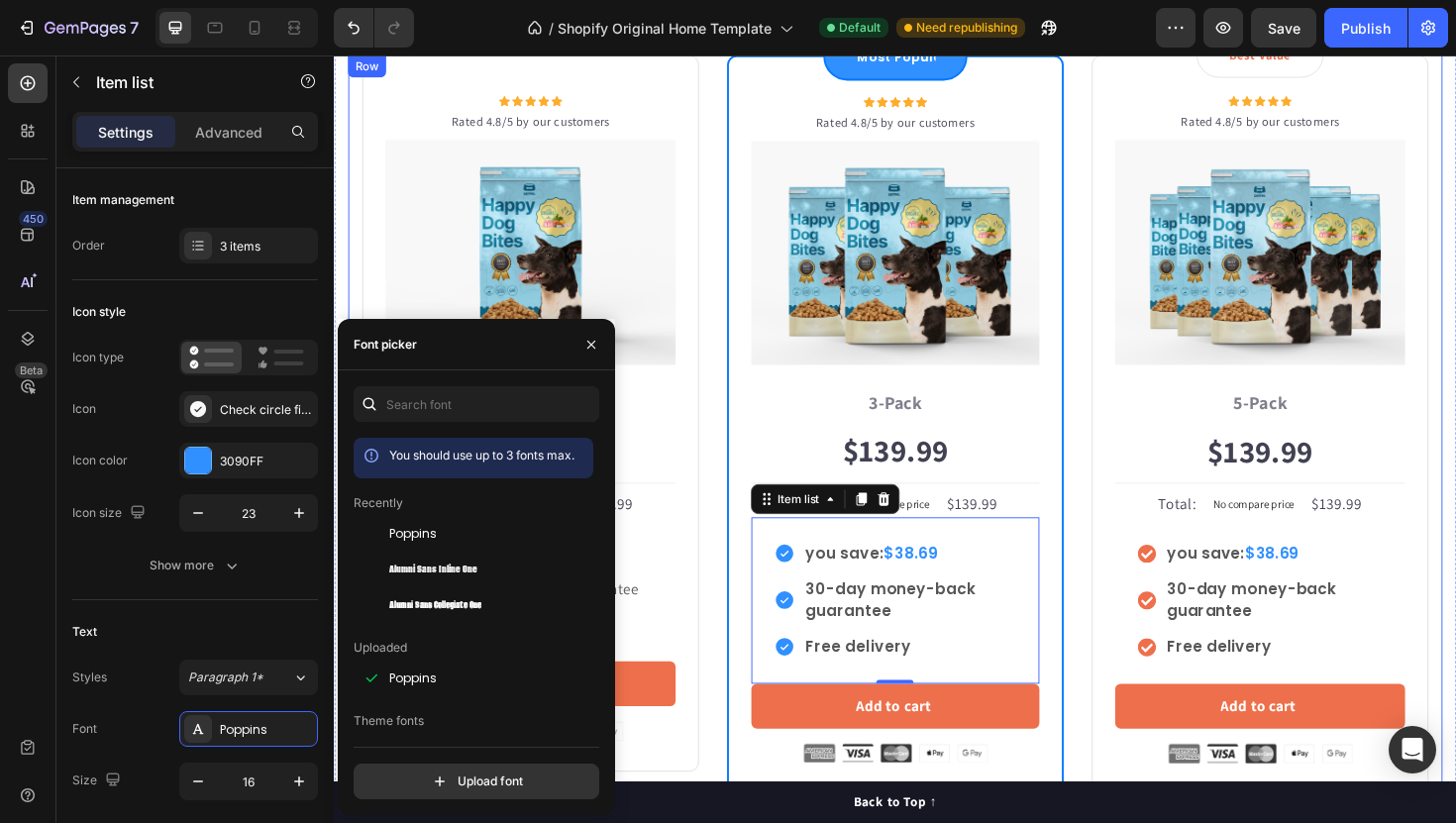 click on "Icon Icon Icon Icon Icon Icon List Hoz Rated 4.8/5 by our customers Text block Row Image Icon Intro Text block Icon Row 1-Pack Text block $139.99 Price Price                Title Line Total: Text block No compare price Price $139.99 Price Price Row you save:  $8.59 60-day money-back guarantee +$2.95 Shipping Item list Add to cart Product Cart Button Image Product Row Most Popular Text block Row Icon Icon Icon Icon Icon Icon List Hoz Rated 4.8/5 by our customers Text block Row Image Icon Most Popular Text block Icon Row 3-Pack Text block $139.99 Price Price                Title Line Total: Text block No compare price Price $139.99 Price Price Row
you save:  $38.69
30-day money-back guarantee
Free delivery Item list   0 Add to cart Product Cart Button Image Product Row Best Value Text block Row Icon Icon Icon Icon Icon Icon List Hoz Rated 4.8/5 by our customers Text block Row Image Icon Best offer Text block Icon Row 5-Pack Text block $139.99 Price Price Title Row" at bounding box center (928, 447) 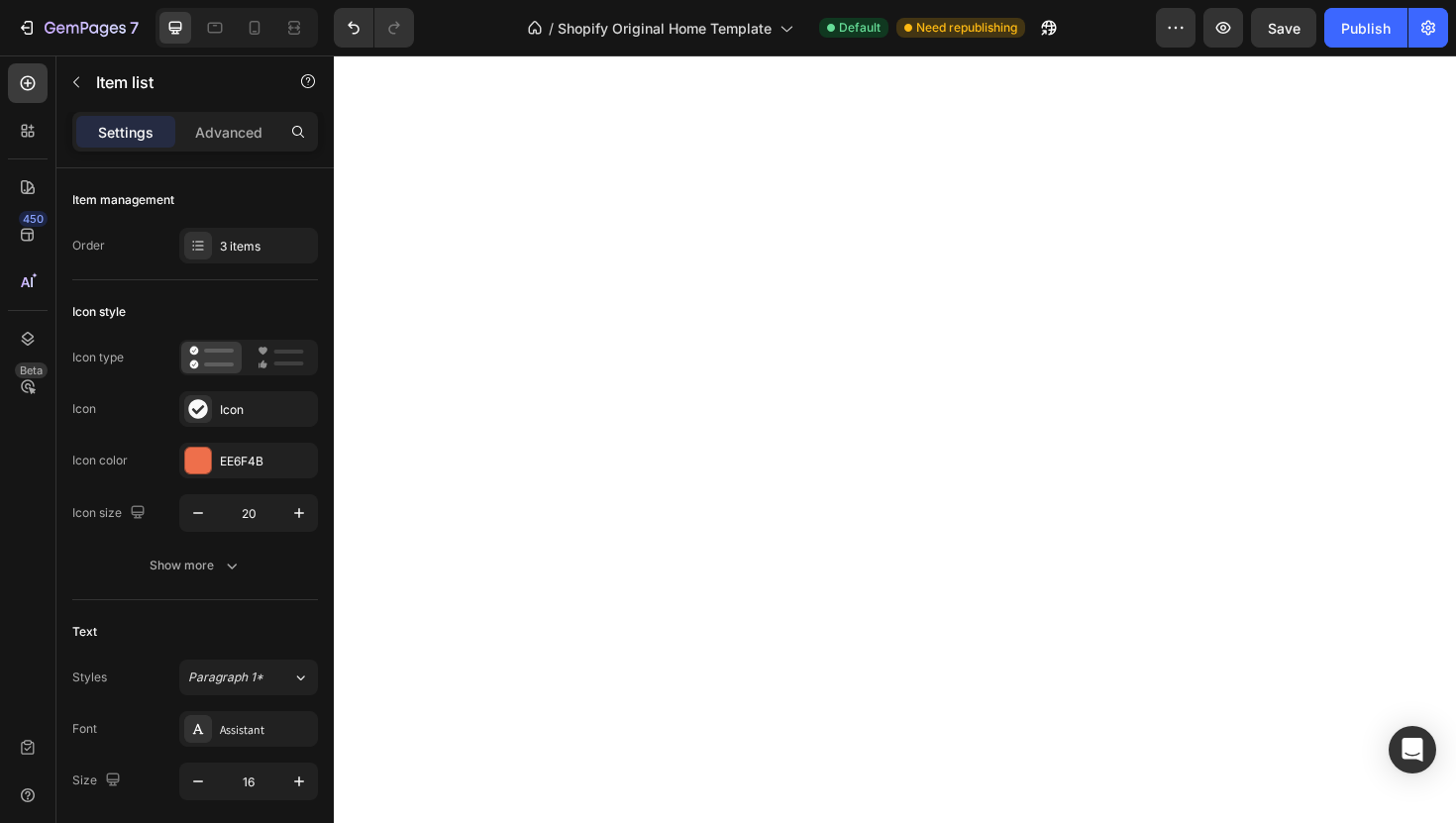 scroll, scrollTop: 0, scrollLeft: 0, axis: both 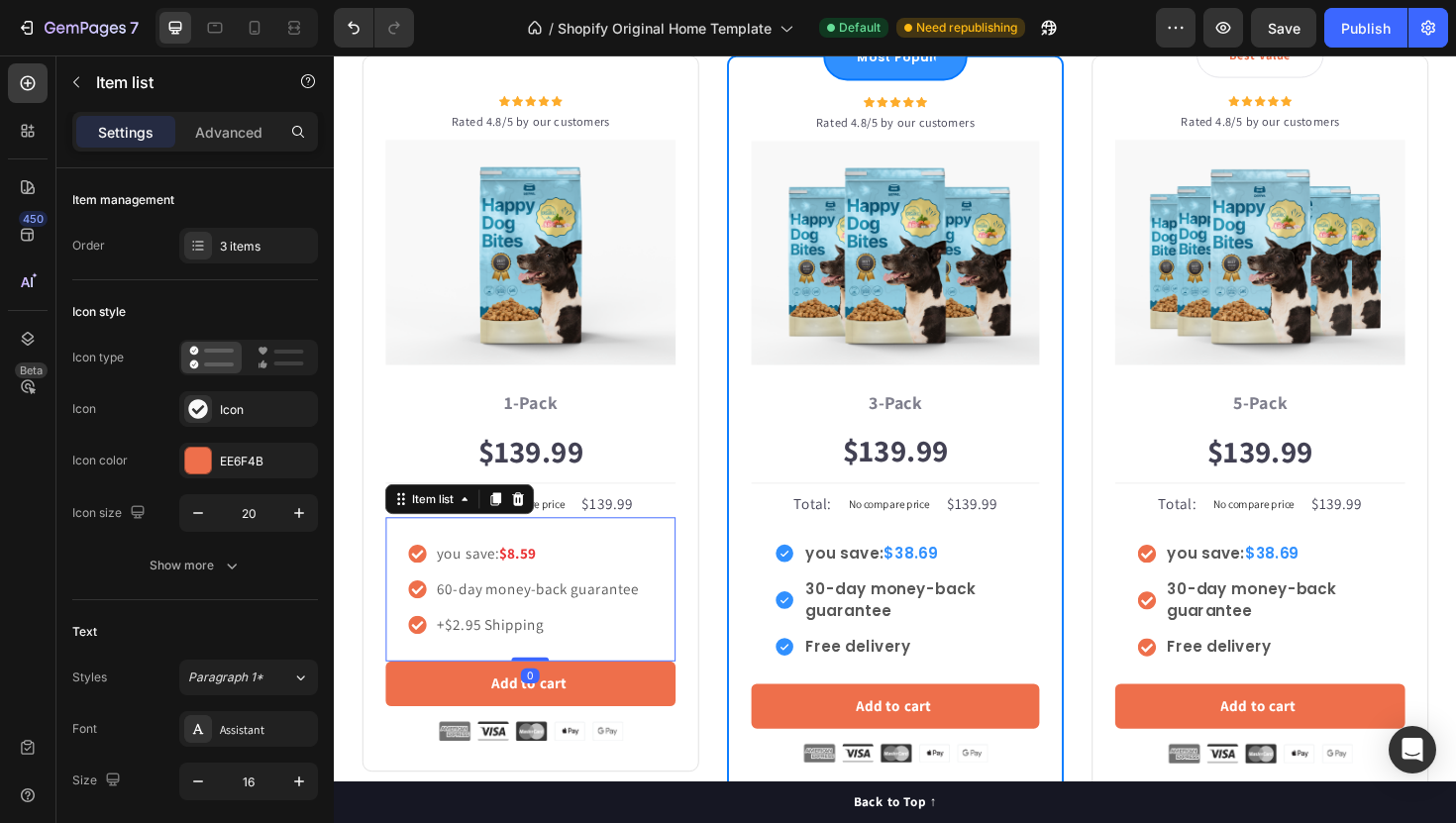click on "$8.59" at bounding box center [529, 582] 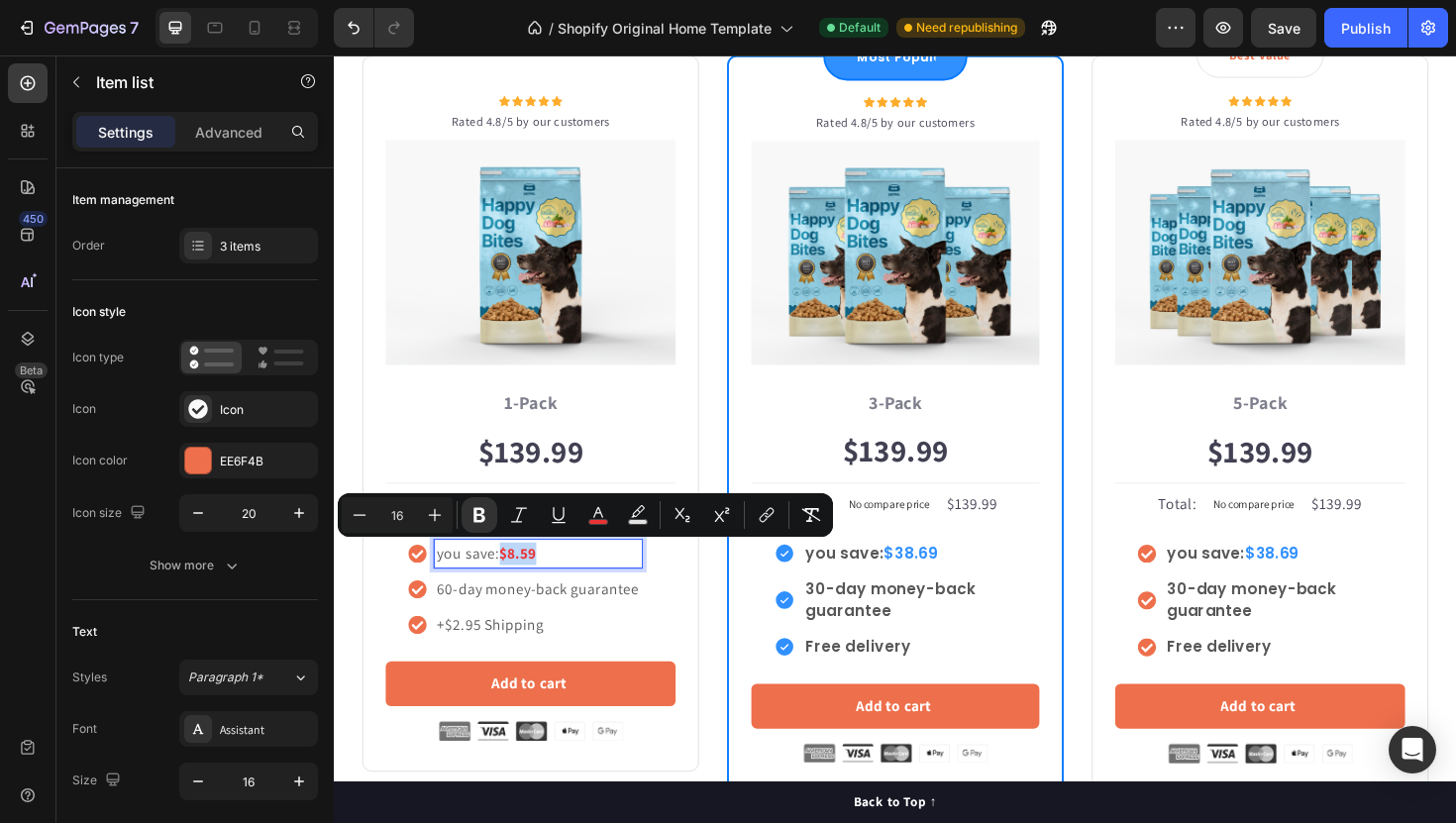 drag, startPoint x: 510, startPoint y: 585, endPoint x: 550, endPoint y: 590, distance: 40.311289 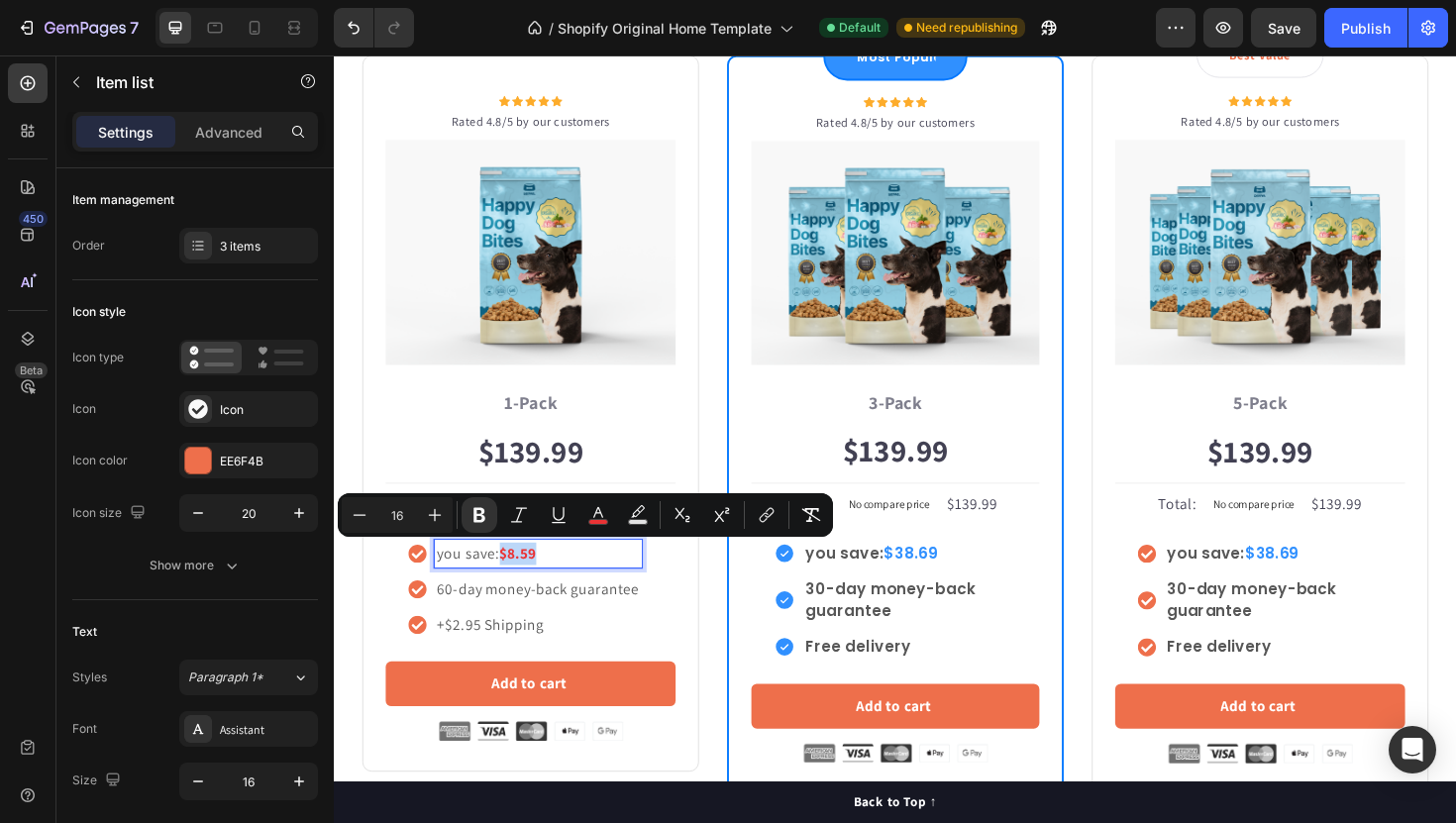 click on "you save:  $8.59" at bounding box center [550, 583] 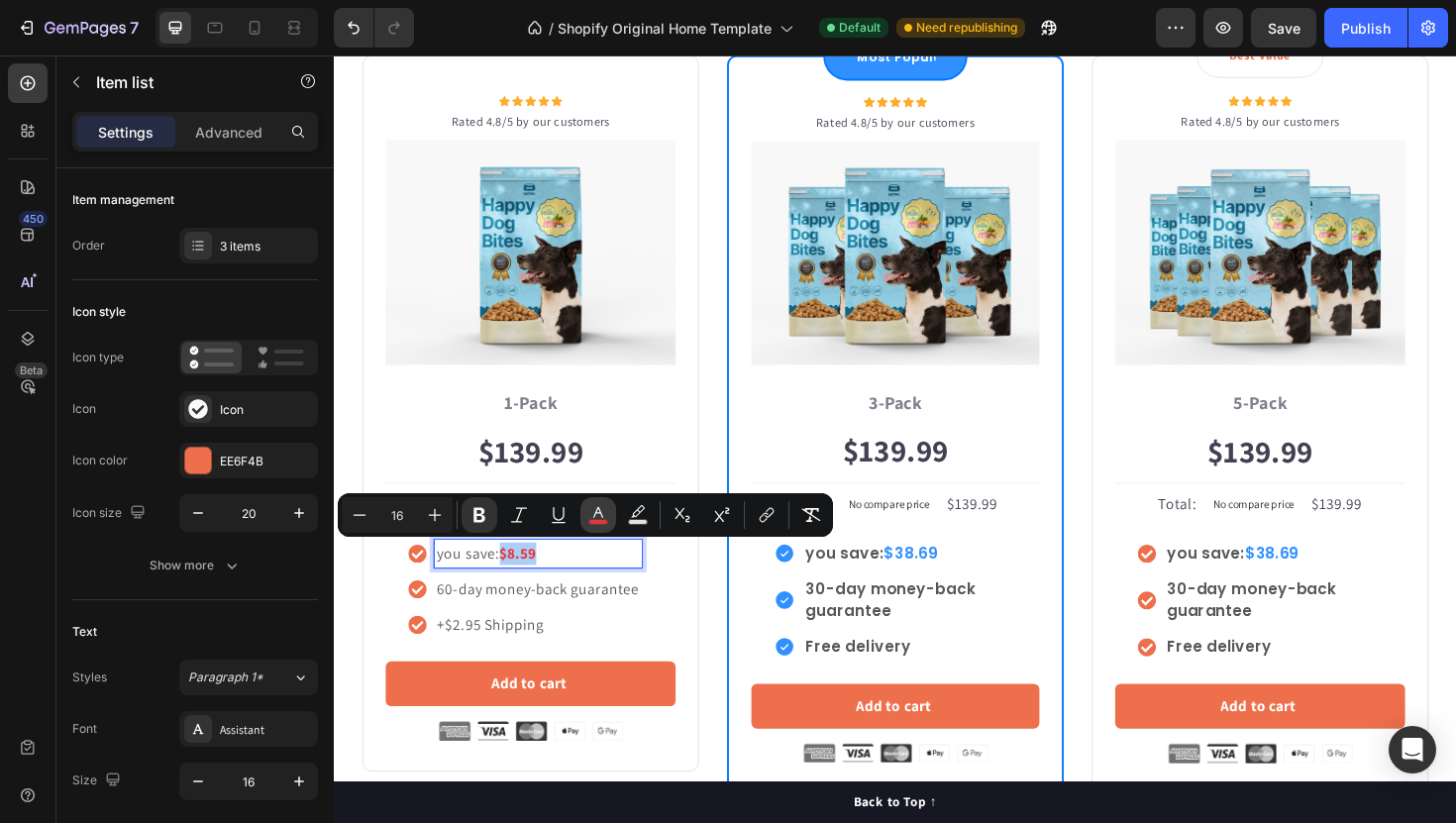 click 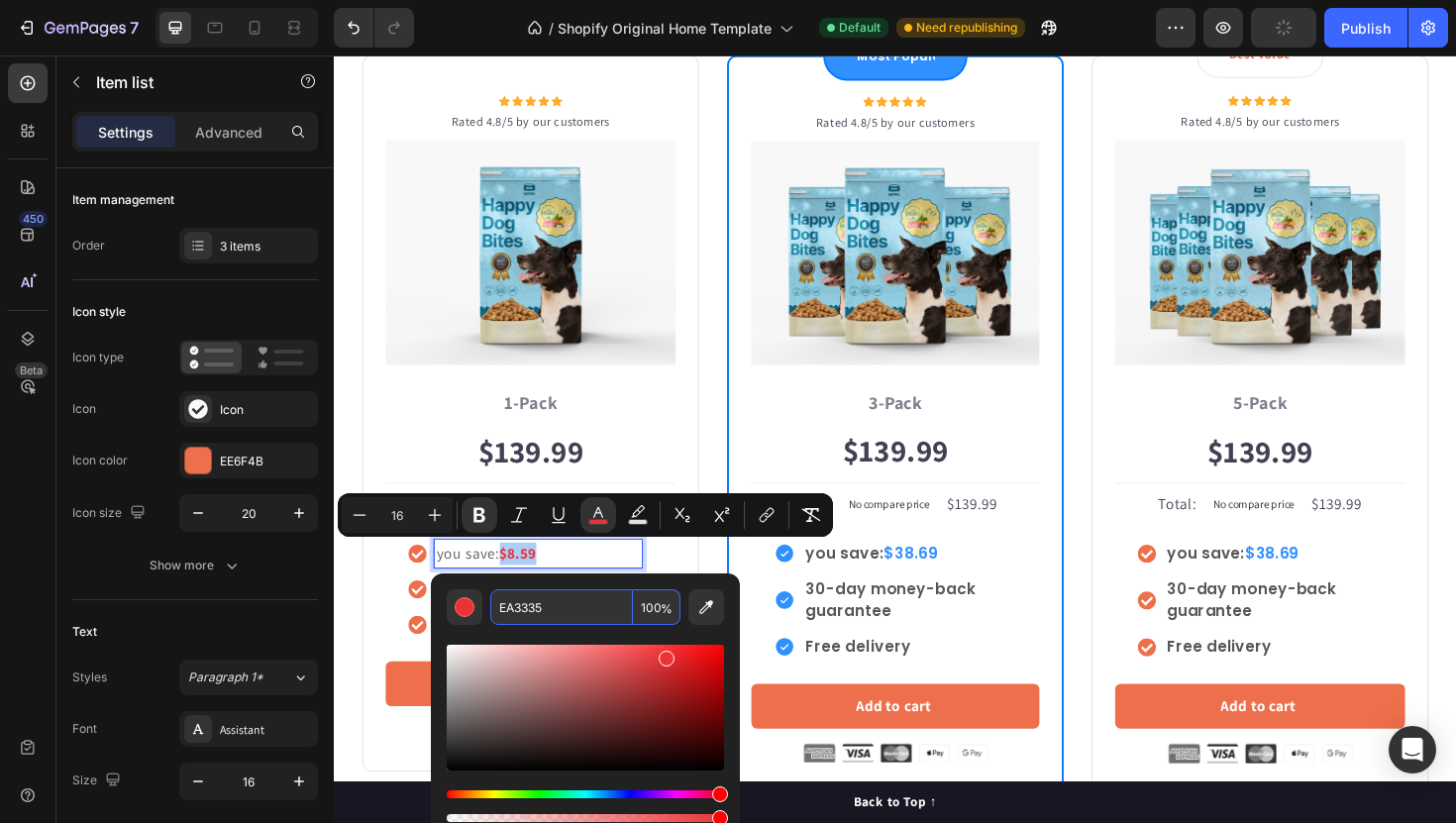 click on "EA3335" at bounding box center (562, 607) 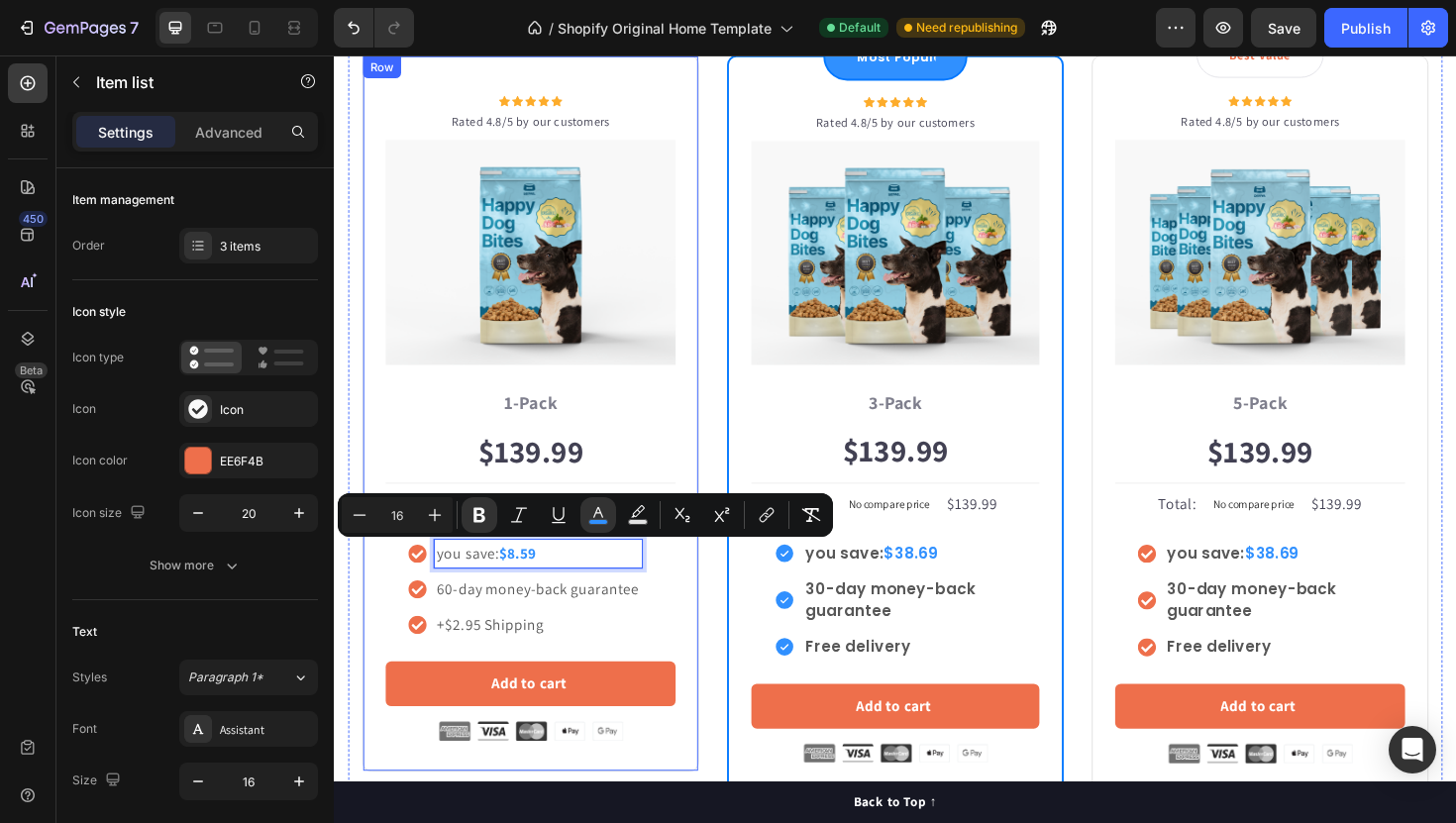 click on "Icon Icon Icon Icon Icon Icon List Hoz Rated 4.8/5 by our customers Text block Row Image Icon Intro Text block Icon Row 1-Pack Text block $139.99 Price Price                Title Line Total: Text block No compare price Price $139.99 Price Price Row you save:  $8.59 60-day money-back guarantee +$2.95 Shipping Item list   0 Add to cart Product Cart Button Image Product Row" at bounding box center (542, 435) 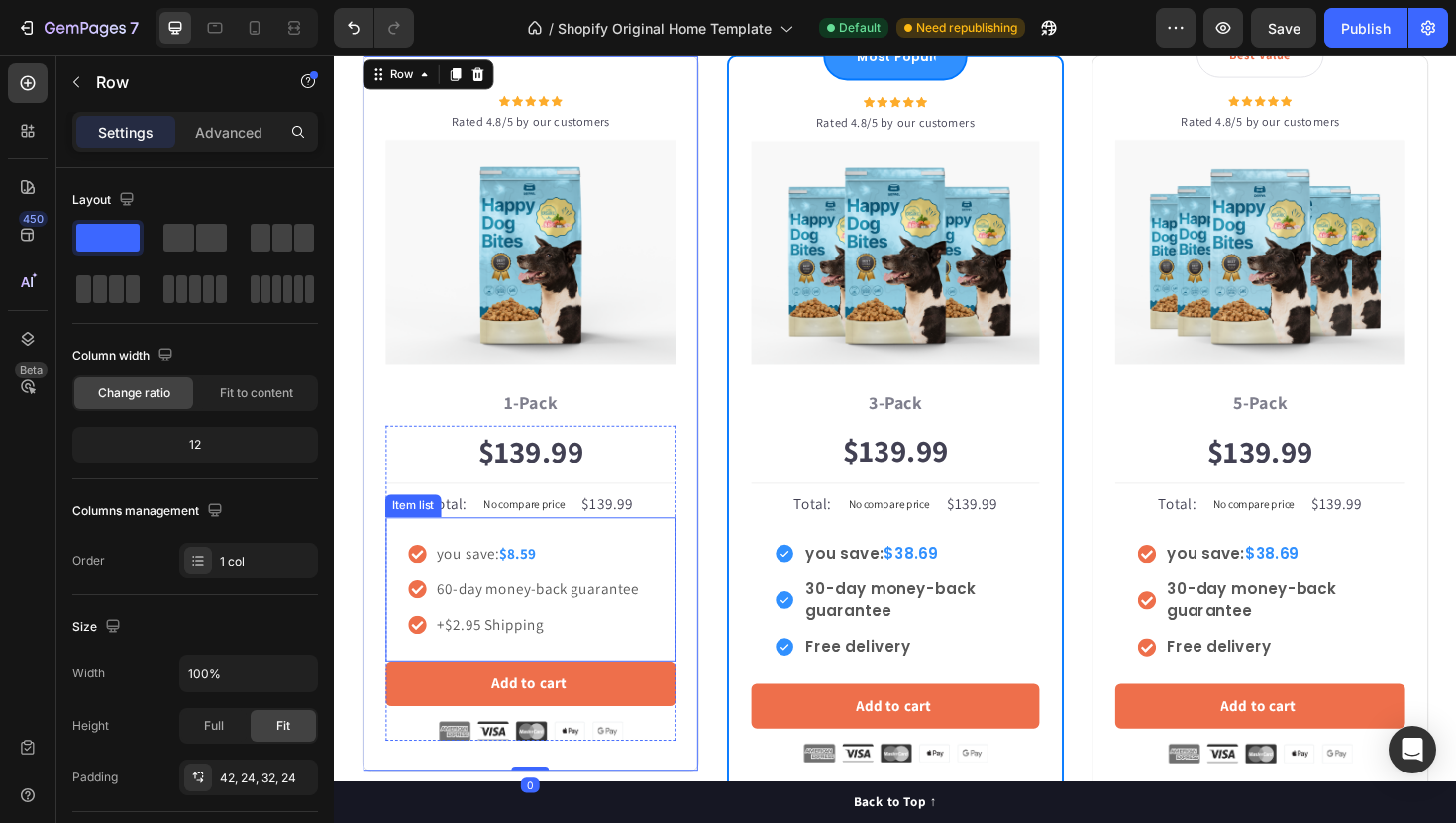 click on "$8.59" at bounding box center (529, 582) 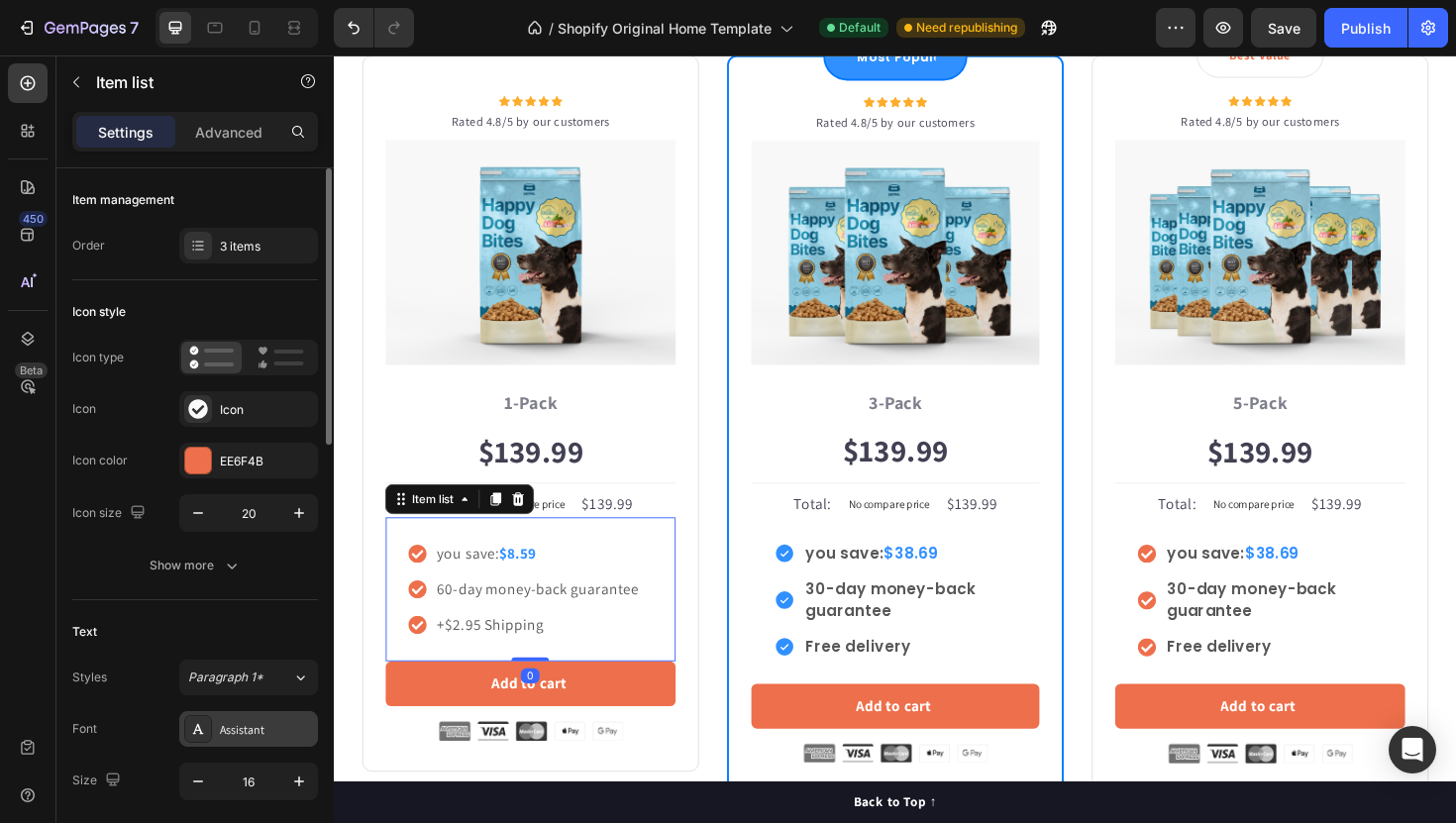 click on "Assistant" at bounding box center (266, 730) 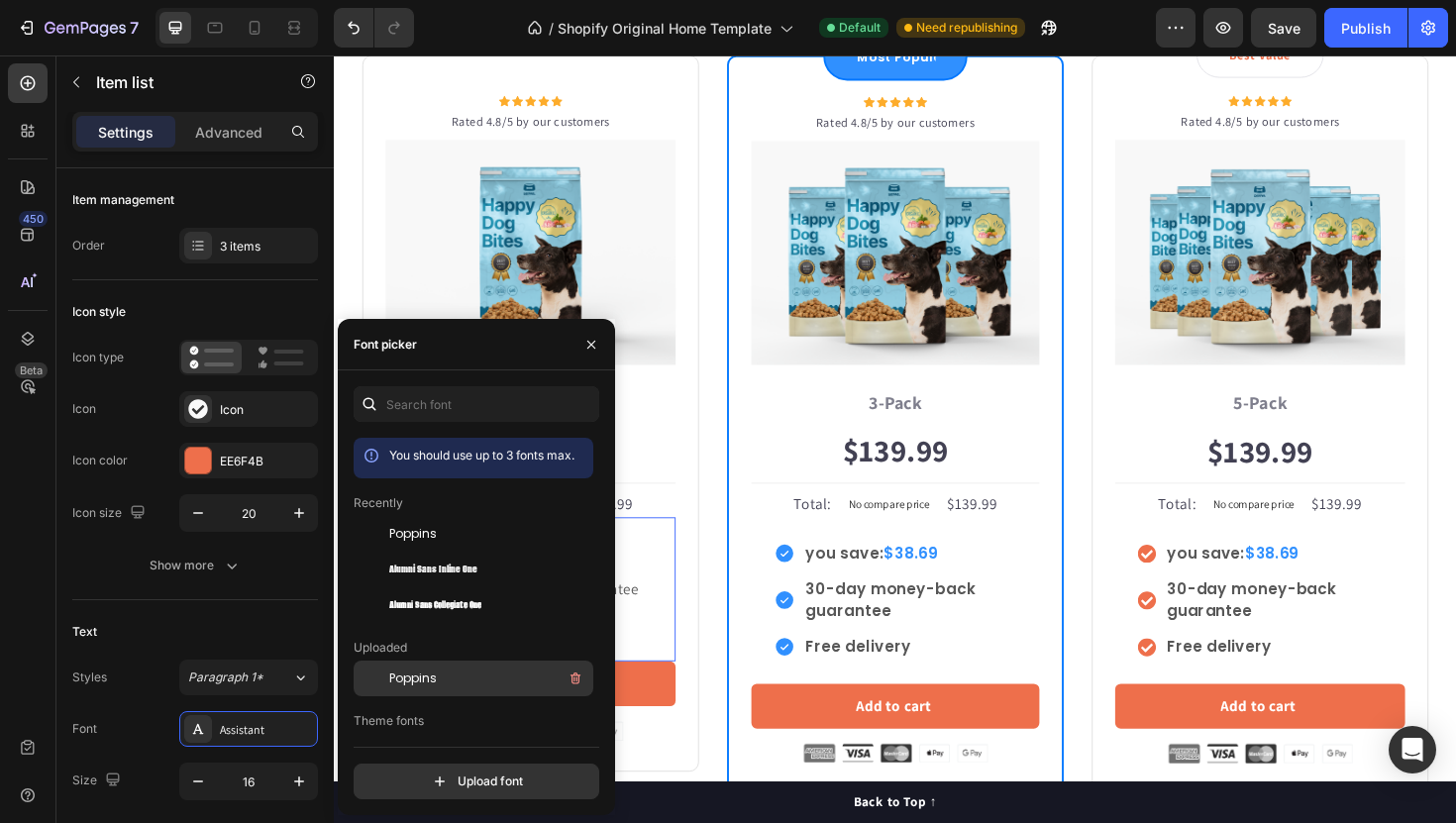 click on "Poppins" at bounding box center [413, 678] 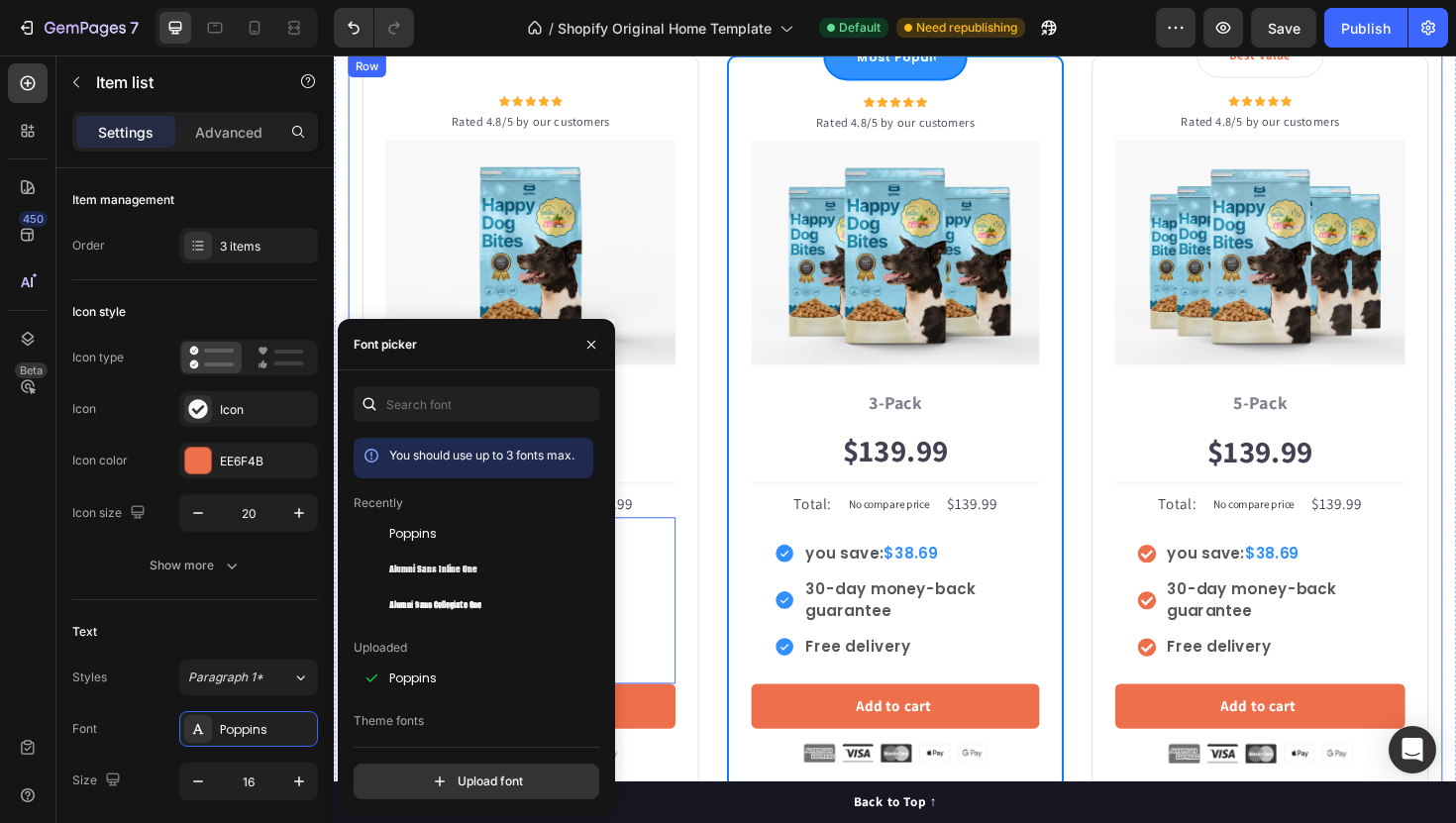 click on "Icon Icon Icon Icon Icon Icon List Hoz Rated 4.8/5 by our customers Text block Row Image Icon Intro Text block Icon Row 1-Pack Text block $139.99 Price Price                Title Line Total: Text block No compare price Price $139.99 Price Price Row you save:  $8.59 60-day money-back guarantee +$2.95 Shipping Item list   0 Add to cart Product Cart Button Image Product Row Most Popular Text block Row Icon Icon Icon Icon Icon Icon List Hoz Rated 4.8/5 by our customers Text block Row Image Icon Most Popular Text block Icon Row 3-Pack Text block $139.99 Price Price                Title Line Total: Text block No compare price Price $139.99 Price Price Row
you save:  $38.69
30-day money-back guarantee
Free delivery Item list Add to cart Product Cart Button Image Product Row Best Value Text block Row Icon Icon Icon Icon Icon Icon List Hoz Rated 4.8/5 by our customers Text block Row Image Icon Best offer Text block Icon Row 5-Pack Text block $139.99 Price Price Title Row" at bounding box center (928, 447) 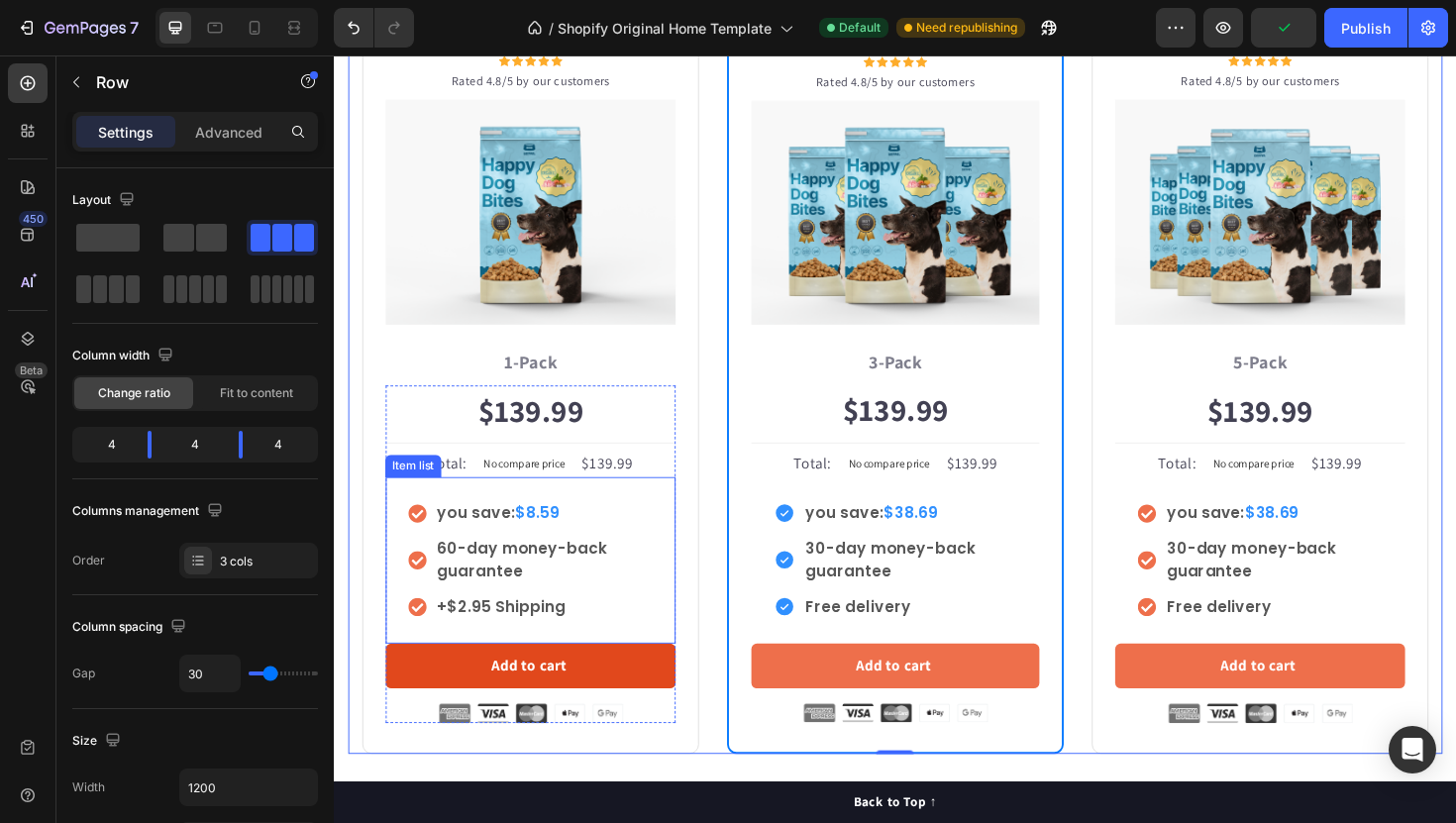 scroll, scrollTop: 4333, scrollLeft: 0, axis: vertical 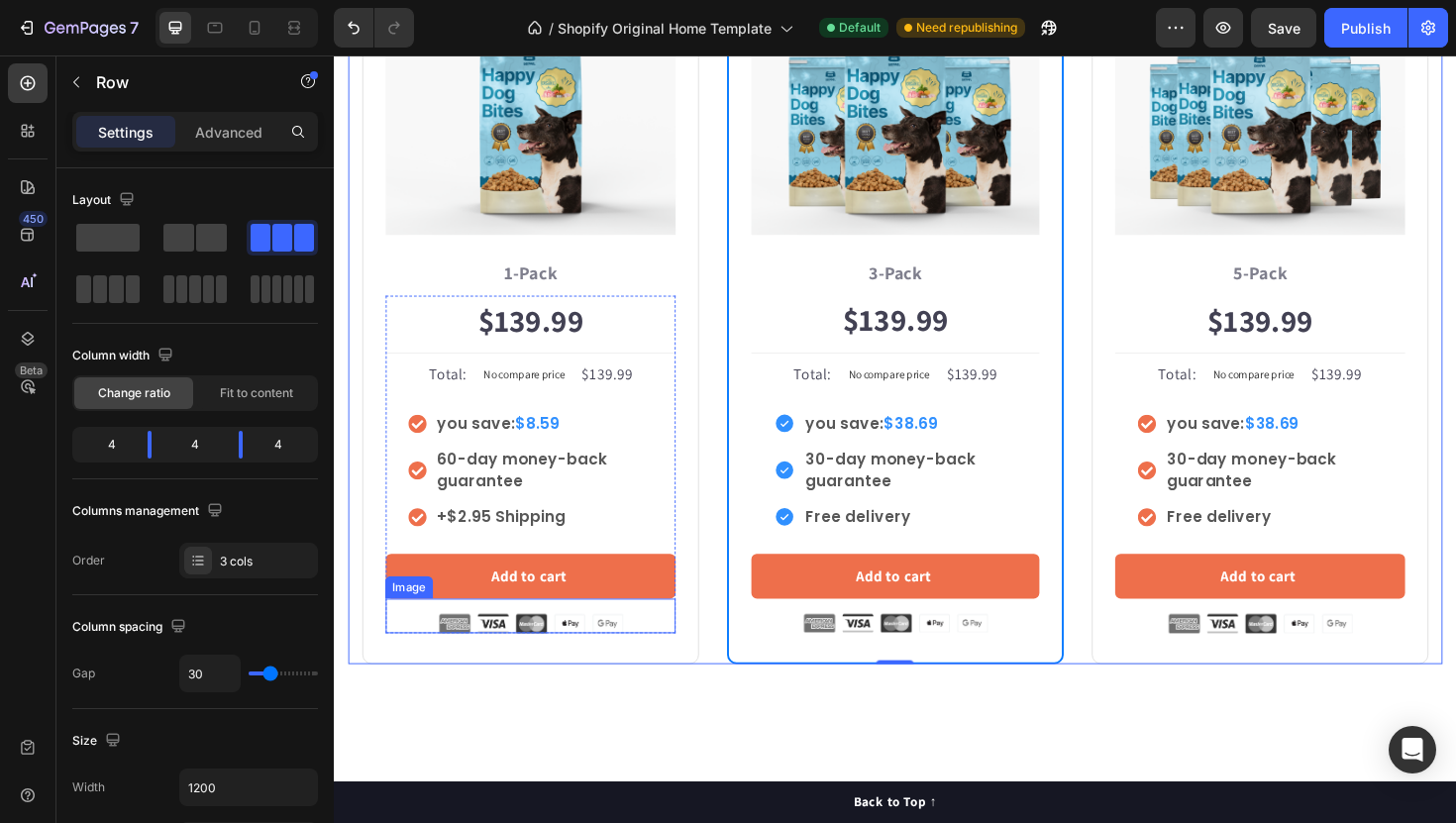 click at bounding box center (542, 657) 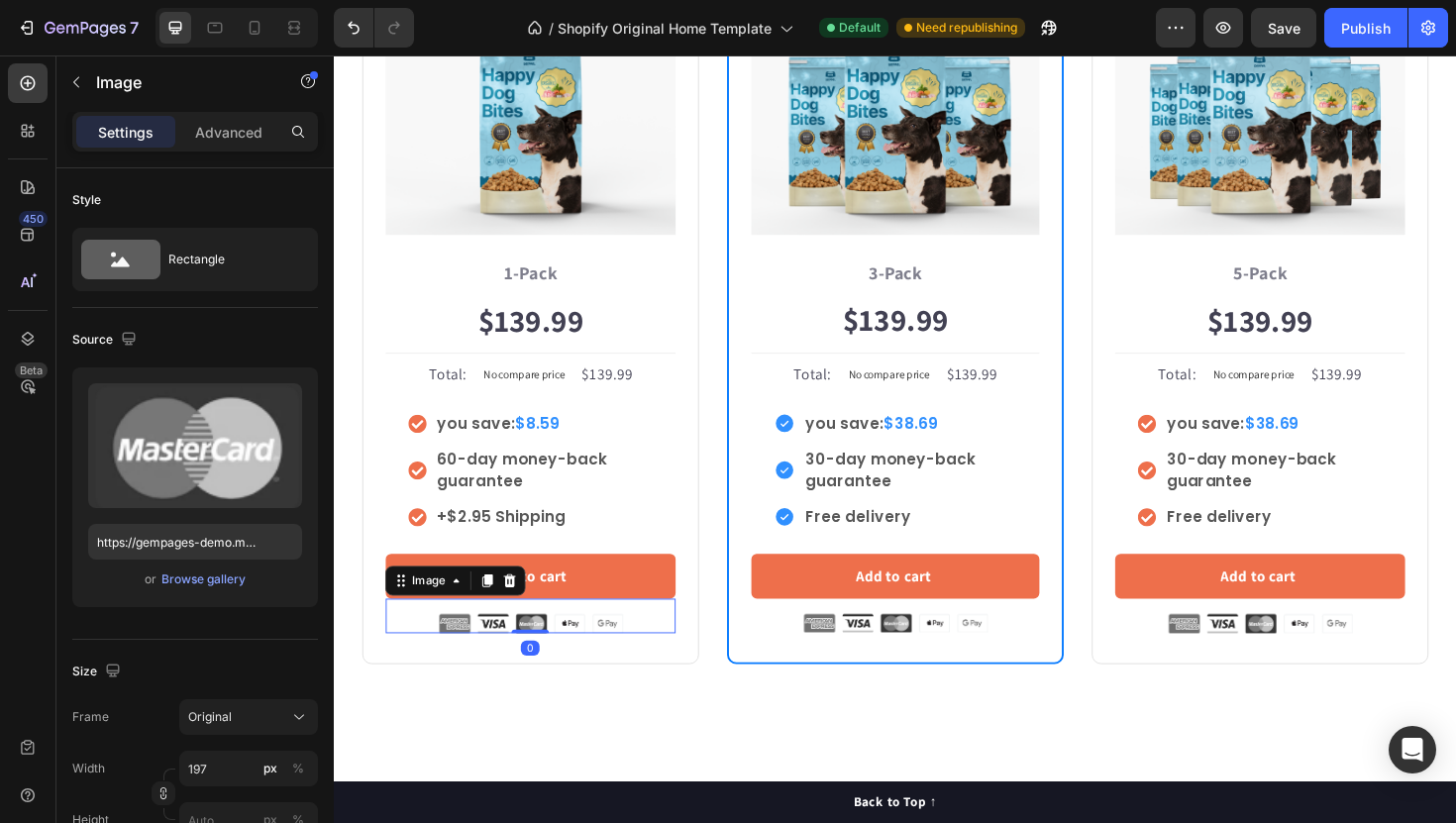 click at bounding box center [542, 657] 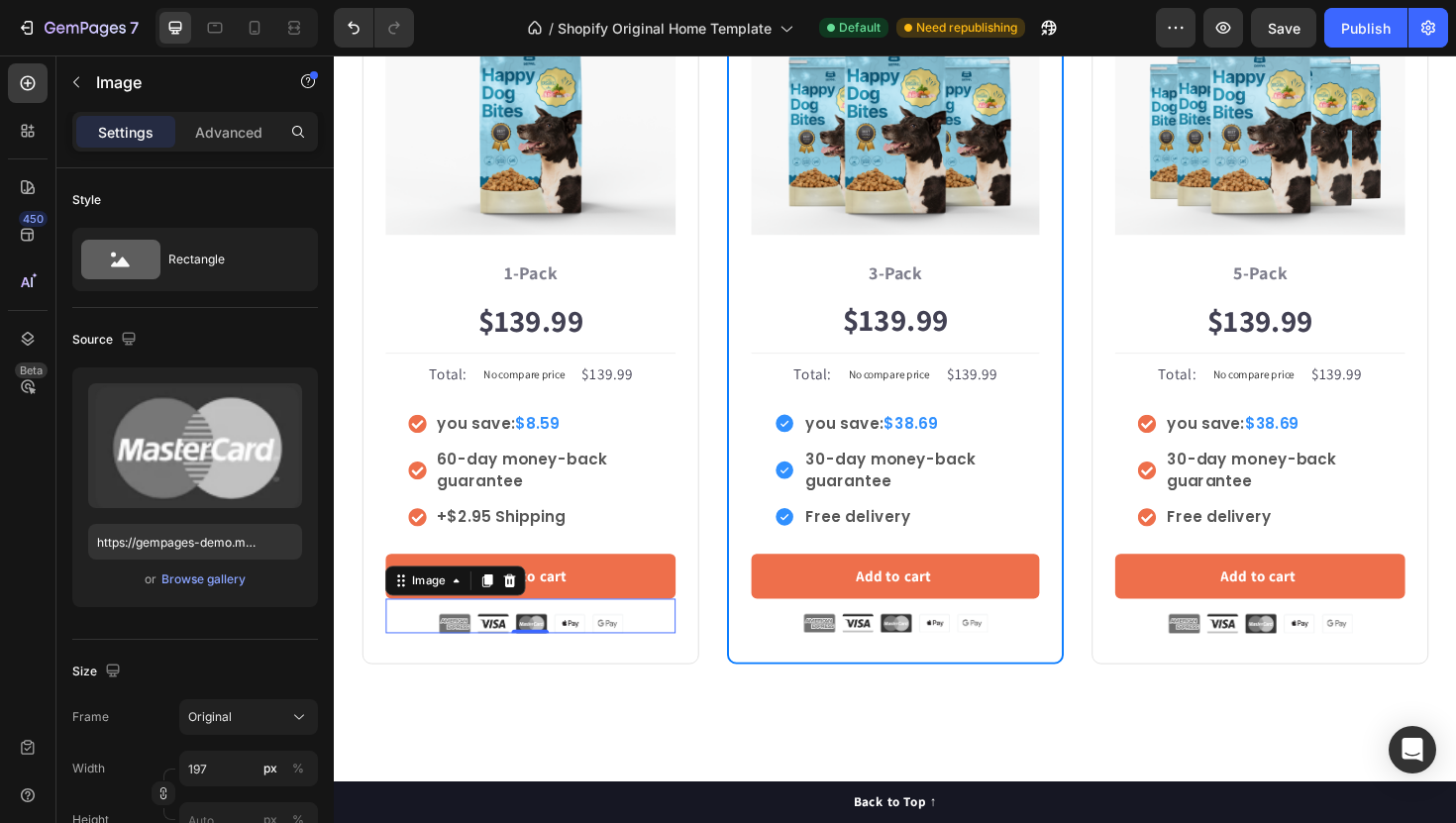 click at bounding box center [542, 657] 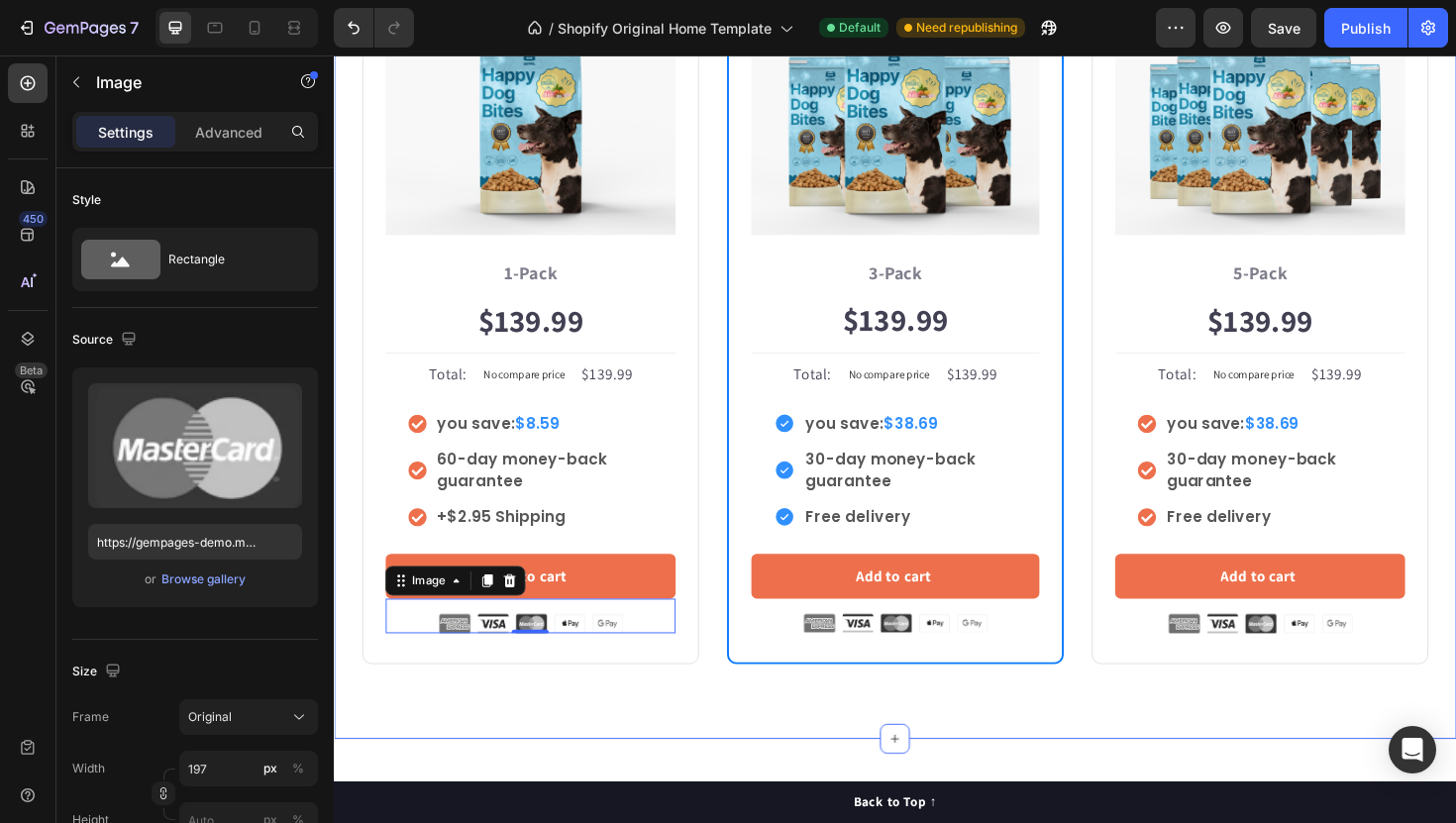 click on "Buy more and pay less Heading Row Icon Icon Icon Icon Icon Icon List Hoz Rated 4.8/5 by our customers Text block Row Image Icon Intro Text block Icon Row 1-Pack Text block $139.99 Price Price                Title Line Total: Text block No compare price Price $139.99 Price Price Row you save:  $8.59 60-day money-back guarantee +$2.95 Shipping Item list Add to cart Product Cart Button Image   0 Product Row Most Popular Text block Row Icon Icon Icon Icon Icon Icon List Hoz Rated 4.8/5 by our customers Text block Row Image Icon Most Popular Text block Icon Row 3-Pack Text block $139.99 Price Price                Title Line Total: Text block No compare price Price $139.99 Price Price Row
you save:  $38.69
30-day money-back guarantee
Free delivery Item list Add to cart Product Cart Button Image Product Row Best Value Text block Row Icon Icon Icon Icon Icon Icon List Hoz Rated 4.8/5 by our customers Text block Row Image Icon Best offer Text block Icon Row 5-Pack Price" at bounding box center [928, 247] 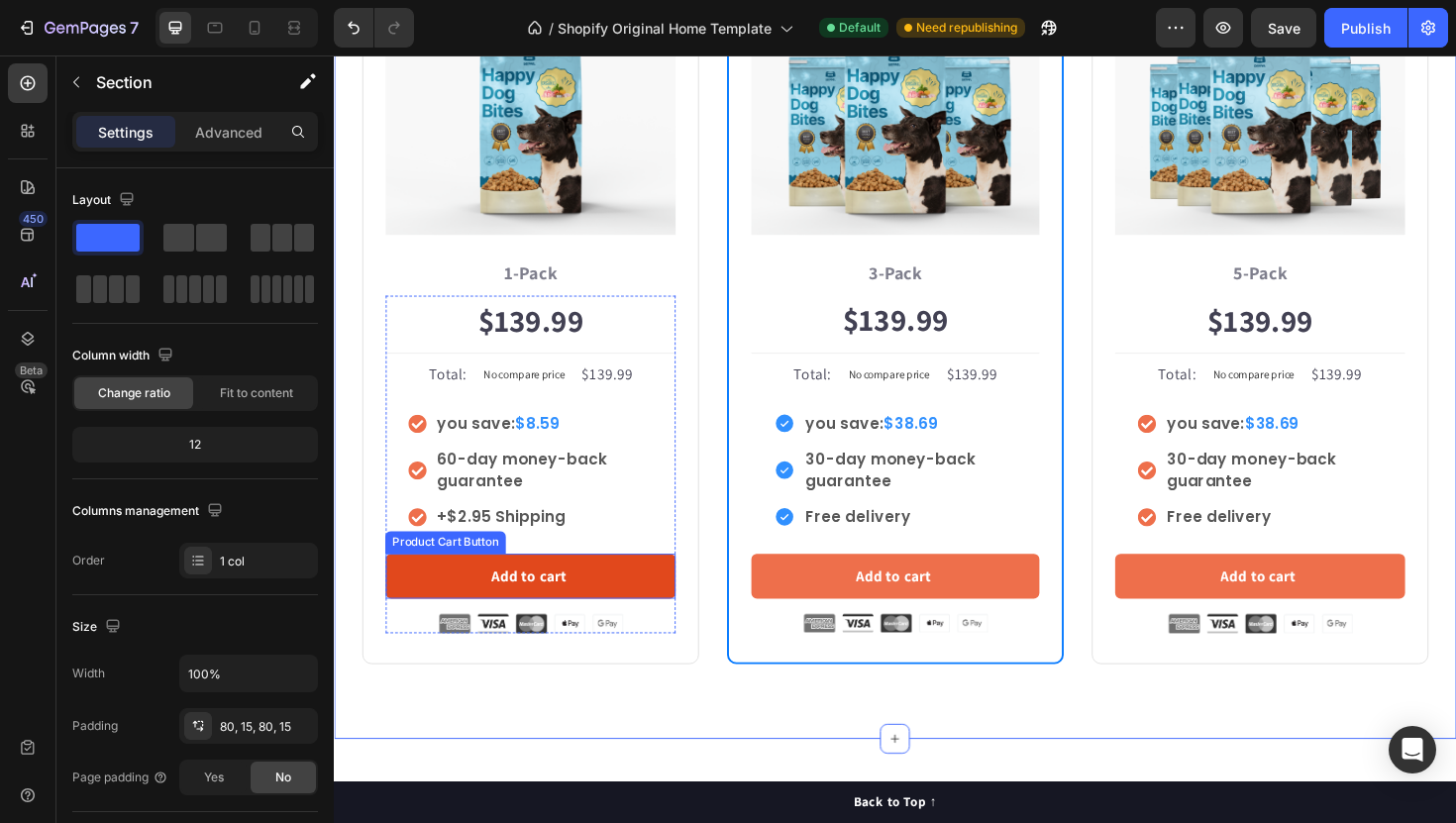 click on "Add to cart" at bounding box center [542, 607] 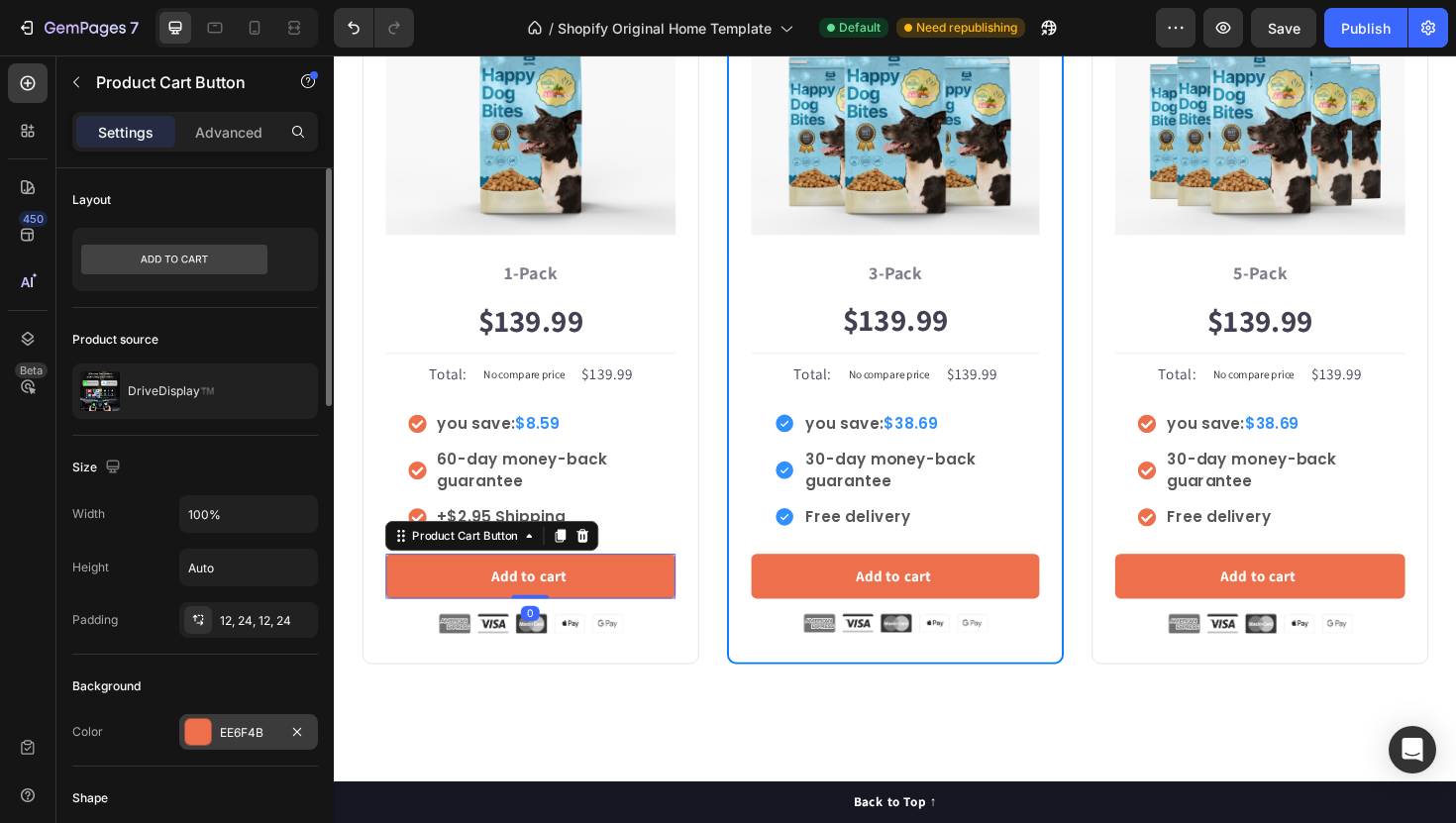 click at bounding box center [198, 732] 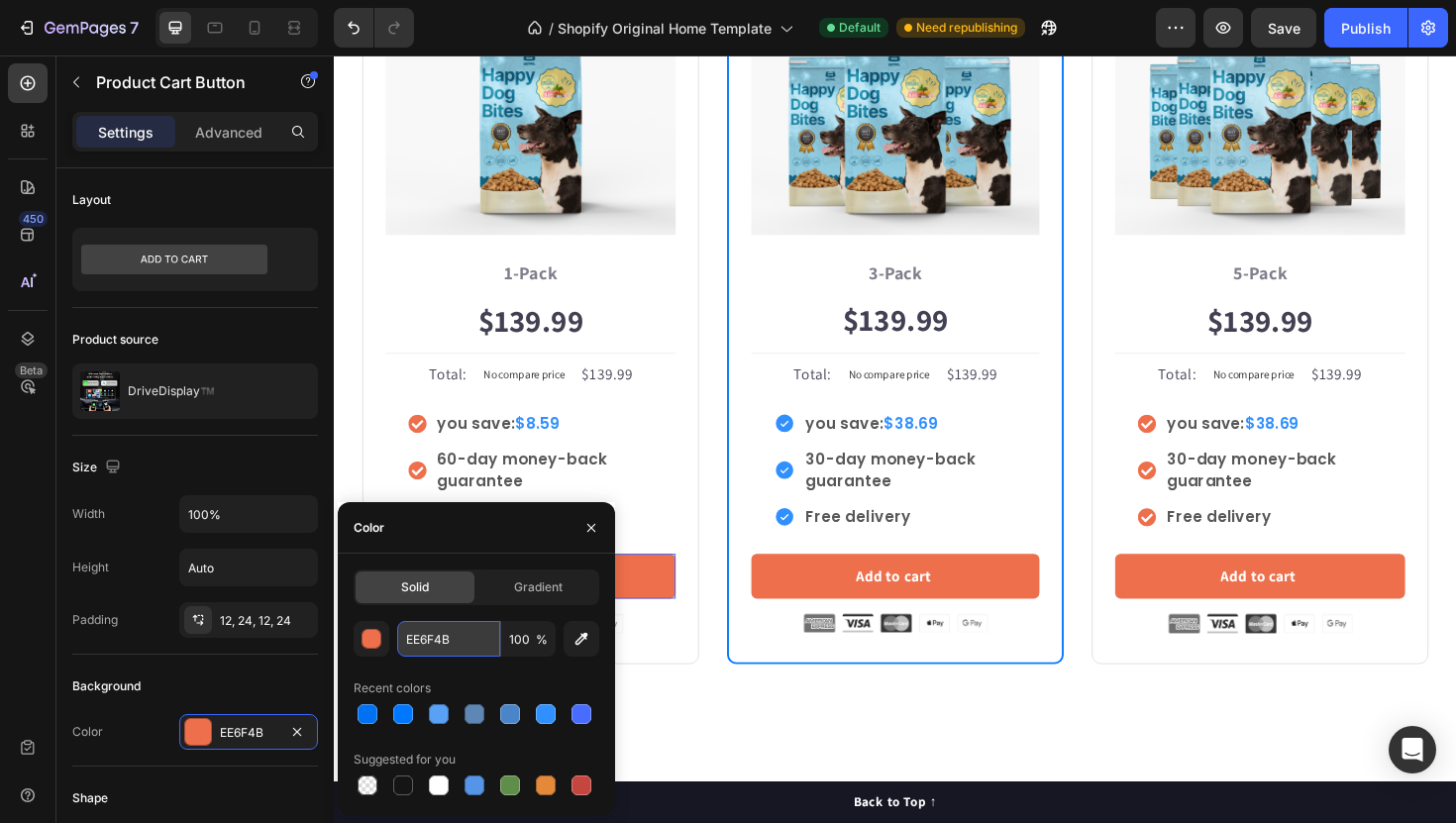 click on "EE6F4B" at bounding box center (449, 639) 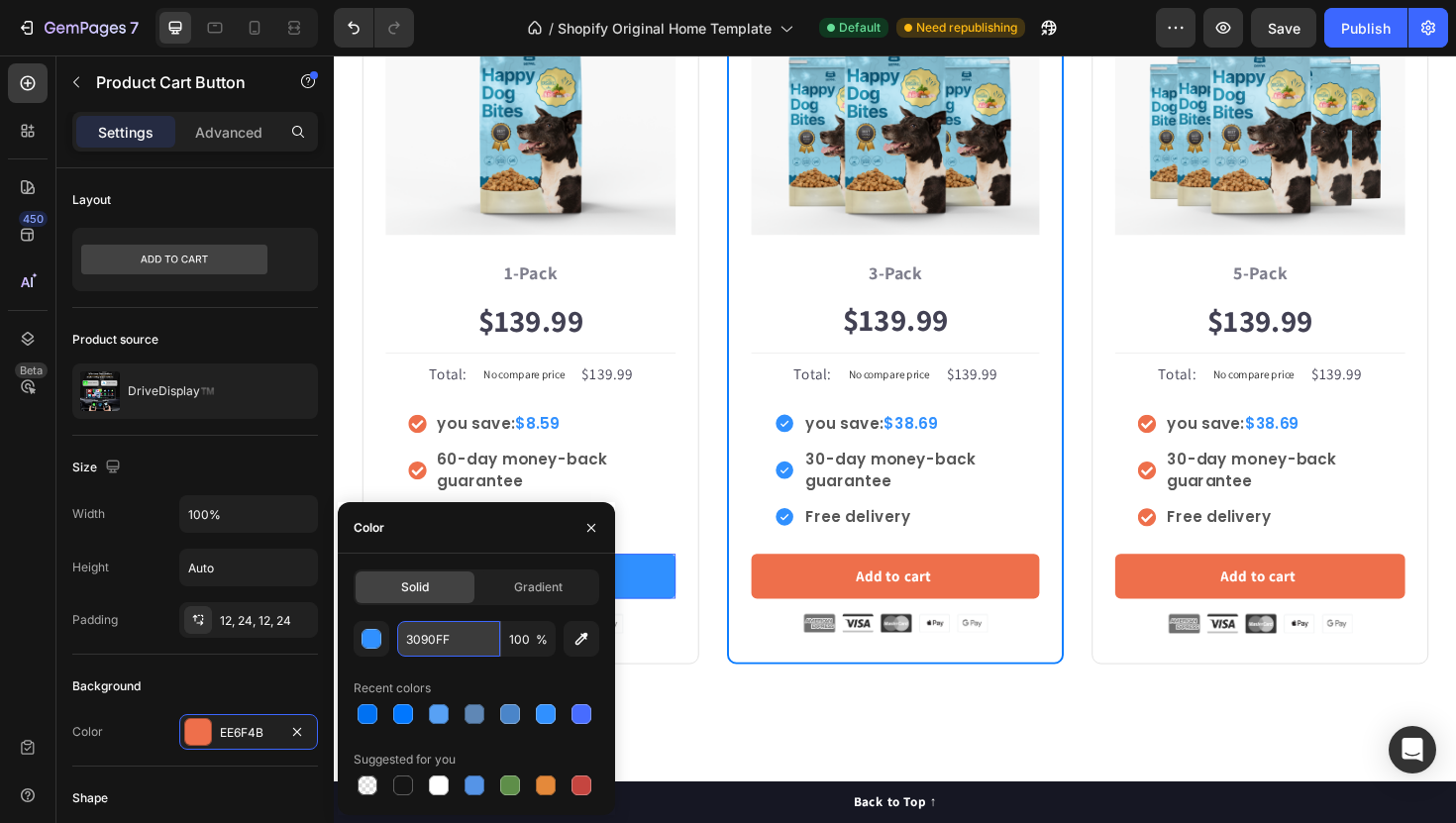 type on "3090FF" 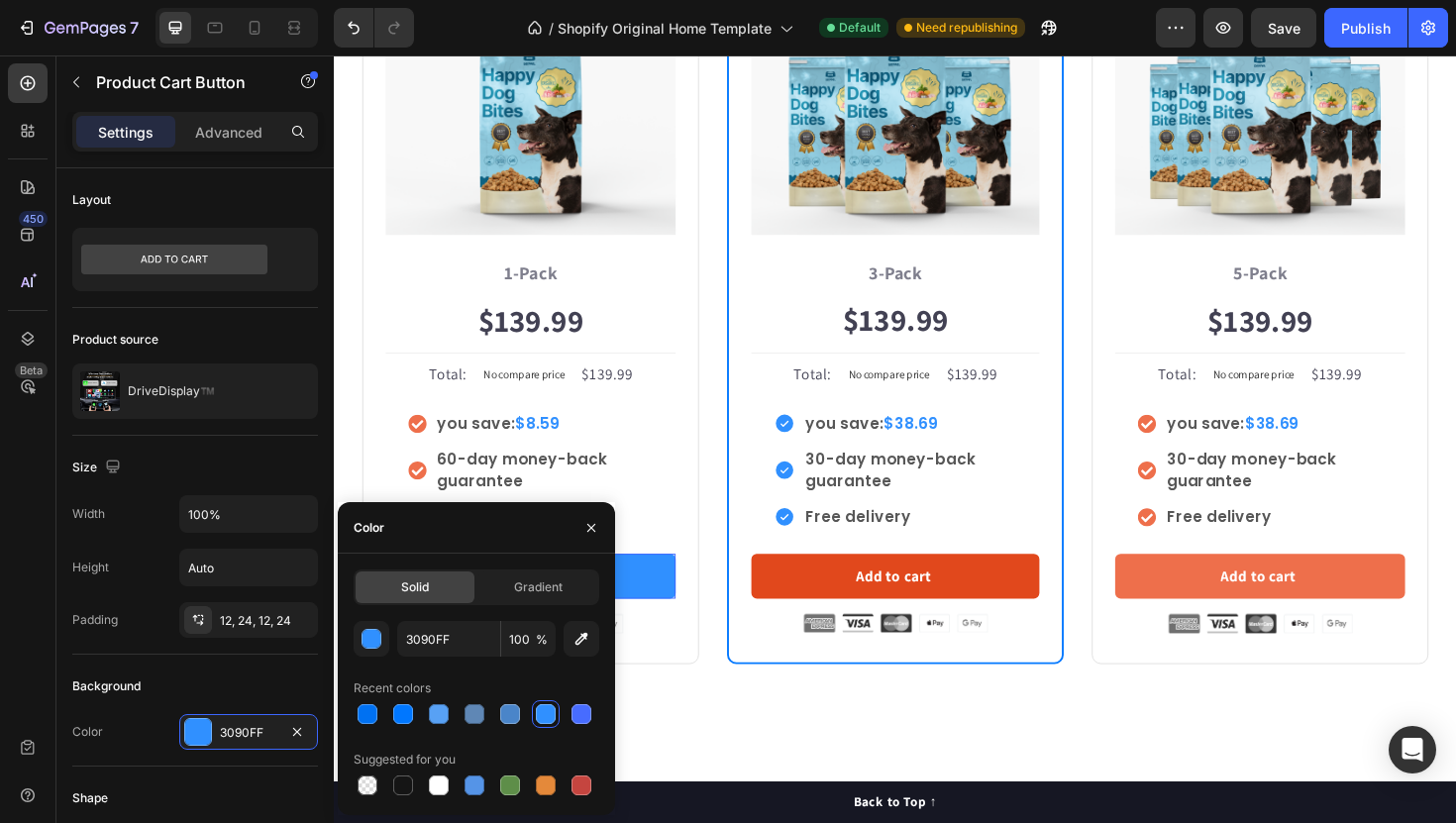 click on "Add to cart" at bounding box center (928, 607) 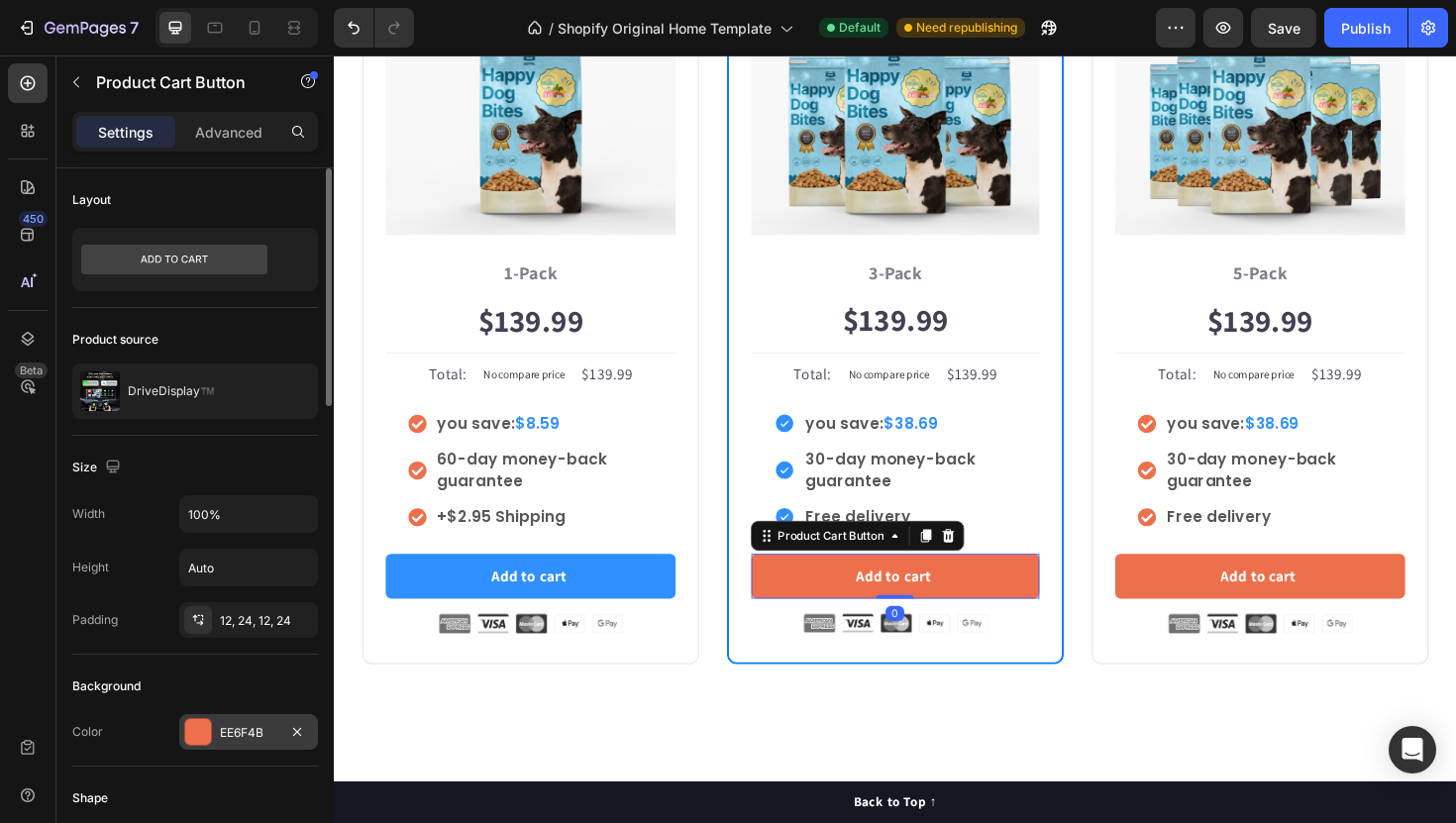 click on "EE6F4B" at bounding box center [249, 733] 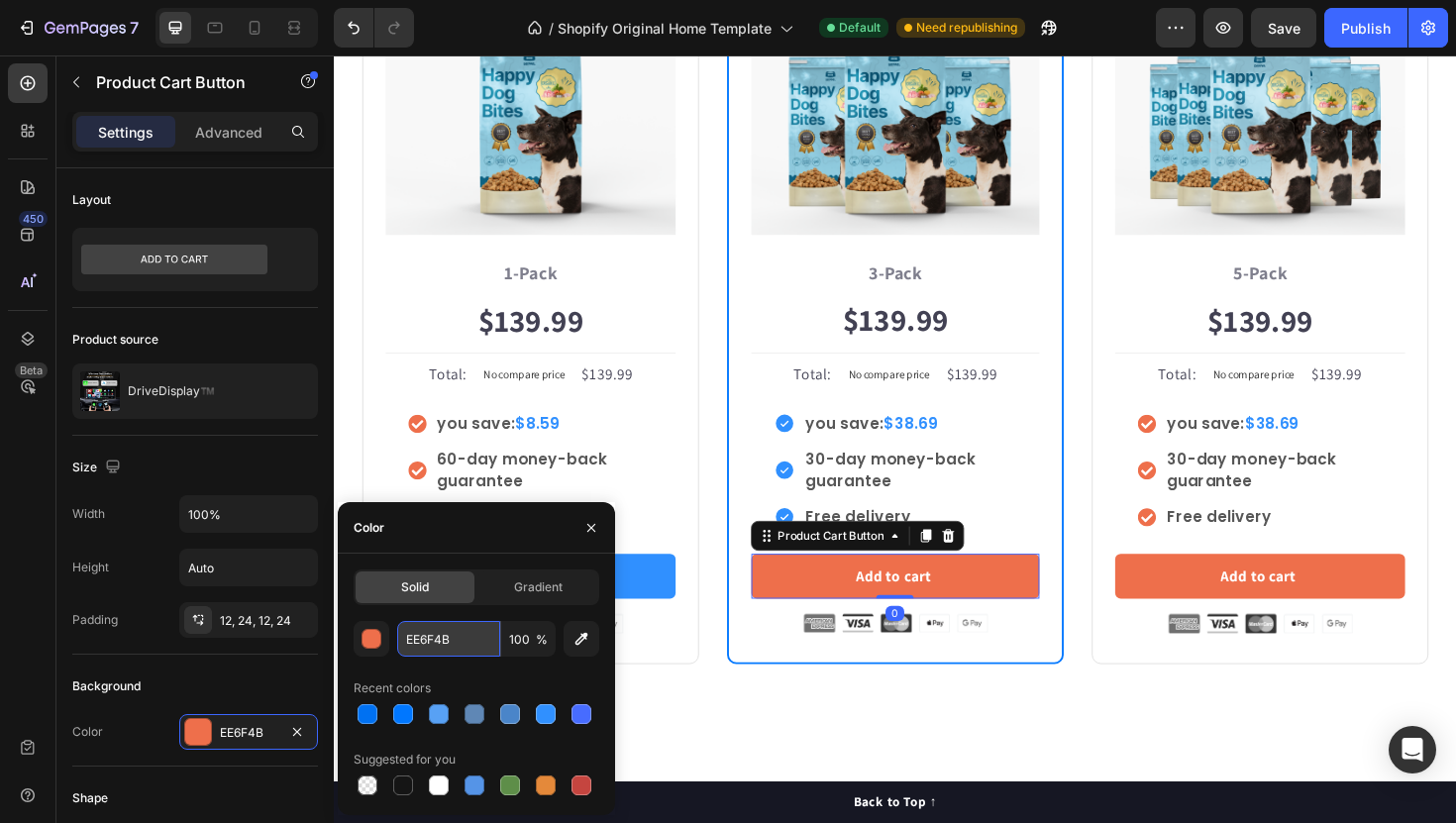 click on "EE6F4B" at bounding box center (449, 639) 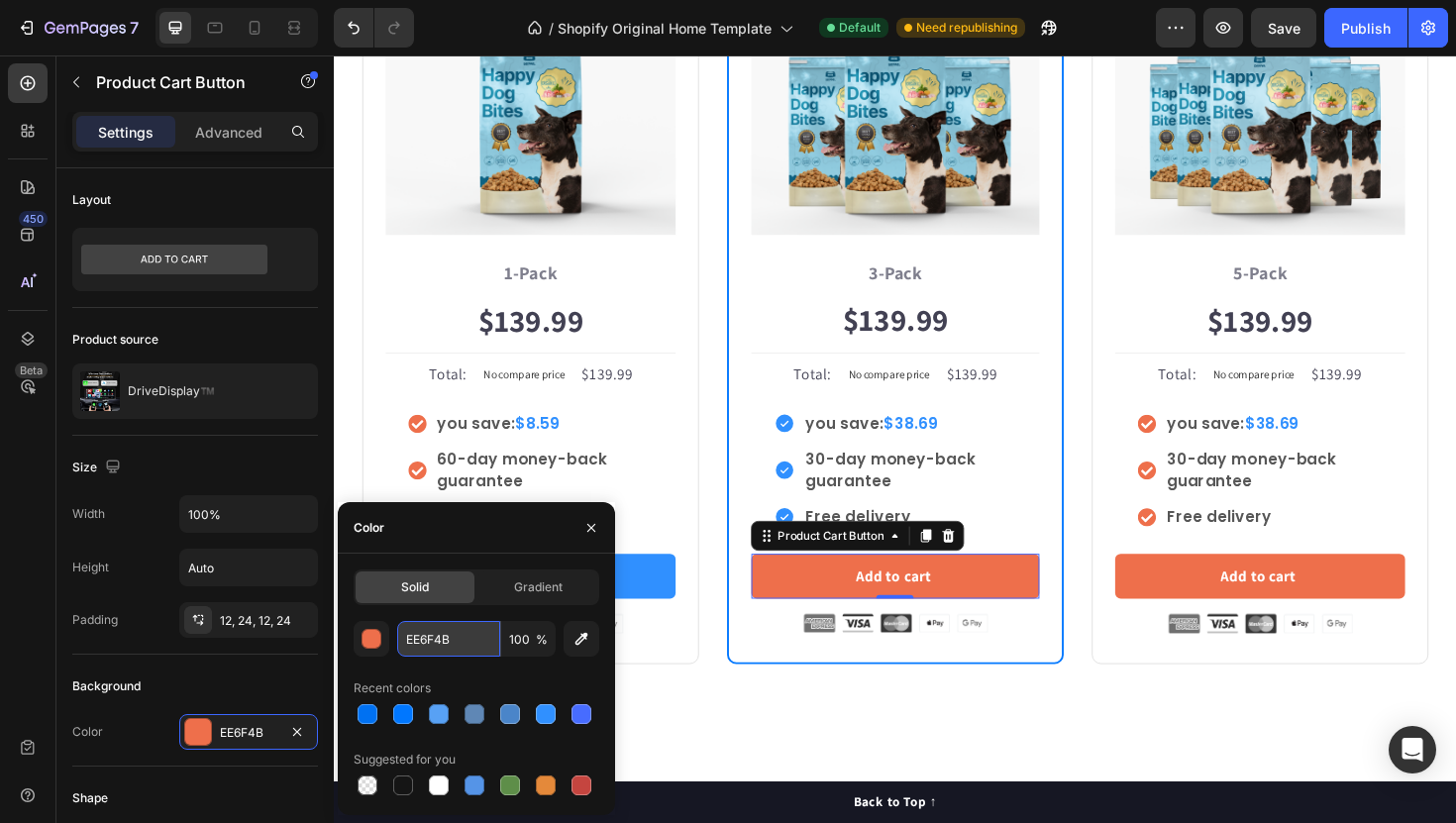 click on "EE6F4B" at bounding box center [449, 639] 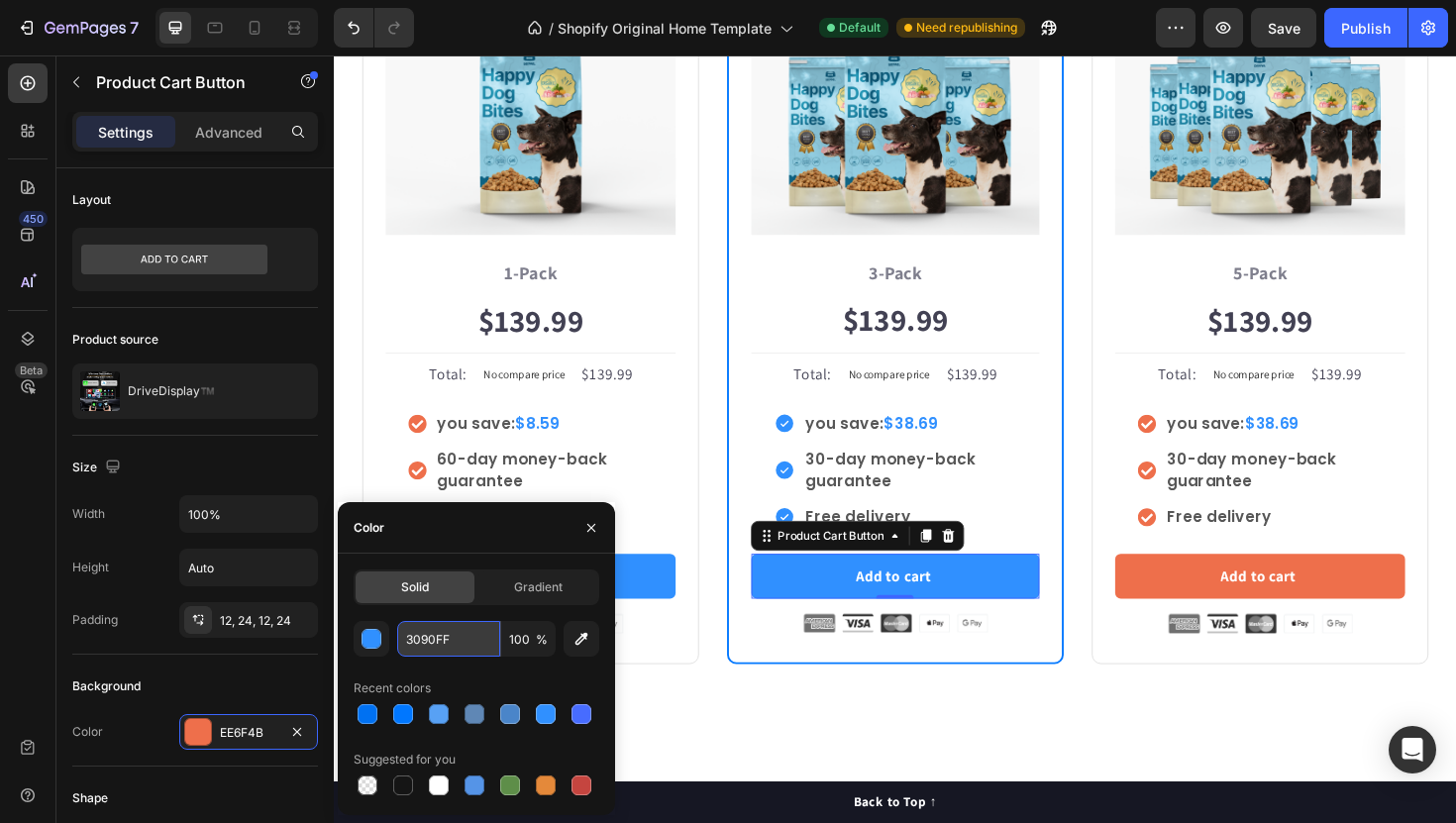 type on "3090FF" 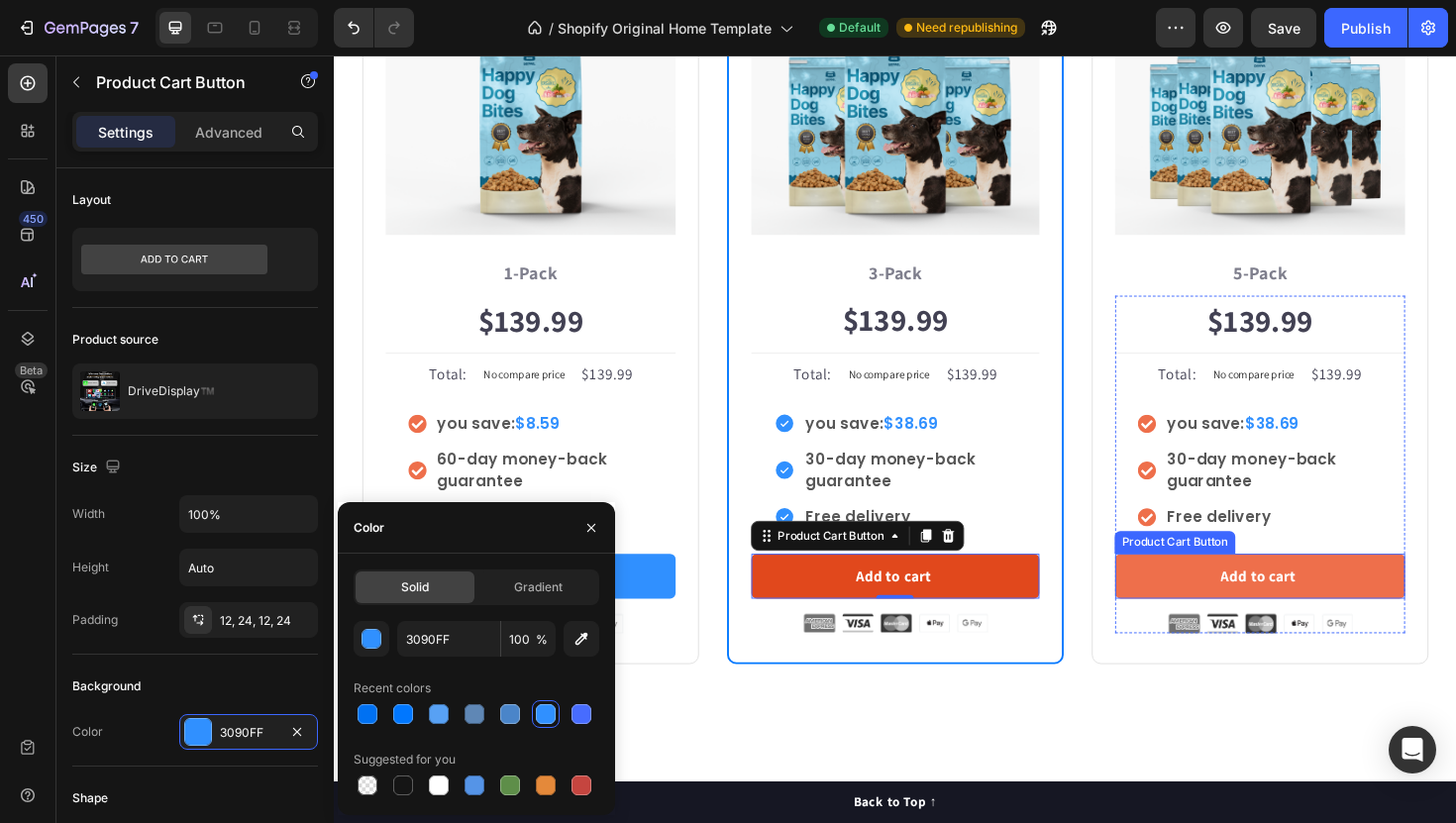 click on "Add to cart" at bounding box center [1314, 607] 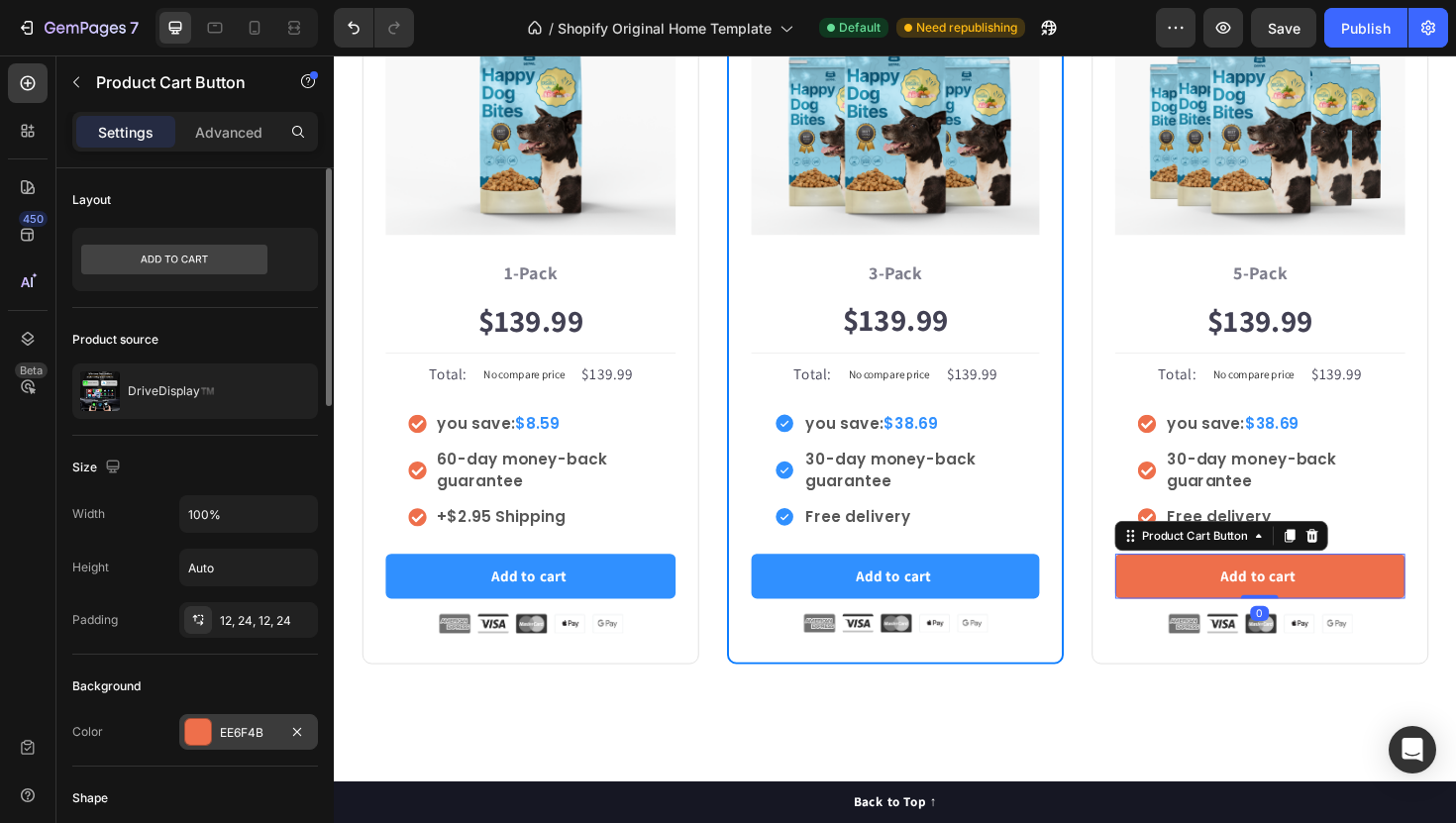 click on "EE6F4B" at bounding box center (249, 732) 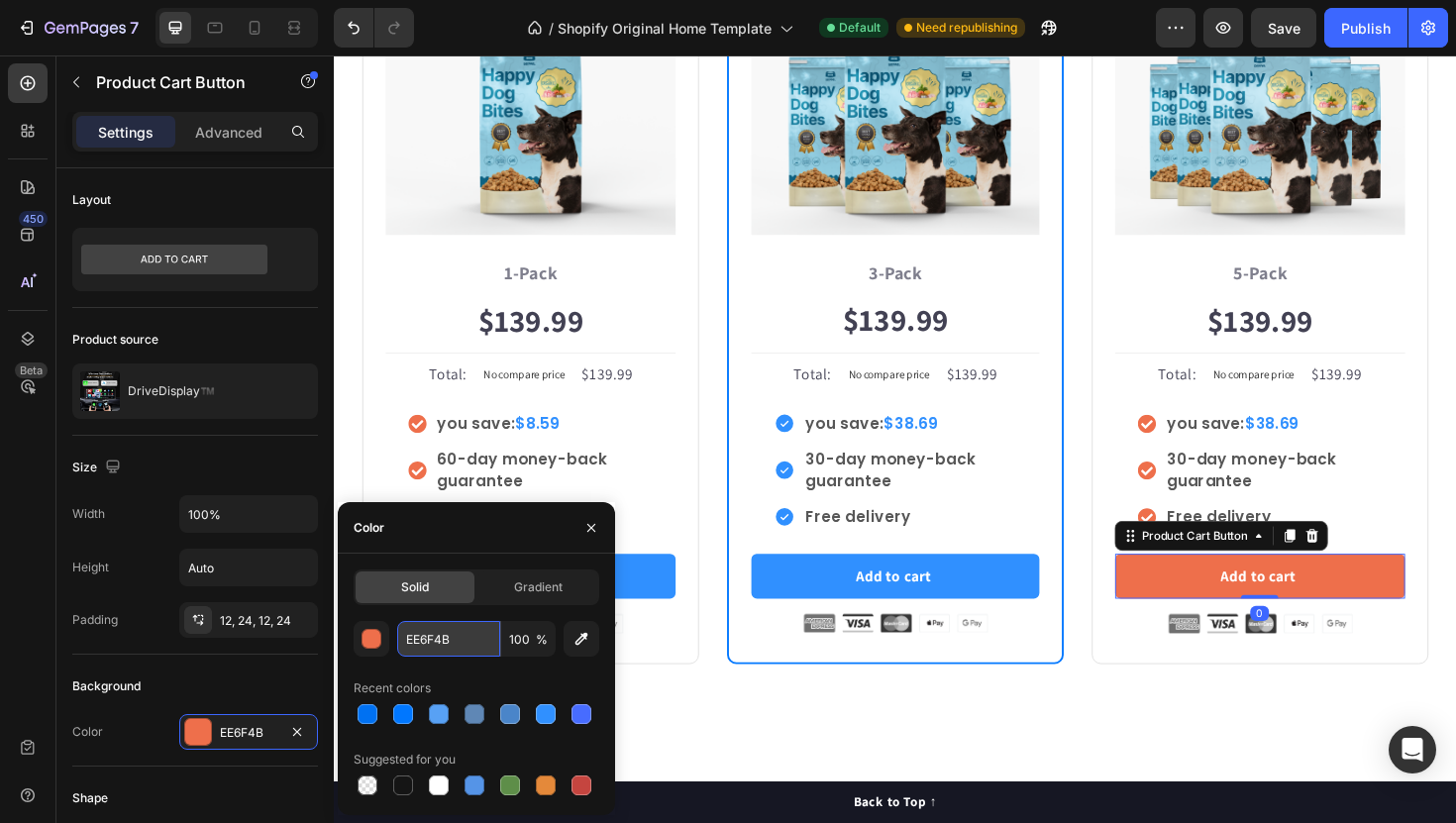 click on "EE6F4B" at bounding box center [449, 639] 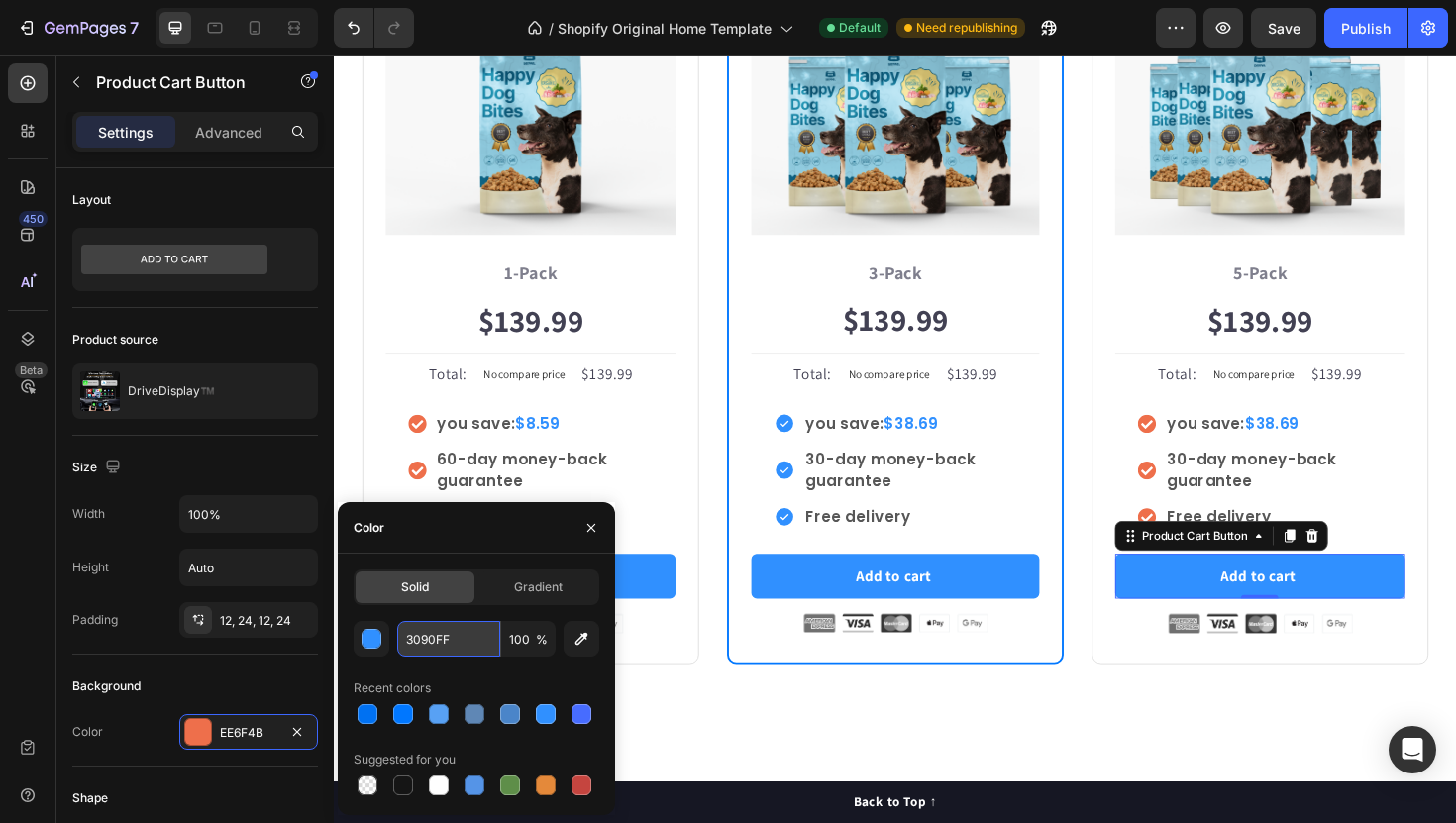 type on "3090FF" 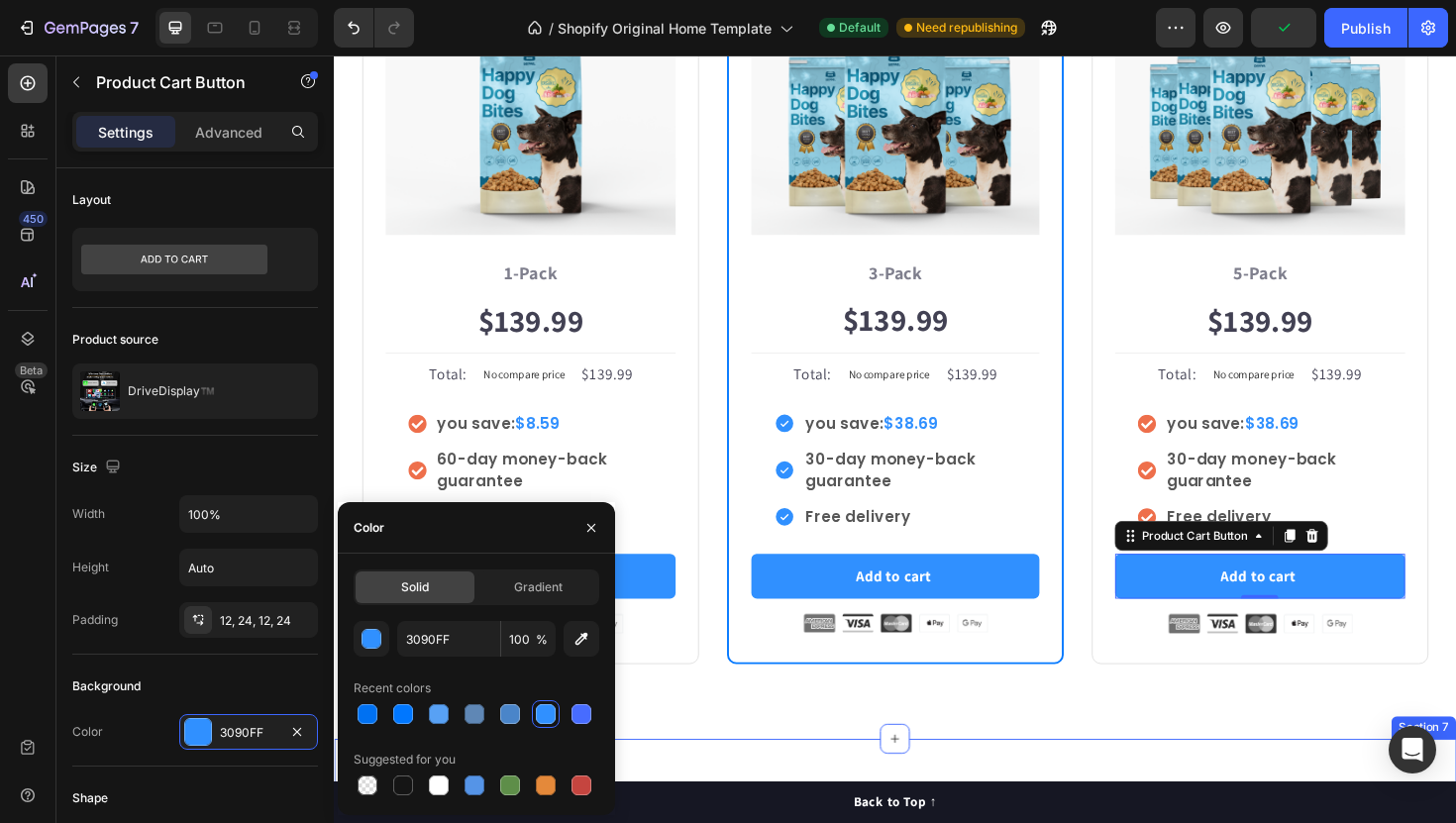 click on "Frequently Asked Questions Heading
Can Petpure plate be used on a regular basis?
Can Petpure plate be given to pregnant & nursing dogs?
Will my dog like the taste?
How long will it take to see results?
How does the money back guarantee work?
Any further questions? Accordion Row Section 7" at bounding box center [928, 1182] 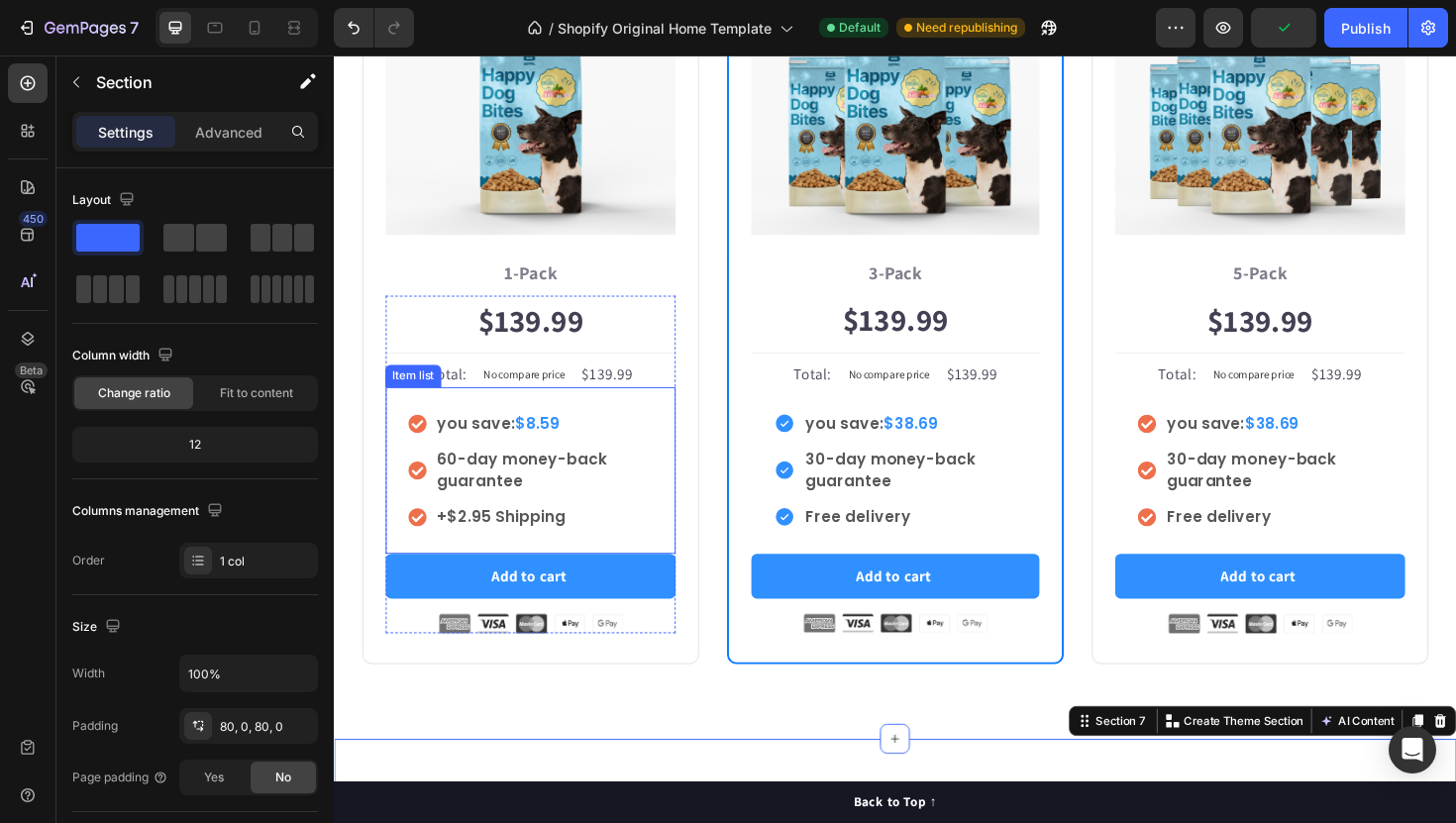 click 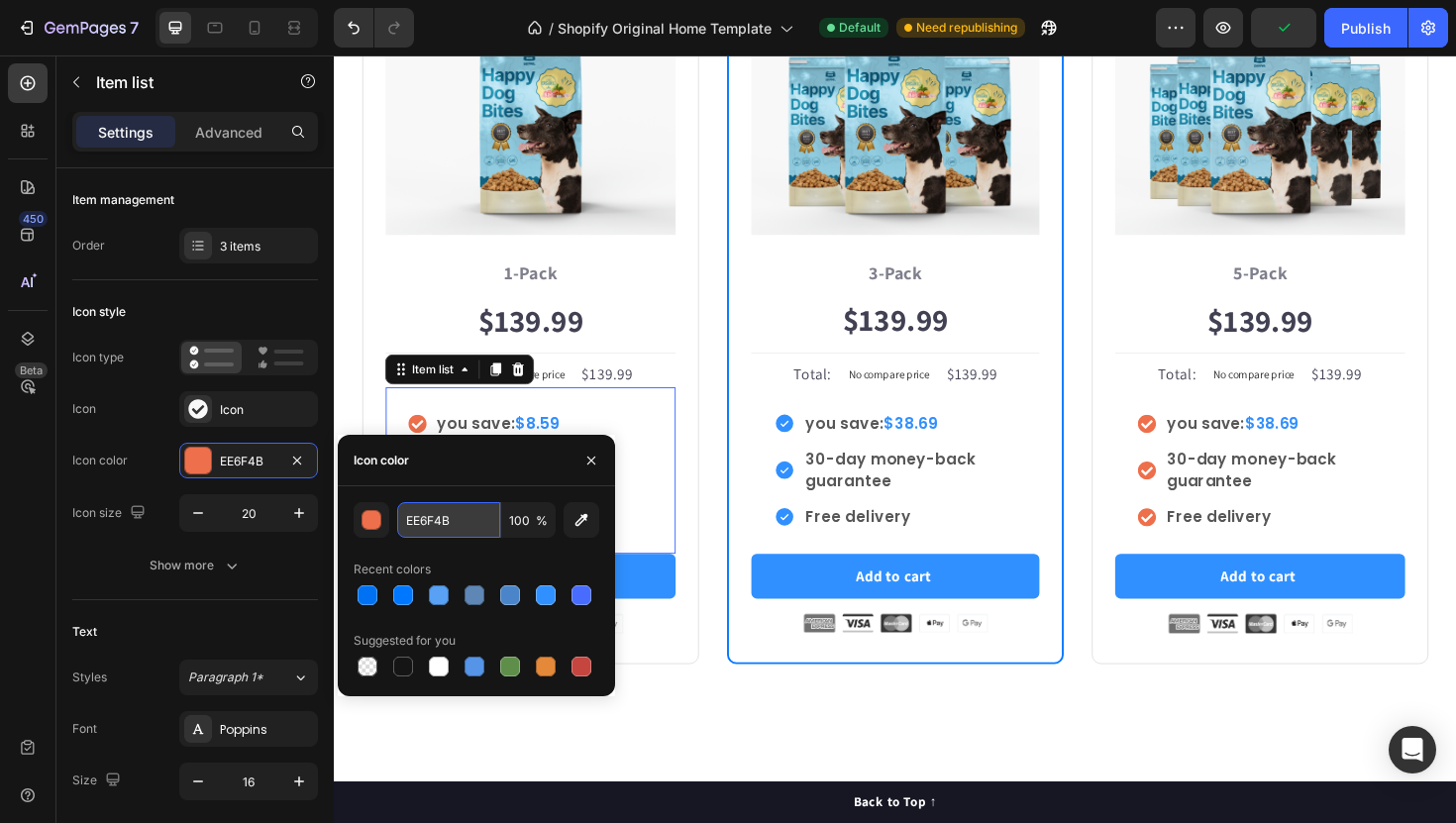 click on "EE6F4B" at bounding box center [449, 520] 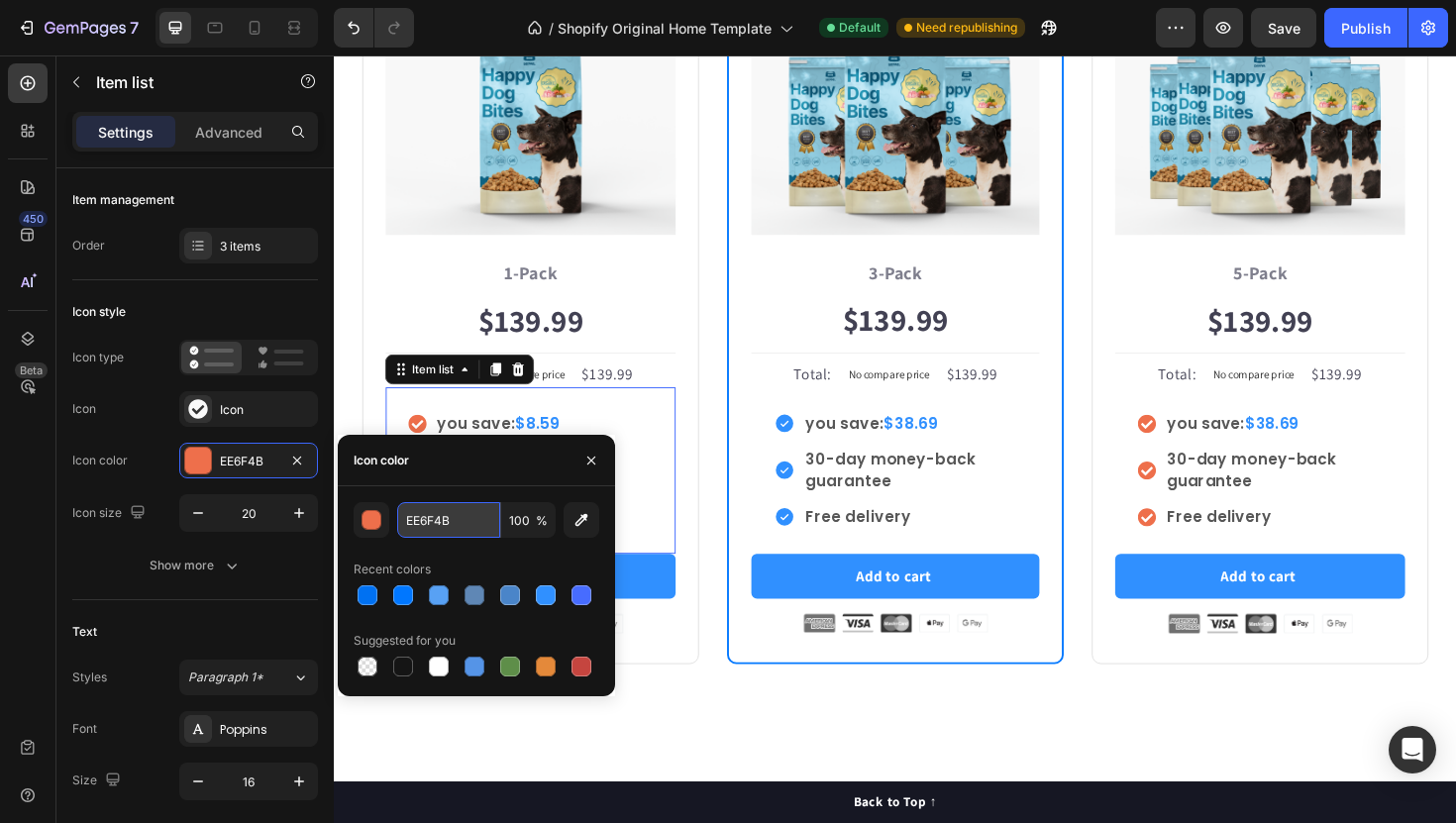 click on "EE6F4B" at bounding box center [449, 520] 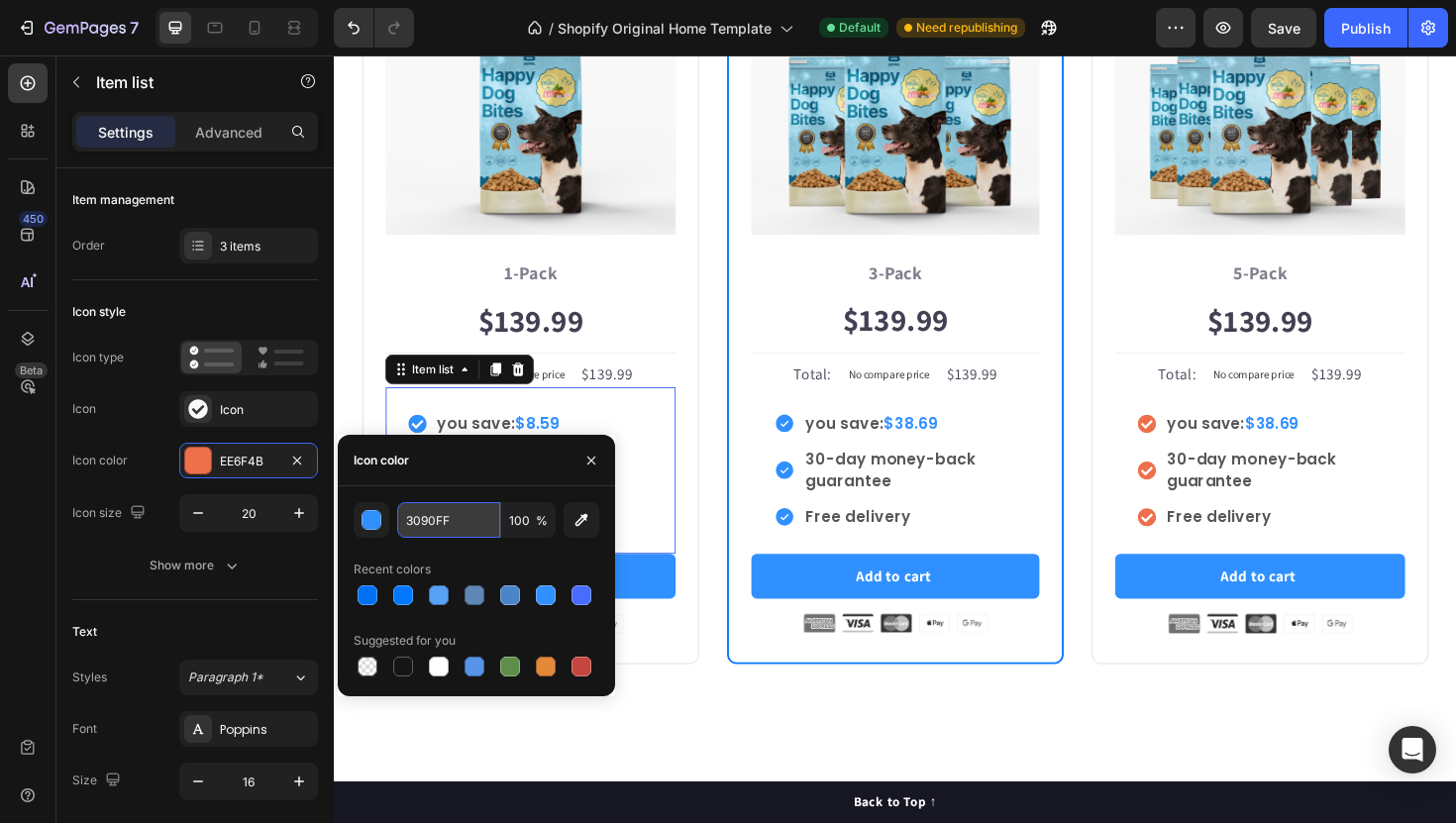 type on "3090FF" 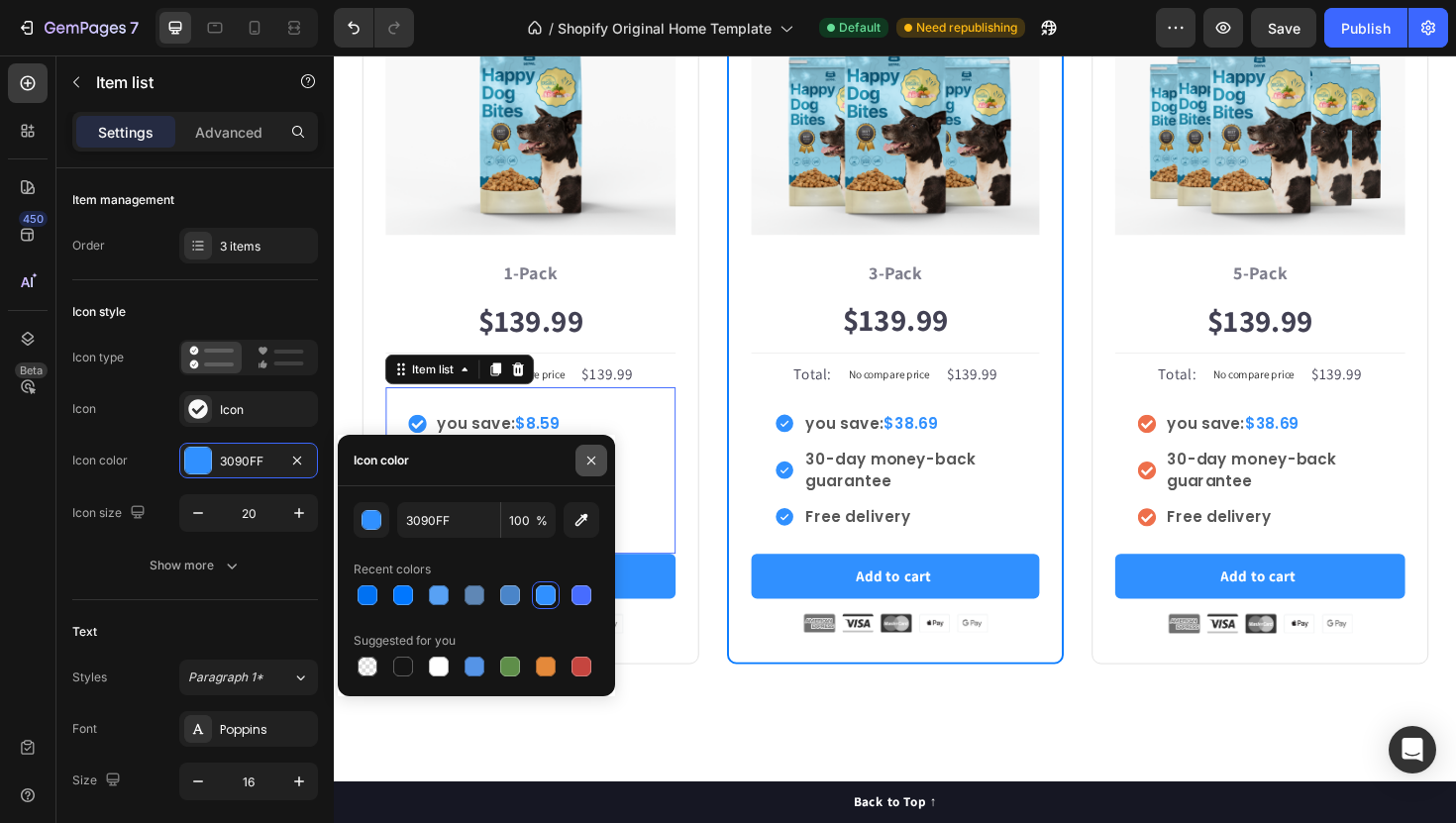 click 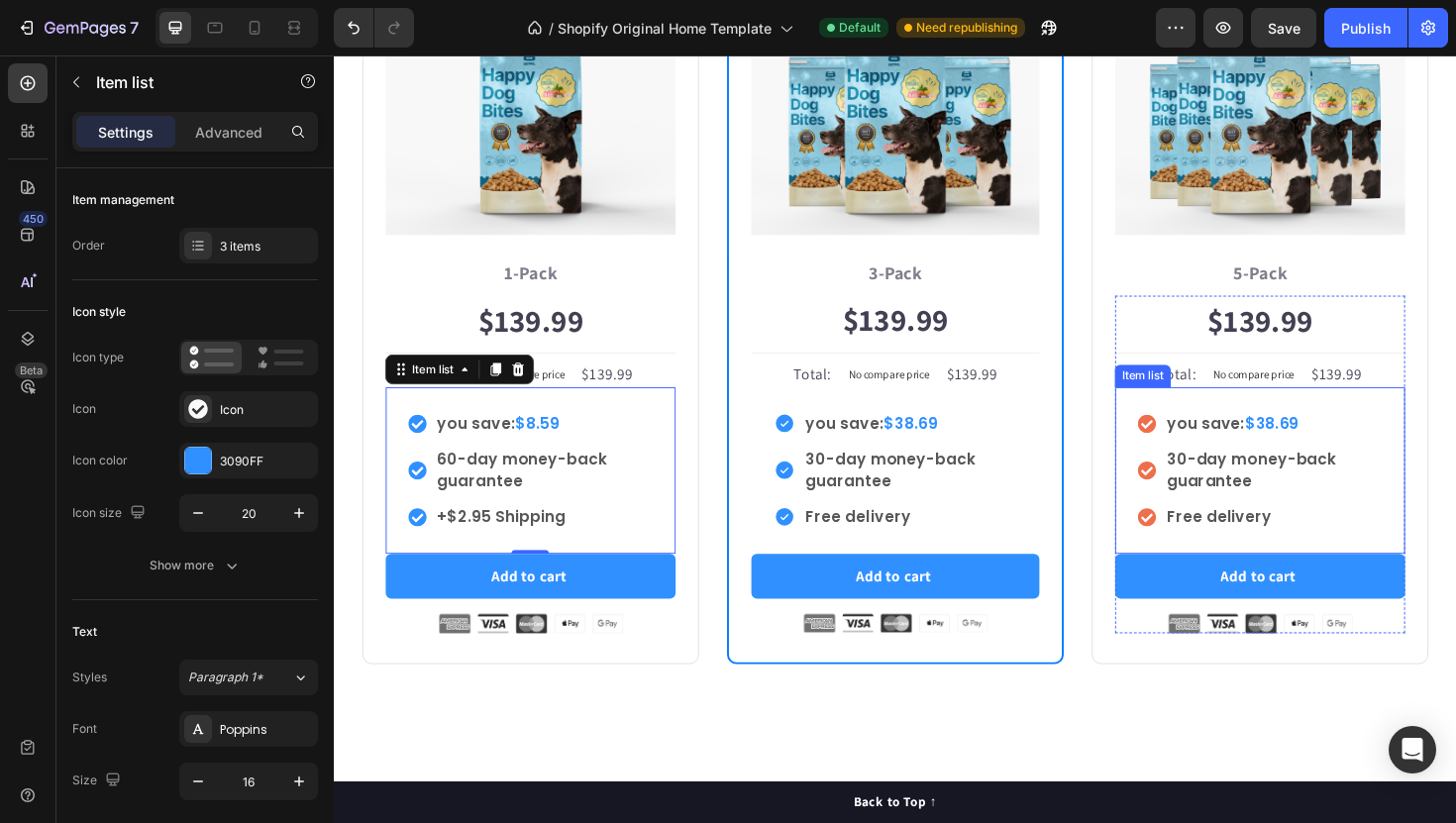 click 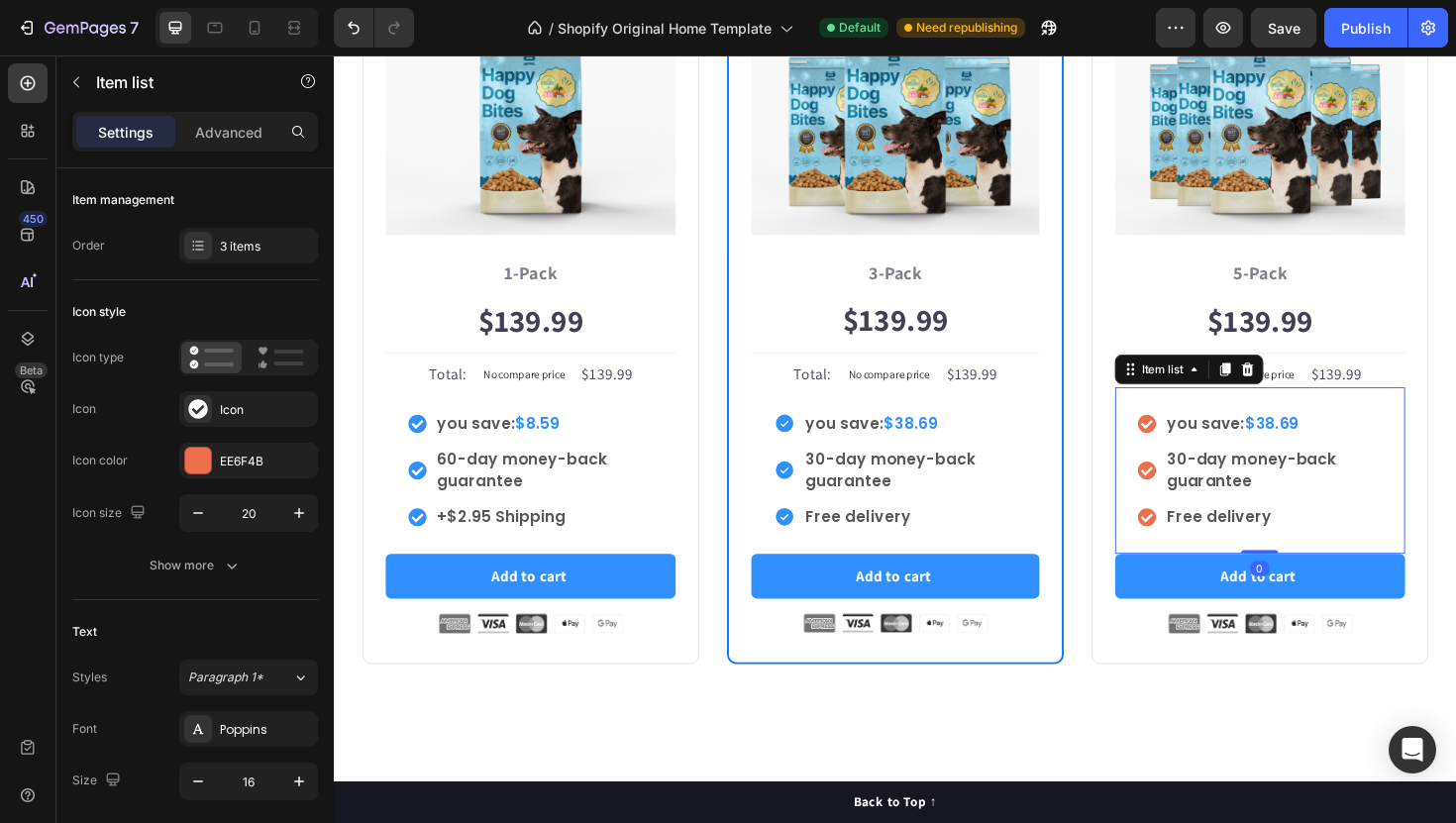 click 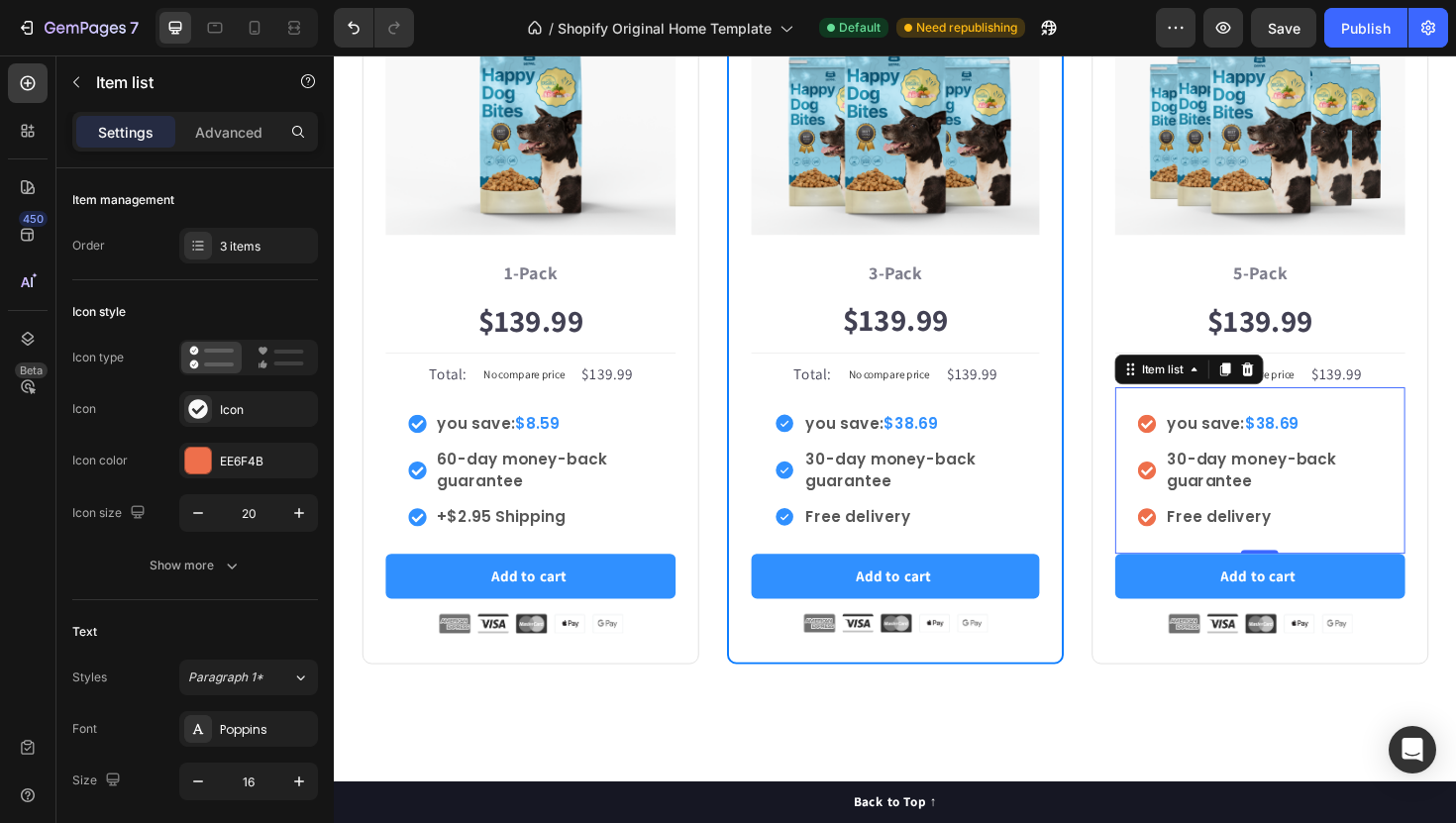 click 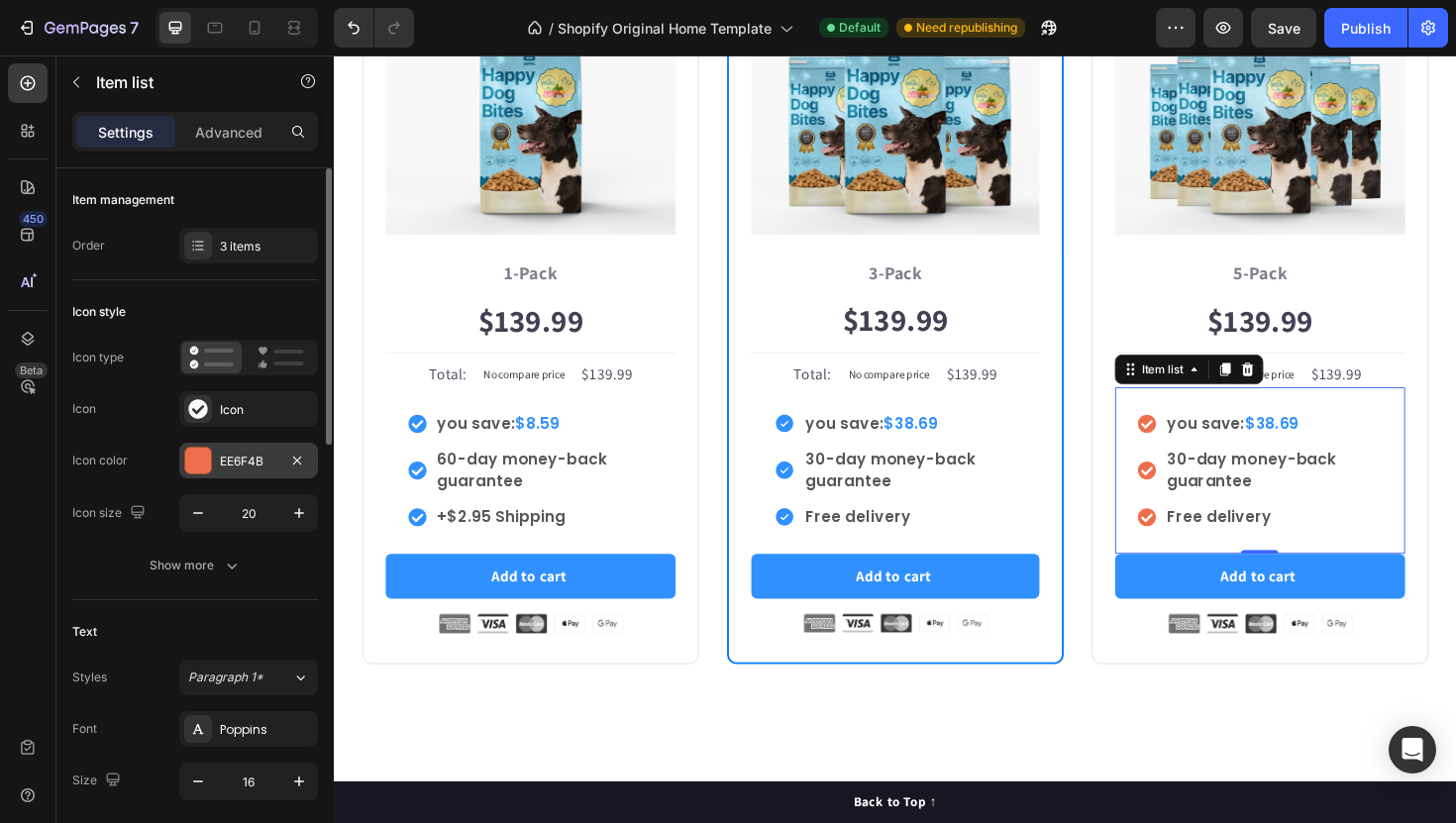 click on "EE6F4B" at bounding box center [249, 462] 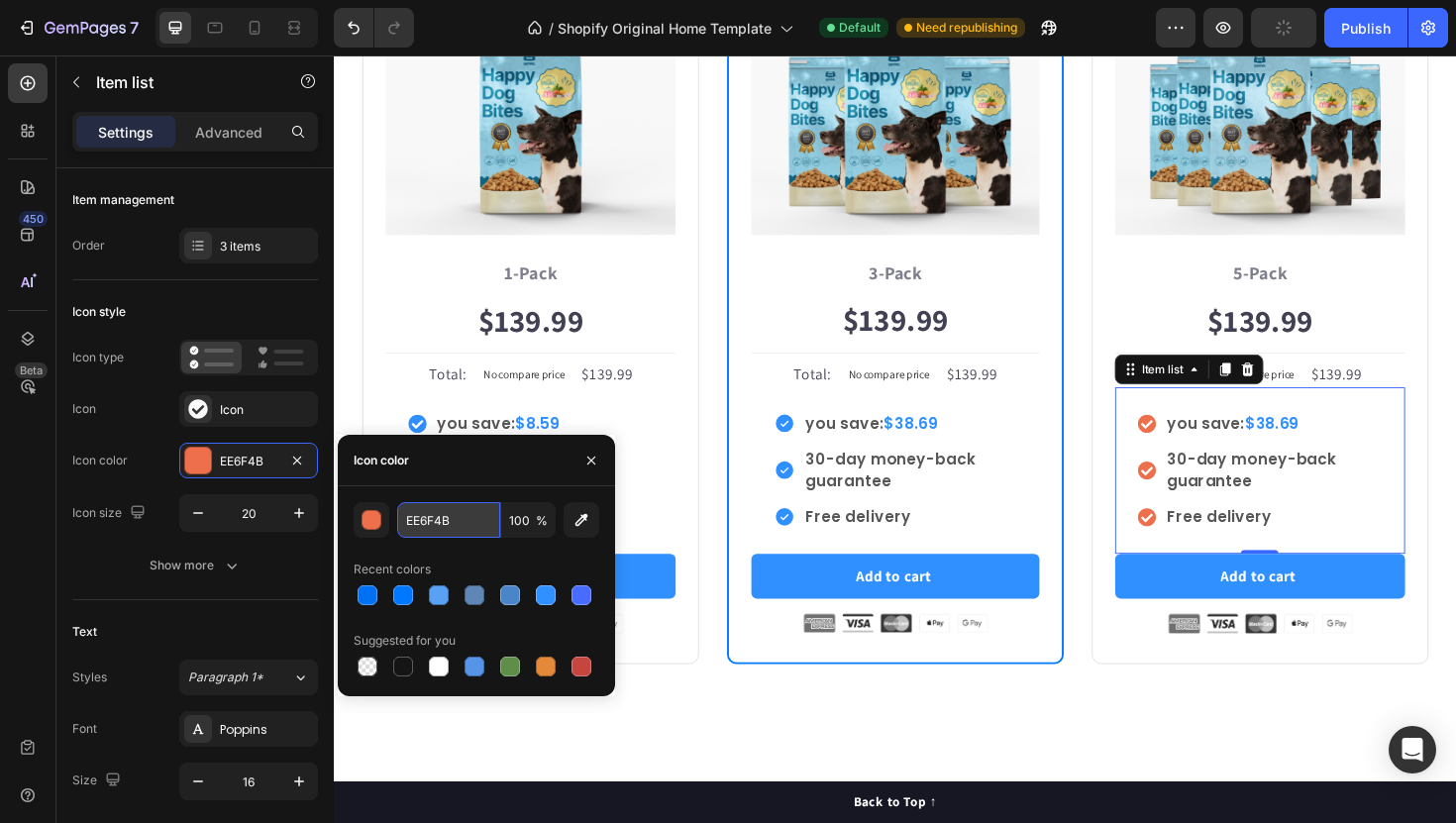 click on "EE6F4B" at bounding box center (449, 520) 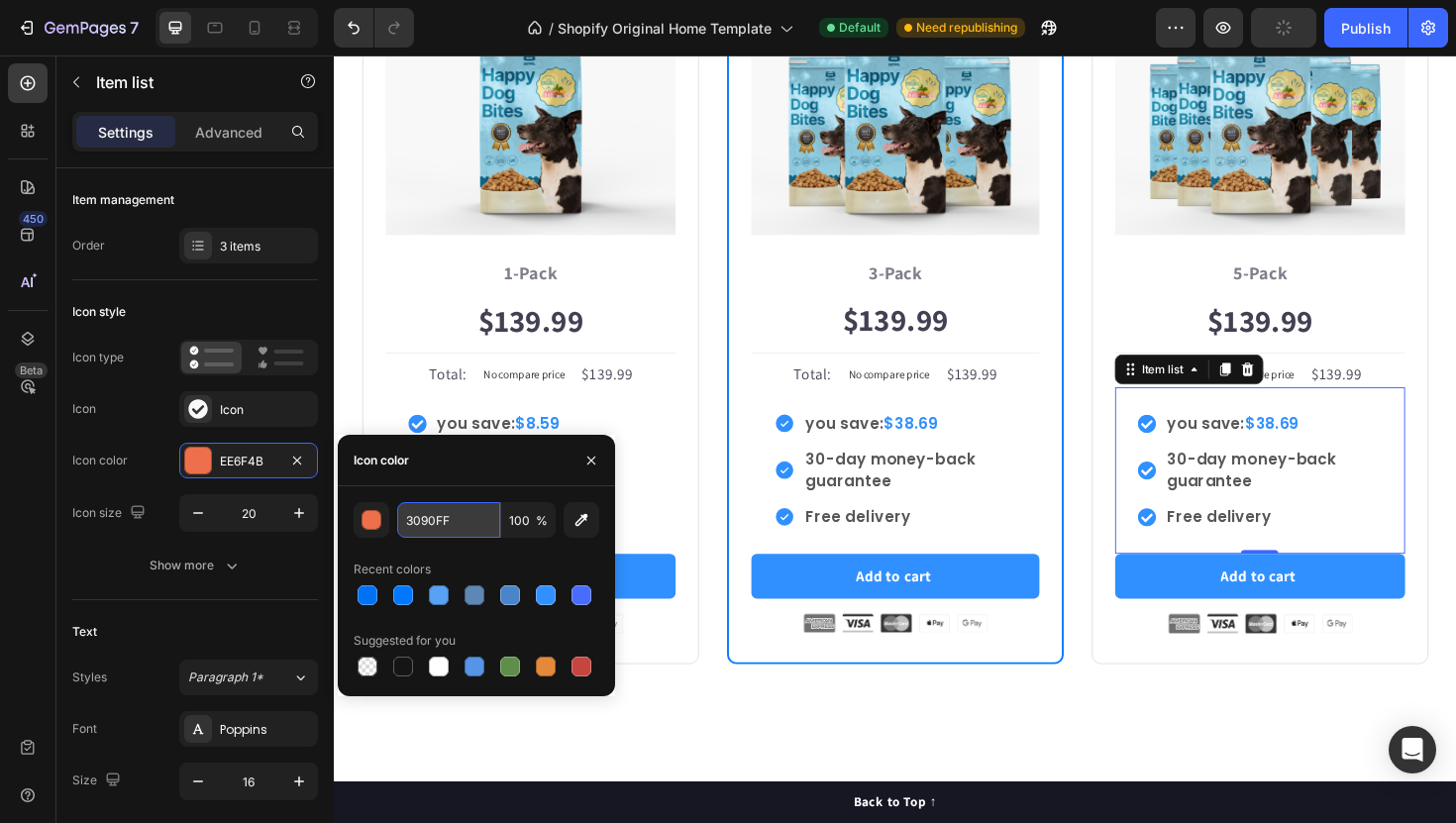 type on "3090FF" 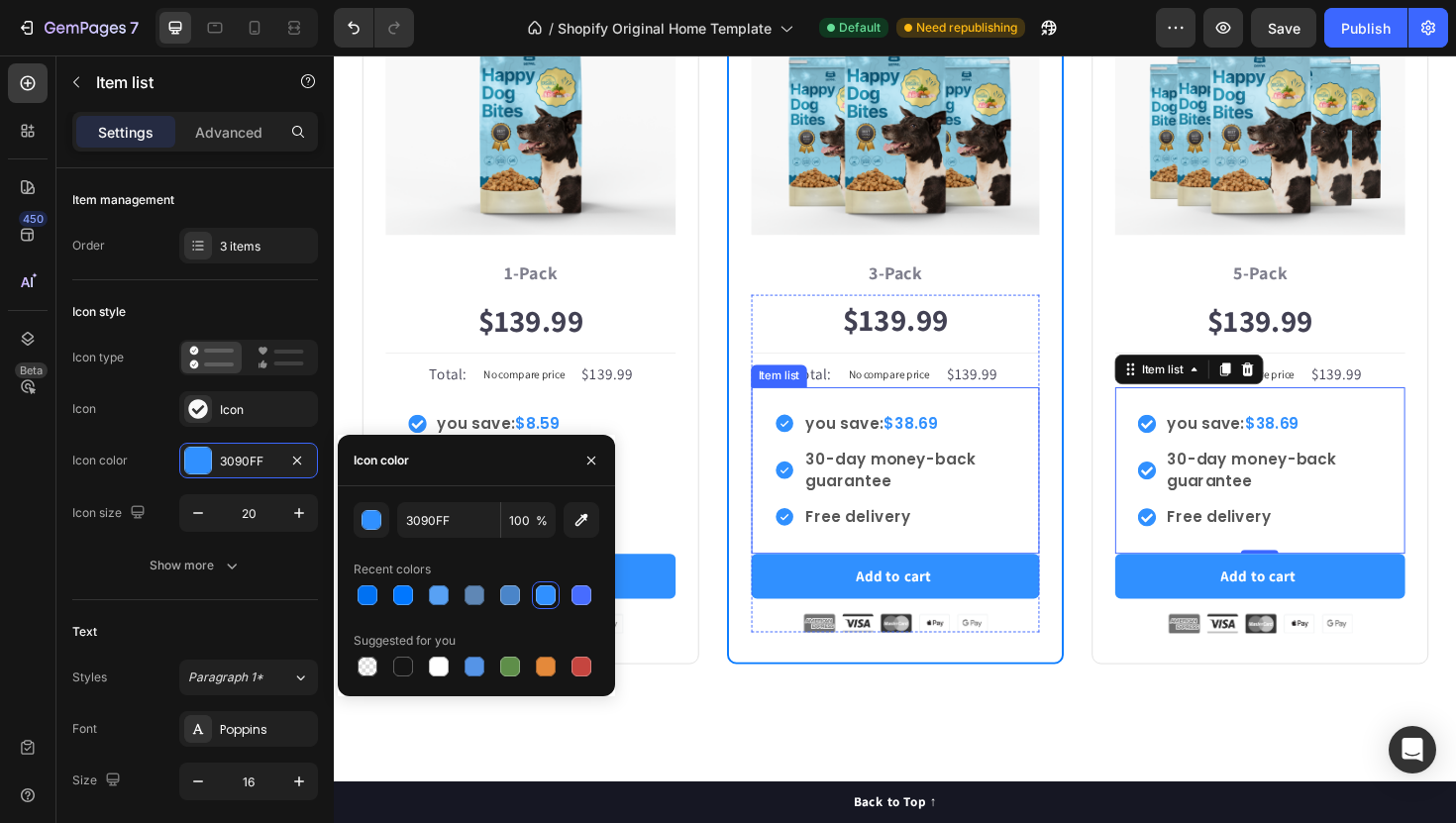 click 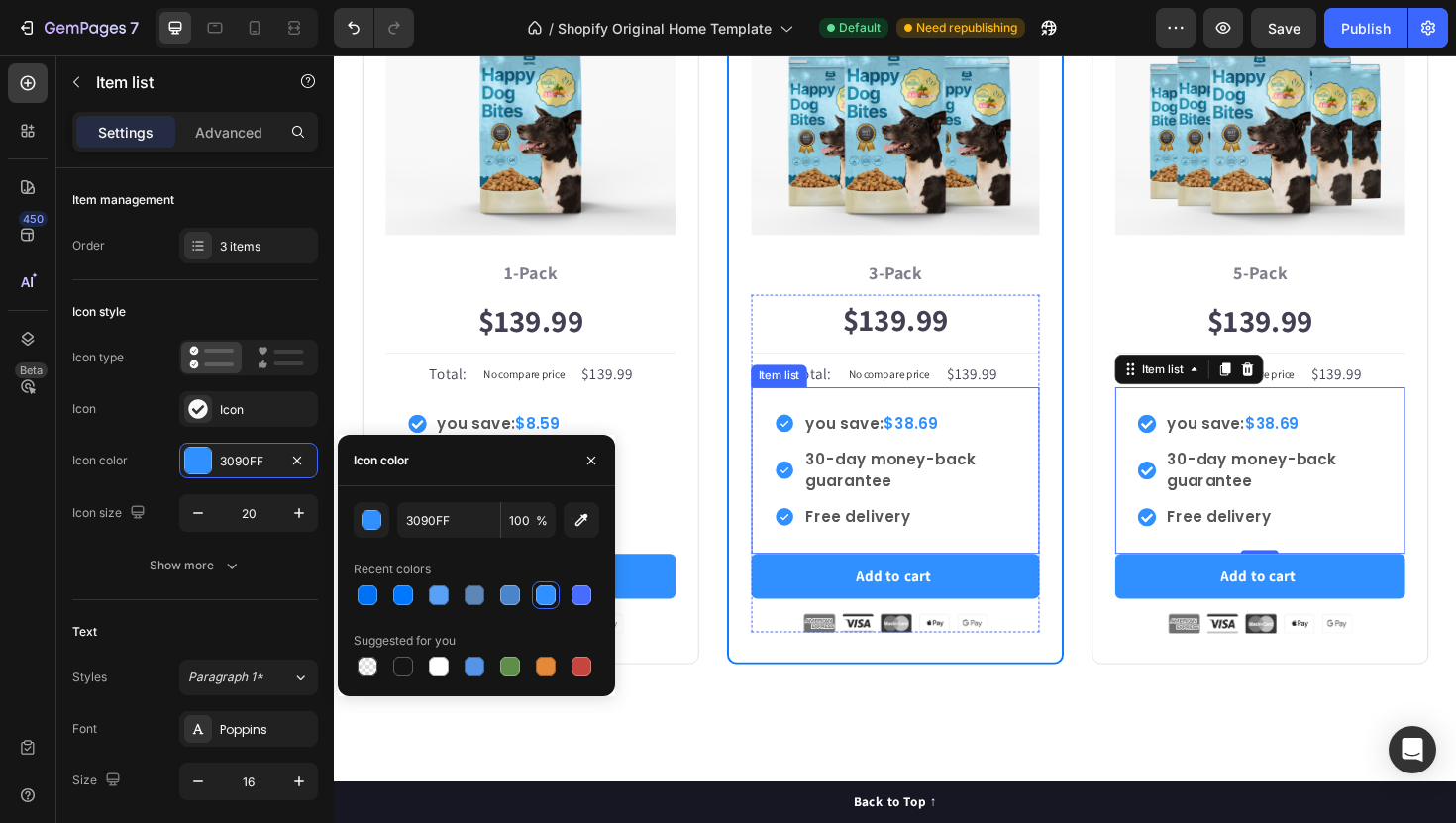 click 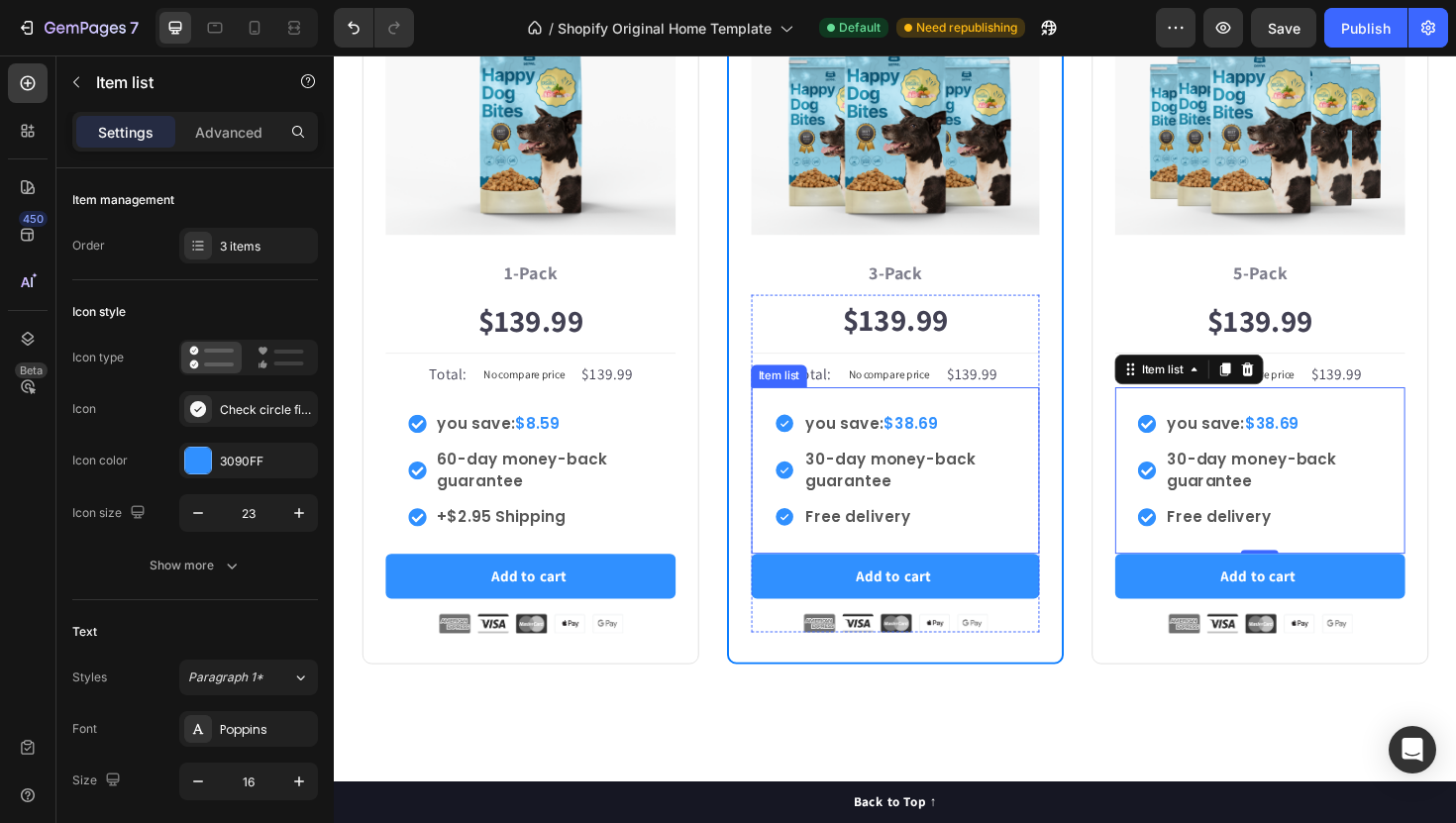 click on "Check circle filled" at bounding box center [266, 410] 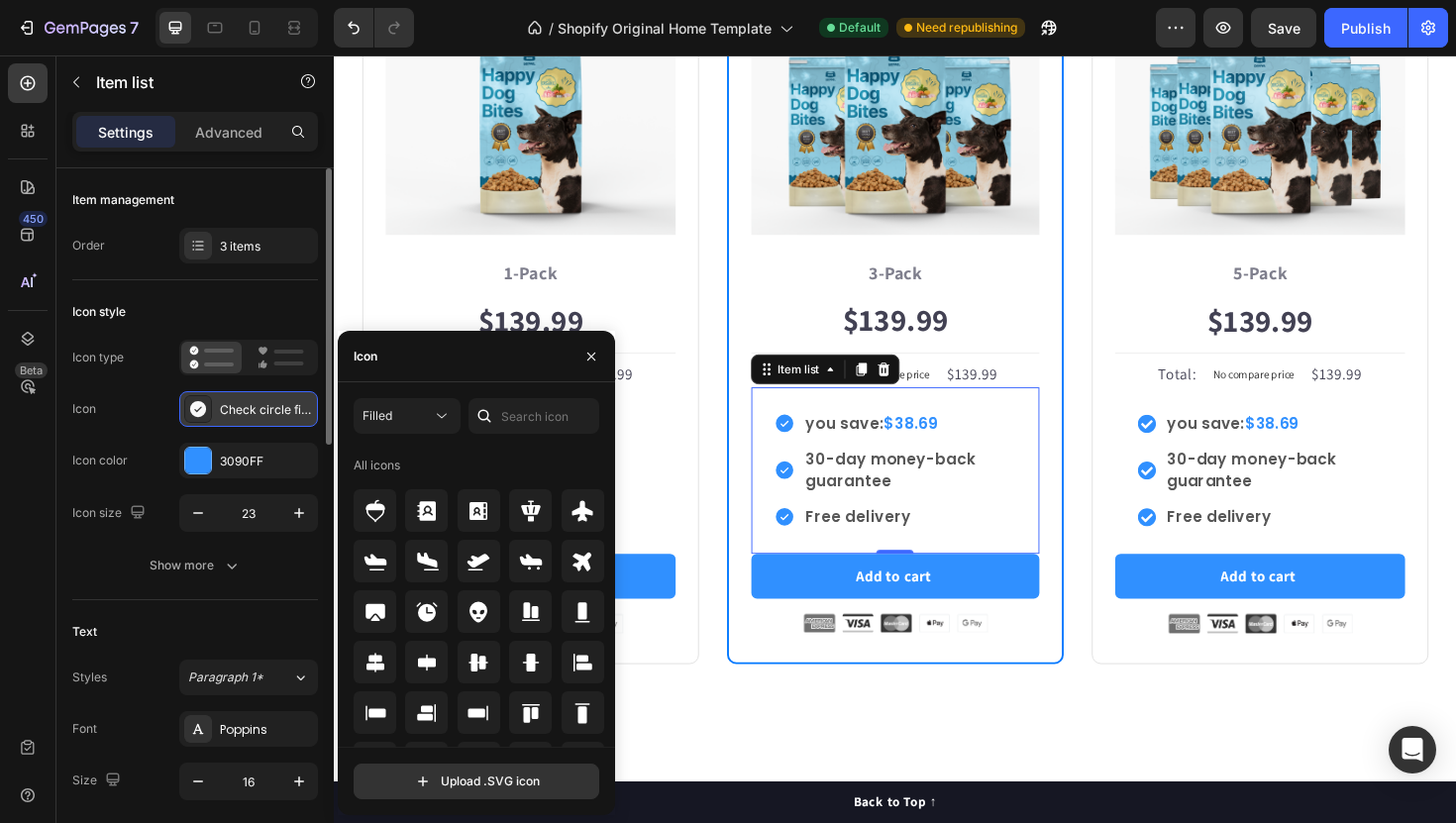 click on "Check circle filled" at bounding box center (266, 410) 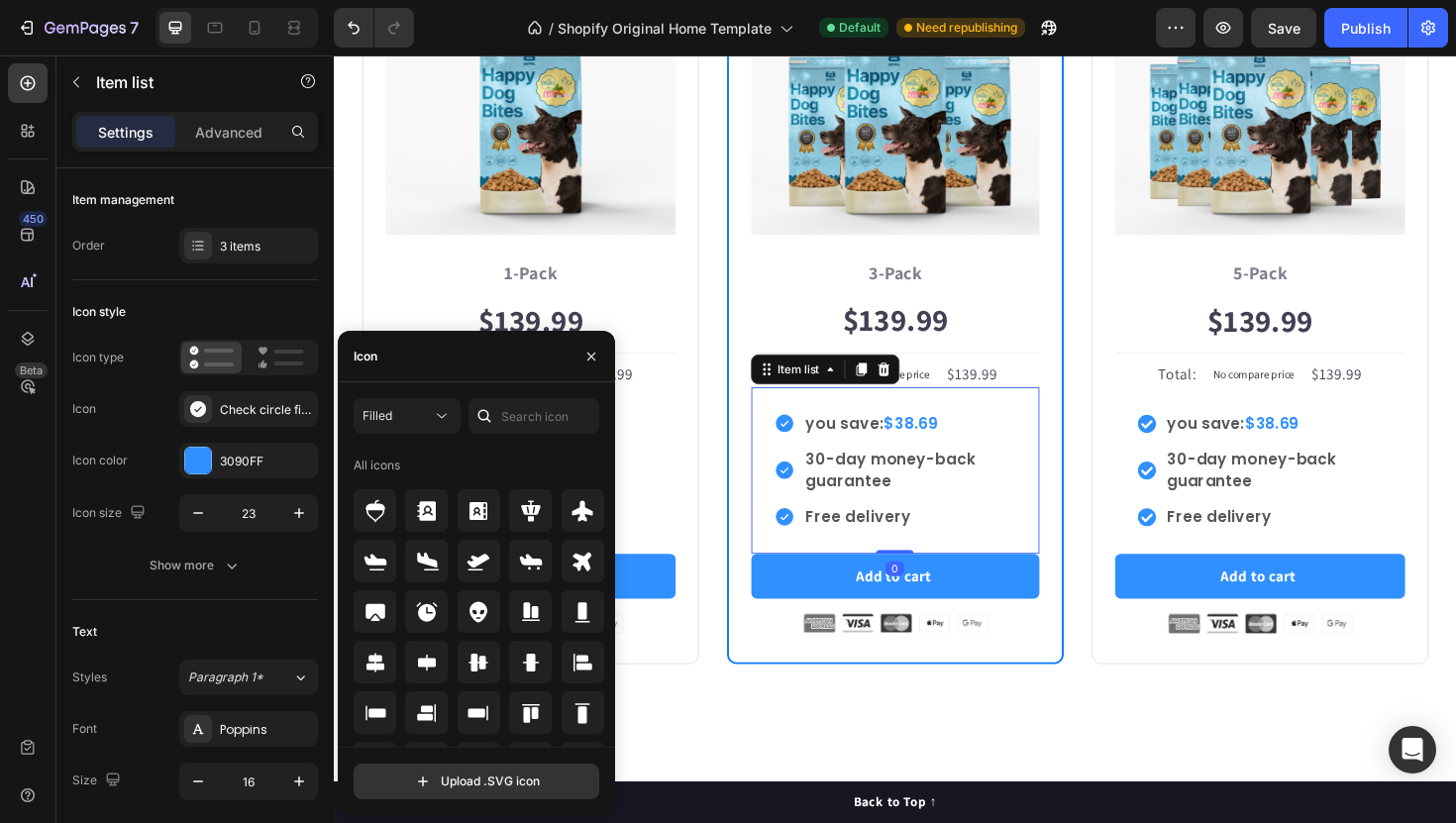 click 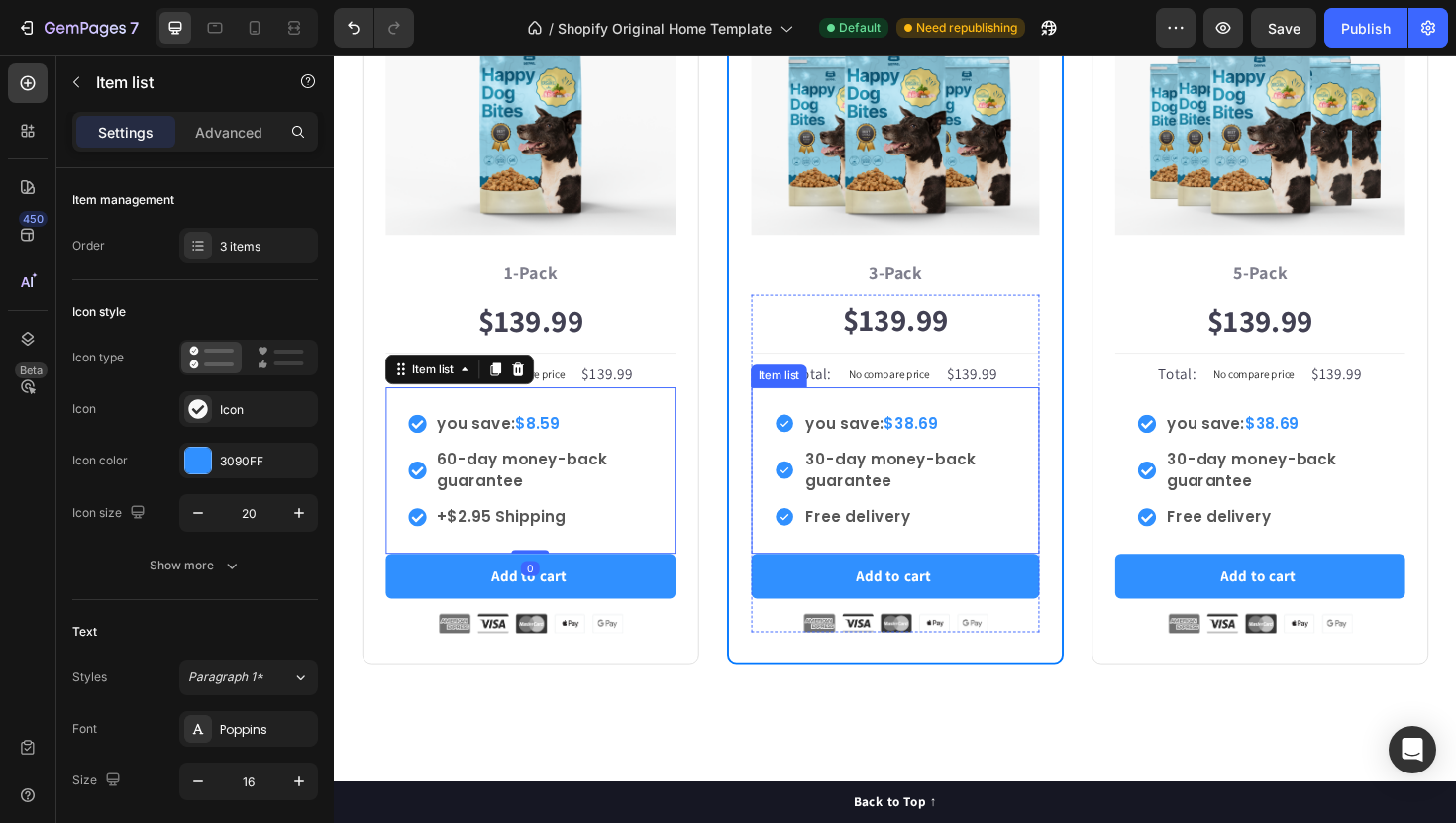 click 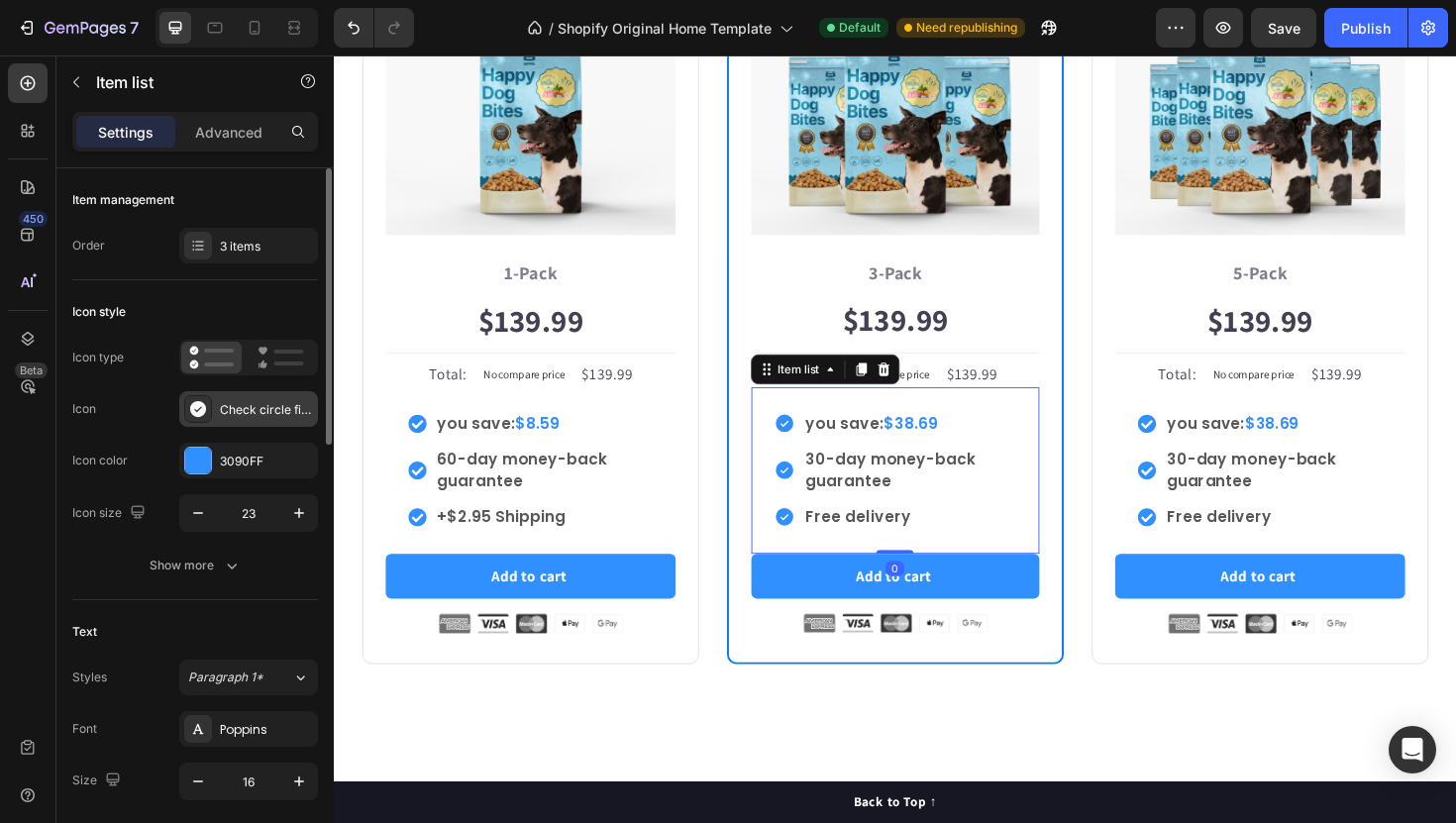 click on "Check circle filled" at bounding box center (249, 409) 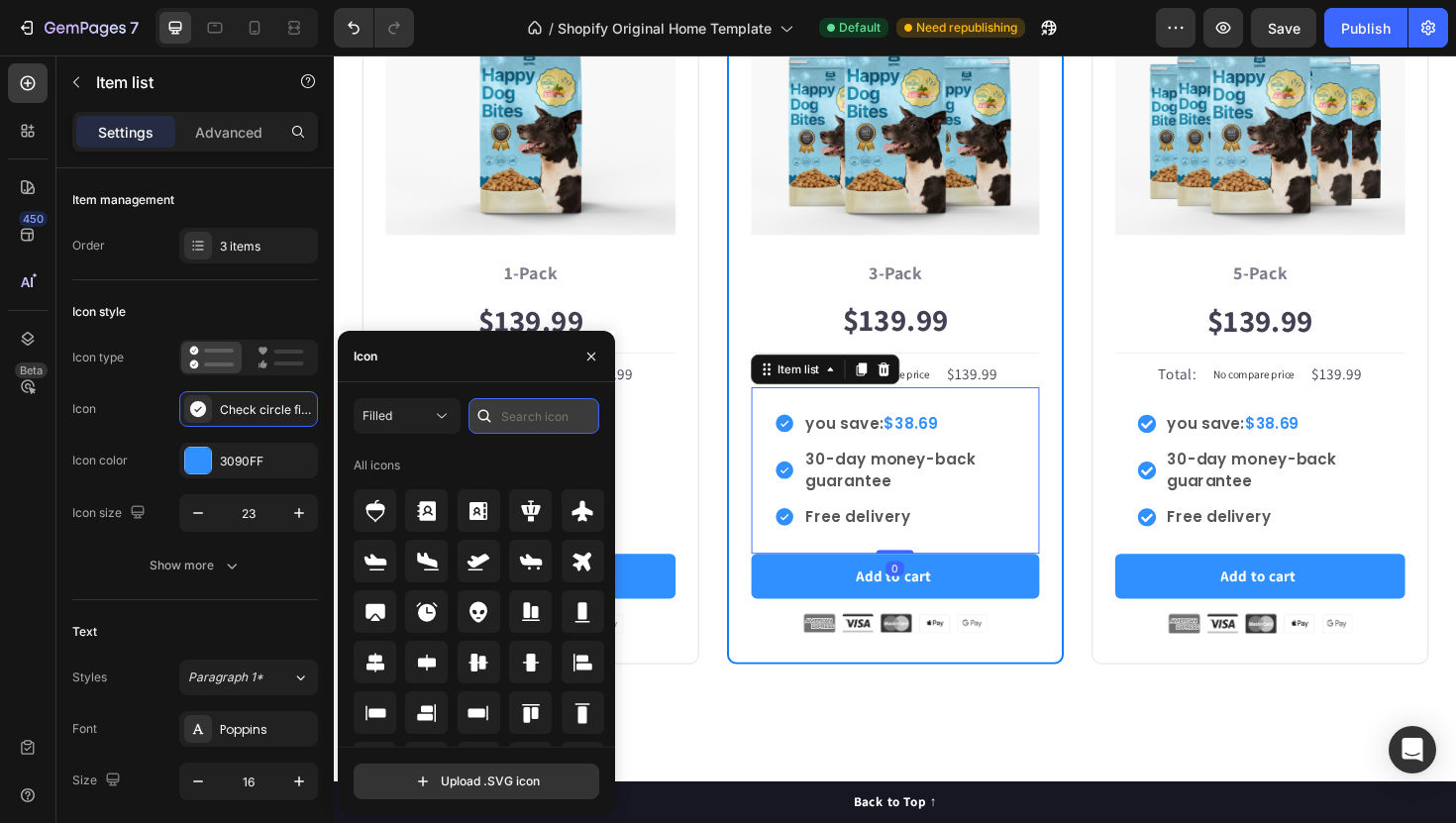 click at bounding box center [534, 416] 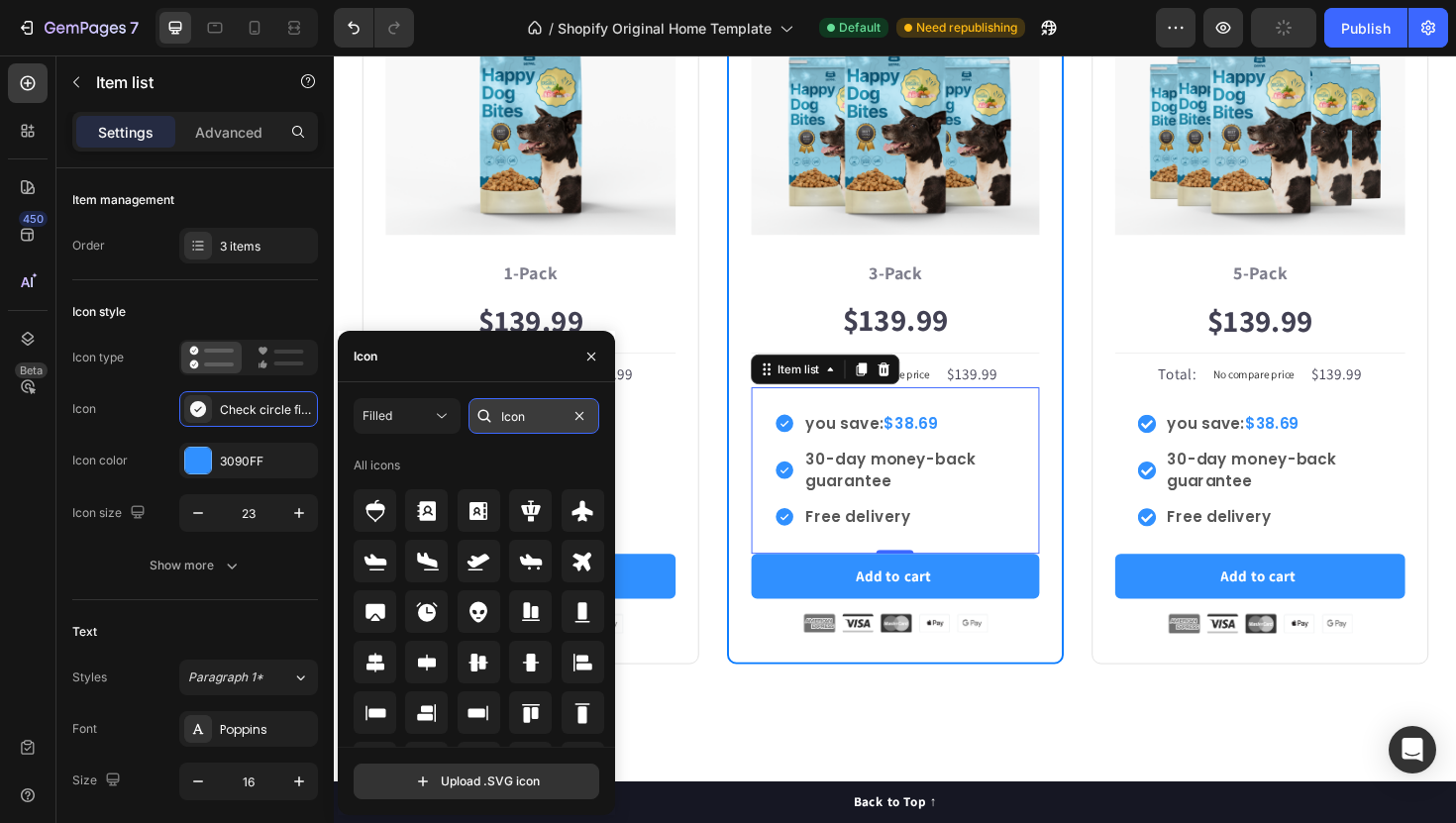 type on "Icon" 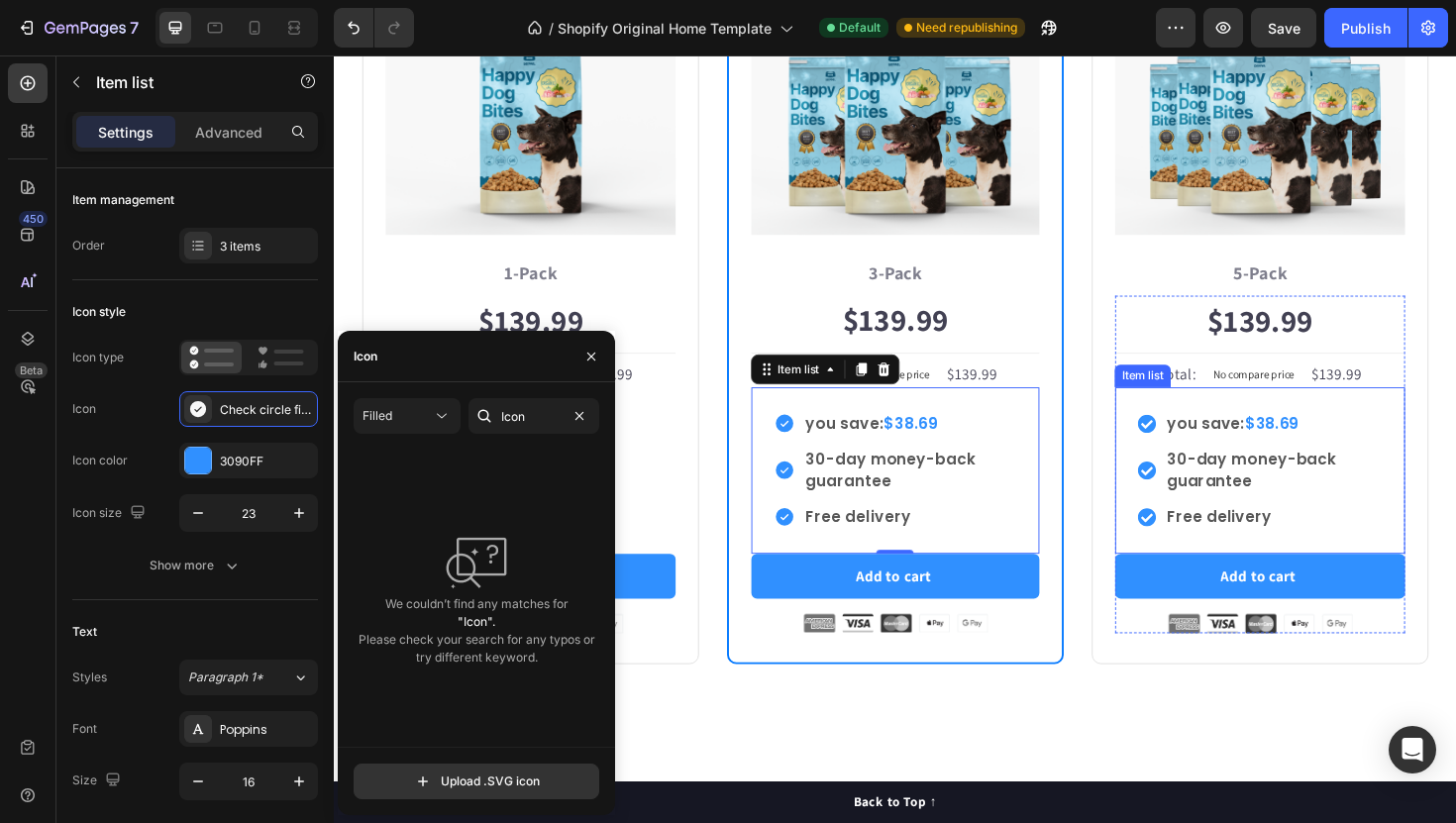 click 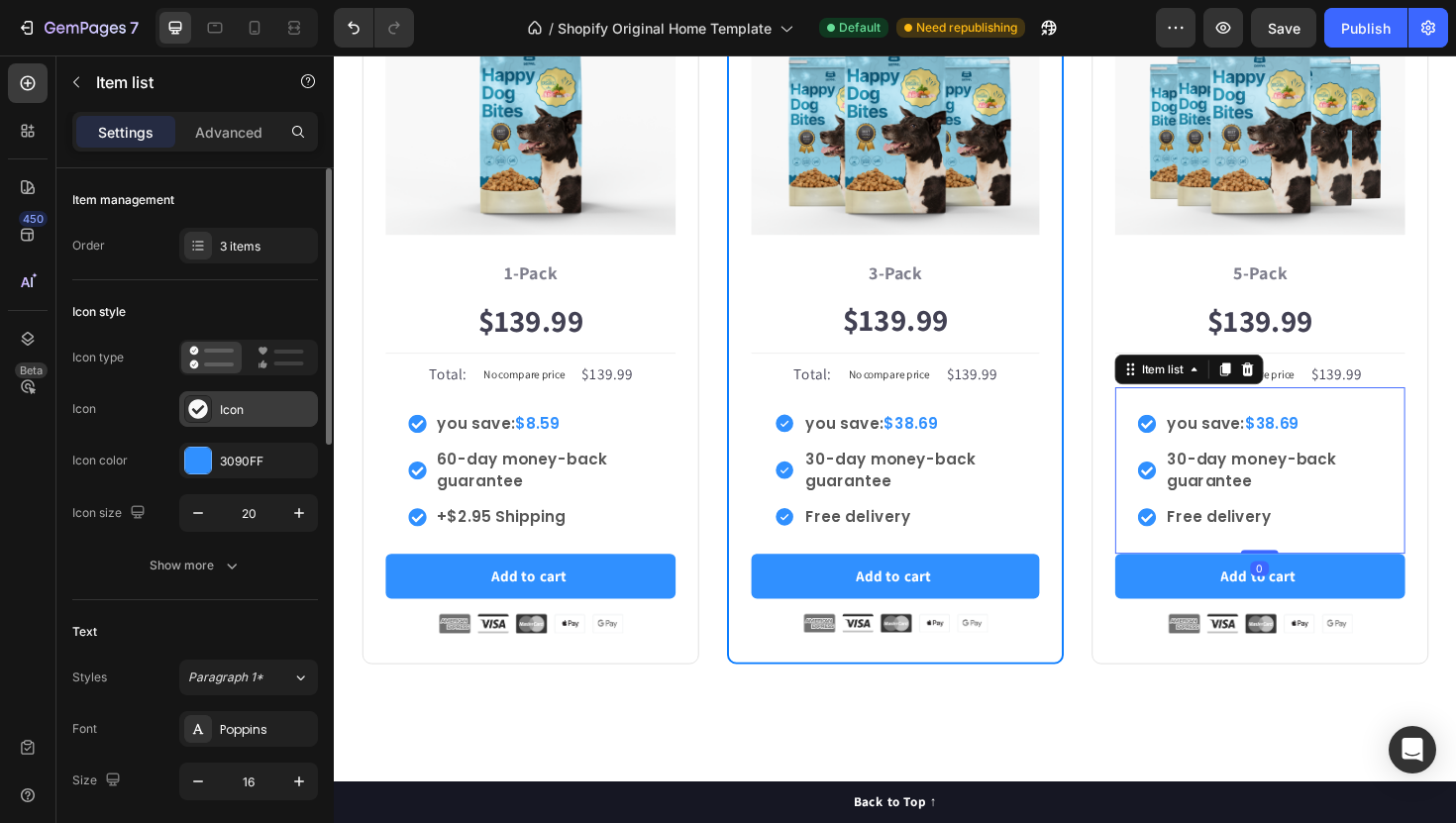 click on "Icon" at bounding box center (266, 410) 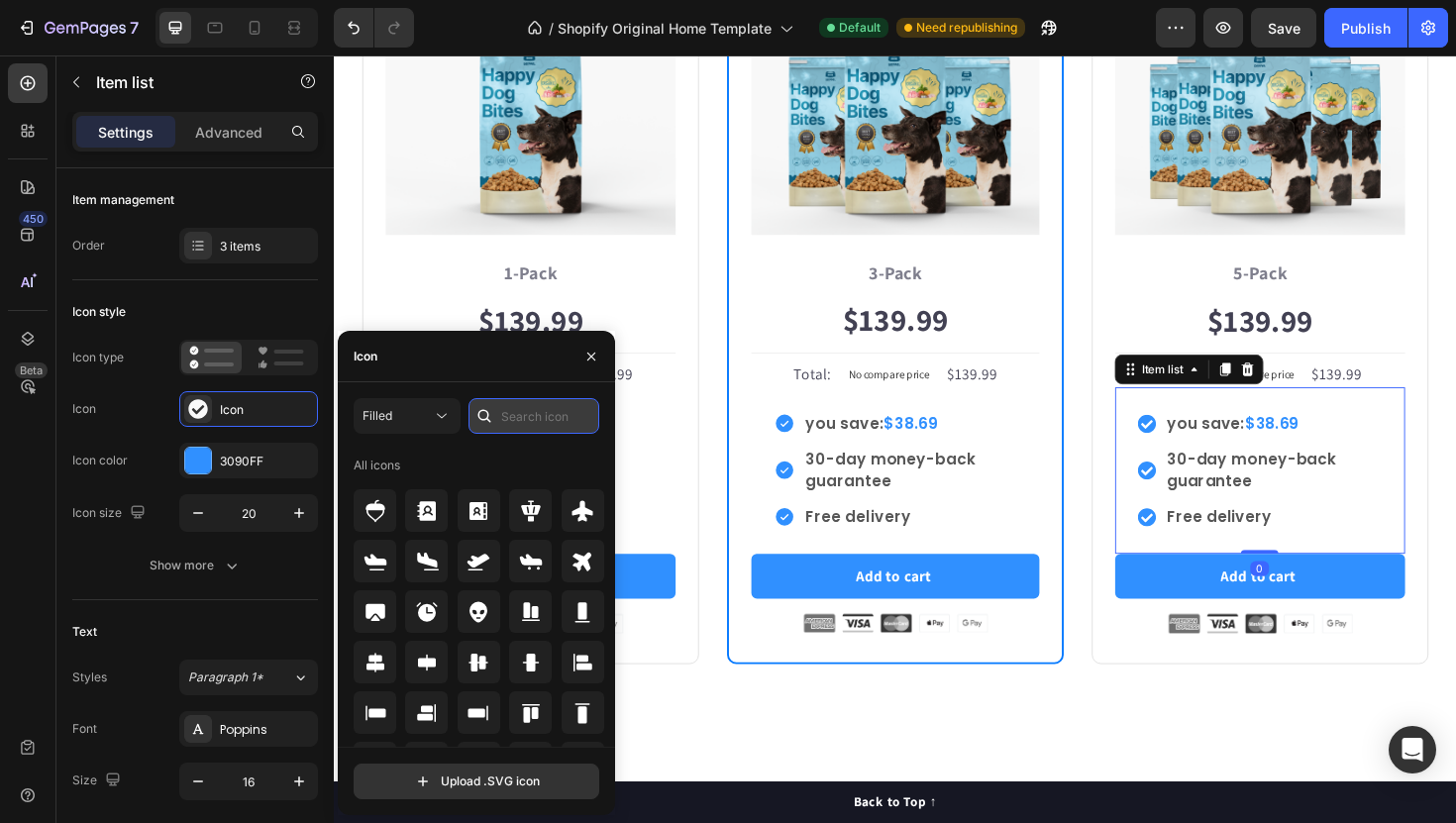 click at bounding box center (534, 416) 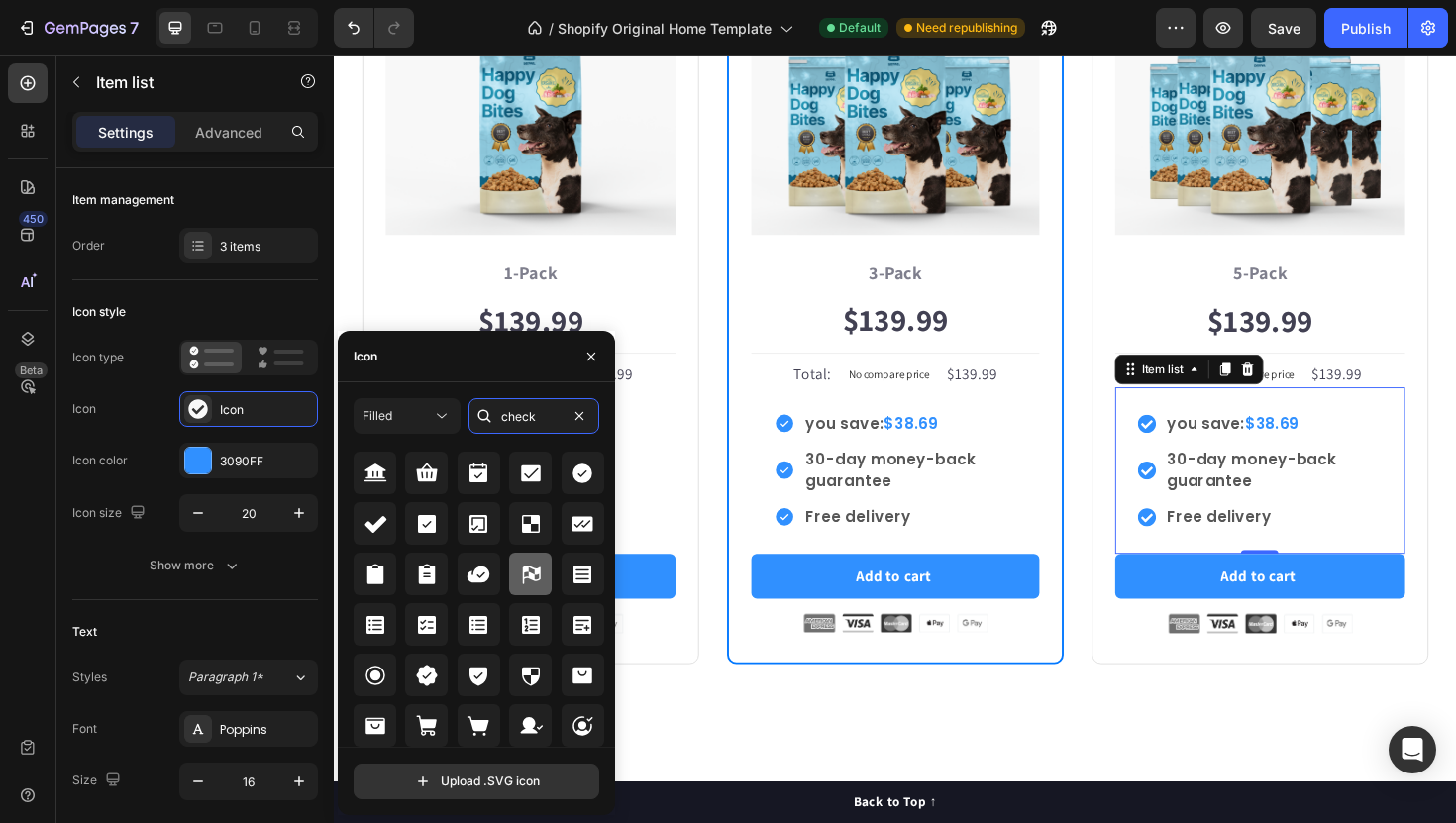scroll, scrollTop: 0, scrollLeft: 0, axis: both 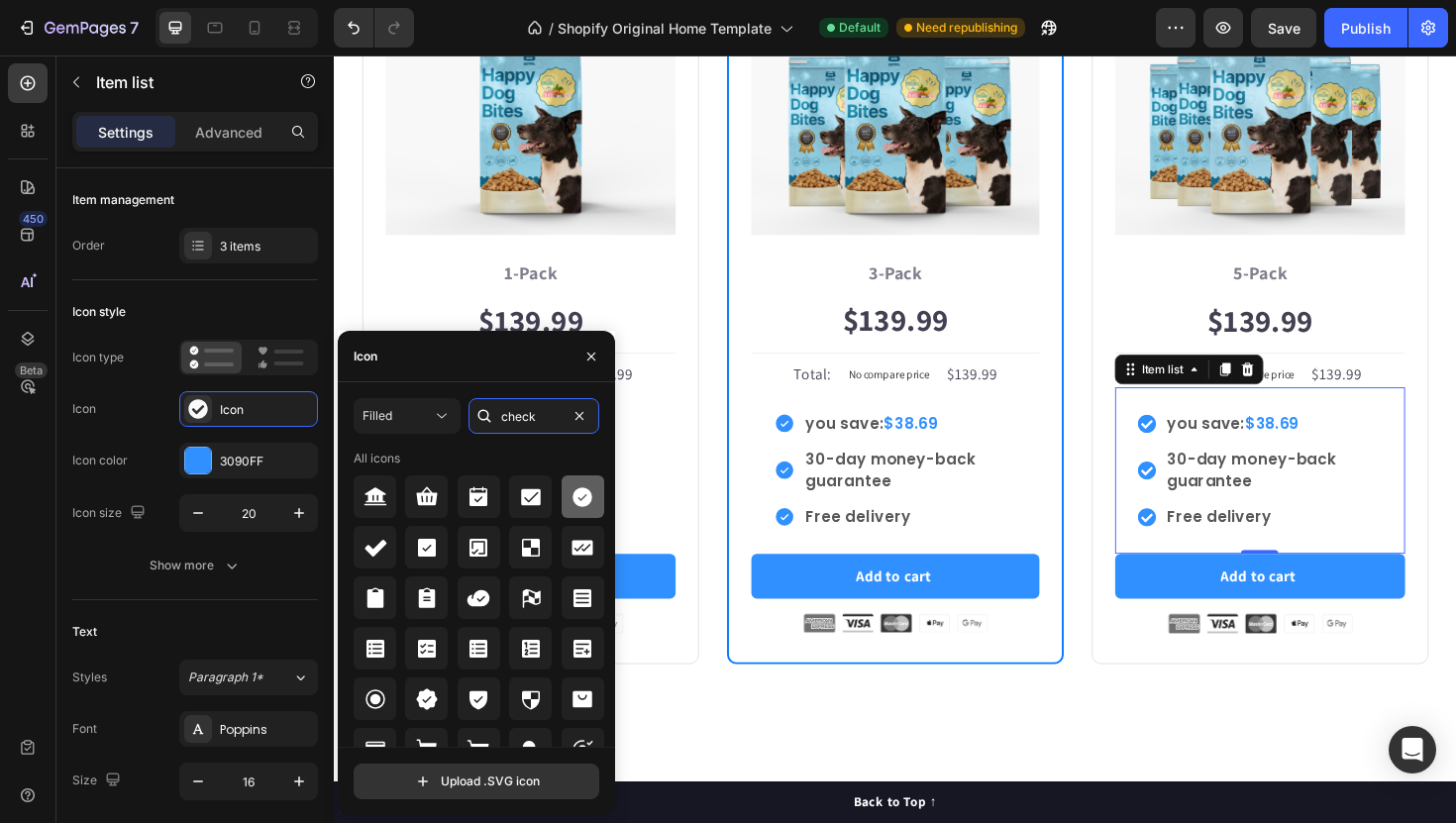 type on "check" 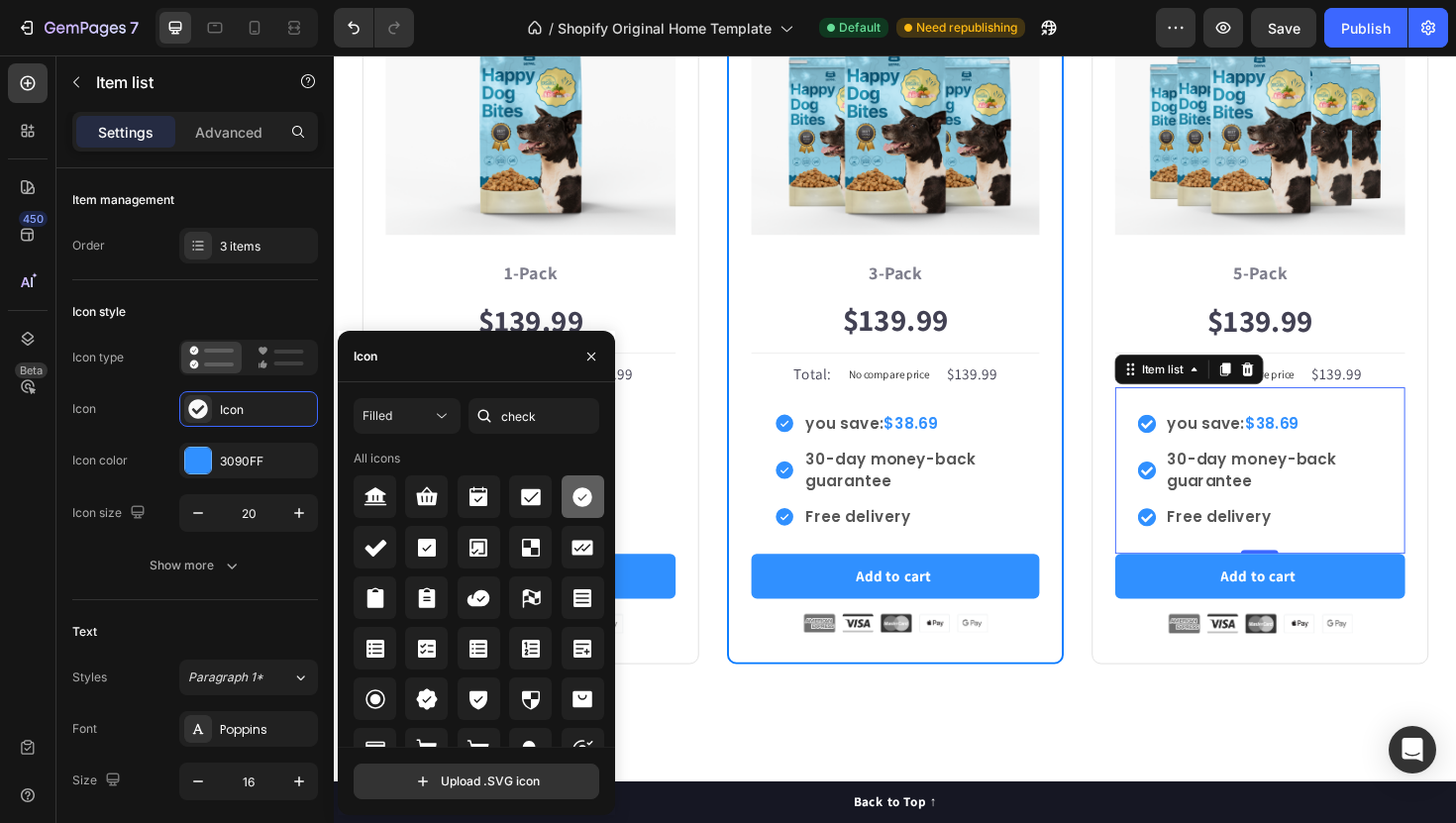drag, startPoint x: 589, startPoint y: 501, endPoint x: 541, endPoint y: 459, distance: 63.780875 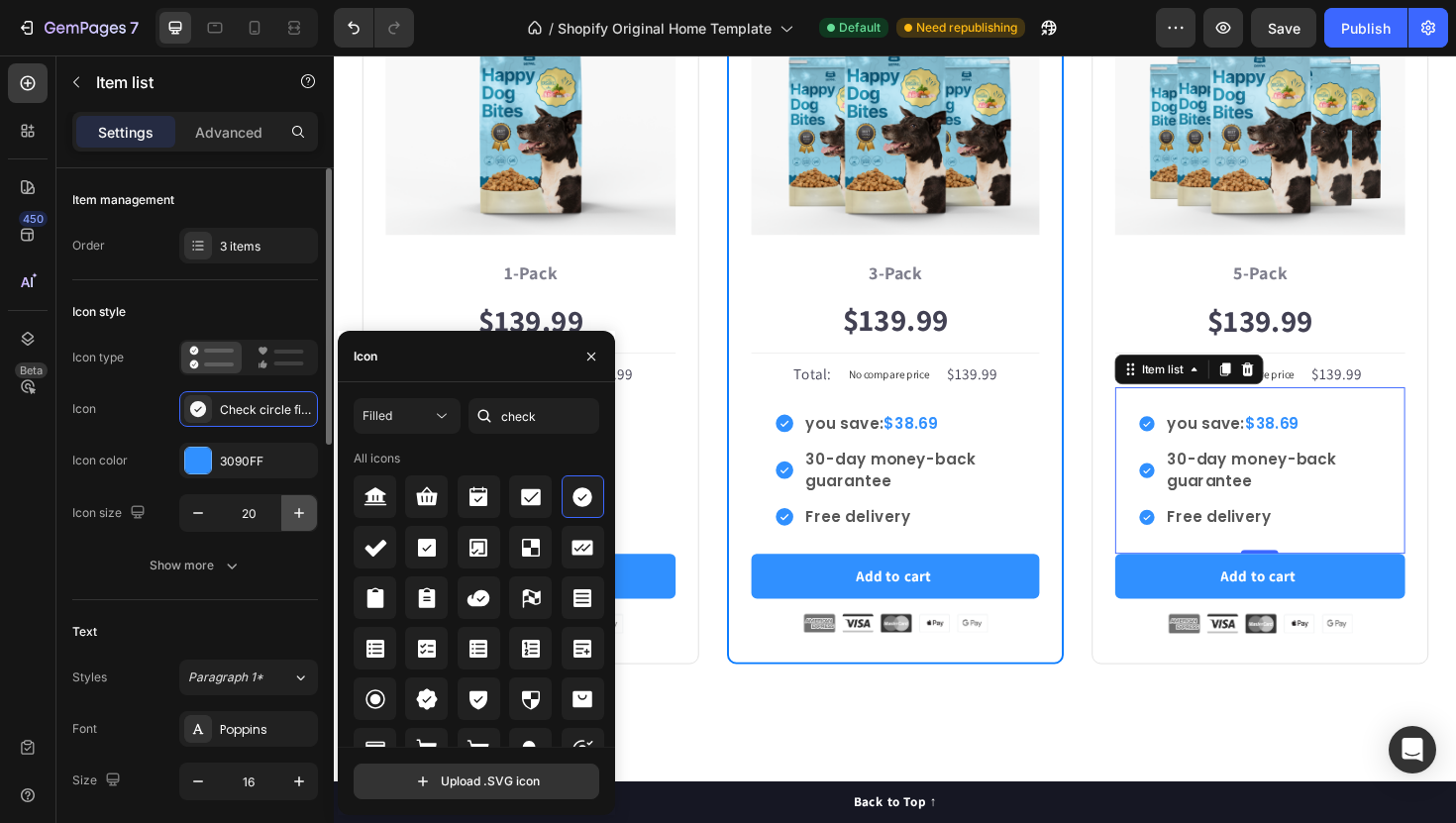 click 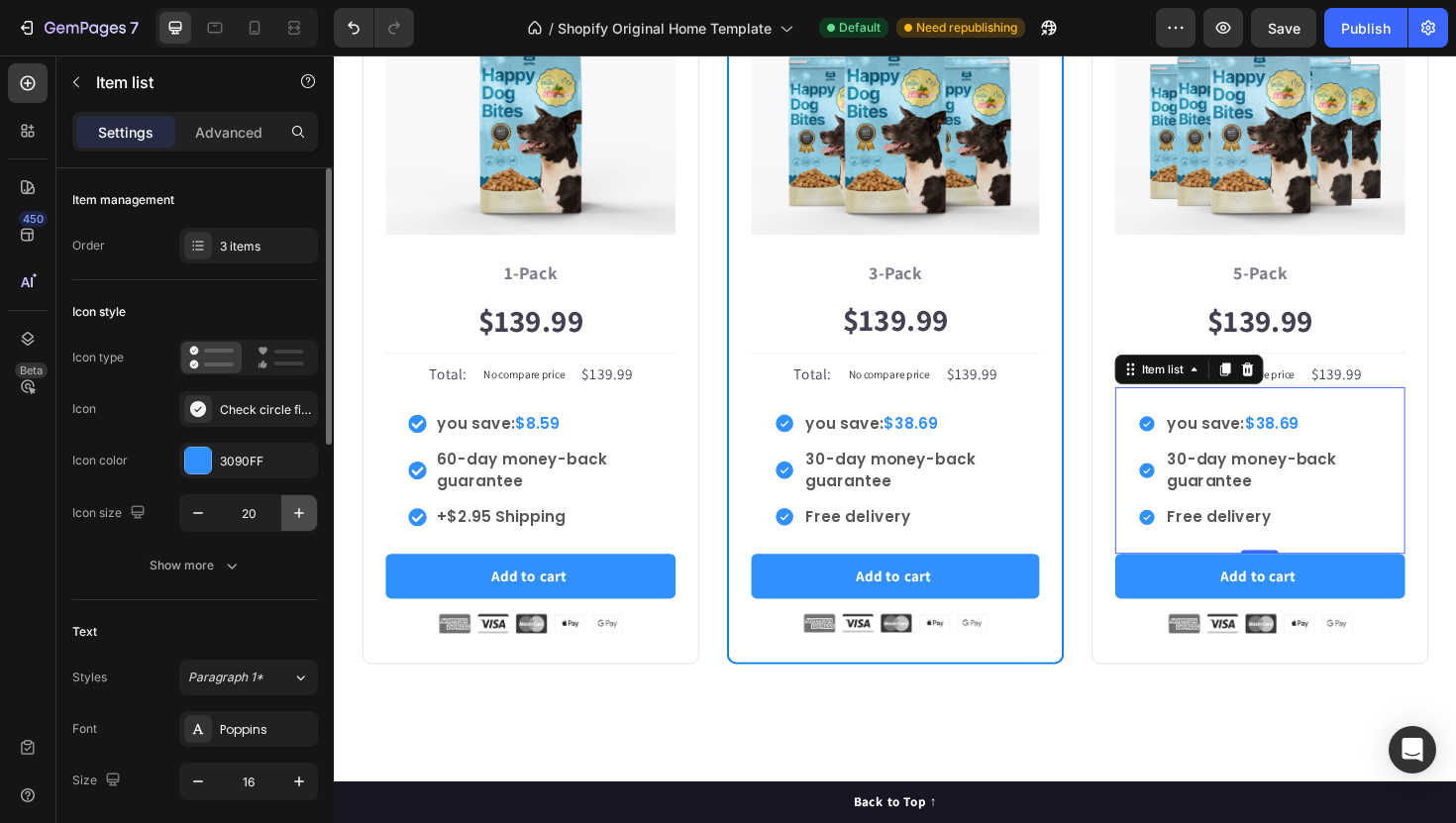 click 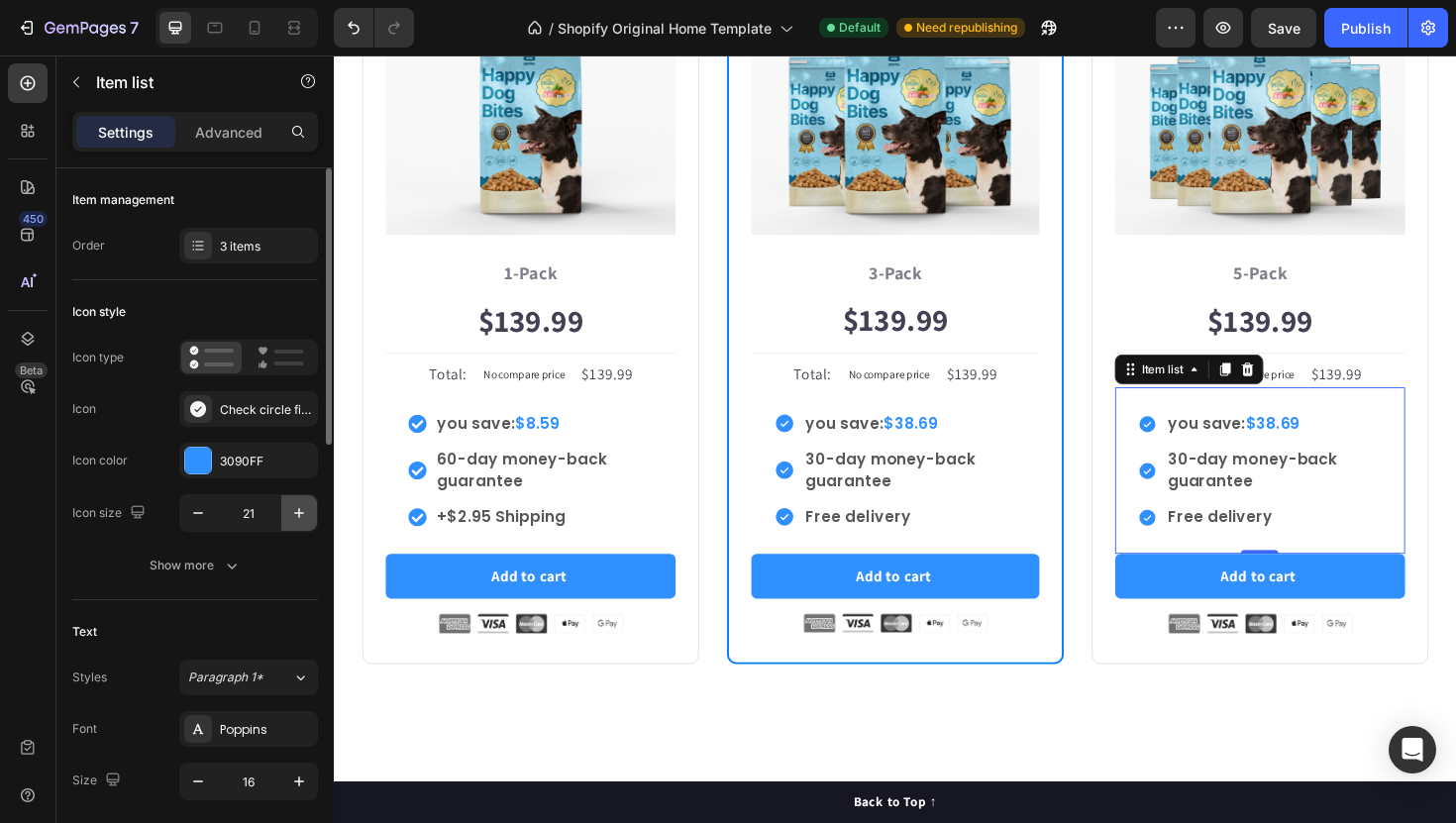 click 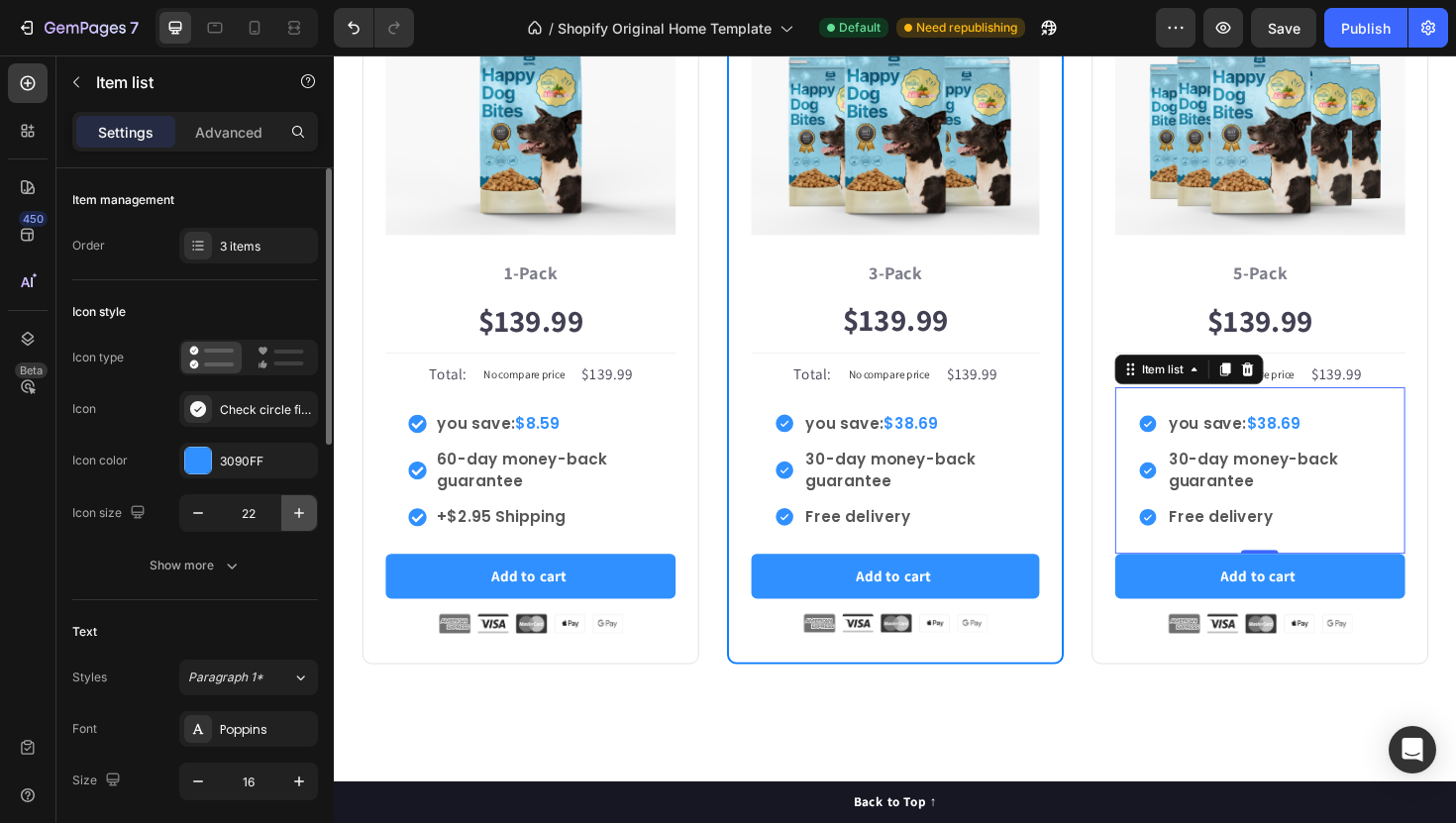 click 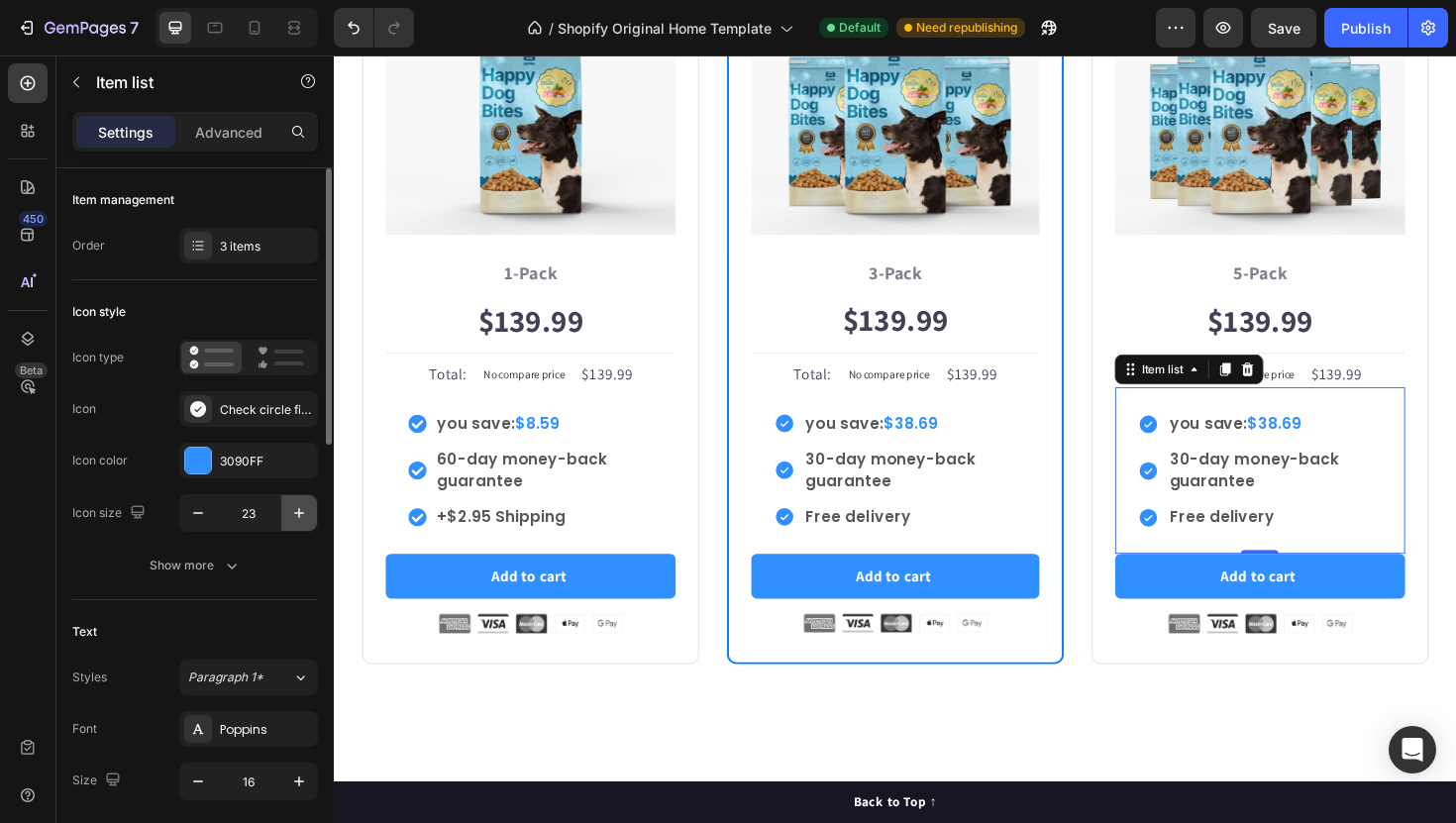 click 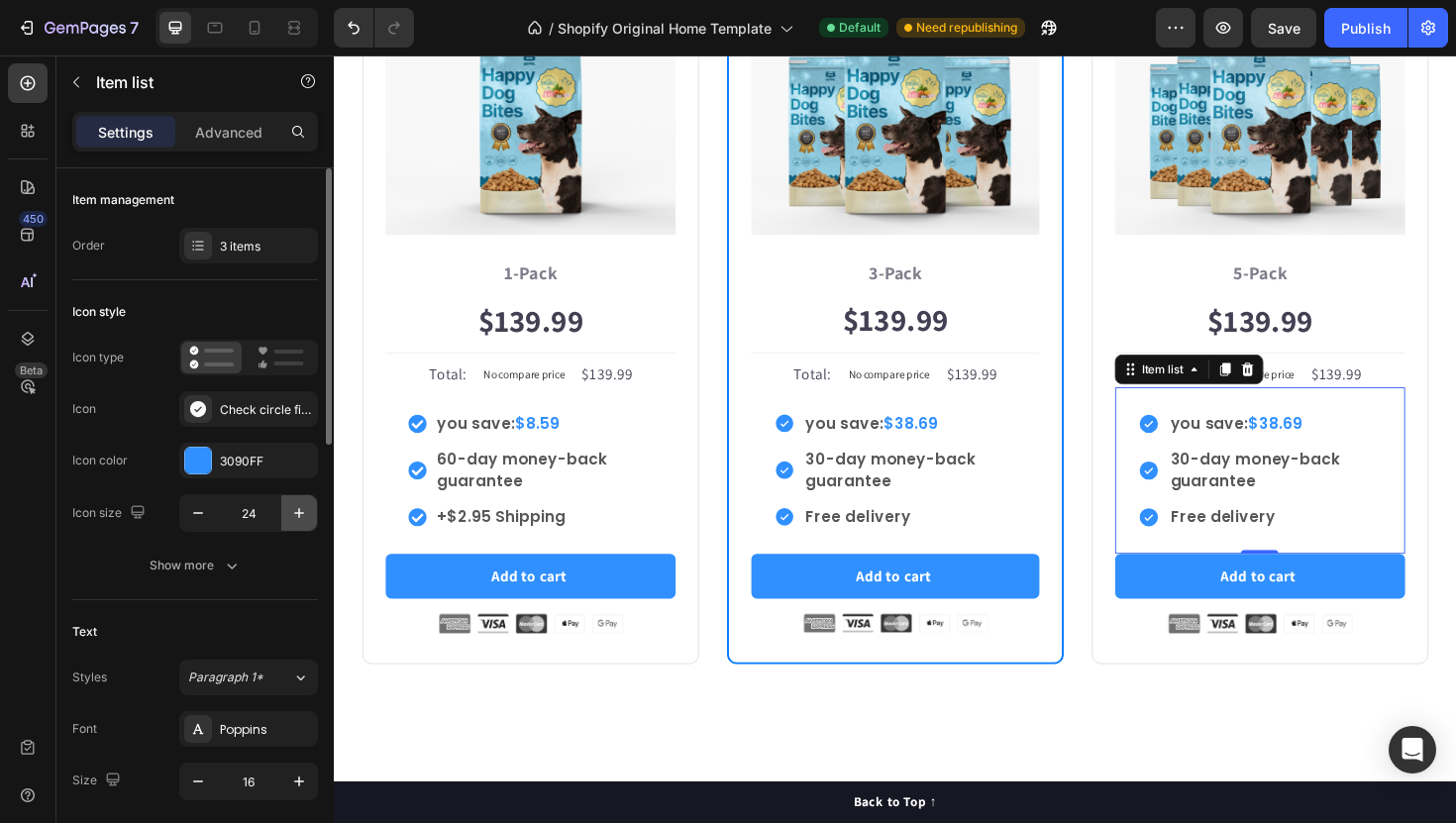 type on "25" 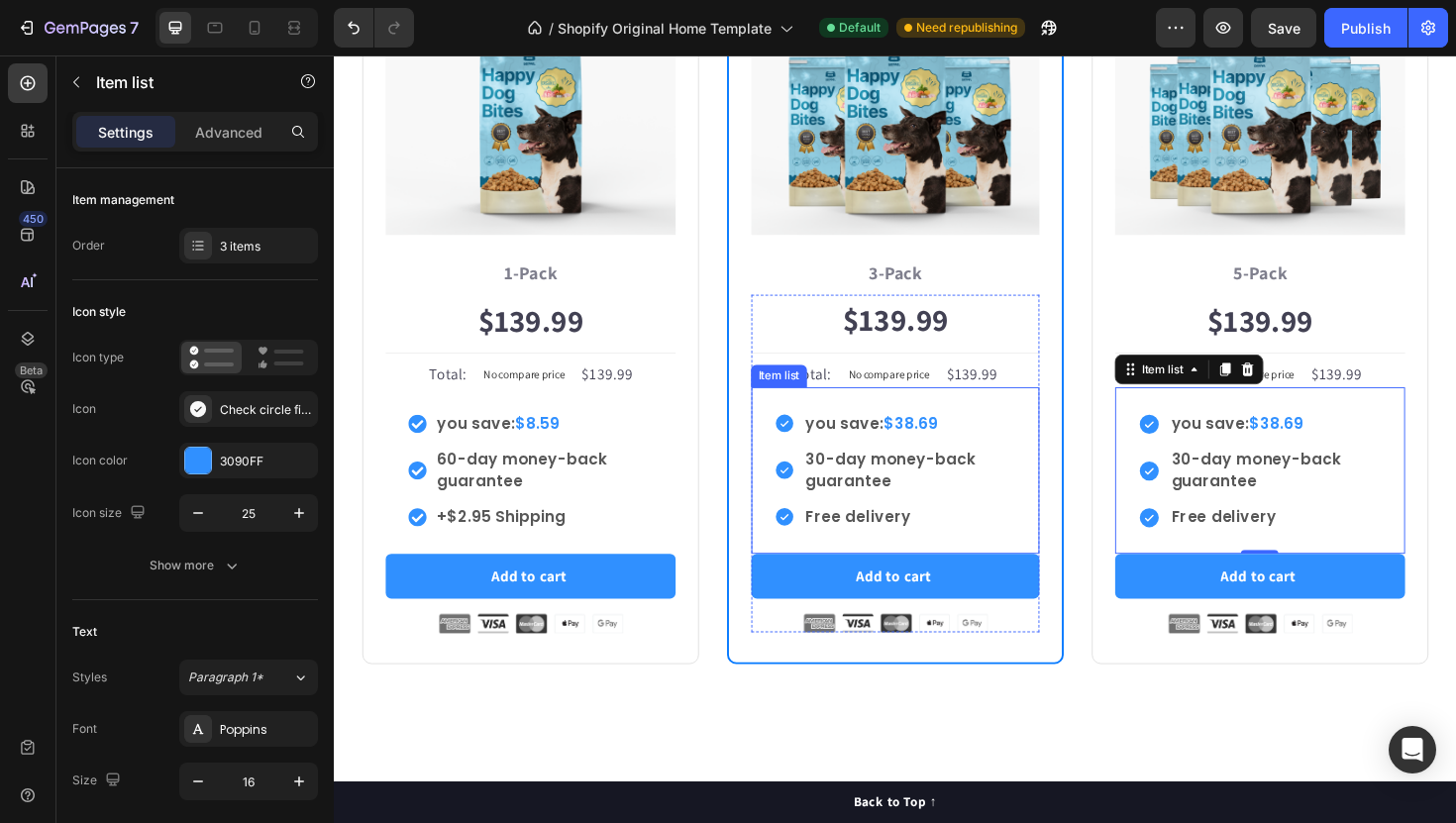 click 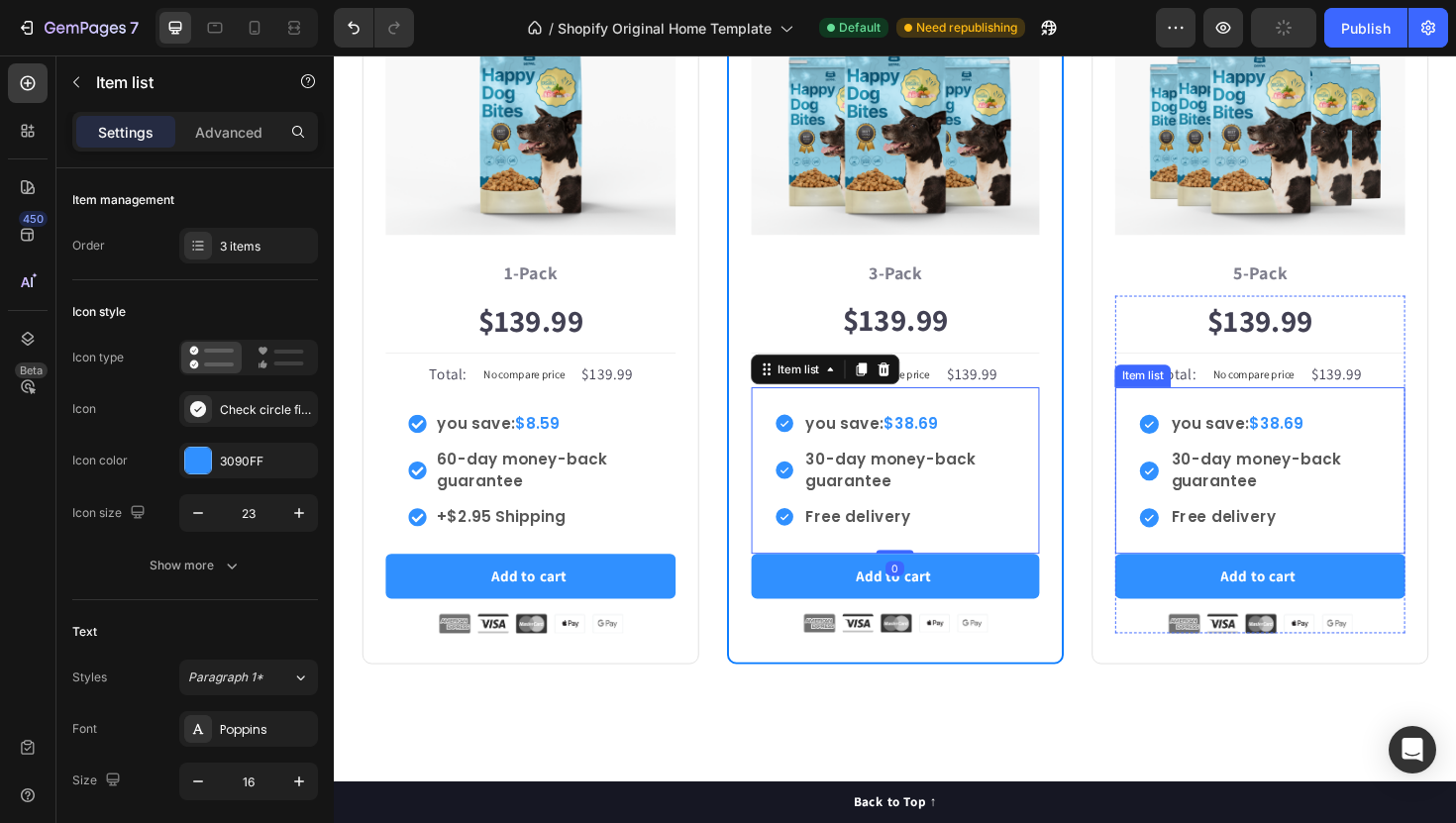 click on "30-day money-back guarantee" at bounding box center [1314, 495] 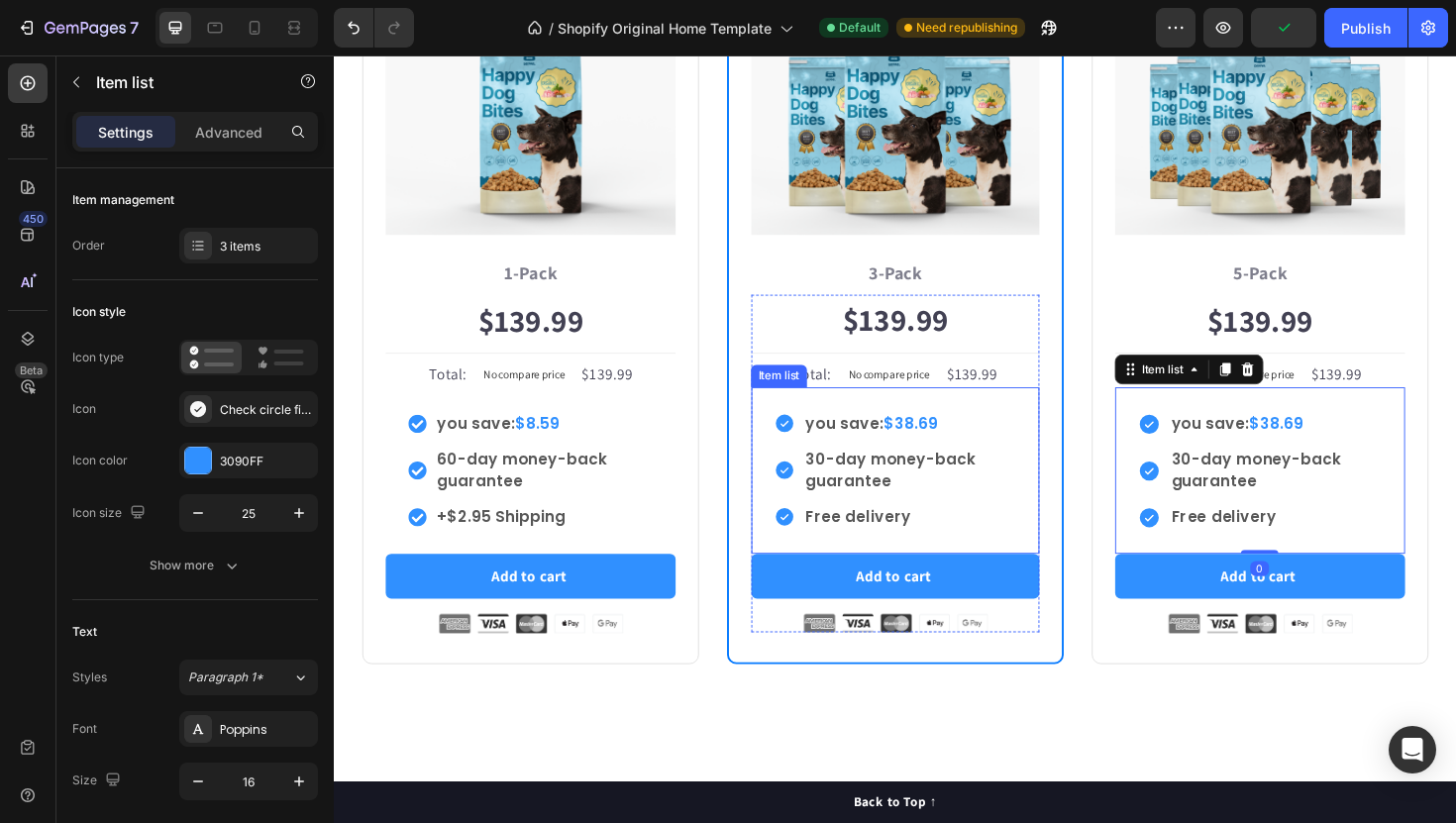 click 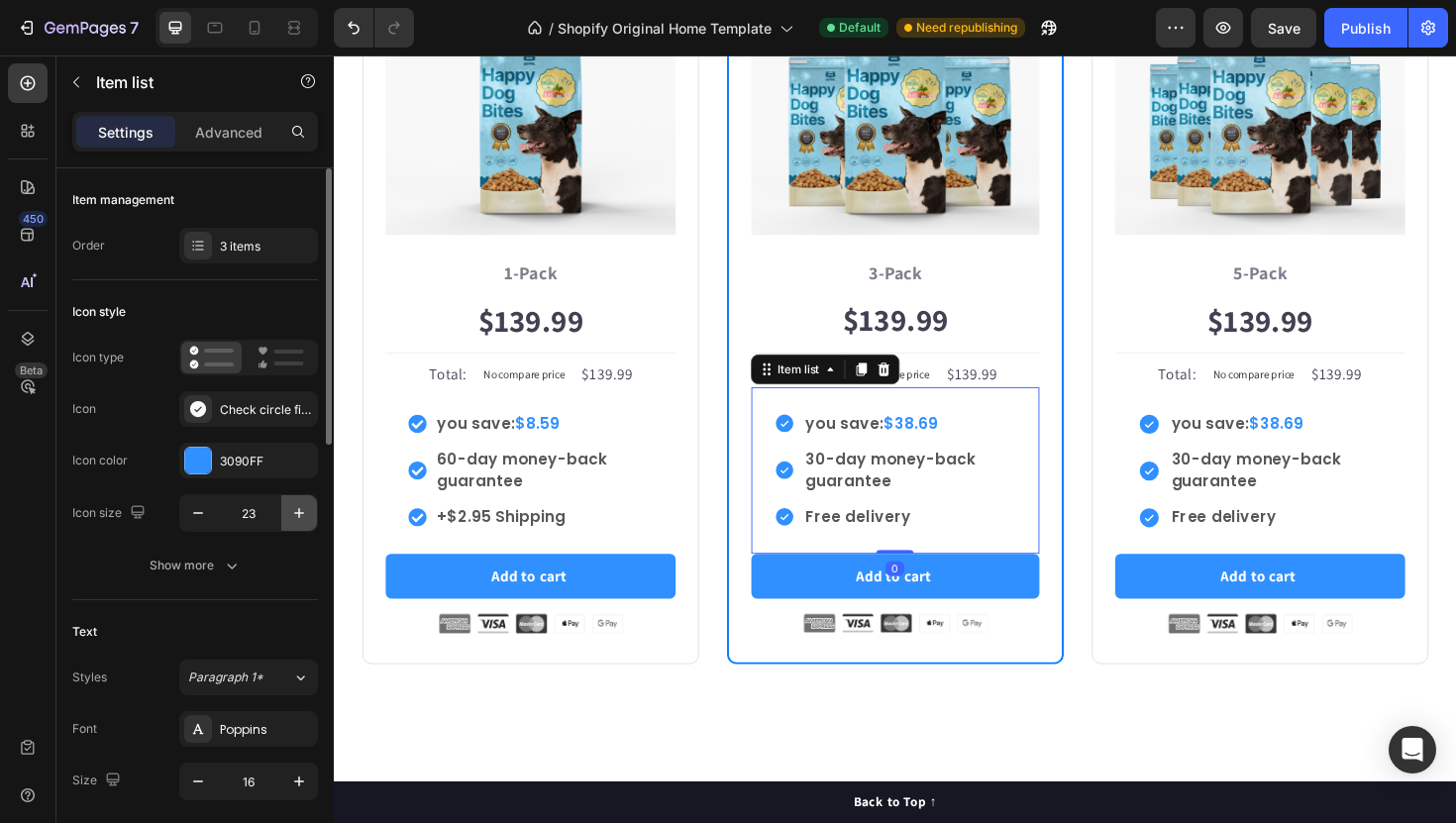 click at bounding box center [299, 513] 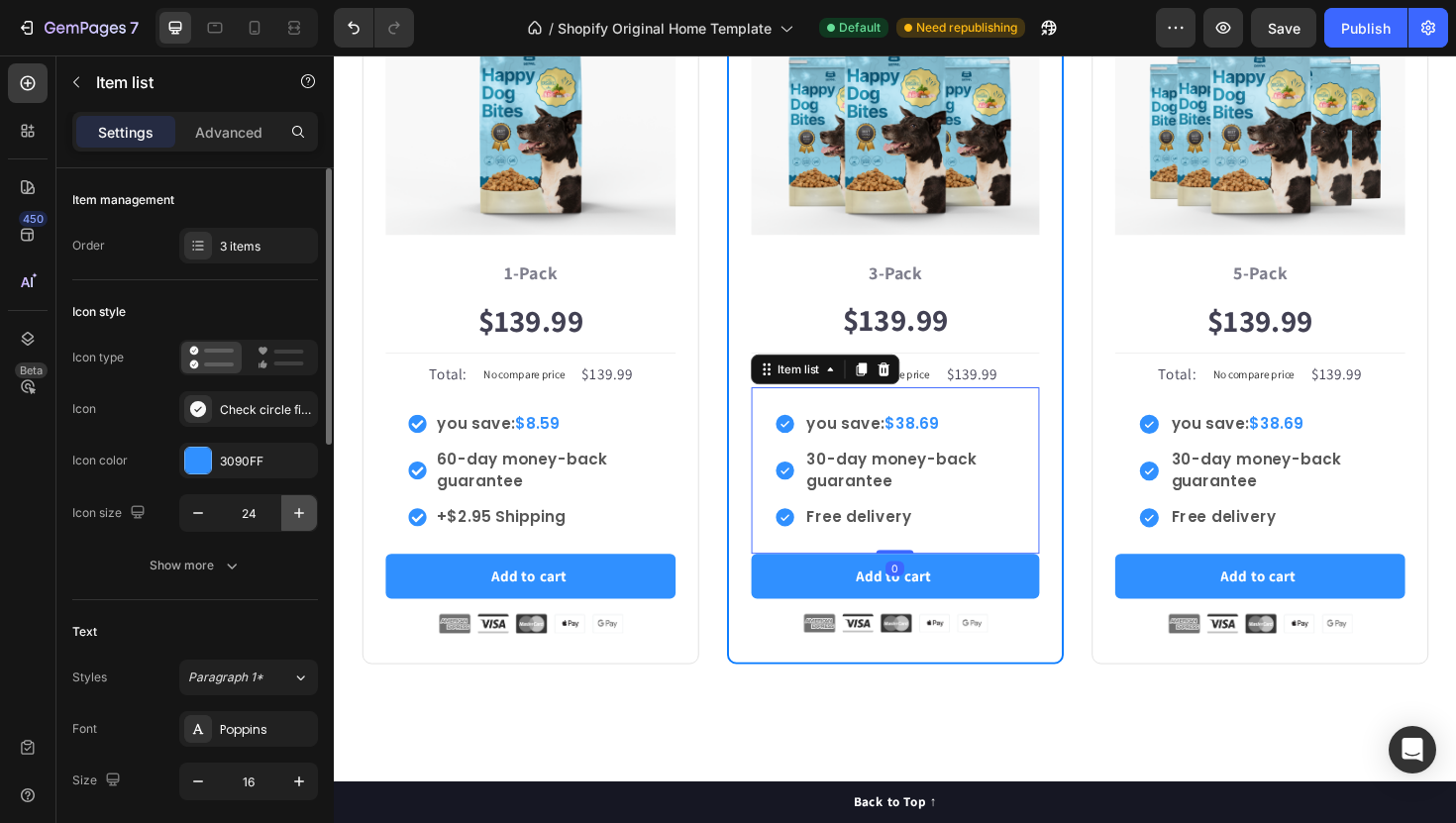 type on "25" 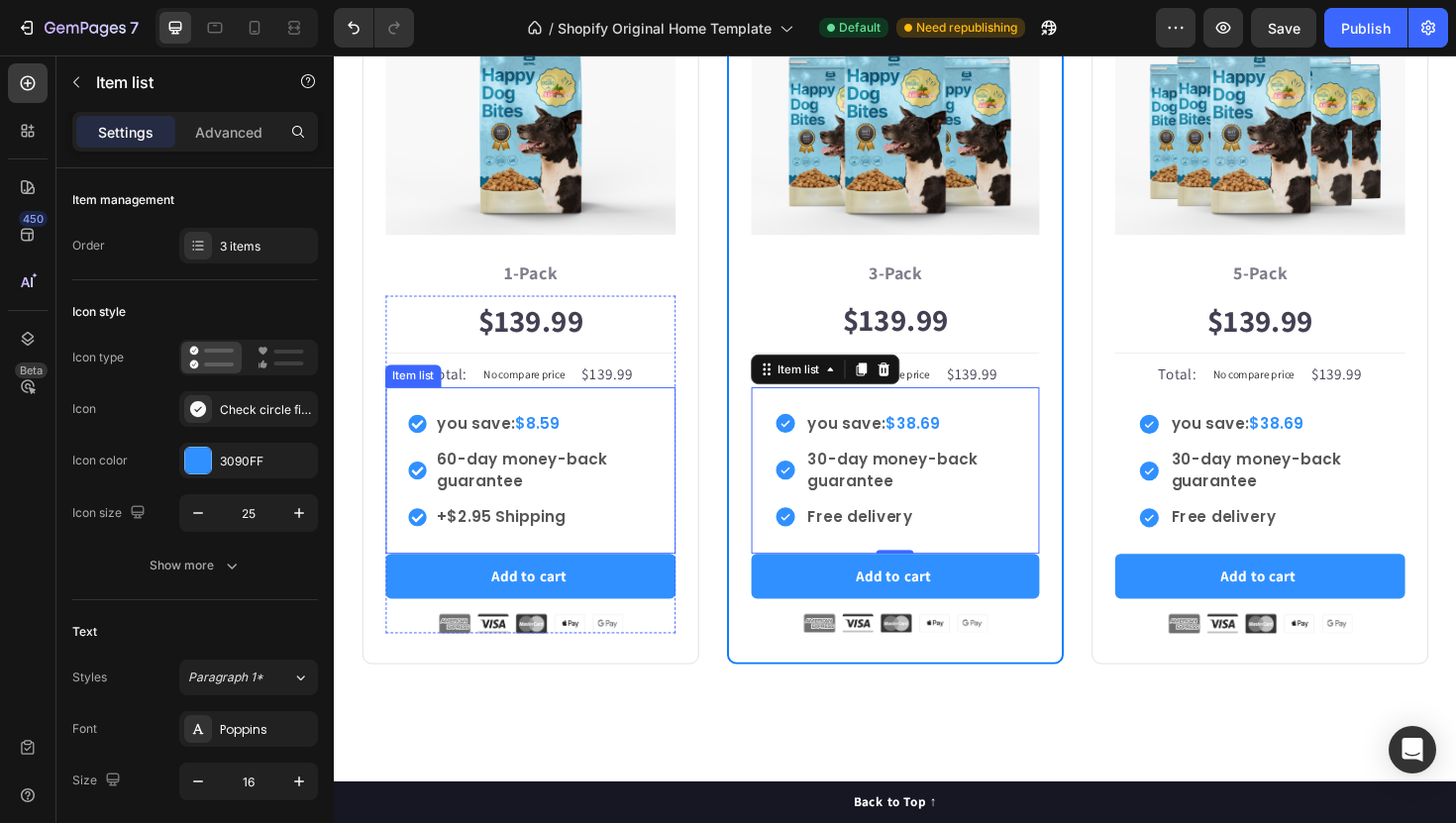 click on "60-day money-back guarantee" at bounding box center [542, 495] 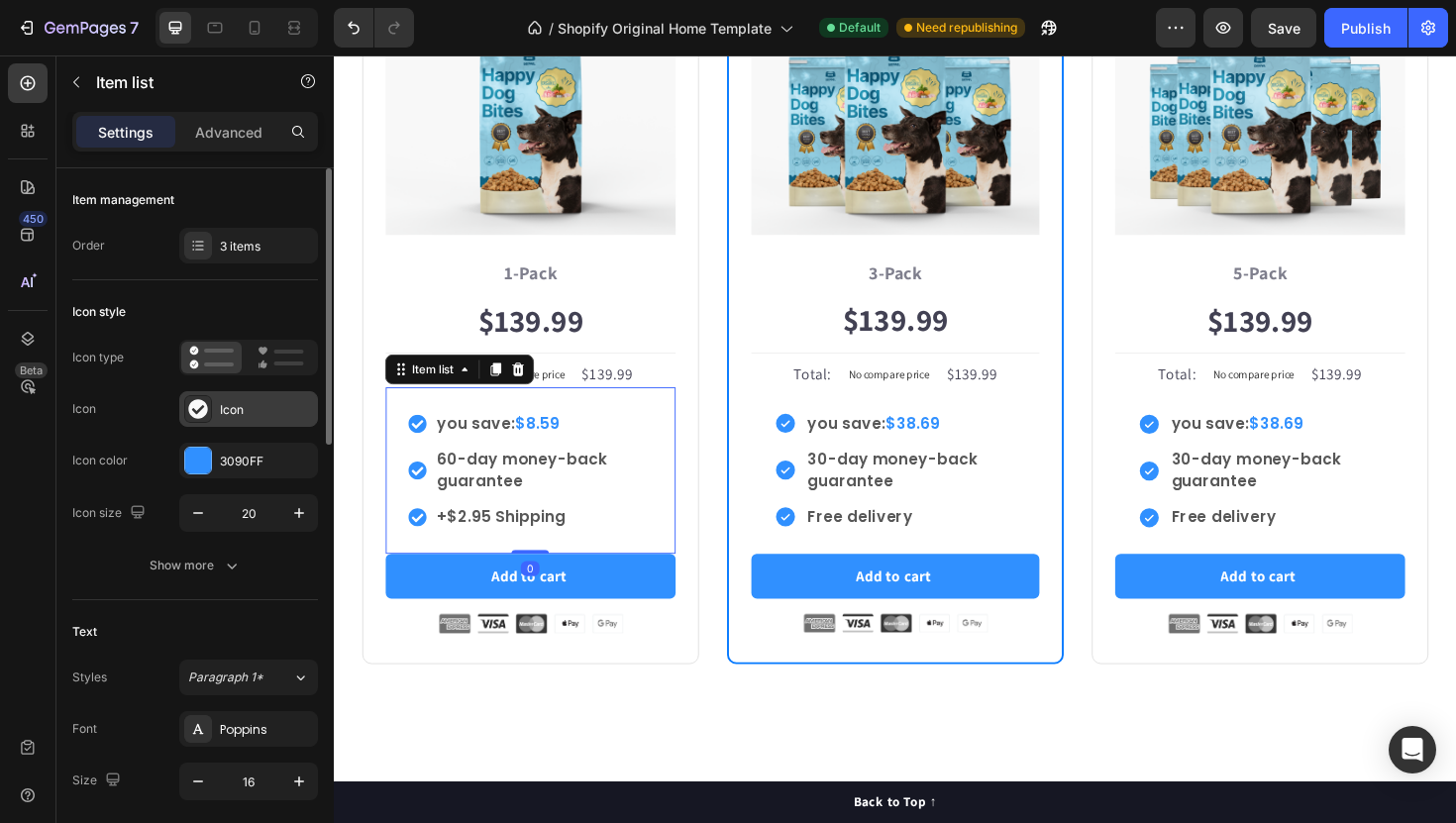 click on "Icon" at bounding box center (266, 410) 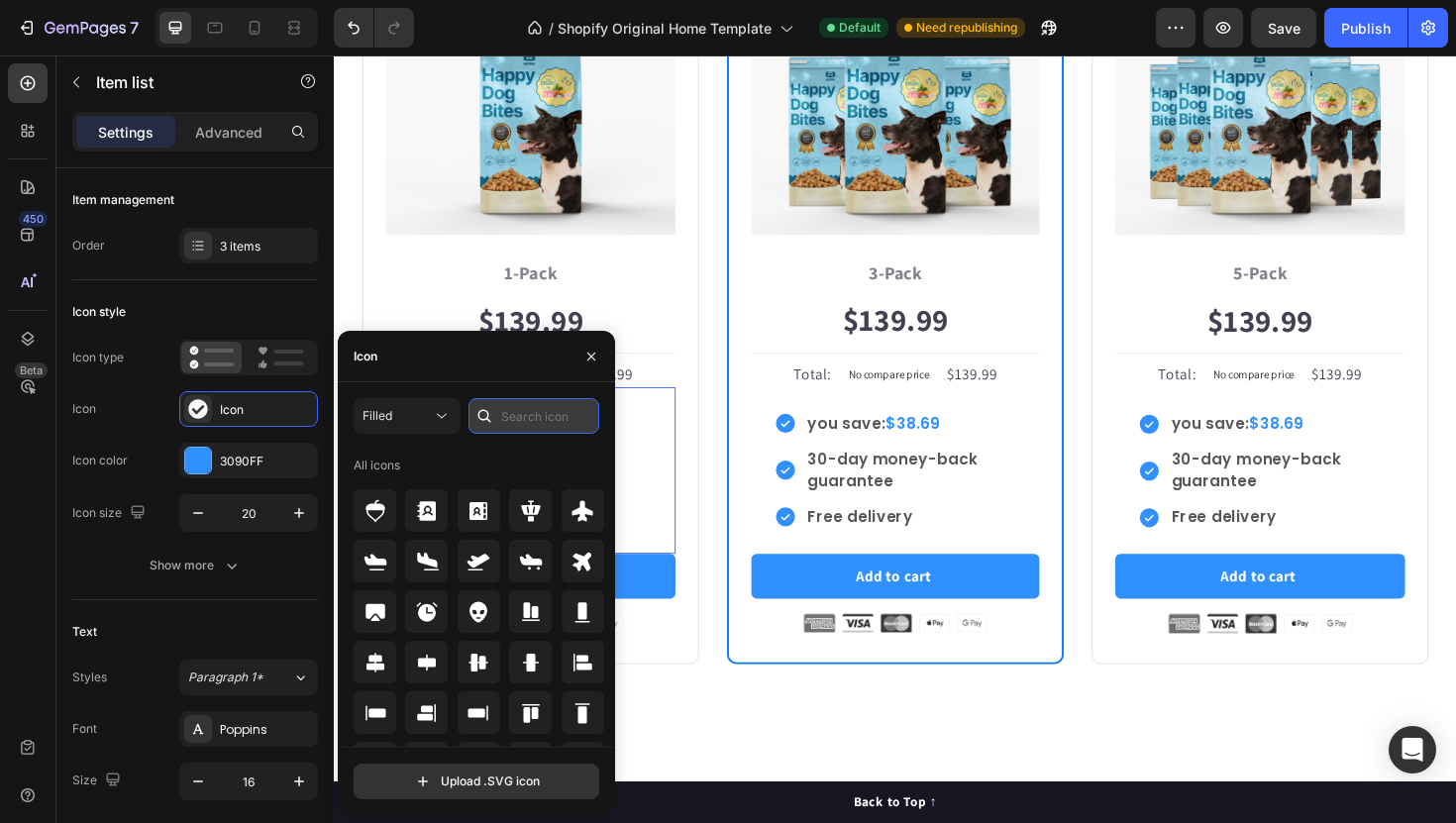 click at bounding box center [534, 416] 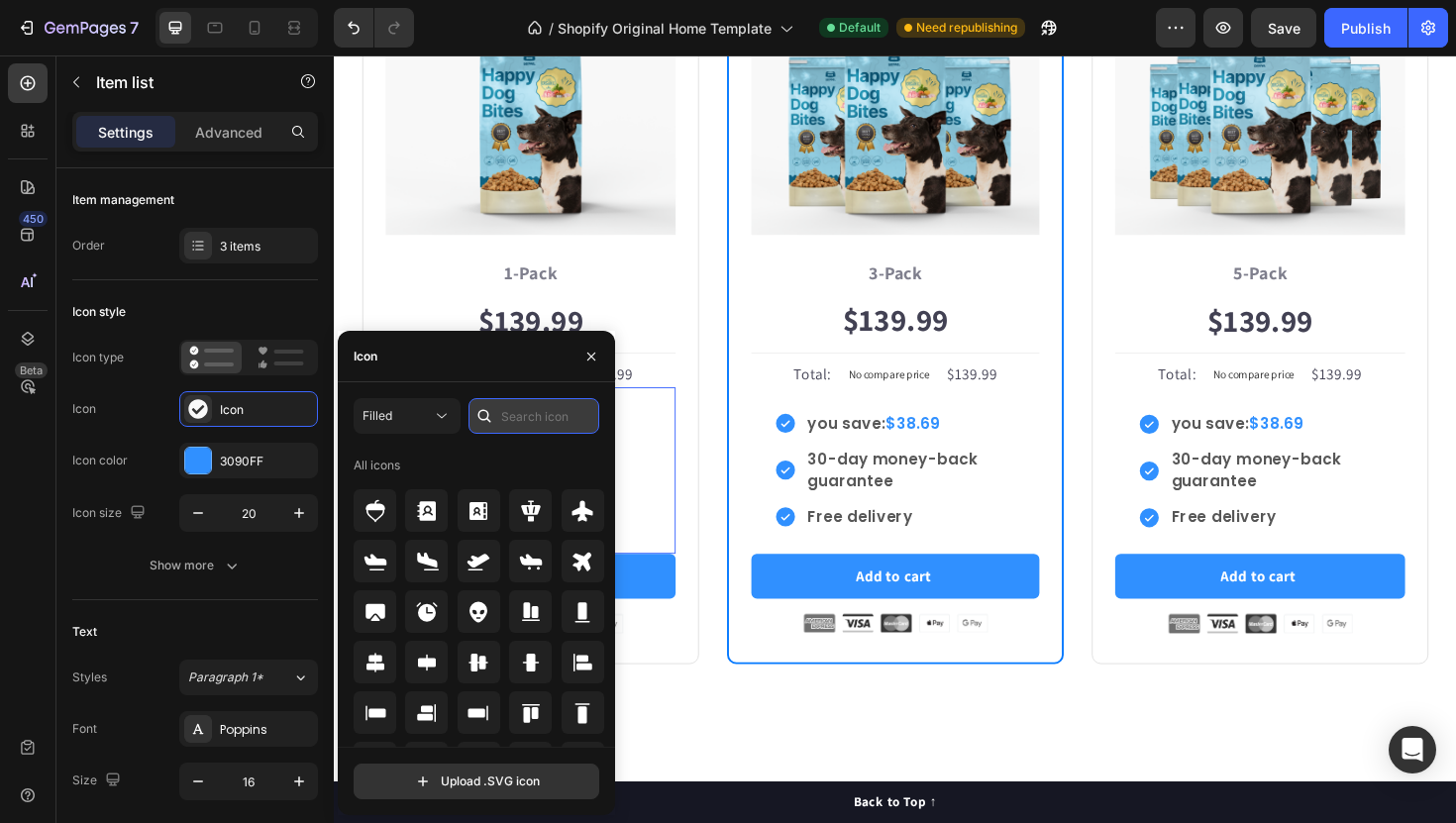 paste on "3090FF" 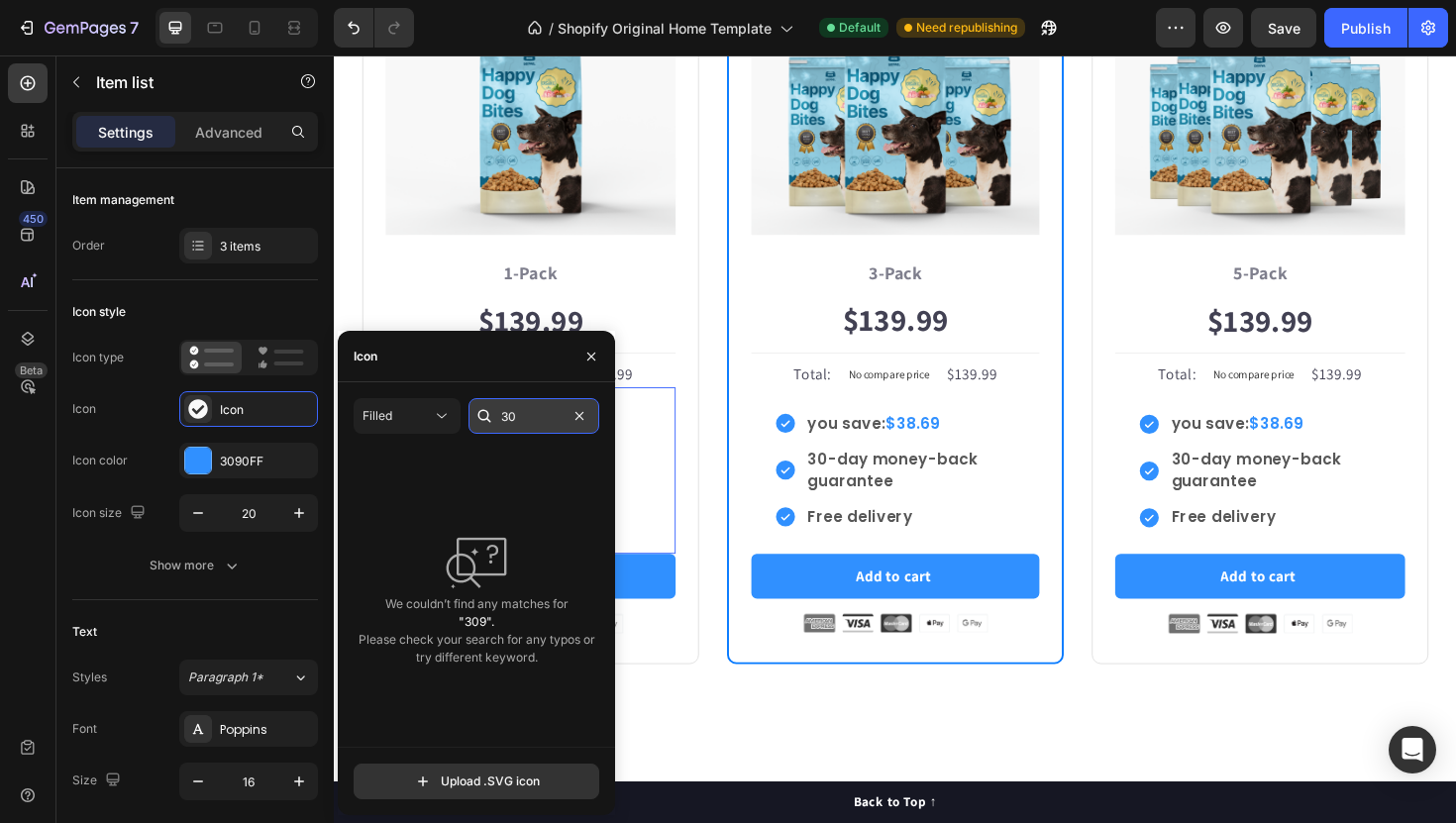type on "3" 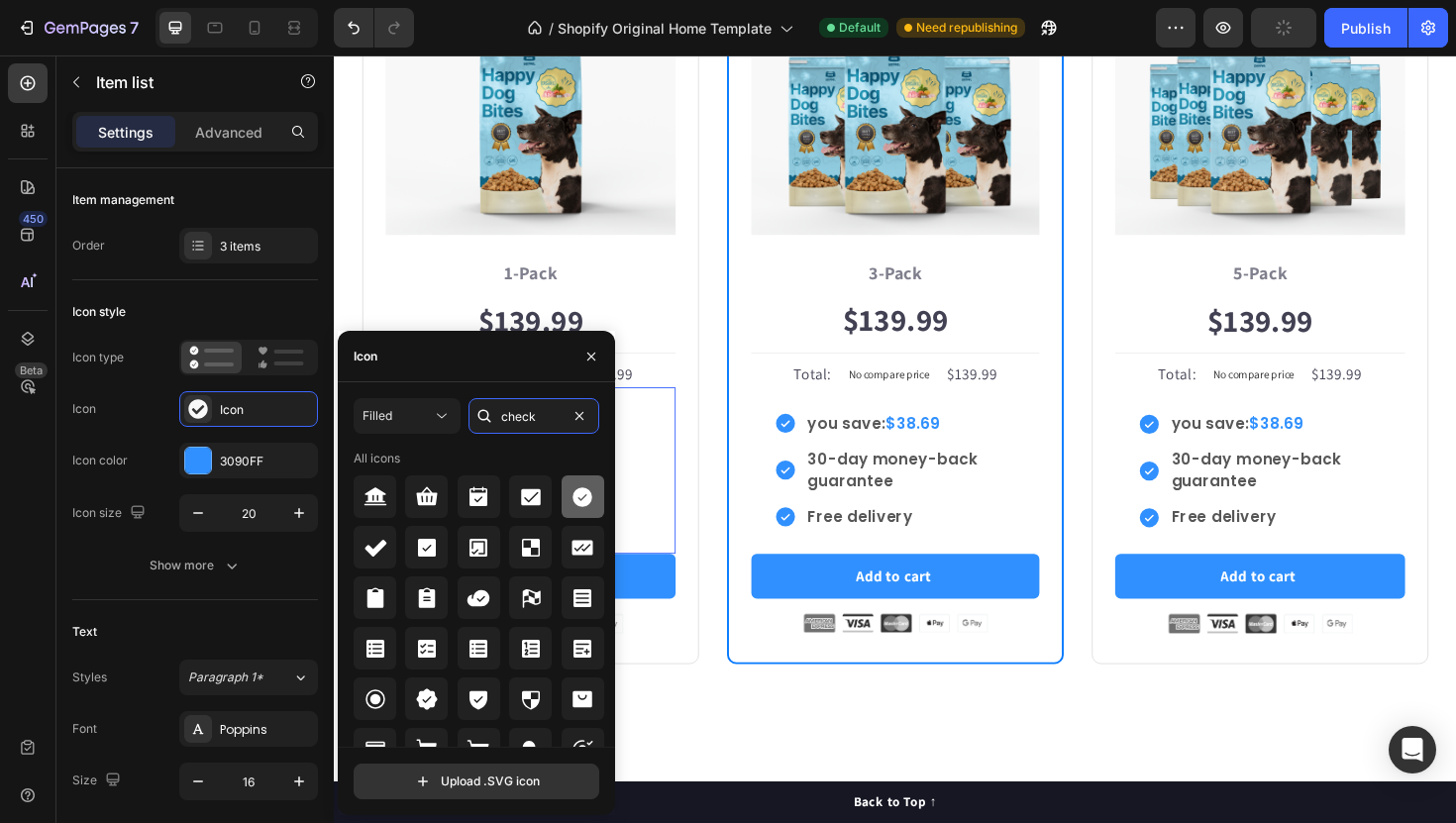 type on "check" 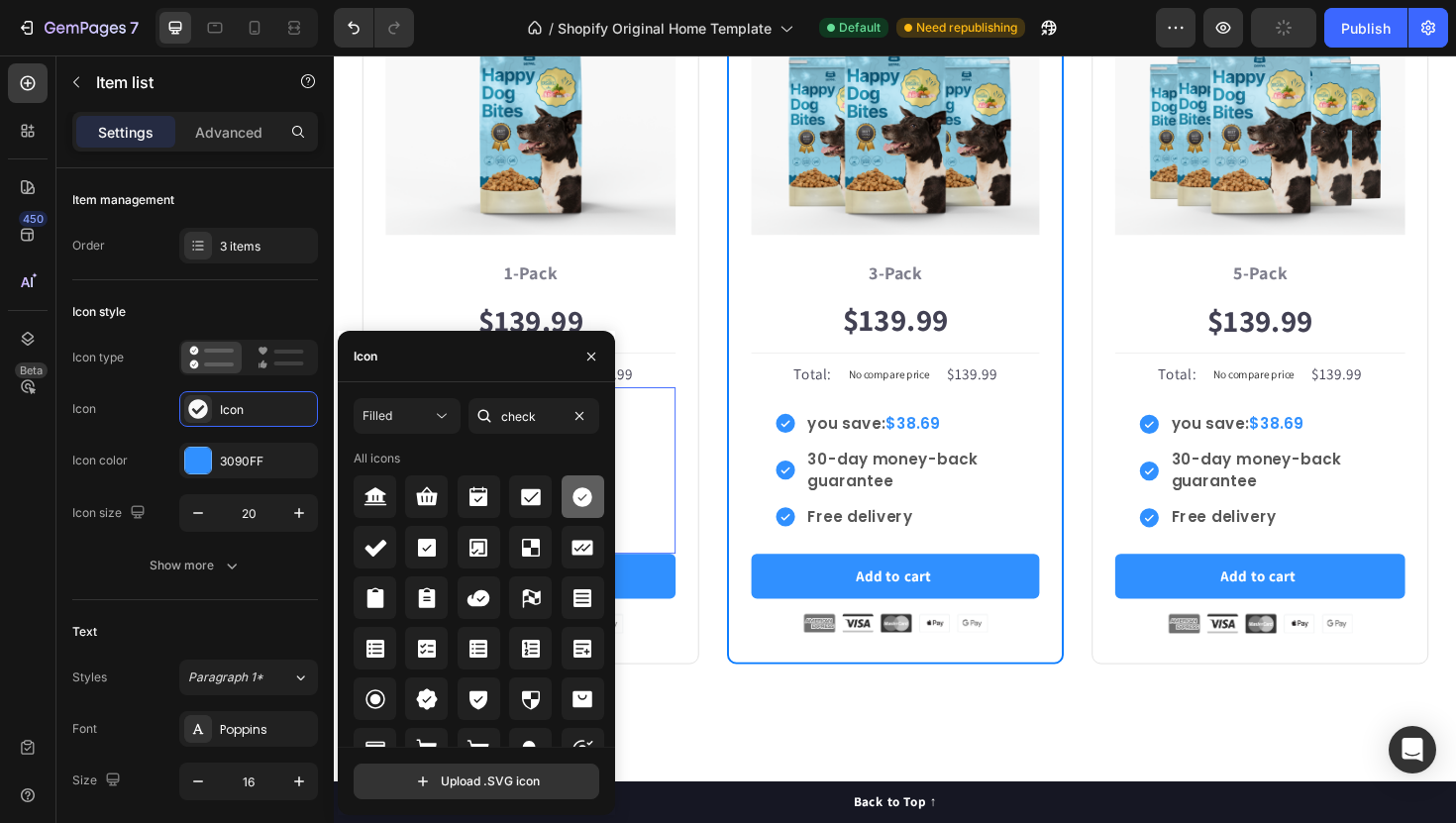 click 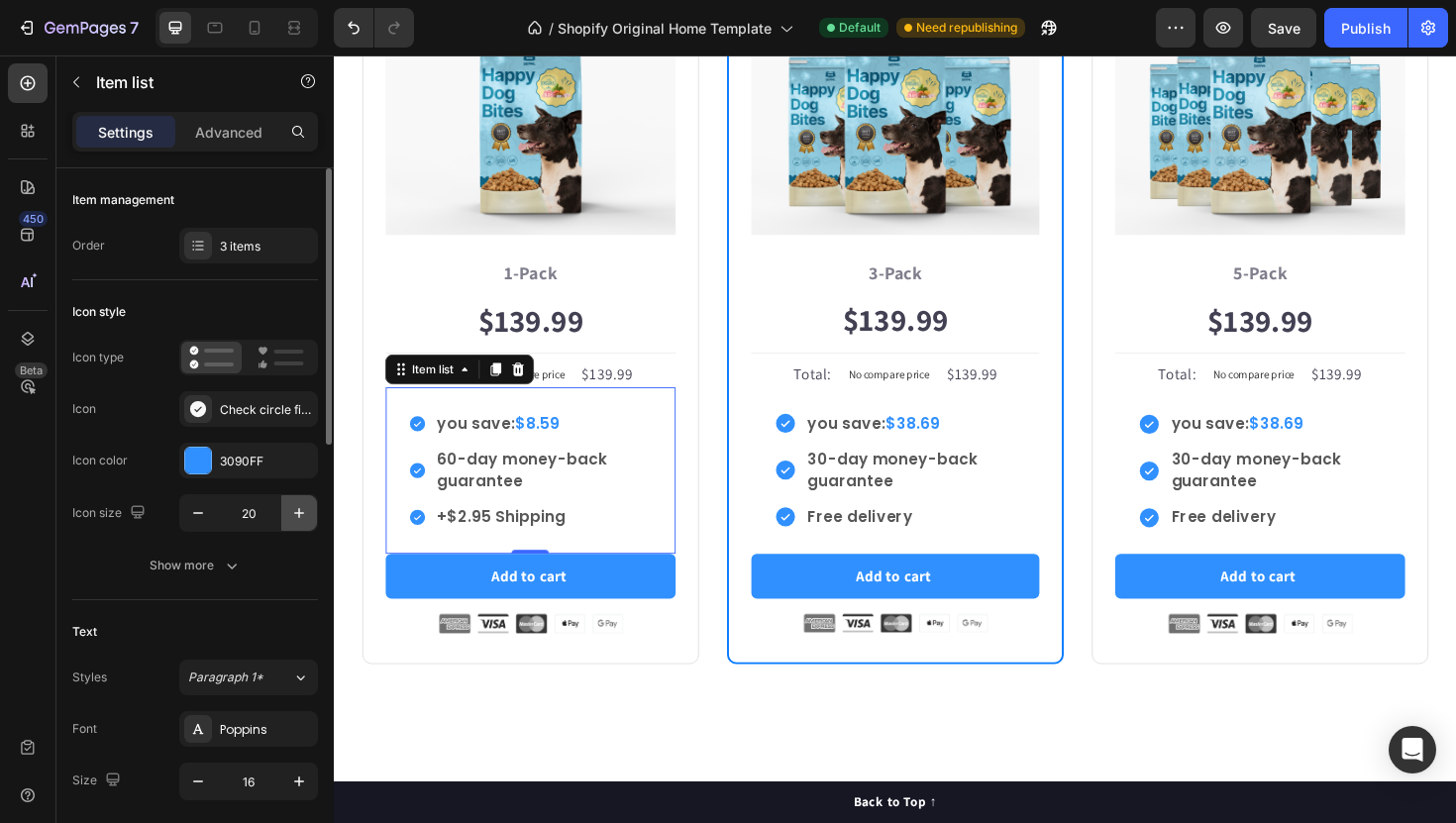 click 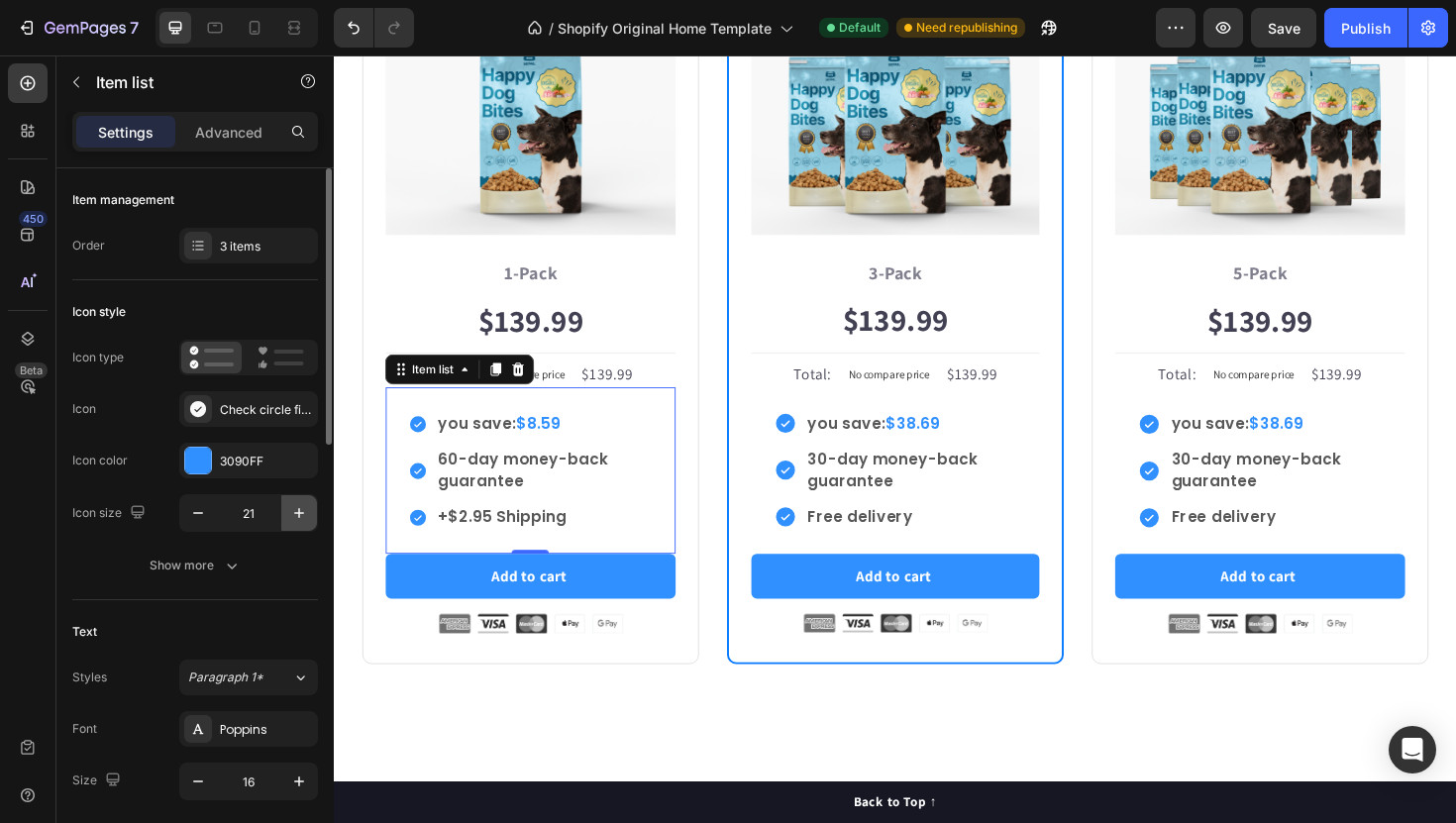 click 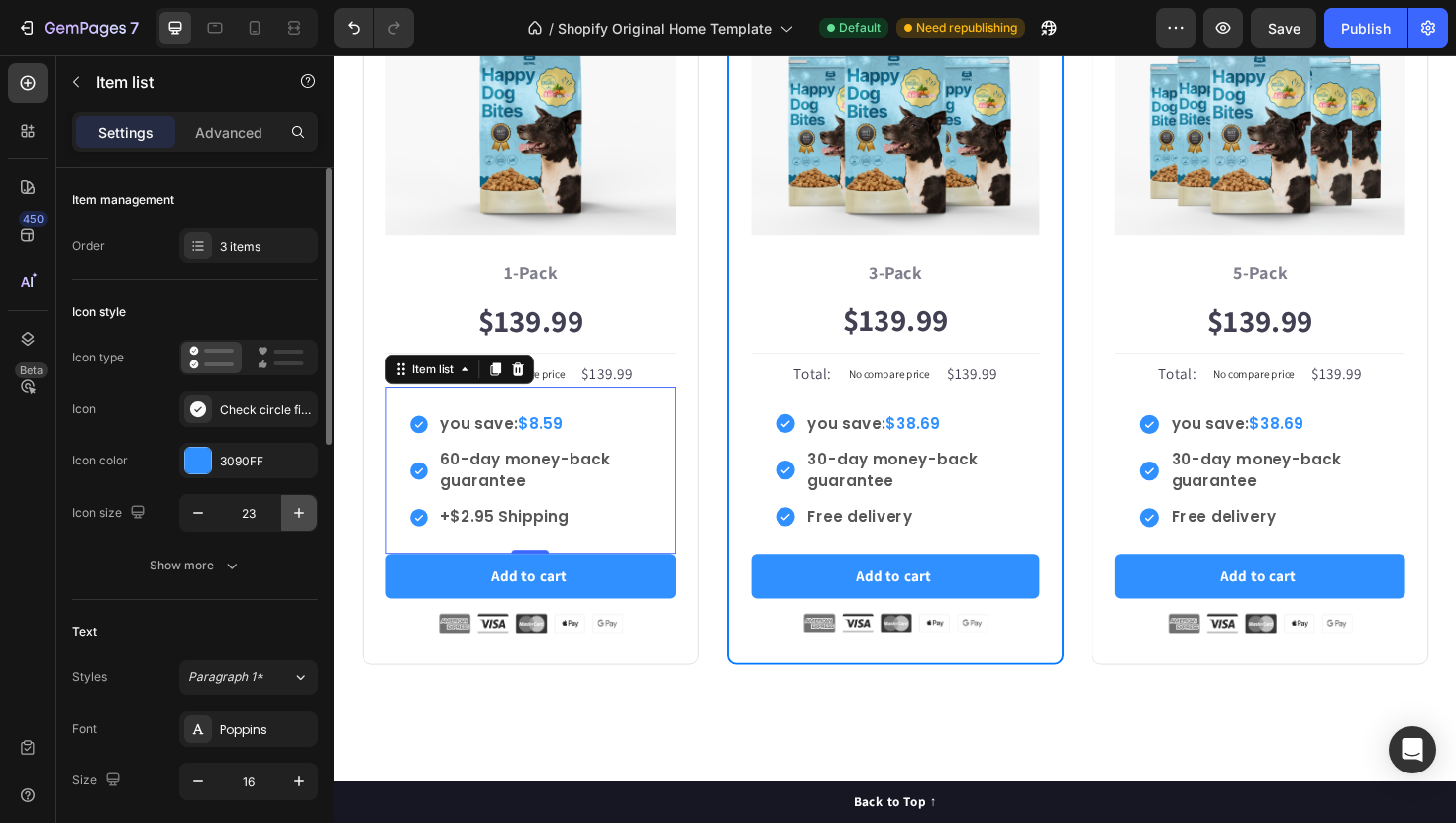 click 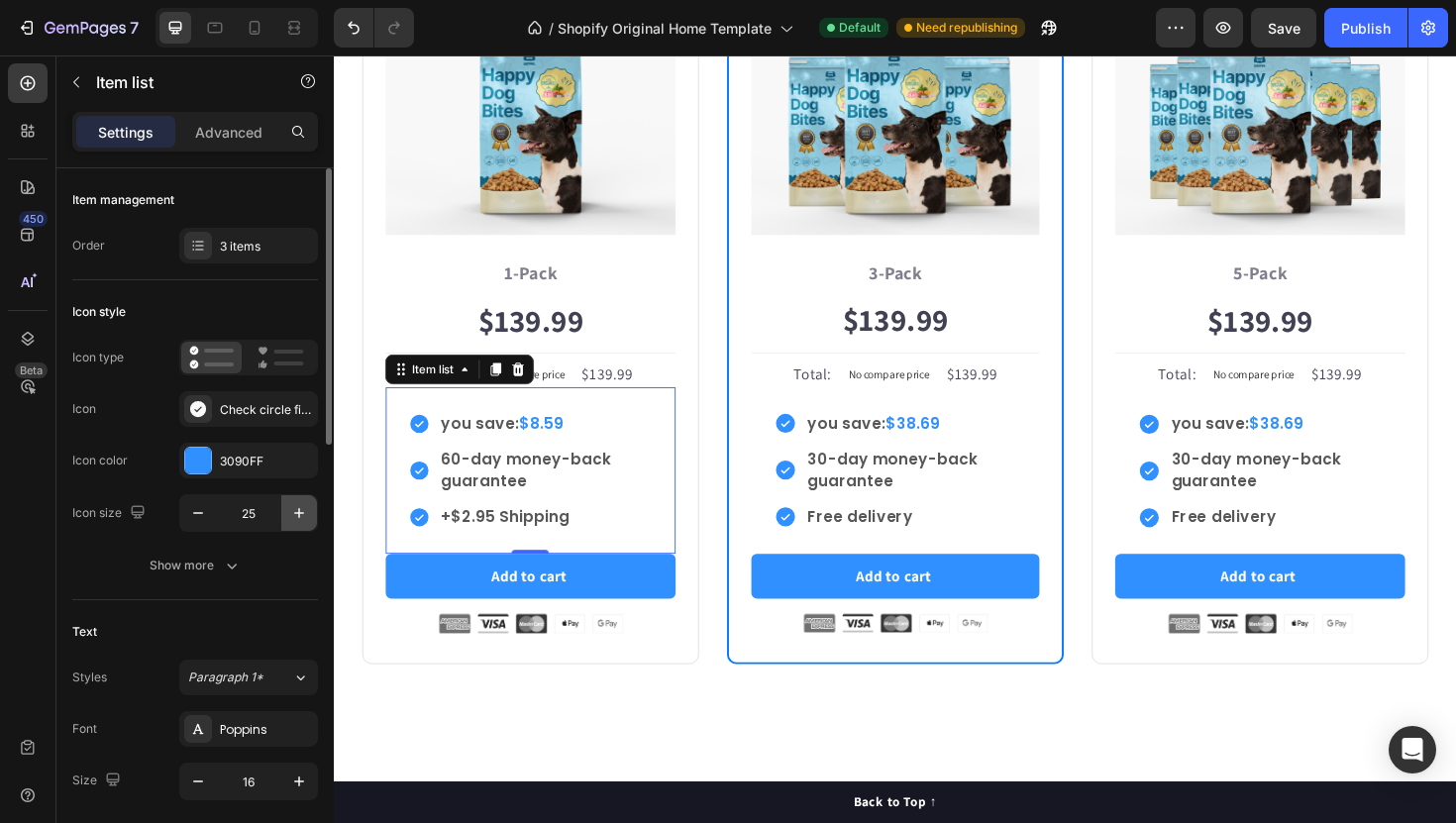 click 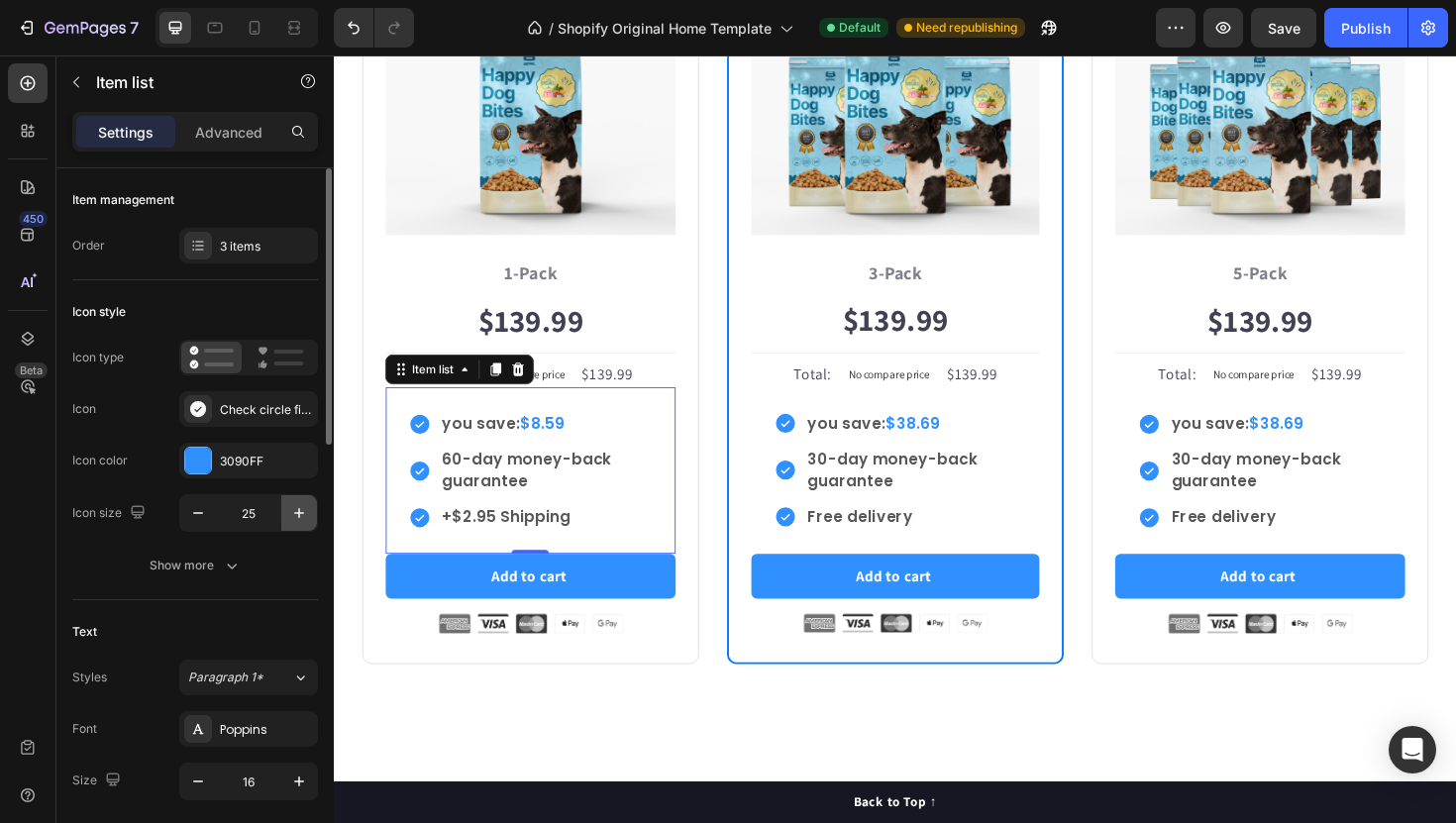 type on "26" 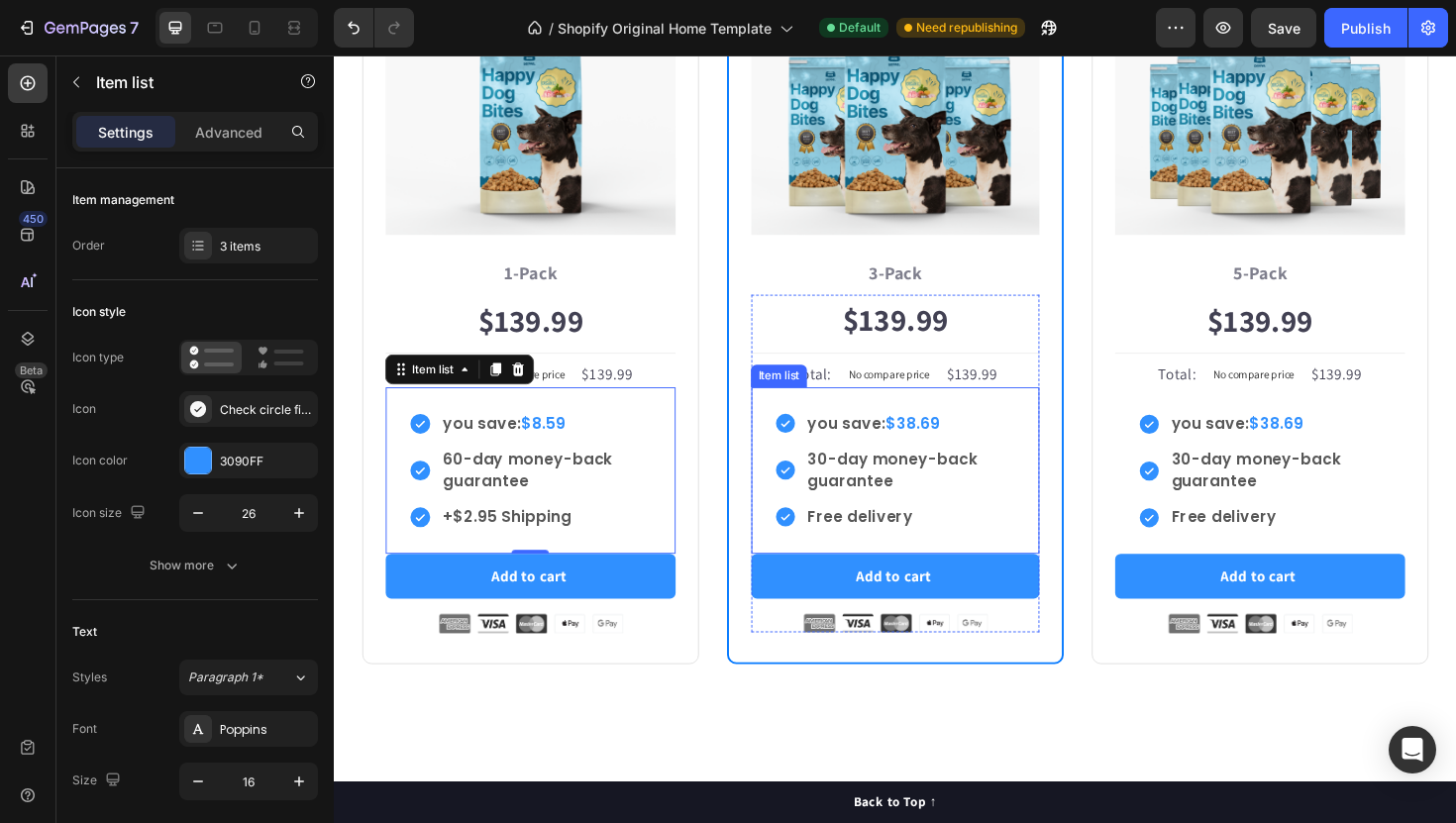 click on "30-day money-back guarantee" at bounding box center [928, 495] 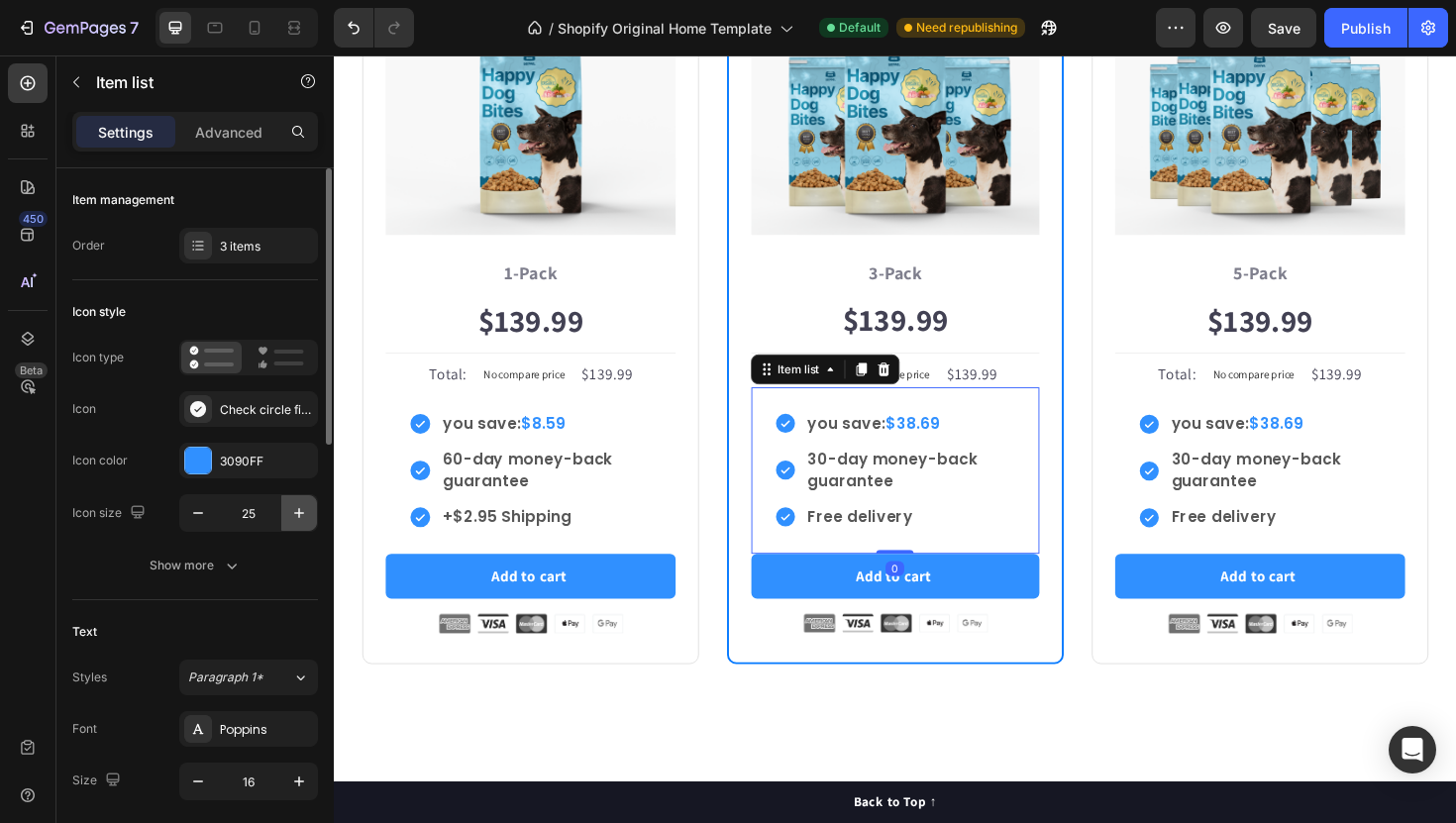click 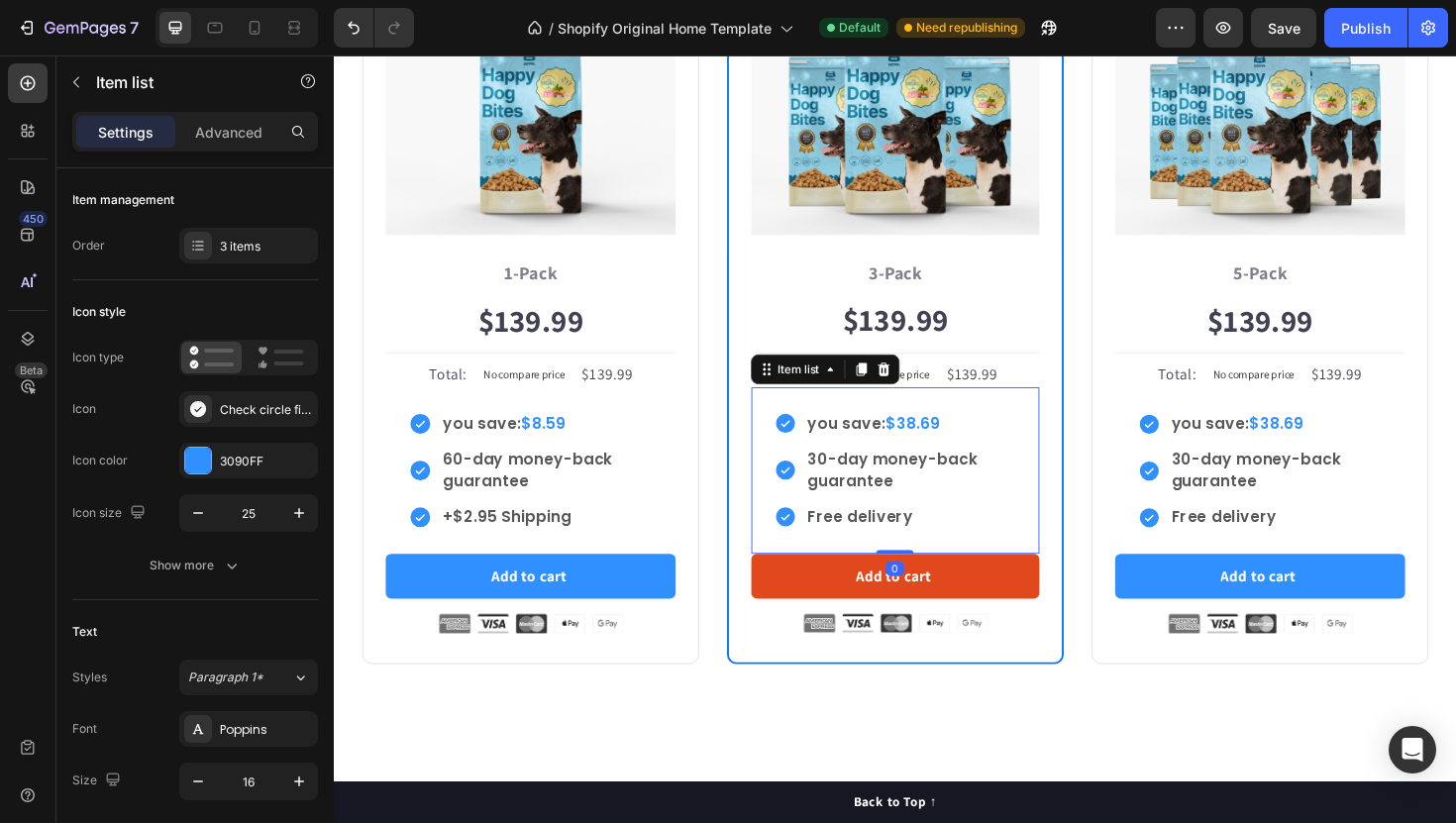 type on "26" 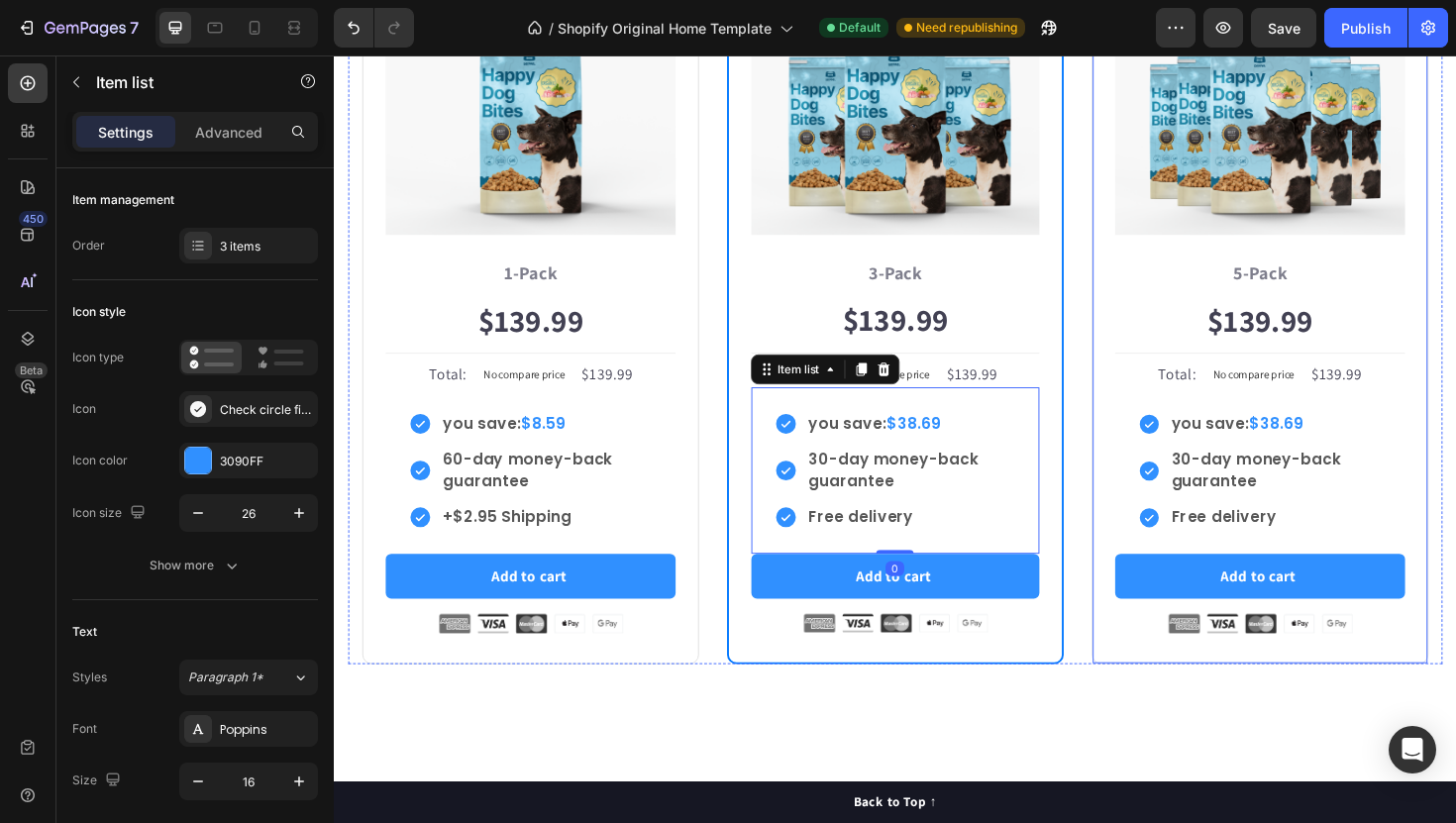click on "30-day money-back guarantee" at bounding box center (1314, 495) 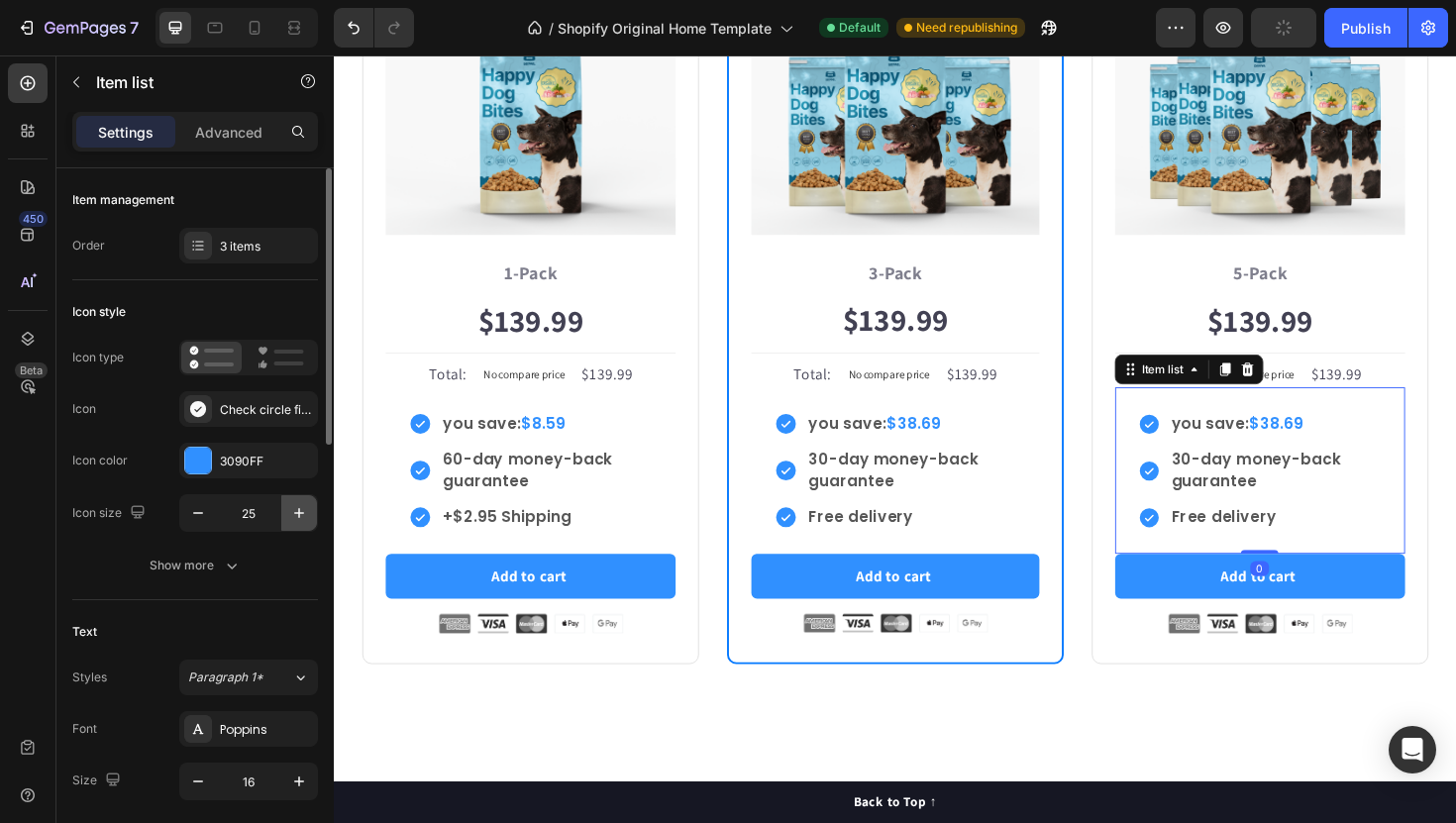 click 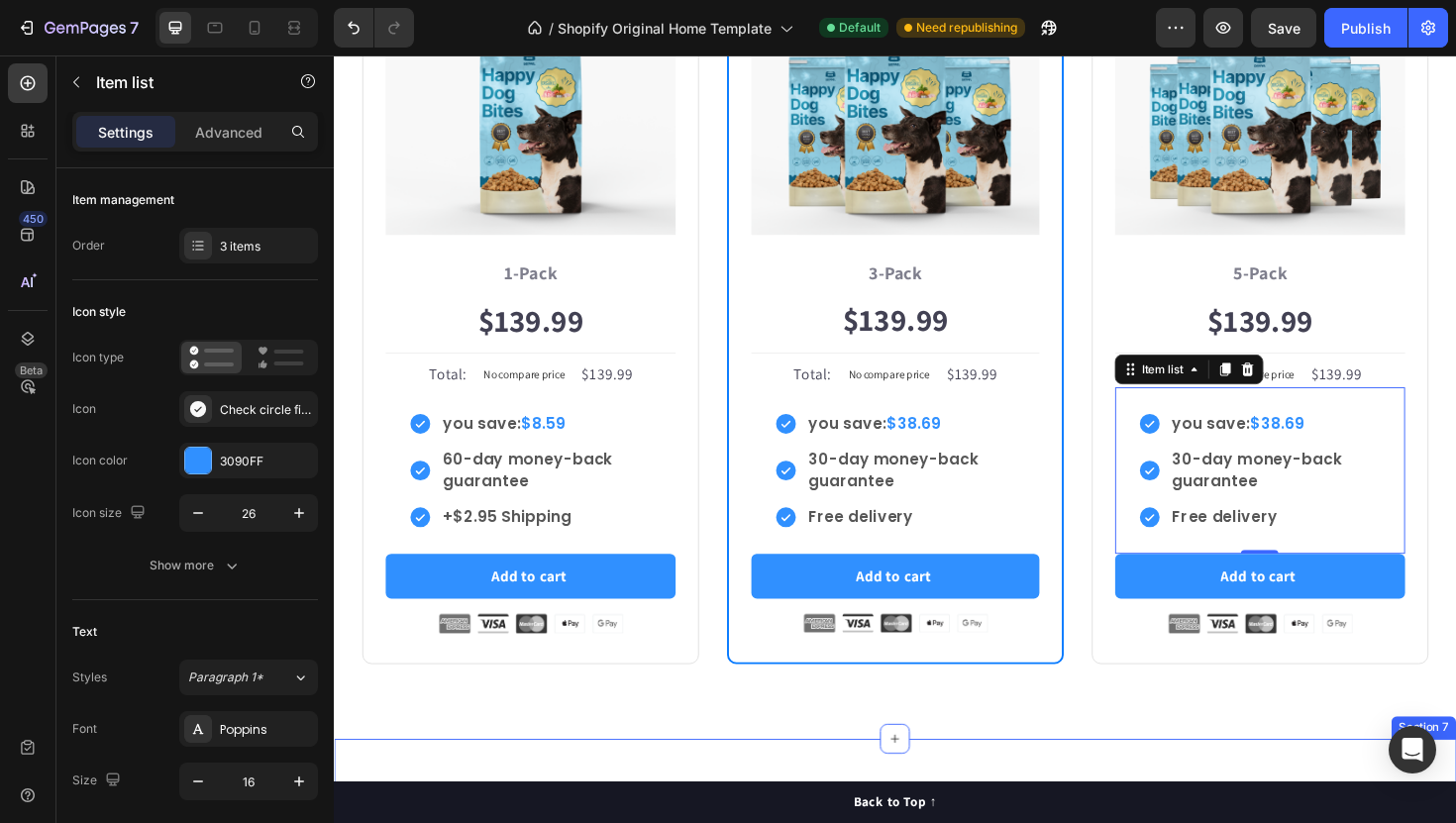 click on "Frequently Asked Questions Heading
Can Petpure plate be used on a regular basis?
Can Petpure plate be given to pregnant & nursing dogs?
Will my dog like the taste?
How long will it take to see results?
How does the money back guarantee work?
Any further questions? Accordion Row Section 7" at bounding box center (928, 1182) 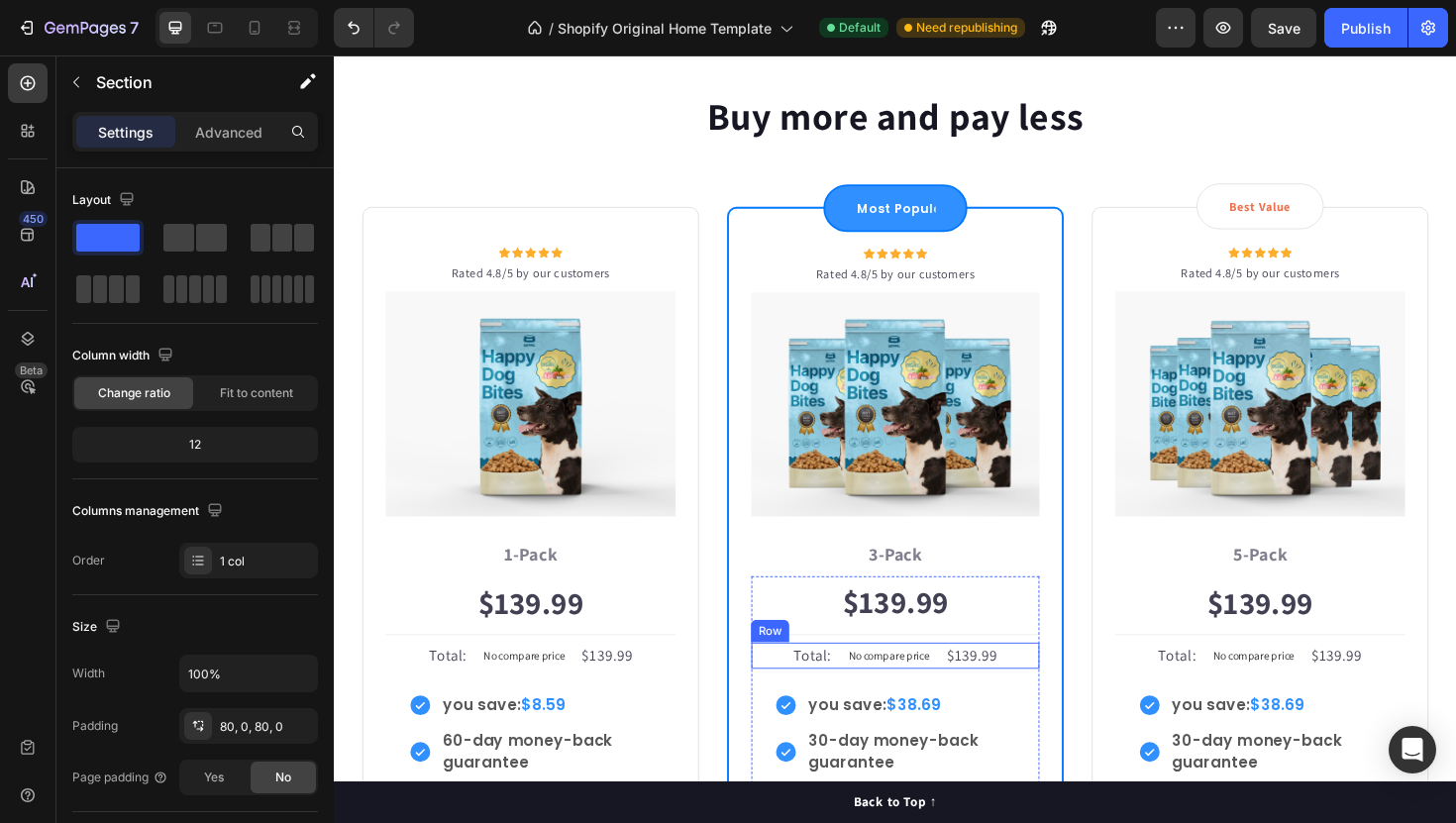 scroll, scrollTop: 4023, scrollLeft: 0, axis: vertical 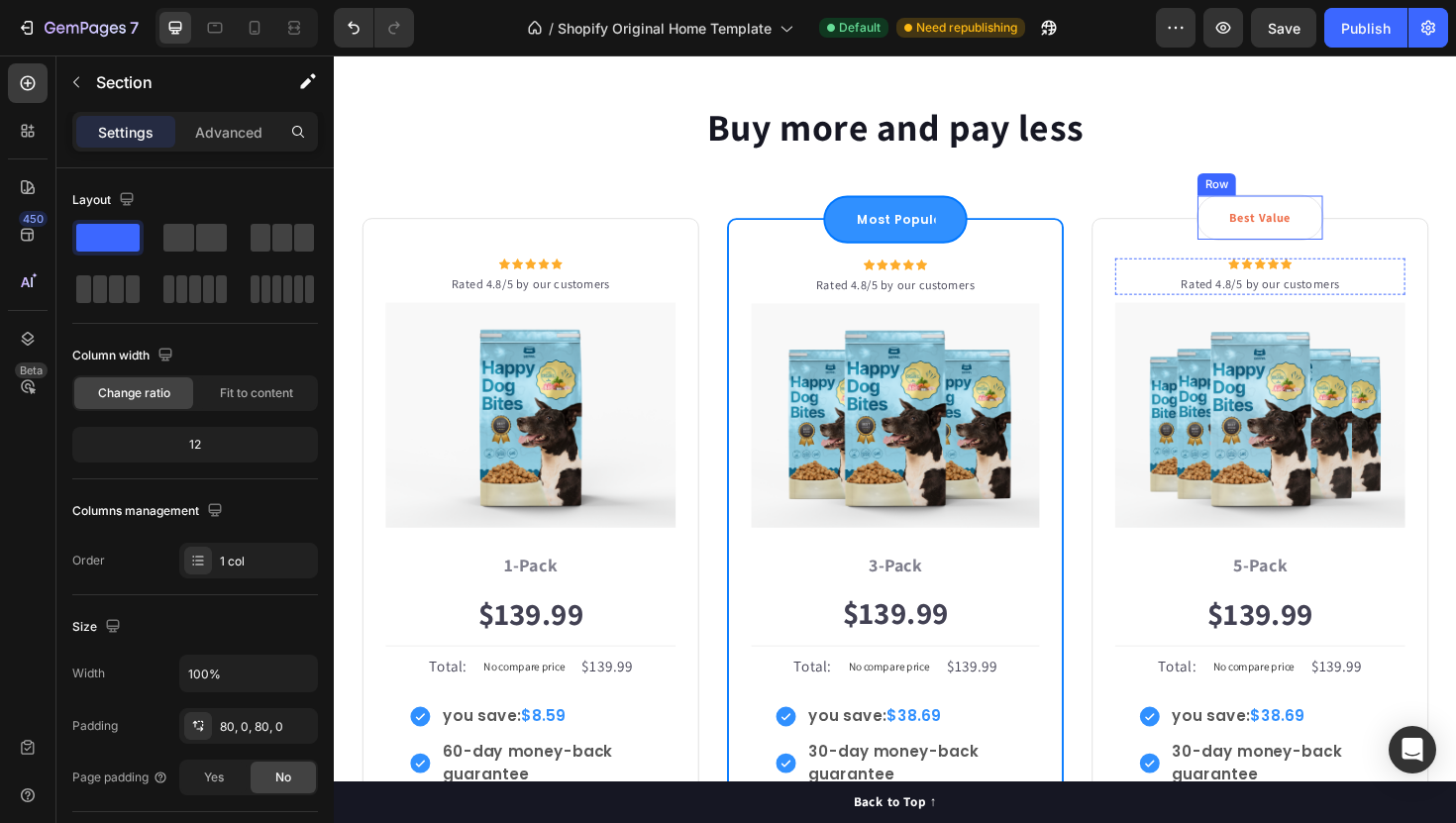 click on "Best Value" at bounding box center [1314, 228] 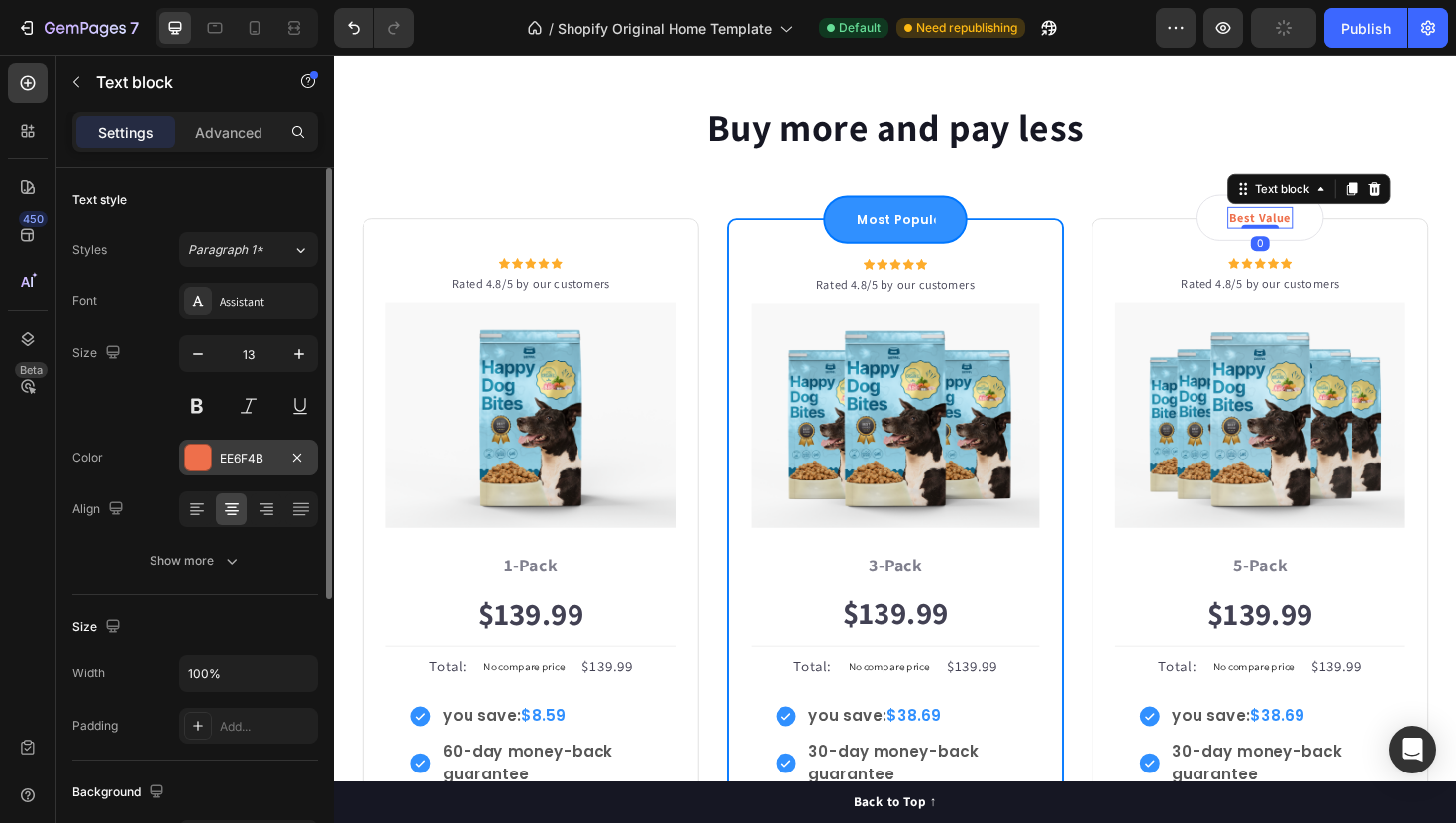 click on "EE6F4B" at bounding box center [249, 459] 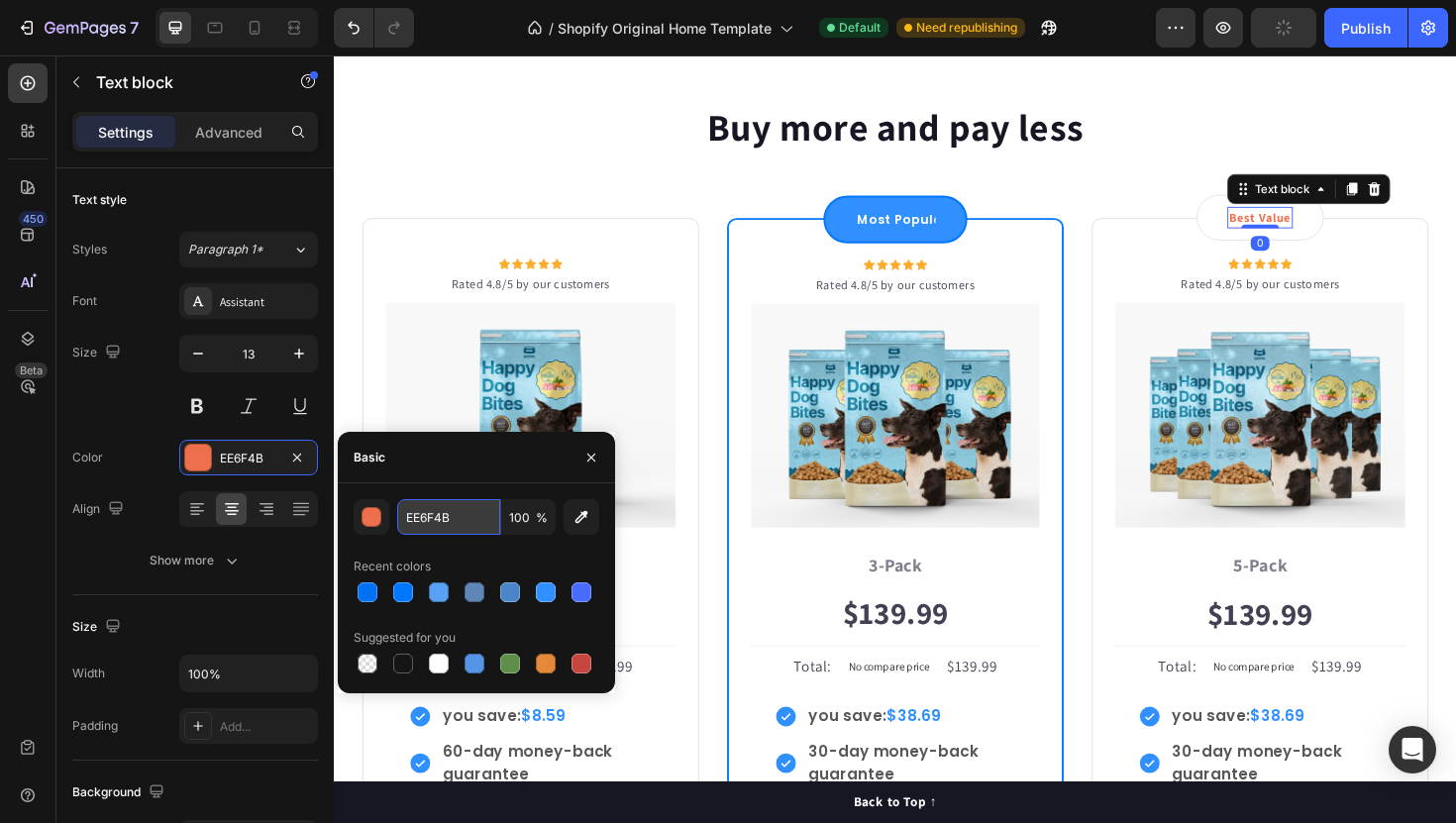 click on "EE6F4B" at bounding box center [449, 517] 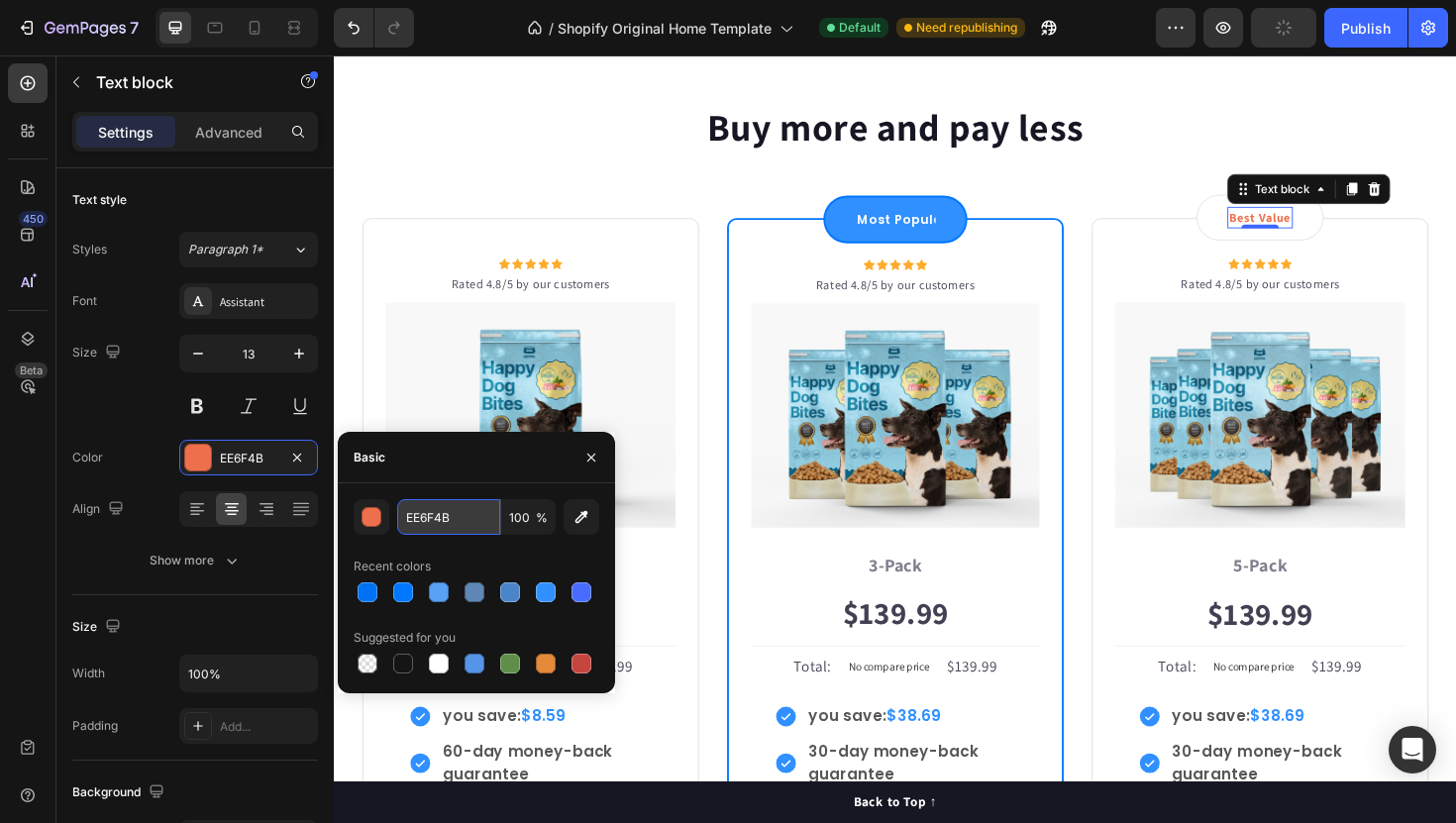 click on "EE6F4B" at bounding box center [449, 517] 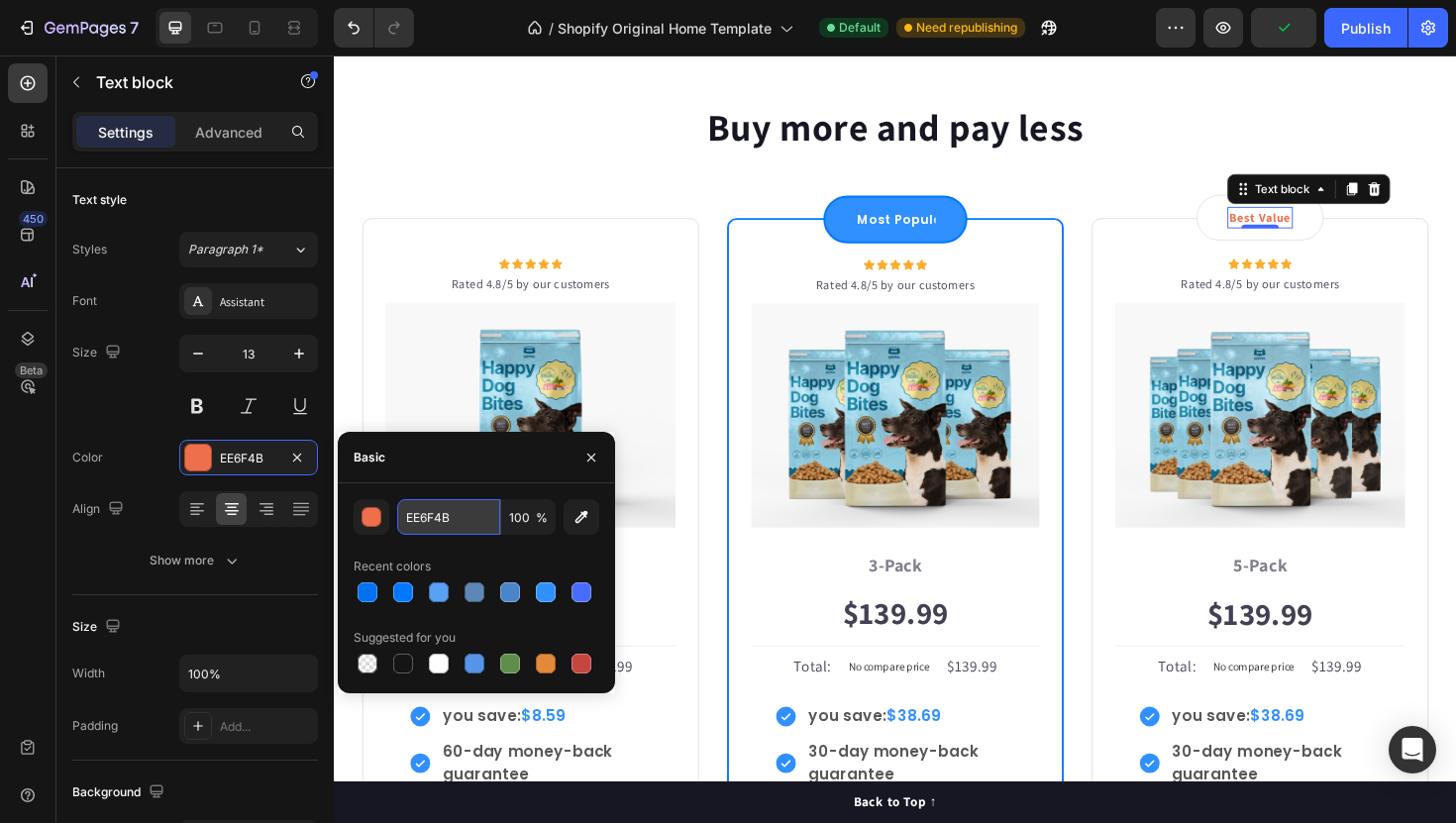 paste on "3090FF" 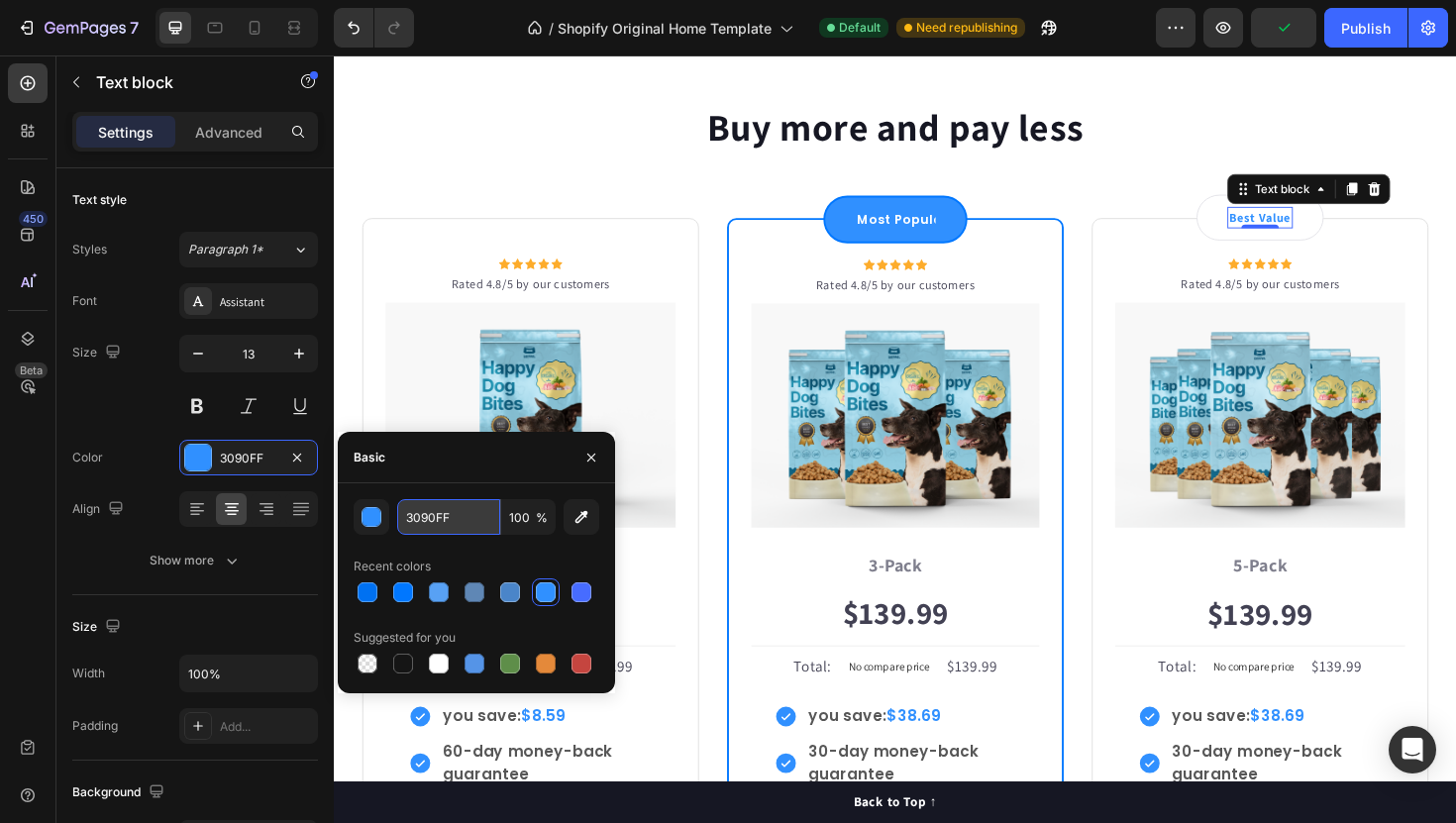 type on "3090FF" 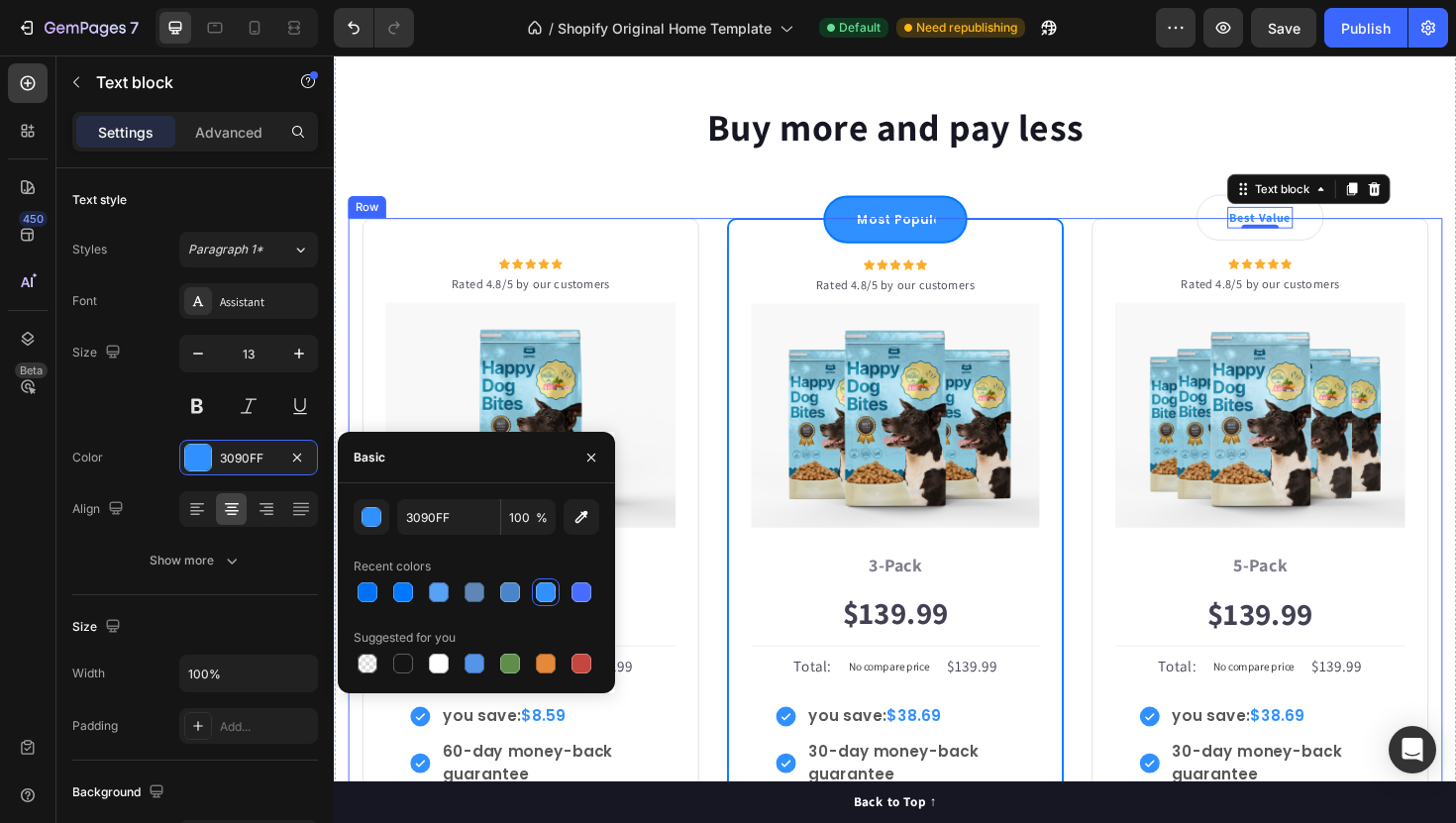 click on "Icon Icon Icon Icon Icon Icon List Hoz Rated 4.8/5 by our customers Text block Row Image Icon Intro Text block Icon Row 1-Pack Text block $139.99 Price Price                Title Line Total: Text block No compare price Price $139.99 Price Price Row
you save:  $8.59
60-day money-back guarantee
+$2.95 Shipping Item list Add to cart Product Cart Button Image Product Row Most Popular Text block Row Icon Icon Icon Icon Icon Icon List Hoz Rated 4.8/5 by our customers Text block Row Image Icon Most Popular Text block Icon Row 3-Pack Text block $139.99 Price Price                Title Line Total: Text block No compare price Price $139.99 Price Price Row
you save:  $38.69
30-day money-back guarantee
Free delivery Item list Add to cart Product Cart Button Image Product Row Best Value Text block   0 Row Icon Icon Icon Icon Icon Icon List Hoz Rated 4.8/5 by our customers Text block Row Image Icon Best offer Text block Icon Row" at bounding box center [928, 619] 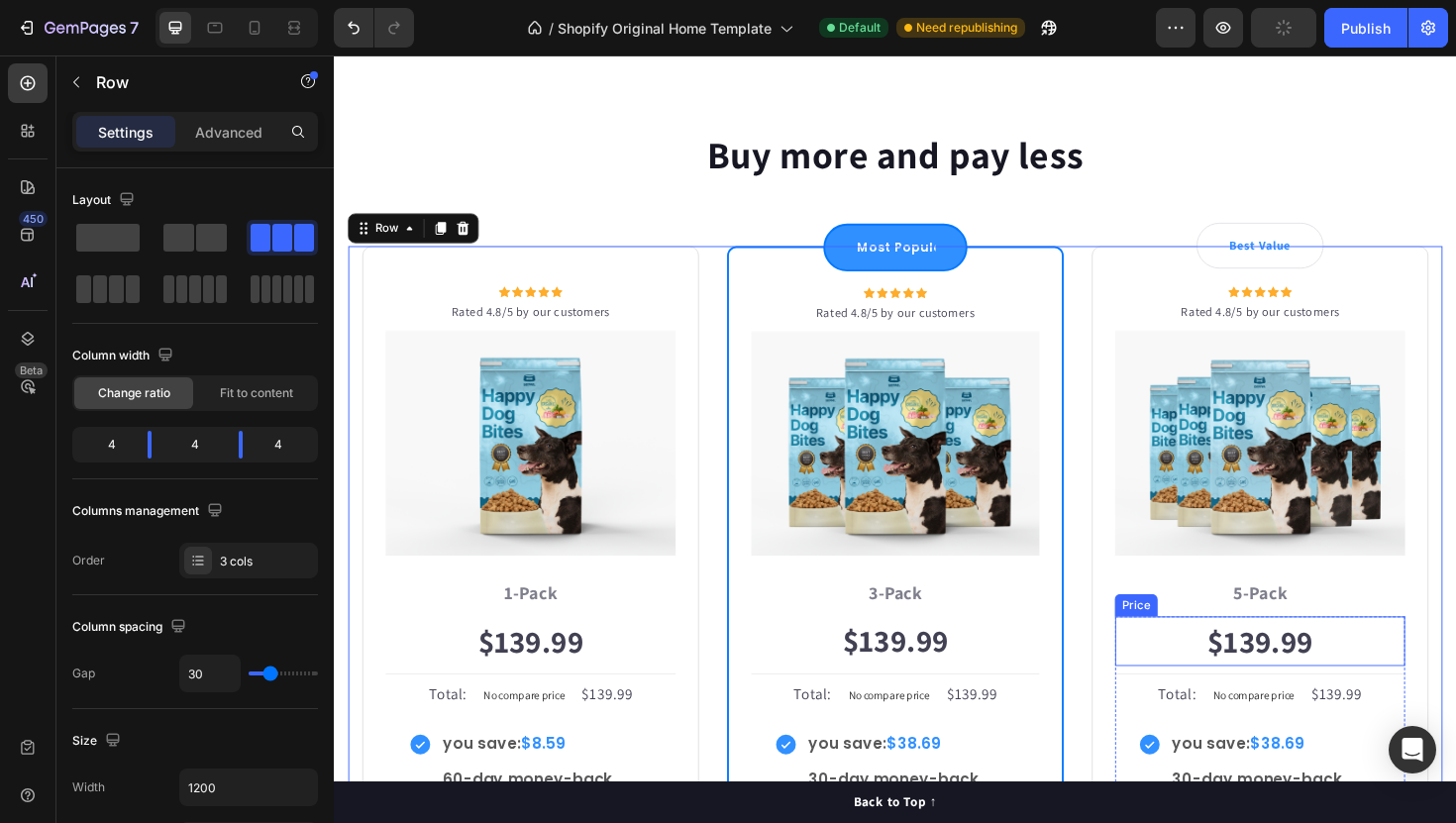 scroll, scrollTop: 4233, scrollLeft: 0, axis: vertical 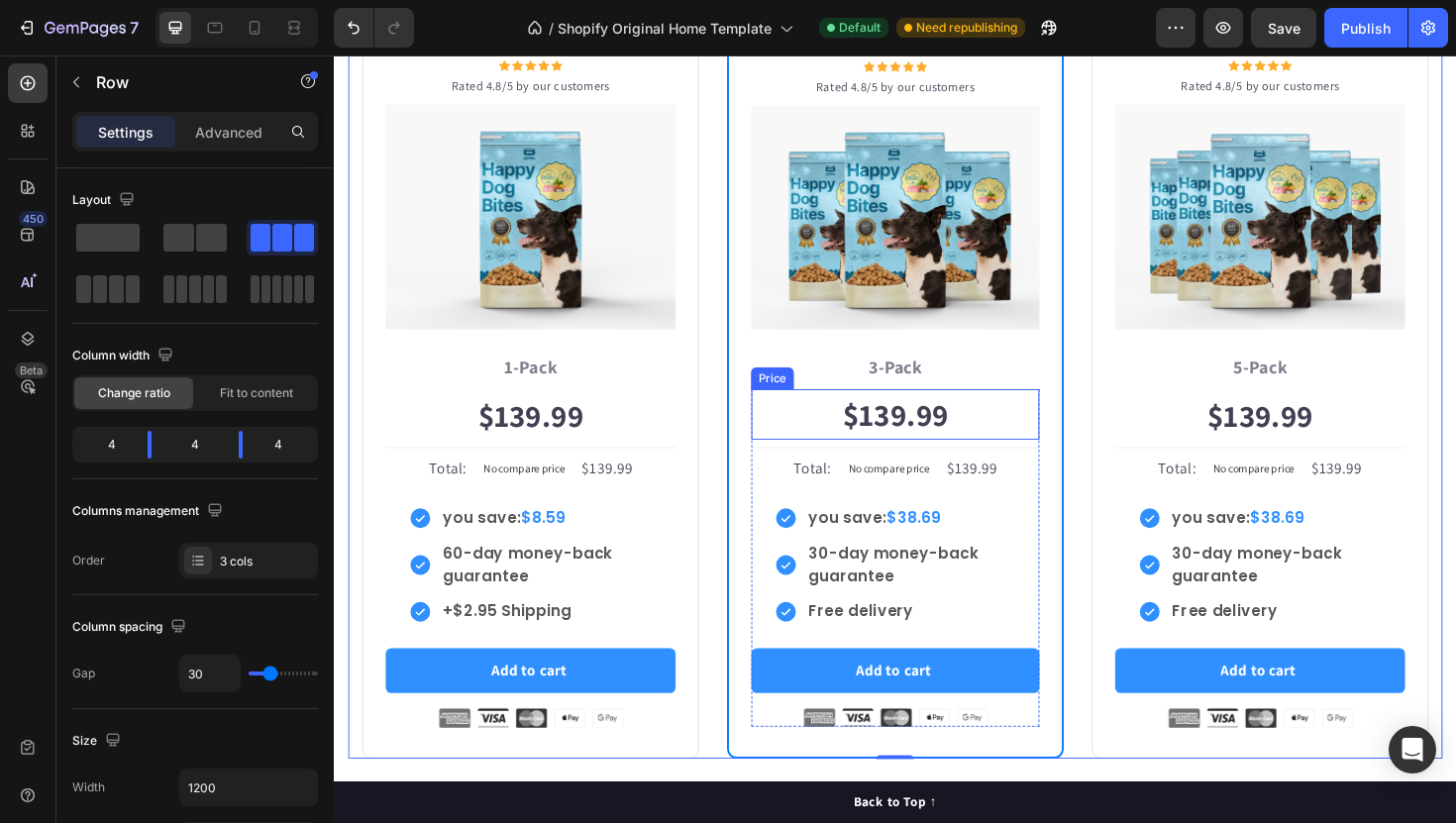 click on "$139.99" at bounding box center [928, 436] 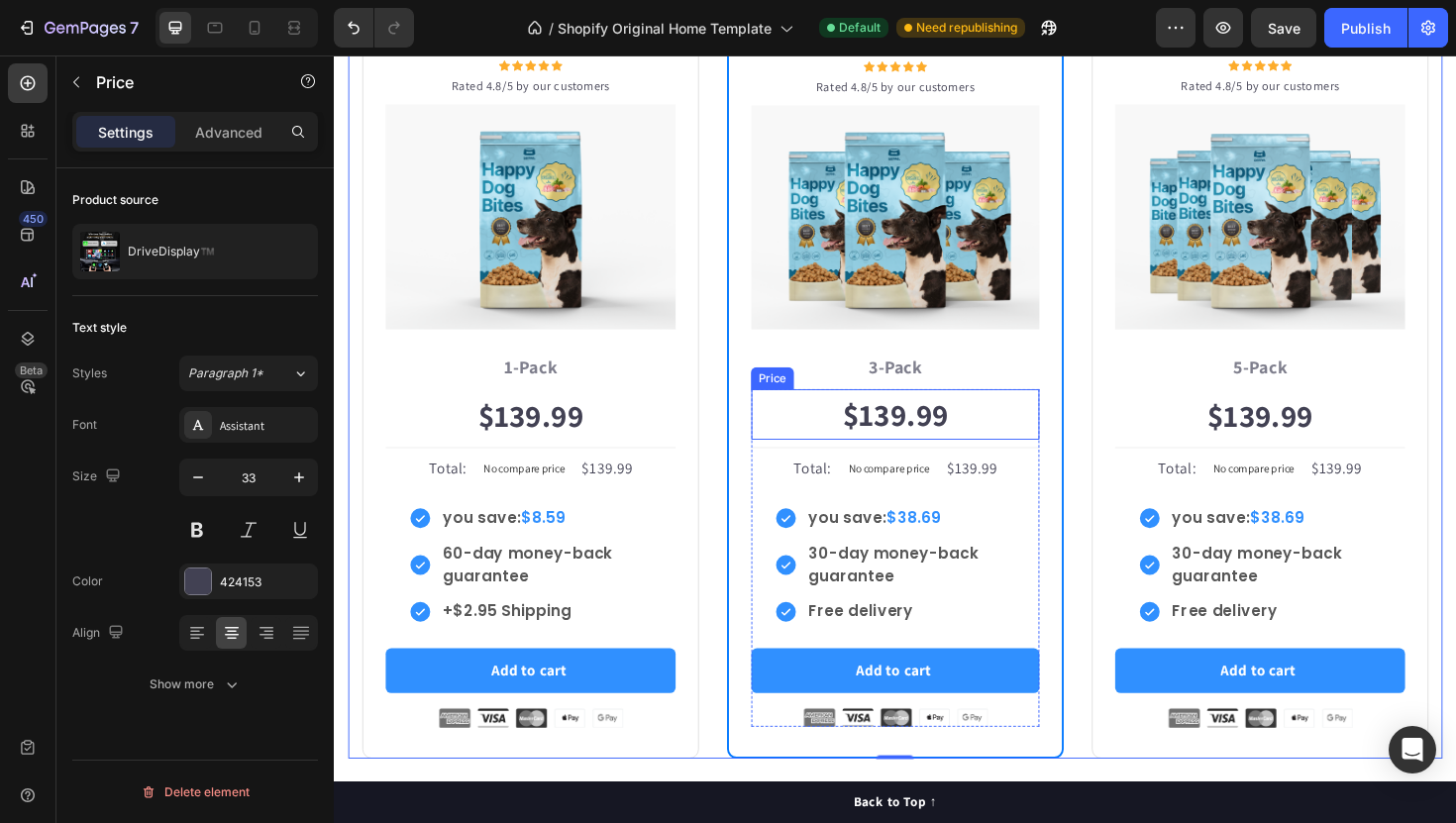 click on "$139.99" at bounding box center [928, 436] 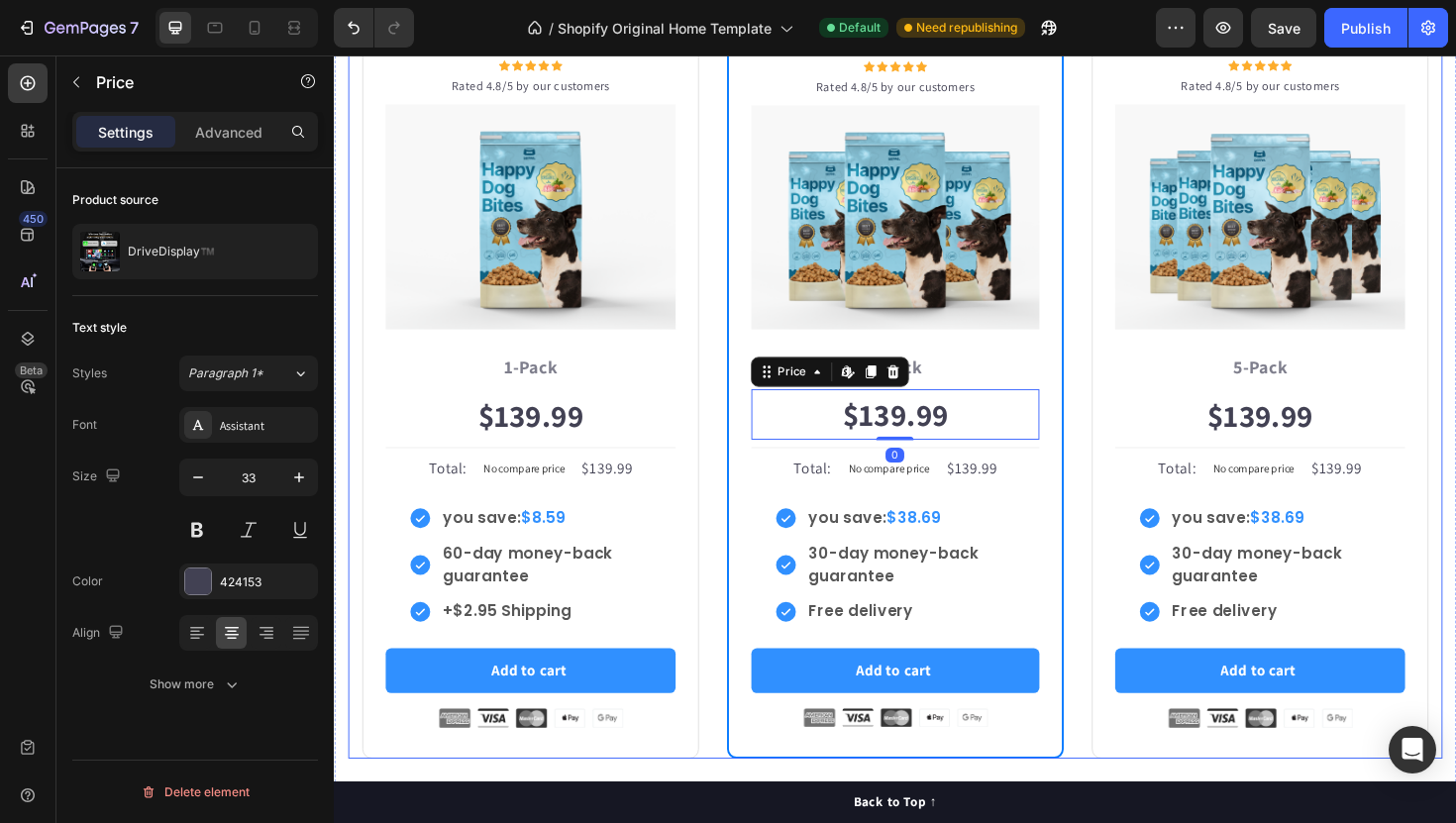 click on "Icon Icon Icon Icon Icon Icon List Hoz Rated 4.8/5 by our customers Text block Row Image Icon Intro Text block Icon Row 1-Pack Text block $139.99 Price Price                Title Line Total: Text block No compare price Price $139.99 Price Price Row
you save:  $8.59
60-day money-back guarantee
+$2.95 Shipping Item list Add to cart Product Cart Button Image Product Row Most Popular Text block Row Icon Icon Icon Icon Icon Icon List Hoz Rated 4.8/5 by our customers Text block Row Image Icon Most Popular Text block Icon Row 3-Pack Text block $139.99 Price   Edit content in Shopify 0 Price   Edit content in Shopify 0                Title Line Total: Text block No compare price Price $139.99 Price Price Row
you save:  $38.69
30-day money-back guarantee
Free delivery Item list Add to cart Product Cart Button Image Product Row Best Value Text block Row Icon Icon Icon Icon Icon Icon List Hoz Rated 4.8/5 by our customers Row" at bounding box center [928, 409] 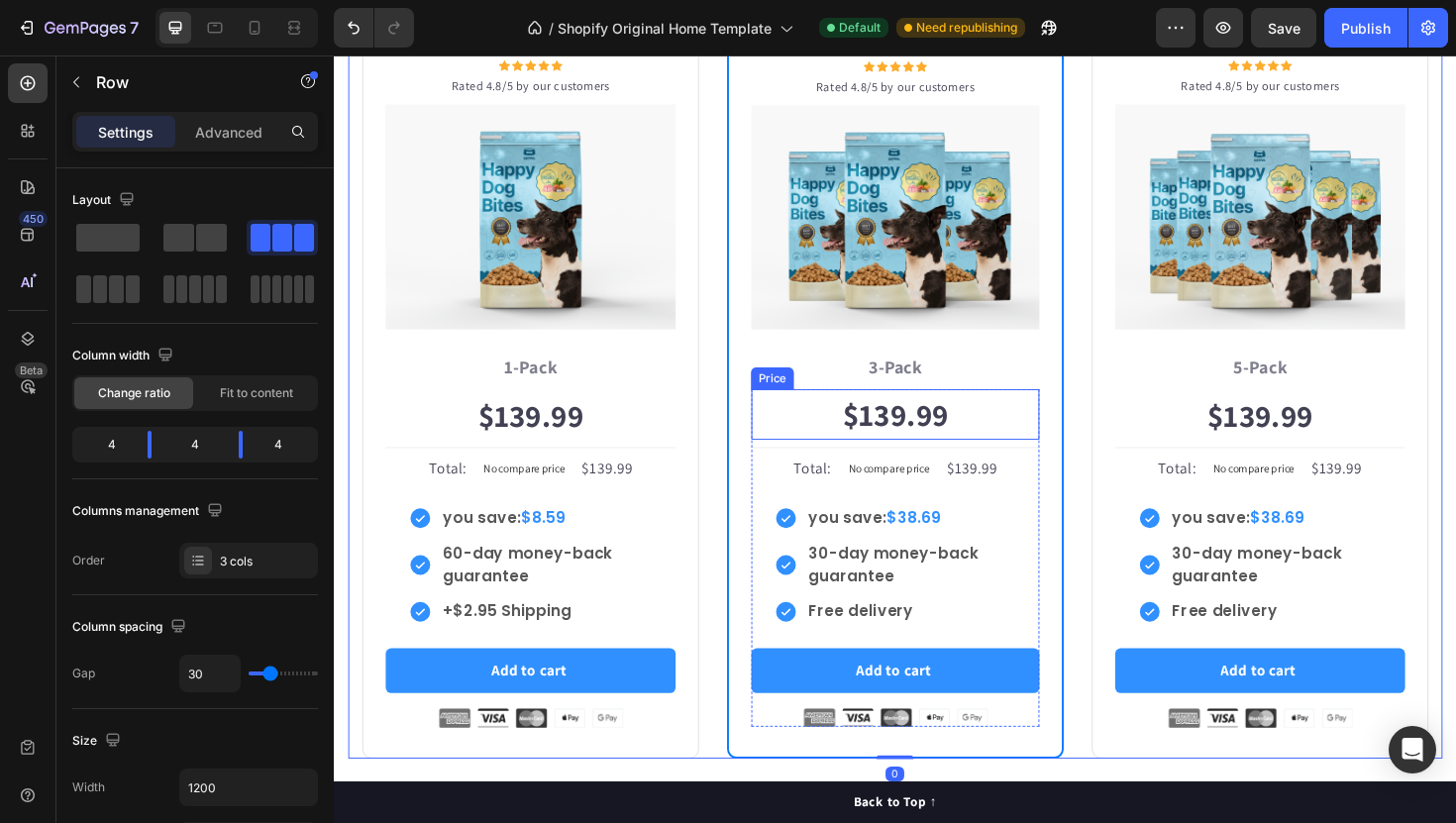 click on "$139.99" at bounding box center (928, 436) 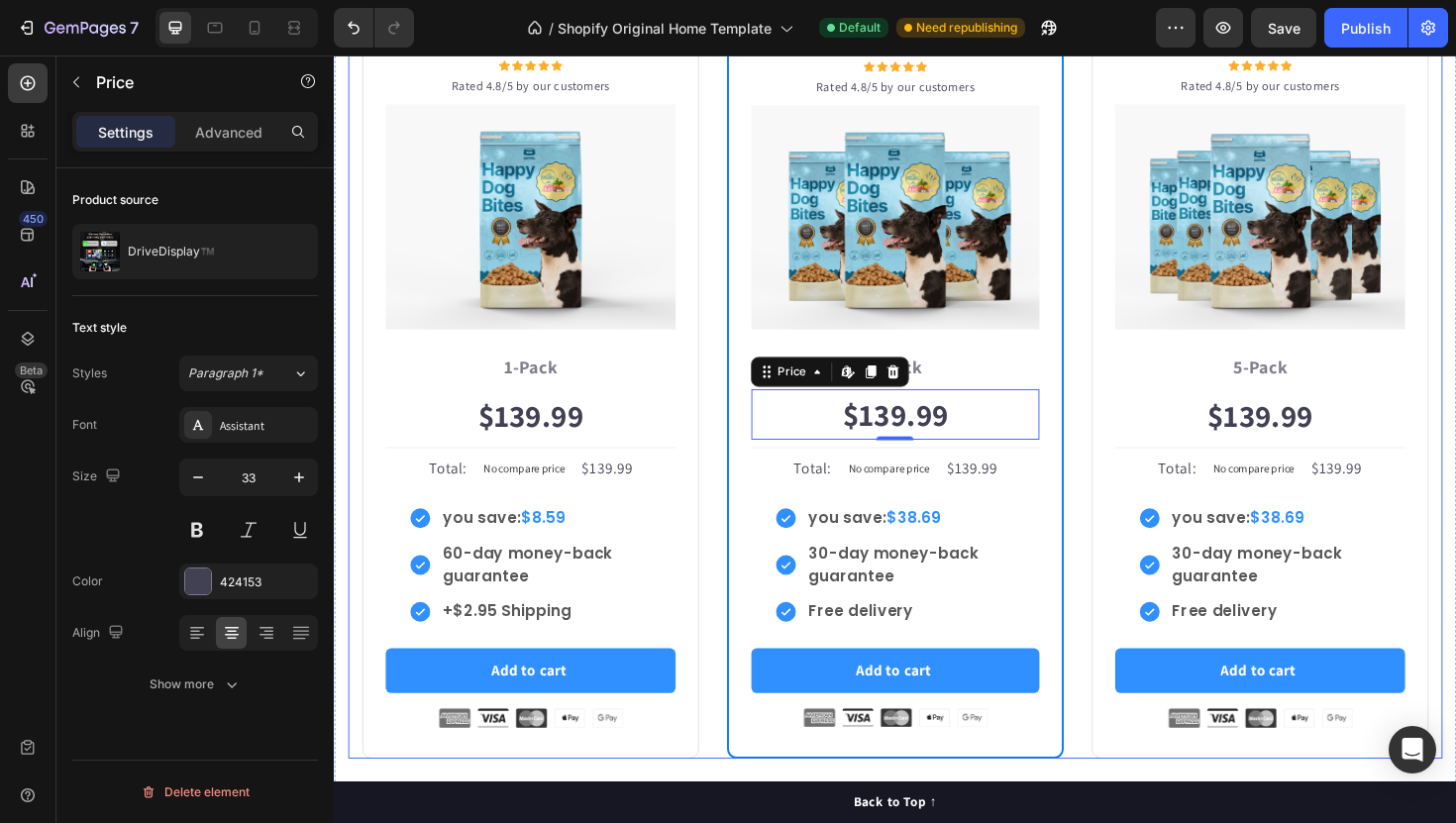 click on "Icon Icon Icon Icon Icon Icon List Hoz Rated 4.8/5 by our customers Text block Row Image Icon Intro Text block Icon Row 1-Pack Text block $139.99 Price Price                Title Line Total: Text block No compare price Price $139.99 Price Price Row
you save:  $8.59
60-day money-back guarantee
+$2.95 Shipping Item list Add to cart Product Cart Button Image Product Row Most Popular Text block Row Icon Icon Icon Icon Icon Icon List Hoz Rated 4.8/5 by our customers Text block Row Image Icon Most Popular Text block Icon Row 3-Pack Text block $139.99 Price   Edit content in Shopify 0 Price   Edit content in Shopify 0                Title Line Total: Text block No compare price Price $139.99 Price Price Row
you save:  $38.69
30-day money-back guarantee
Free delivery Item list Add to cart Product Cart Button Image Product Row Best Value Text block Row Icon Icon Icon Icon Icon Icon List Hoz Rated 4.8/5 by our customers Row" at bounding box center [928, 409] 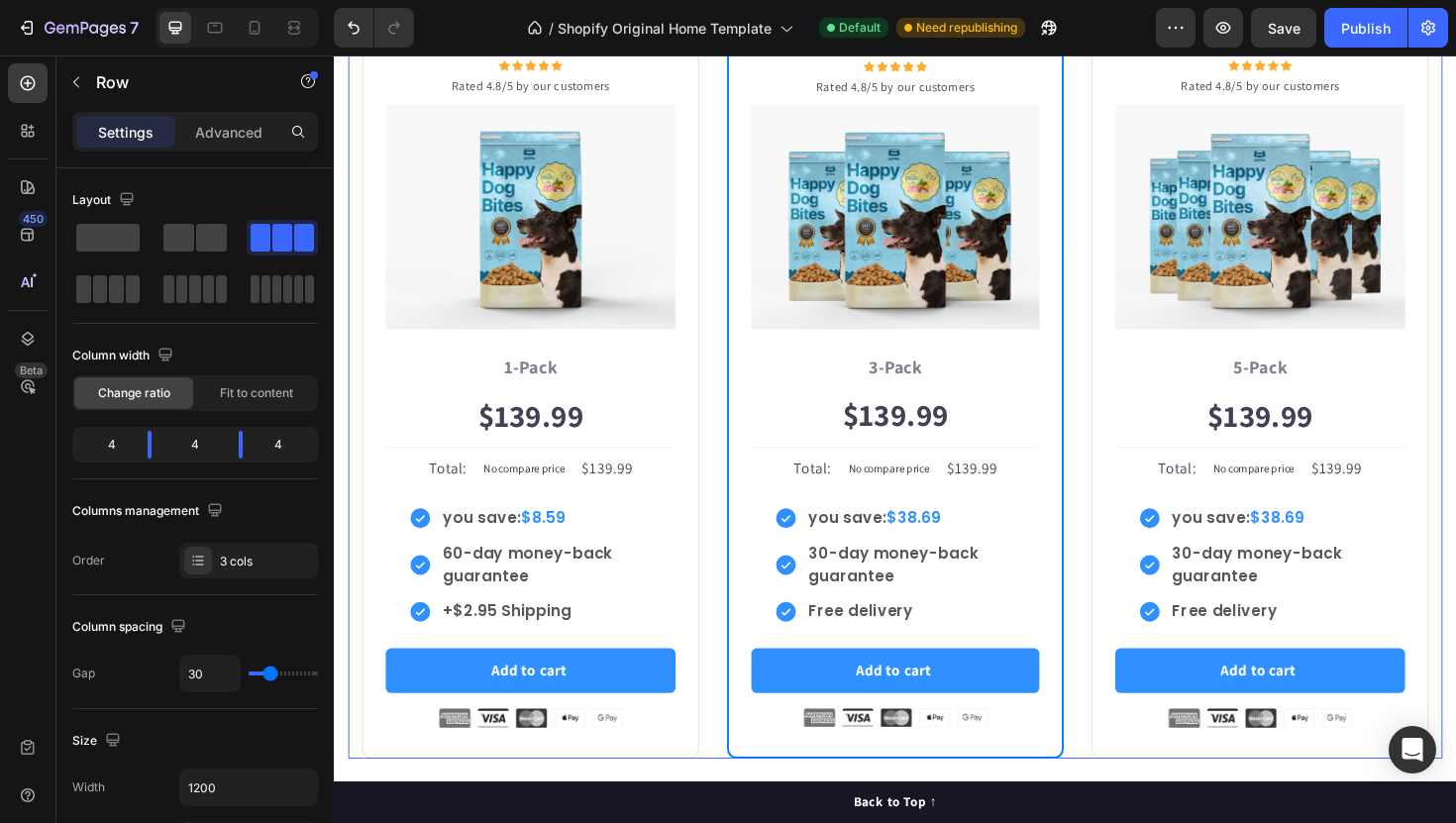 click on "Icon Icon Icon Icon Icon Icon List Hoz Rated 4.8/5 by our customers Text block Row Image Icon Intro Text block Icon Row 1-Pack Text block $139.99 Price Price                Title Line Total: Text block No compare price Price $139.99 Price Price Row
you save:  $8.59
60-day money-back guarantee
+$2.95 Shipping Item list Add to cart Product Cart Button Image Product Row Most Popular Text block Row Icon Icon Icon Icon Icon Icon List Hoz Rated 4.8/5 by our customers Text block Row Image Icon Most Popular Text block Icon Row 3-Pack Text block $139.99 Price   Edit content in Shopify 0 Price   Edit content in Shopify 0                Title Line Total: Text block No compare price Price $139.99 Price Price Row
you save:  $38.69
30-day money-back guarantee
Free delivery Item list Add to cart Product Cart Button Image Product Row Best Value Text block Row Icon Icon Icon Icon Icon Icon List Hoz Rated 4.8/5 by our customers Row" at bounding box center [928, 409] 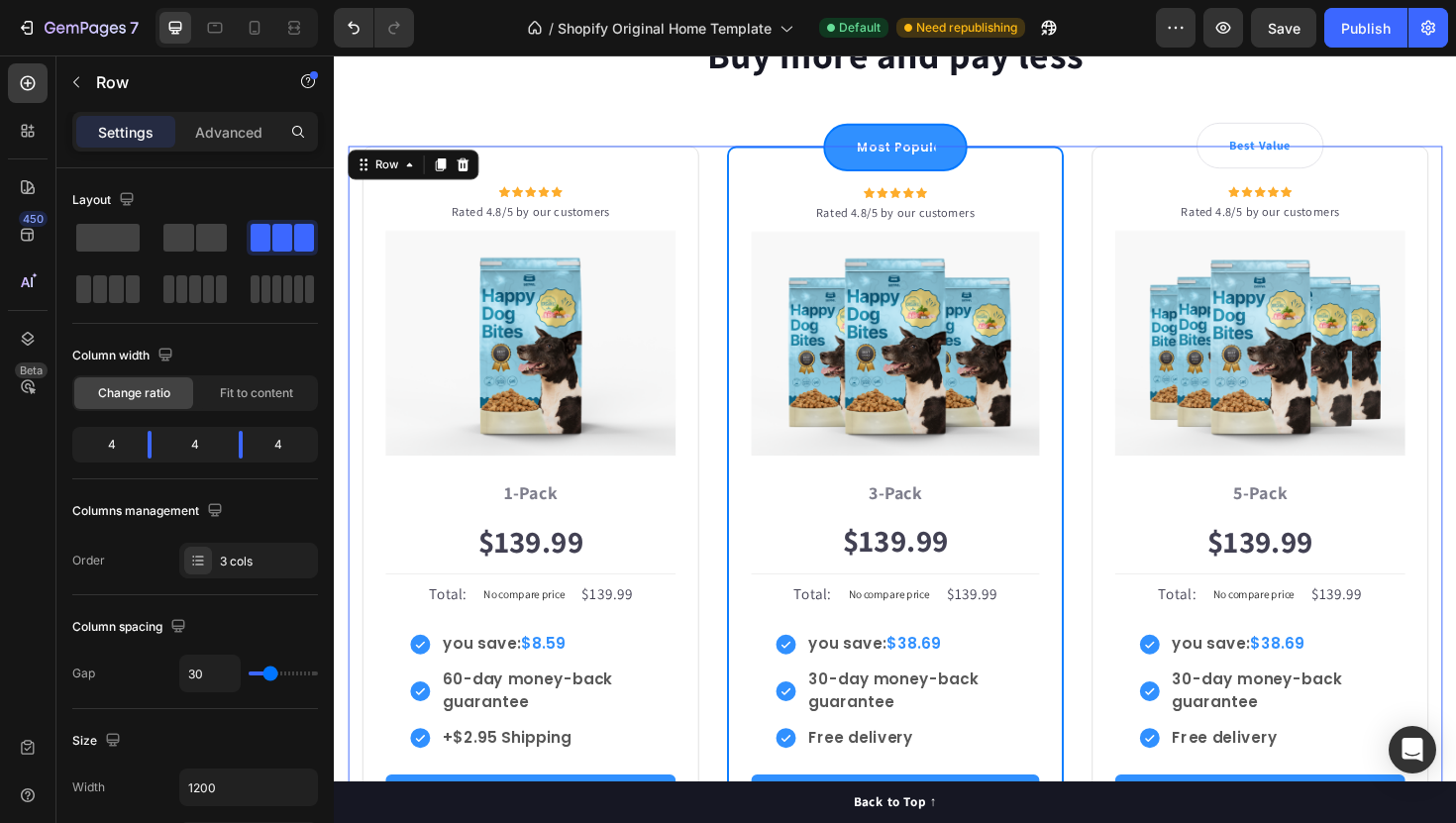 scroll, scrollTop: 4978, scrollLeft: 0, axis: vertical 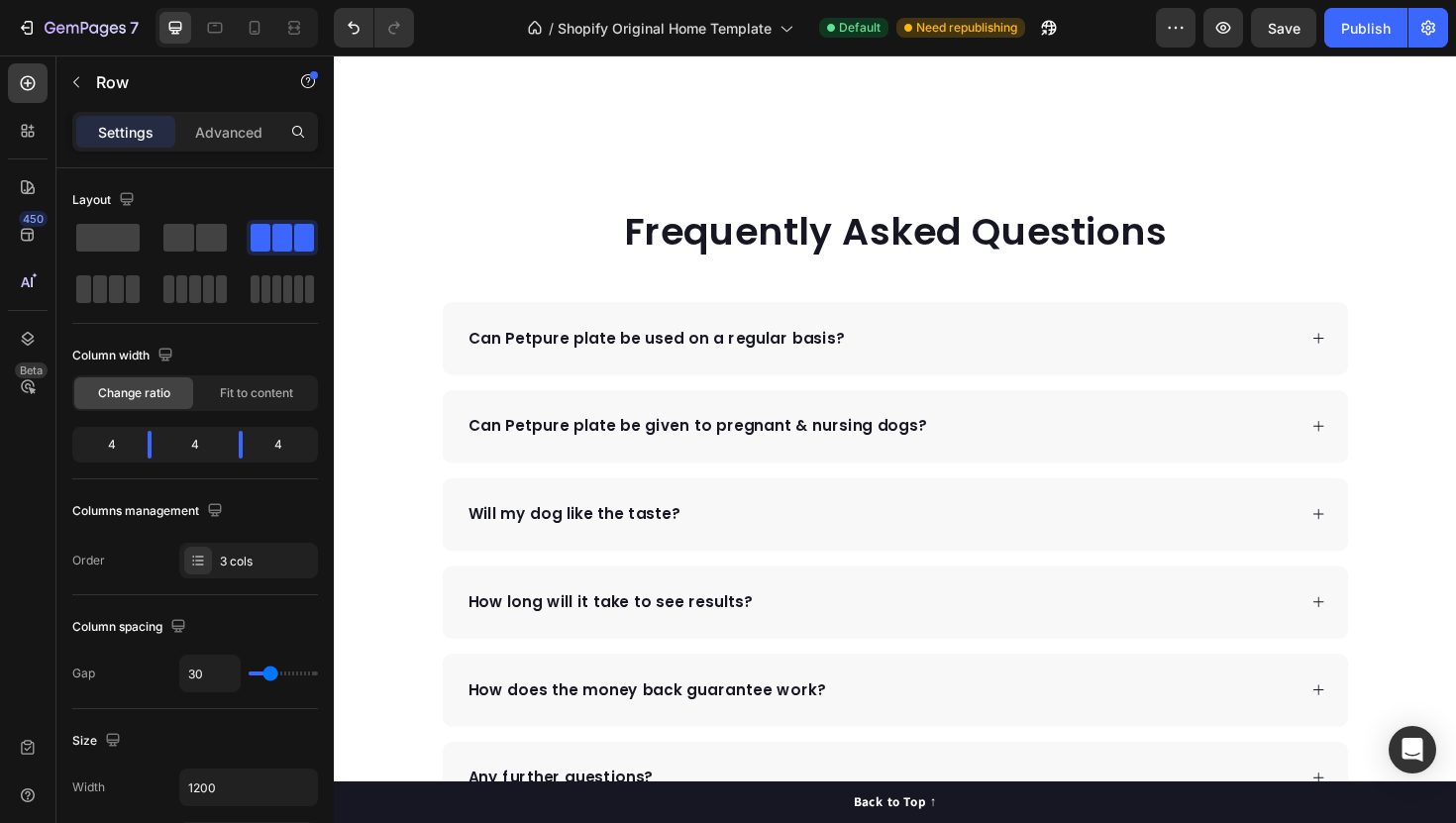 click on "How long will it take to see results?" at bounding box center (928, 635) 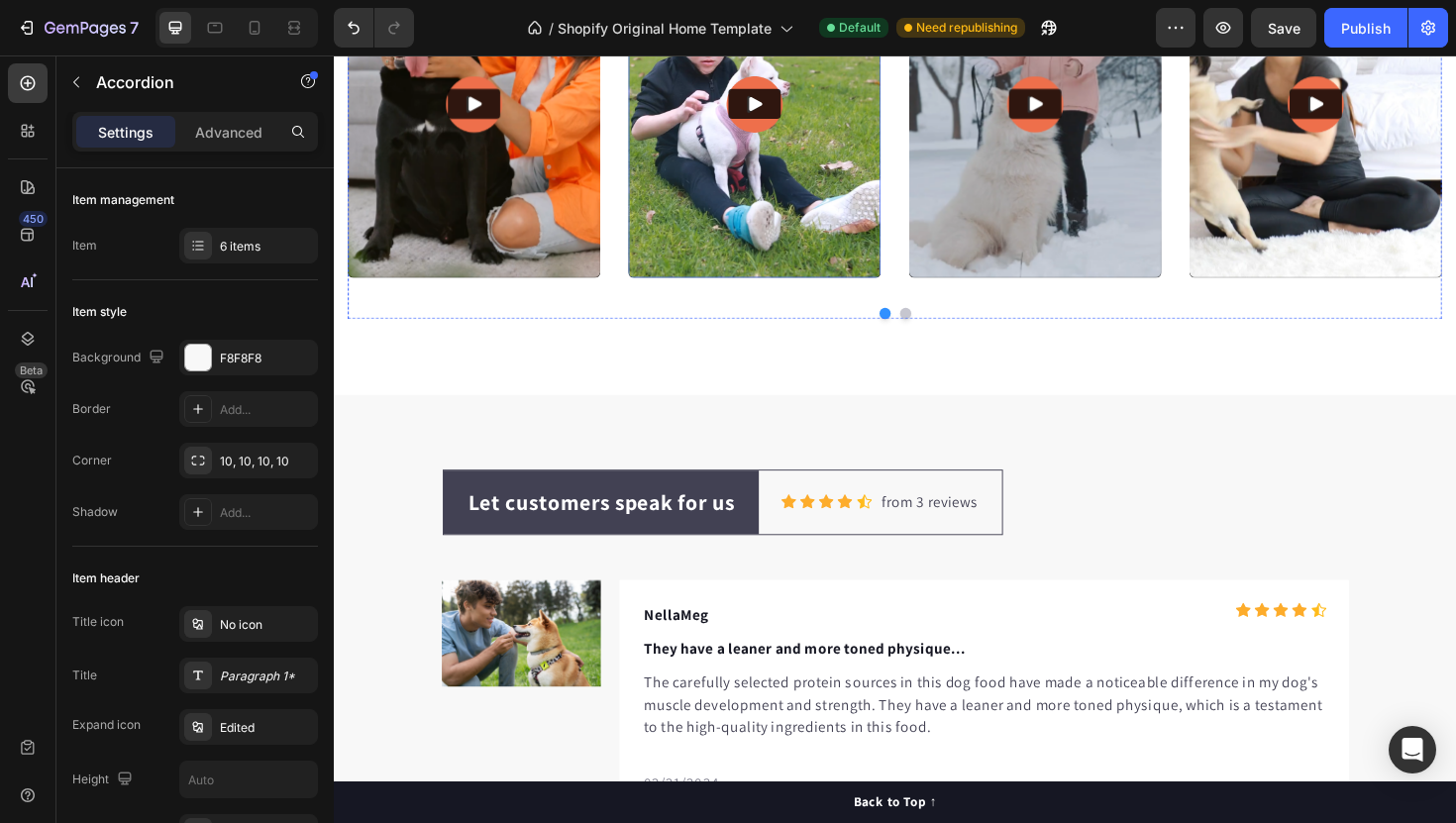 scroll, scrollTop: 6176, scrollLeft: 0, axis: vertical 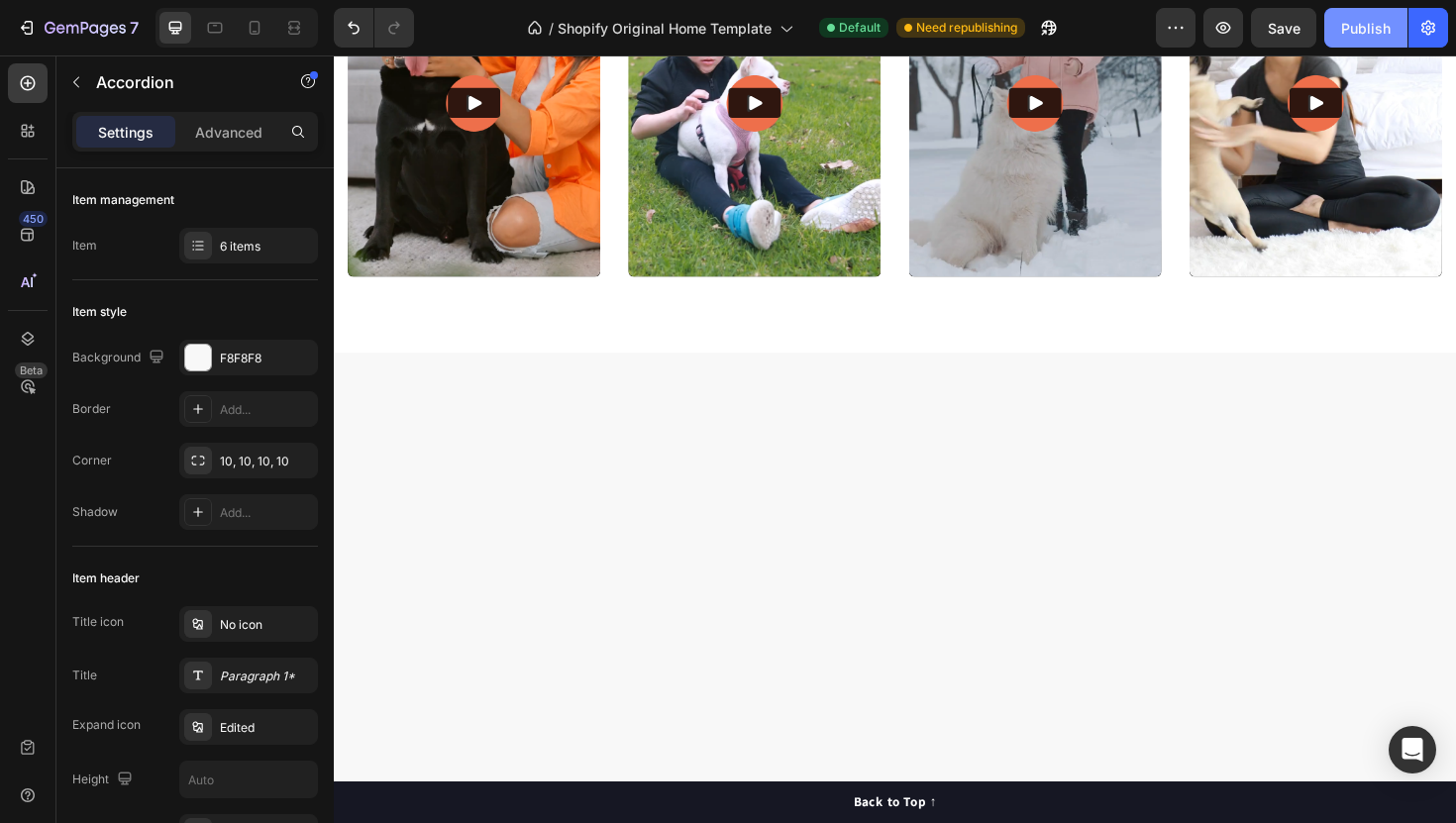 click on "Publish" at bounding box center (1366, 28) 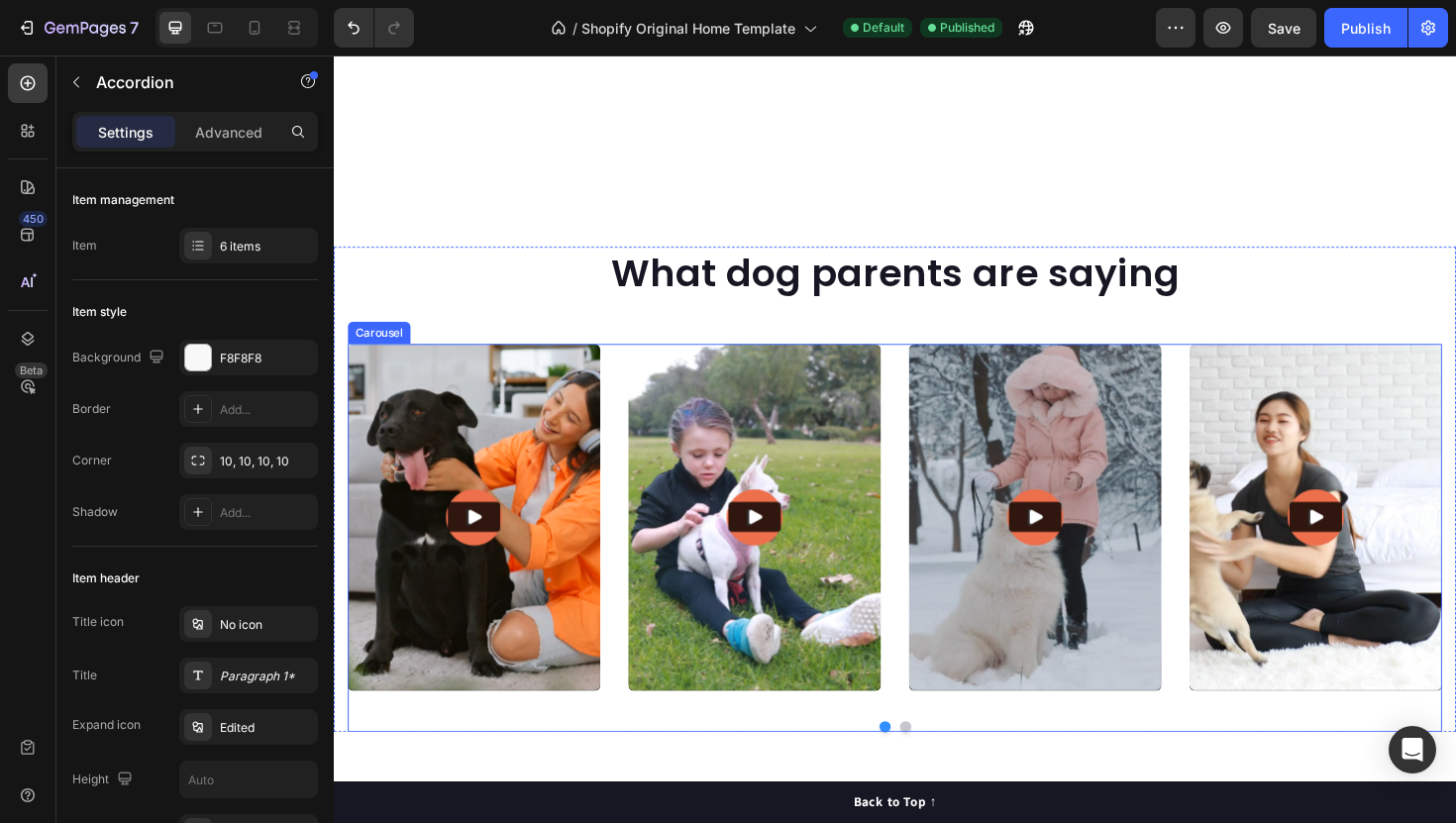 scroll, scrollTop: 6403, scrollLeft: 0, axis: vertical 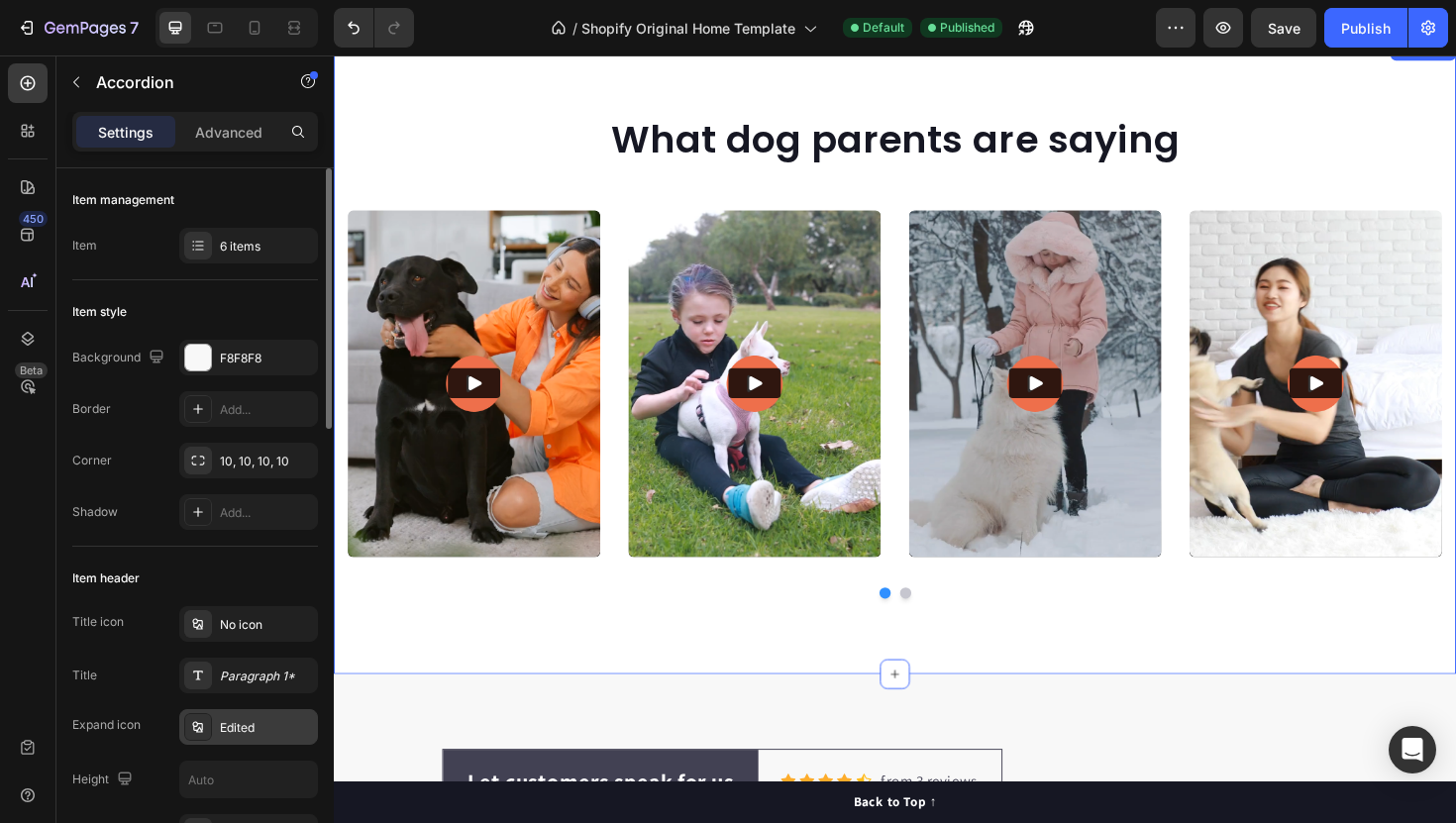 click on "Publish" at bounding box center (1366, 28) 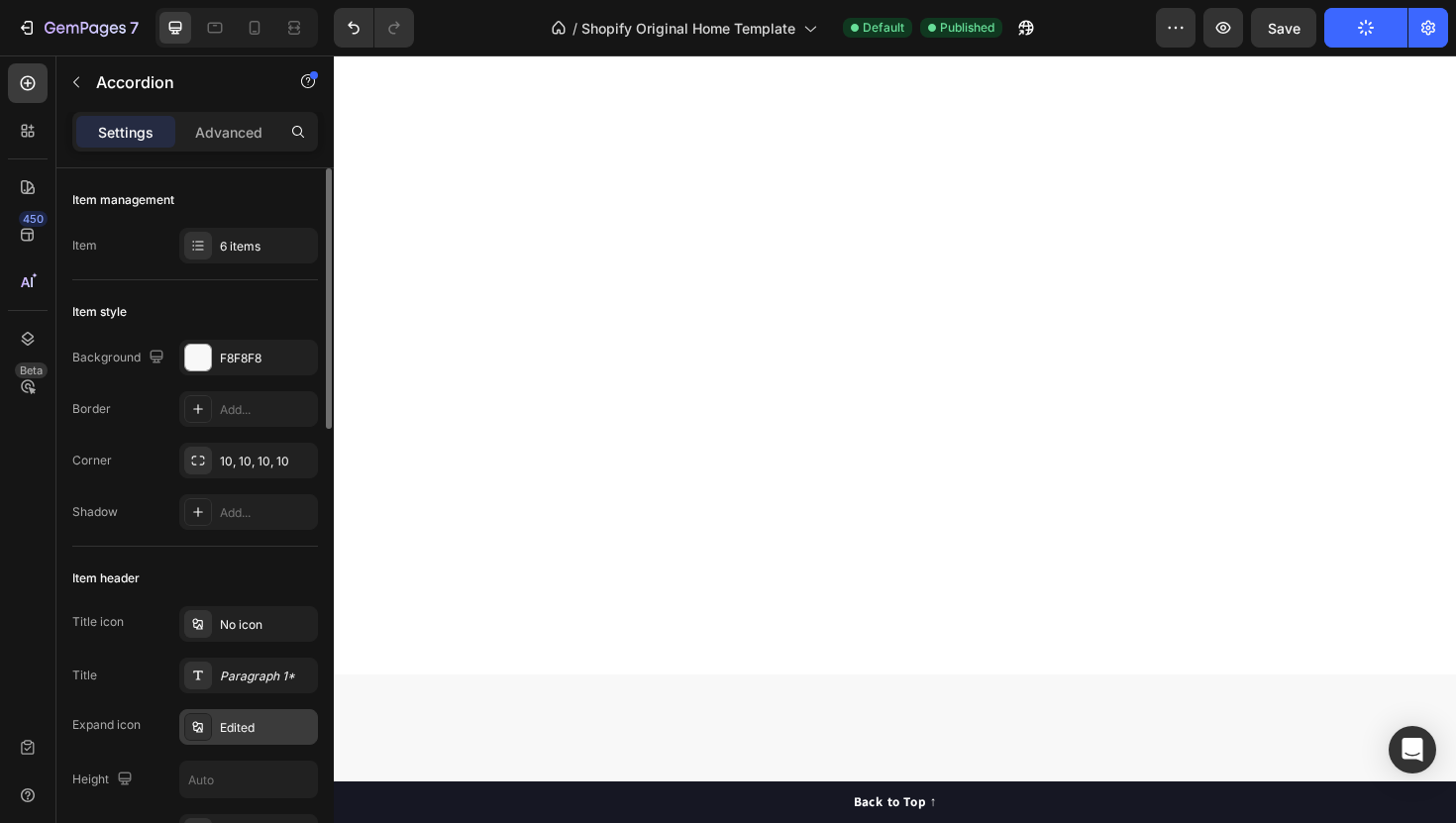 scroll, scrollTop: 20, scrollLeft: 0, axis: vertical 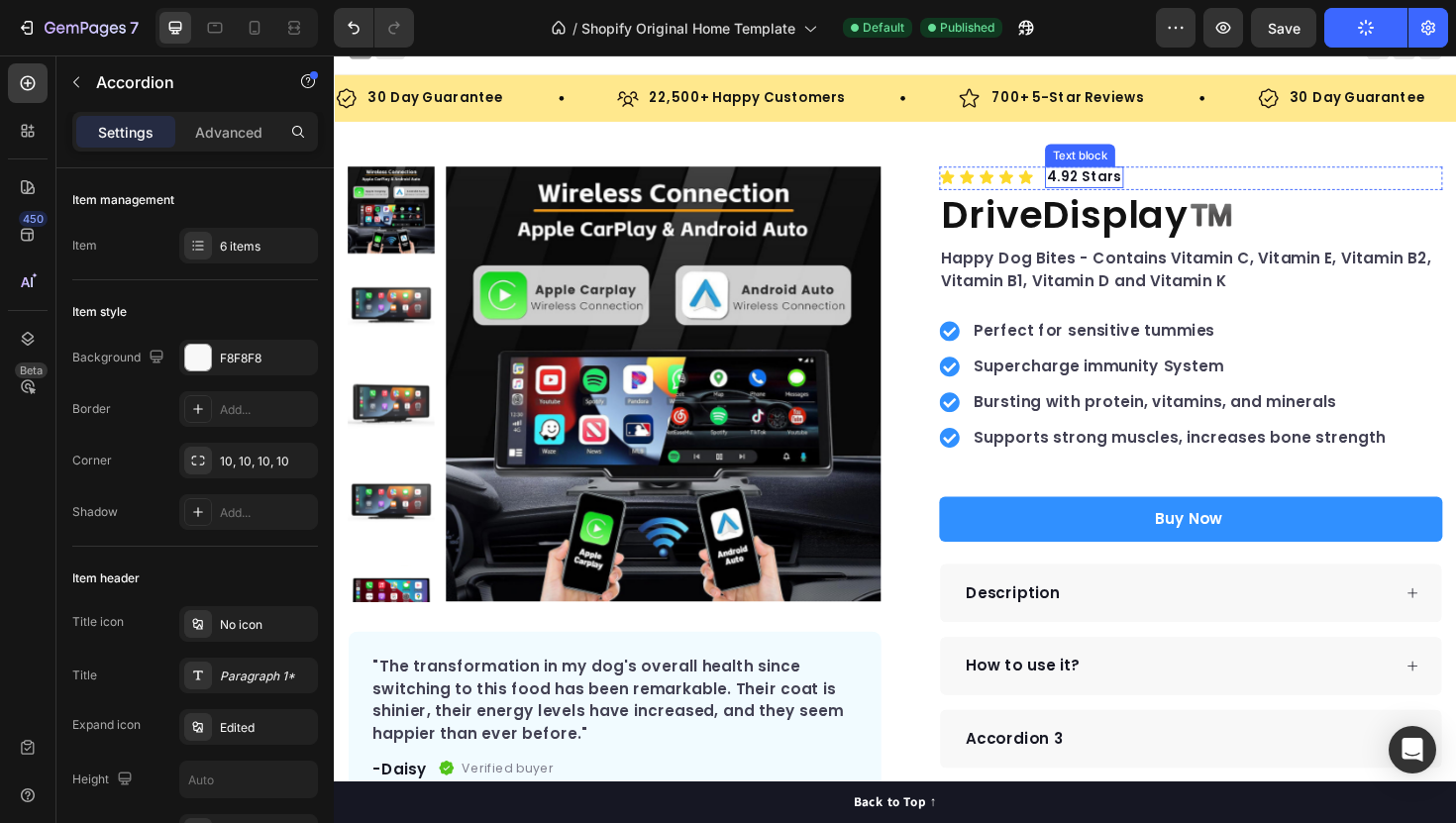 click on "4.92 Stars" at bounding box center (1128, 184) 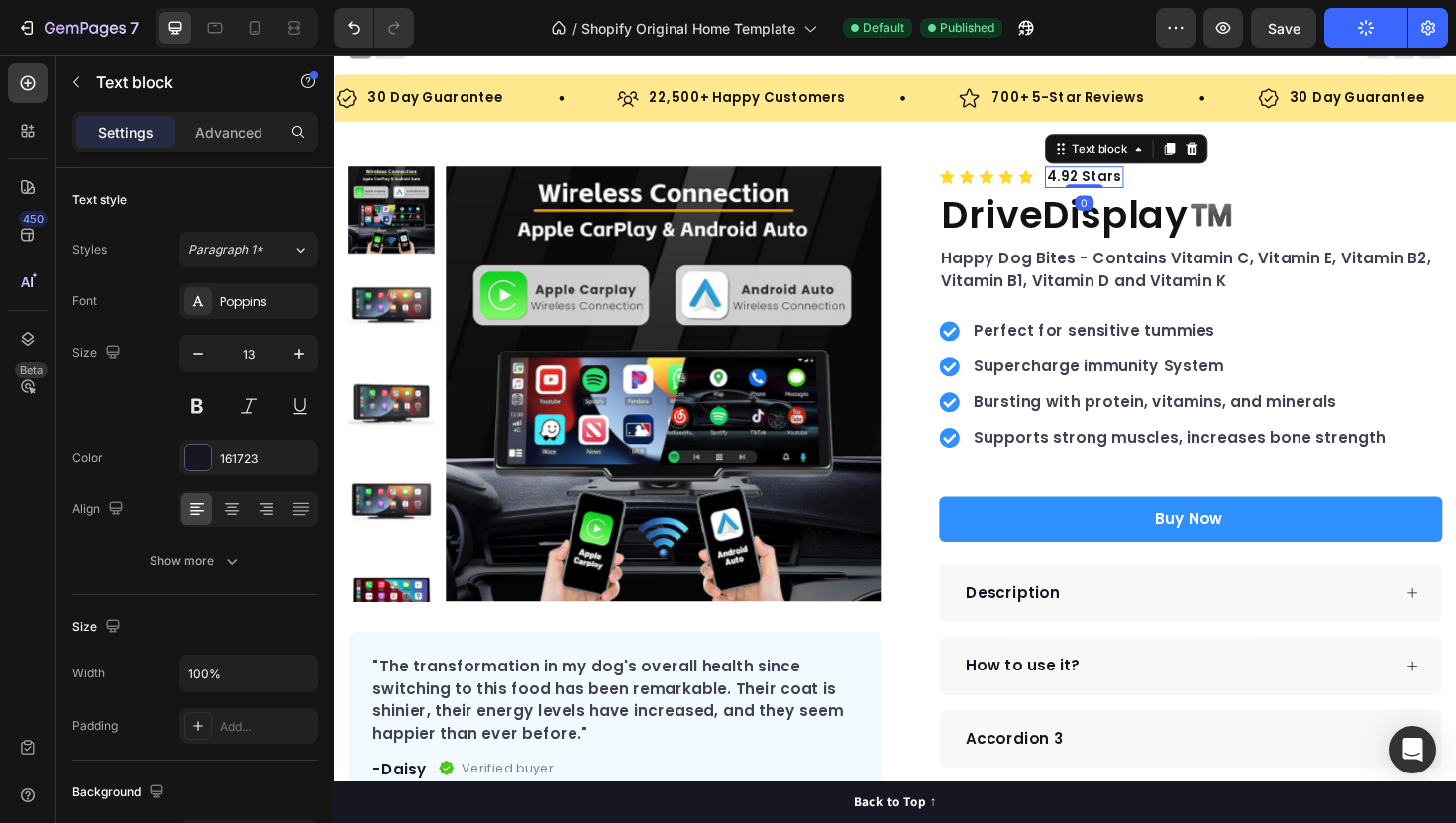 click on "4.92 Stars" at bounding box center (1128, 184) 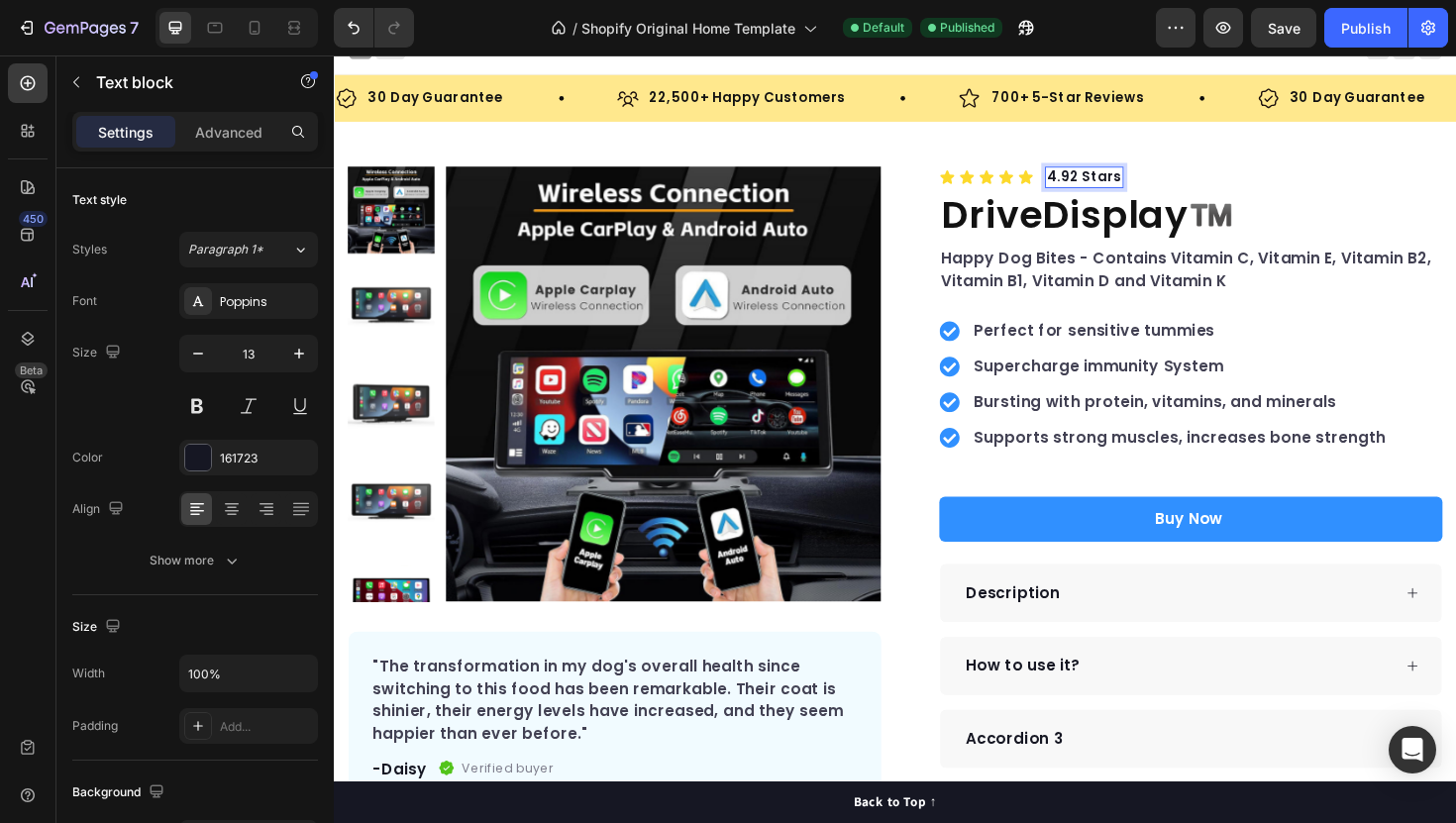 click on "4.92 Stars" at bounding box center (1128, 184) 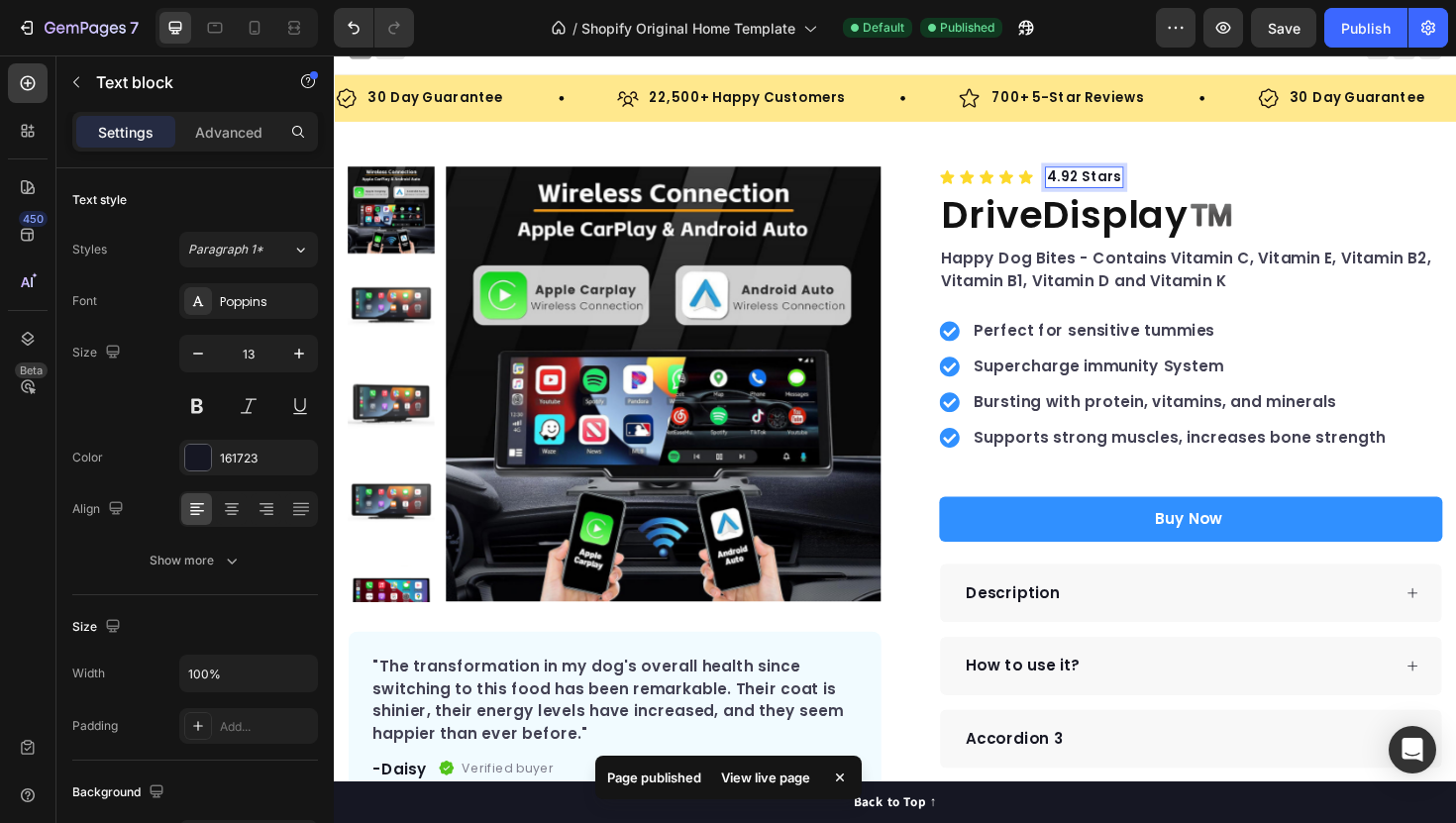 click on "4.92 Stars" at bounding box center [1128, 184] 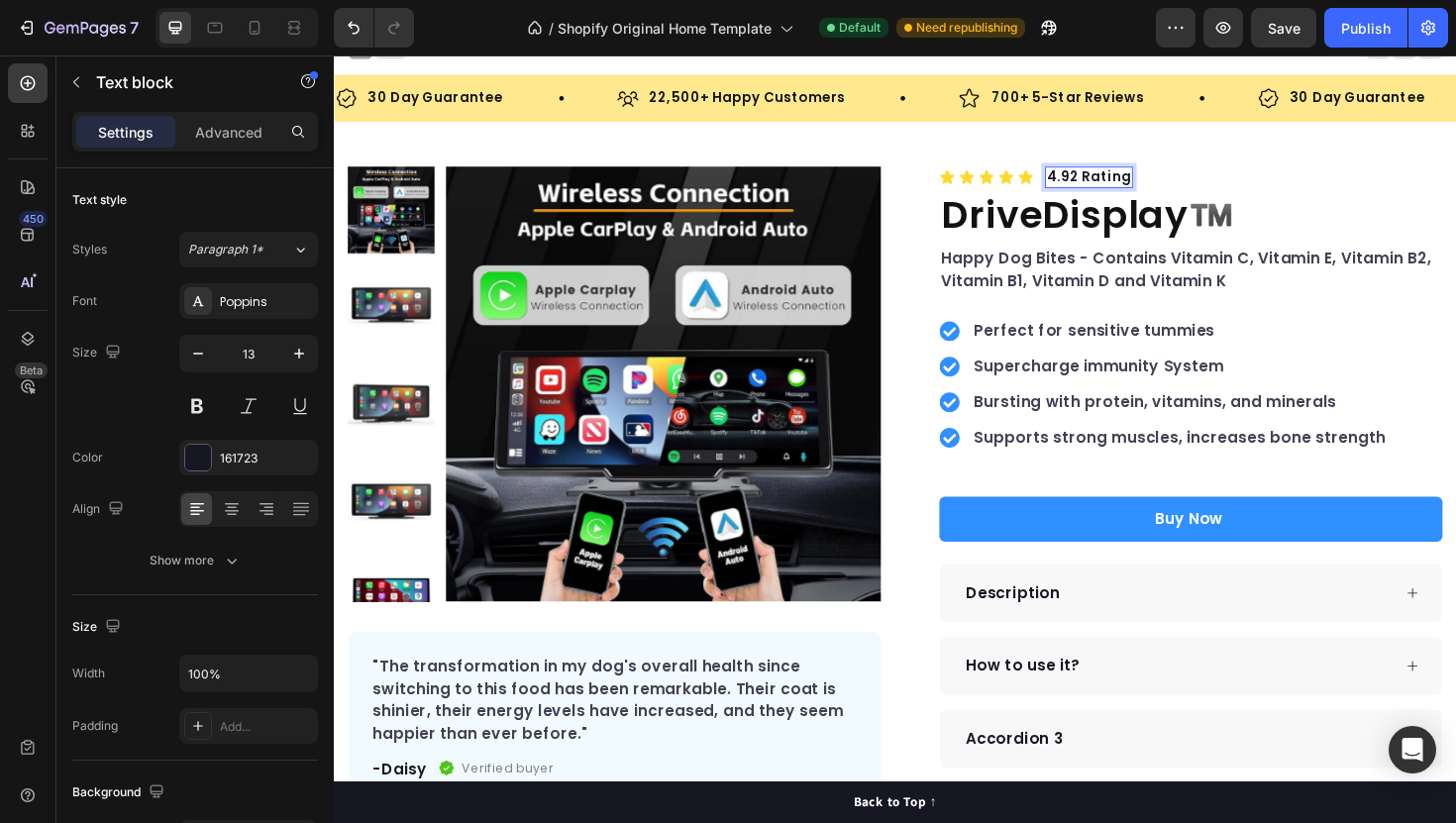 click on "4.92 Rating" at bounding box center [1133, 184] 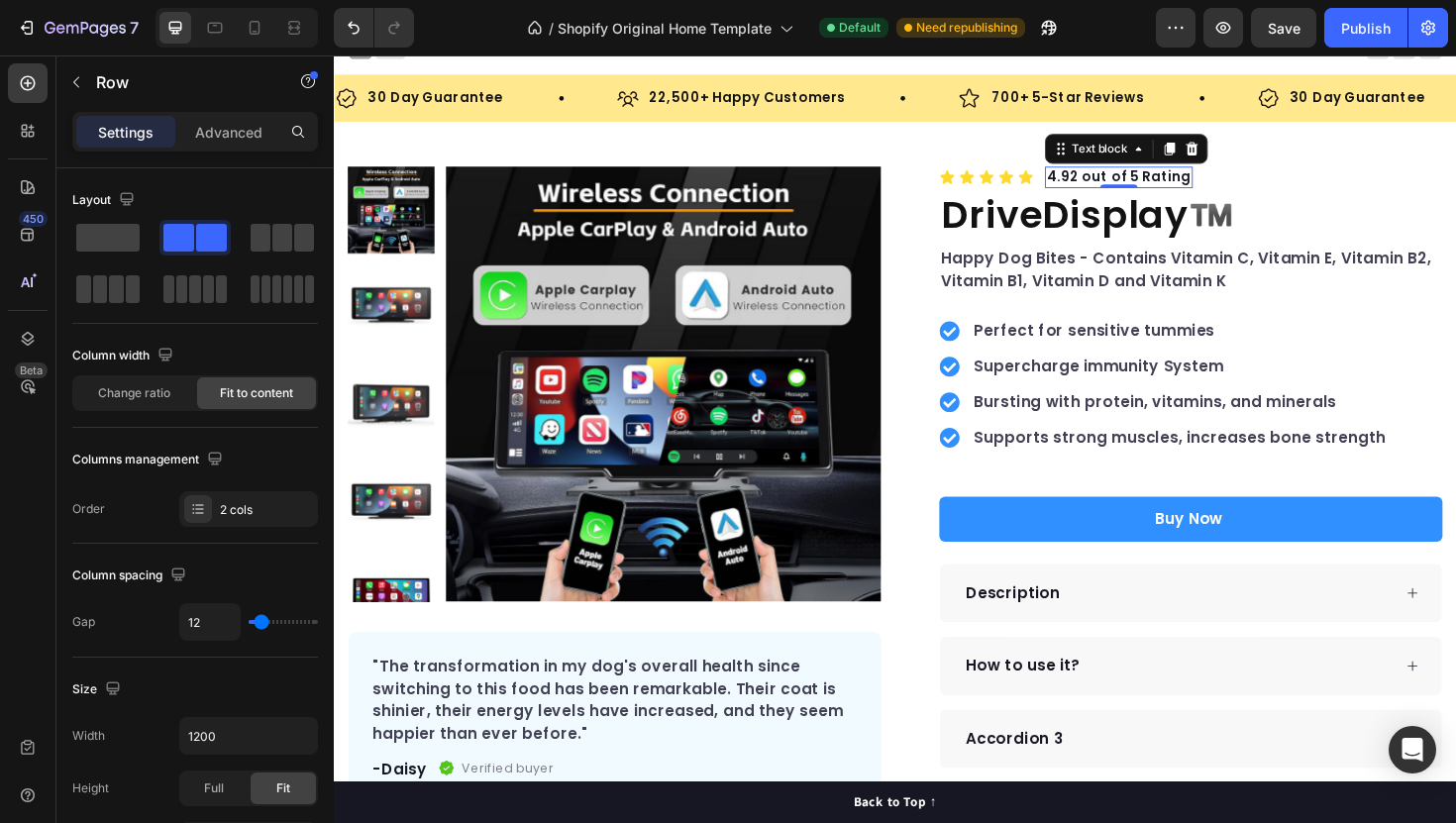 click on "Icon
Icon
Icon
Icon
Icon Icon List Hoz  4.92 out of 5 Rating  Text block   0 Row" at bounding box center (1241, 186) 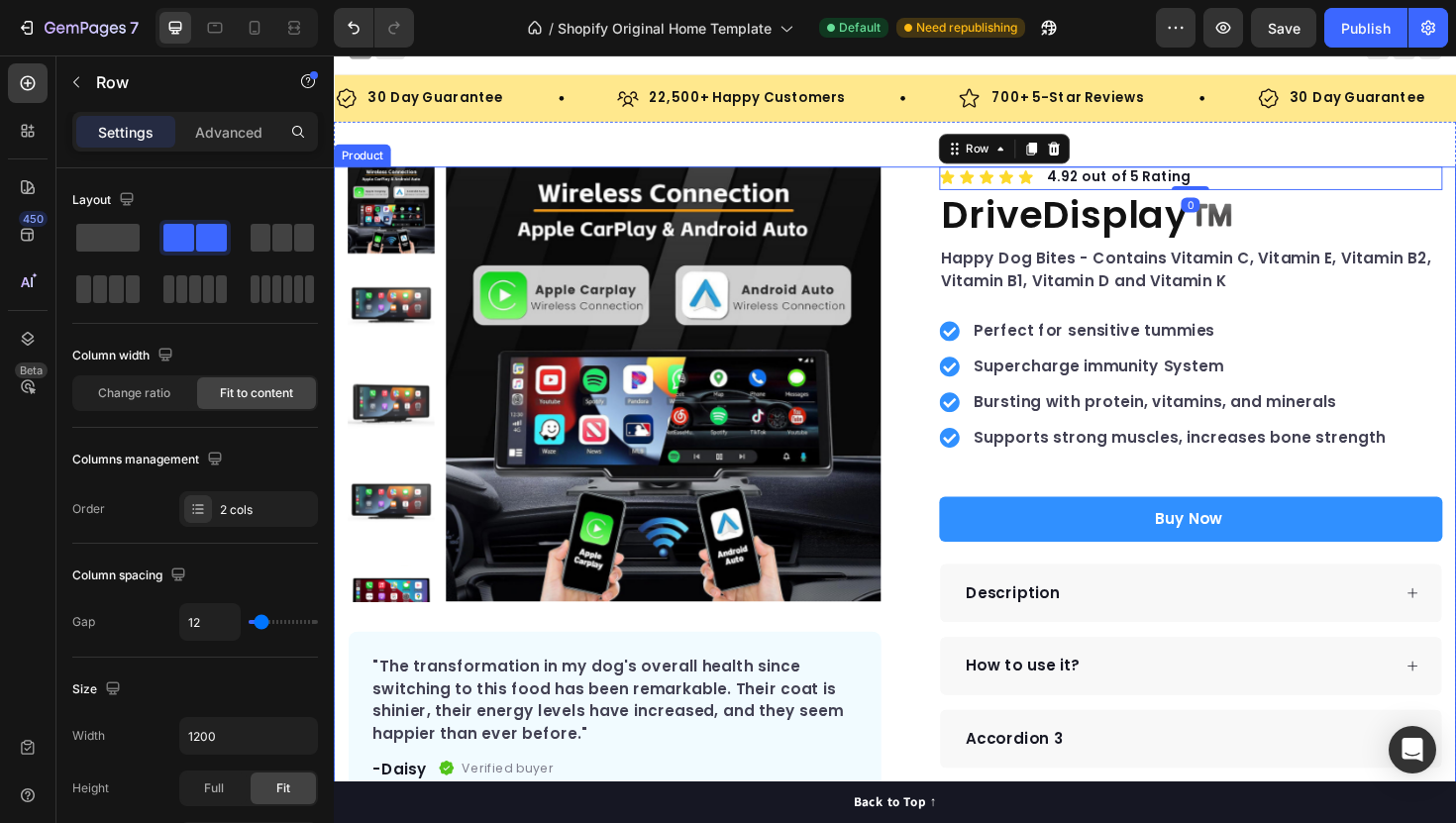 click on "Product Images "The transformation in my dog's overall health since switching to this food has been remarkable. Their coat is shinier, their energy levels have increased, and they seem happier than ever before." Text block -Daisy Text block
Verified buyer Item list Row Row "My dog absolutely loves this food! It's clear that the taste and quality are top-notch."  -Daisy Text block Row Row
Icon
Icon
Icon
Icon
Icon Icon List Hoz  4.92 out of 5 Rating  Text block Row   0 DriveDisplay™️ Product Title Happy Dog Bites - Contains Vitamin C, Vitamin E, Vitamin B2, Vitamin B1, Vitamin D and Vitamin K Text block Perfect for sensitive tummies Supercharge immunity System Bursting with protein, vitamins, and minerals Supports strong muscles, increases bone strength Item list Buy Now Product Cart Button Perfect for sensitive tummies Supercharge immunity System Bursting with protein, vitamins, and minerals Item list Row" at bounding box center (928, 531) 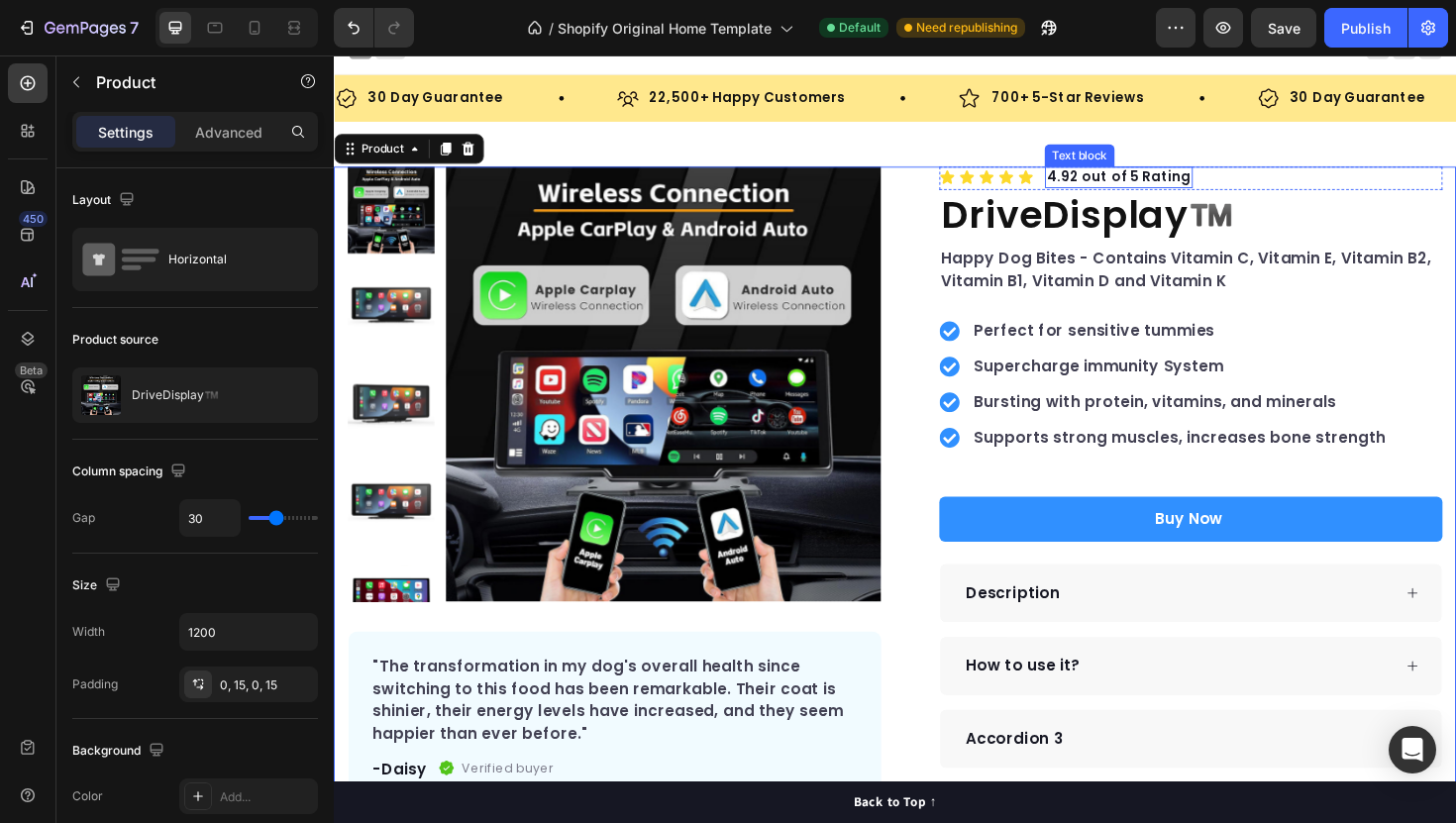 click on "4.92 out of 5 Rating" at bounding box center [1165, 184] 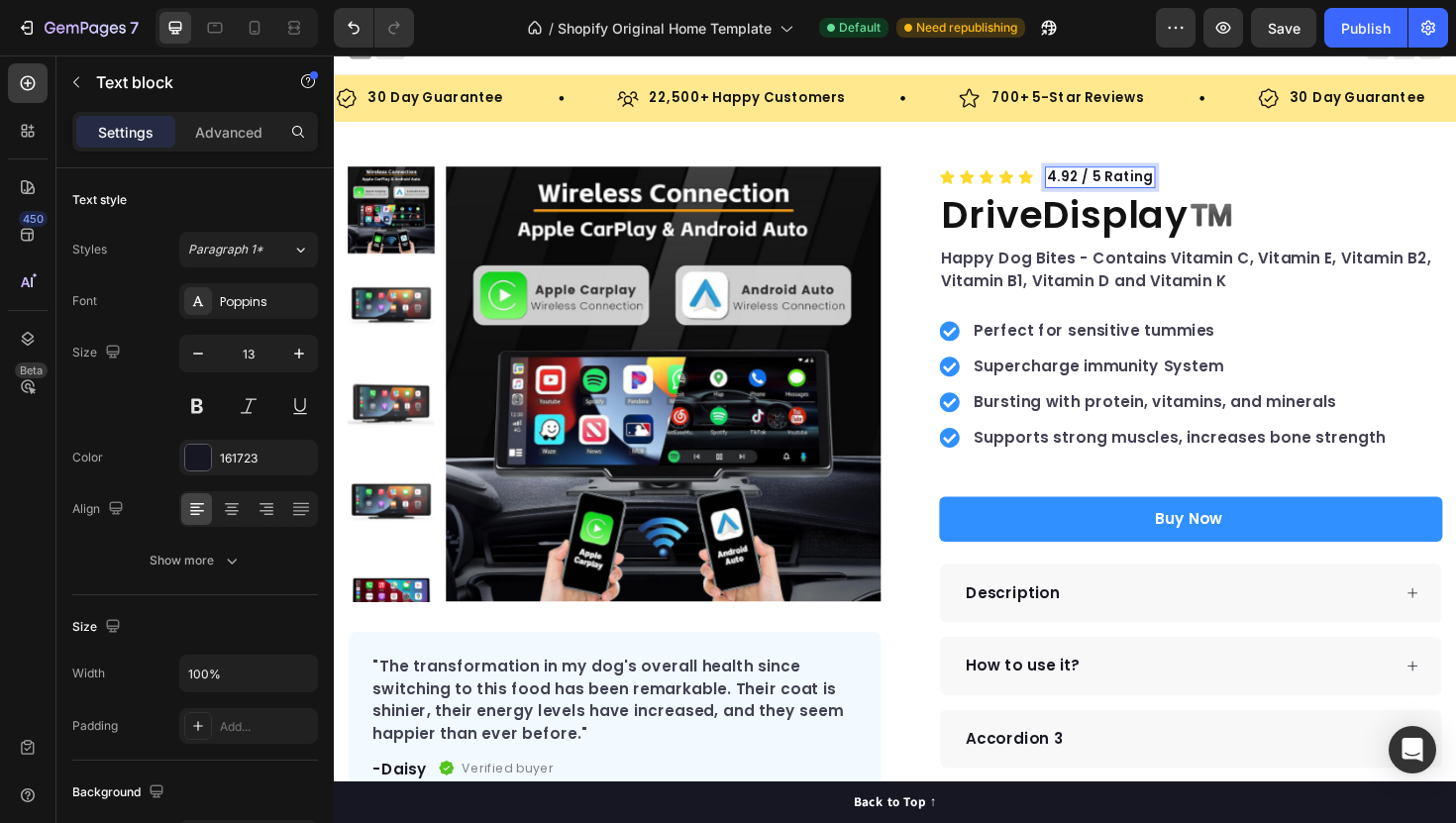 click on "4.92 / 5 Rating" at bounding box center [1145, 184] 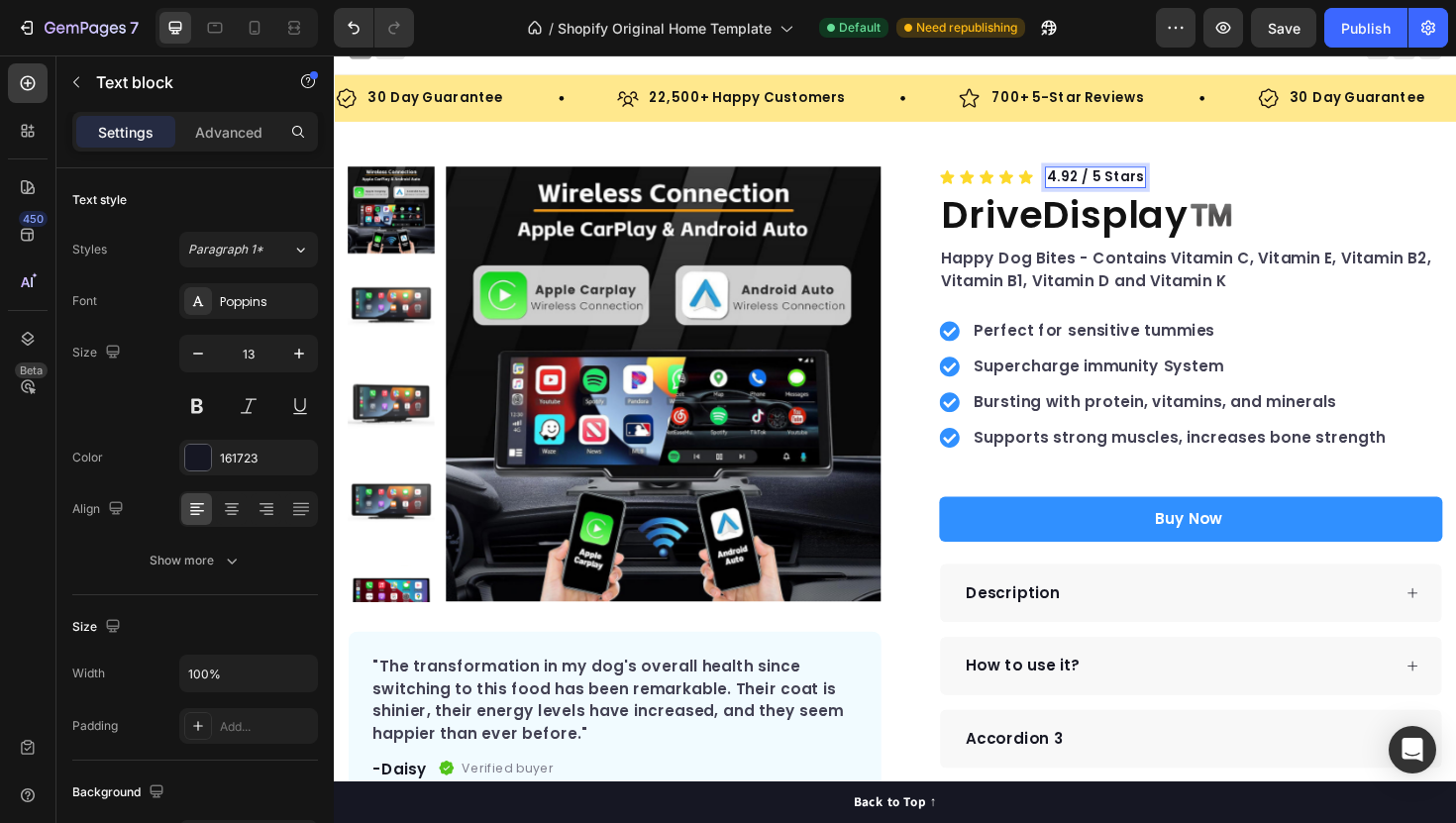 click on "4.92 / 5 Stars" at bounding box center [1140, 184] 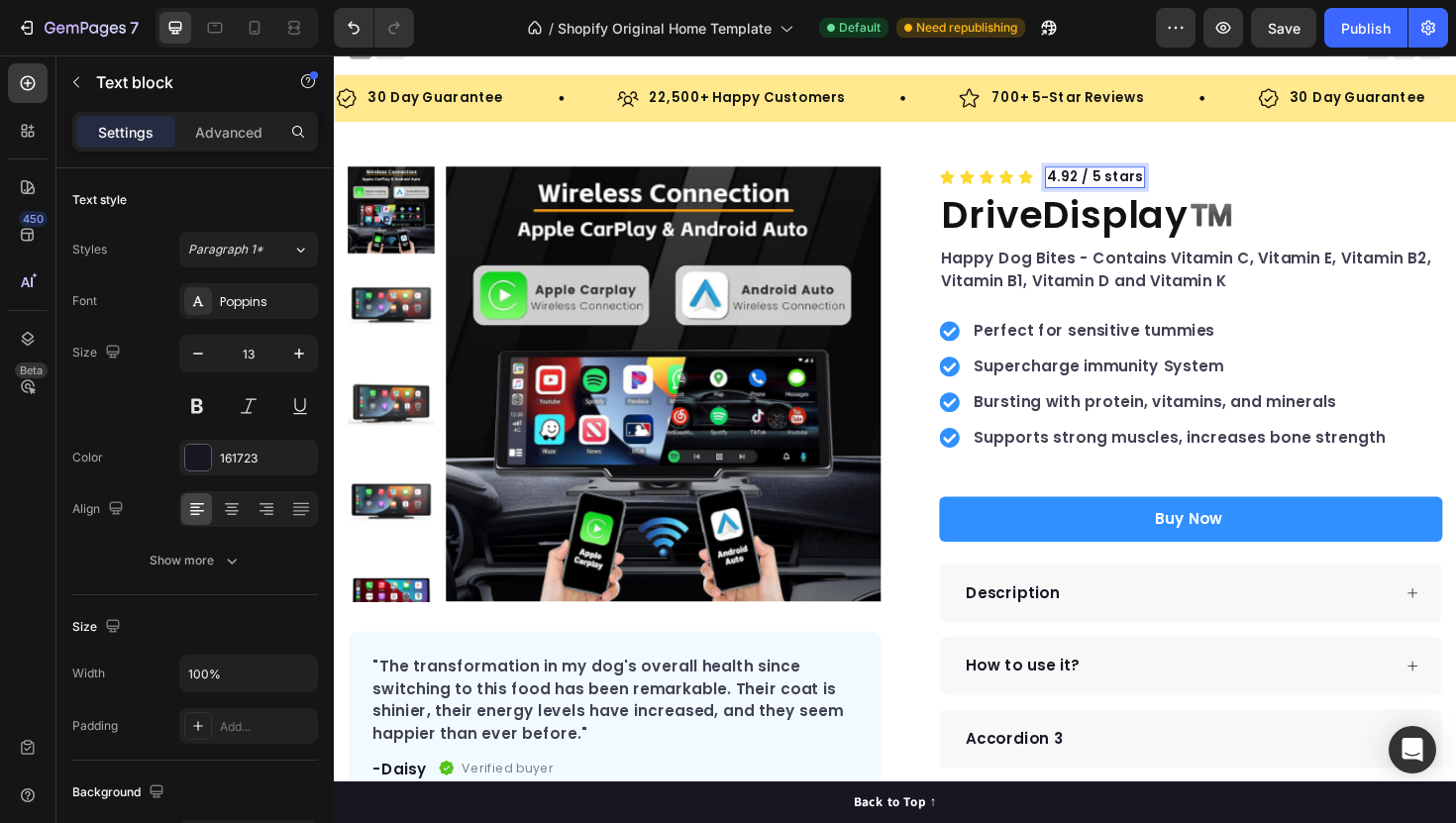 click on "4.92 / 5 stars" at bounding box center [1139, 184] 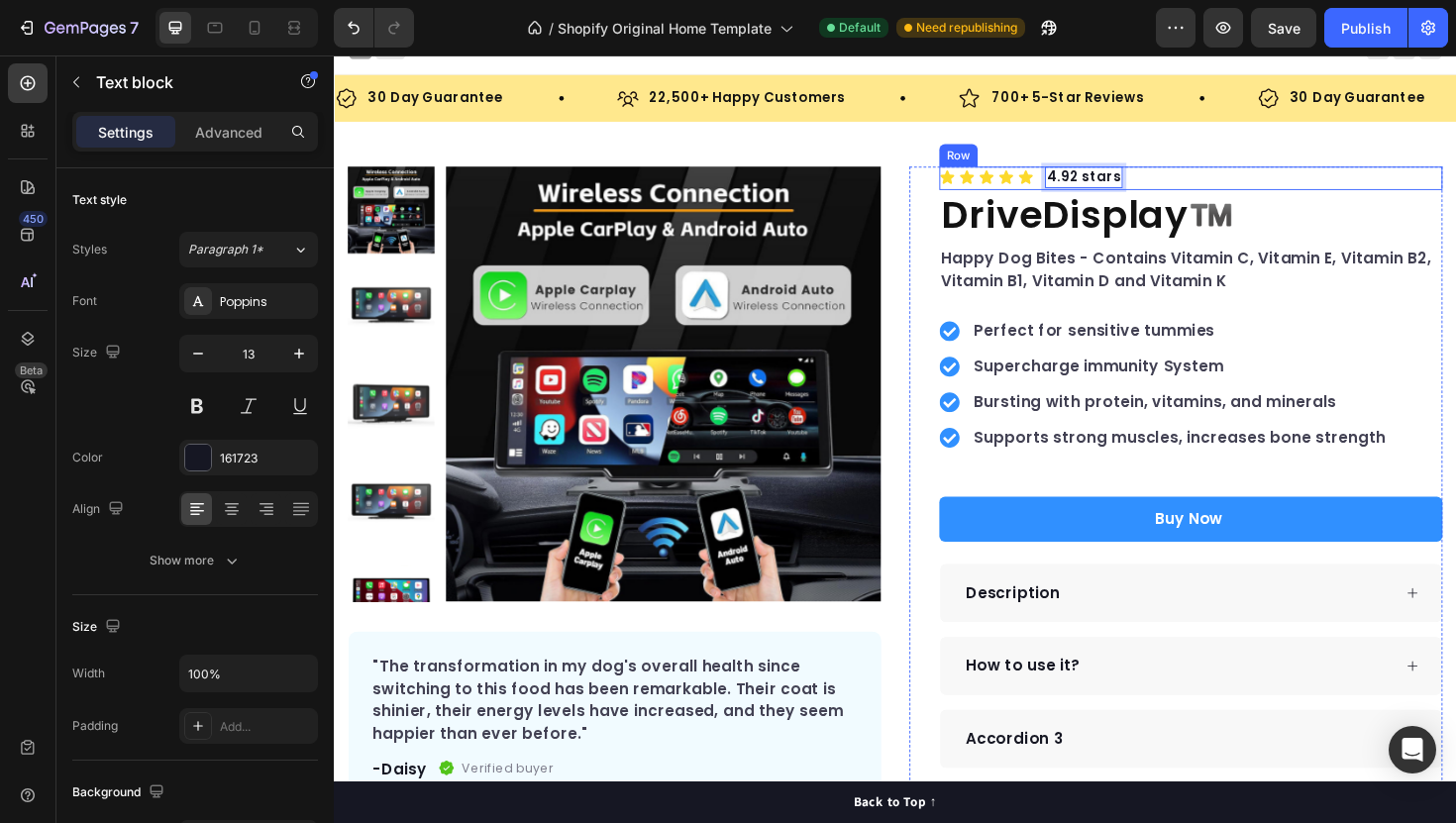 click on "Icon
Icon
Icon
Icon
Icon Icon List Hoz  4.92 stars Text block   0 Row" at bounding box center [1241, 186] 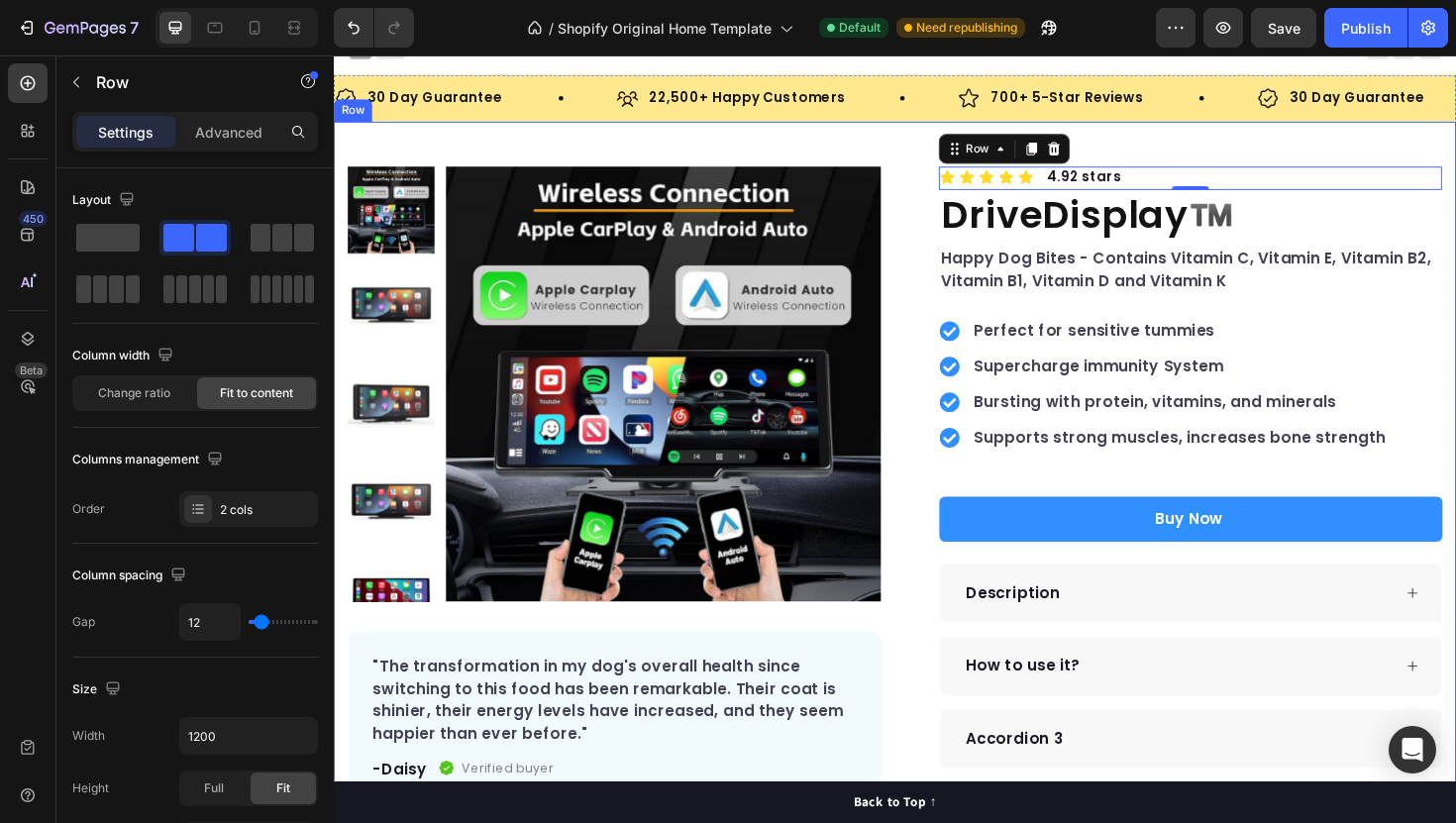 click on "Product Images "The transformation in my dog's overall health since switching to this food has been remarkable. Their coat is shinier, their energy levels have increased, and they seem happier than ever before." Text block -Daisy Text block
Verified buyer Item list Row Row "My dog absolutely loves this food! It's clear that the taste and quality are top-notch."  -Daisy Text block Row Row
Icon
Icon
Icon
Icon
Icon Icon List Hoz  4.92 stars Text block Row   0 DriveDisplay™️ Product Title Happy Dog Bites - Contains Vitamin C, Vitamin E, Vitamin B2, Vitamin B1, Vitamin D and Vitamin K Text block Perfect for sensitive tummies Supercharge immunity System Bursting with protein, vitamins, and minerals Supports strong muscles, increases bone strength Item list Buy Now Product Cart Button Perfect for sensitive tummies Supercharge immunity System Bursting with protein, vitamins, and minerals Item list
Row" at bounding box center [928, 547] 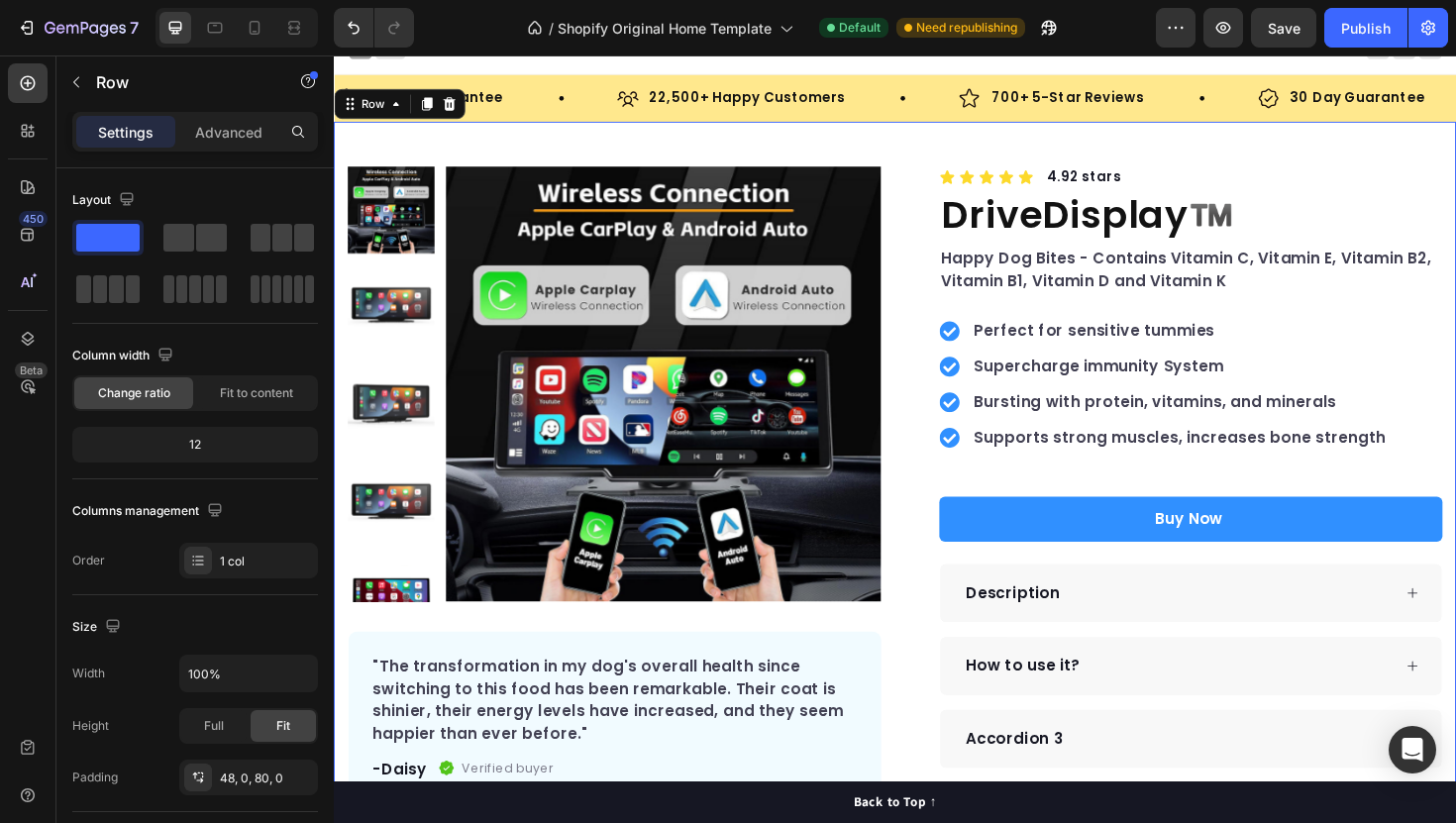 scroll, scrollTop: 0, scrollLeft: 0, axis: both 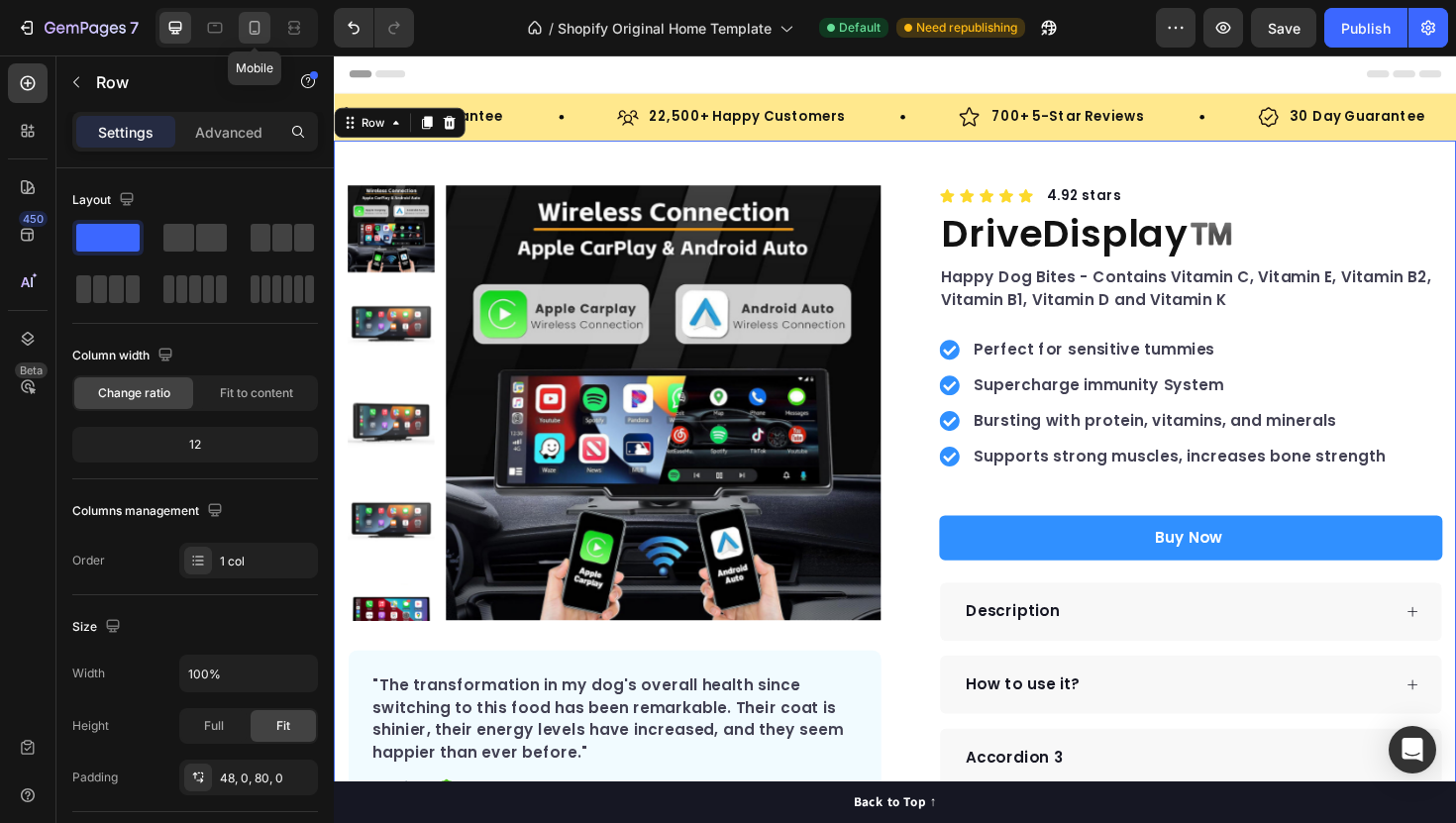 click 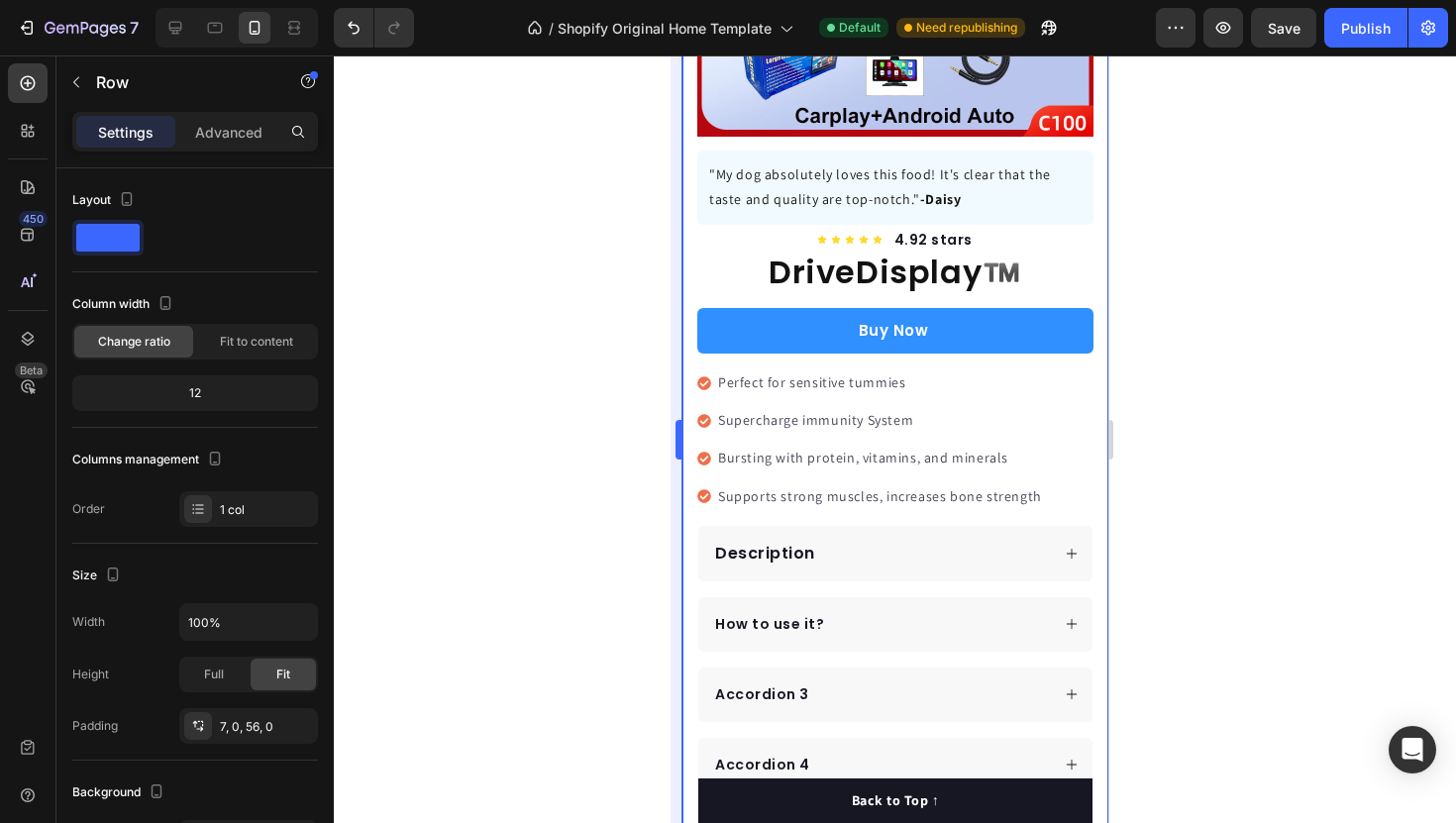 scroll, scrollTop: 647, scrollLeft: 0, axis: vertical 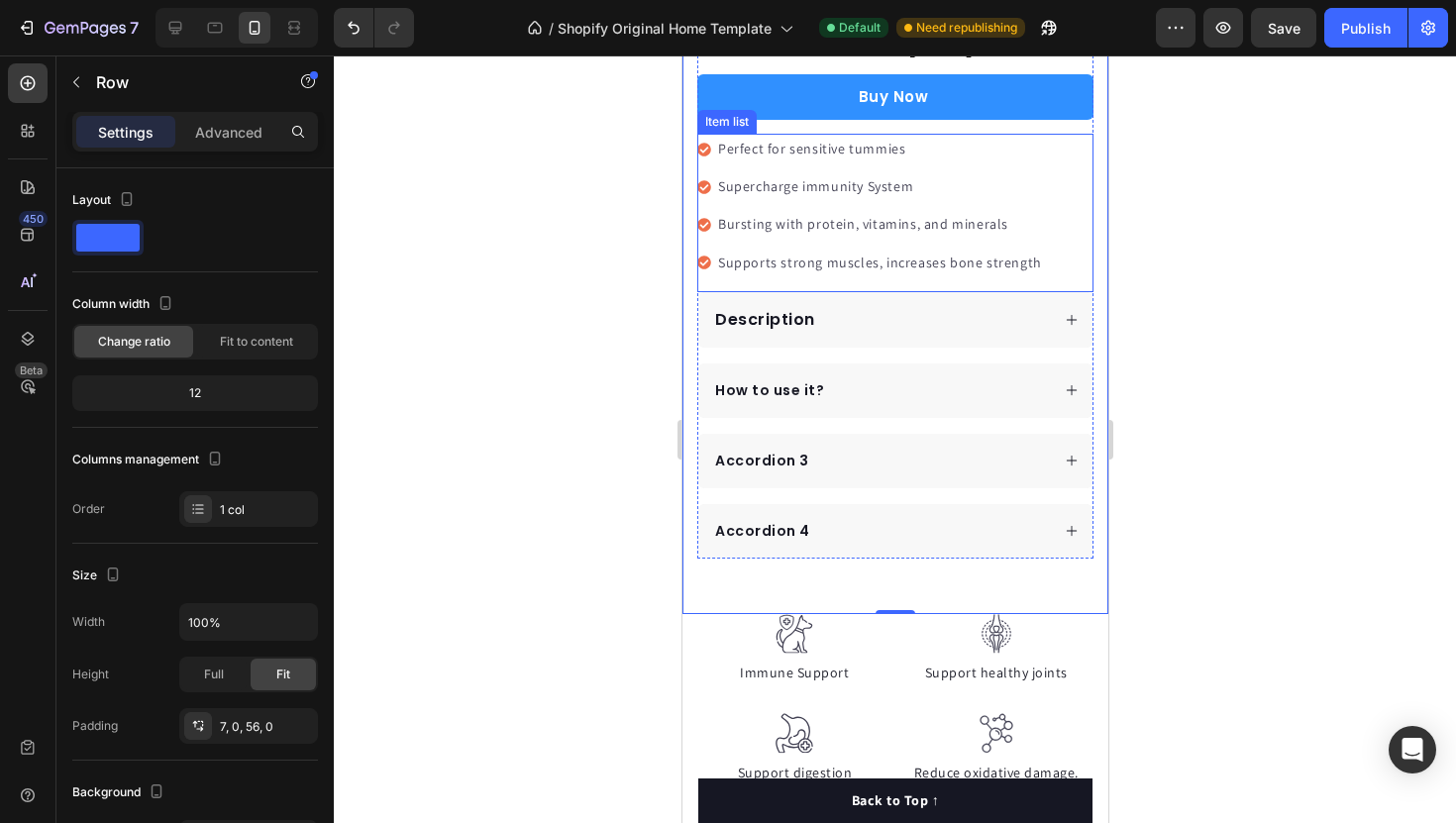 click 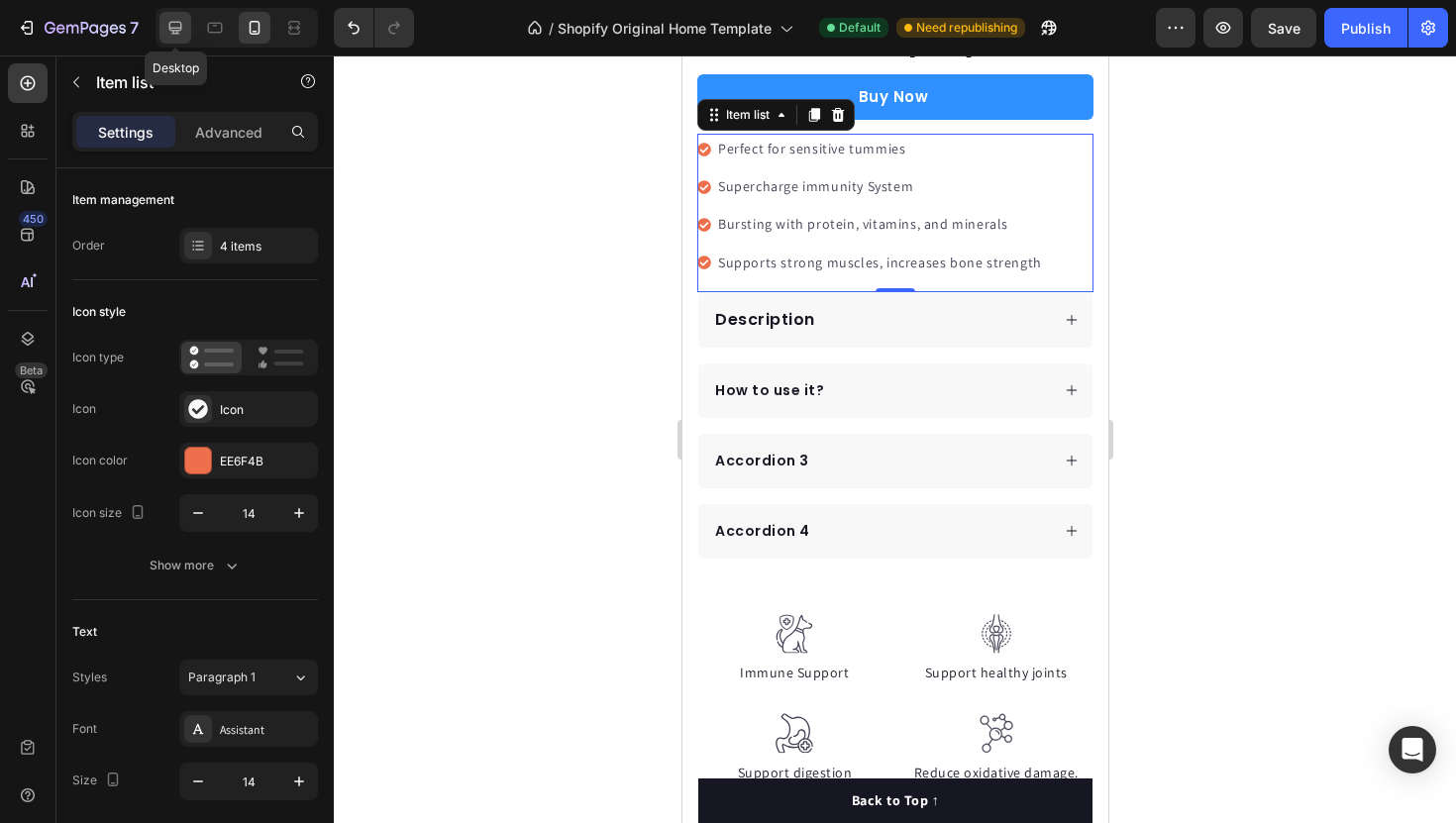 drag, startPoint x: 170, startPoint y: 36, endPoint x: 275, endPoint y: 205, distance: 198.96231 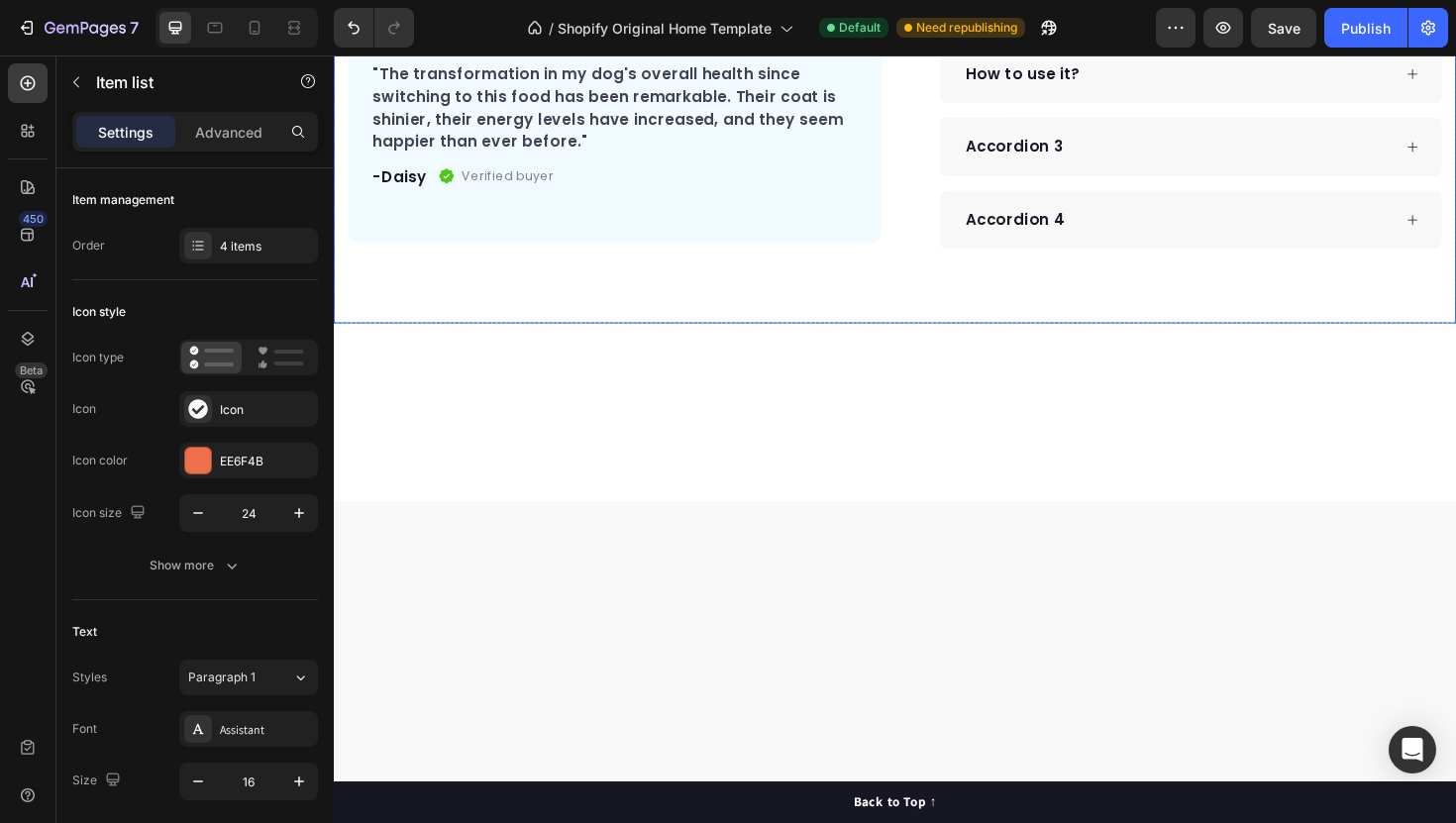 scroll, scrollTop: 489, scrollLeft: 0, axis: vertical 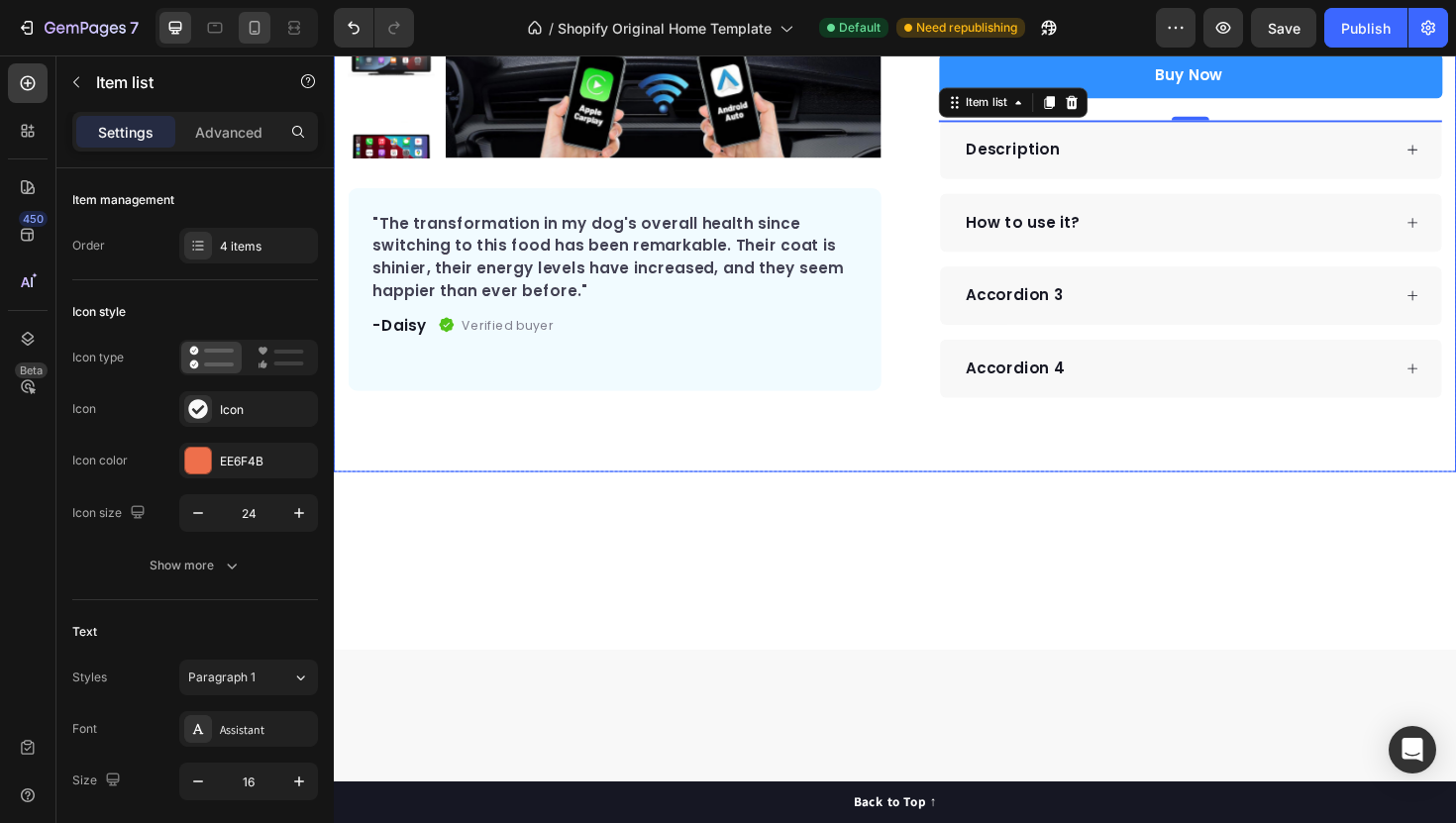 click 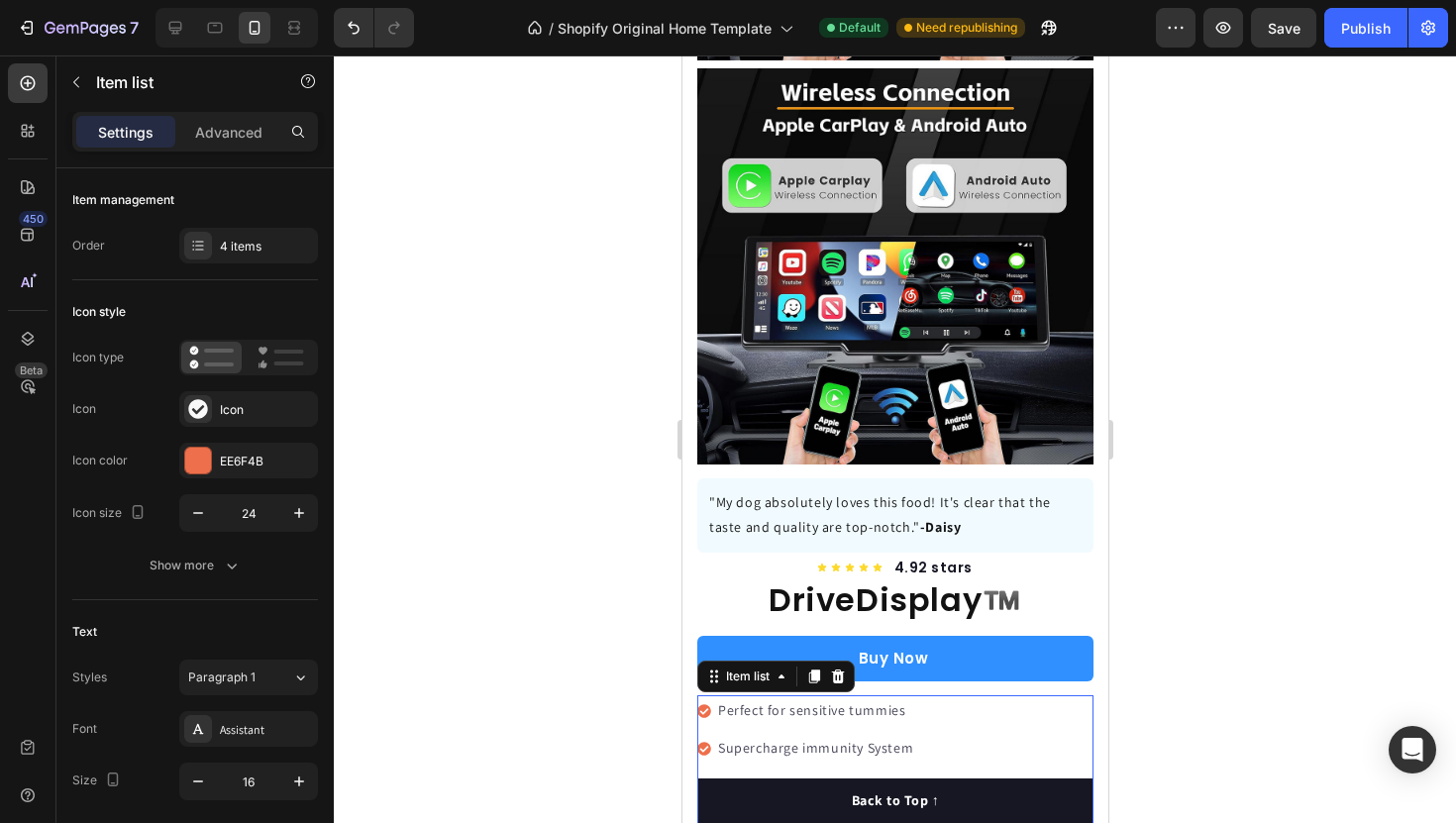 type on "4" 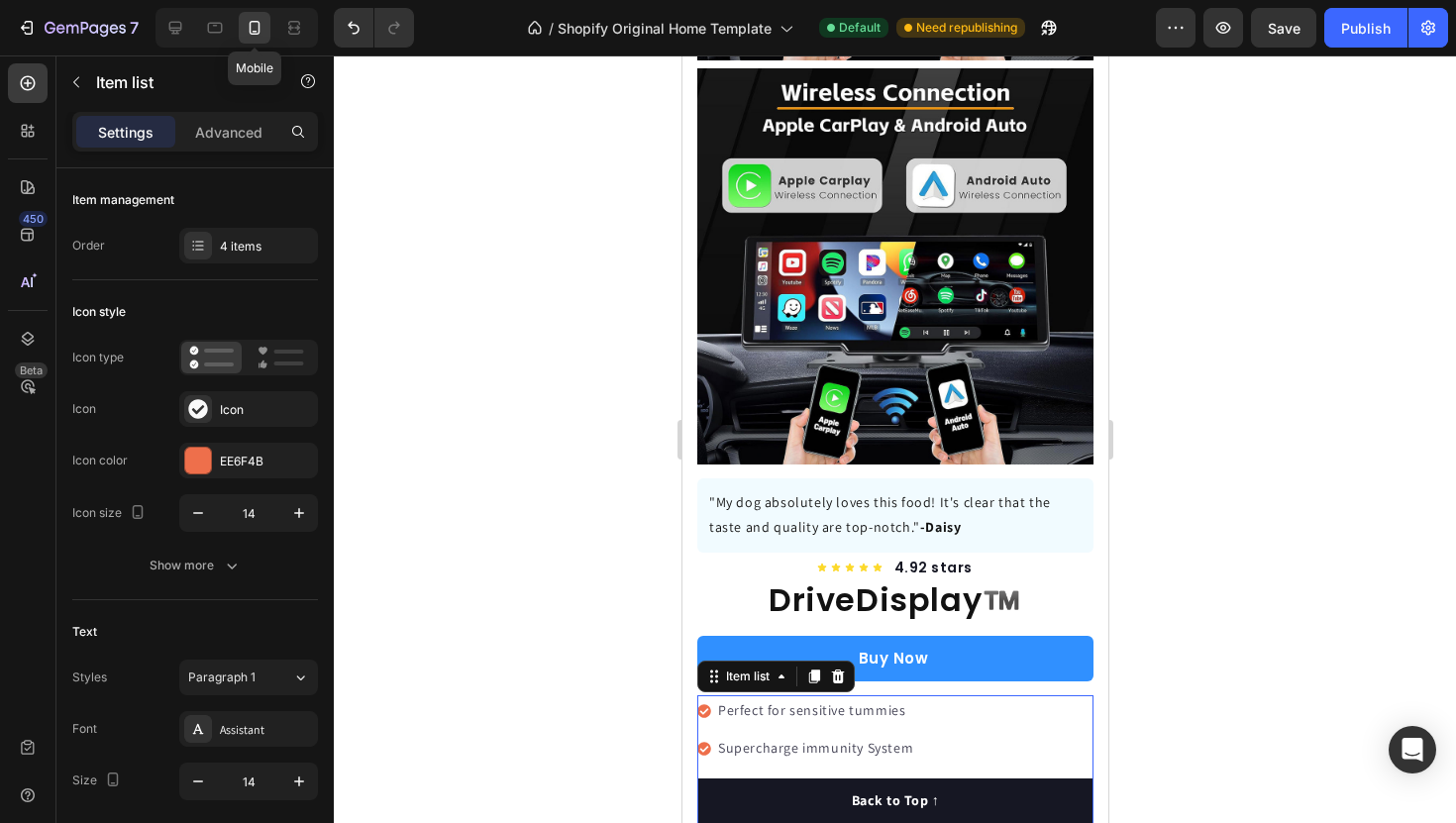 scroll, scrollTop: 0, scrollLeft: 0, axis: both 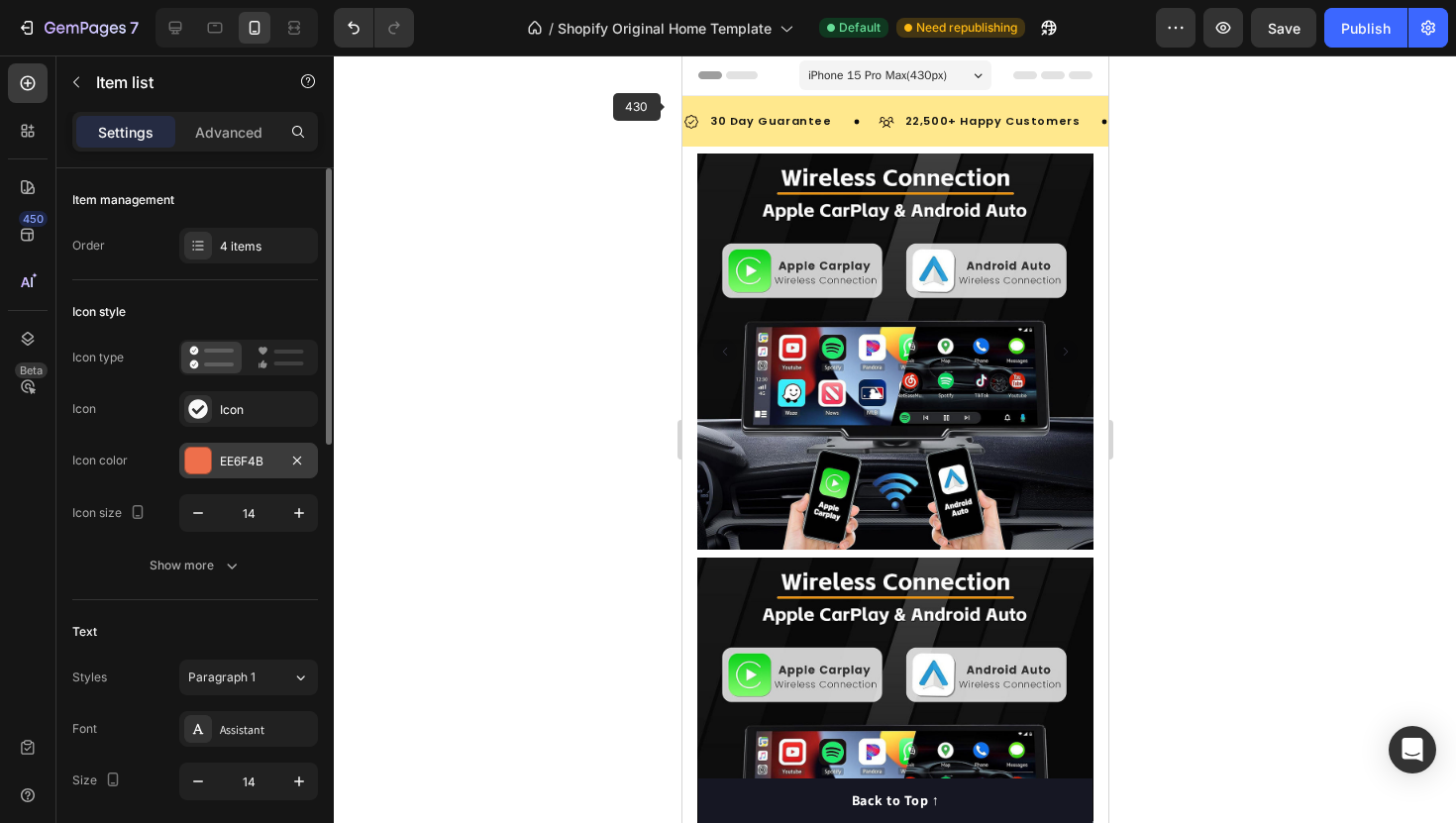 click on "EE6F4B" at bounding box center [249, 462] 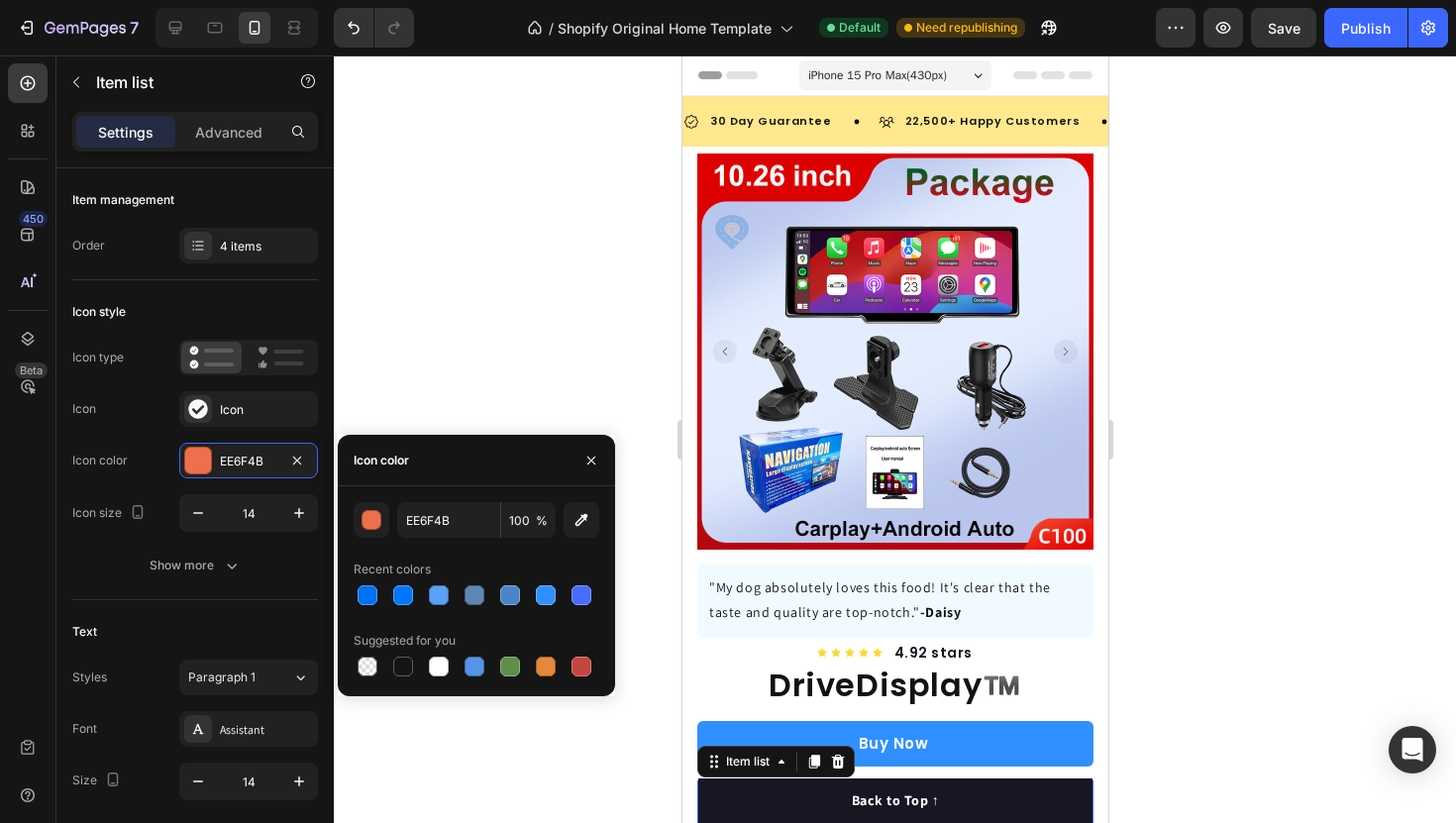 scroll, scrollTop: 656, scrollLeft: 0, axis: vertical 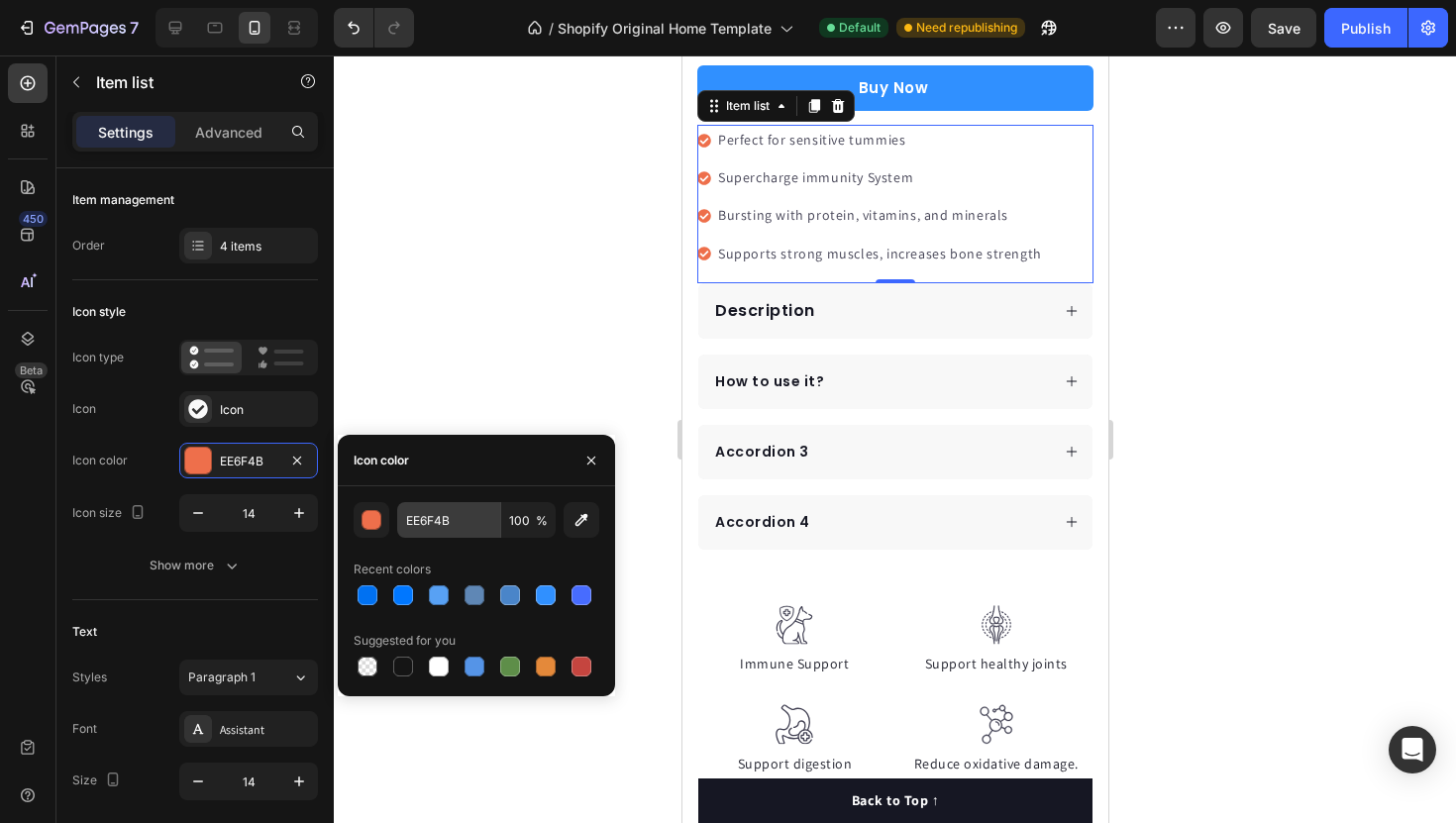 click on "EE6F4B" at bounding box center [449, 520] 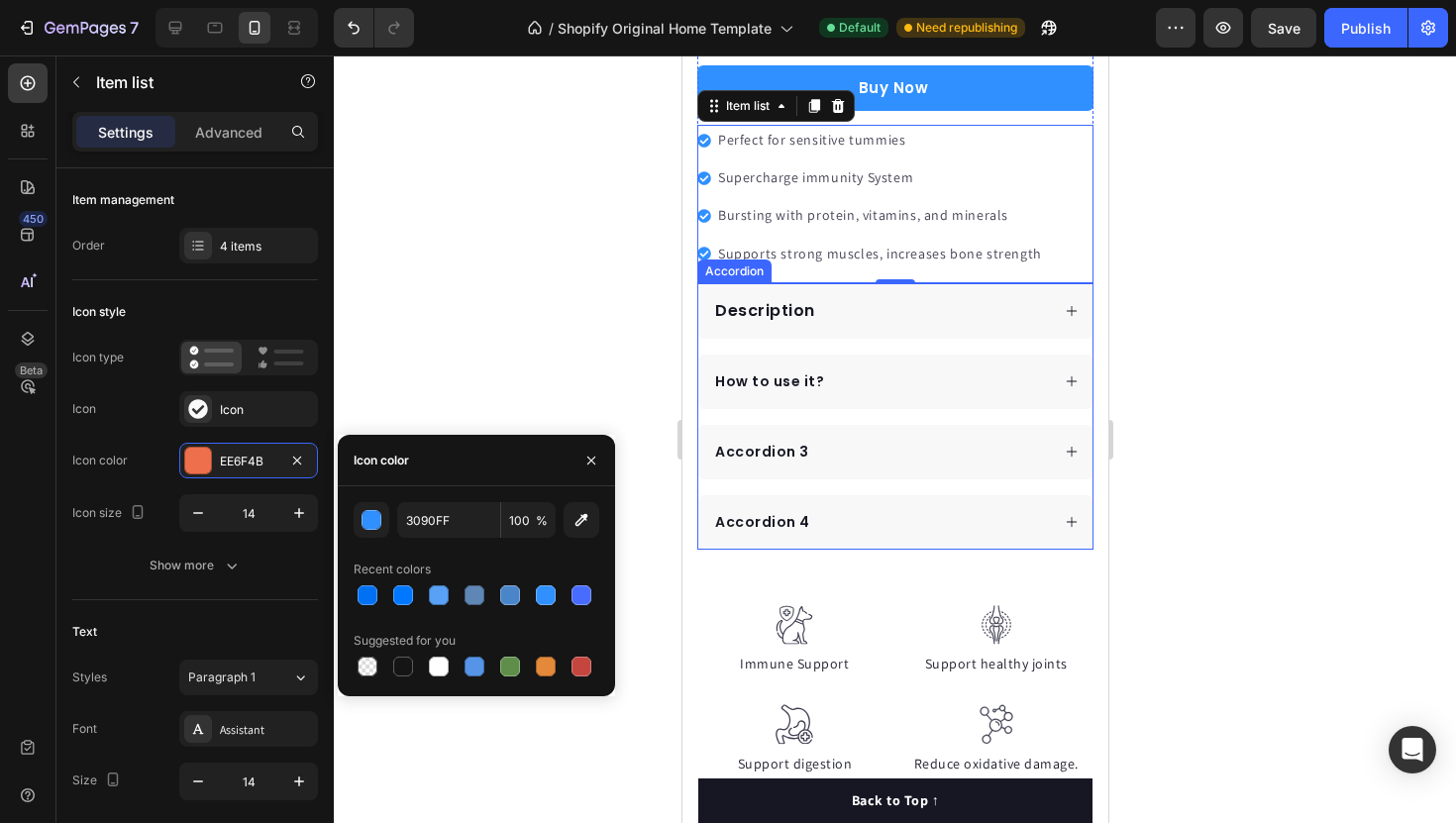 scroll, scrollTop: 585, scrollLeft: 0, axis: vertical 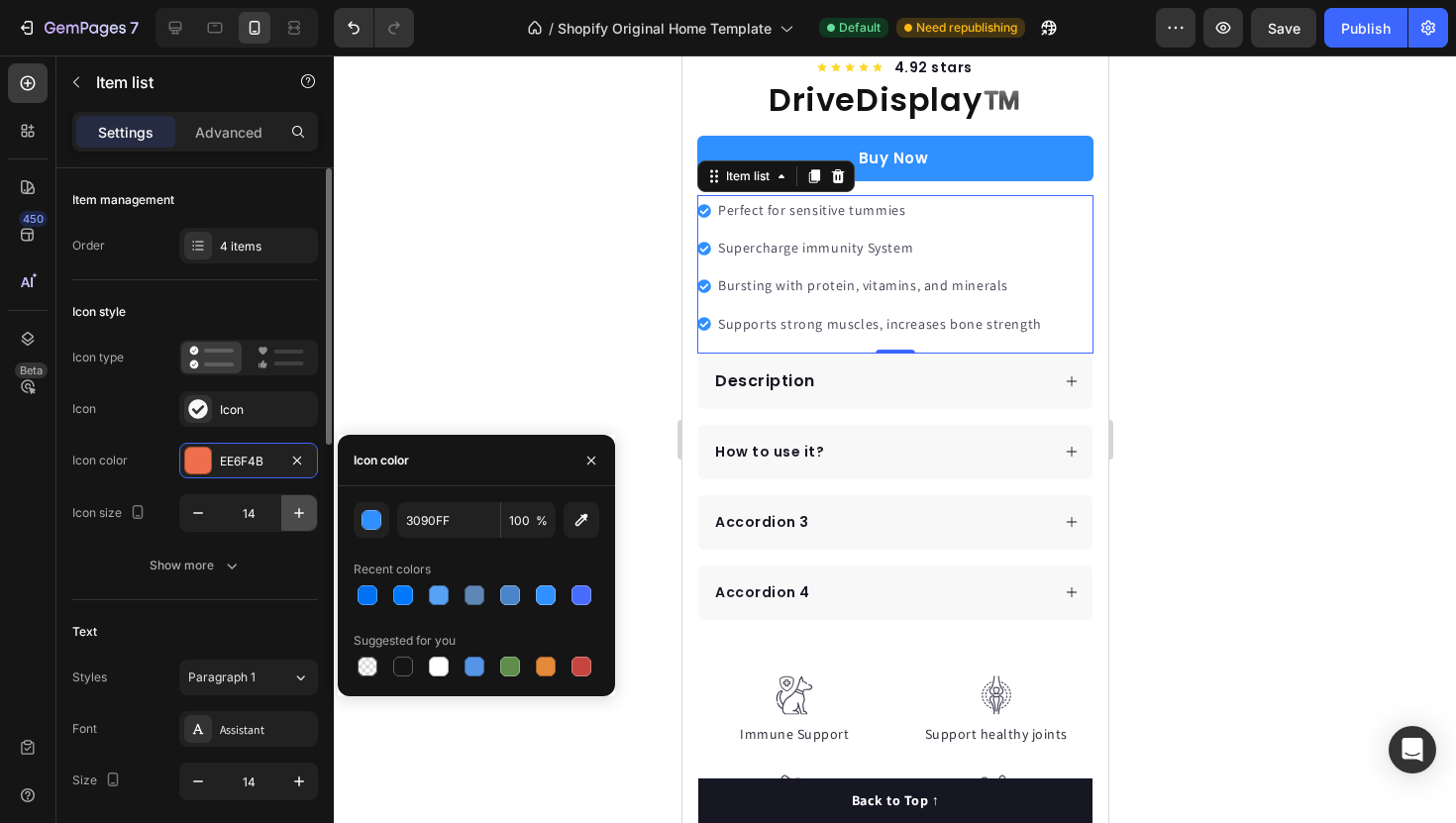 click 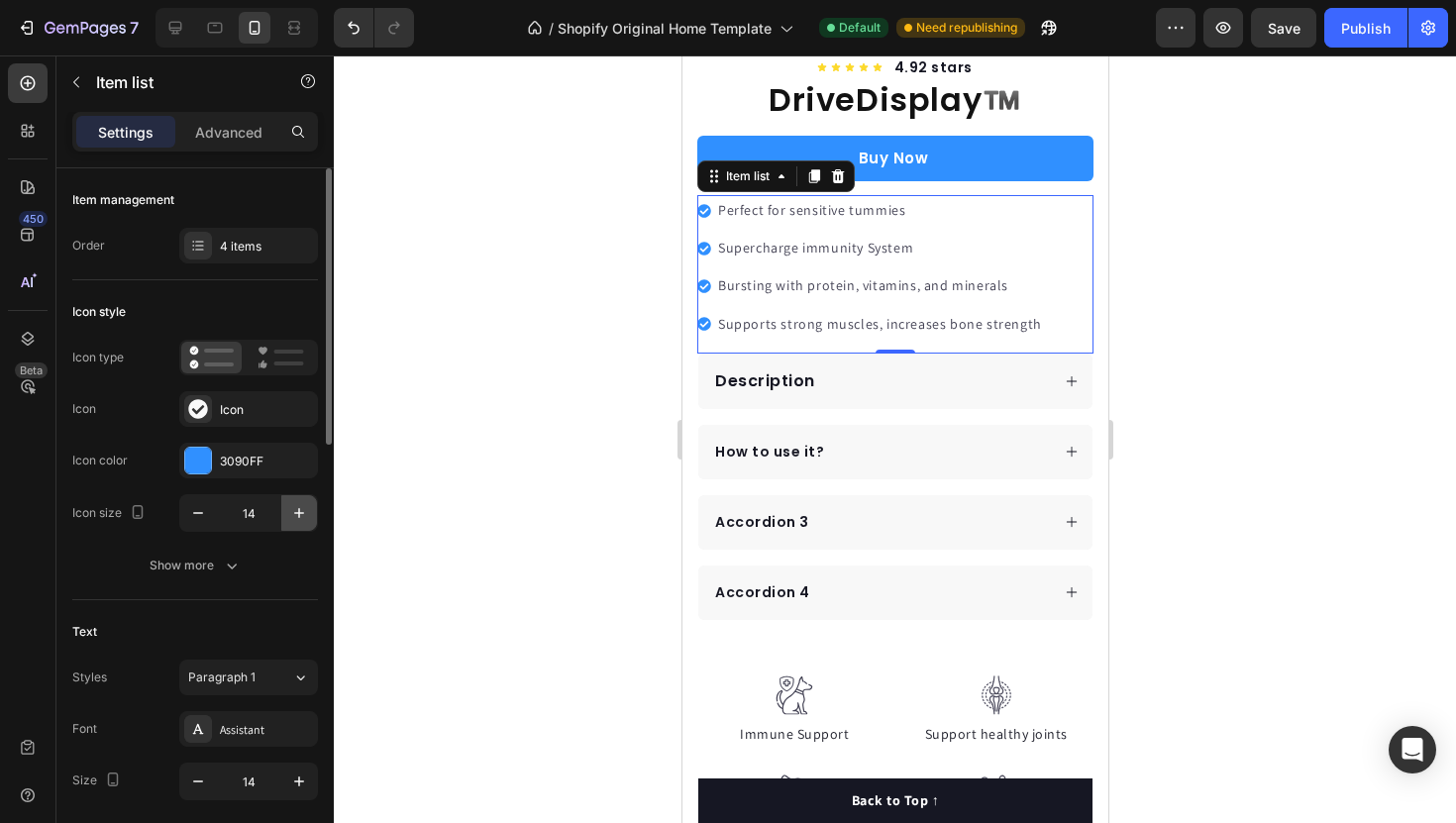 click 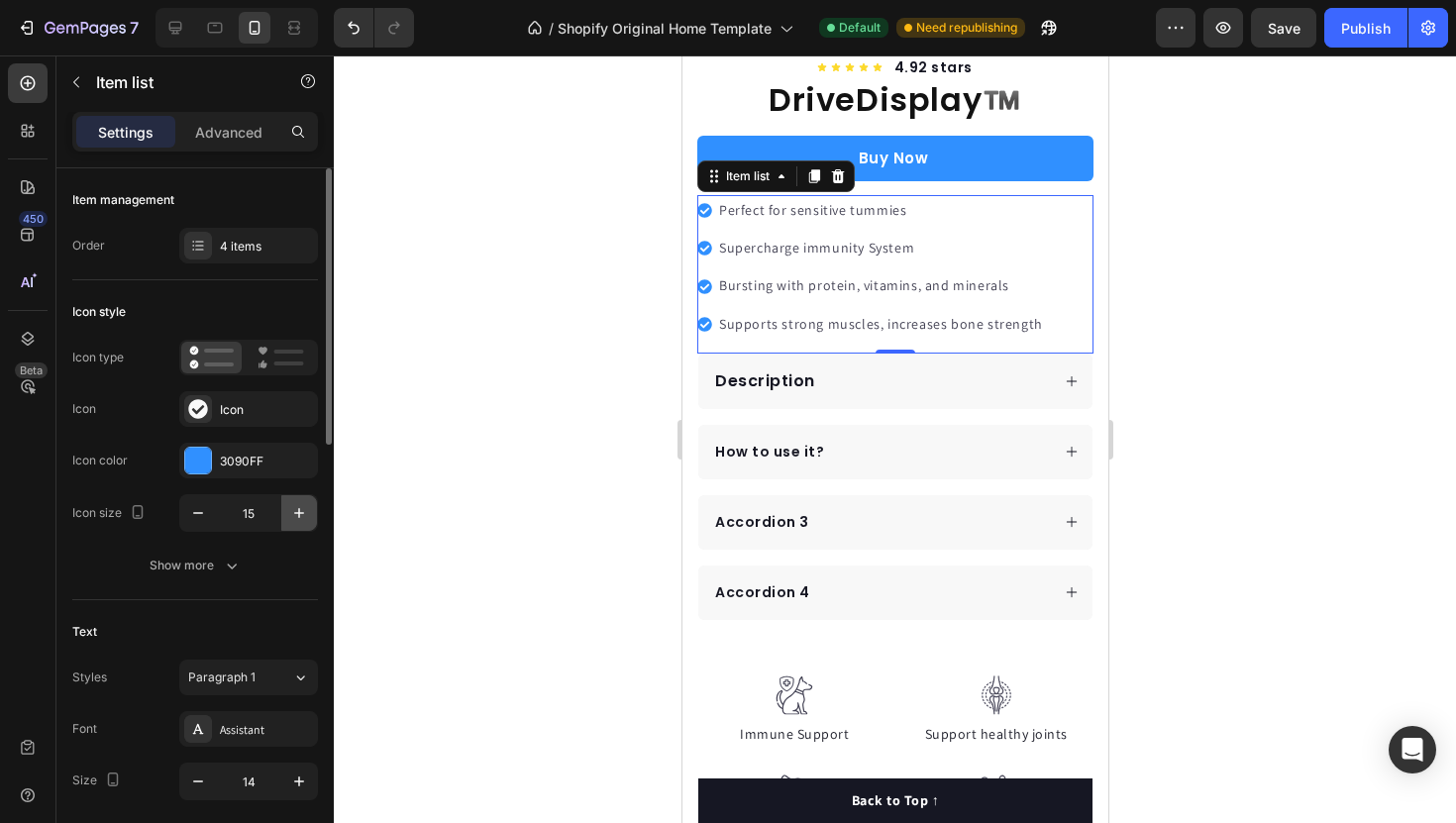 type on "16" 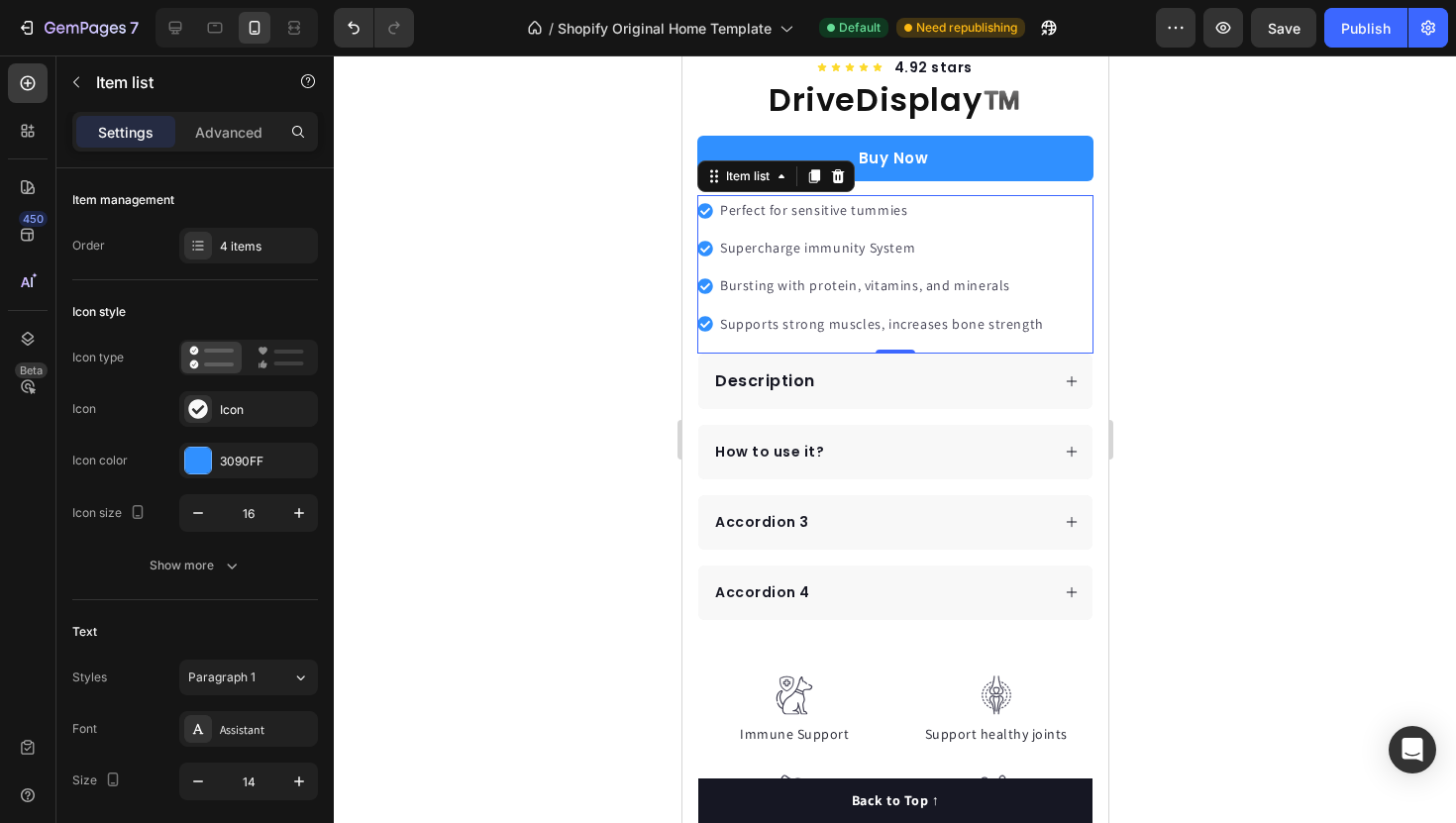 click 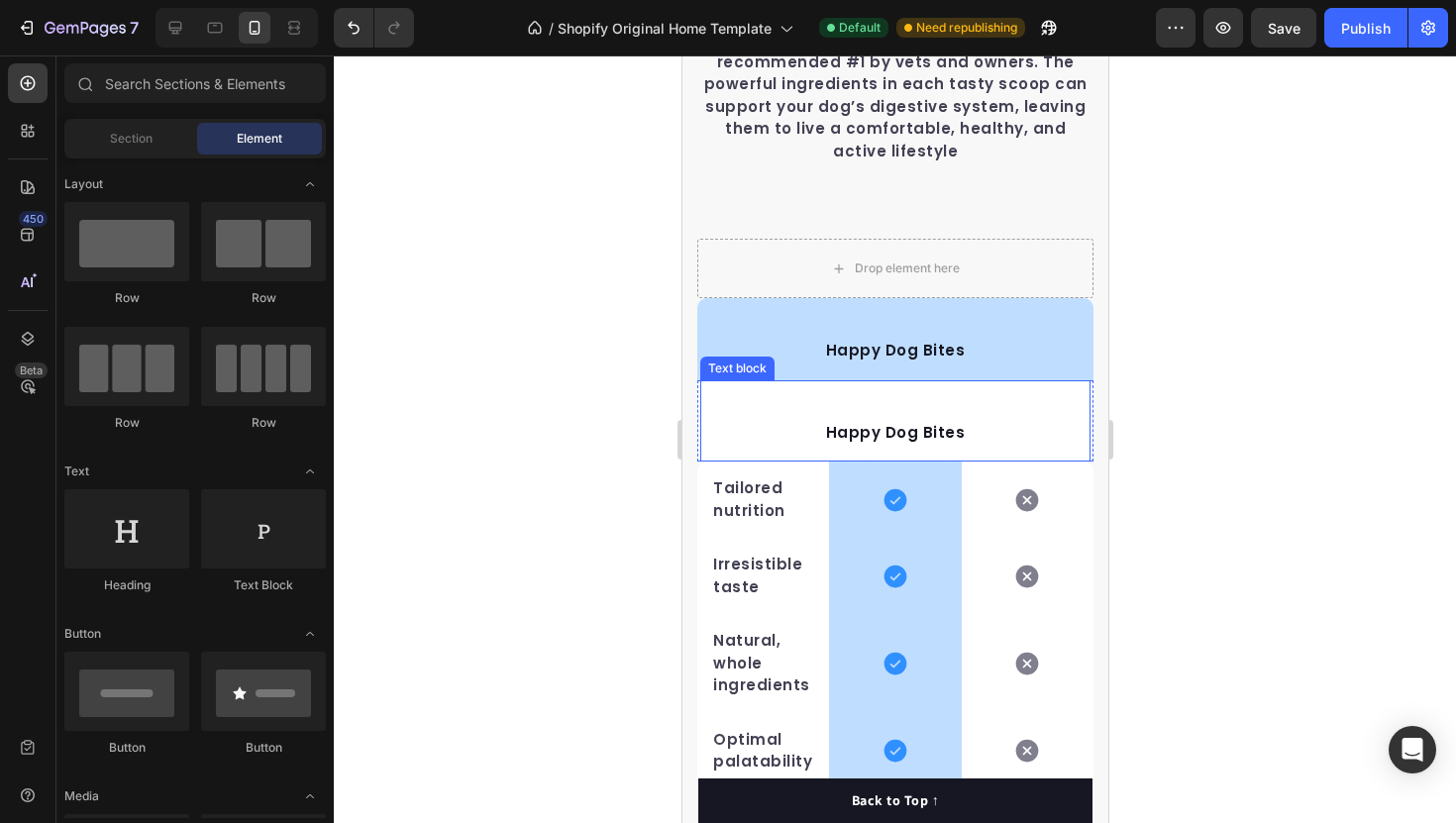 scroll, scrollTop: 4255, scrollLeft: 0, axis: vertical 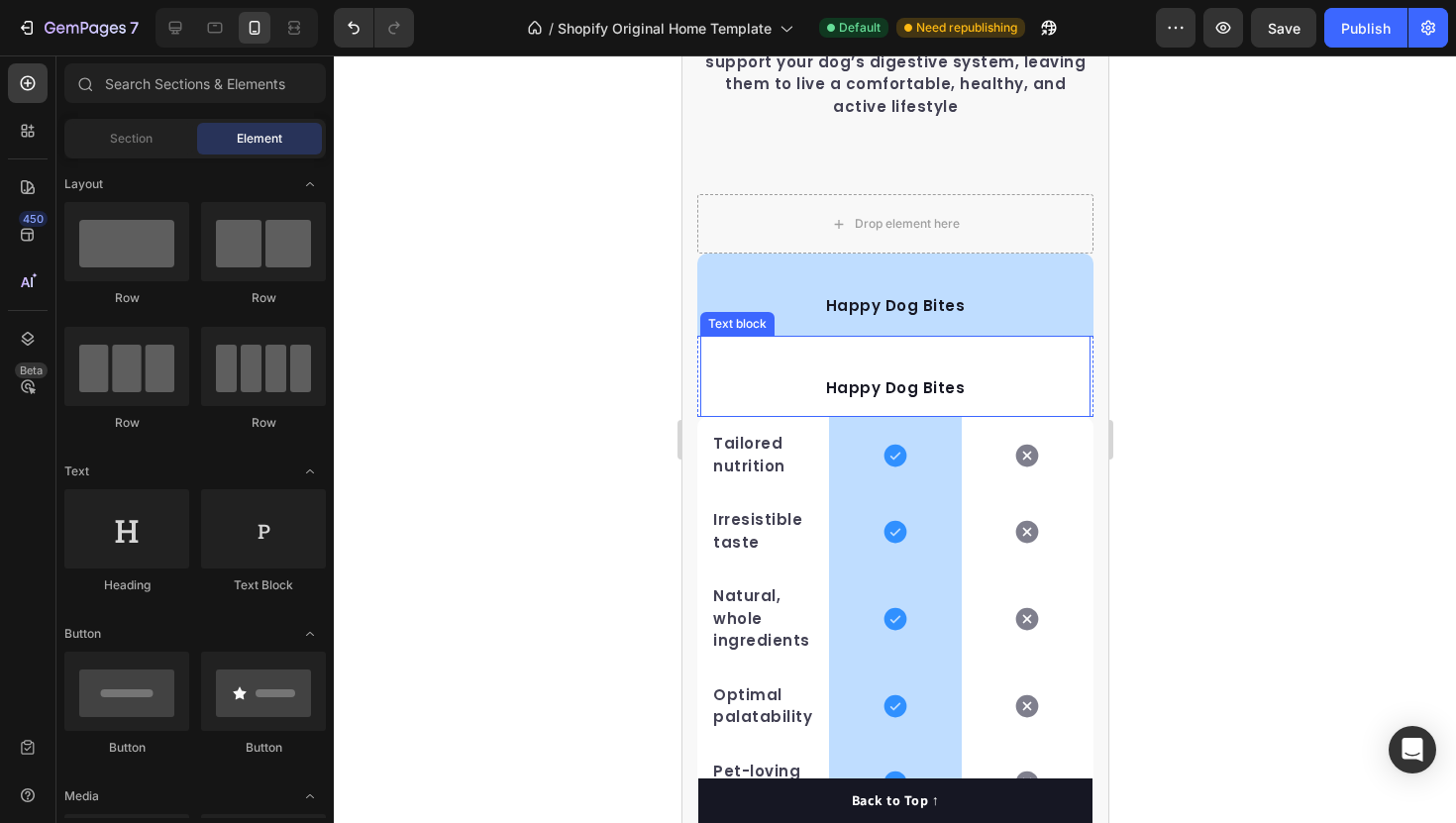 click on "Happy Dog Bites" at bounding box center [894, 388] 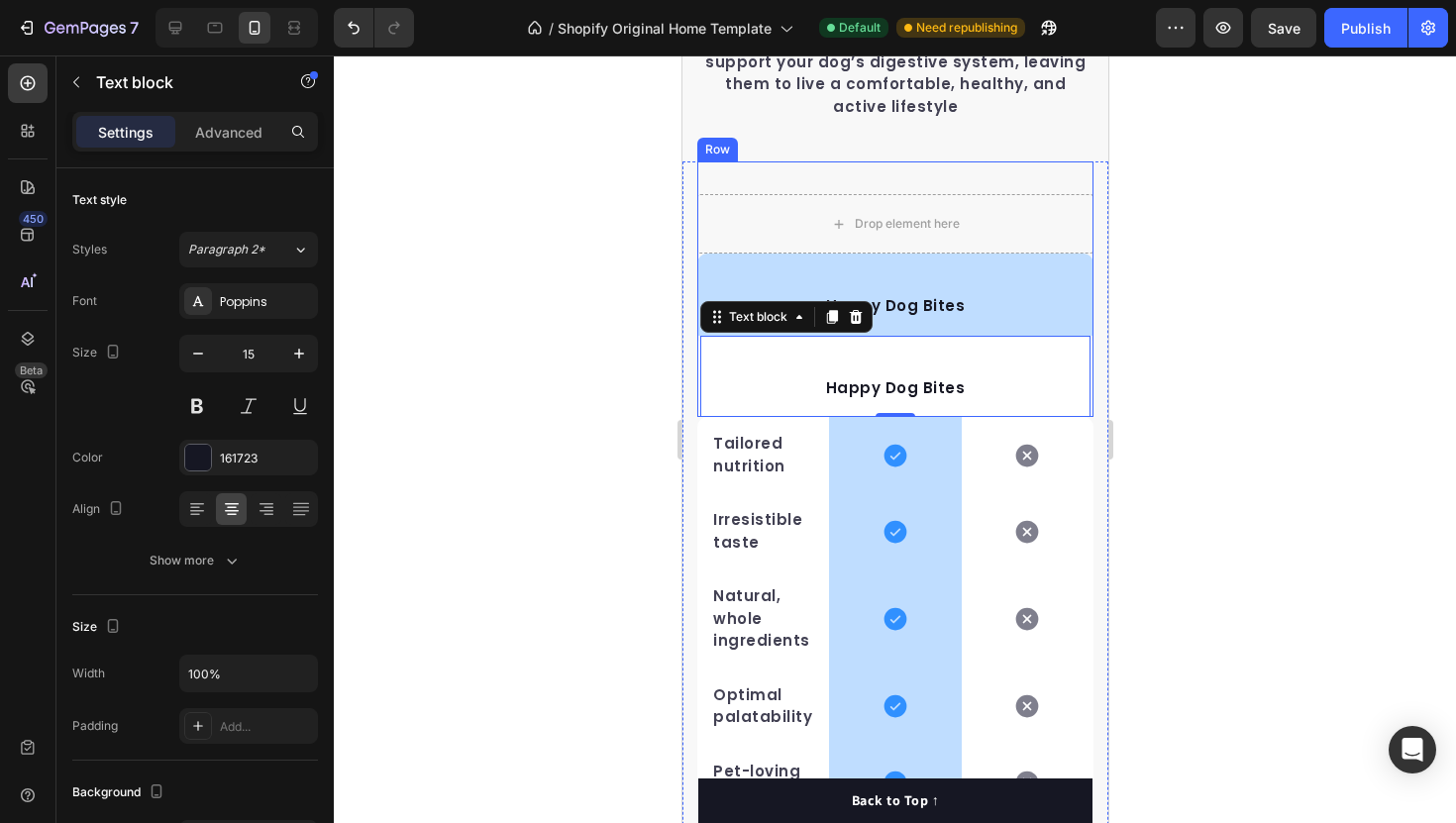 click on "Drop element here Happy Dog Bites Text block Row Happy Dog Bites Text block   0 Row Row" at bounding box center [894, 289] 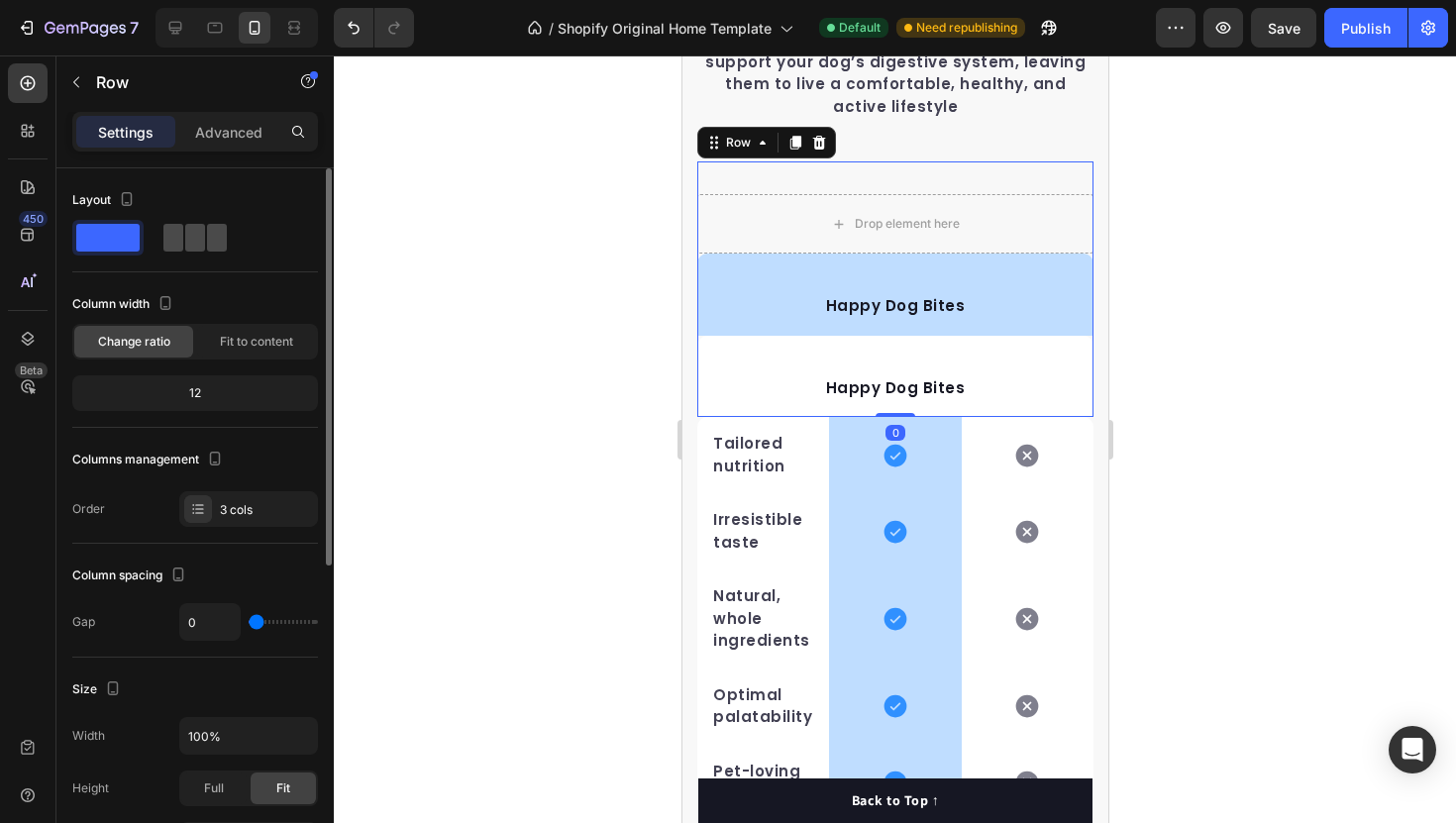click 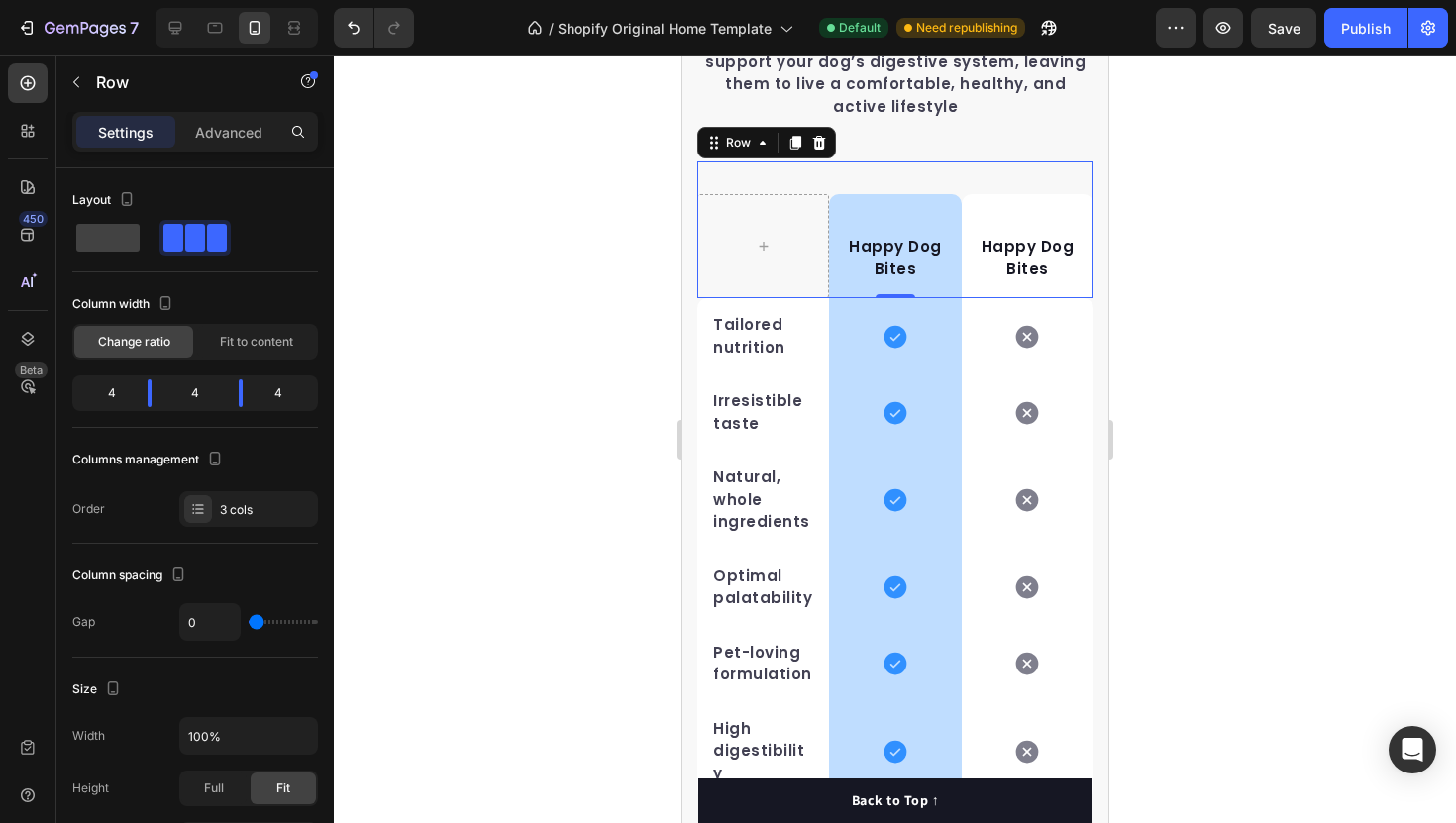 click 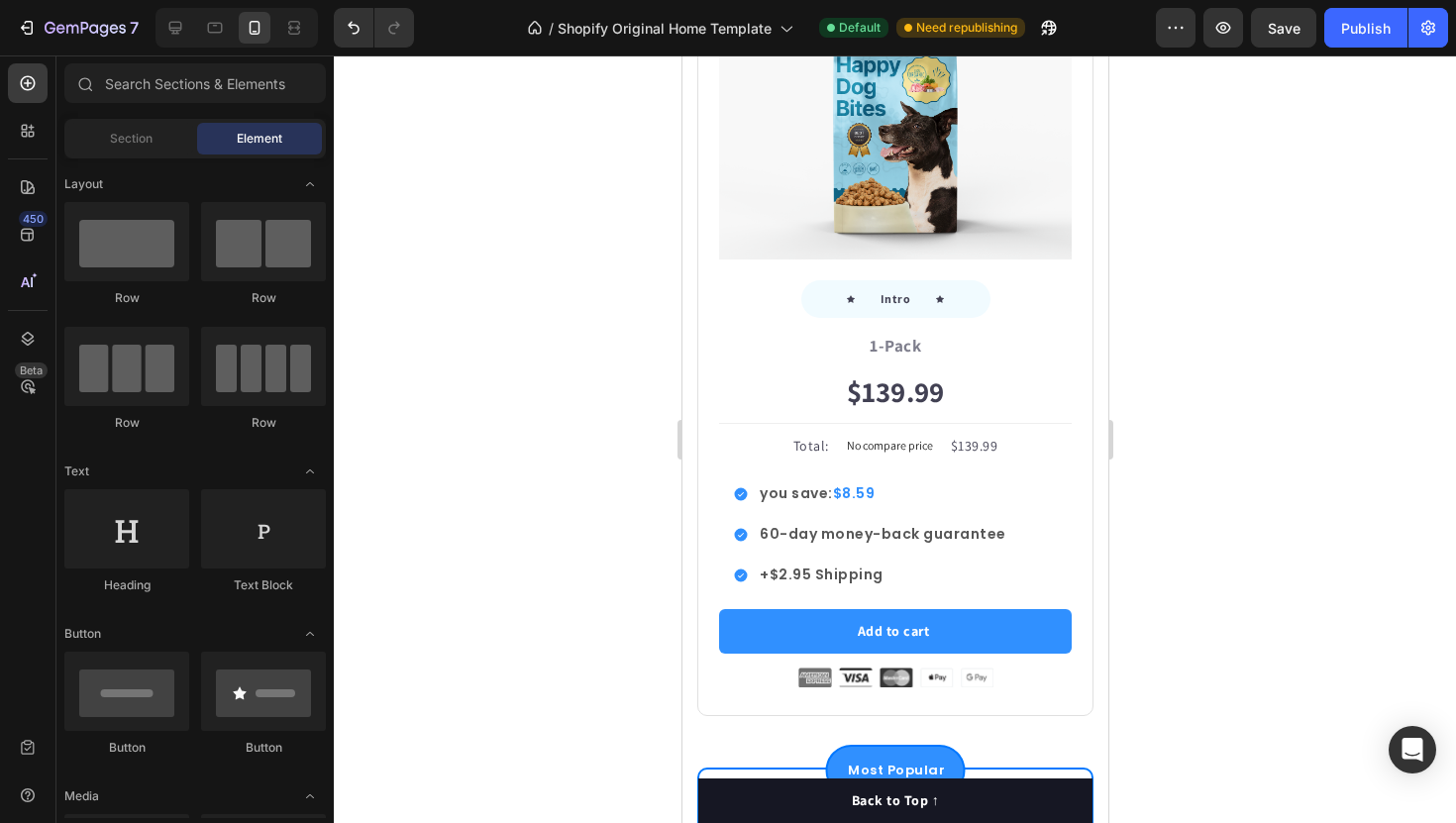 scroll, scrollTop: 5275, scrollLeft: 0, axis: vertical 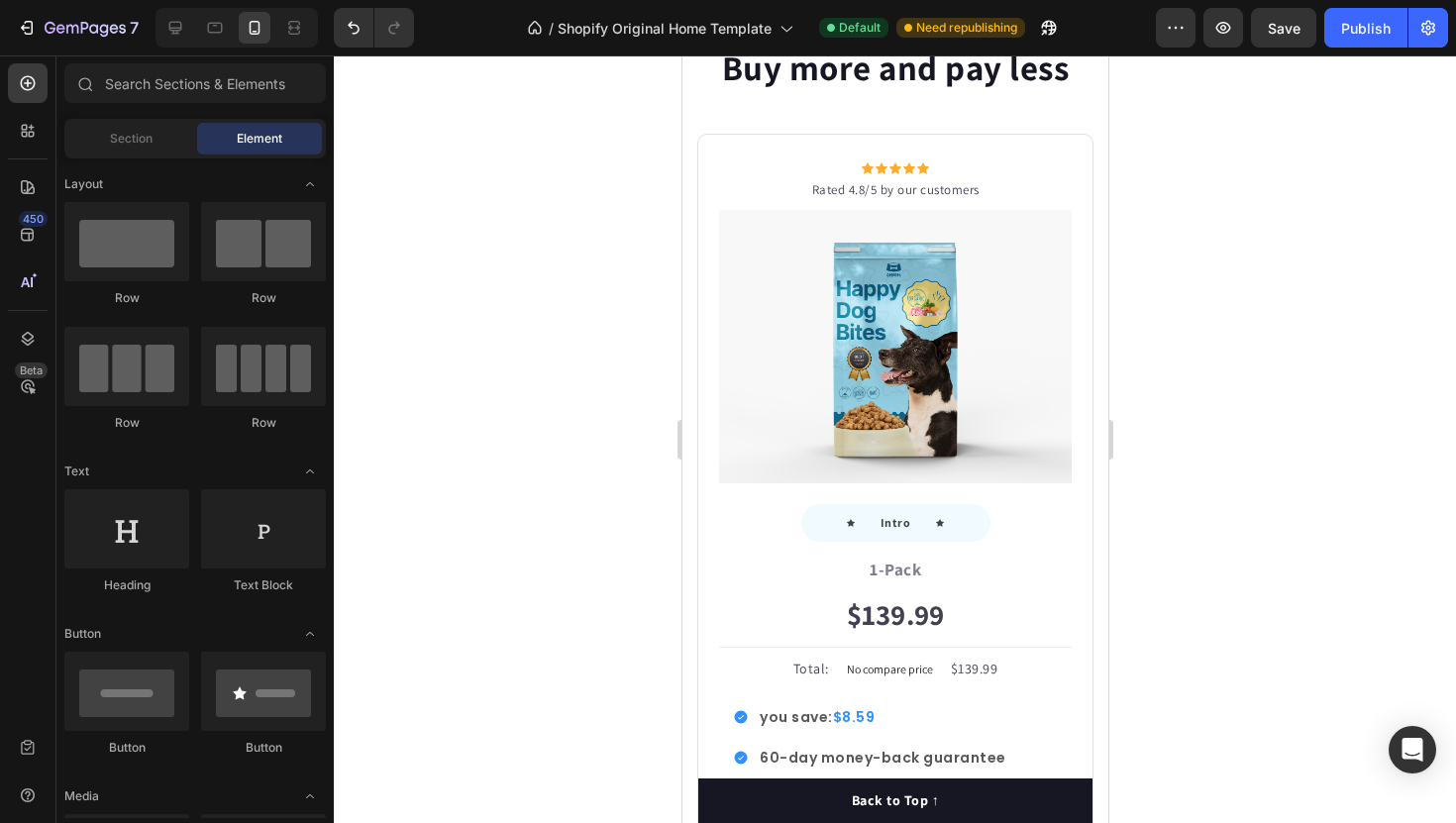 click 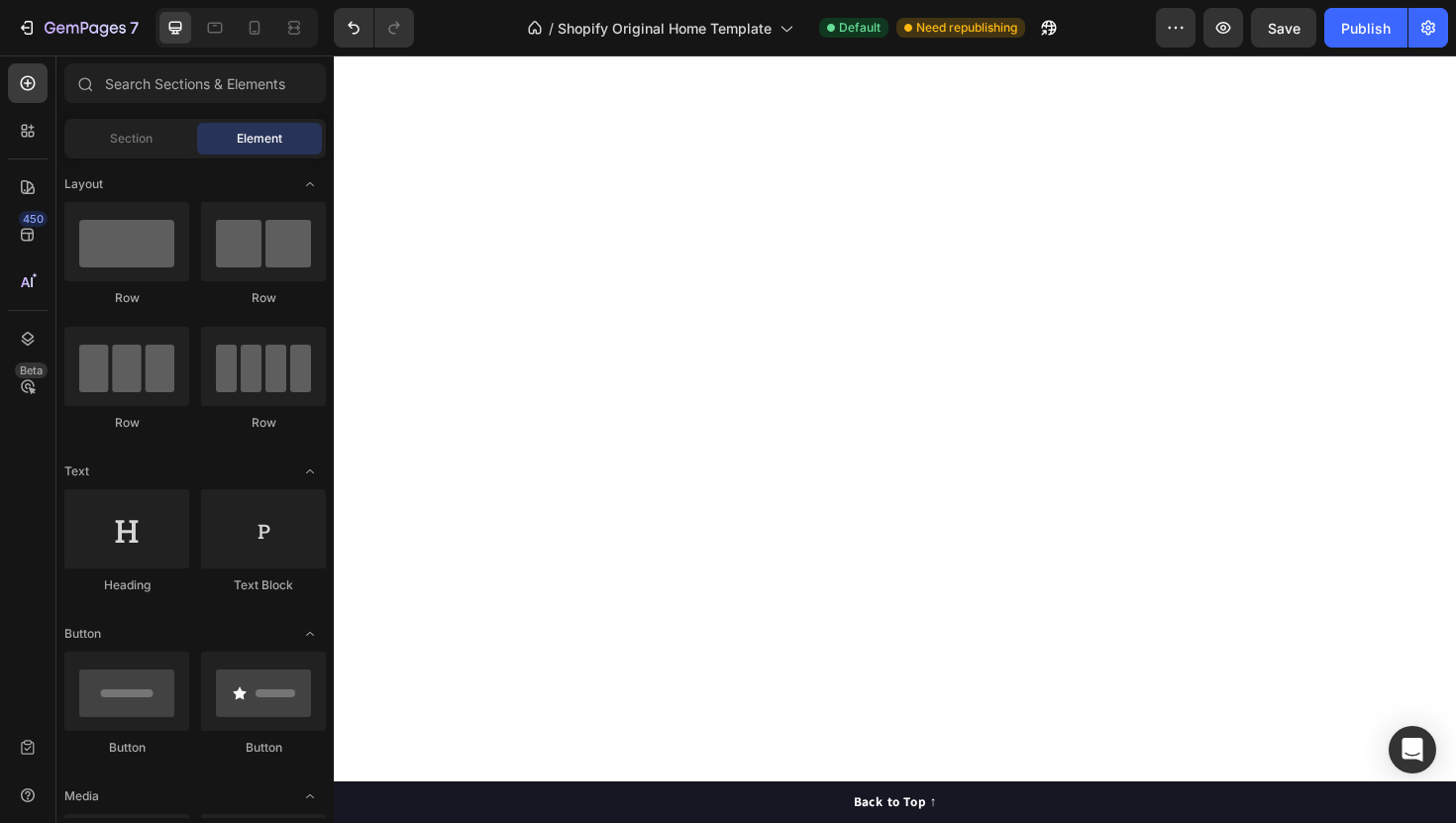 scroll, scrollTop: 0, scrollLeft: 0, axis: both 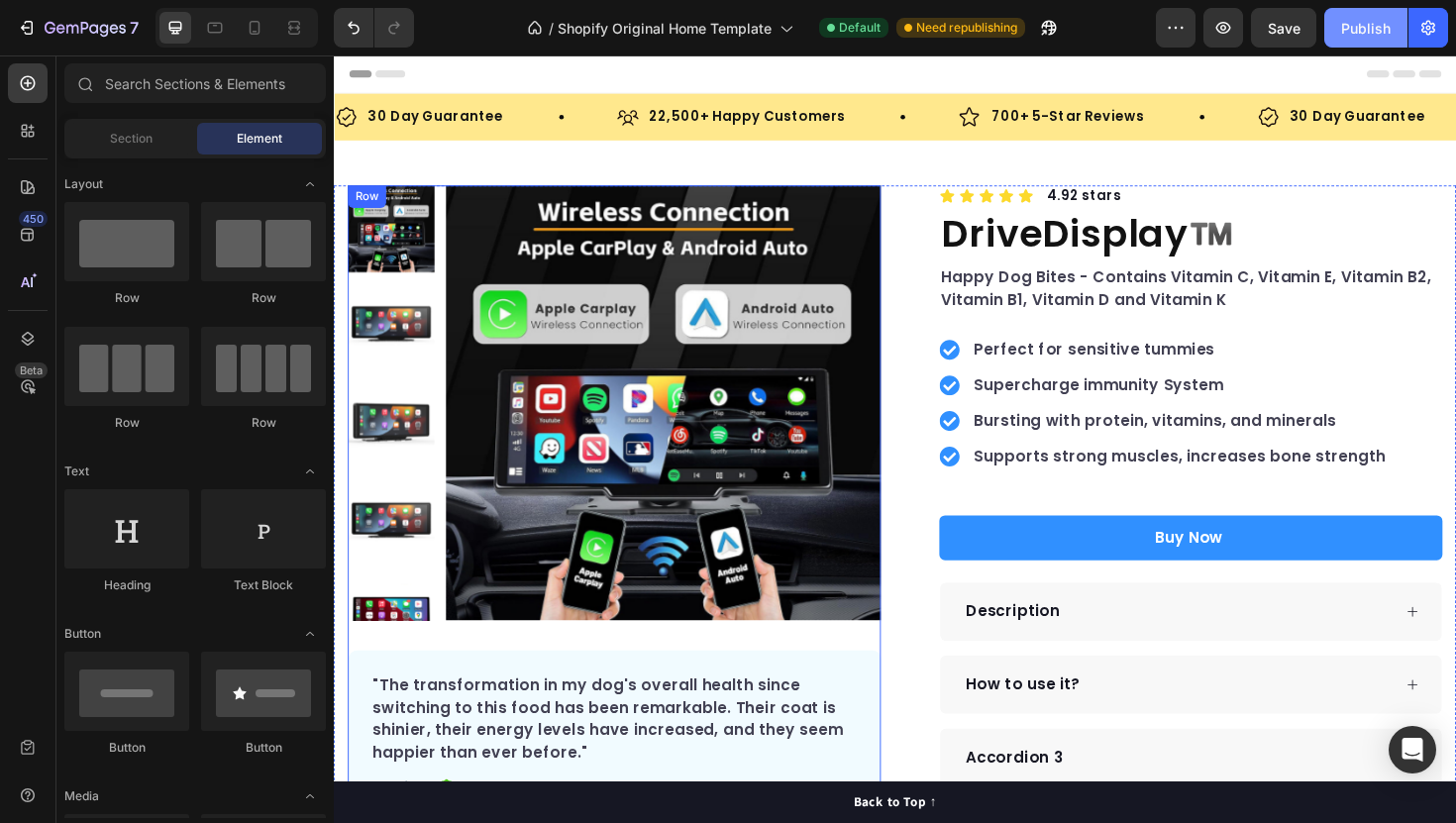 click on "Publish" 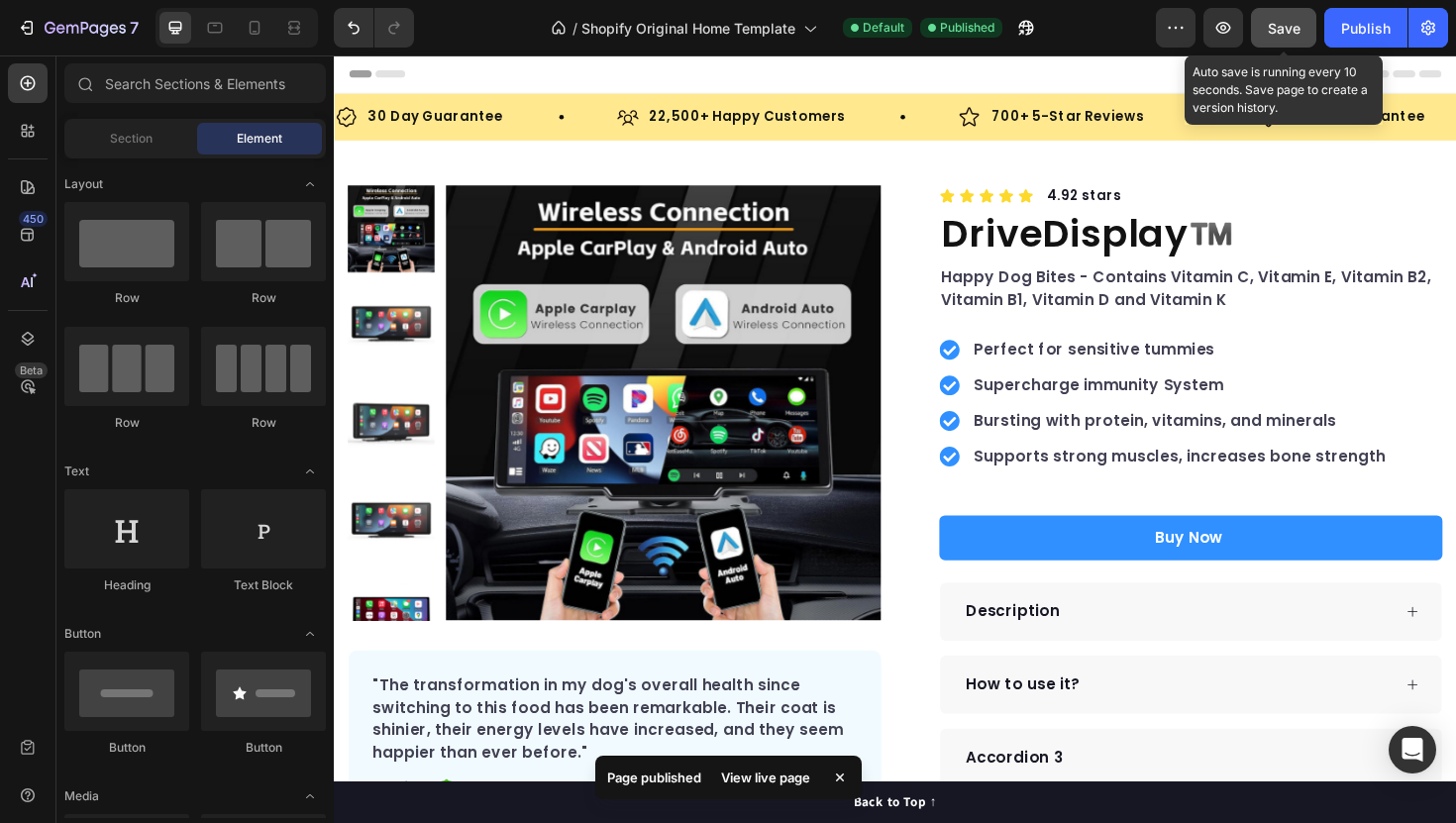 click on "Save" at bounding box center (1284, 28) 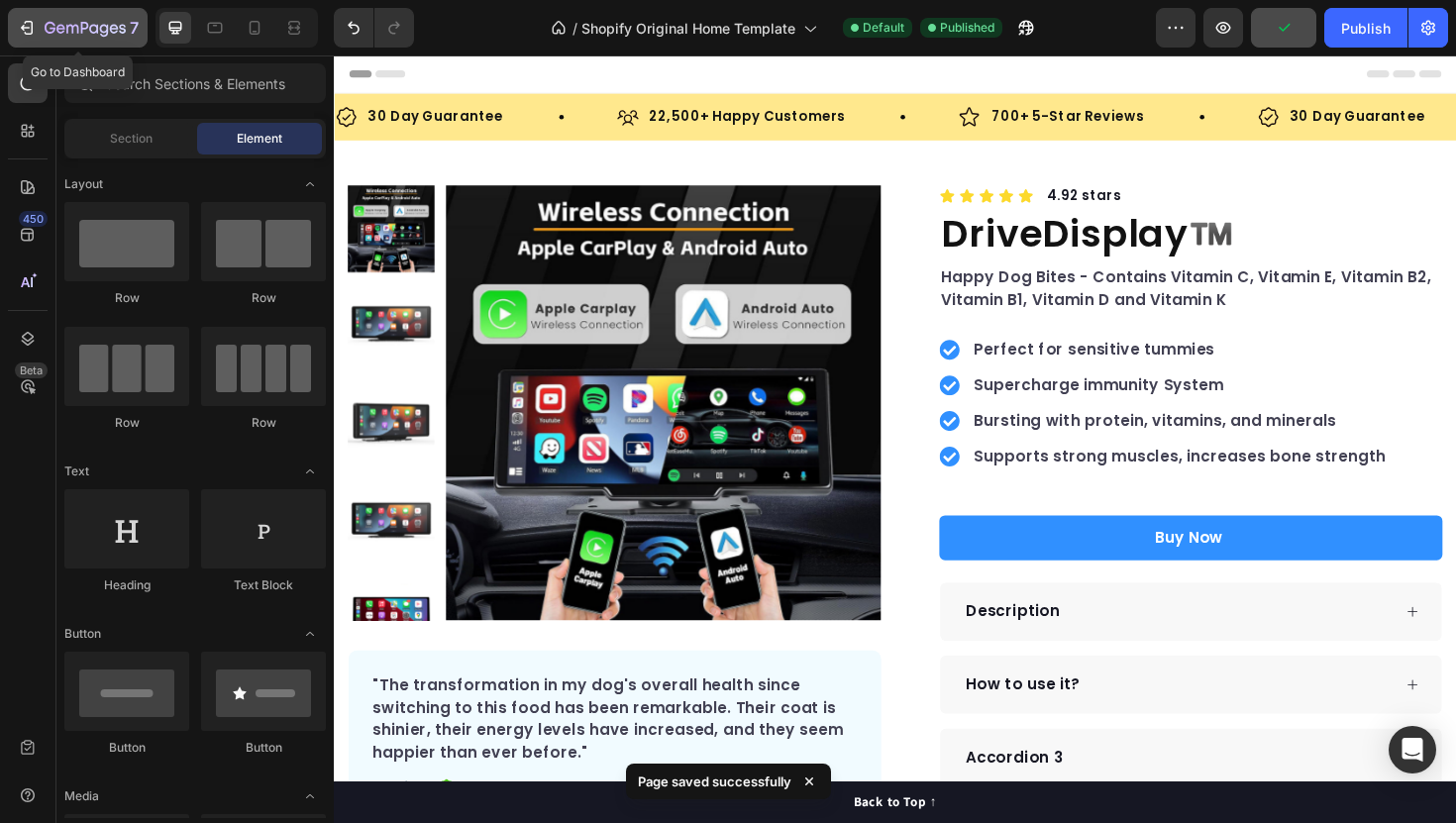 click 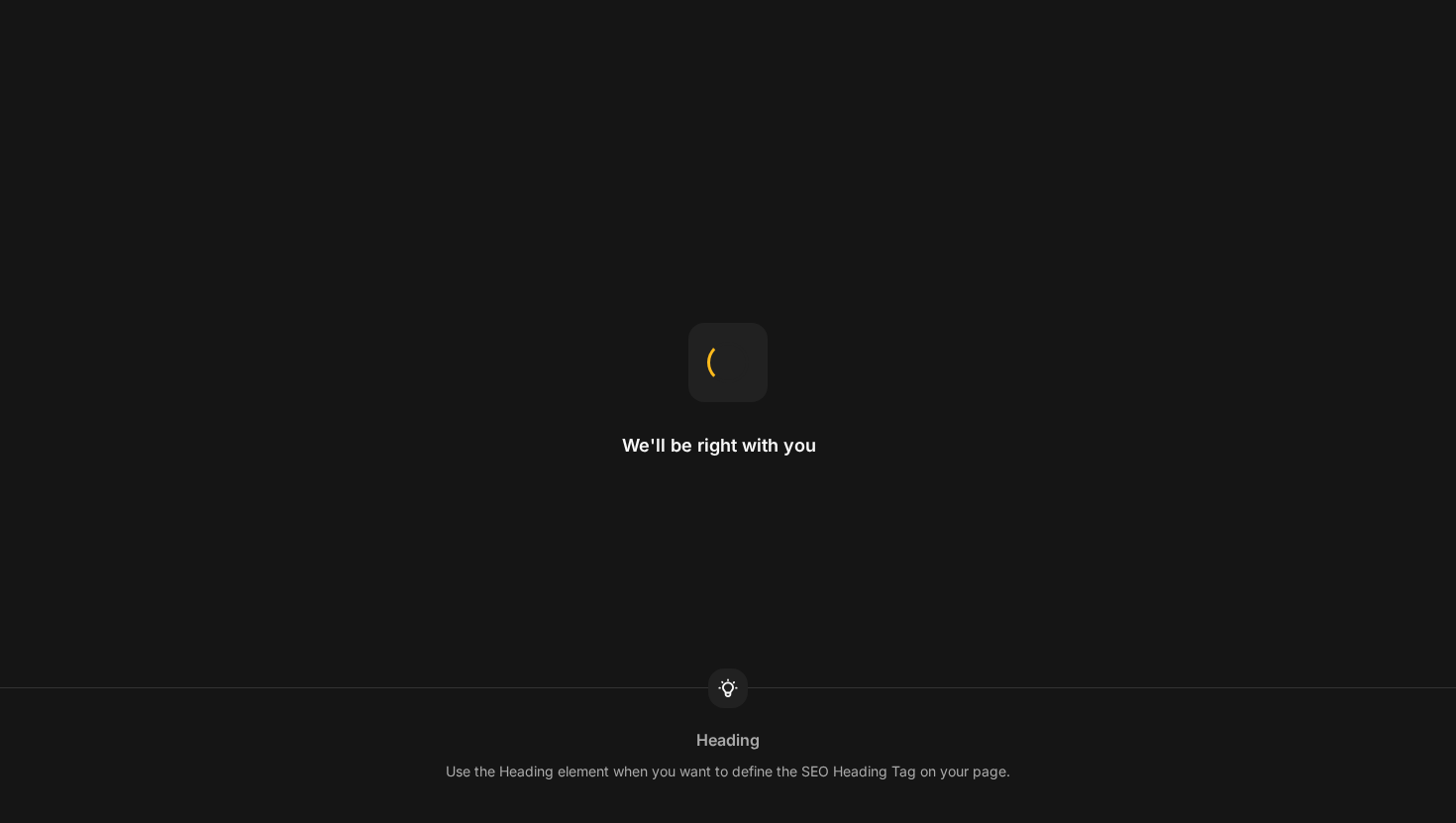scroll, scrollTop: 0, scrollLeft: 0, axis: both 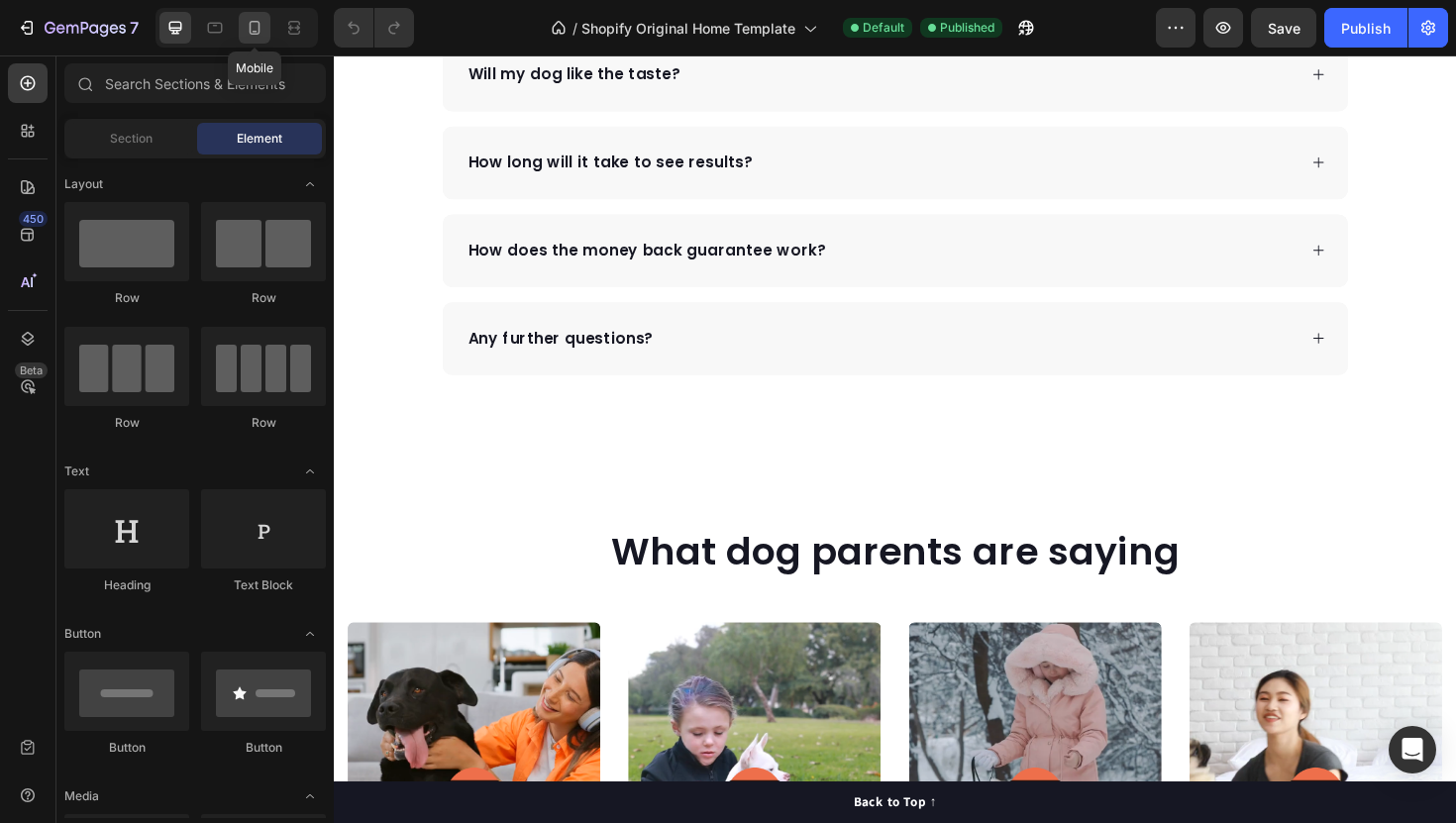 click 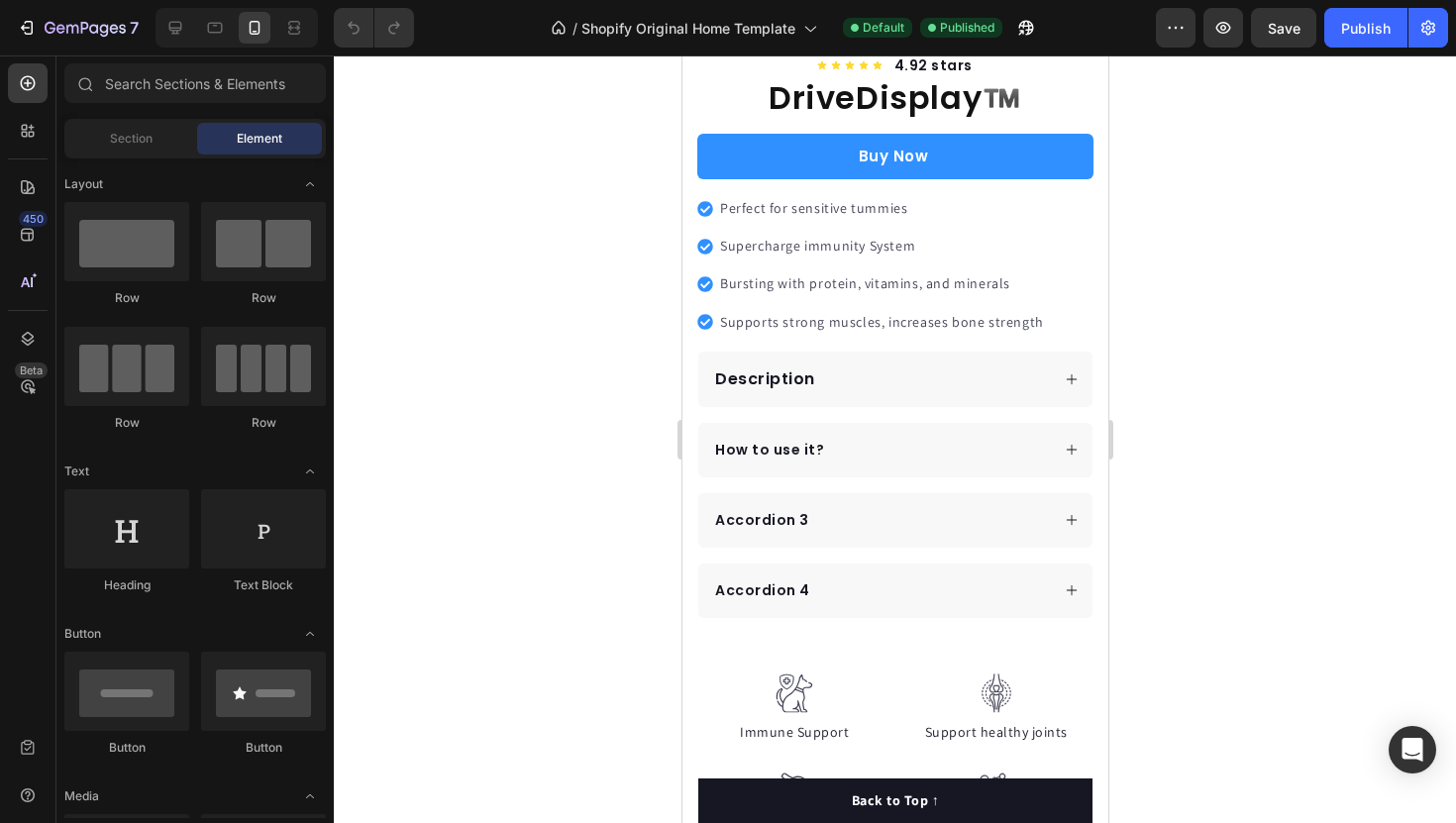 scroll, scrollTop: 603, scrollLeft: 0, axis: vertical 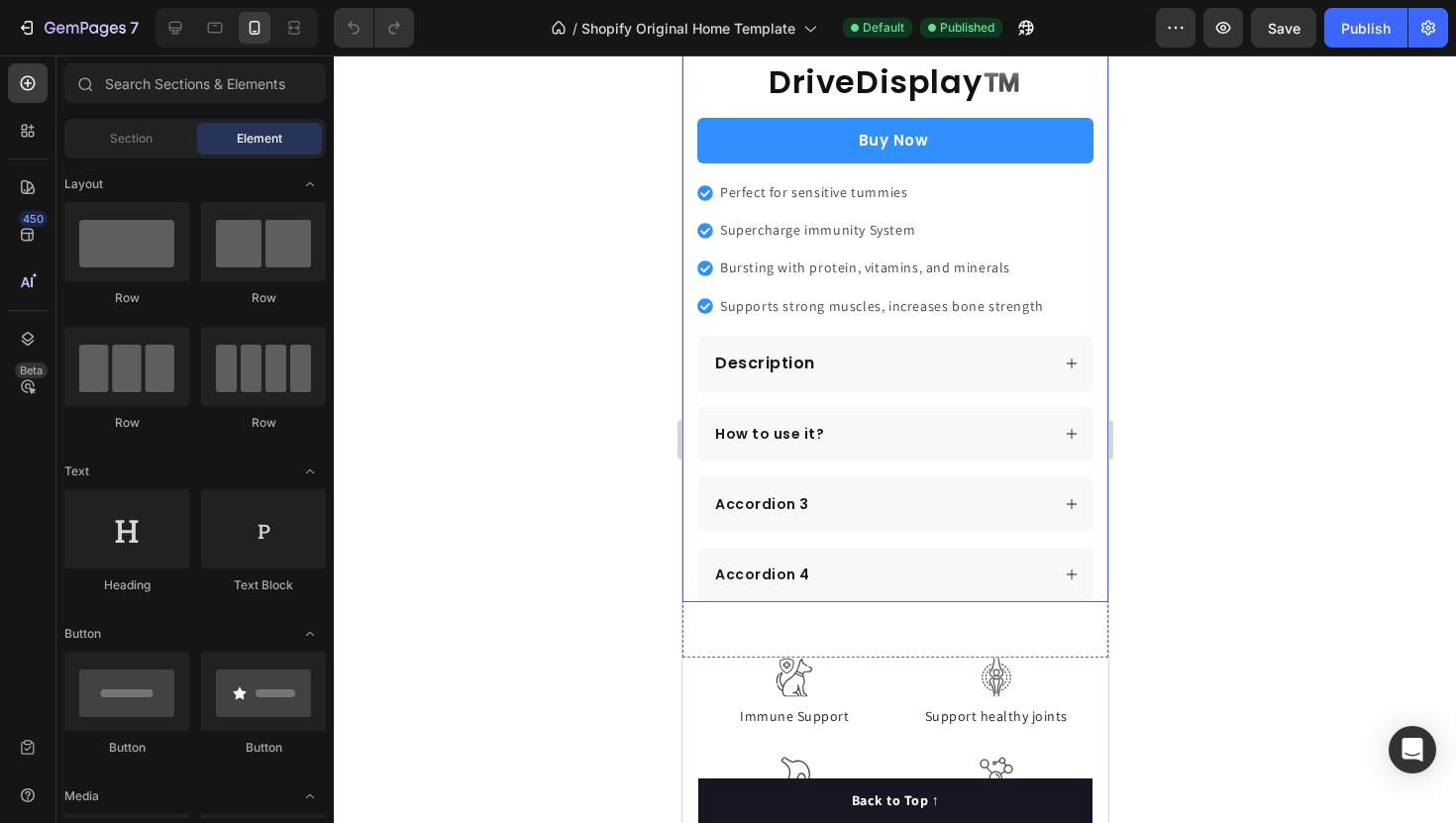 click on "Product Images "The transformation in my dog's overall health since switching to this food has been remarkable. Their coat is shinier, their energy levels have increased, and they seem happier than ever before." Text block -Daisy Text block
Verified buyer Item list Row Row "My dog absolutely loves this food! It's clear that the taste and quality are top-notch."  -Daisy Text block Row Row
Icon
Icon
Icon
Icon
Icon Icon List Hoz  4.92 stars Text block Row DriveDisplay™️ Product Title Happy Dog Bites - Contains Vitamin C, Vitamin E, Vitamin B2, Vitamin B1, Vitamin D and Vitamin K Text block Perfect for sensitive tummies Supercharge immunity System Bursting with protein, vitamins, and minerals Supports strong muscles, increases bone strength Item list Buy Now Product Cart Button Perfect for sensitive tummies Supercharge immunity System Bursting with protein, vitamins, and minerals Item list Description" at bounding box center [894, 76] 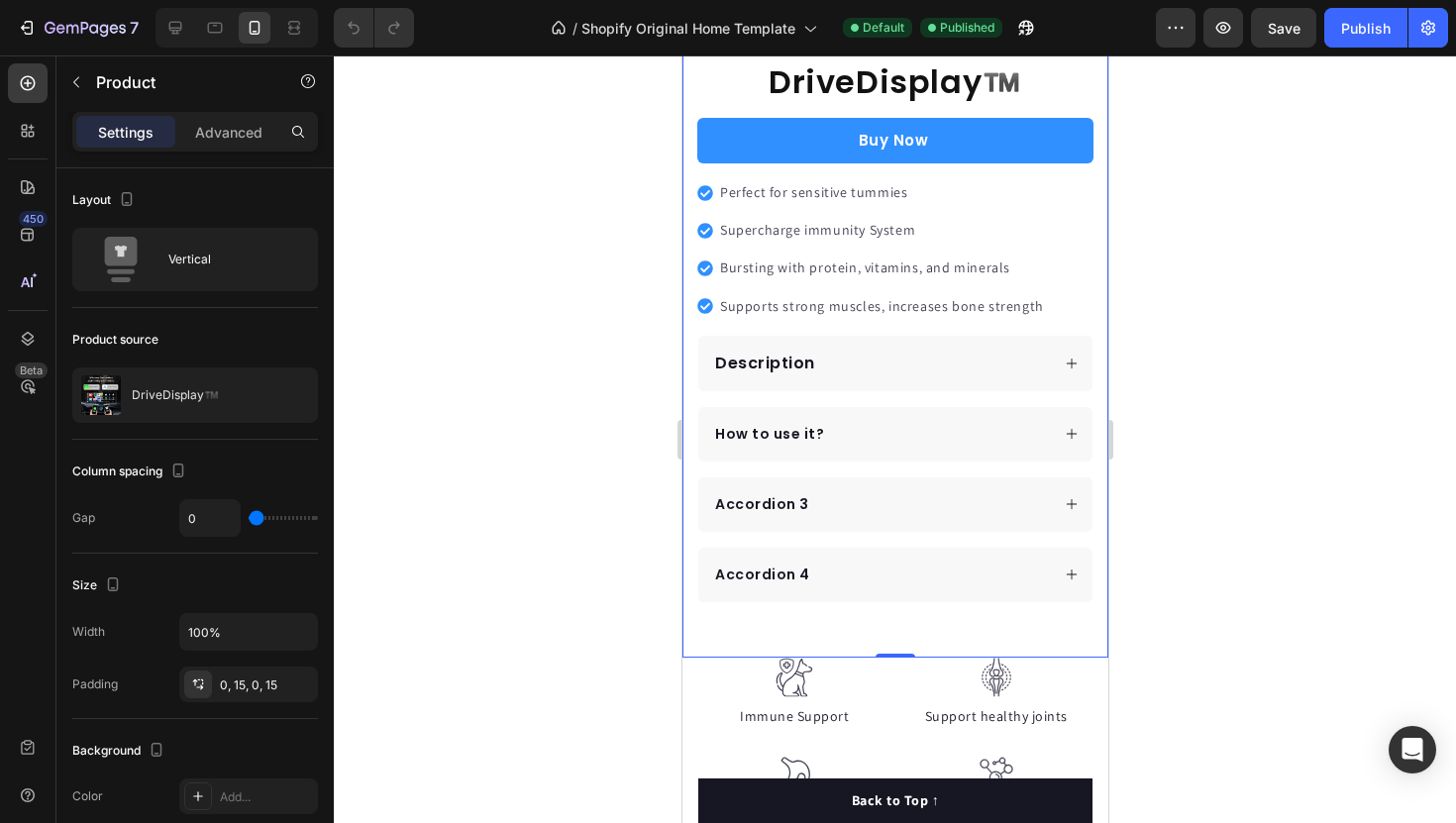 click on "Product Images "The transformation in my dog's overall health since switching to this food has been remarkable. Their coat is shinier, their energy levels have increased, and they seem happier than ever before." Text block -Daisy Text block
Verified buyer Item list Row Row "My dog absolutely loves this food! It's clear that the taste and quality are top-notch."  -Daisy Text block Row Row
Icon
Icon
Icon
Icon
Icon Icon List Hoz  4.92 stars Text block Row DriveDisplay™️ Product Title Happy Dog Bites - Contains Vitamin C, Vitamin E, Vitamin B2, Vitamin B1, Vitamin D and Vitamin K Text block Perfect for sensitive tummies Supercharge immunity System Bursting with protein, vitamins, and minerals Supports strong muscles, increases bone strength Item list Buy Now Product Cart Button Perfect for sensitive tummies Supercharge immunity System Bursting with protein, vitamins, and minerals Item list Description" at bounding box center [894, 100] 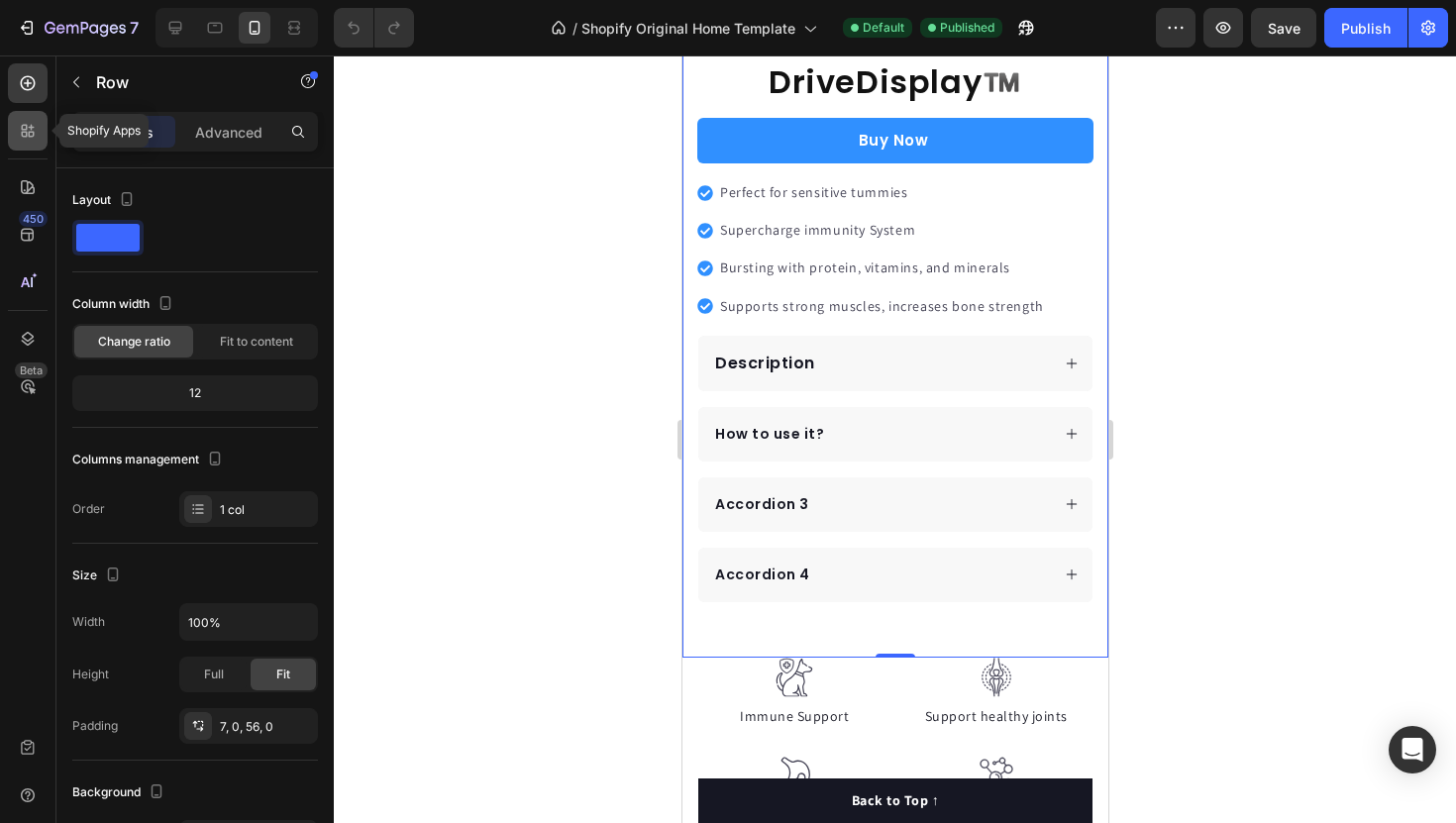 click 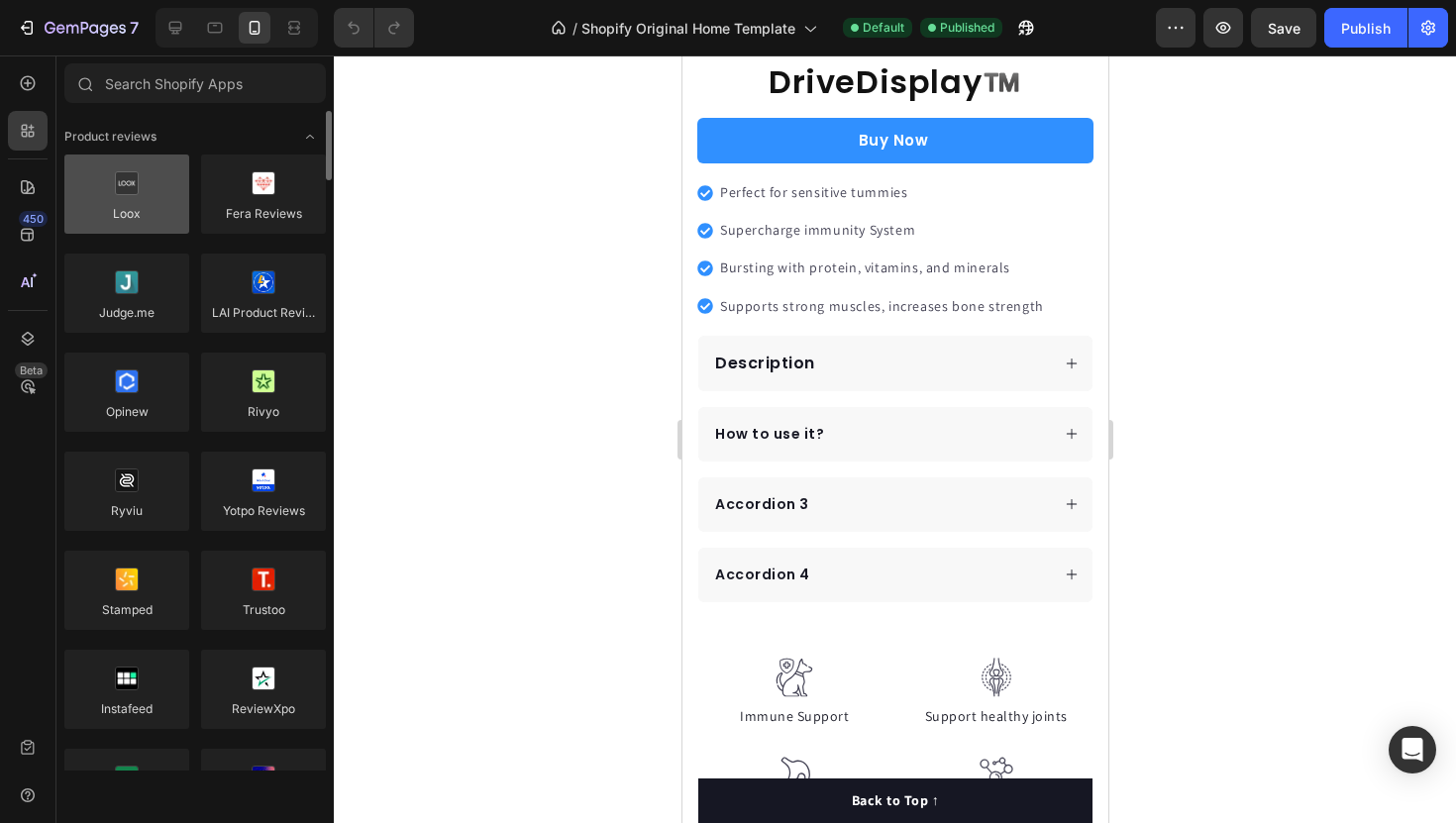 click at bounding box center (127, 194) 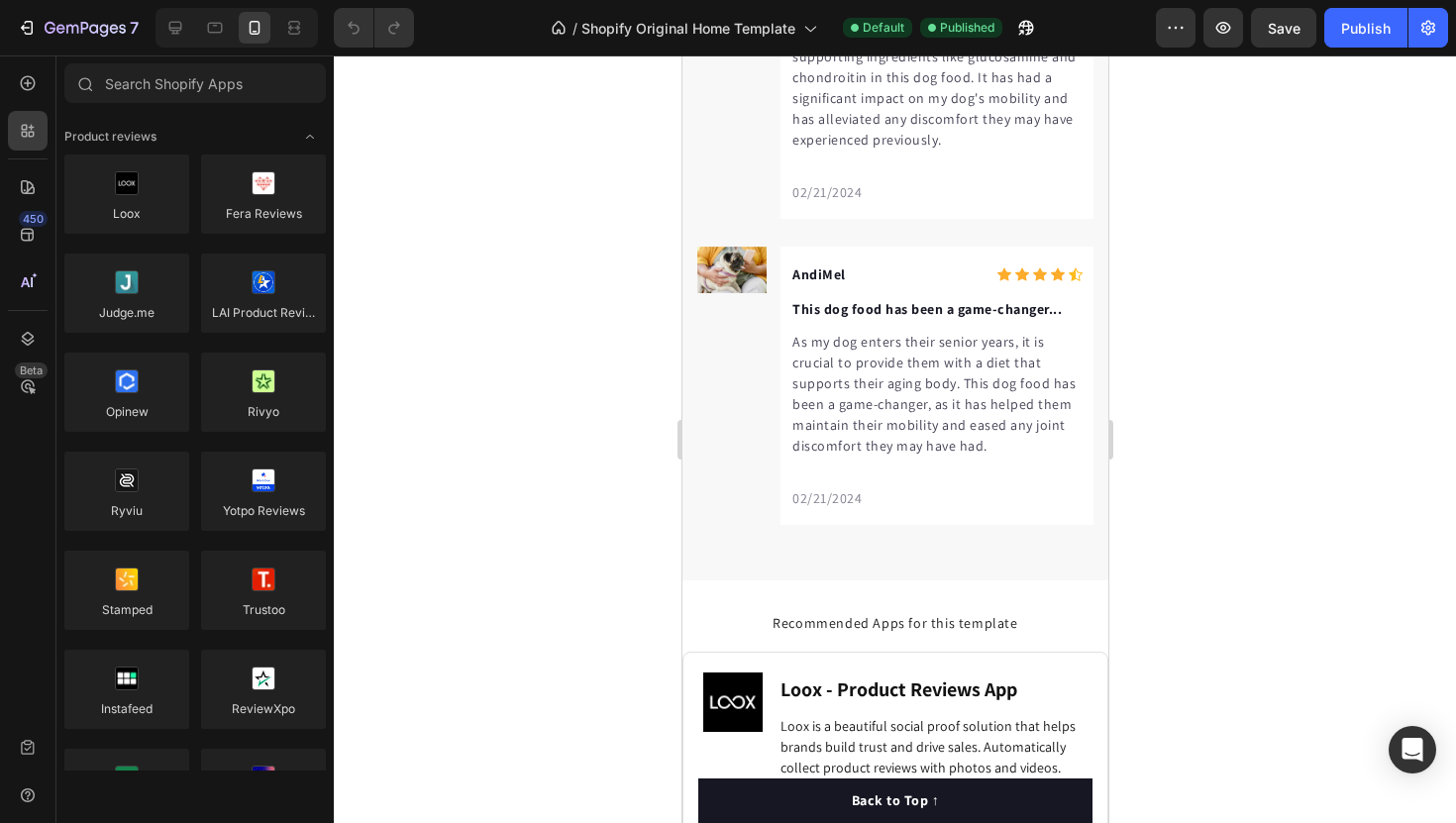 scroll, scrollTop: 9880, scrollLeft: 0, axis: vertical 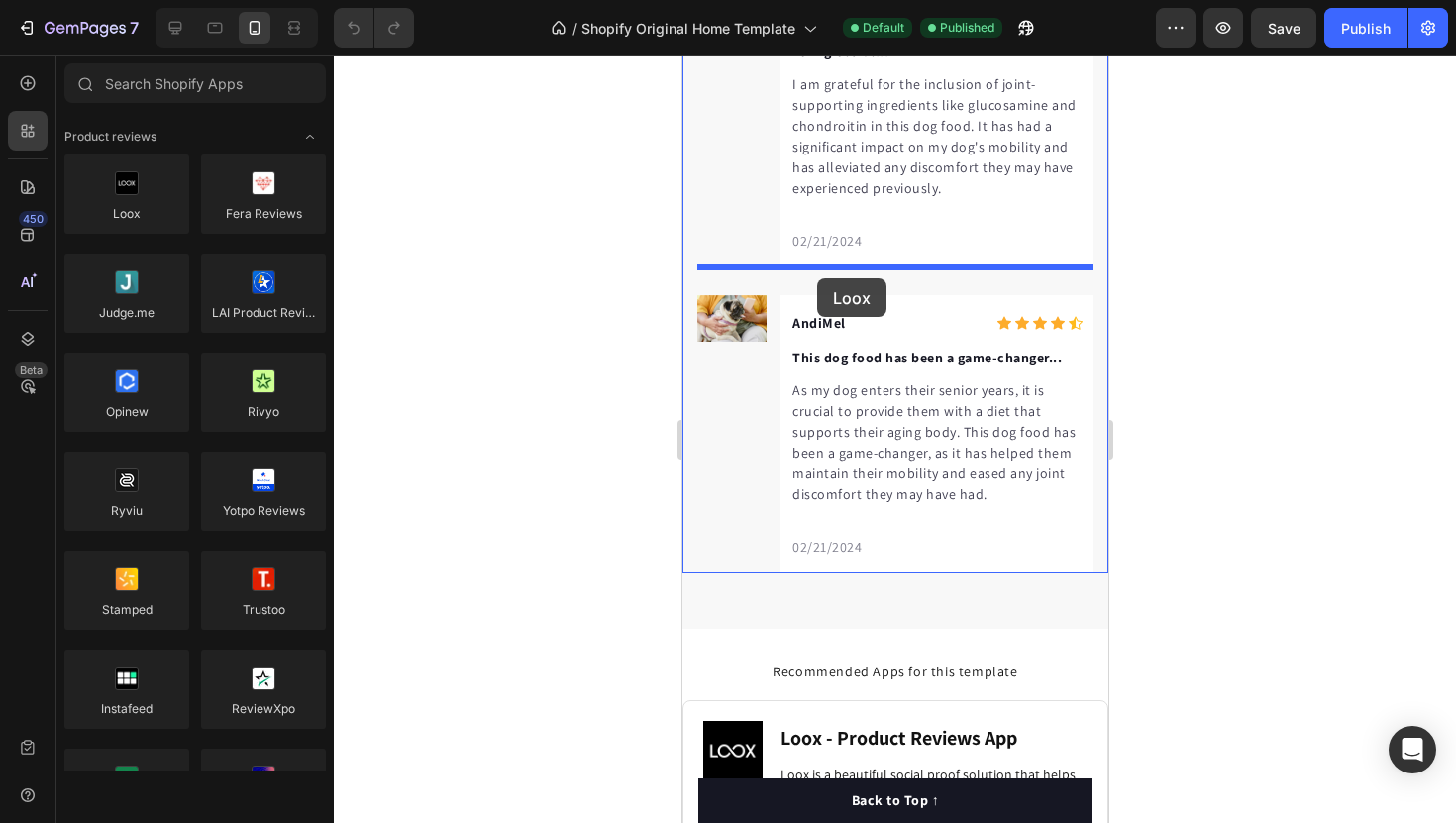 drag, startPoint x: 801, startPoint y: 257, endPoint x: 813, endPoint y: 274, distance: 20.808652 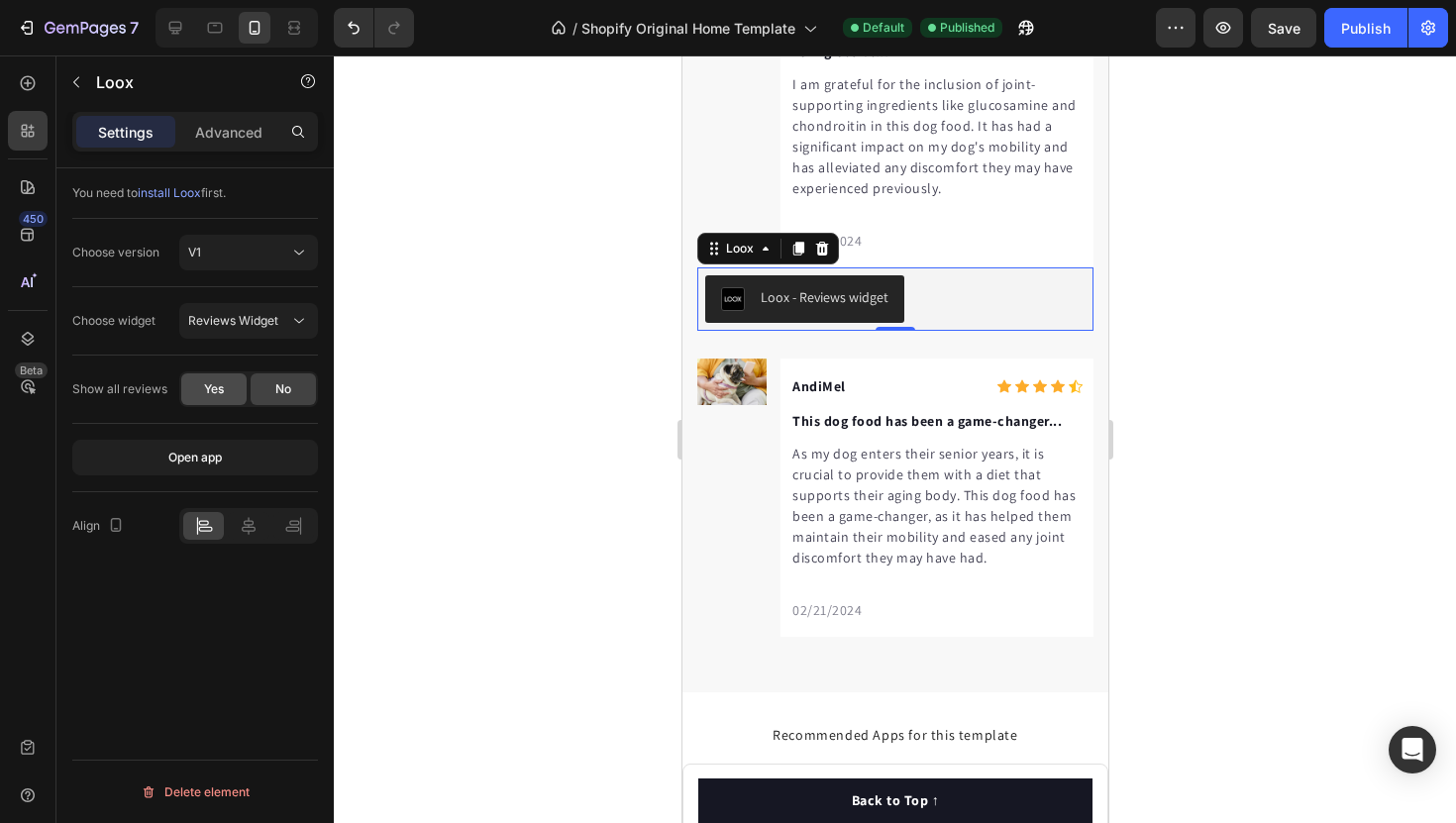 click on "Yes" 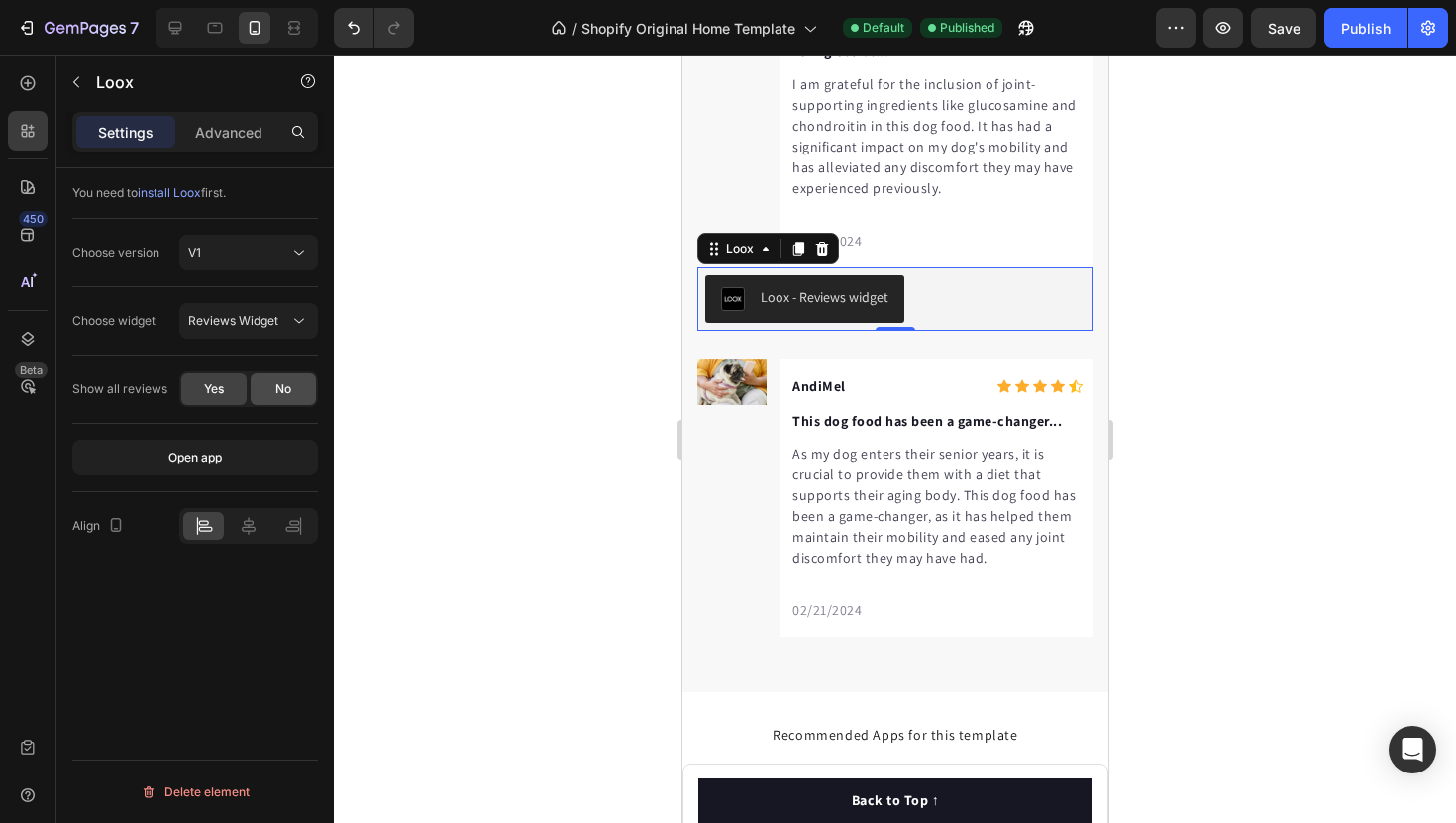 click on "No" 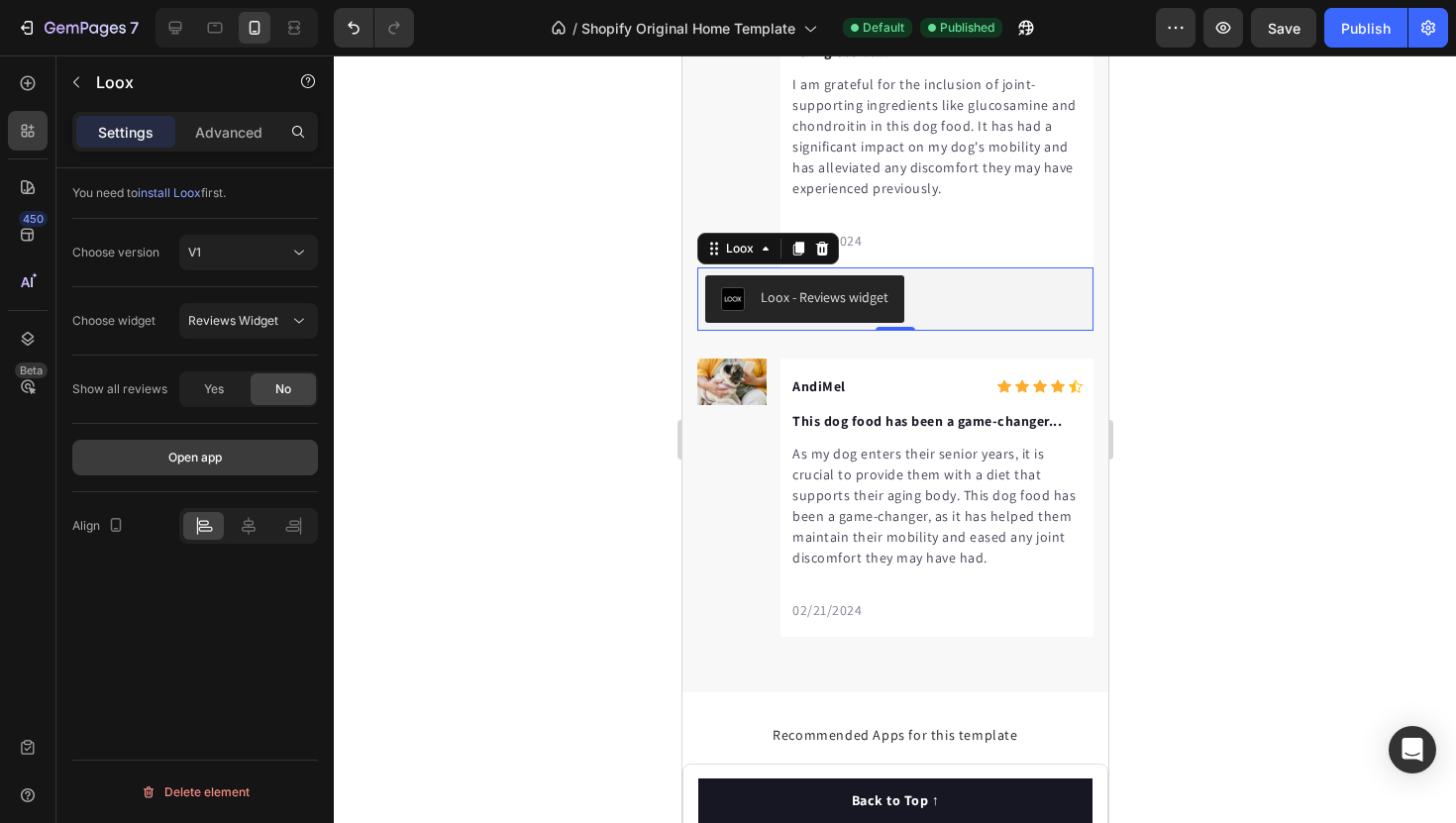 click on "Open app" at bounding box center (195, 458) 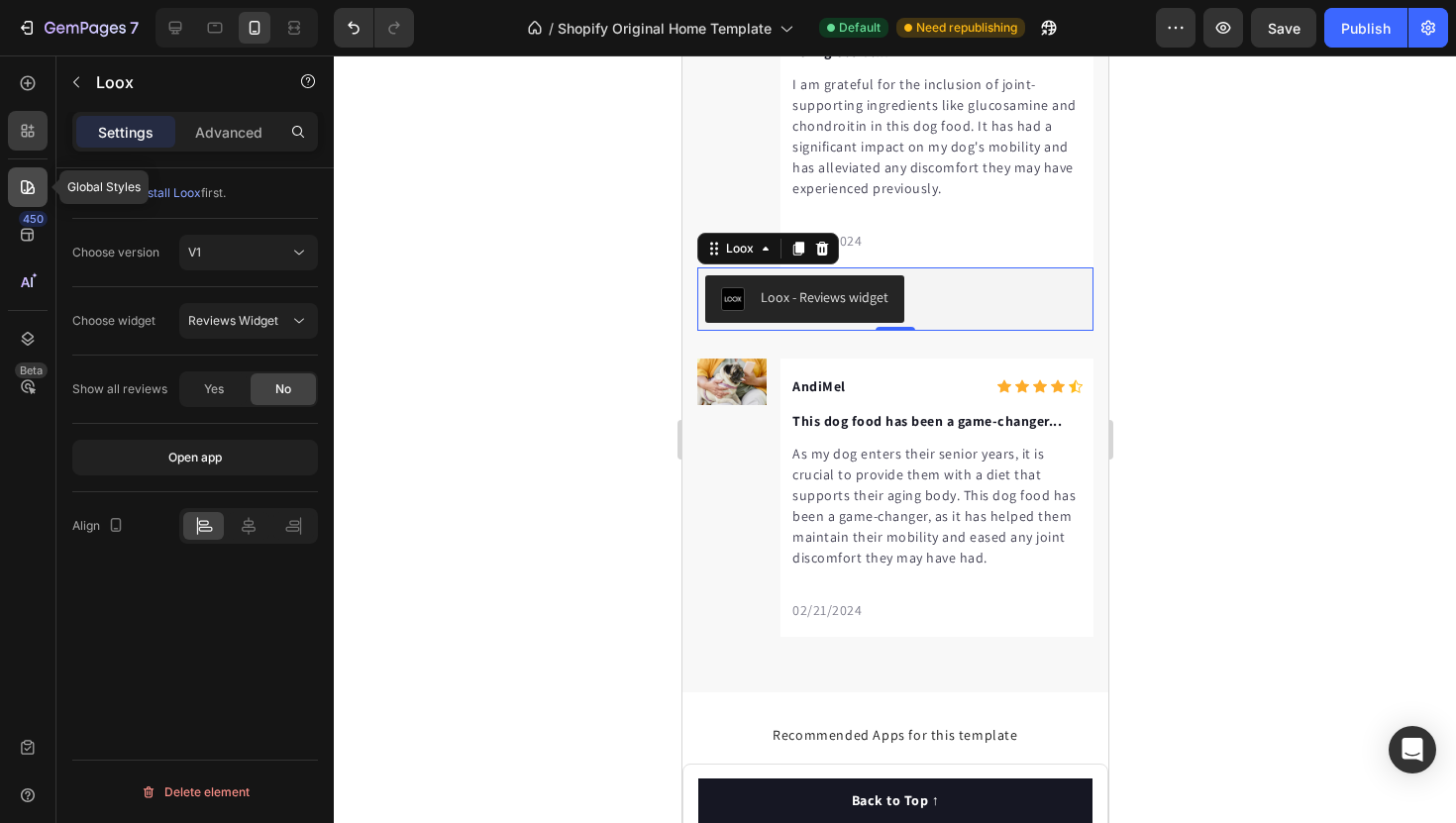 click 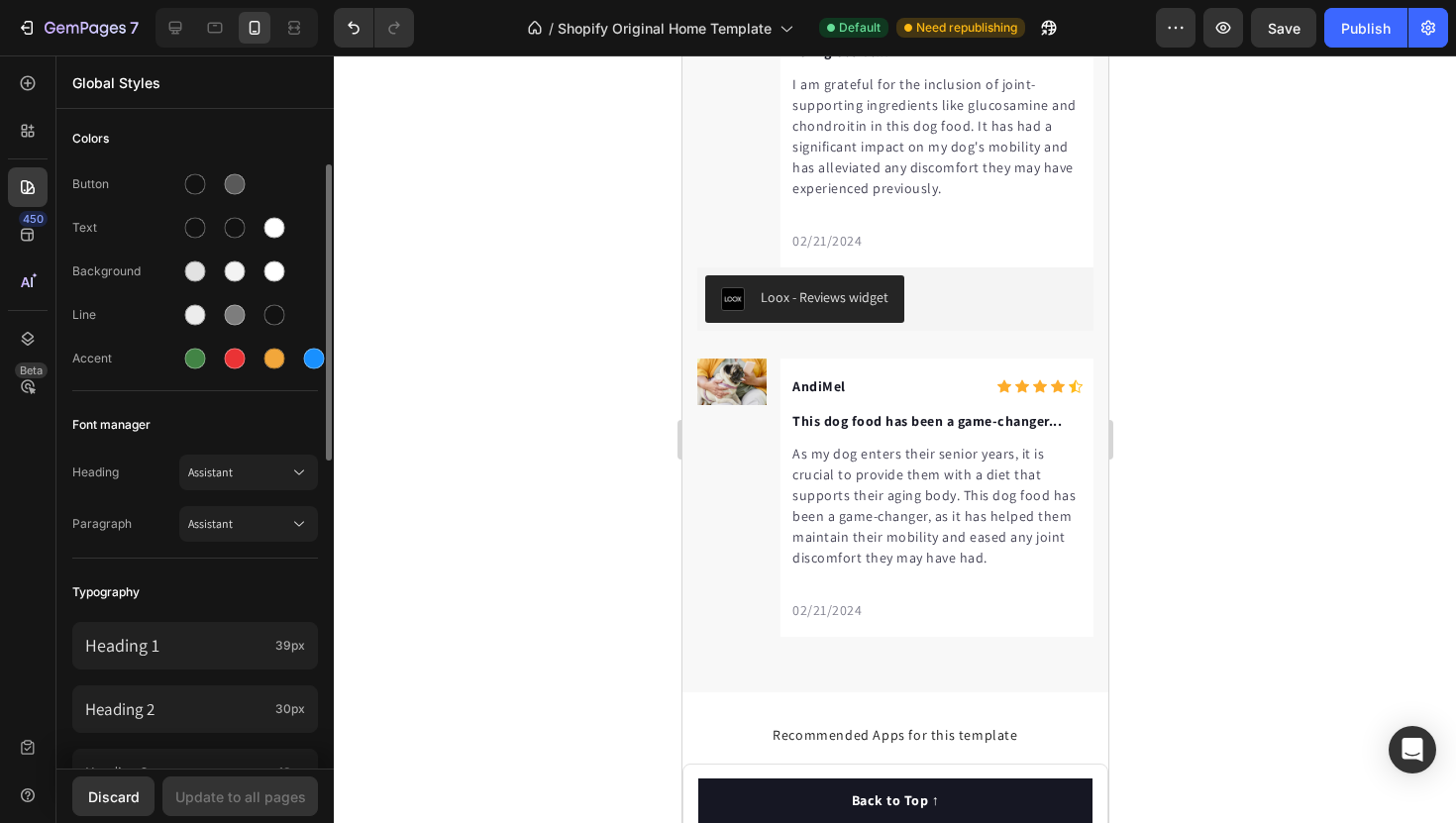 scroll, scrollTop: 103, scrollLeft: 0, axis: vertical 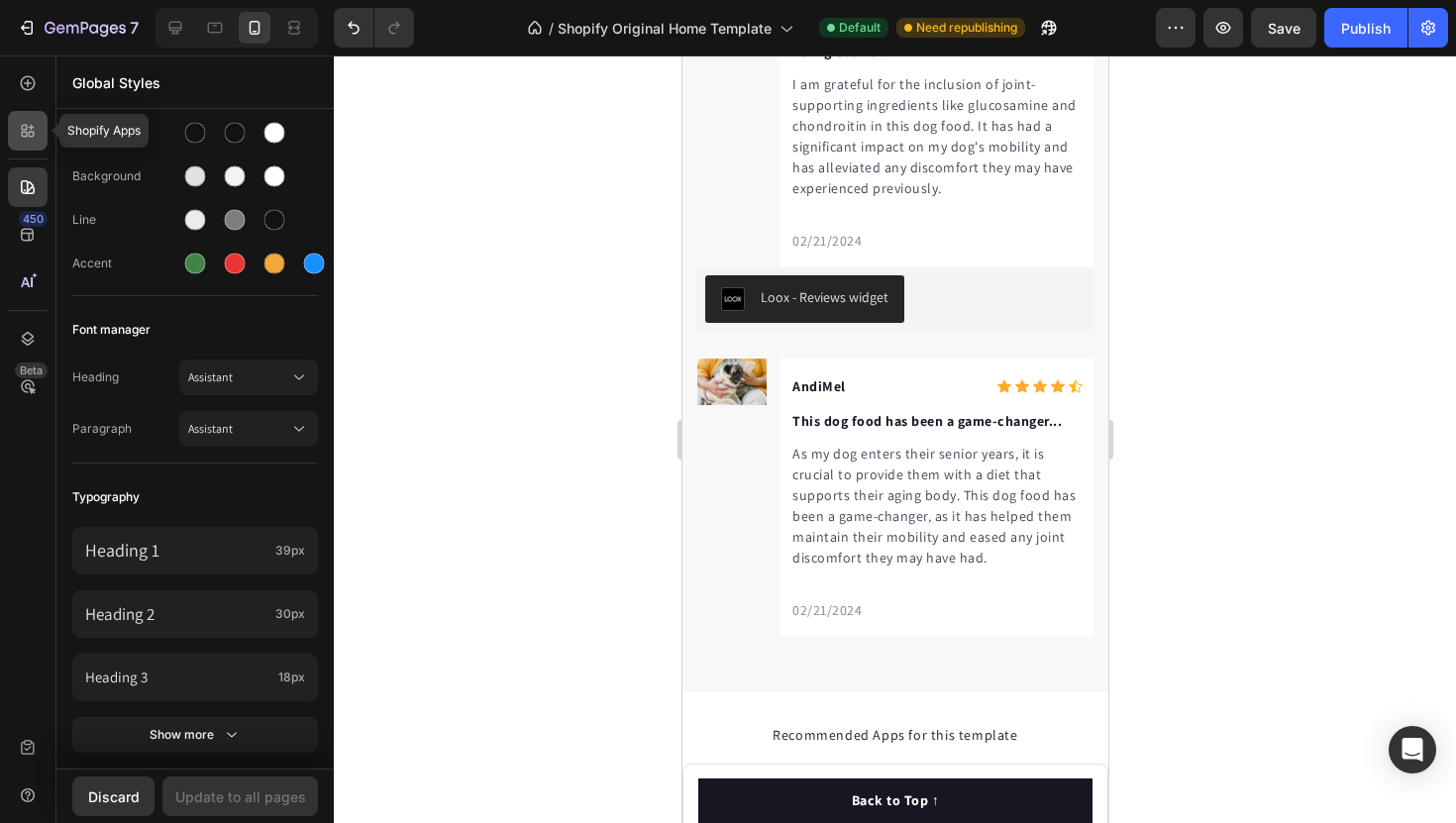 click 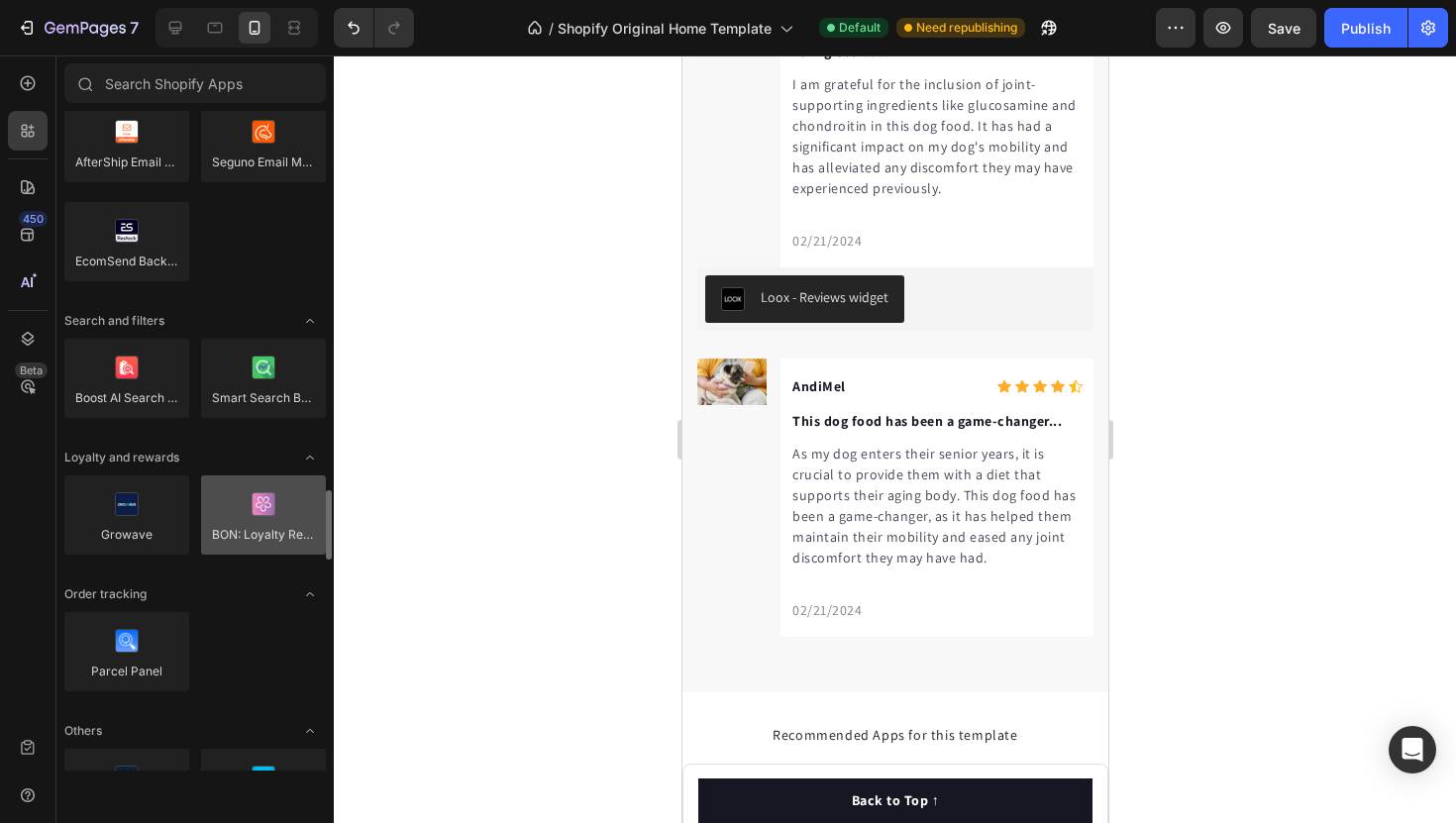 scroll, scrollTop: 3504, scrollLeft: 0, axis: vertical 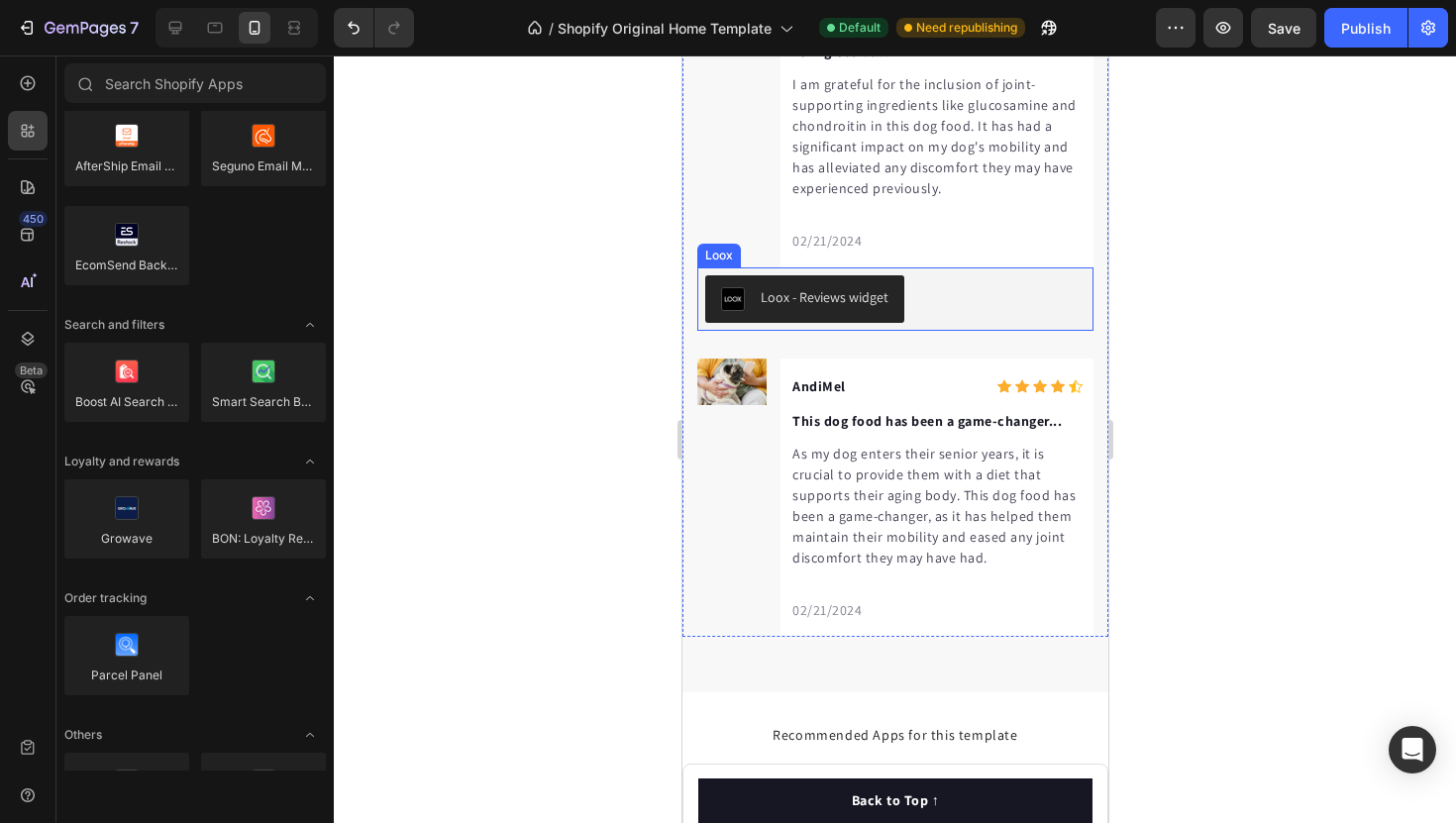 click on "Loox - Reviews widget" at bounding box center [894, 299] 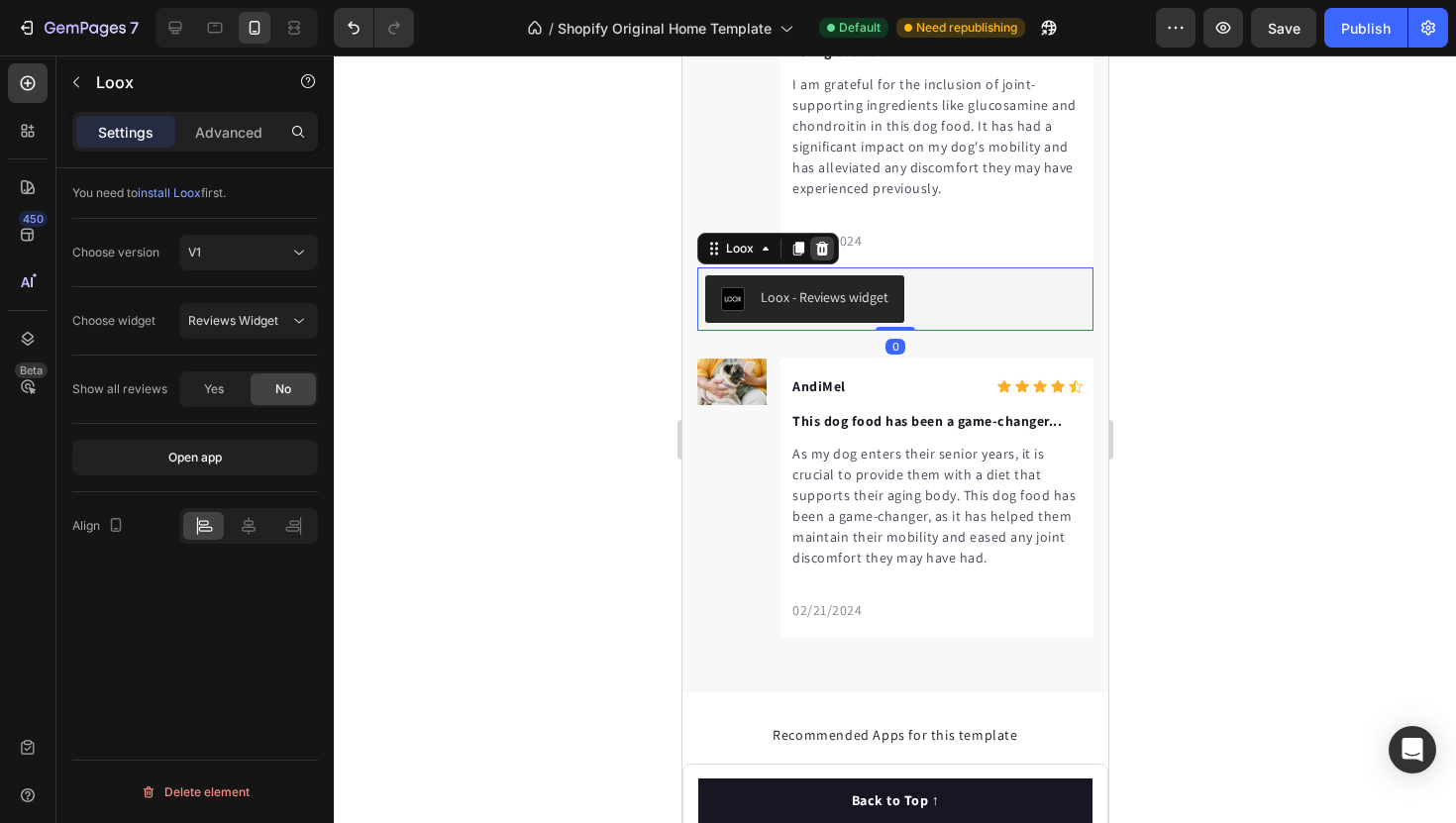 click at bounding box center (821, 249) 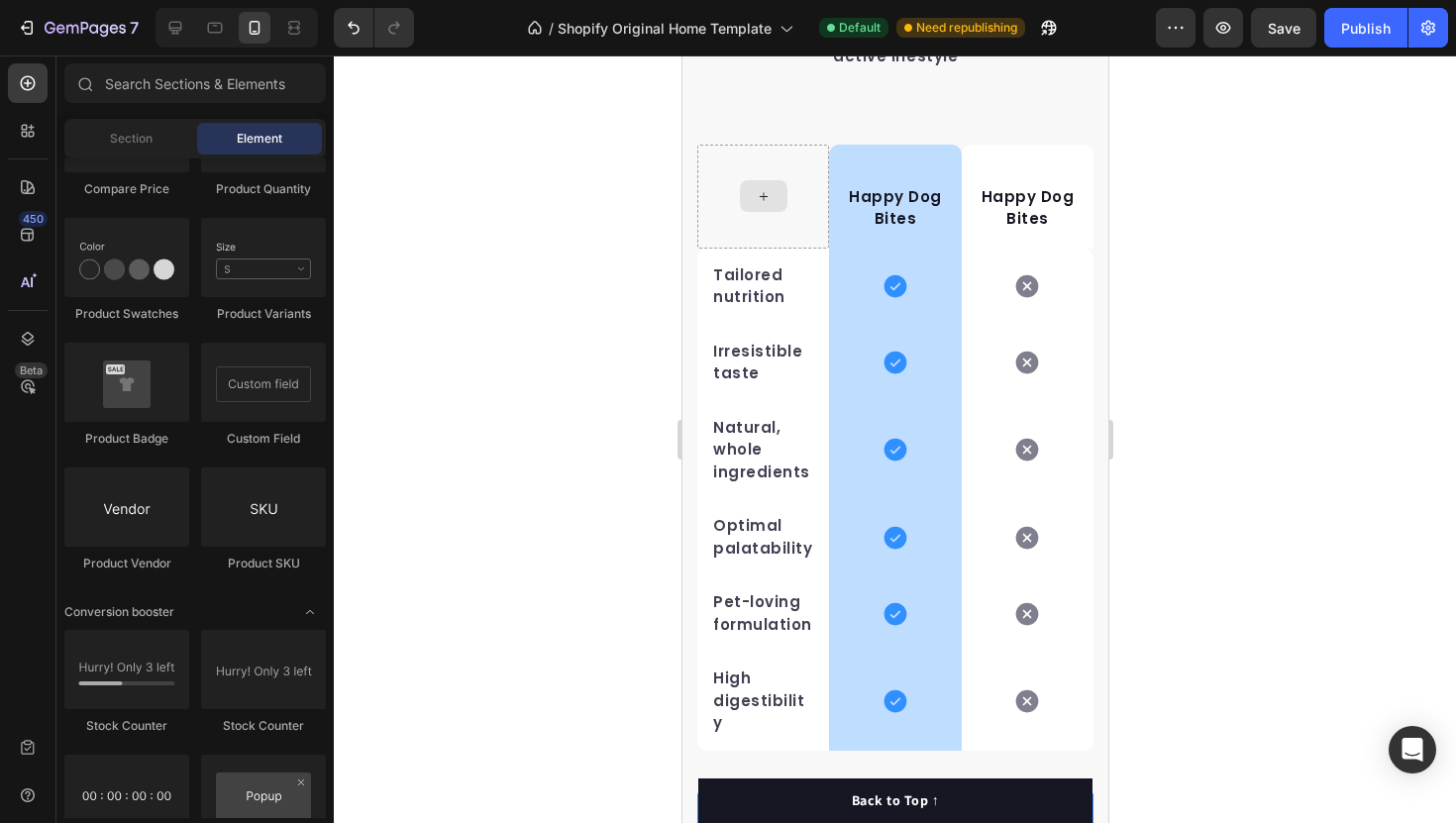 scroll, scrollTop: 4232, scrollLeft: 0, axis: vertical 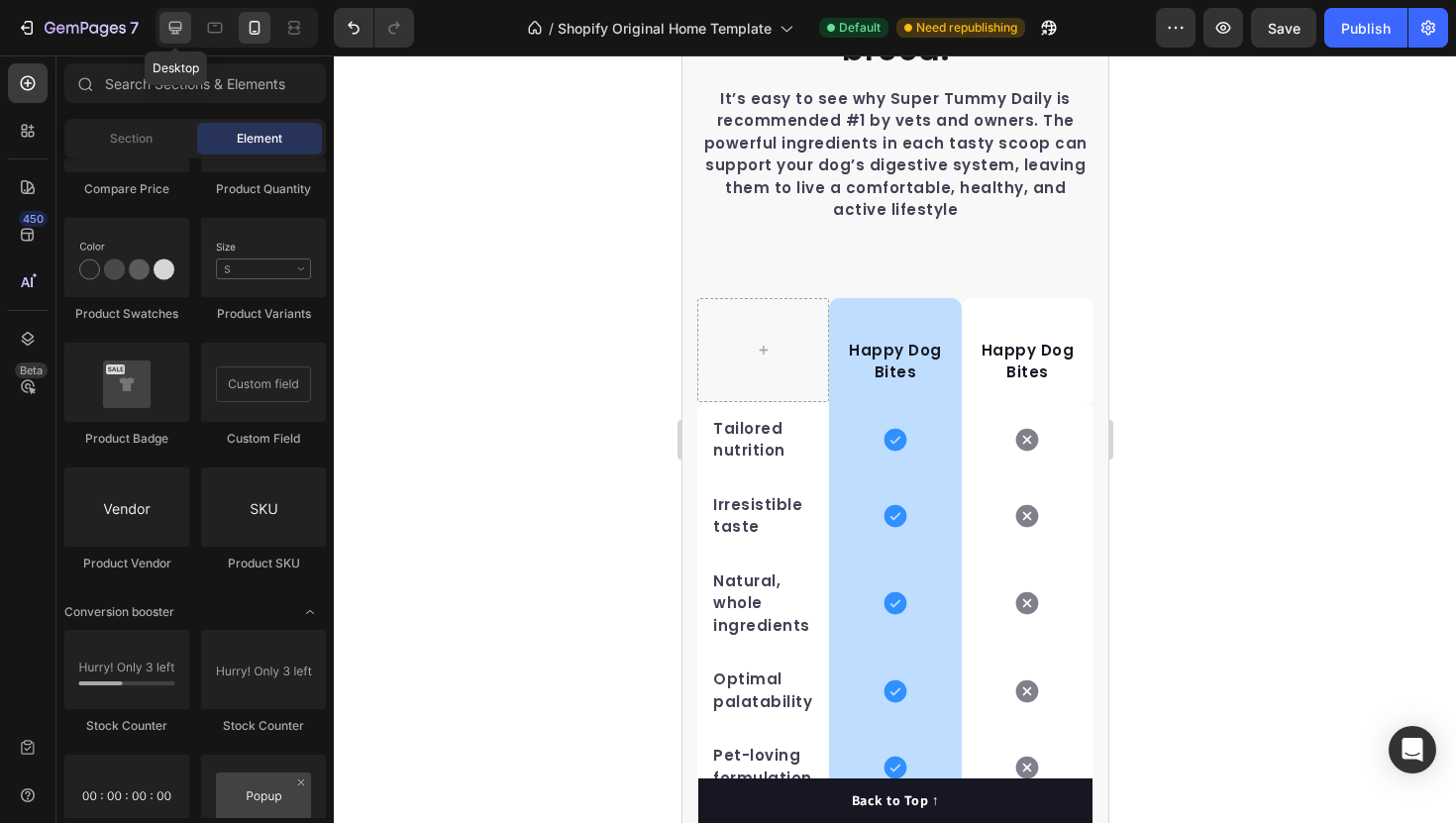 click 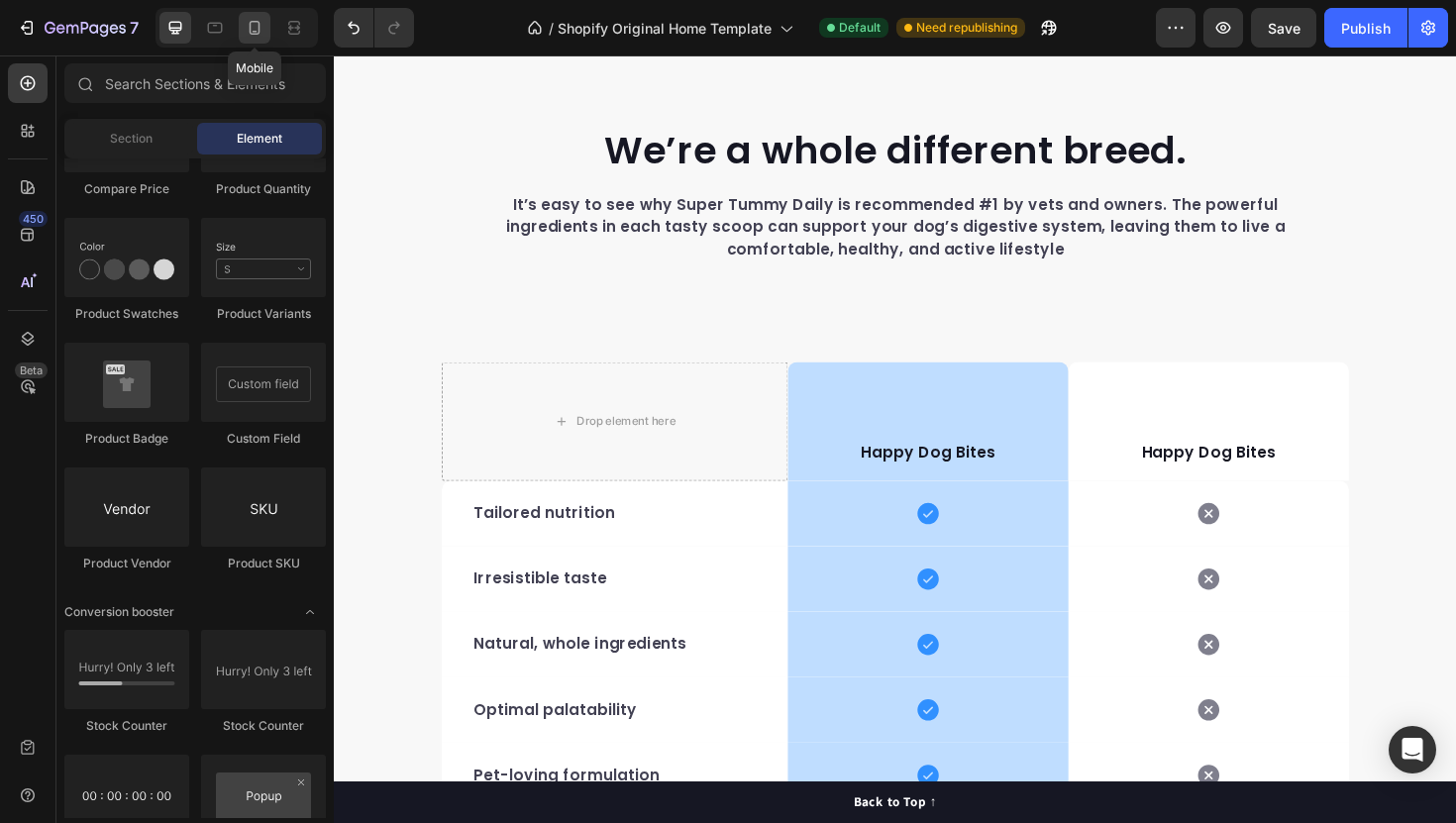 click 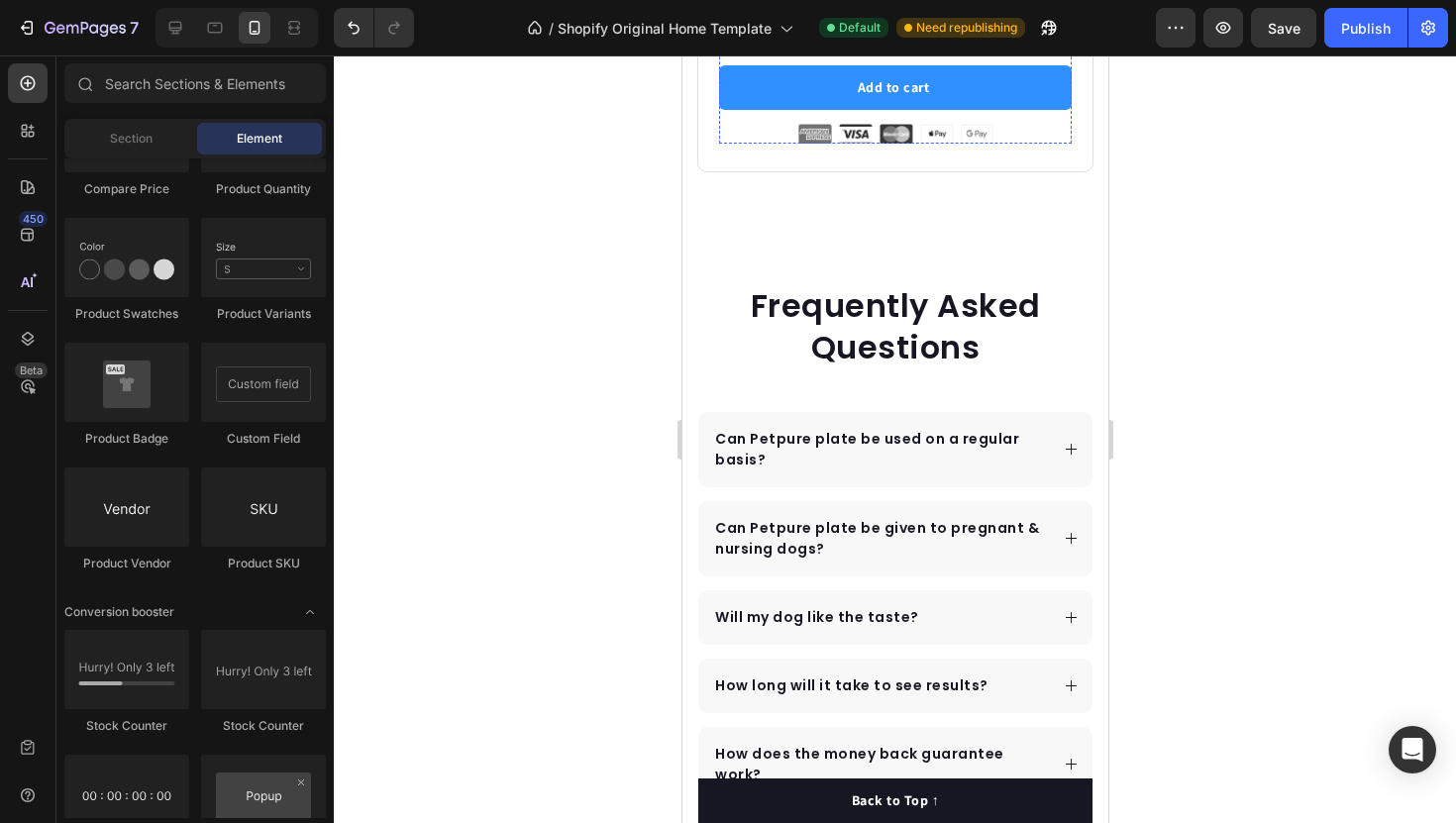 scroll, scrollTop: 6944, scrollLeft: 0, axis: vertical 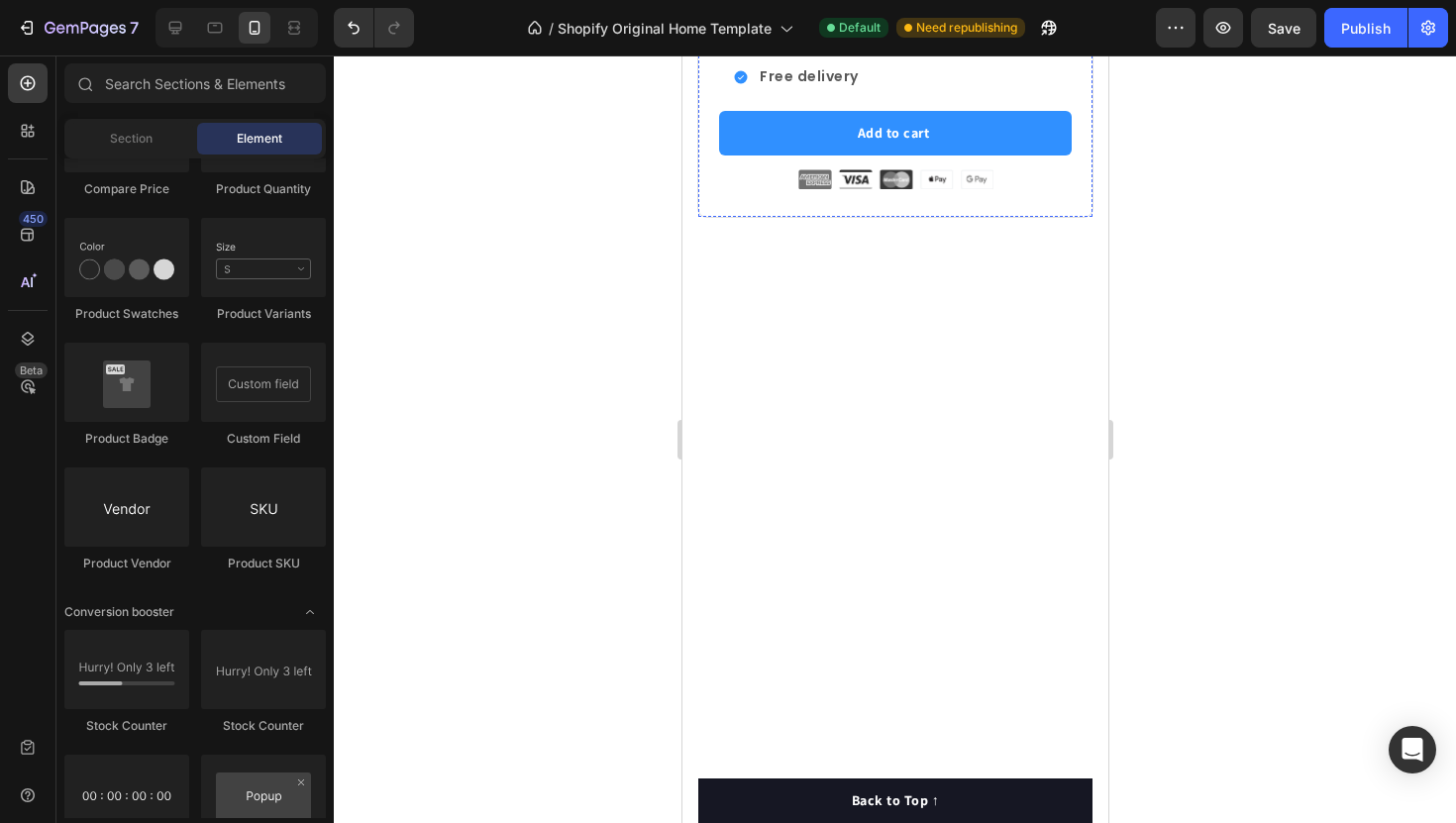 click at bounding box center (894, -239) 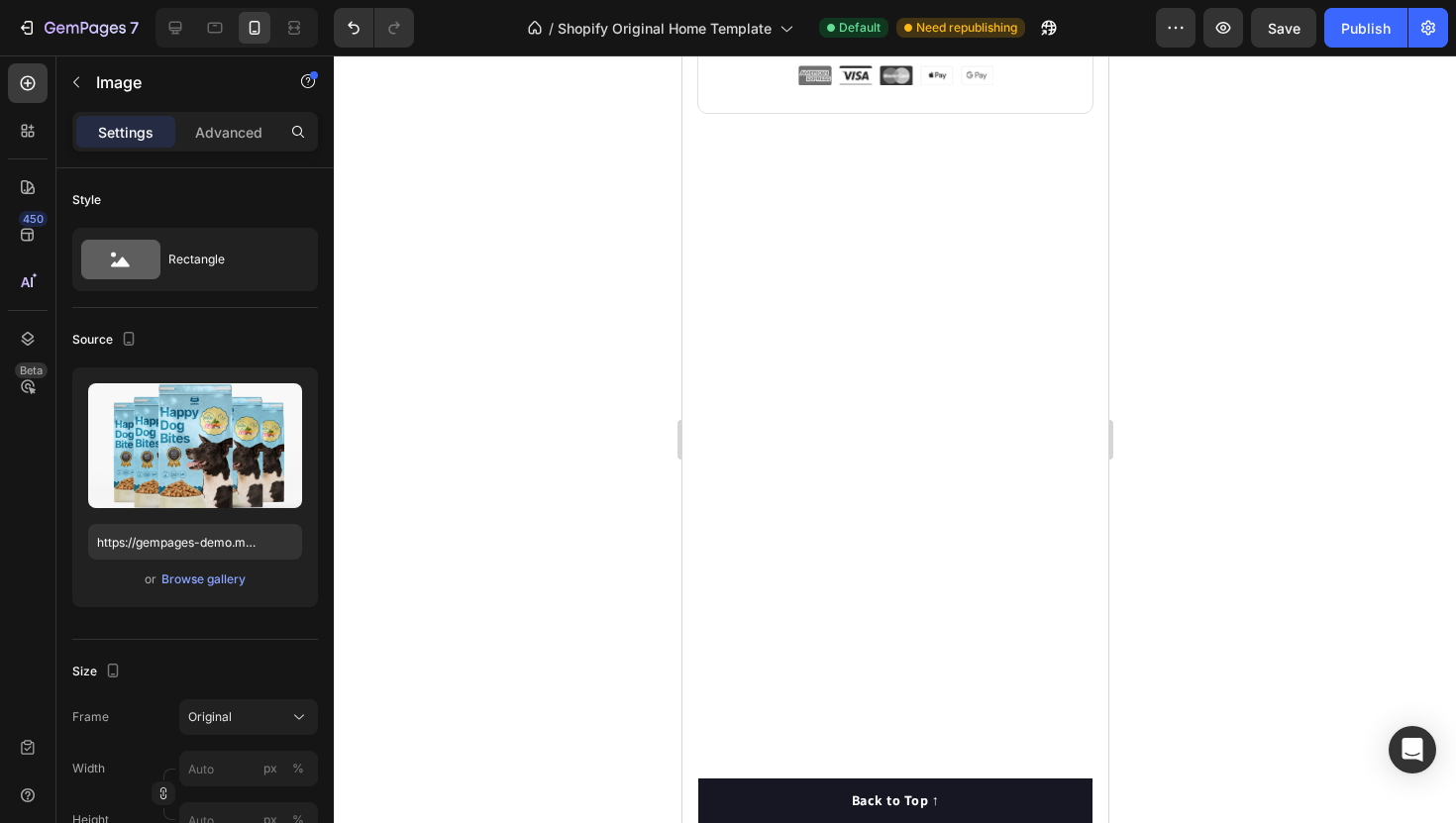 scroll, scrollTop: 7078, scrollLeft: 0, axis: vertical 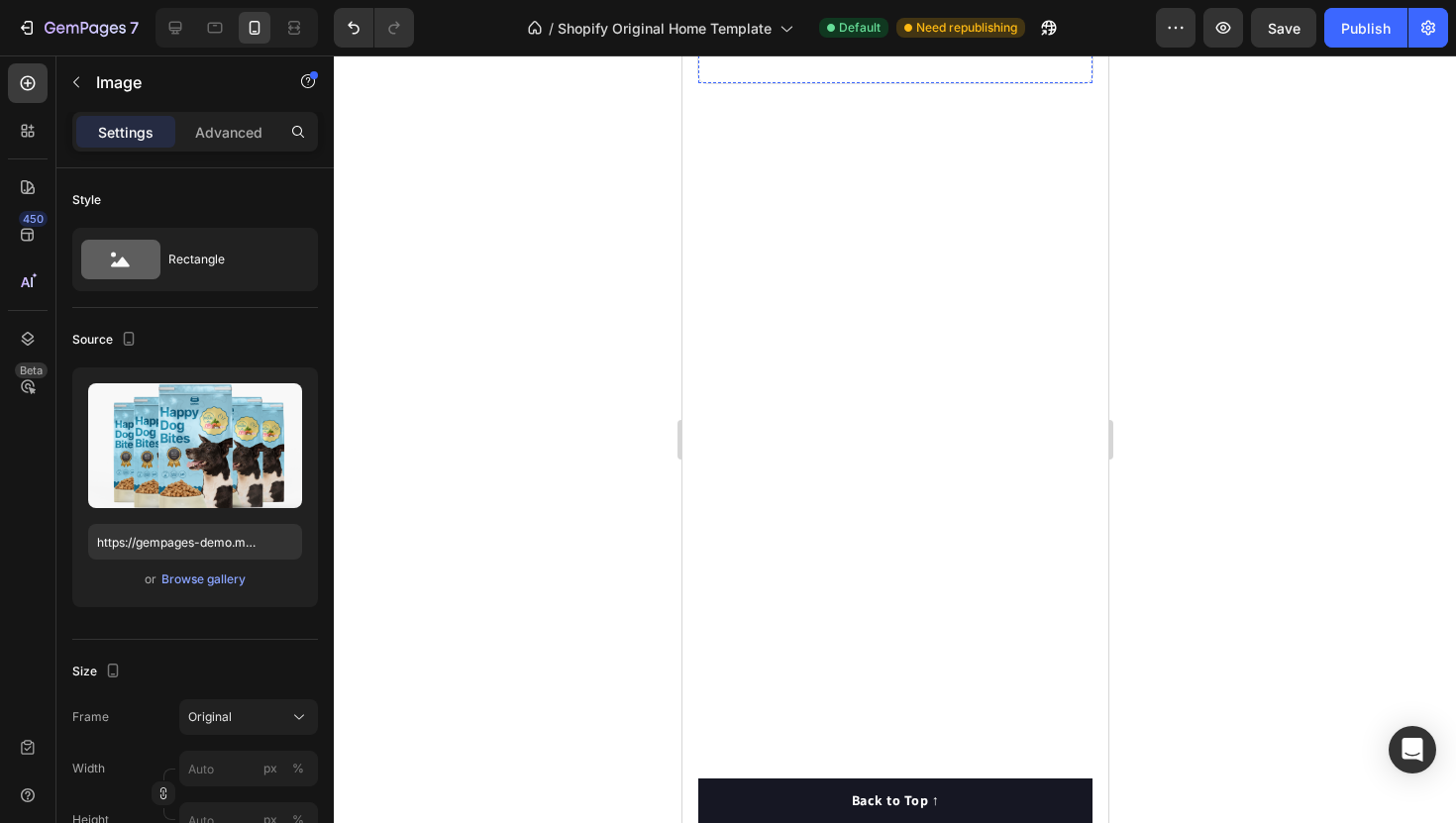 click on "5-Pack" at bounding box center (894, -285) 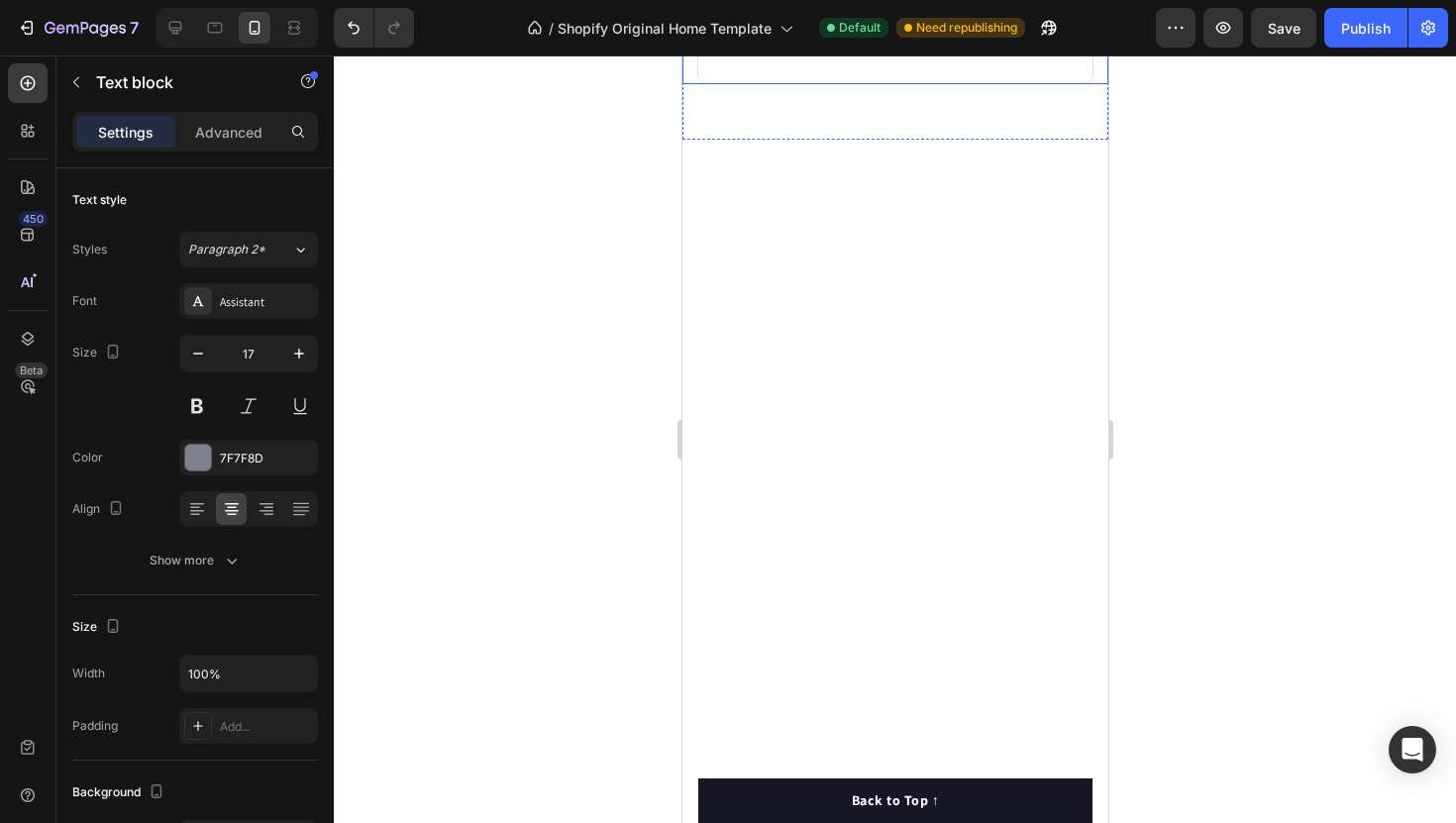 click 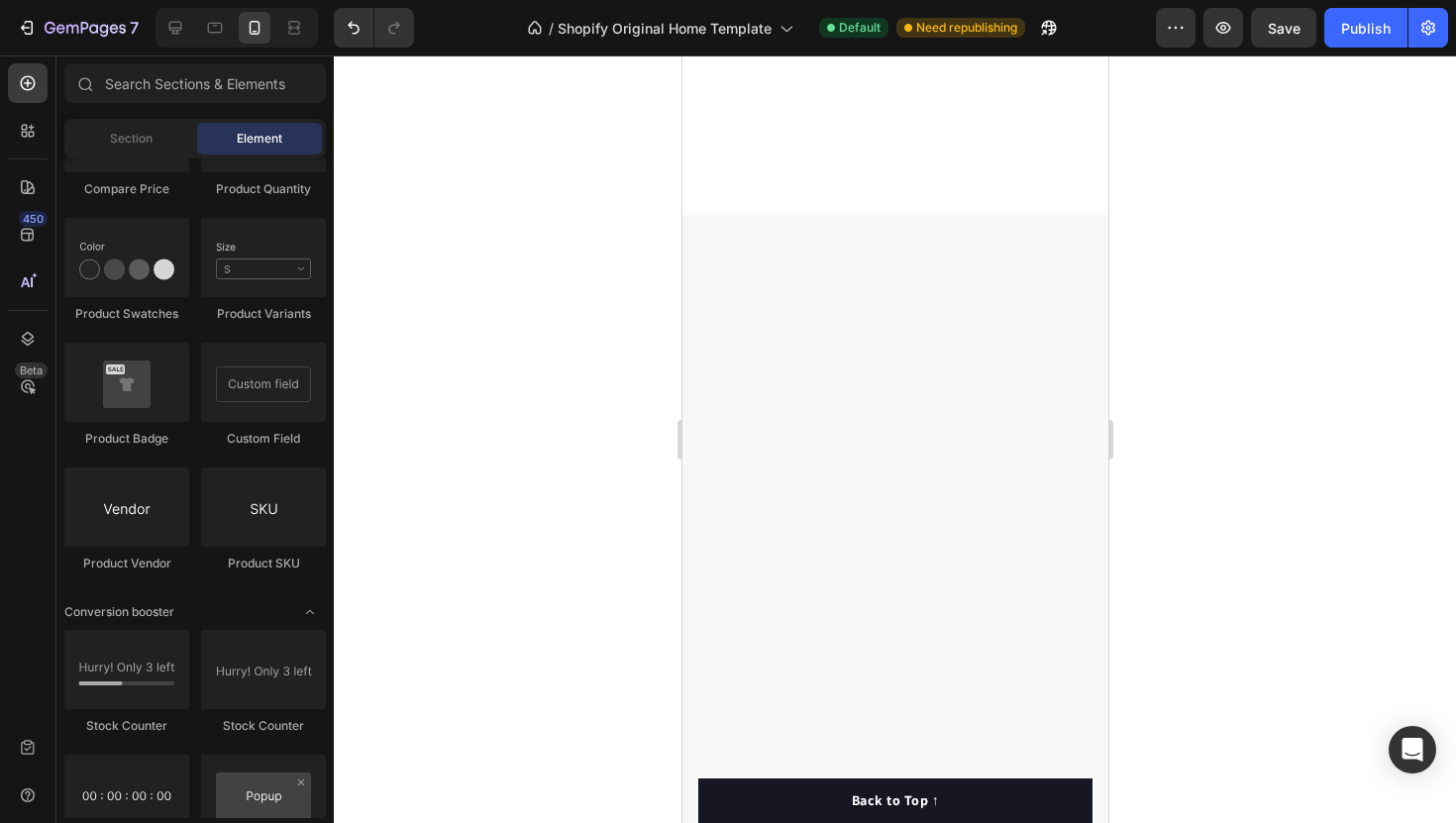 scroll, scrollTop: 0, scrollLeft: 0, axis: both 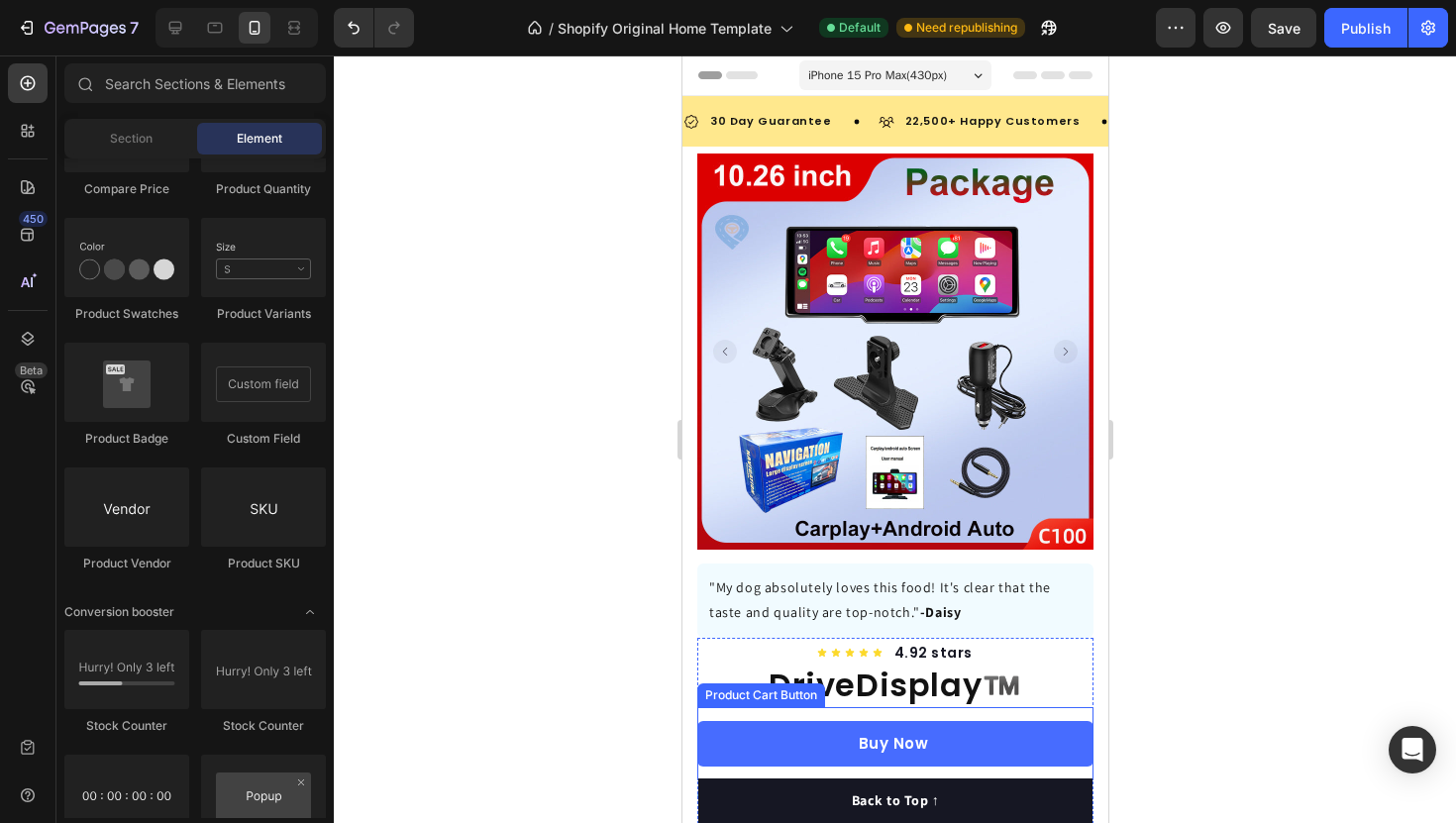 click on "Buy Now" at bounding box center [894, 744] 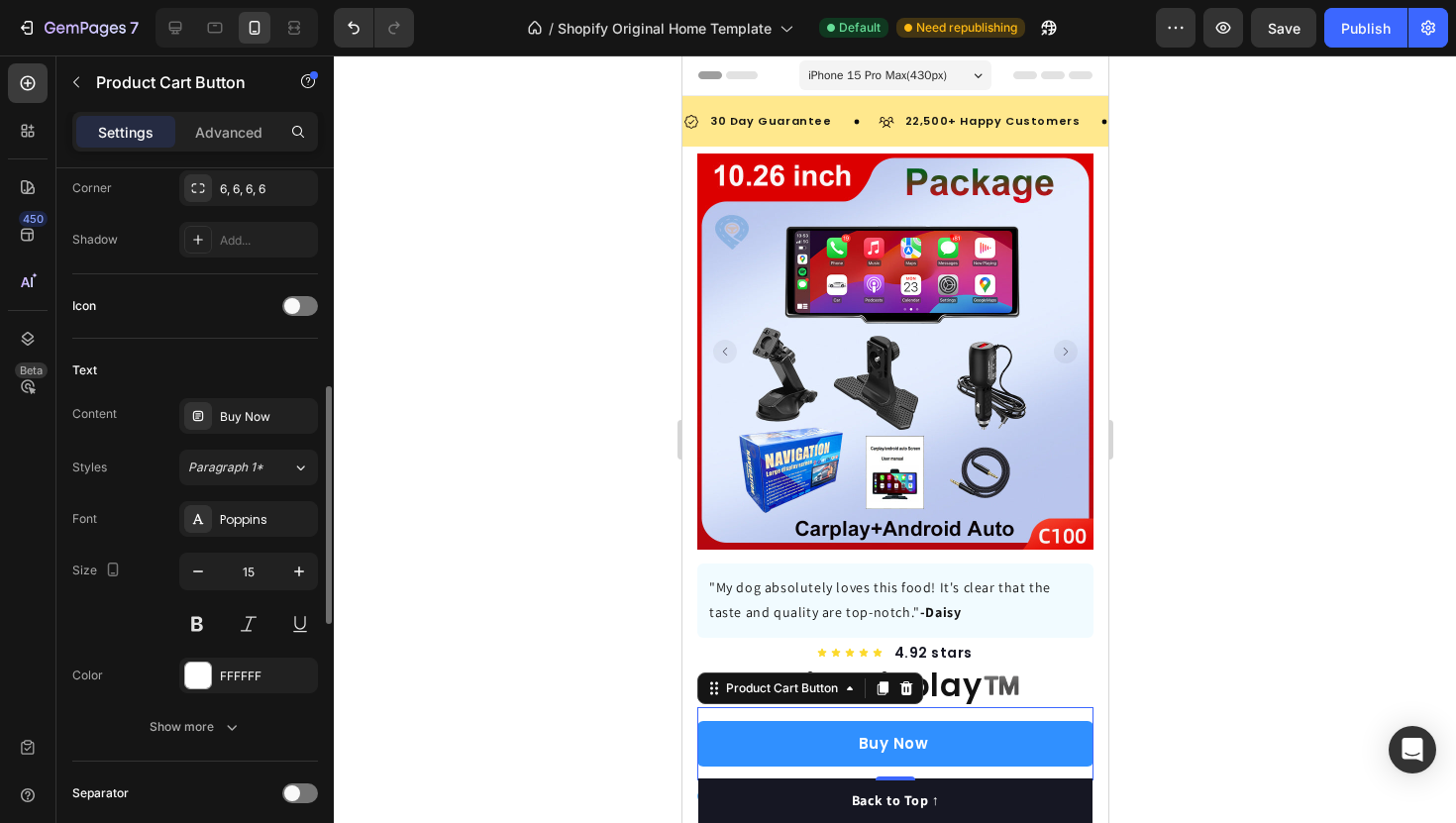 scroll, scrollTop: 725, scrollLeft: 0, axis: vertical 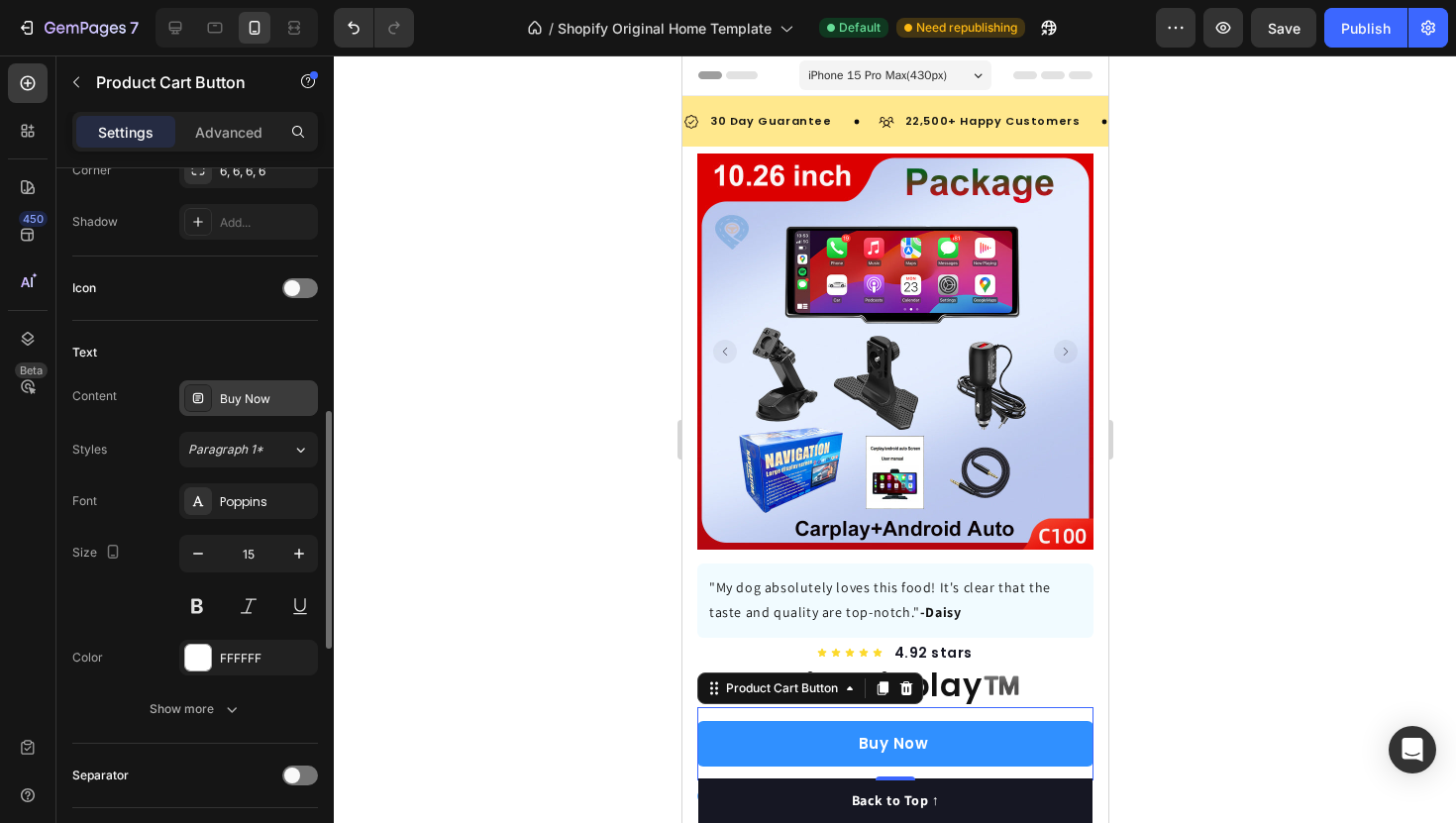 click on "Buy Now" at bounding box center (249, 398) 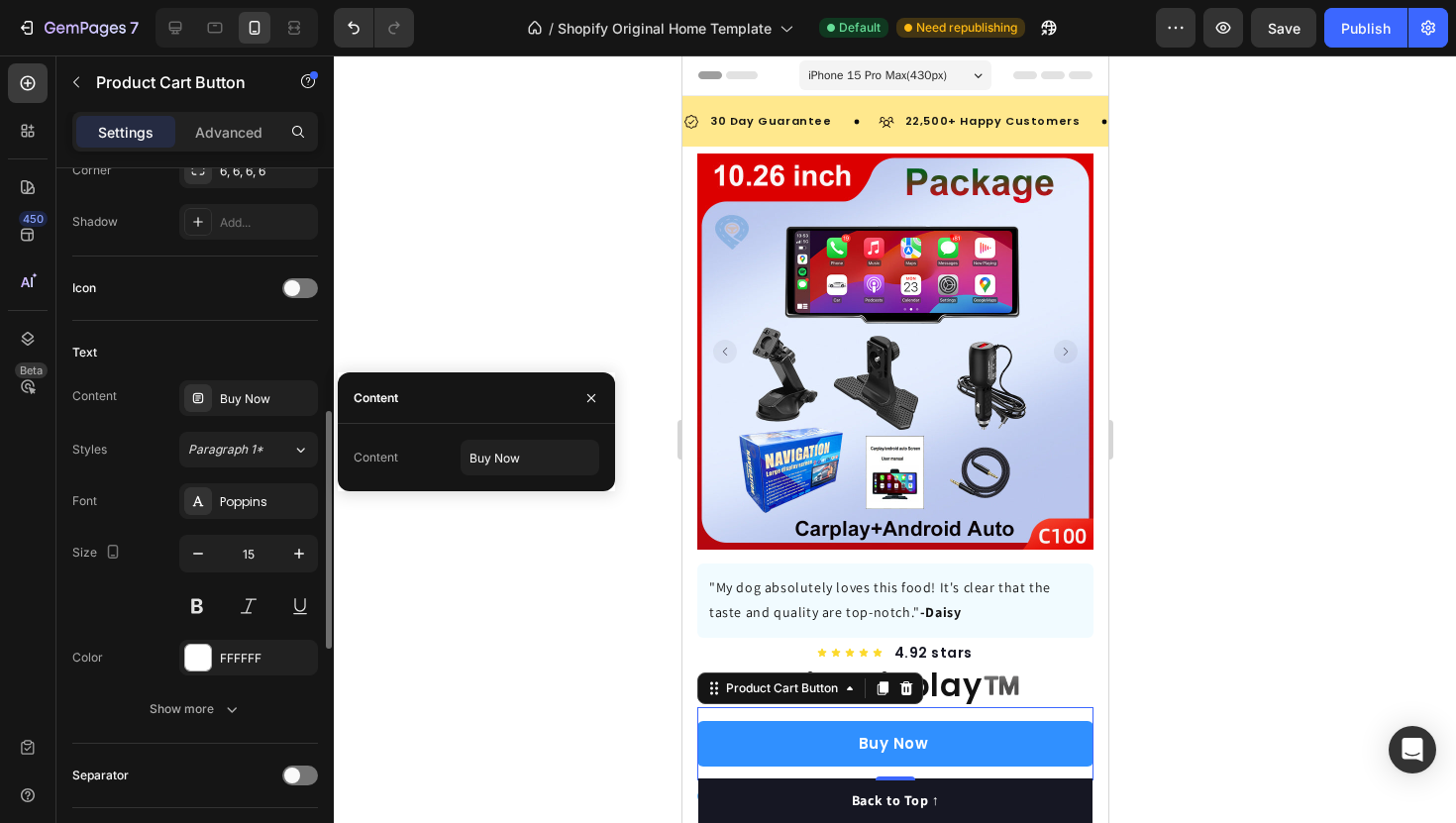 click on "Text" at bounding box center [195, 353] 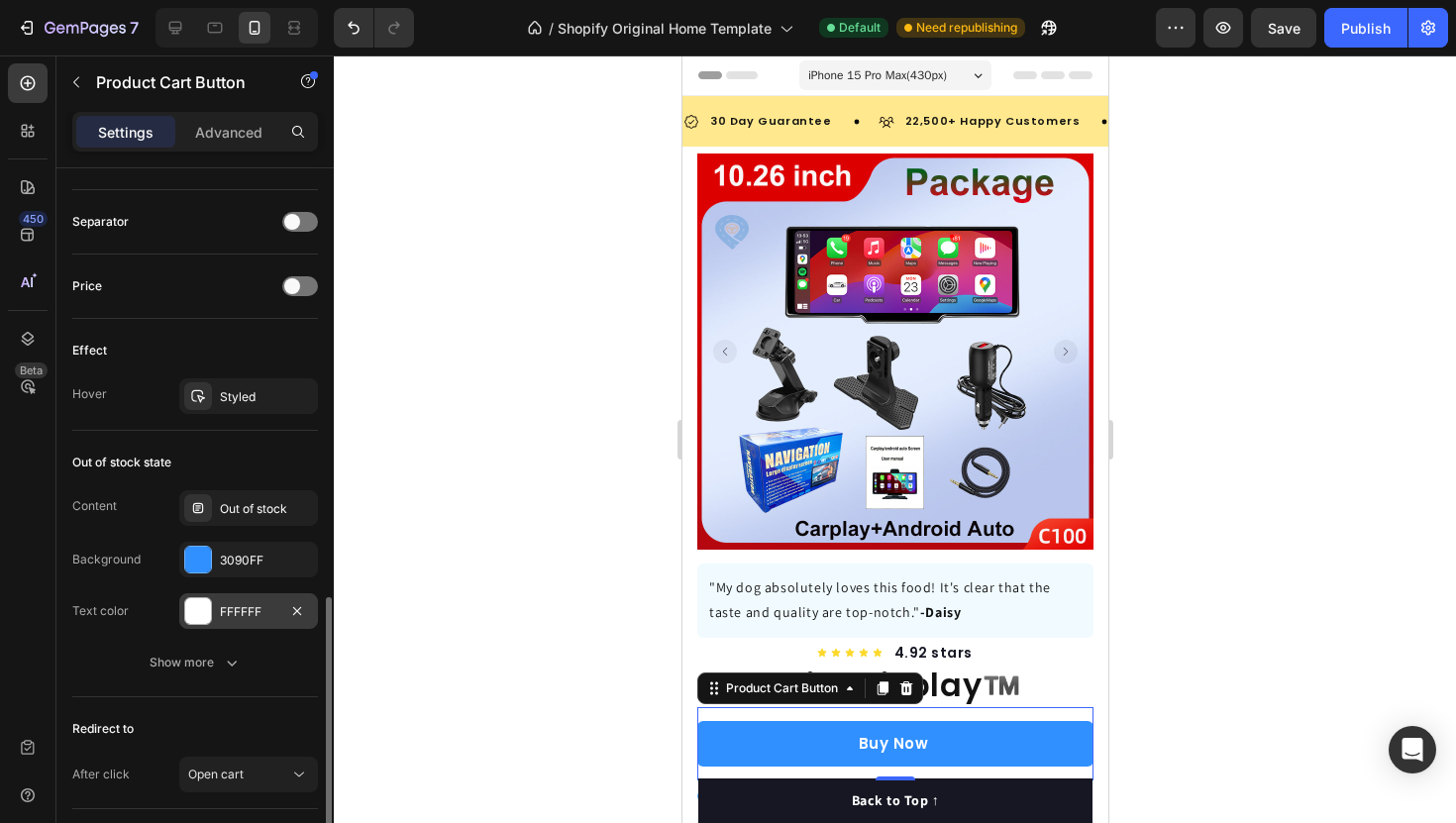 scroll, scrollTop: 1411, scrollLeft: 0, axis: vertical 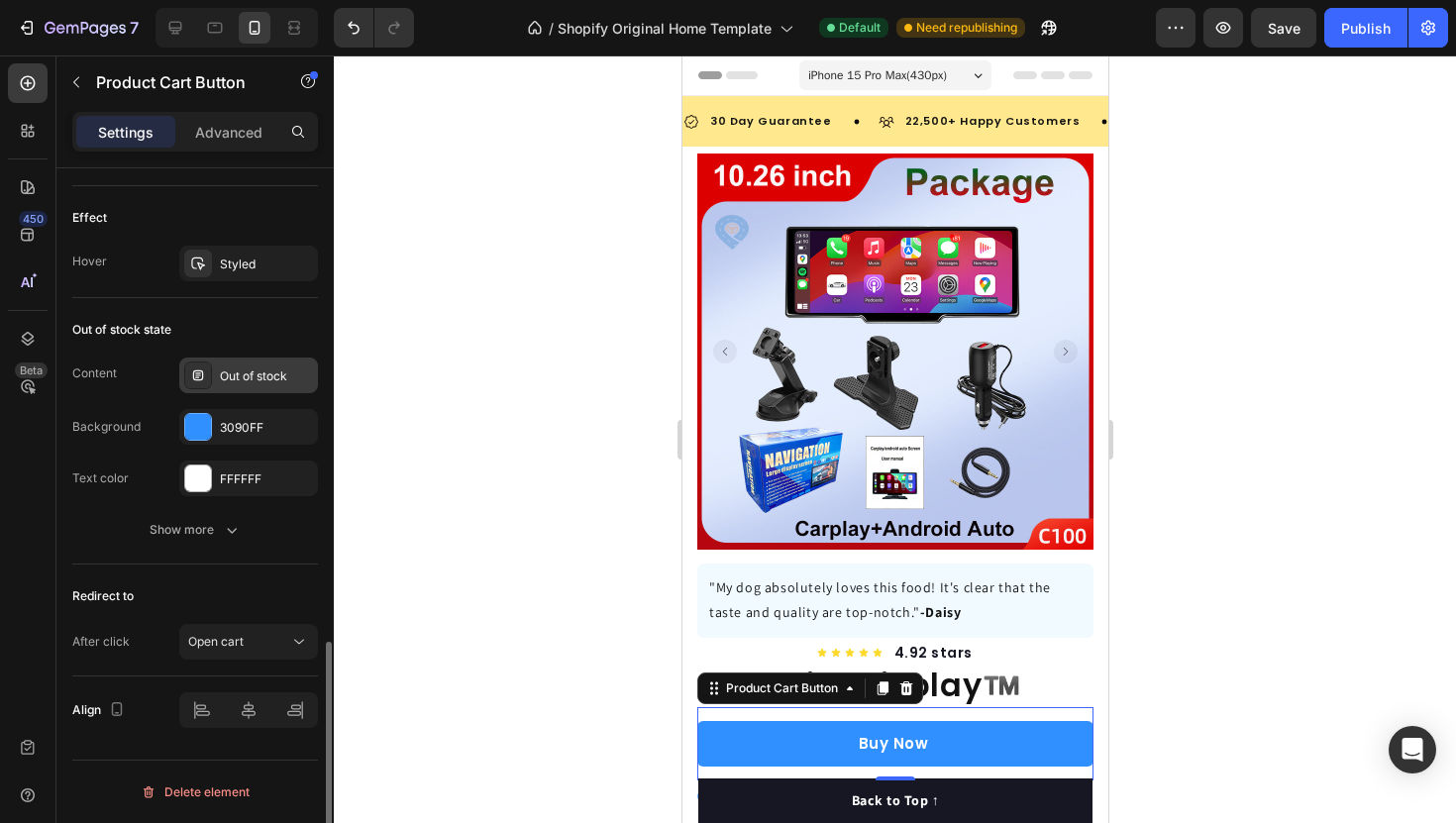 click on "Content Out of stock Background 3090FF Text color FFFFFF" at bounding box center [195, 427] 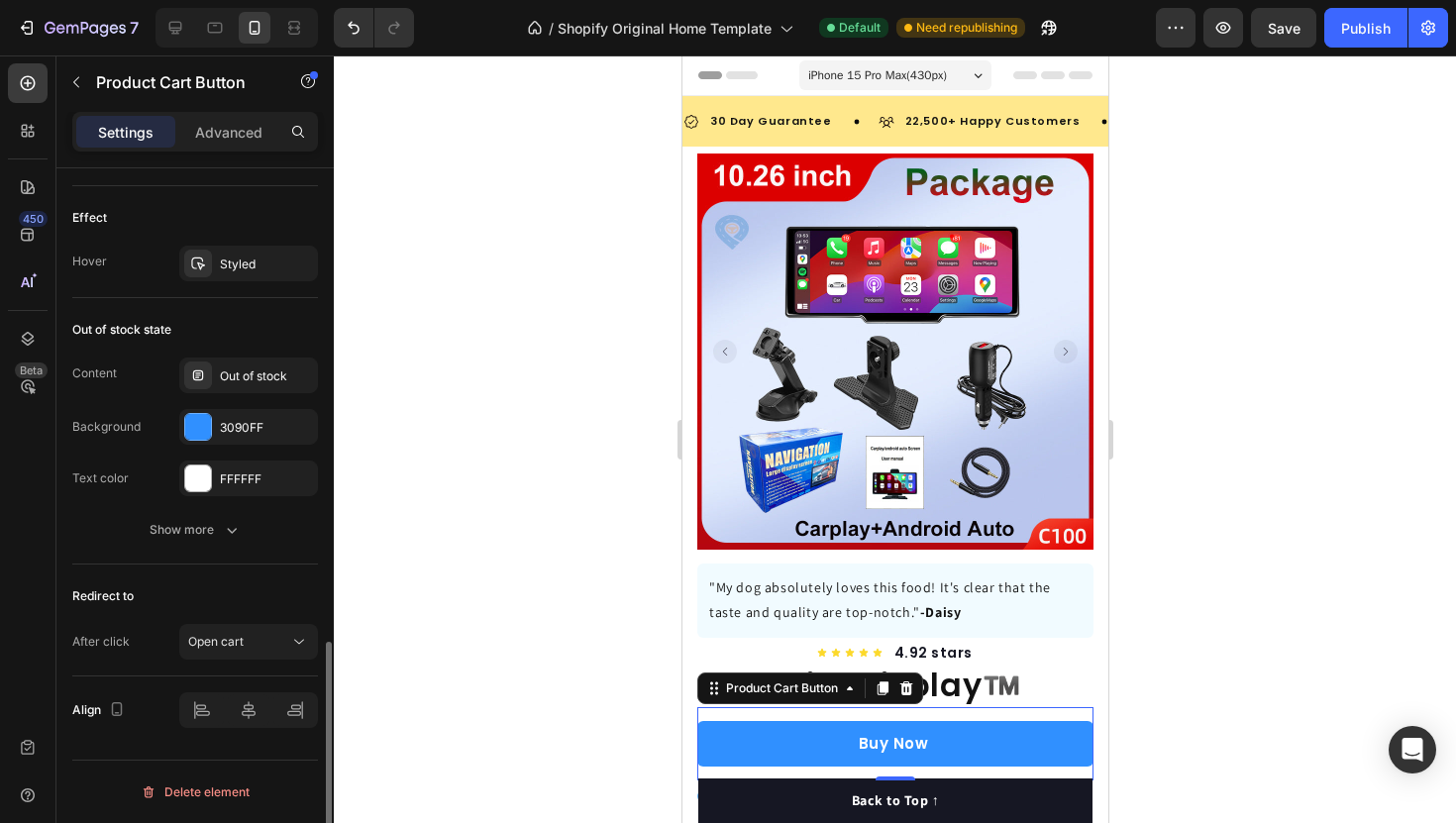 click on "Out of stock state Content Out of stock Background 3090FF Text color FFFFFF Show more" 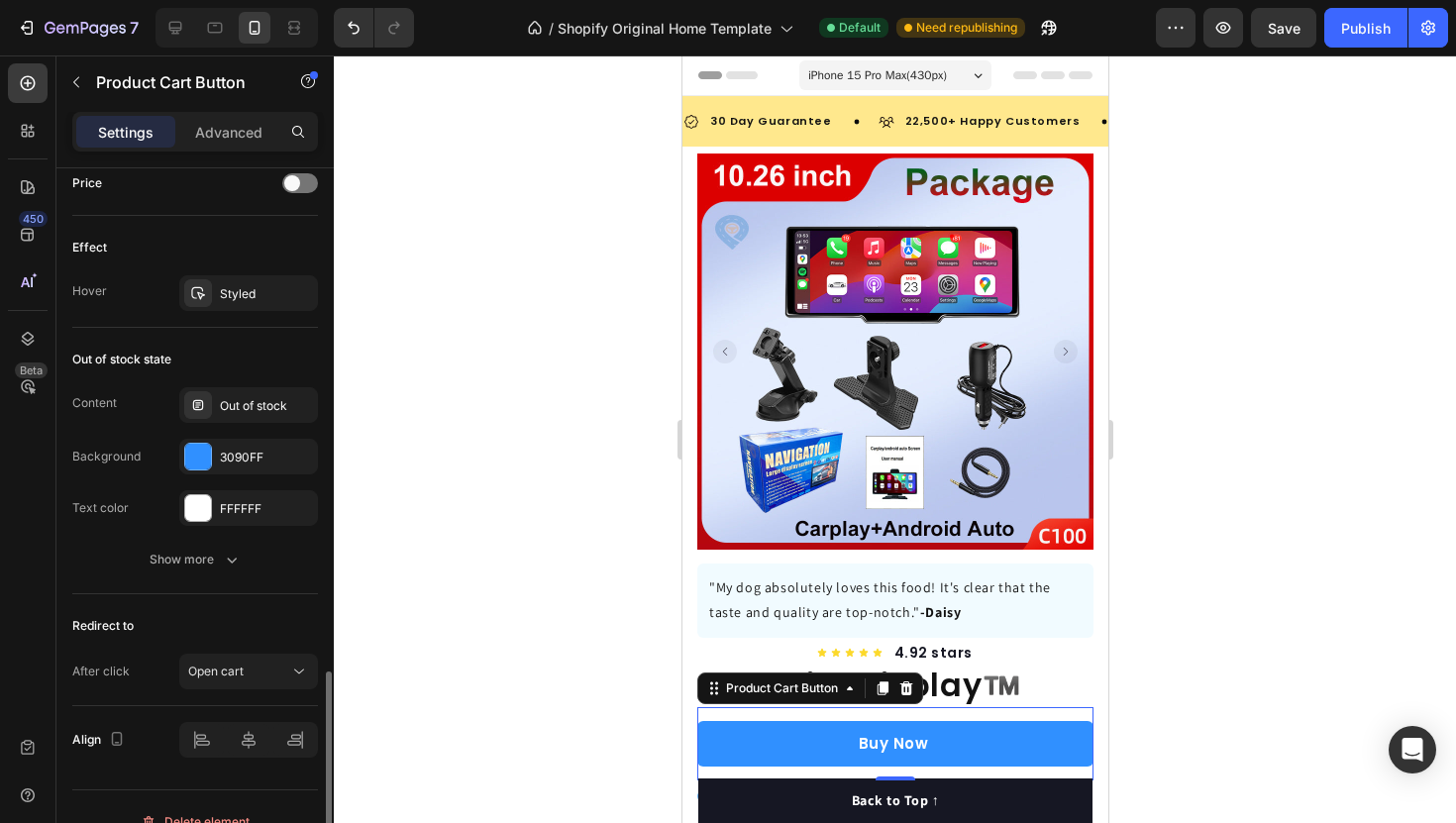 scroll, scrollTop: 1411, scrollLeft: 0, axis: vertical 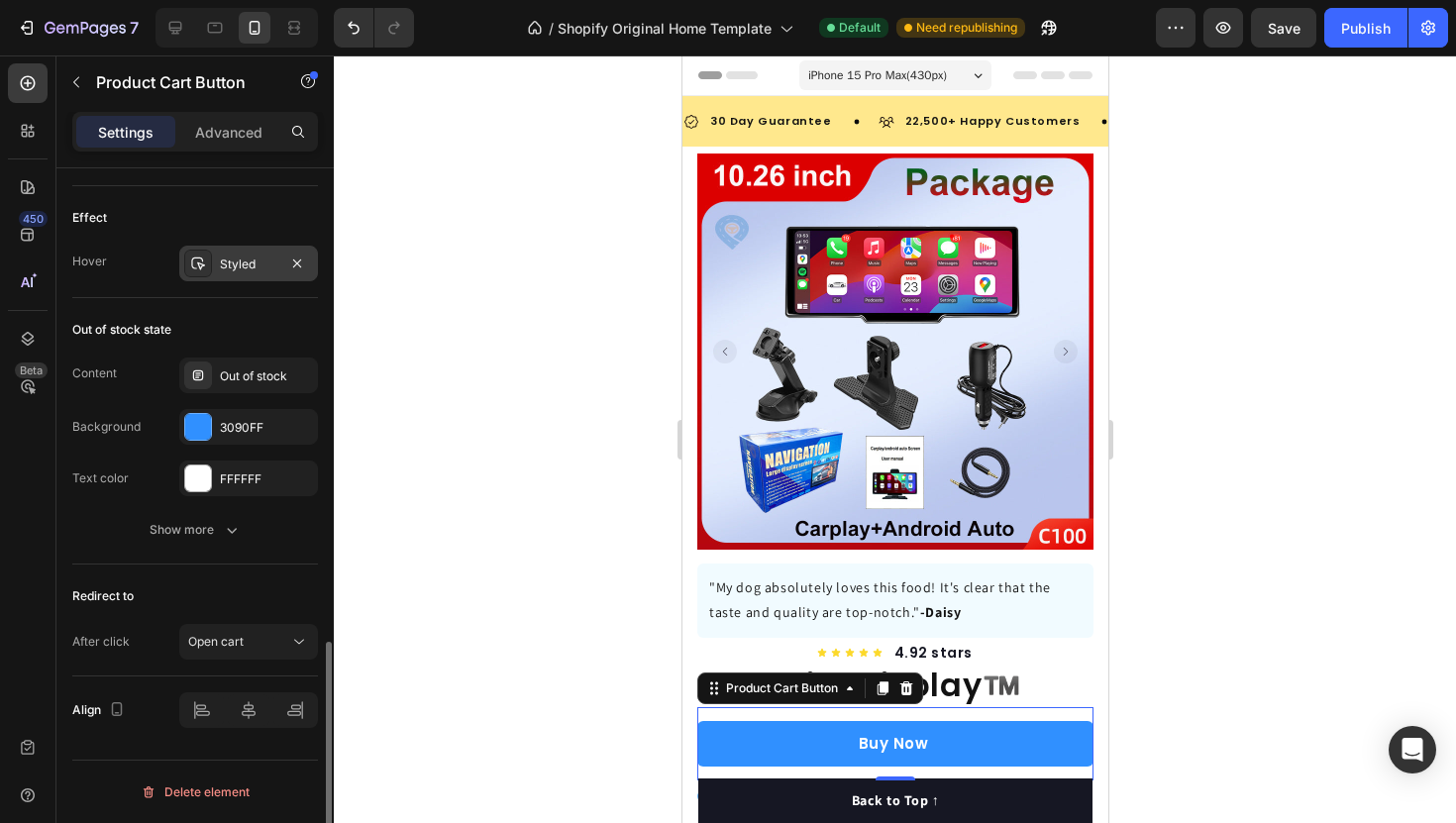 click on "Styled" at bounding box center (249, 263) 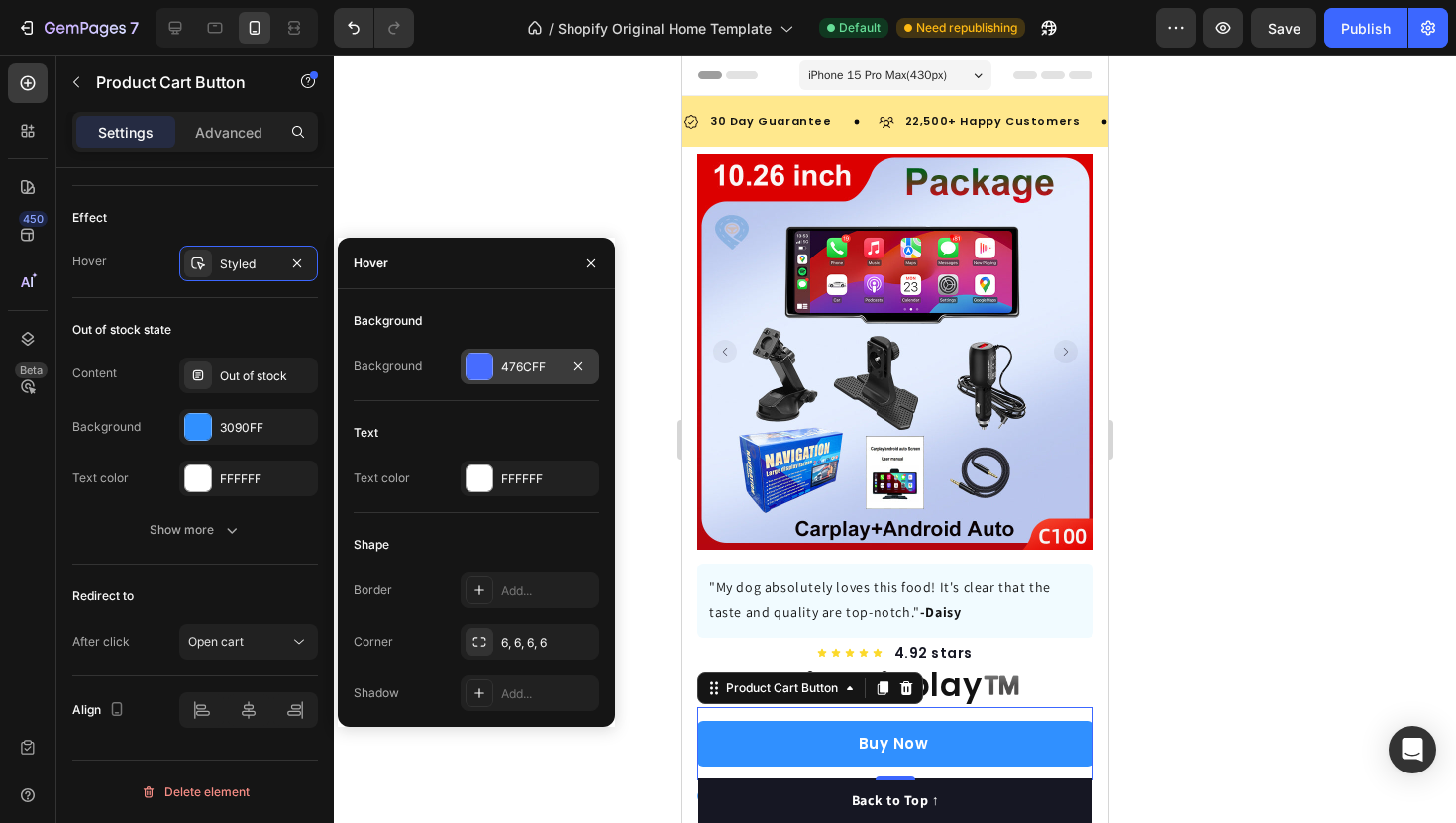click on "476CFF" at bounding box center [530, 367] 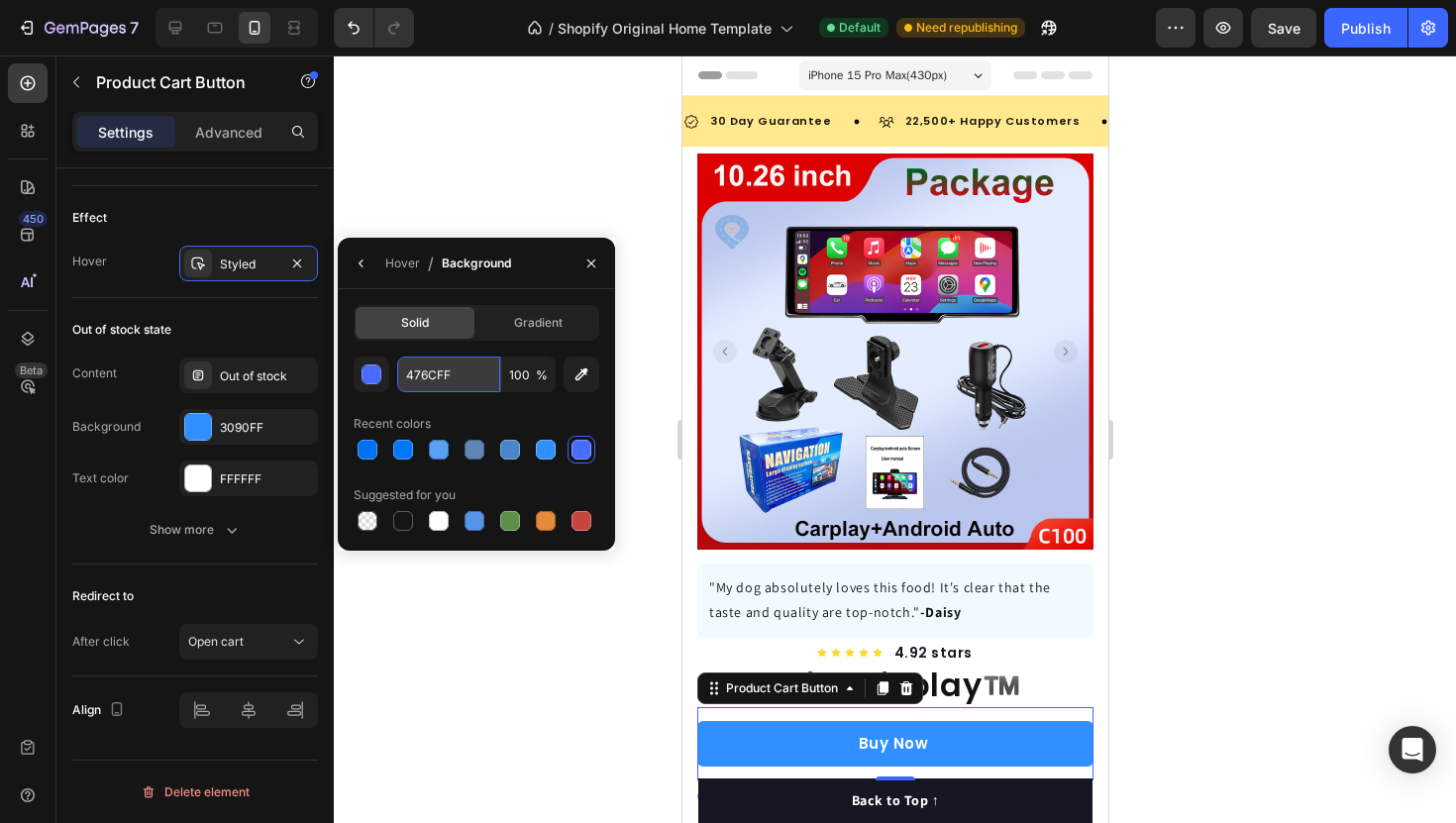 click on "476CFF" at bounding box center (449, 374) 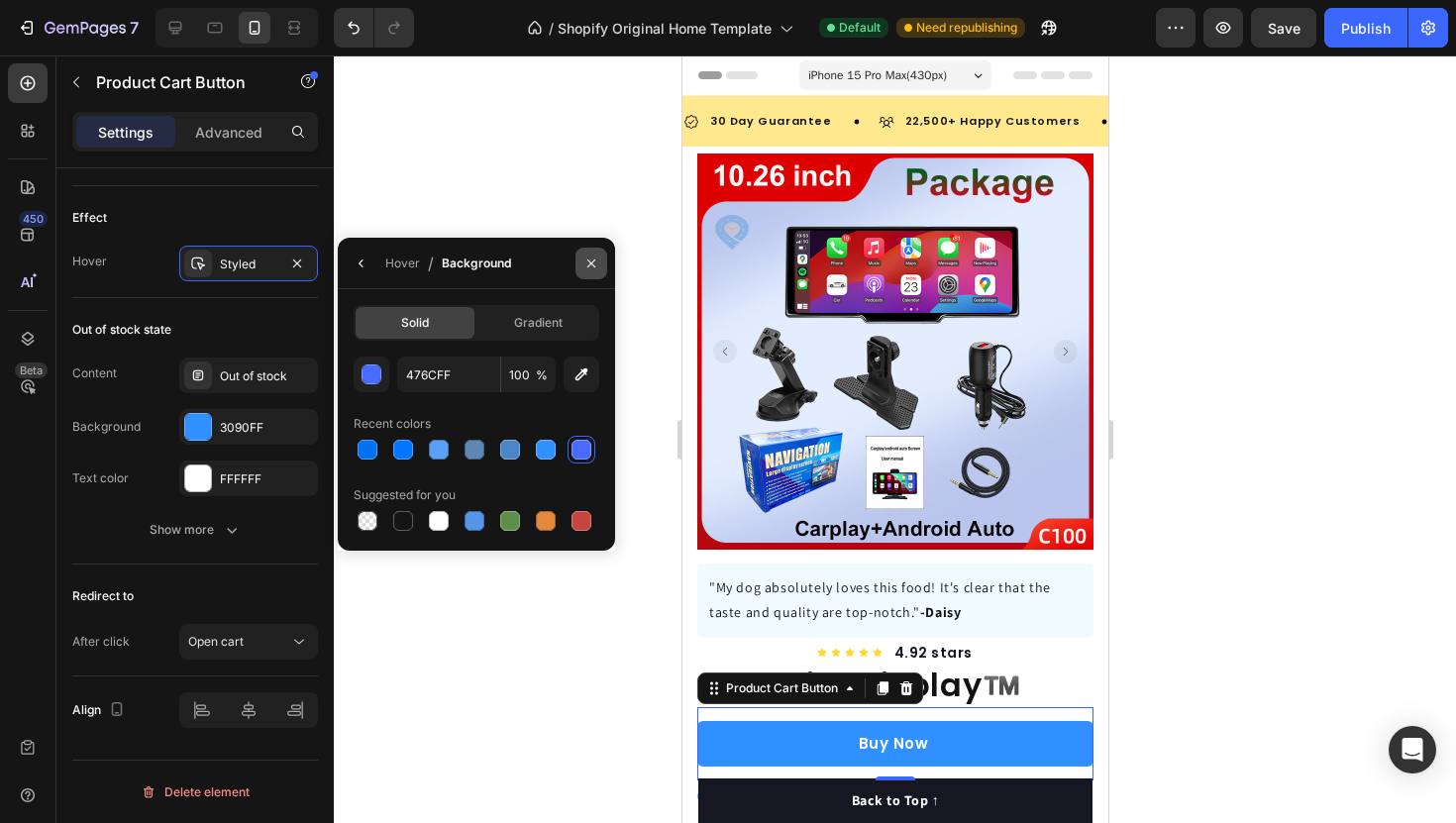 click 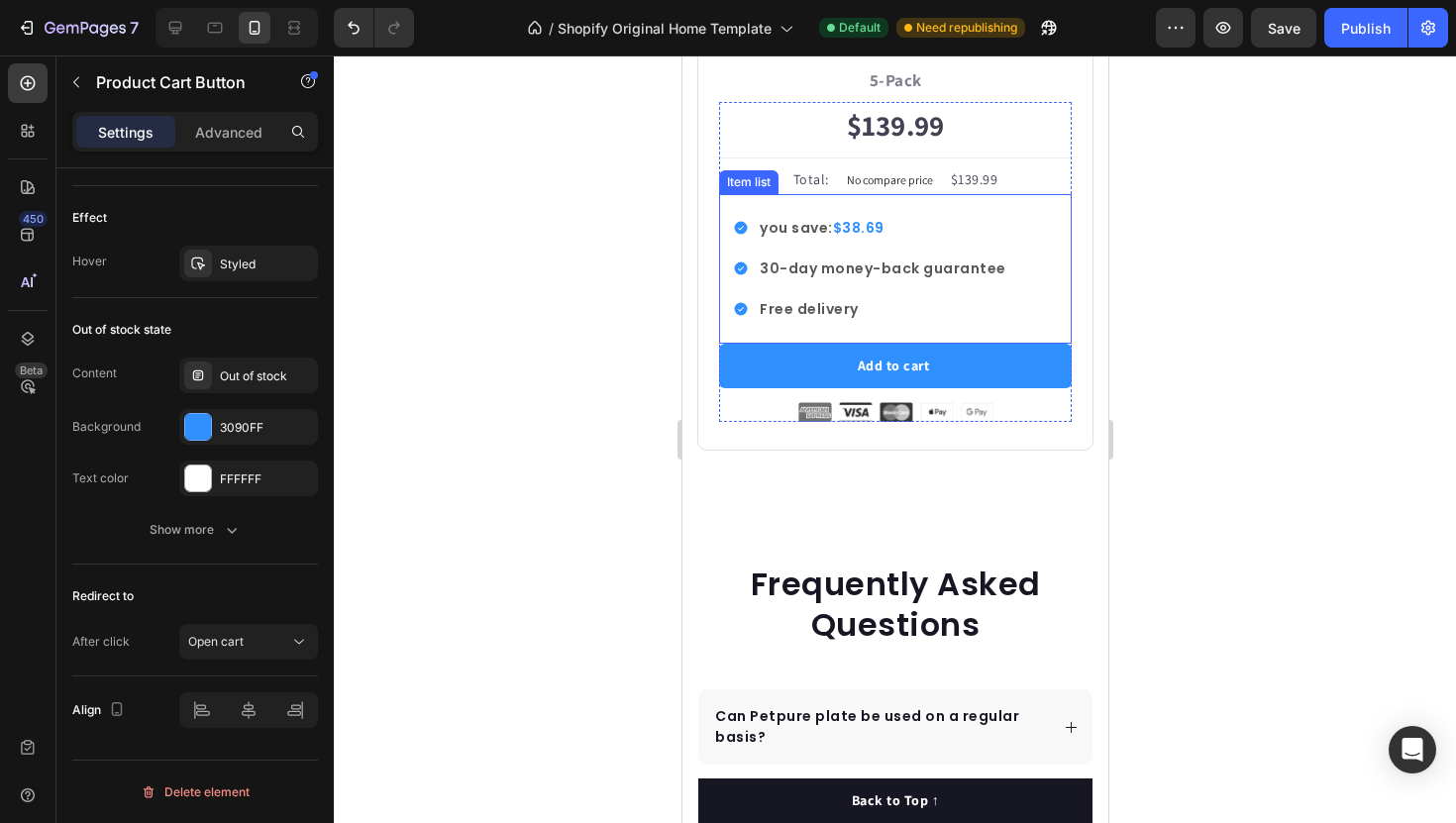 scroll, scrollTop: 7526, scrollLeft: 0, axis: vertical 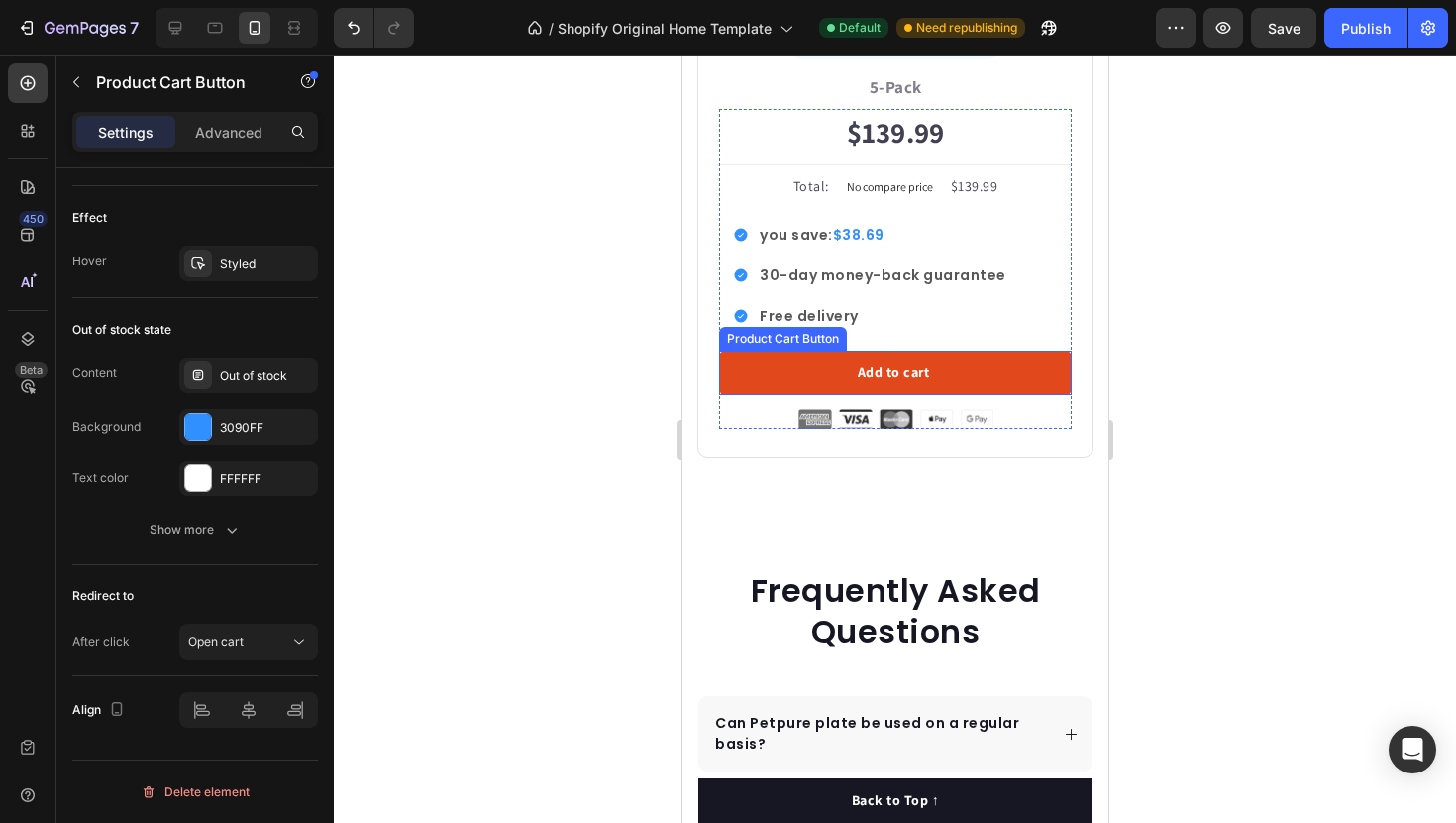 click on "Add to cart" at bounding box center [894, 372] 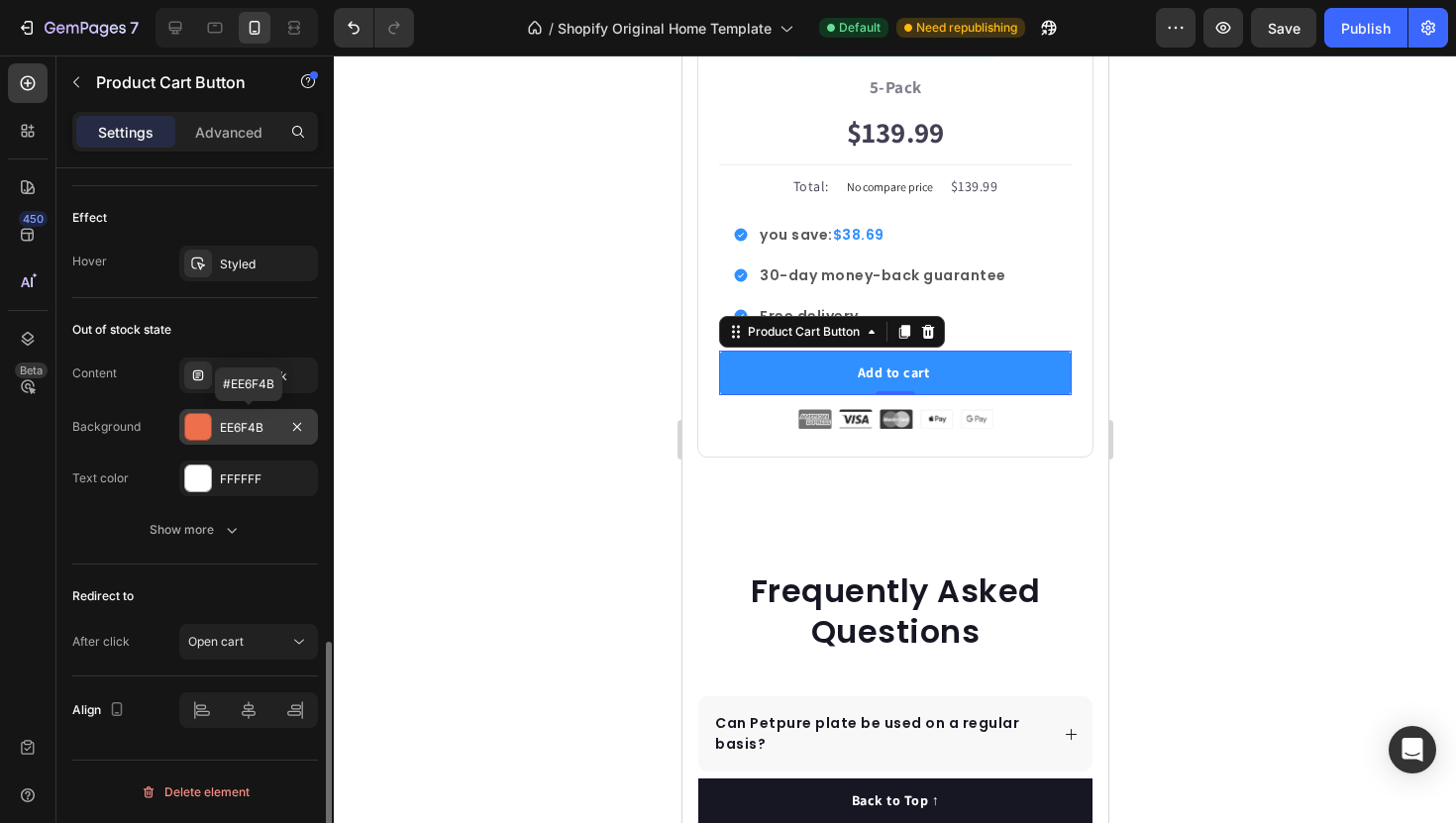 click on "EE6F4B" at bounding box center (249, 428) 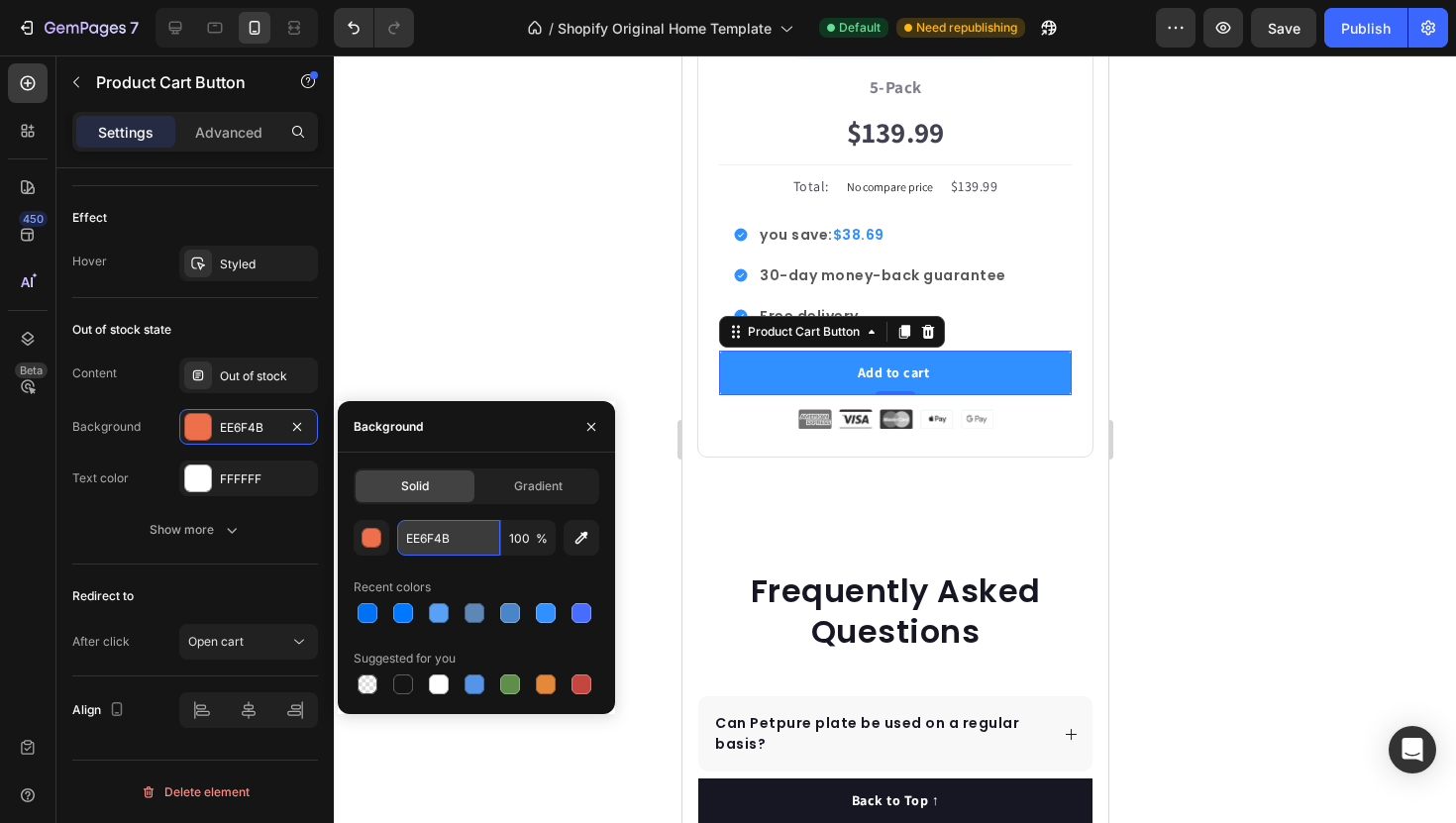 click on "EE6F4B" at bounding box center (449, 538) 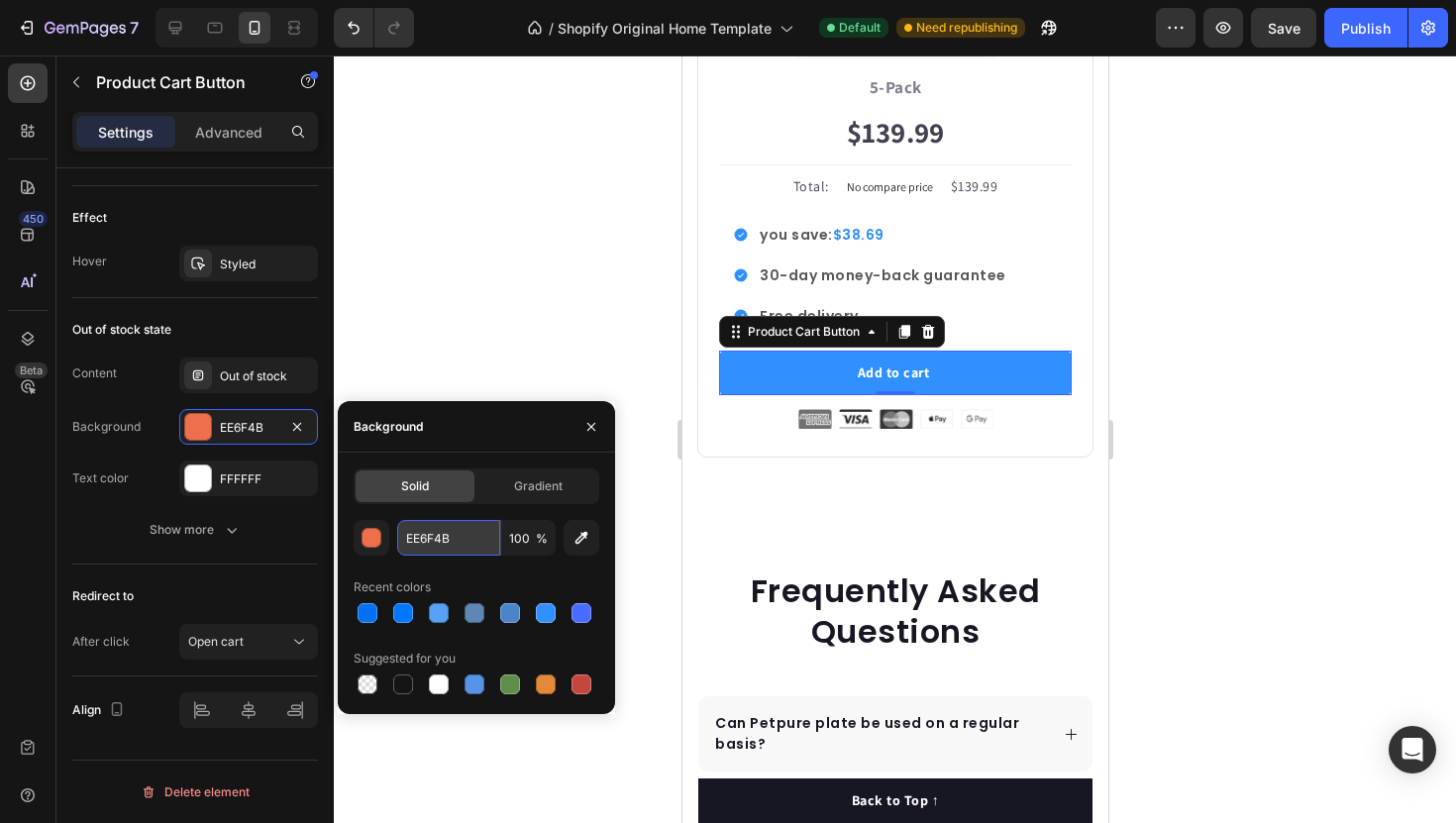paste on "476CFF" 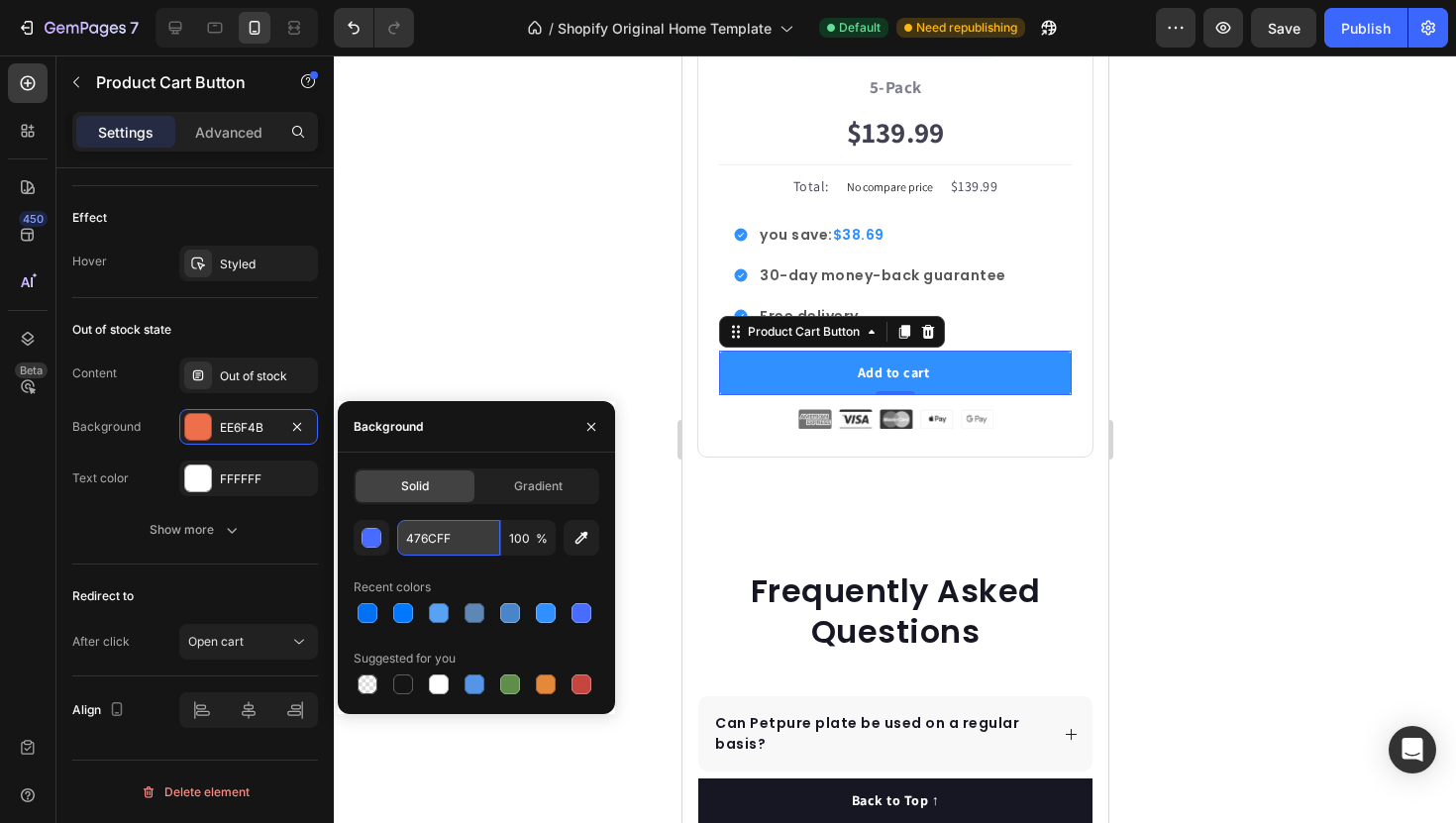 type on "476CFF" 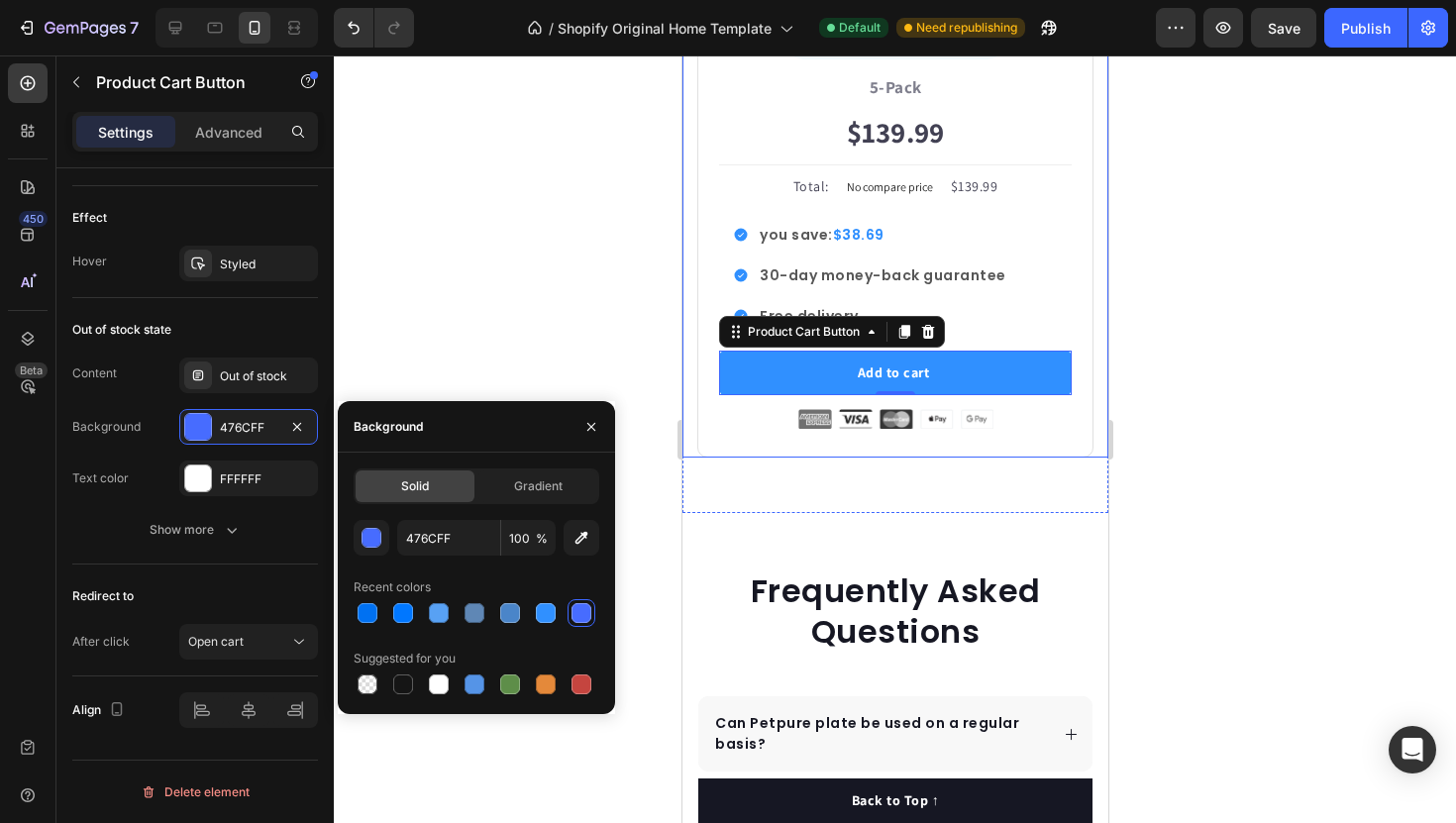 click on "Icon Icon Icon Icon Icon Icon List Hoz Rated 4.8/5 by our customers Text block Row Image Icon Intro Text block Icon Row 1-Pack Text block $139.99 Price Price                Title Line Total: Text block No compare price Price $139.99 Price Price Row
you save:  $8.59
60-day money-back guarantee
+$2.95 Shipping Item list Add to cart Product Cart Button Image Product Row Most Popular Text block Row Icon Icon Icon Icon Icon Icon List Hoz Rated 4.8/5 by our customers Text block Row Image Icon Most Popular Text block Icon Row 3-Pack Text block $139.99 Price Price                Title Line Total: Text block No compare price Price $139.99 Price Price Row
you save:  $38.69
30-day money-back guarantee
Free delivery Item list Add to cart Product Cart Button Image Product Row Best Value Text block Row Icon Icon Icon Icon Icon Icon List Hoz Rated 4.8/5 by our customers Text block Row Image Icon Best offer Text block Icon Row Row" at bounding box center (894, -801) 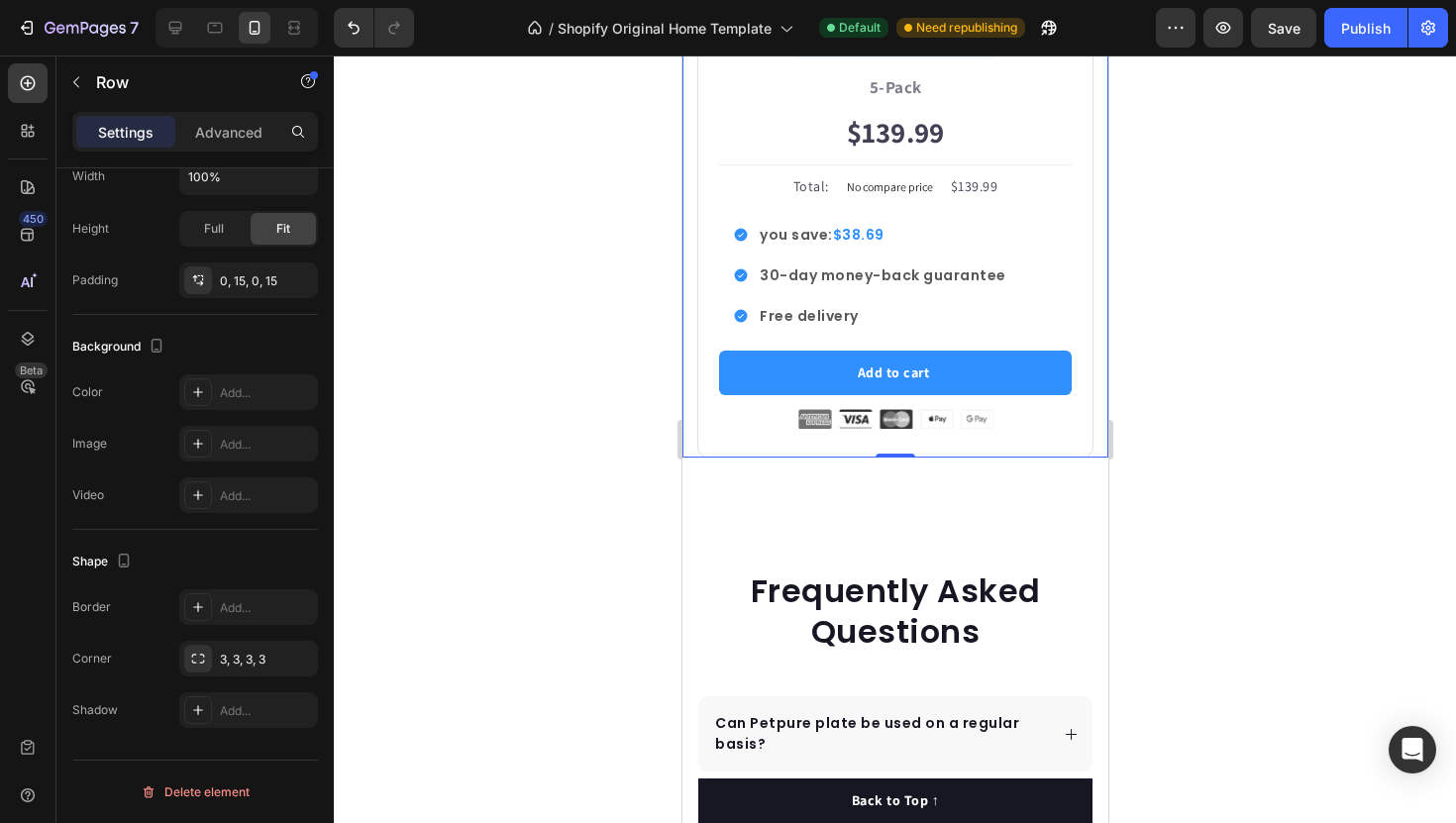 scroll, scrollTop: 0, scrollLeft: 0, axis: both 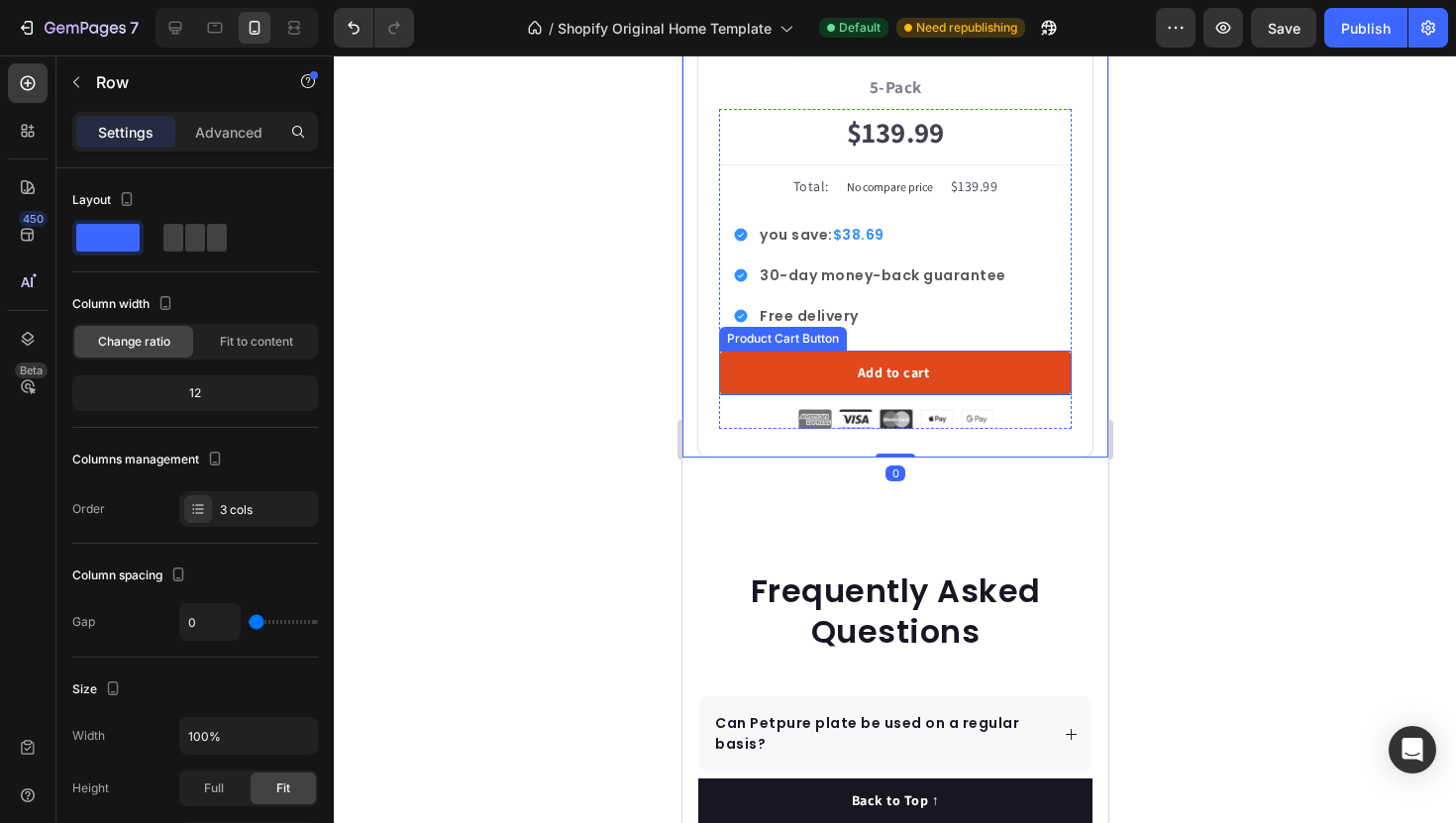 click on "Add to cart" at bounding box center [894, 372] 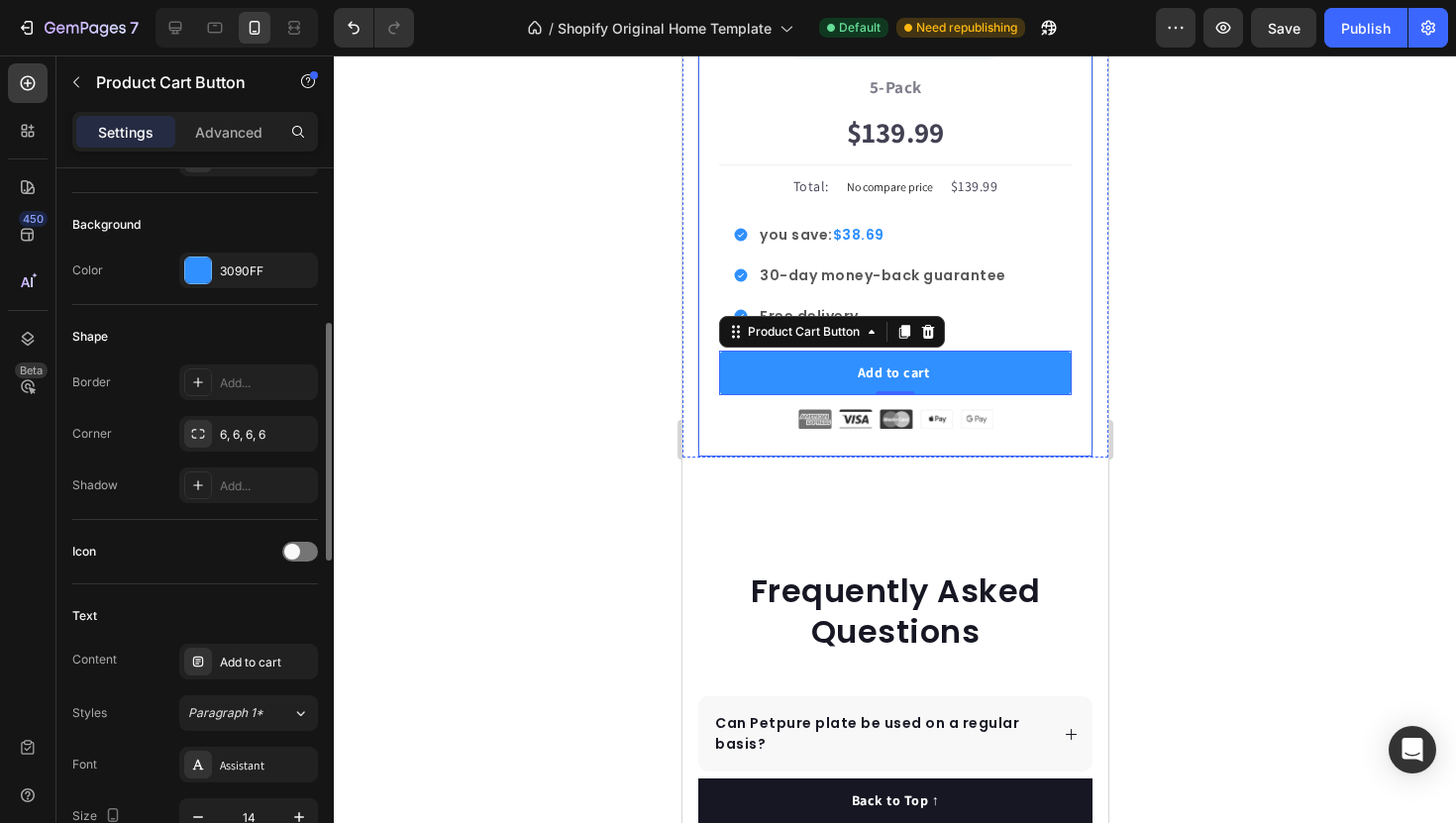 scroll, scrollTop: 456, scrollLeft: 0, axis: vertical 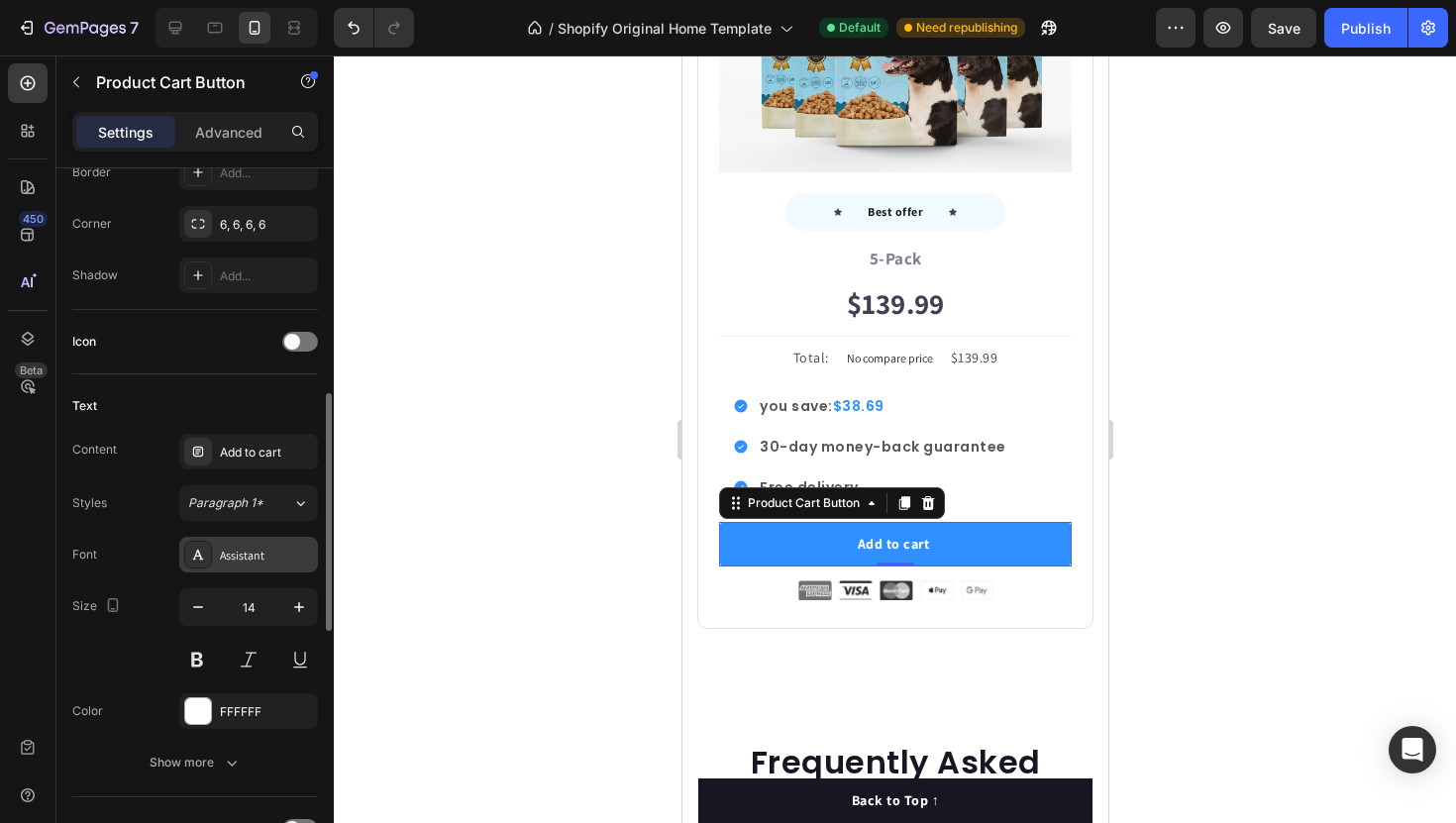 click on "Assistant" at bounding box center (266, 556) 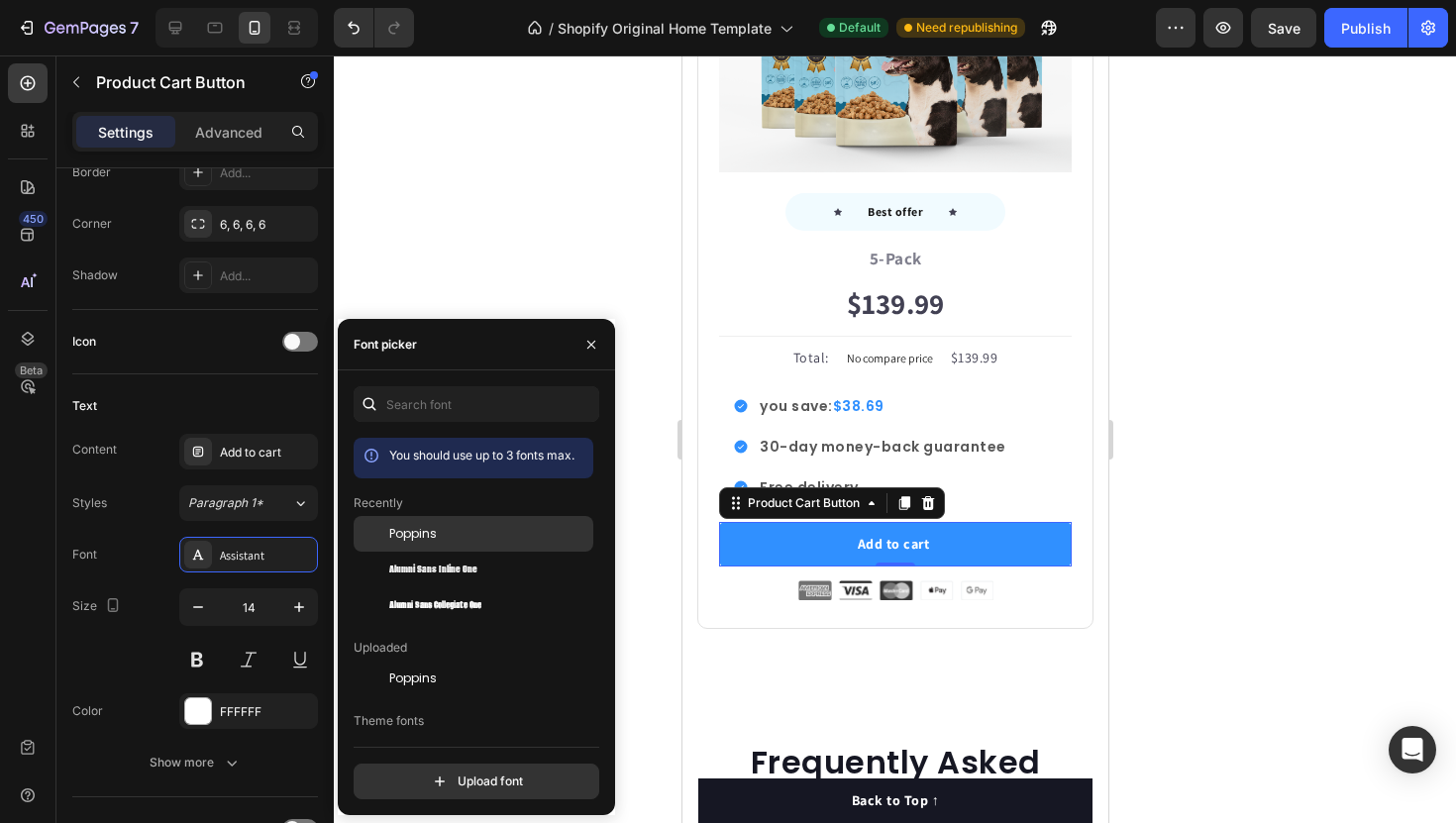 click on "Poppins" at bounding box center [413, 534] 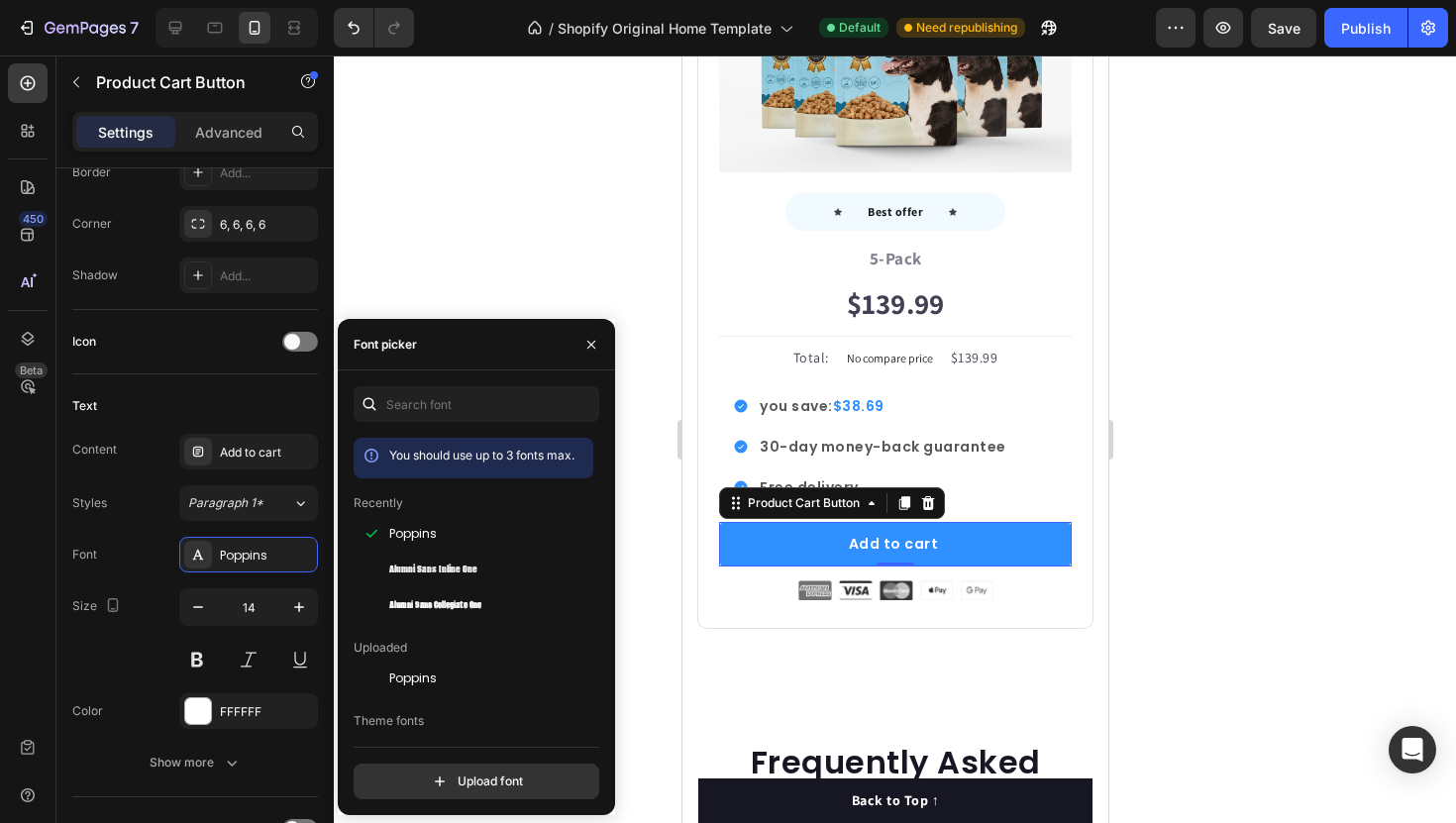 click 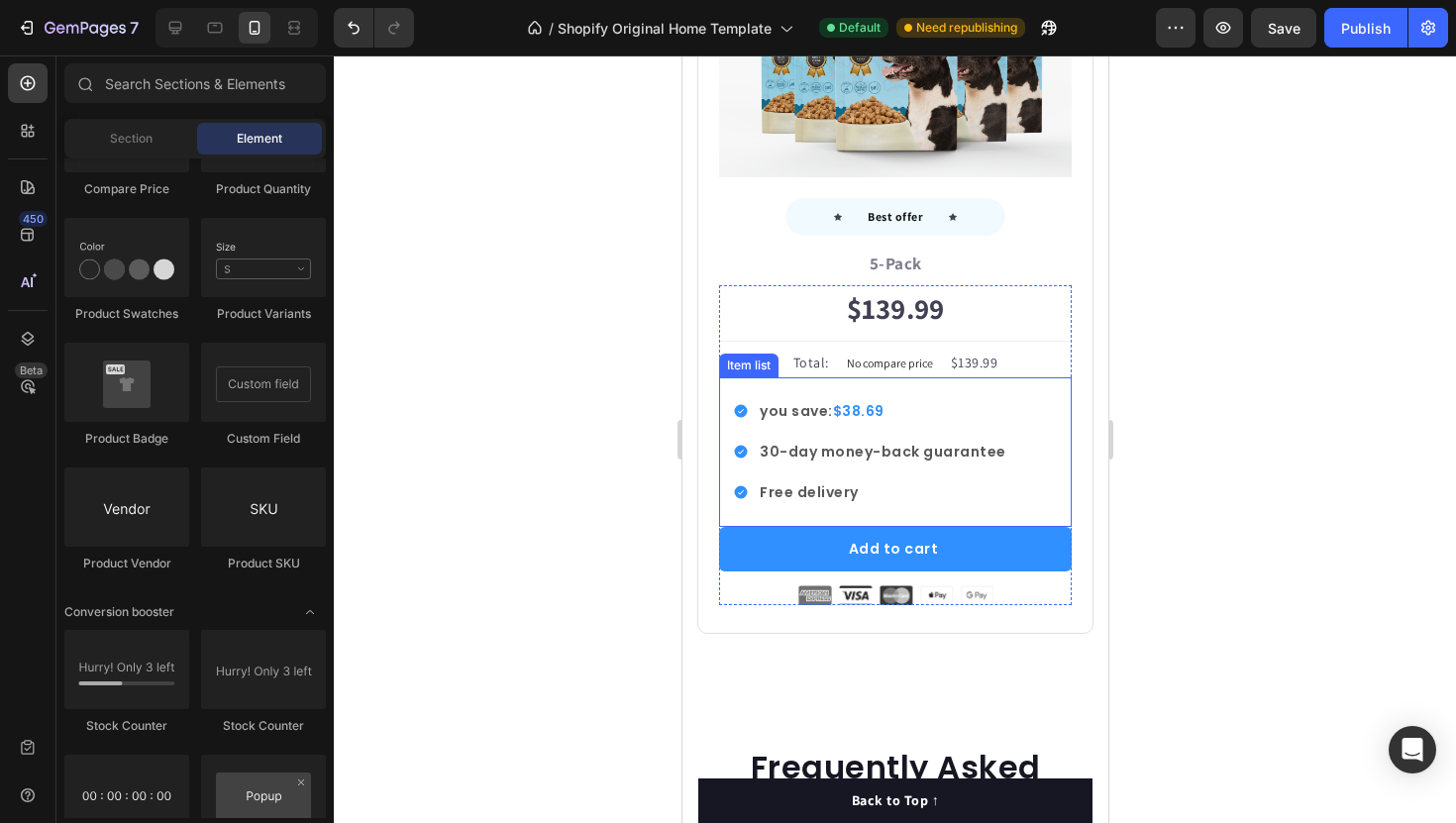 scroll, scrollTop: 7372, scrollLeft: 0, axis: vertical 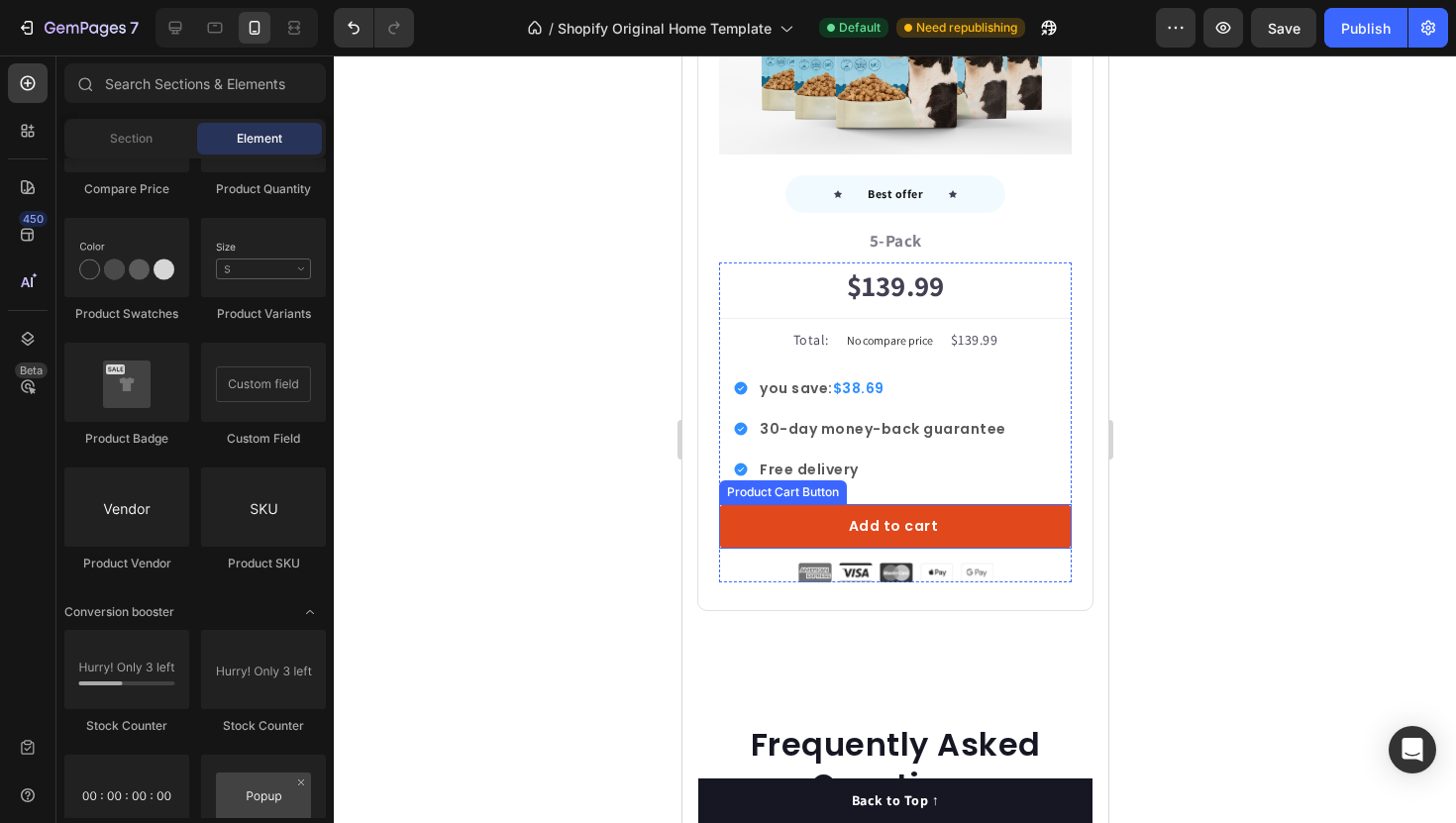 click on "Add to cart" at bounding box center (894, 526) 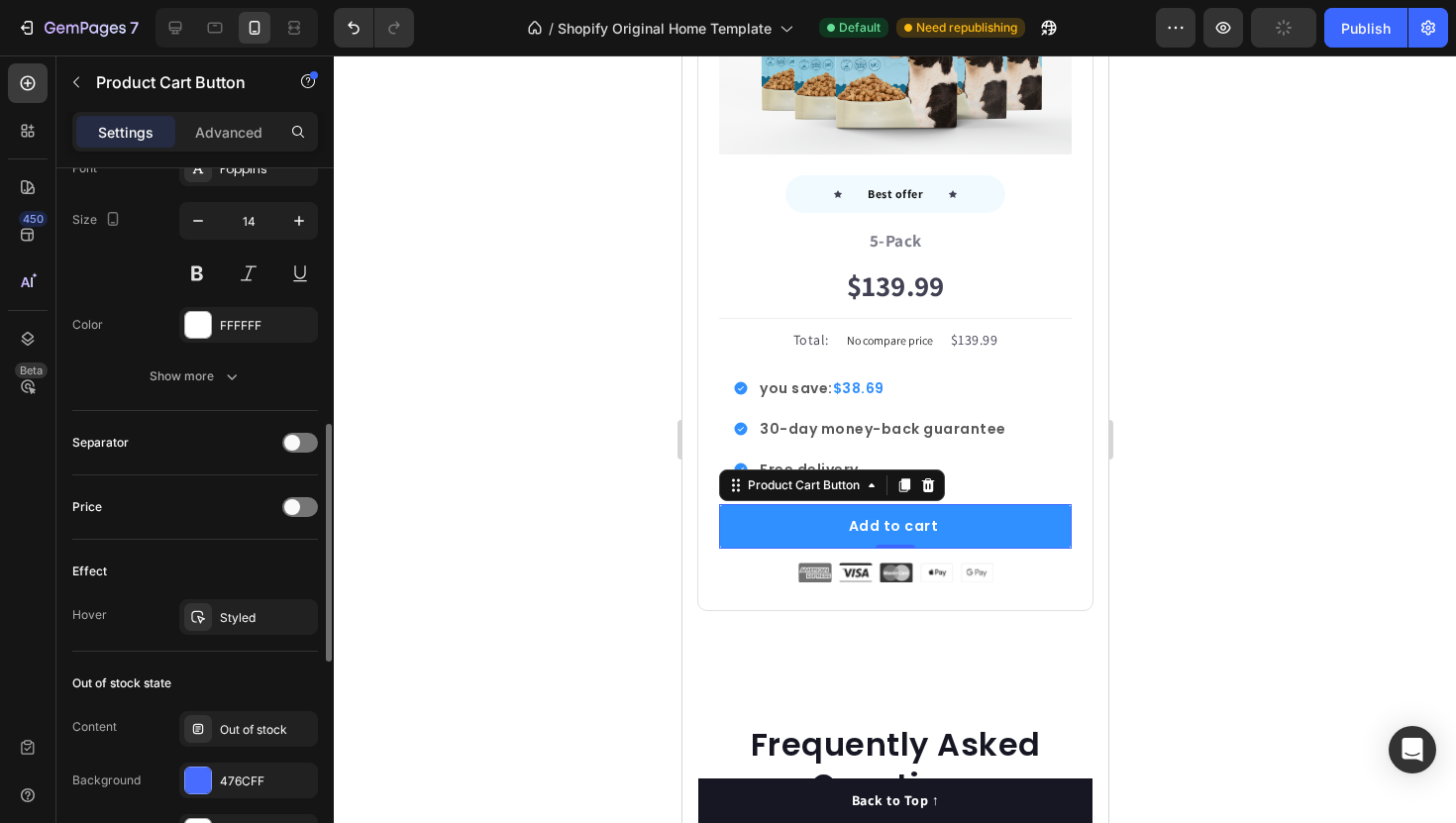 scroll, scrollTop: 1096, scrollLeft: 0, axis: vertical 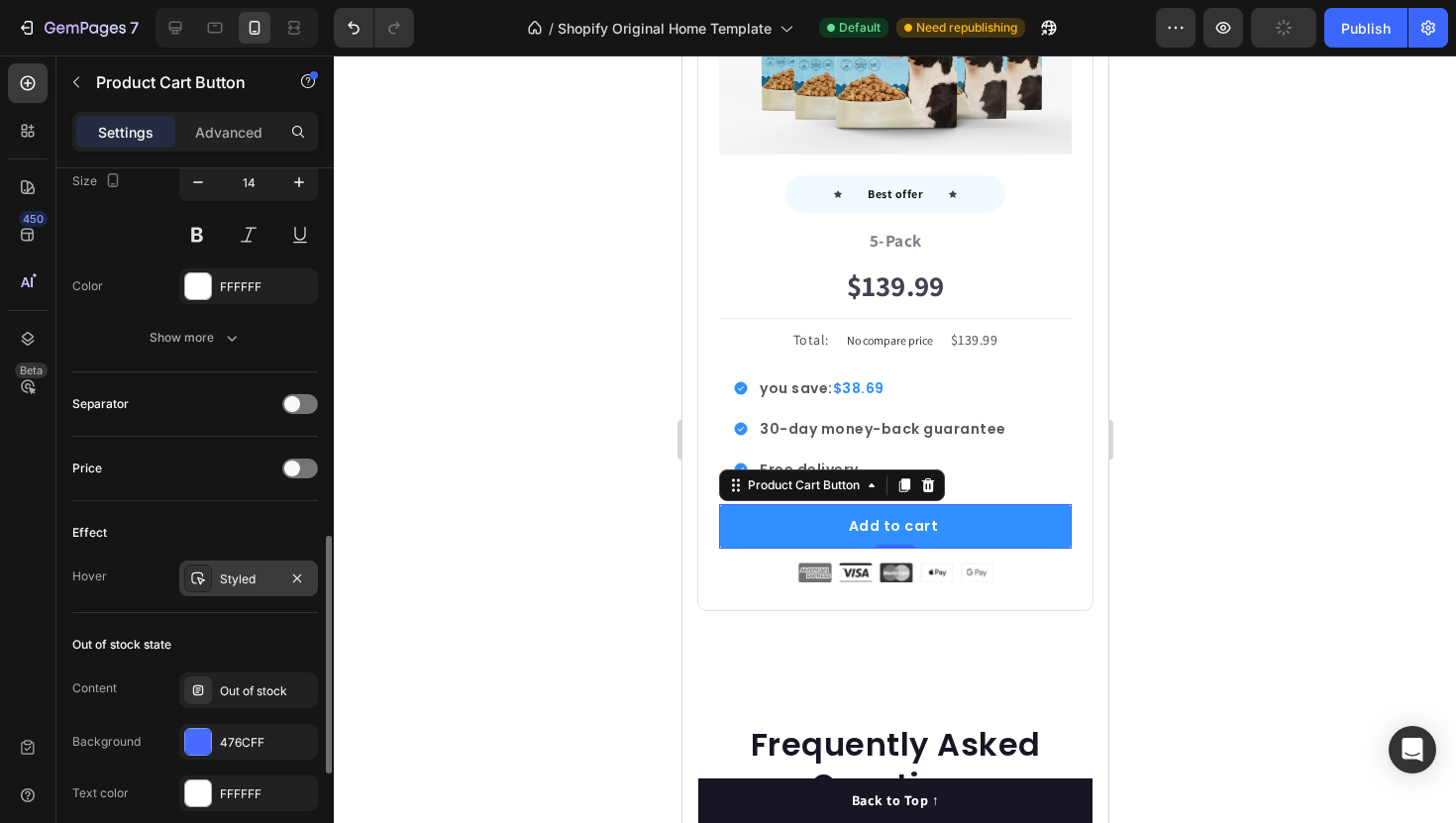 click on "Styled" at bounding box center (249, 579) 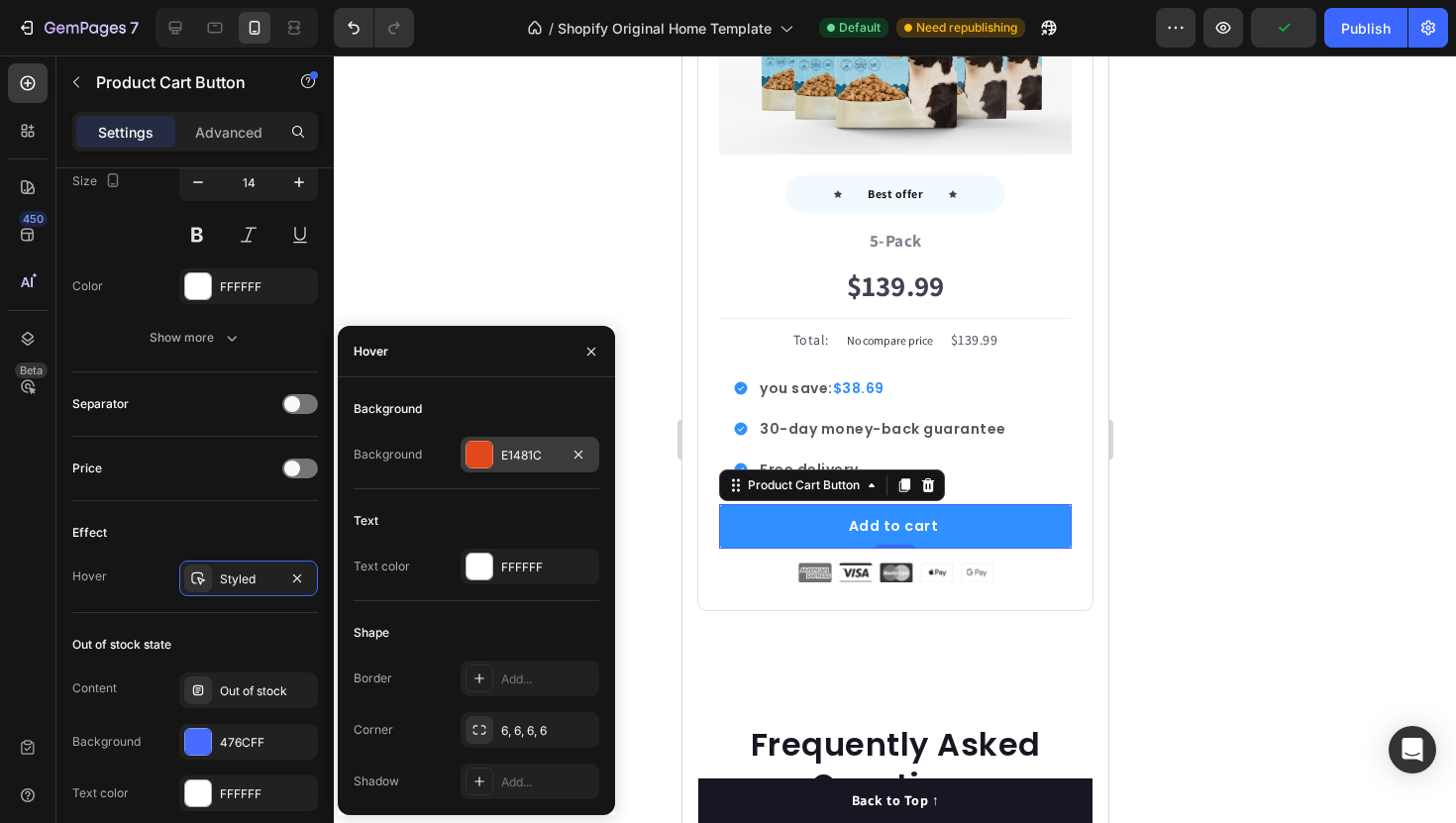click on "E1481C" at bounding box center [530, 456] 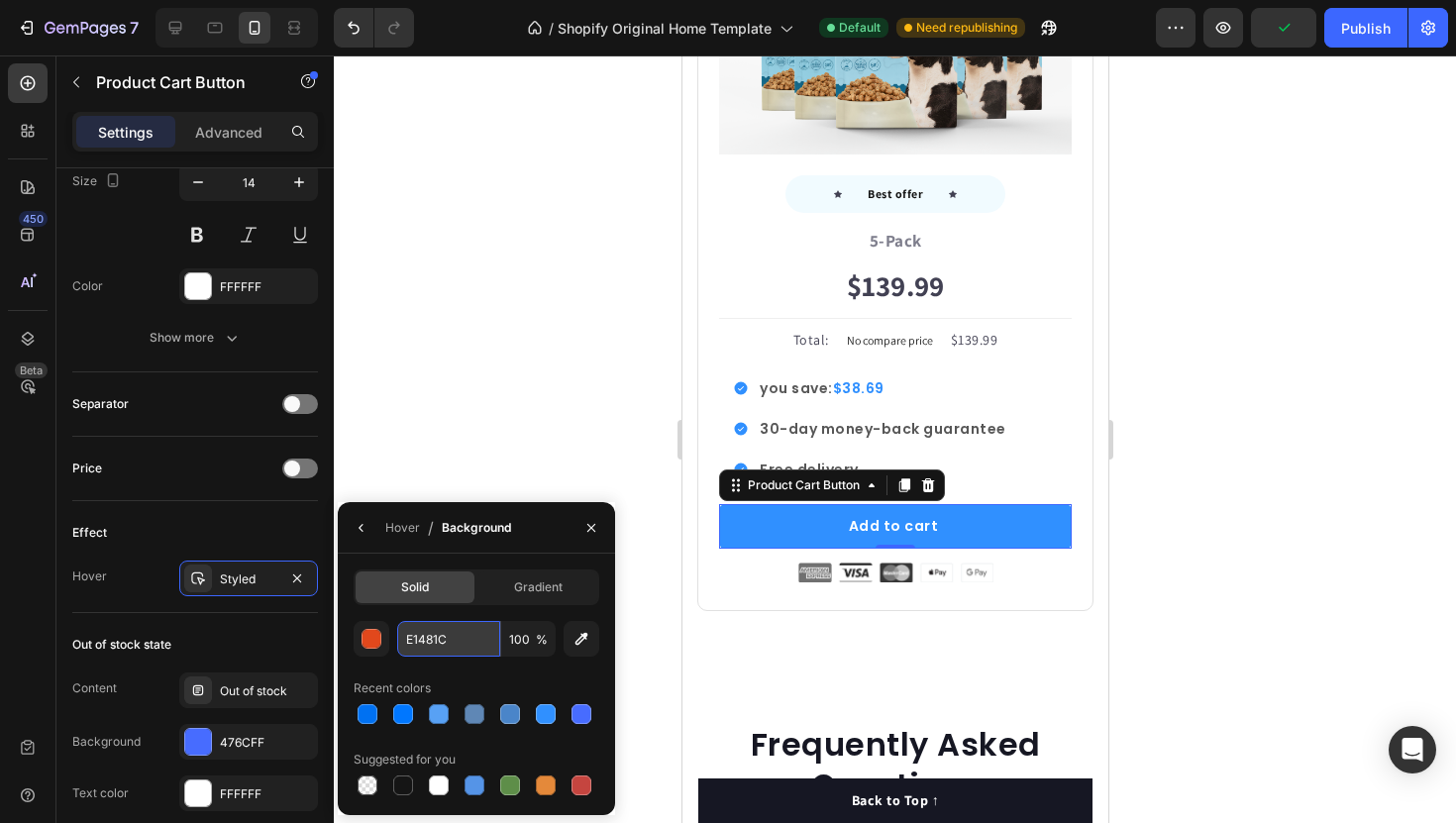 click on "E1481C" at bounding box center (449, 639) 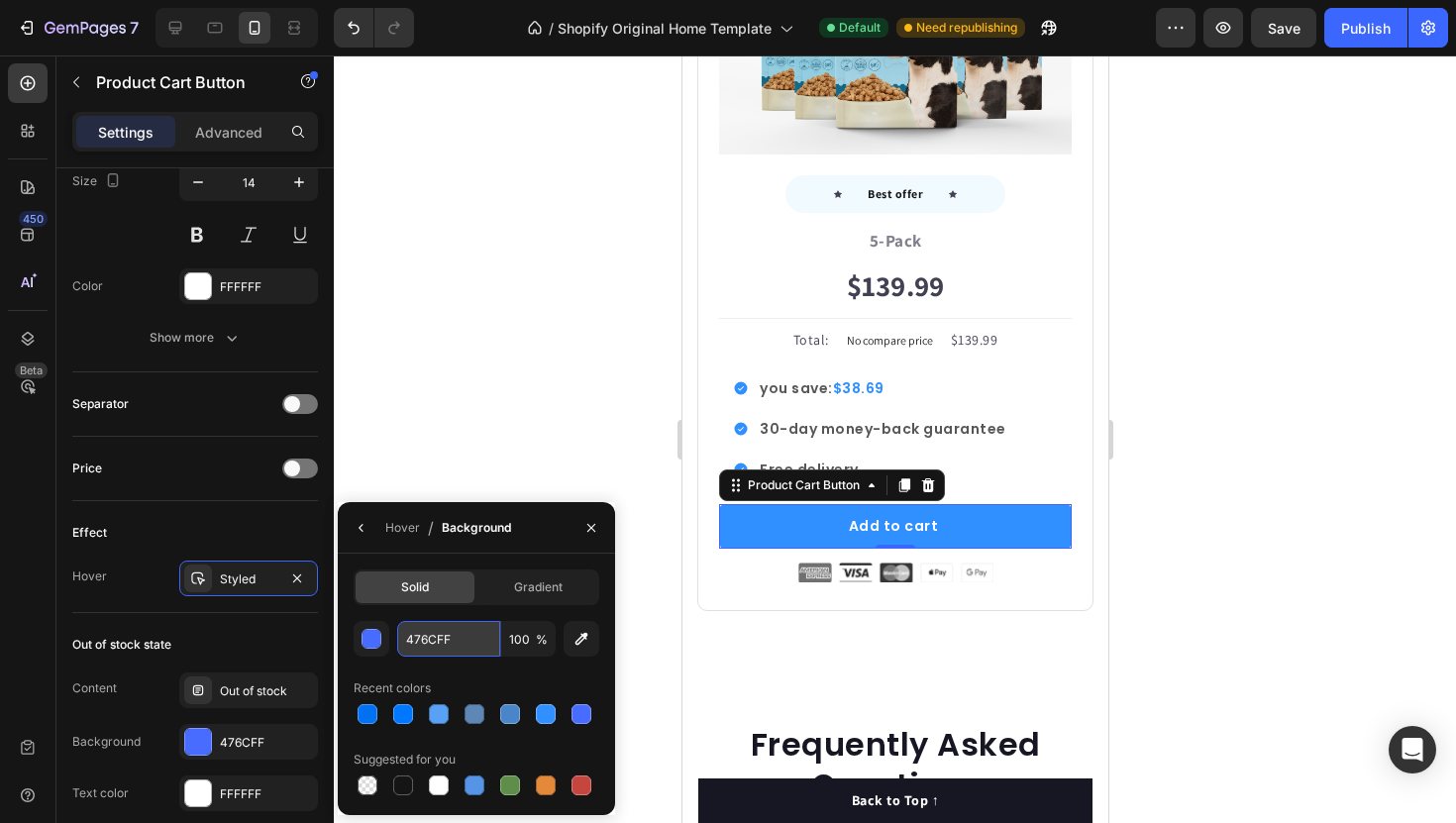 type on "476CFF" 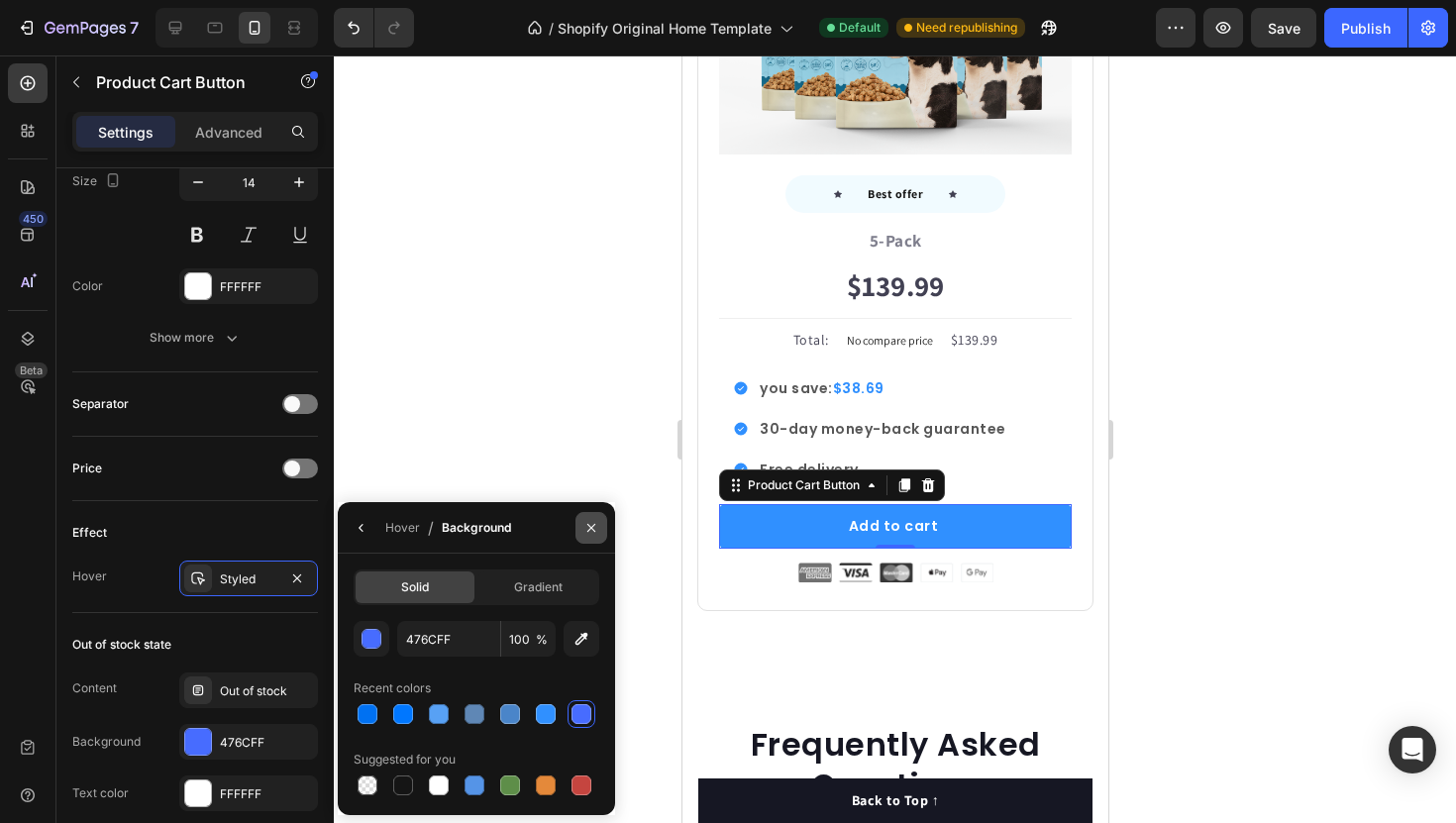 click 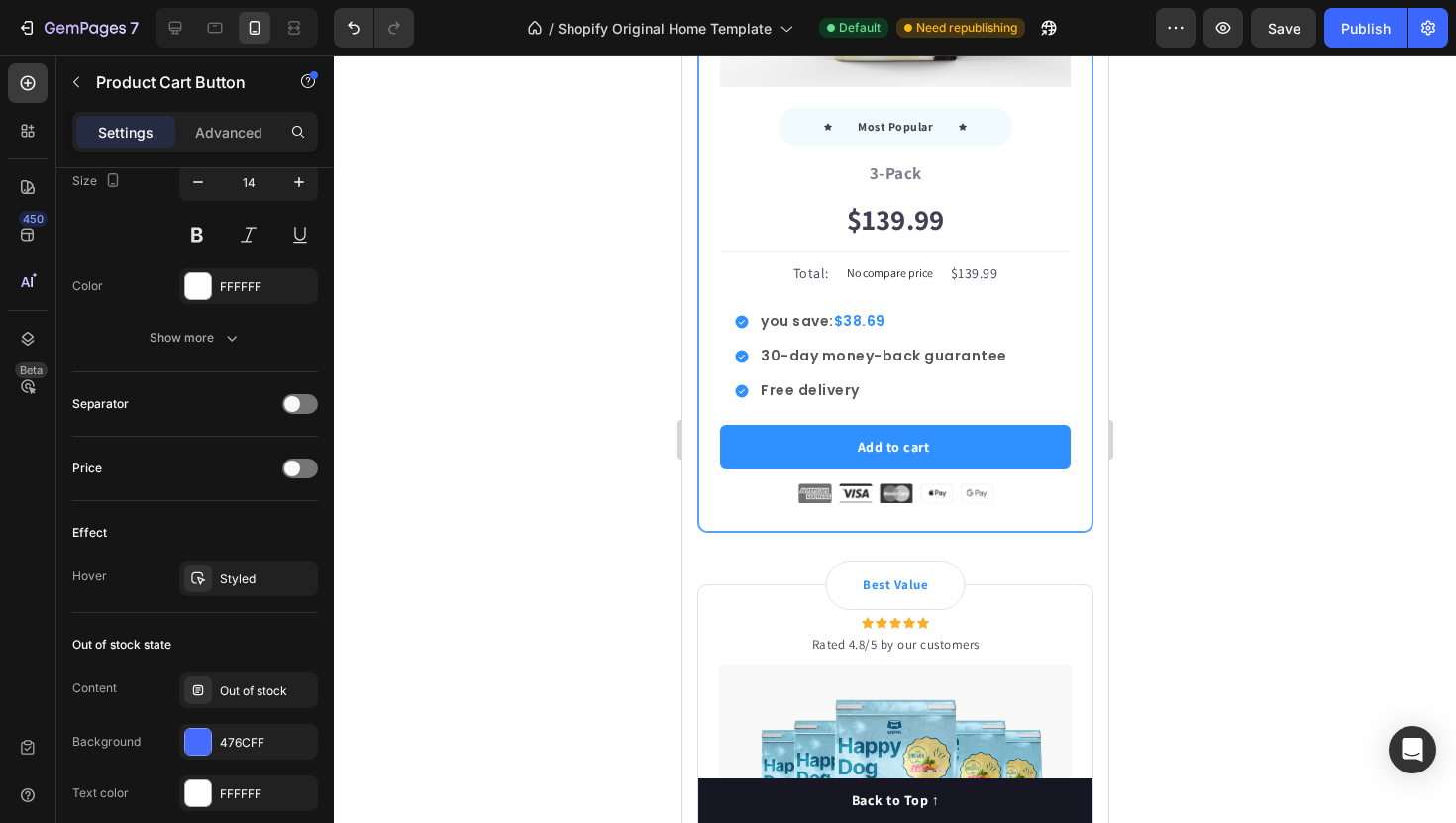 scroll, scrollTop: 6579, scrollLeft: 0, axis: vertical 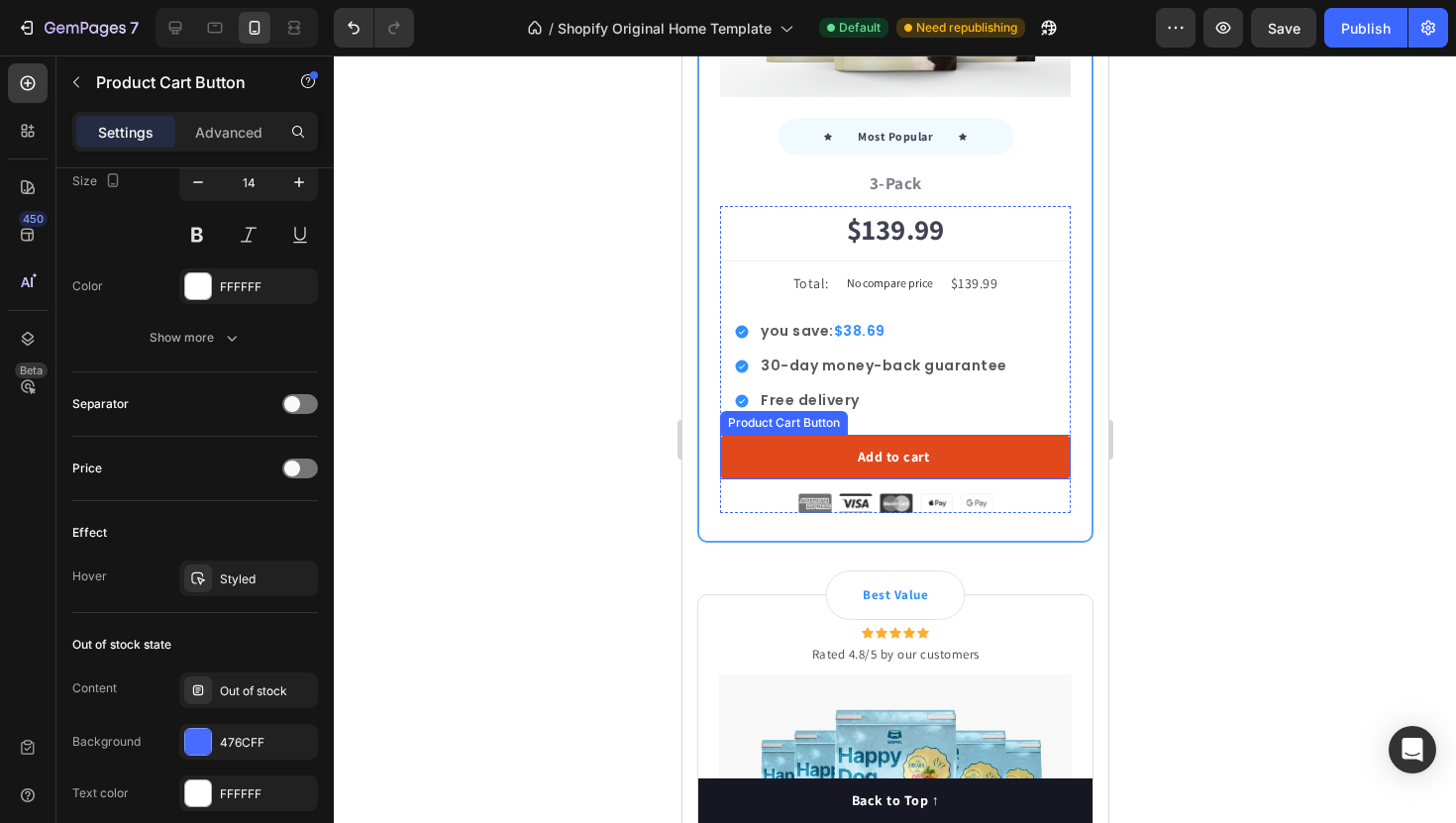 click on "Add to cart" at bounding box center (894, 457) 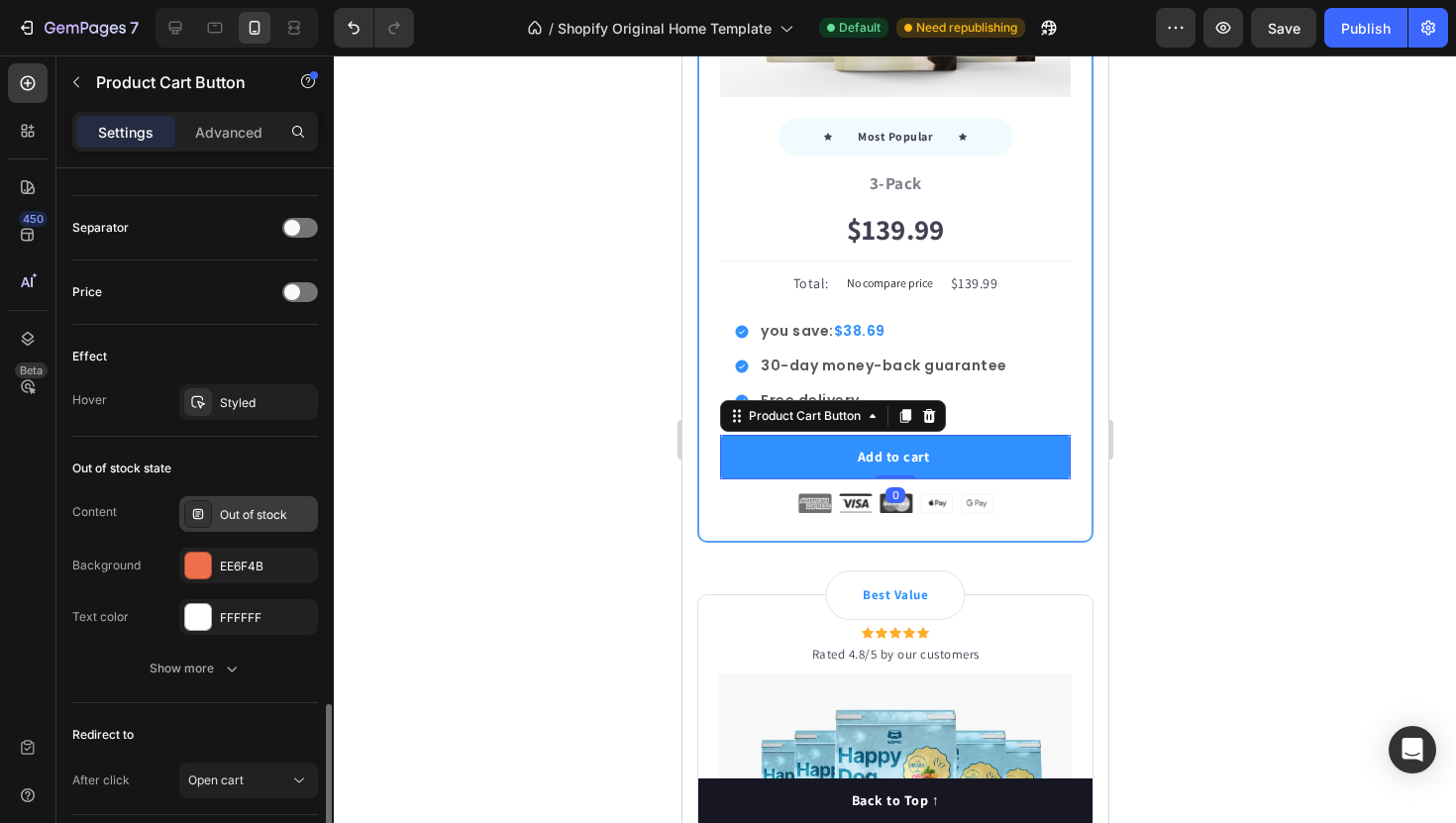 scroll, scrollTop: 1411, scrollLeft: 0, axis: vertical 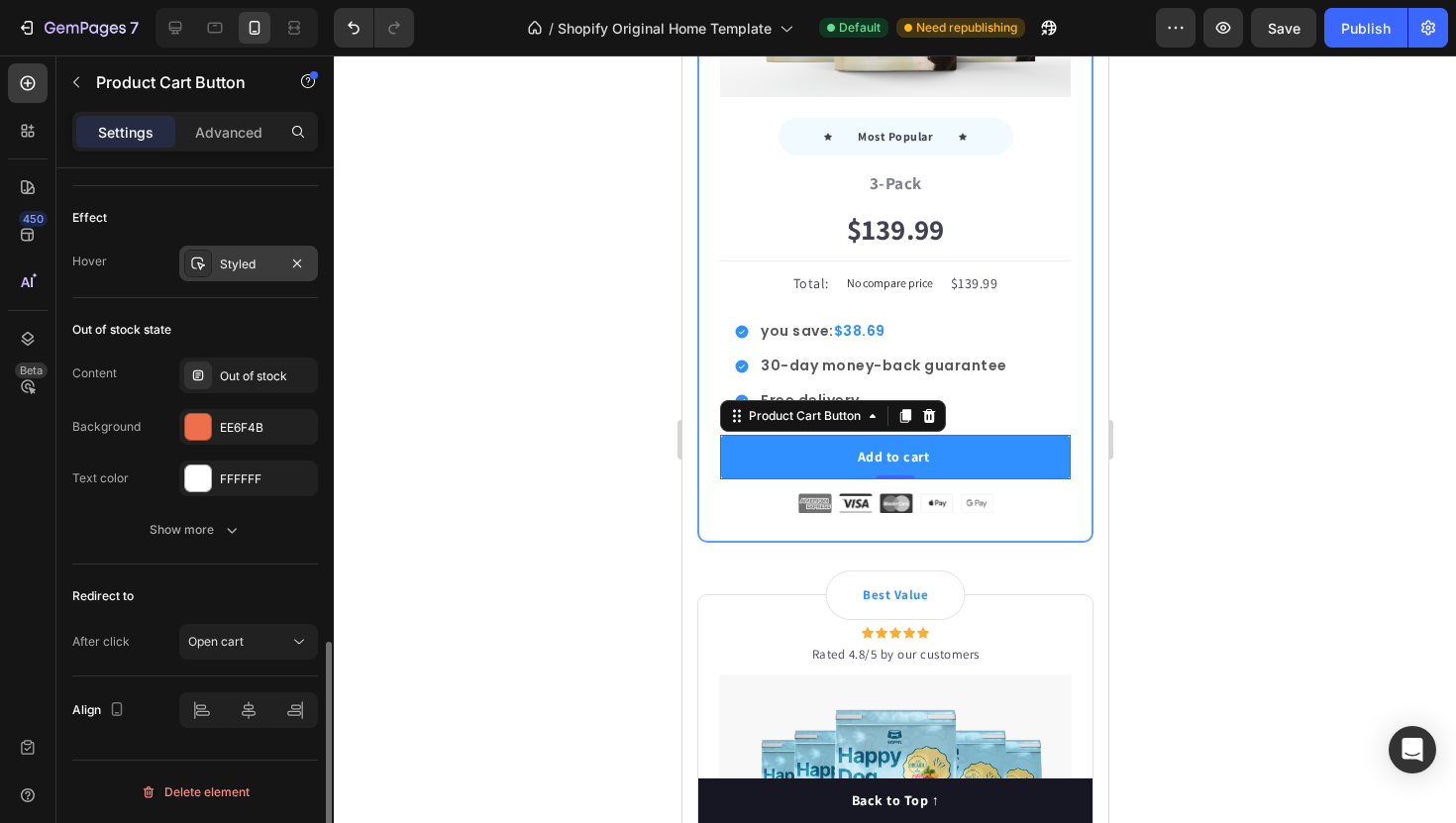 click on "Styled" at bounding box center (249, 263) 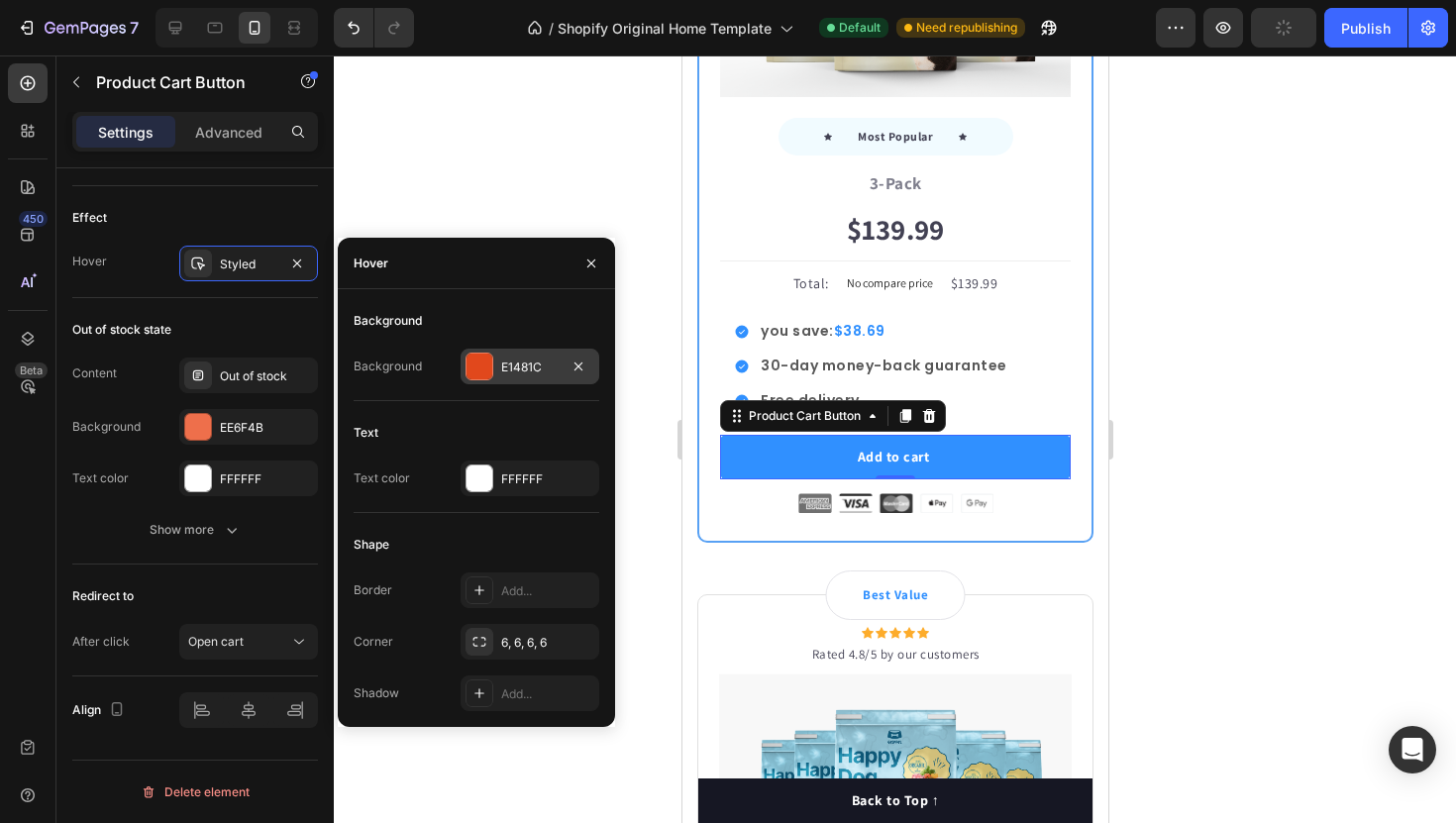 click on "E1481C" at bounding box center [530, 367] 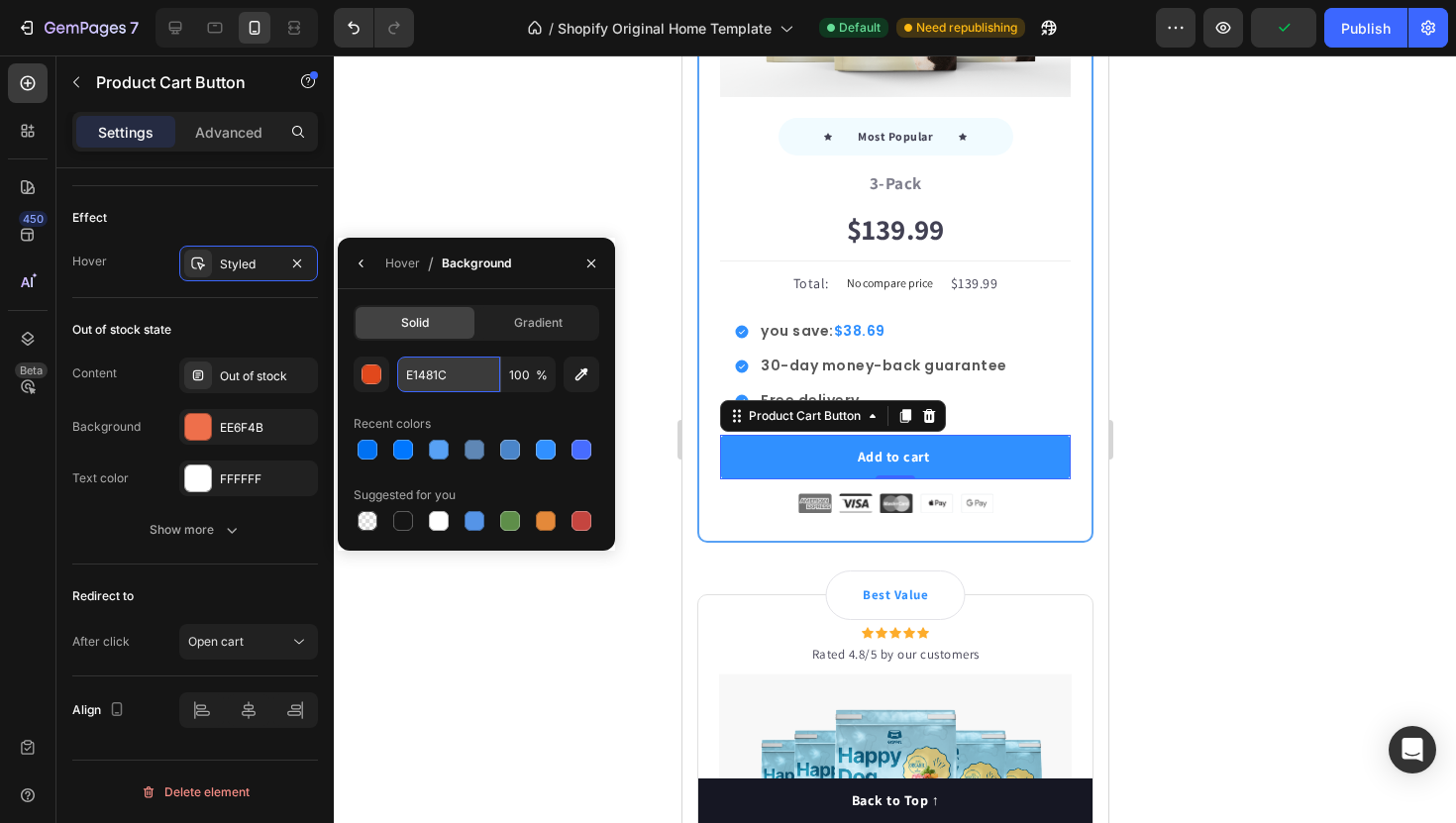 click on "E1481C" at bounding box center [449, 374] 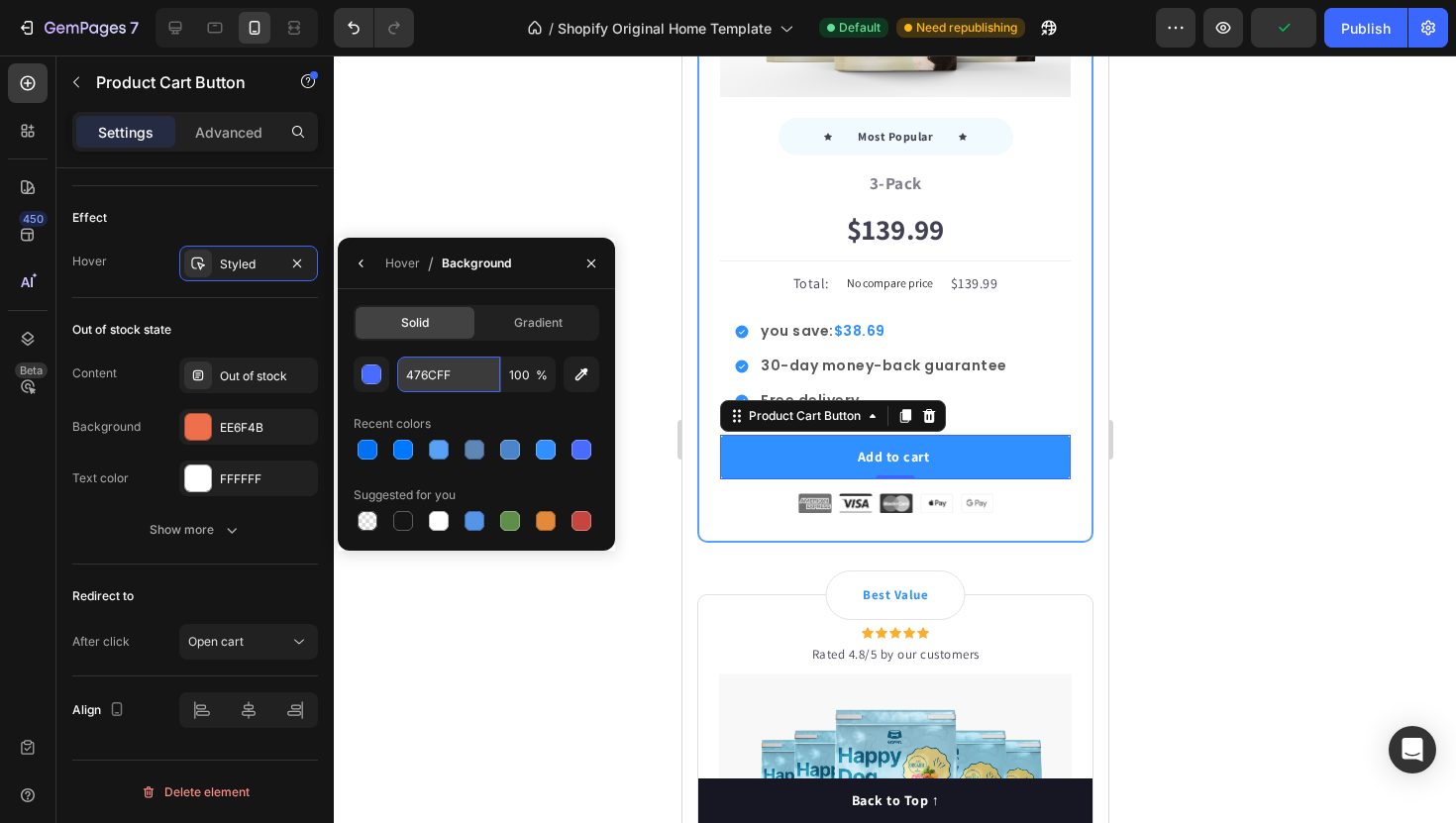 type on "476CFF" 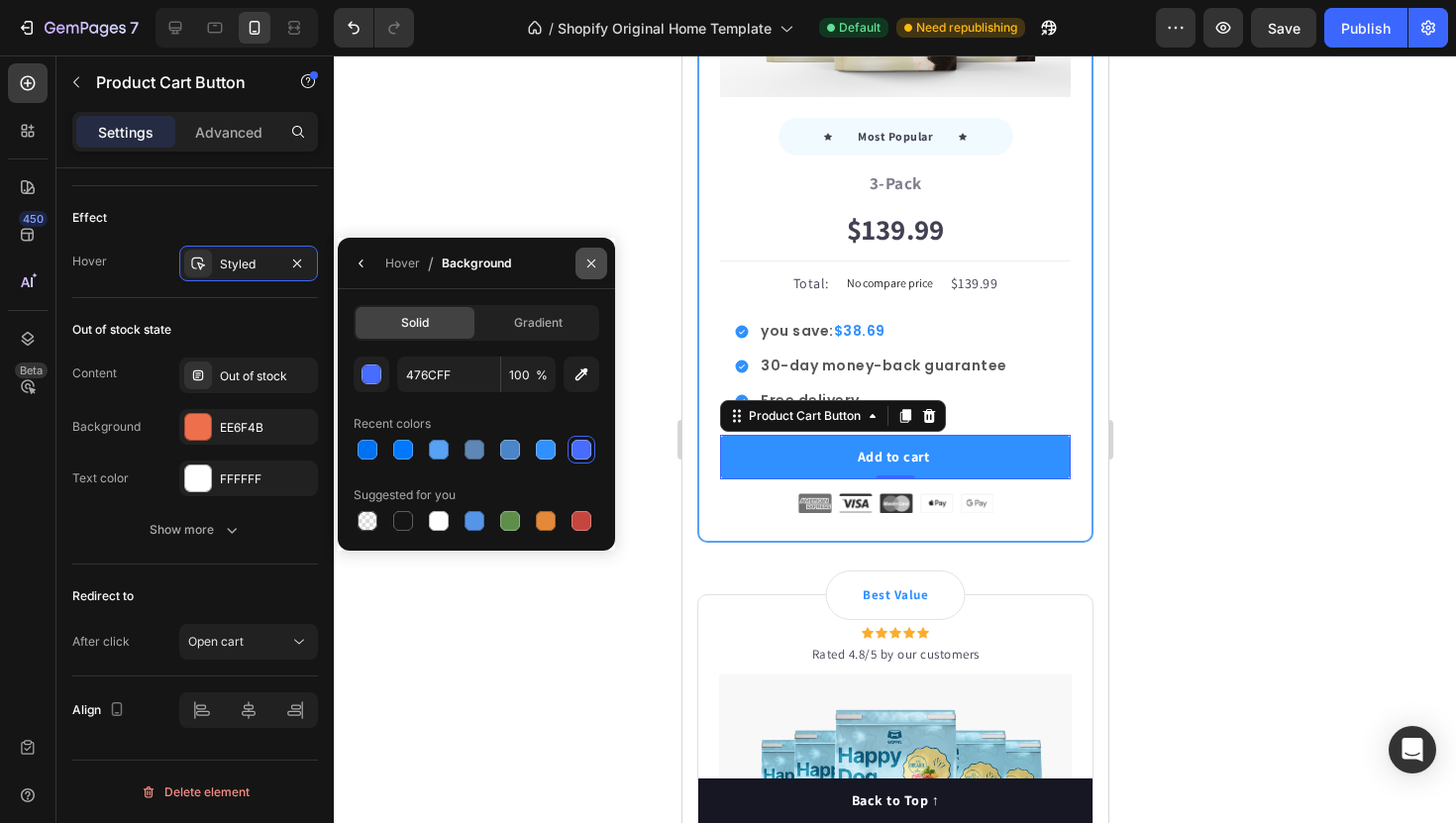 click 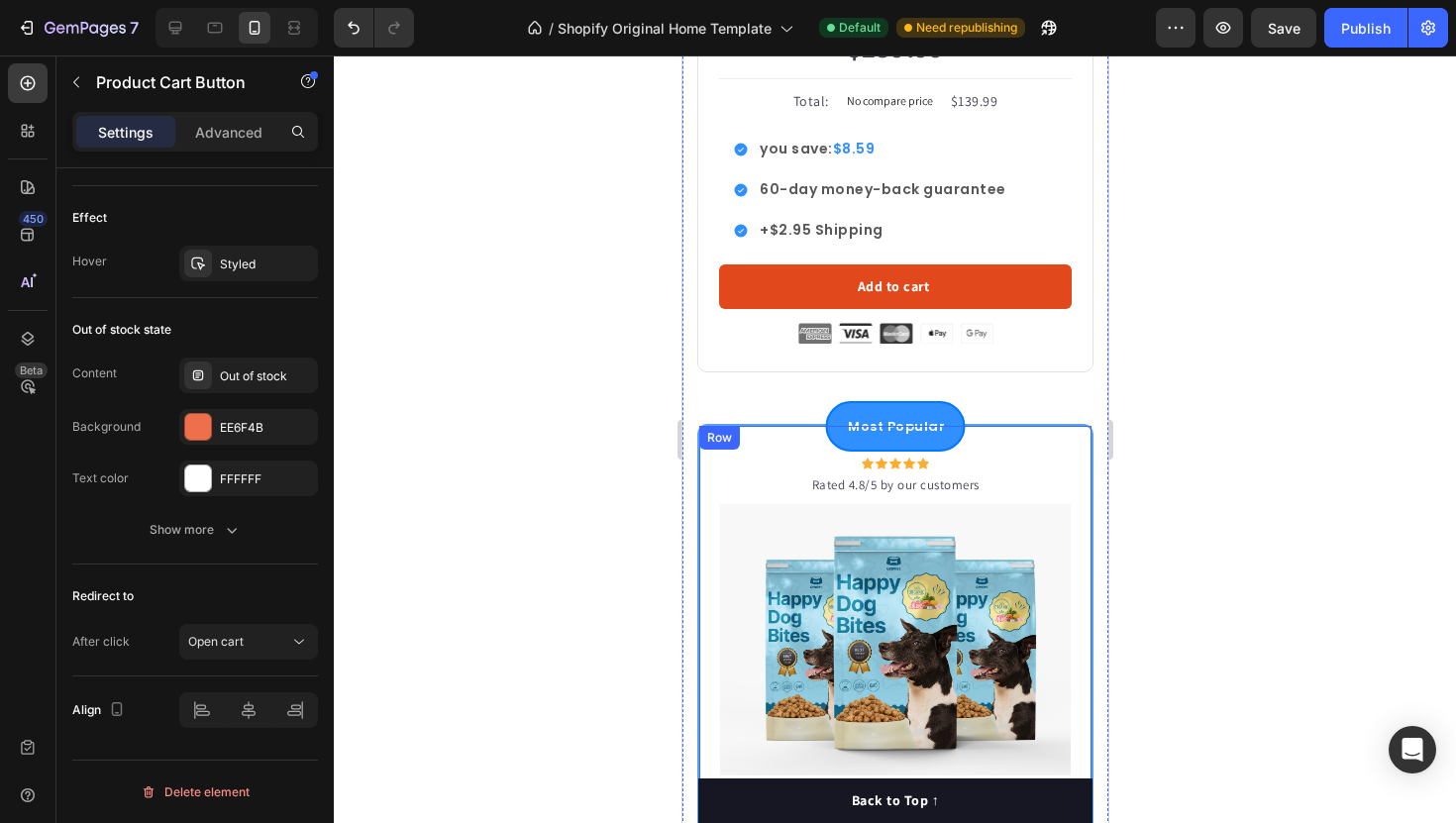 scroll, scrollTop: 5839, scrollLeft: 0, axis: vertical 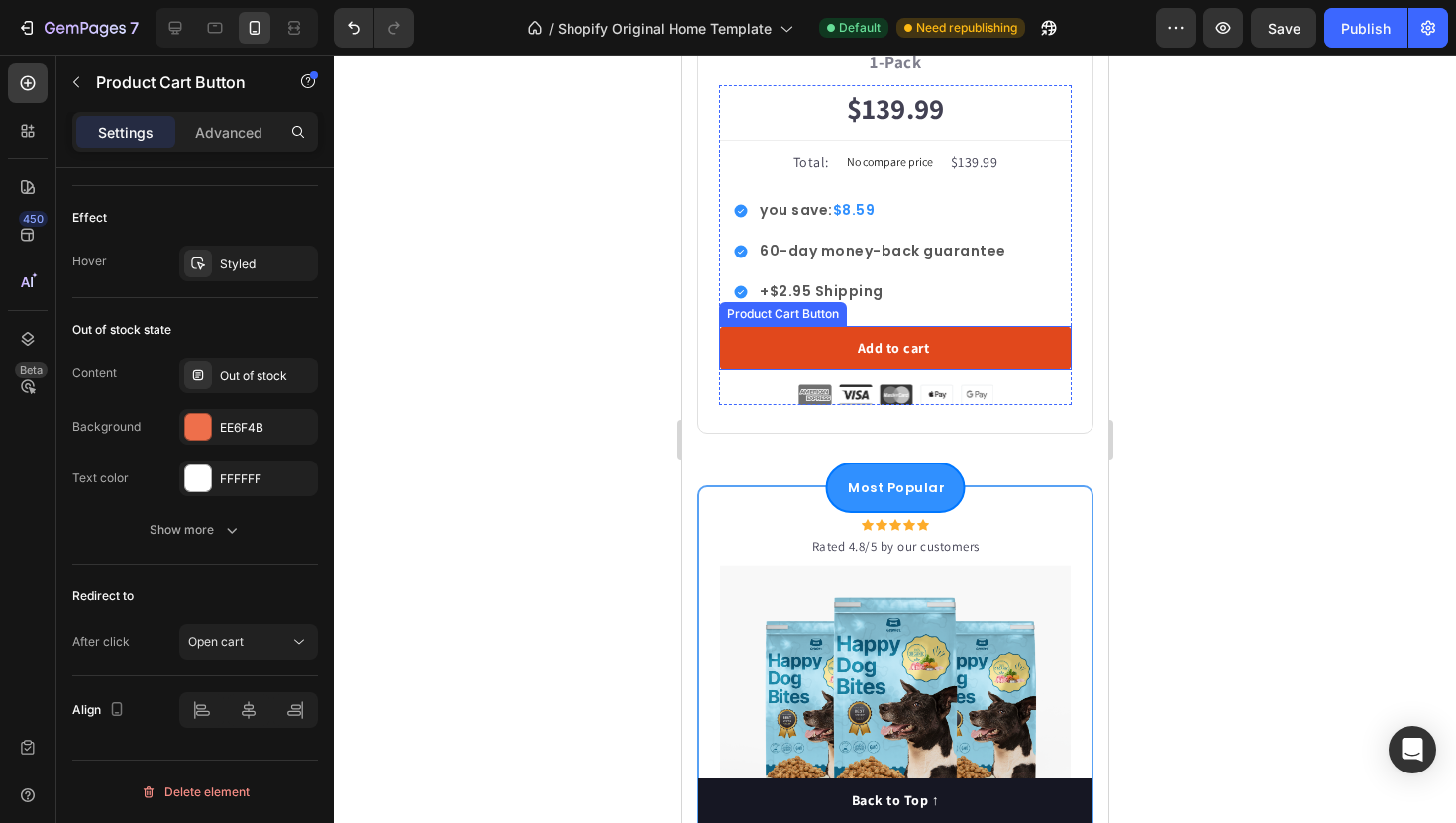 click on "Add to cart" at bounding box center [894, 348] 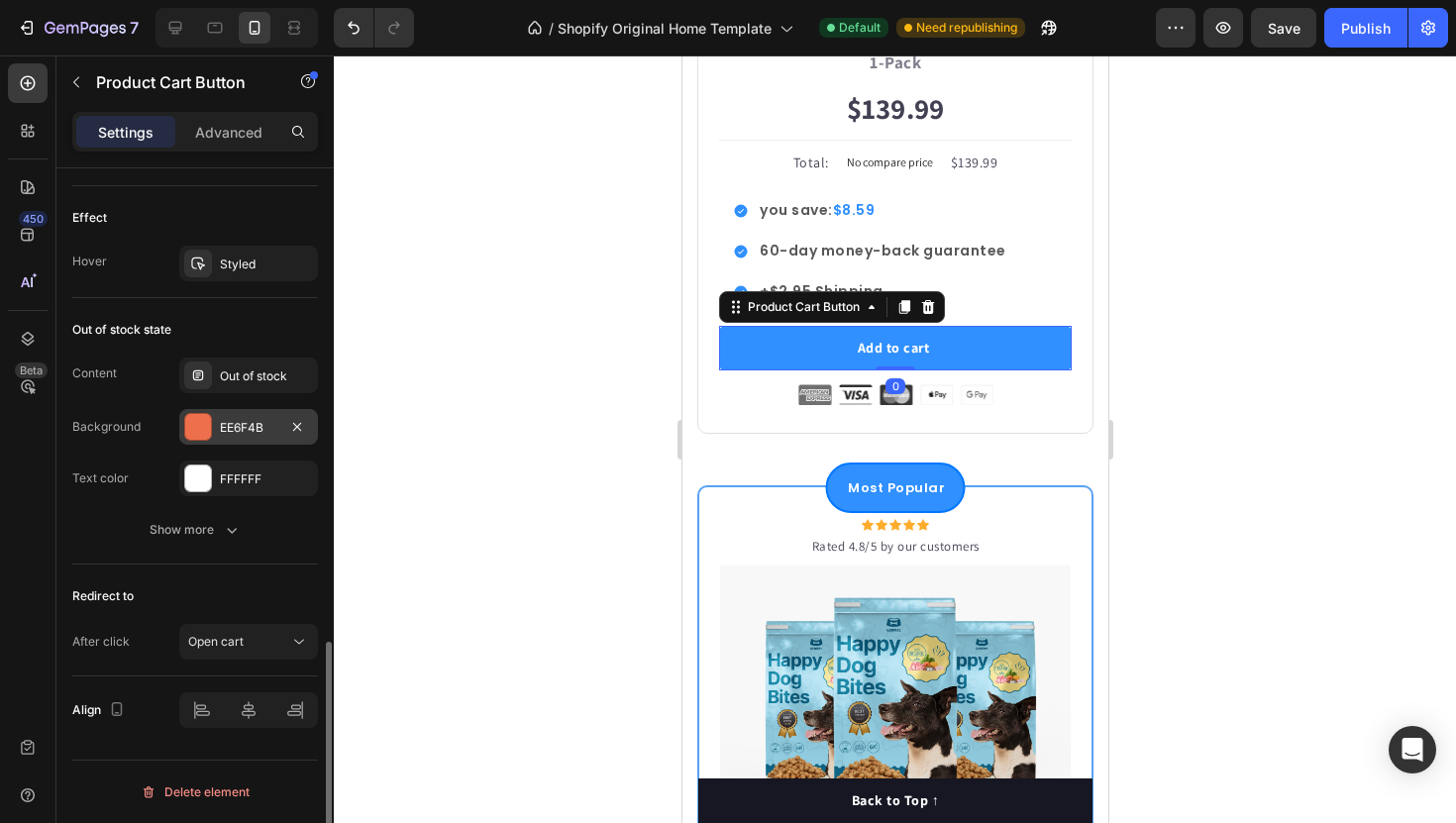 click on "EE6F4B" at bounding box center (249, 428) 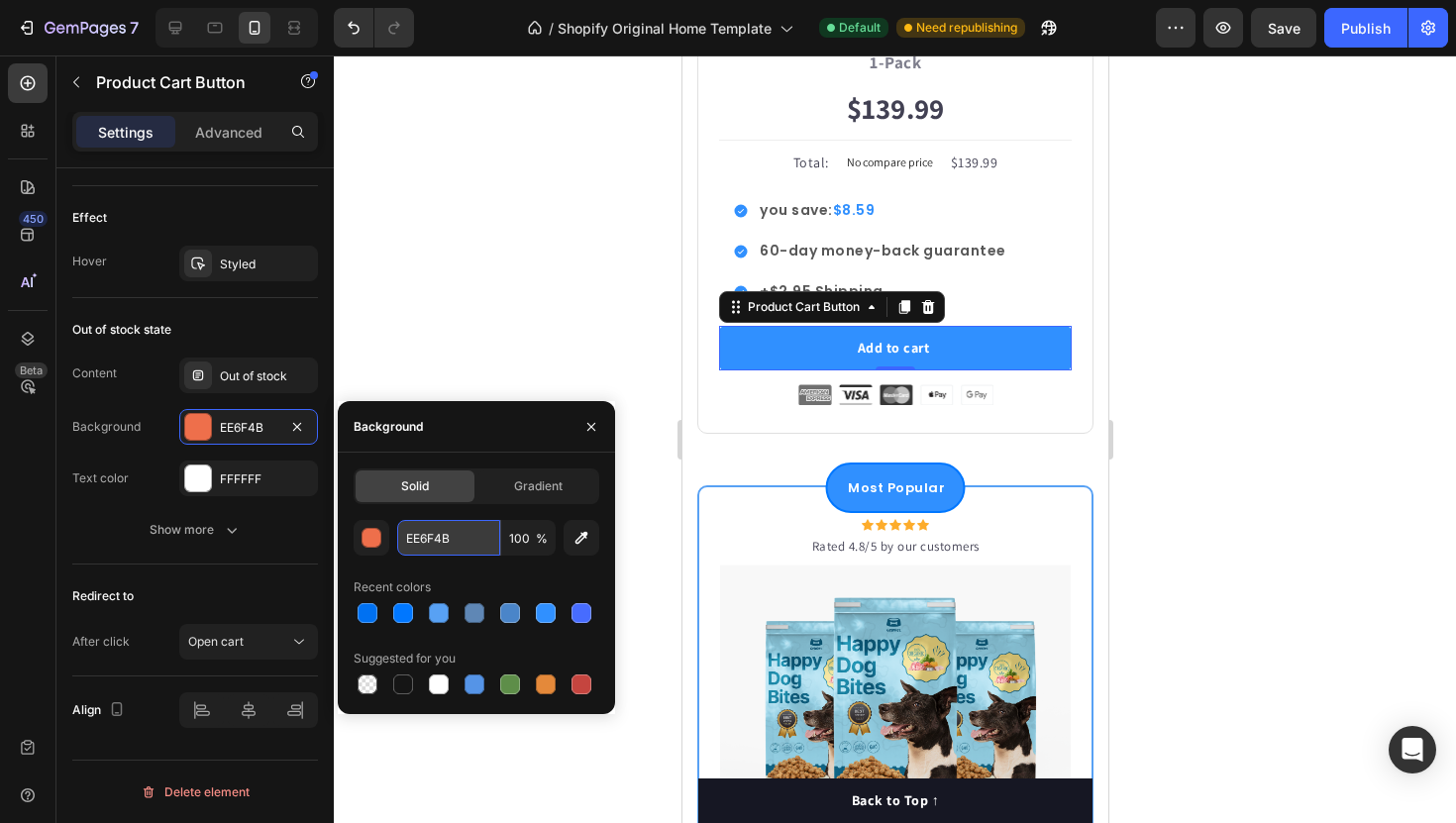 click on "EE6F4B" at bounding box center (449, 538) 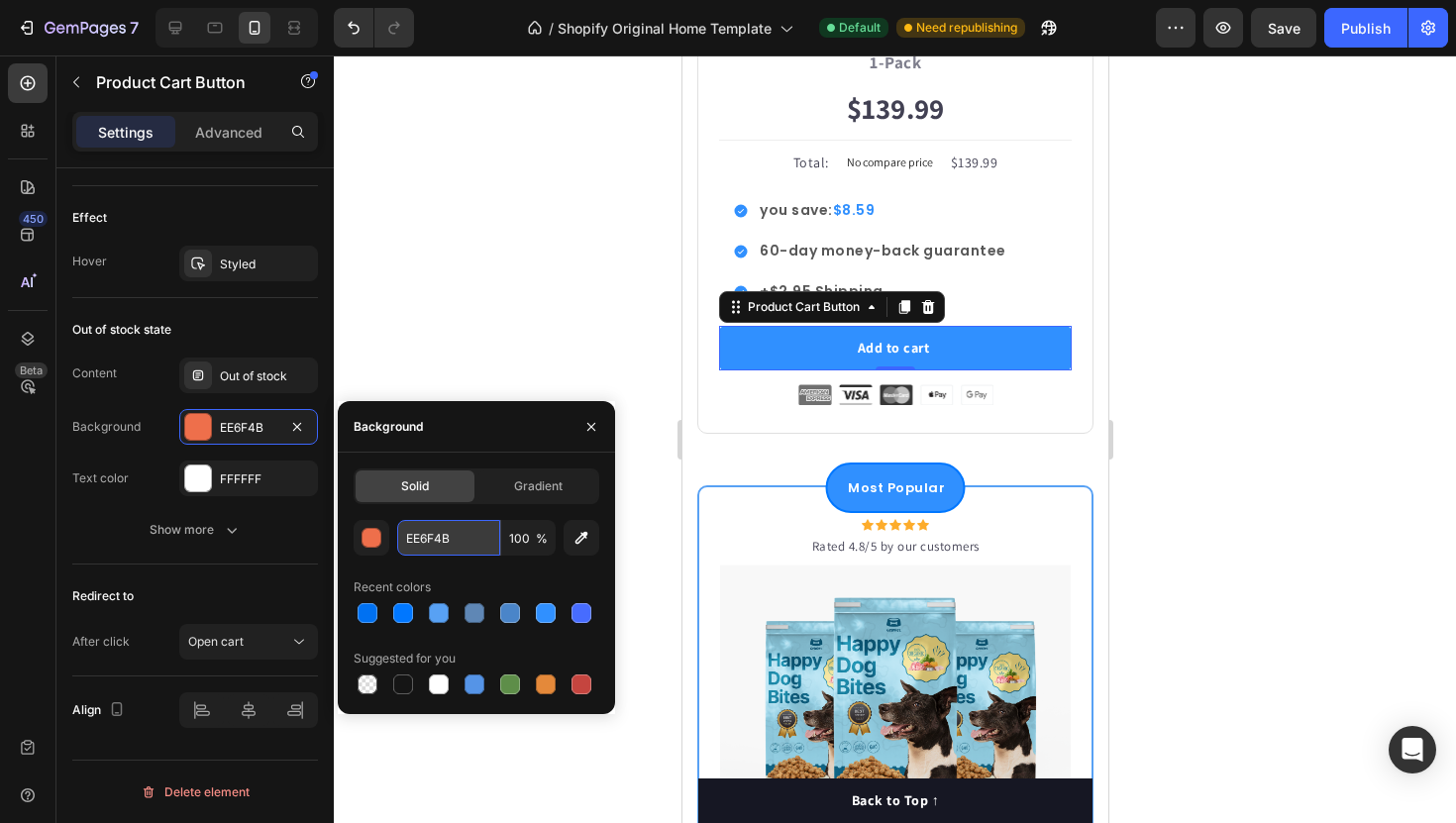 click on "EE6F4B" at bounding box center (449, 538) 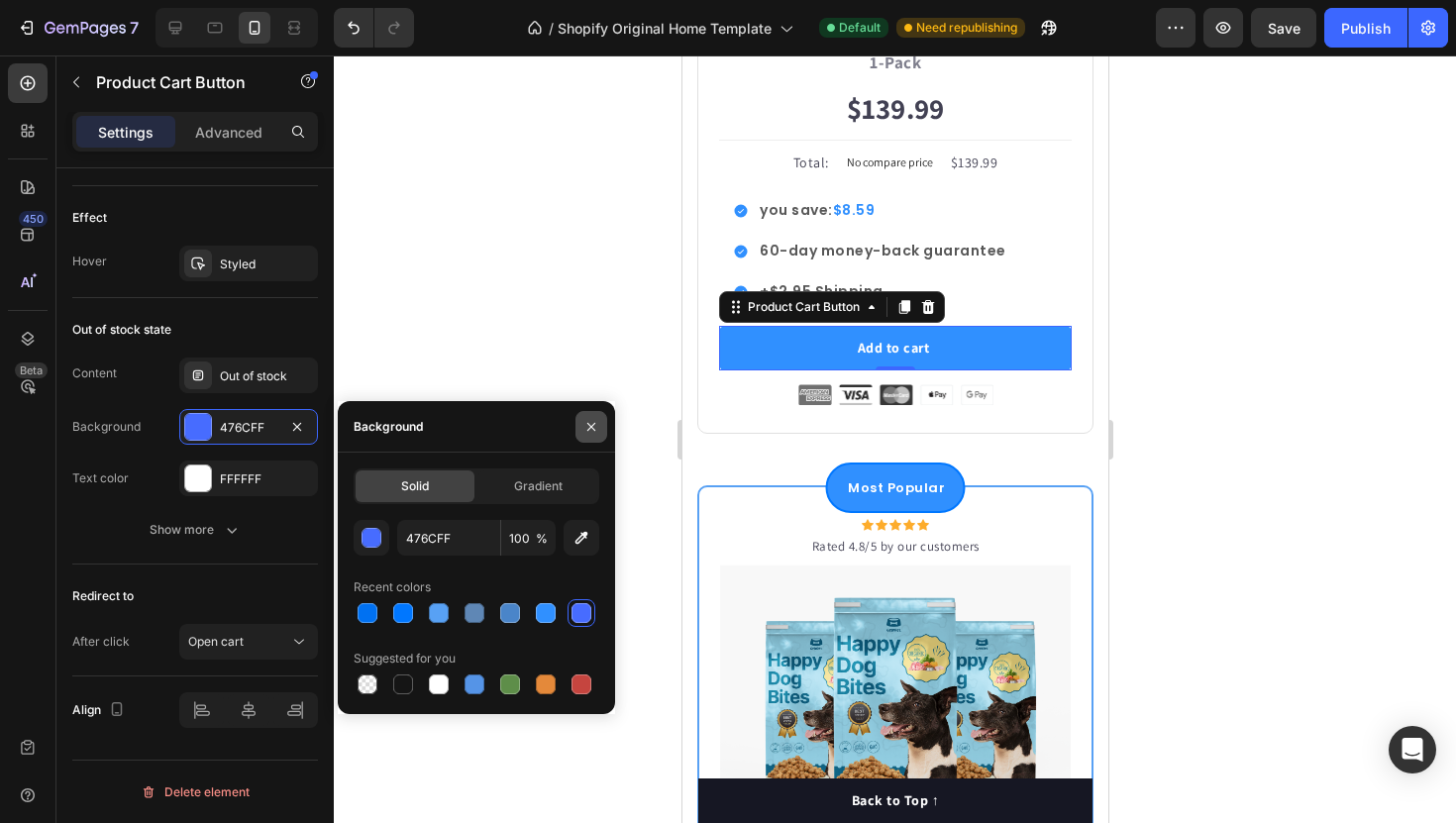 click 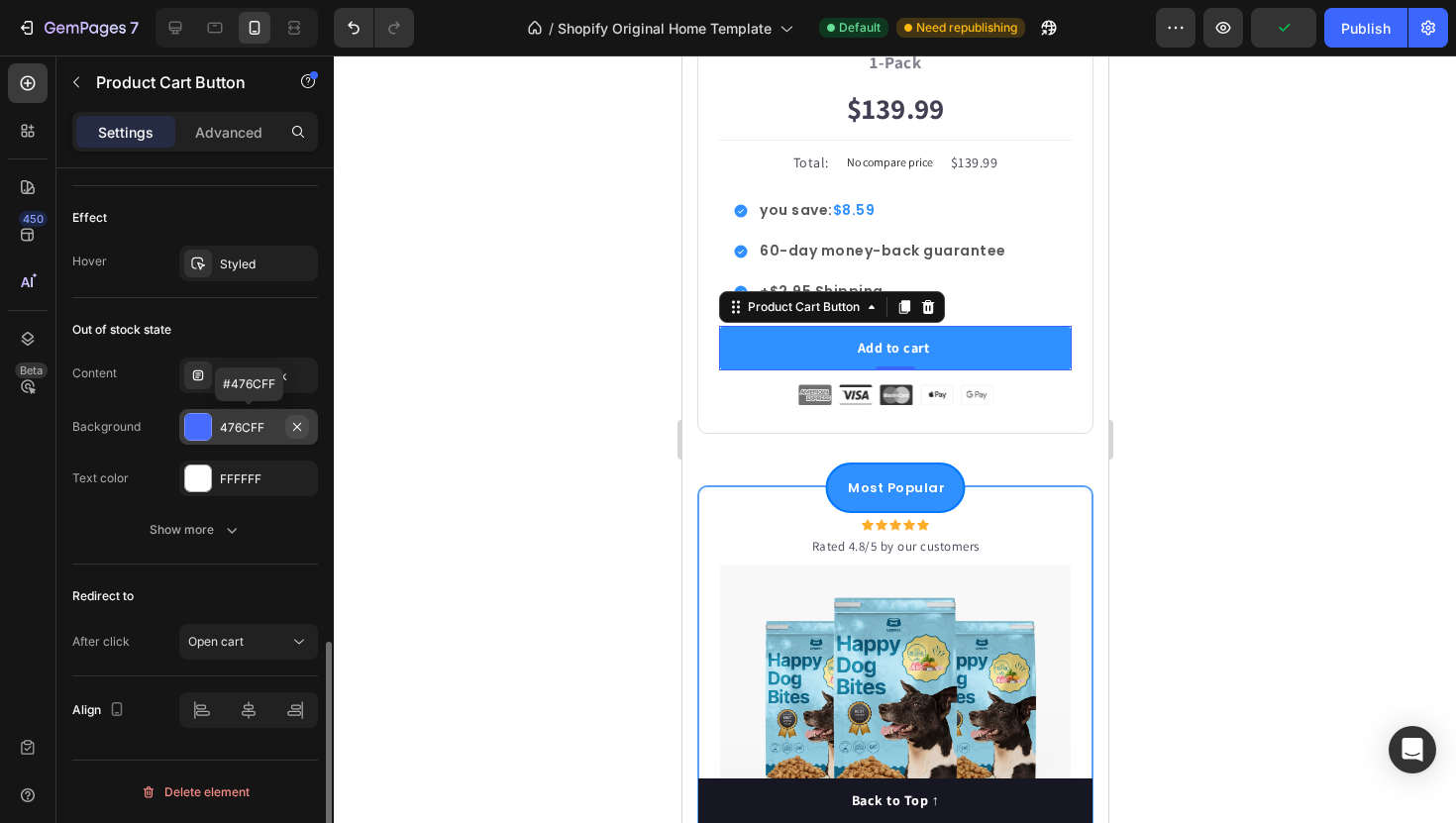 click 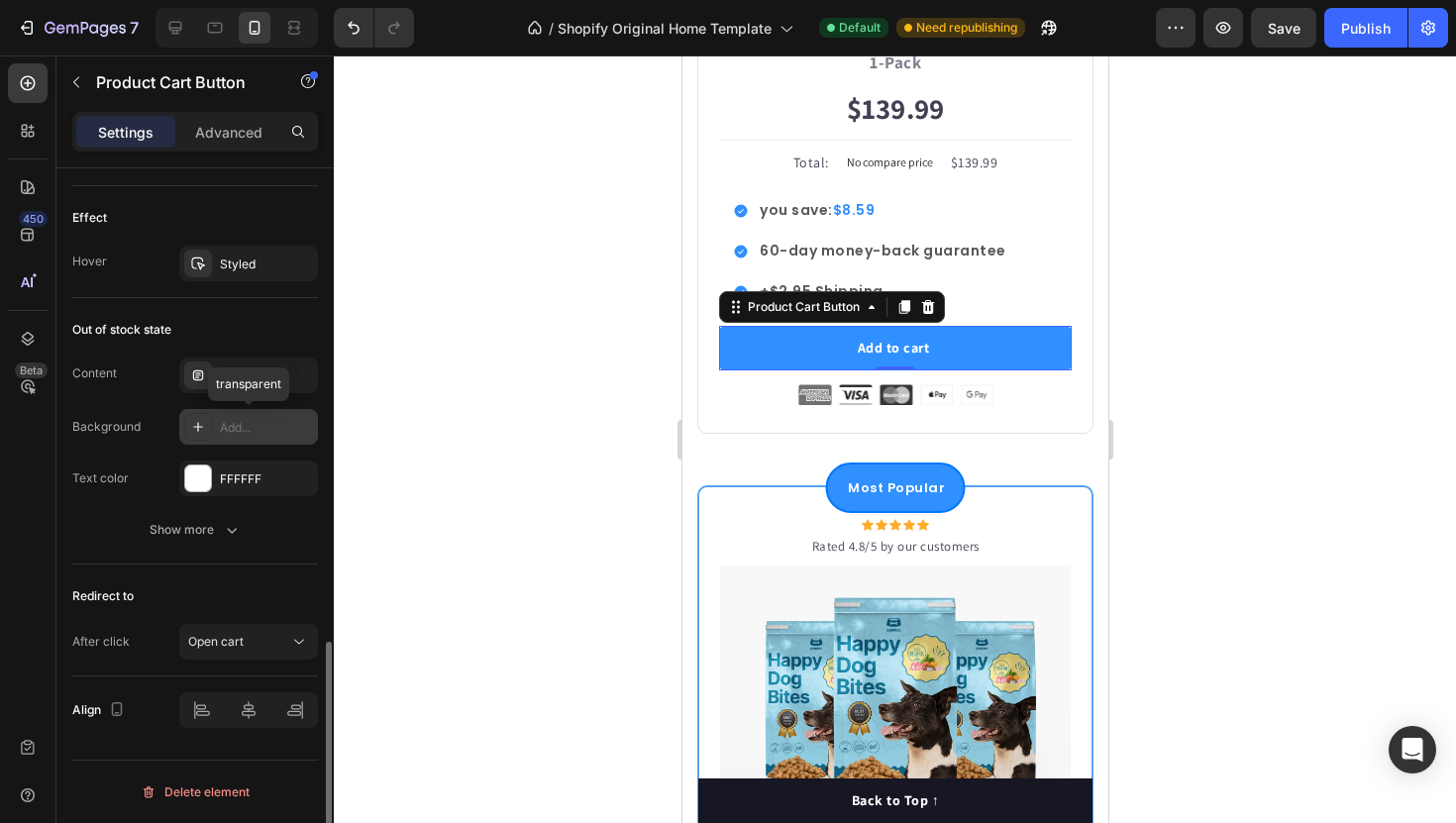 click on "Add..." at bounding box center [266, 428] 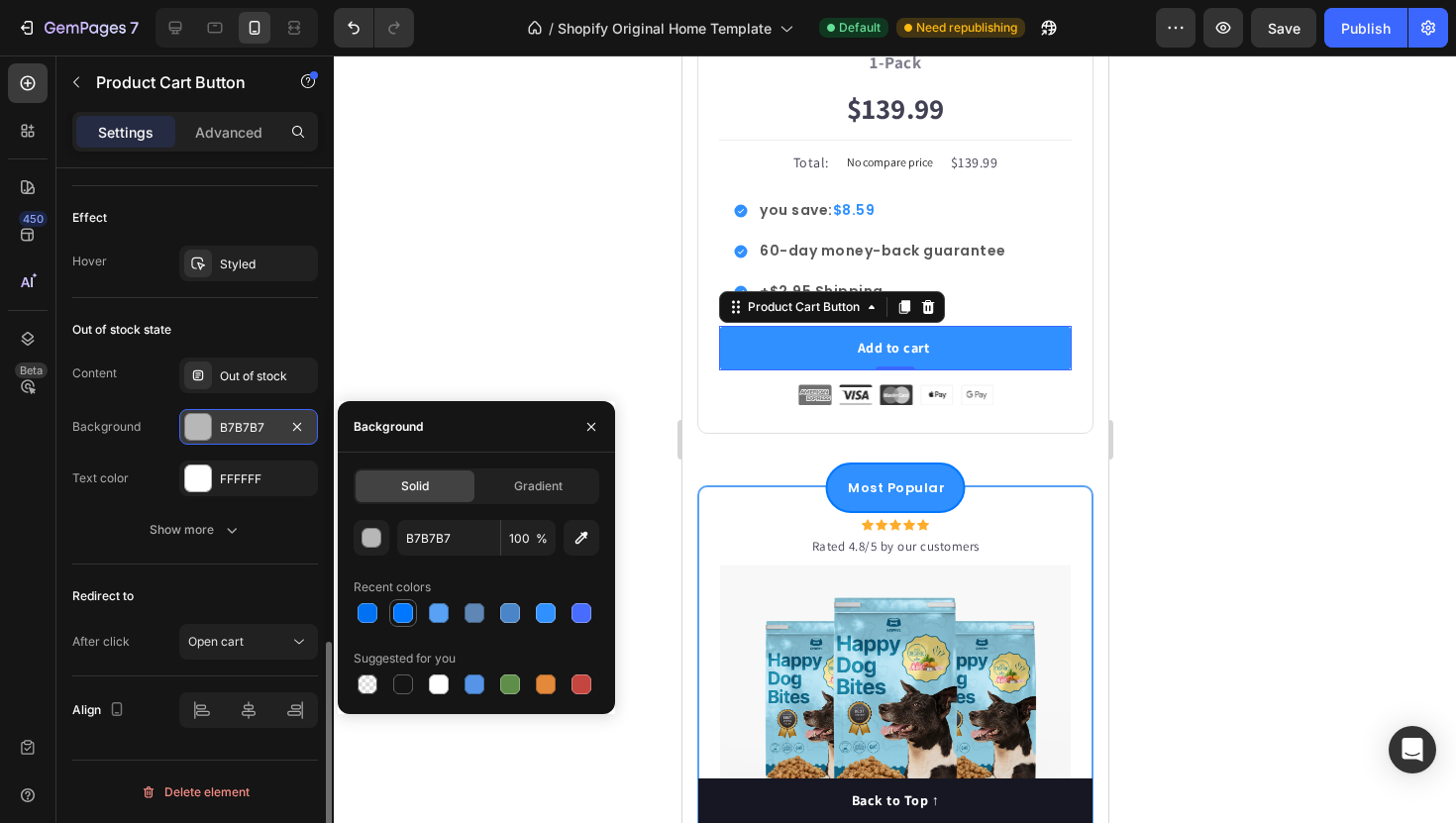 click at bounding box center (403, 613) 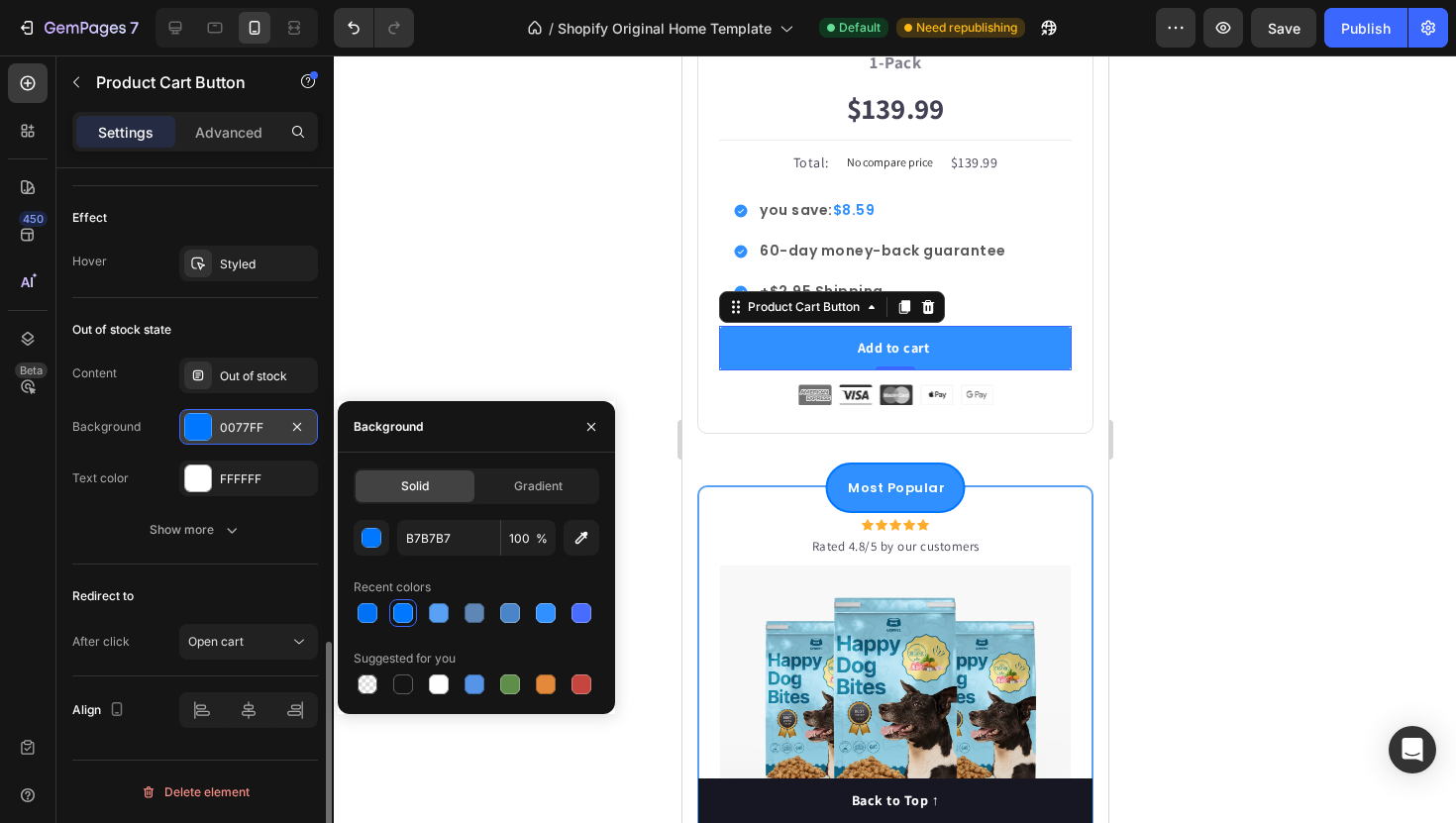 type on "0077FF" 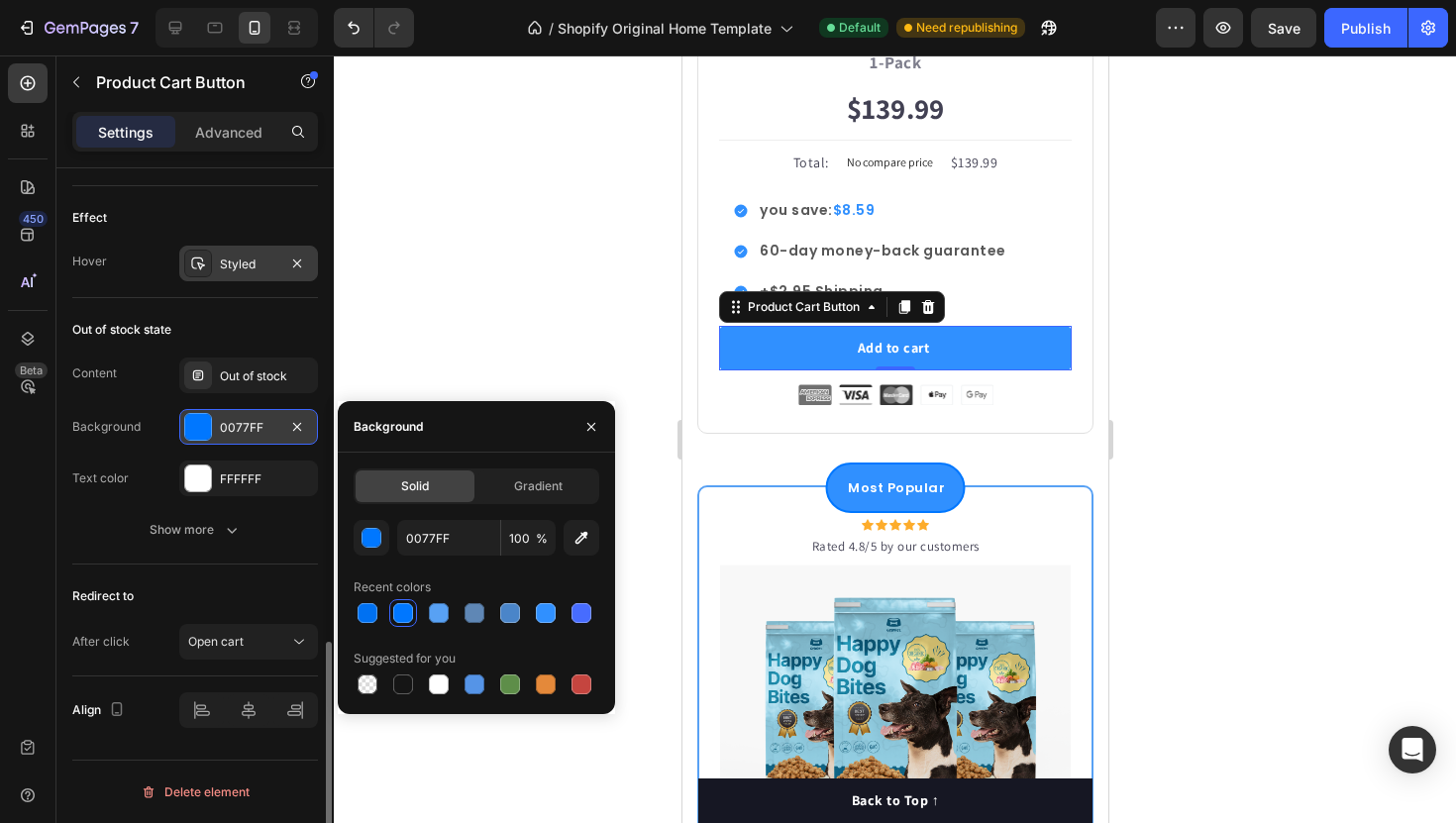 click on "Styled" at bounding box center (249, 263) 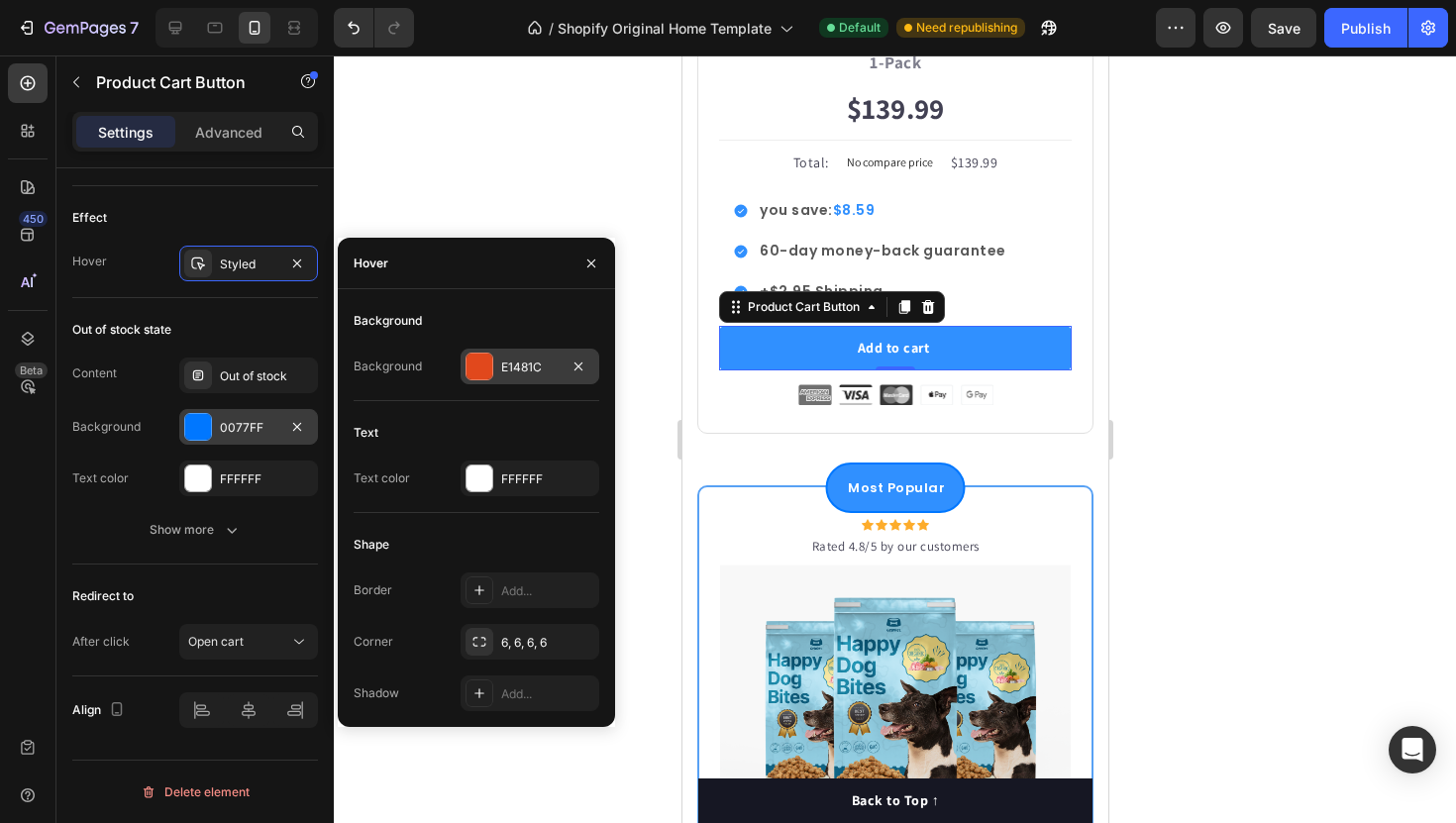 click on "E1481C" at bounding box center (530, 367) 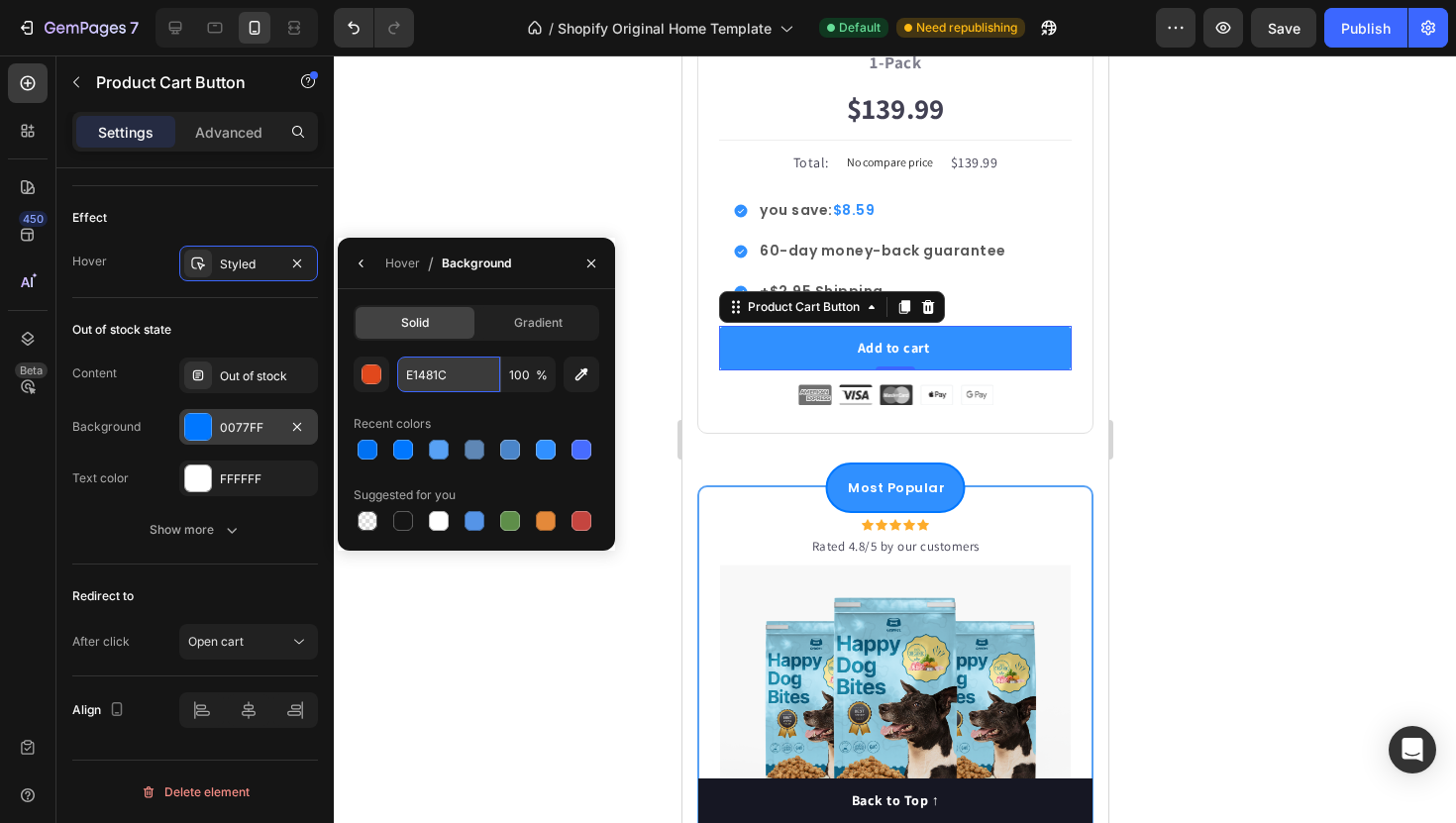 click on "E1481C" at bounding box center [0, 0] 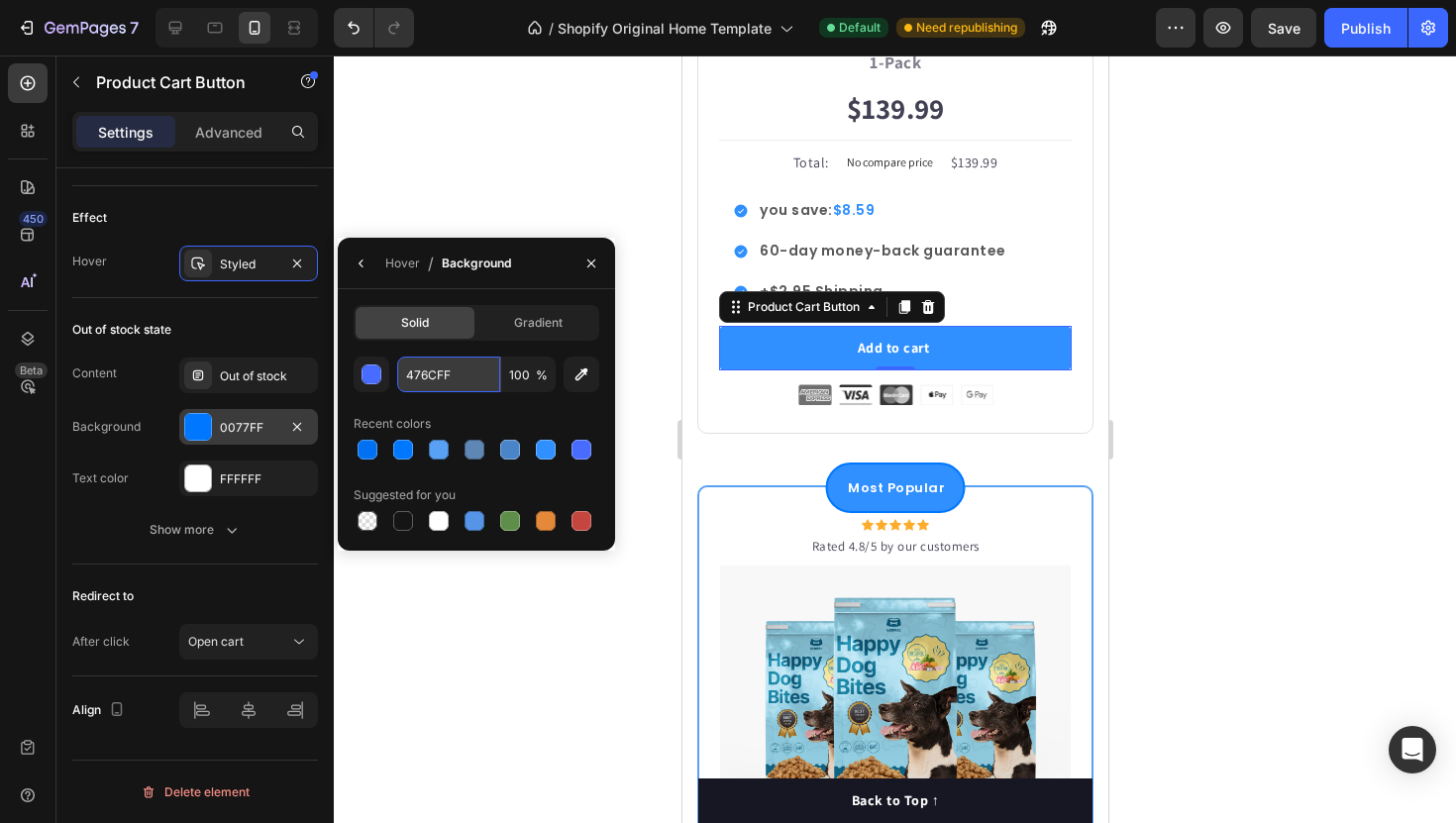type on "476CFF" 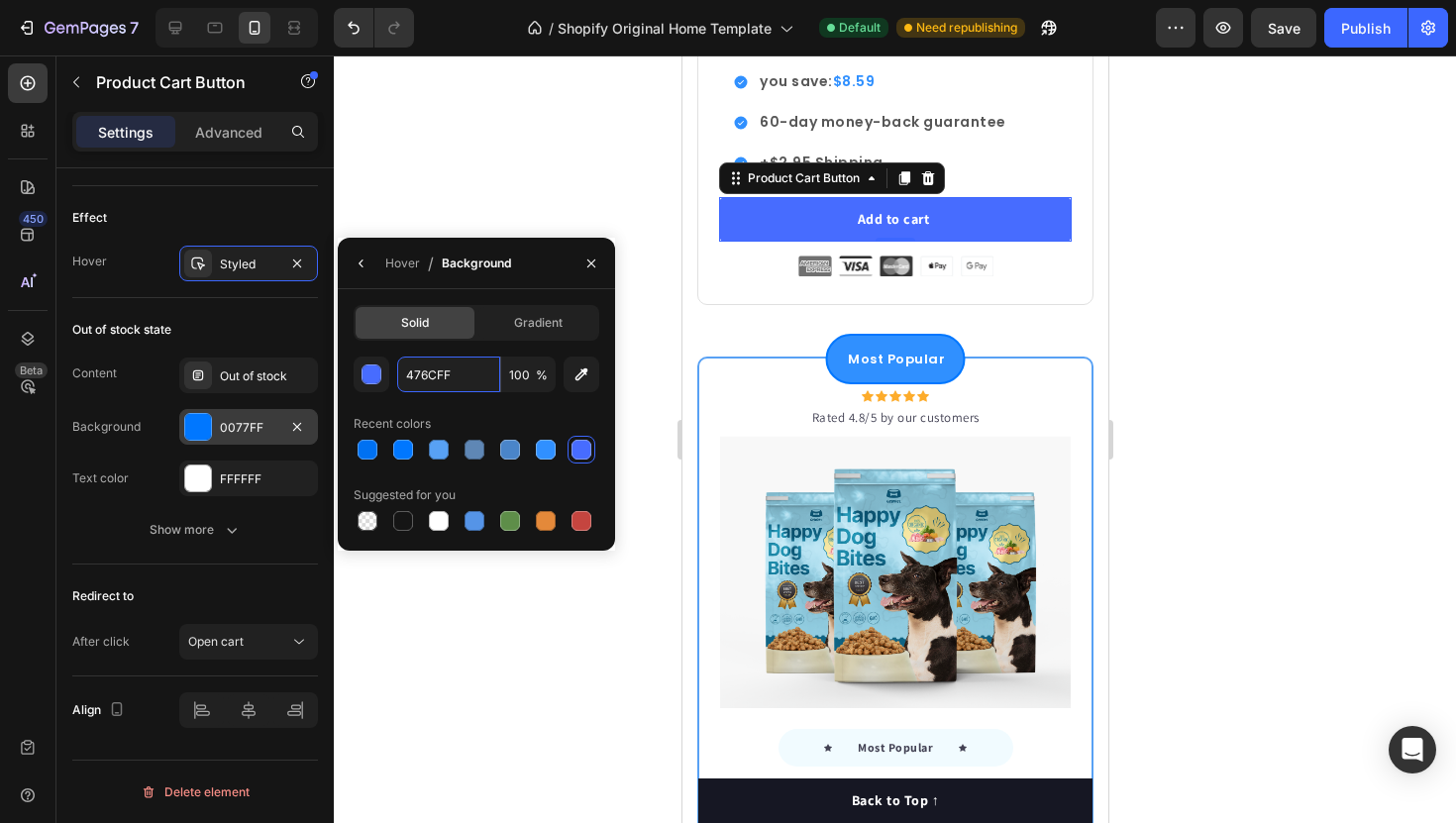 scroll, scrollTop: 6389, scrollLeft: 0, axis: vertical 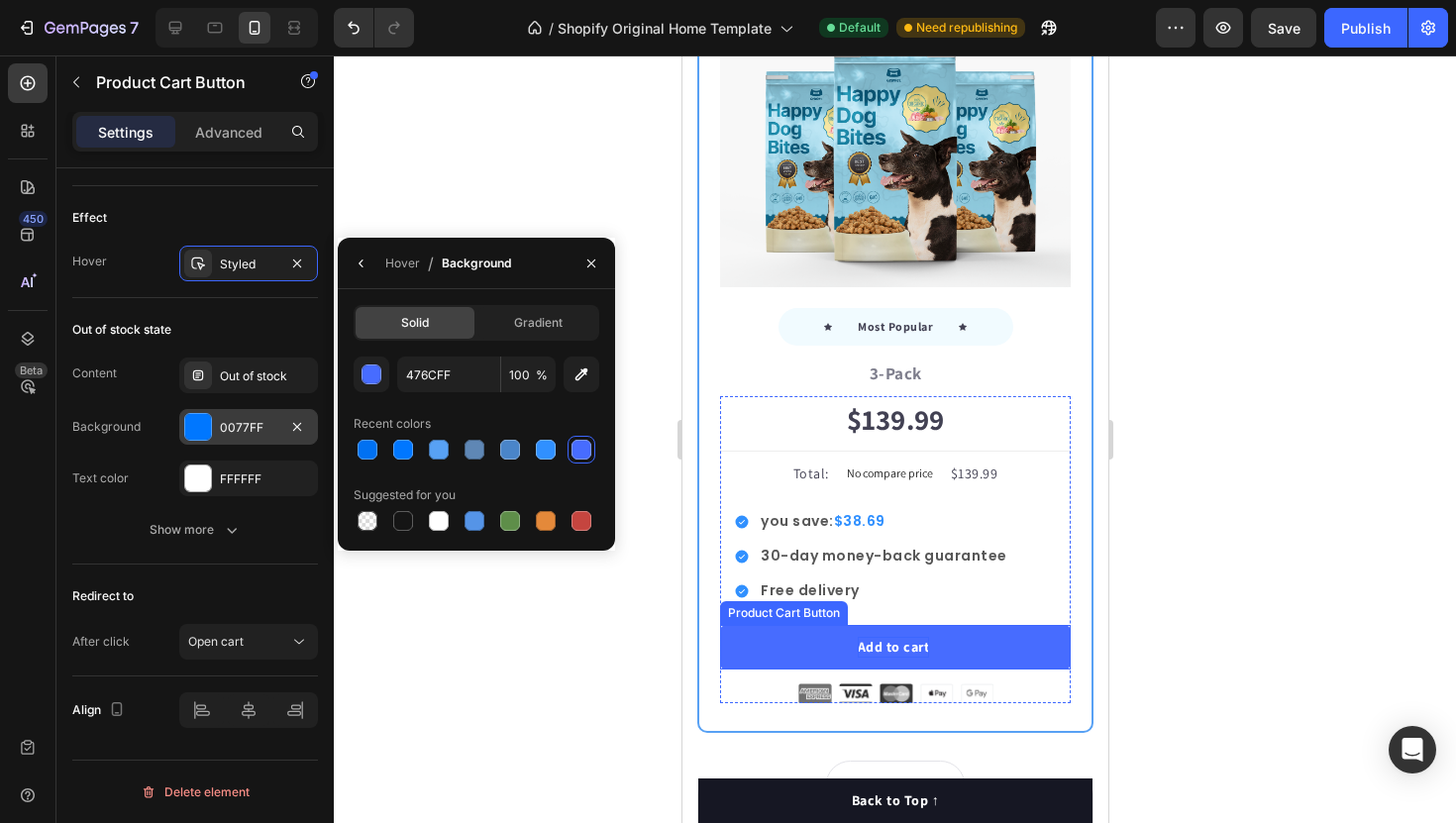click on "Add to cart" at bounding box center (892, 647) 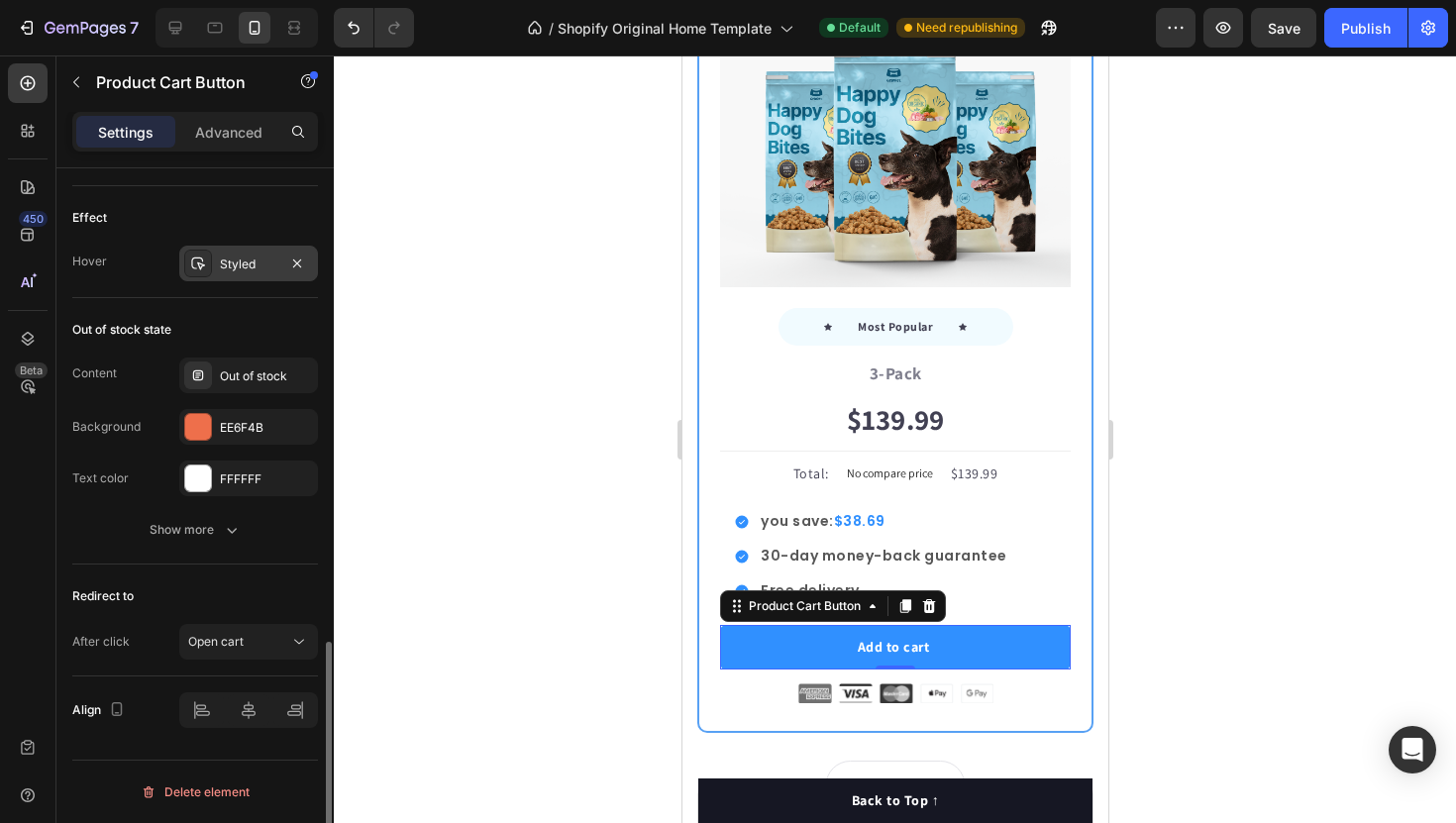 click on "Styled" at bounding box center [249, 263] 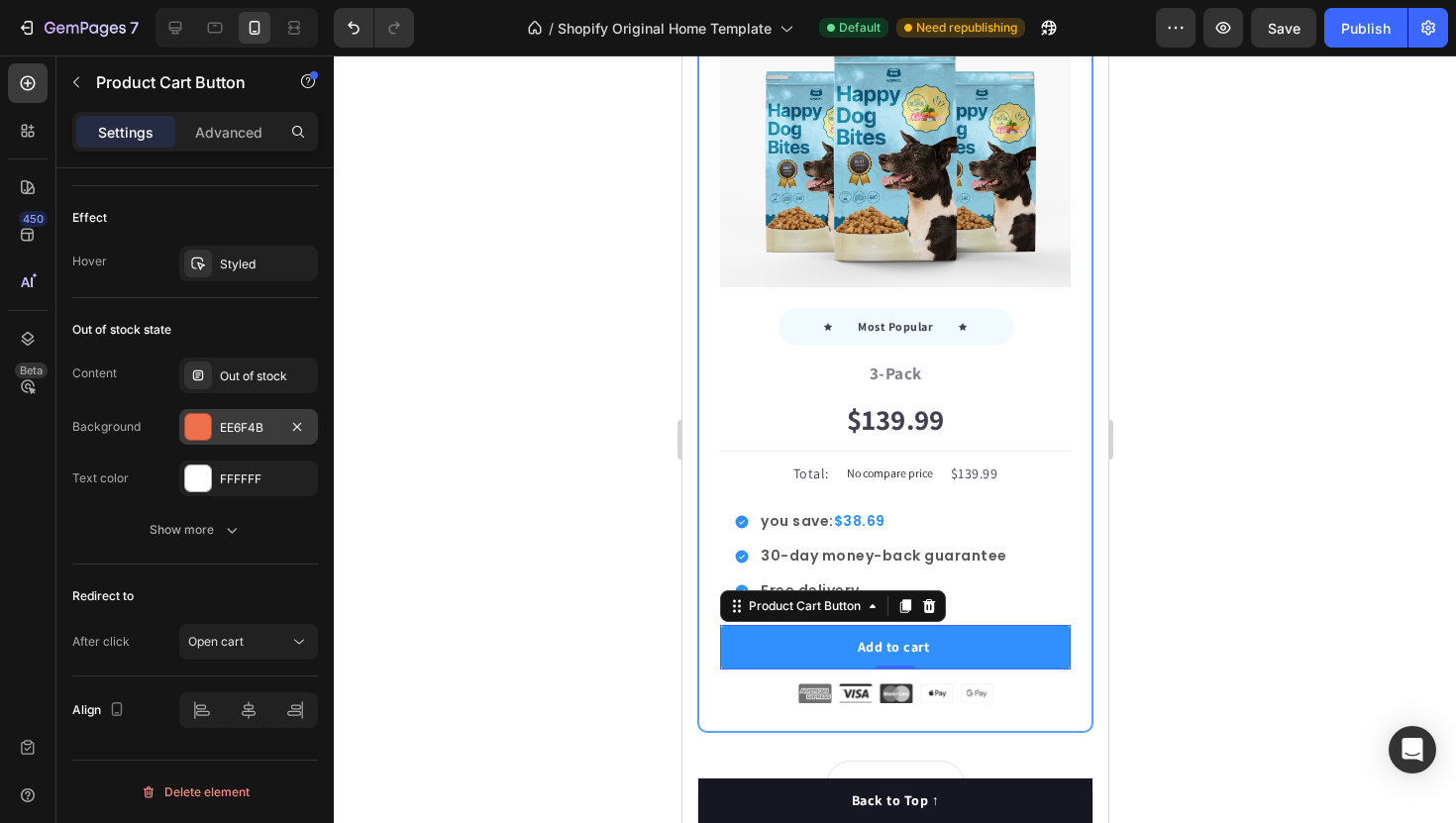click on "EE6F4B" at bounding box center (249, 427) 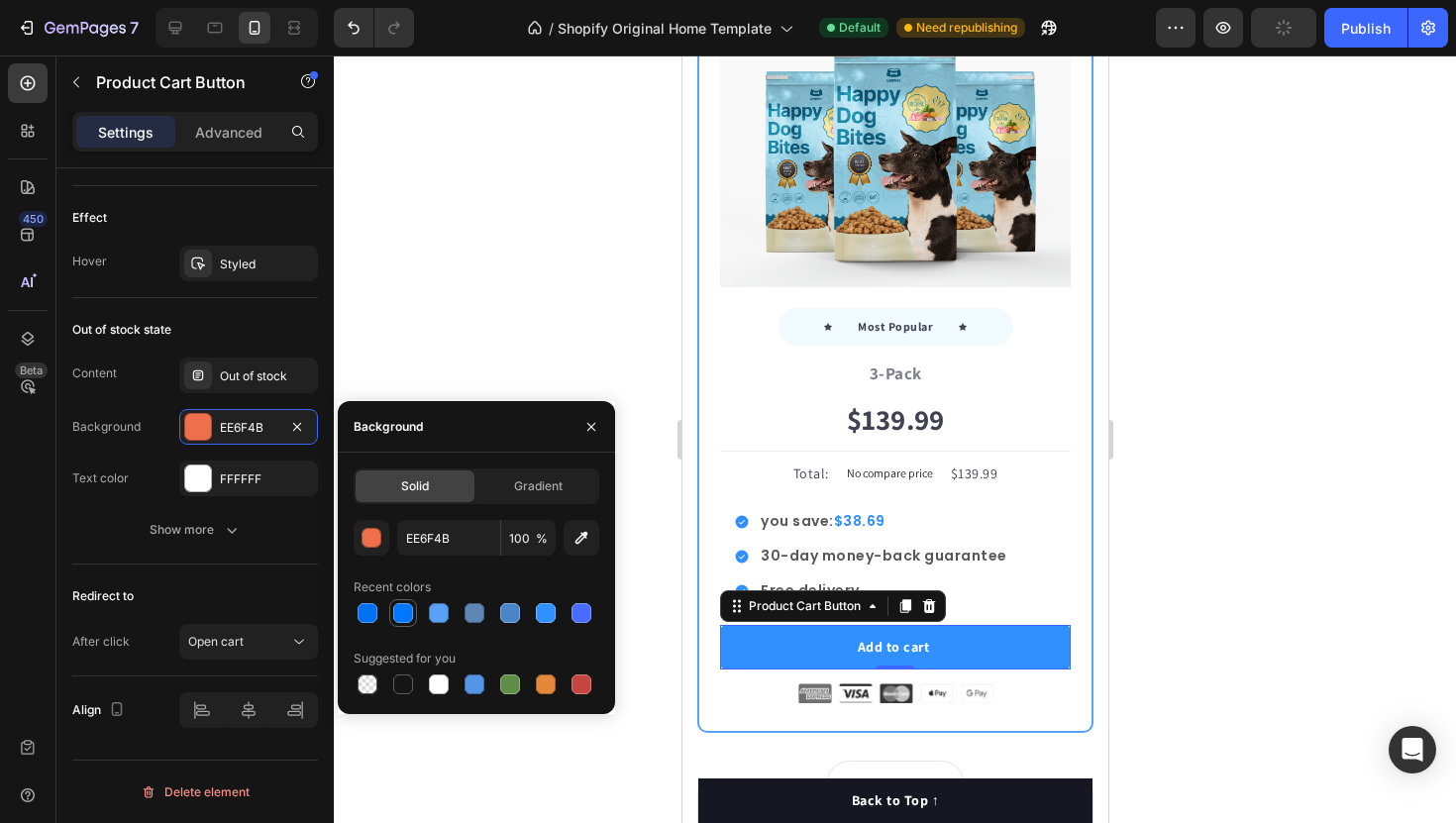 click at bounding box center (403, 613) 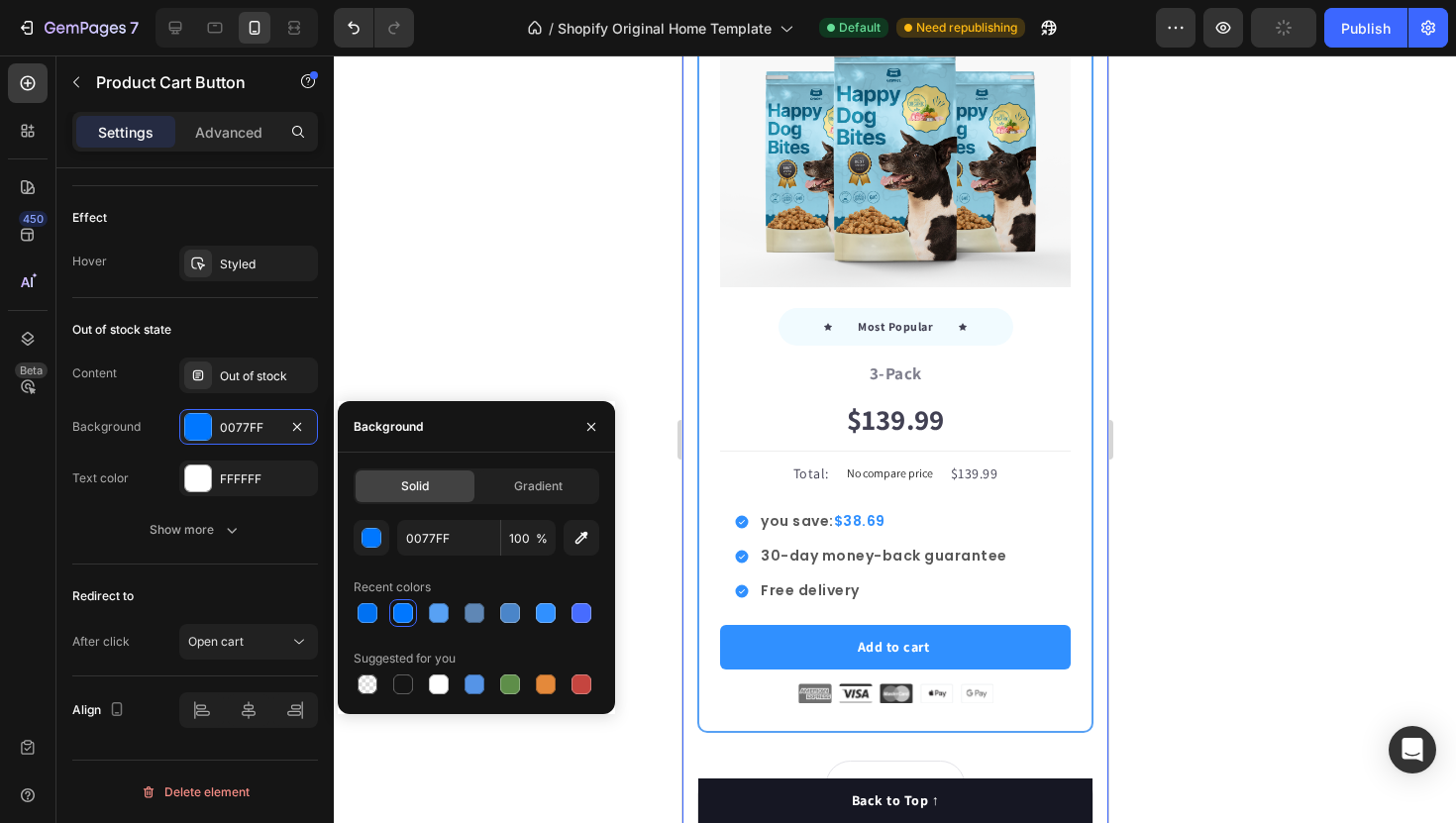 click on "Icon Icon Icon Icon Icon Icon List Hoz Rated 4.8/5 by our customers Text block Row Image Icon Intro Text block Icon Row 1-Pack Text block $139.99 Price Price                Title Line Total: Text block No compare price Price $139.99 Price Price Row
you save:  $8.59
60-day money-back guarantee
+$2.95 Shipping Item list Add to cart Product Cart Button Image Product Row Most Popular Text block Row Icon Icon Icon Icon Icon Icon List Hoz Rated 4.8/5 by our customers Text block Row Image Icon Most Popular Text block Icon Row 3-Pack Text block $139.99 Price Price                Title Line Total: Text block No compare price Price $139.99 Price Price Row
you save:  $38.69
30-day money-back guarantee
Free delivery Item list Add to cart Product Cart Button Image Product Row Best Value Text block Row Icon Icon Icon Icon Icon Icon List Hoz Rated 4.8/5 by our customers Text block Row Image Icon Best offer Text block Icon Row Row" at bounding box center [894, 336] 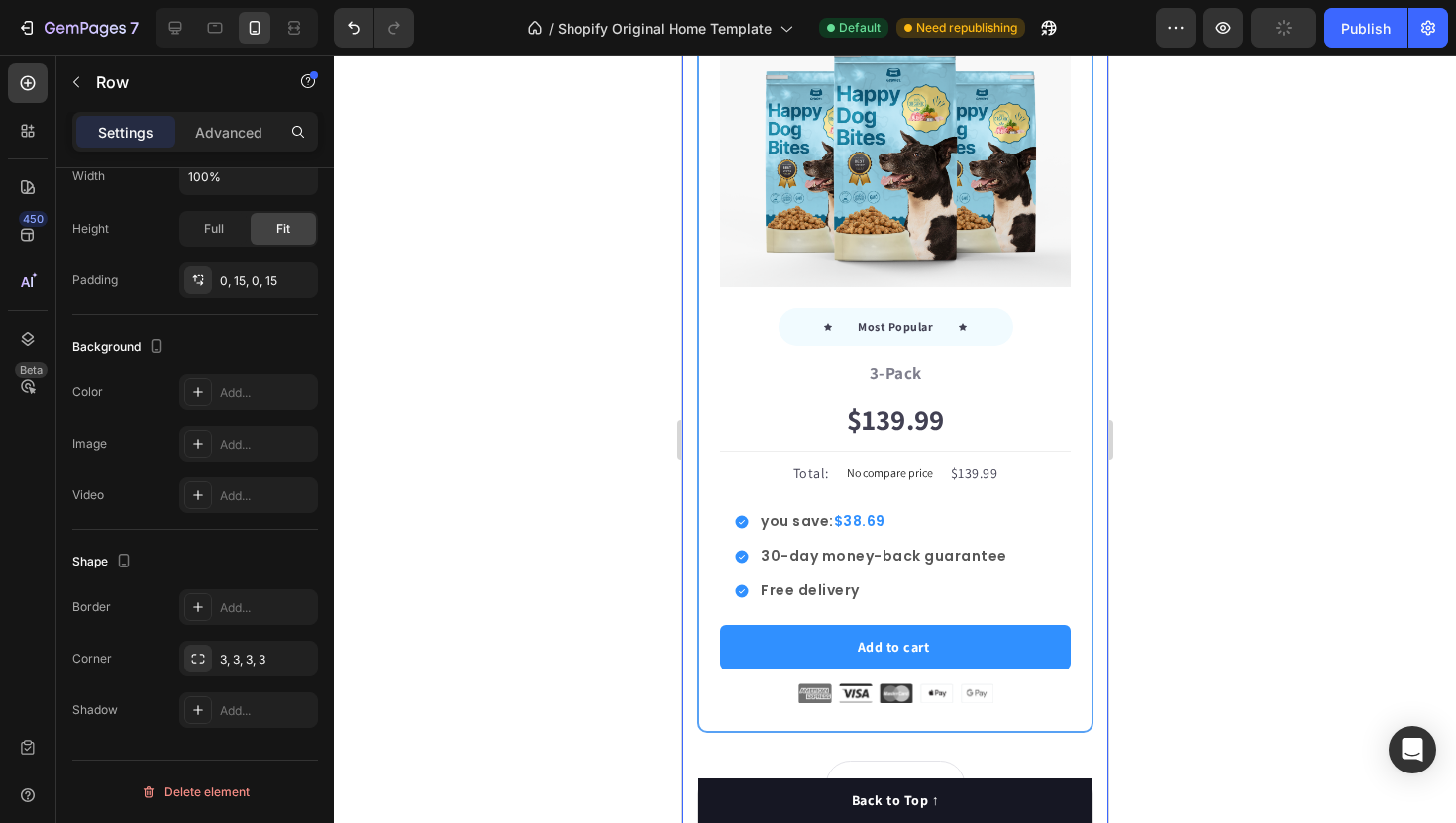 scroll, scrollTop: 0, scrollLeft: 0, axis: both 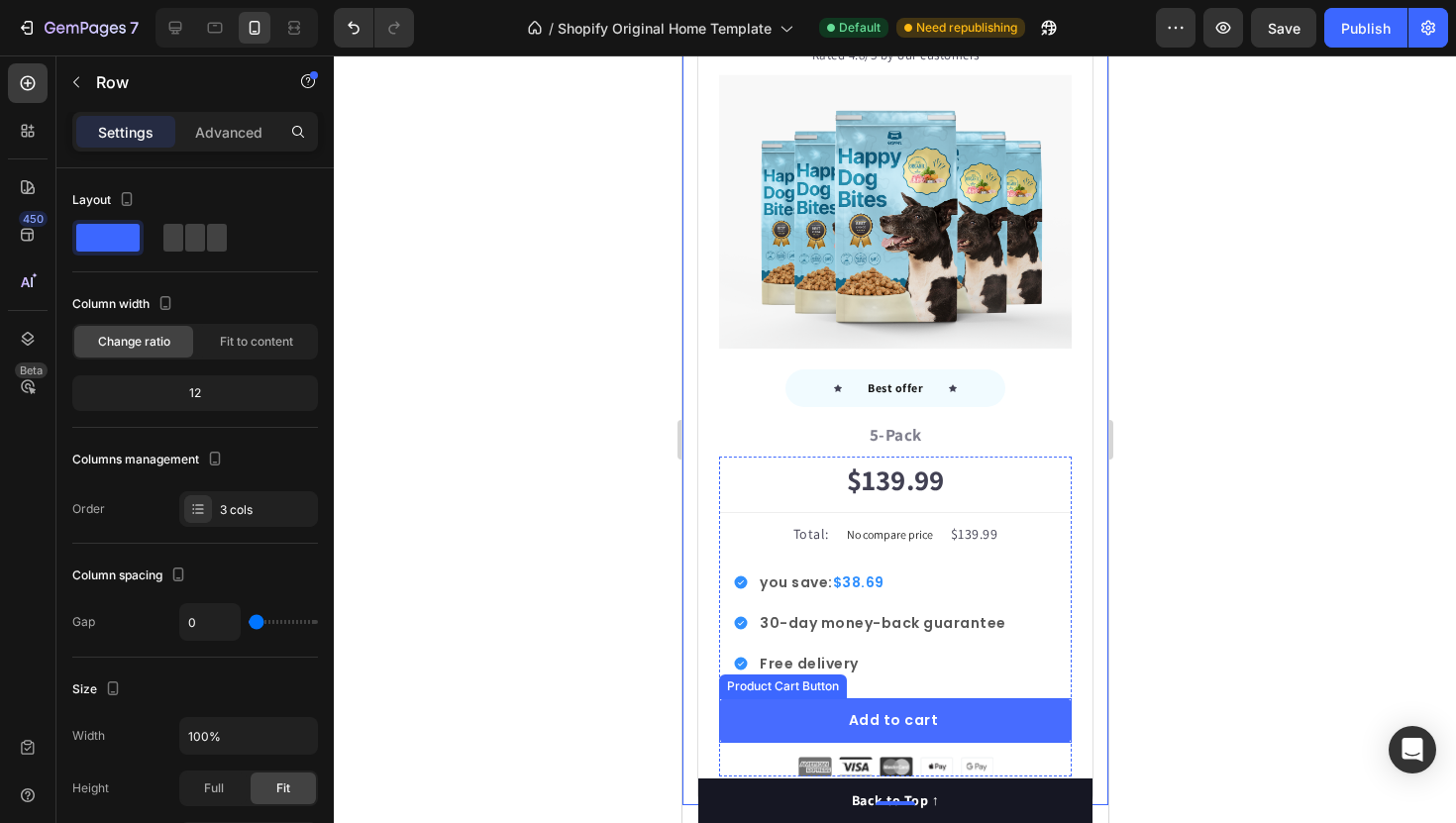 click on "Add to cart" at bounding box center [894, 720] 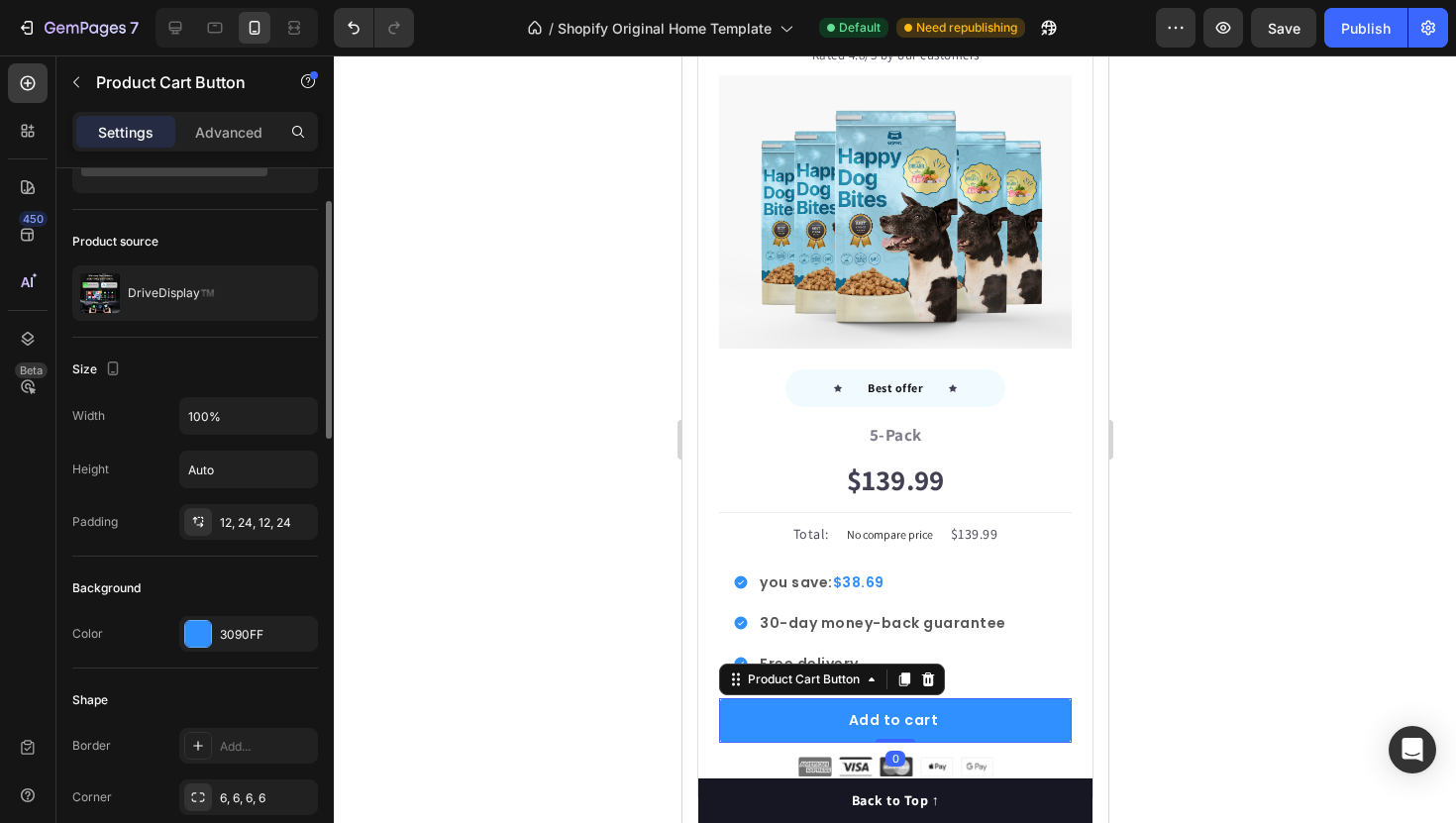 scroll, scrollTop: 124, scrollLeft: 0, axis: vertical 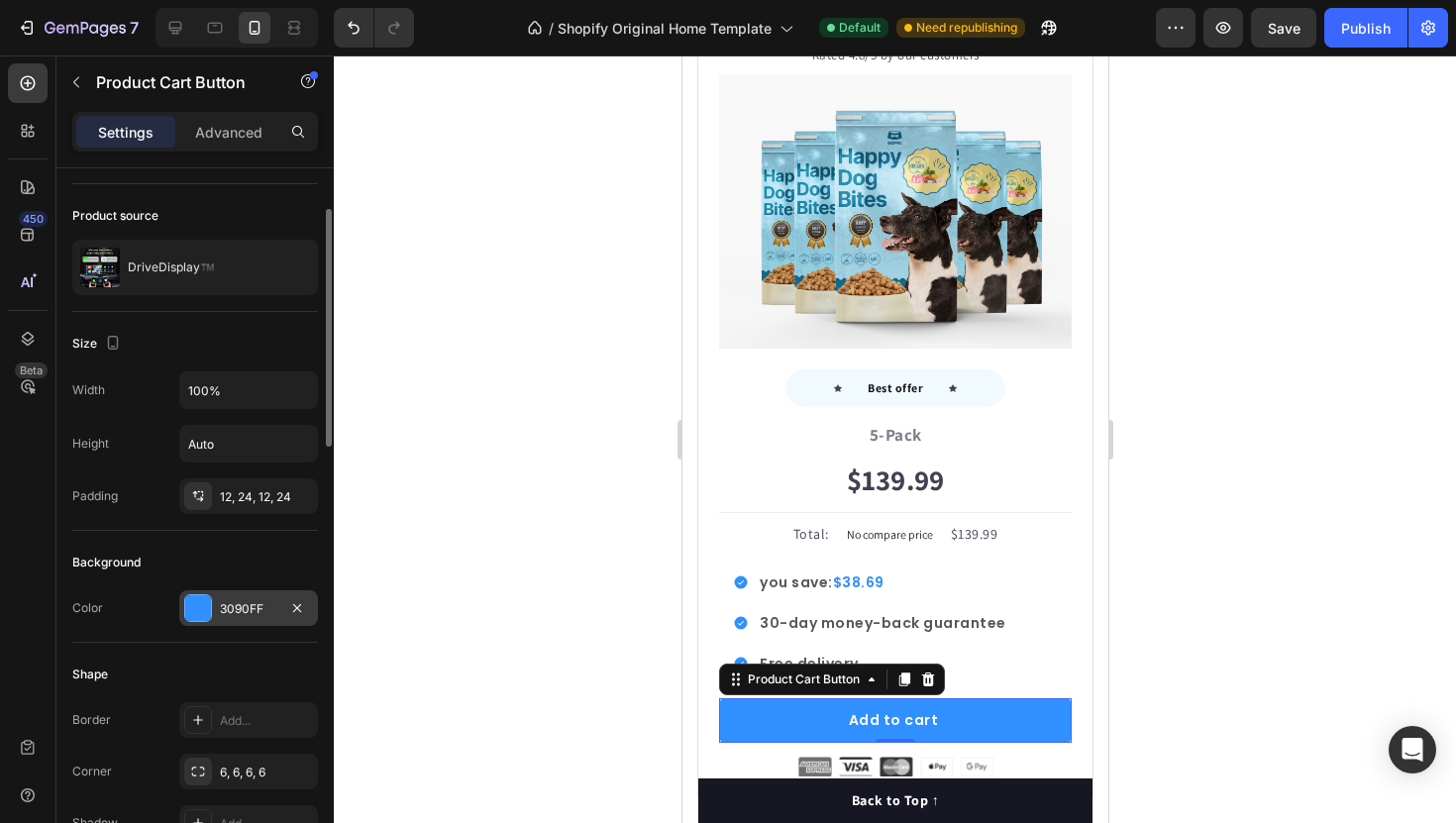 click on "3090FF" at bounding box center (249, 609) 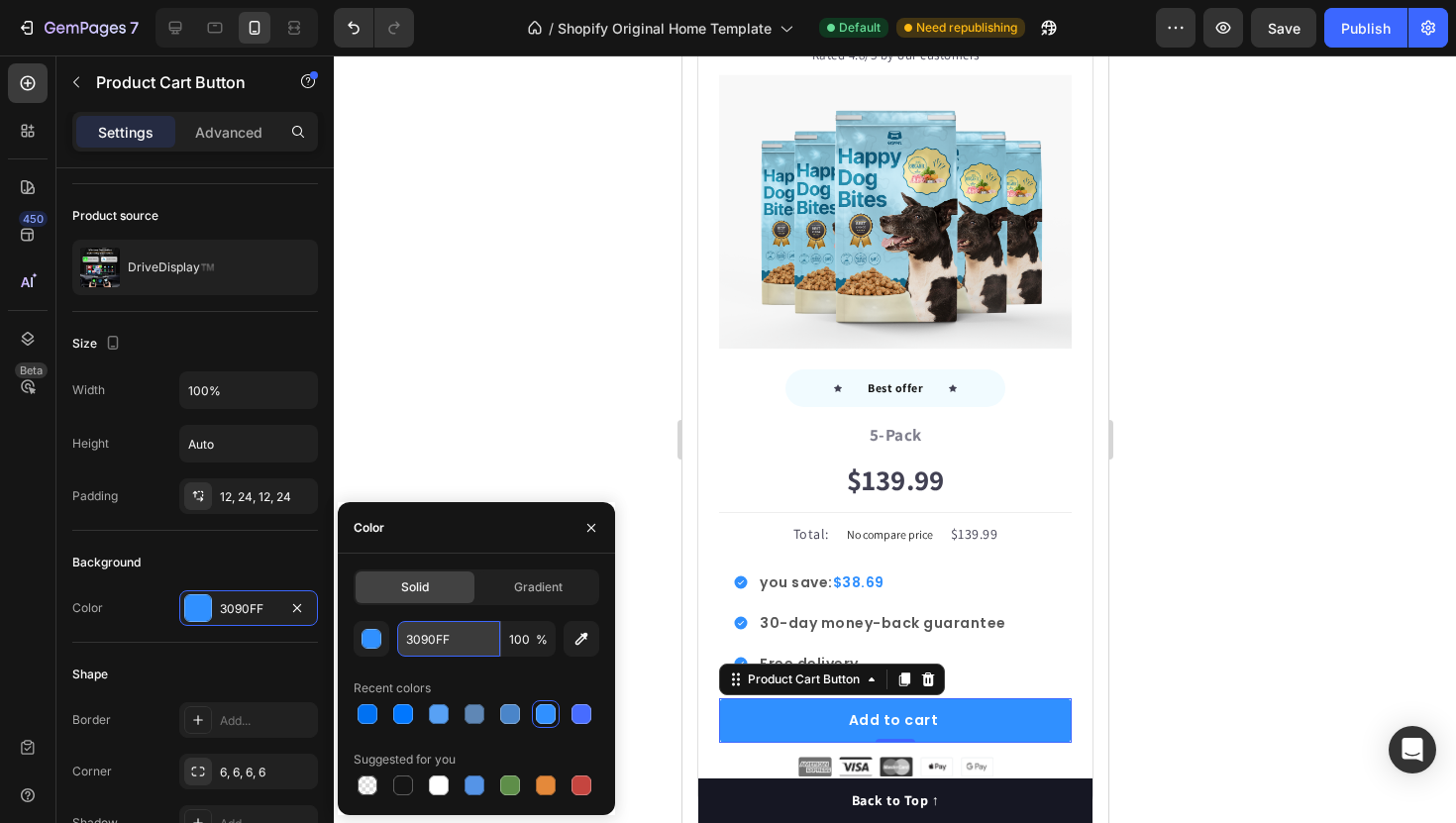 click on "3090FF" at bounding box center [449, 639] 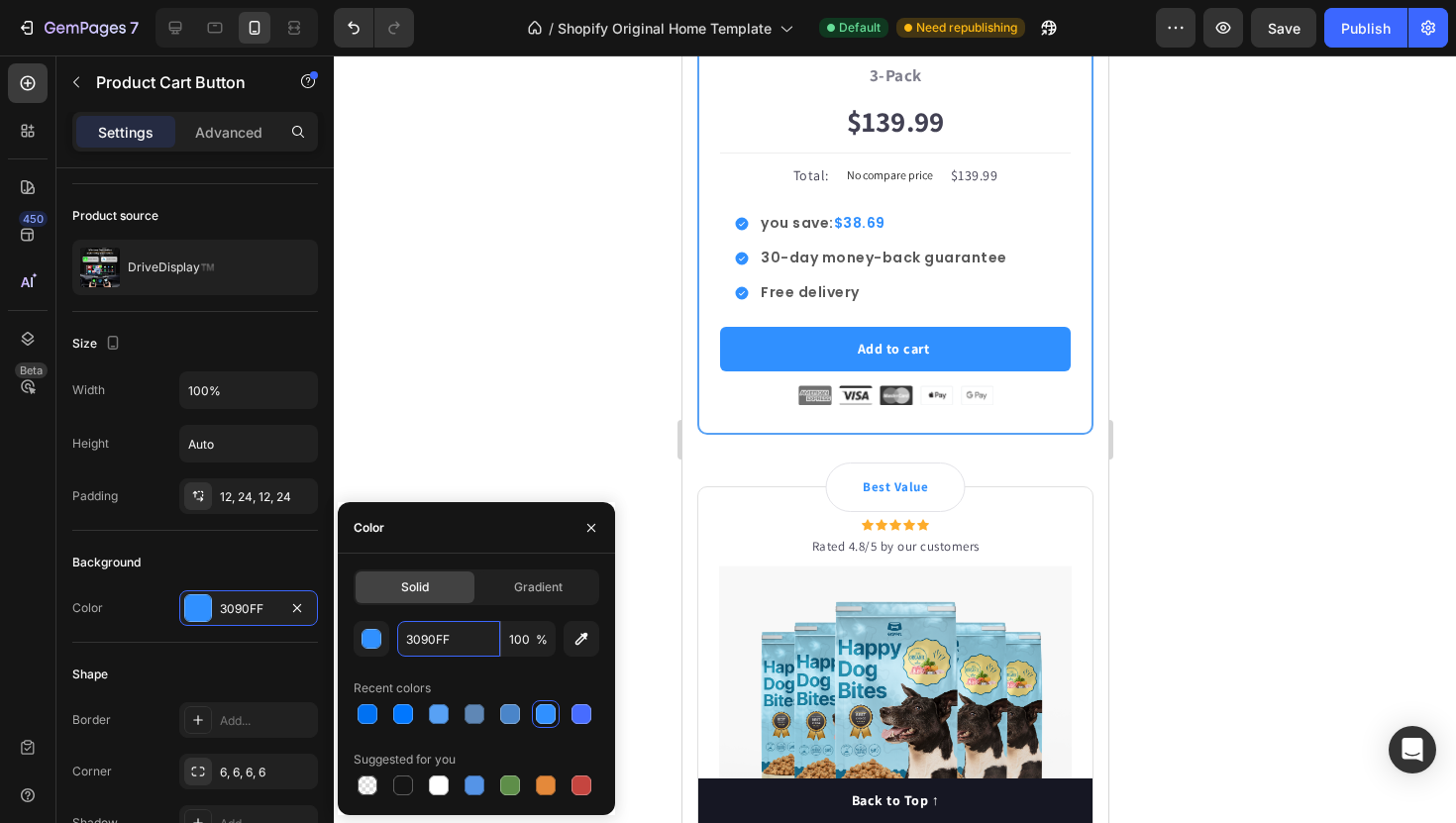 scroll, scrollTop: 6629, scrollLeft: 0, axis: vertical 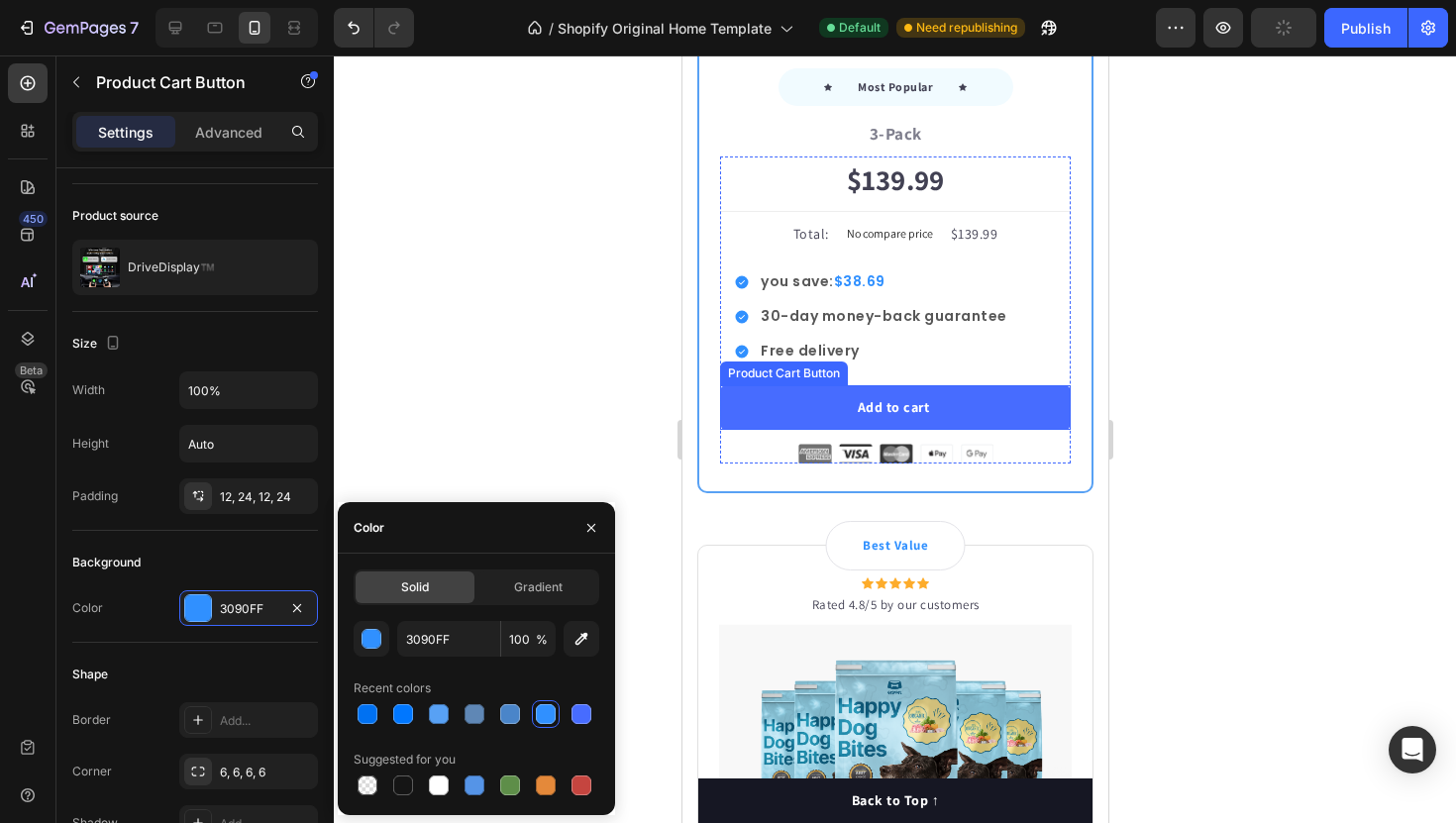 click on "Add to cart" at bounding box center (894, 407) 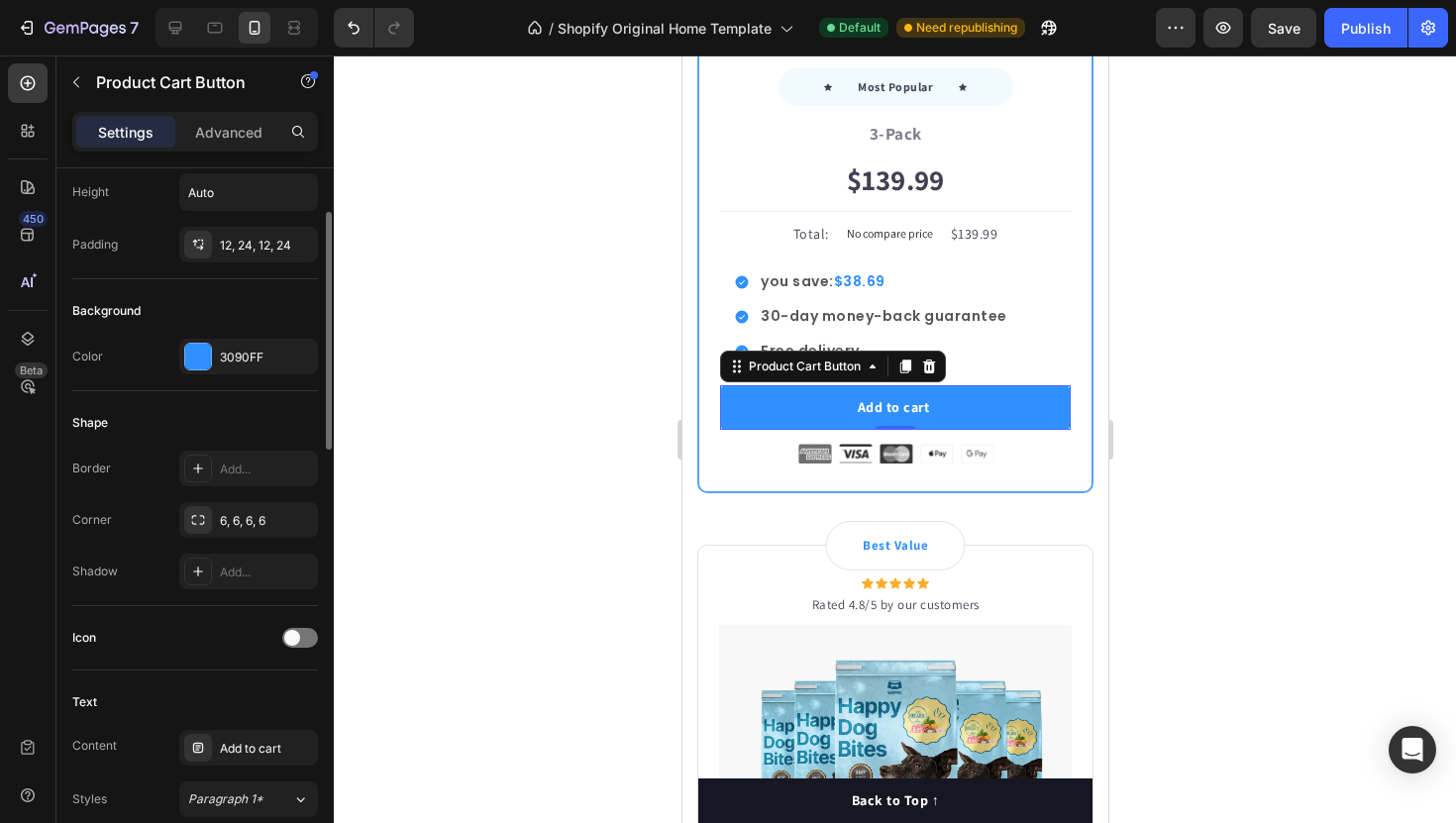 scroll, scrollTop: 314, scrollLeft: 0, axis: vertical 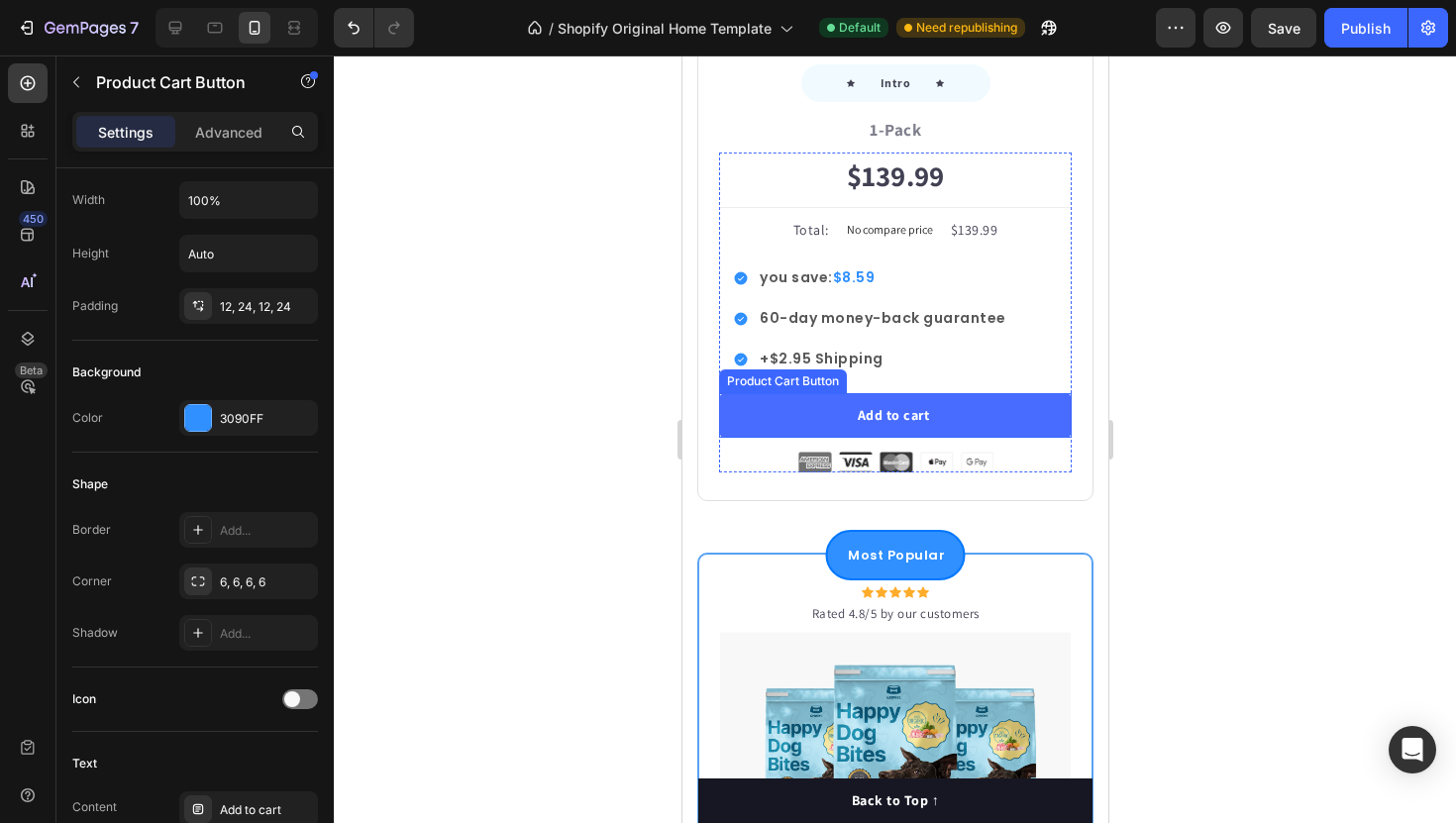 click on "Add to cart" at bounding box center [894, 415] 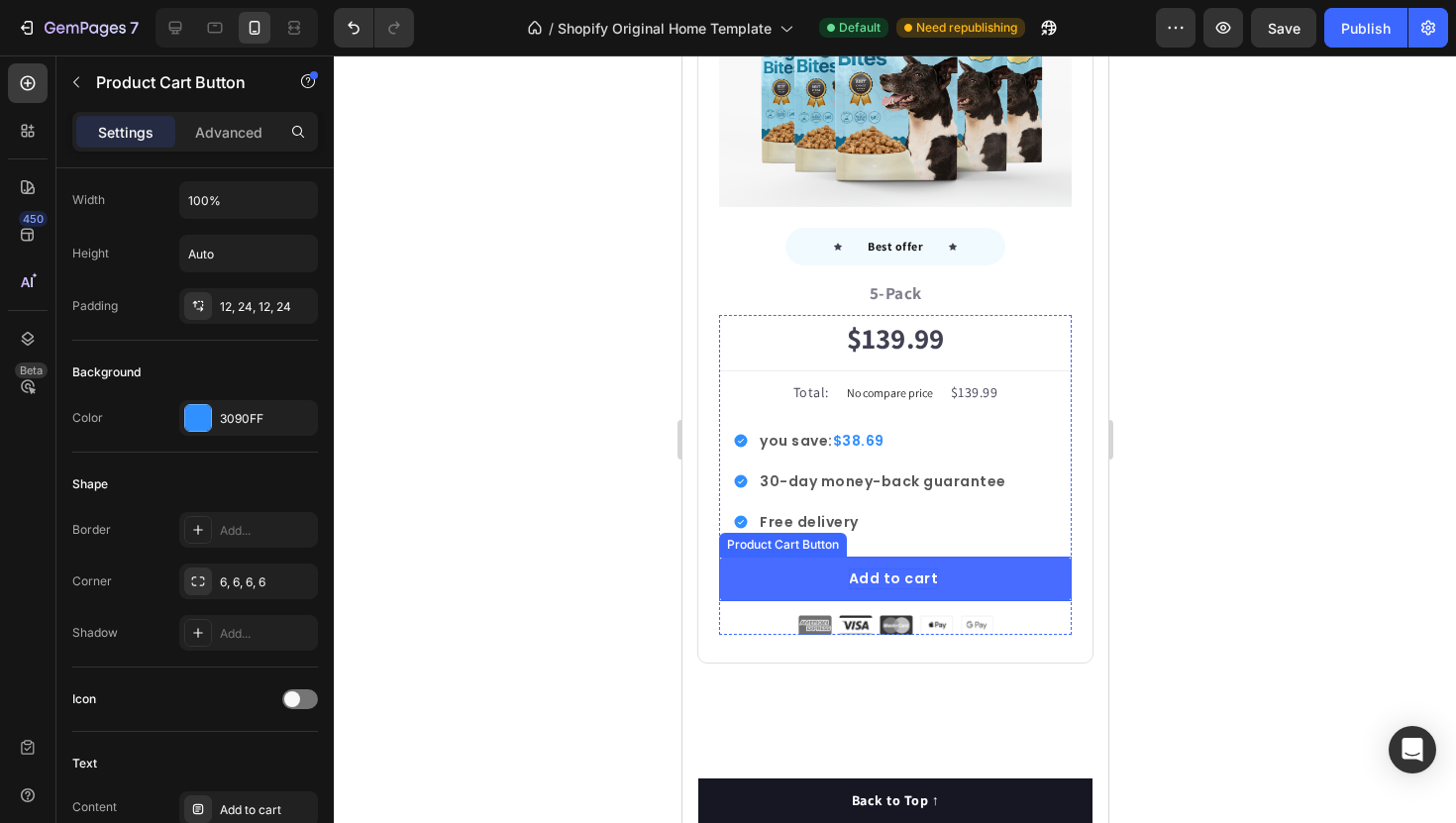 scroll, scrollTop: 7140, scrollLeft: 0, axis: vertical 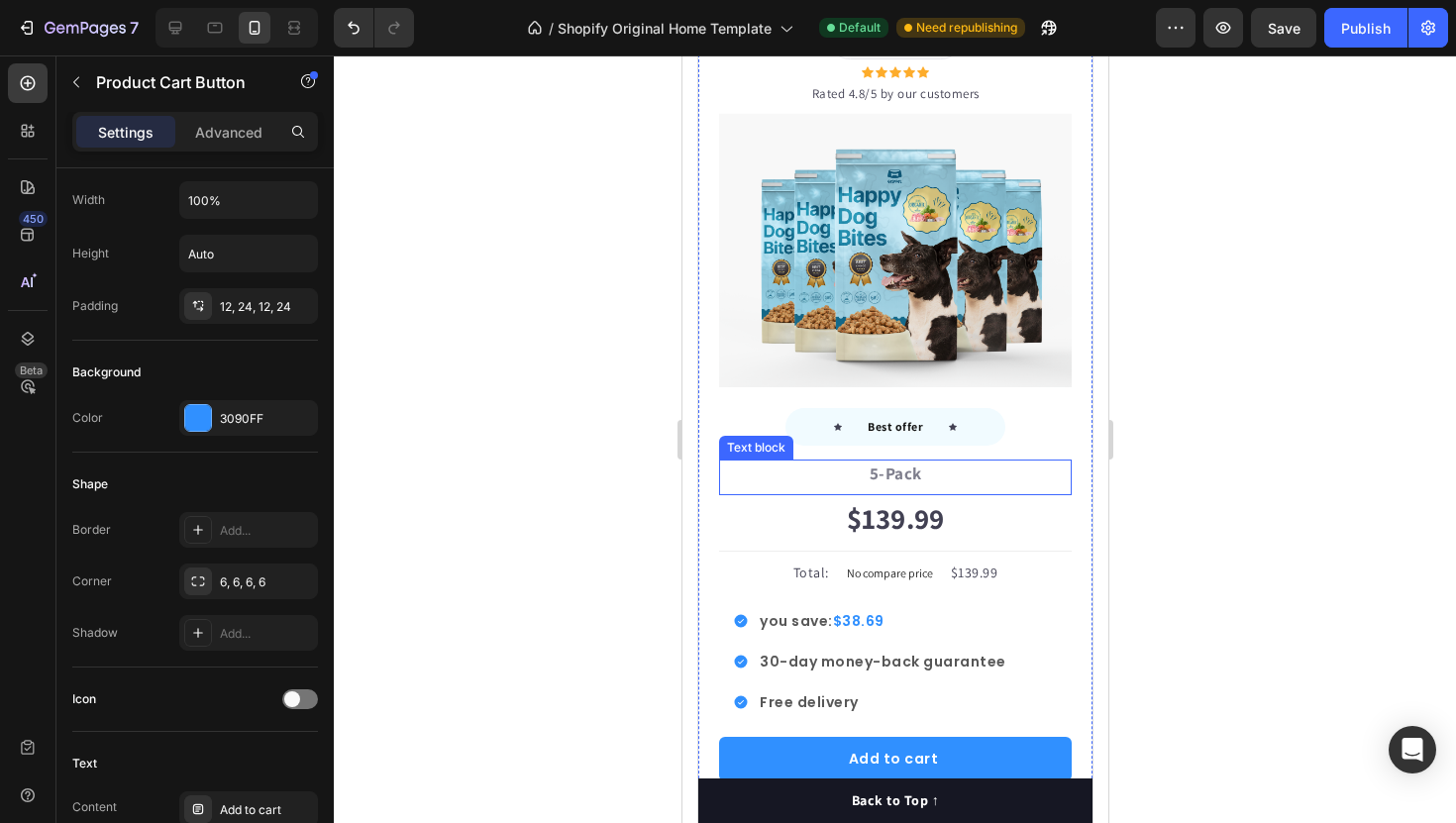 click on "5-Pack" at bounding box center (894, 474) 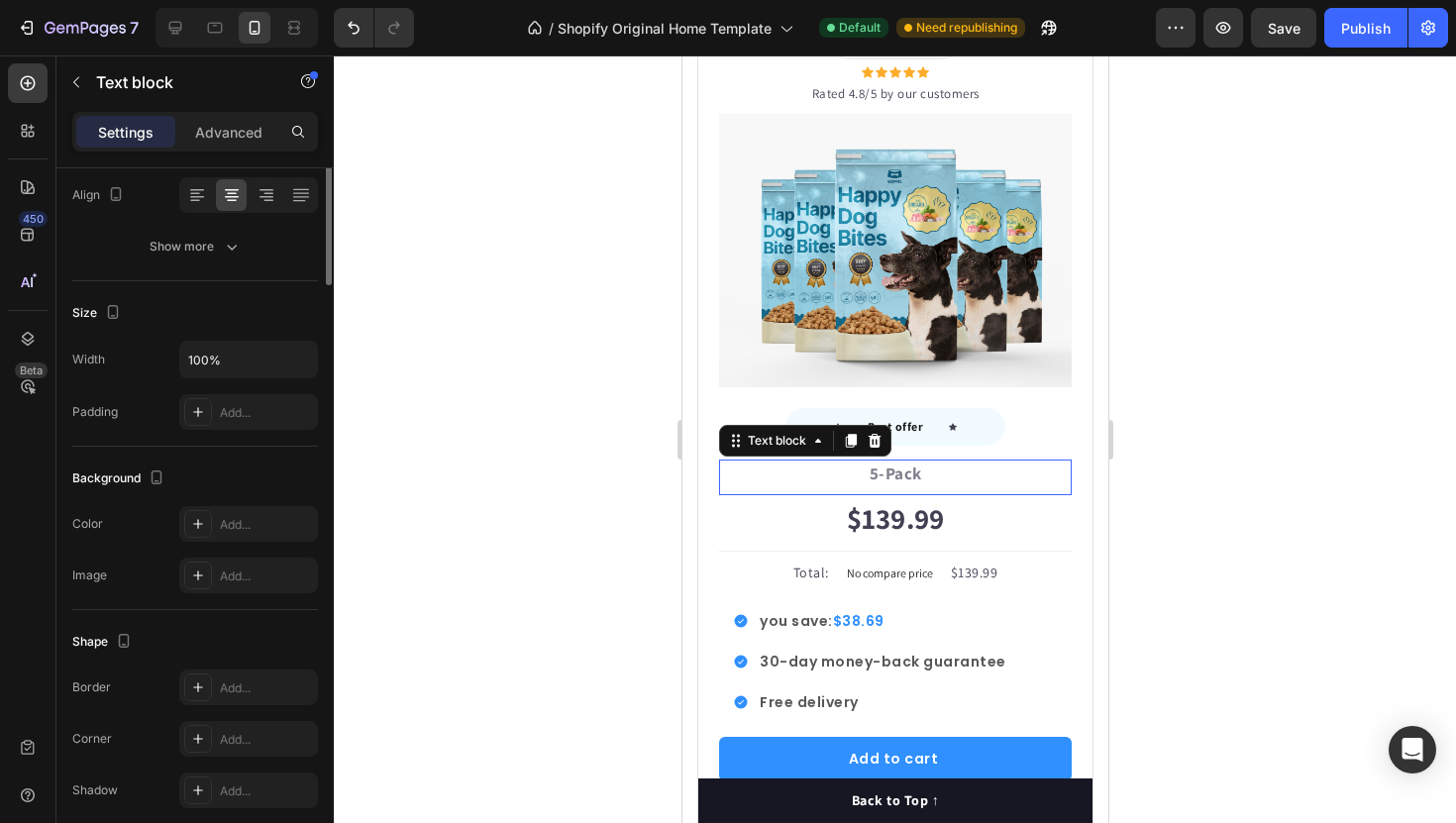 scroll, scrollTop: 0, scrollLeft: 0, axis: both 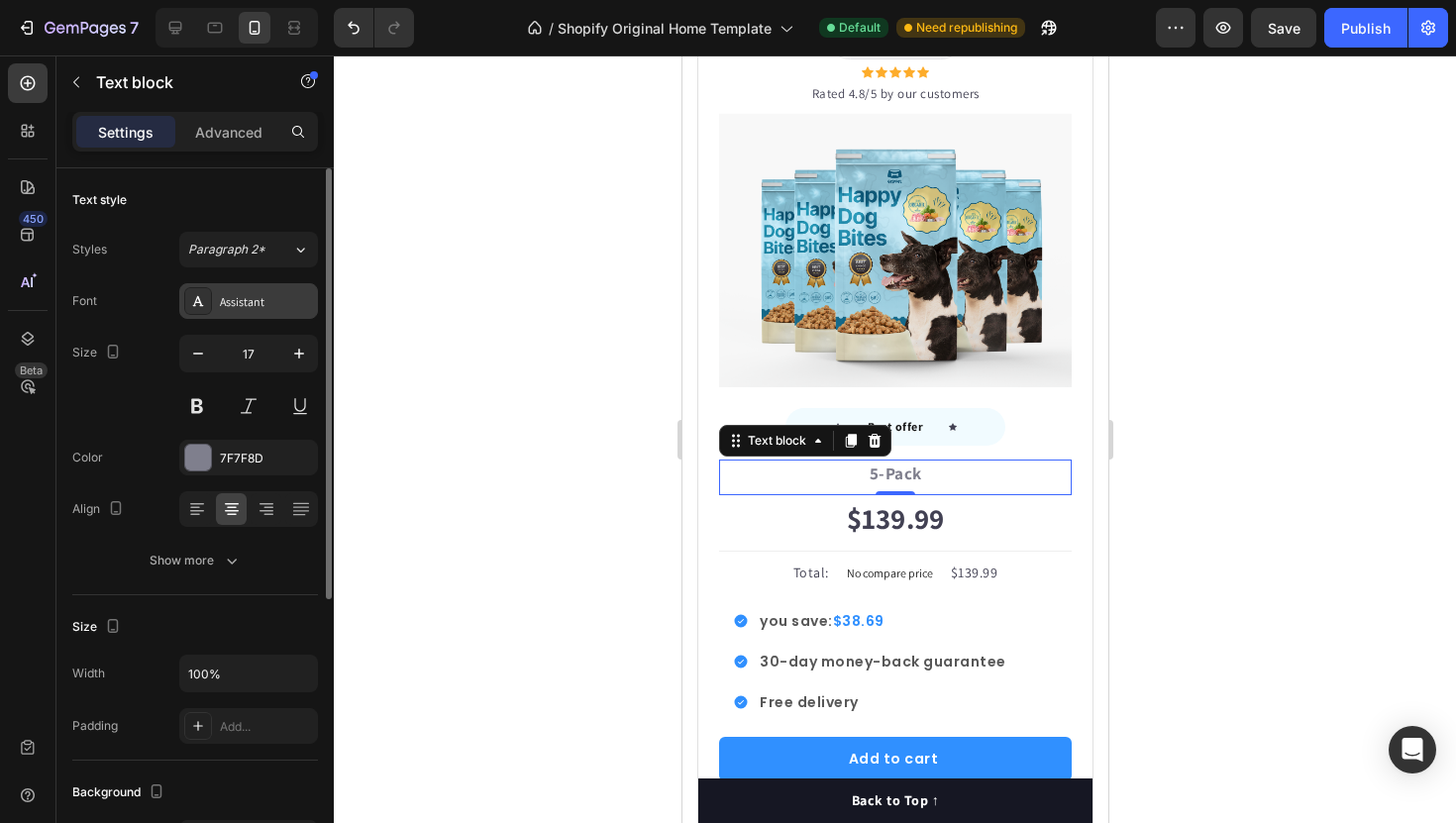 click on "Assistant" at bounding box center (266, 302) 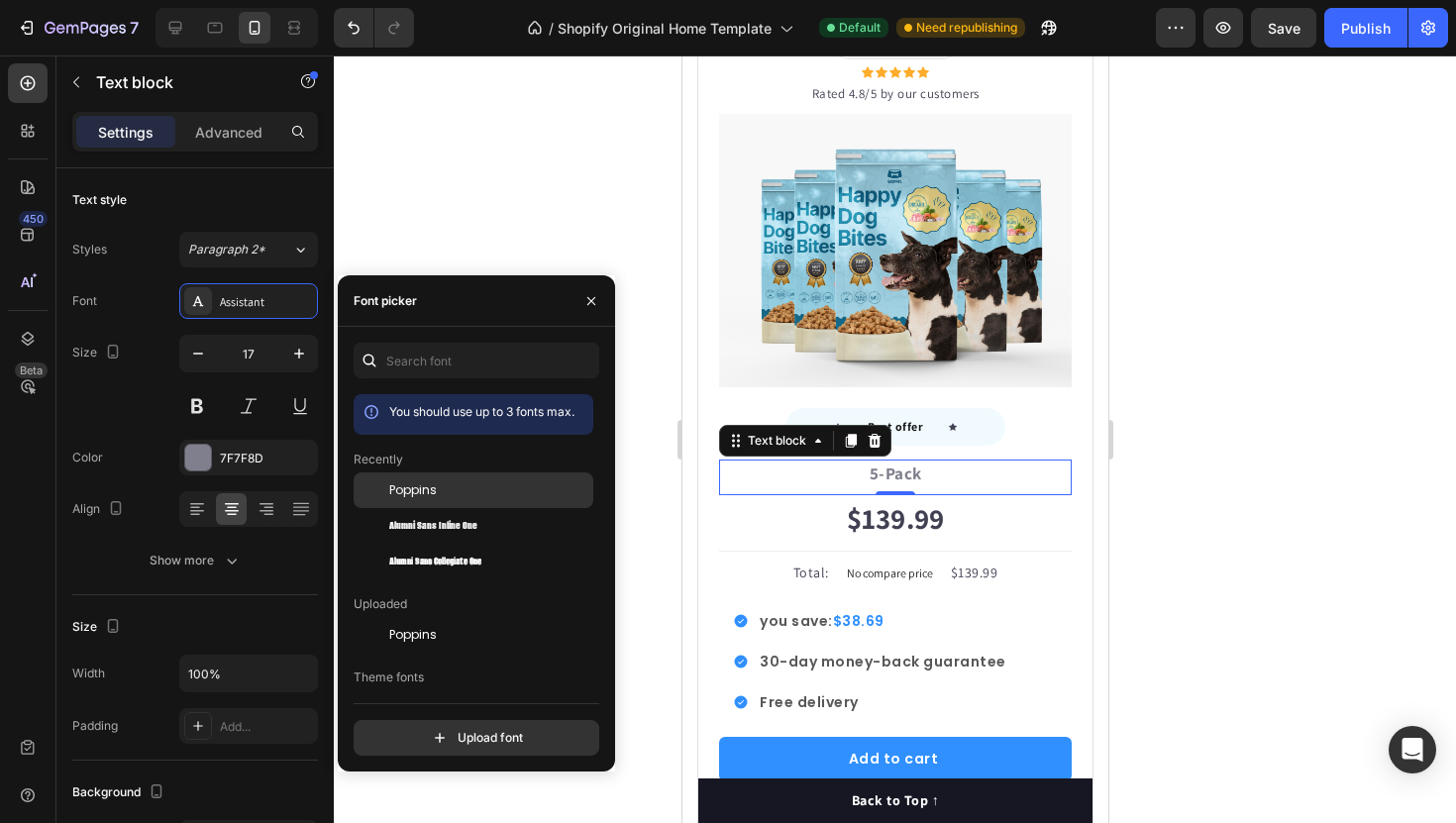 click on "Poppins" at bounding box center [413, 490] 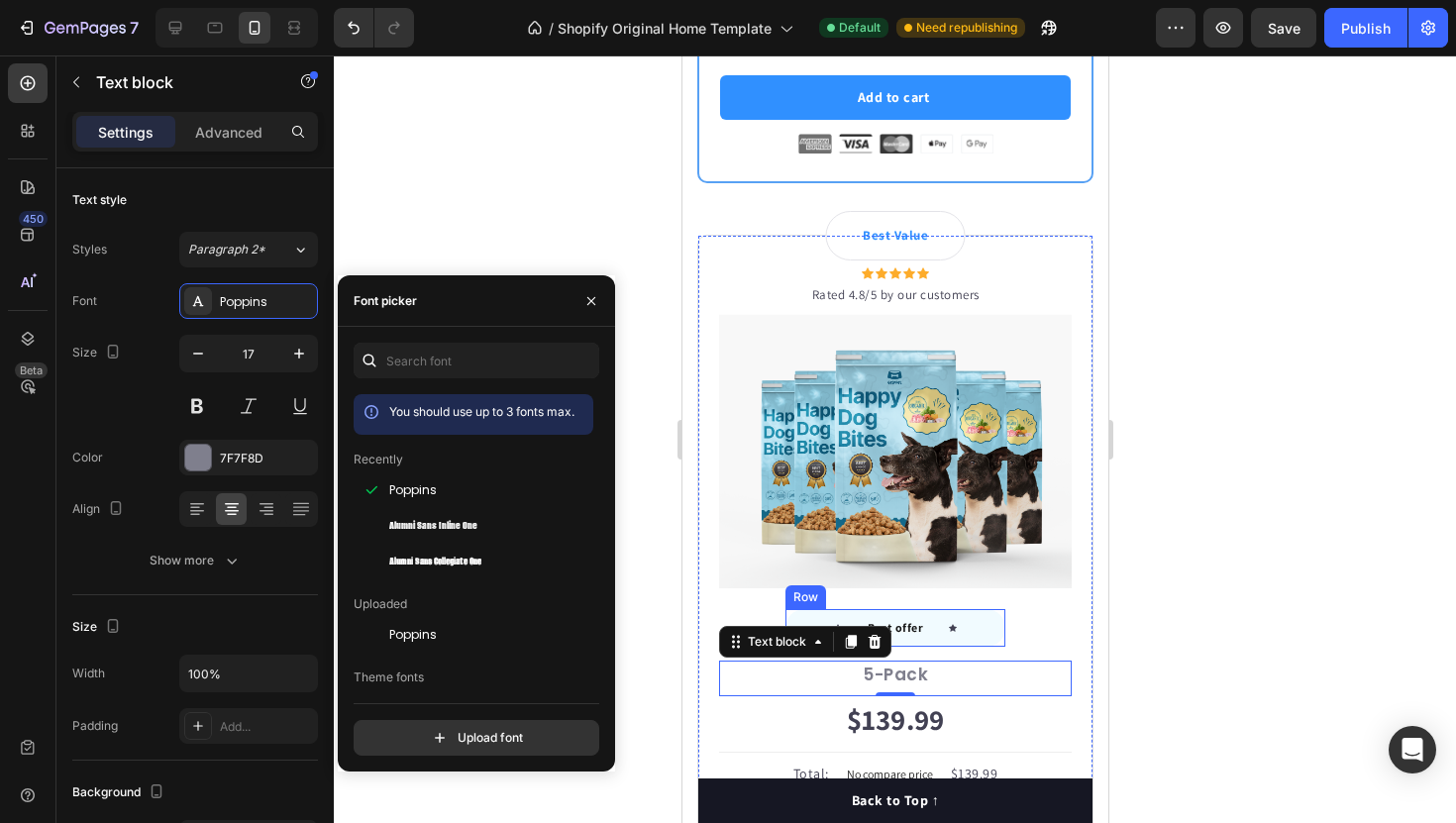 scroll, scrollTop: 6980, scrollLeft: 0, axis: vertical 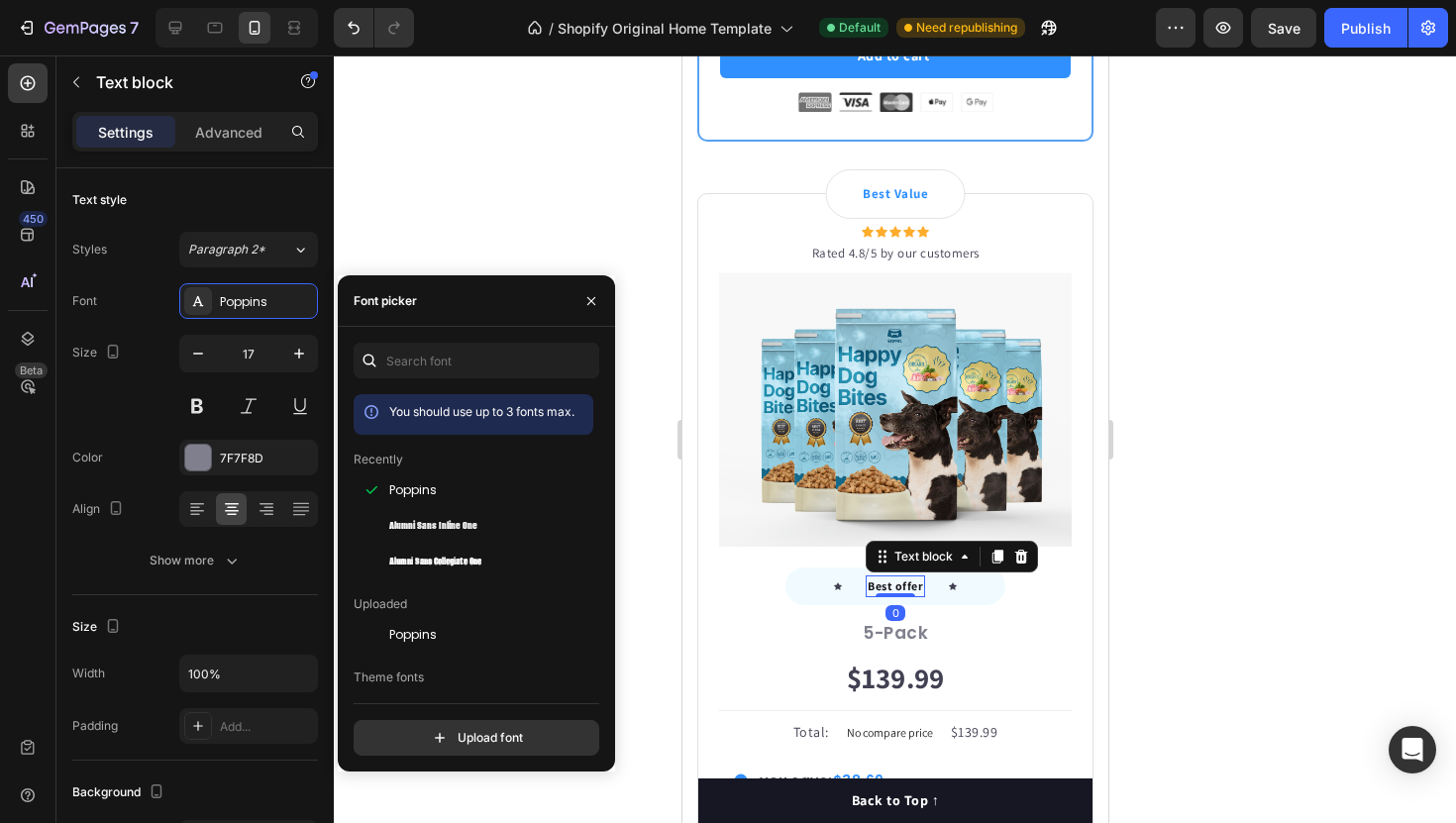 click on "Best offer" at bounding box center [894, 586] 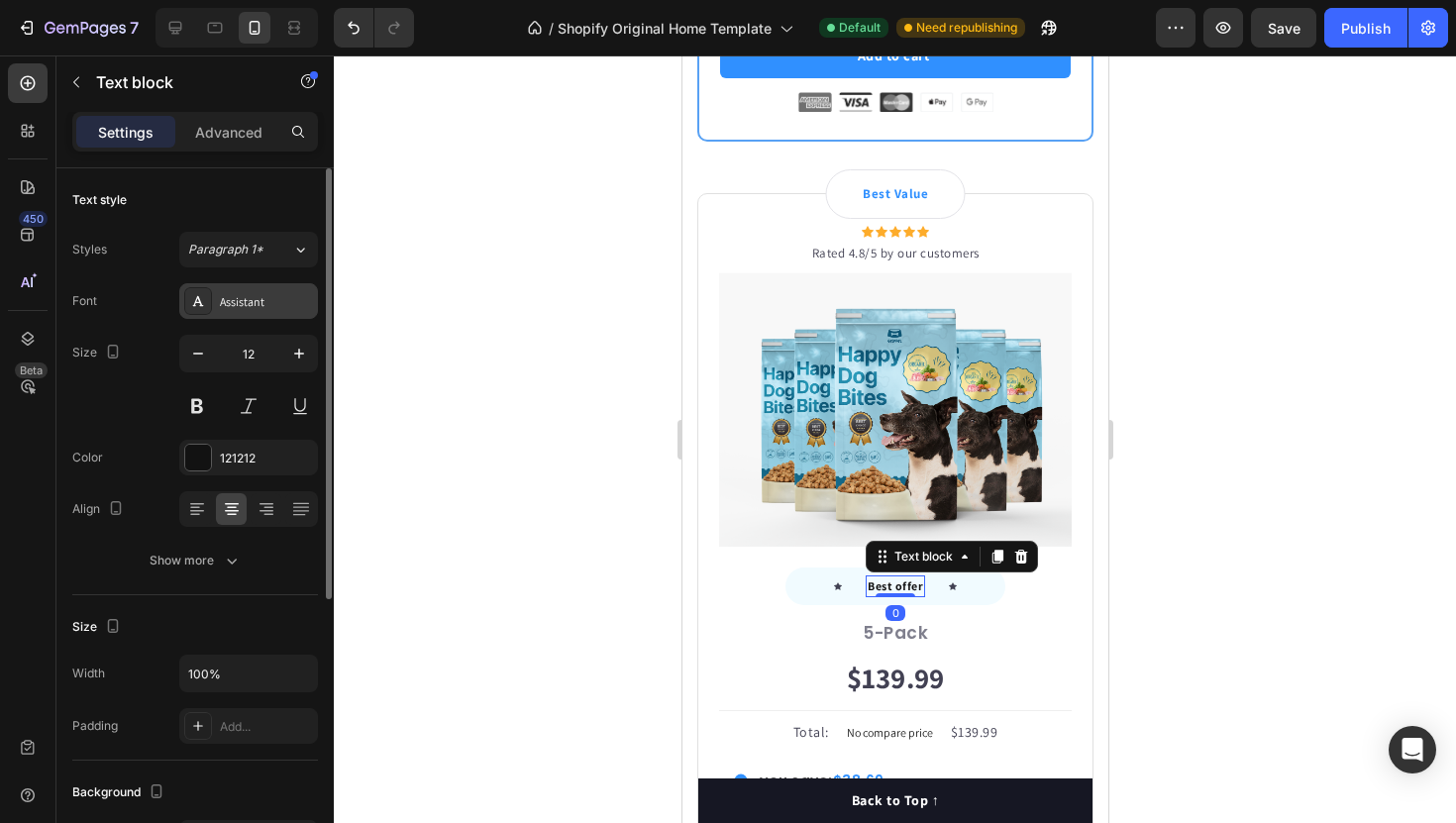 click on "Assistant" at bounding box center (266, 302) 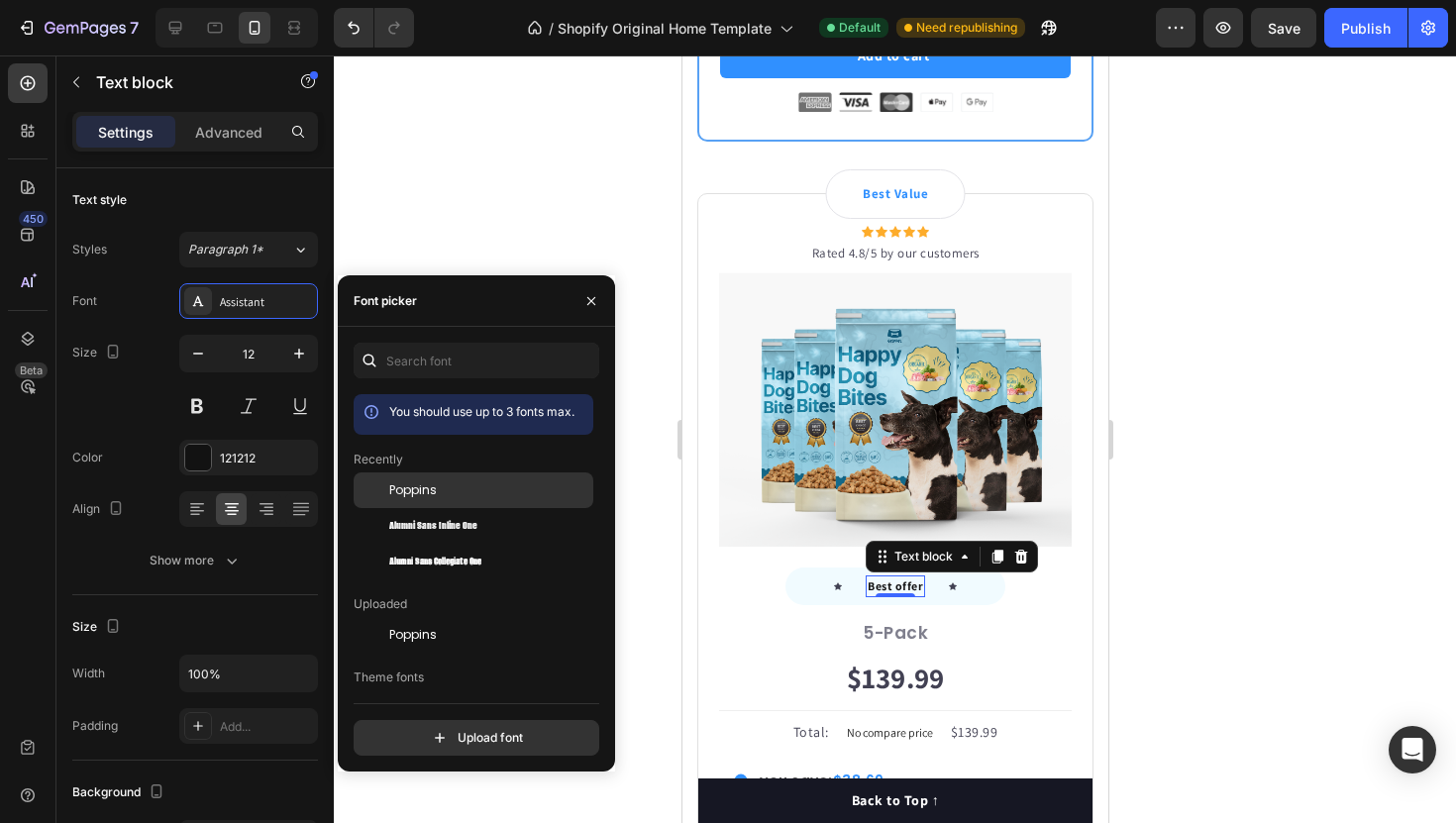 click at bounding box center (371, 490) 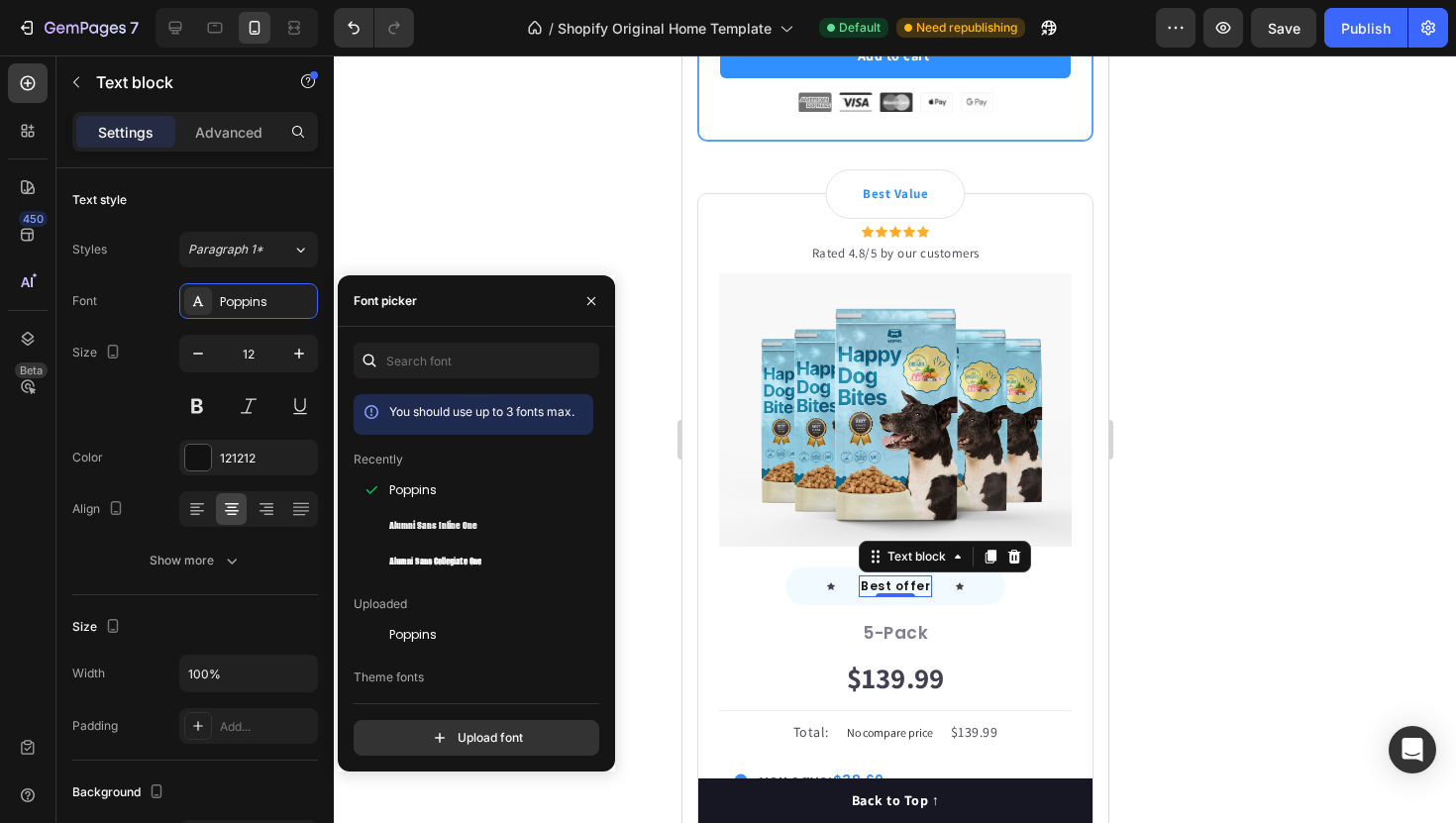 click 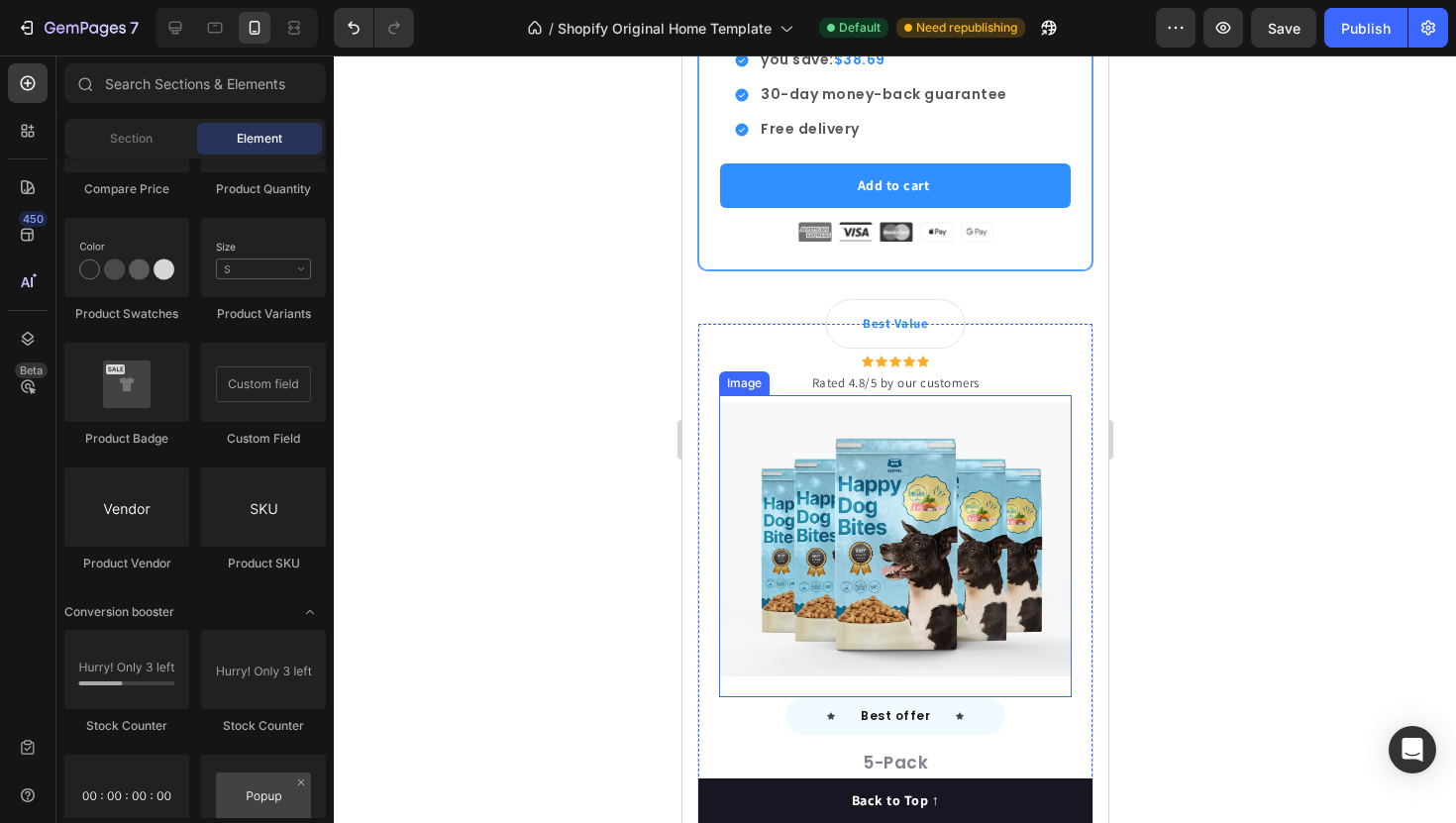 scroll, scrollTop: 6755, scrollLeft: 0, axis: vertical 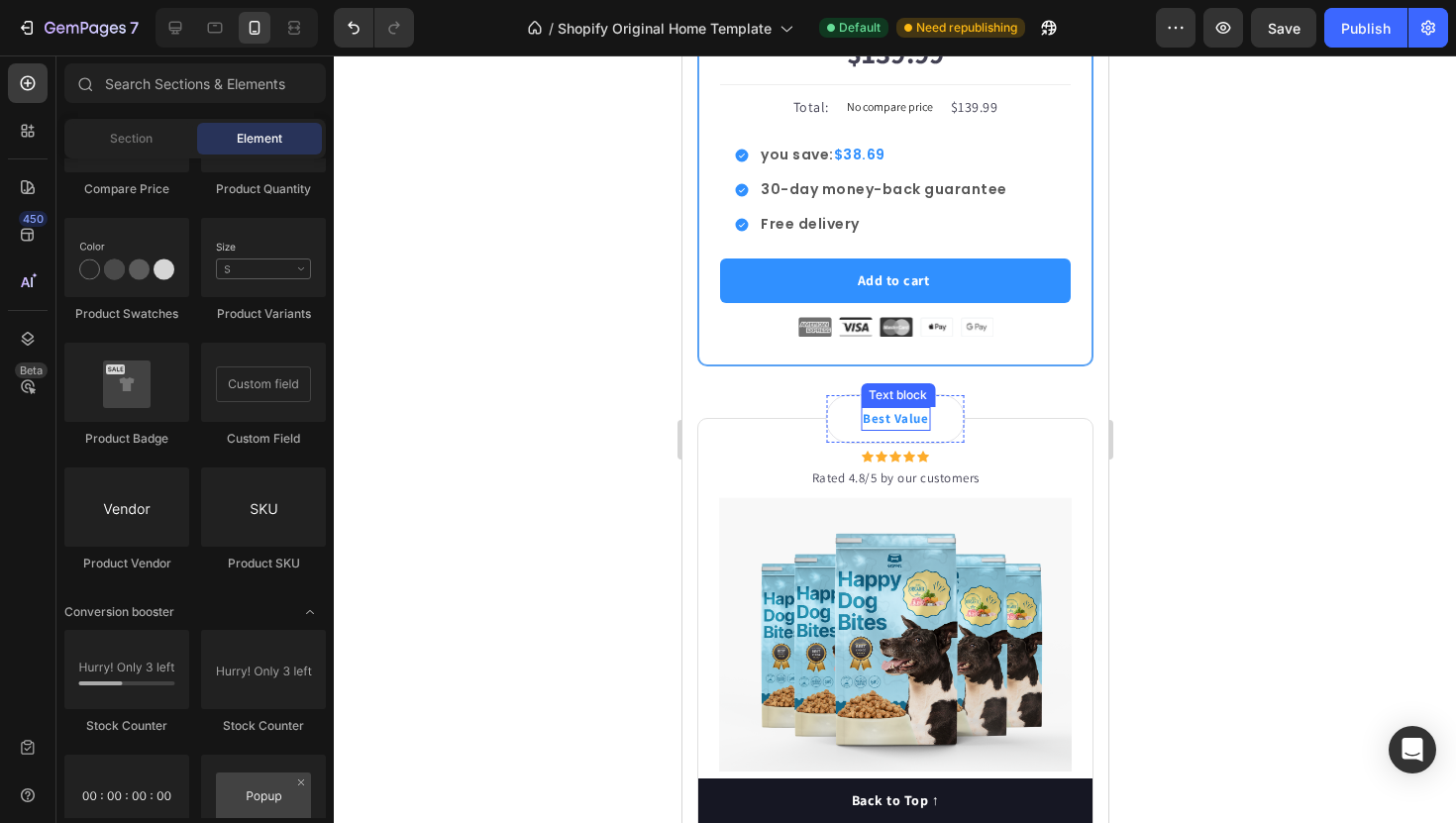 click on "Best Value" at bounding box center (894, 419) 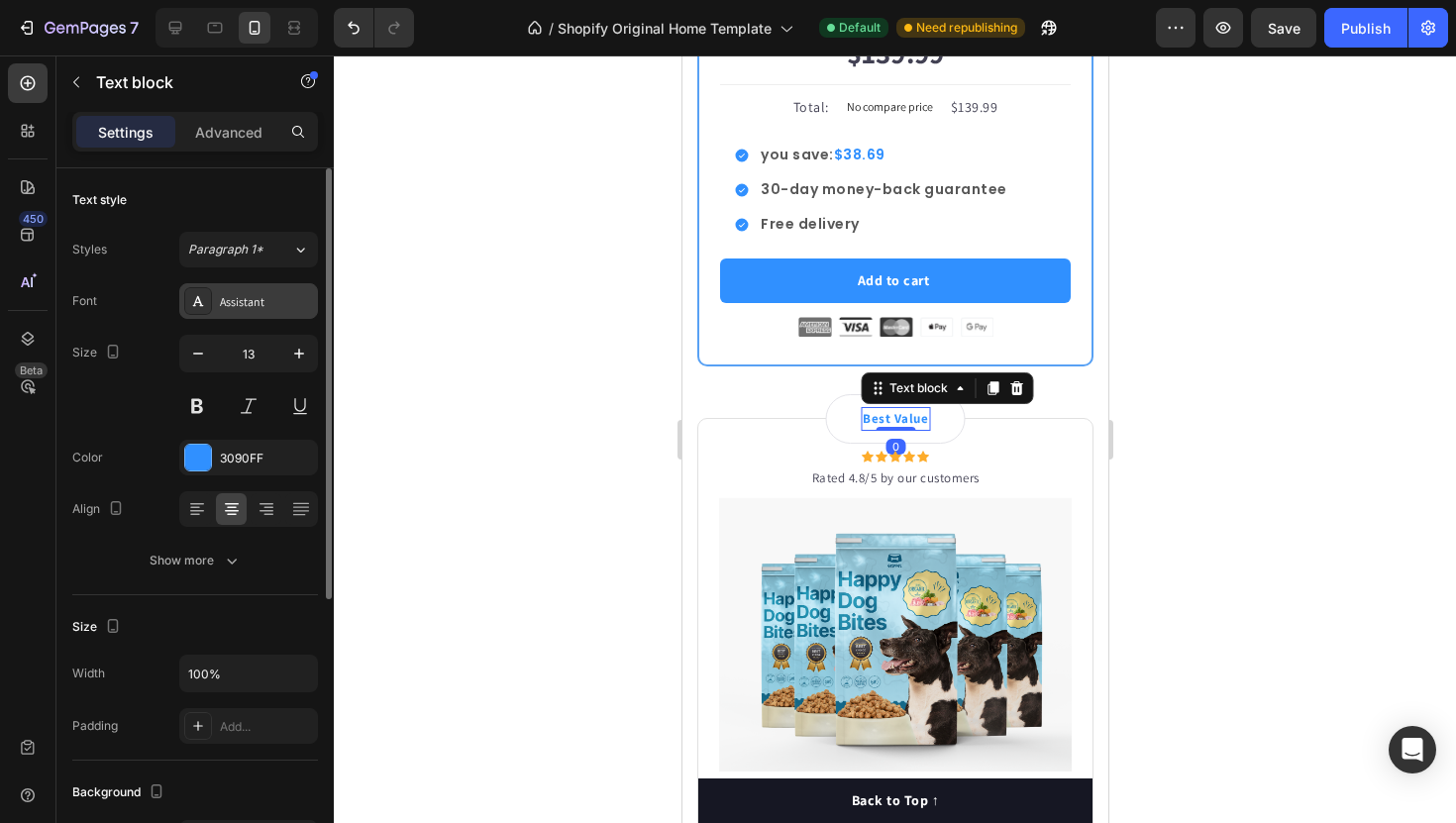click on "Assistant" at bounding box center (249, 301) 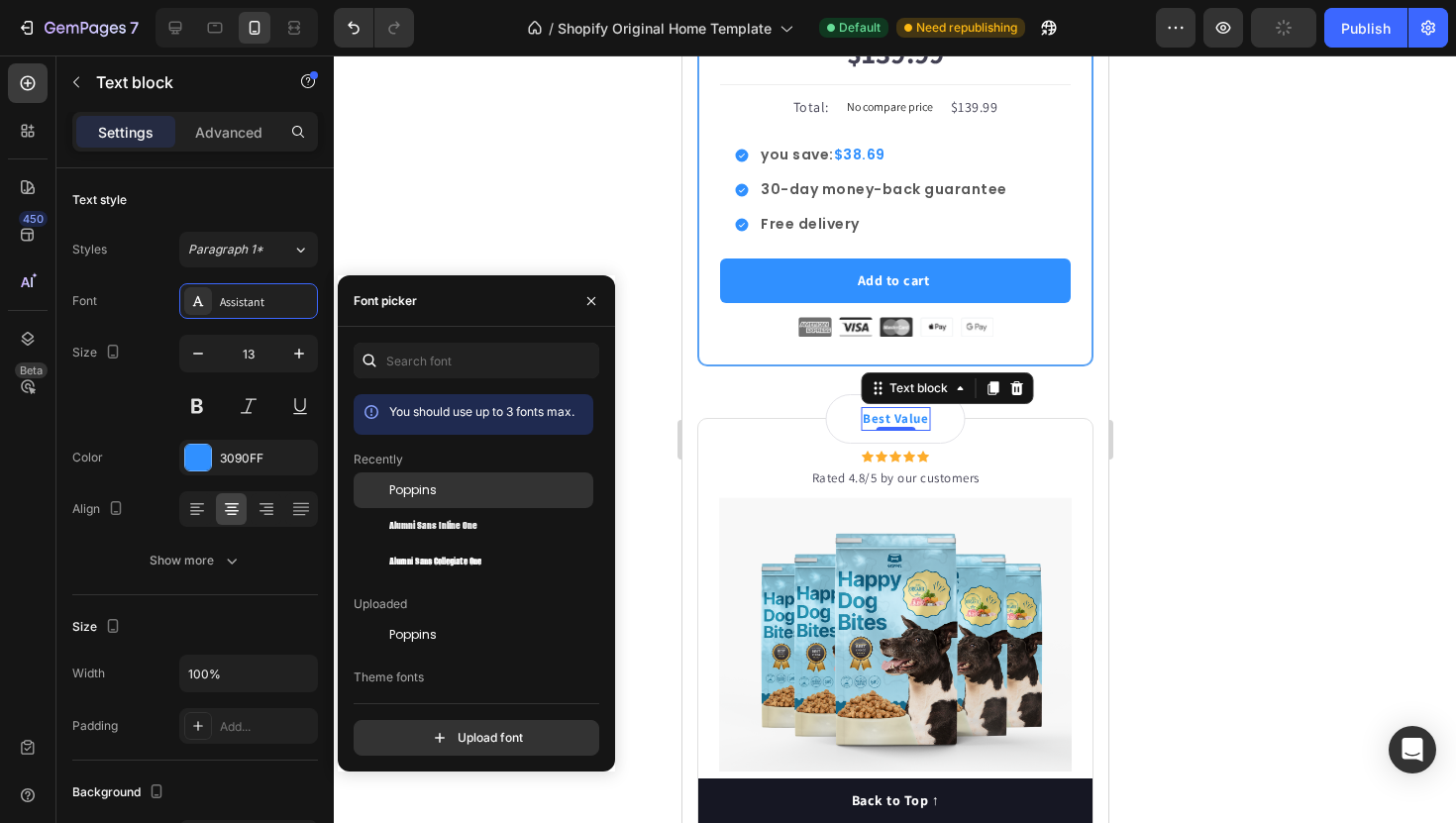 click on "Poppins" at bounding box center [413, 490] 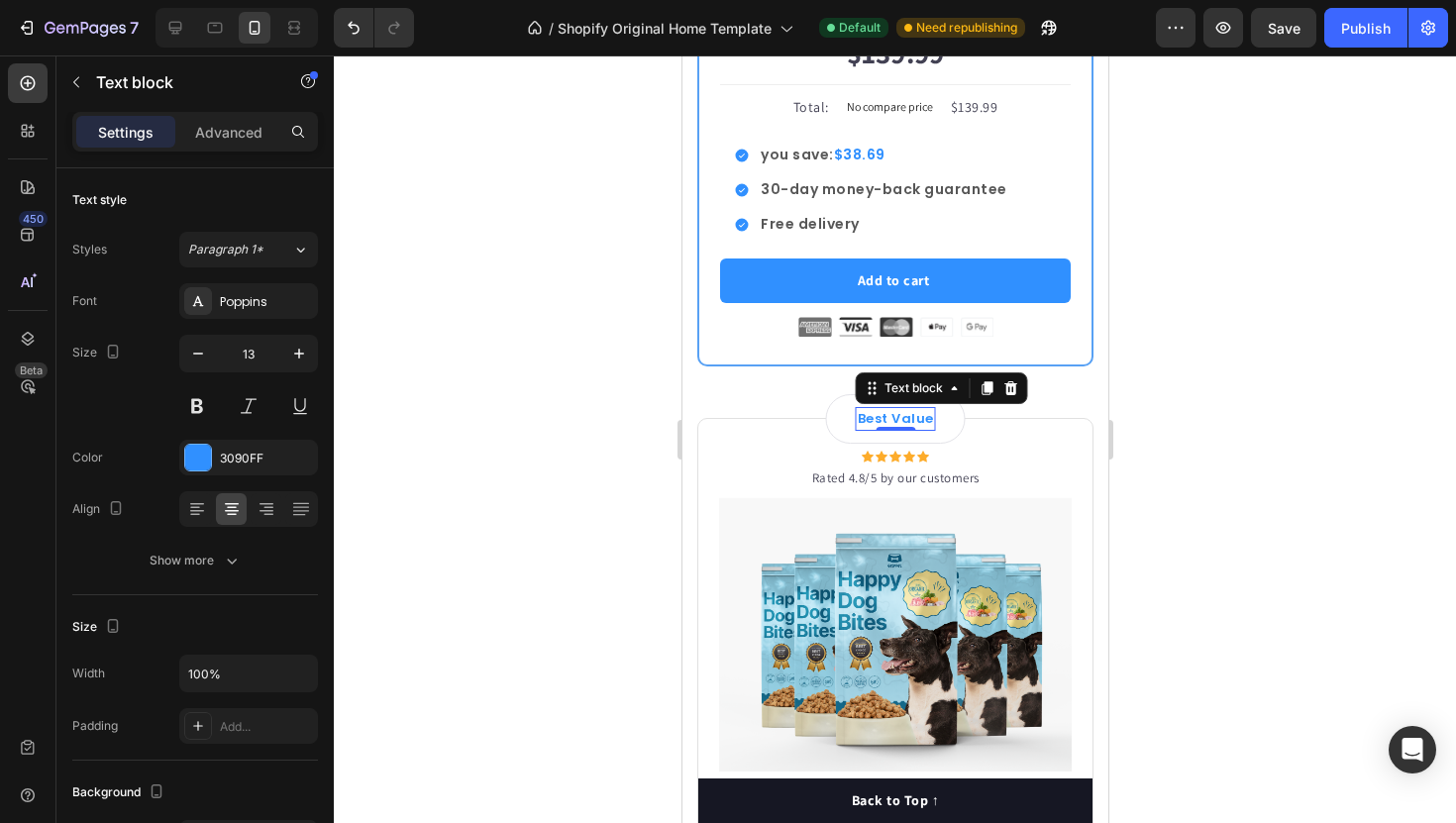 click 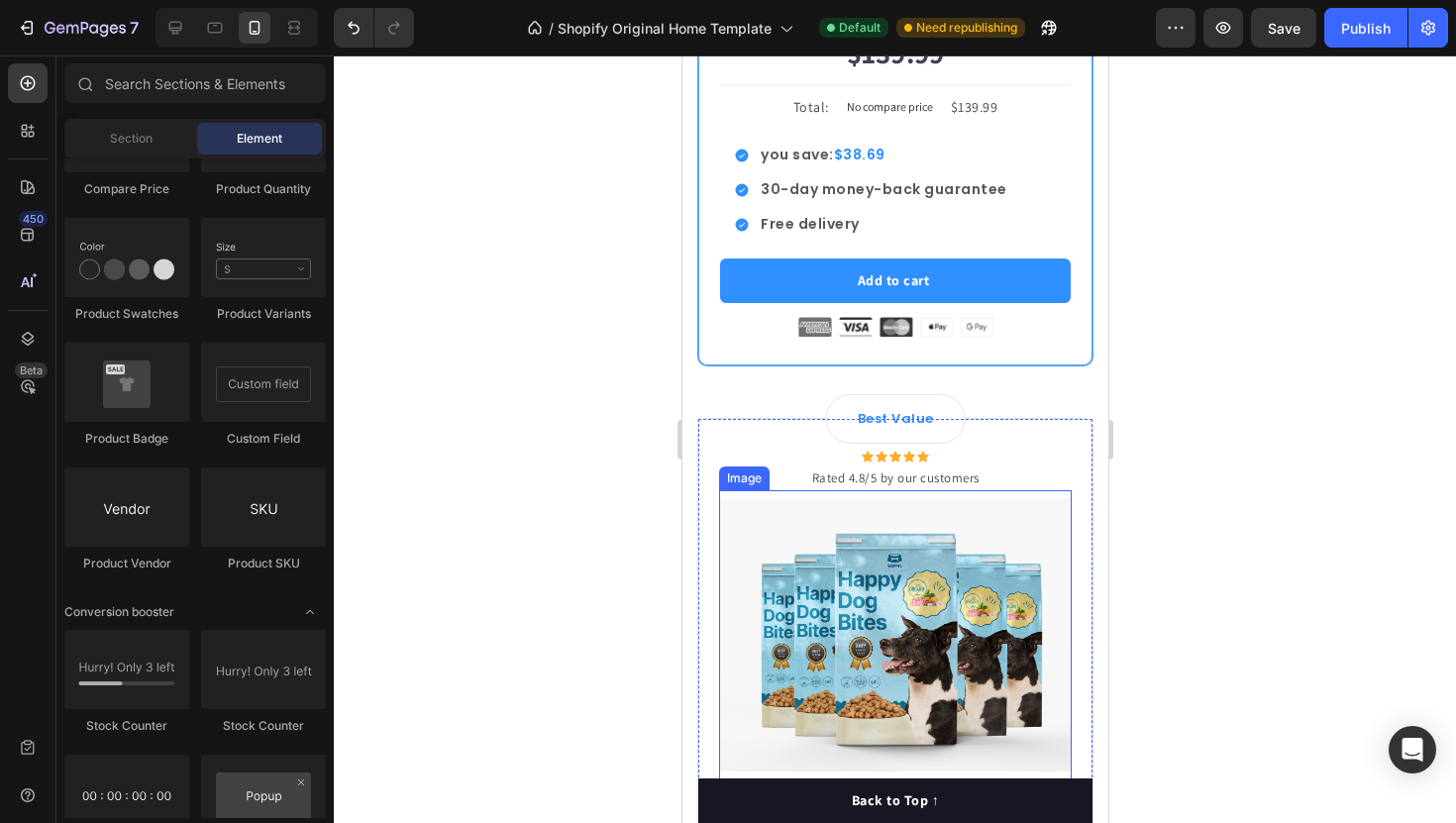 scroll, scrollTop: 6872, scrollLeft: 0, axis: vertical 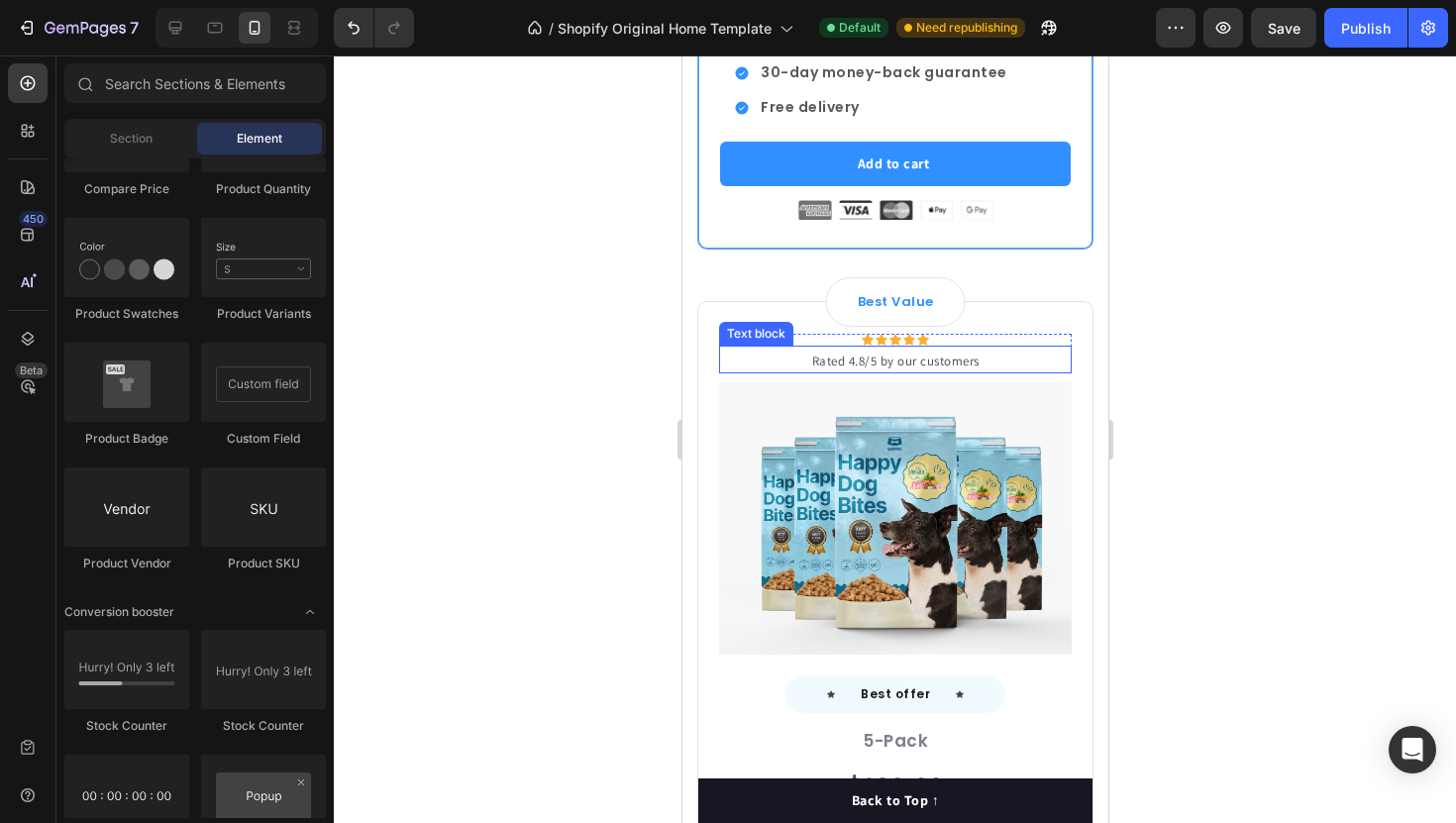 click on "Rated 4.8/5 by our customers" at bounding box center [894, 361] 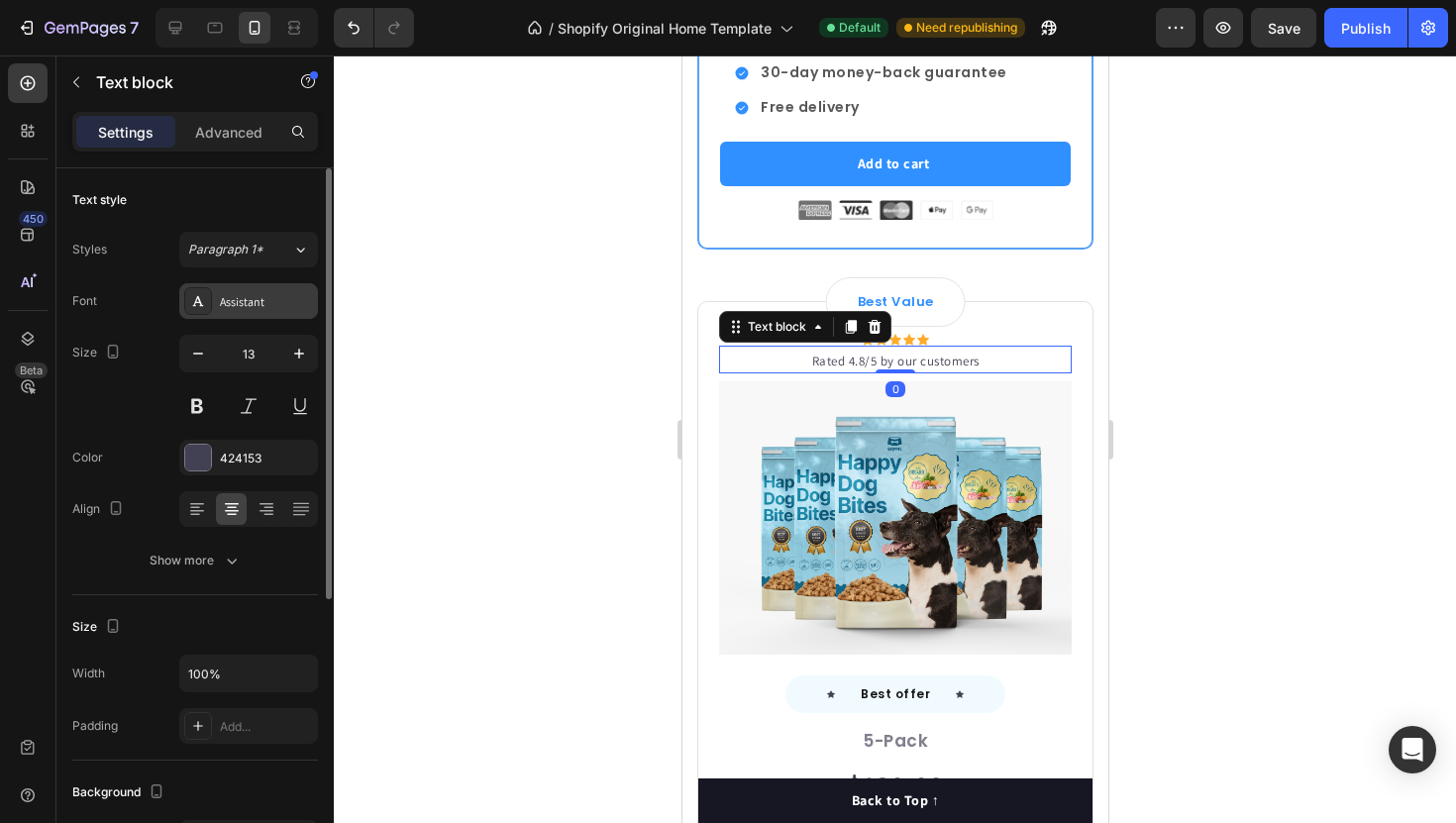 click on "Assistant" at bounding box center [249, 301] 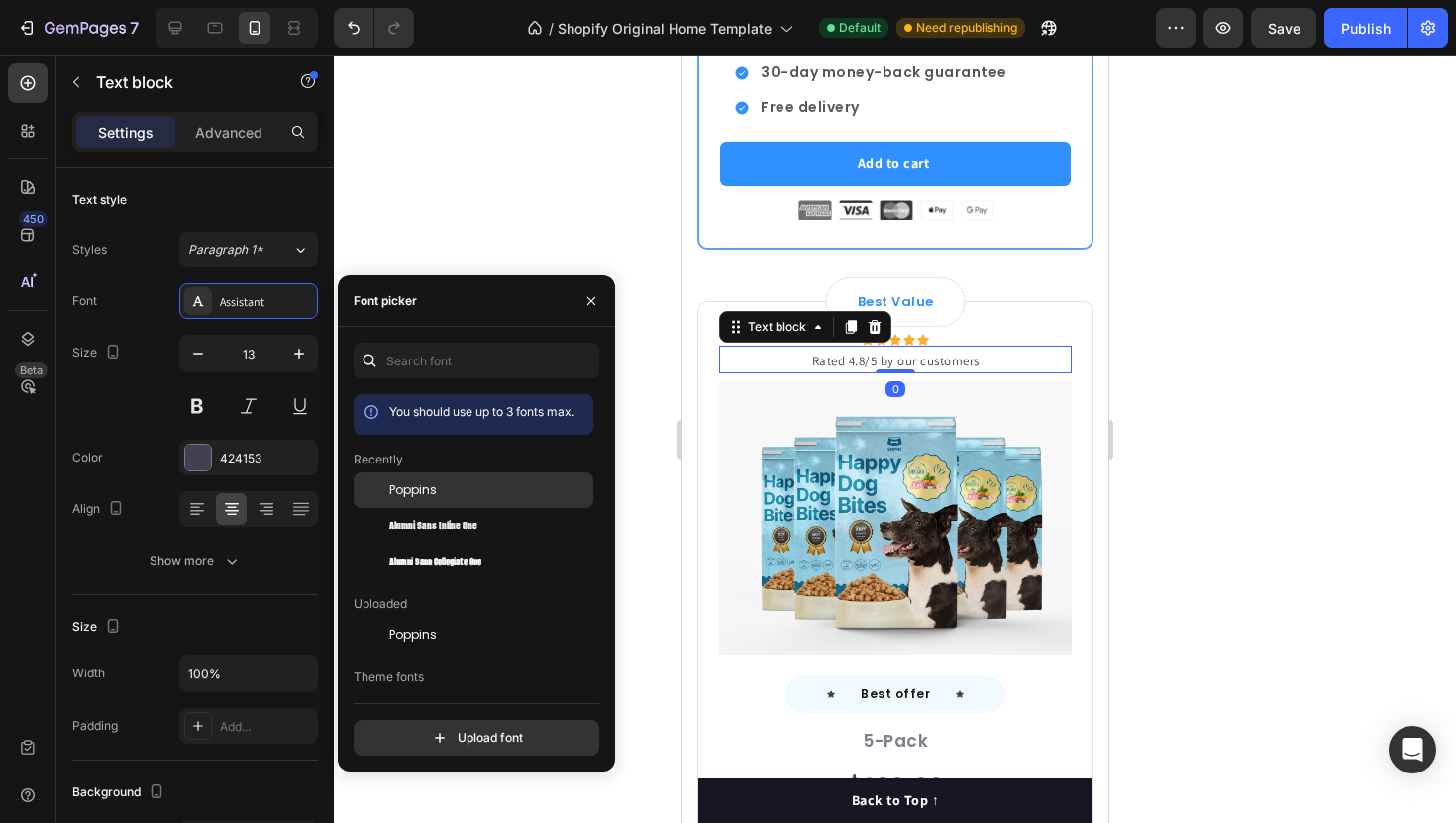 click on "Poppins" at bounding box center [413, 490] 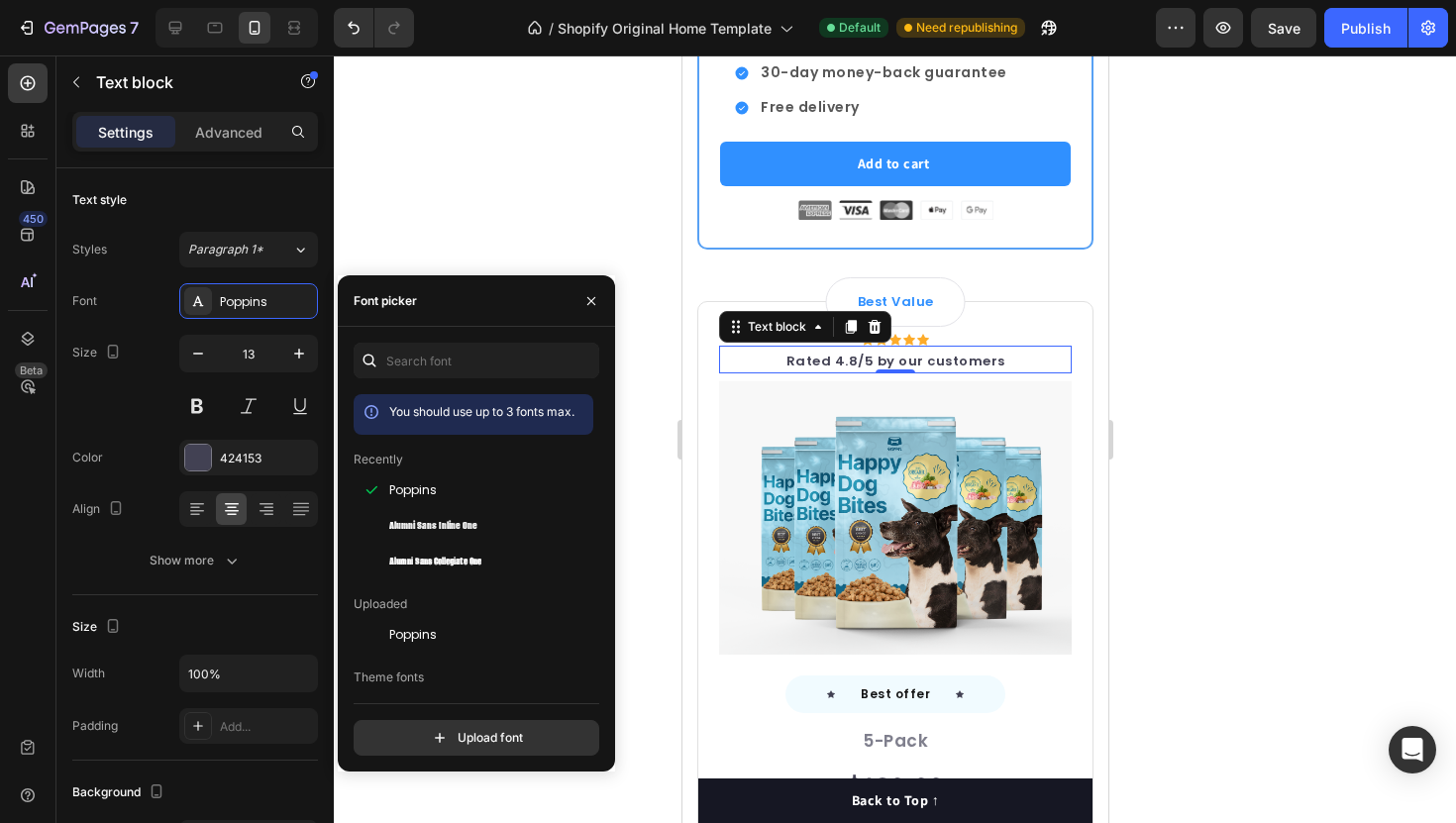 click 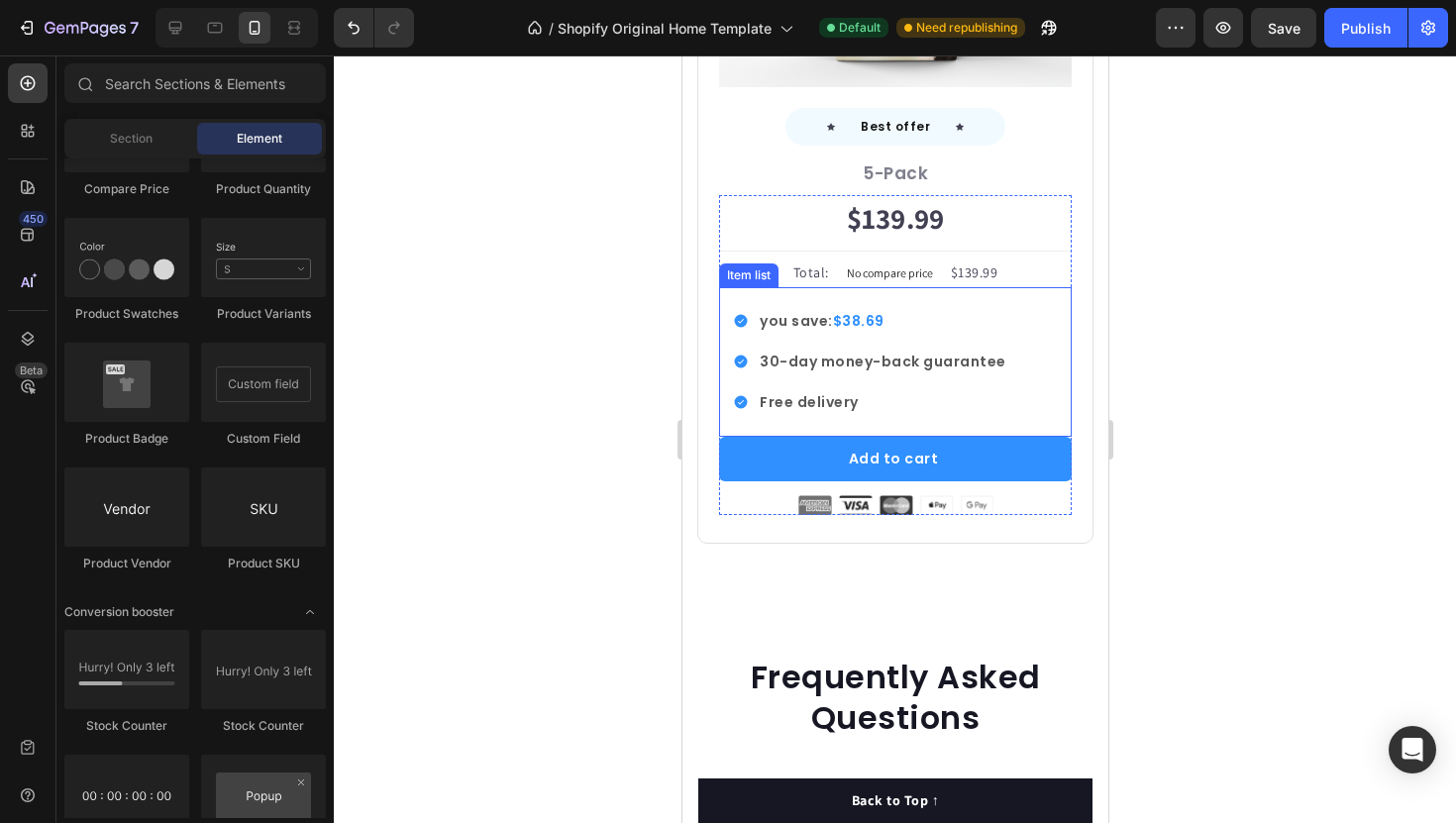 scroll, scrollTop: 7454, scrollLeft: 0, axis: vertical 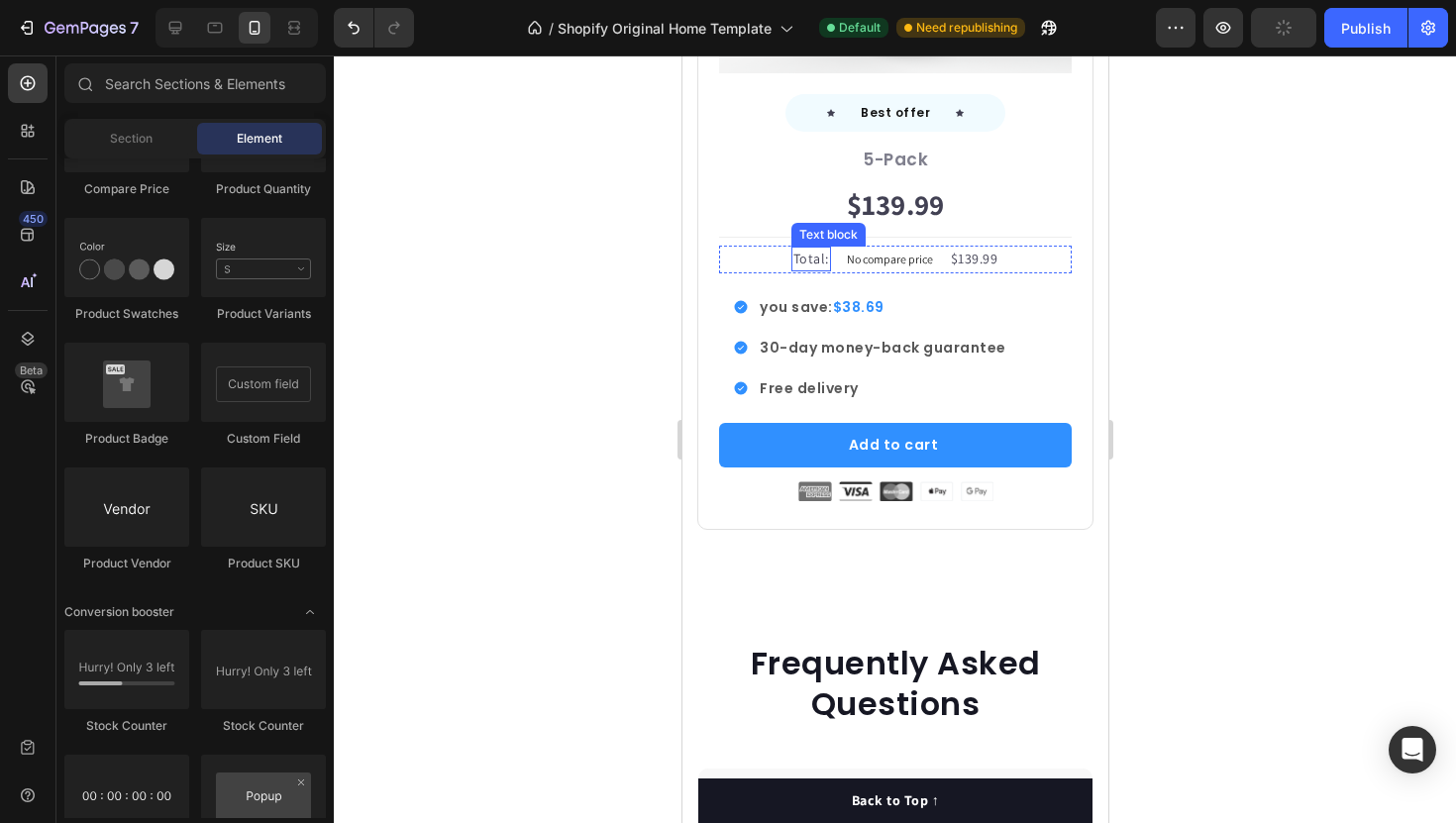 click on "Total:" at bounding box center (810, 258) 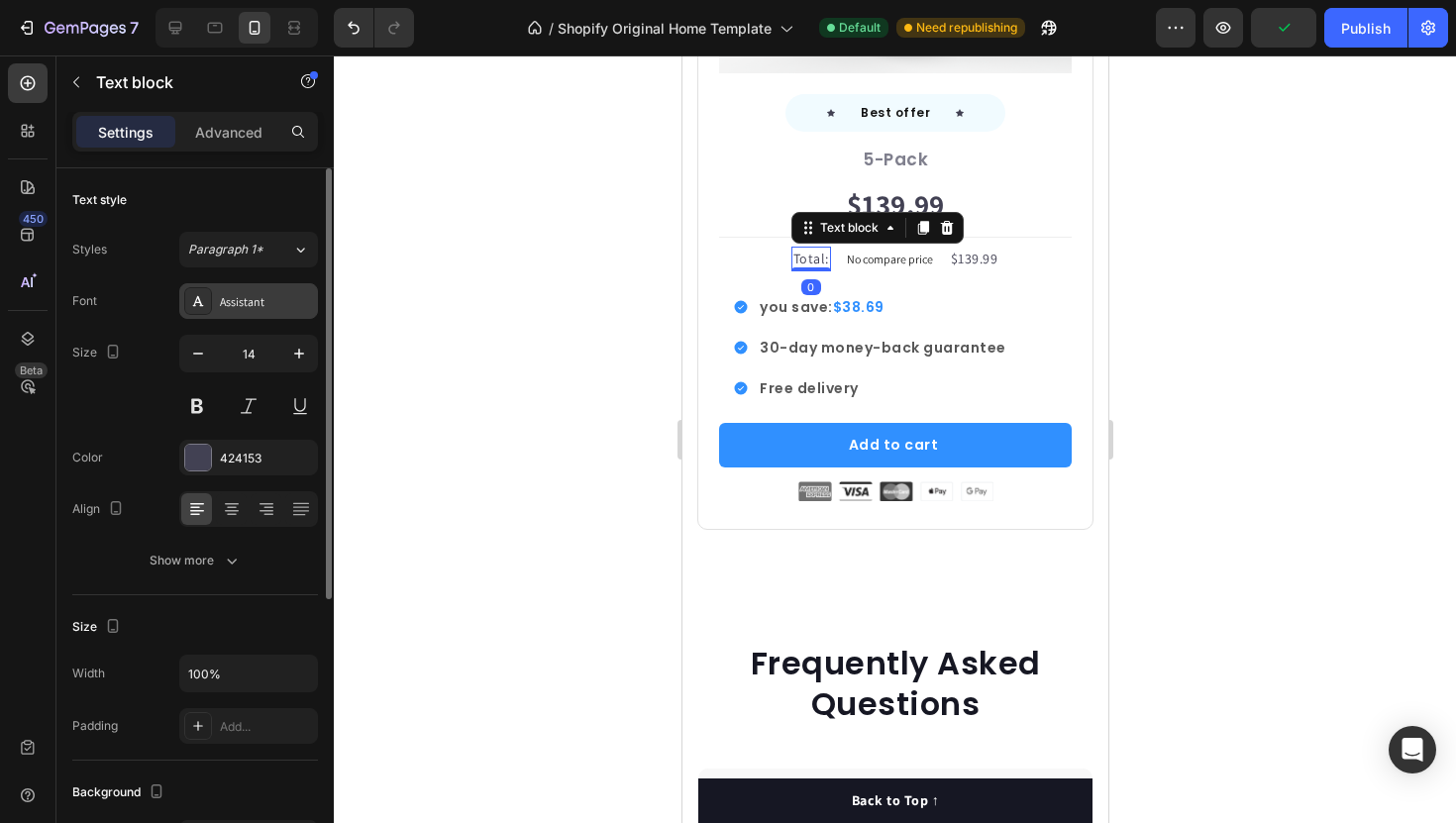 click on "Assistant" at bounding box center [249, 301] 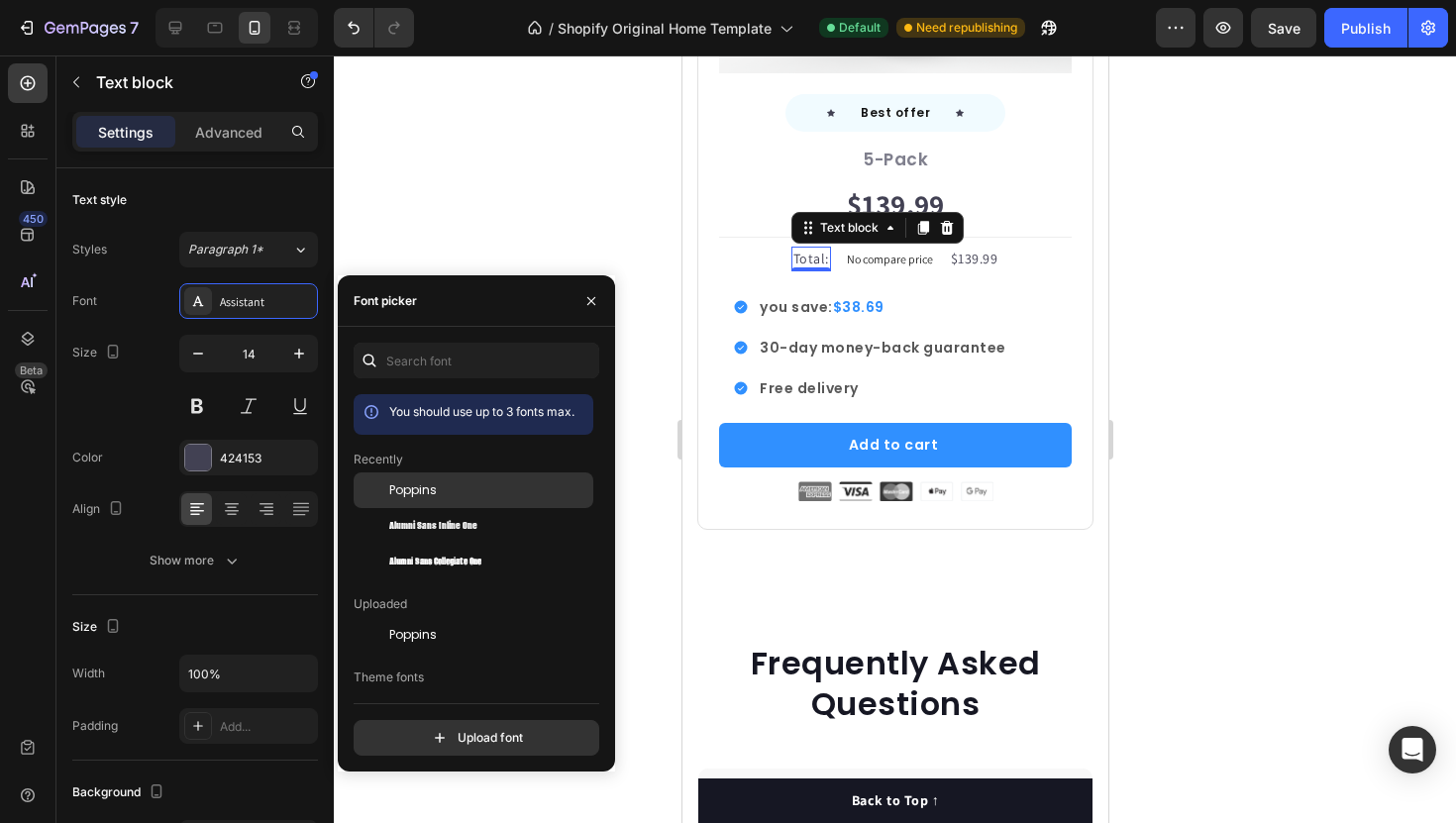 click on "Poppins" at bounding box center [413, 490] 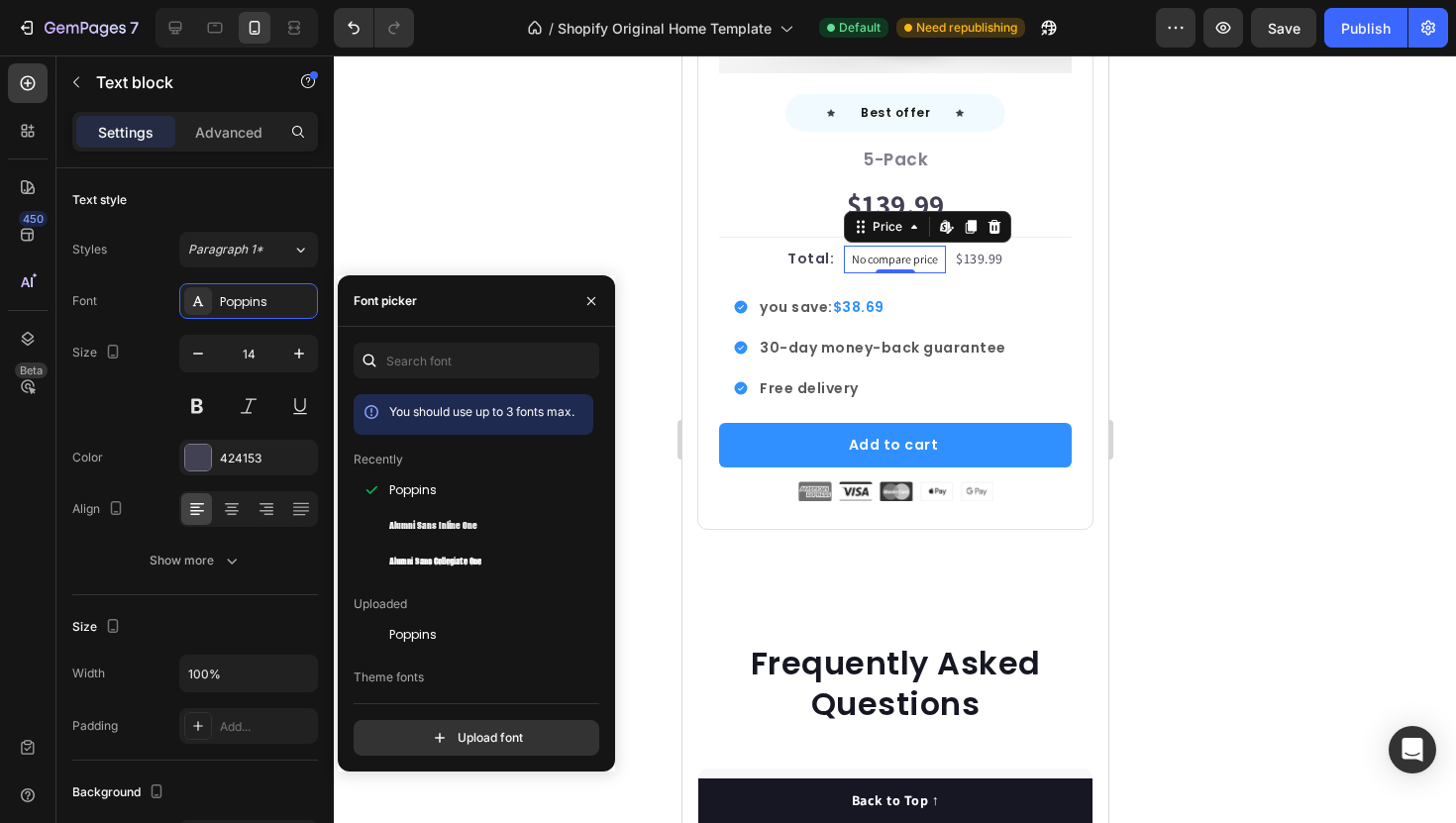 click on "No compare price" at bounding box center (893, 259) 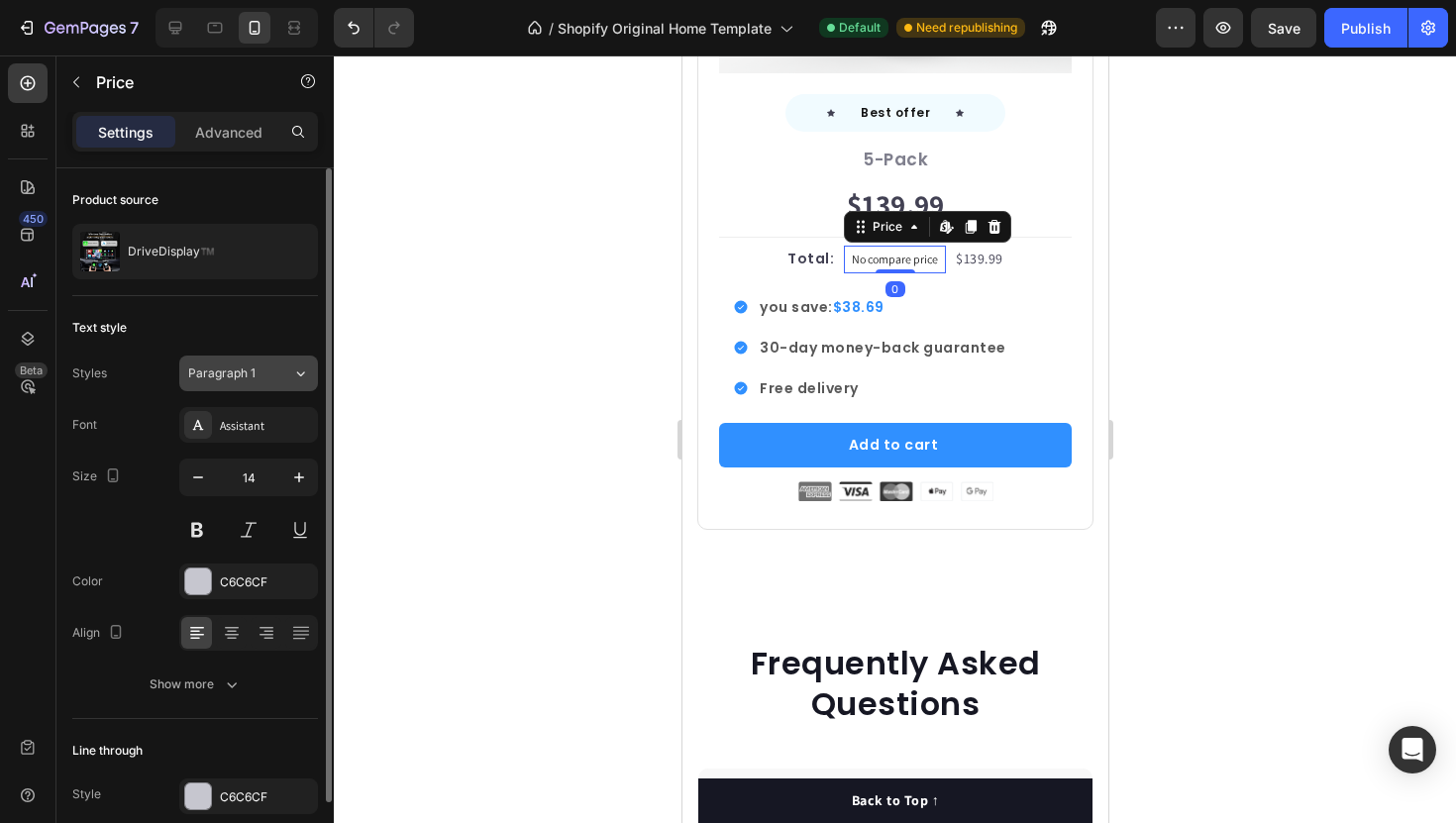 click on "Paragraph 1" 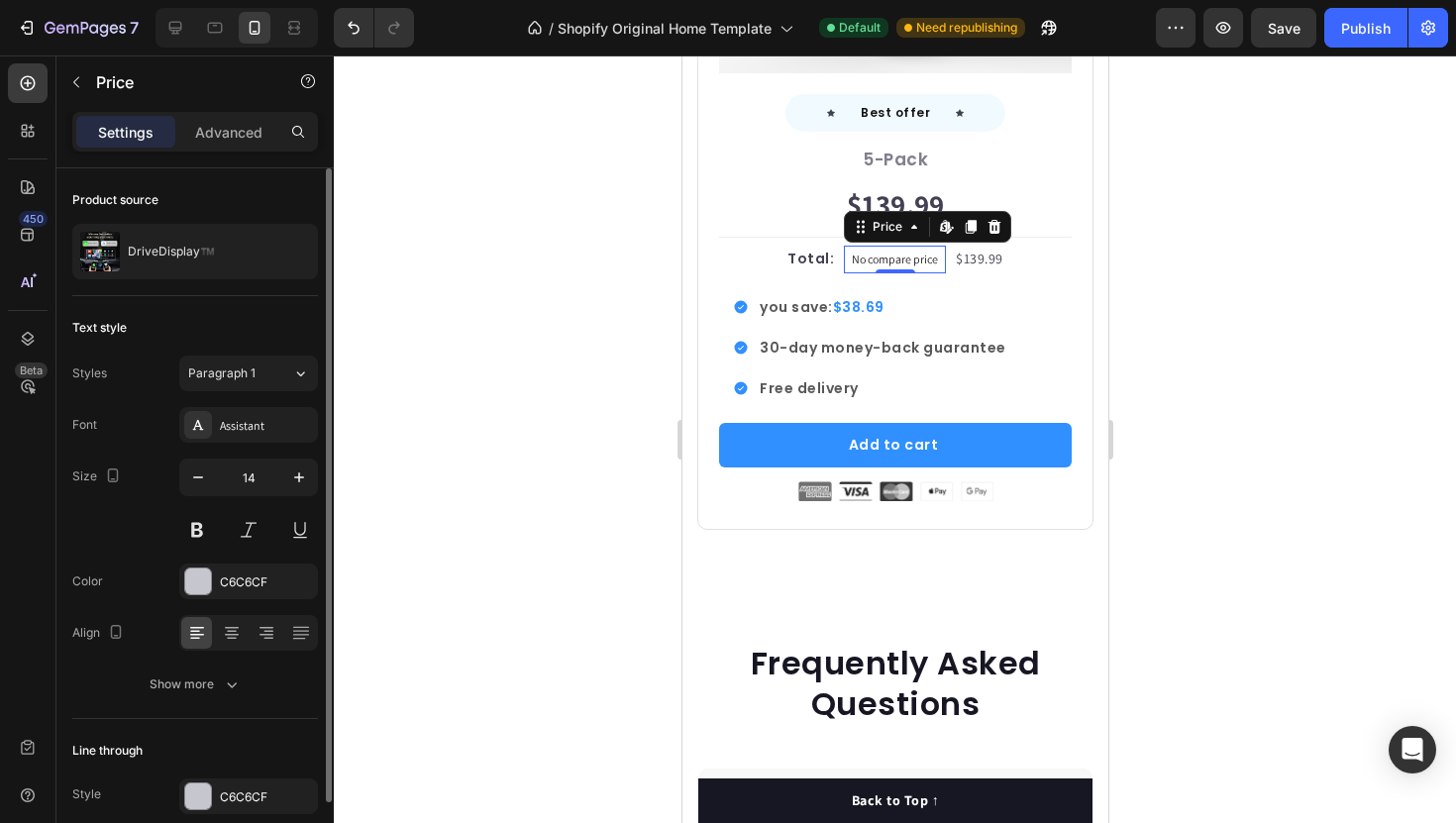 click on "Text style" at bounding box center (195, 328) 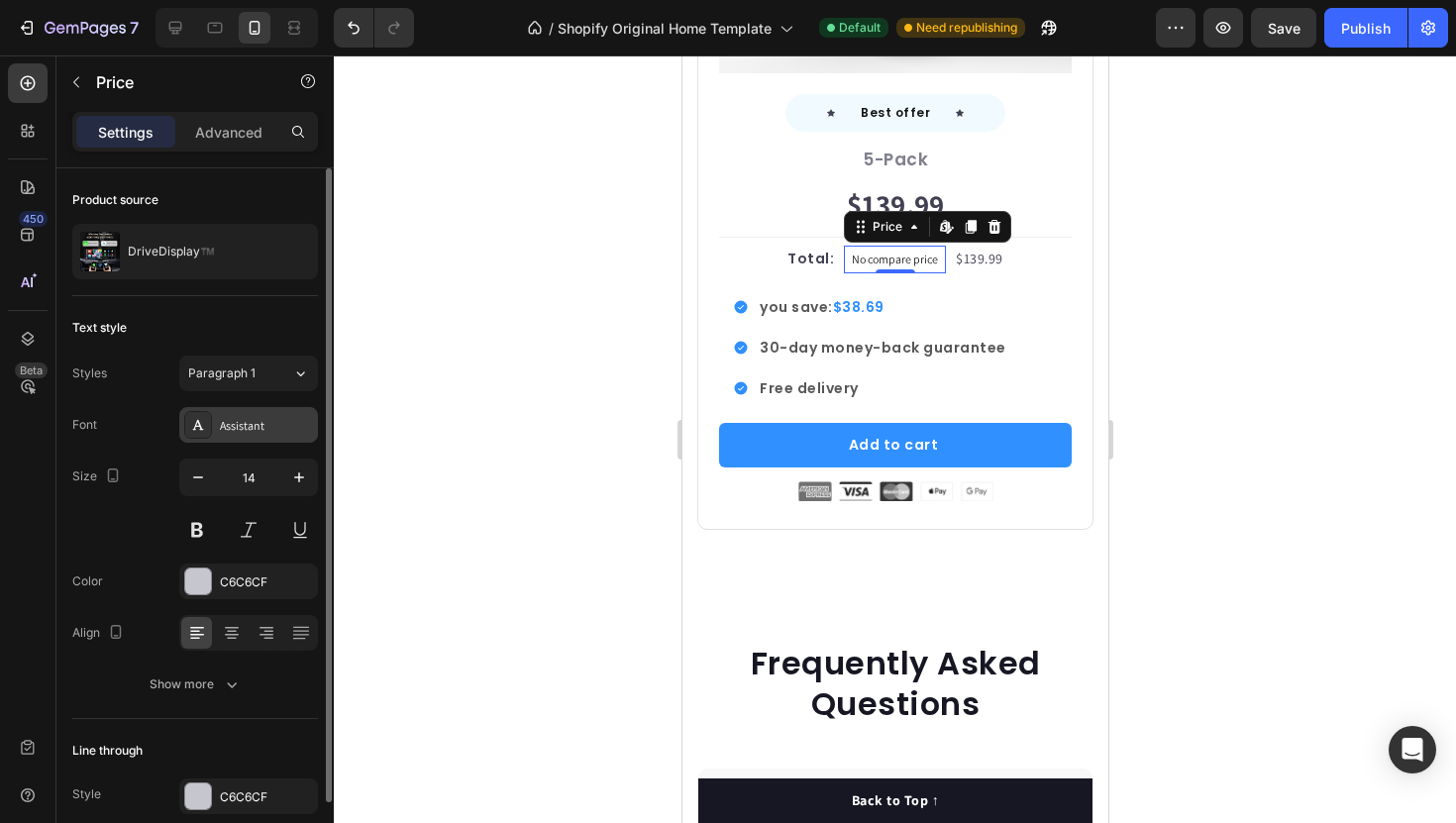 click on "Assistant" at bounding box center [266, 426] 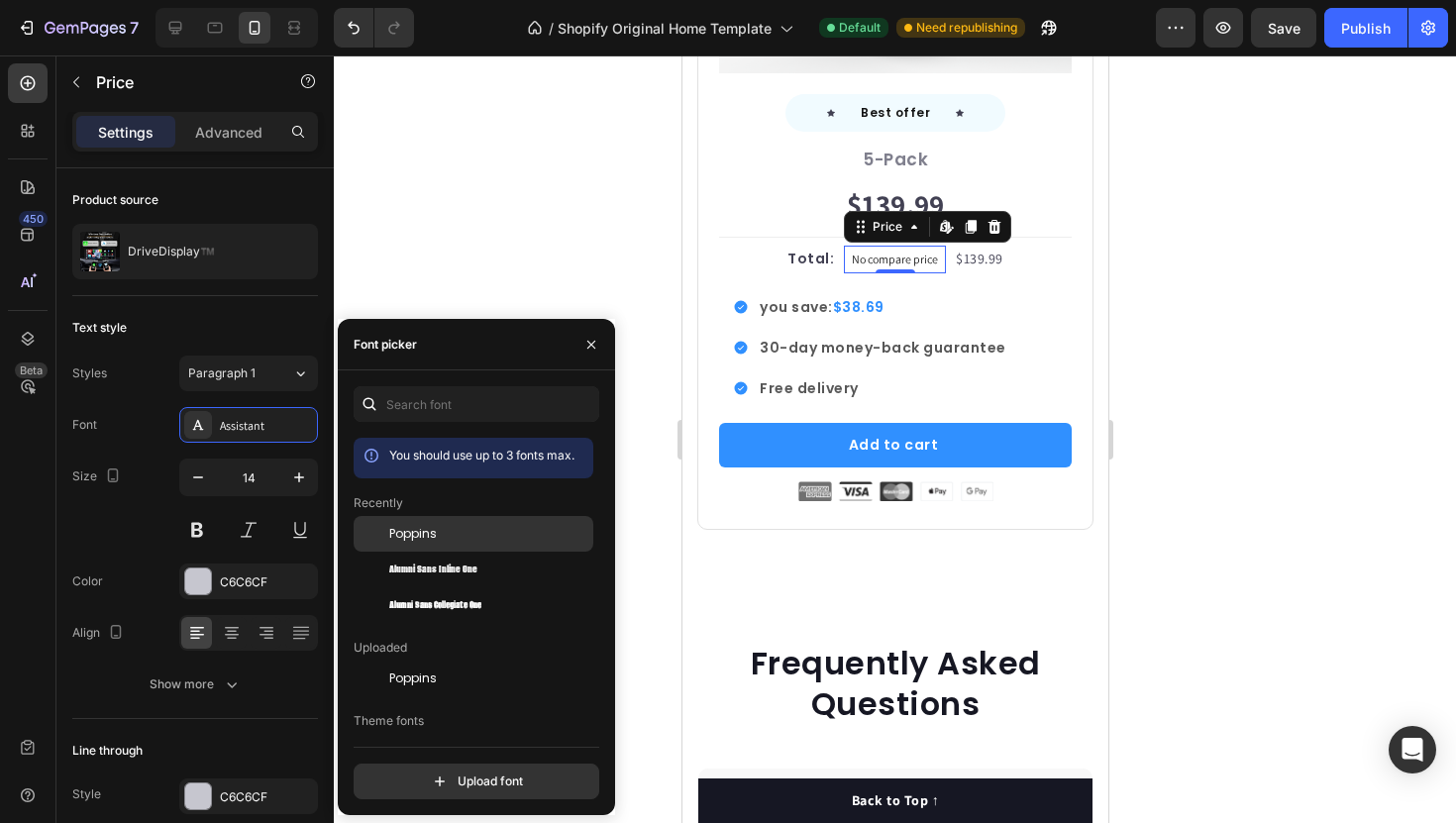 click on "Poppins" at bounding box center [413, 534] 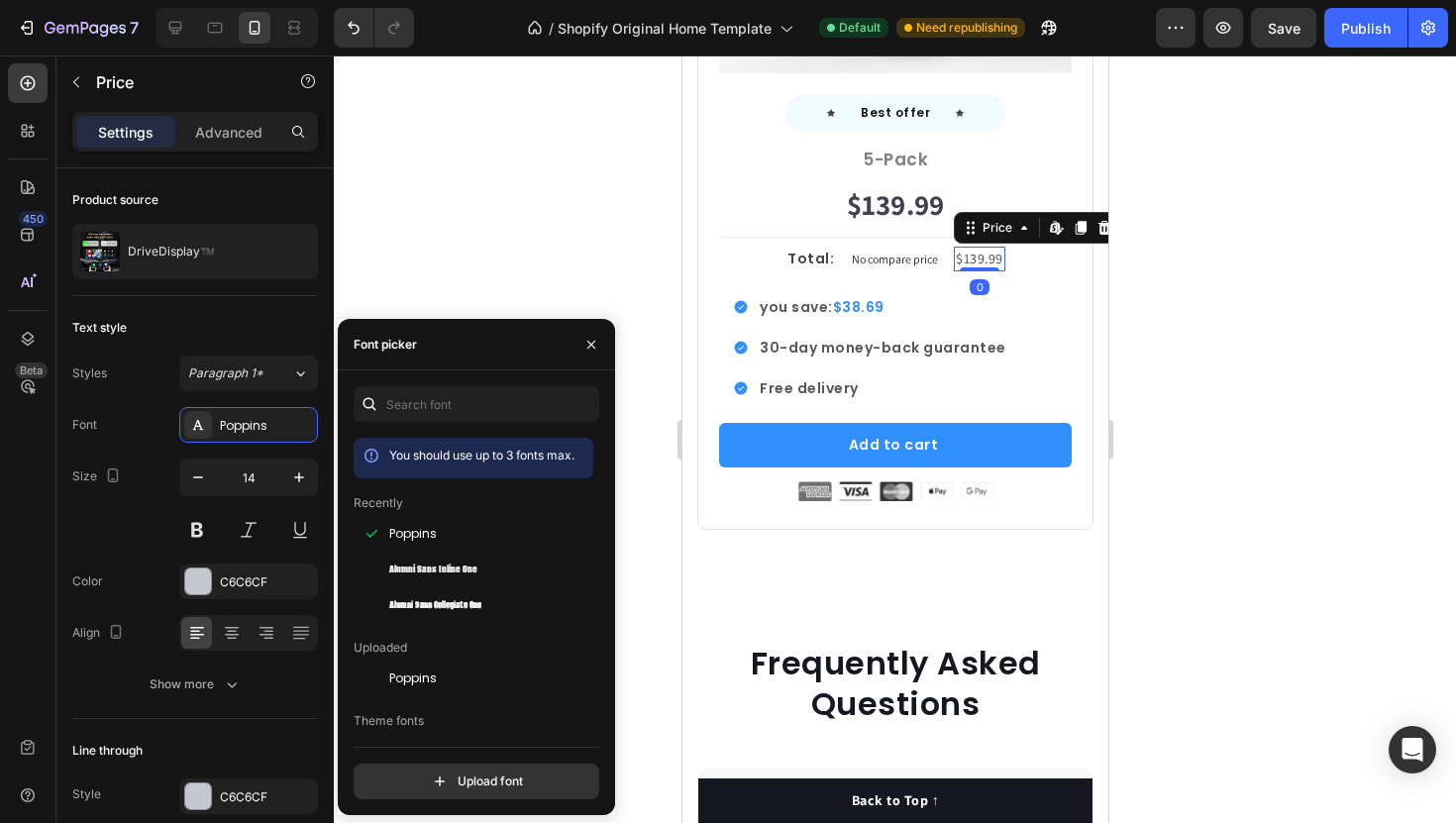 click on "$139.99" at bounding box center (979, 258) 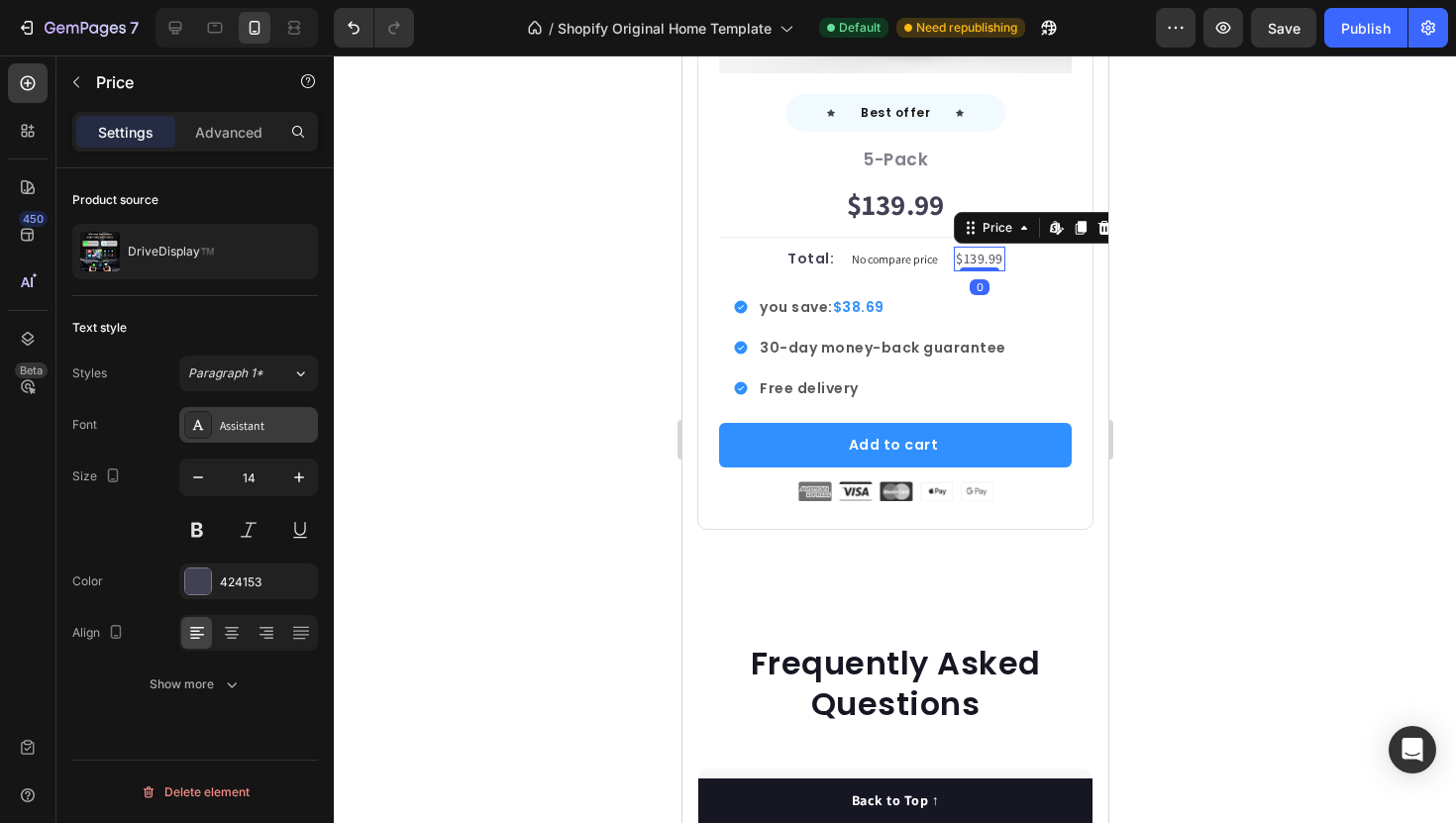 click on "Assistant" at bounding box center [249, 425] 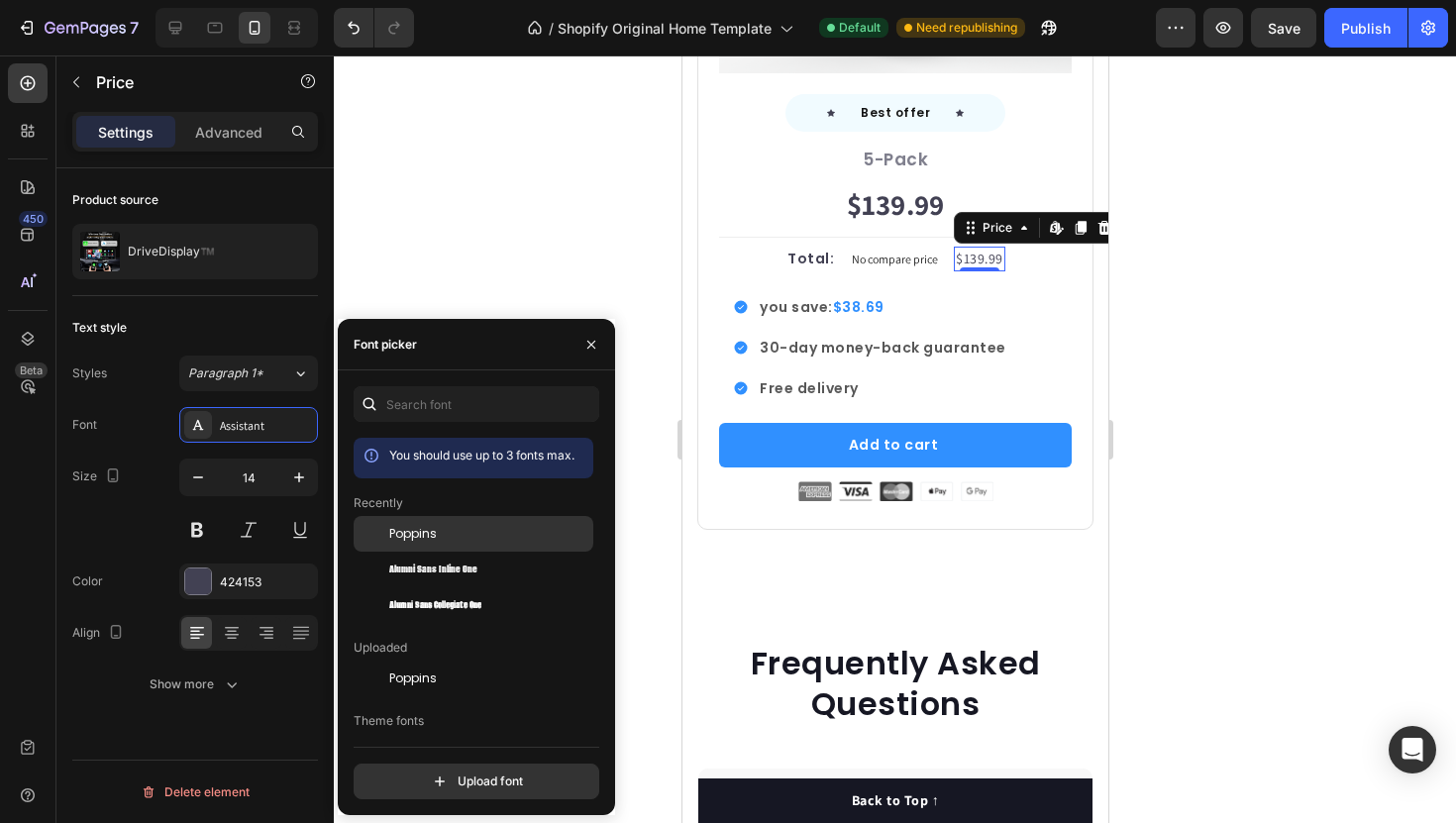click on "Poppins" at bounding box center (489, 534) 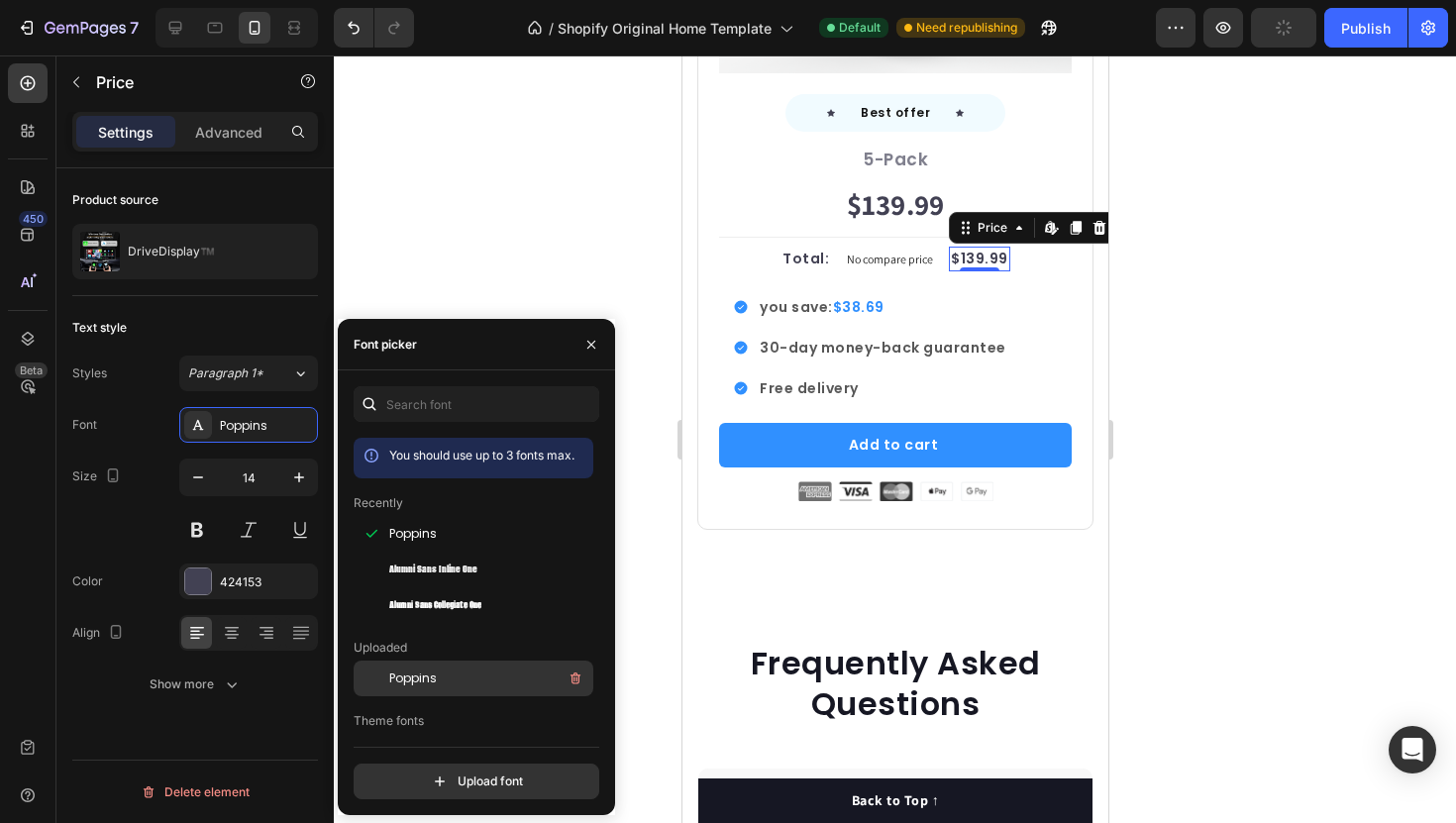 click on "Poppins" at bounding box center [489, 678] 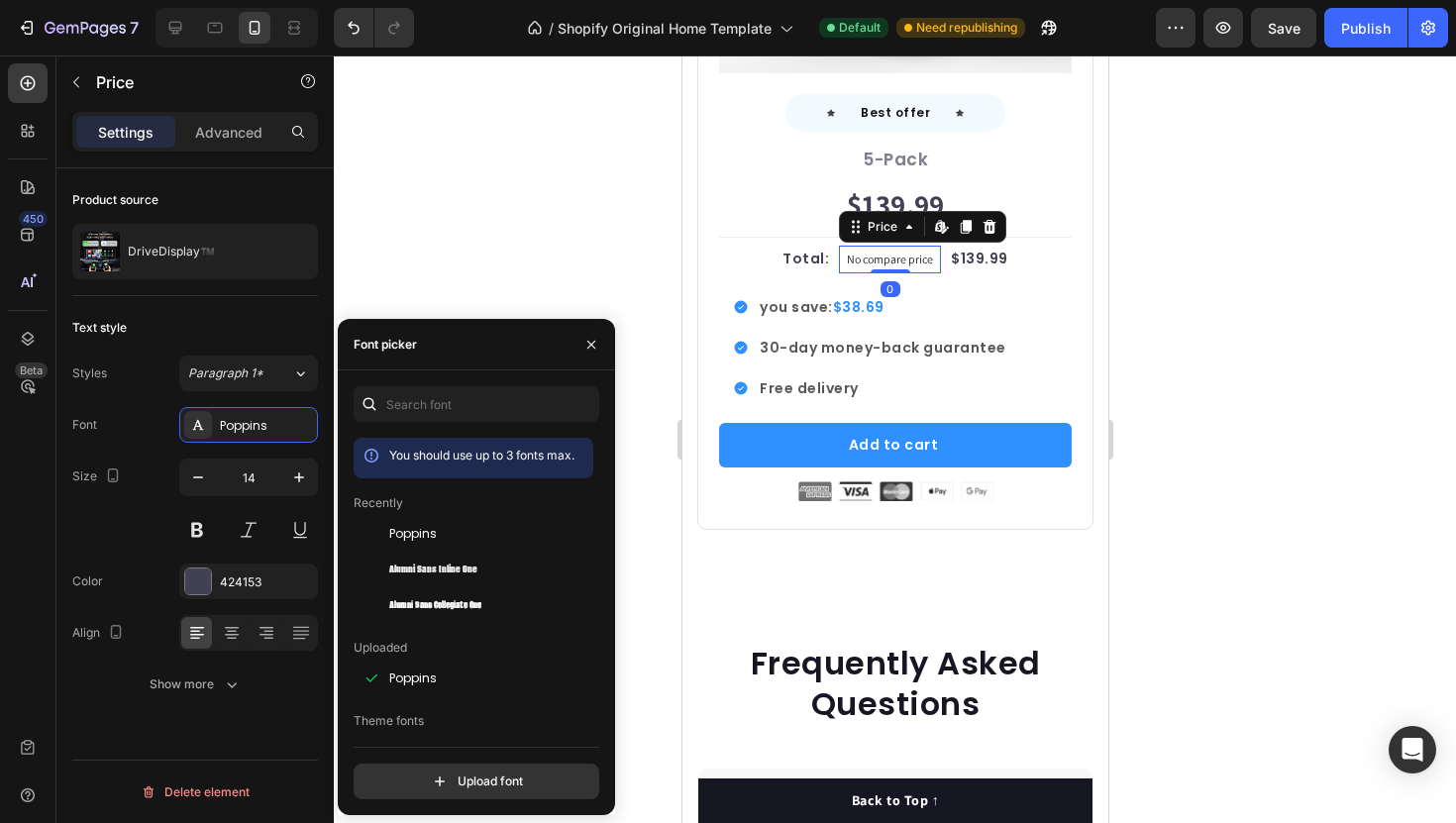 click on "No compare price" at bounding box center (888, 259) 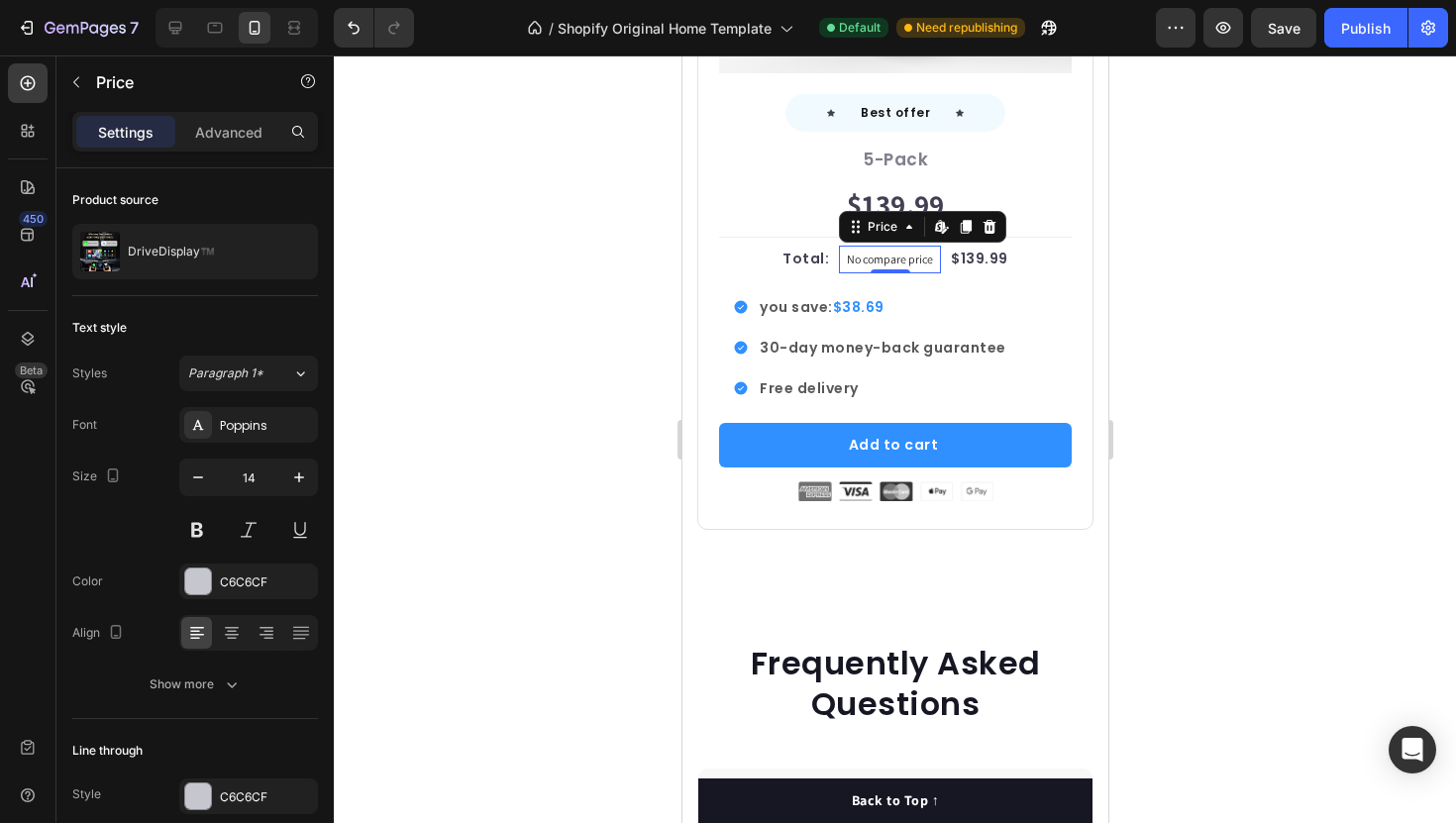 click 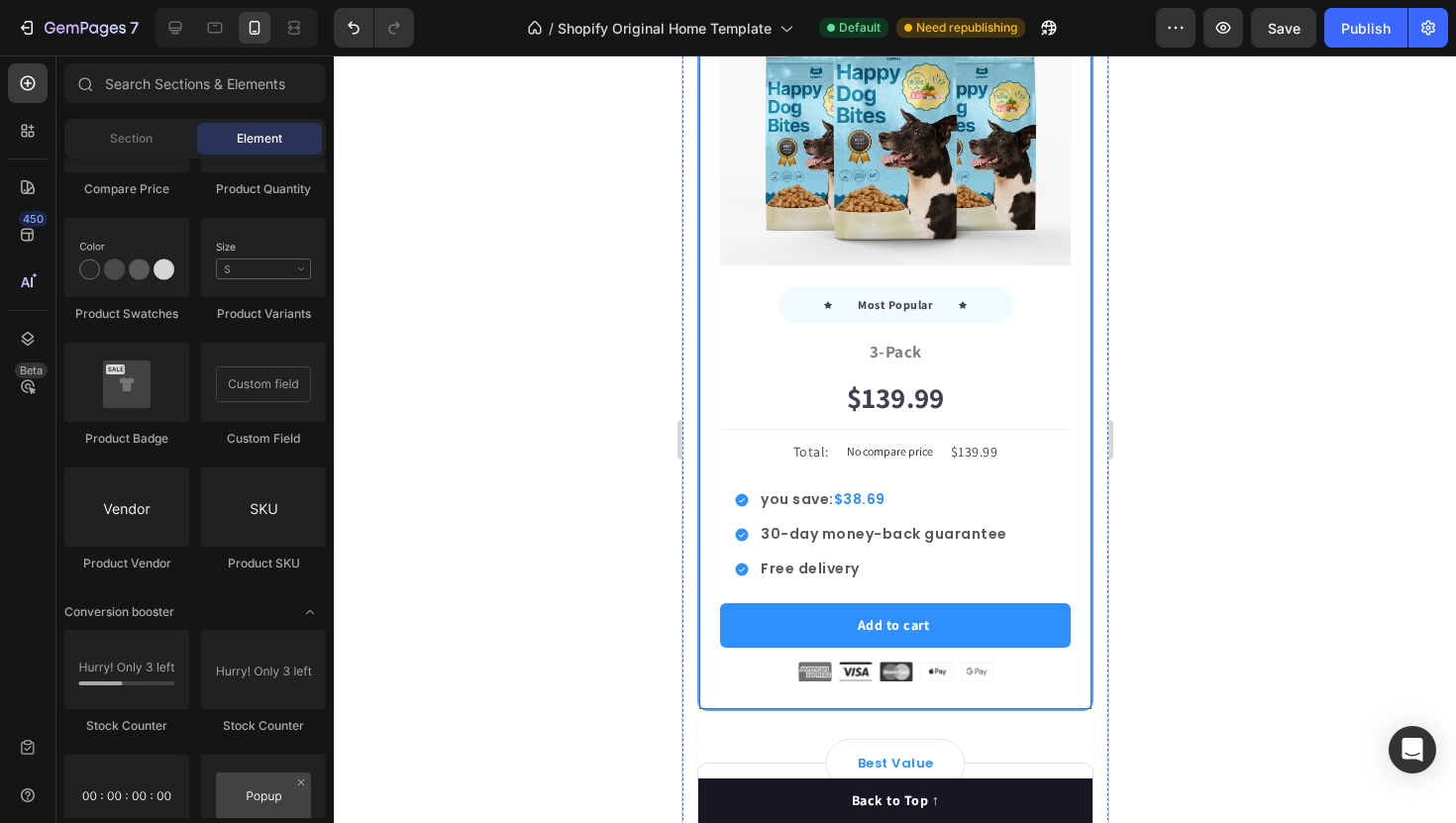 scroll, scrollTop: 6408, scrollLeft: 0, axis: vertical 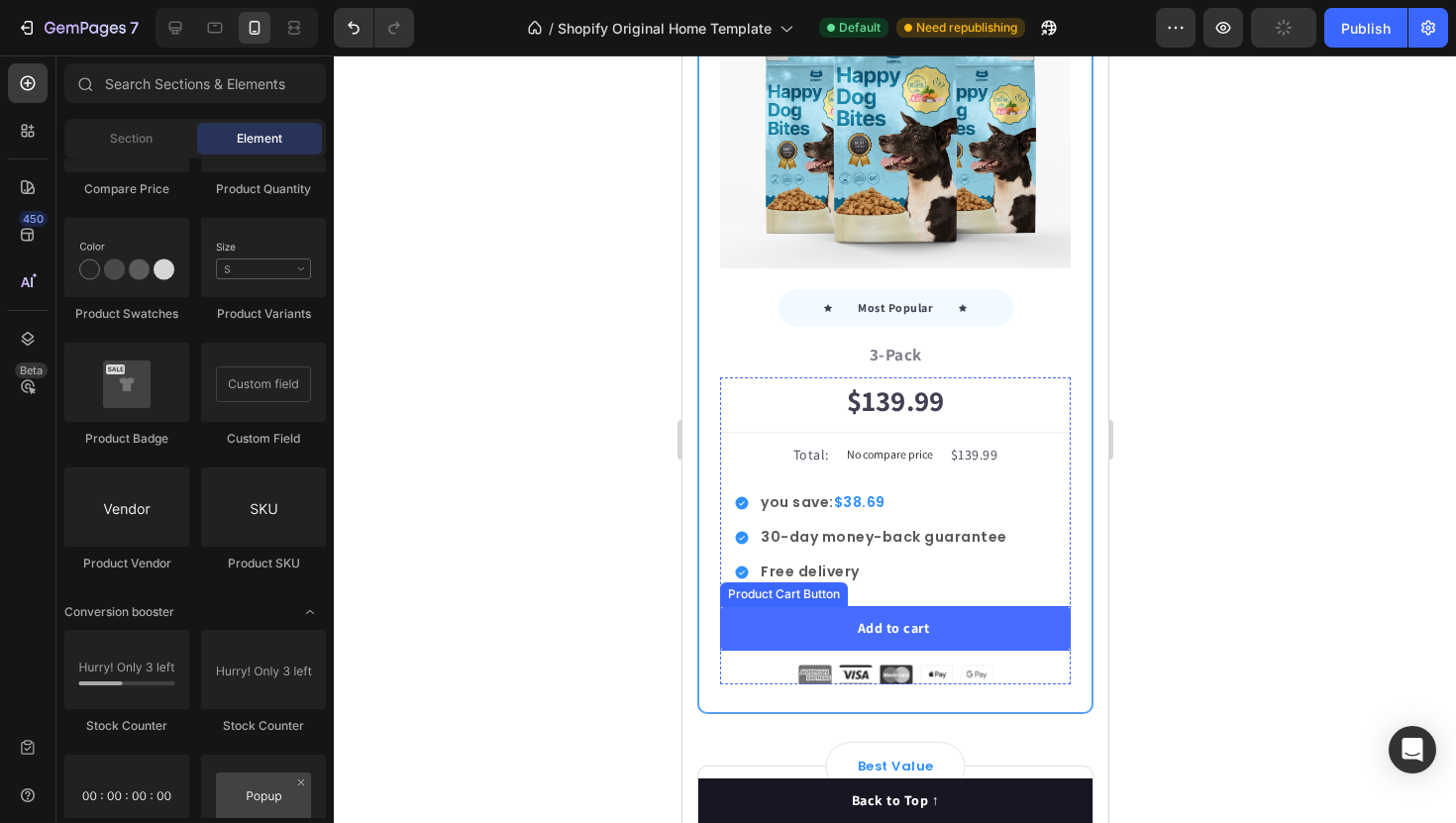click on "Add to cart" at bounding box center [894, 628] 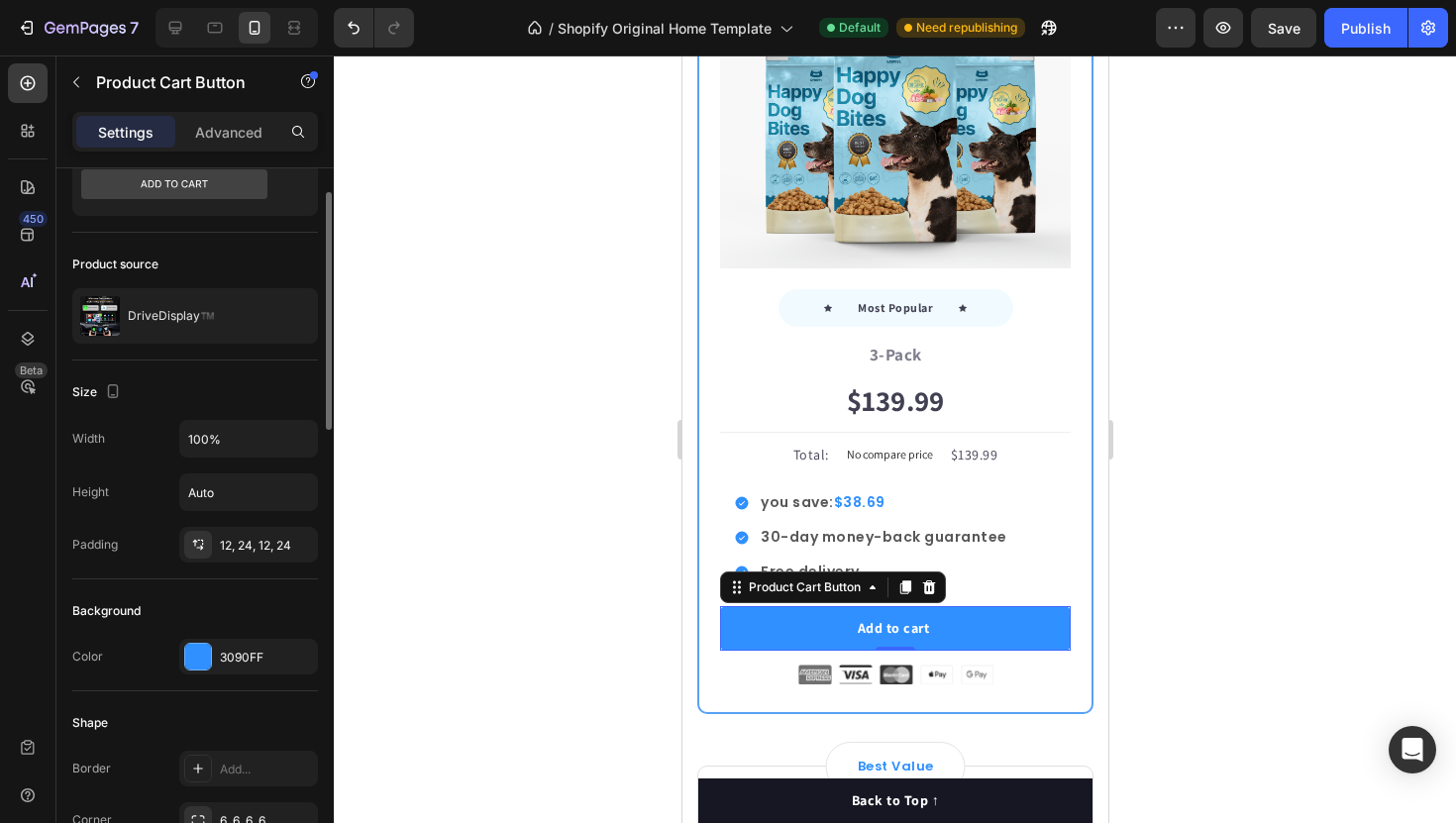 scroll, scrollTop: 0, scrollLeft: 0, axis: both 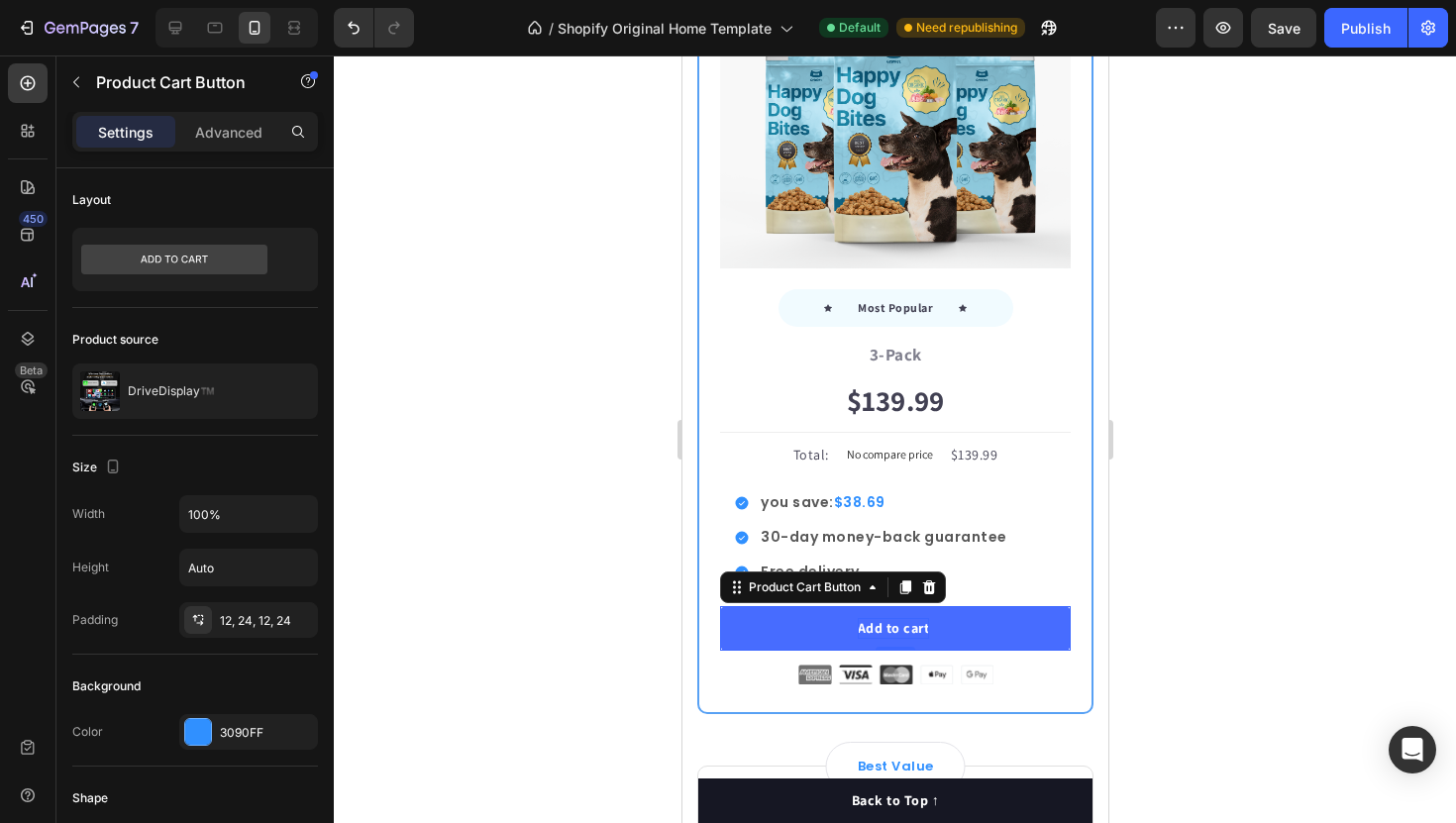 click on "Add to cart" at bounding box center (892, 628) 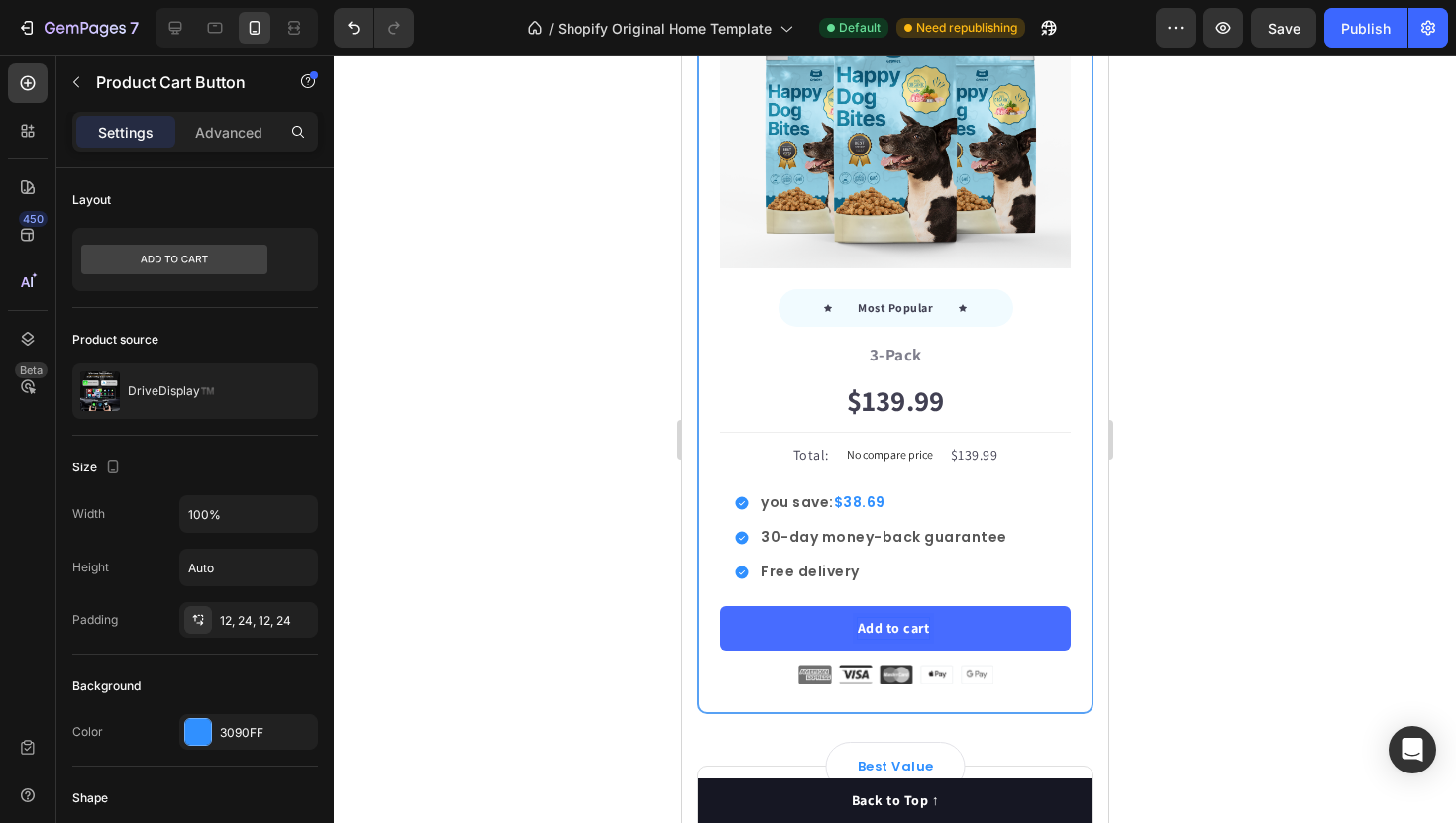 click on "Add to cart" at bounding box center (892, 628) 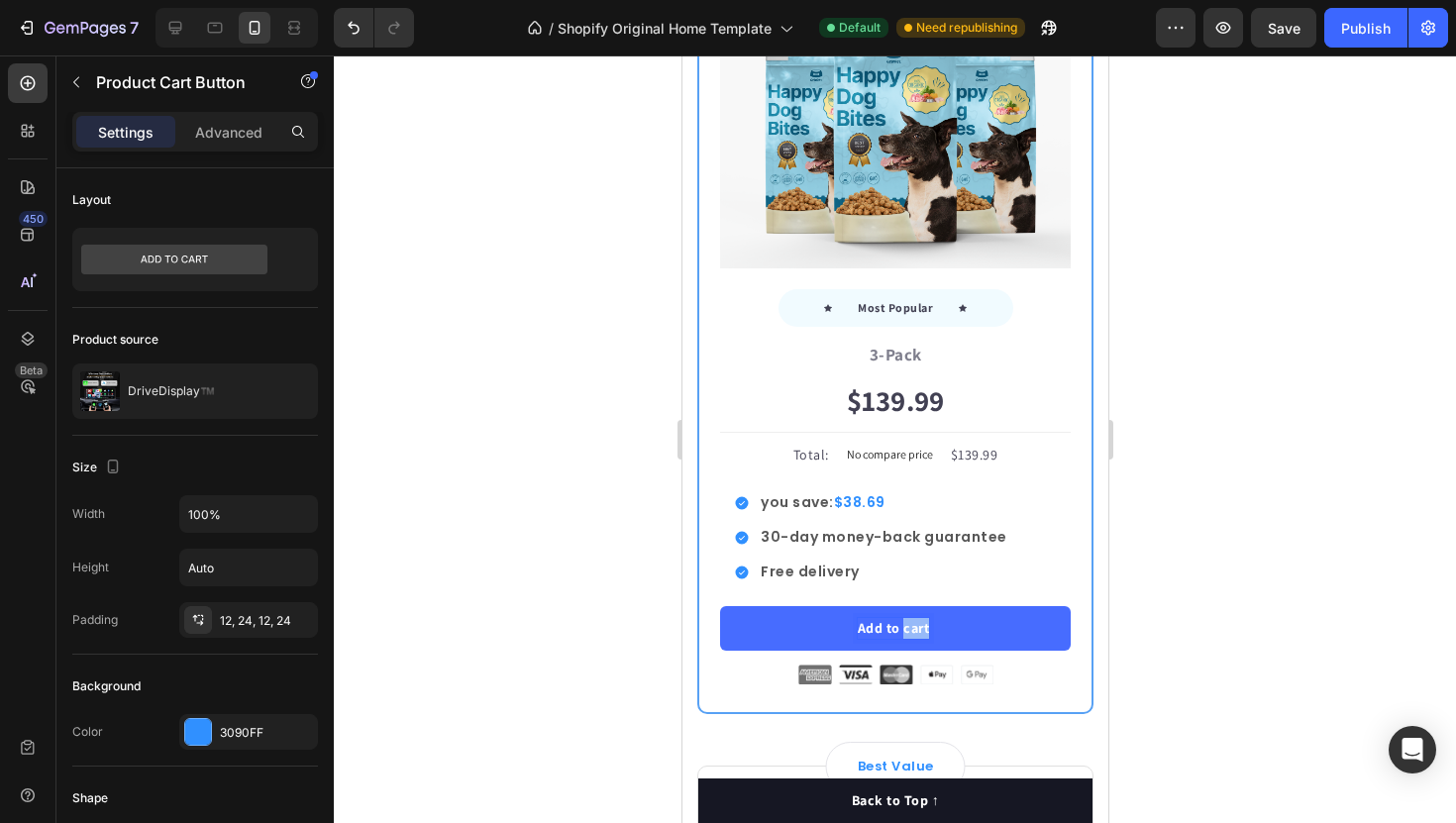 click on "Add to cart" at bounding box center (892, 628) 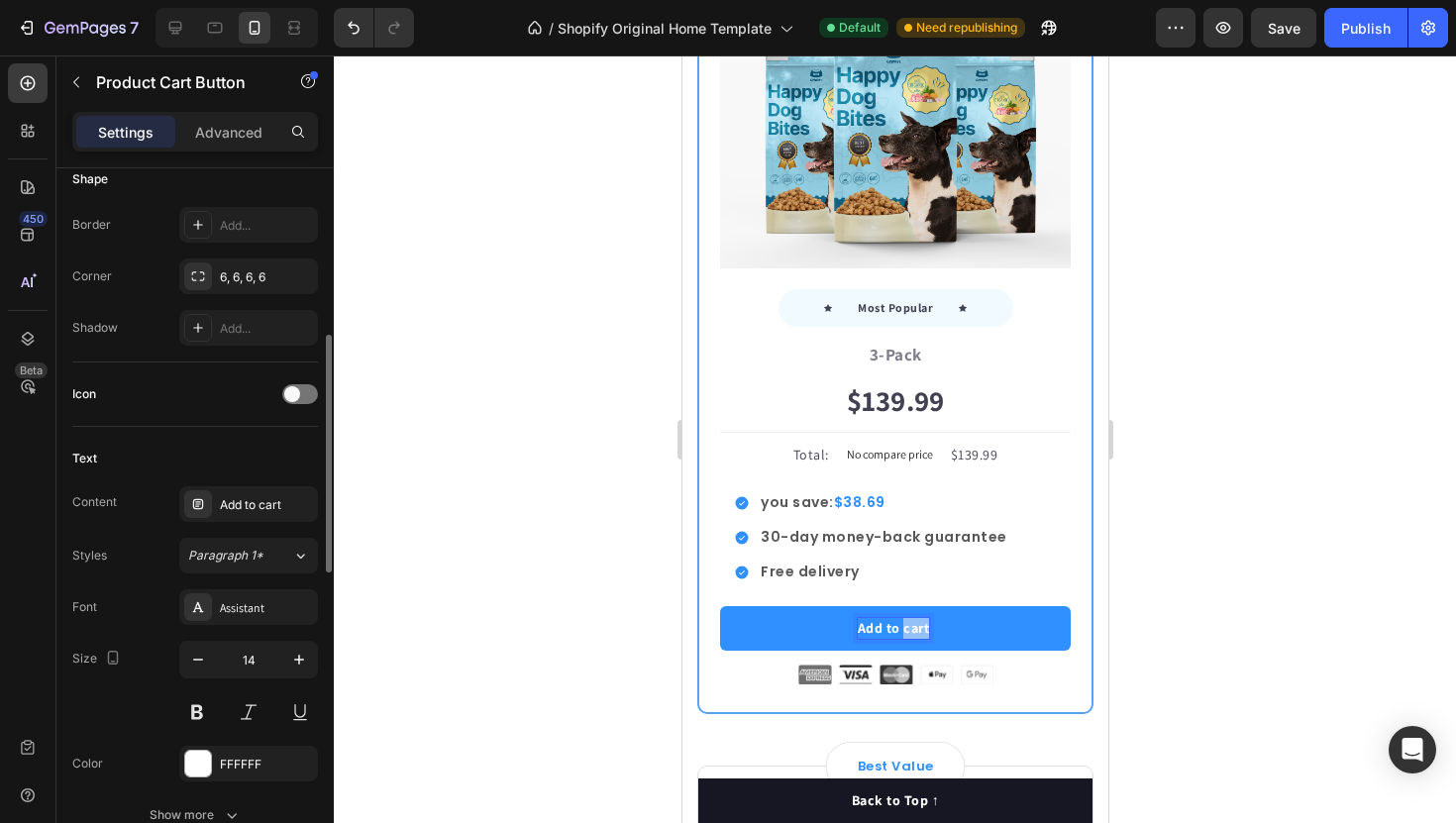 scroll, scrollTop: 737, scrollLeft: 0, axis: vertical 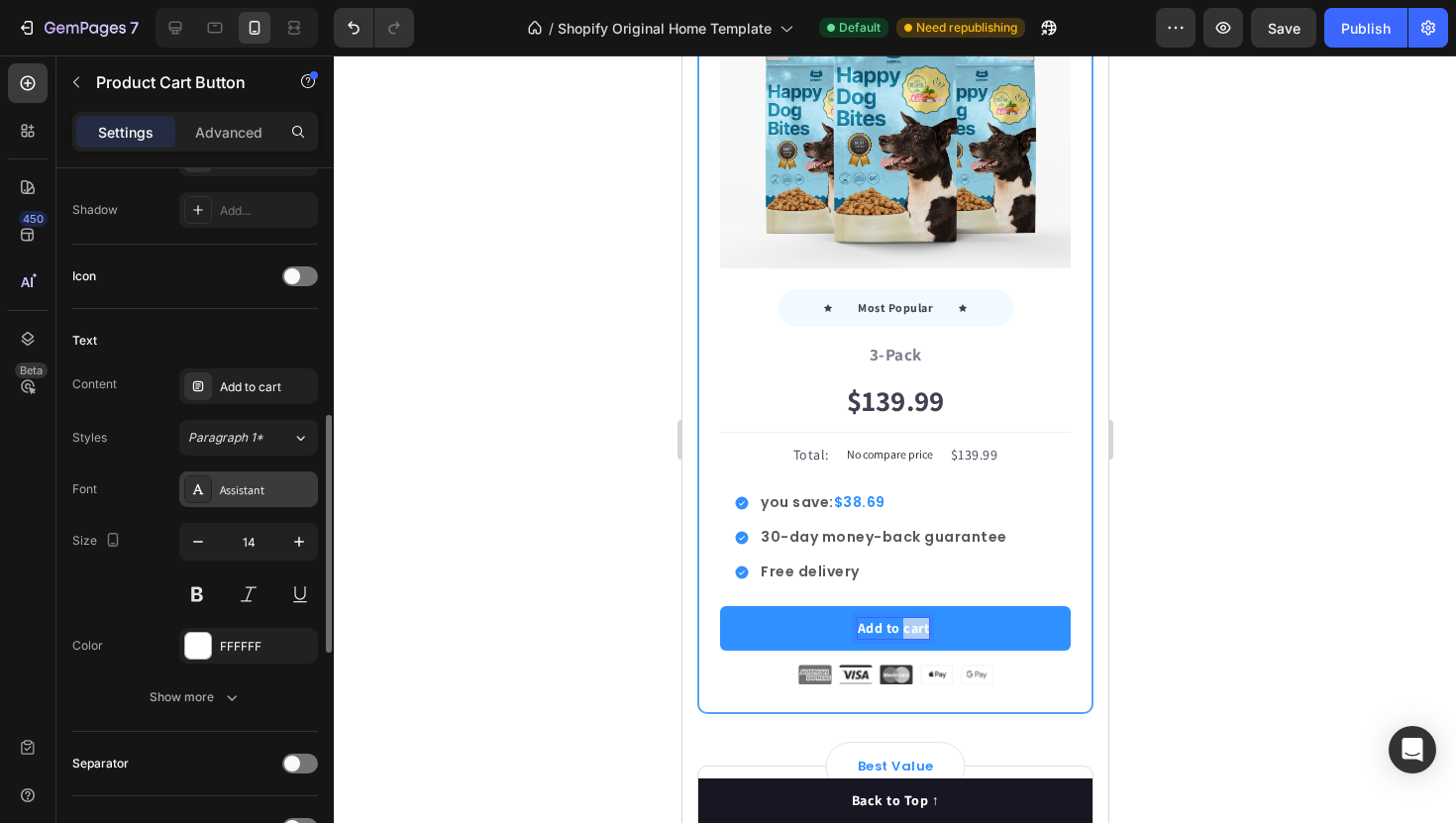 click on "Assistant" at bounding box center (249, 489) 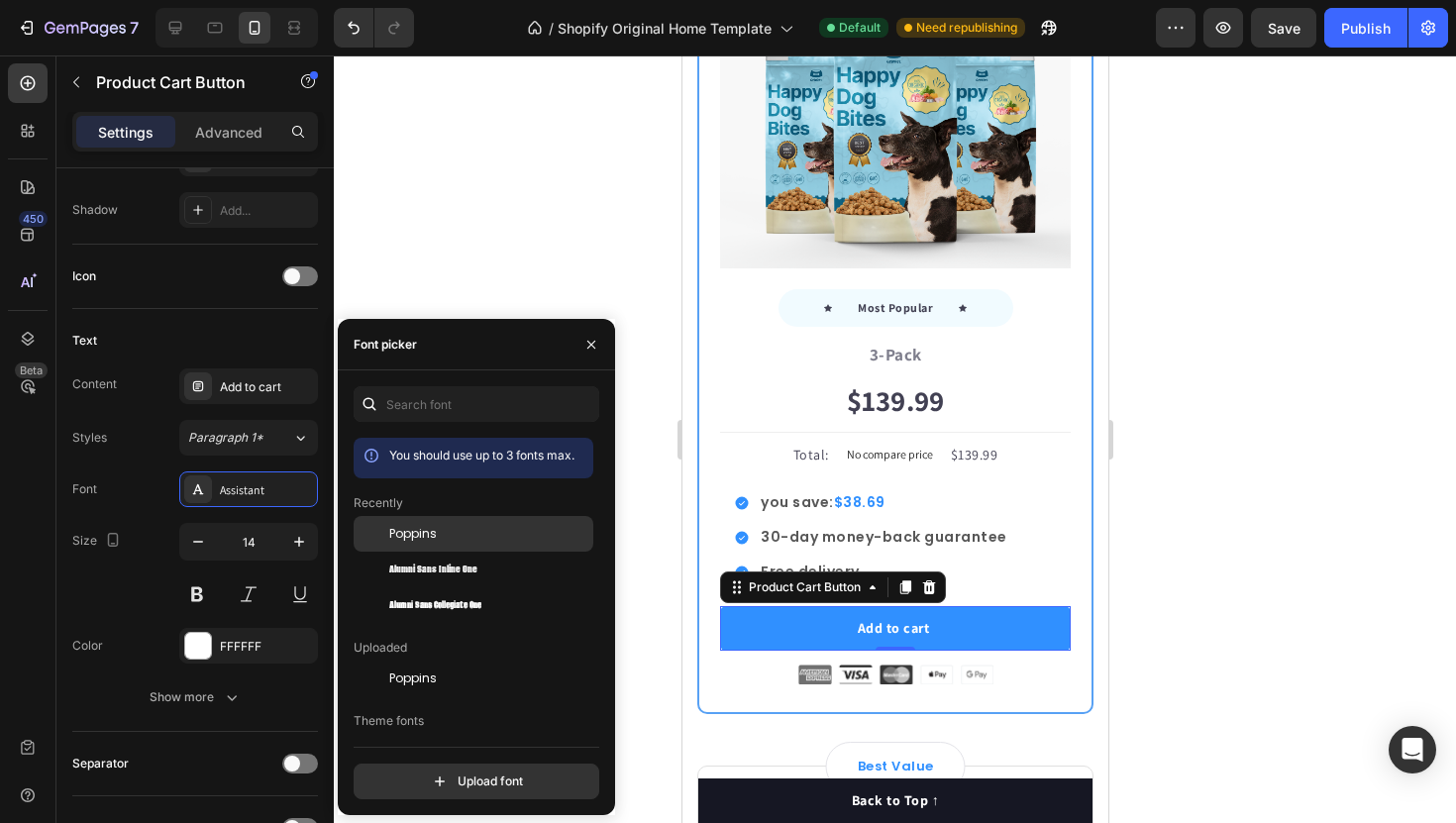 click on "Poppins" 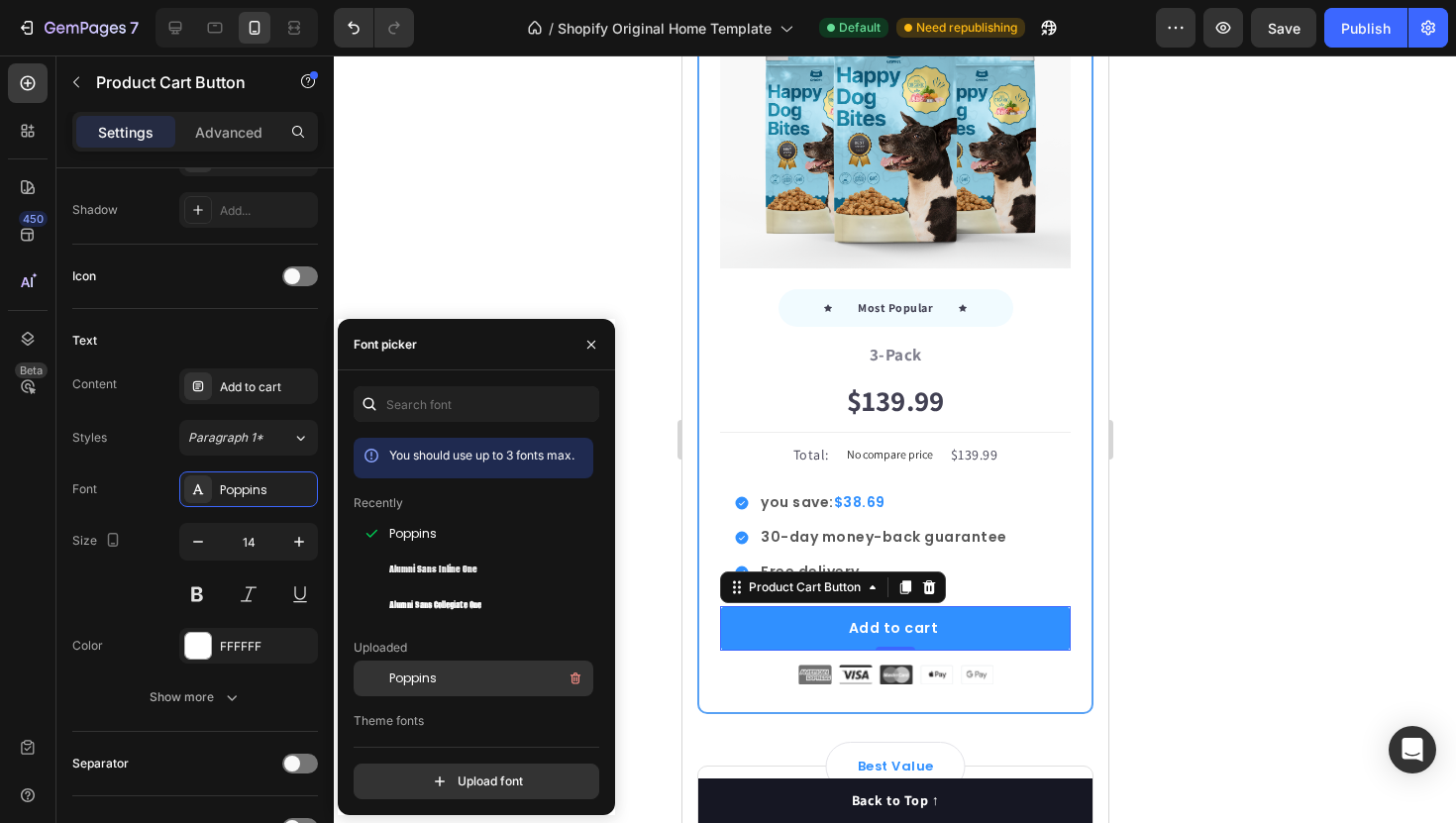 click on "Poppins" at bounding box center [413, 678] 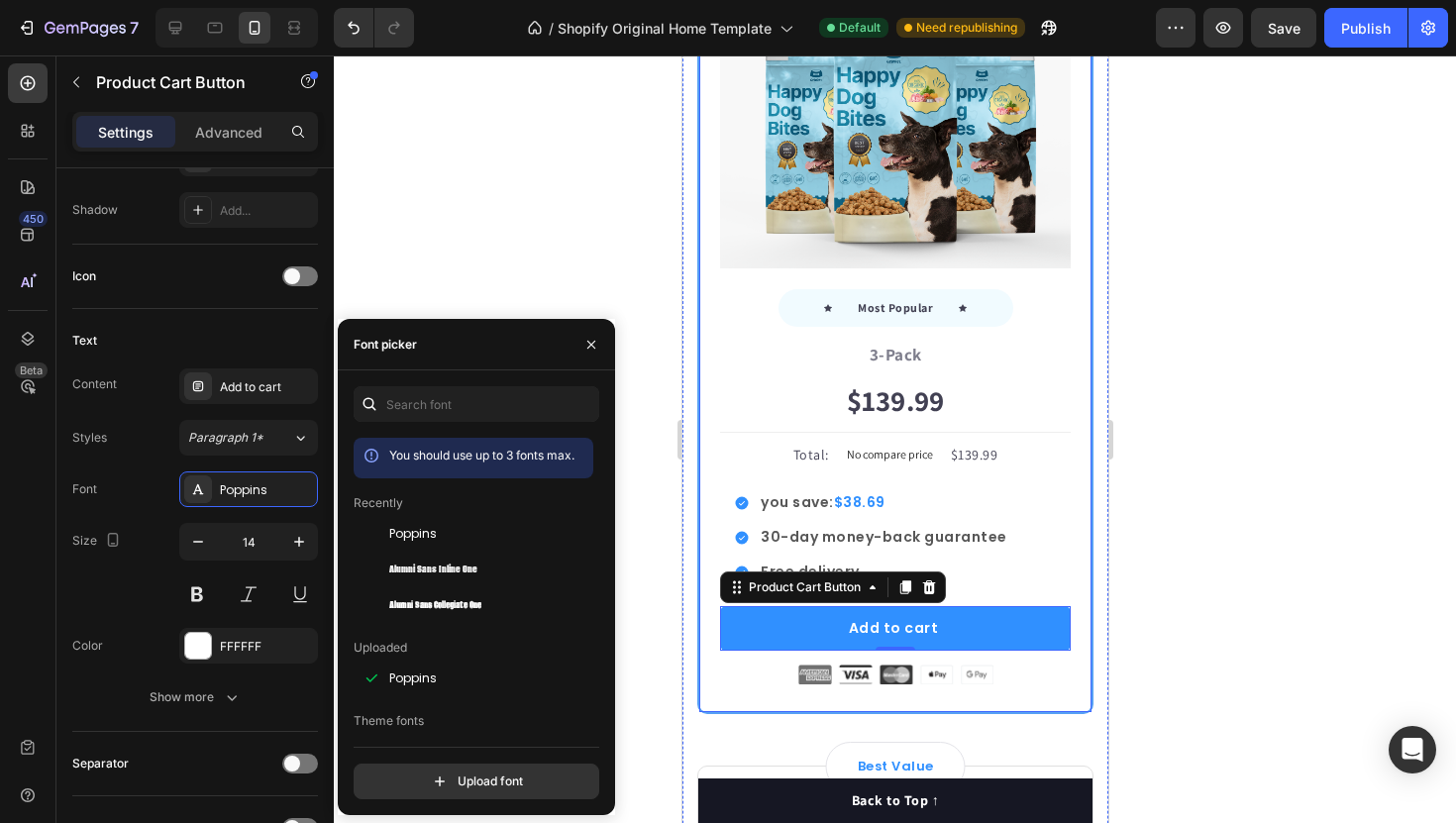 scroll, scrollTop: 6368, scrollLeft: 0, axis: vertical 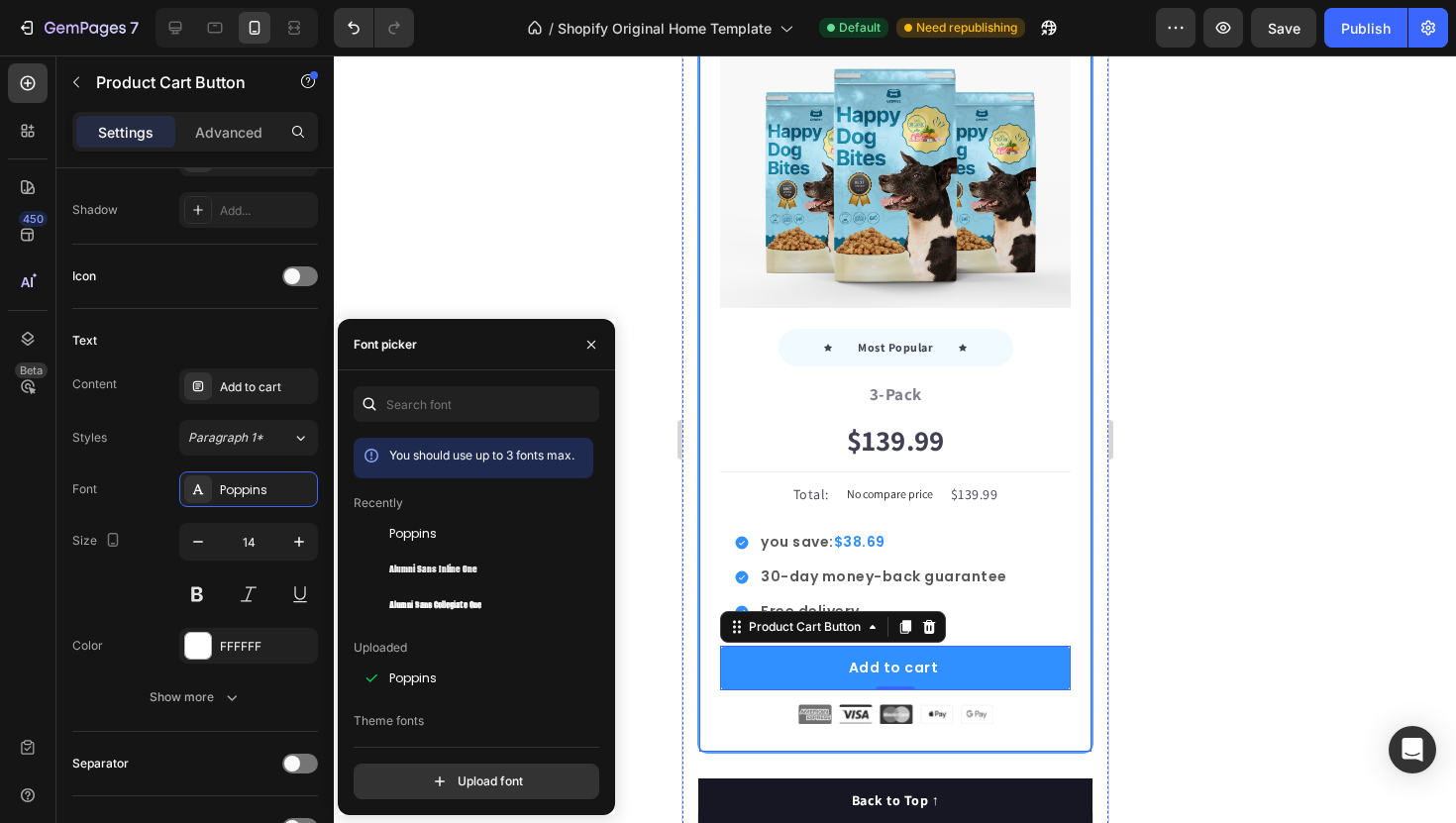 click on "Most Popular Text block" at bounding box center [894, 348] 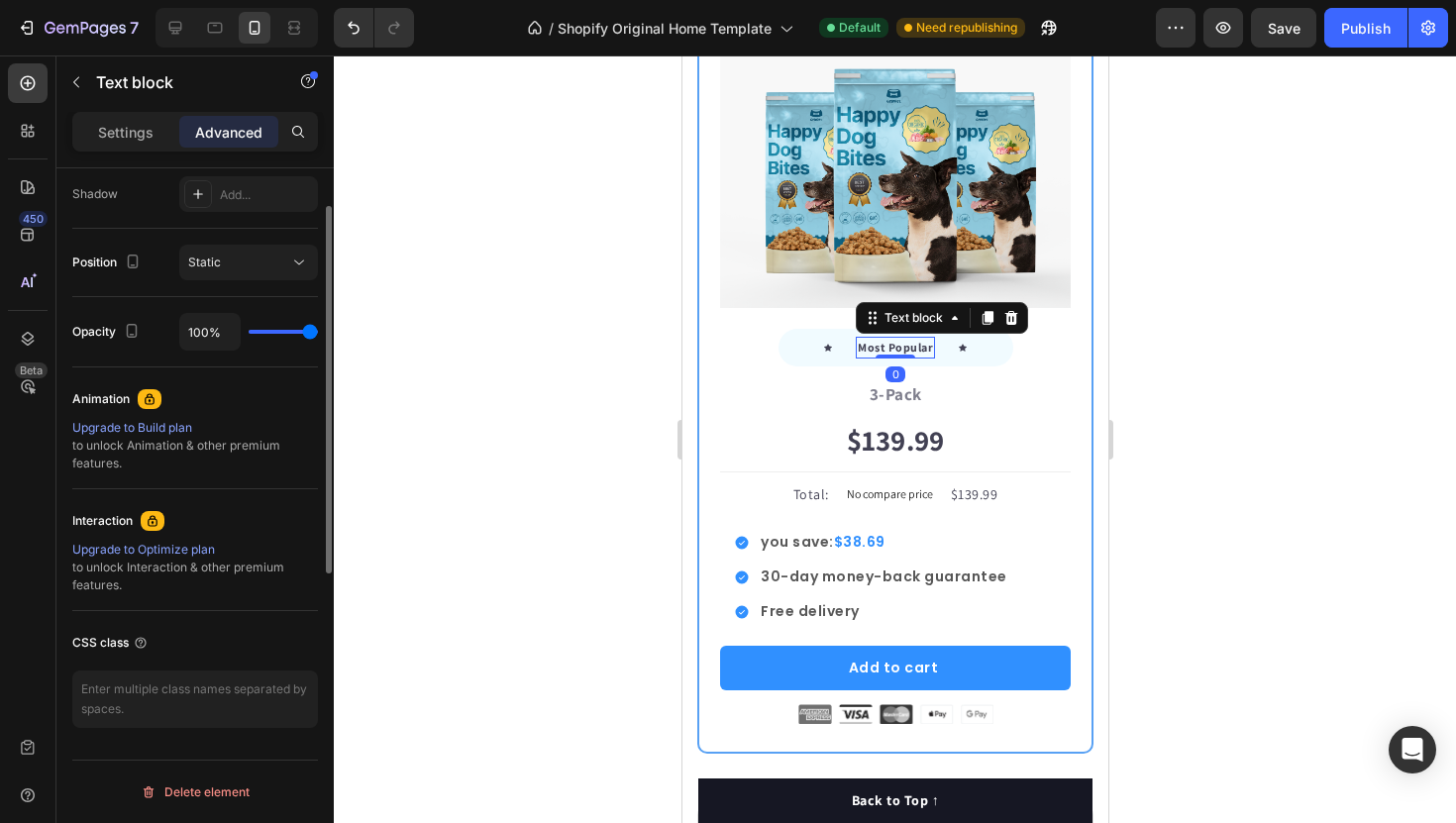 scroll, scrollTop: 0, scrollLeft: 0, axis: both 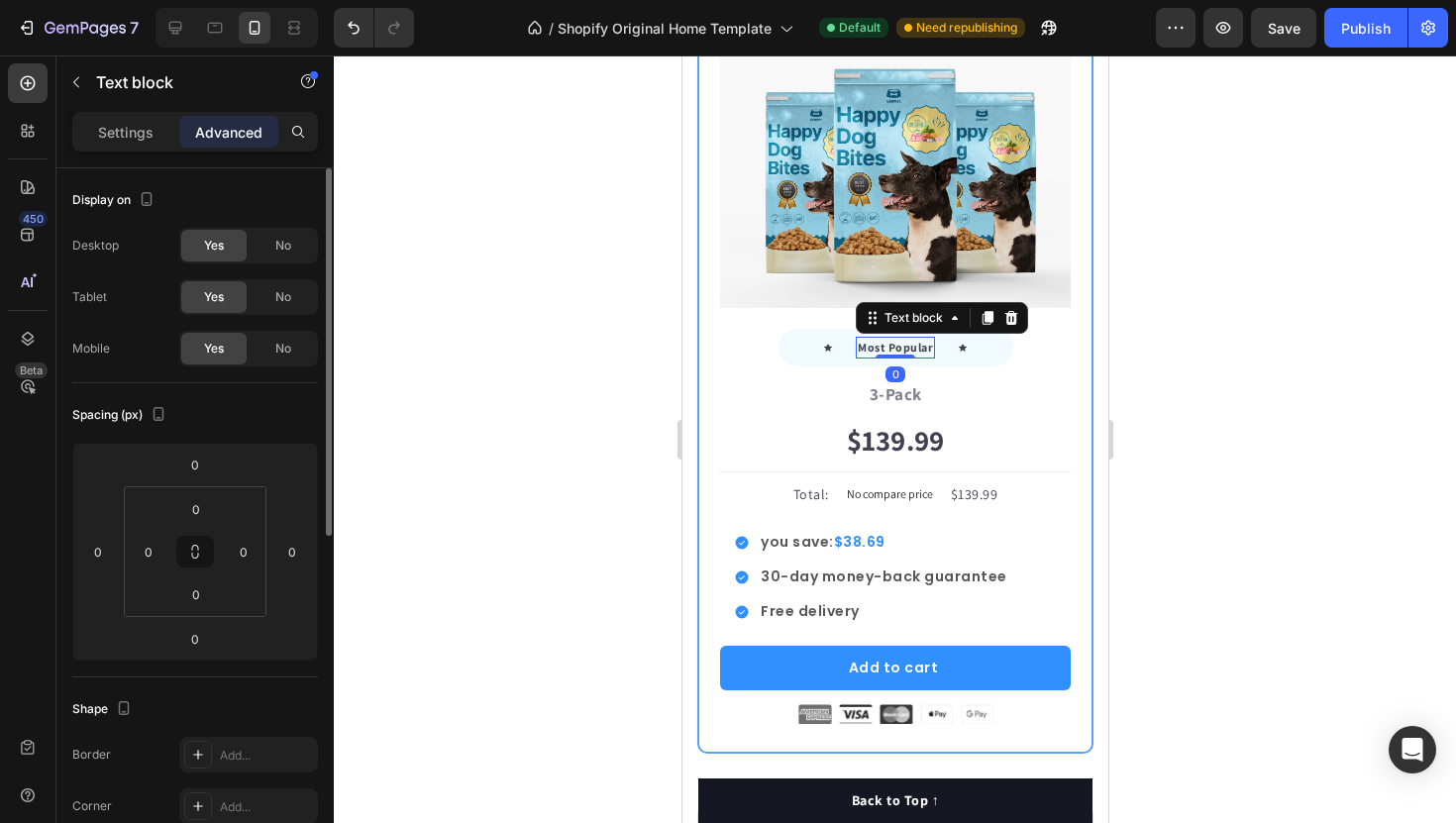 click on "Most Popular" at bounding box center (894, 348) 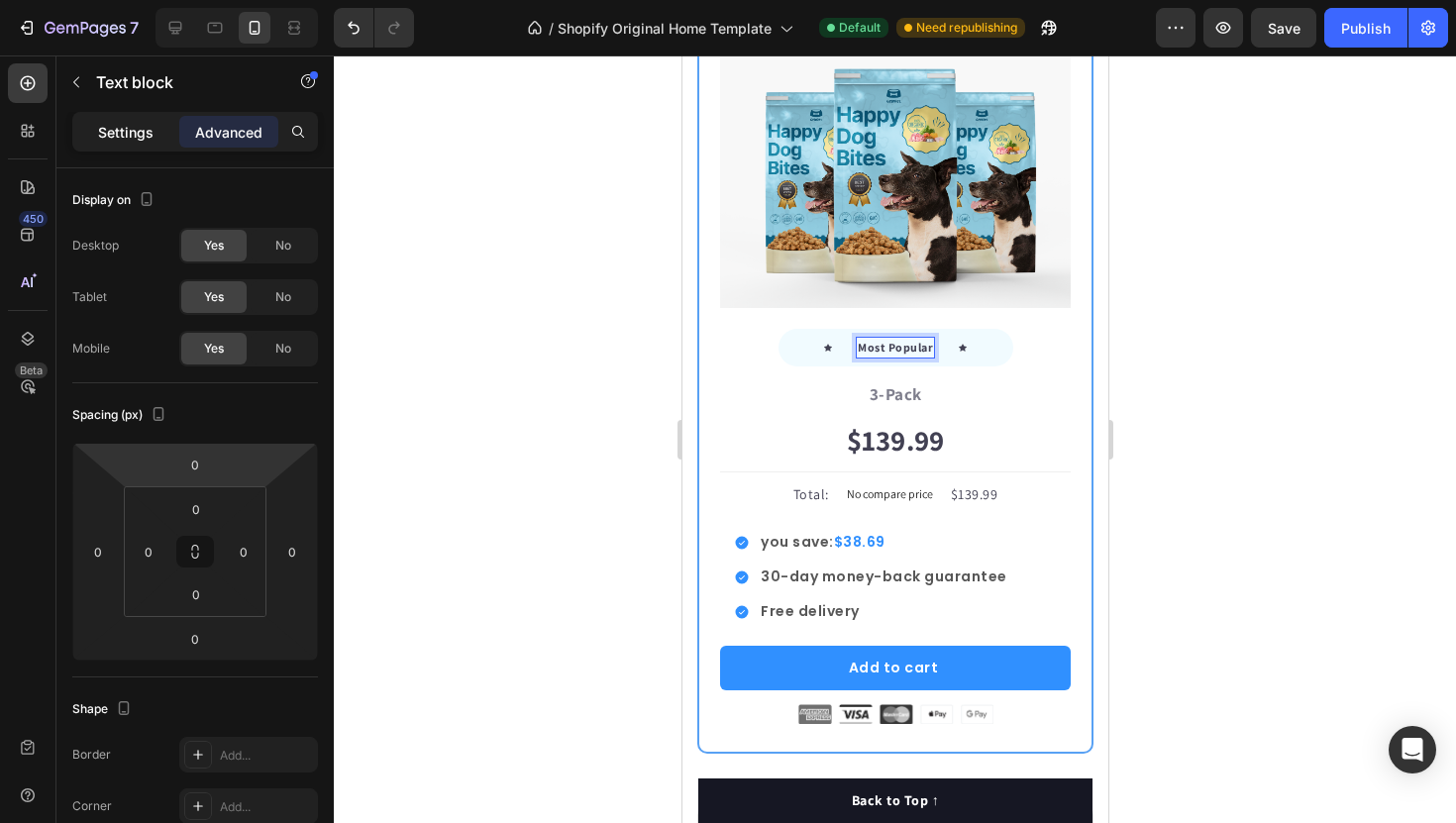 click on "Settings" at bounding box center (126, 132) 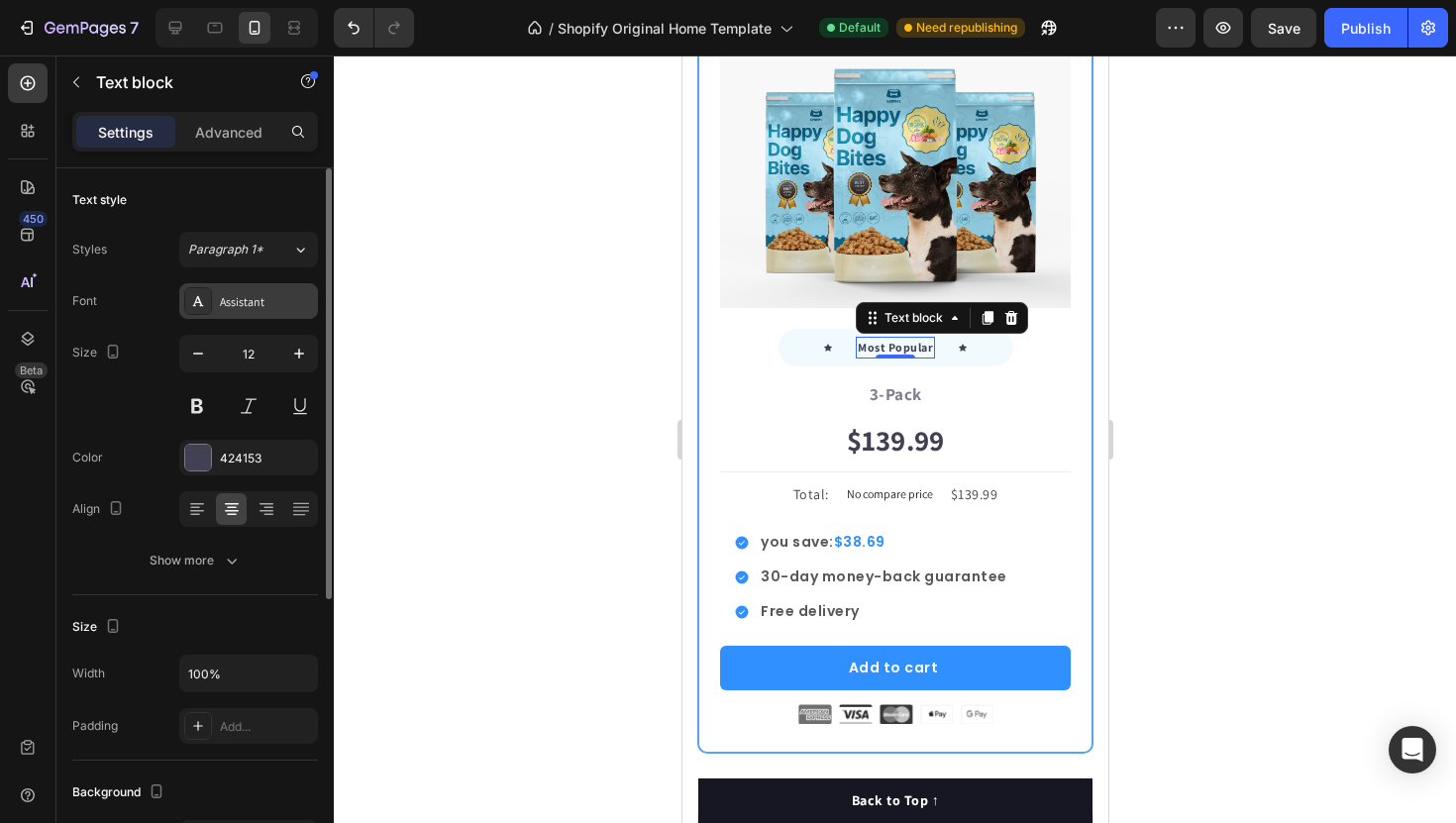 click on "Assistant" at bounding box center (266, 302) 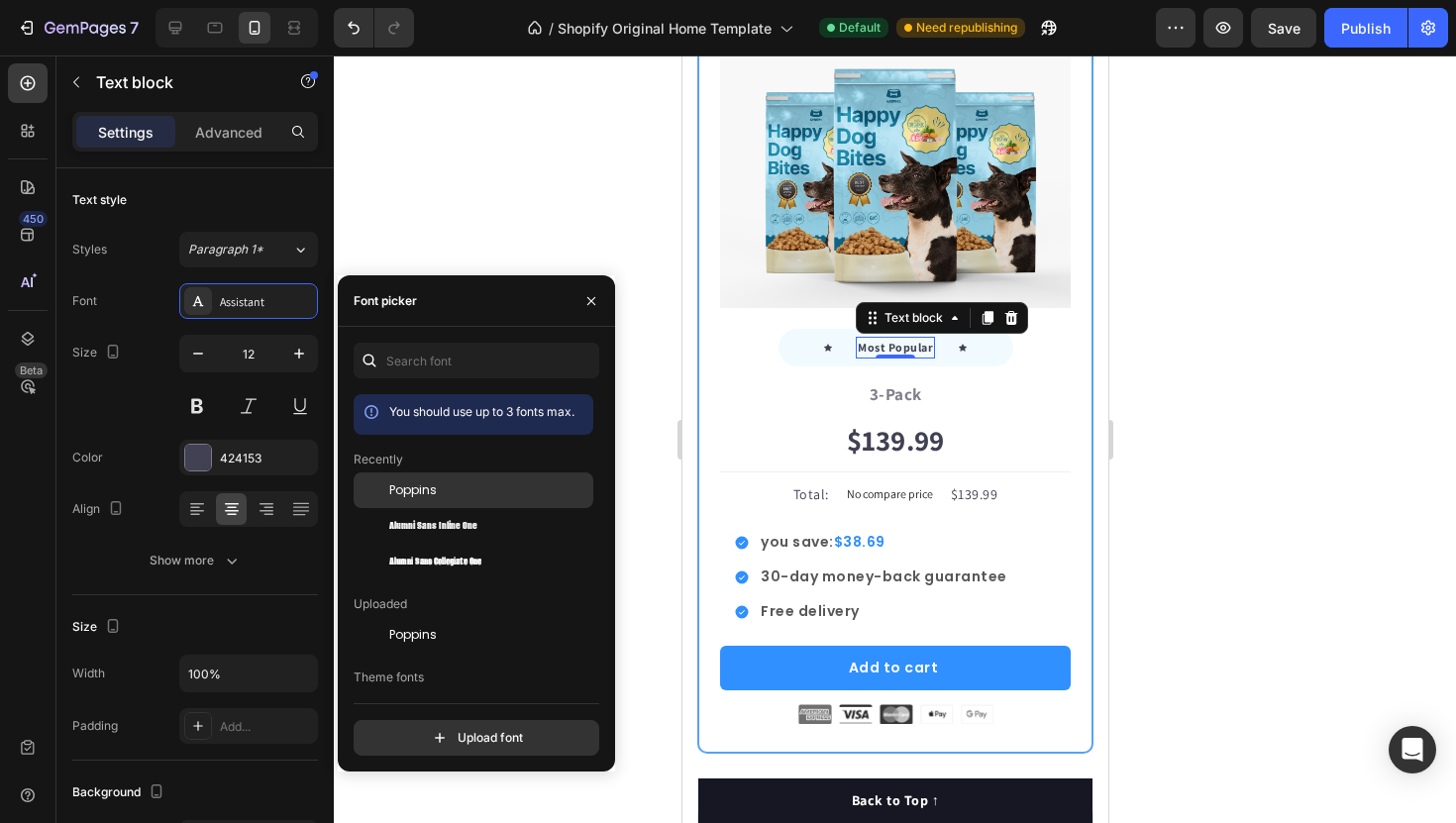 click on "Poppins" at bounding box center (413, 490) 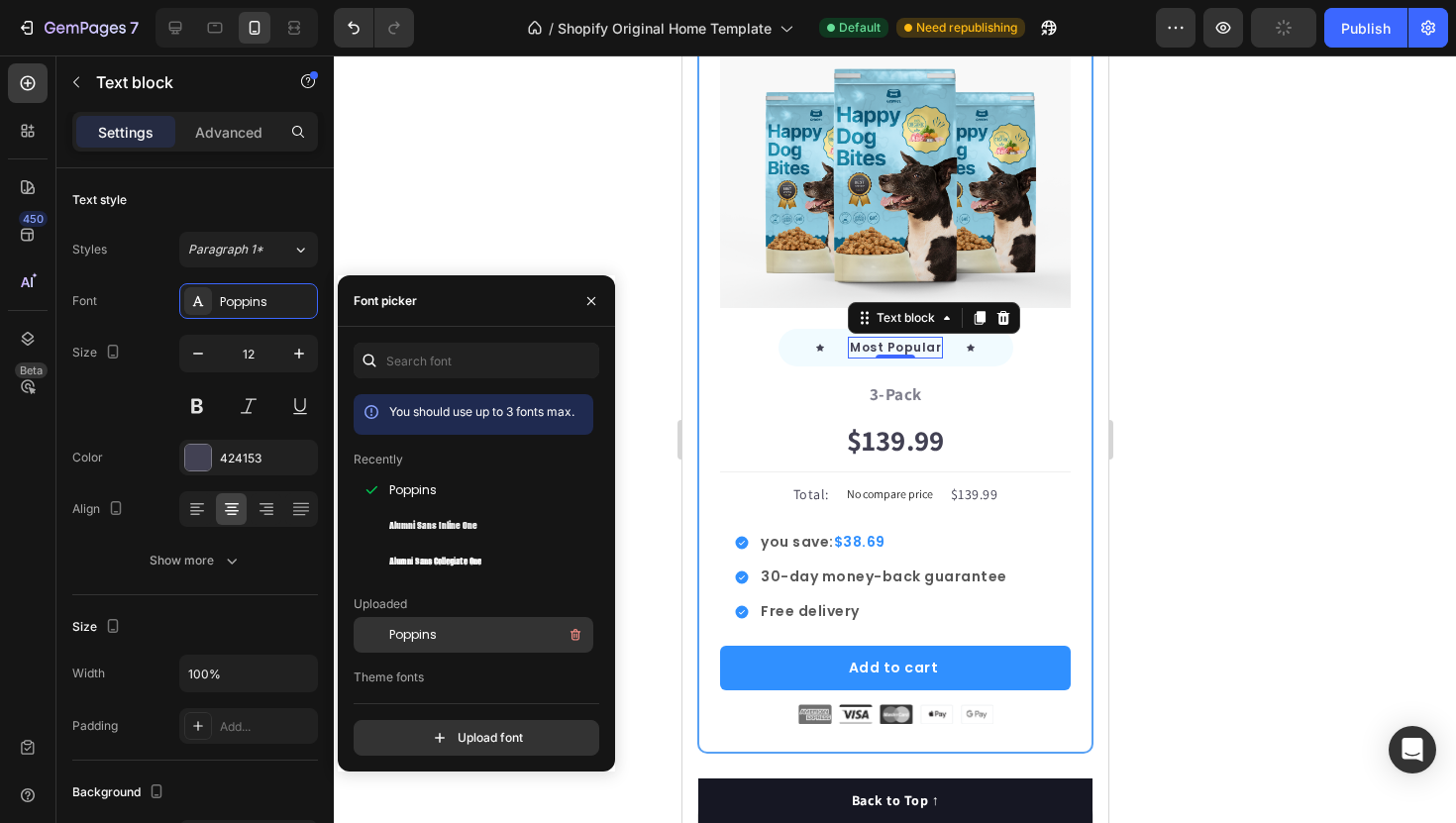click on "Poppins" at bounding box center (413, 635) 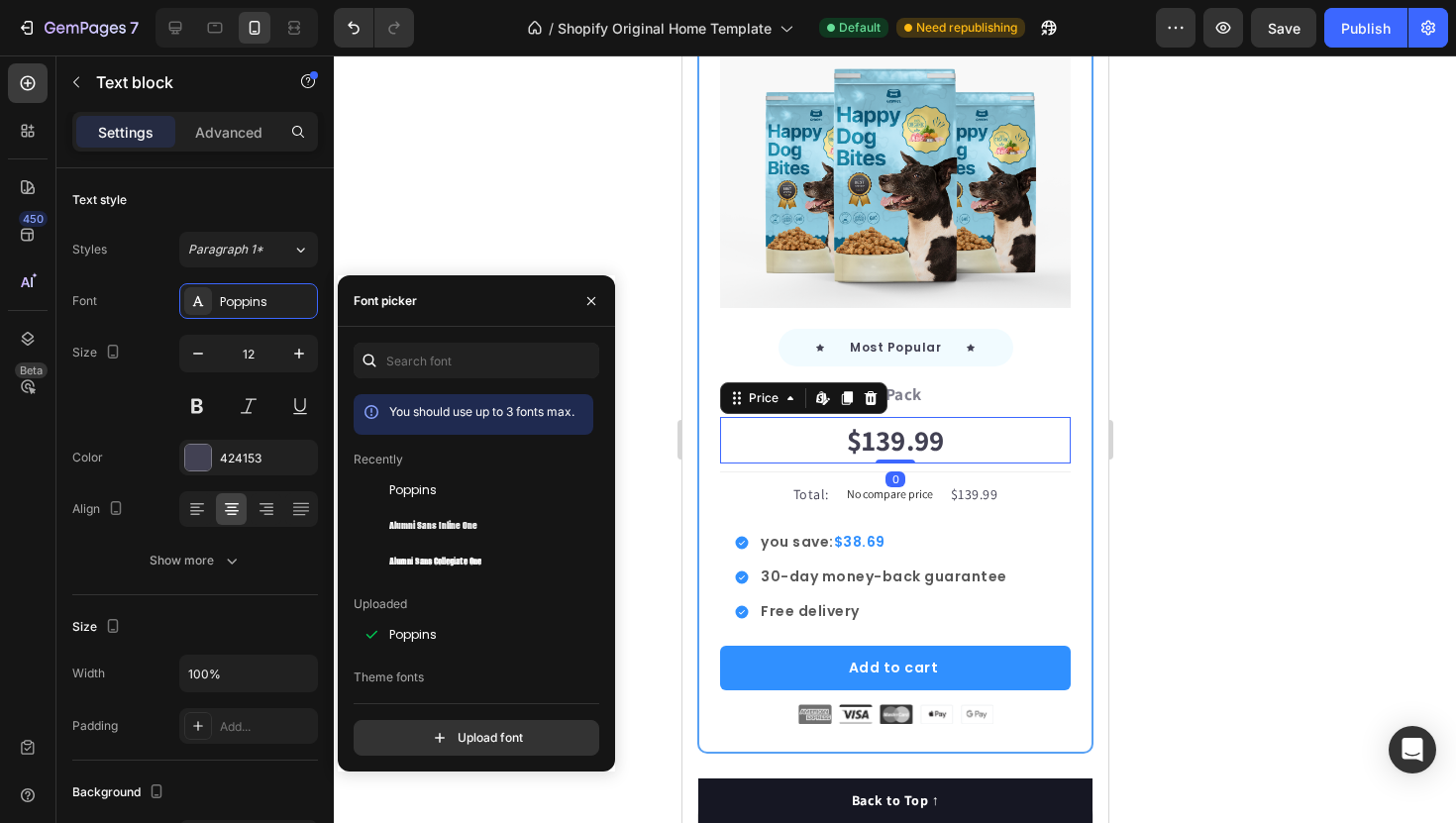 click on "$139.99" at bounding box center [894, 441] 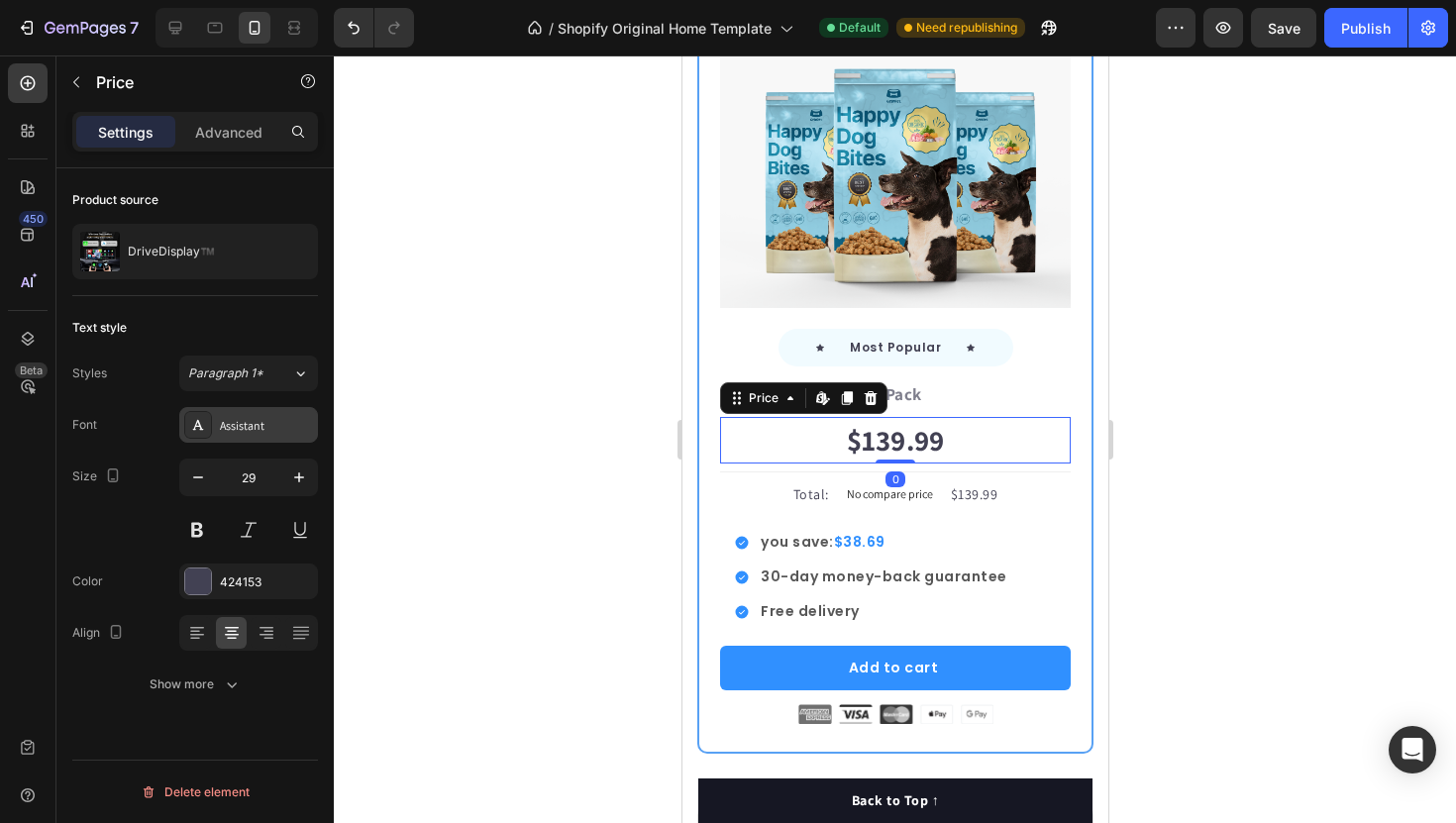 click on "Assistant" at bounding box center (266, 426) 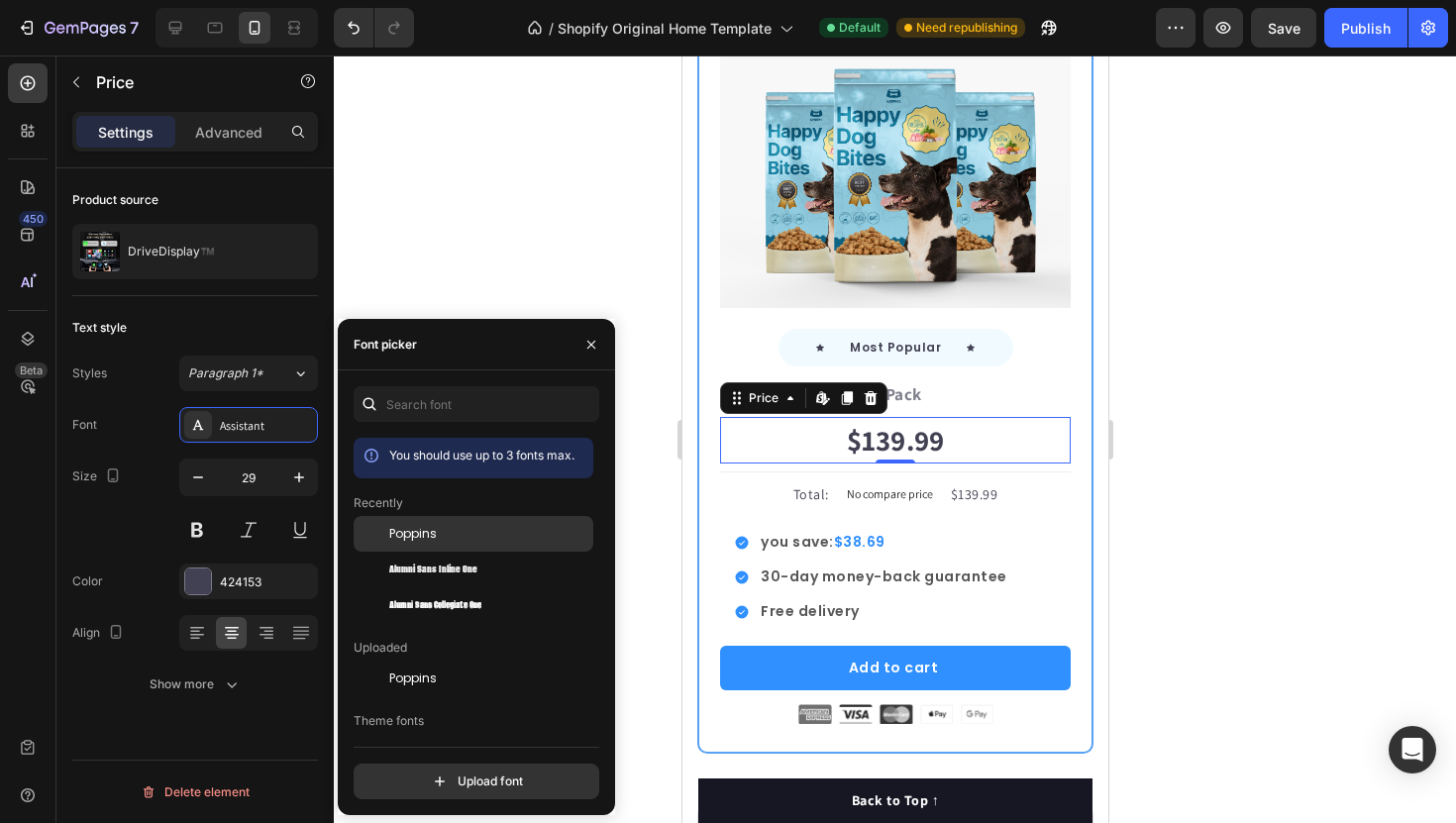 click on "Poppins" at bounding box center [413, 534] 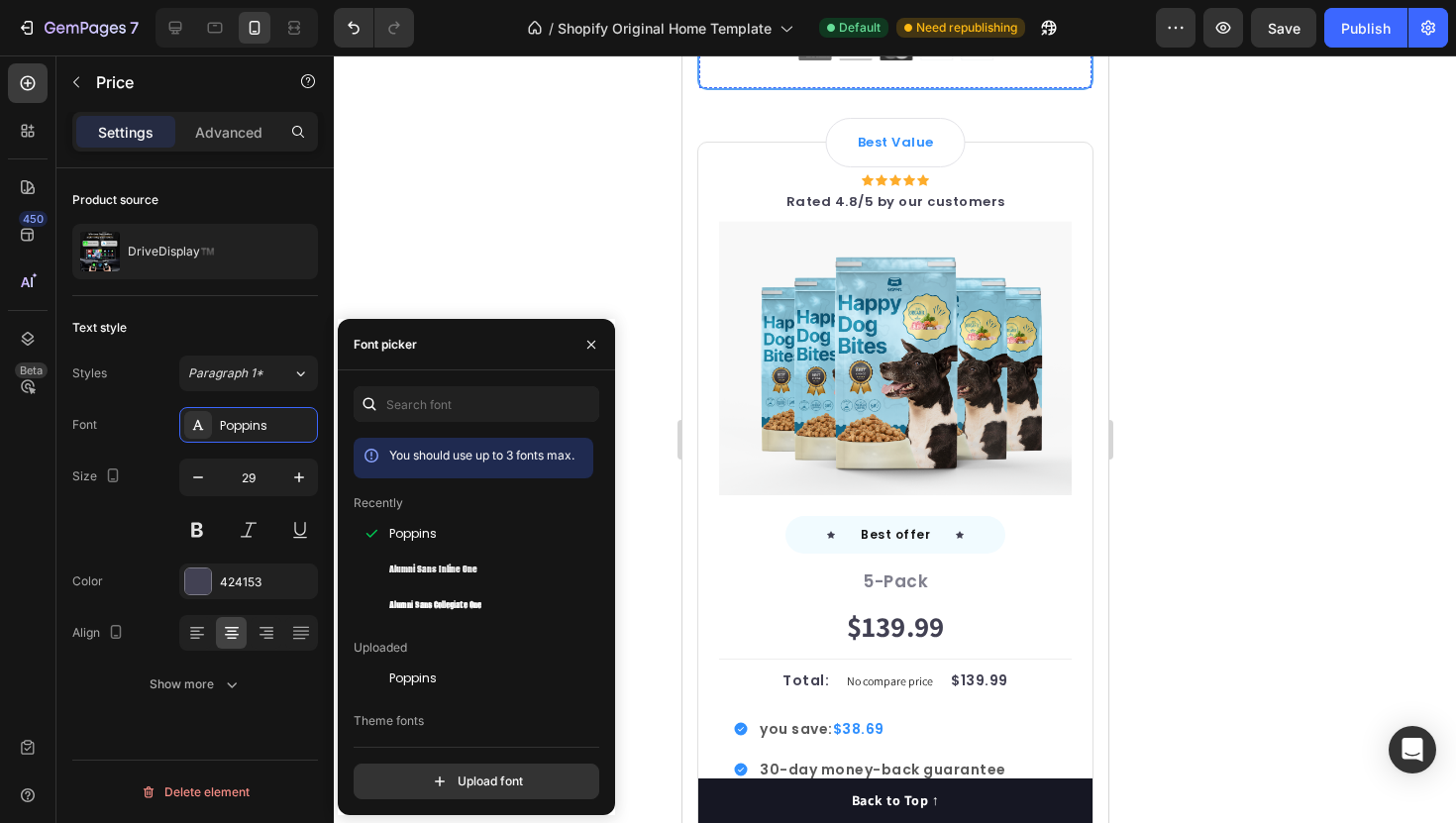 scroll, scrollTop: 7066, scrollLeft: 0, axis: vertical 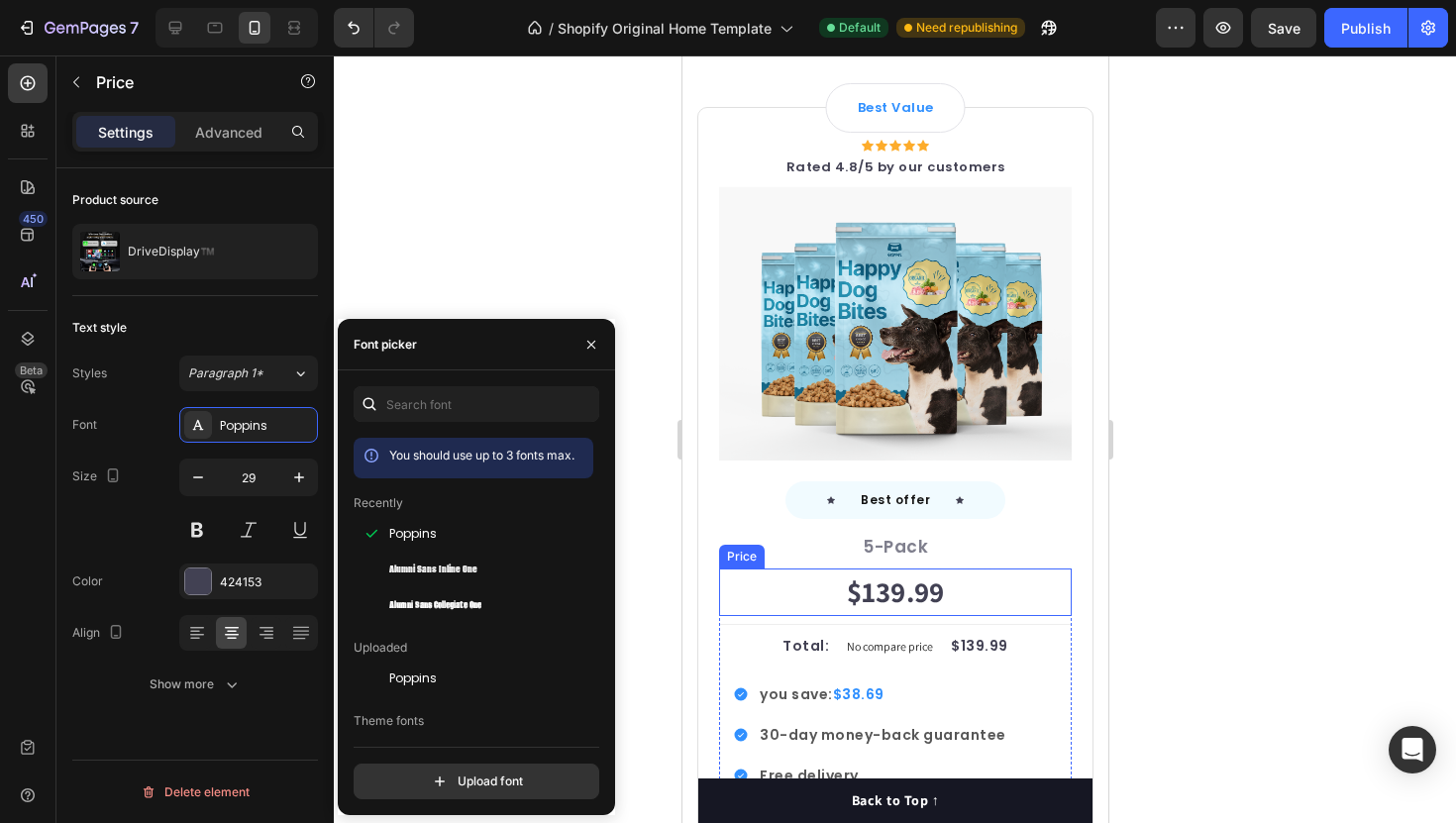 click on "$139.99" at bounding box center (894, 592) 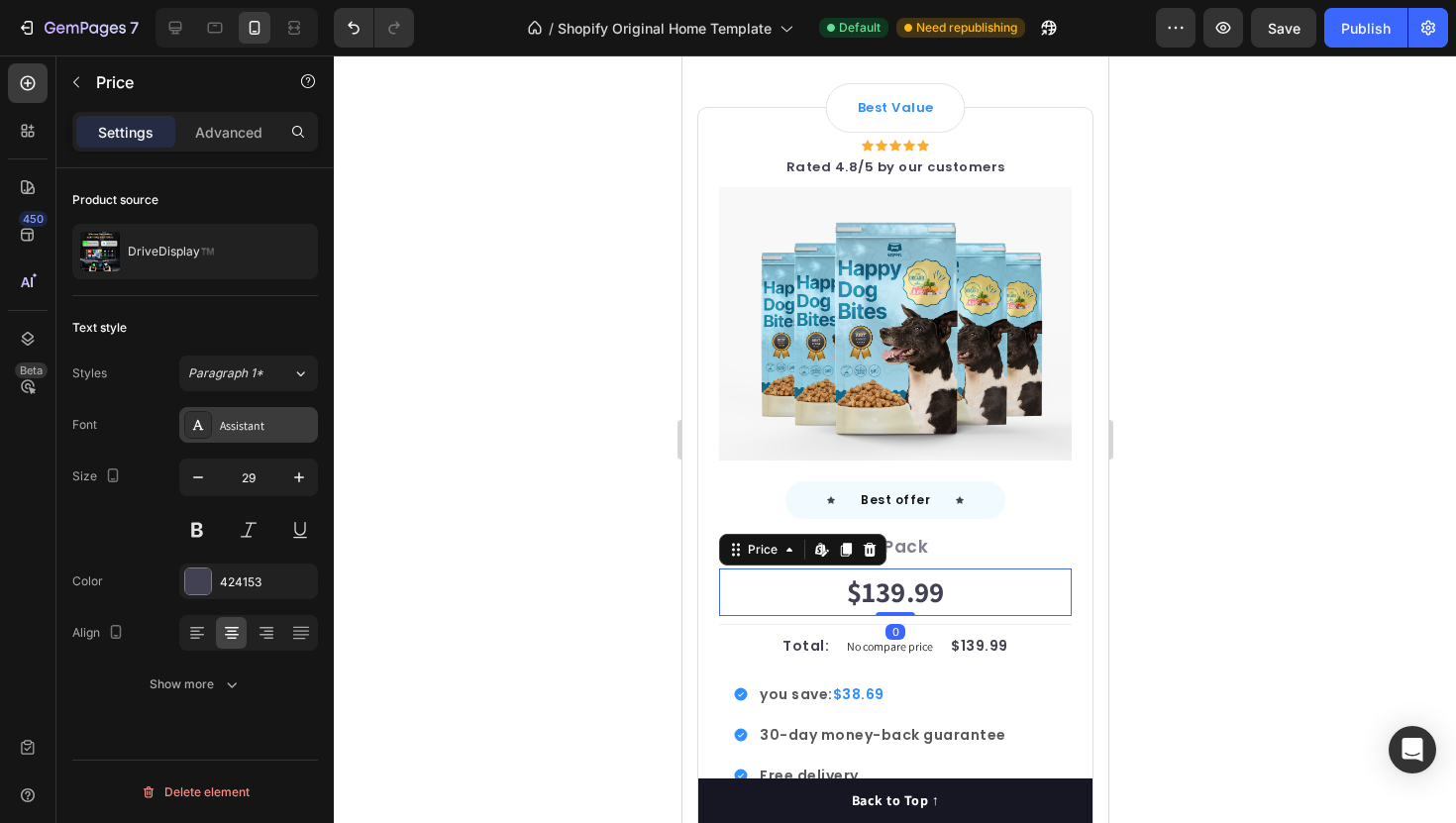 click on "Assistant" at bounding box center [266, 426] 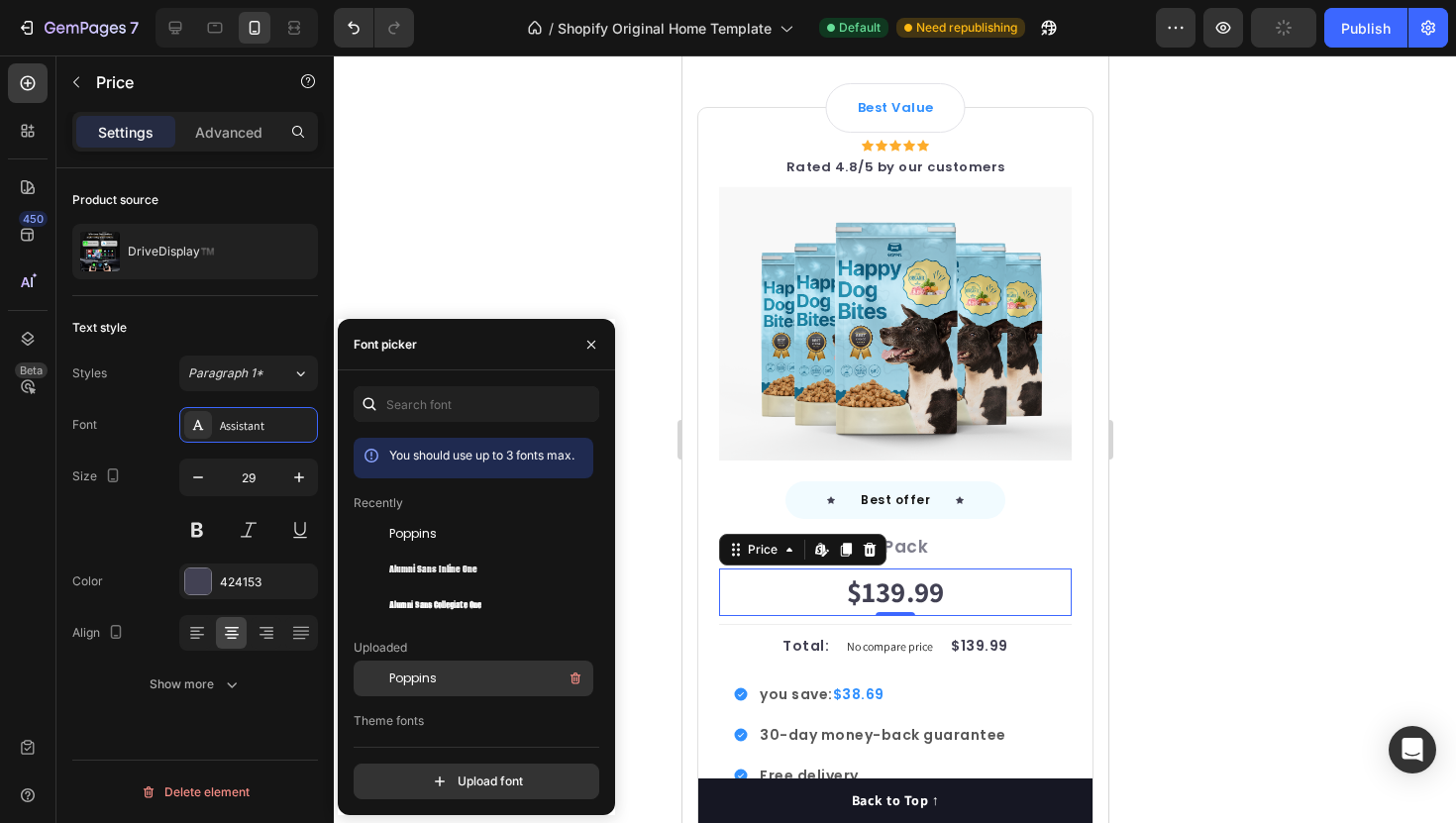 click on "Poppins" at bounding box center (489, 678) 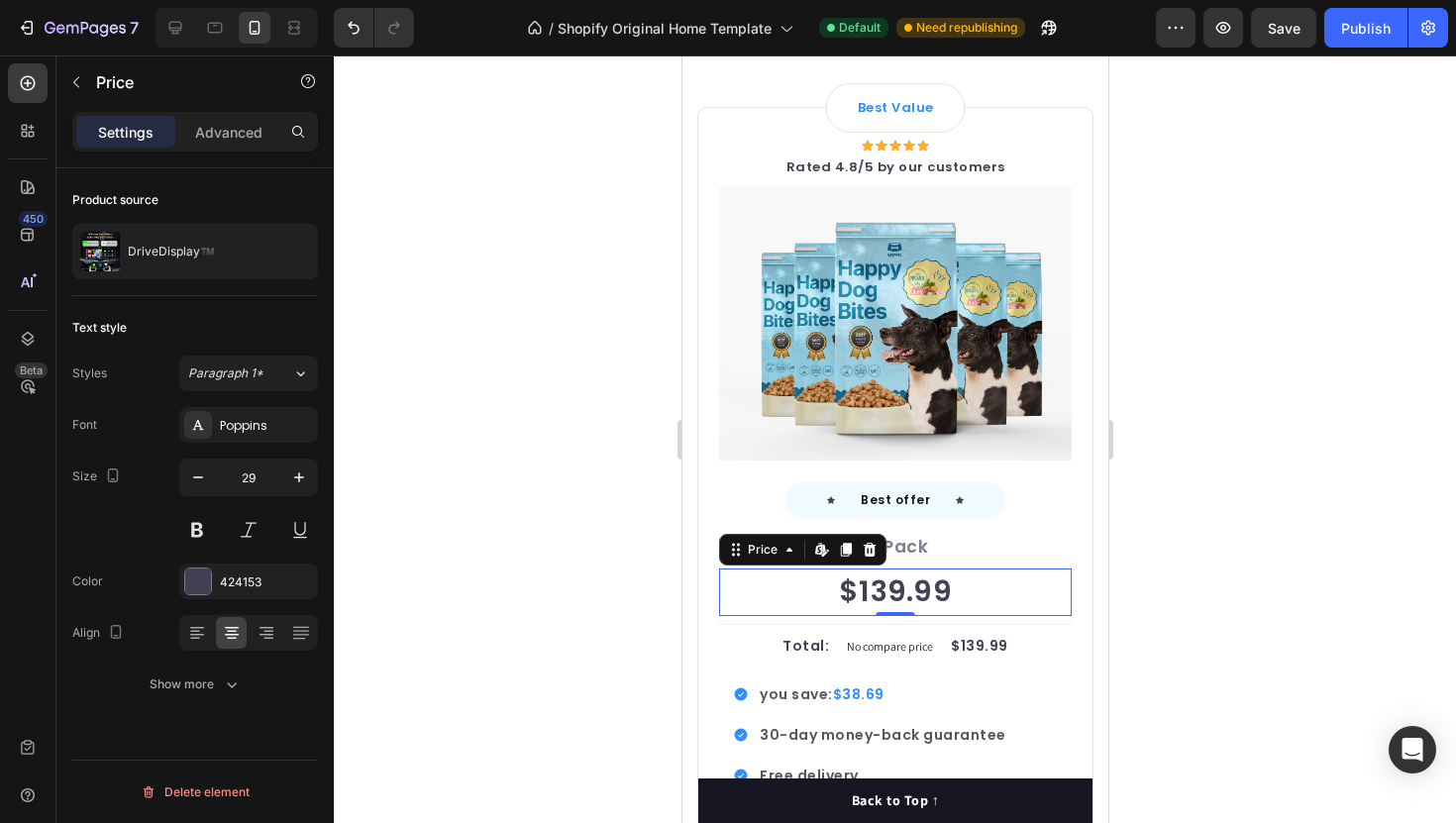click 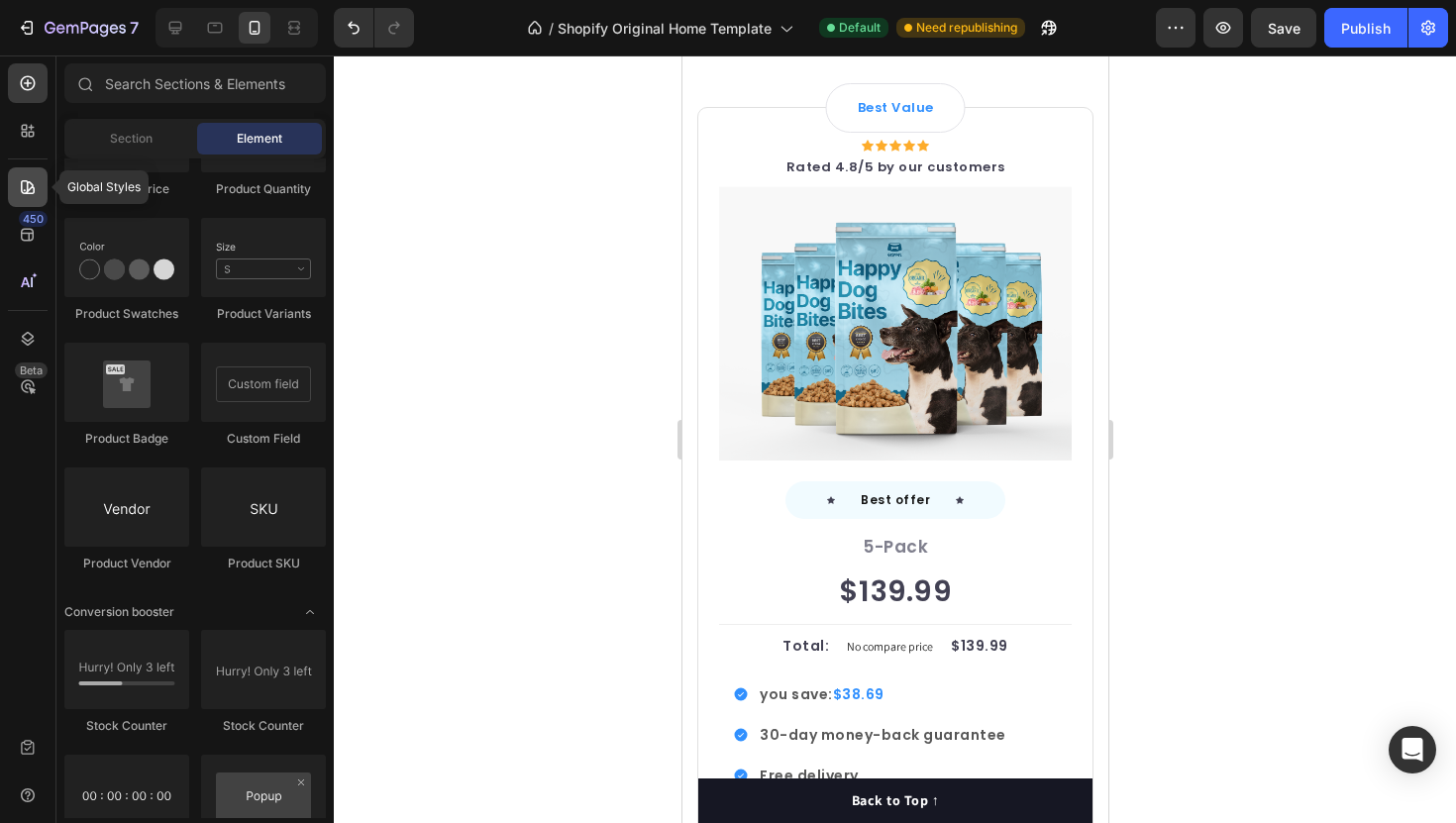 click 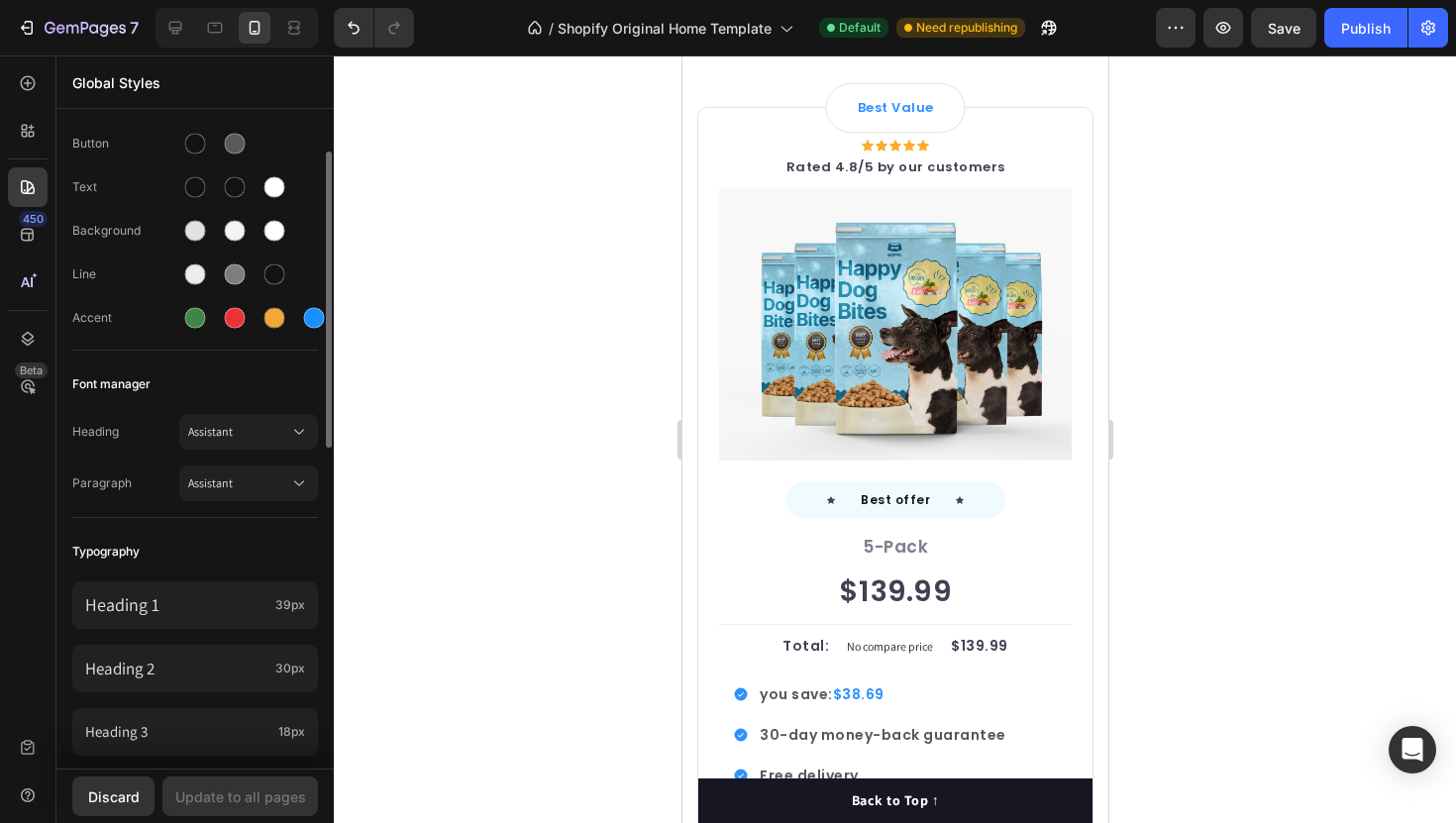 scroll, scrollTop: 62, scrollLeft: 0, axis: vertical 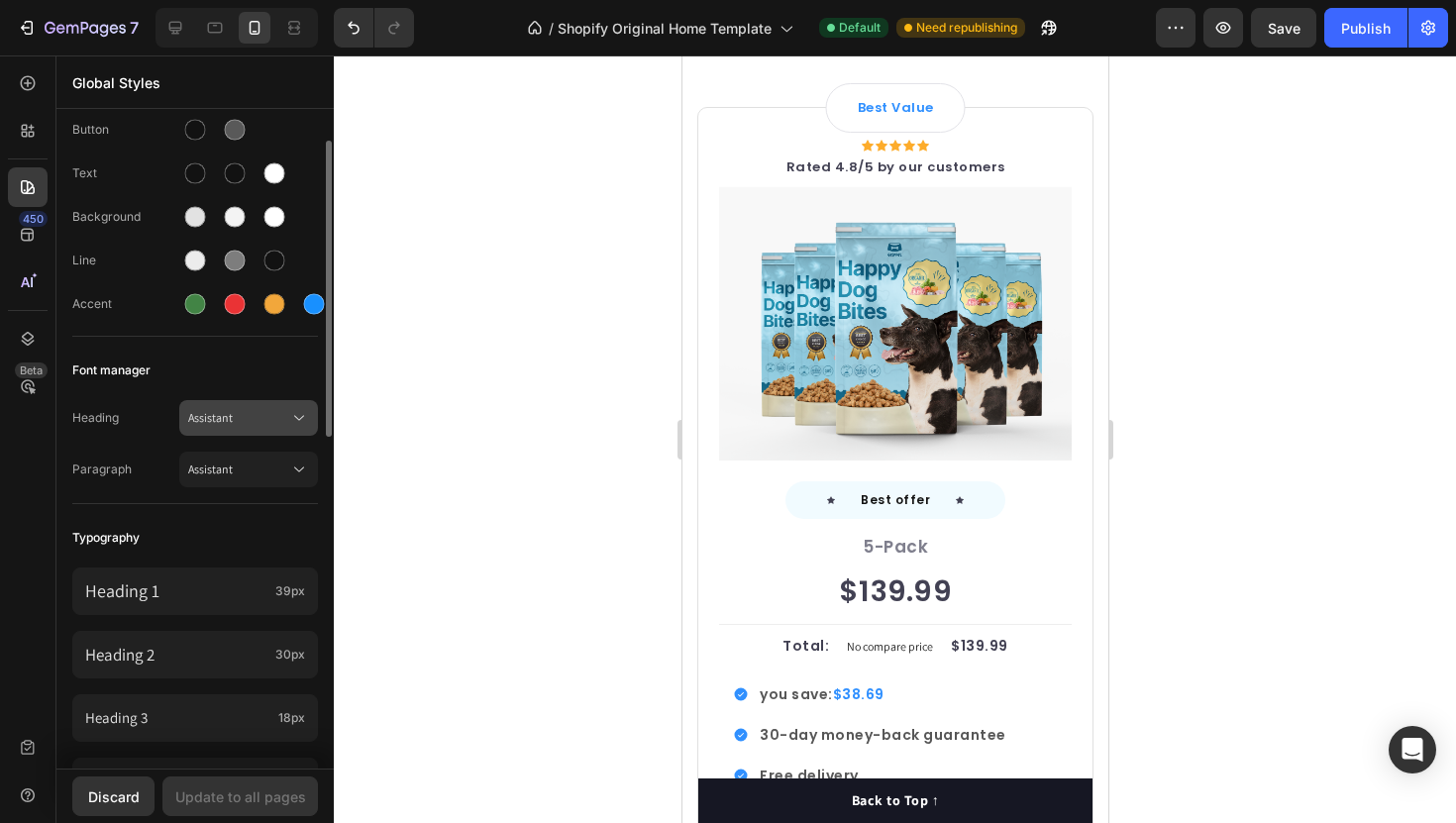 click on "Assistant" at bounding box center (249, 418) 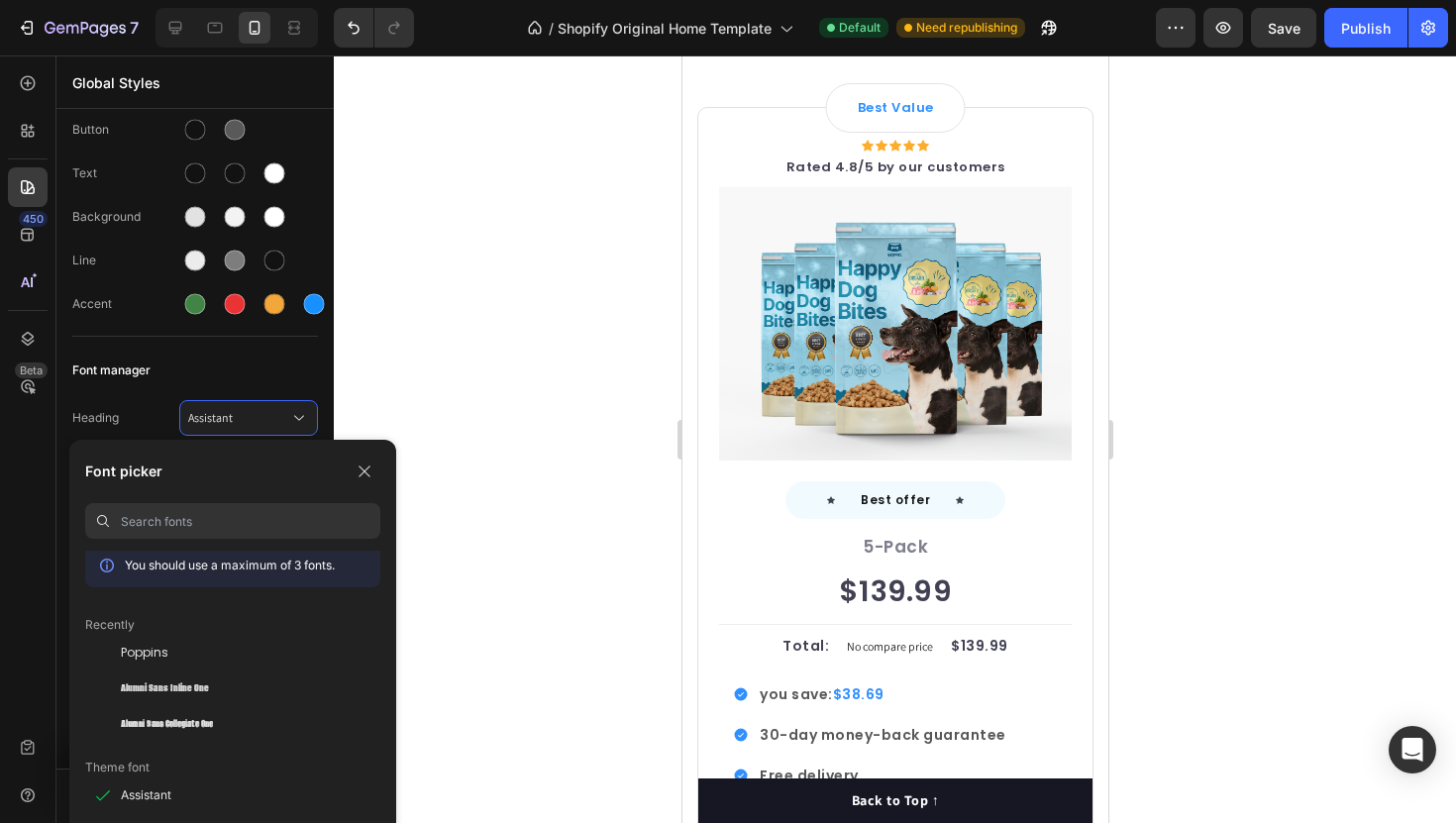 scroll, scrollTop: 0, scrollLeft: 0, axis: both 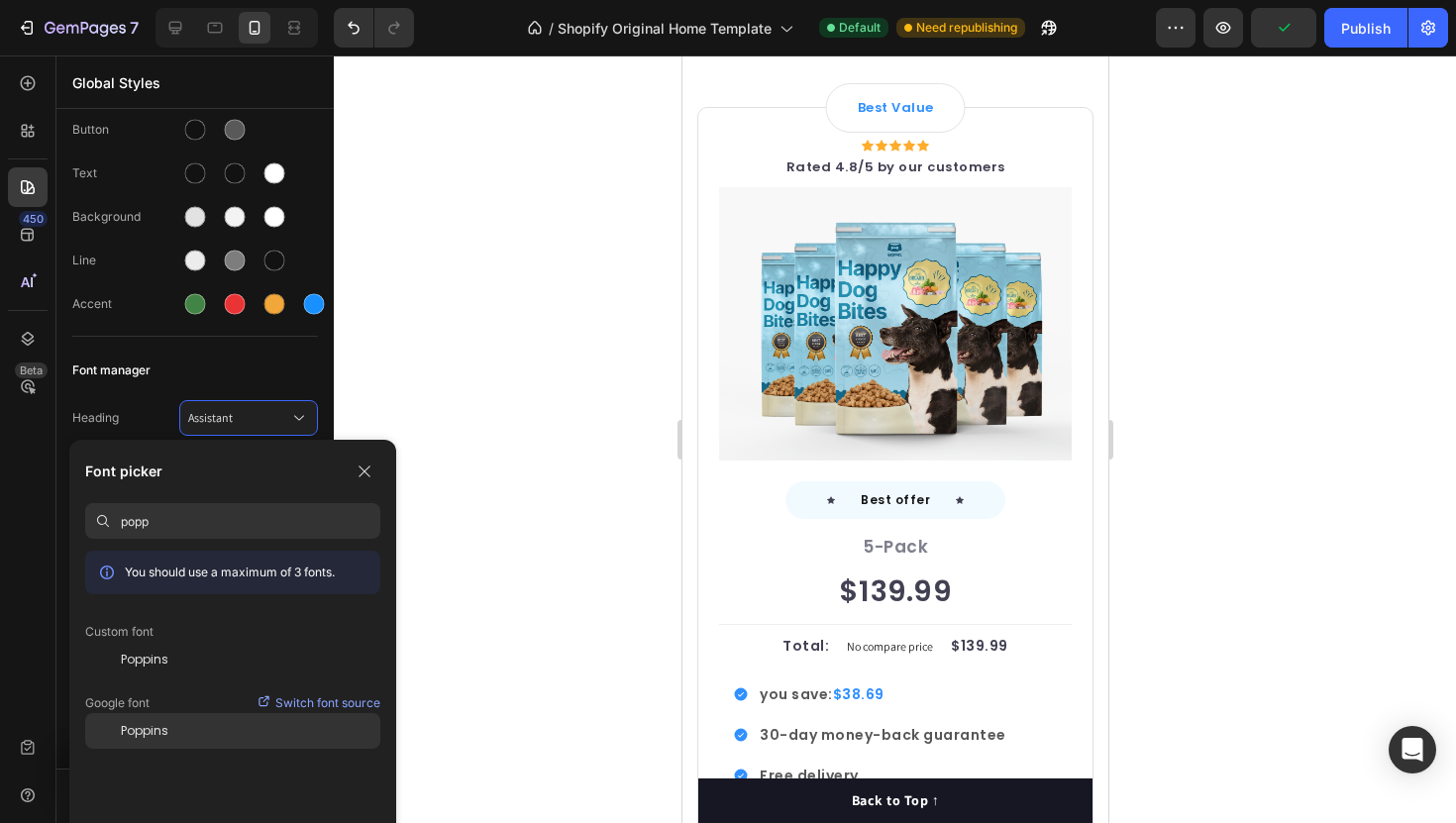 type on "popp" 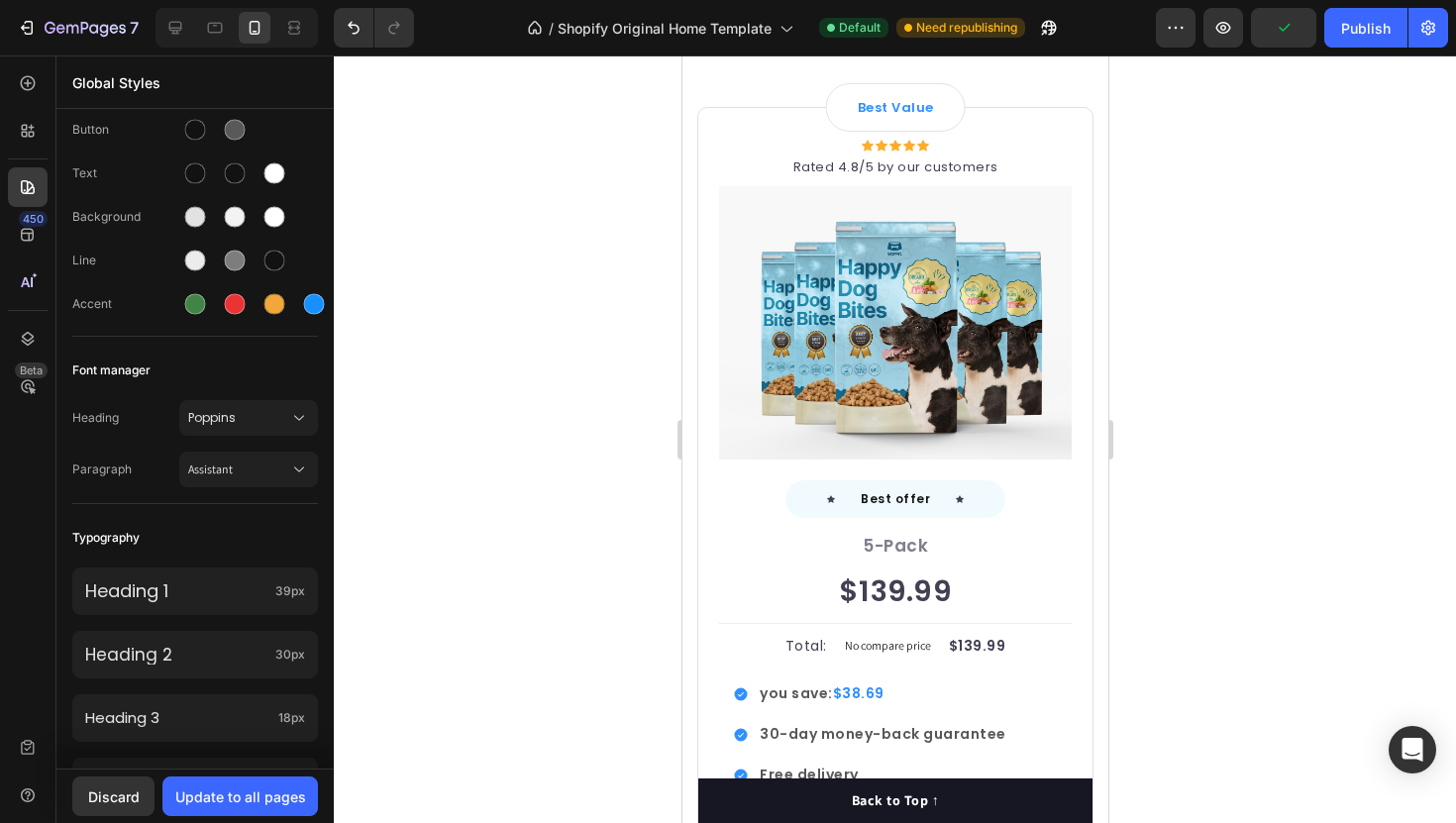 scroll, scrollTop: 7111, scrollLeft: 0, axis: vertical 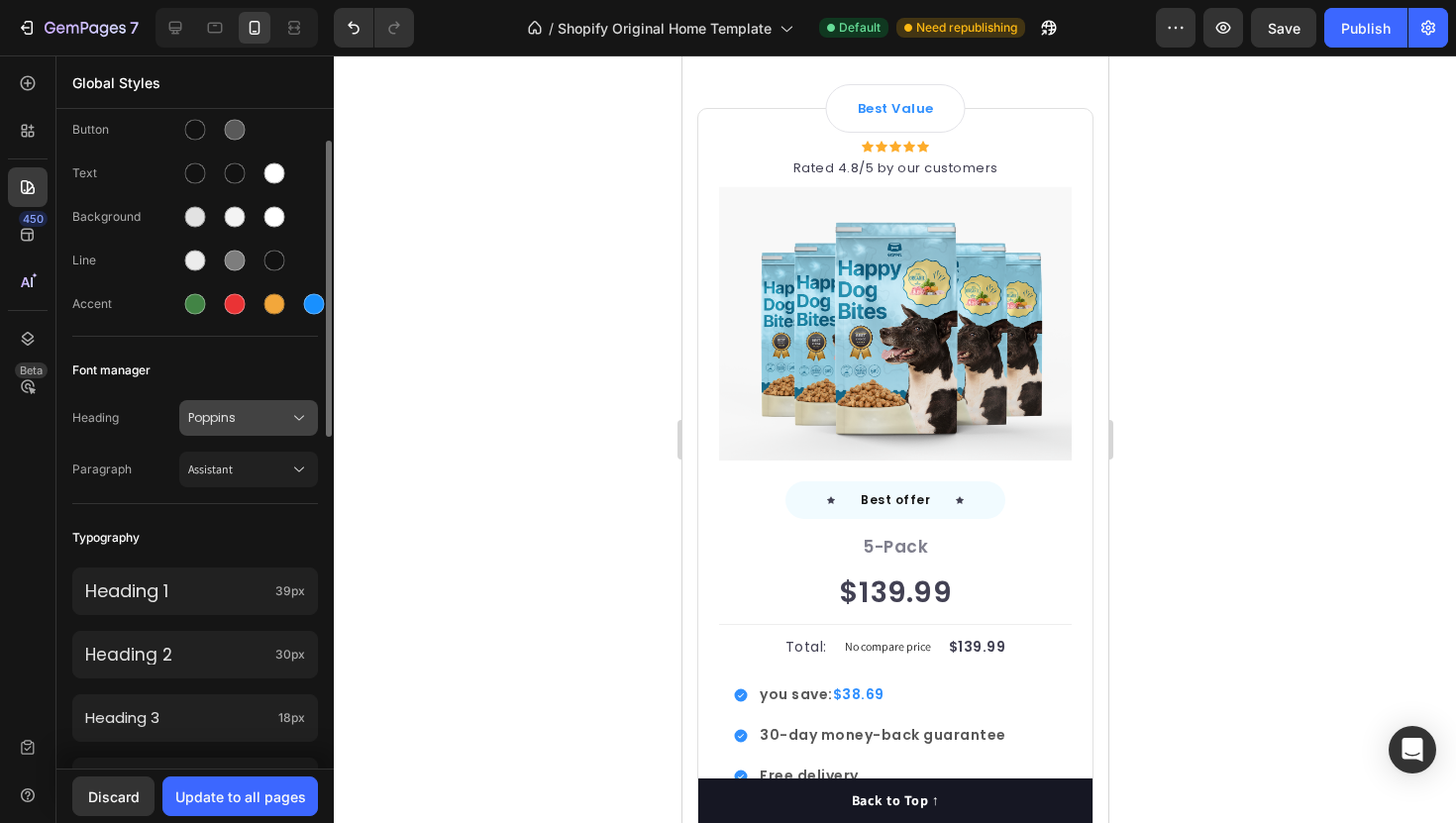 click on "Poppins" at bounding box center (239, 418) 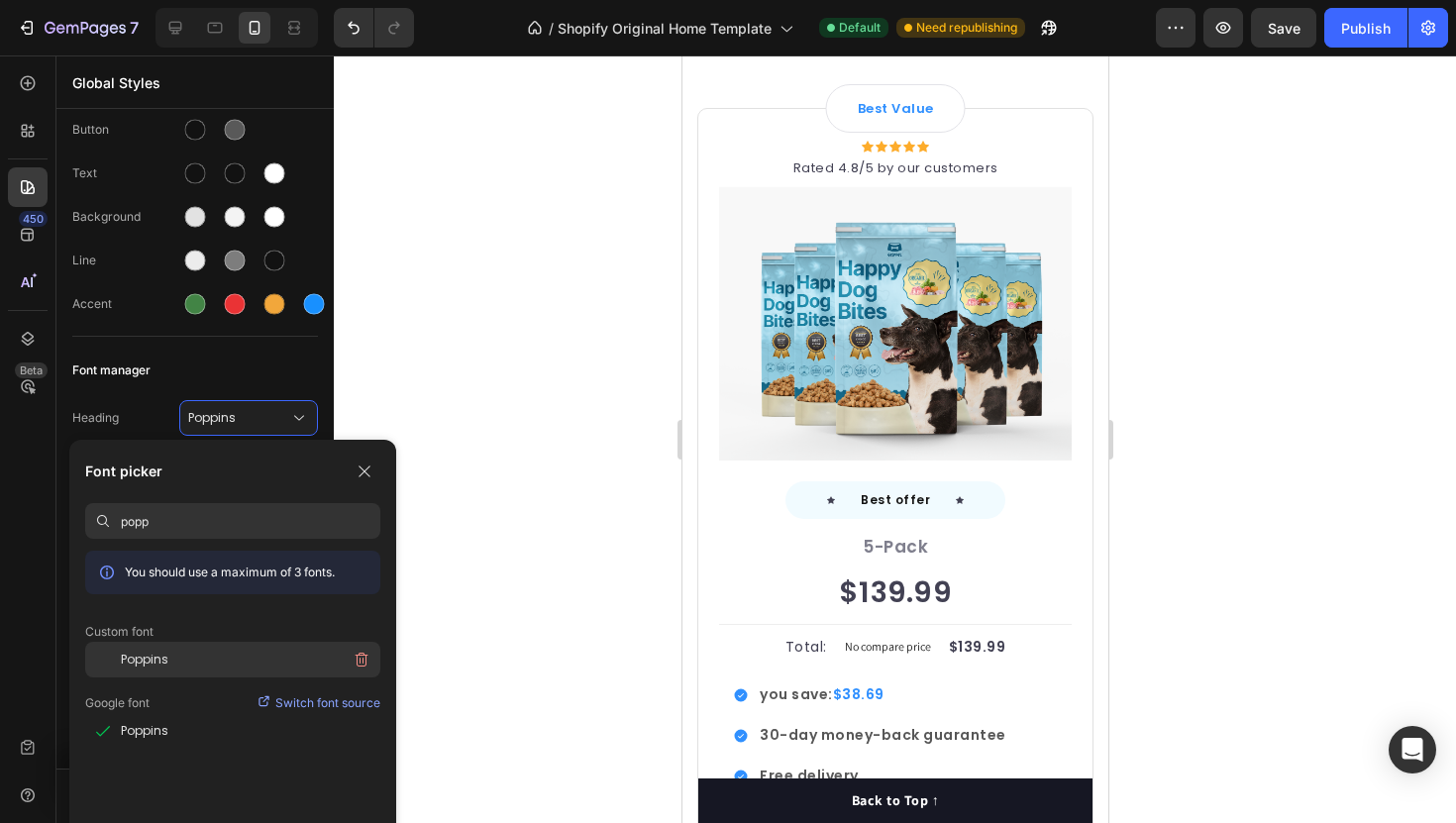 click on "Poppins" 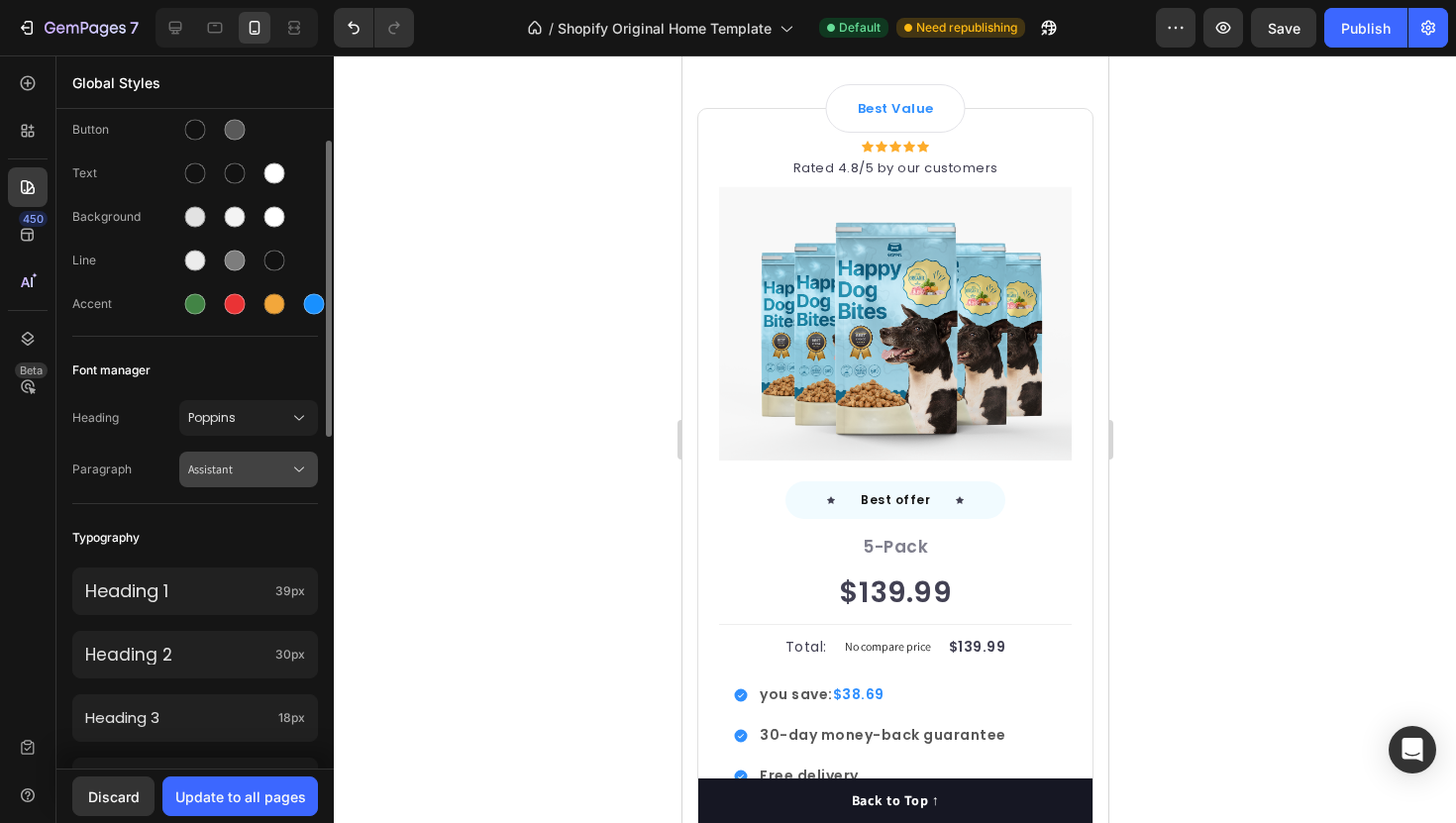 click on "Assistant" at bounding box center [239, 469] 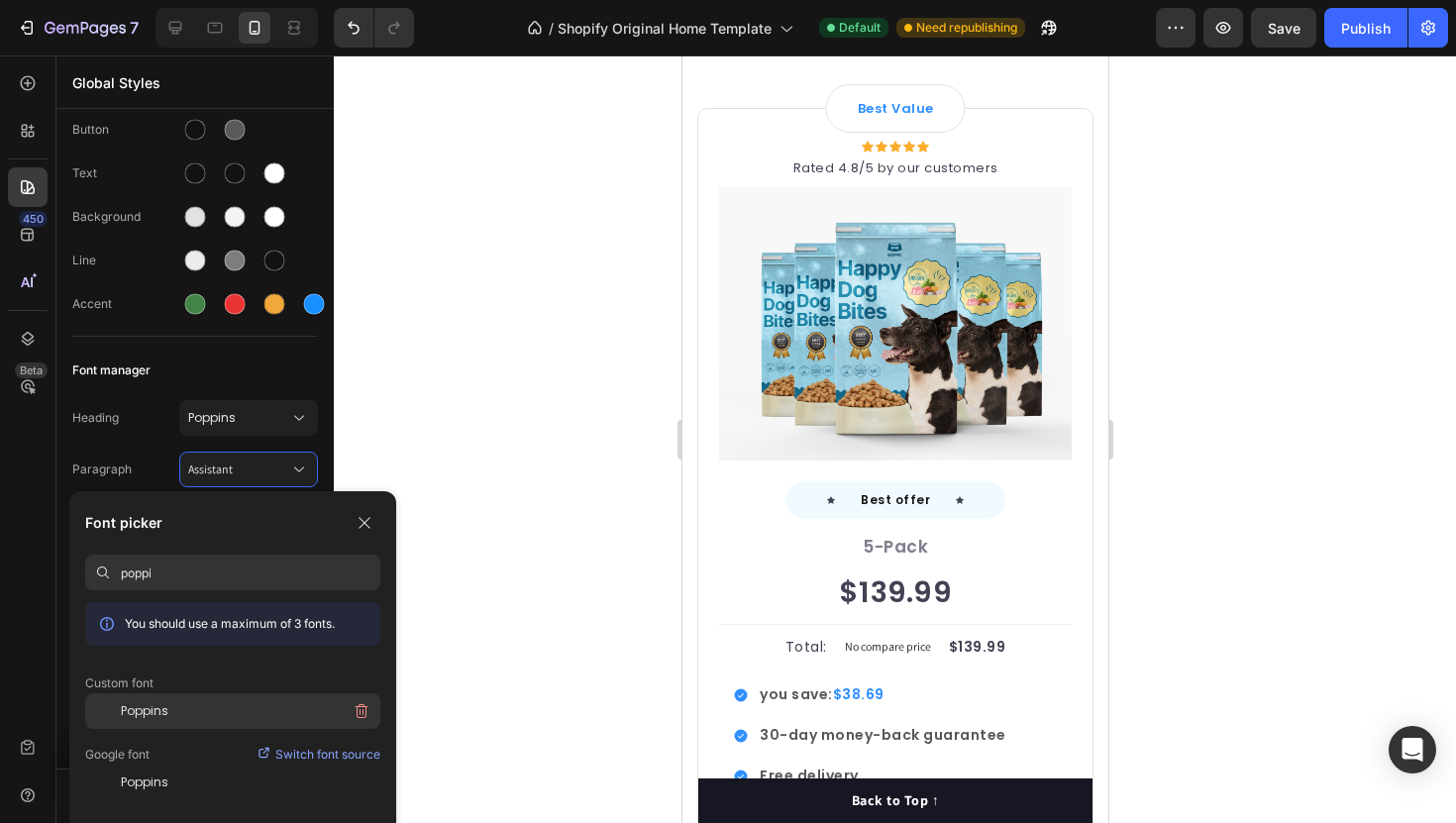 type on "poppi" 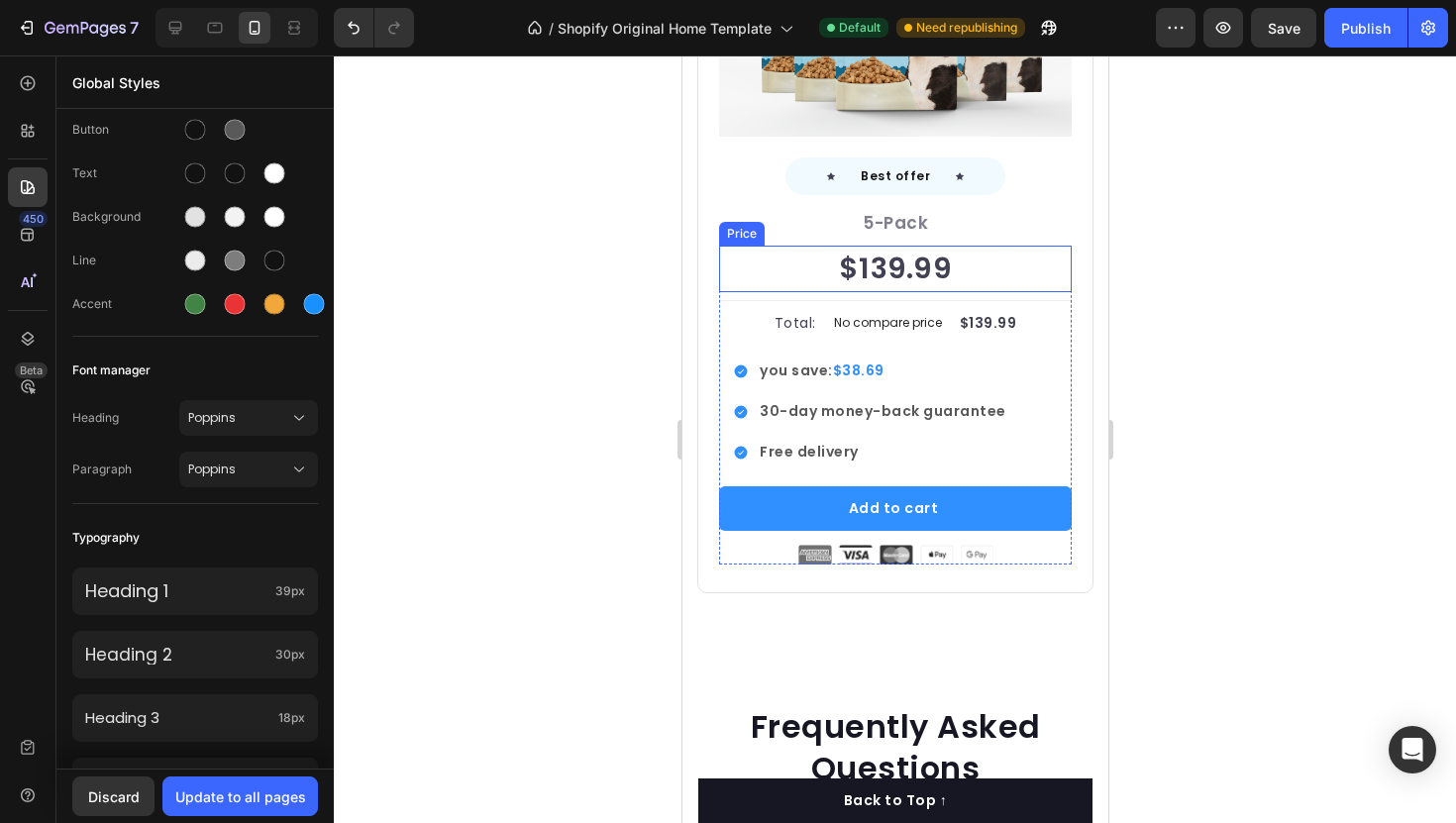 scroll, scrollTop: 7440, scrollLeft: 0, axis: vertical 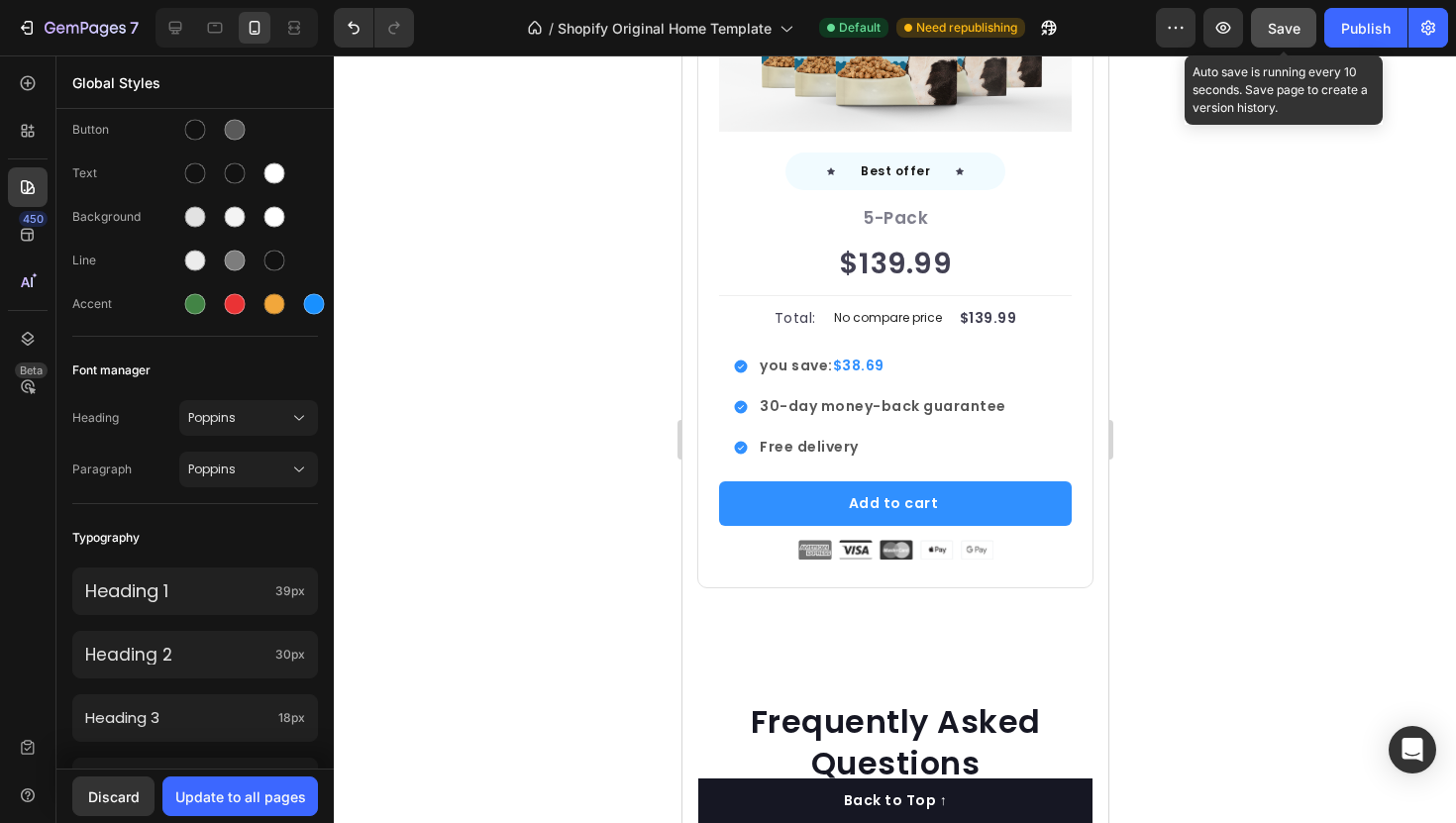 click on "Save" 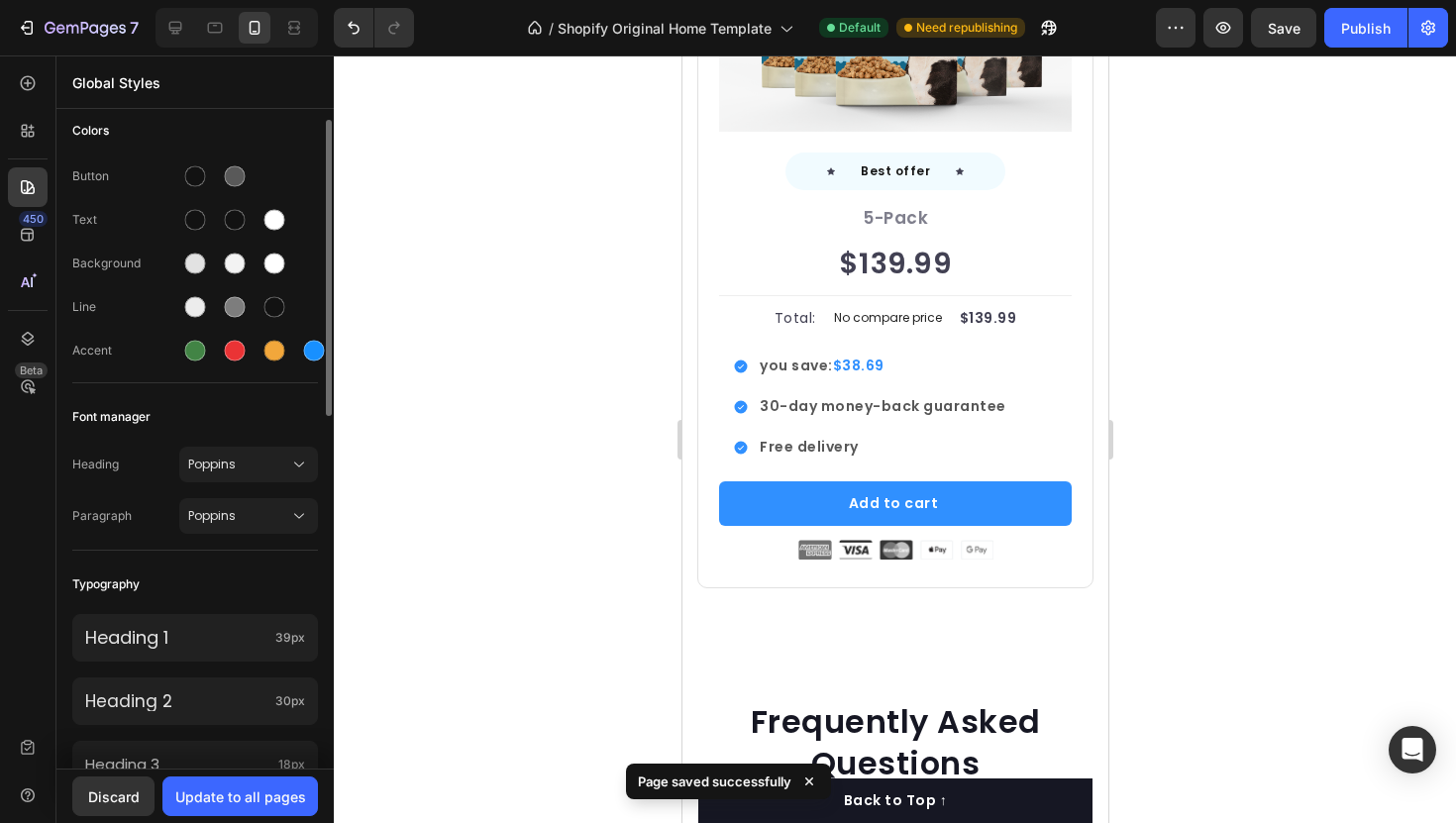 scroll, scrollTop: 0, scrollLeft: 0, axis: both 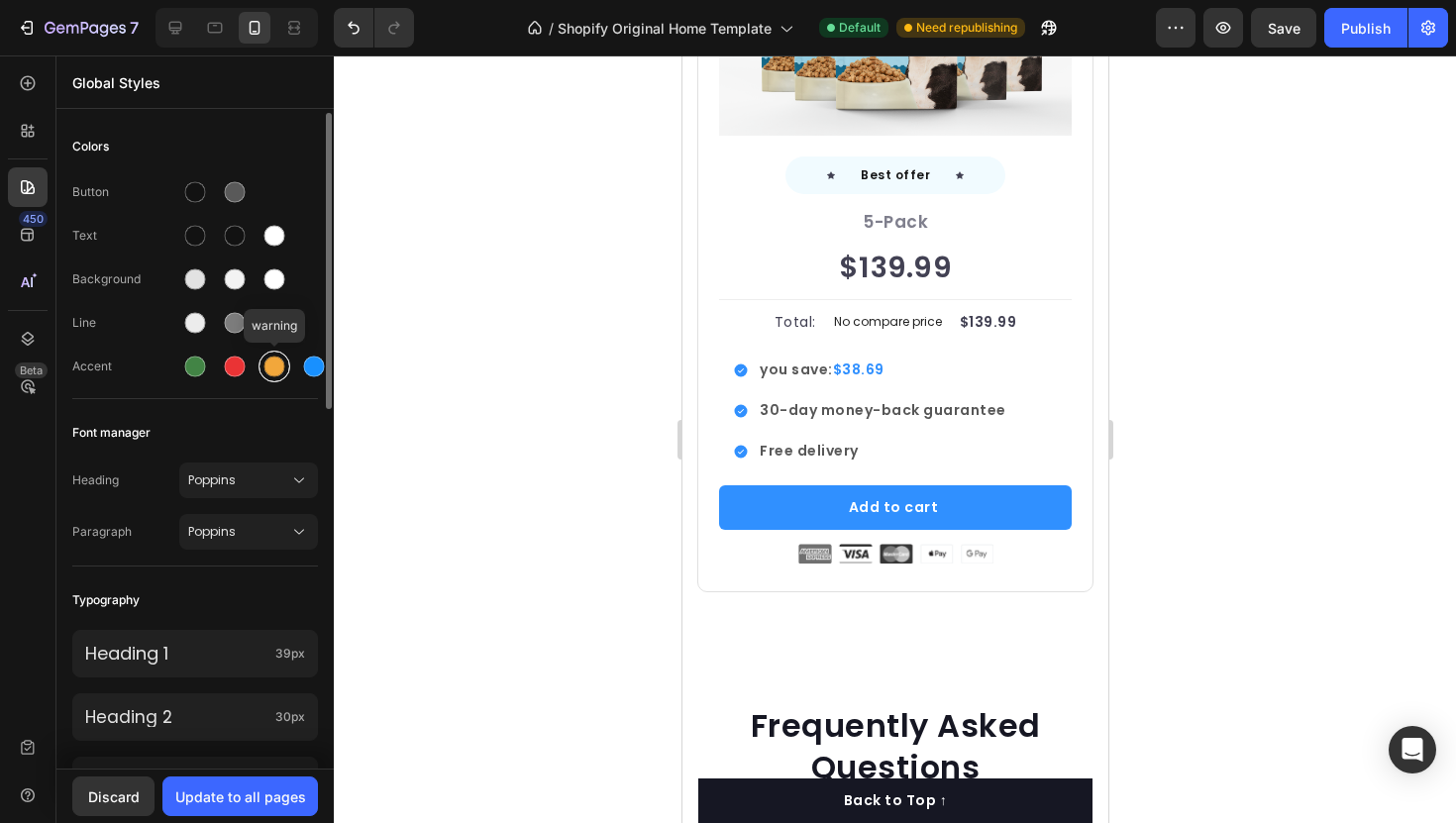 click at bounding box center [274, 366] 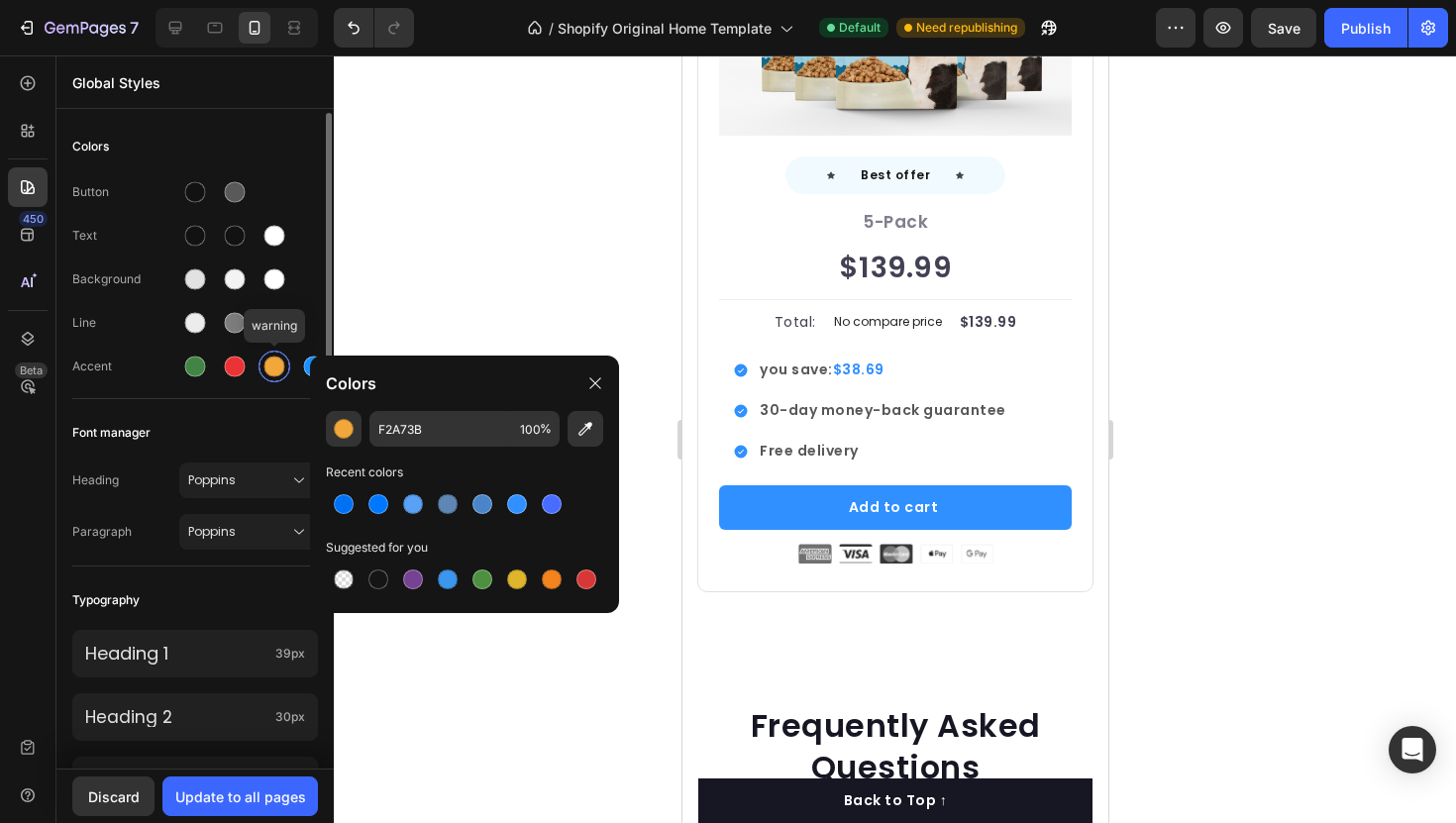 click at bounding box center [274, 366] 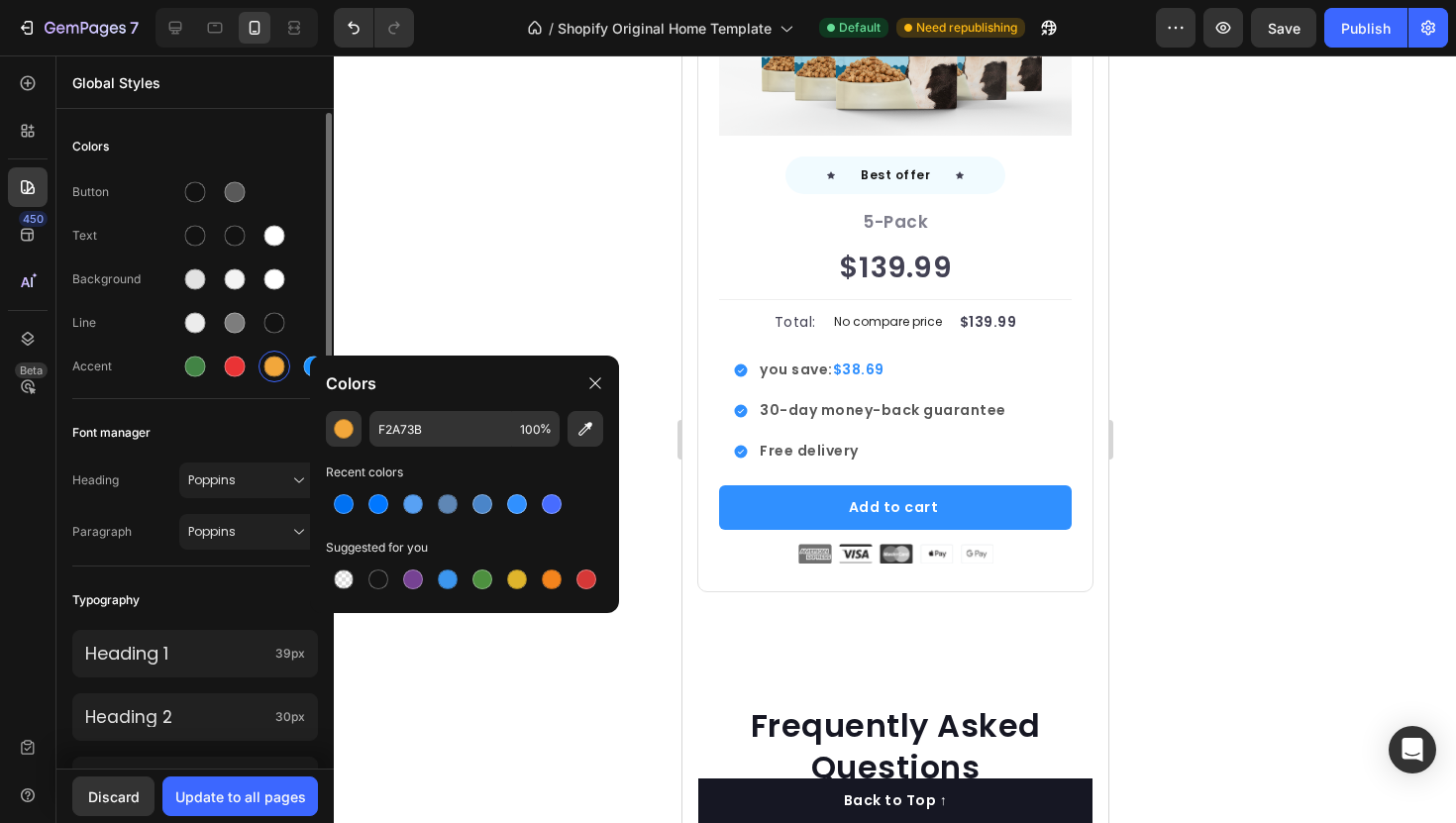 click on "Font manager" at bounding box center [195, 433] 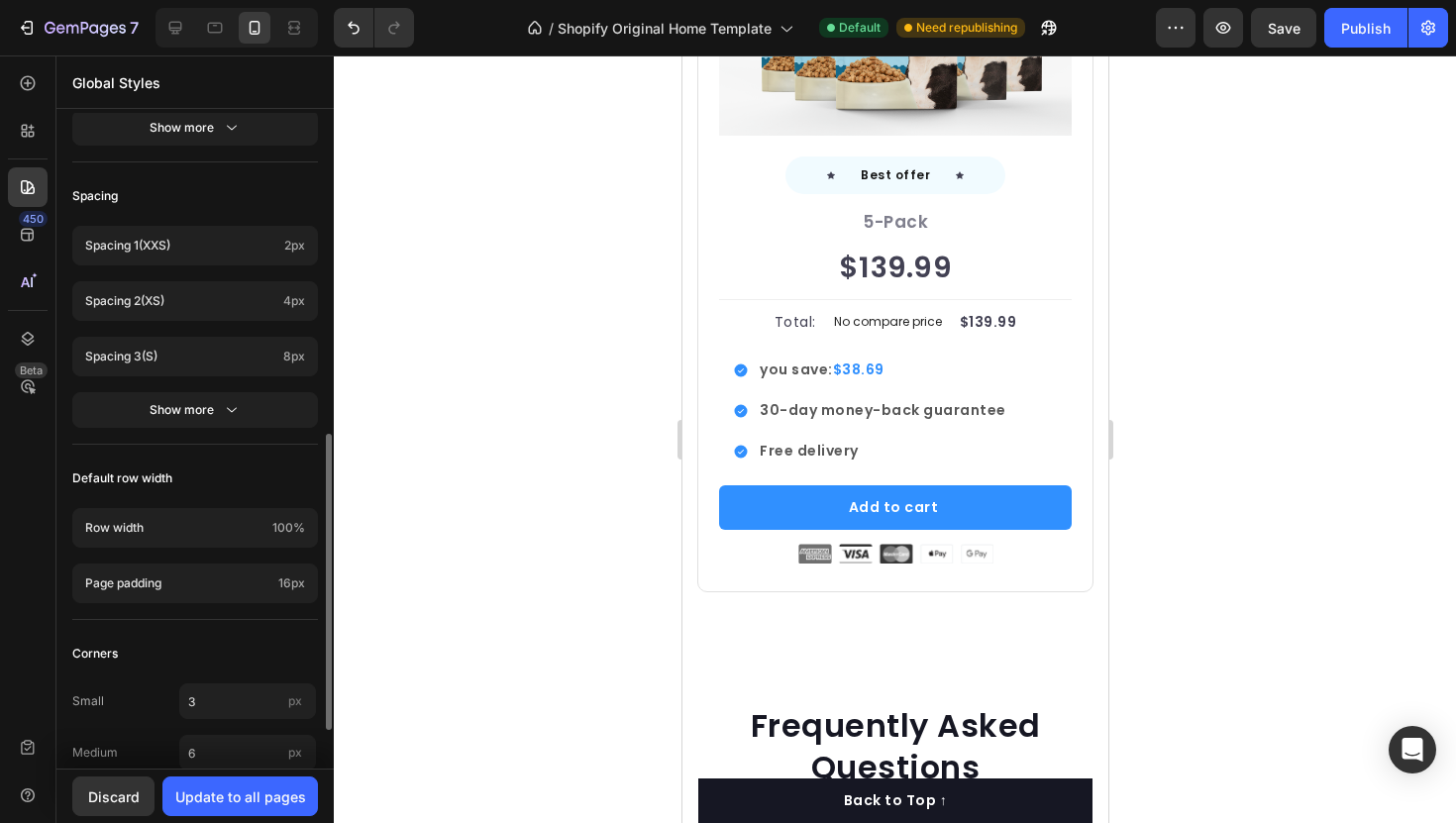 scroll, scrollTop: 685, scrollLeft: 0, axis: vertical 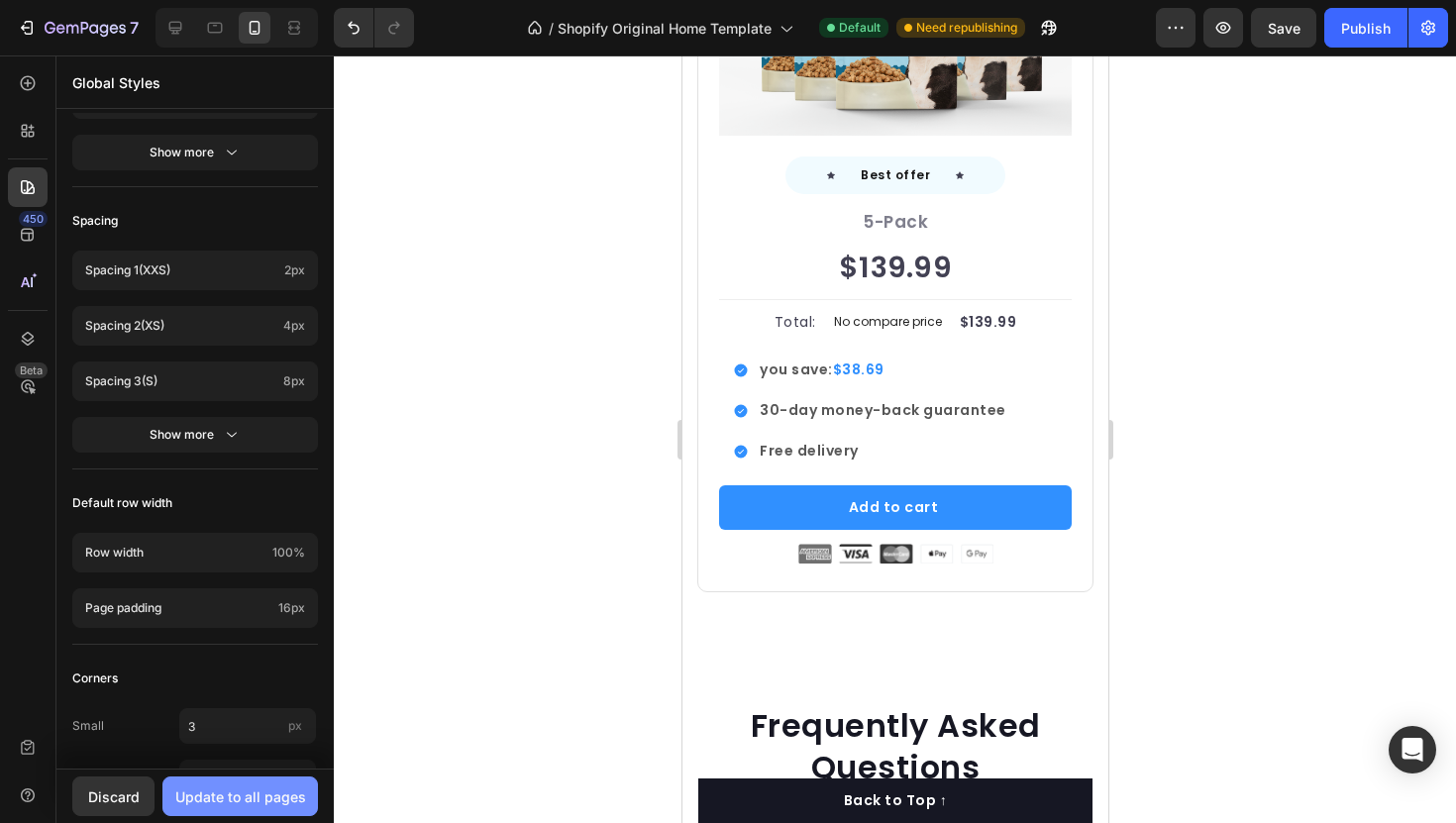 click on "Update to all pages" at bounding box center [241, 796] 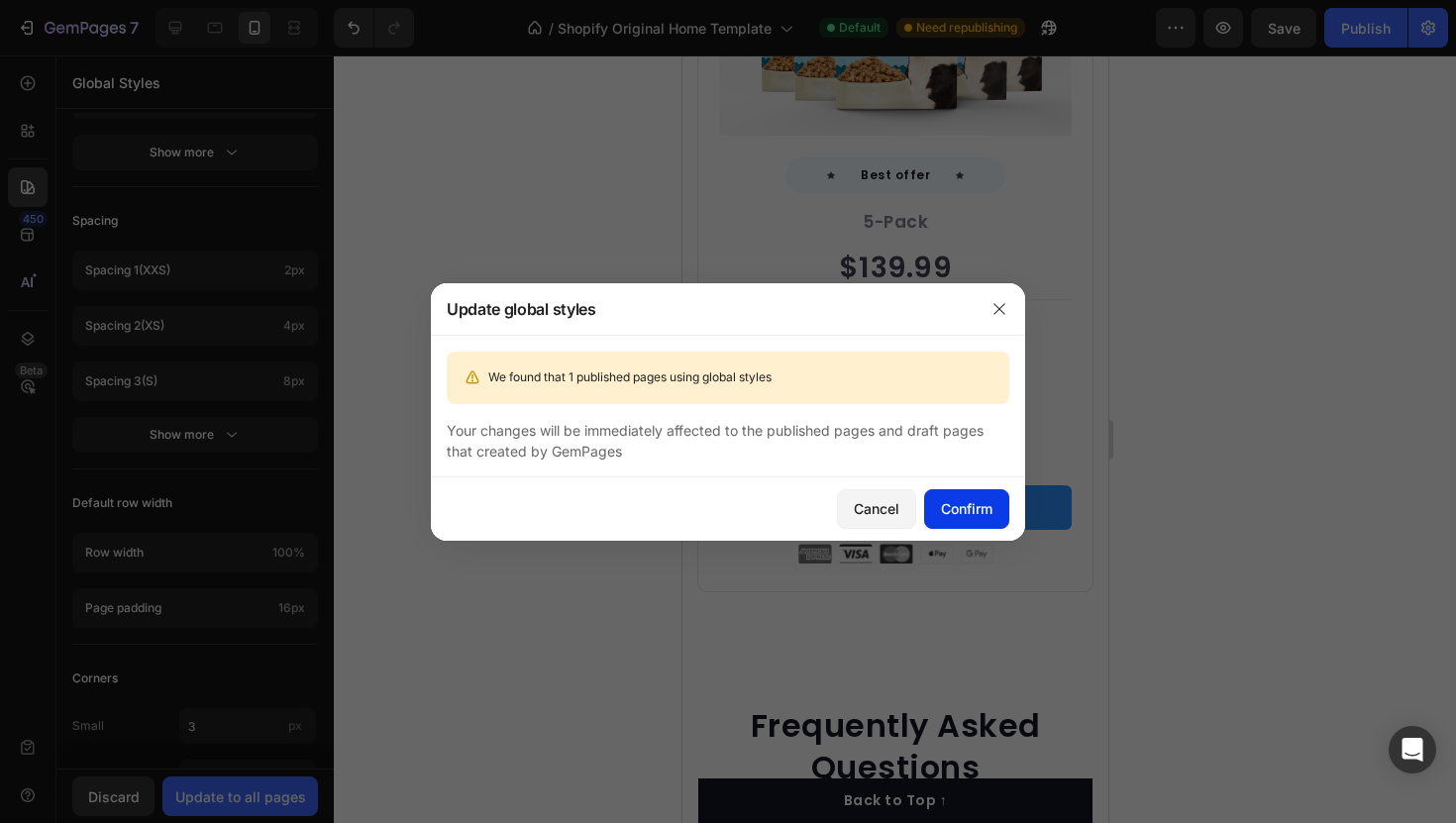 click on "Confirm" at bounding box center [967, 508] 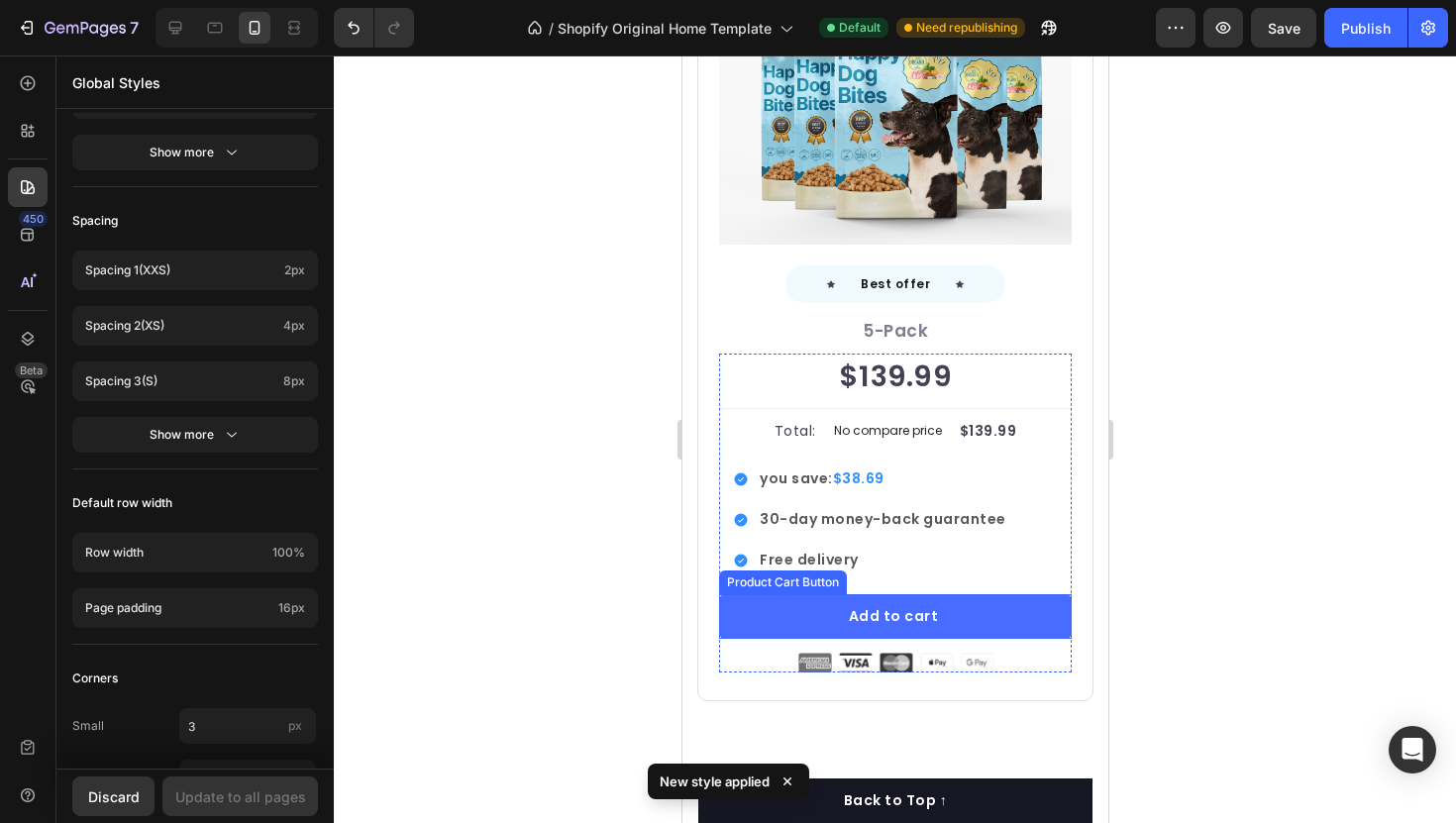 scroll, scrollTop: 7266, scrollLeft: 0, axis: vertical 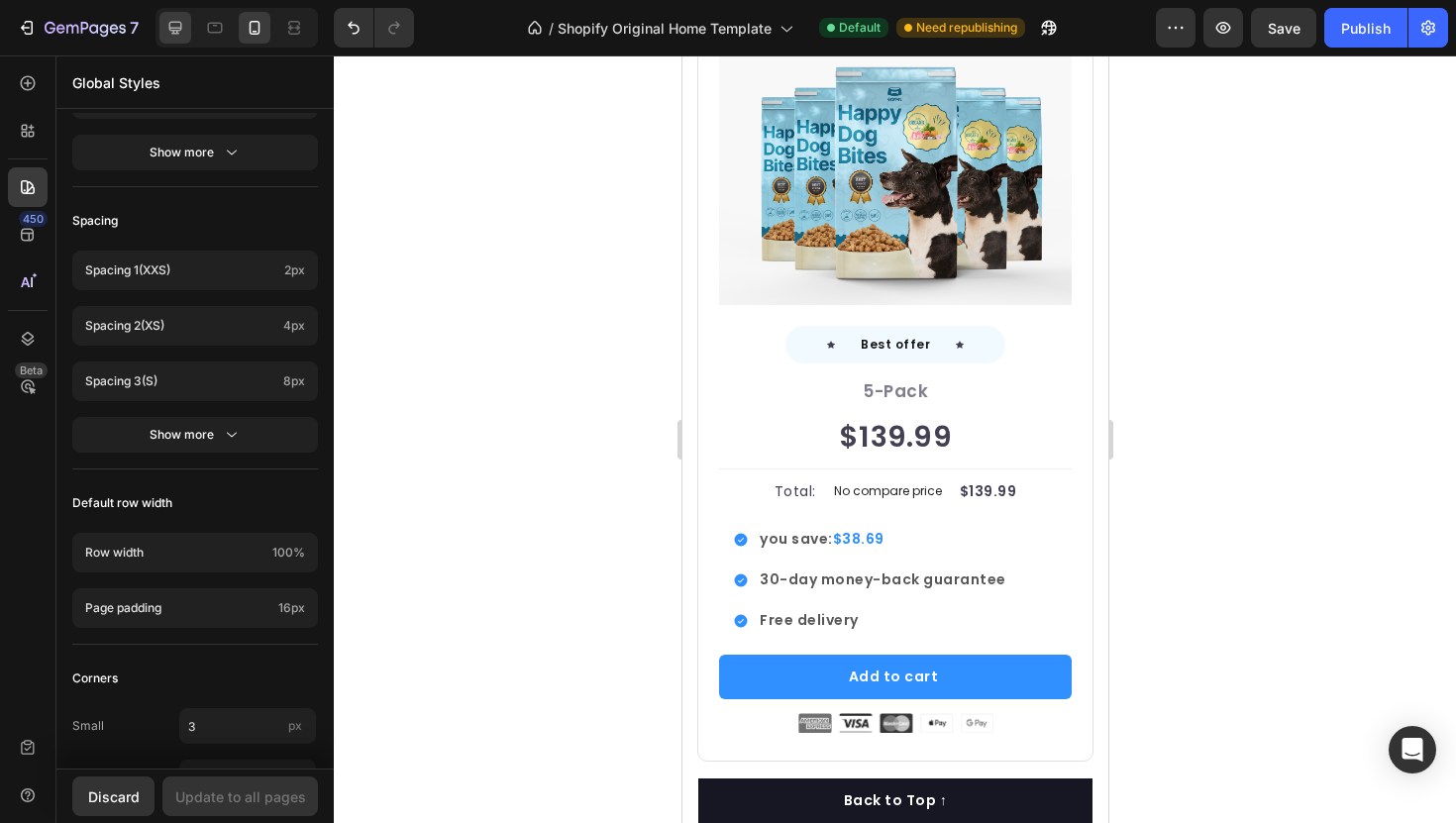 click 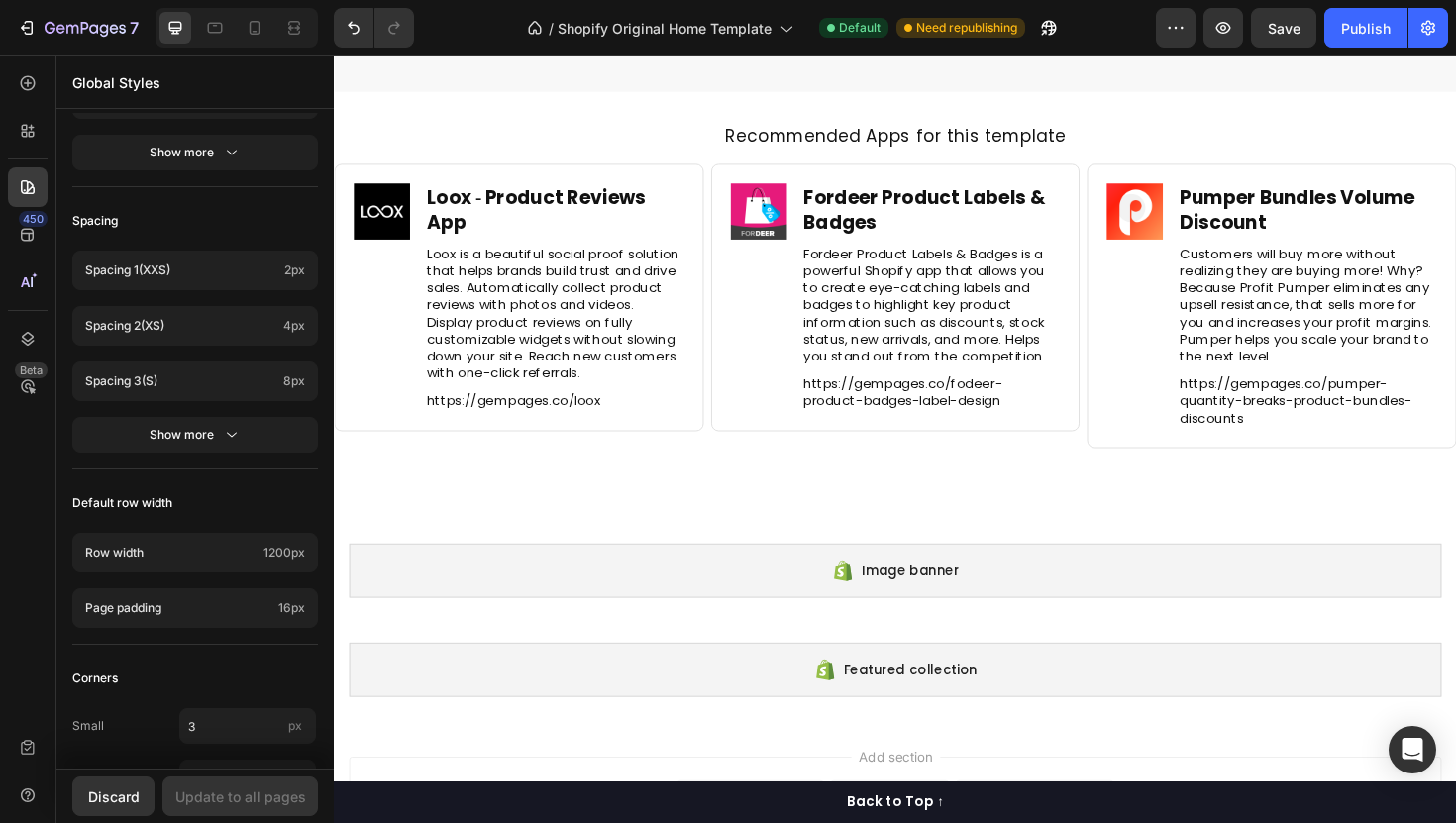 scroll, scrollTop: 9019, scrollLeft: 0, axis: vertical 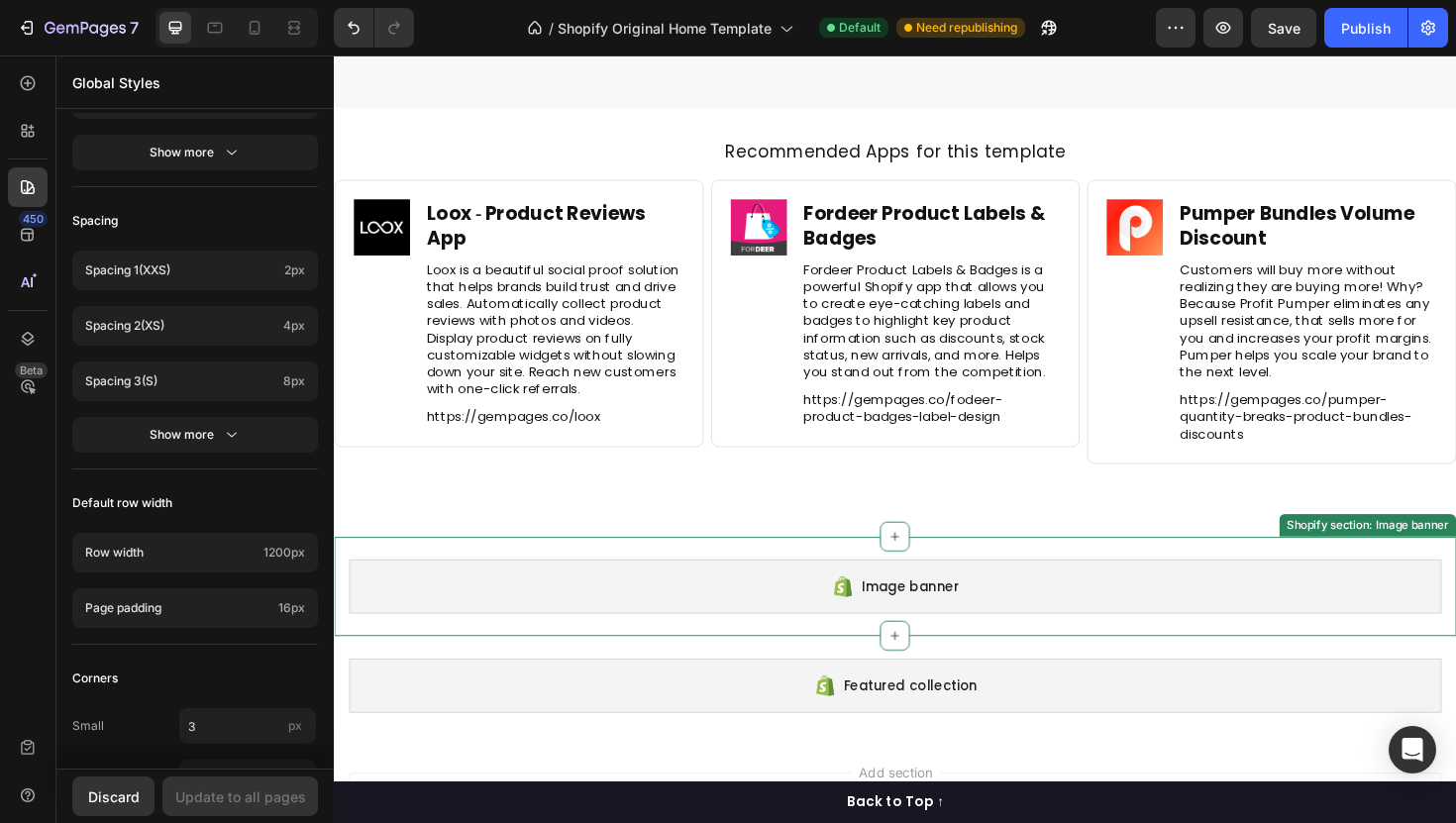 click on "Image banner" at bounding box center [928, 618] 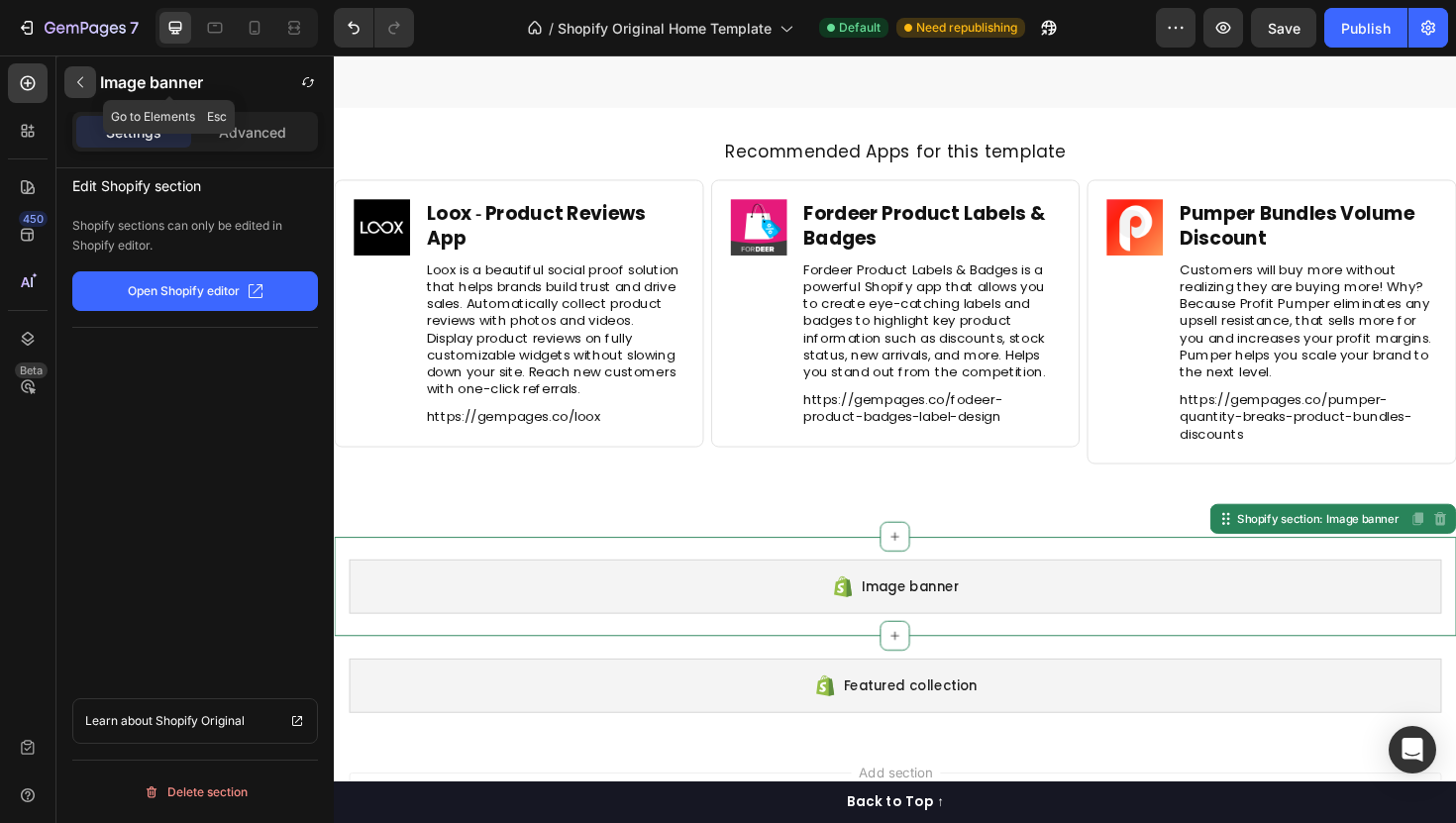 click 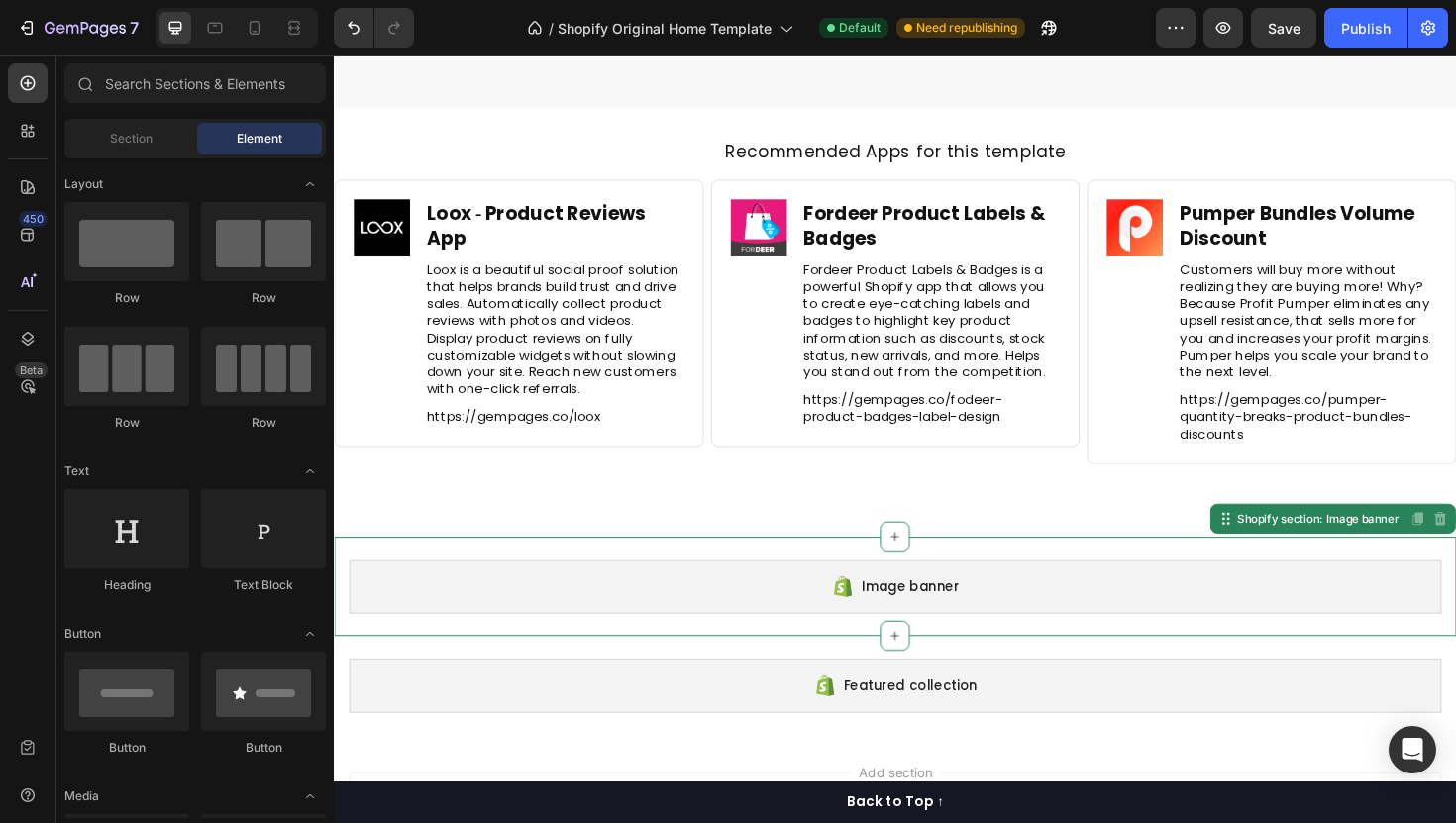 scroll, scrollTop: 3504, scrollLeft: 0, axis: vertical 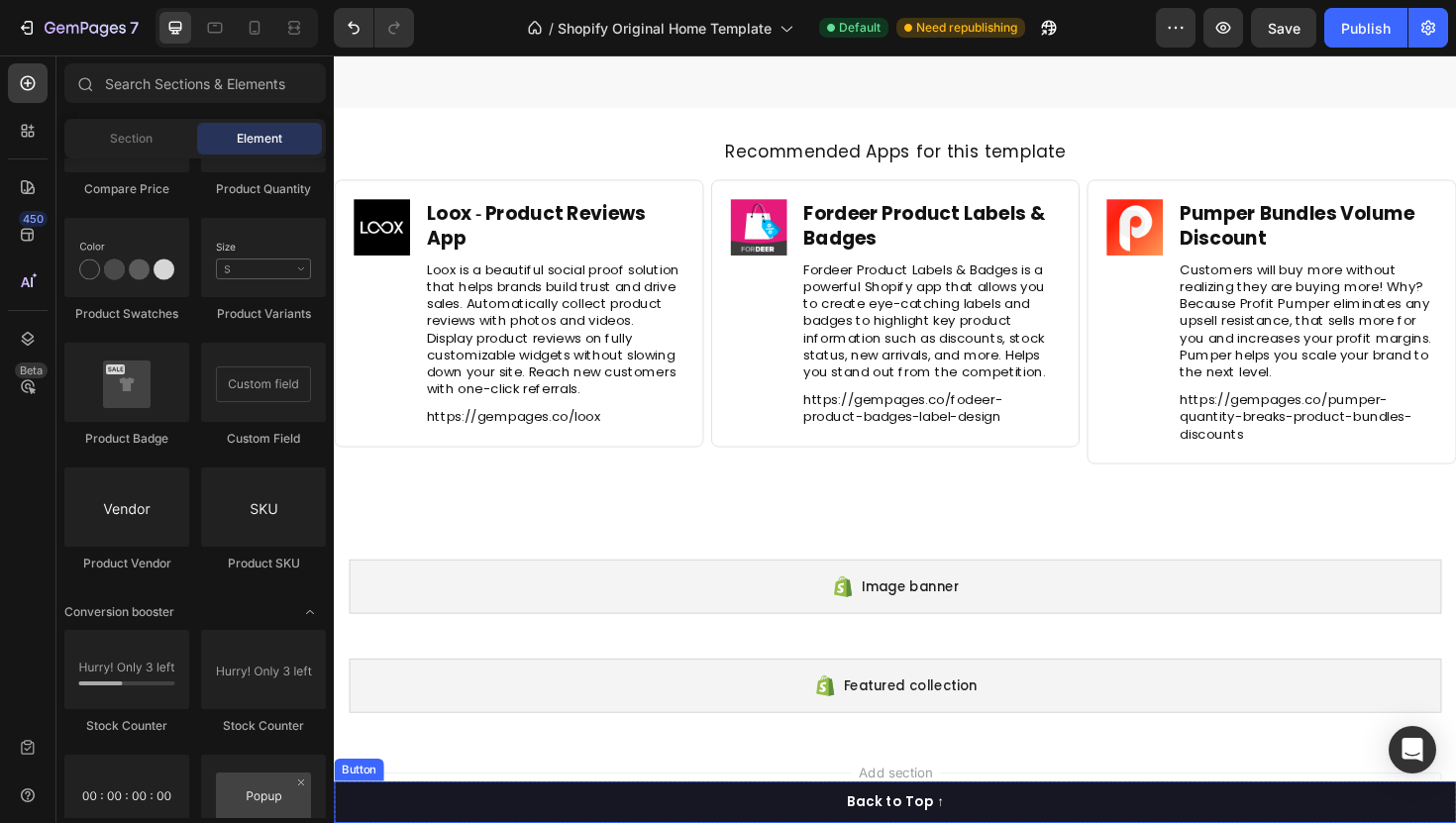 click on "Back to Top ↑" at bounding box center (928, 846) 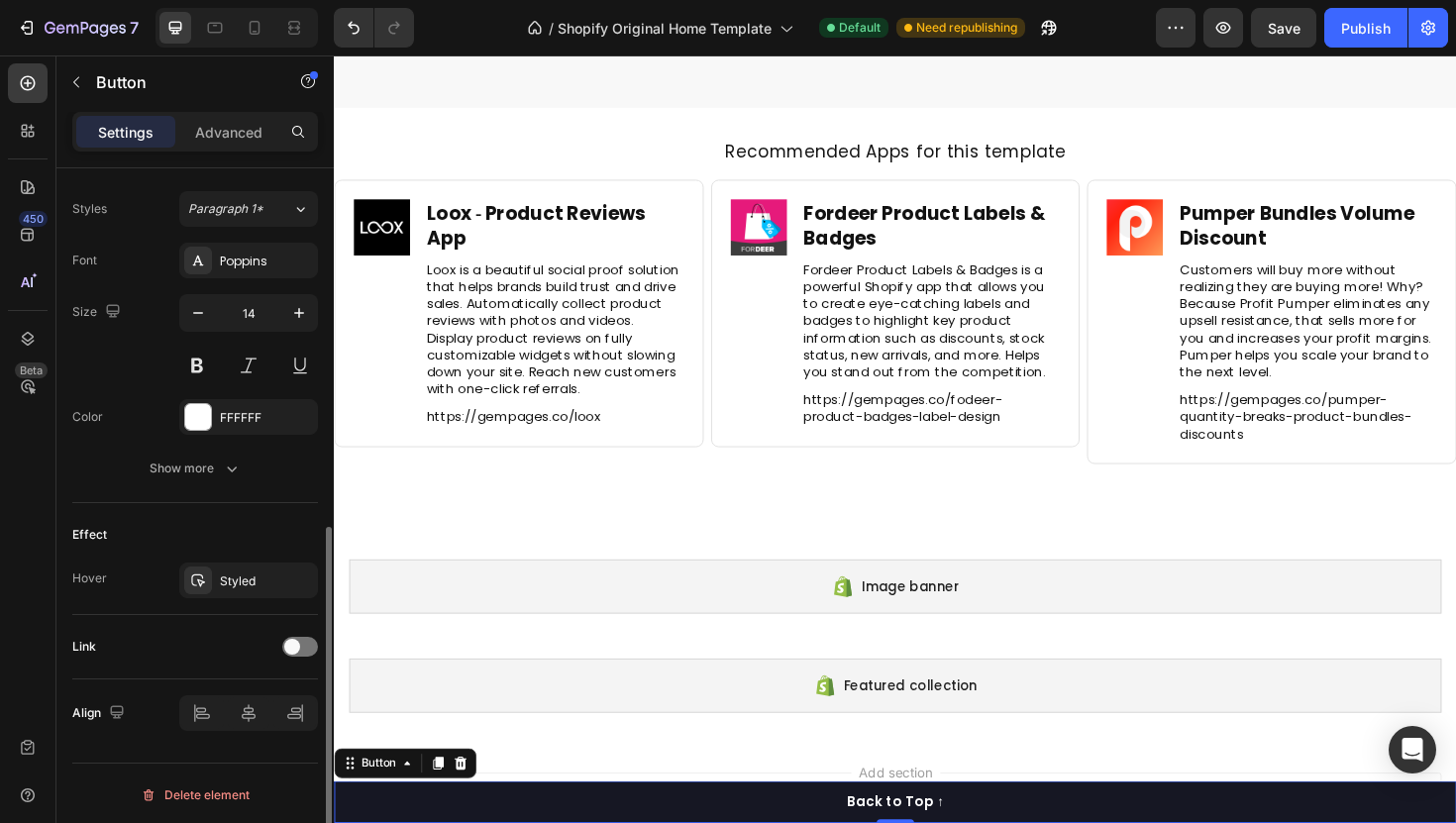 scroll, scrollTop: 709, scrollLeft: 0, axis: vertical 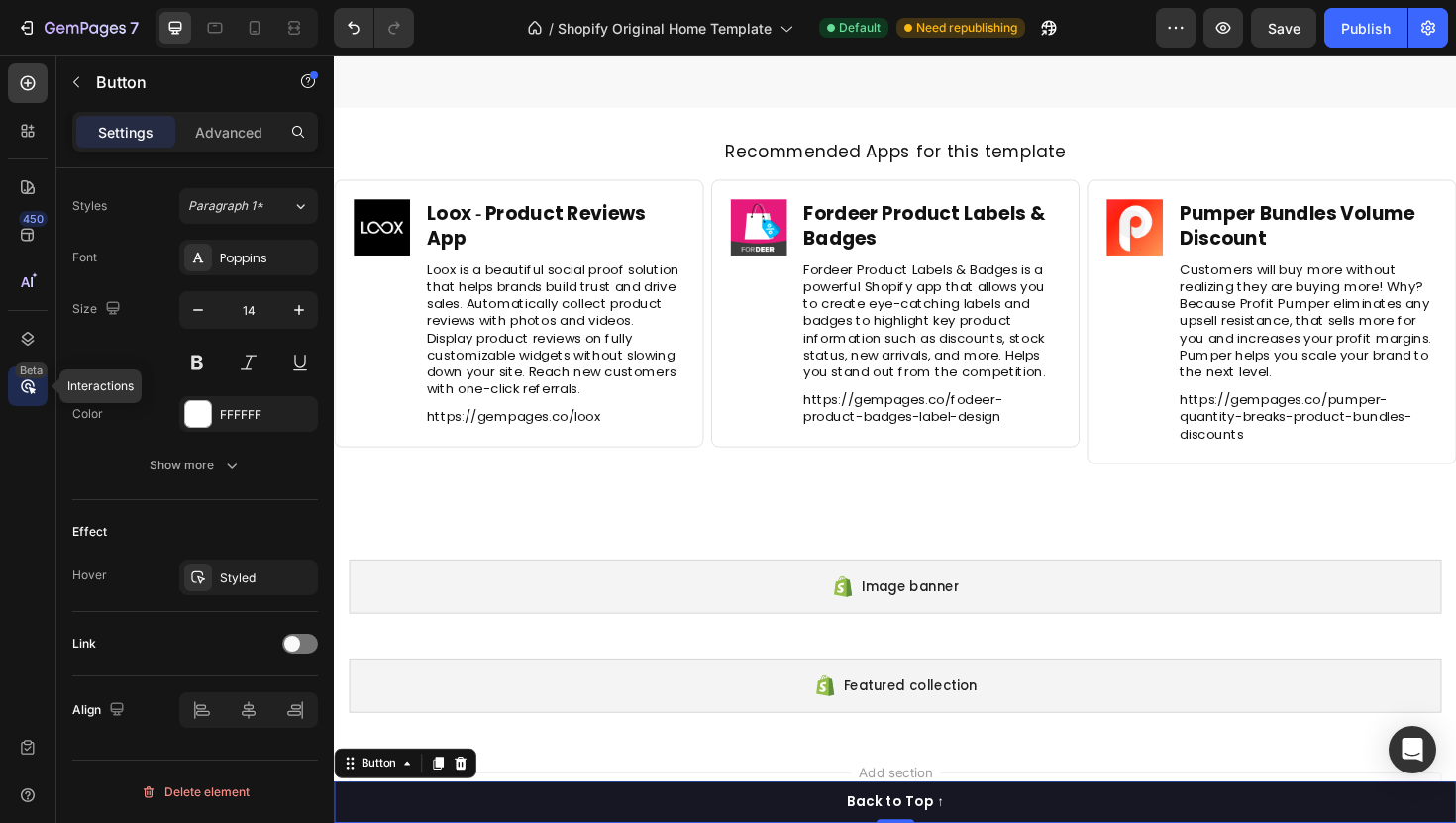 click 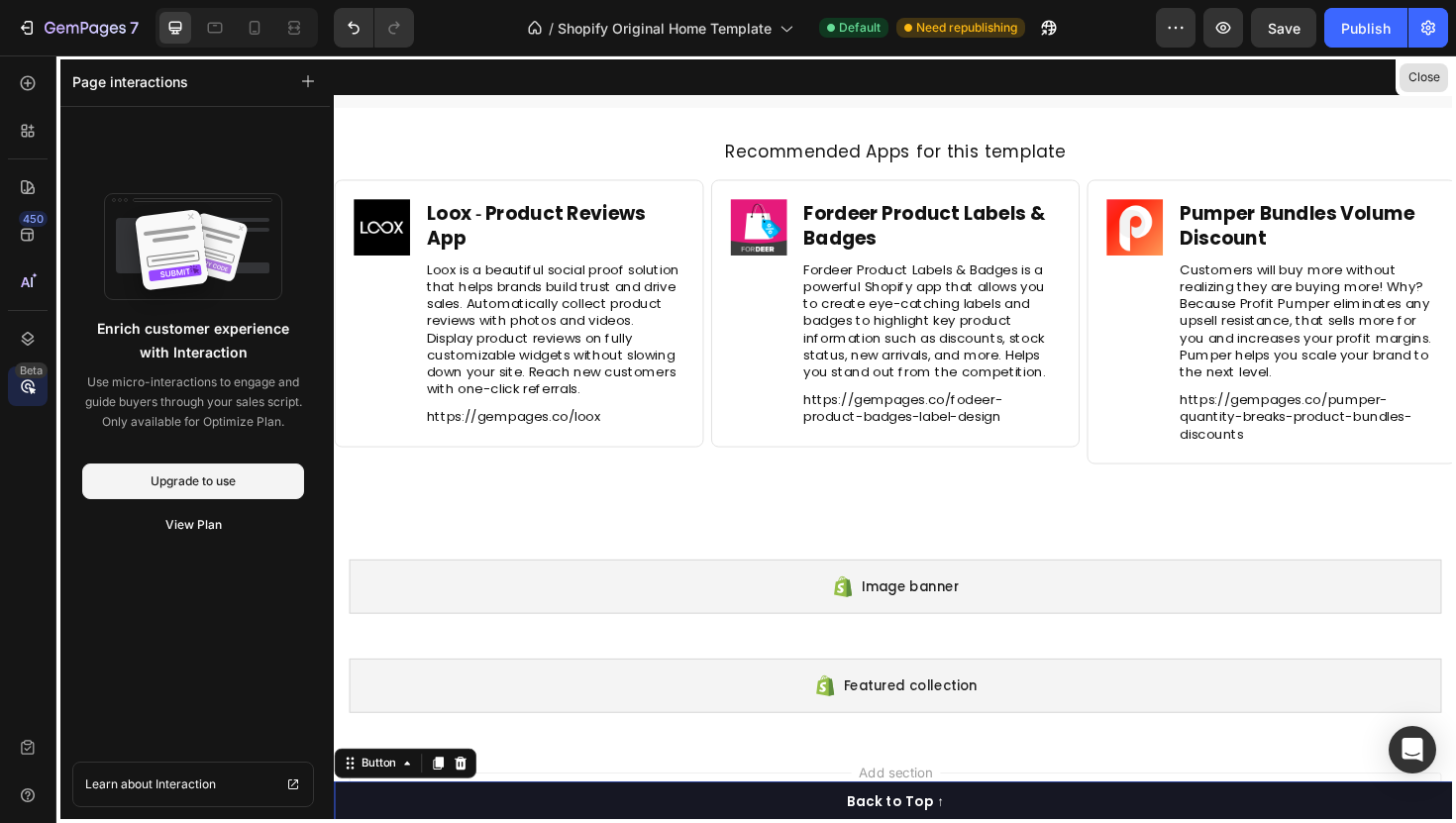 click on "Close" at bounding box center [1423, 77] 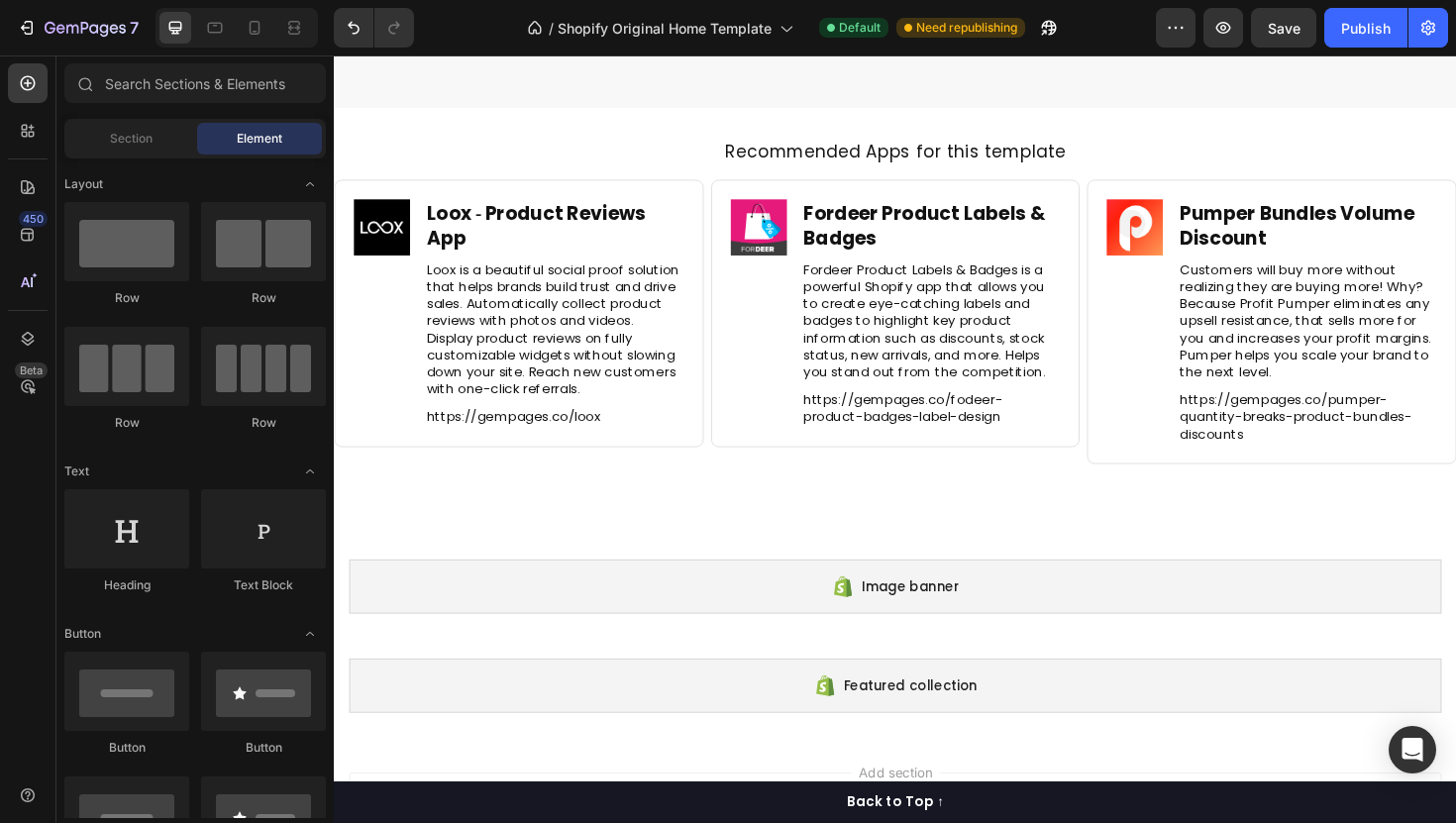 scroll, scrollTop: 3504, scrollLeft: 0, axis: vertical 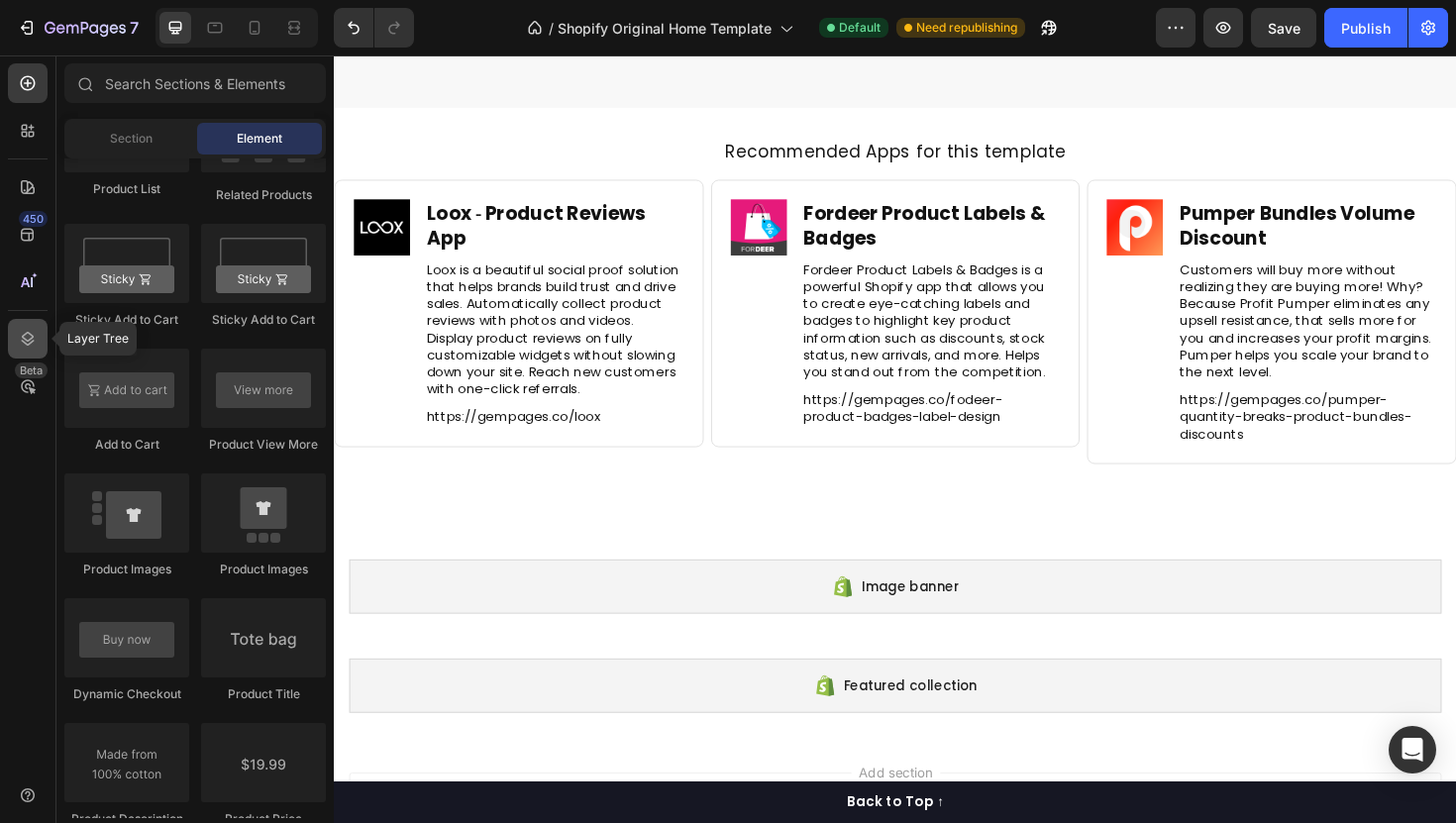 click 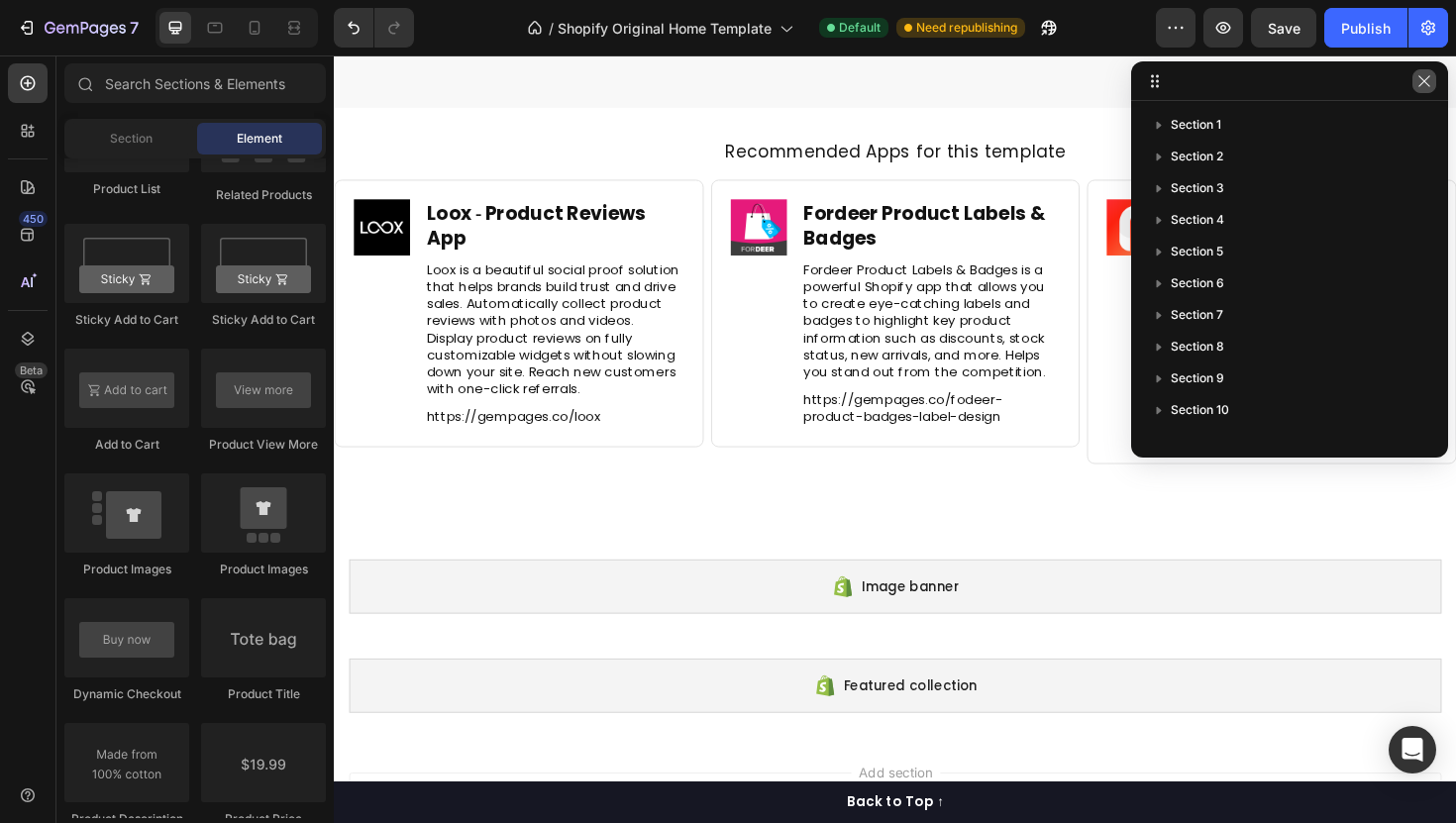 click 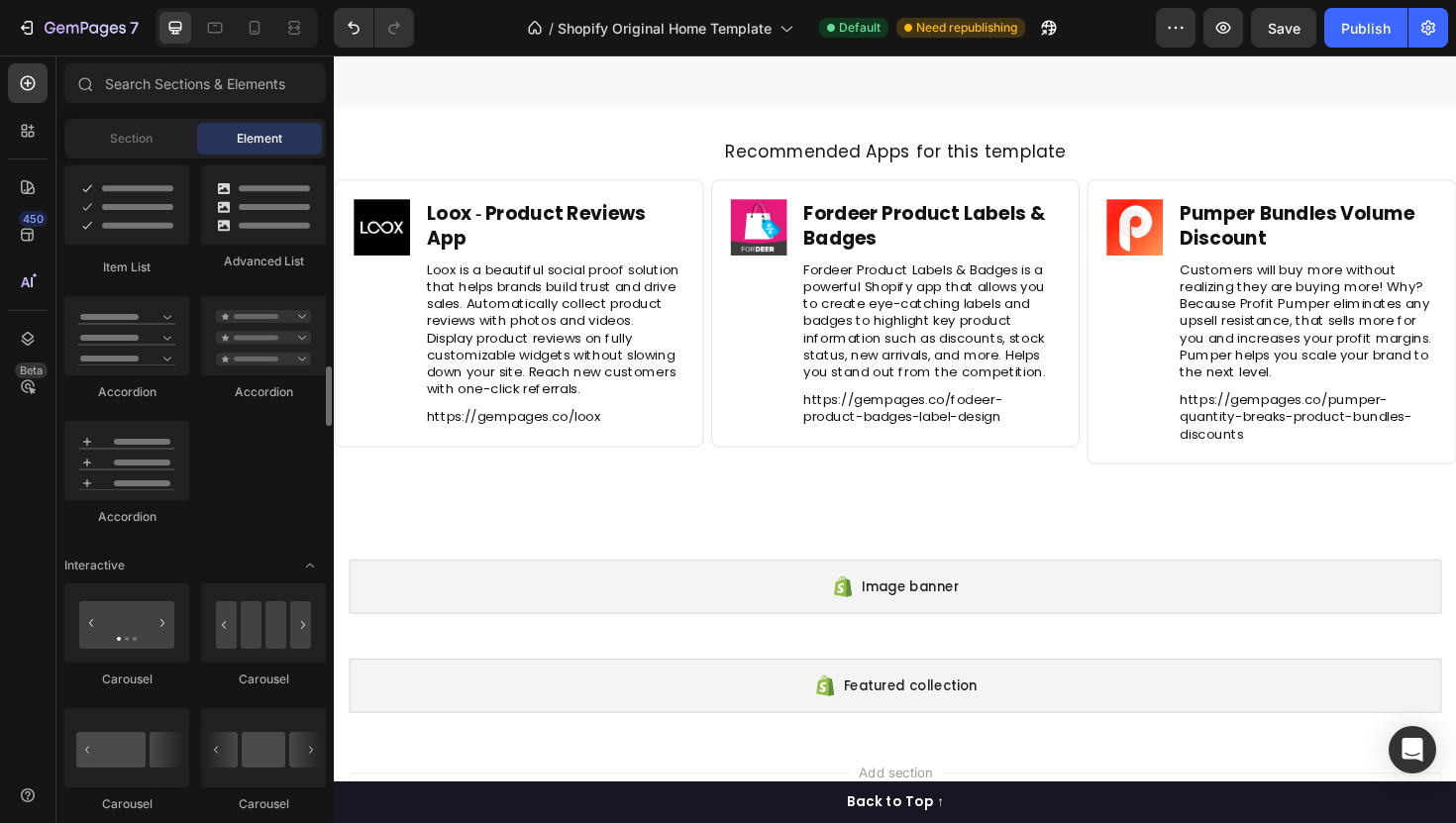 scroll, scrollTop: 2125, scrollLeft: 0, axis: vertical 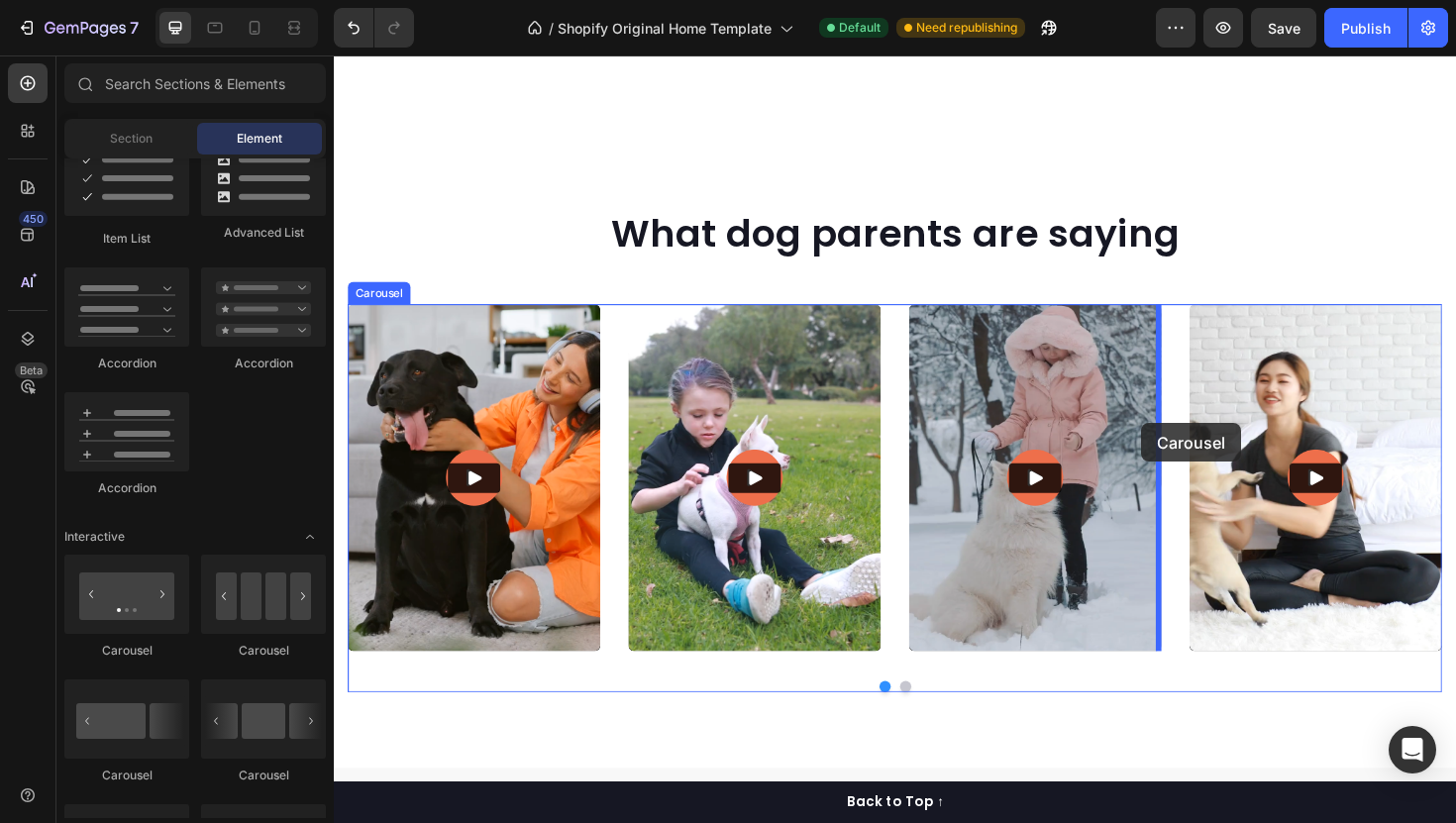 drag, startPoint x: 470, startPoint y: 671, endPoint x: 1191, endPoint y: 446, distance: 755.292 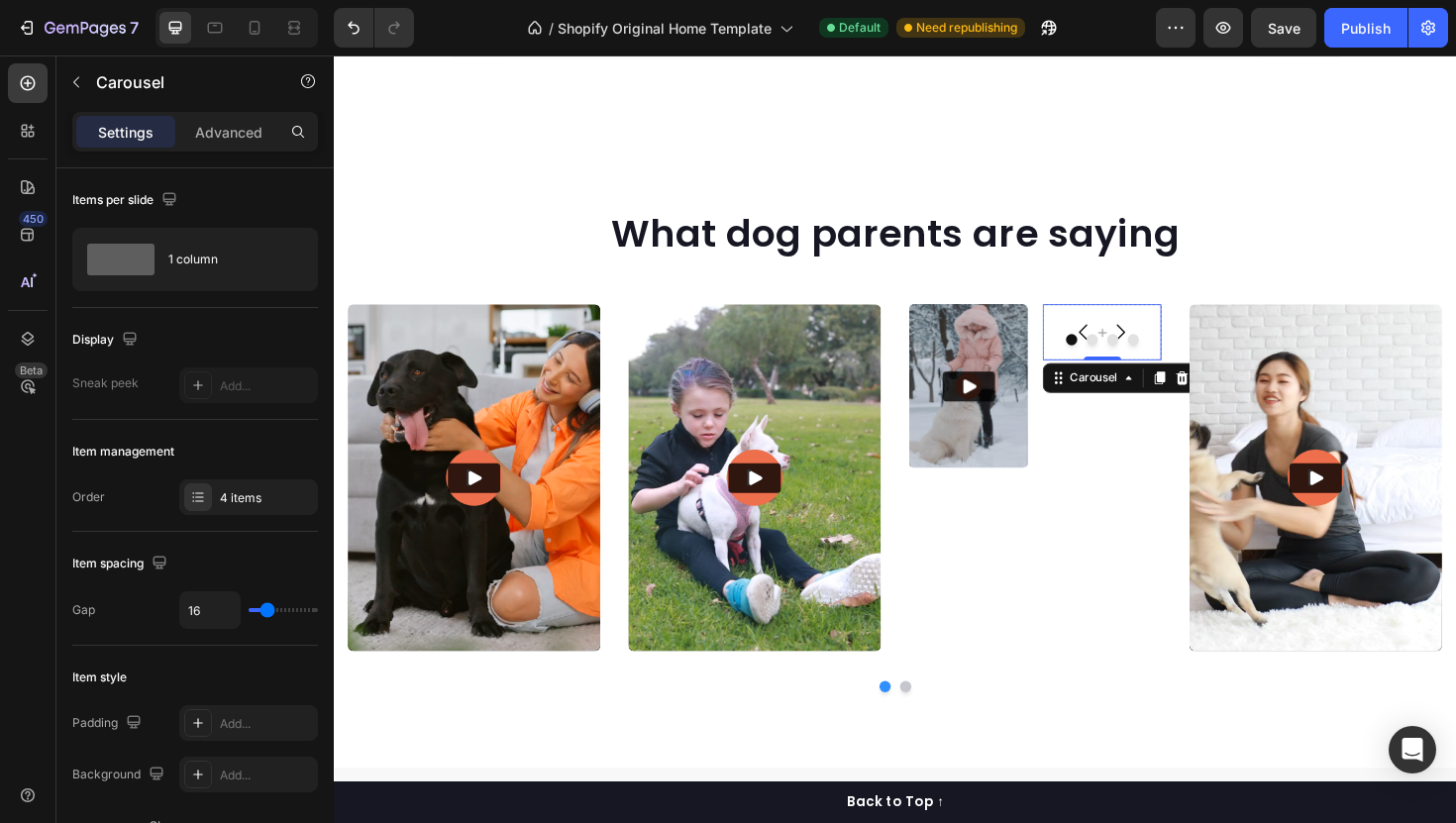 click at bounding box center (1137, 357) 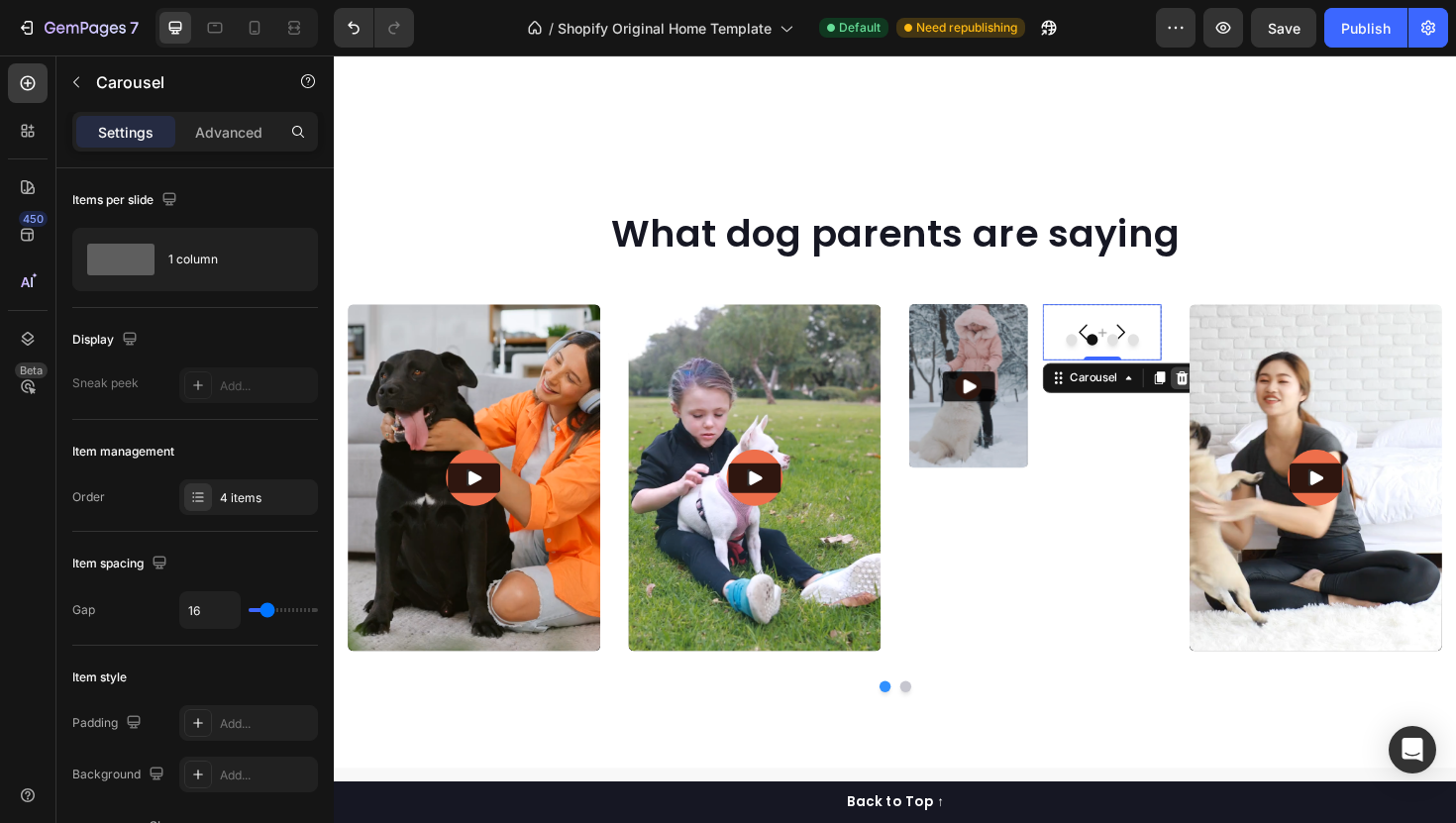 click 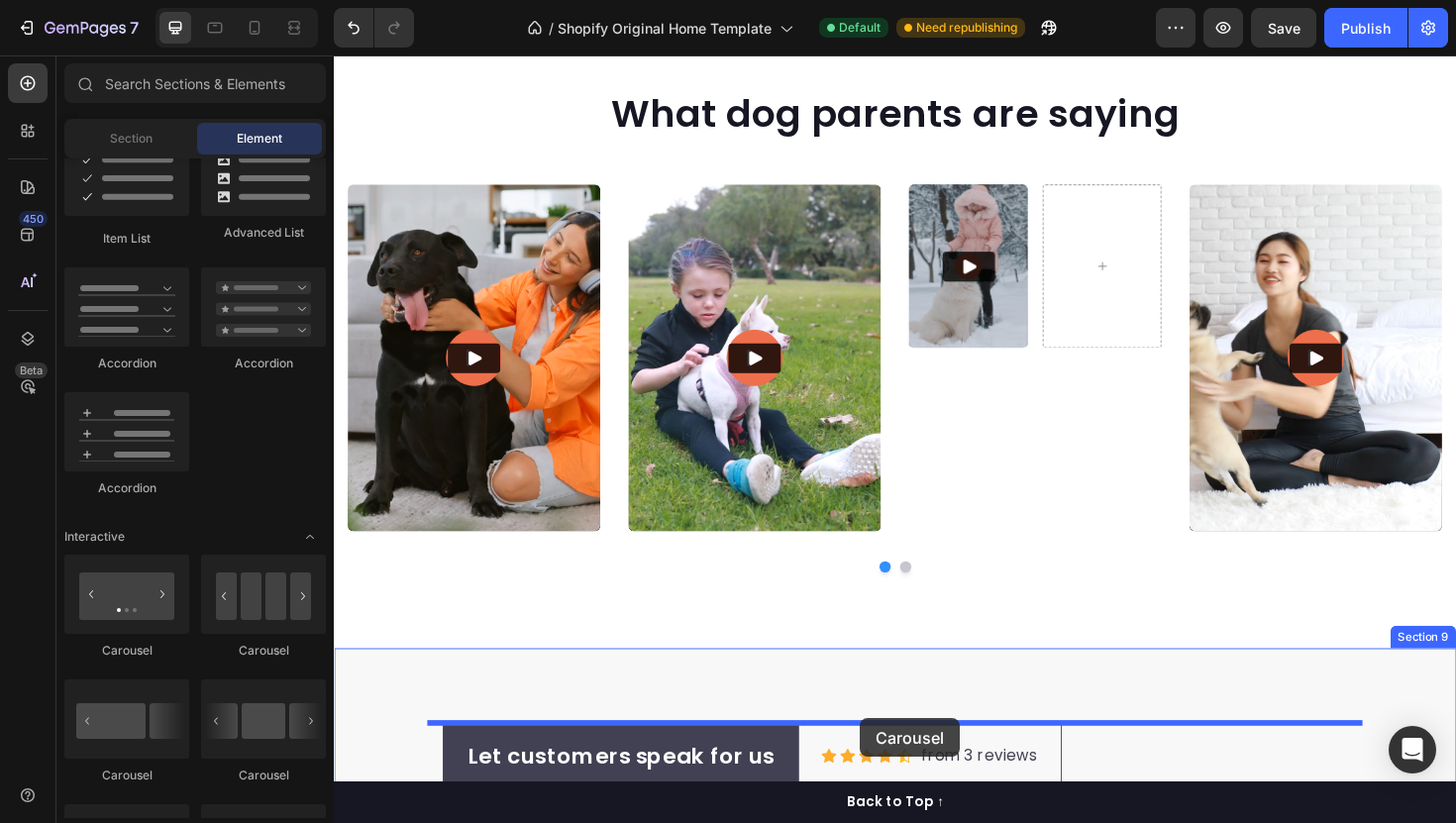 scroll, scrollTop: 7407, scrollLeft: 0, axis: vertical 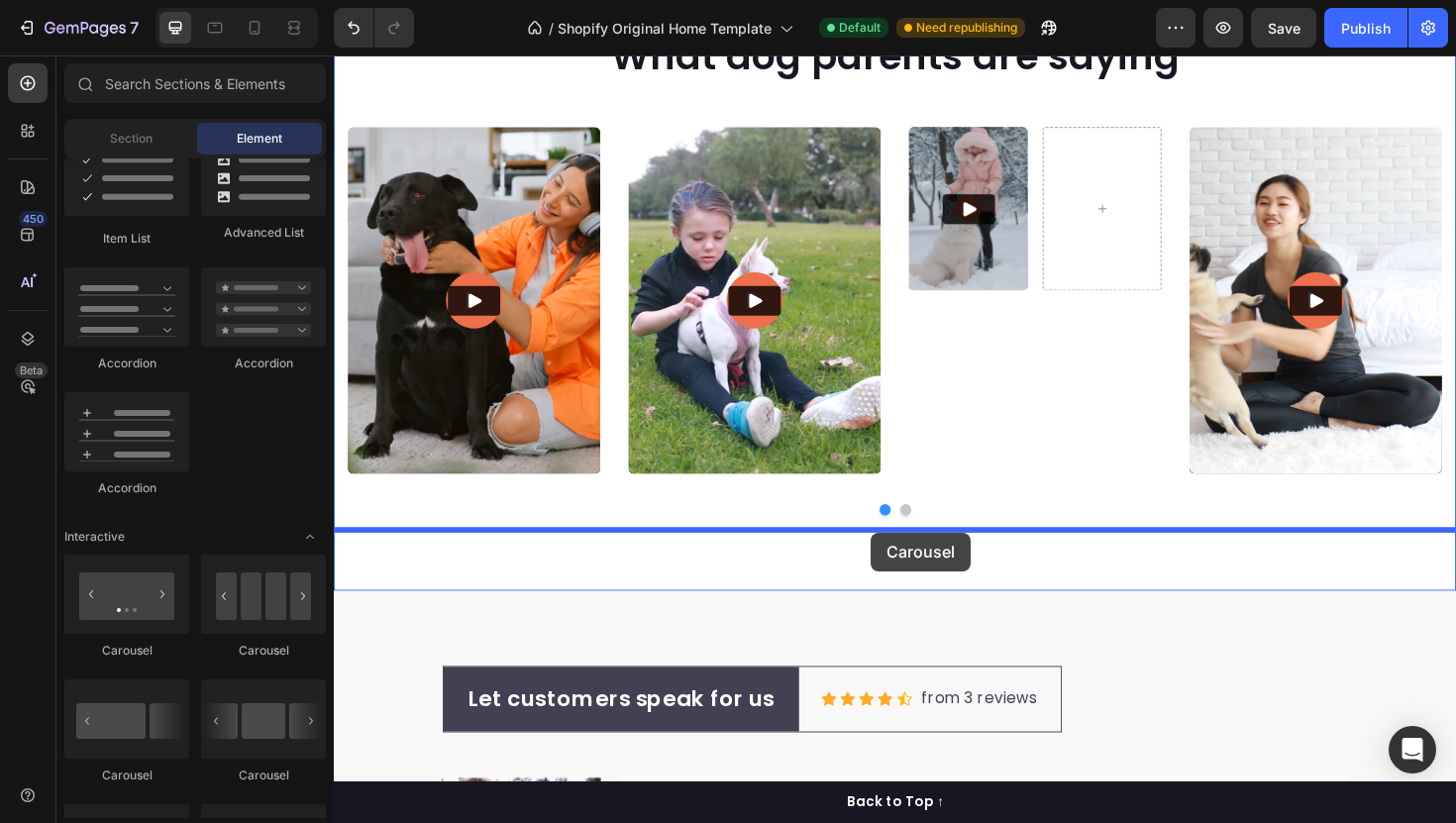 drag, startPoint x: 568, startPoint y: 662, endPoint x: 902, endPoint y: 561, distance: 348.93696 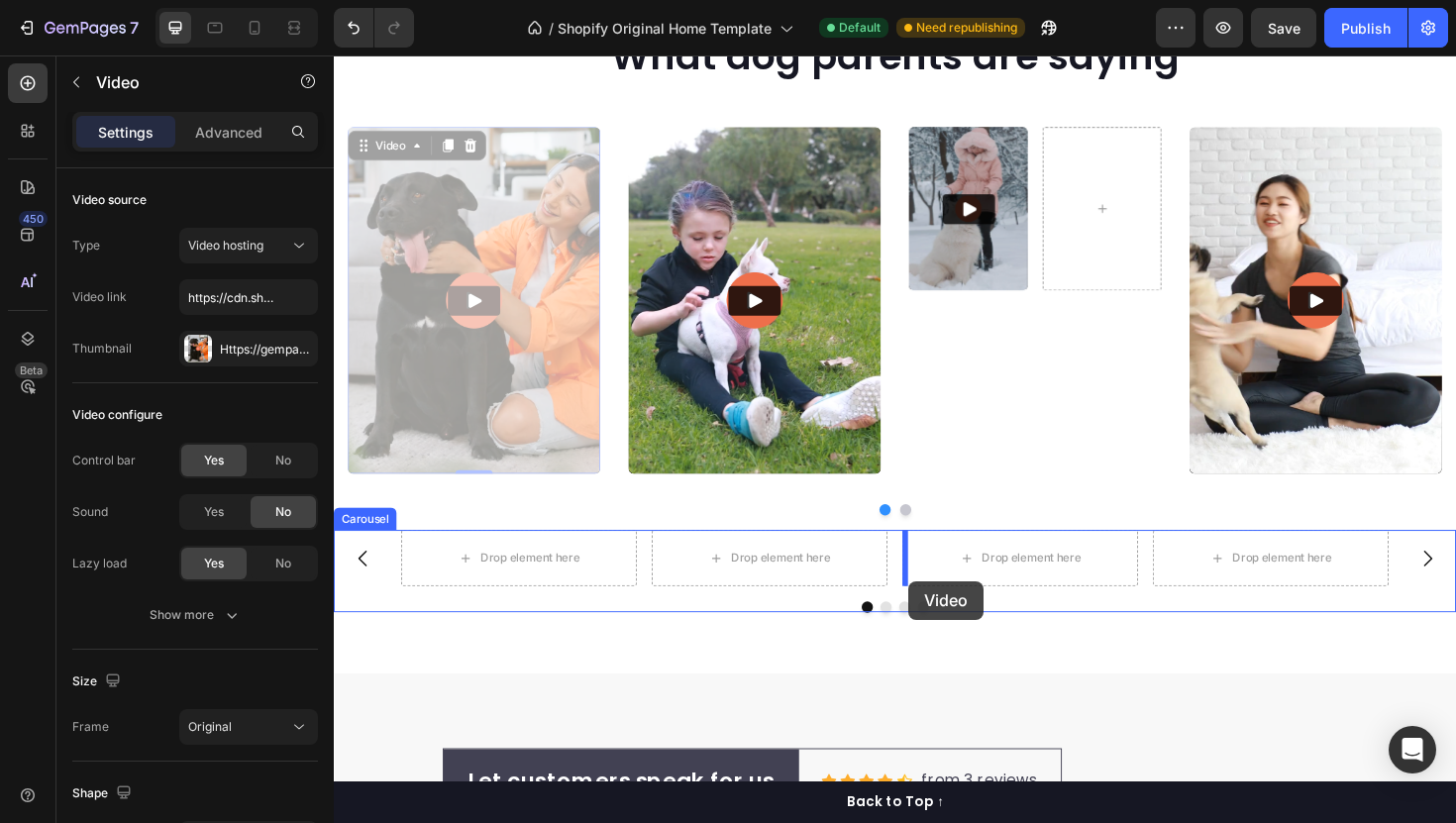 click at bounding box center (928, -2319) 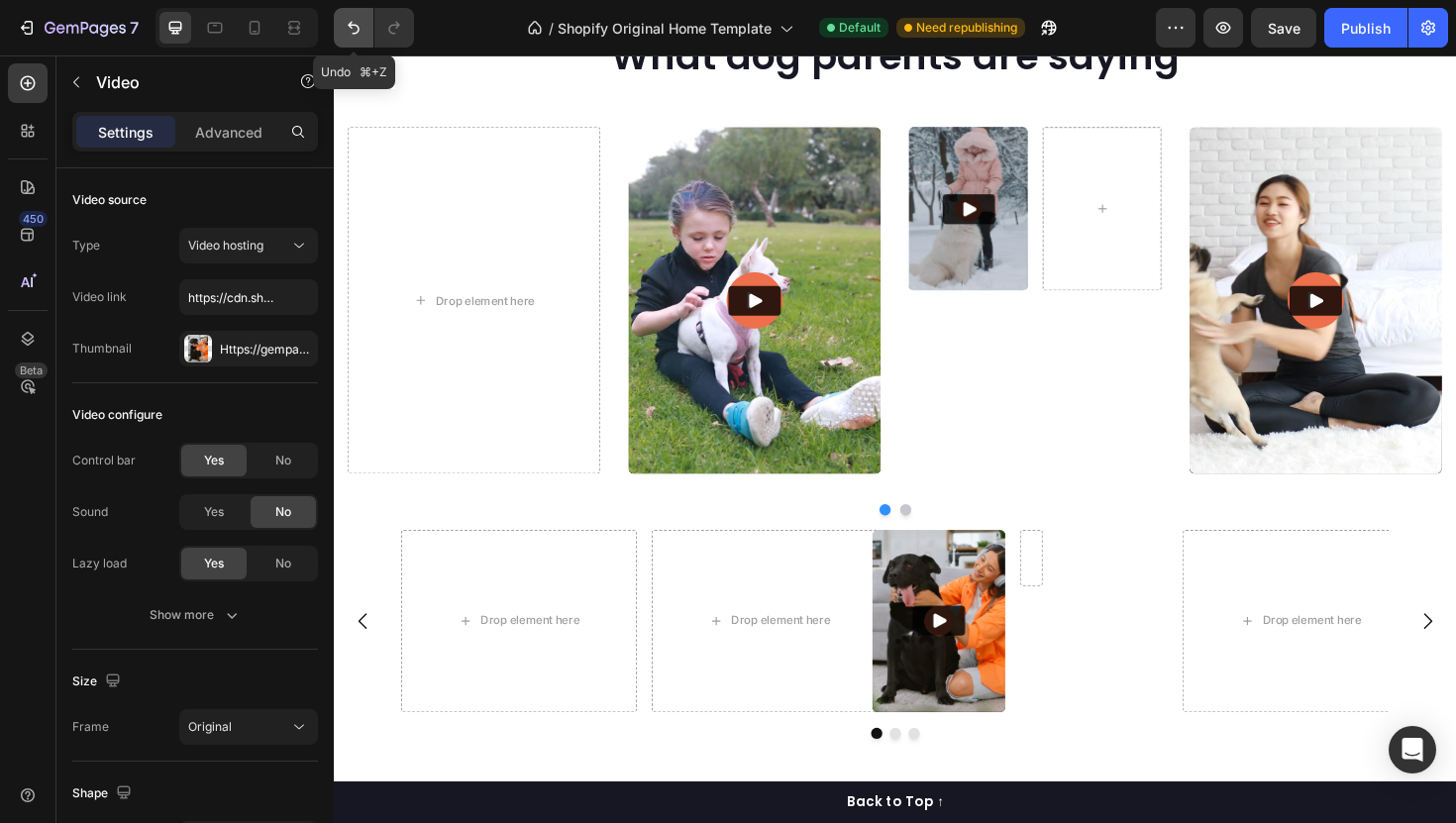 click 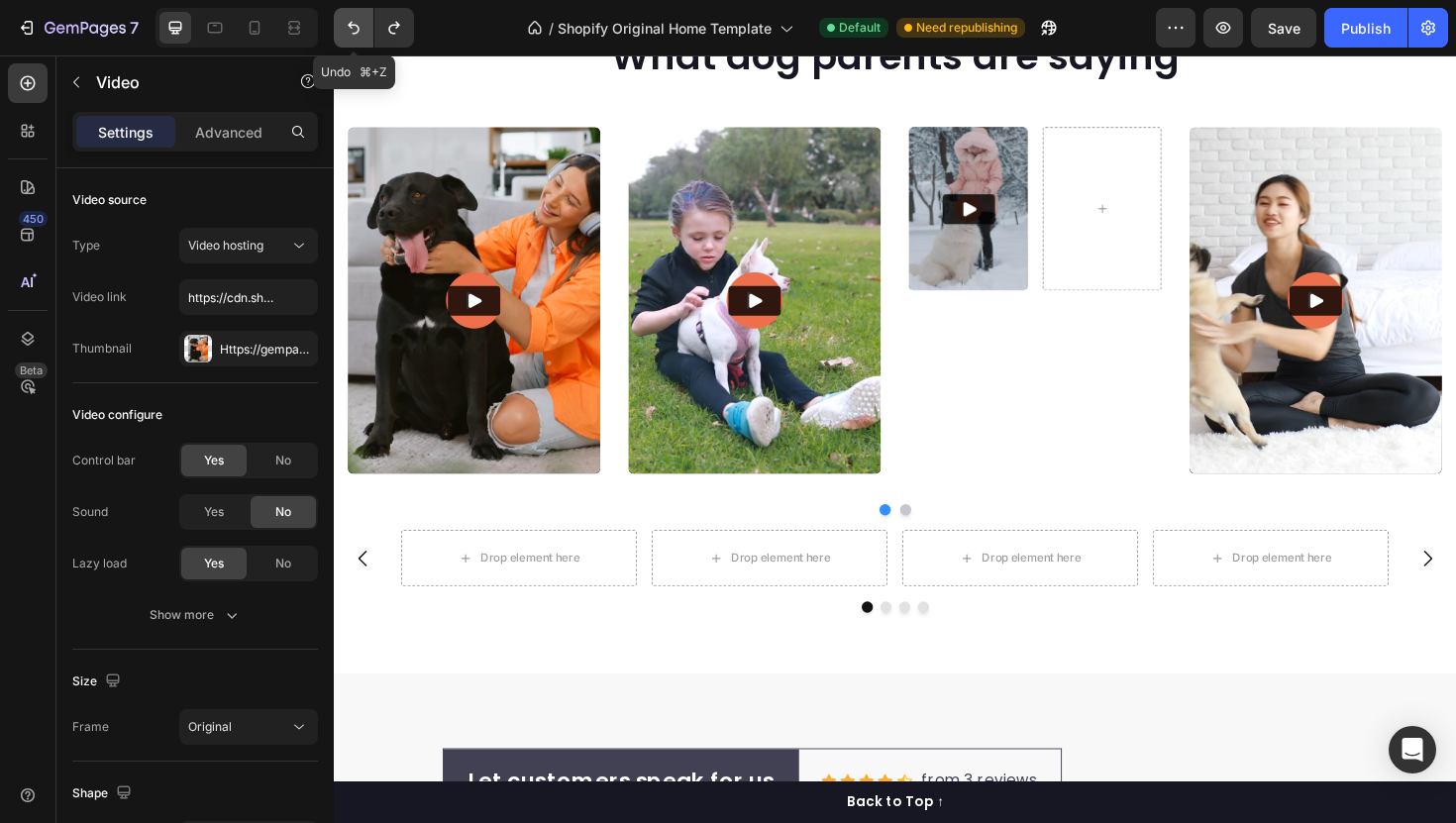 click 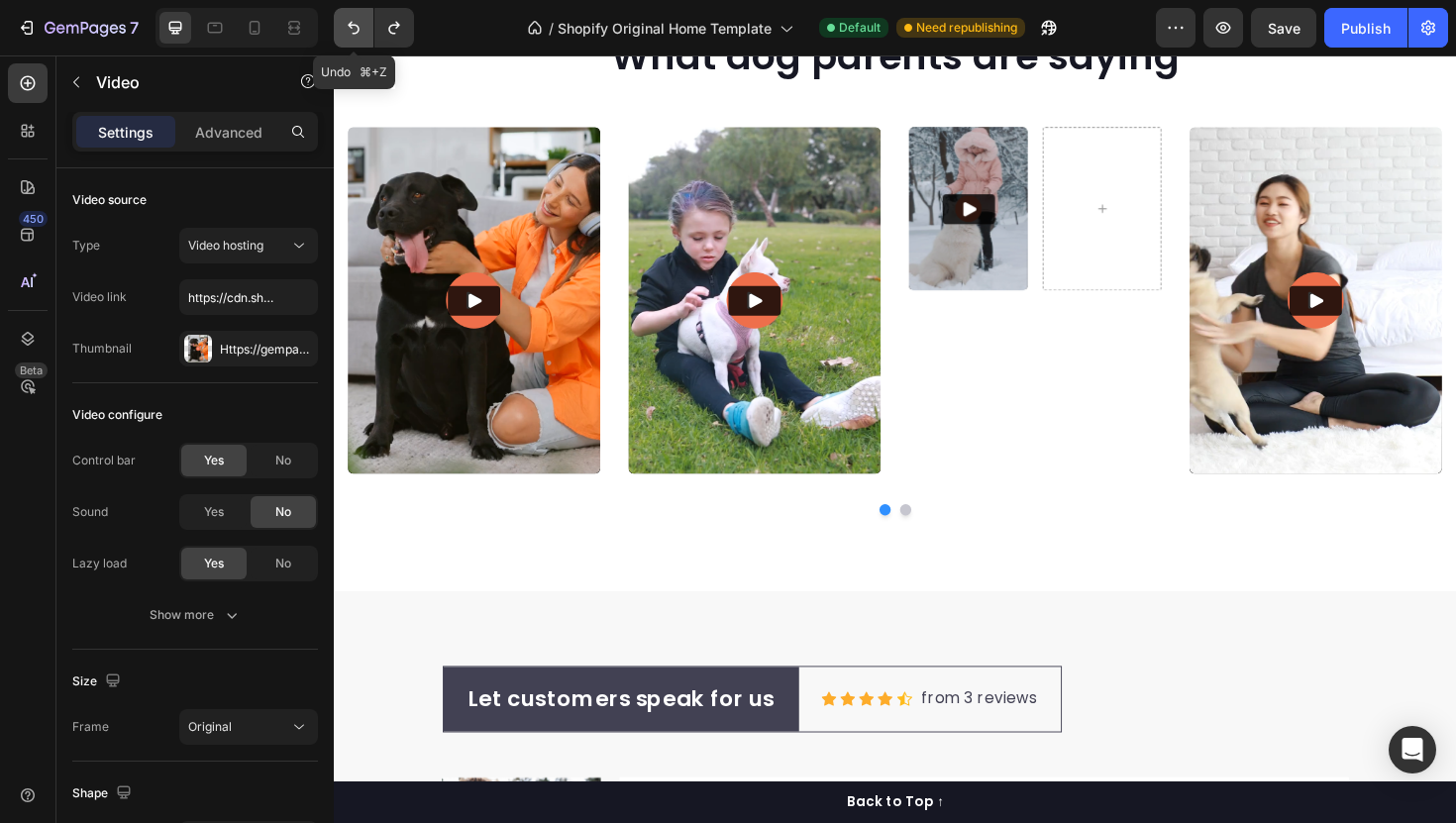 click 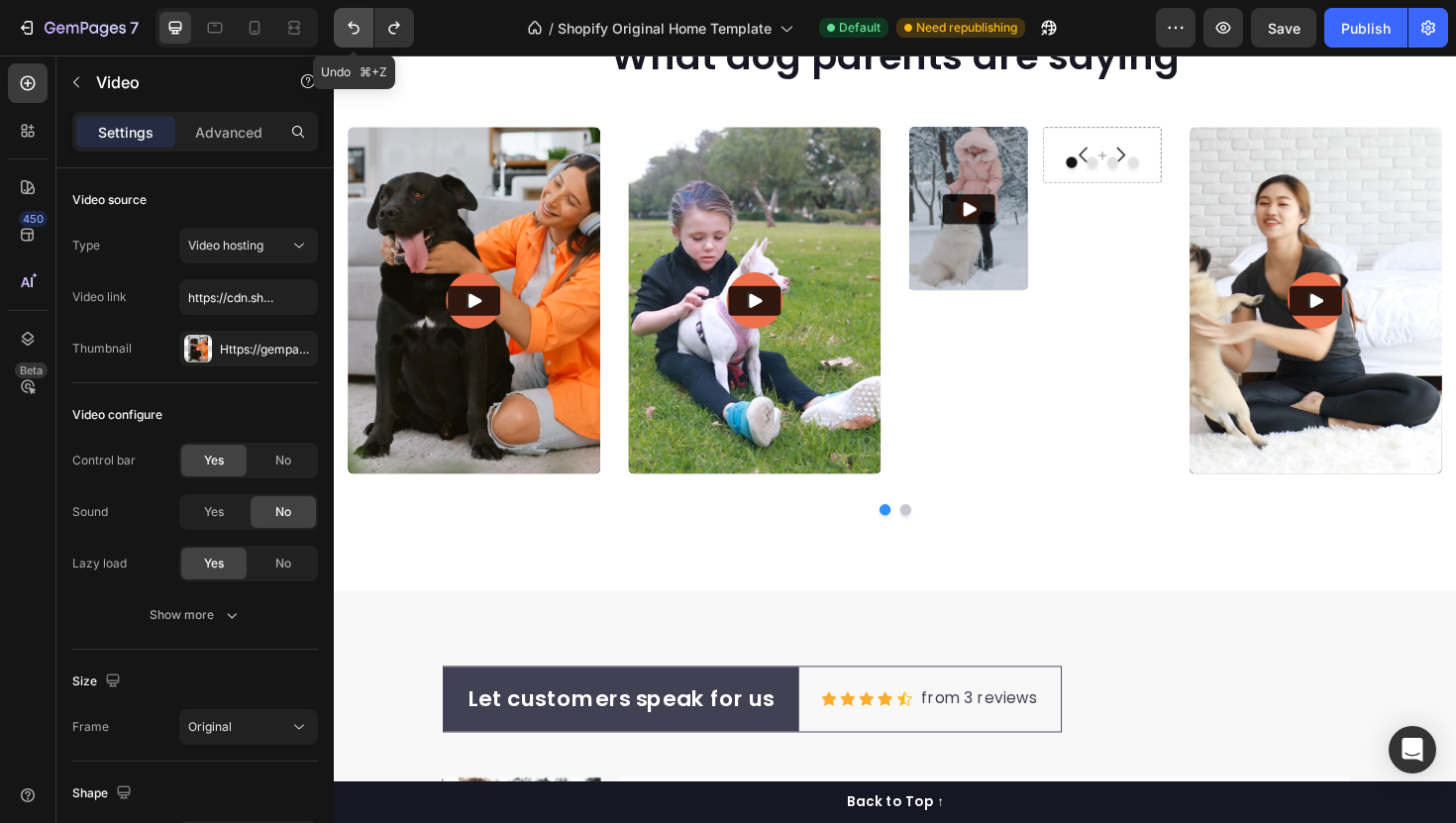 click 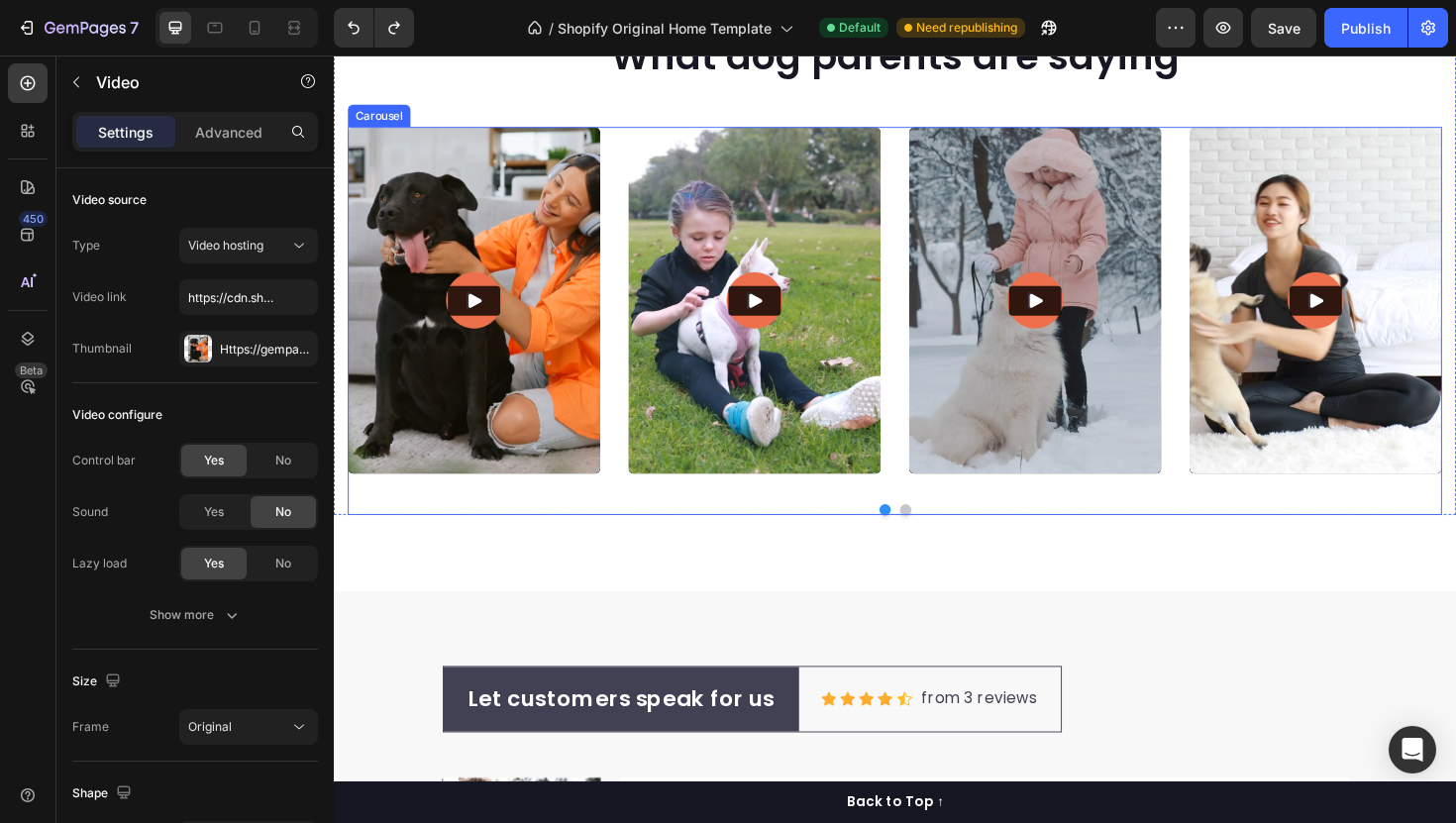 click on "Video Video Video Video Video Carousel" at bounding box center (928, 337) 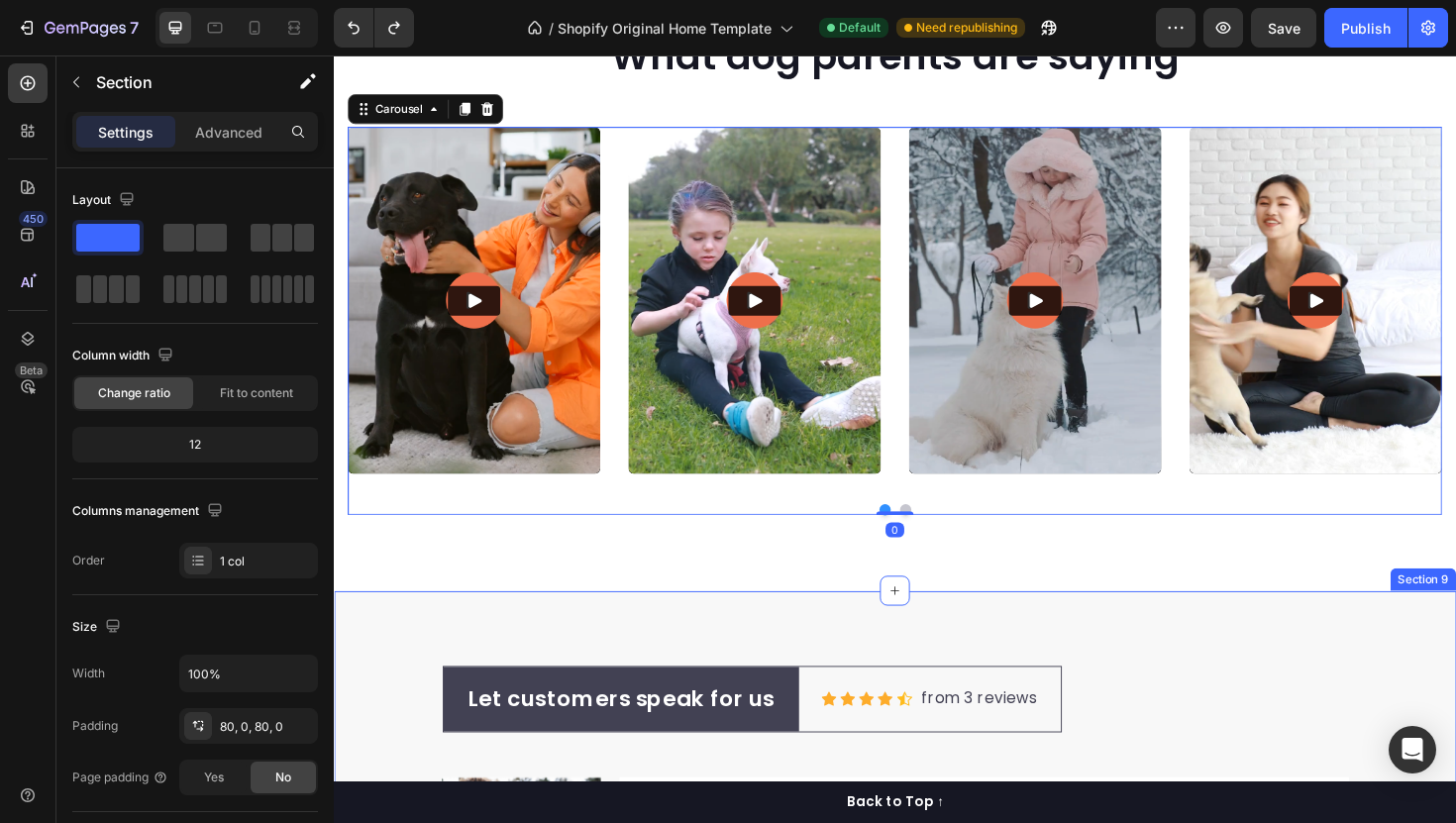 click on "Let customers speak for us Text block Row Icon Icon Icon Icon
Icon Icon List Hoz from 3 reviews Text block Row Row Image NellaMeg Text block Icon Icon Icon Icon
Icon Icon List Hoz Row They have a leaner and more toned physique... Text block The carefully selected protein sources in this dog food have made a noticeable difference in my dog's muscle development and strength. They have a leaner and more toned physique, which is a testament to the high-quality ingredients in this food. Text block 02/21/2024 Text block Row Row Image LeighPop Text block Icon Icon Icon Icon
Icon Icon List Hoz Row I am grateful... Text block I am grateful for the inclusion of joint-supporting ingredients like glucosamine and chondroitin in this dog food. It has had a significant impact on my dog's mobility and has alleviated any discomfort they may have experienced previously. Text block 02/21/2024 Text block Row Row Image AndiMel Text block Icon Icon Icon Icon" at bounding box center [928, 1173] 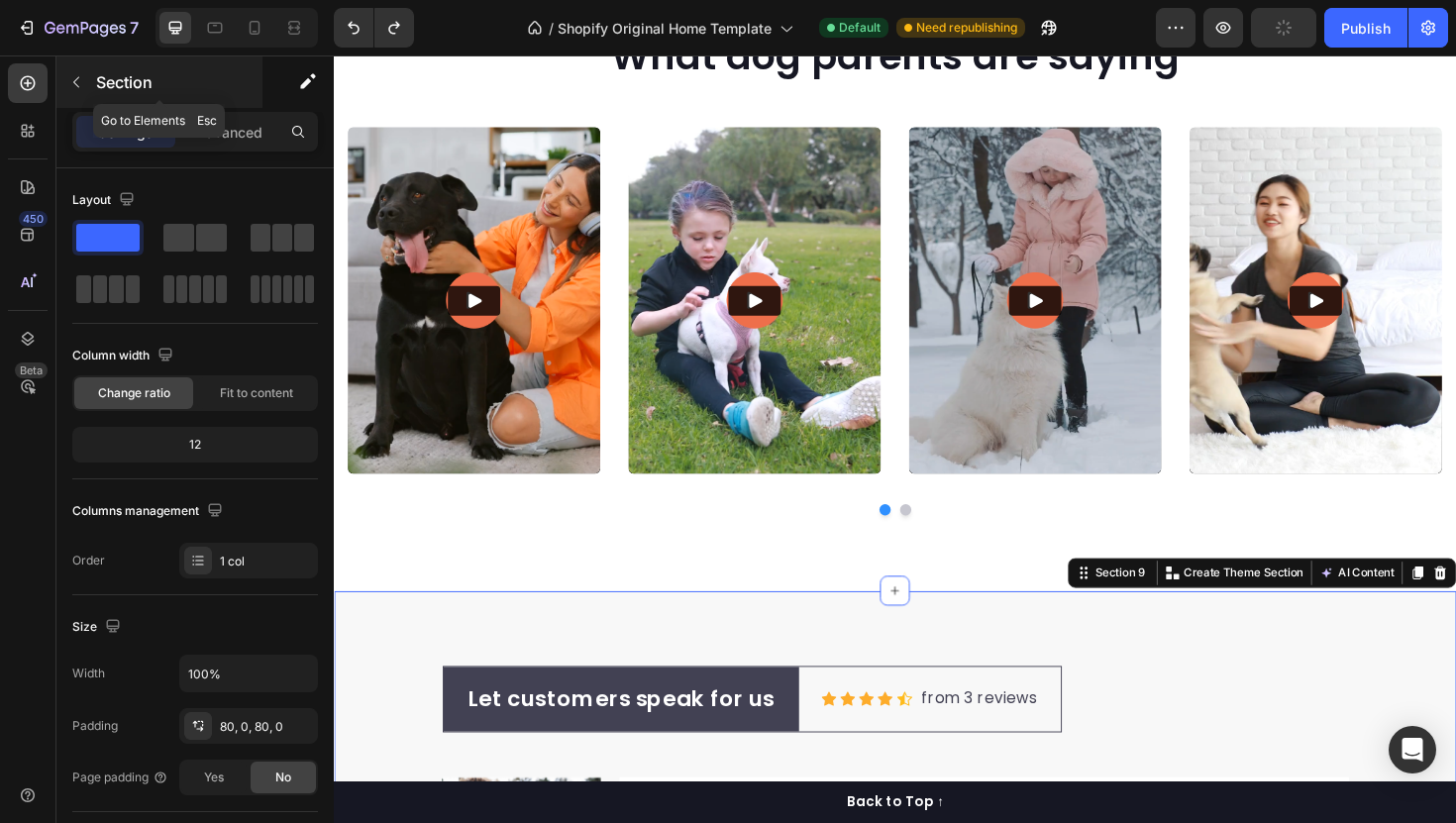 click 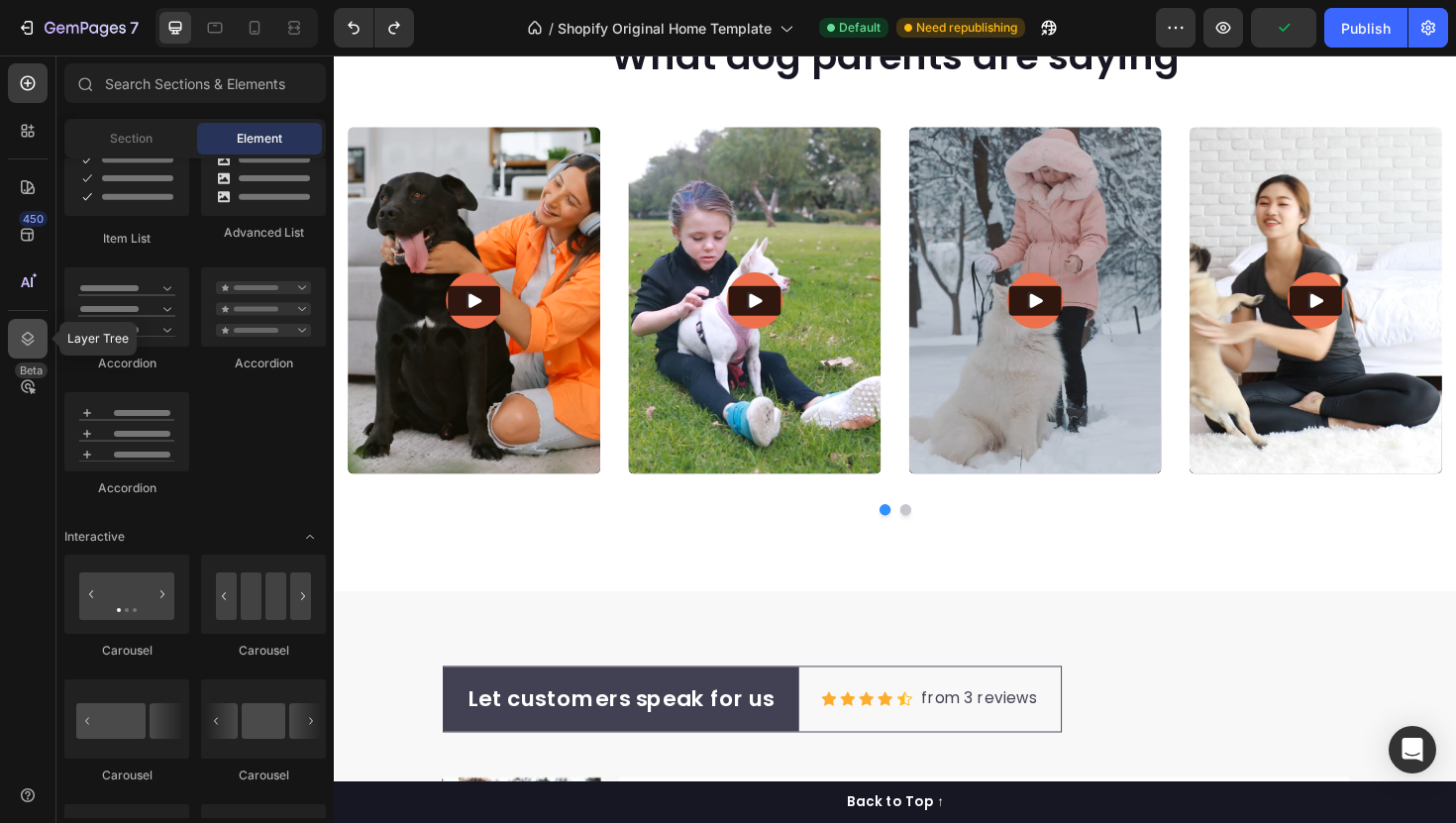 click 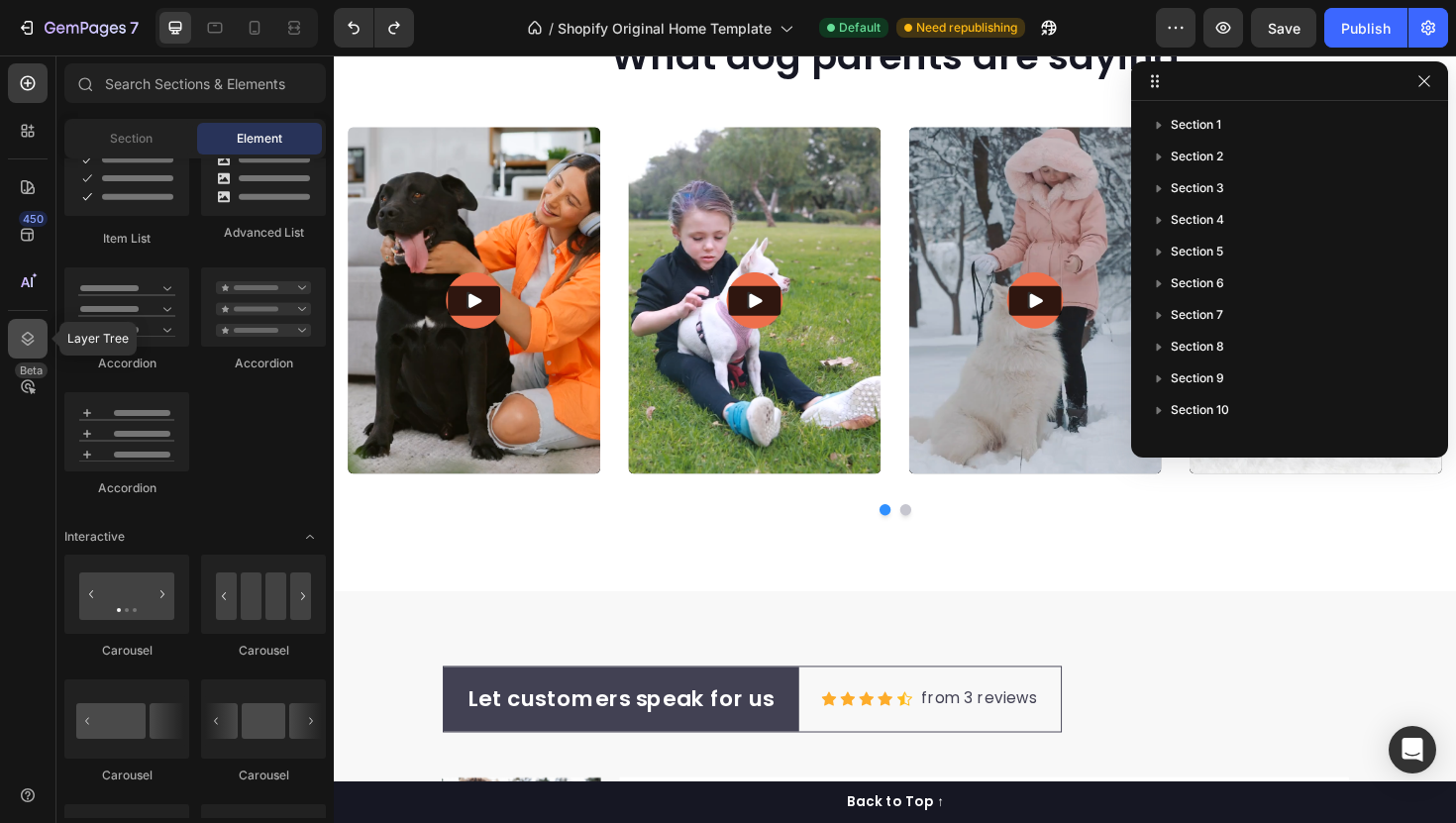 click 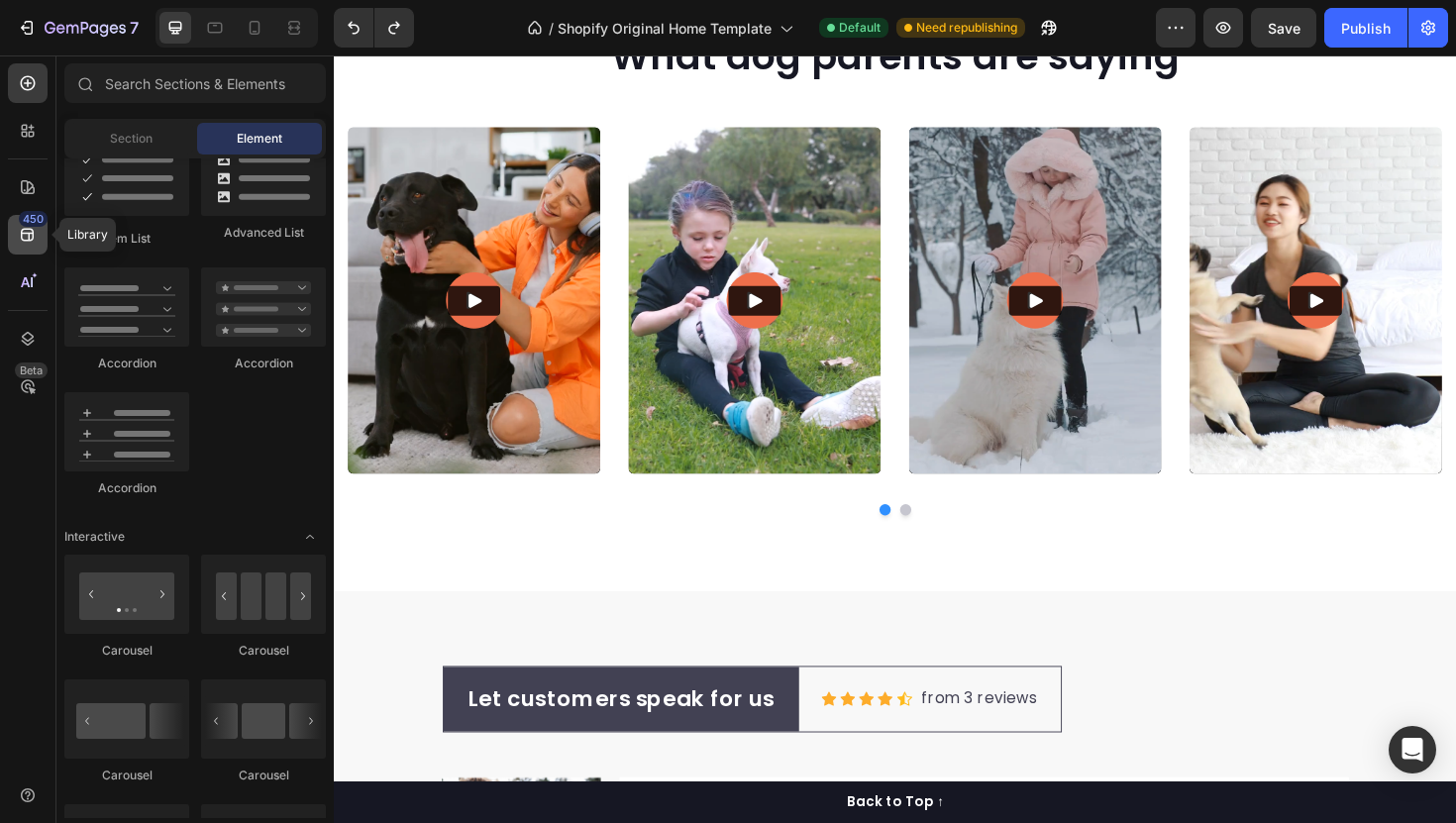 click on "450" at bounding box center [33, 219] 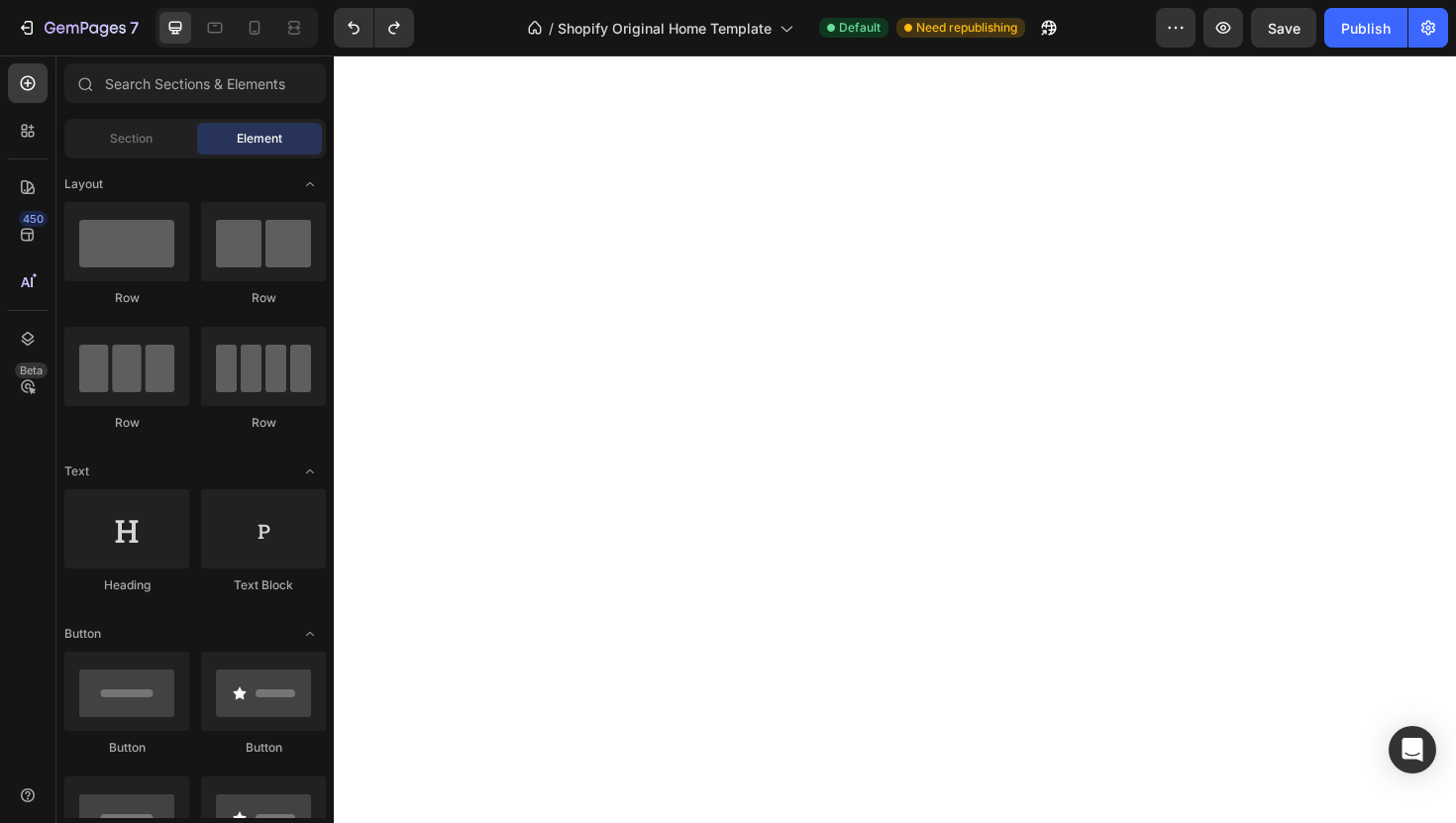 scroll, scrollTop: 0, scrollLeft: 0, axis: both 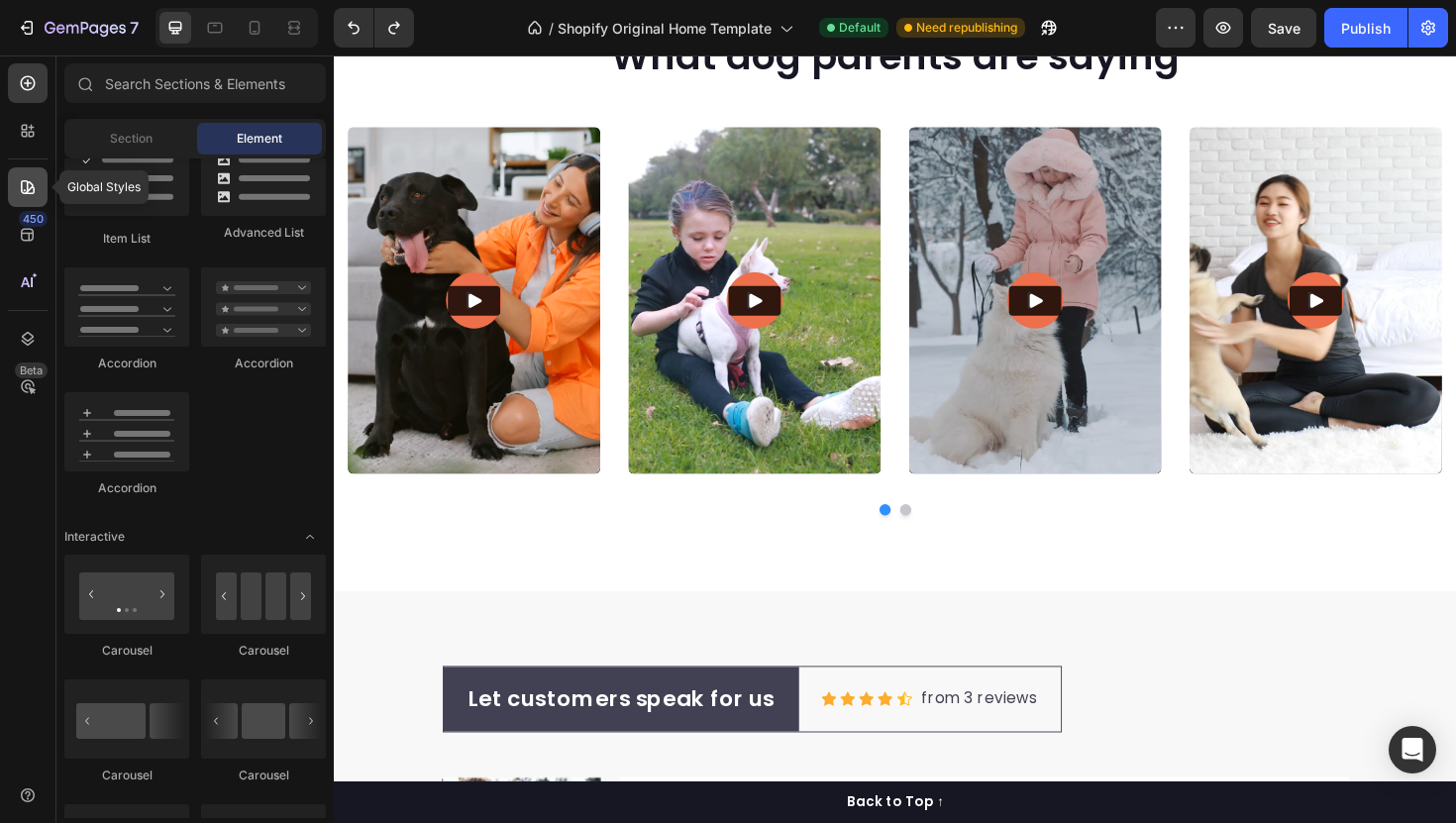 click 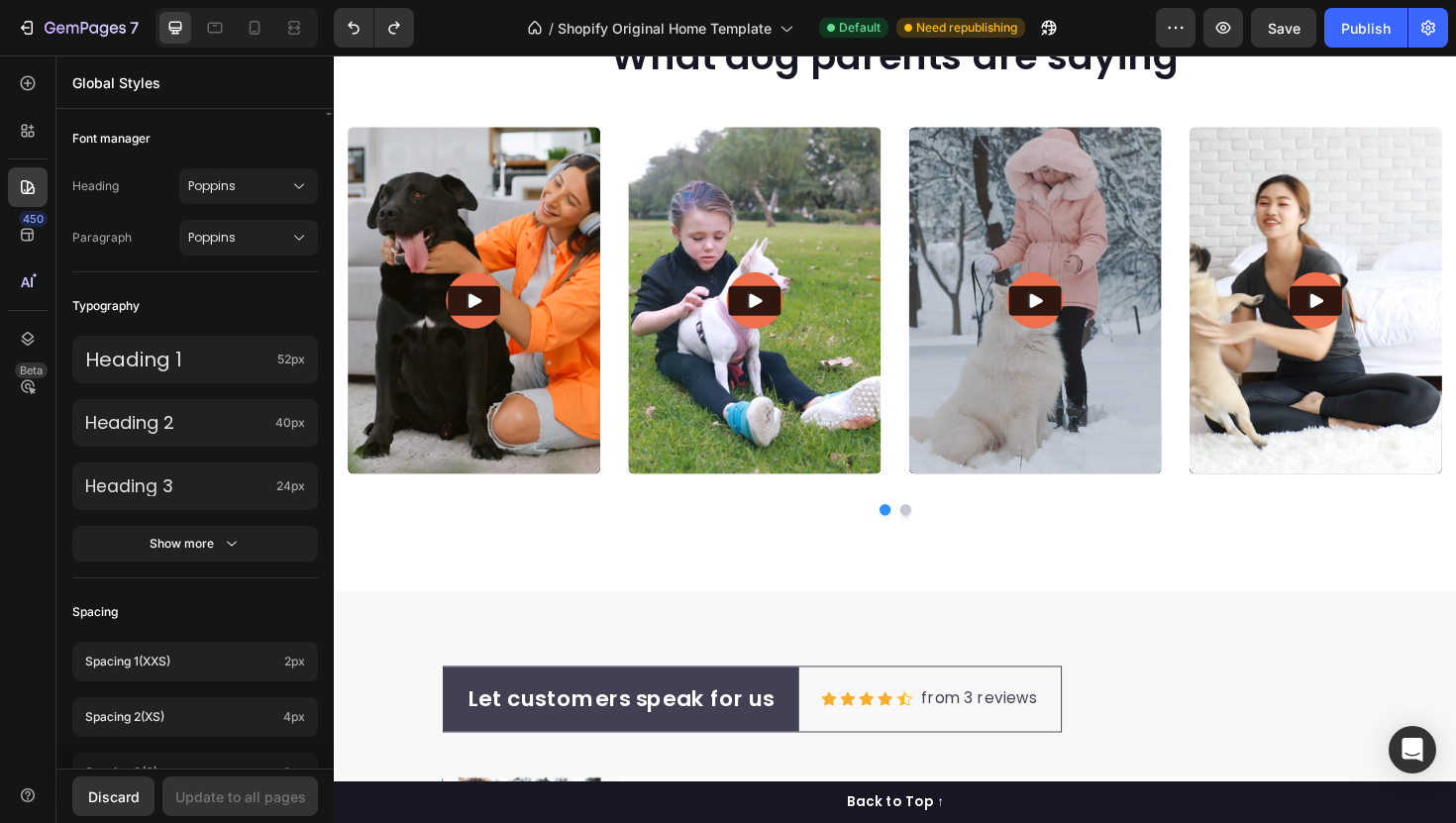 scroll, scrollTop: 0, scrollLeft: 0, axis: both 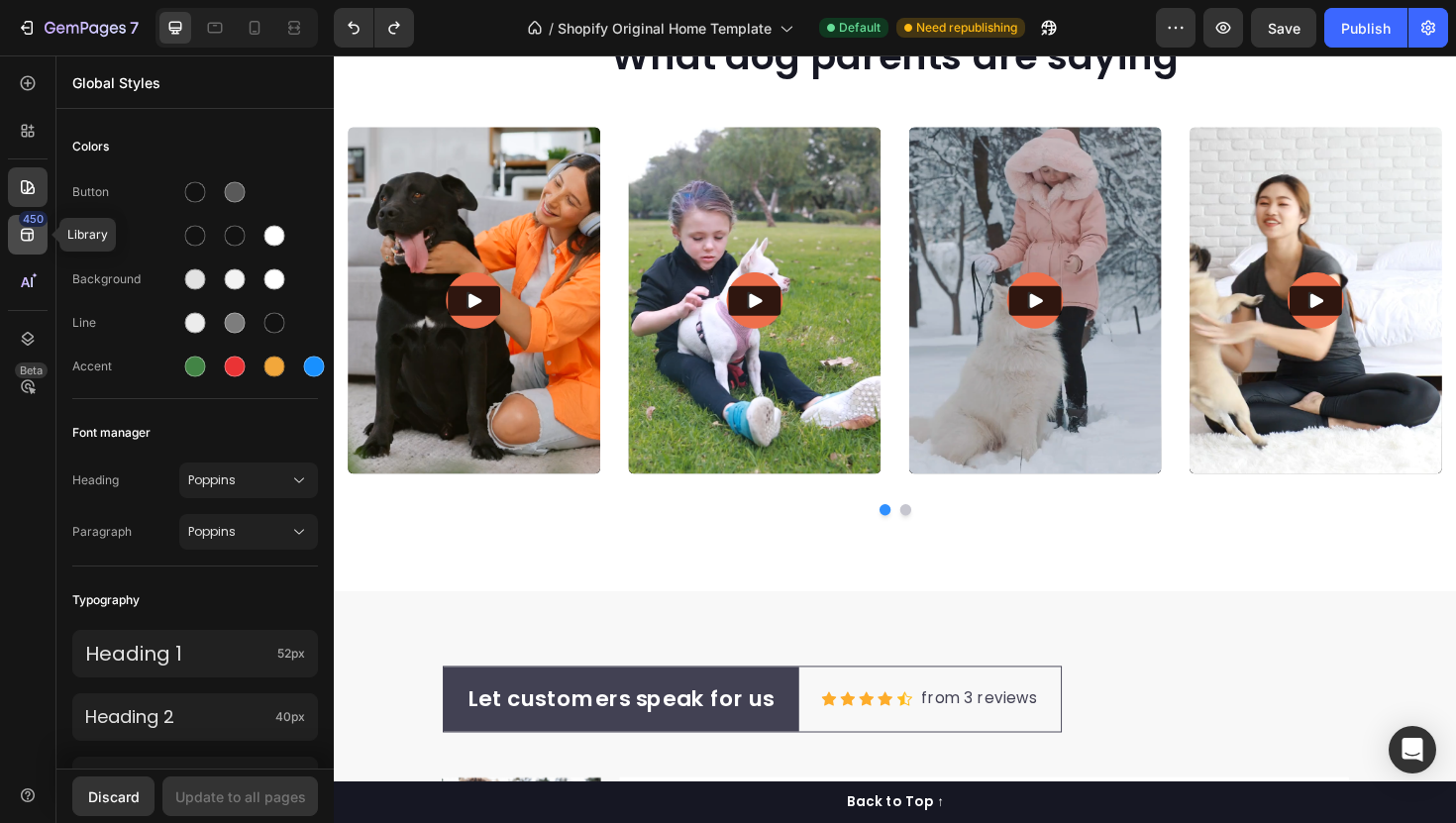 click on "450" 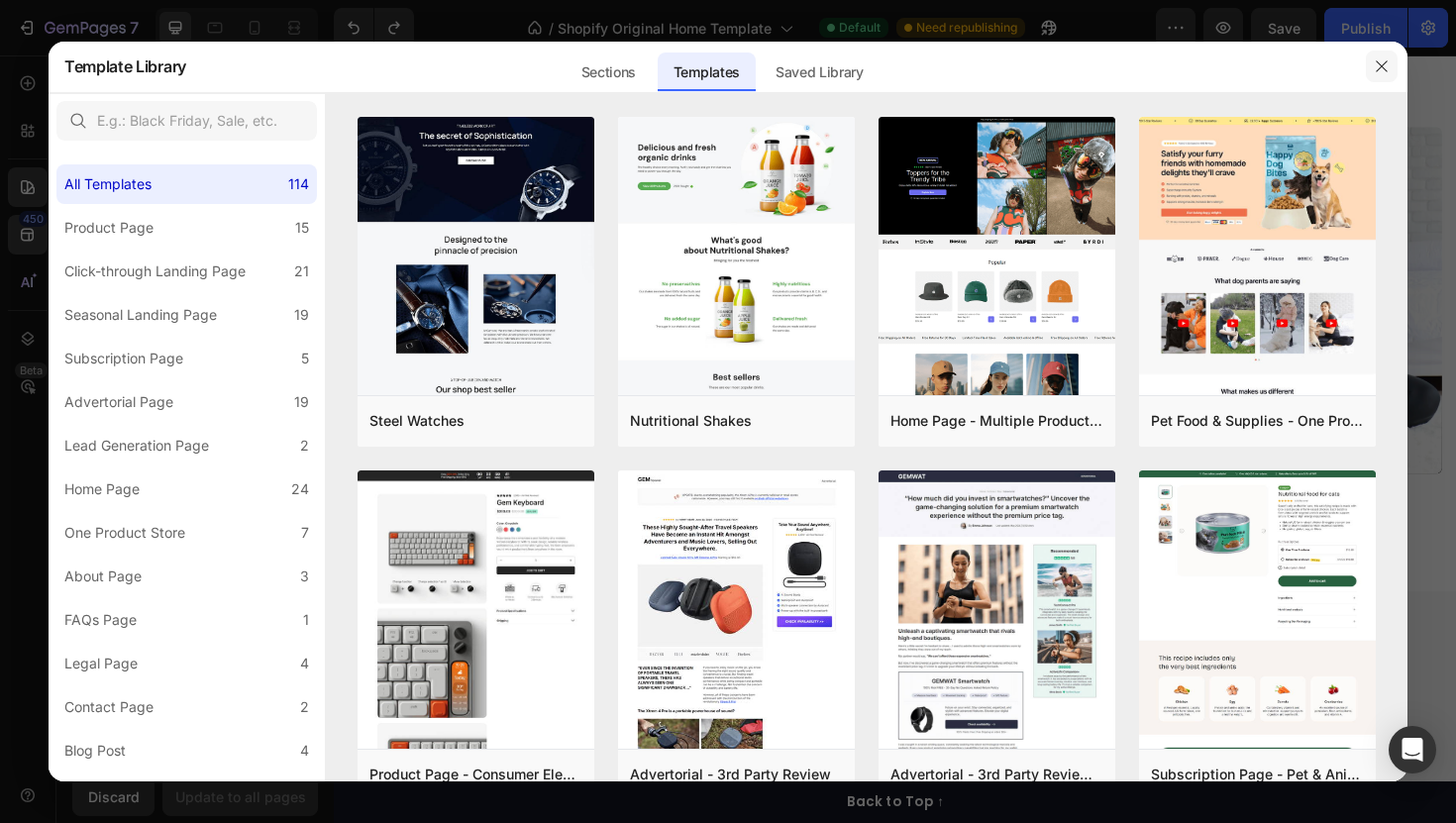 click 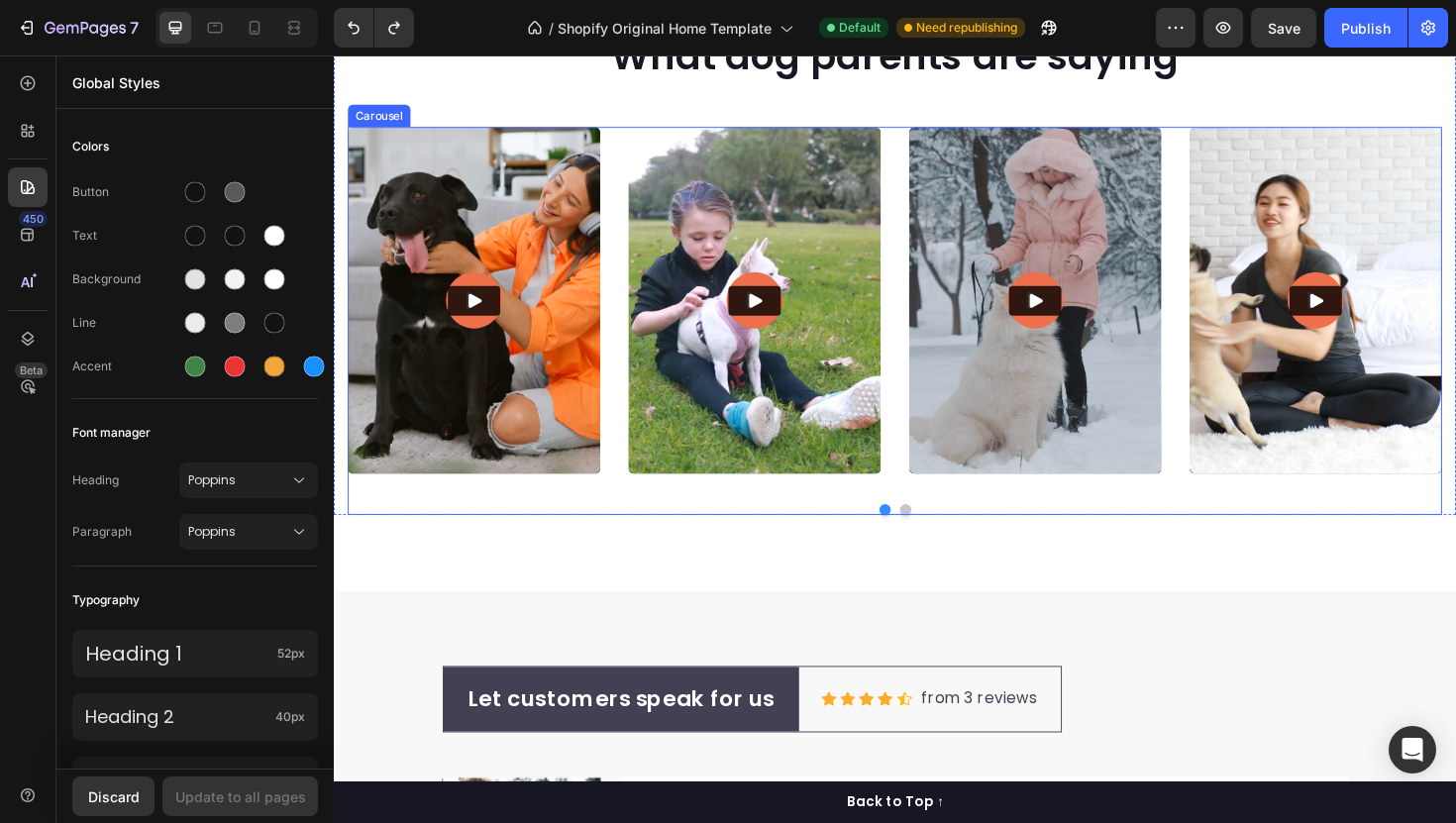 click on "Video Video Video Video Video Carousel" at bounding box center (928, 337) 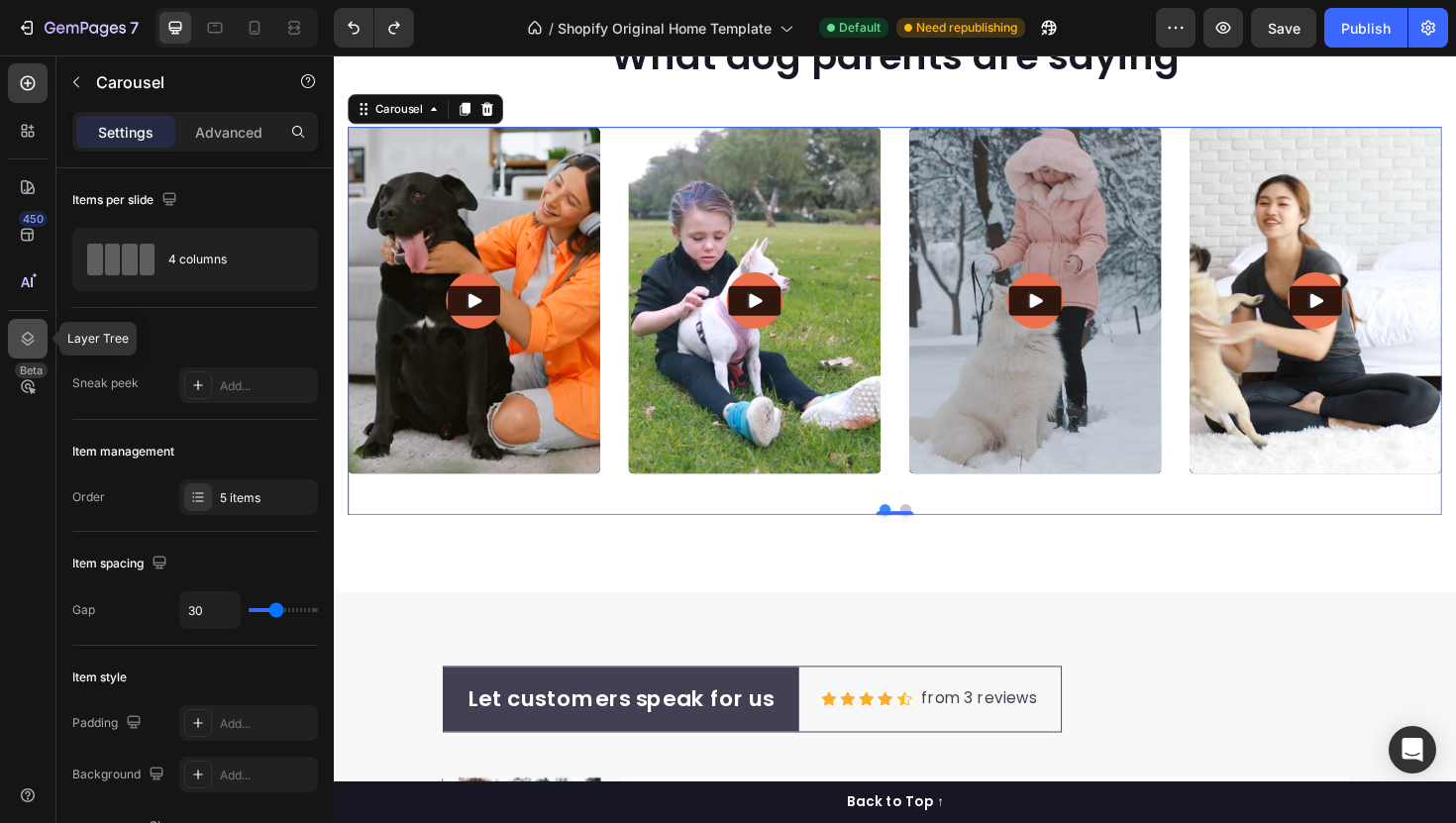click 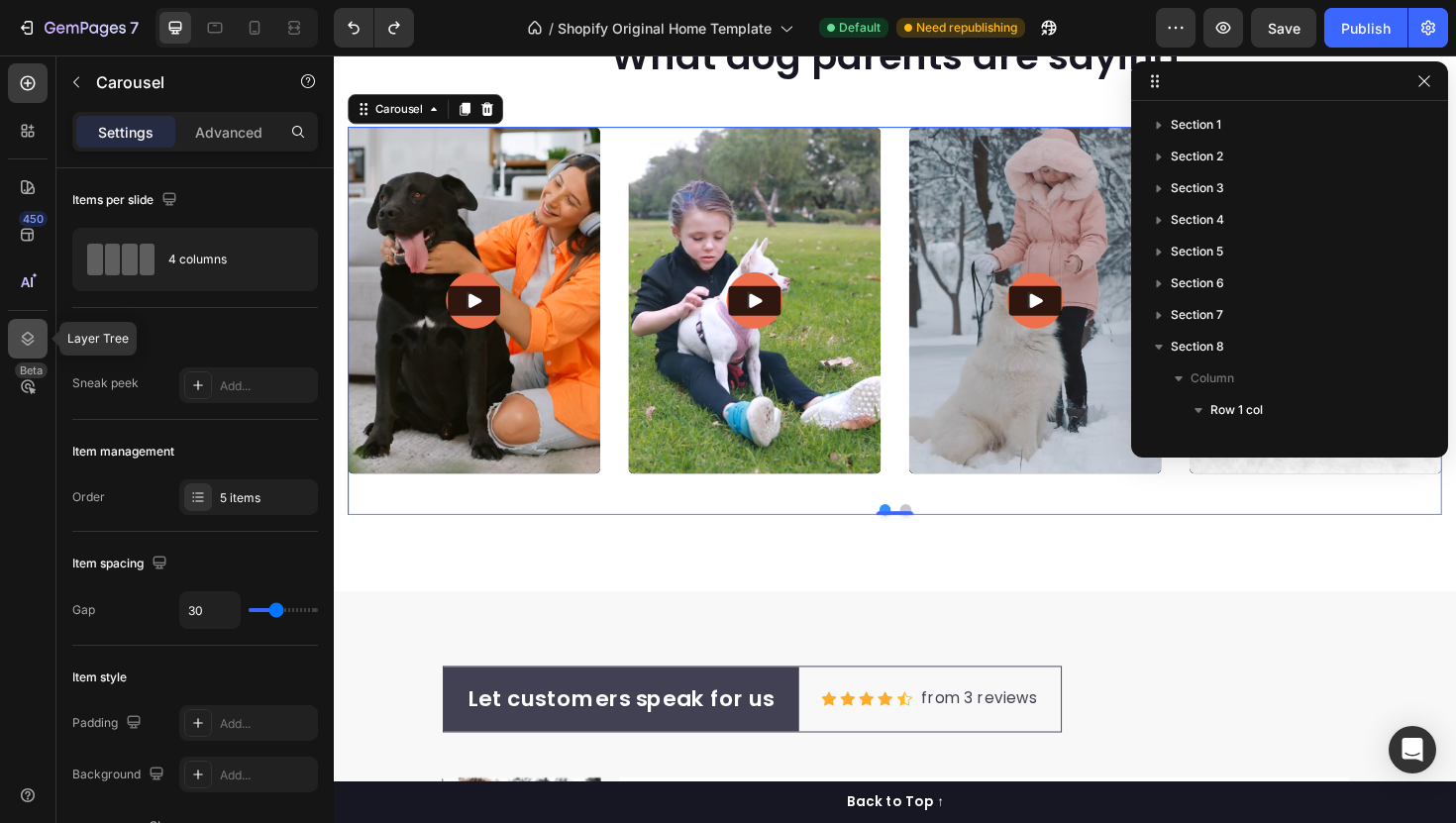 scroll, scrollTop: 244, scrollLeft: 0, axis: vertical 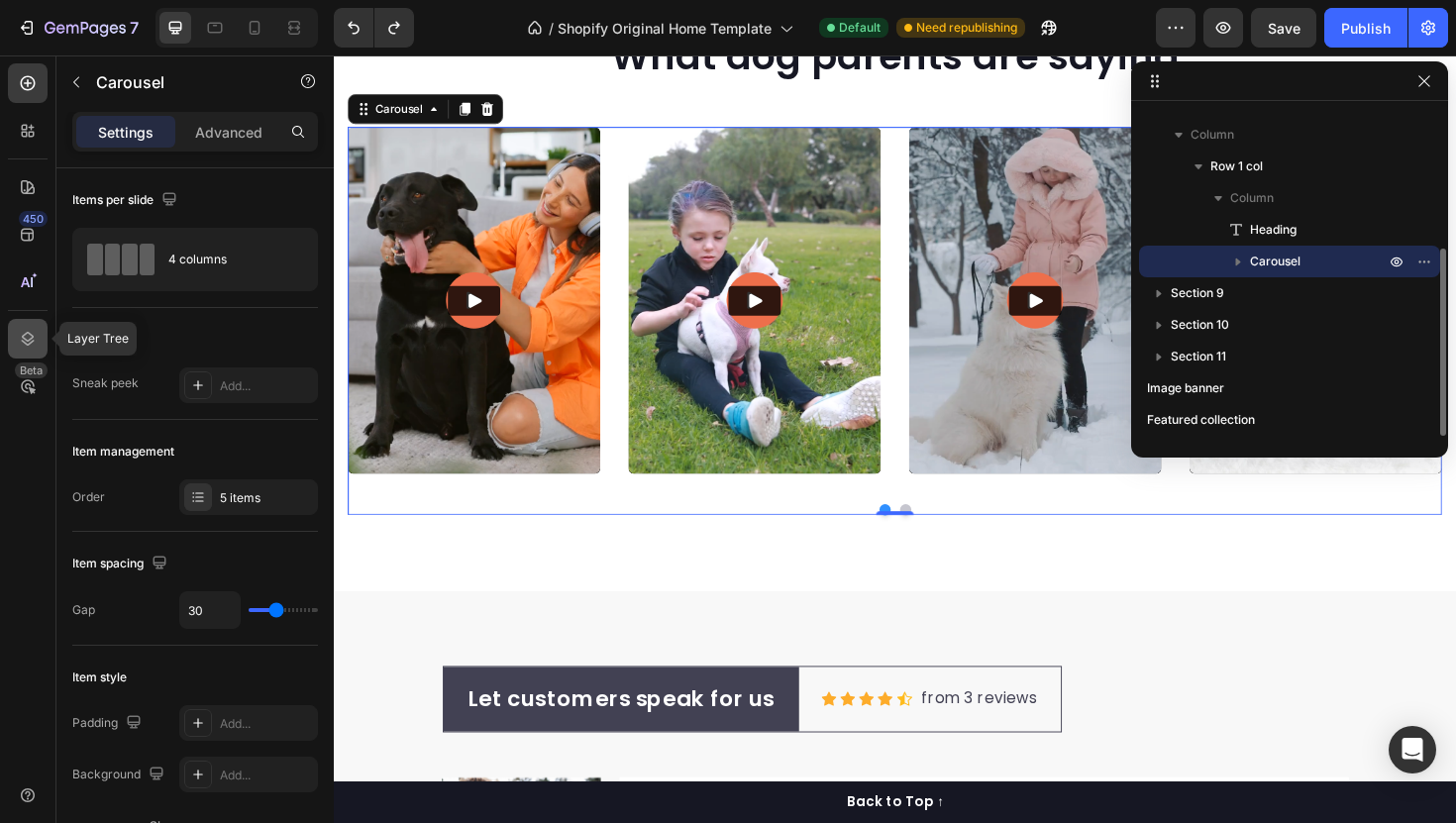 click 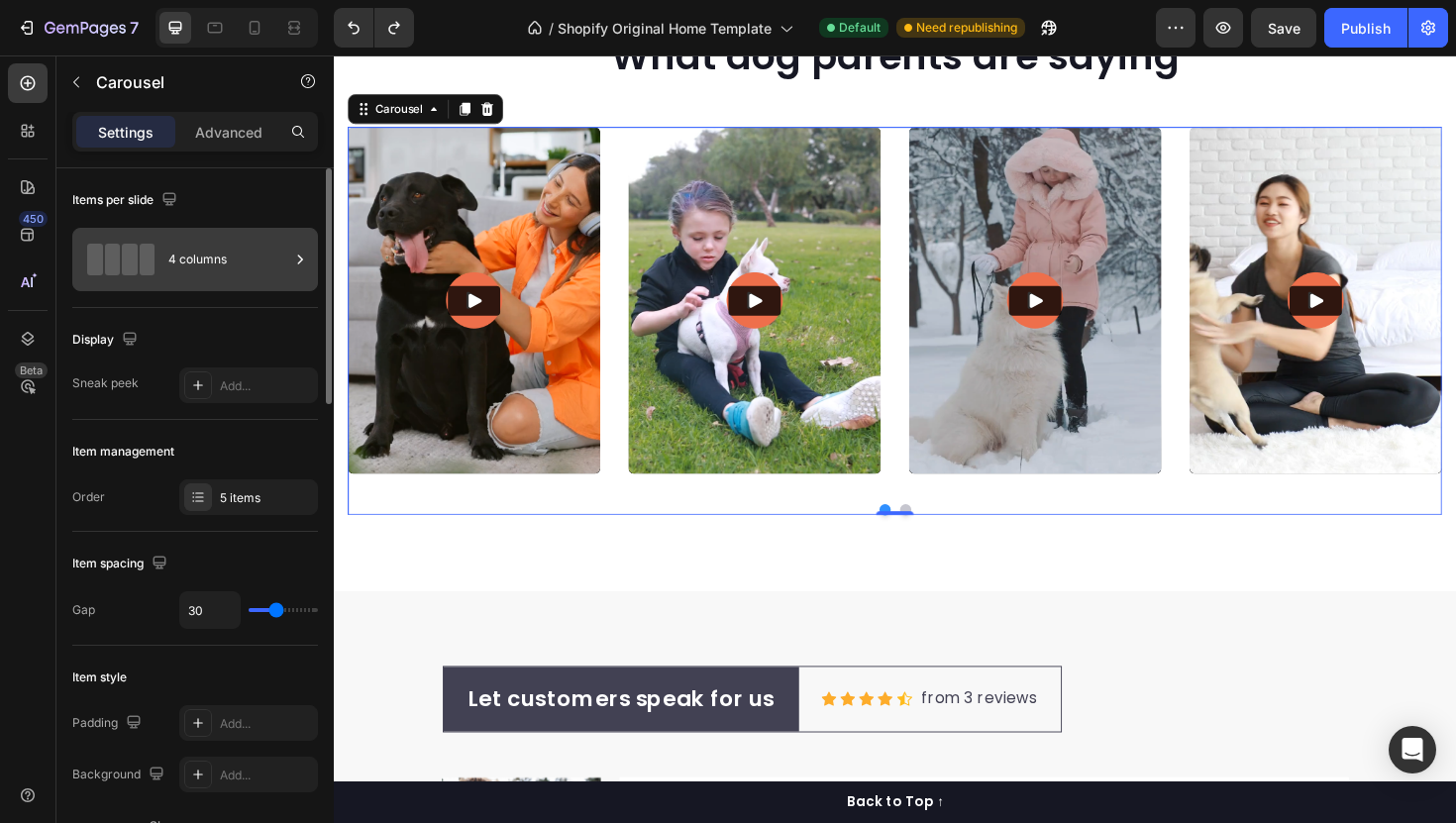 click on "4 columns" at bounding box center [229, 259] 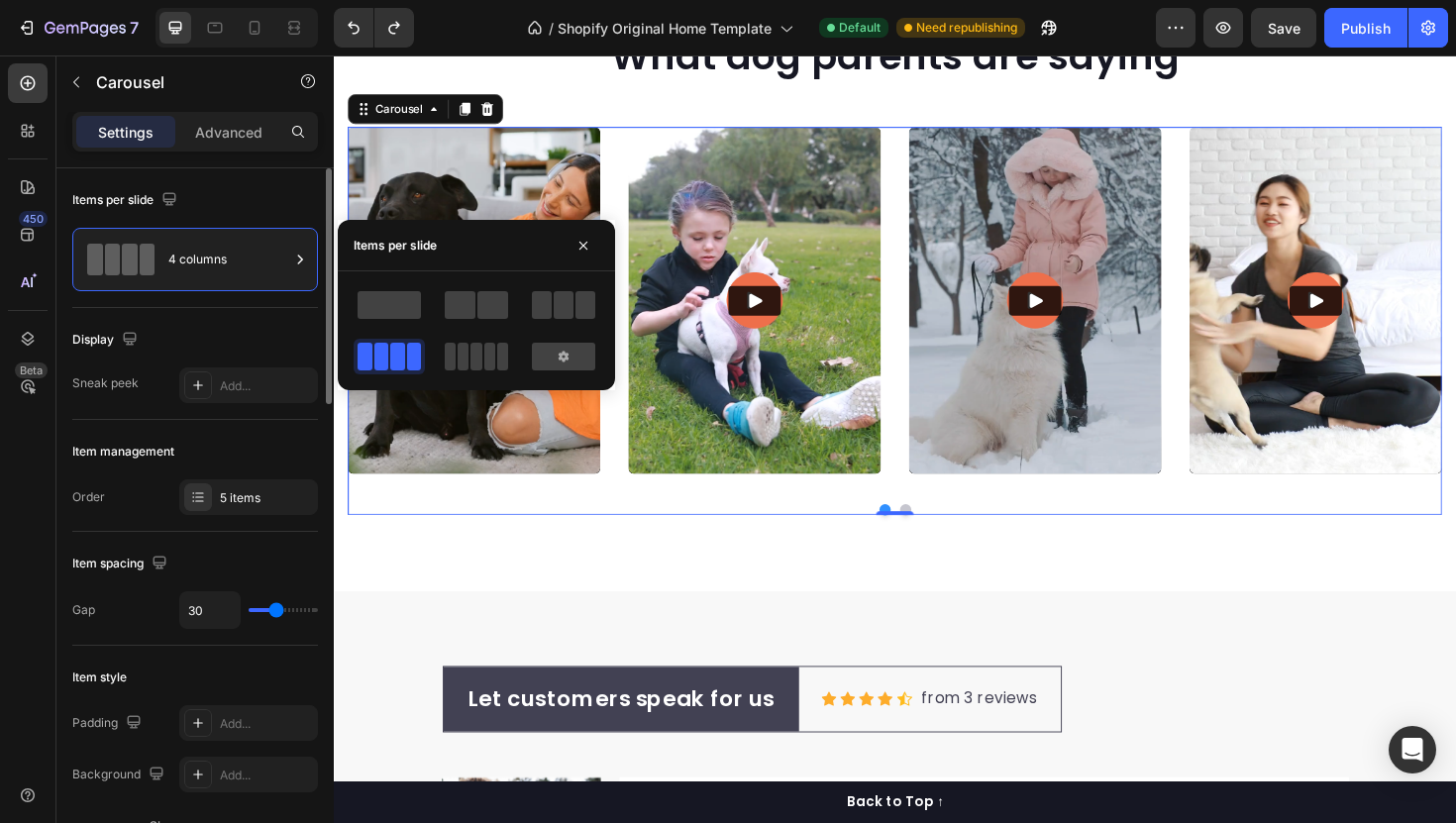 click on "Item management Order 5 items" 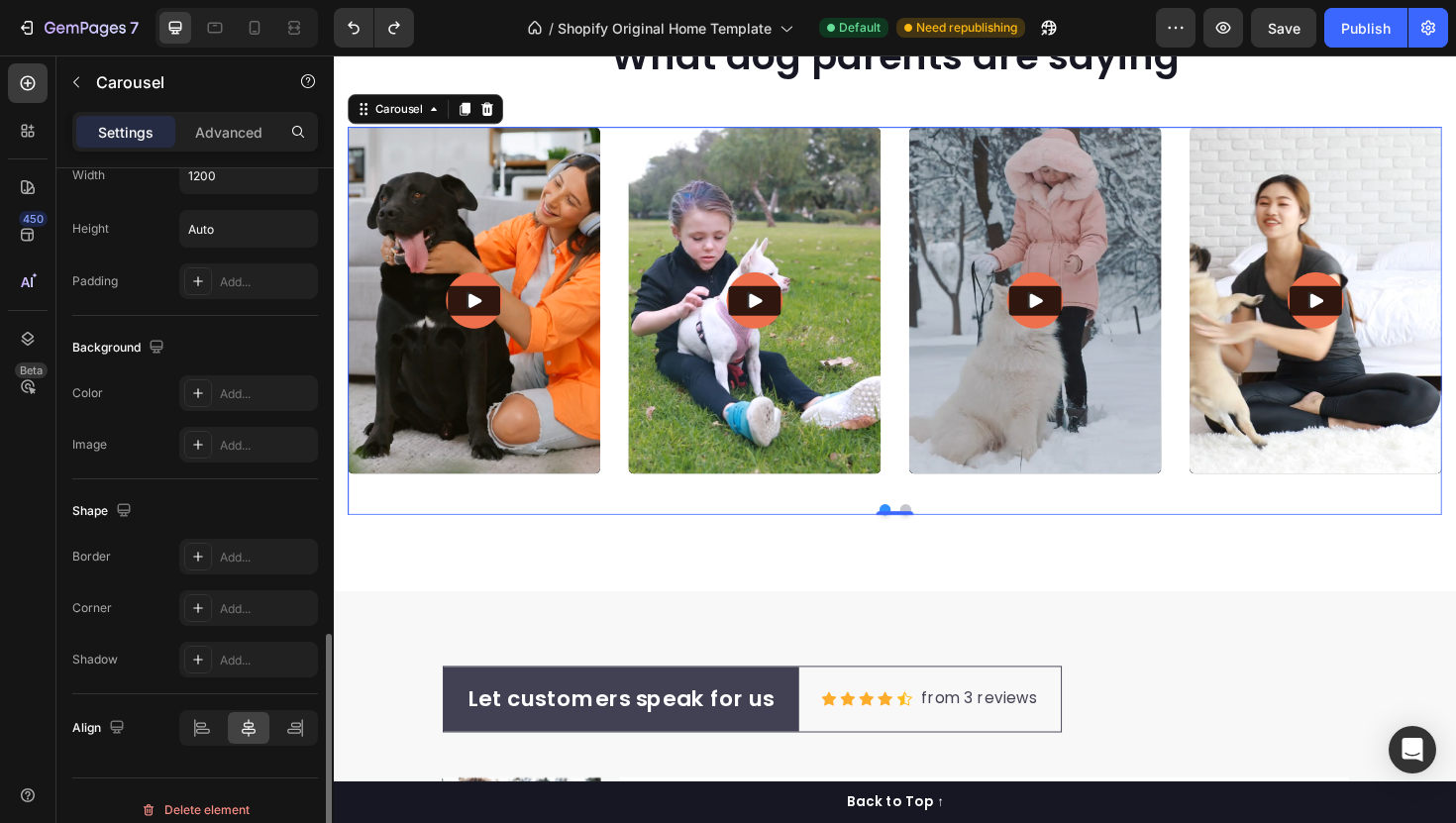 scroll, scrollTop: 1408, scrollLeft: 0, axis: vertical 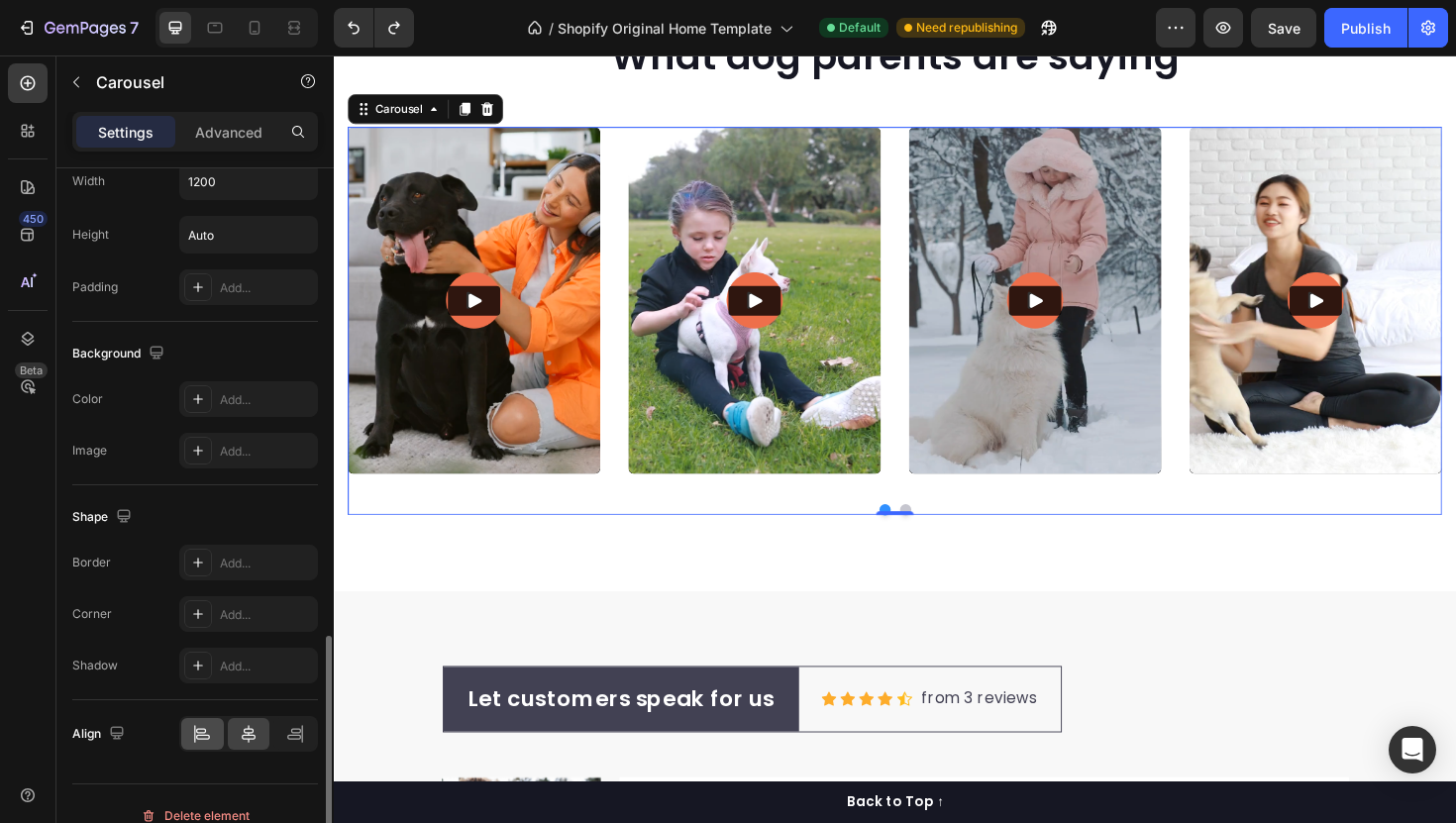 click 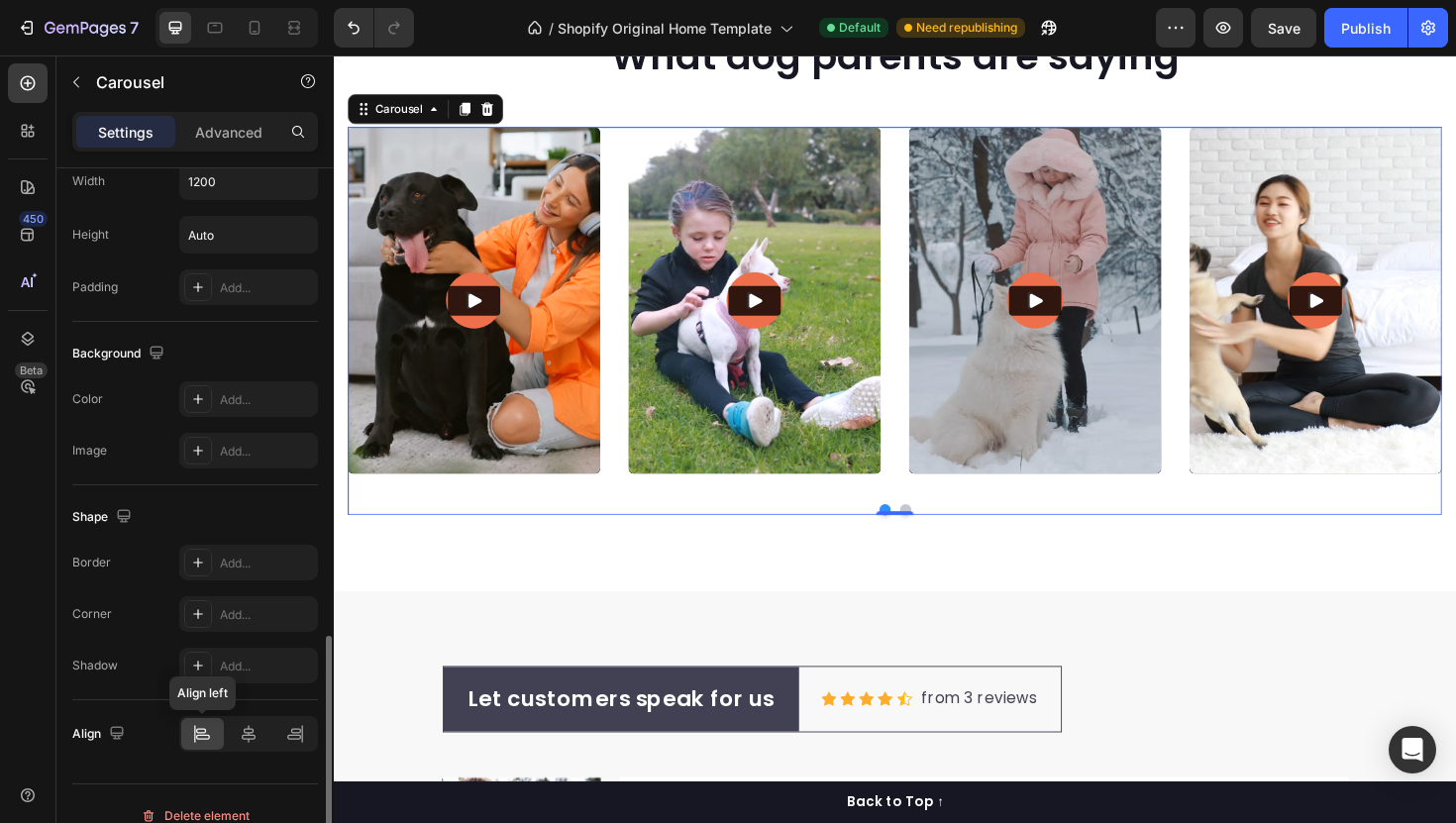 click 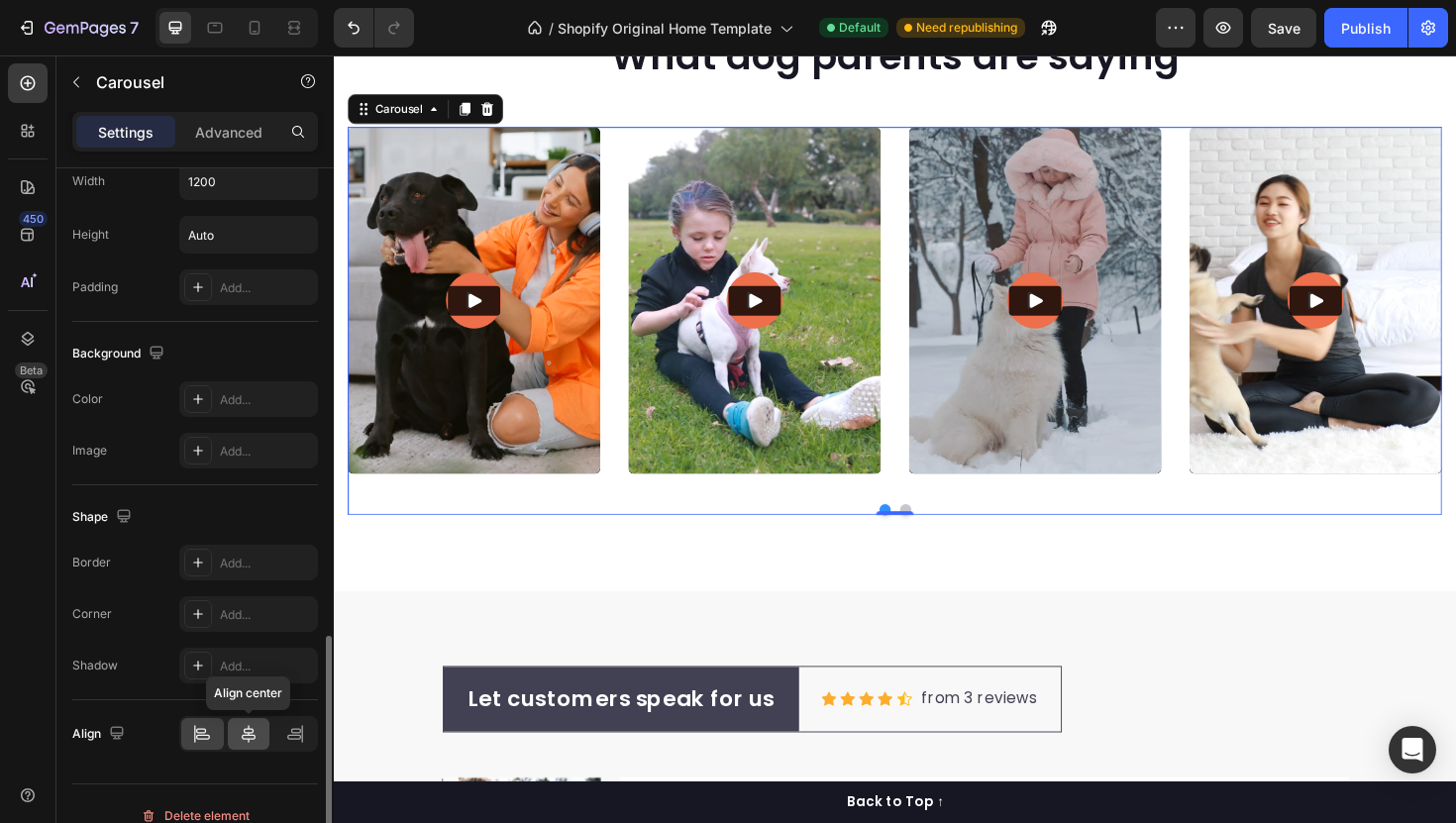 click 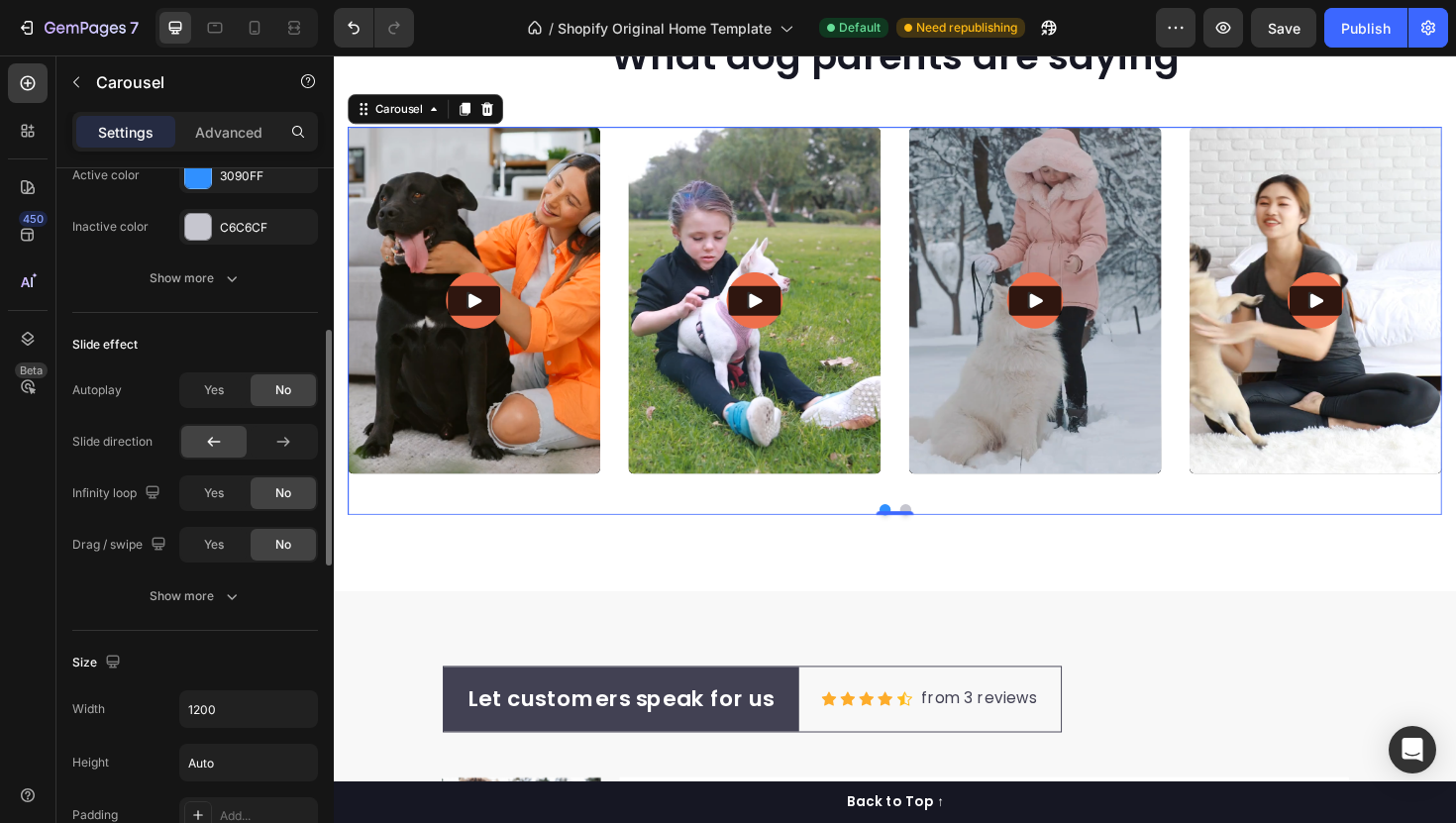 scroll, scrollTop: 771, scrollLeft: 0, axis: vertical 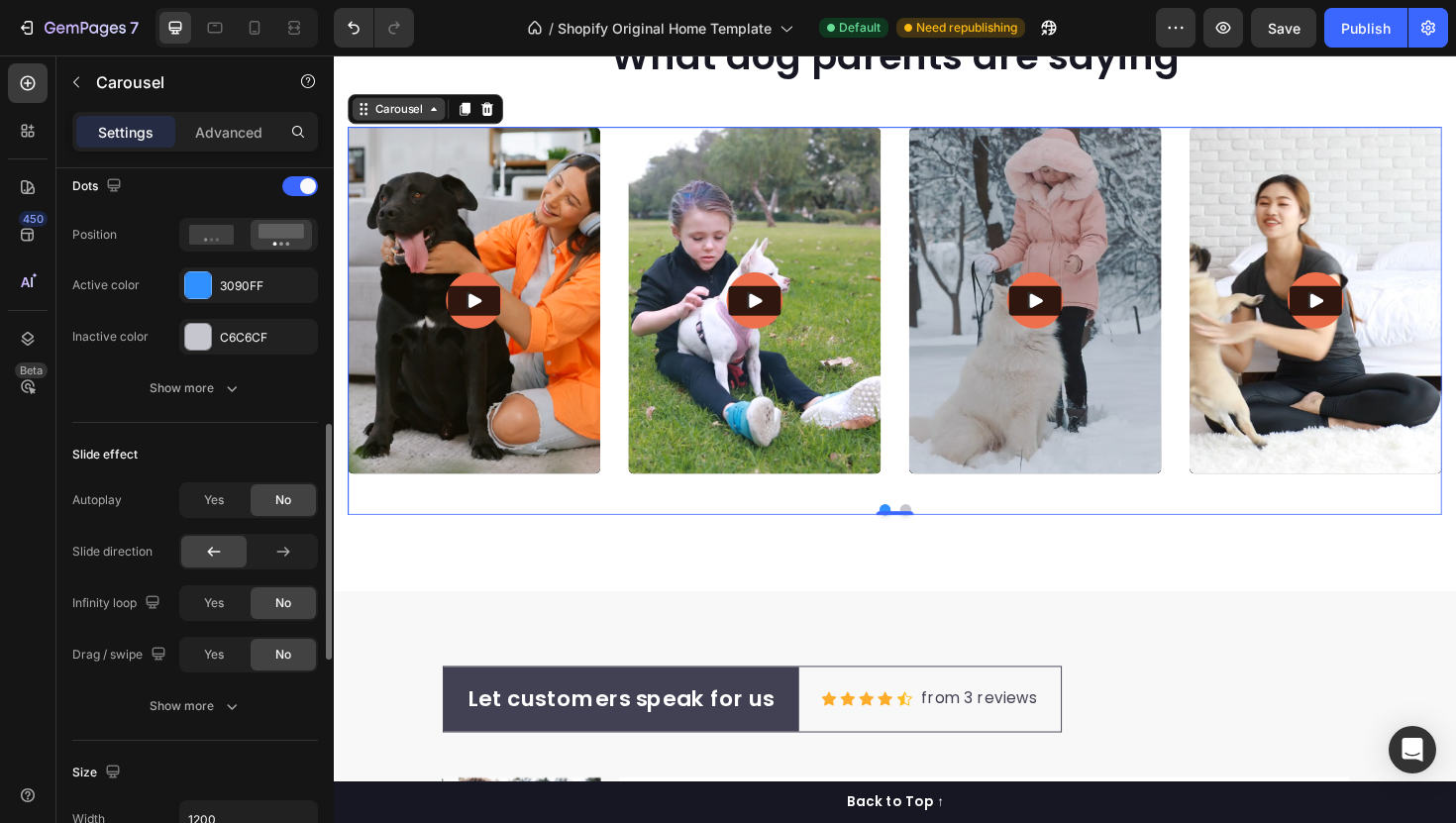 click on "Carousel" at bounding box center (402, 113) 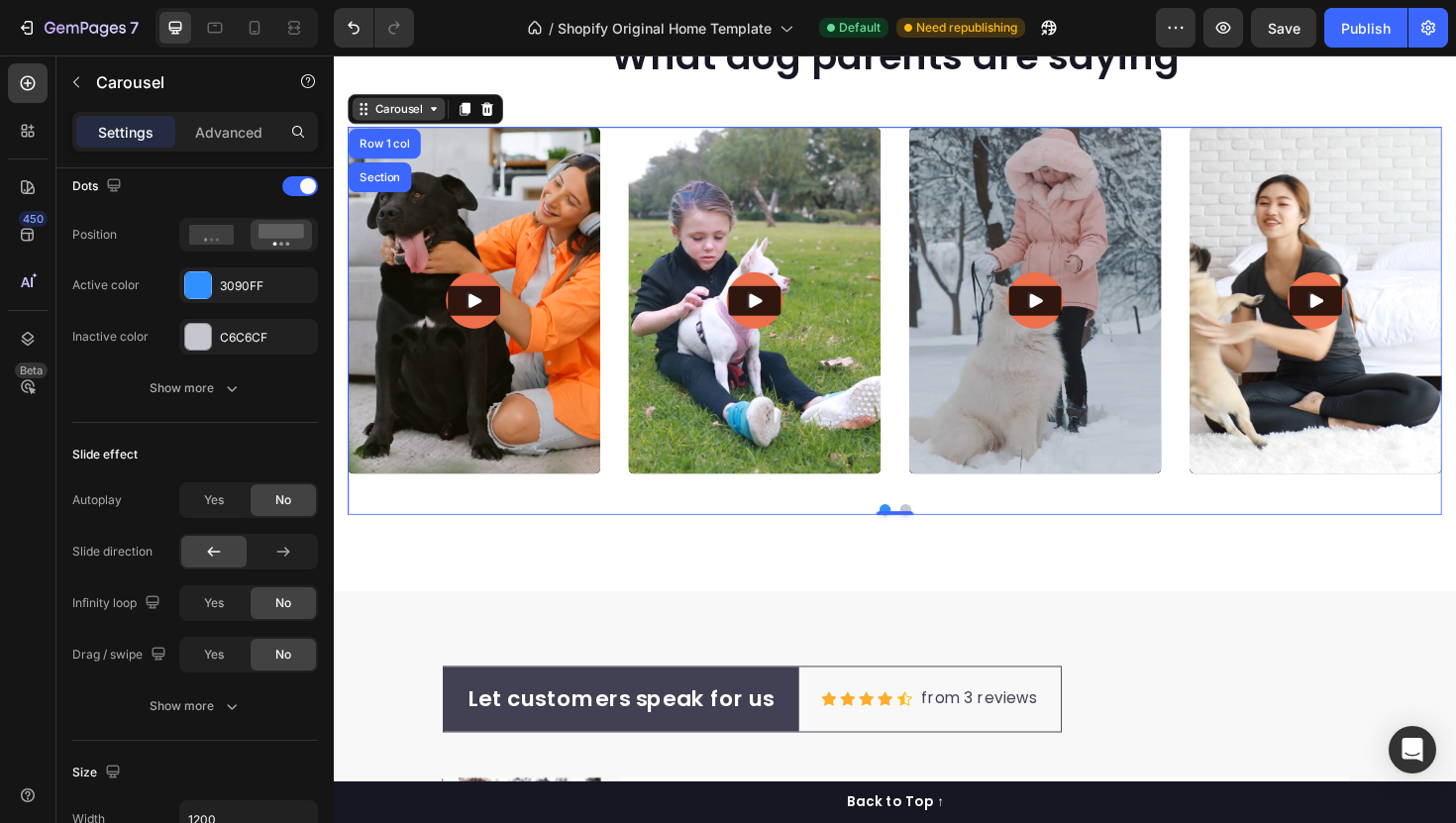 click on "Carousel" at bounding box center [402, 113] 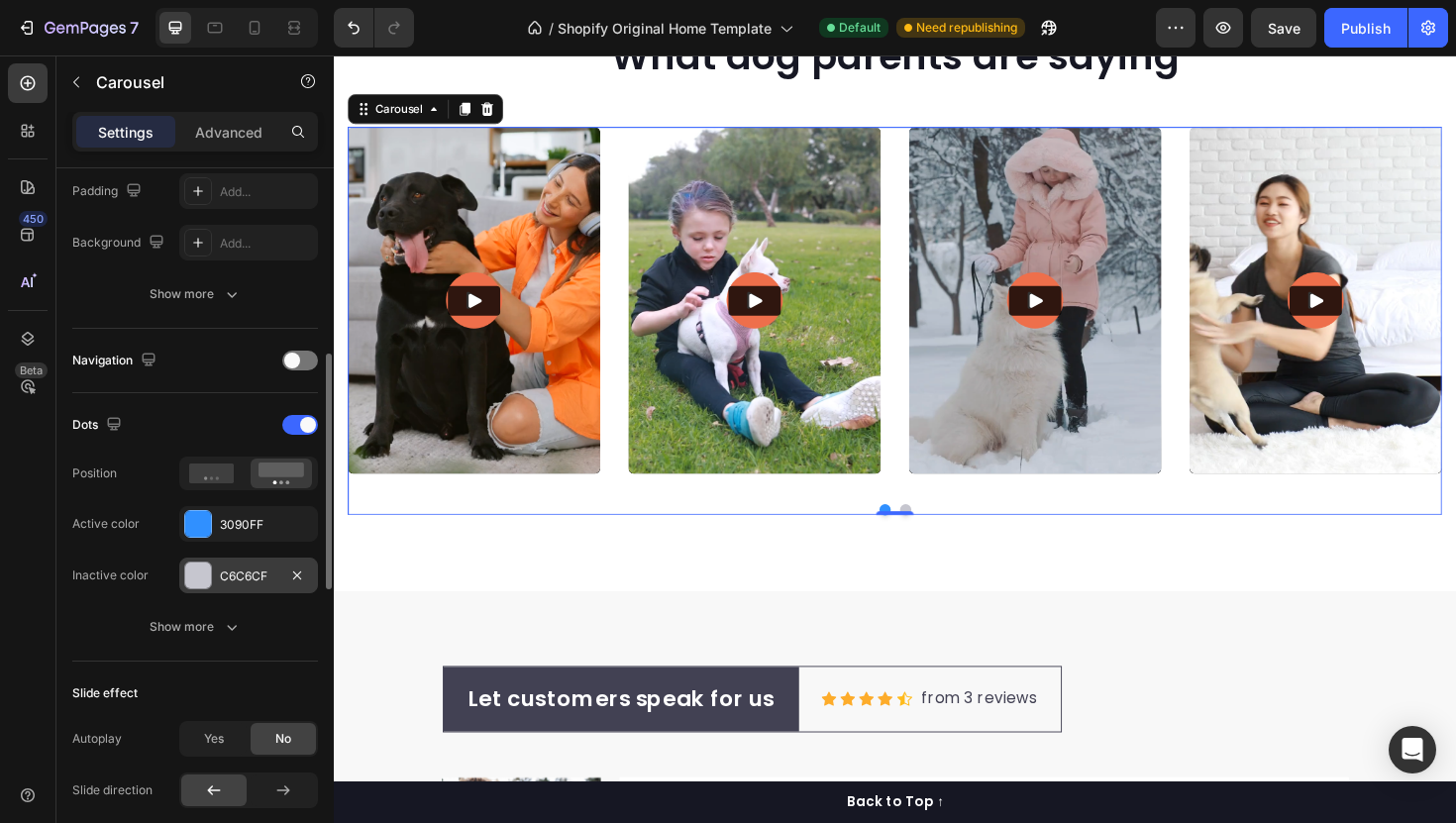 scroll, scrollTop: 531, scrollLeft: 0, axis: vertical 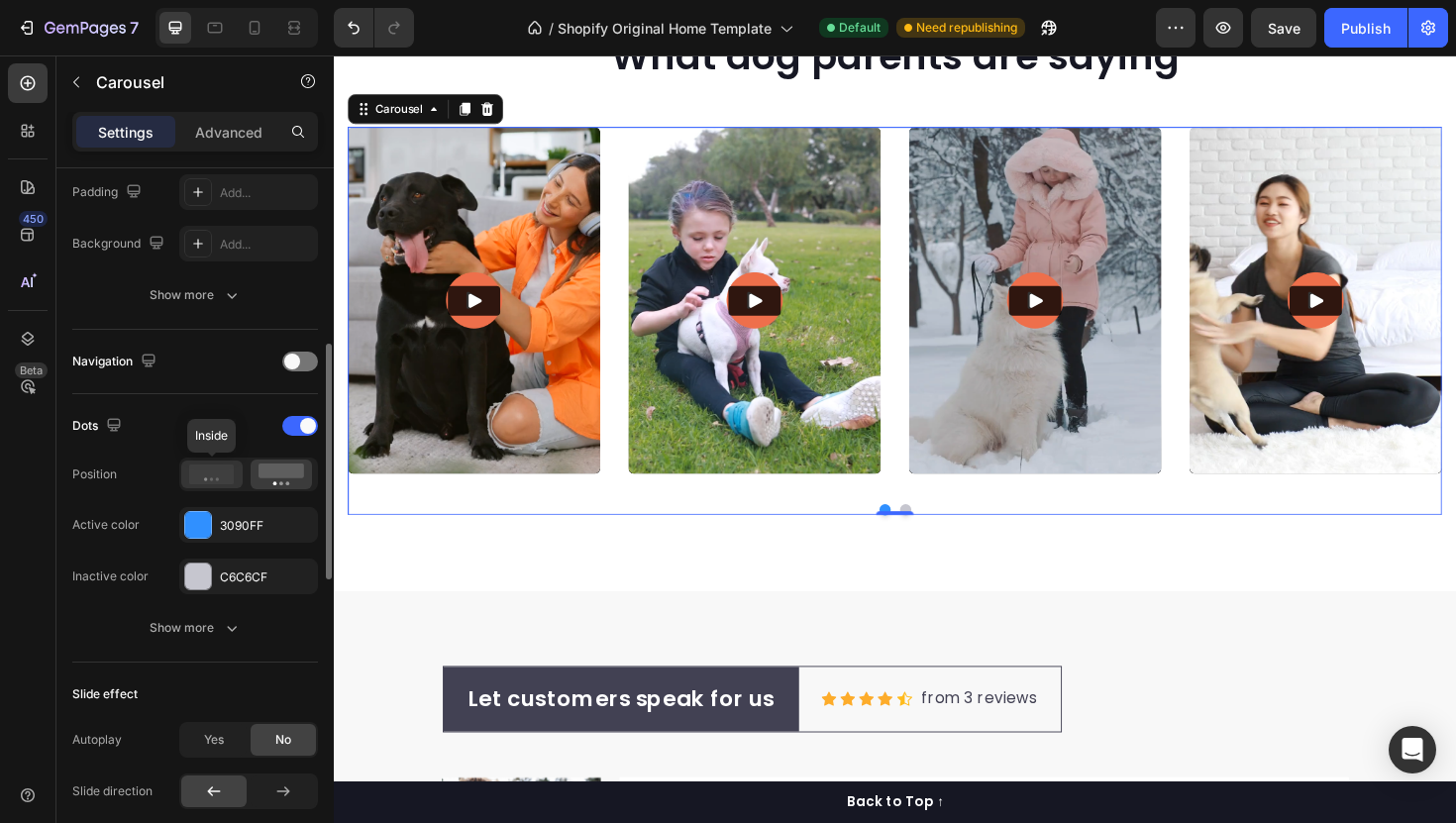 click 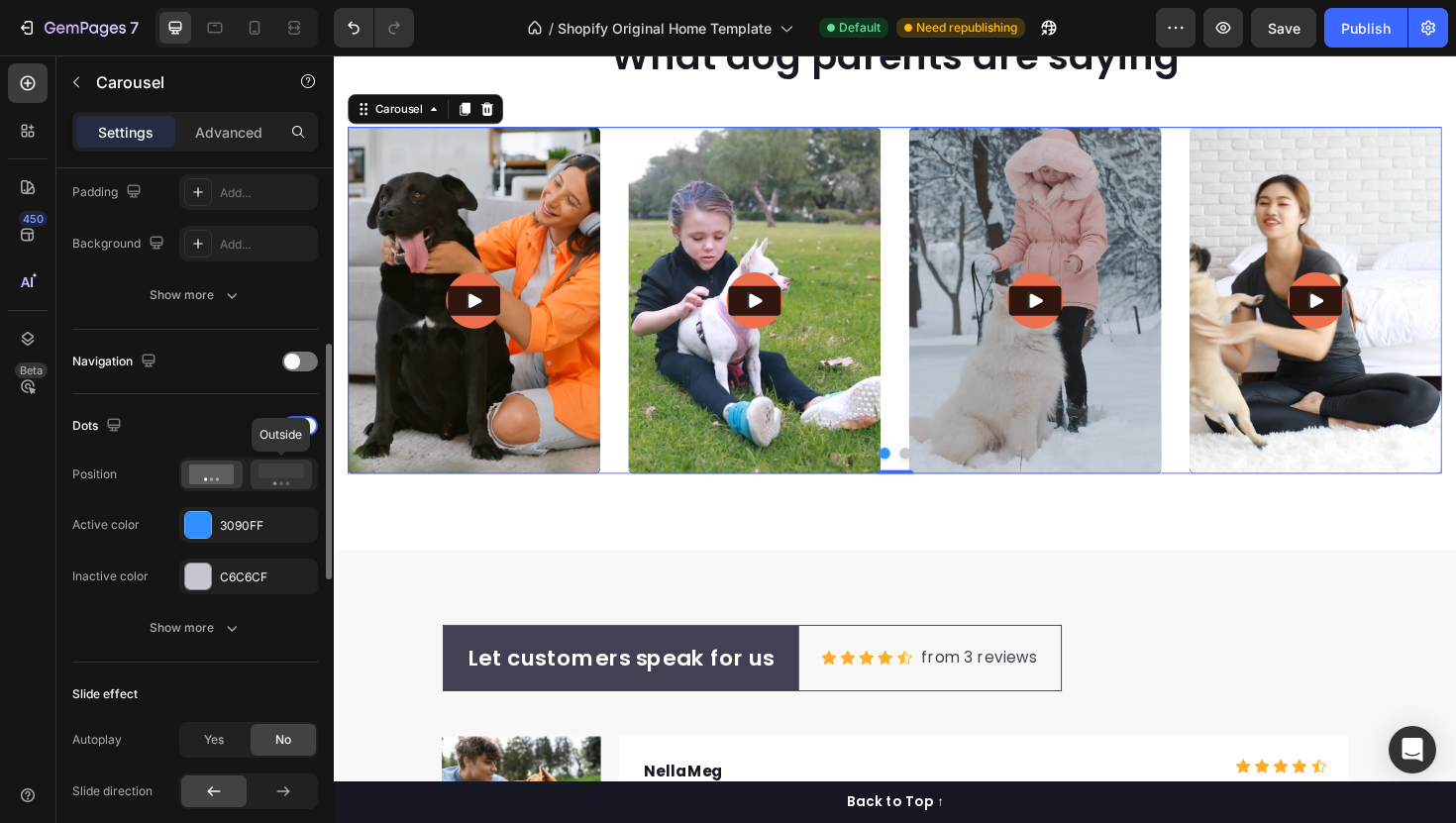 click 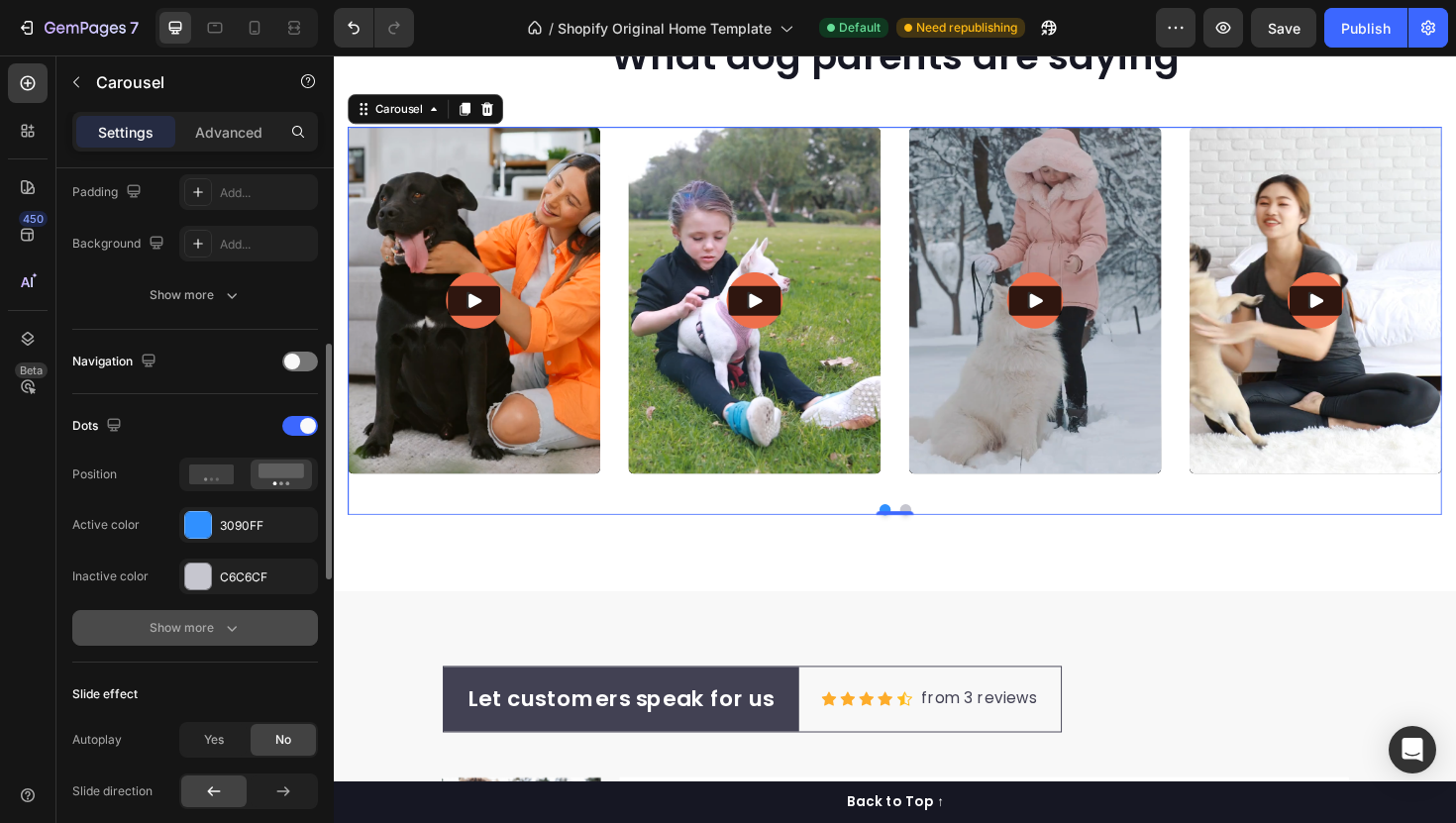click 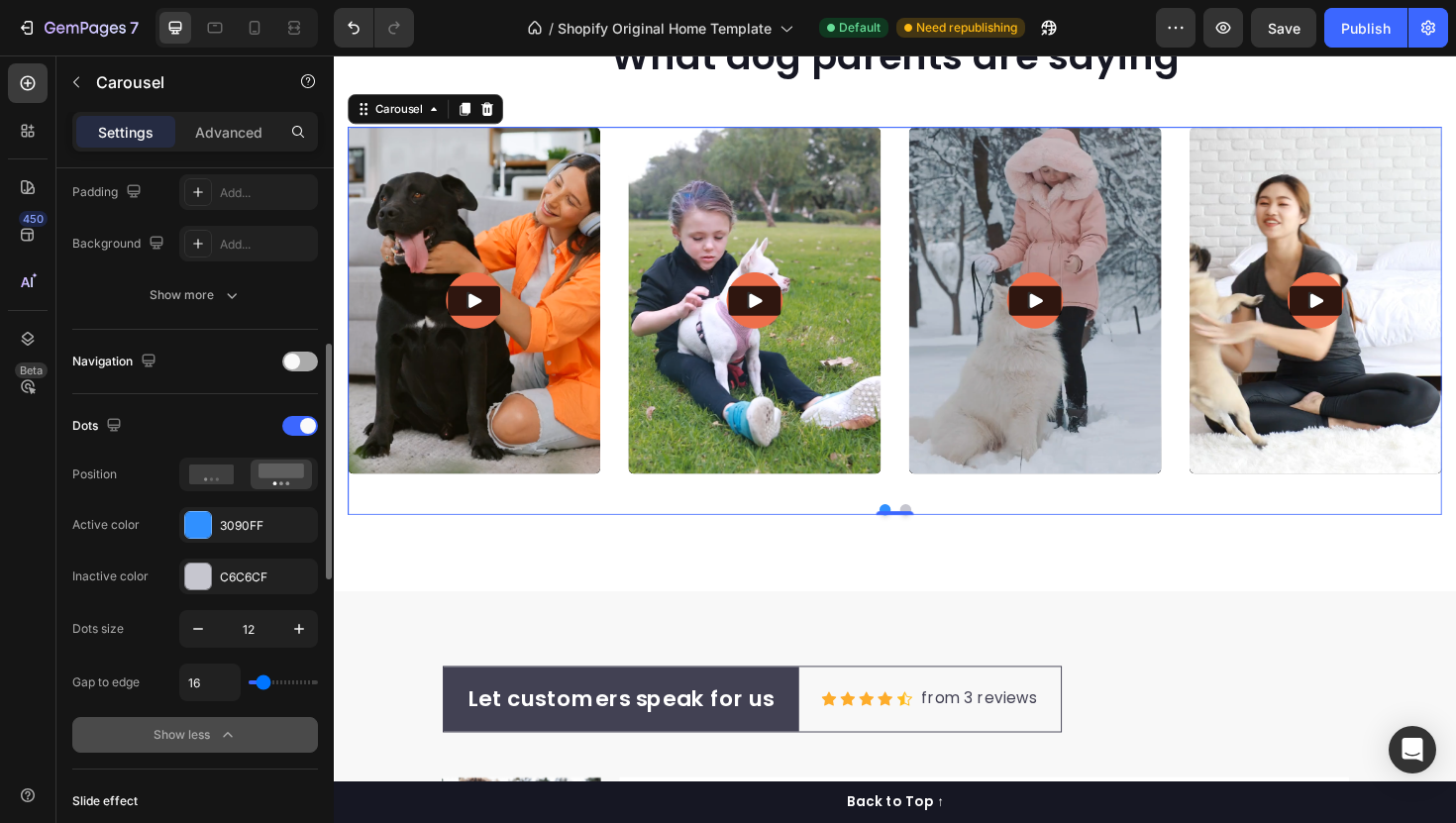 click at bounding box center (300, 361) 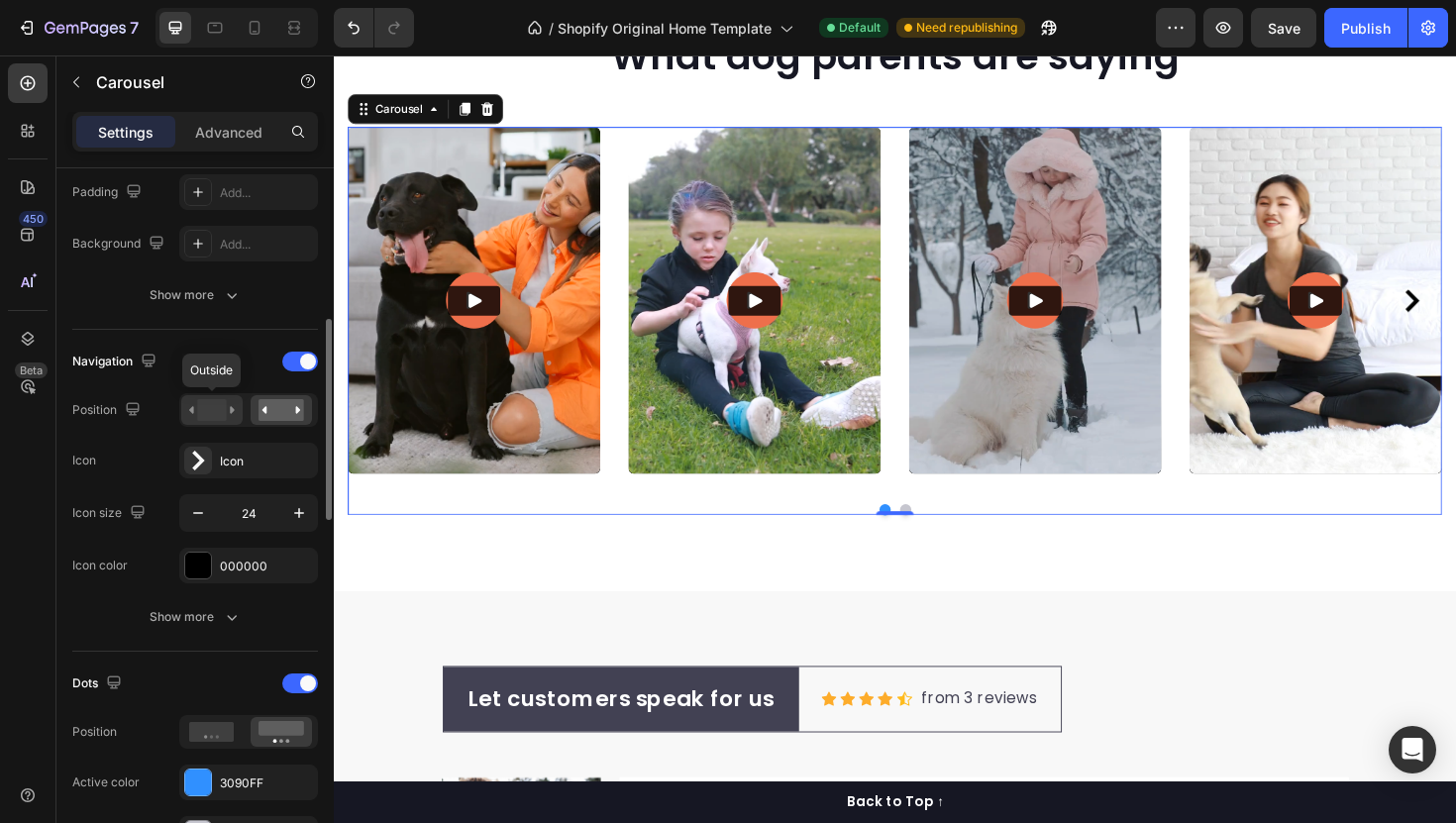 click 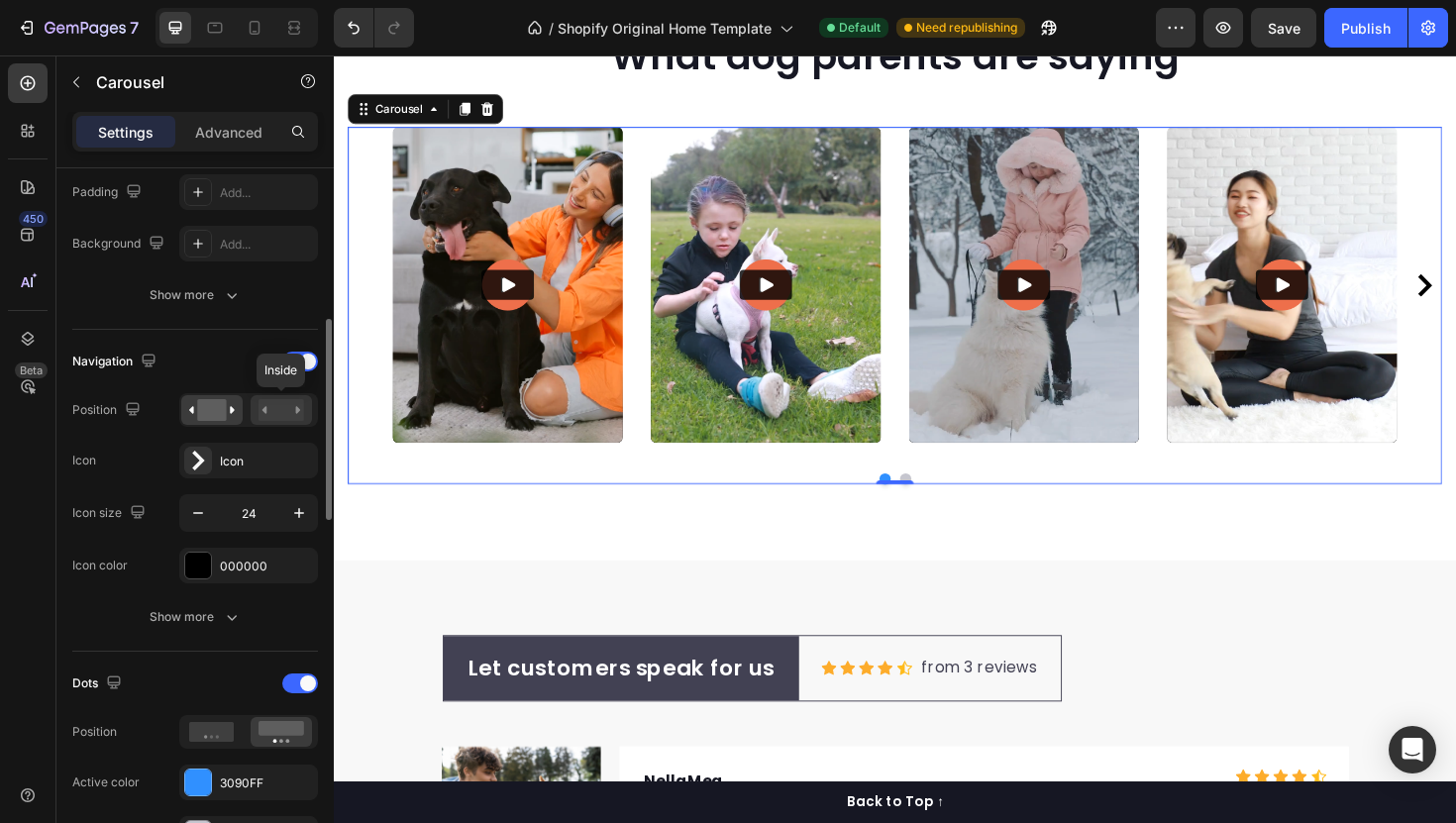 click 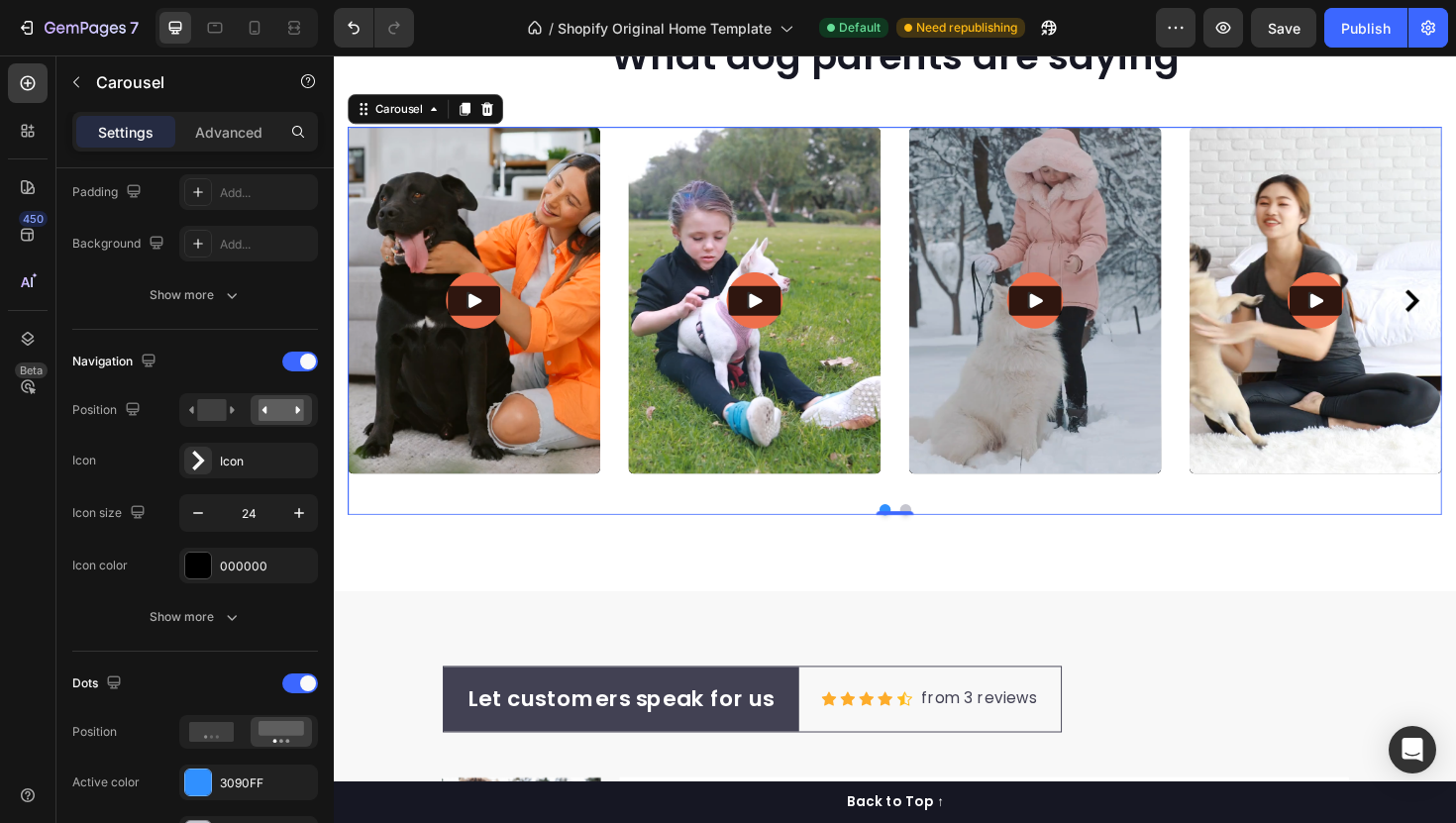 click 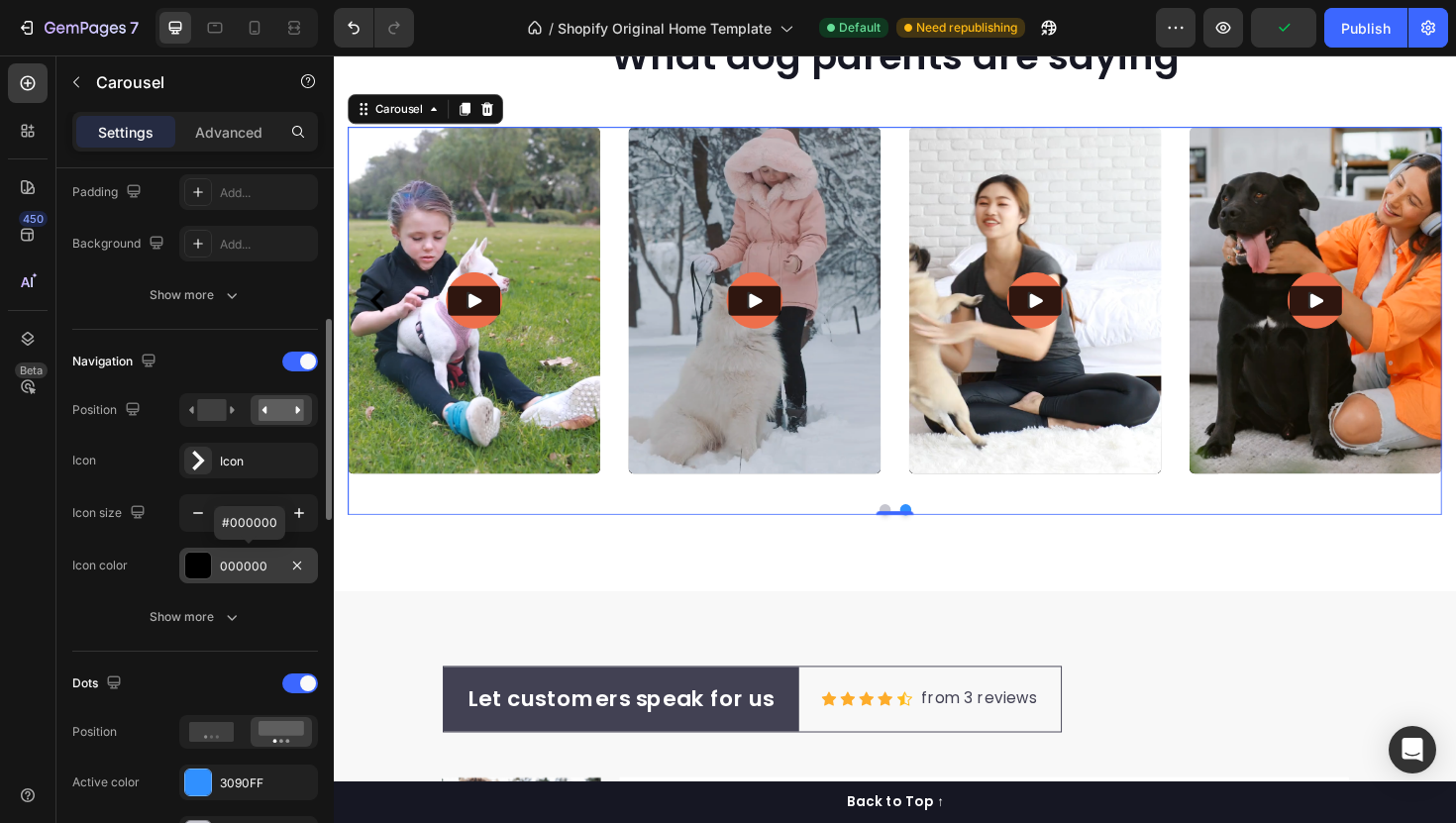 click on "000000" at bounding box center [249, 566] 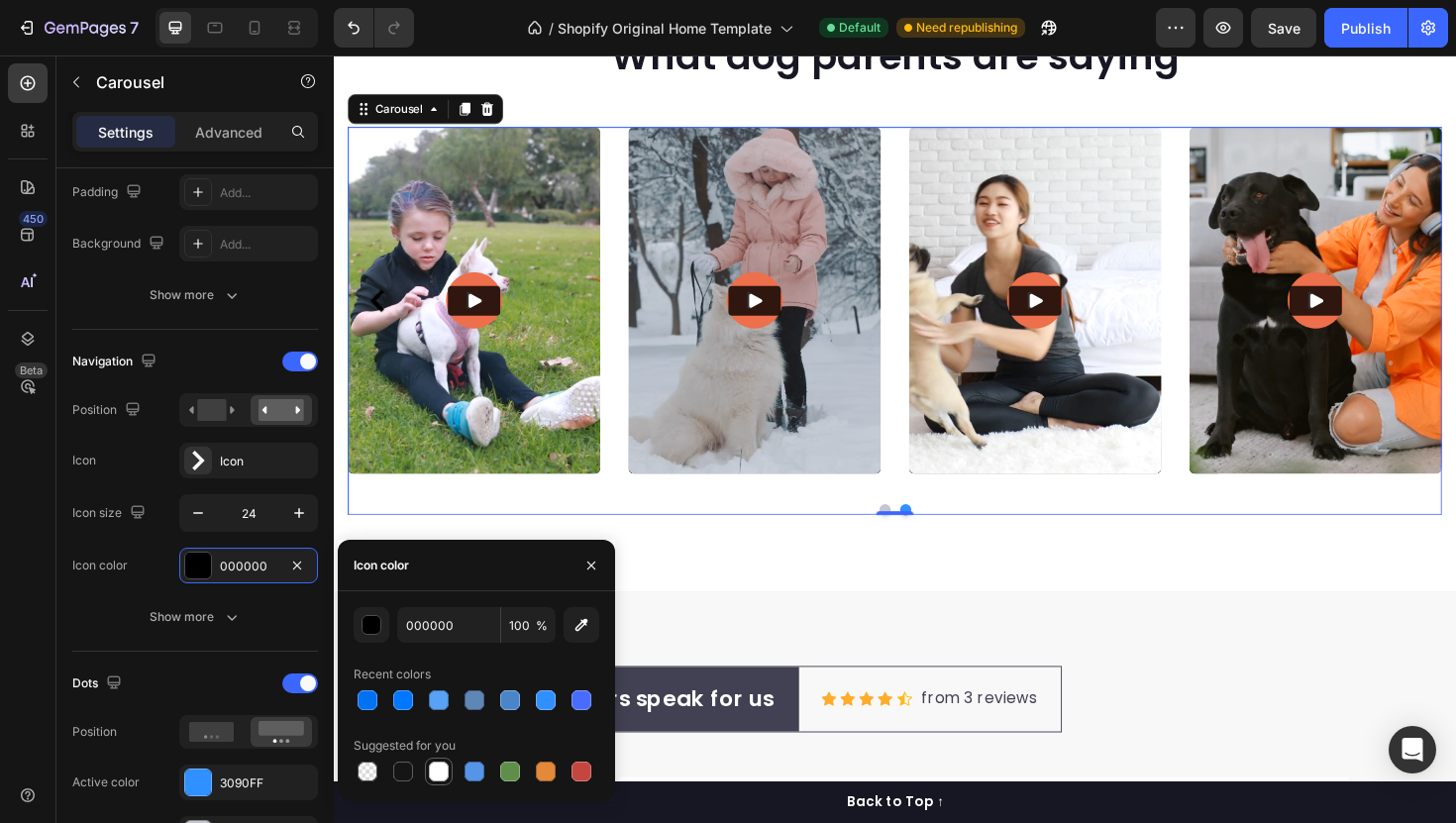 click at bounding box center [439, 772] 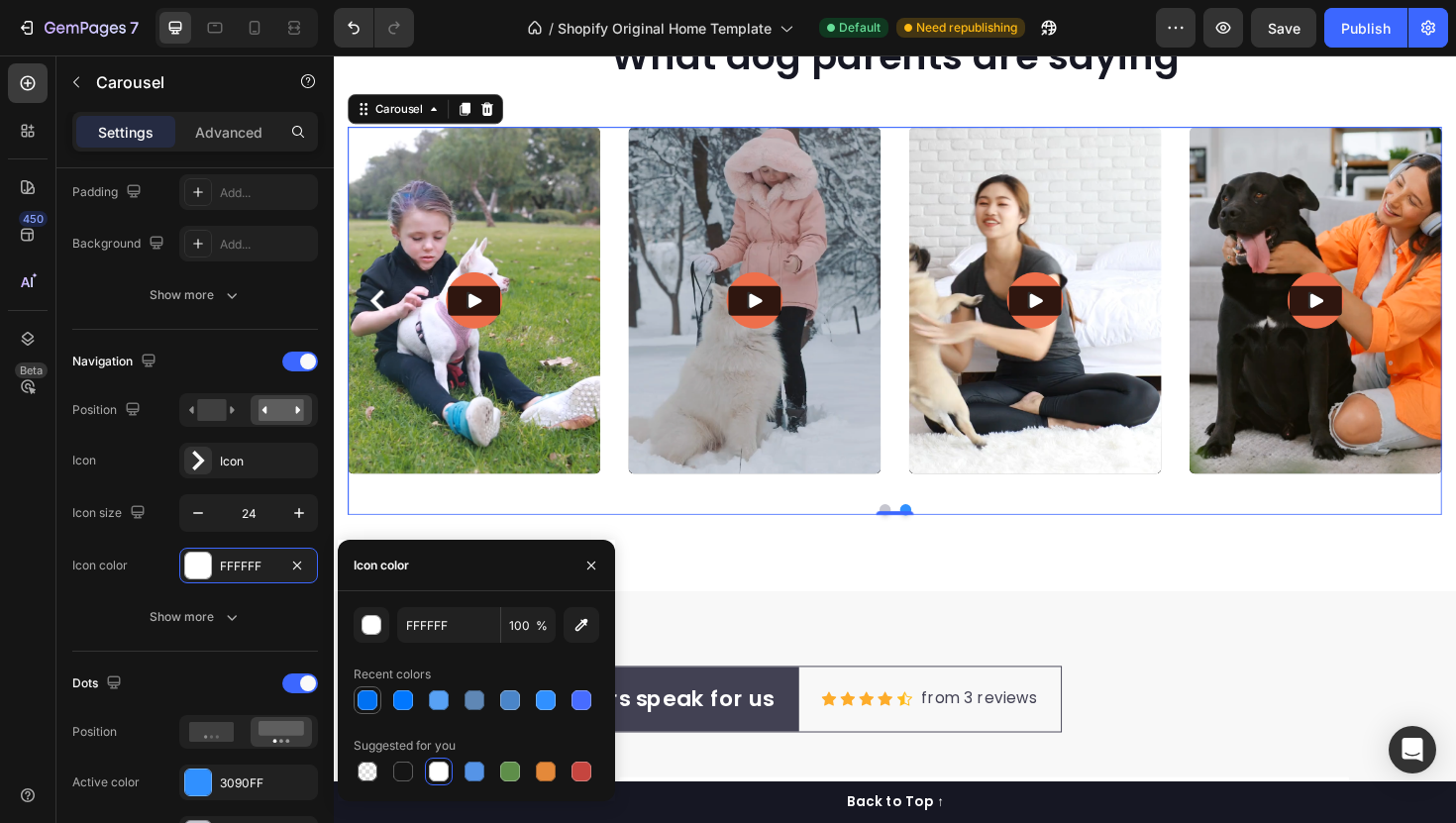 click at bounding box center (367, 700) 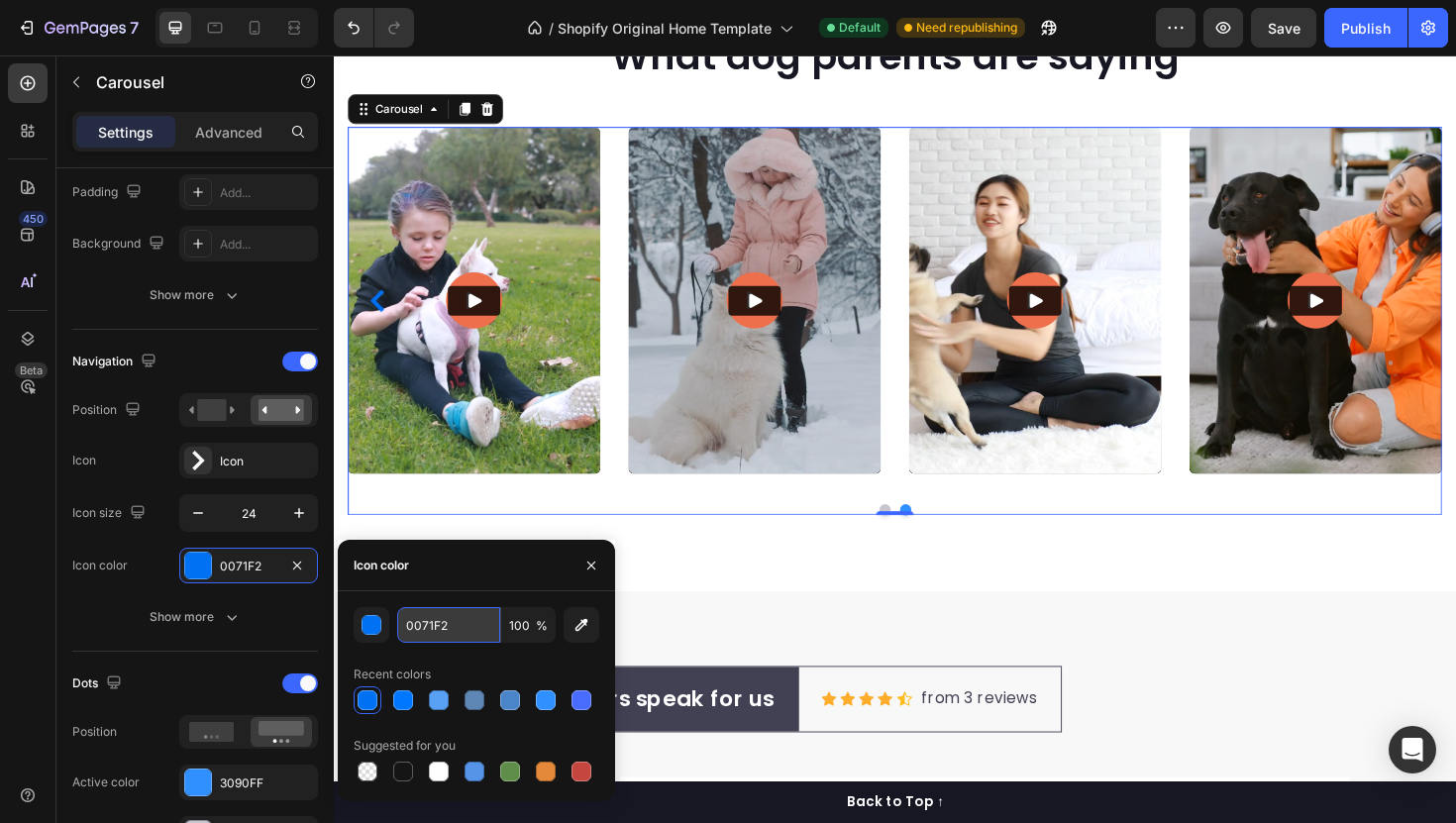 click on "0071F2" at bounding box center (449, 625) 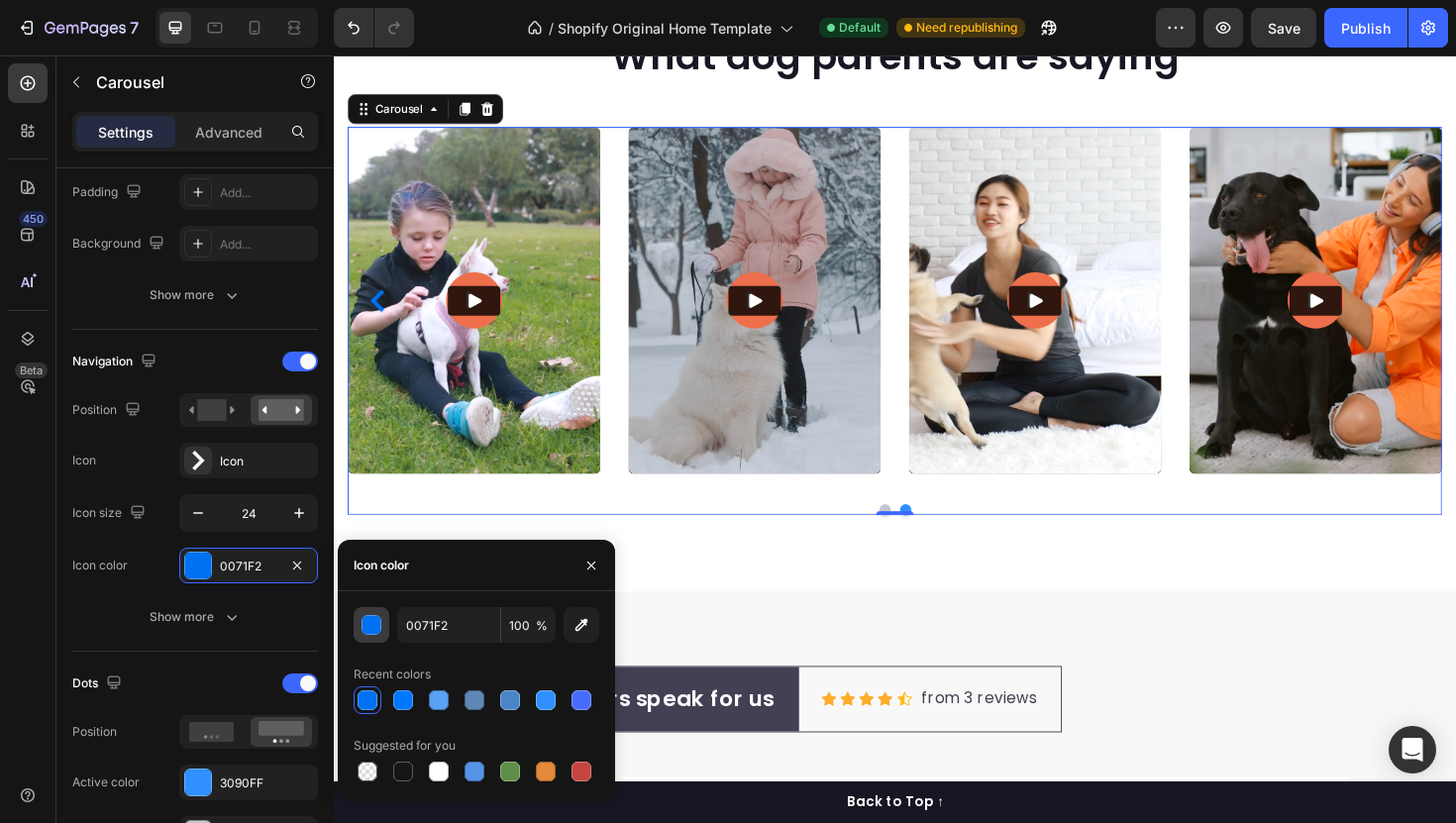 click at bounding box center (372, 626) 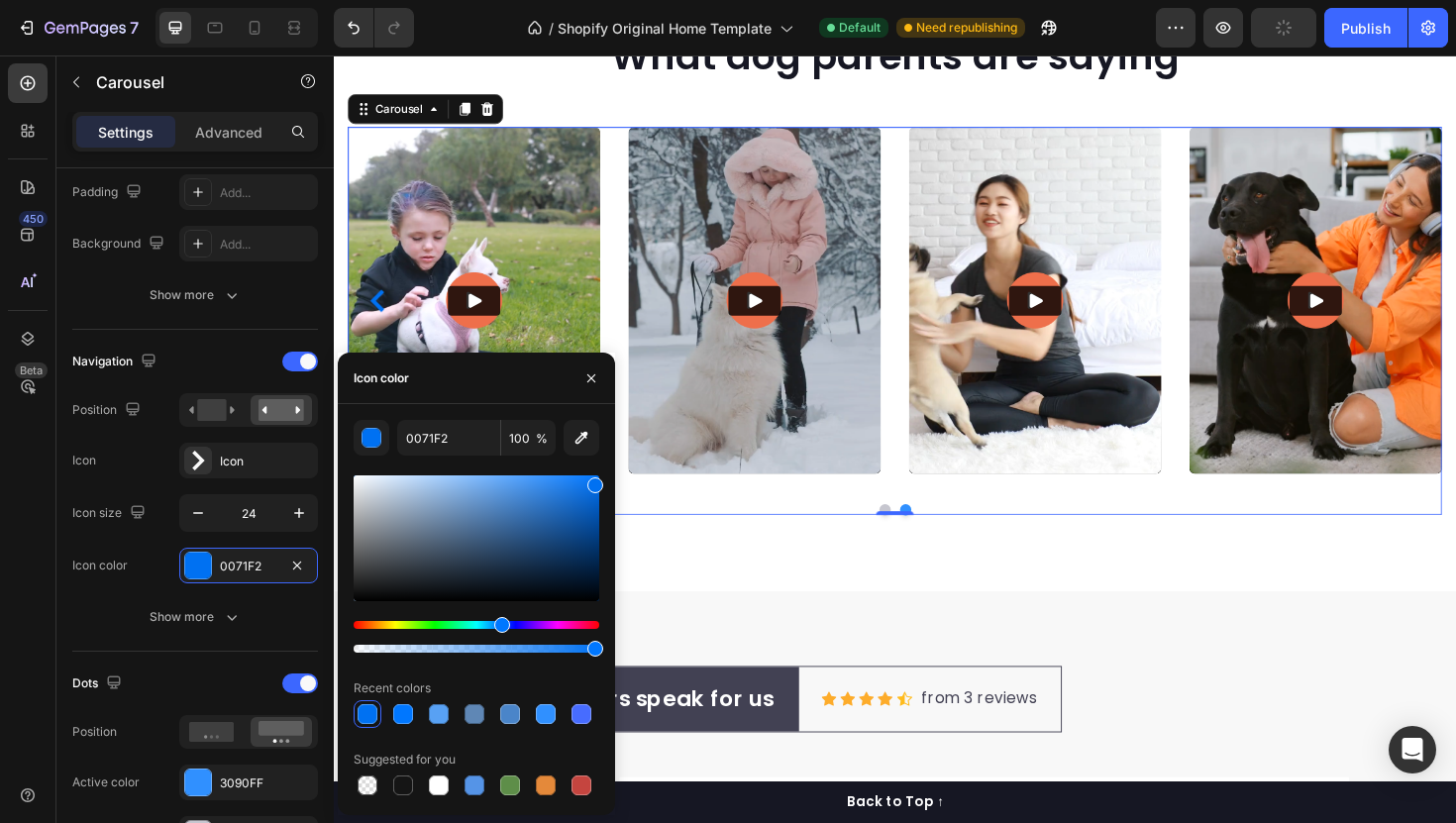 drag, startPoint x: 529, startPoint y: 631, endPoint x: 605, endPoint y: 631, distance: 76 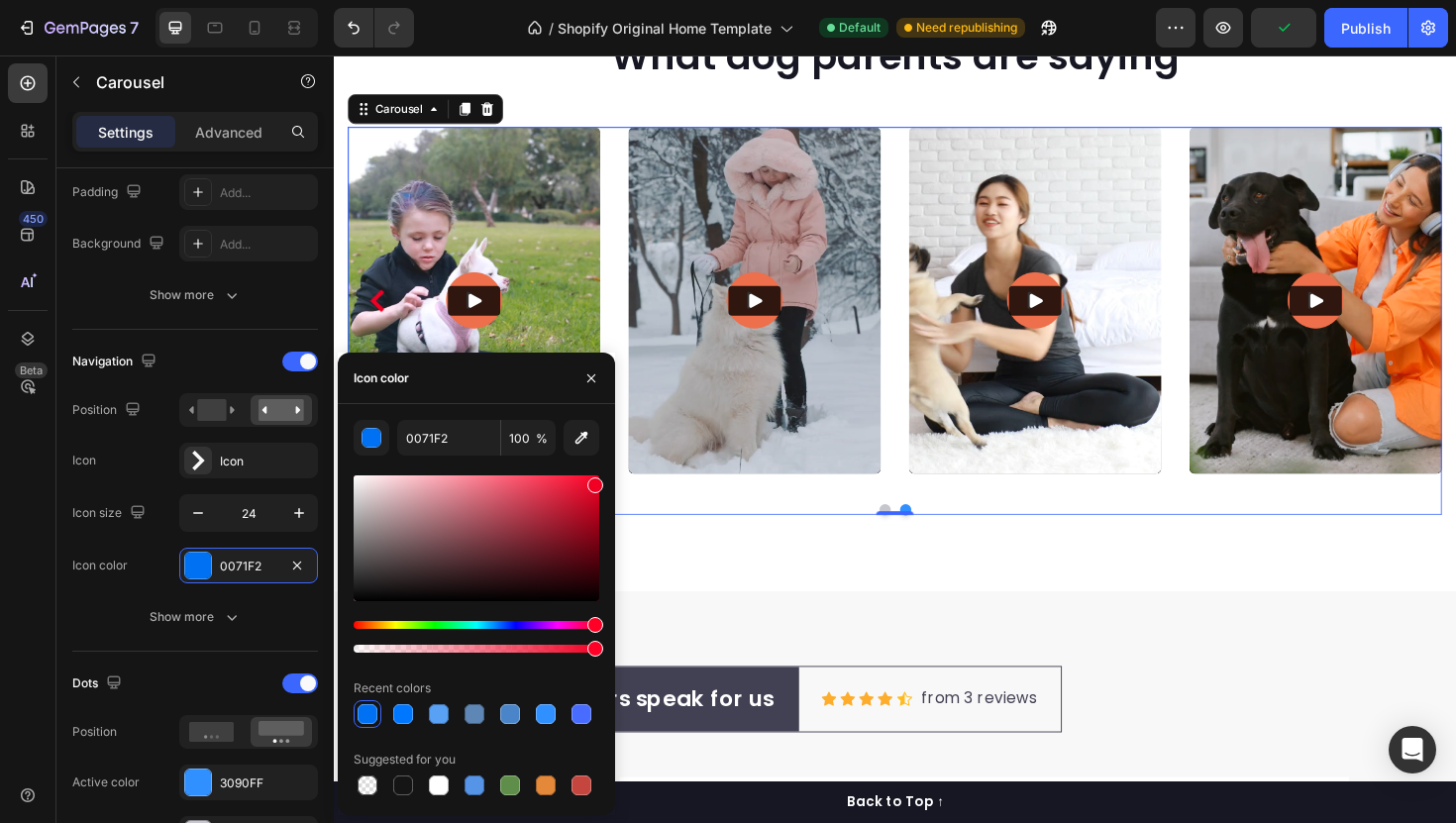 drag, startPoint x: 928, startPoint y: 681, endPoint x: 649, endPoint y: 660, distance: 279.78921 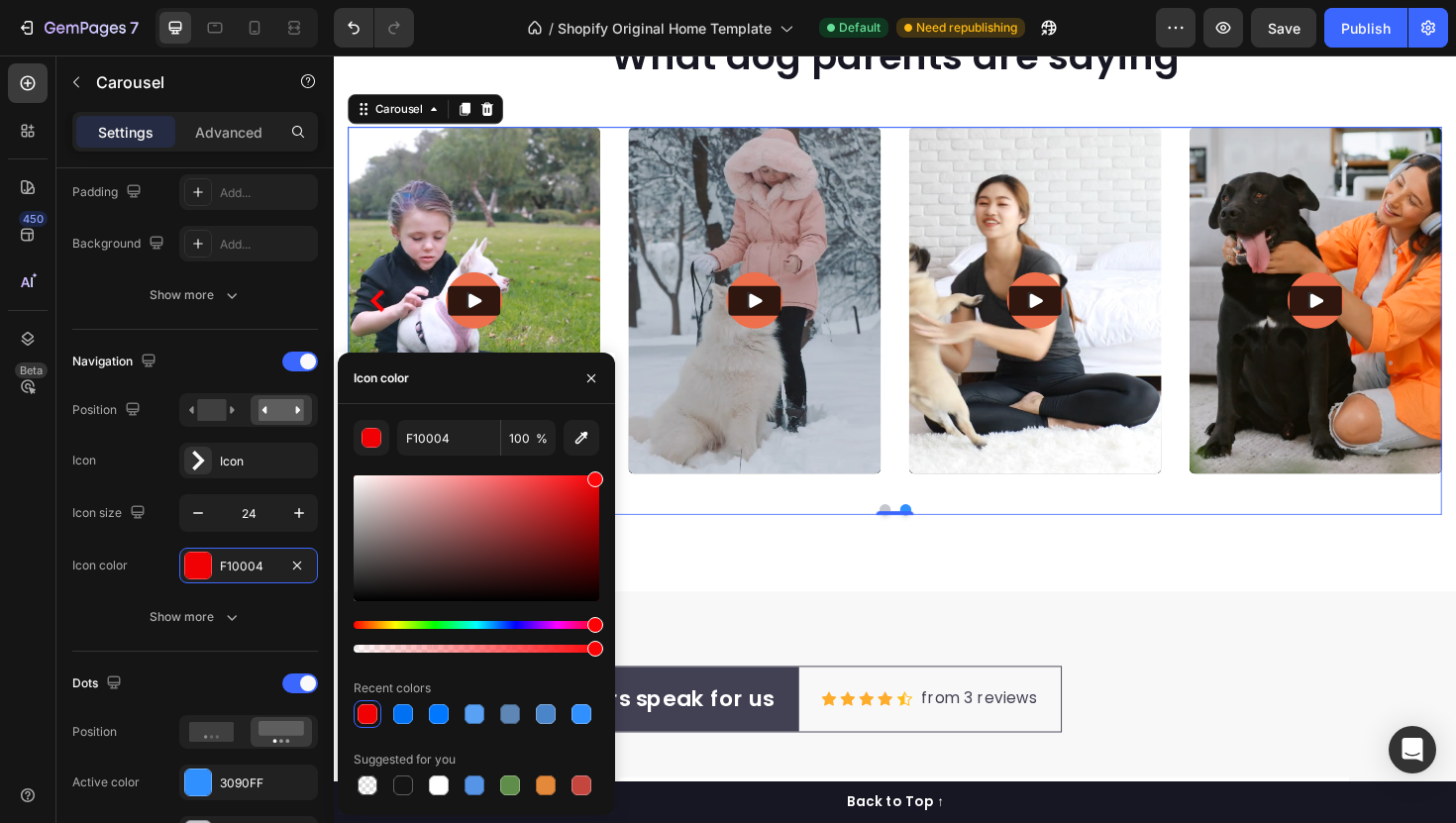 drag, startPoint x: 593, startPoint y: 483, endPoint x: 593, endPoint y: 463, distance: 20 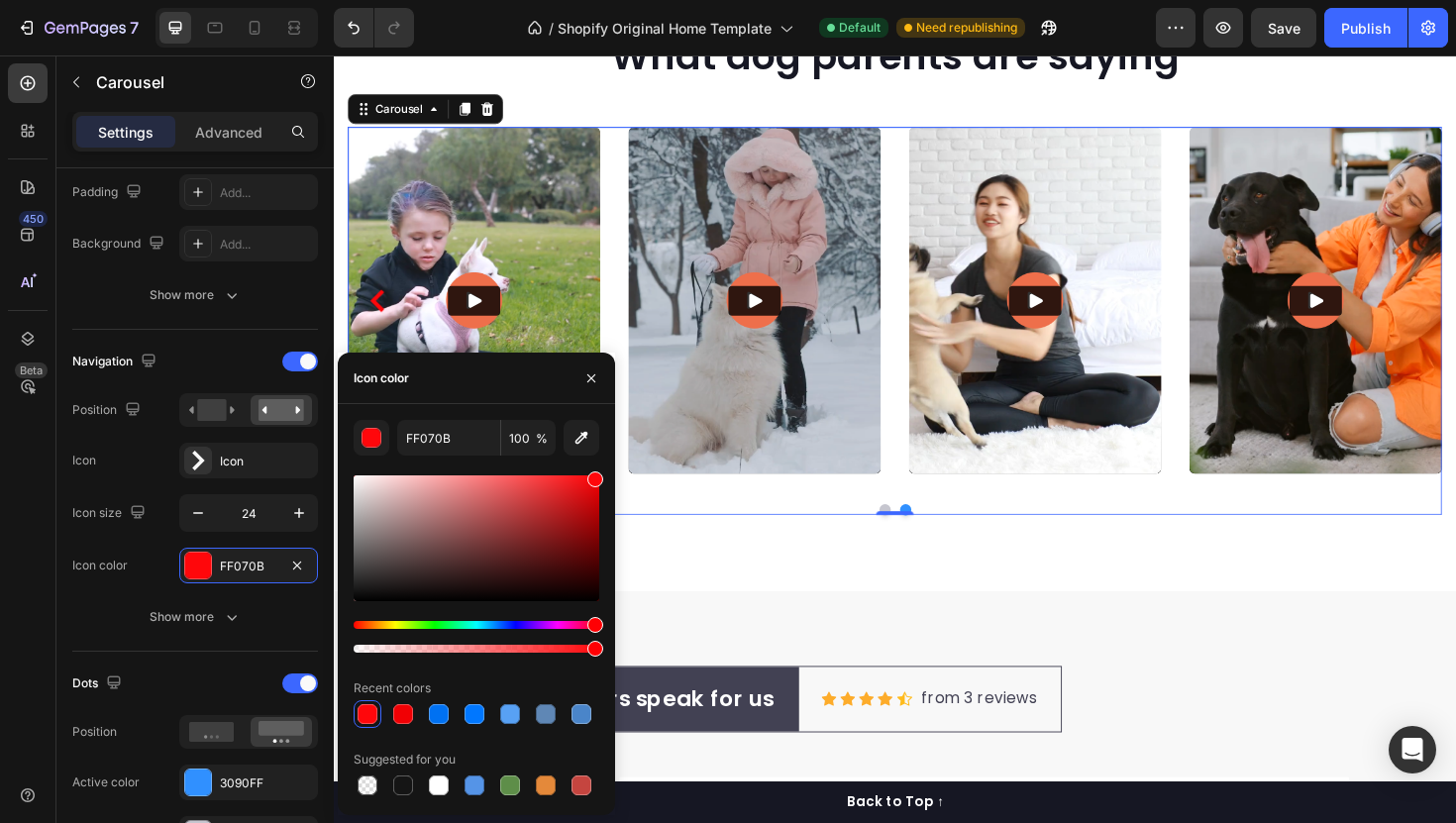 click on "Suggested for you" at bounding box center [404, 760] 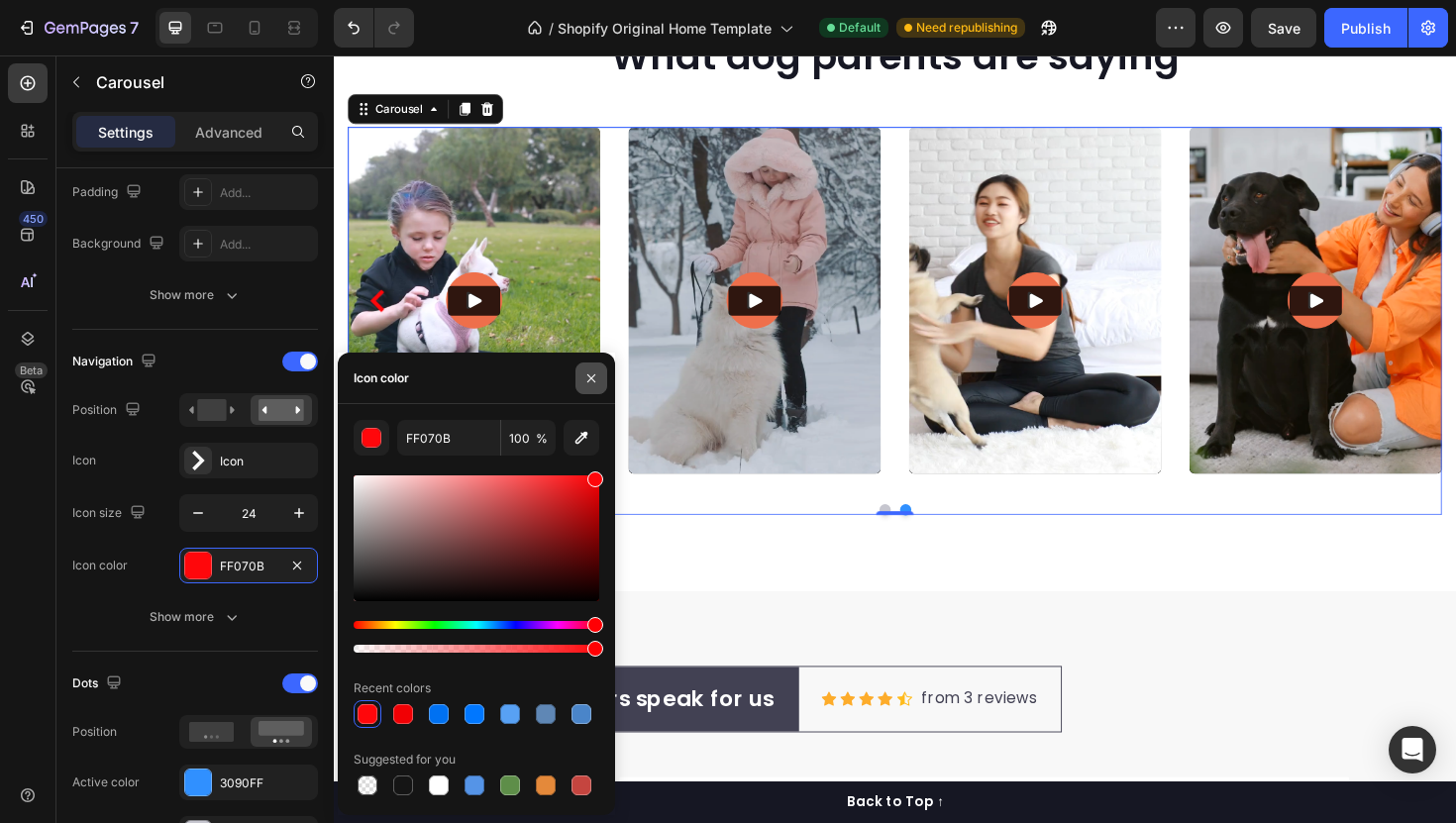 click at bounding box center (591, 378) 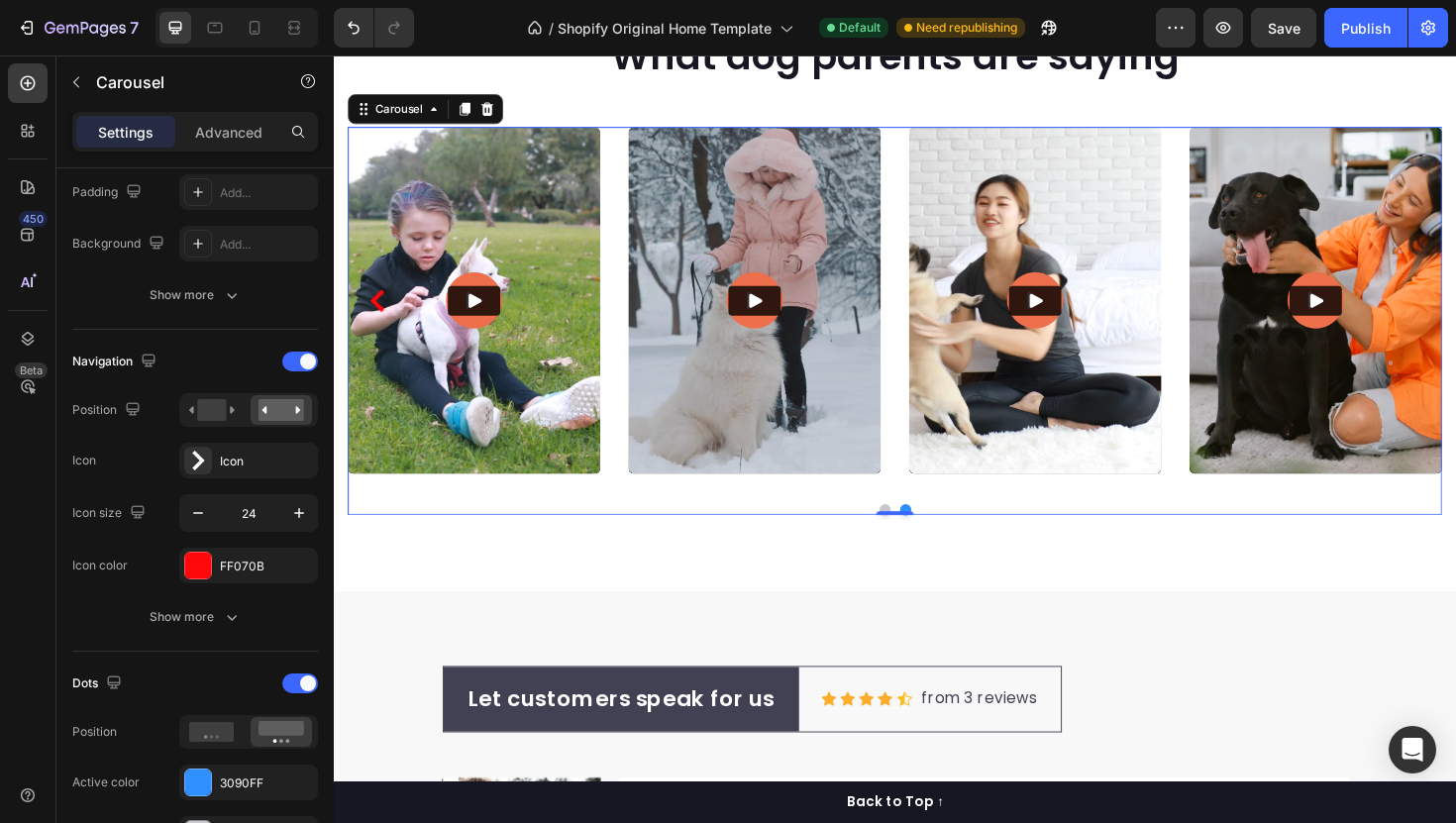 click 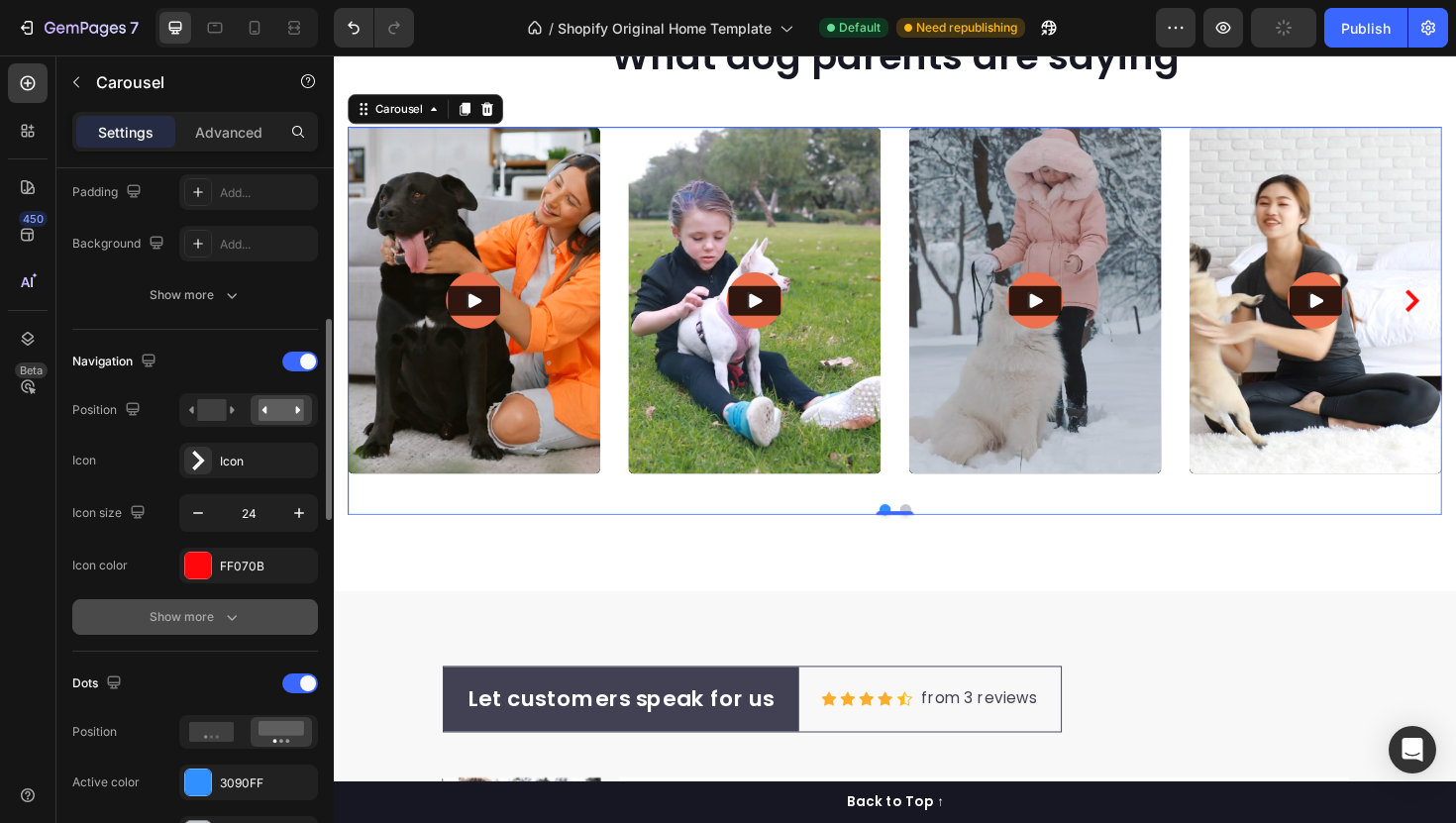 click on "Show more" at bounding box center (195, 617) 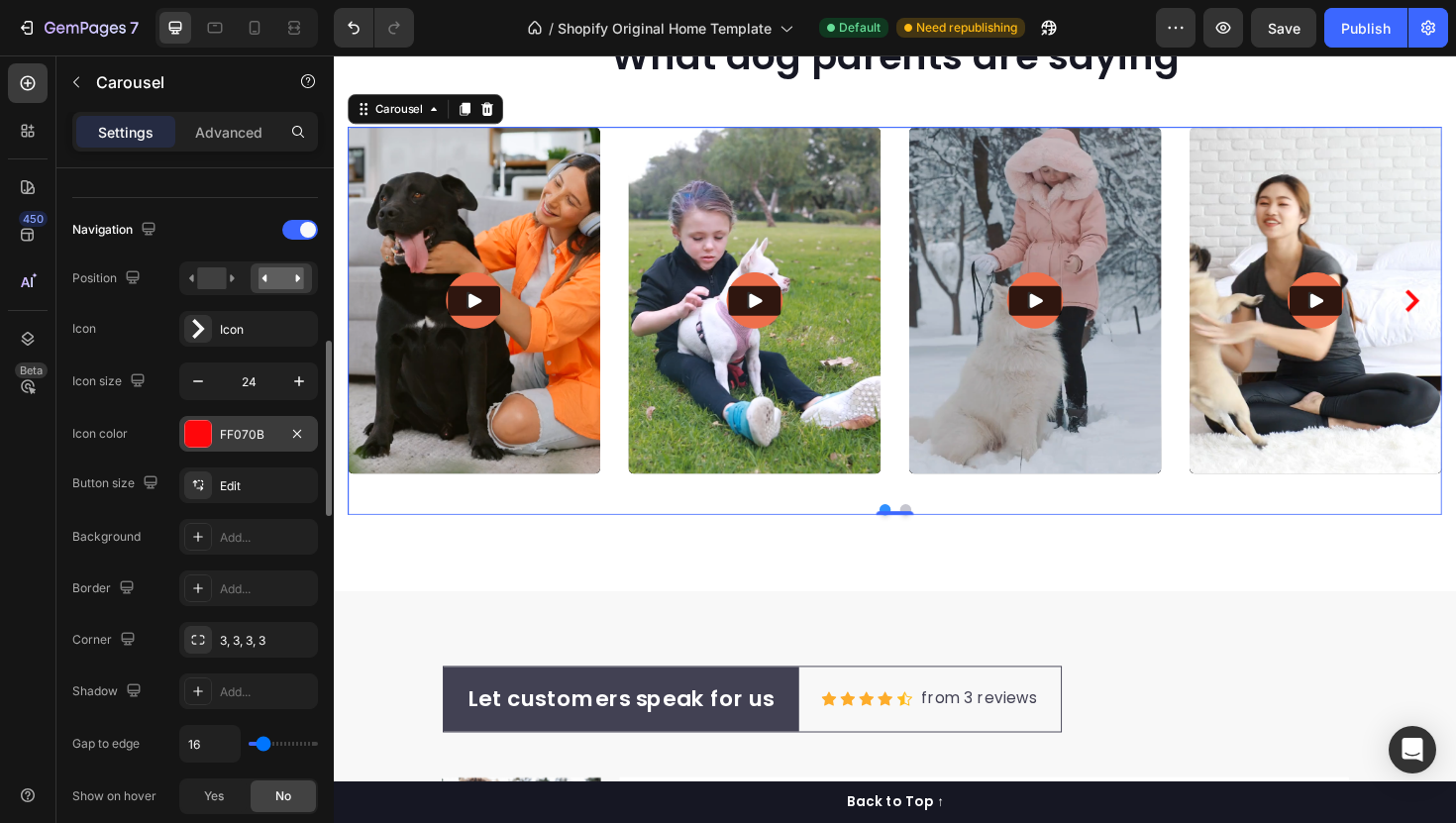scroll, scrollTop: 613, scrollLeft: 0, axis: vertical 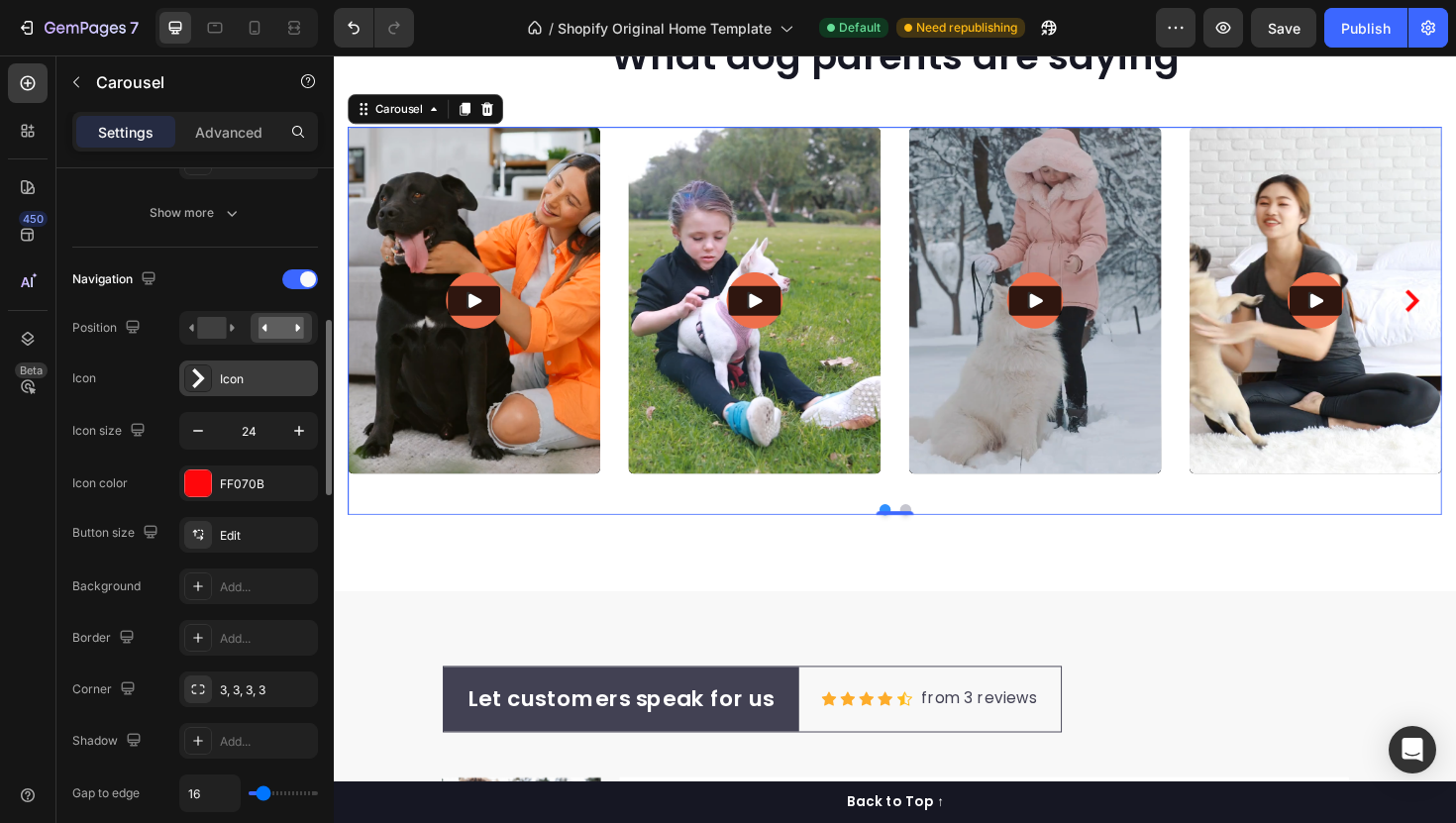 click 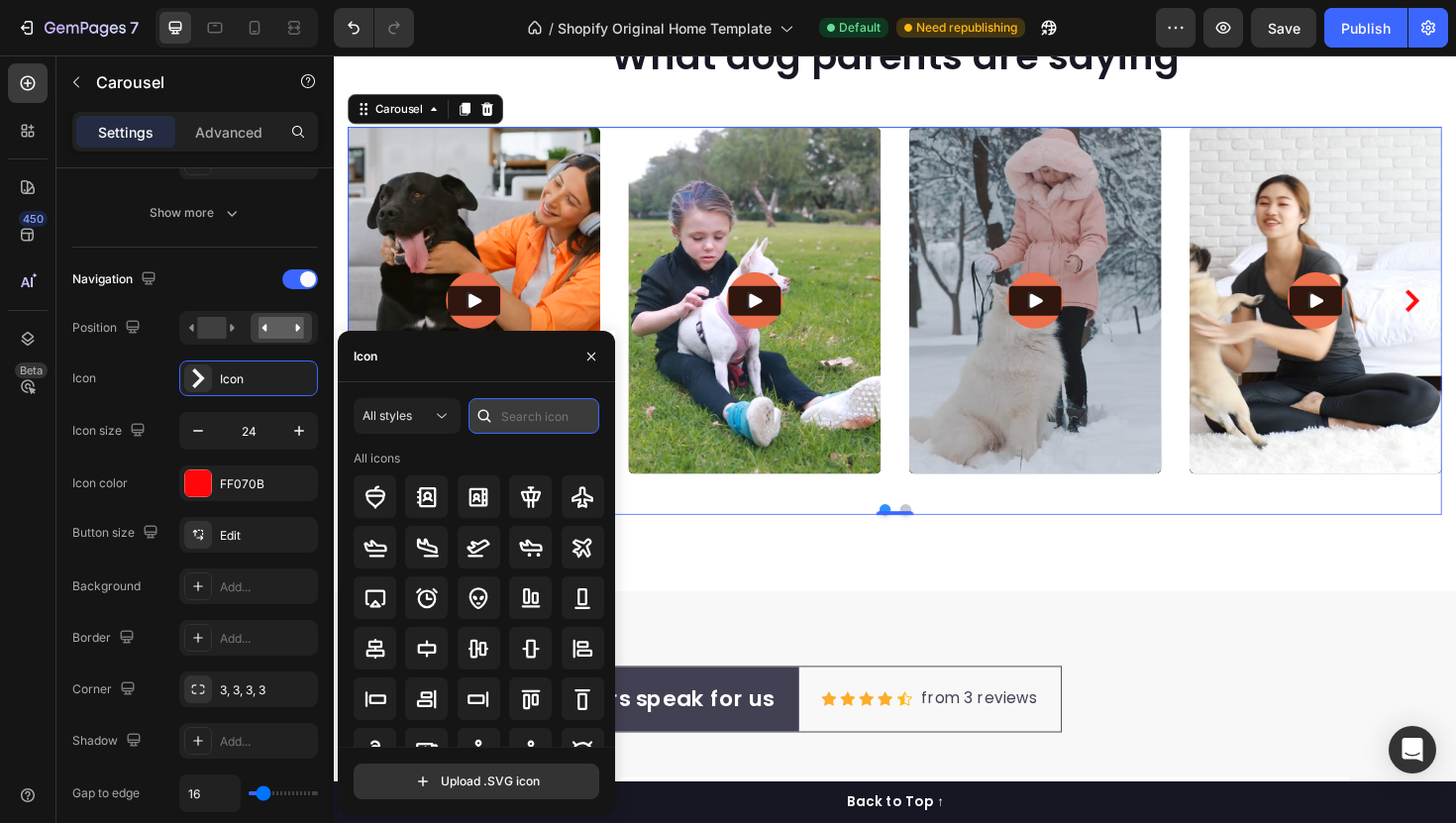 click at bounding box center (534, 416) 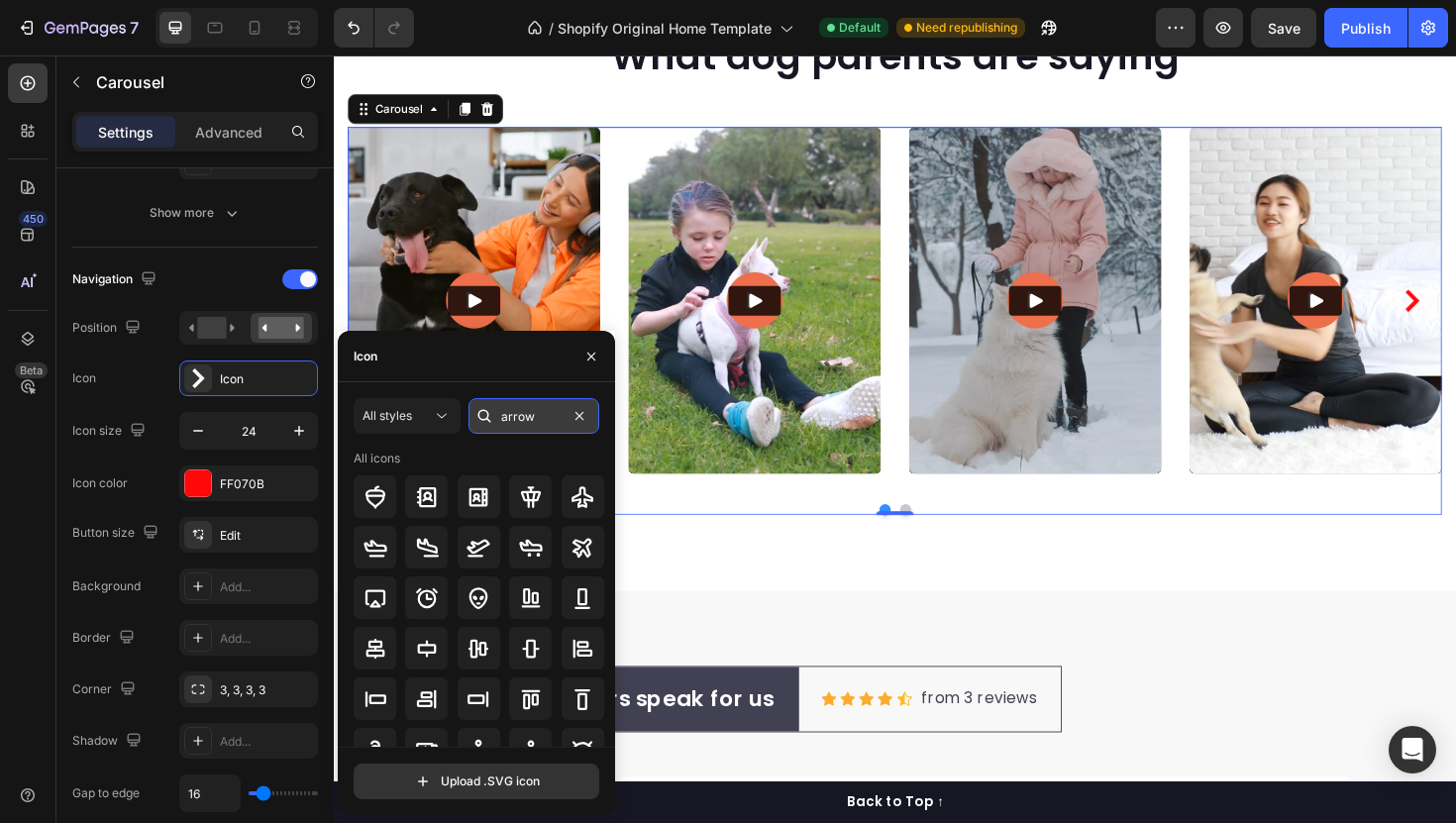 type on "arrow" 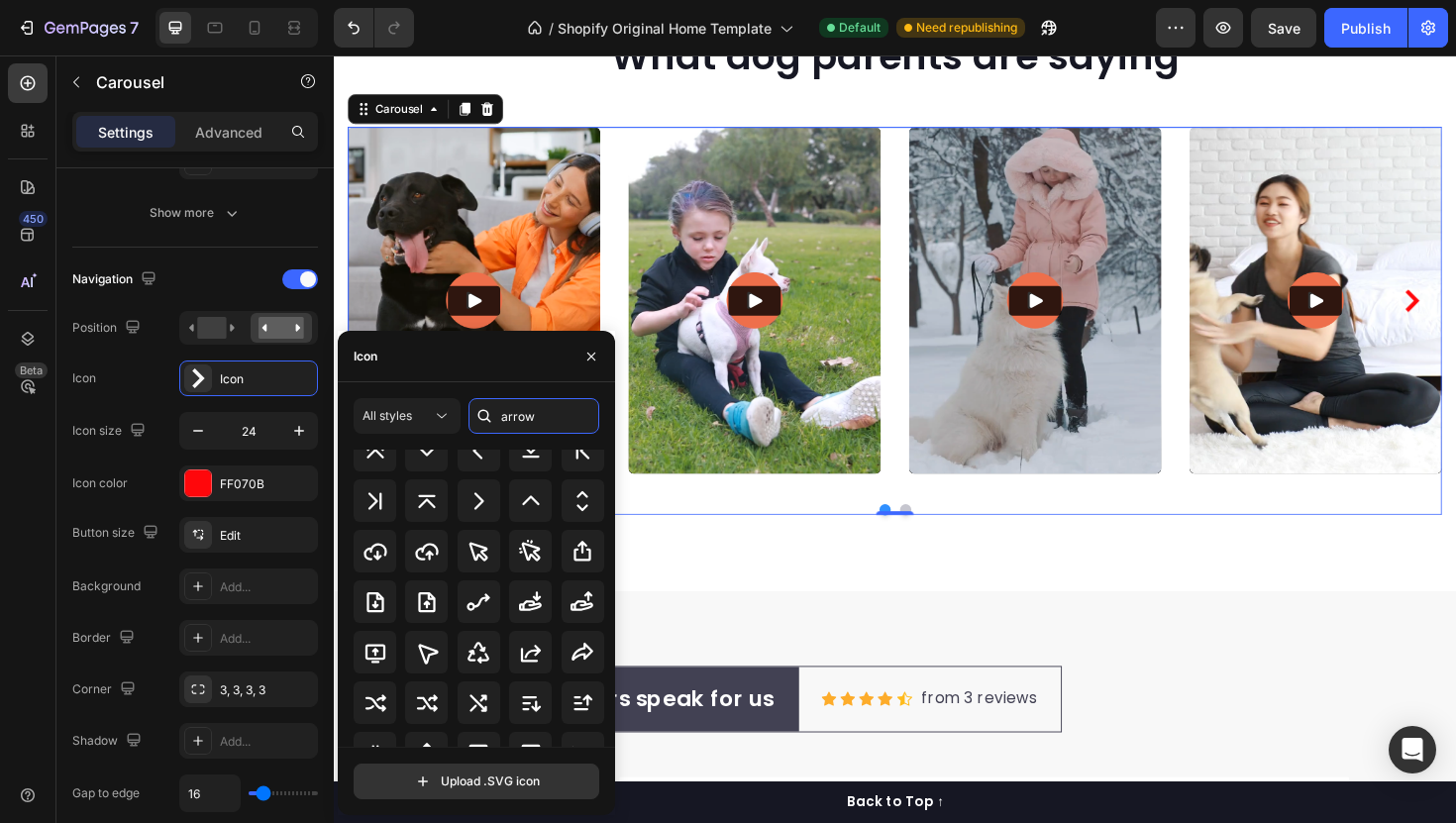 scroll, scrollTop: 1014, scrollLeft: 0, axis: vertical 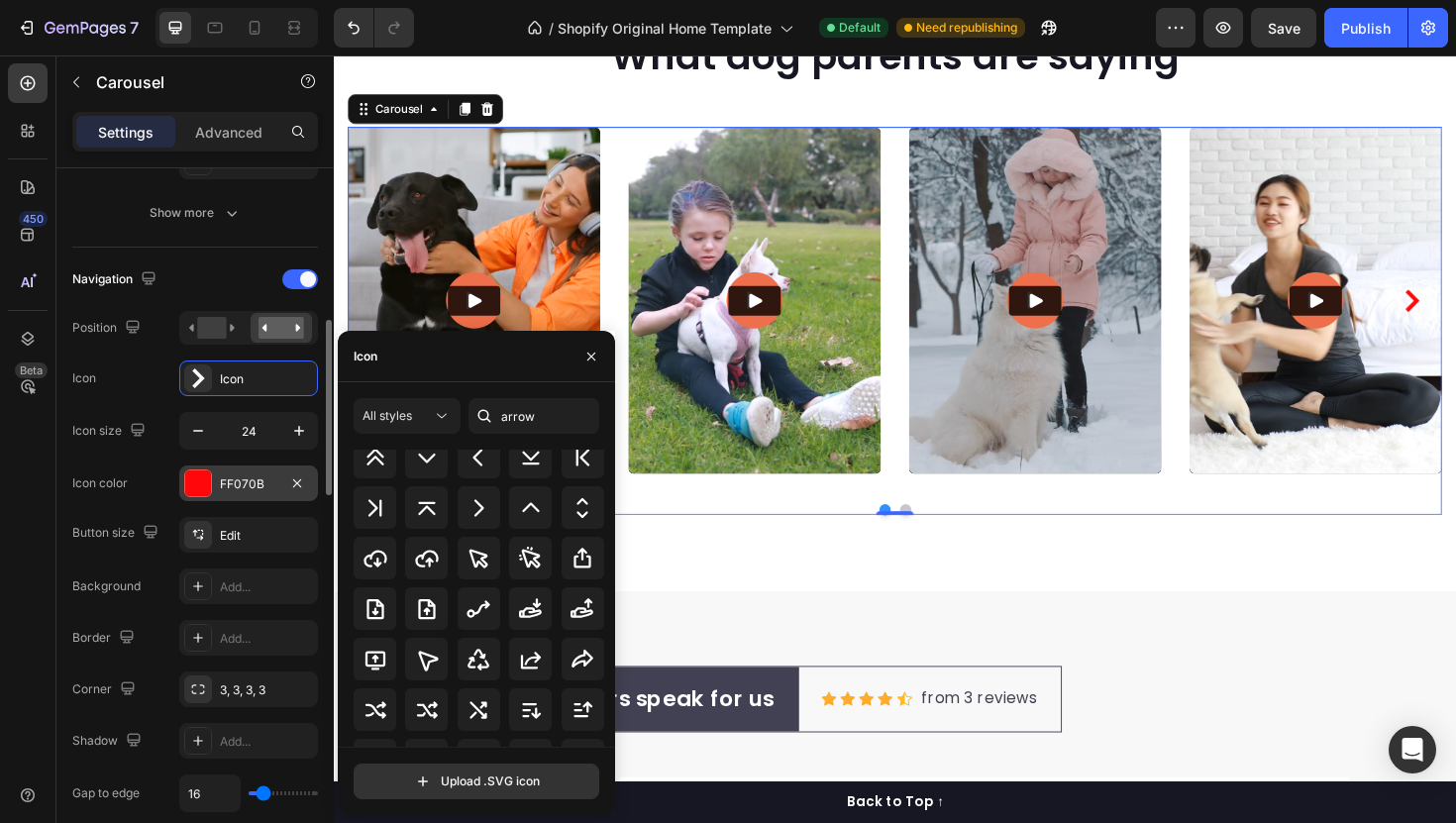 click on "FF070B" at bounding box center (249, 483) 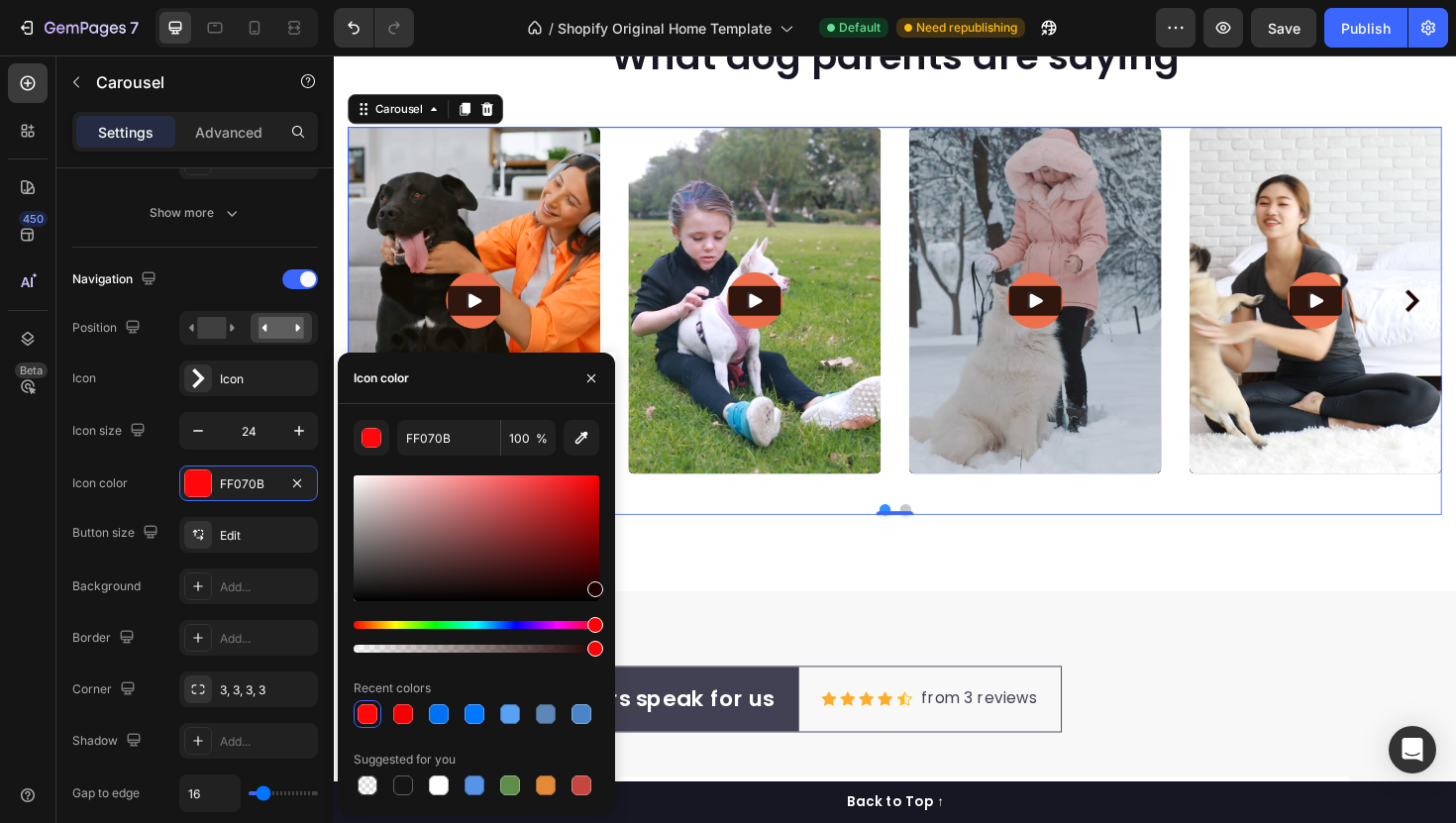 drag, startPoint x: 554, startPoint y: 582, endPoint x: 611, endPoint y: 602, distance: 60.406953 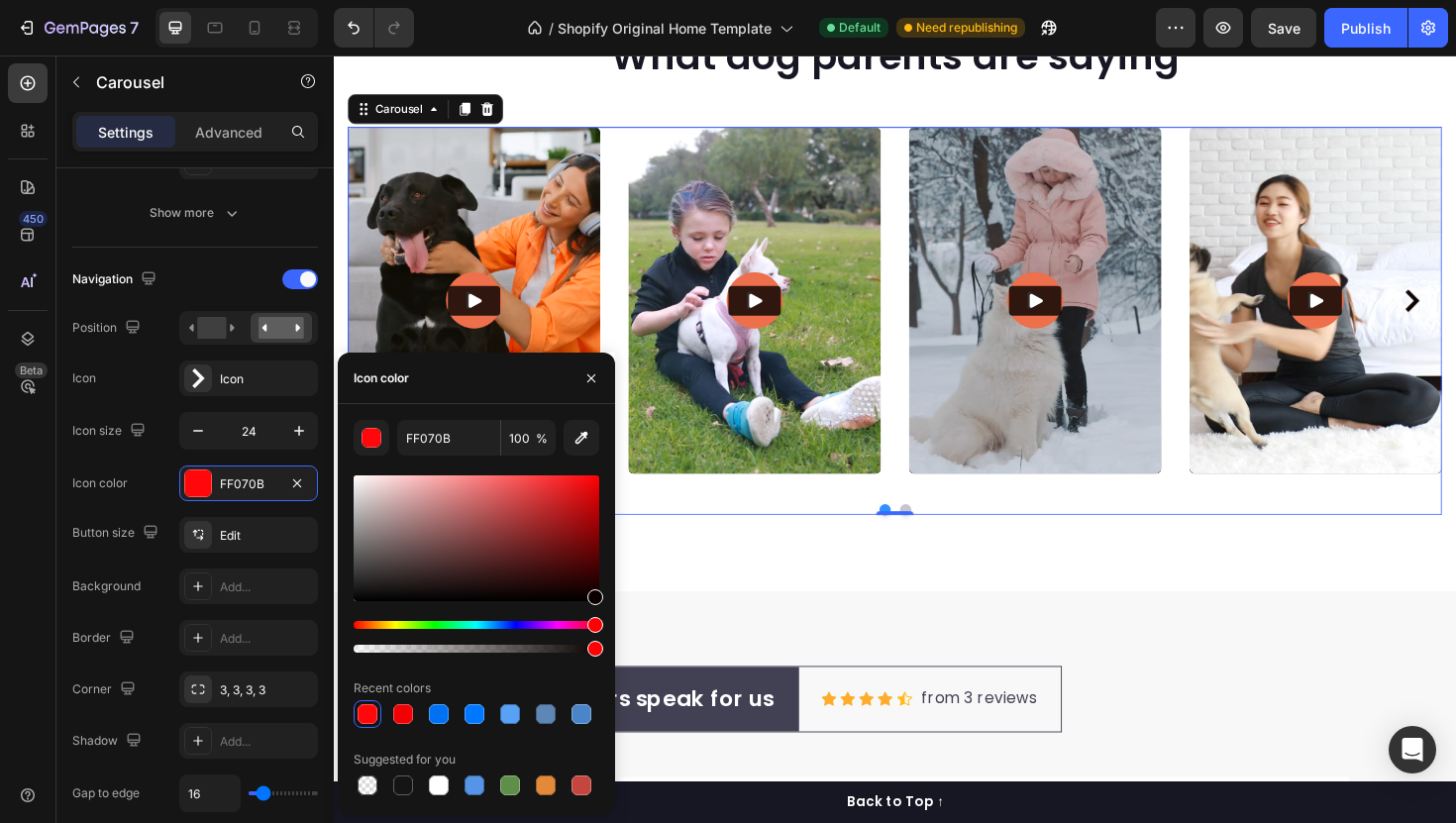 type on "0A0000" 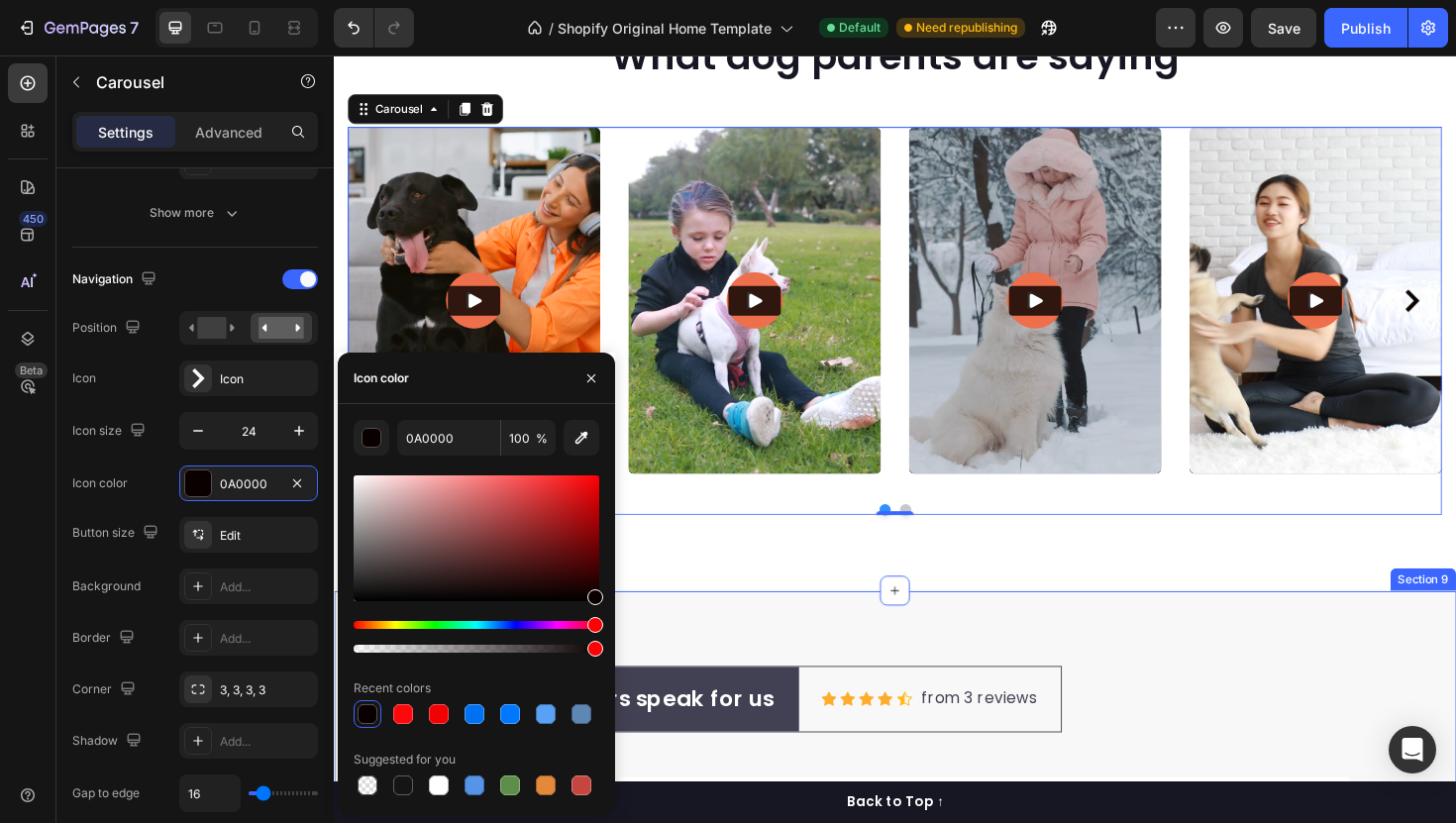 click on "Let customers speak for us Text block Row Icon Icon Icon Icon
Icon Icon List Hoz from 3 reviews Text block Row Row Image NellaMeg Text block Icon Icon Icon Icon
Icon Icon List Hoz Row They have a leaner and more toned physique... Text block The carefully selected protein sources in this dog food have made a noticeable difference in my dog's muscle development and strength. They have a leaner and more toned physique, which is a testament to the high-quality ingredients in this food. Text block 02/21/2024 Text block Row Row Image LeighPop Text block Icon Icon Icon Icon
Icon Icon List Hoz Row I am grateful... Text block I am grateful for the inclusion of joint-supporting ingredients like glucosamine and chondroitin in this dog food. It has had a significant impact on my dog's mobility and has alleviated any discomfort they may have experienced previously. Text block 02/21/2024 Text block Row Row Image AndiMel Text block Icon Icon Icon Icon" at bounding box center [928, 1173] 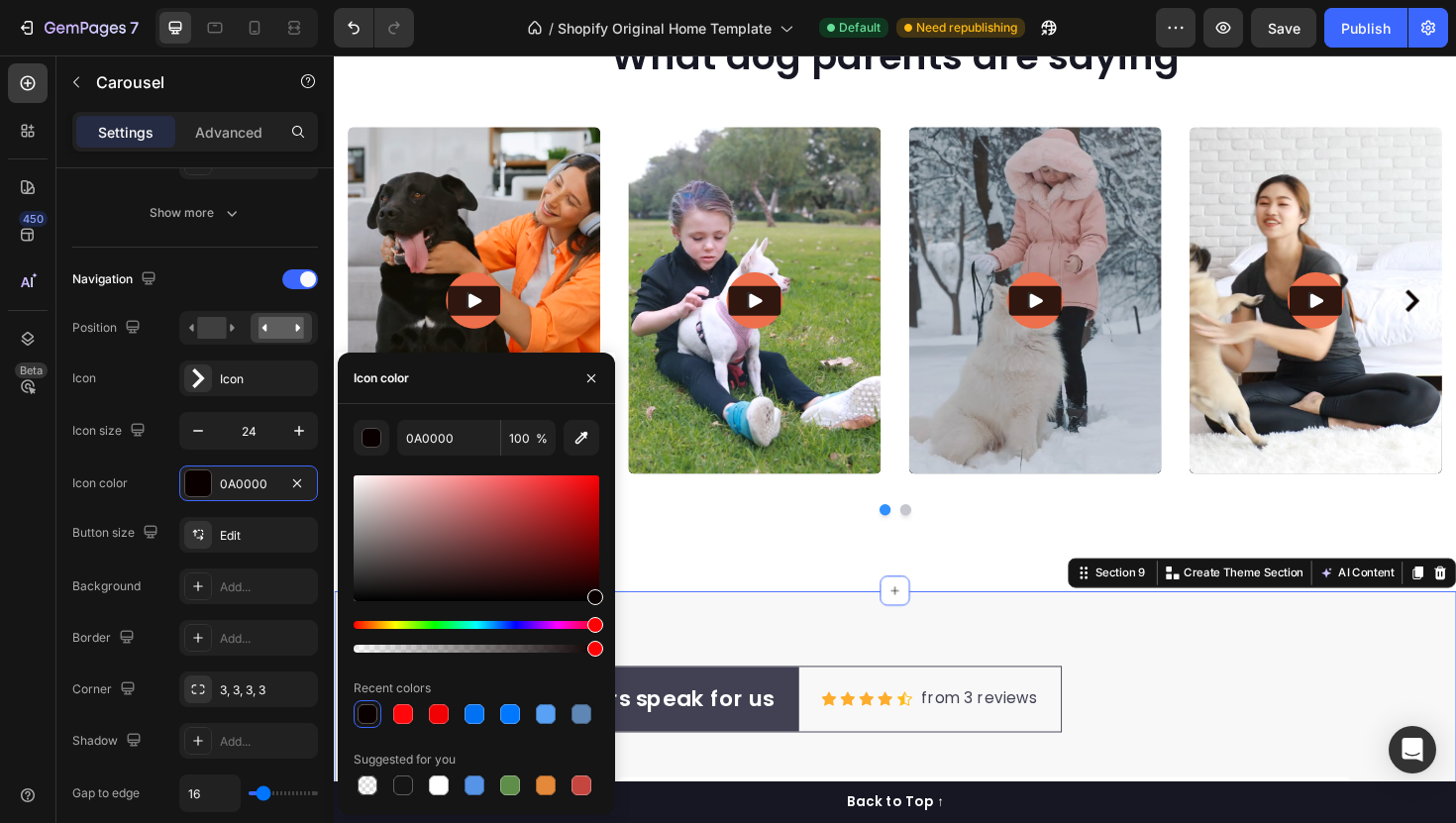 scroll, scrollTop: 0, scrollLeft: 0, axis: both 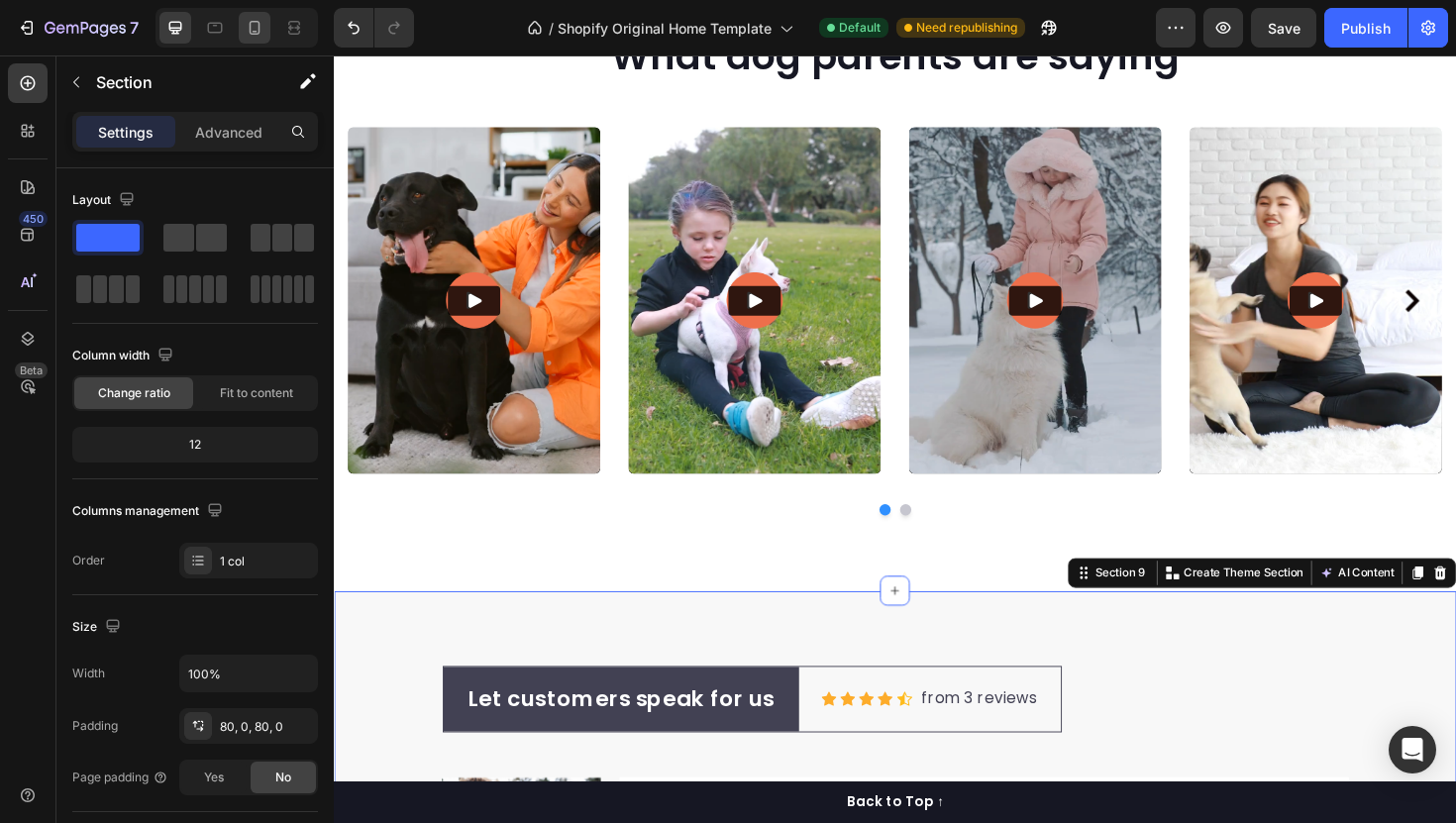 click 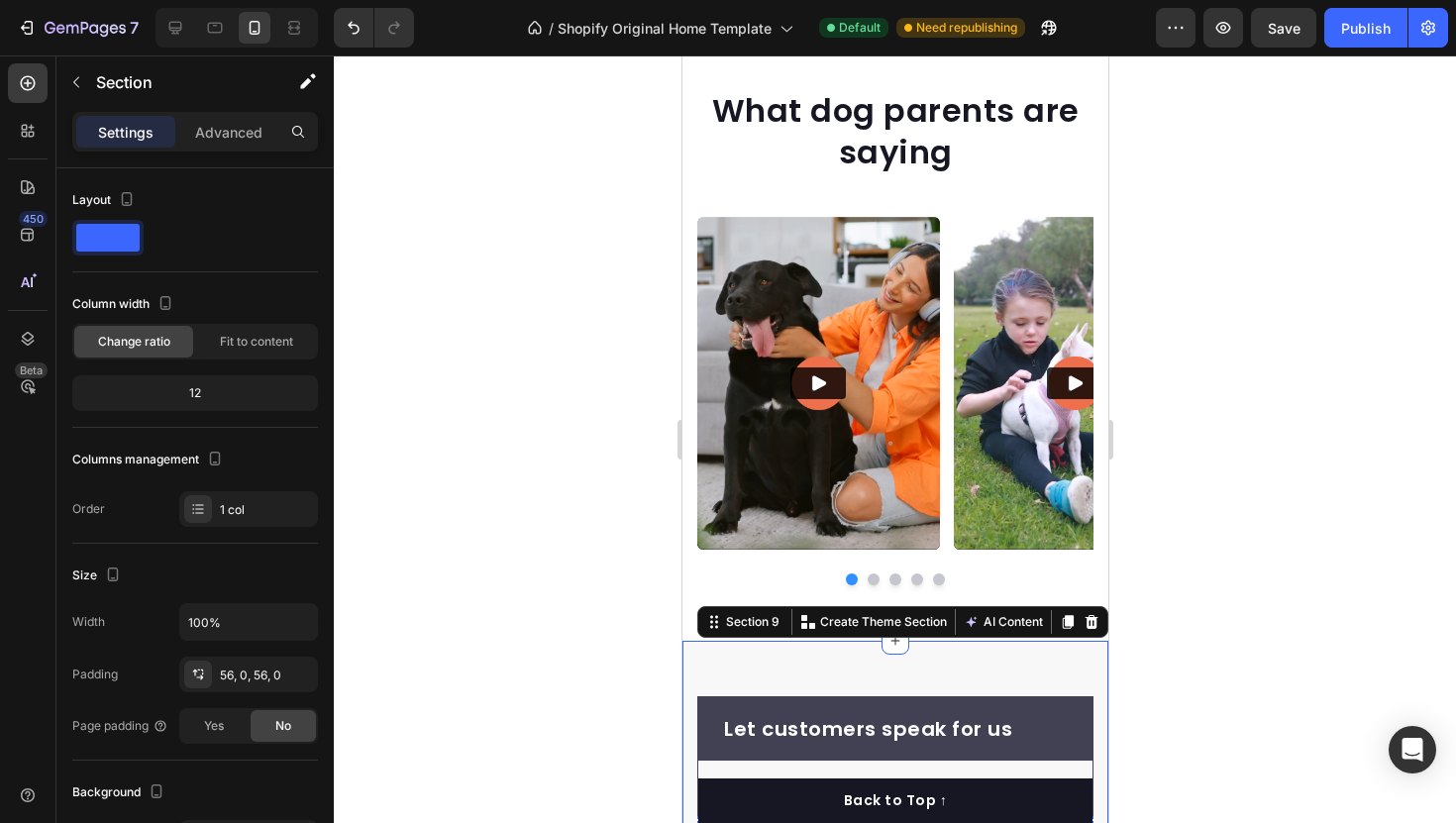 scroll, scrollTop: 7050, scrollLeft: 0, axis: vertical 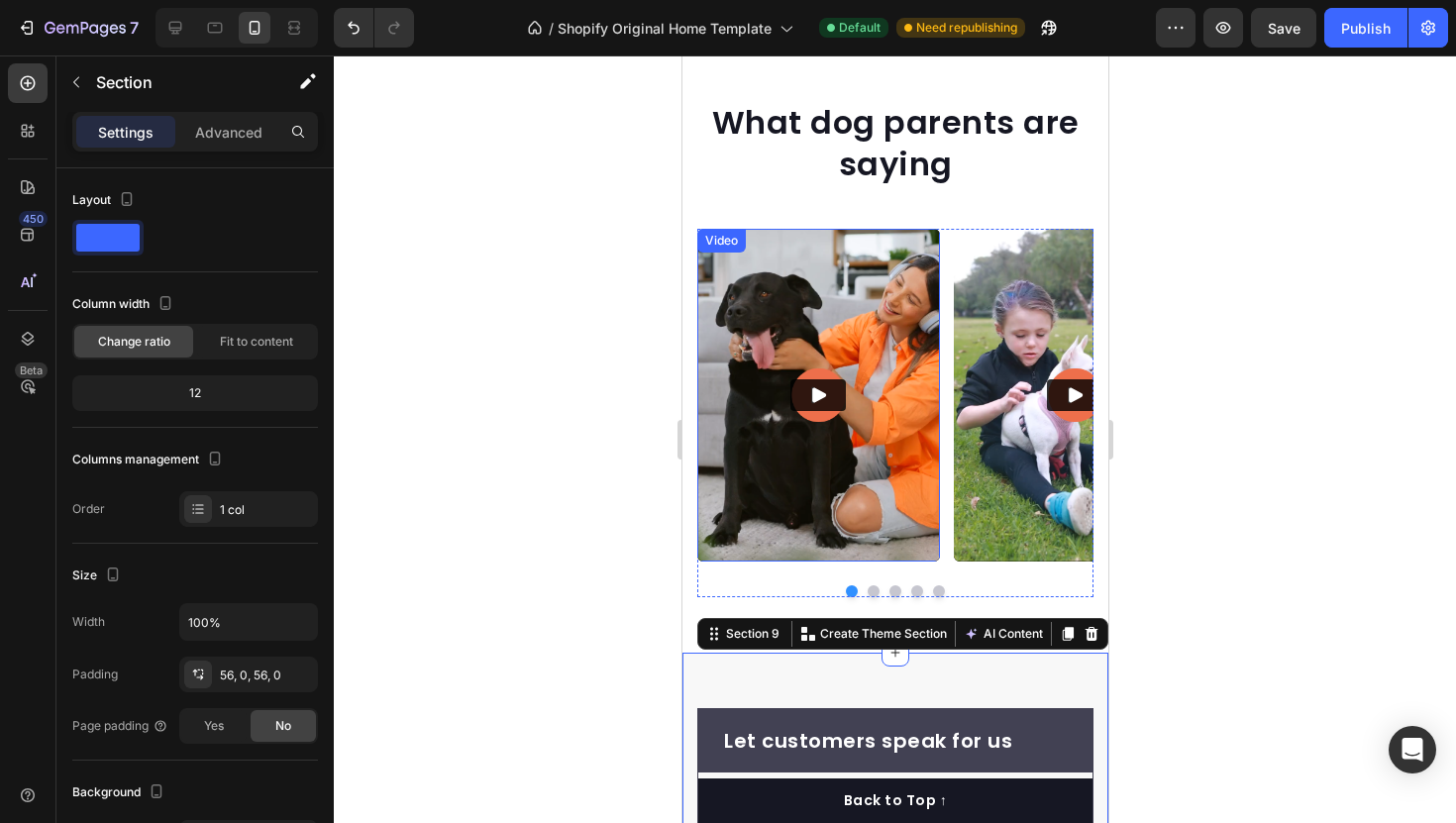 click at bounding box center [817, 395] 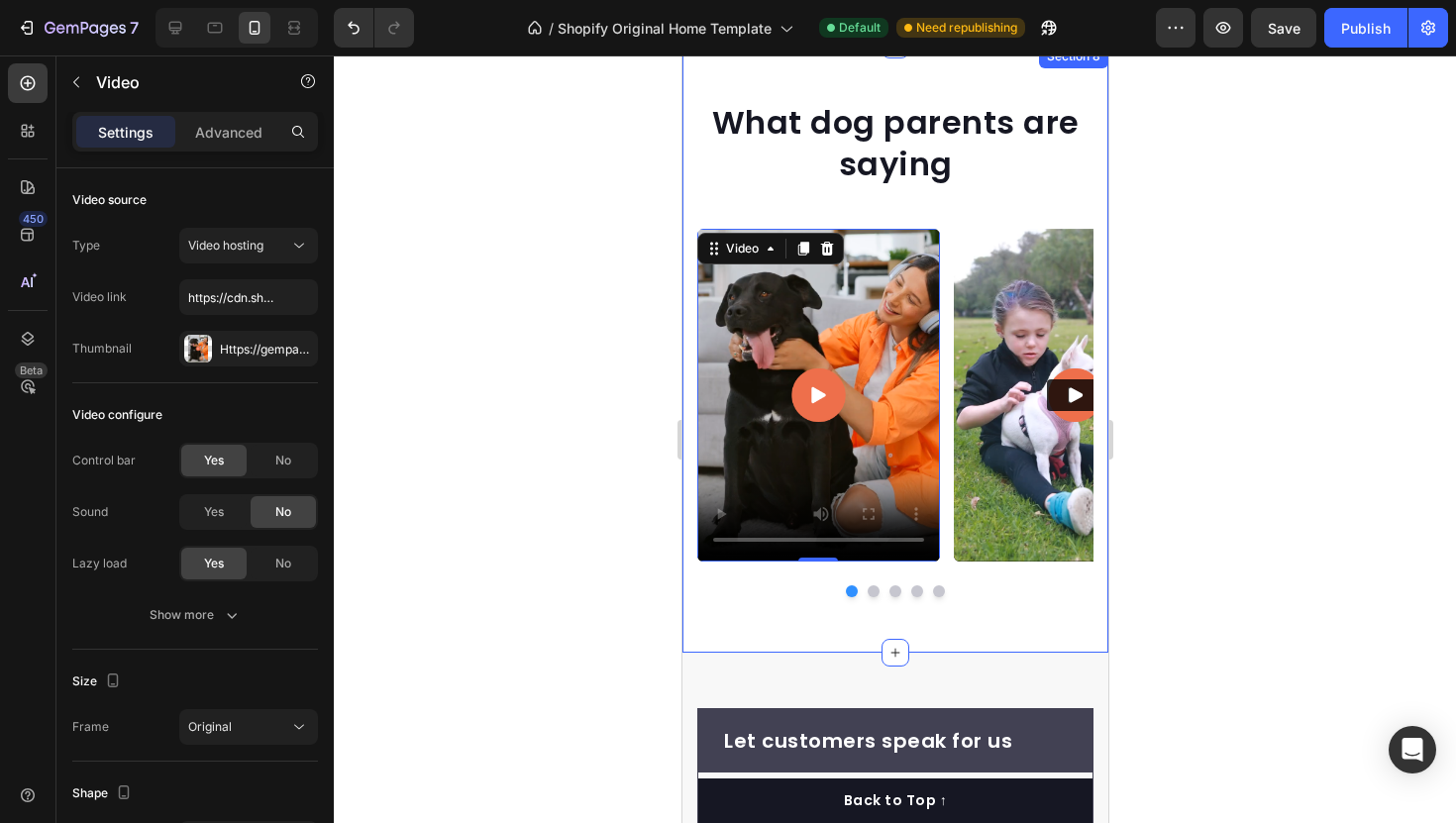 click on "What dog parents are saying Heading Video   0 Video Video Video Video Carousel Row Section 8" at bounding box center [894, 348] 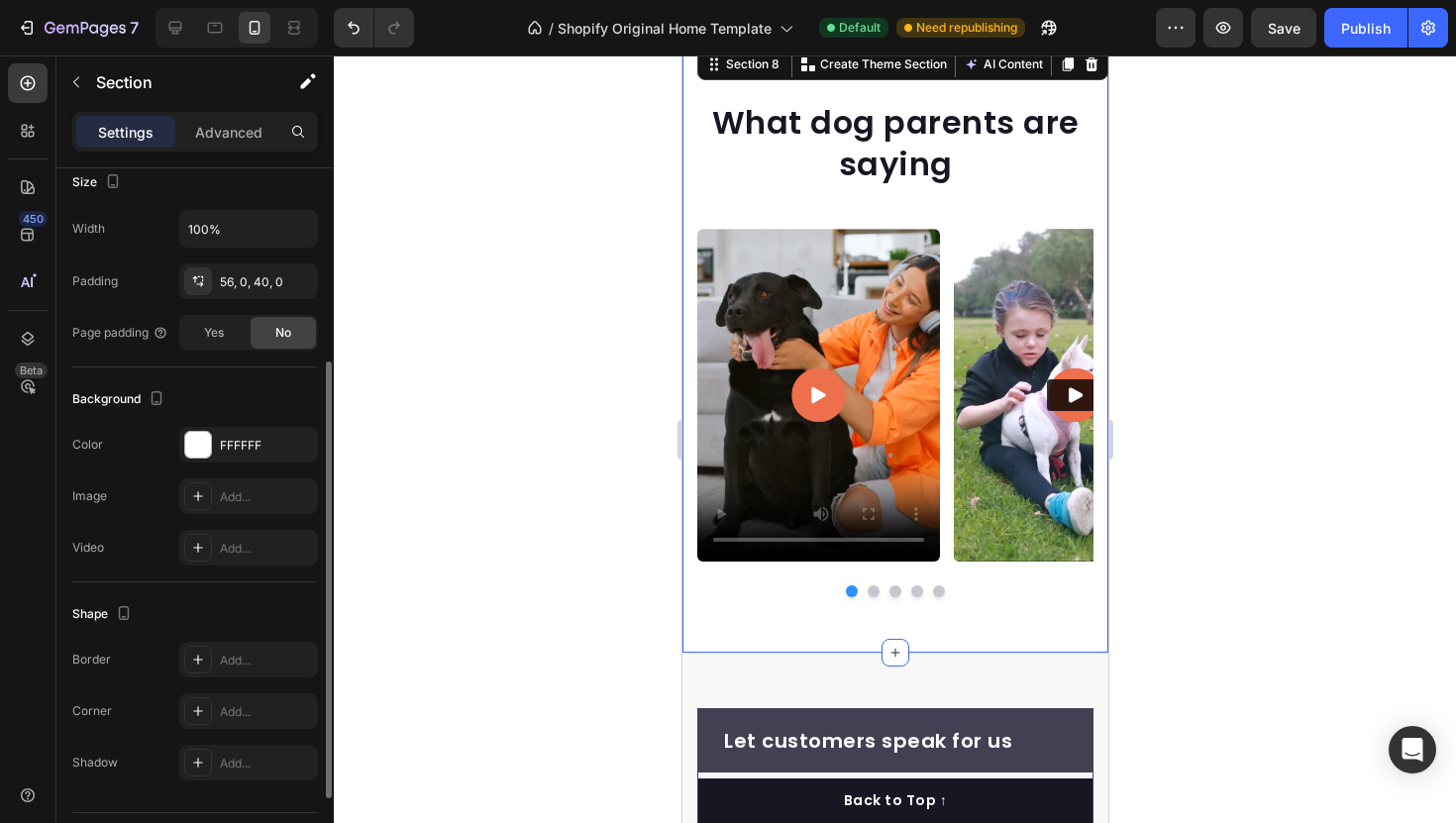 scroll, scrollTop: 357, scrollLeft: 0, axis: vertical 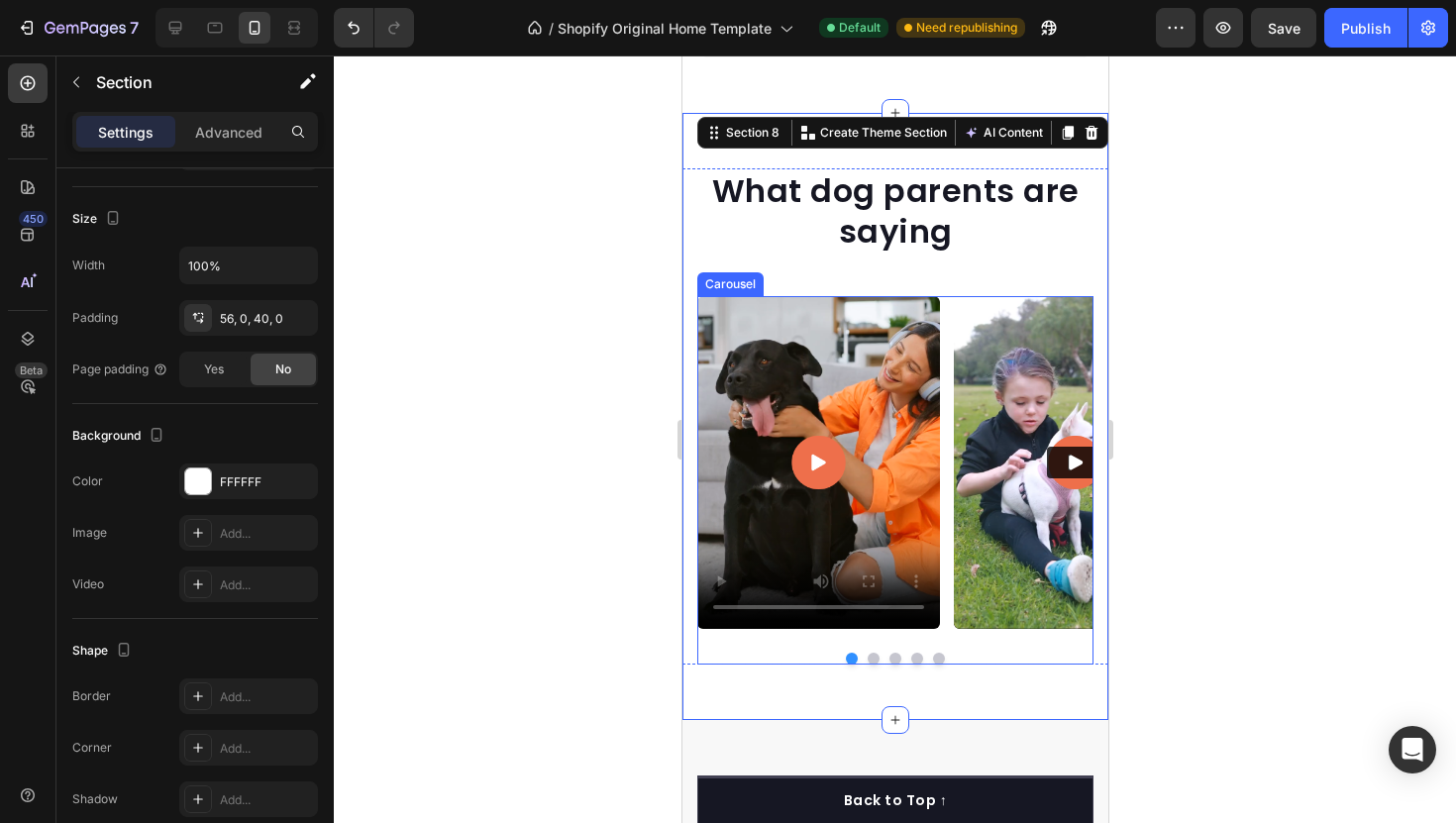 click on "Video Video Video Video Video Carousel" at bounding box center (894, 480) 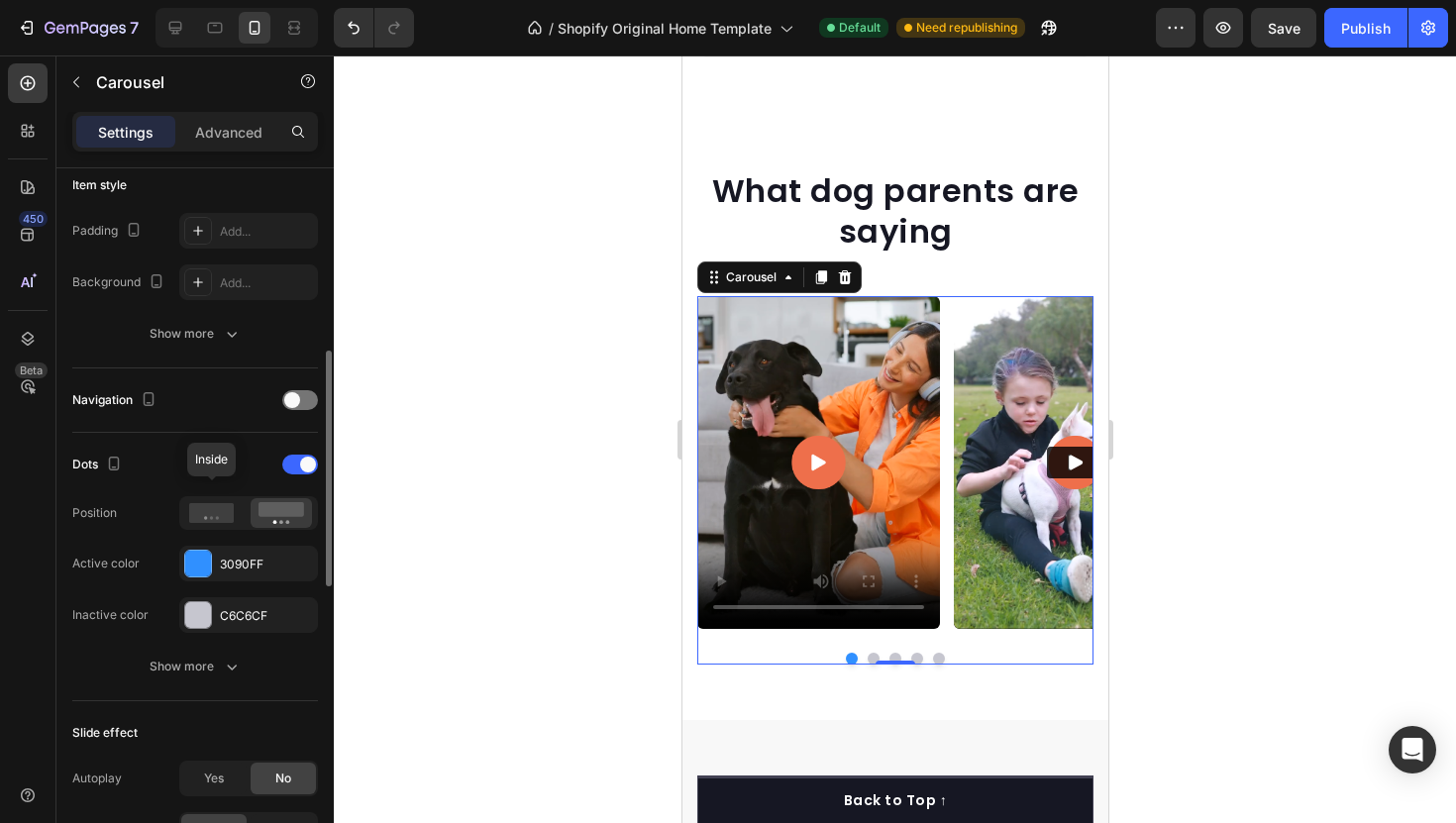 scroll, scrollTop: 509, scrollLeft: 0, axis: vertical 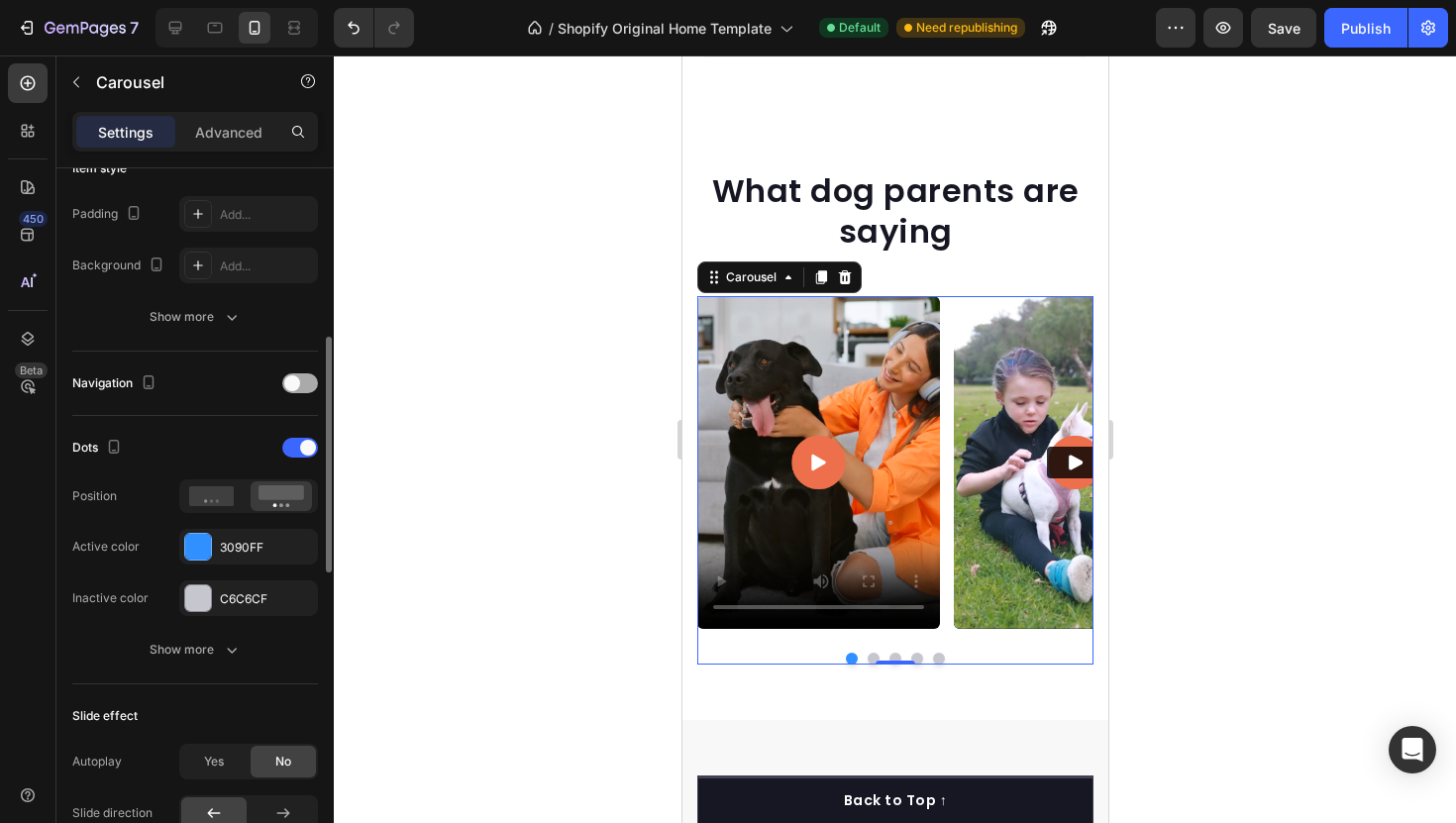 click at bounding box center (300, 383) 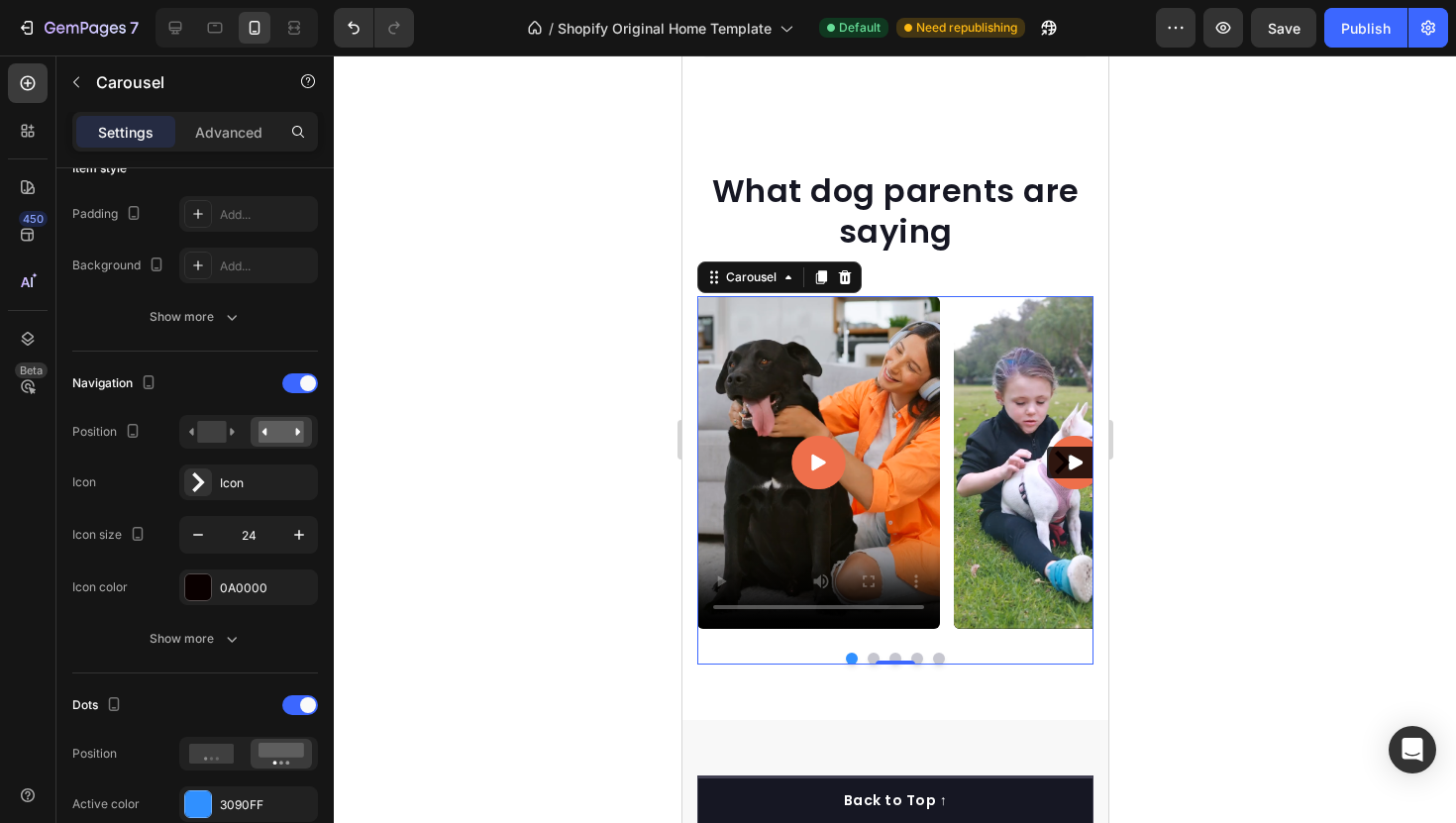 click 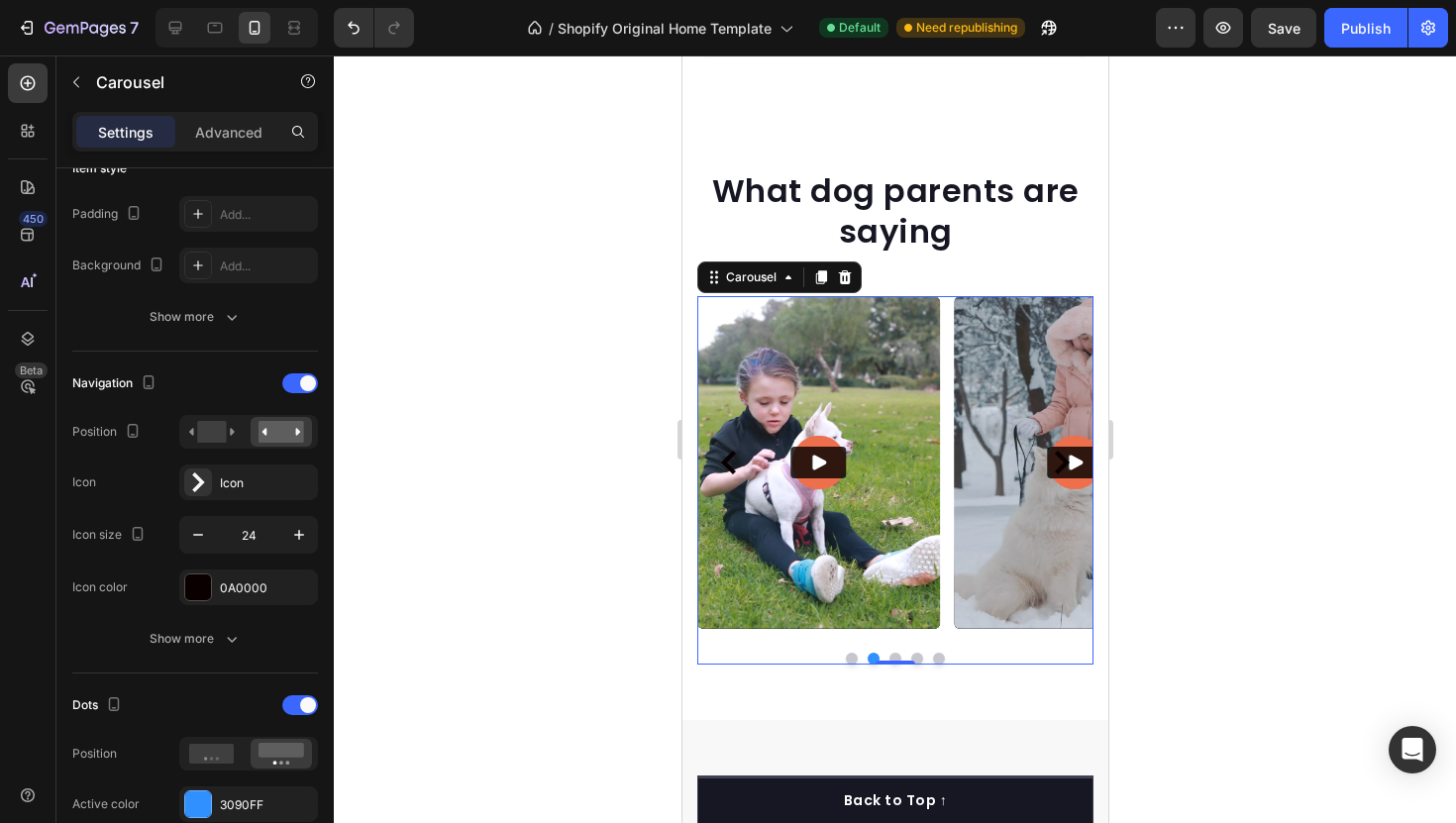 click 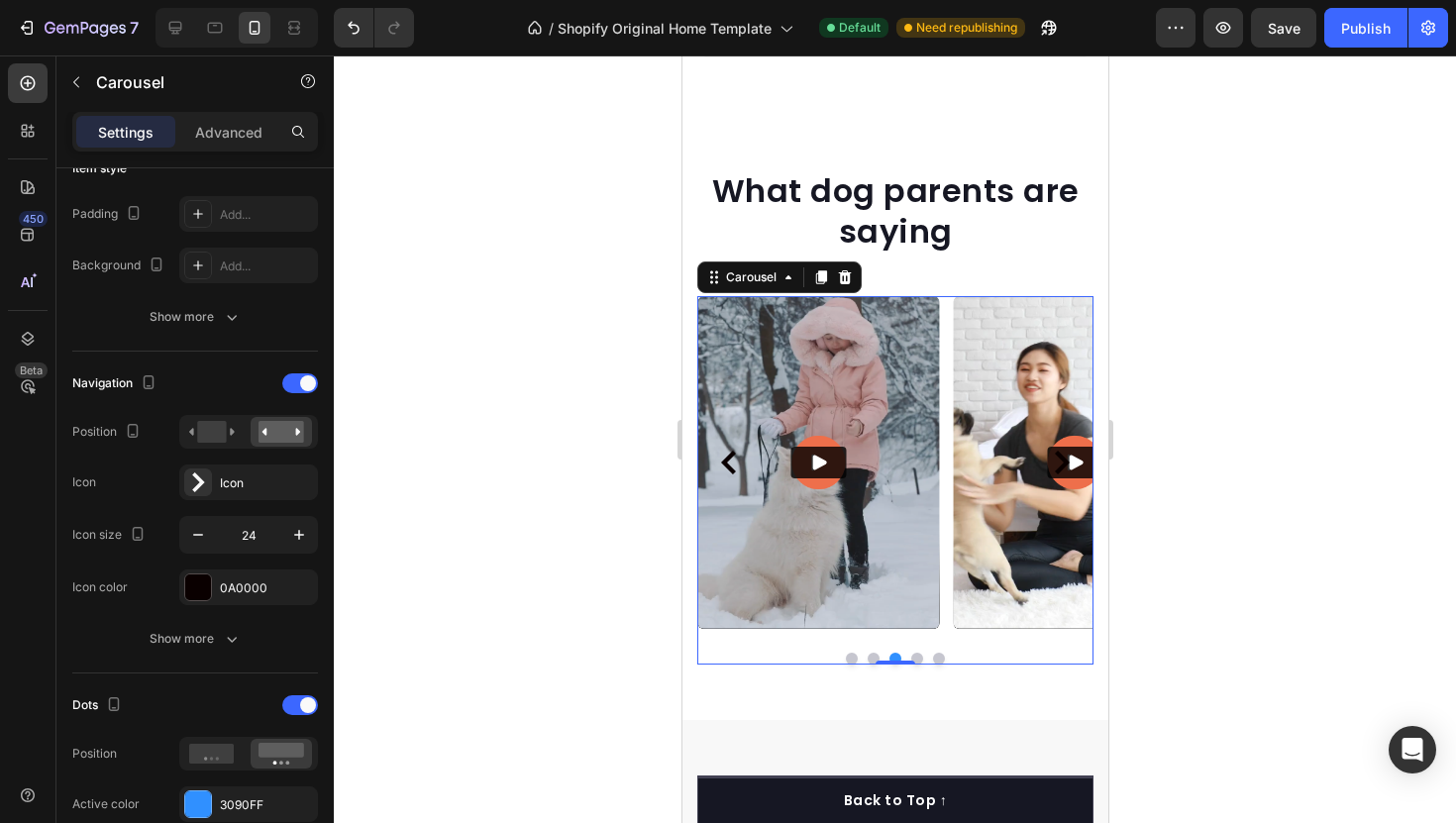 click 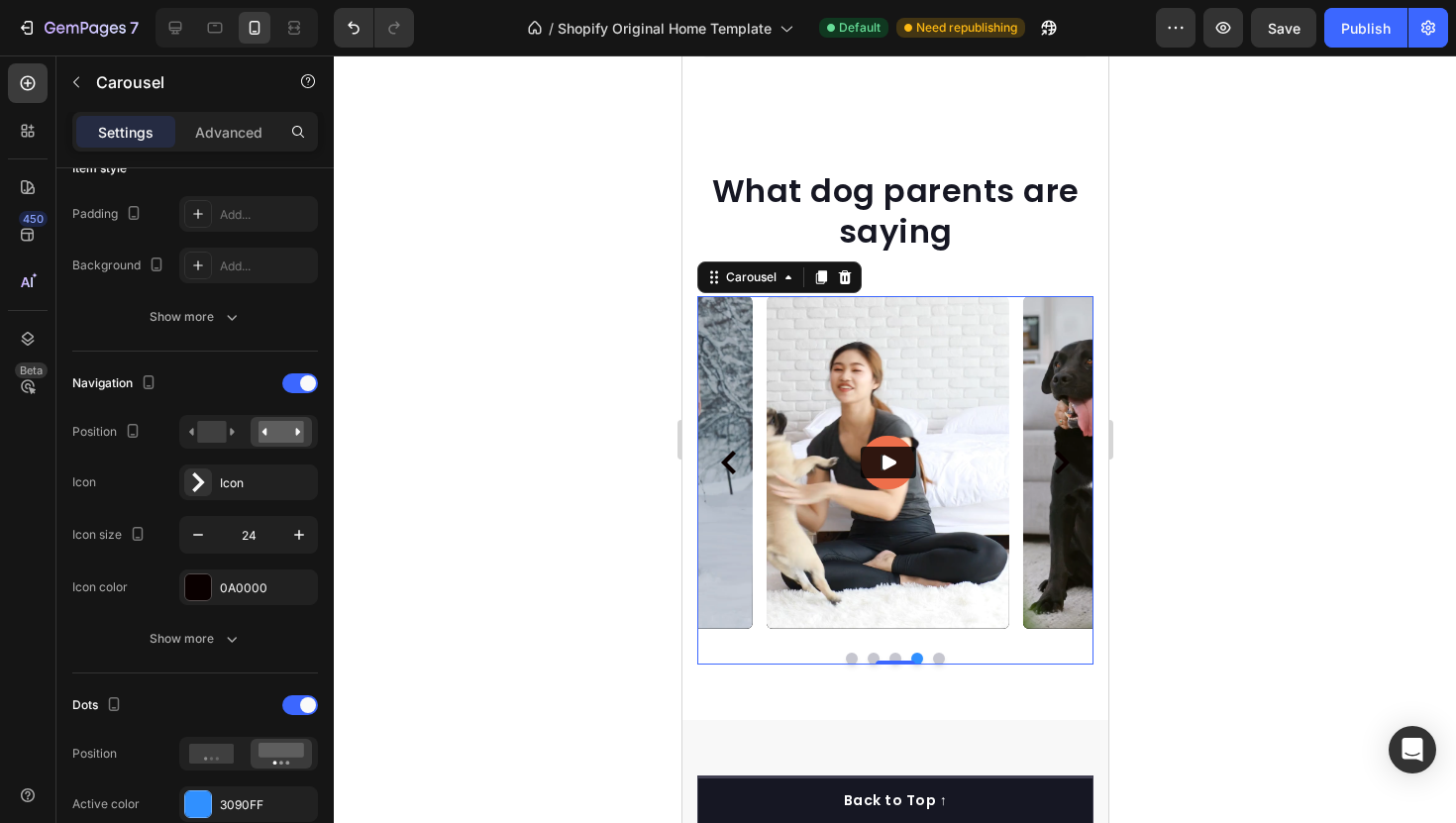 click 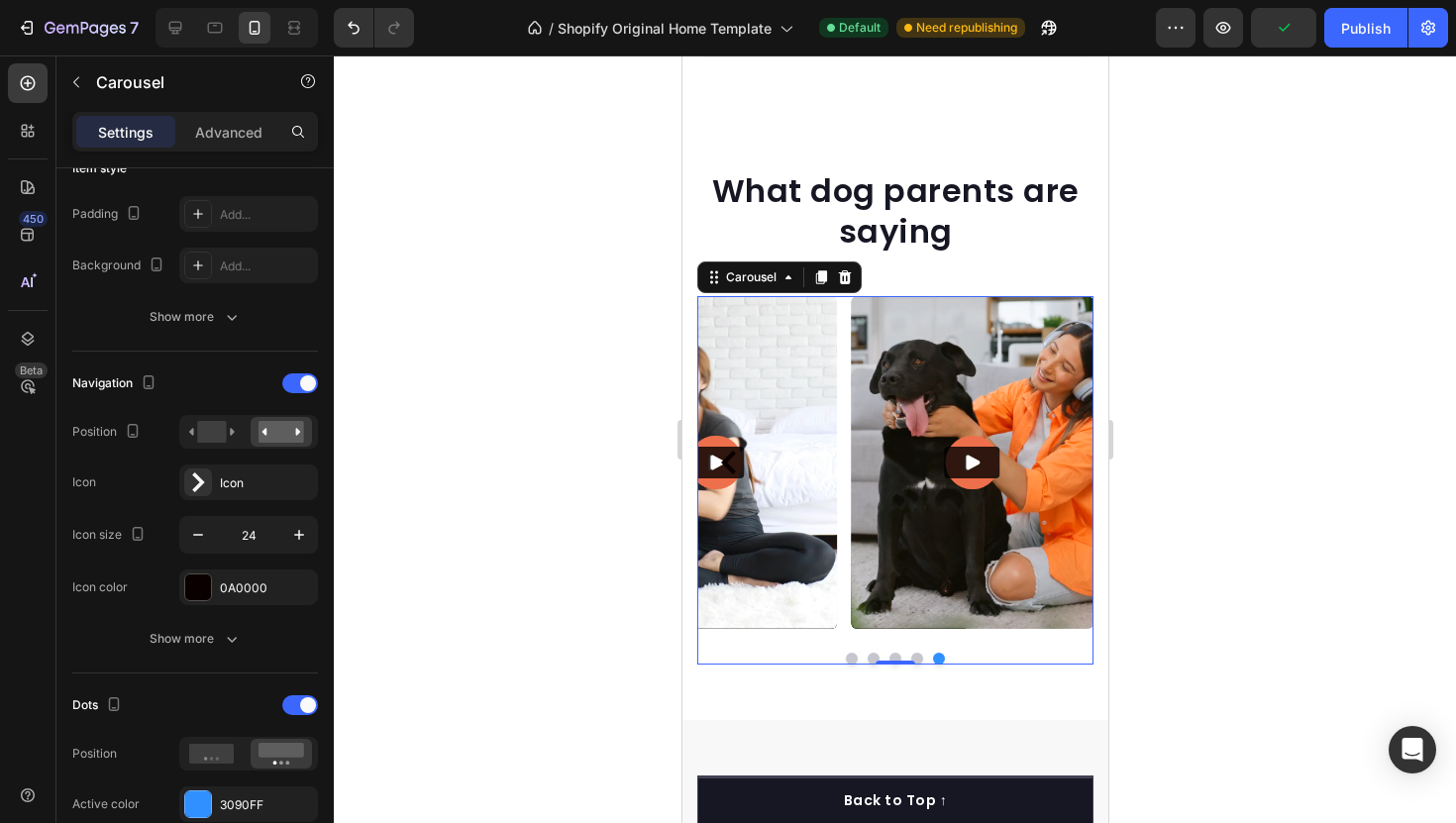 click at bounding box center (728, 463) 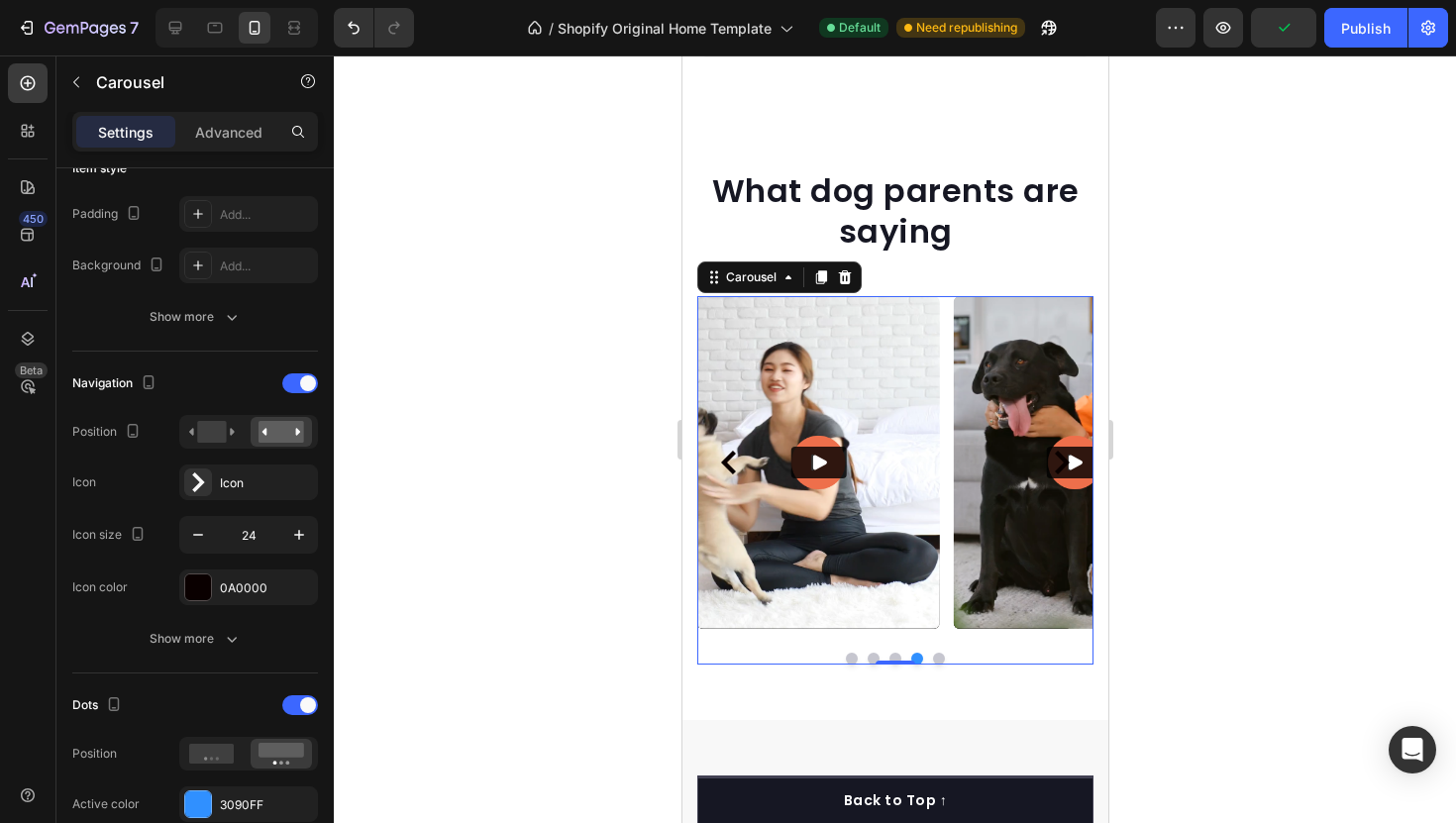 click at bounding box center (728, 463) 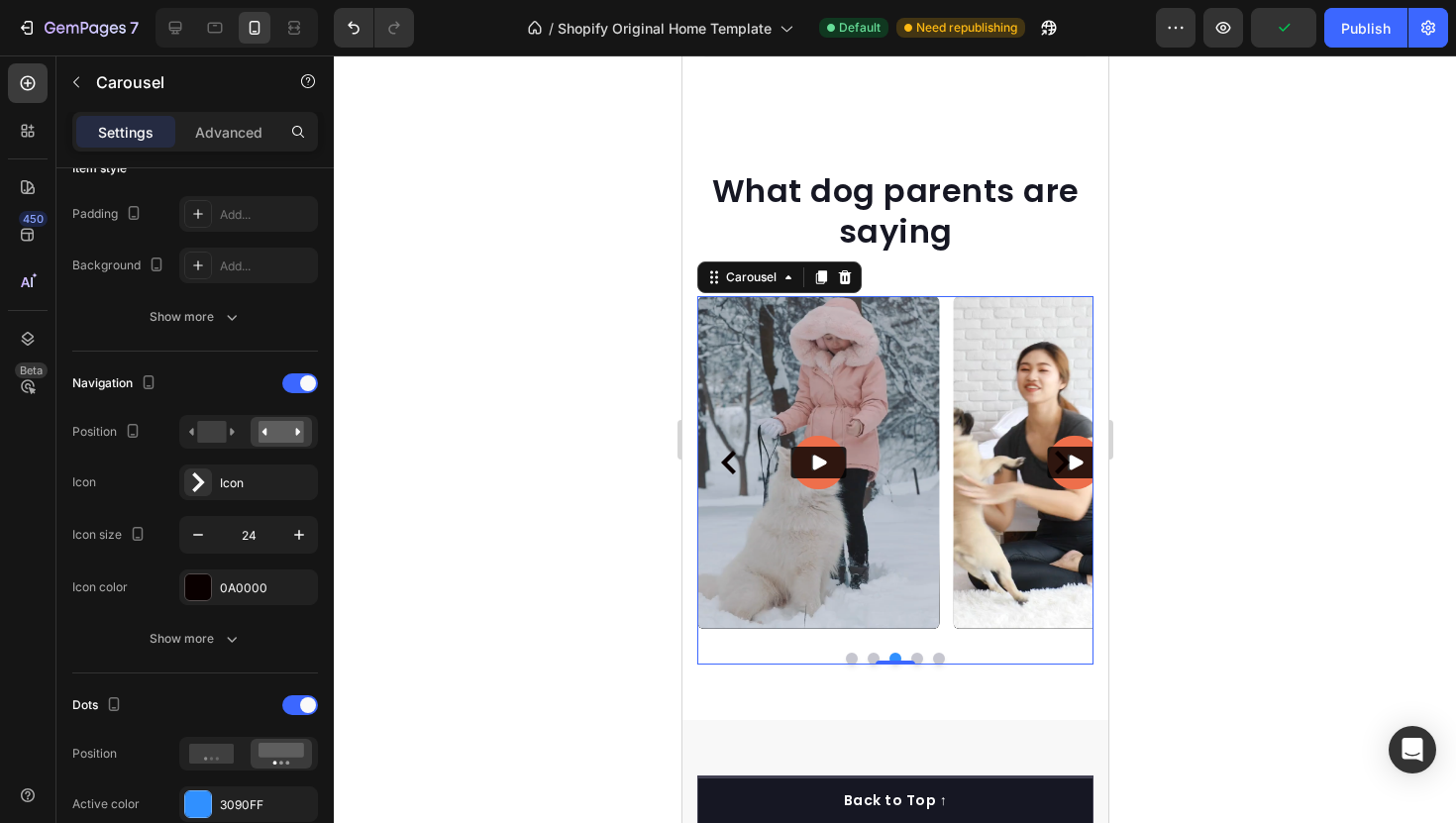 click at bounding box center [728, 463] 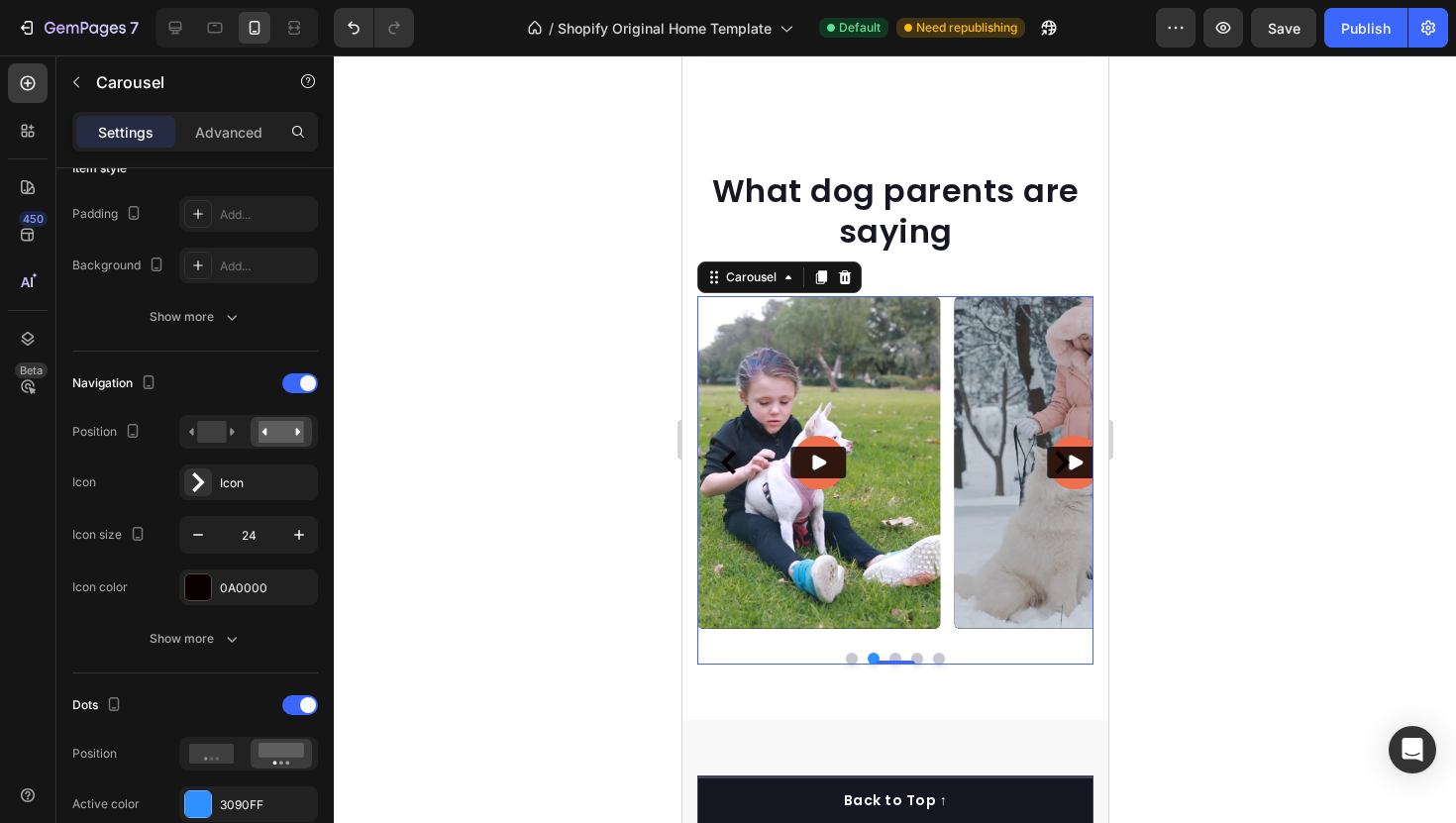click 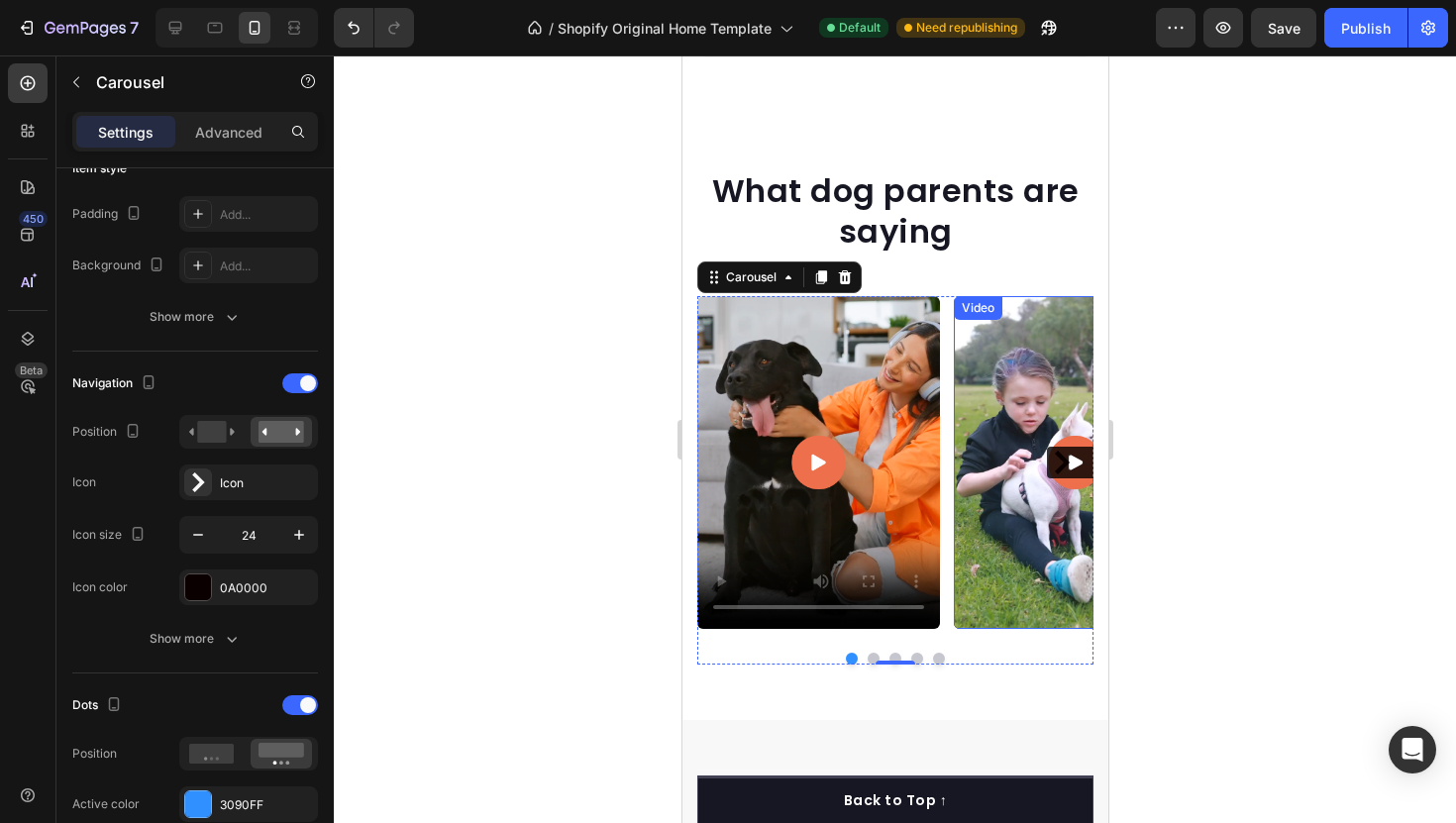 click at bounding box center [1074, 463] 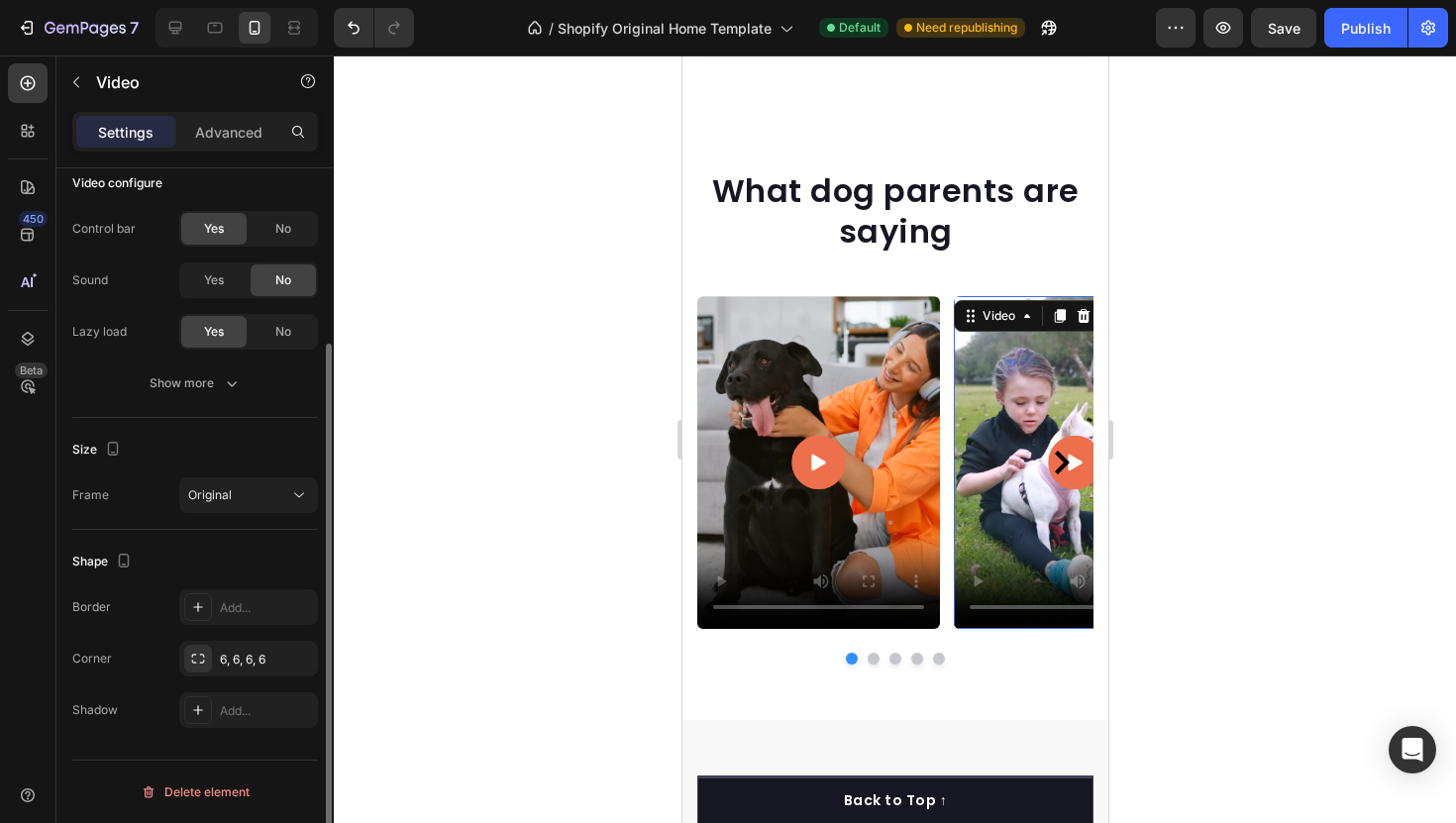 scroll, scrollTop: 0, scrollLeft: 0, axis: both 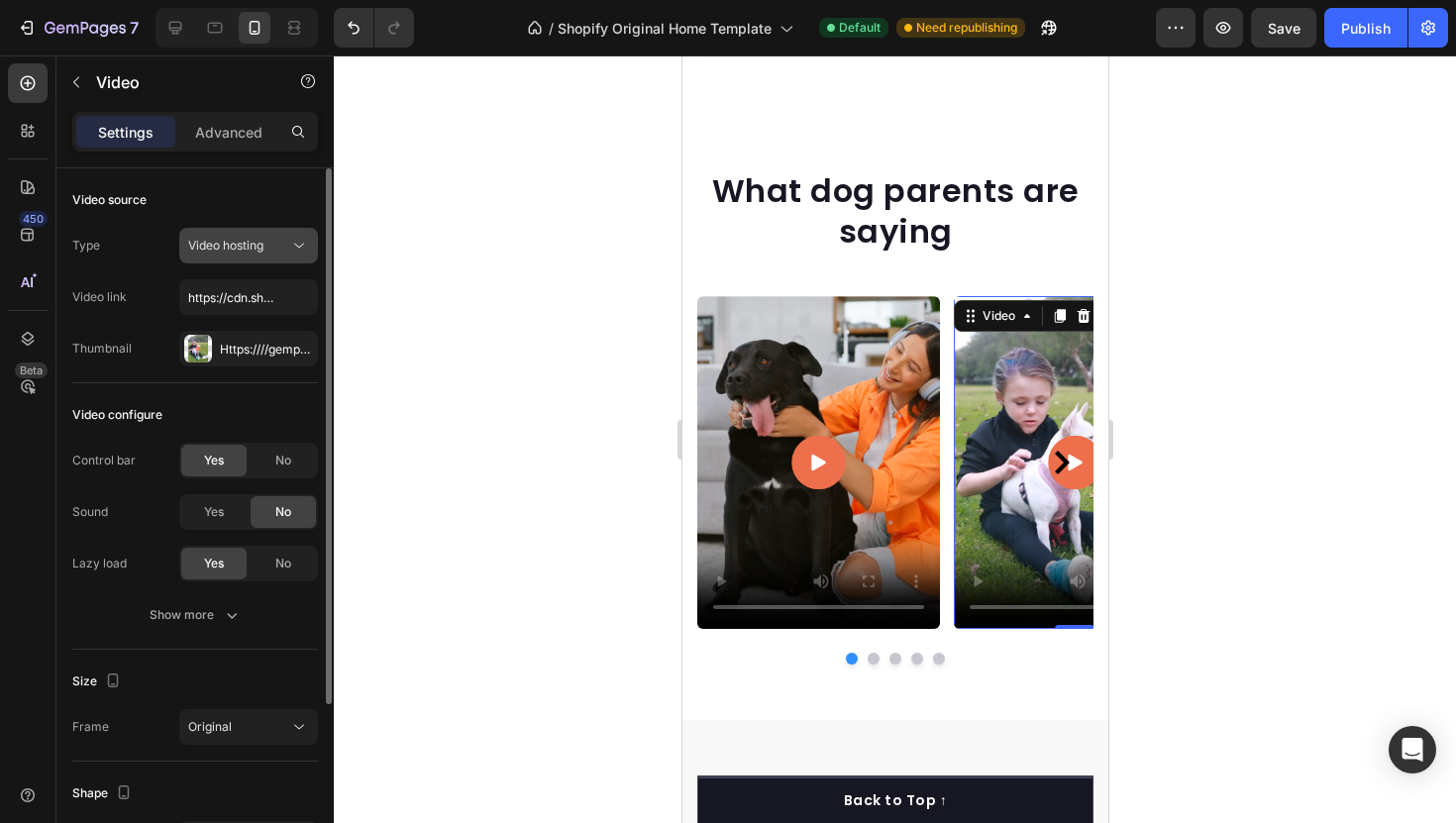 click on "Video hosting" at bounding box center [226, 246] 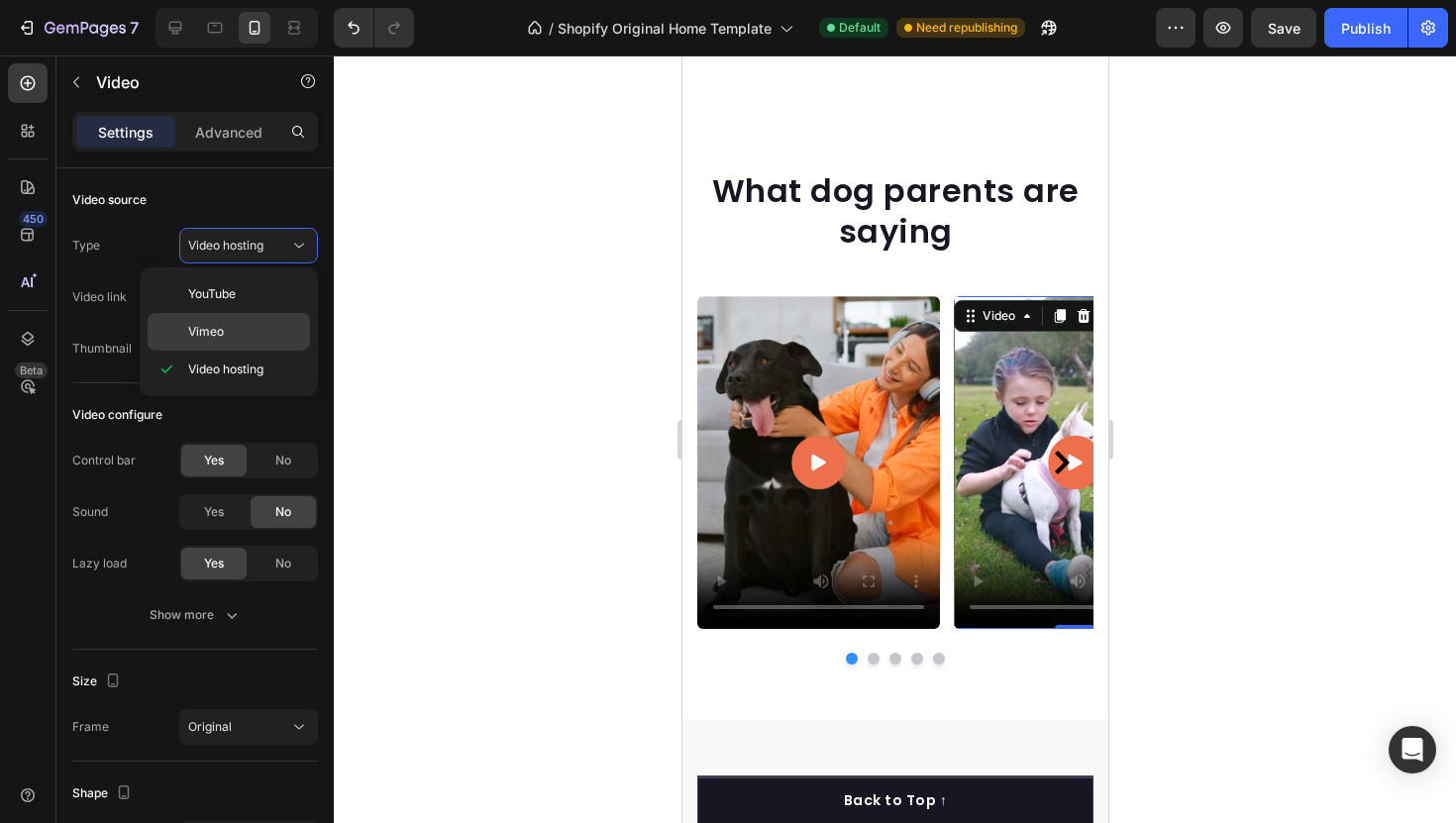 click on "Vimeo" 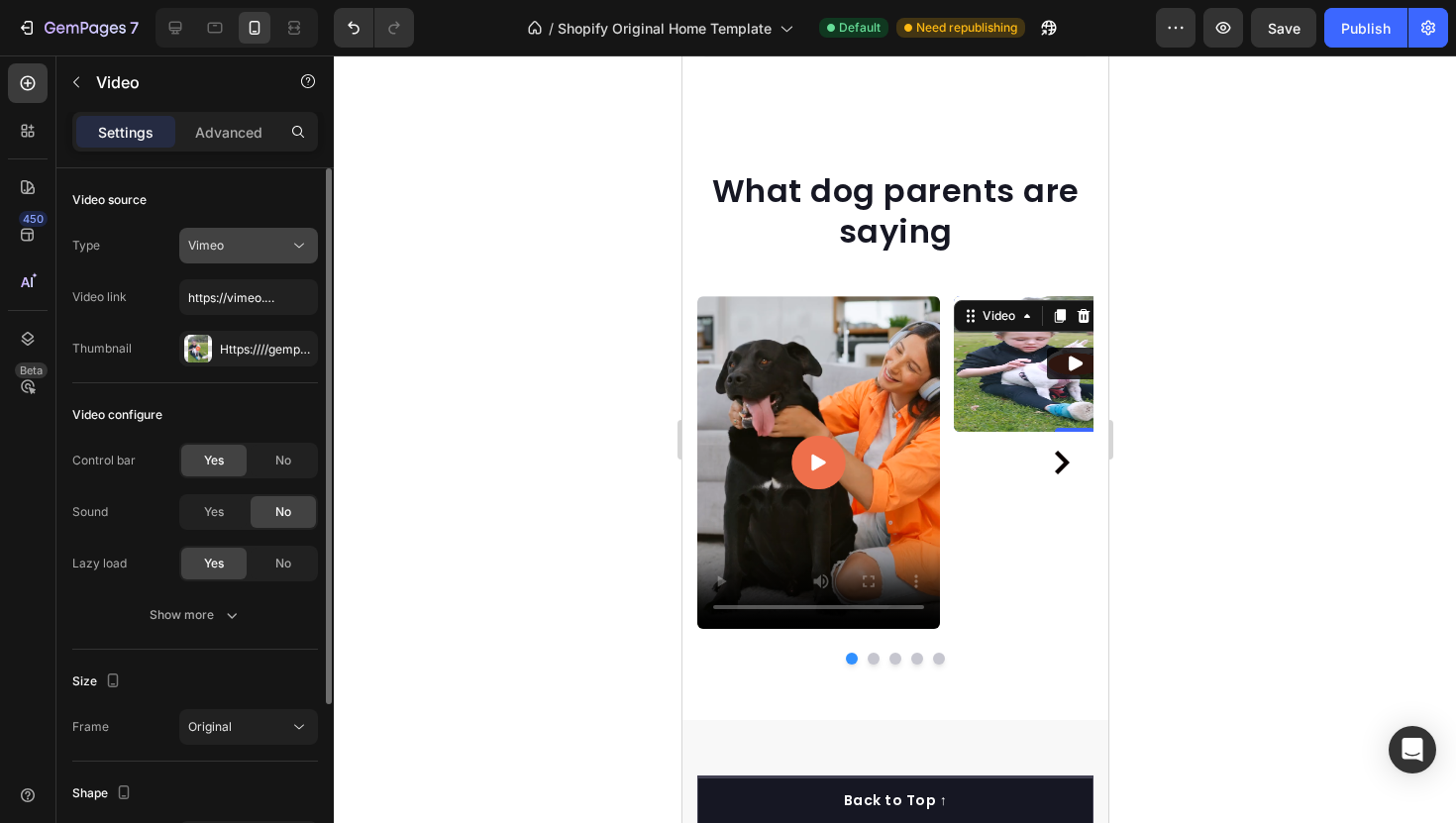 click on "Vimeo" at bounding box center [239, 246] 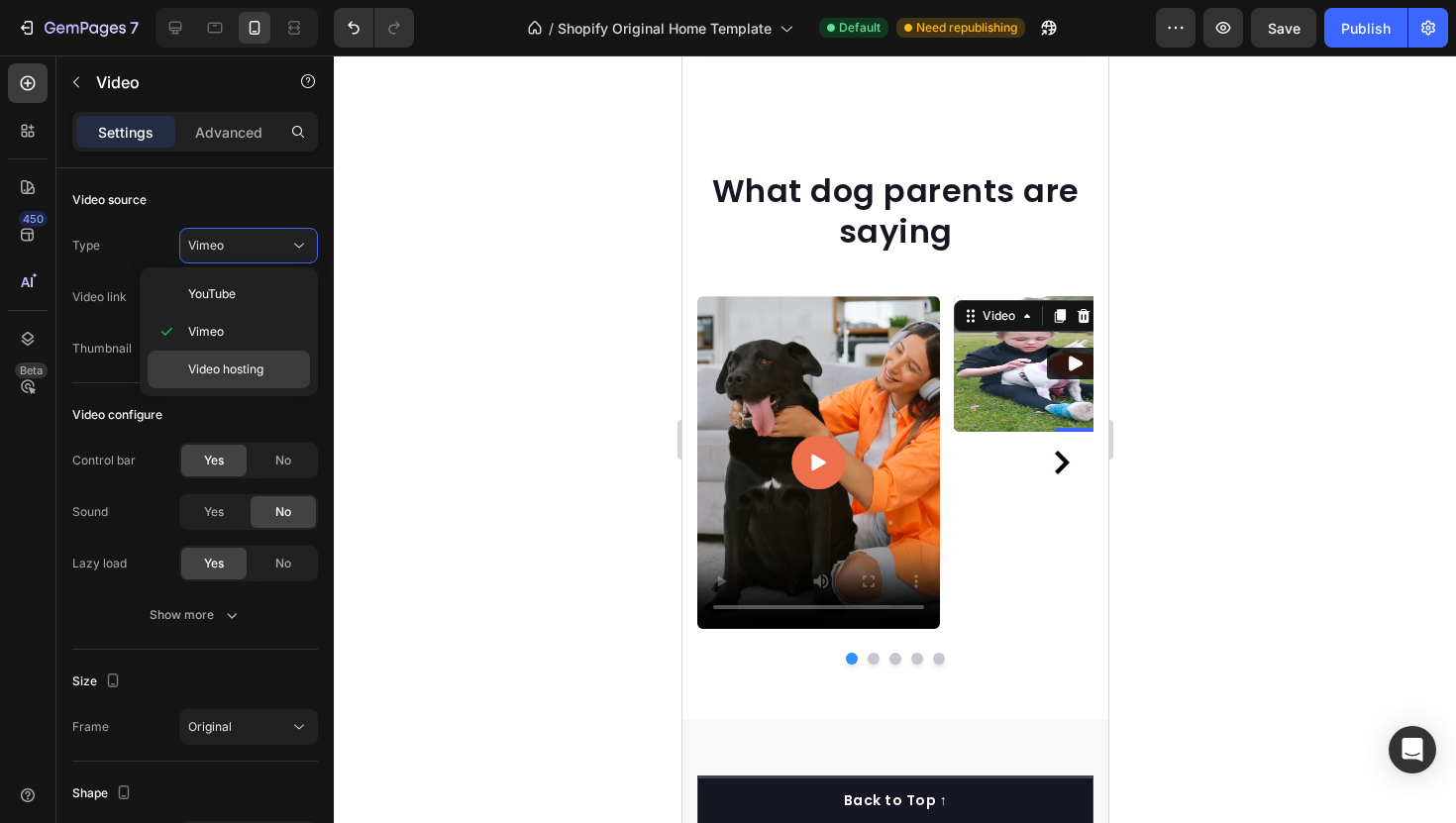 click on "Video hosting" 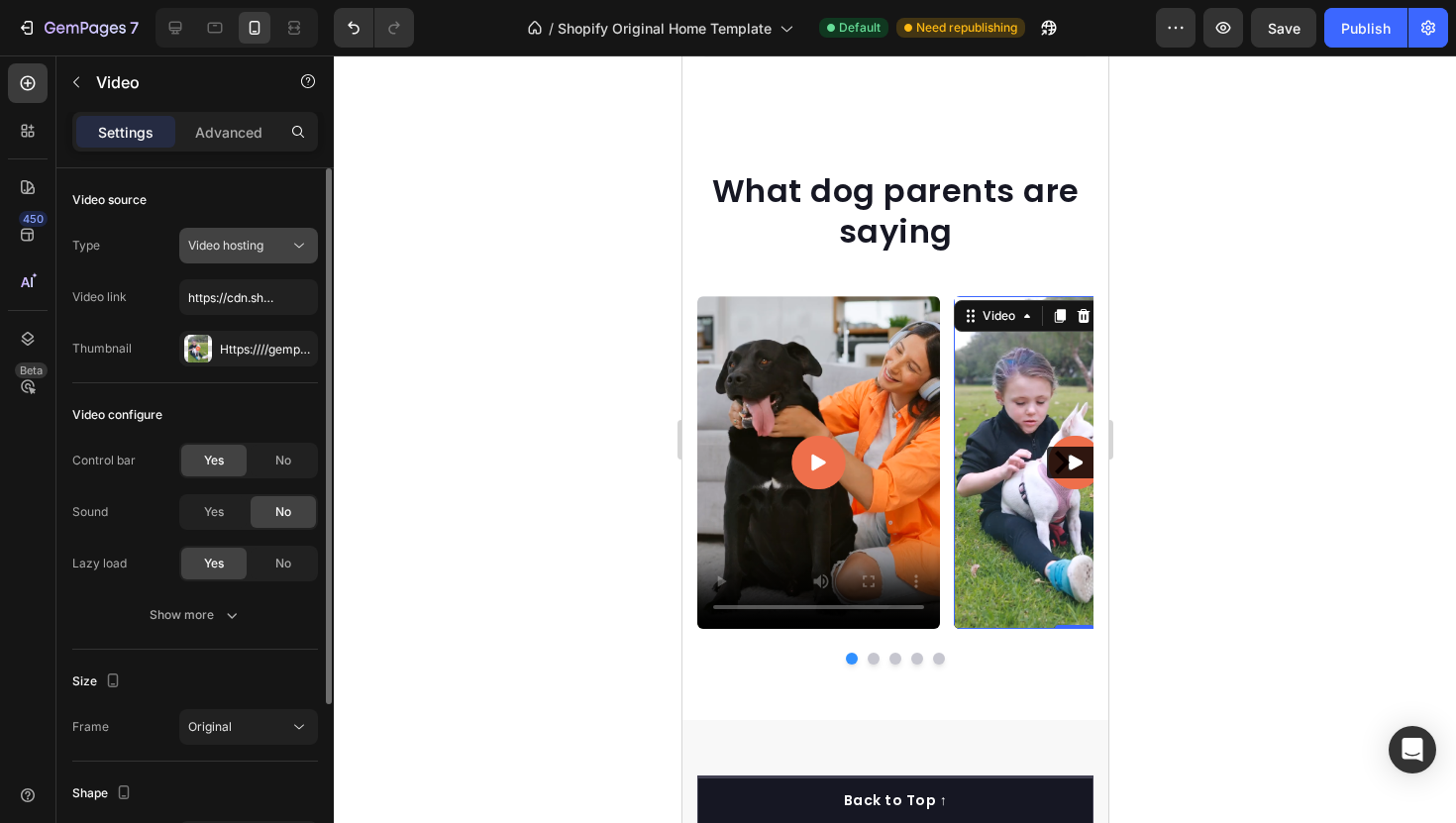 click on "Video hosting" at bounding box center (226, 245) 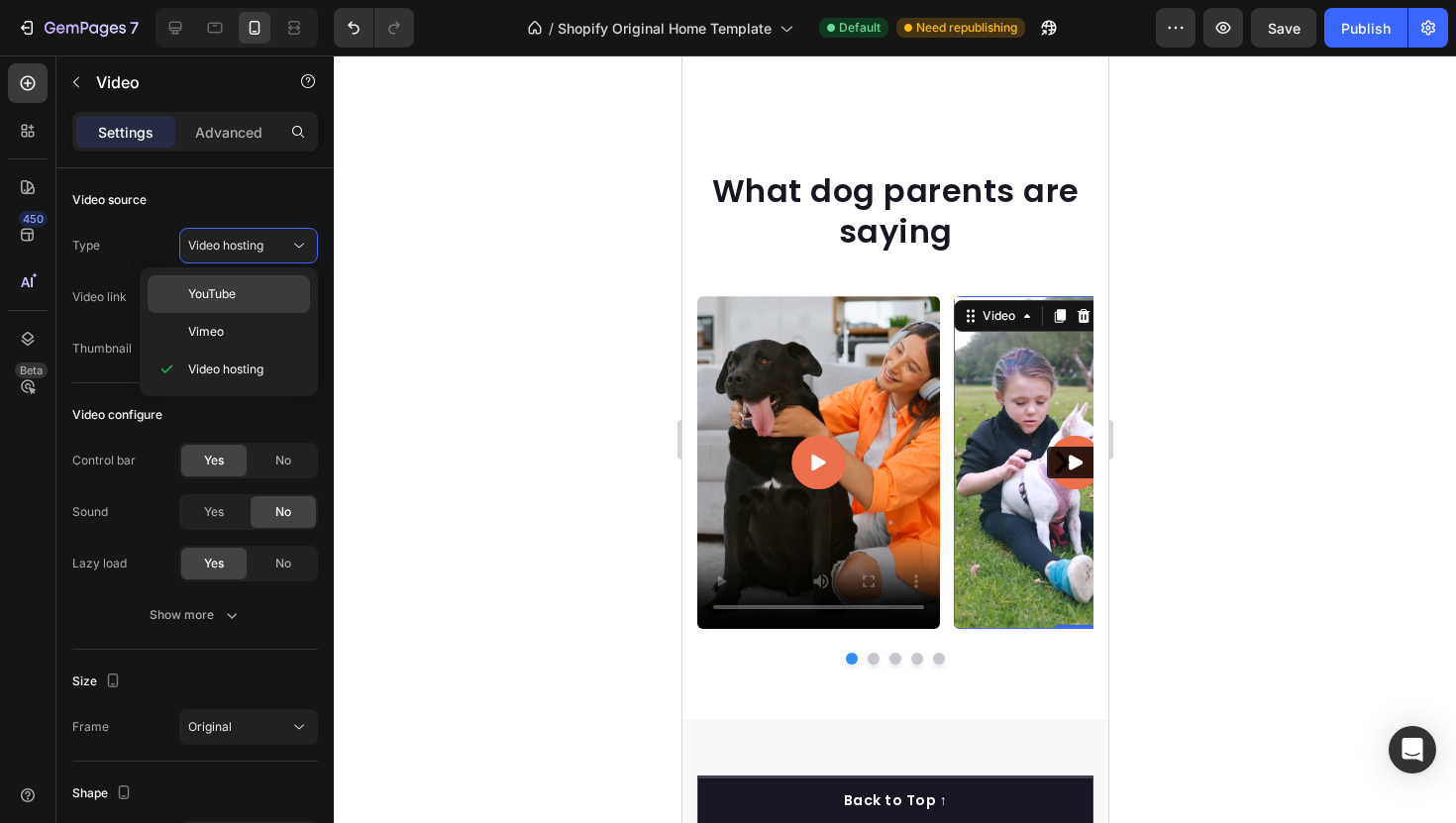 click on "YouTube" at bounding box center (212, 294) 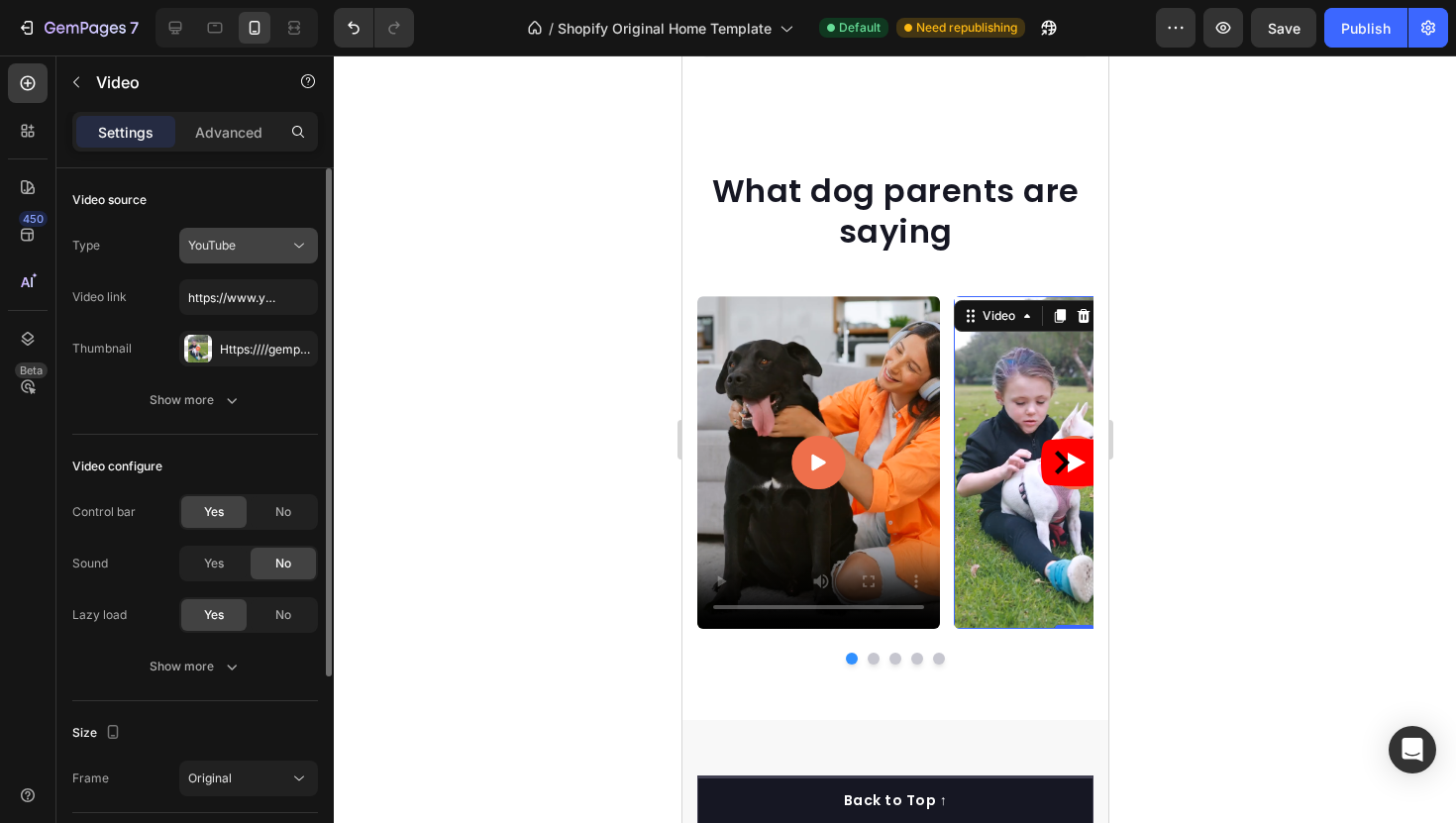 click on "YouTube" at bounding box center [239, 246] 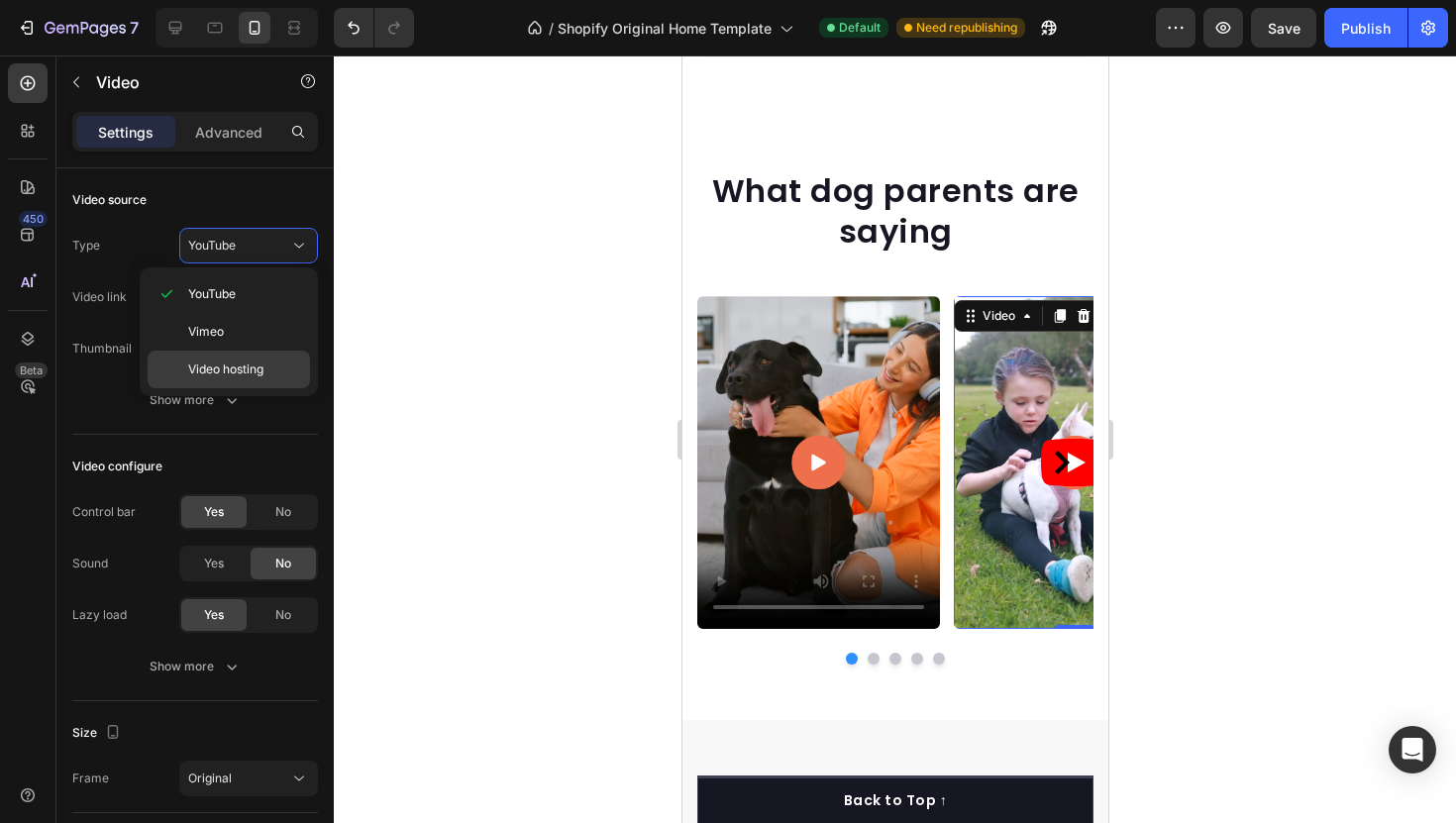 click on "Video hosting" at bounding box center (226, 369) 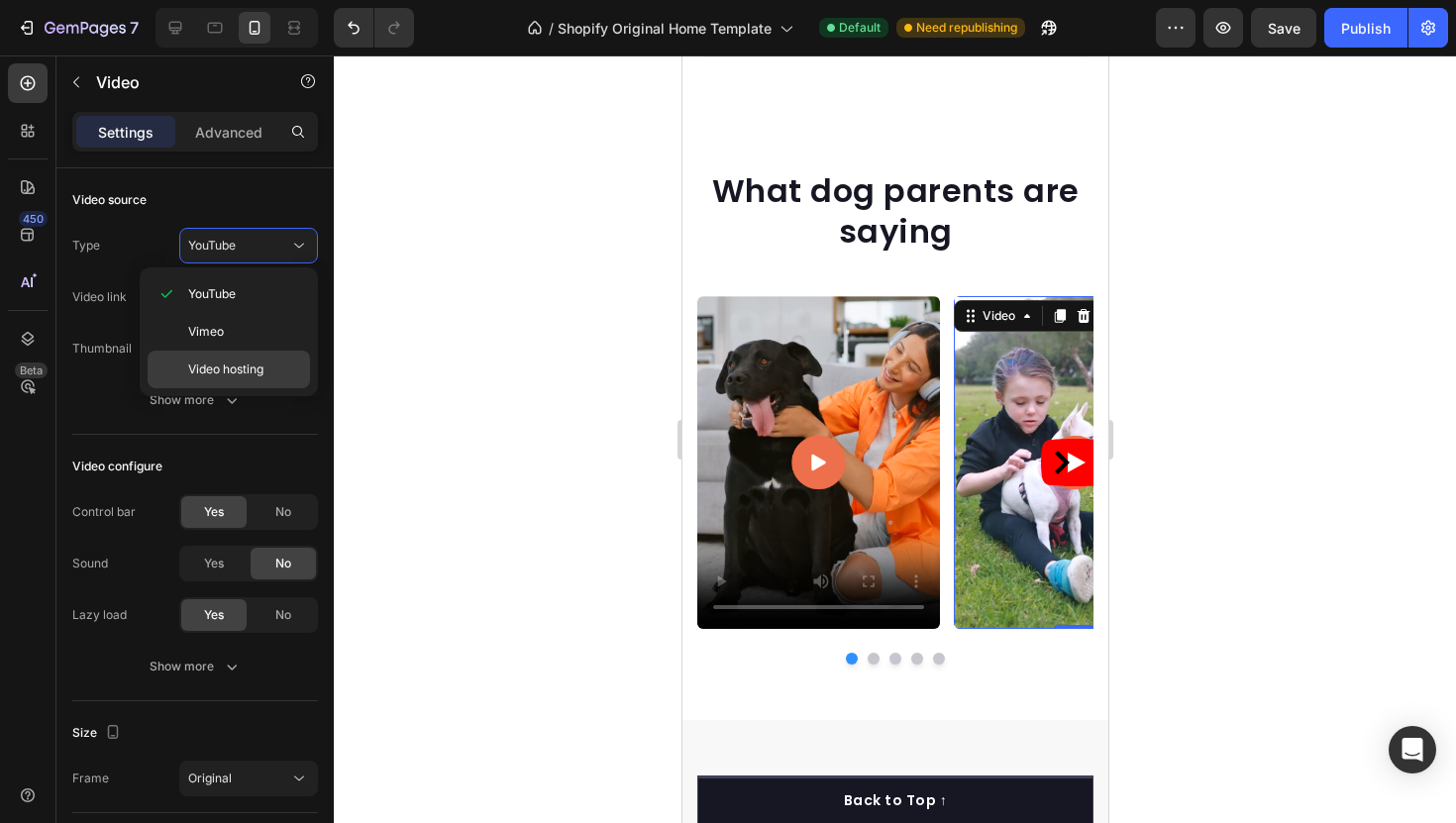 type on "https://cdn.shopify.com/videos/c/o/v/8432697ab1a3415c977a819aa651739e.mp4" 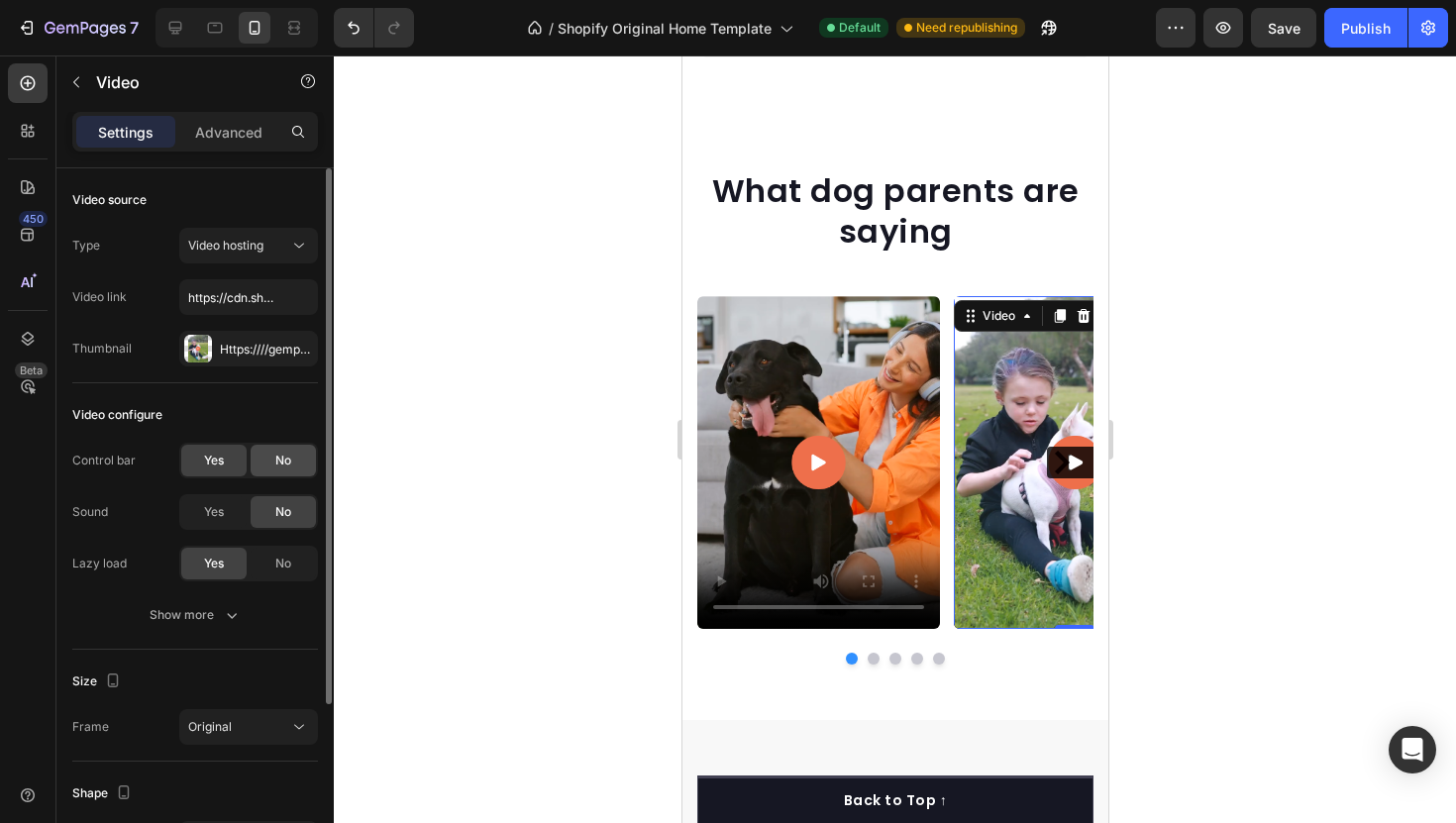 click on "No" 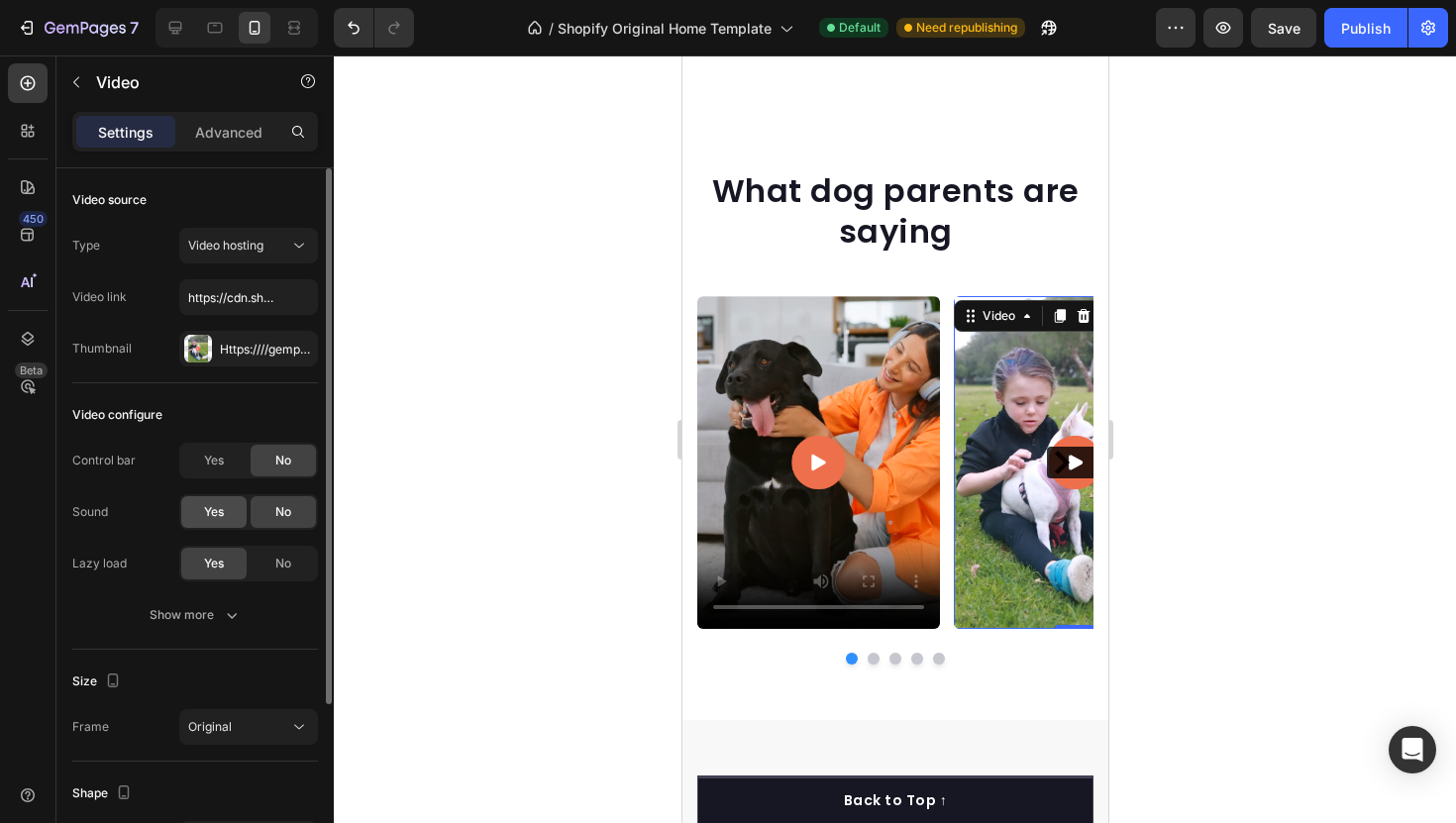 click on "Yes" 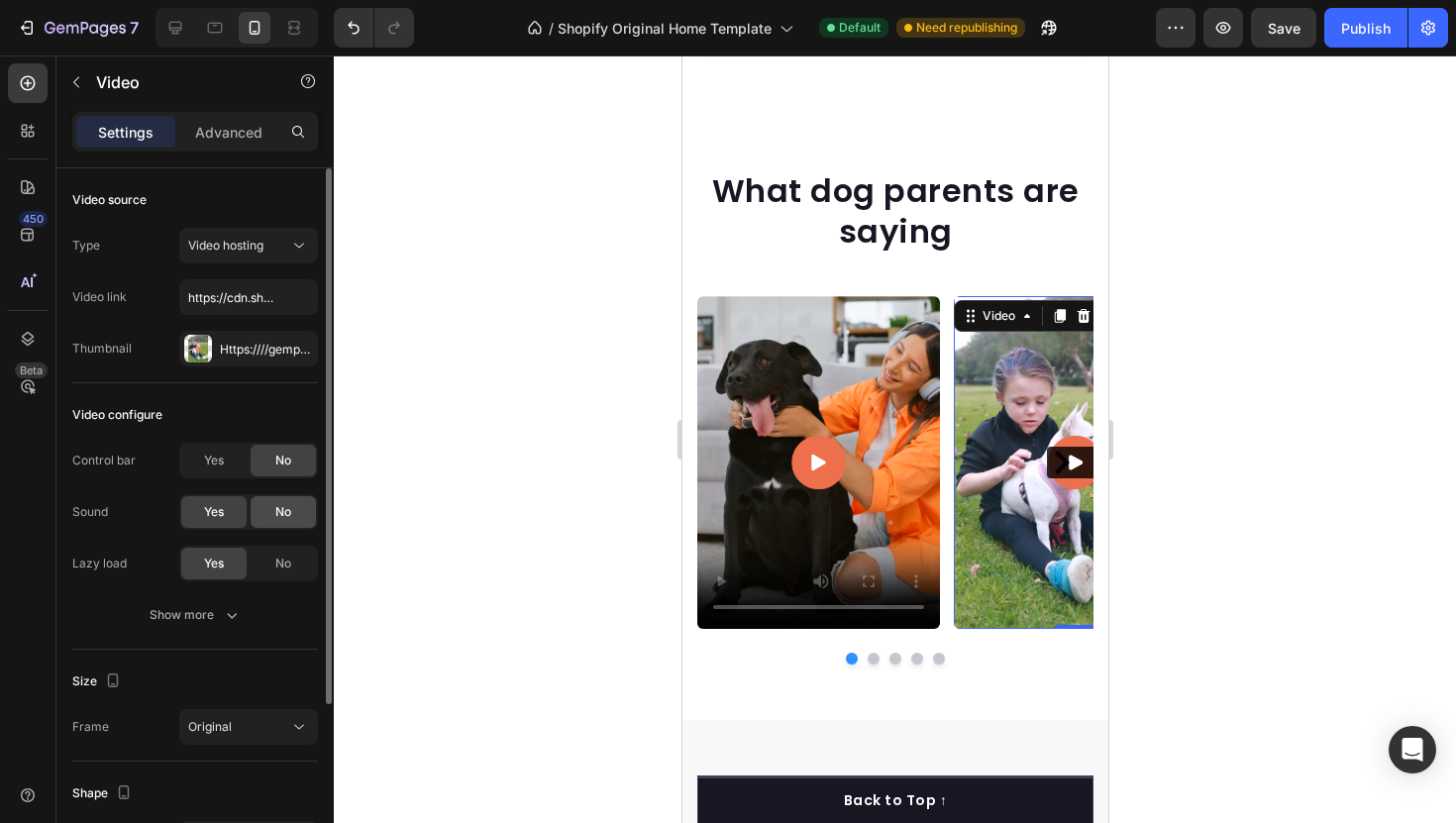 click on "No" 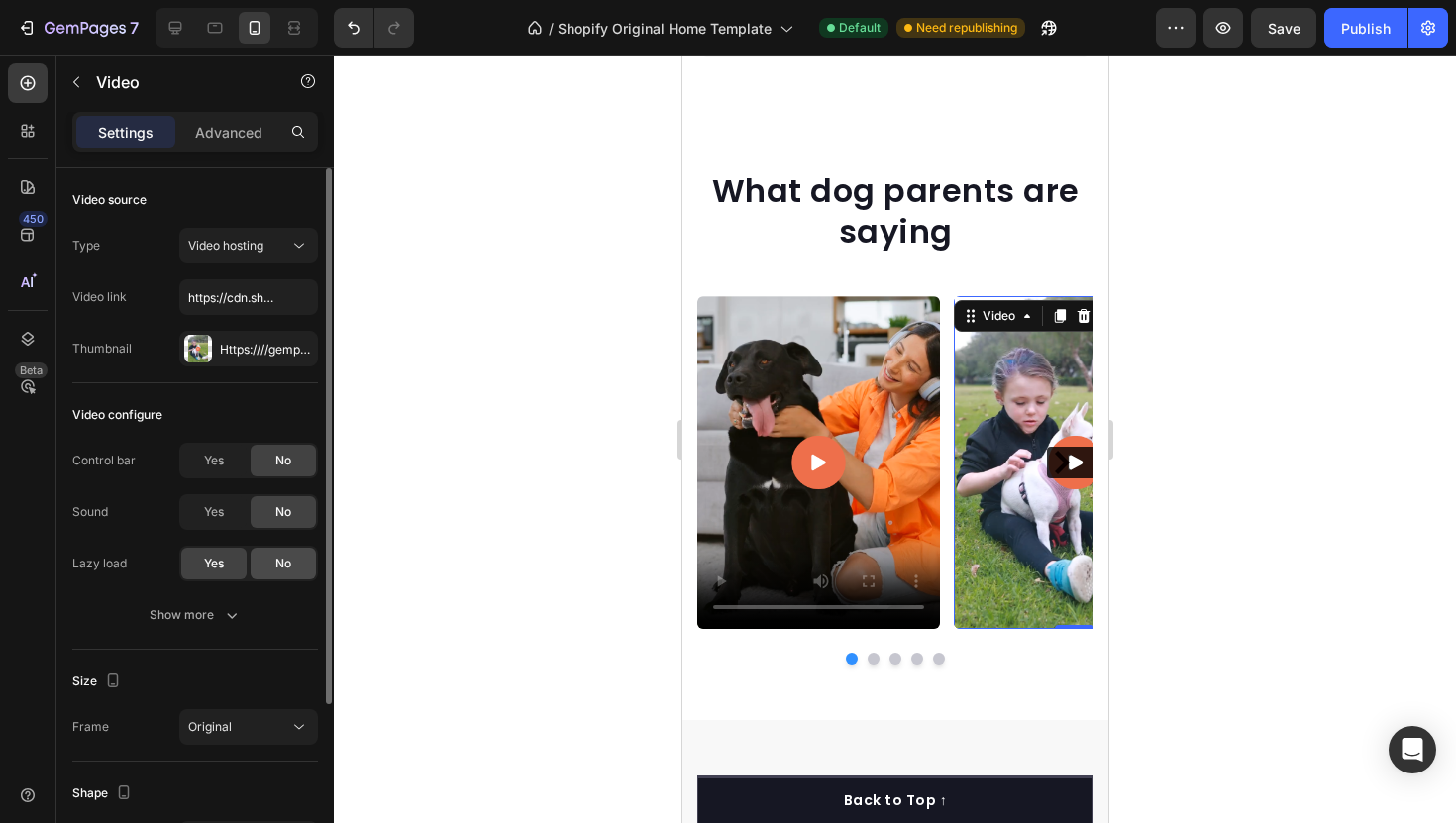 click on "No" 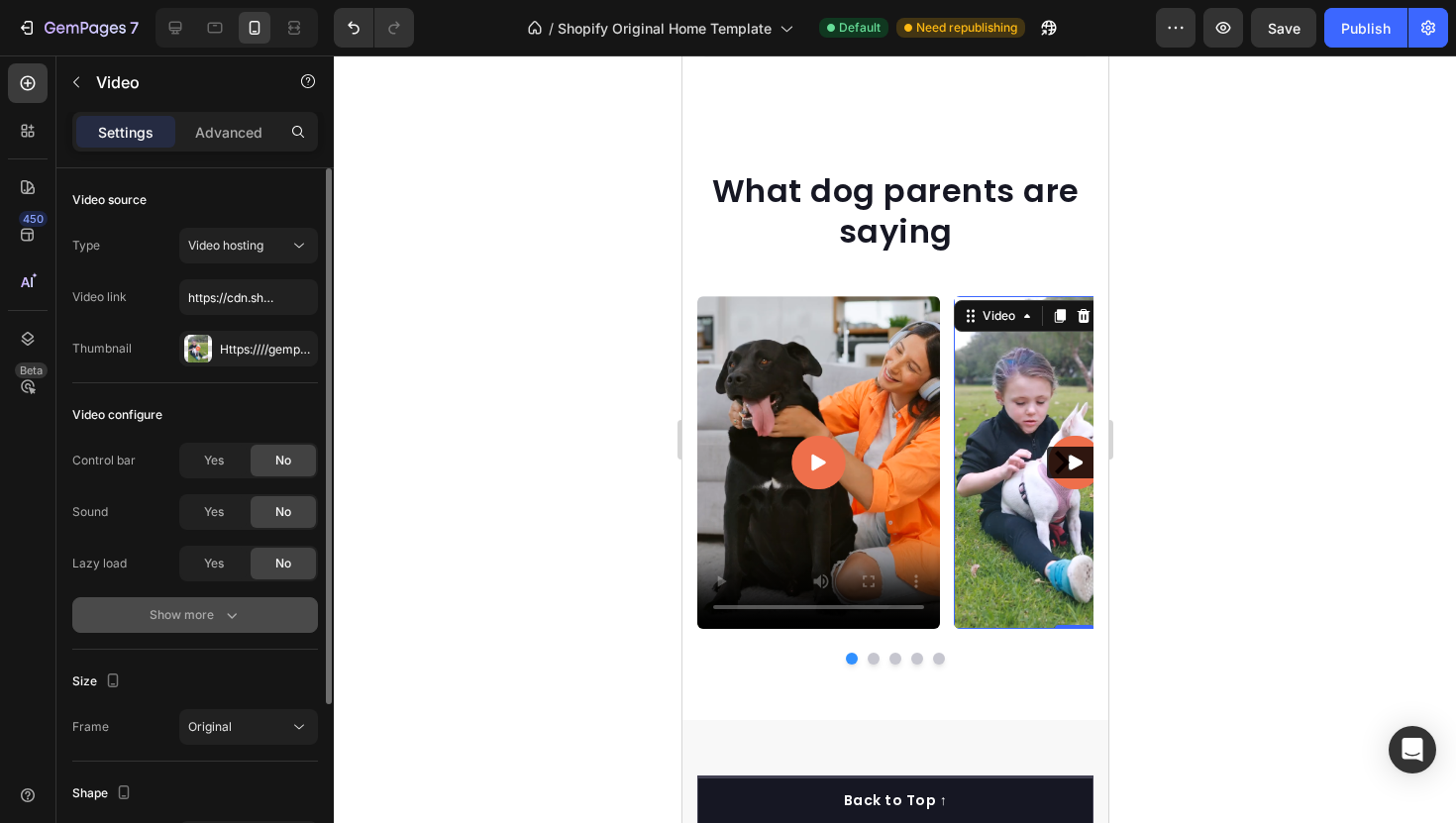 click on "Show more" at bounding box center [195, 615] 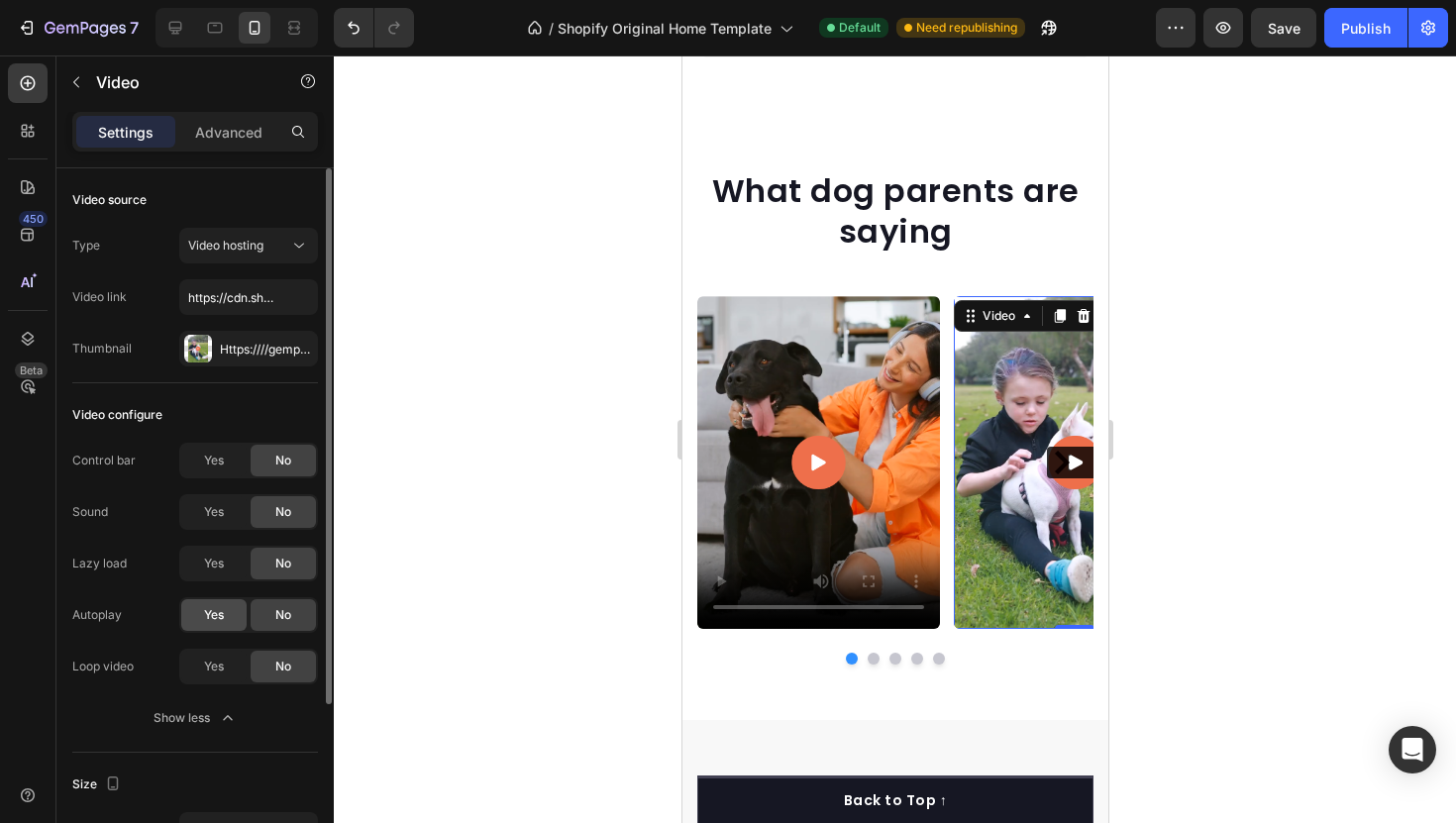 click on "Yes" 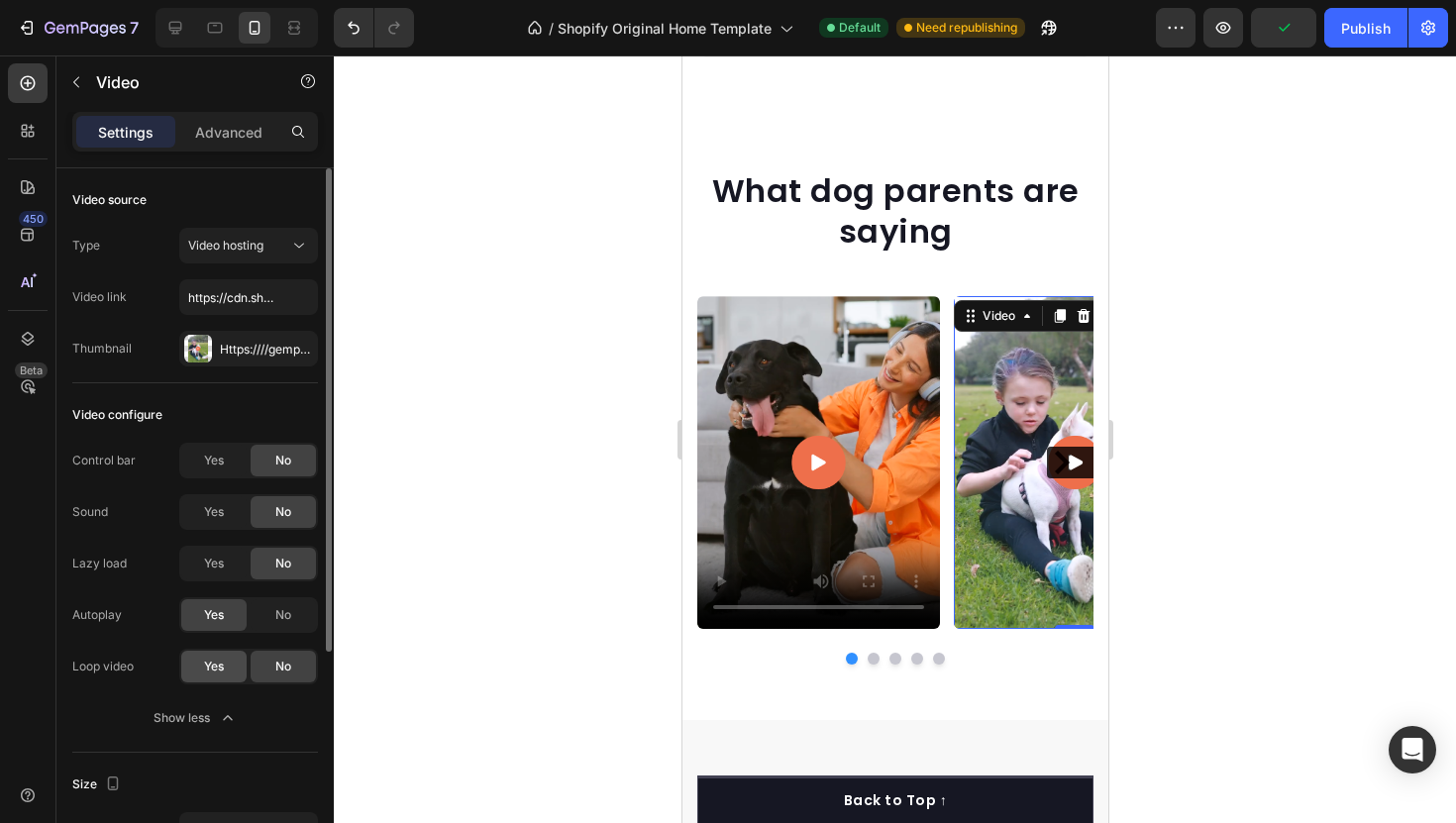 click on "Yes" 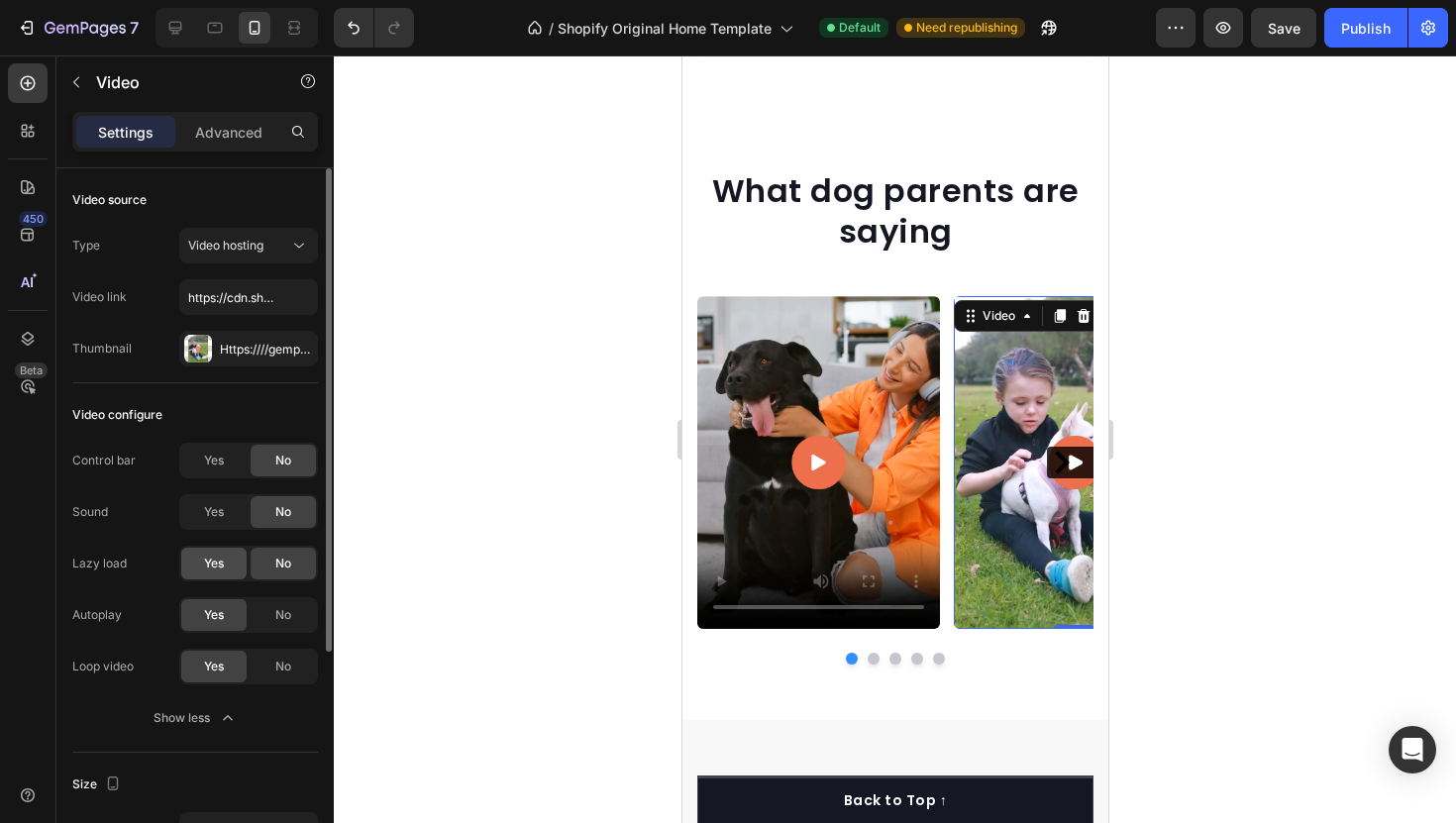 click on "Yes" 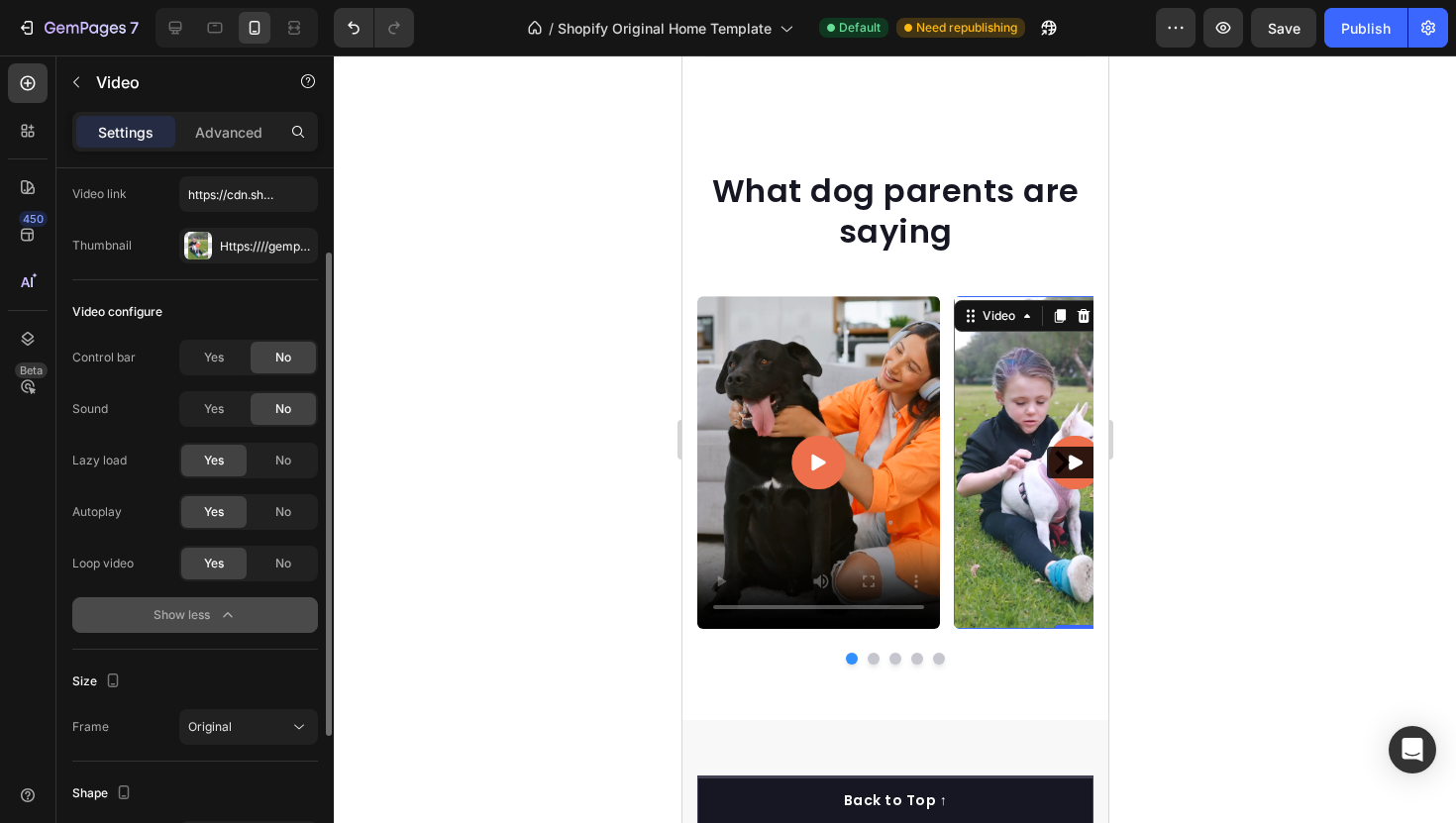 scroll, scrollTop: 216, scrollLeft: 0, axis: vertical 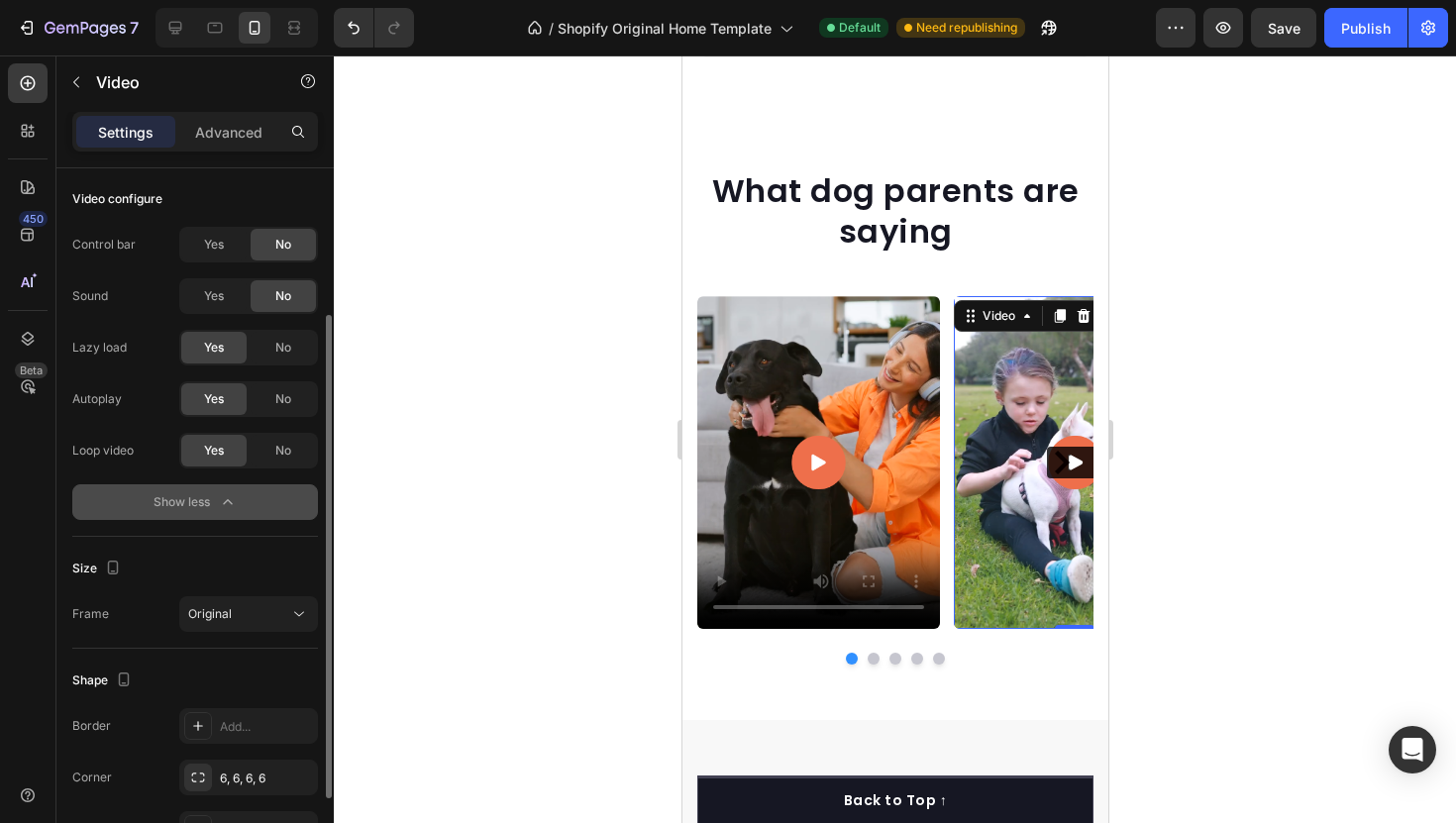 click on "Show less" at bounding box center [195, 502] 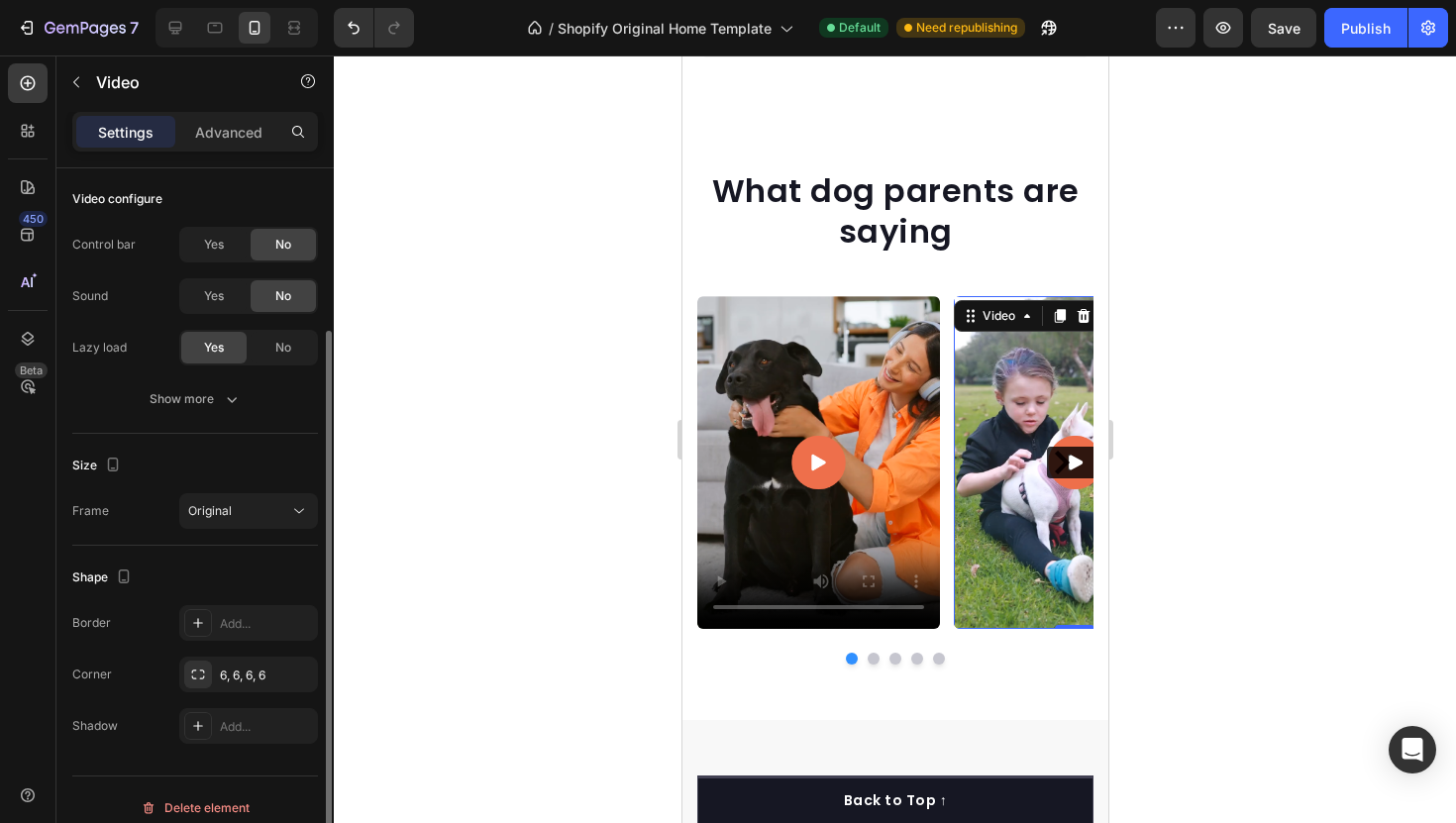 click on "Size Frame Original" 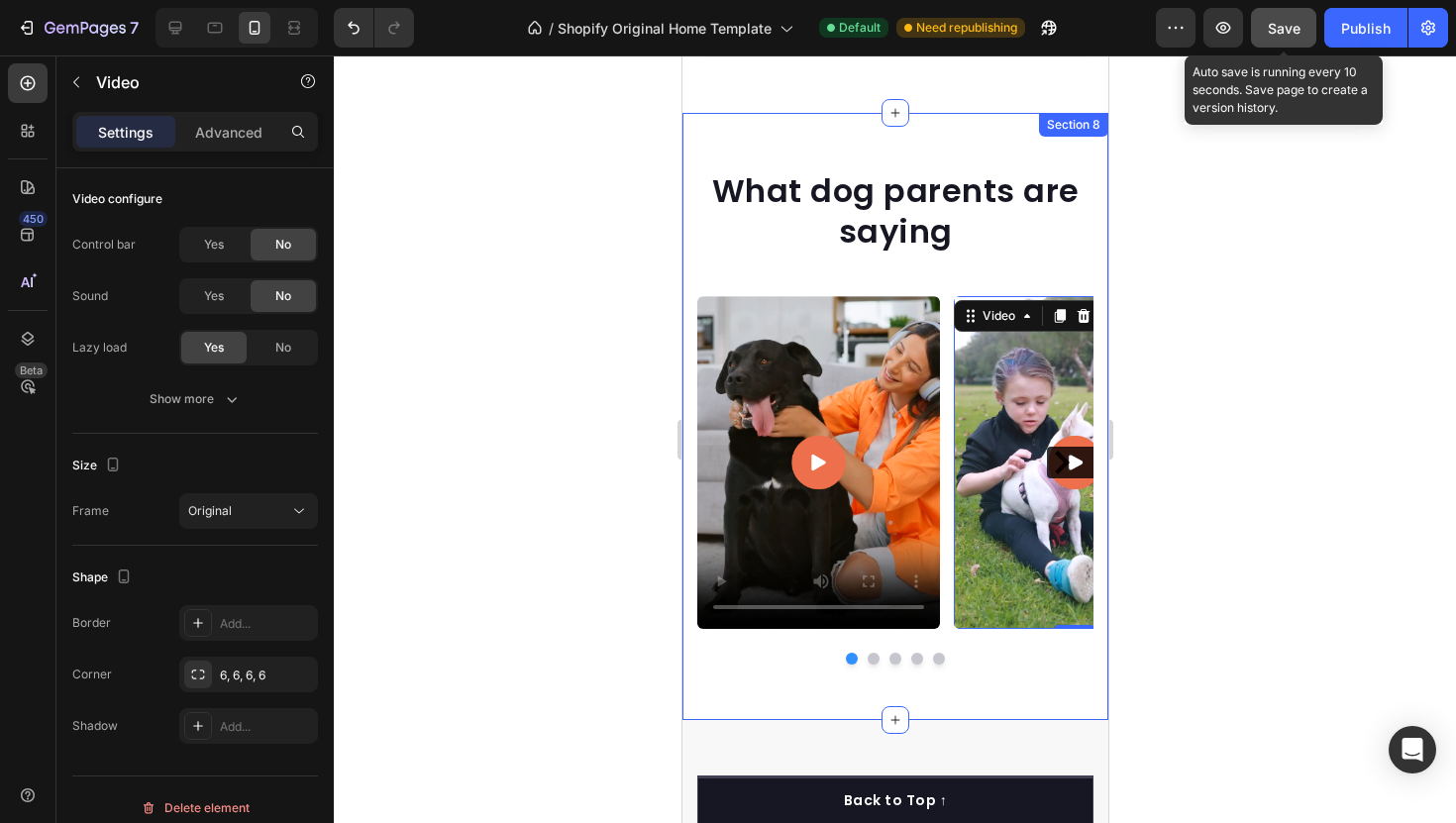 click on "Save" at bounding box center [1284, 28] 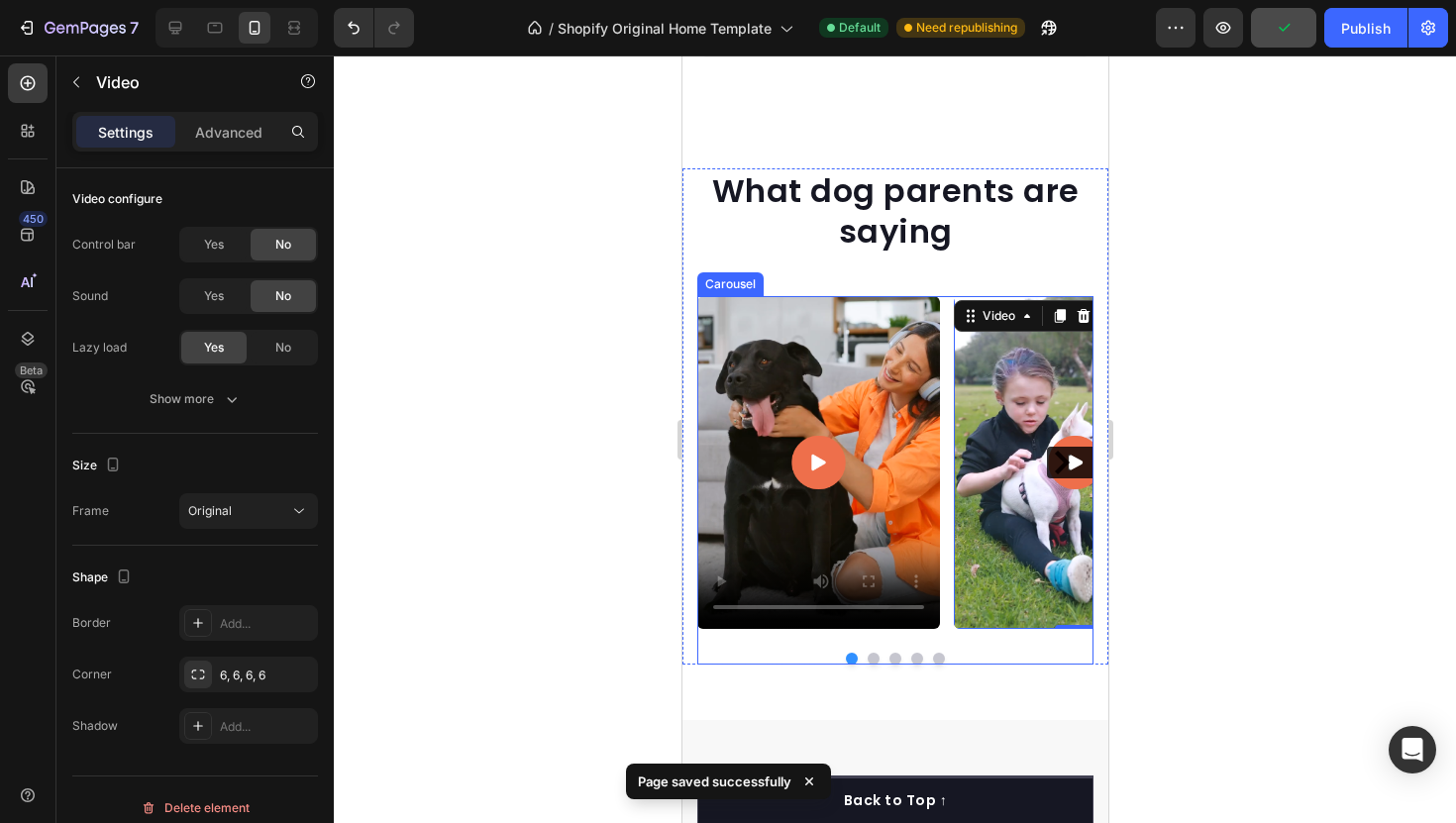click 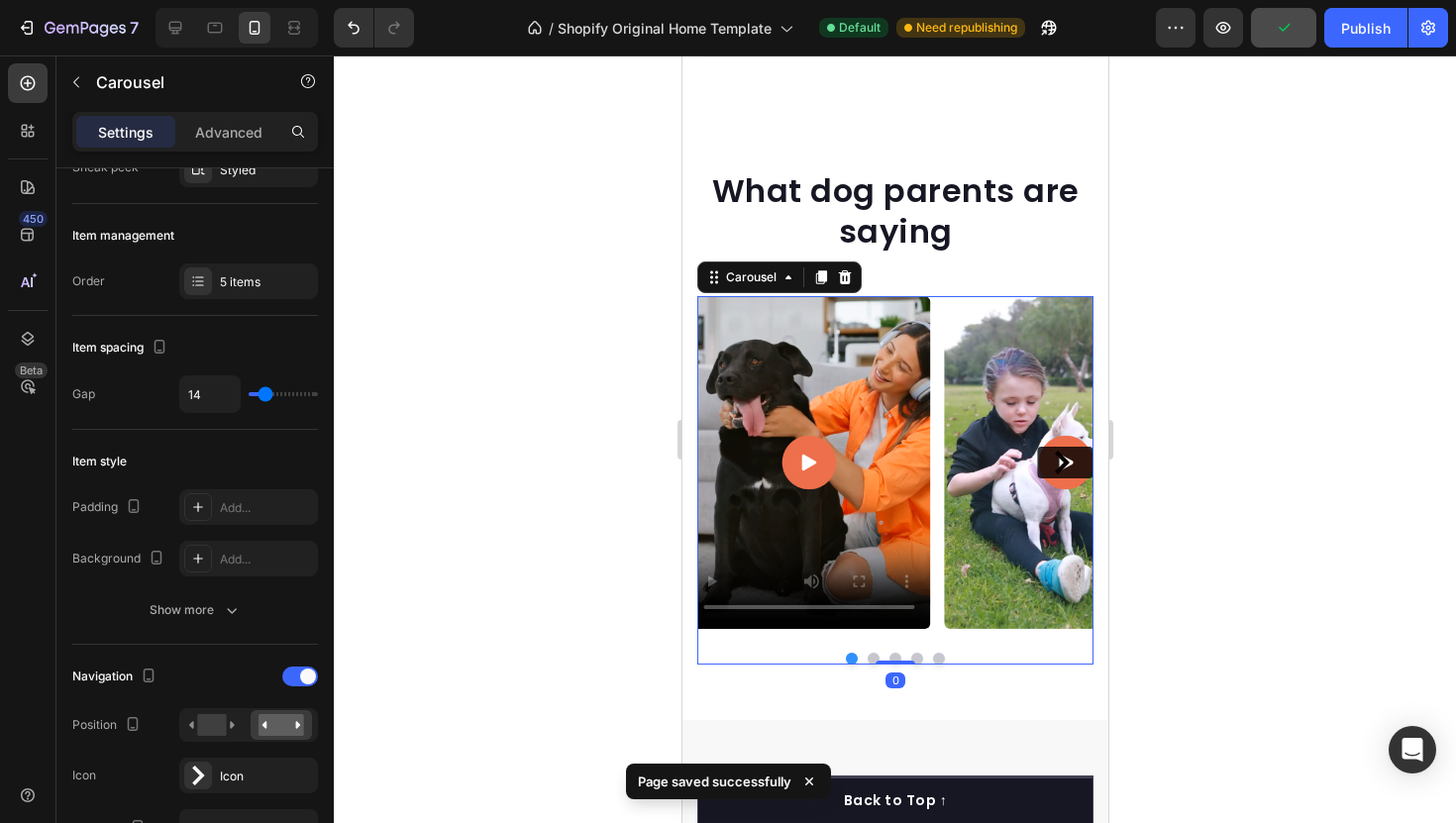 scroll, scrollTop: 0, scrollLeft: 0, axis: both 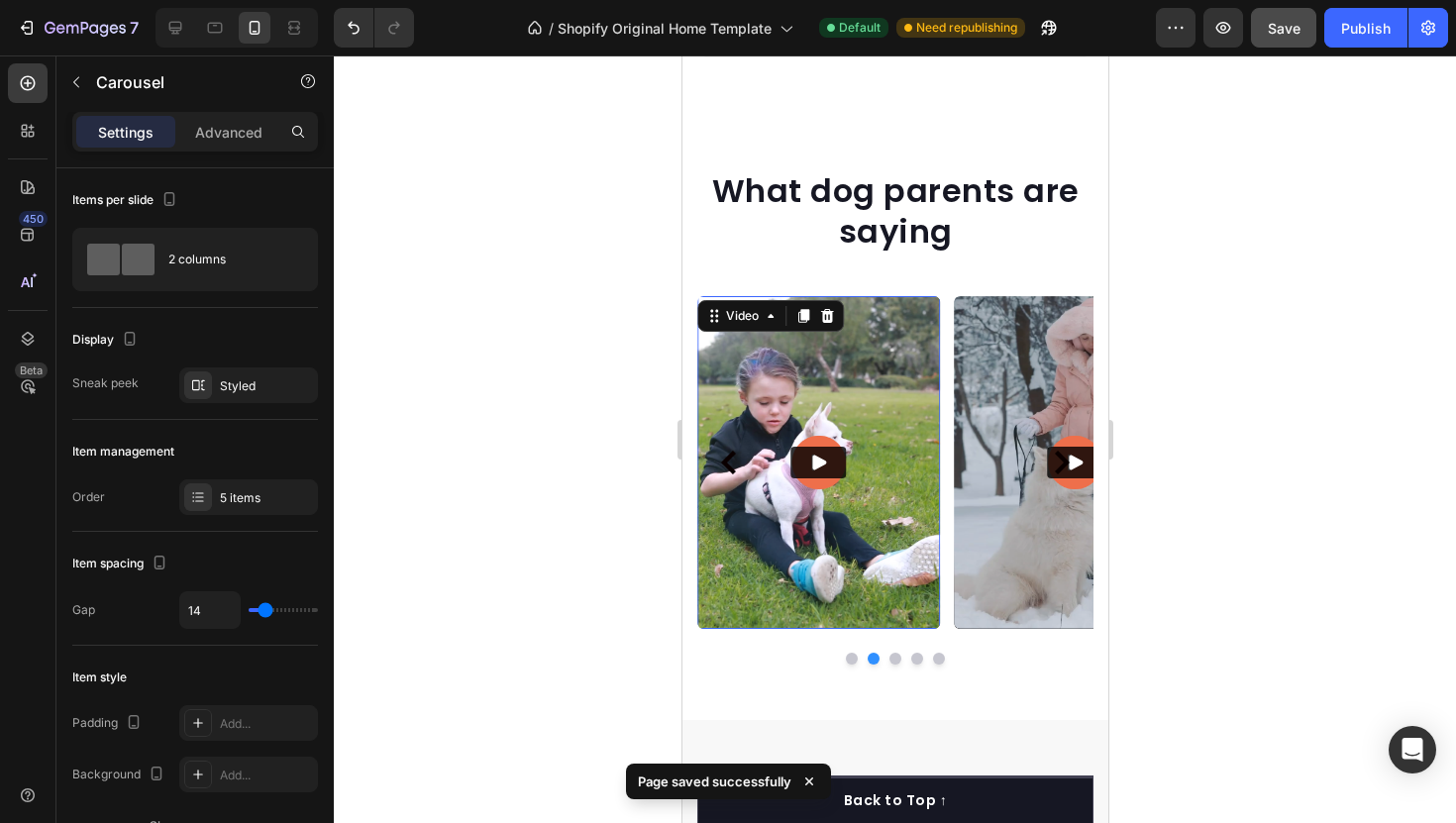 click 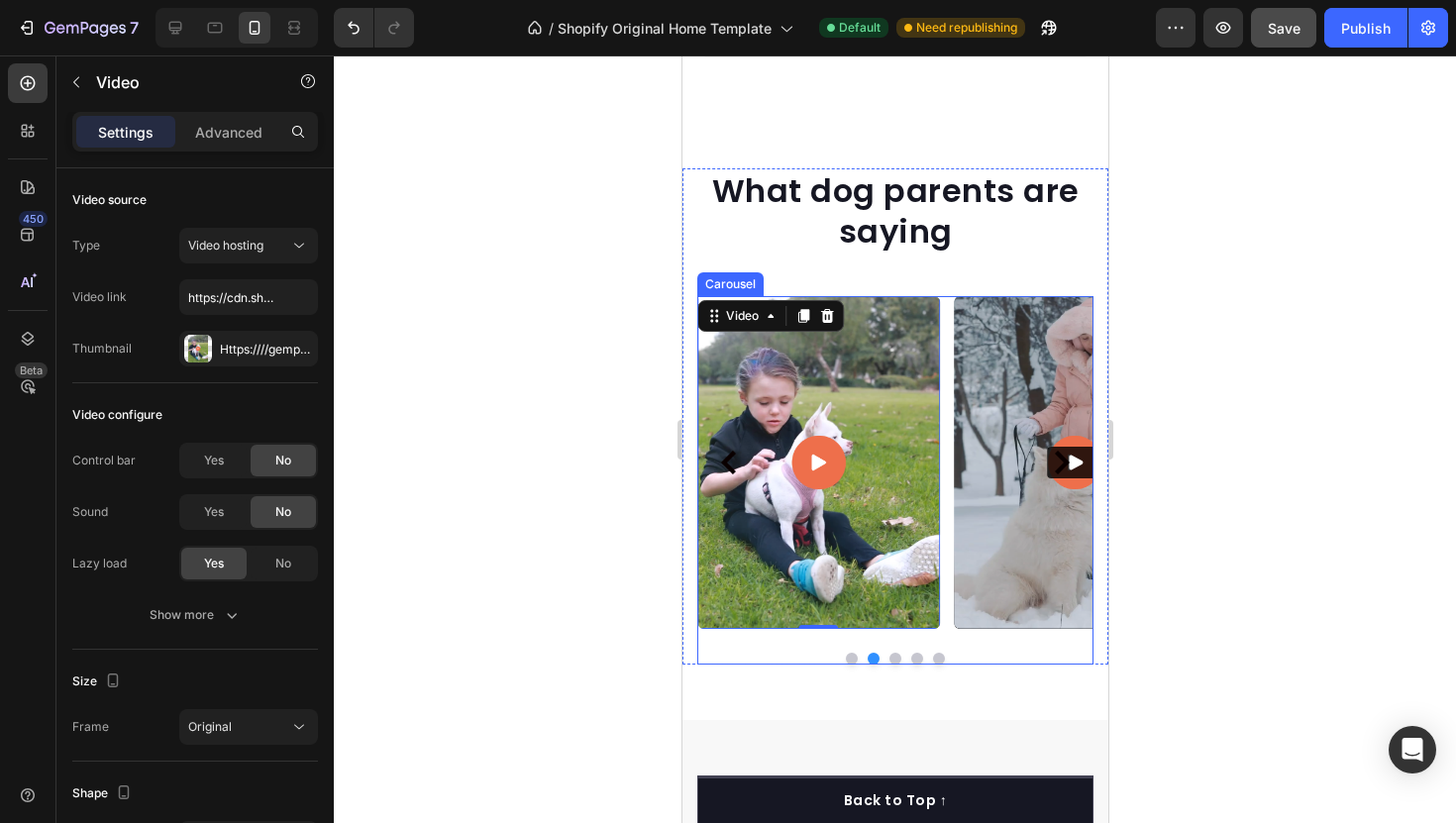 click at bounding box center (1061, 463) 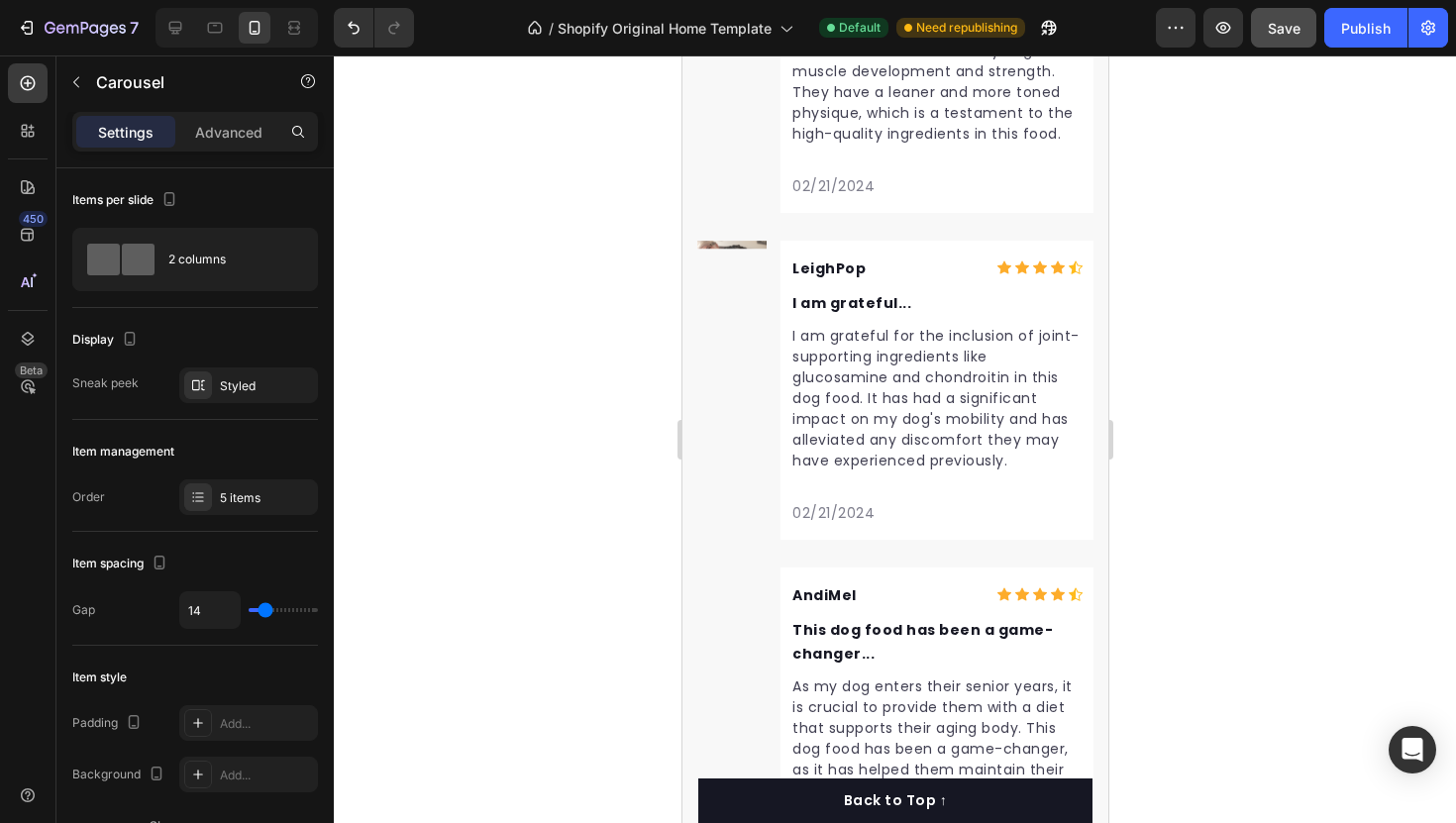 scroll, scrollTop: 7973, scrollLeft: 0, axis: vertical 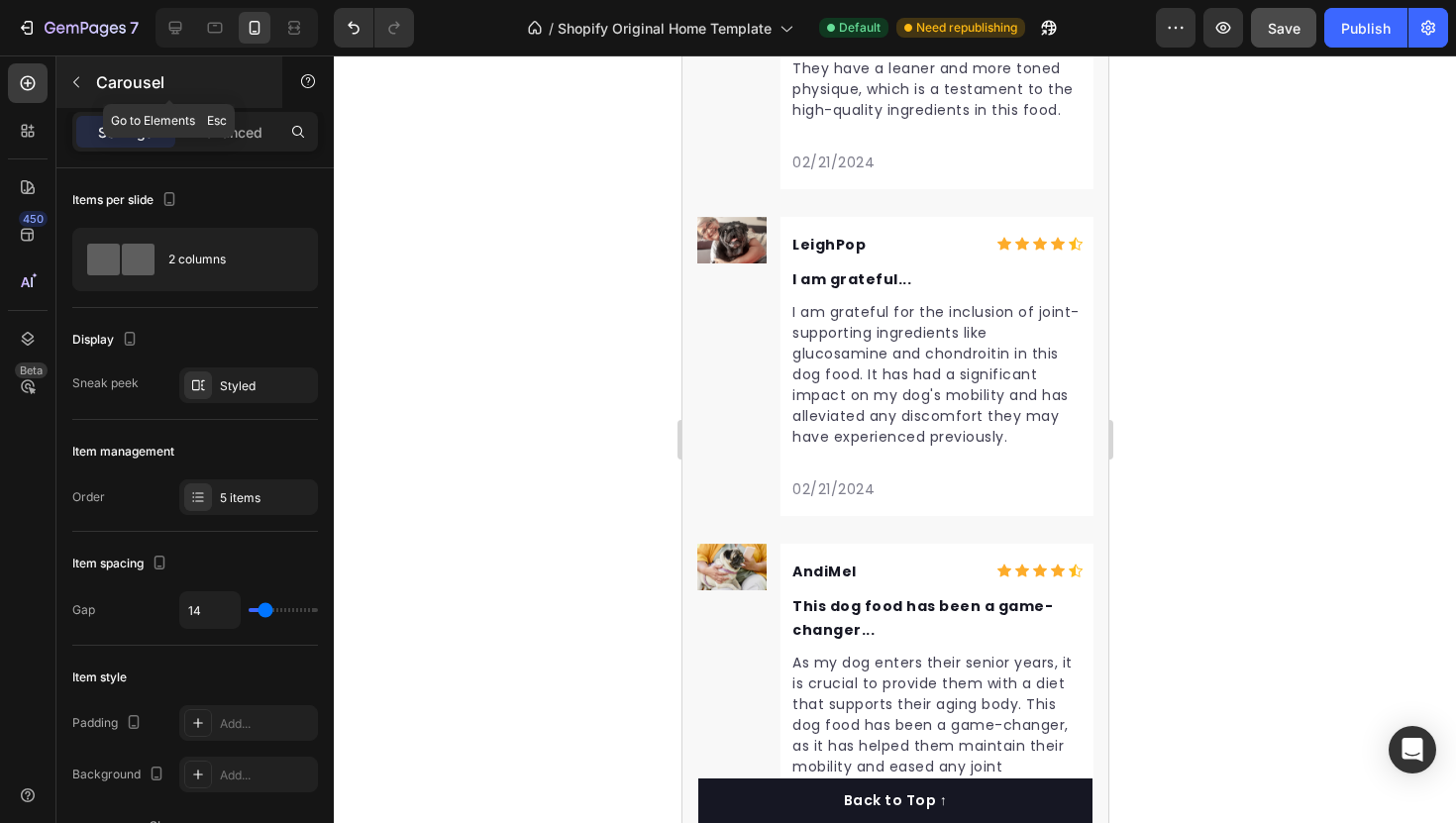click 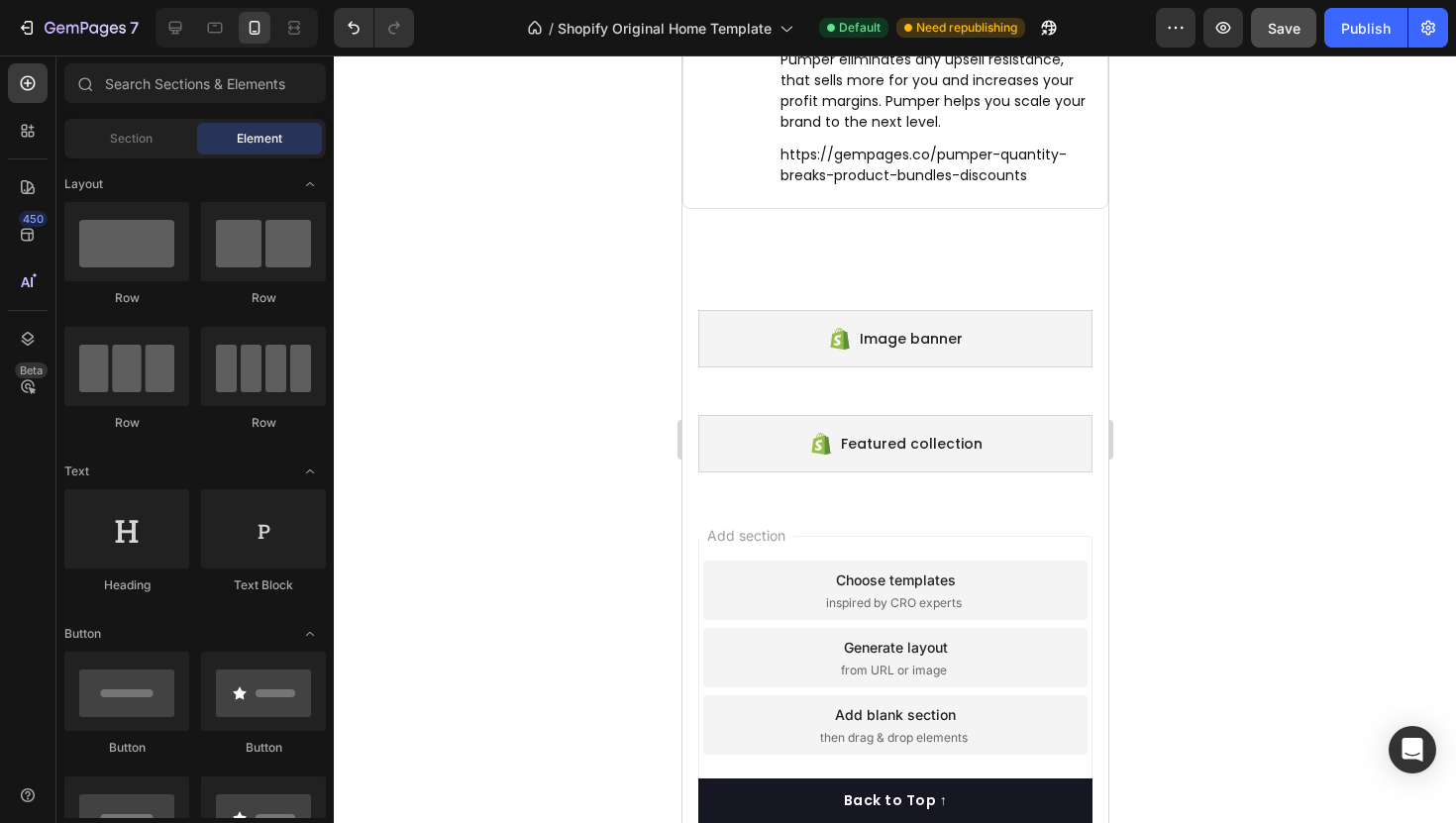 scroll, scrollTop: 9738, scrollLeft: 0, axis: vertical 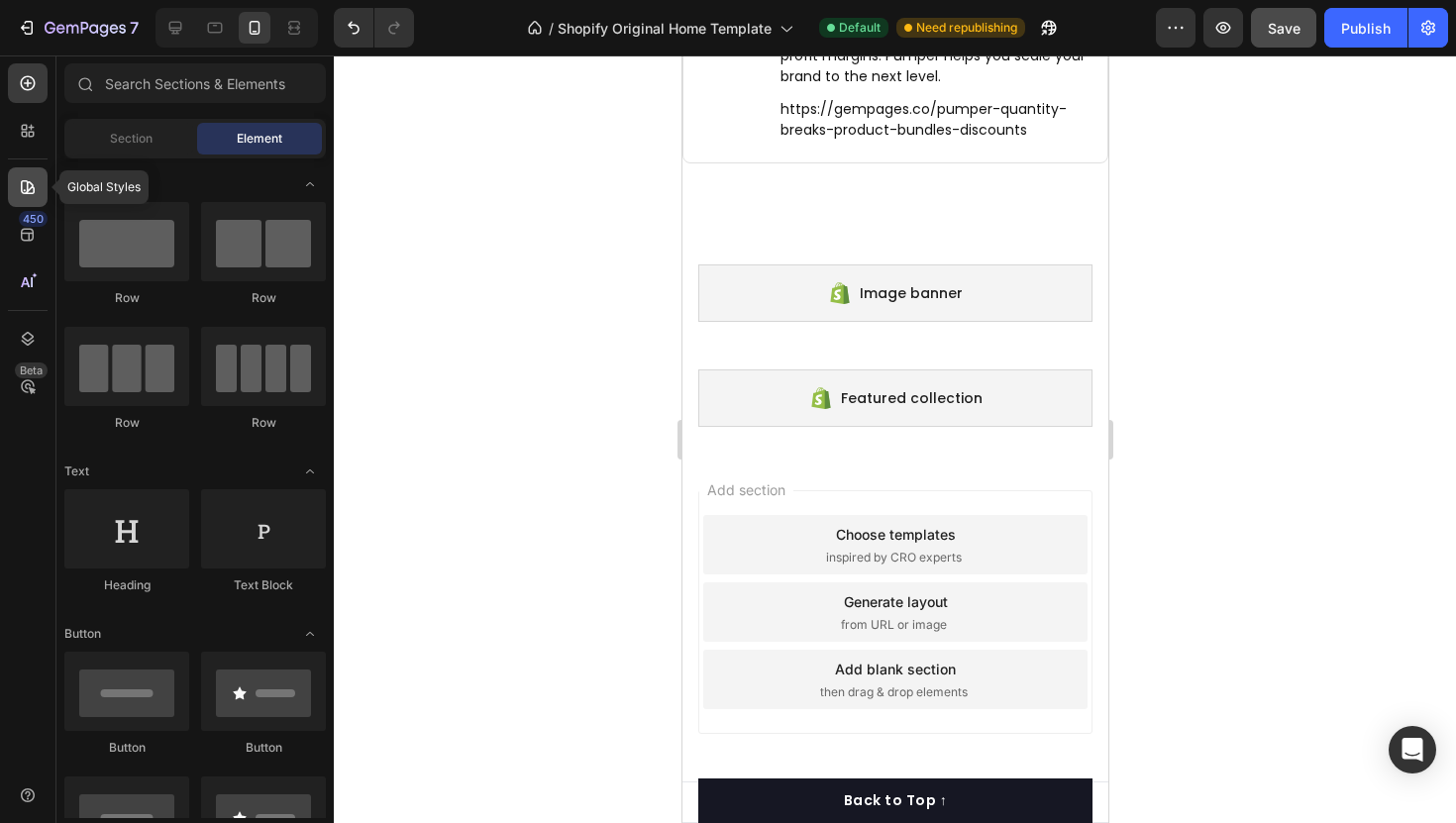 click 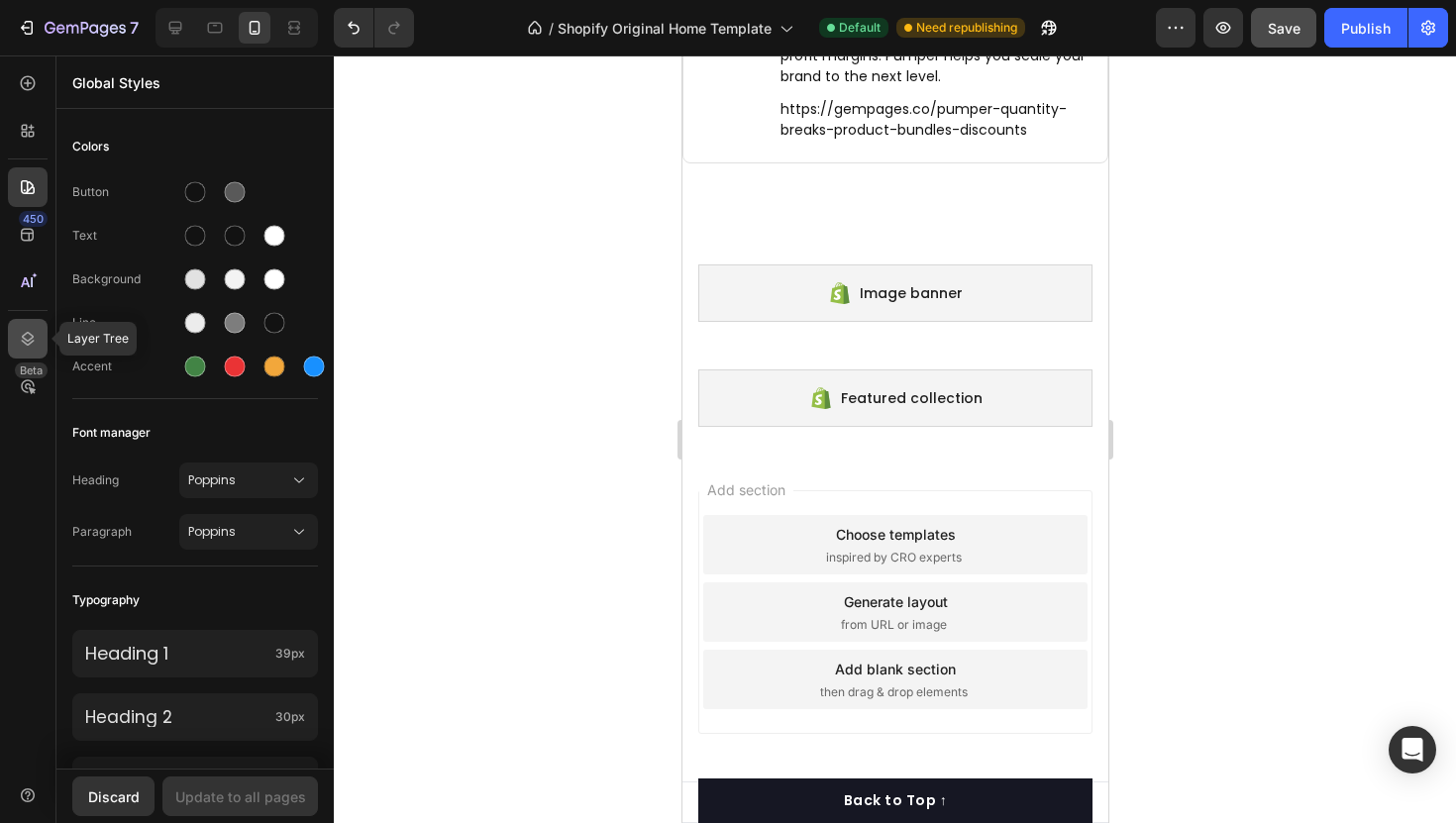 click 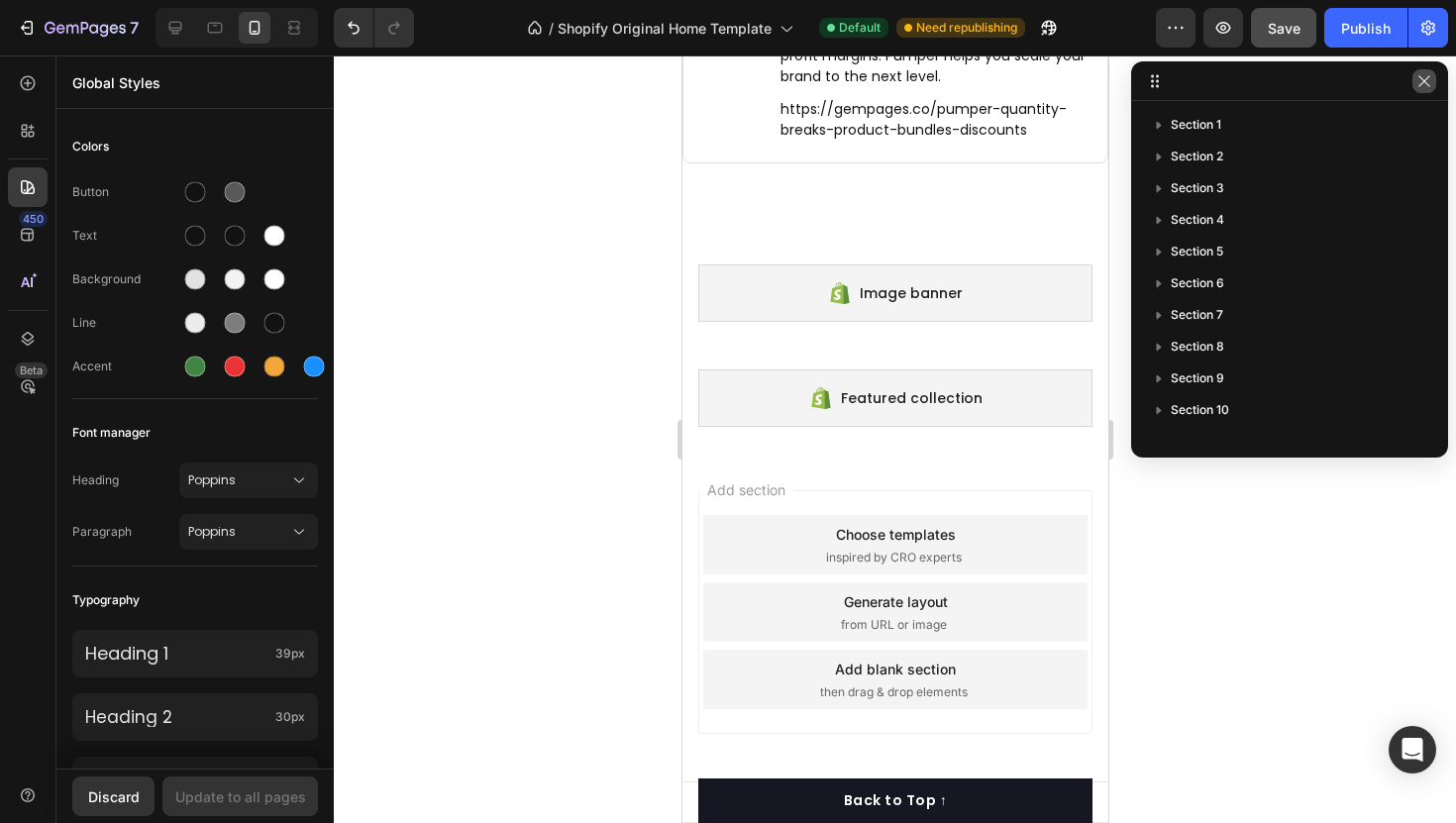 click at bounding box center (1424, 81) 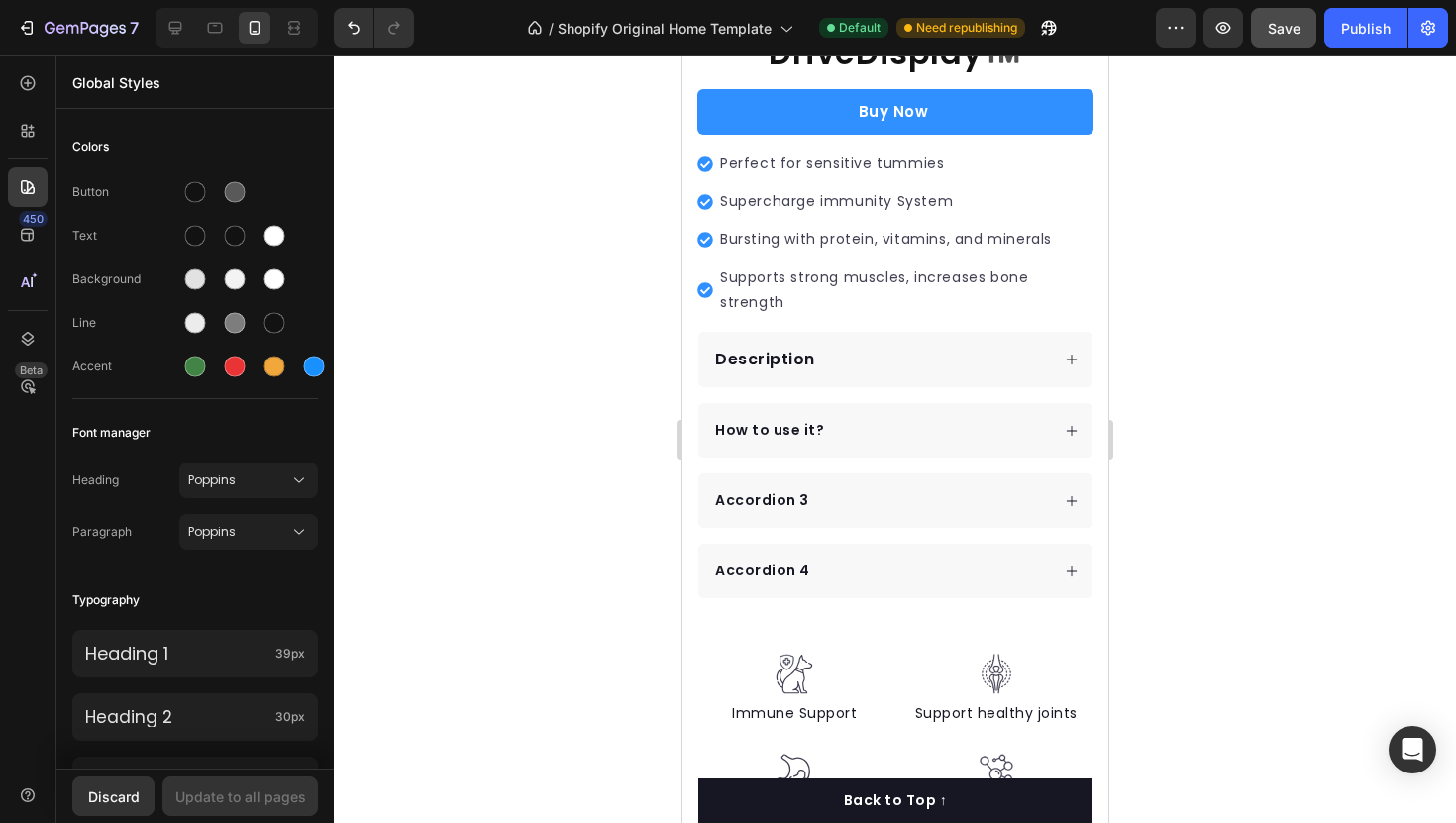 scroll, scrollTop: 0, scrollLeft: 0, axis: both 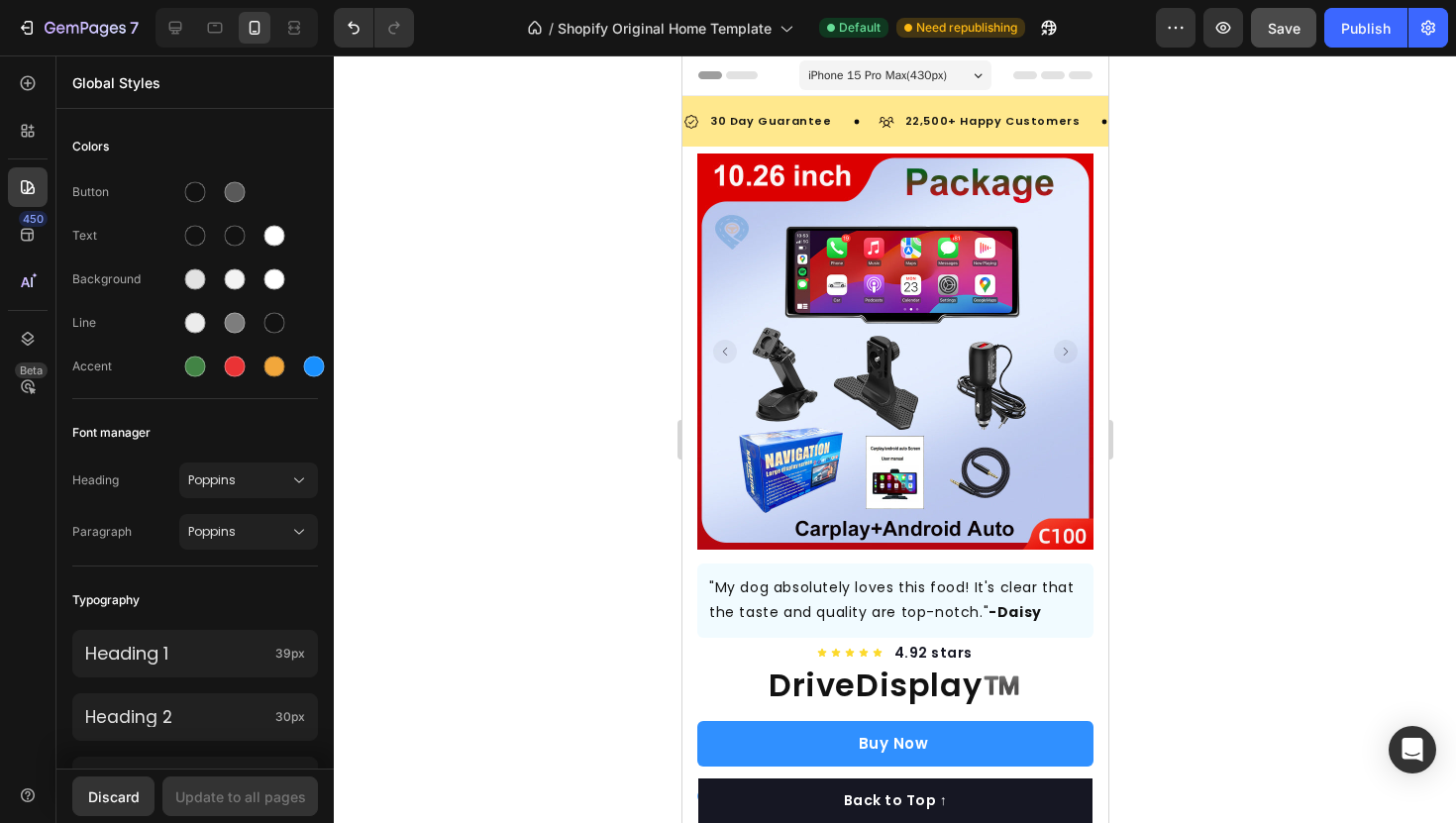 click at bounding box center (237, 28) 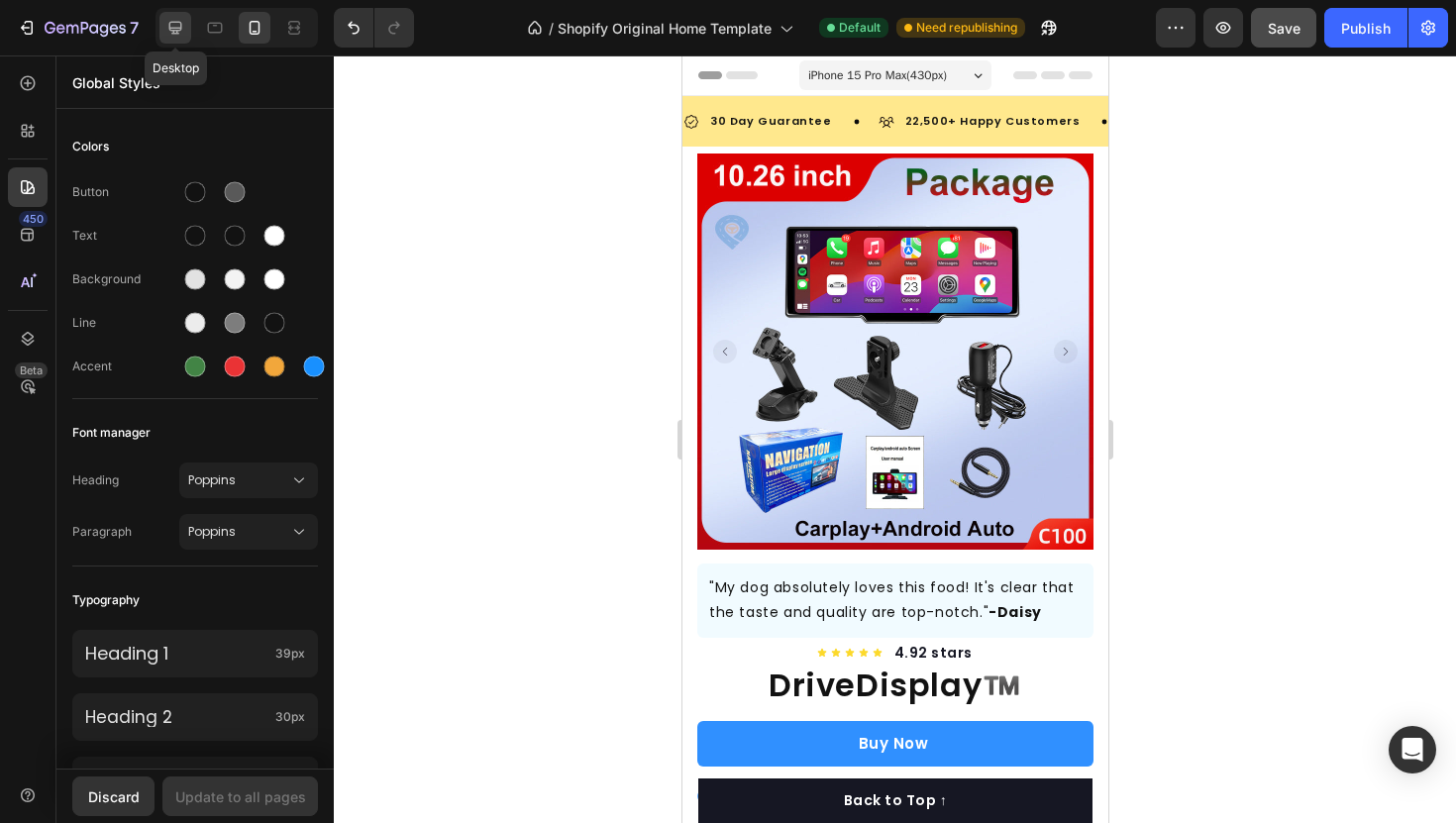 click 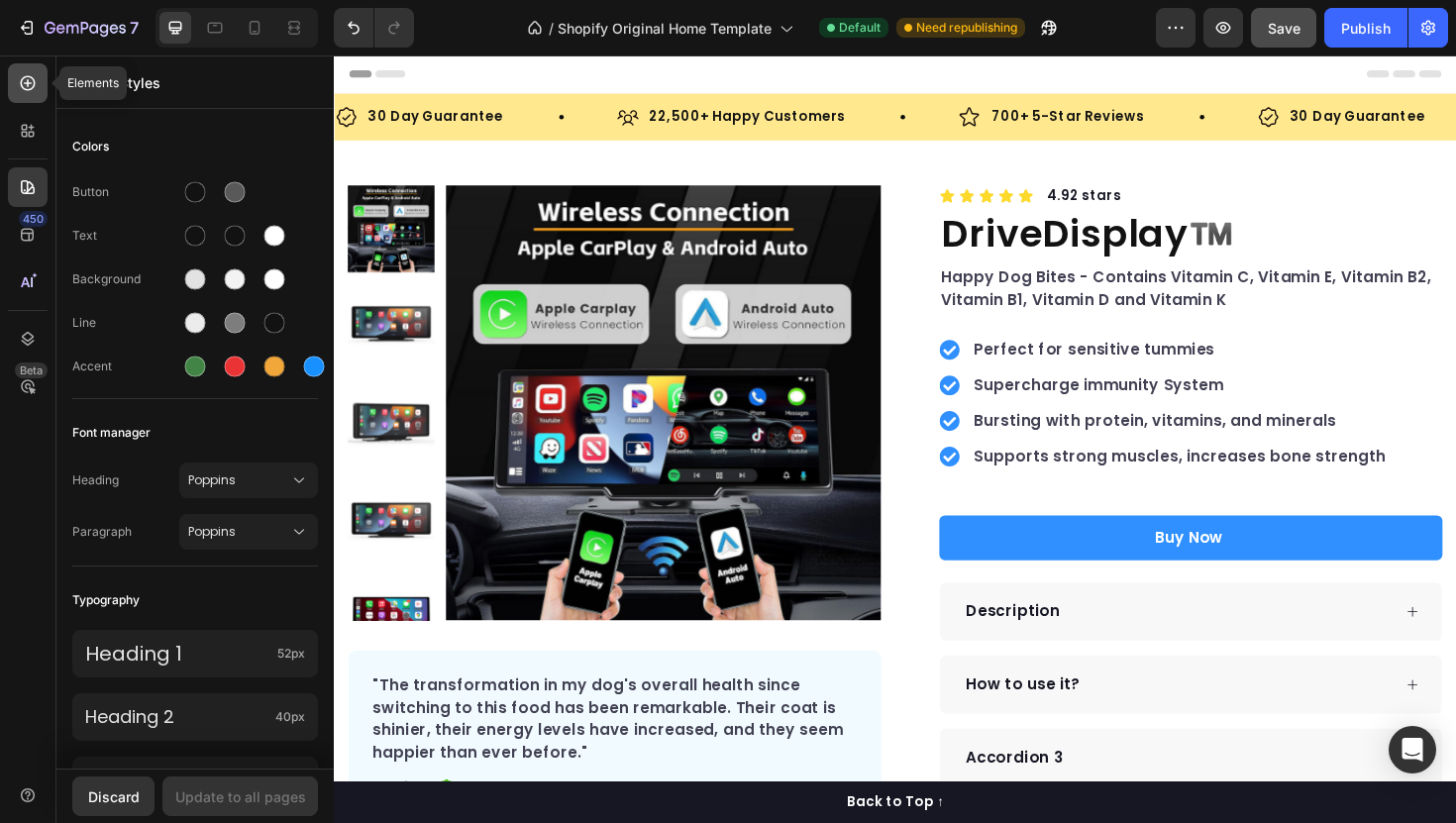 click 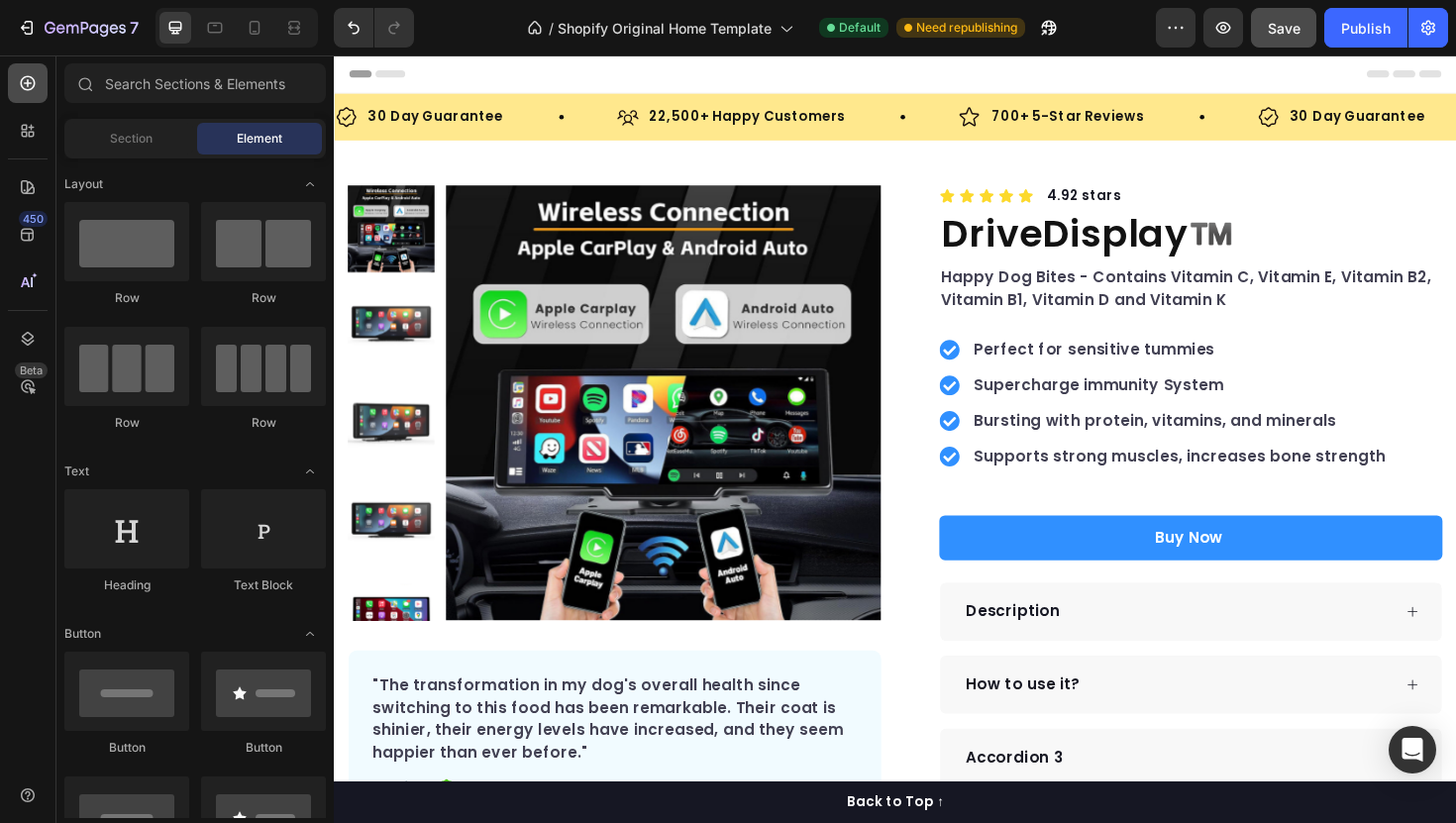scroll, scrollTop: 2125, scrollLeft: 0, axis: vertical 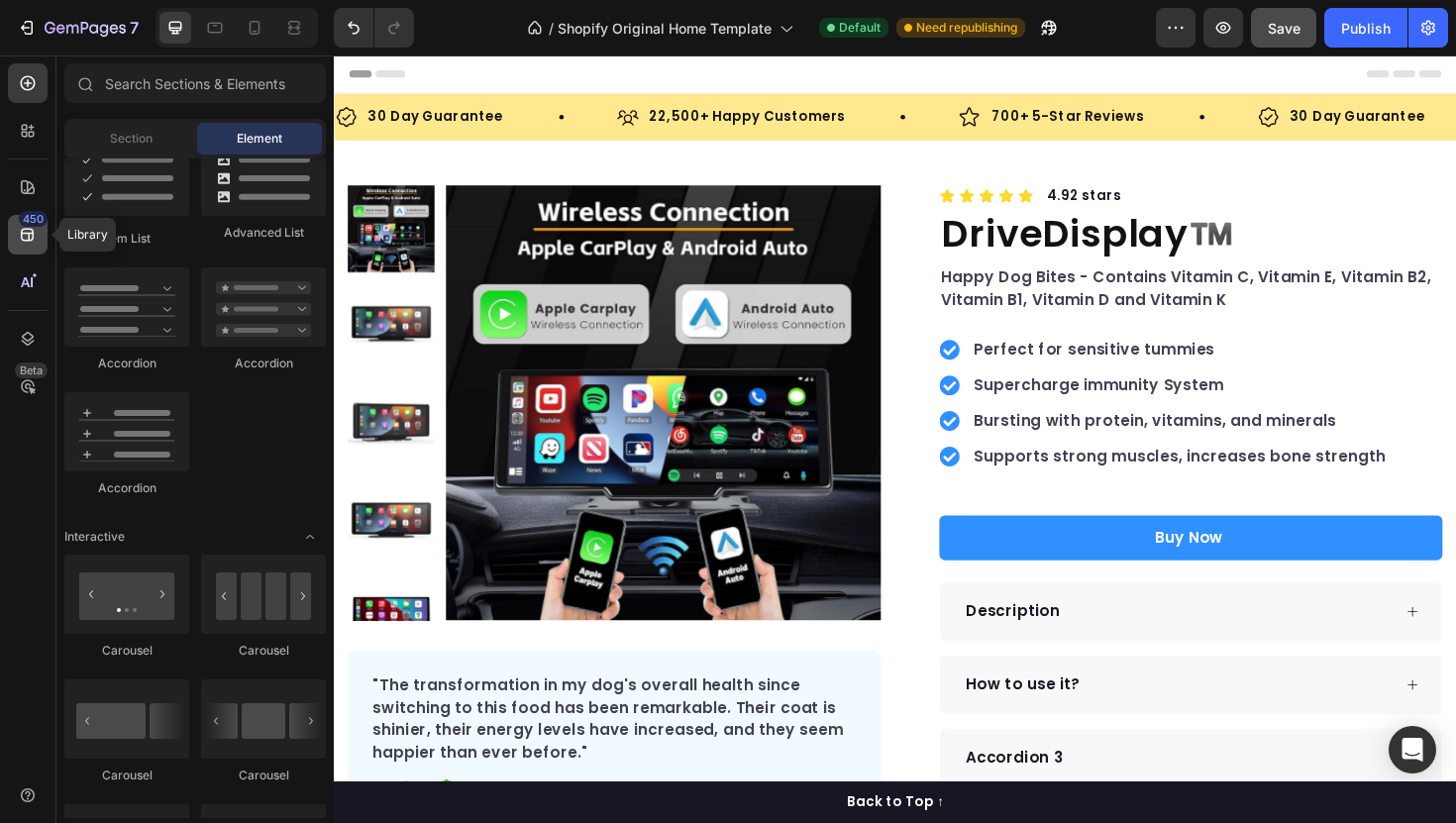 click 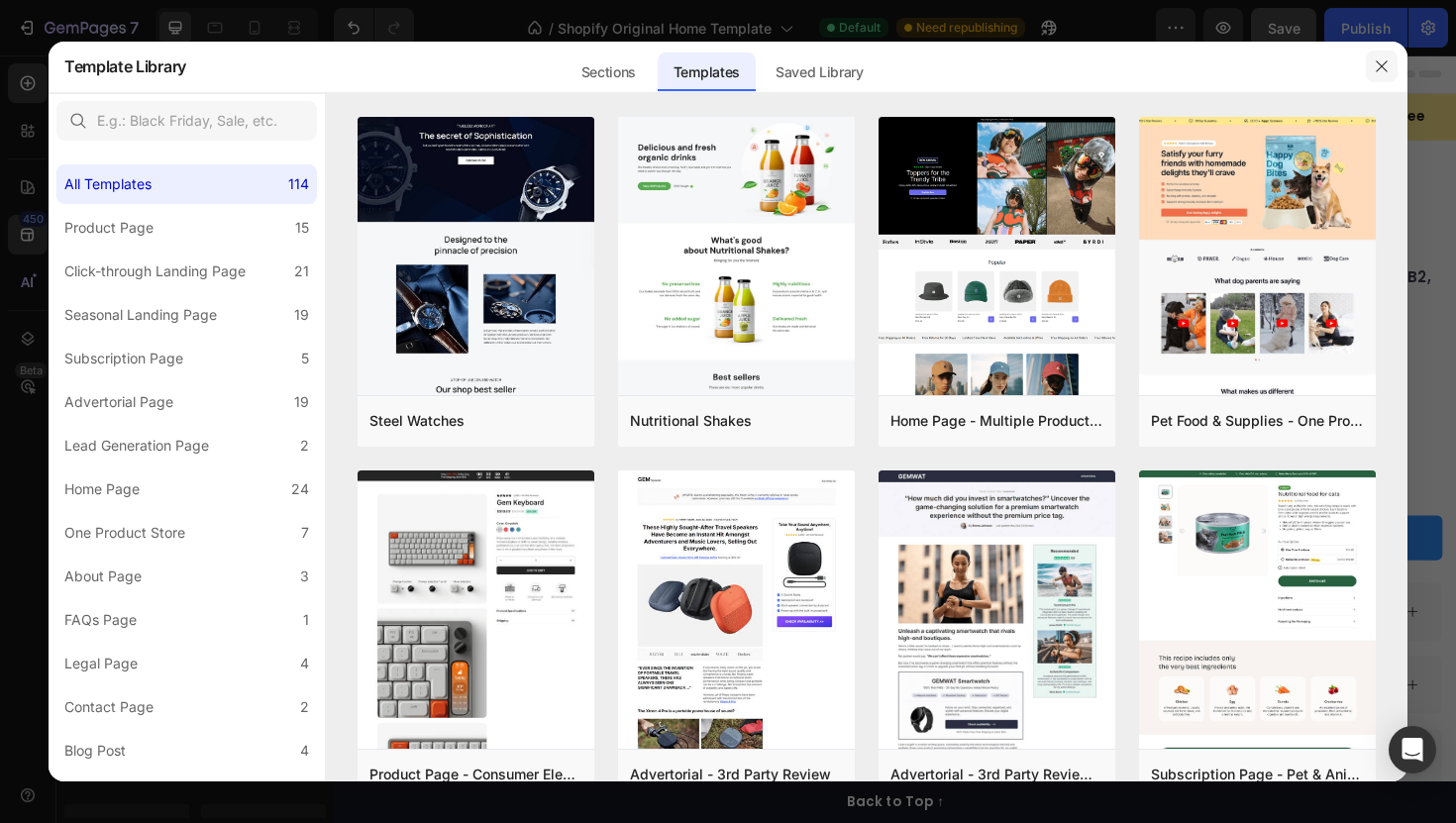 click at bounding box center (1382, 66) 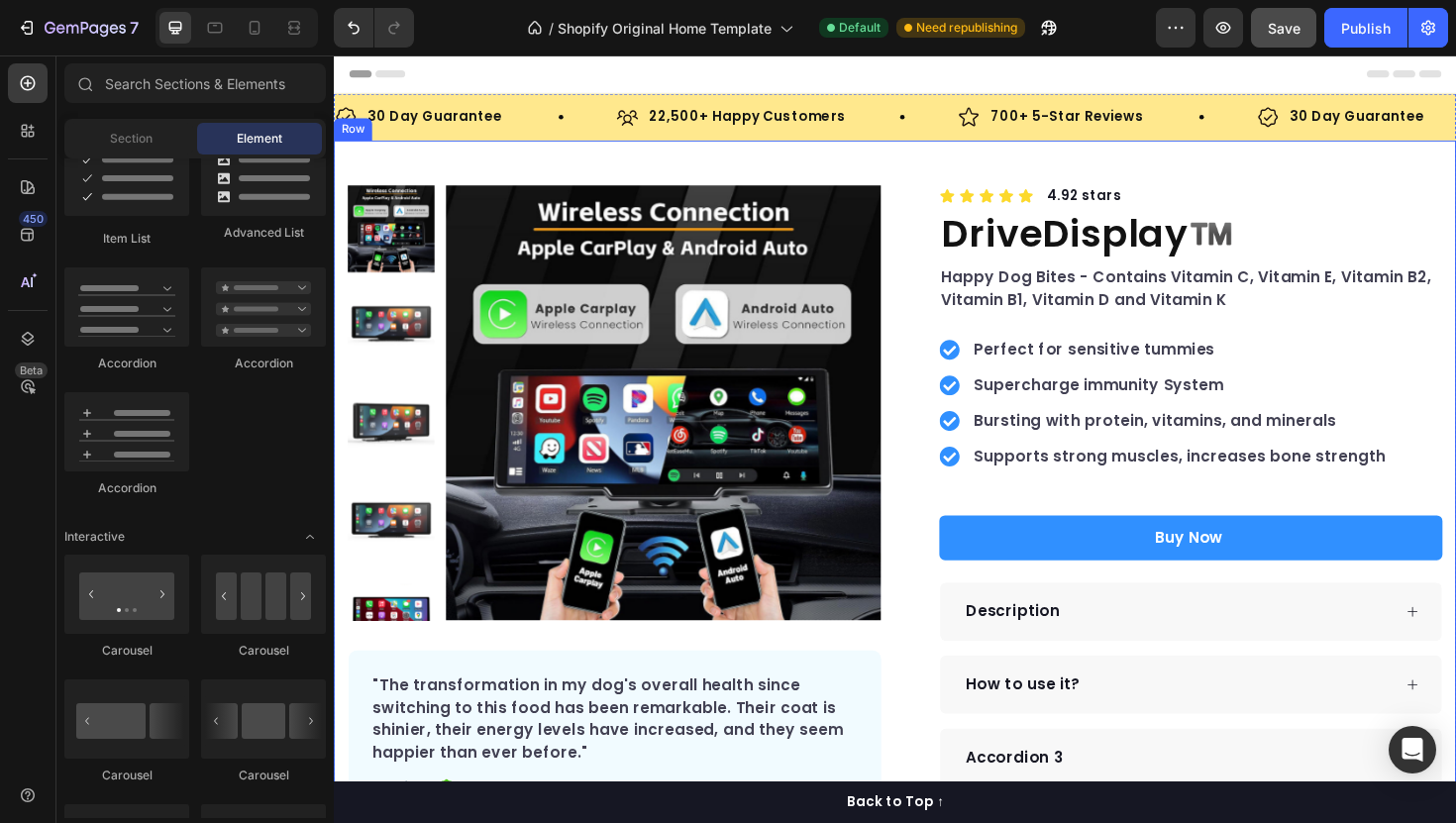 click on "Product Images "The transformation in my dog's overall health since switching to this food has been remarkable. Their coat is shinier, their energy levels have increased, and they seem happier than ever before." Text block -Daisy Text block
Verified buyer Item list Row Row "My dog absolutely loves this food! It's clear that the taste and quality are top-notch."  -Daisy Text block Row Row
Icon
Icon
Icon
Icon
Icon Icon List Hoz  4.92 stars Text block Row DriveDisplay™️ Product Title Happy Dog Bites - Contains Vitamin C, Vitamin E, Vitamin B2, Vitamin B1, Vitamin D and Vitamin K Text block Perfect for sensitive tummies Supercharge immunity System Bursting with protein, vitamins, and minerals Supports strong muscles, increases bone strength Item list Buy Now Product Cart Button Perfect for sensitive tummies Supercharge immunity System Bursting with protein, vitamins, and minerals Item list
Row Row" at bounding box center (928, 566) 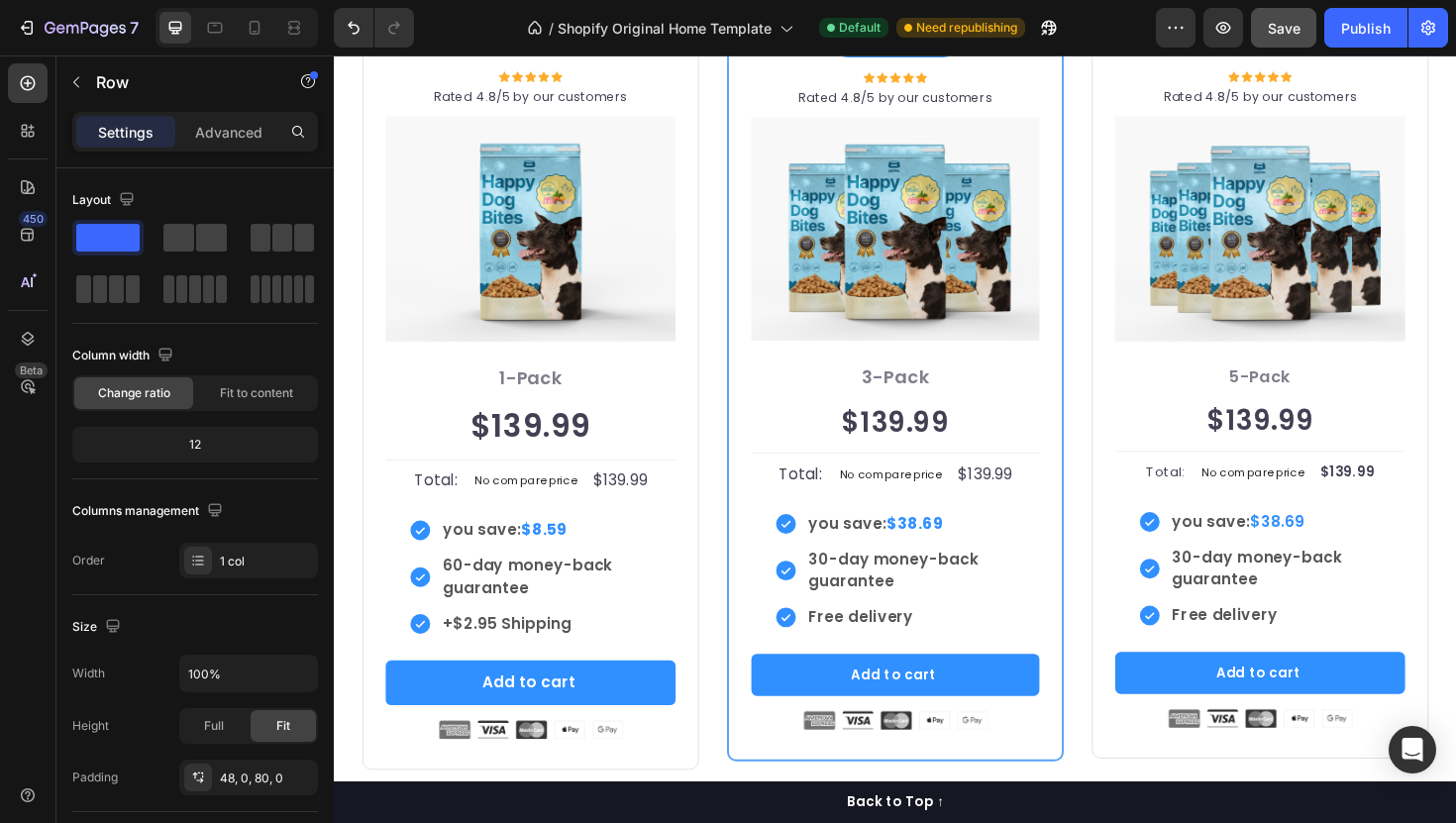 scroll, scrollTop: 4196, scrollLeft: 0, axis: vertical 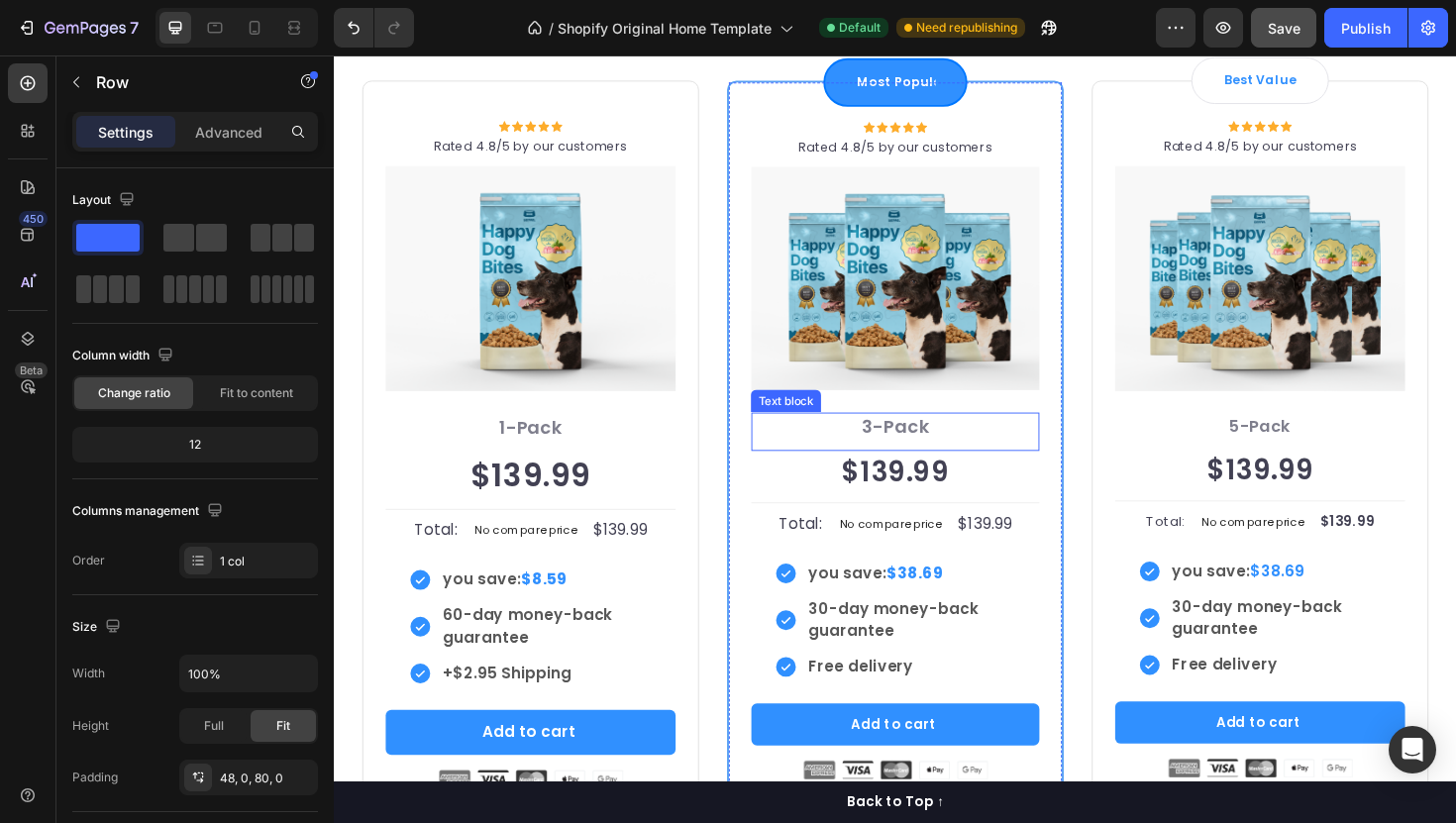 click on "3-Pack" at bounding box center [928, 450] 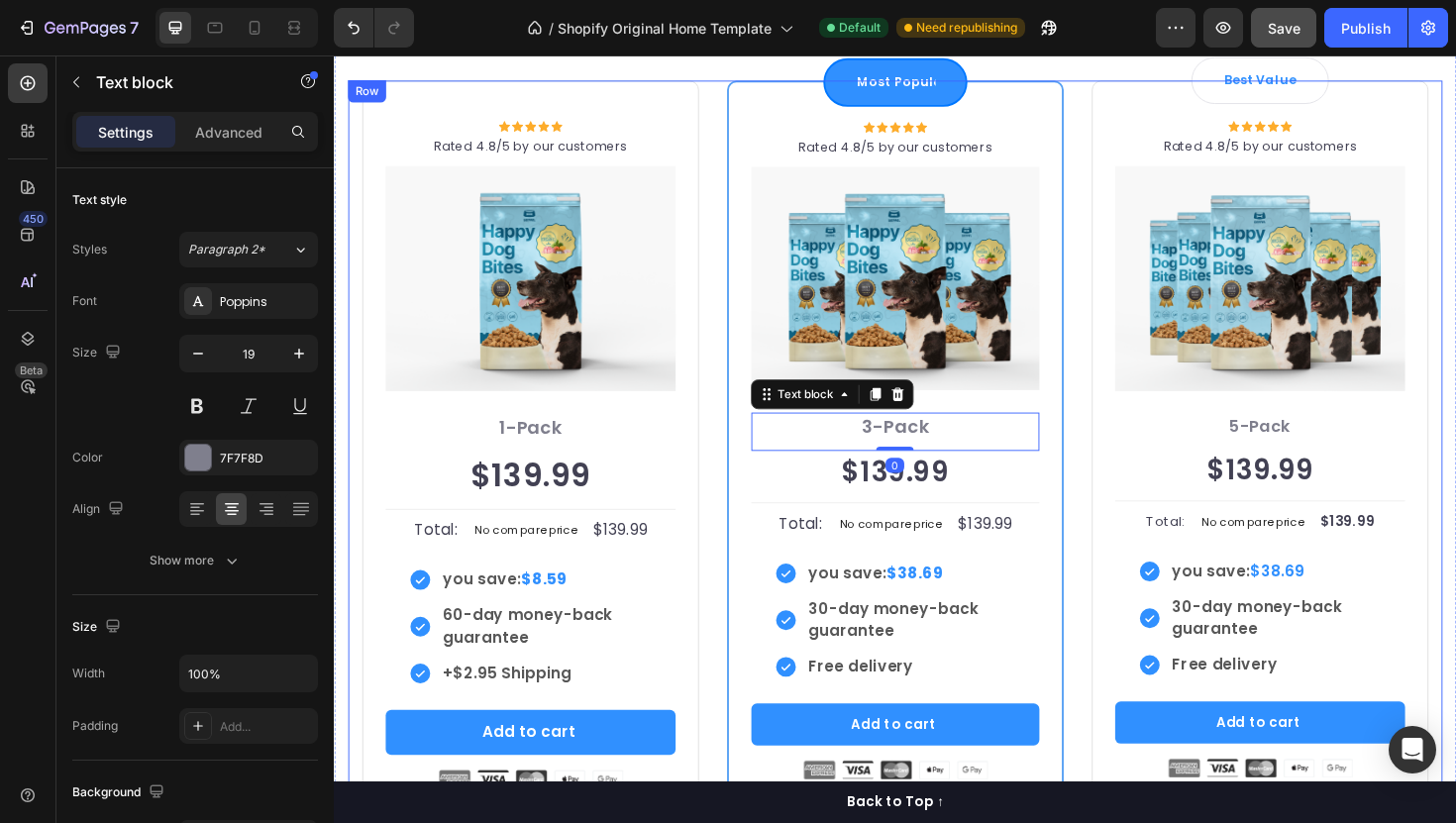click on "Icon Icon Icon Icon Icon Icon List Hoz Rated 4.8/5 by our customers Text block Row Image Icon Intro Text block Icon Row 1-Pack Text block $139.99 Price Price                Title Line Total: Text block No compare price Price $139.99 Price Price Row
you save:  $8.59
60-day money-back guarantee
+$2.95 Shipping Item list Add to cart Product Cart Button Image Product Row Most Popular Text block Row Icon Icon Icon Icon Icon Icon List Hoz Rated 4.8/5 by our customers Text block Row Image Icon Most Popular Text block Icon Row 3-Pack Text block   0 $139.99 Price Price                Title Line Total: Text block No compare price Price $139.99 Price Price Row
you save:  $38.69
30-day money-back guarantee
Free delivery Item list Add to cart Product Cart Button Image Product Row Best Value Text block Row Icon Icon Icon Icon Icon Icon List Hoz Rated 4.8/5 by our customers Text block Row Image Icon Best offer Text block Icon Row" at bounding box center [928, 473] 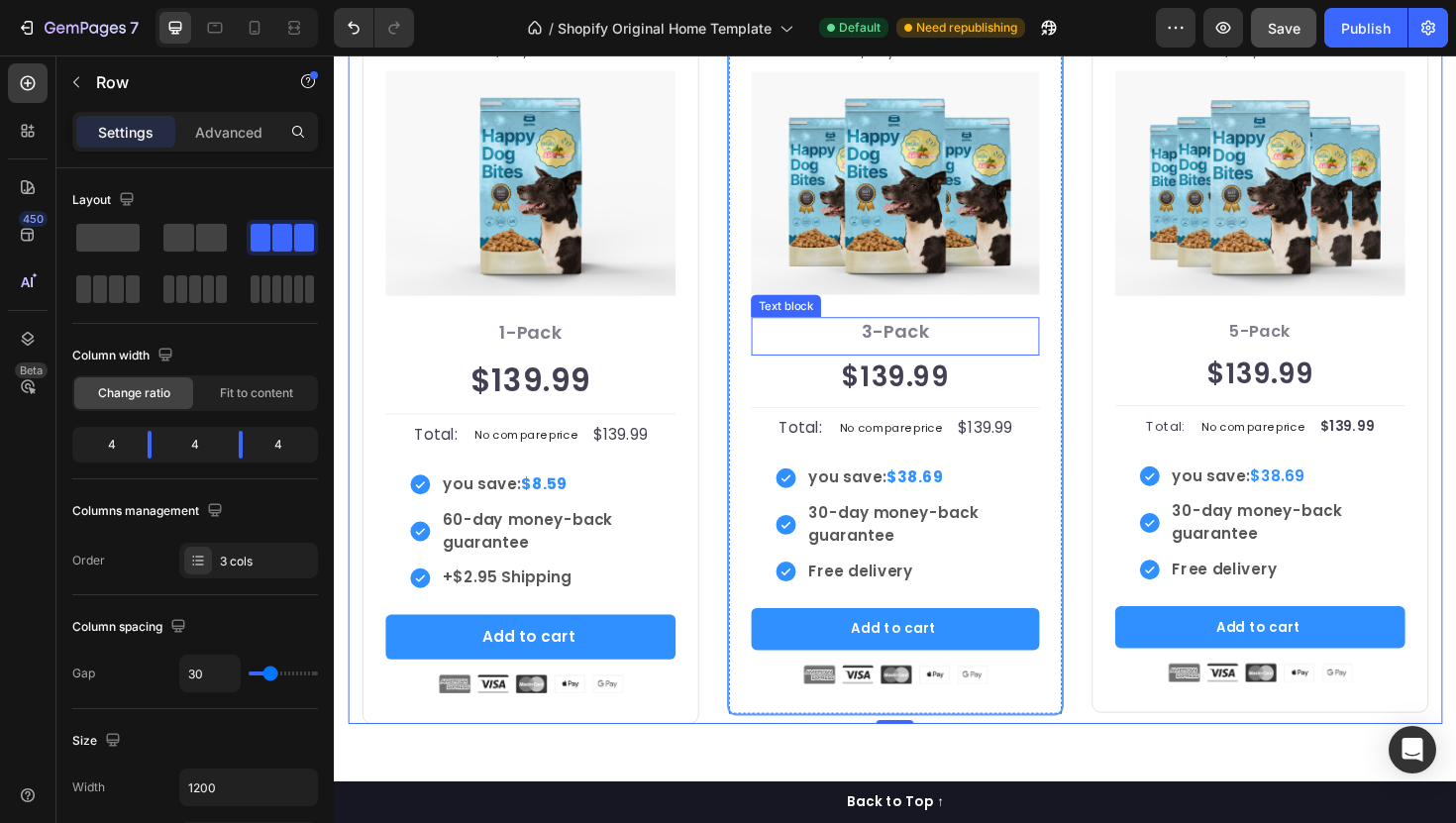scroll, scrollTop: 4299, scrollLeft: 0, axis: vertical 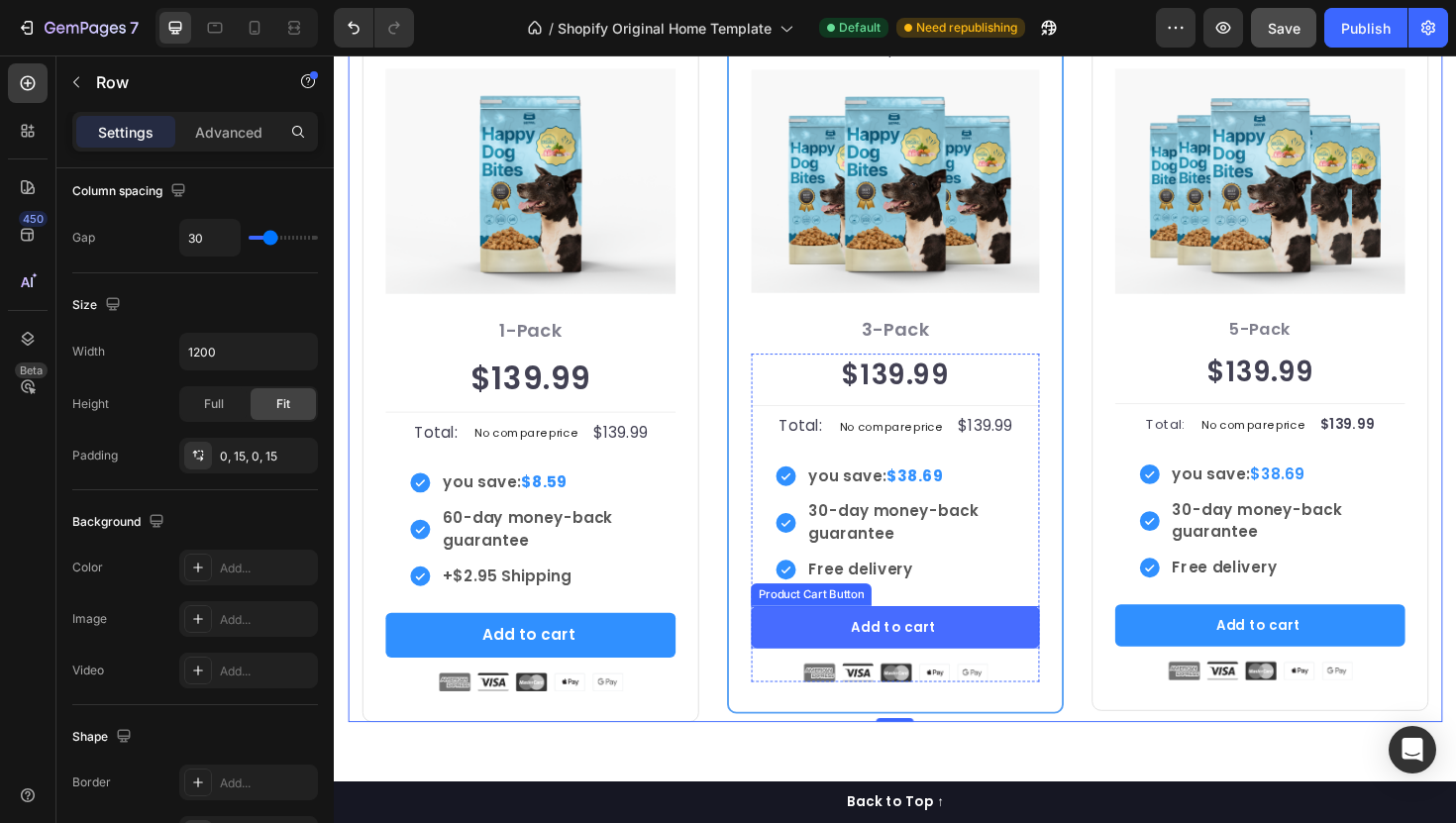 click on "Add to cart" at bounding box center (928, 661) 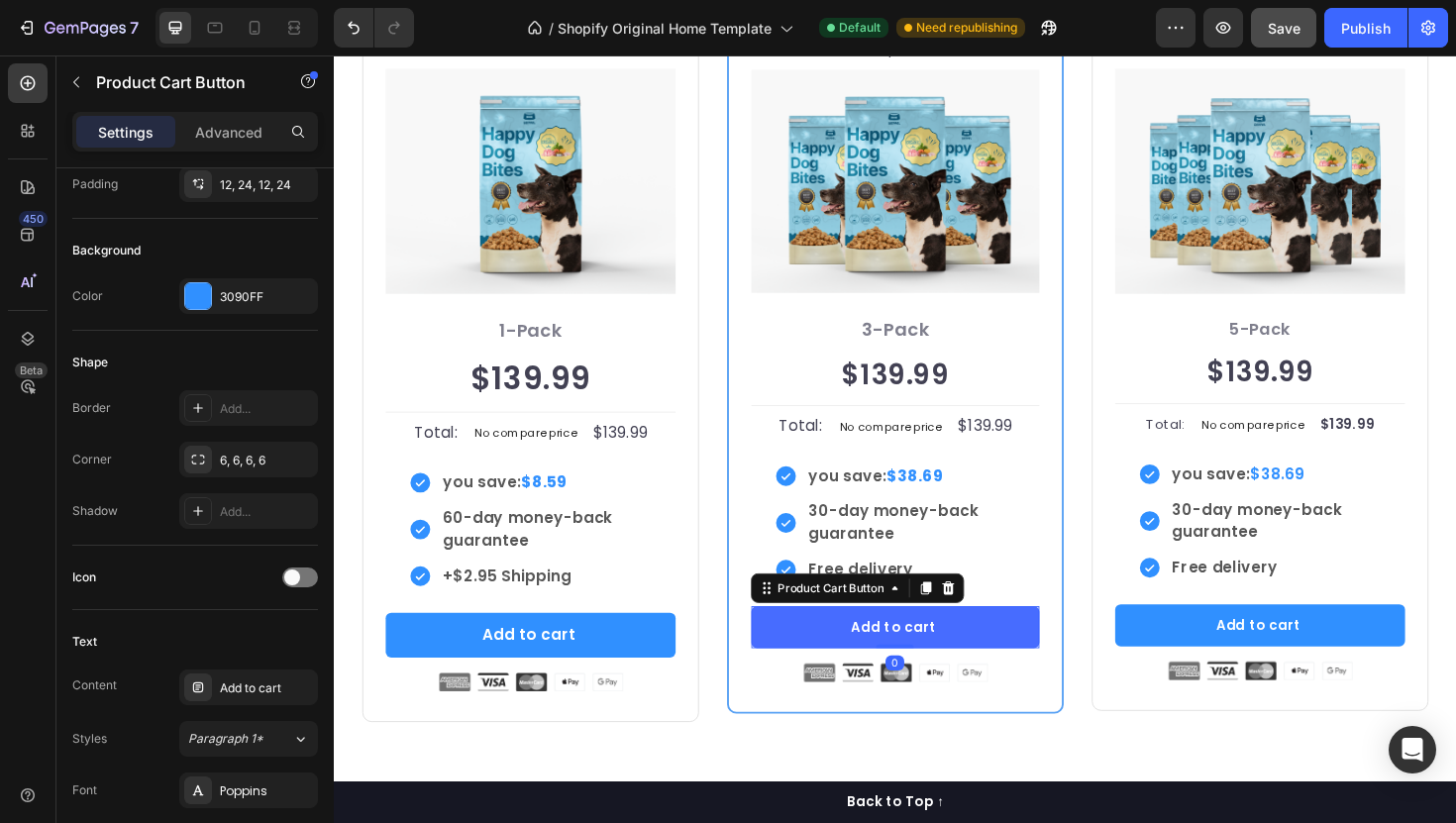 scroll, scrollTop: 0, scrollLeft: 0, axis: both 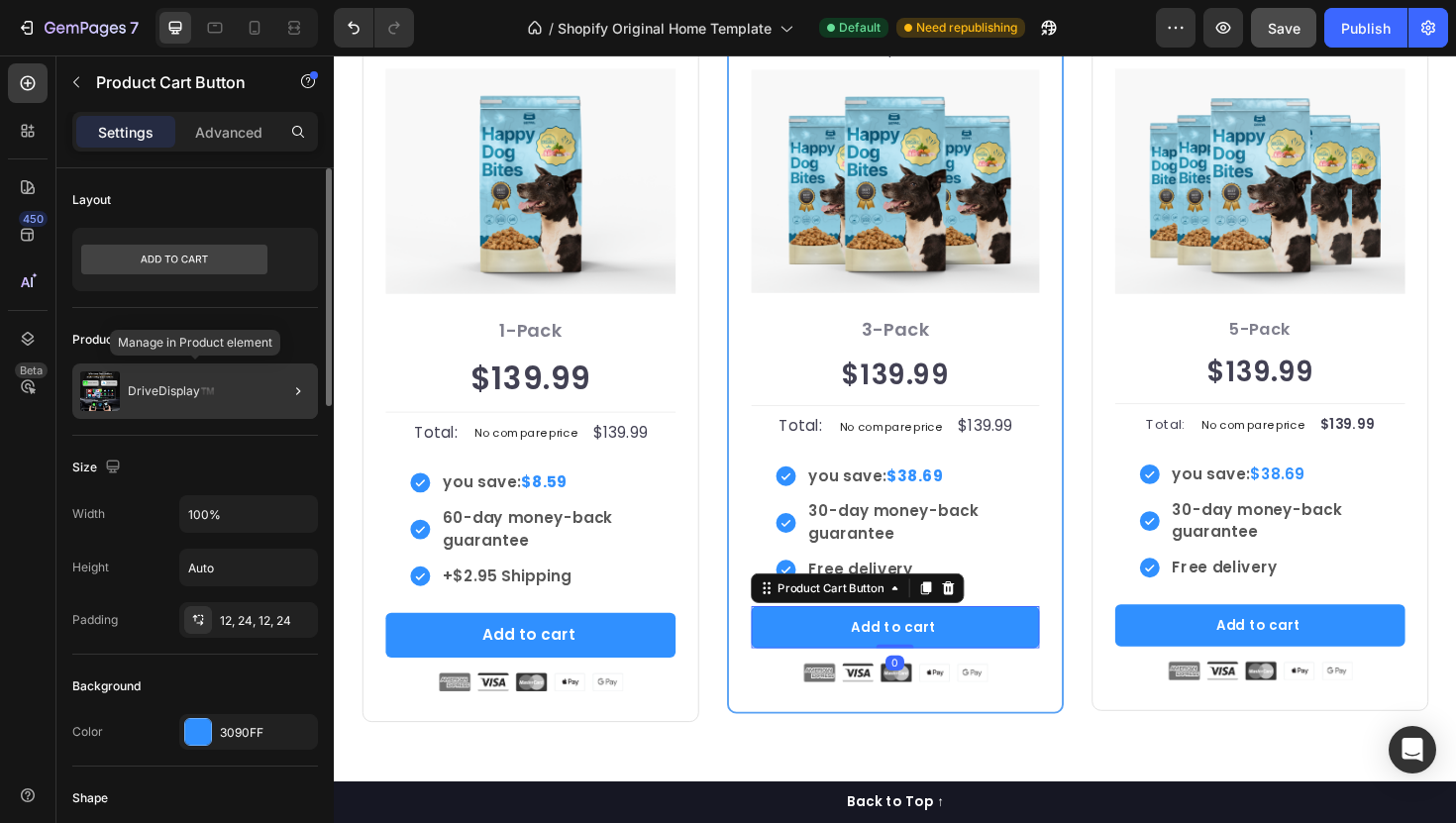 click on "DriveDisplay™️" 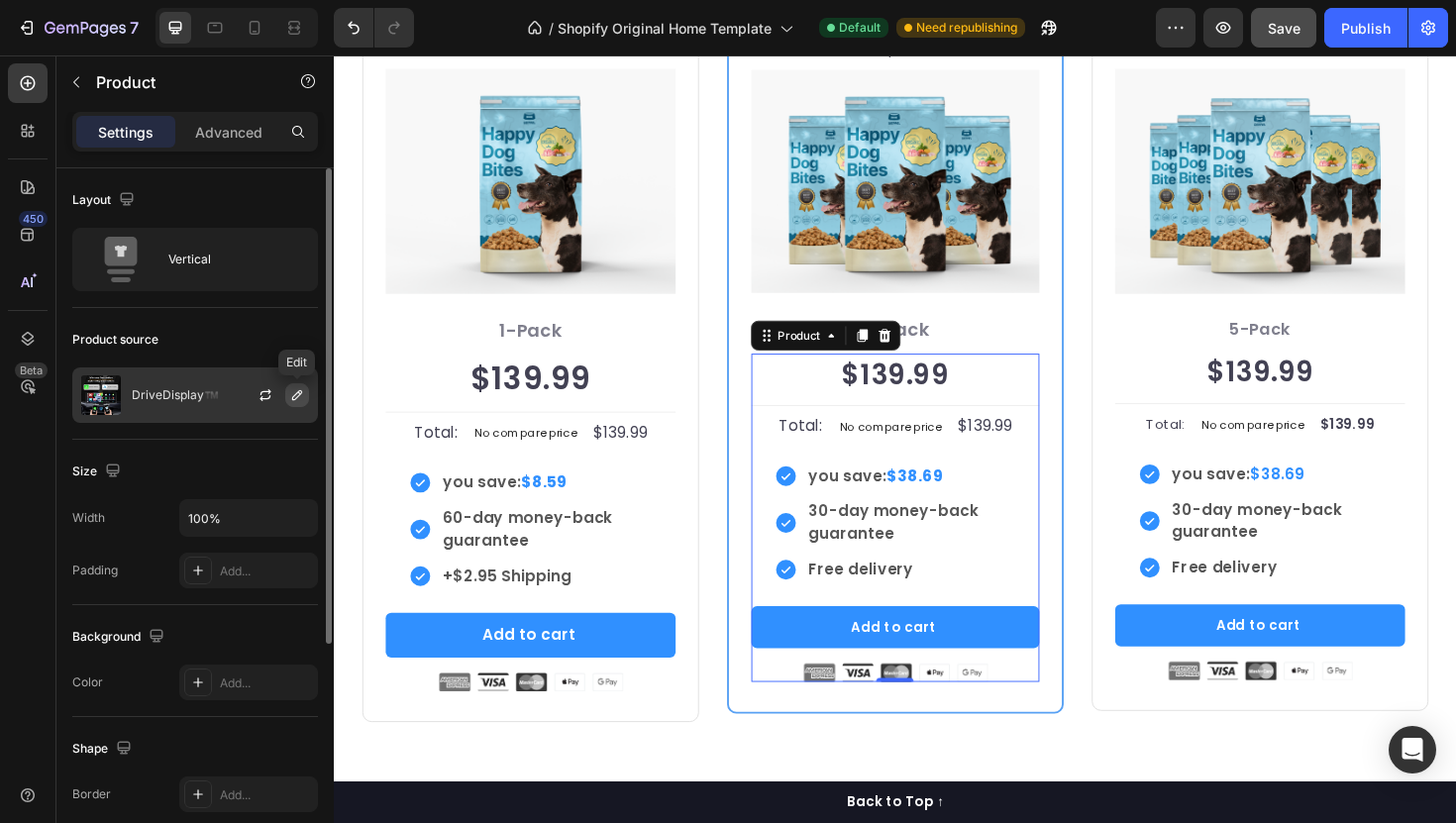 click 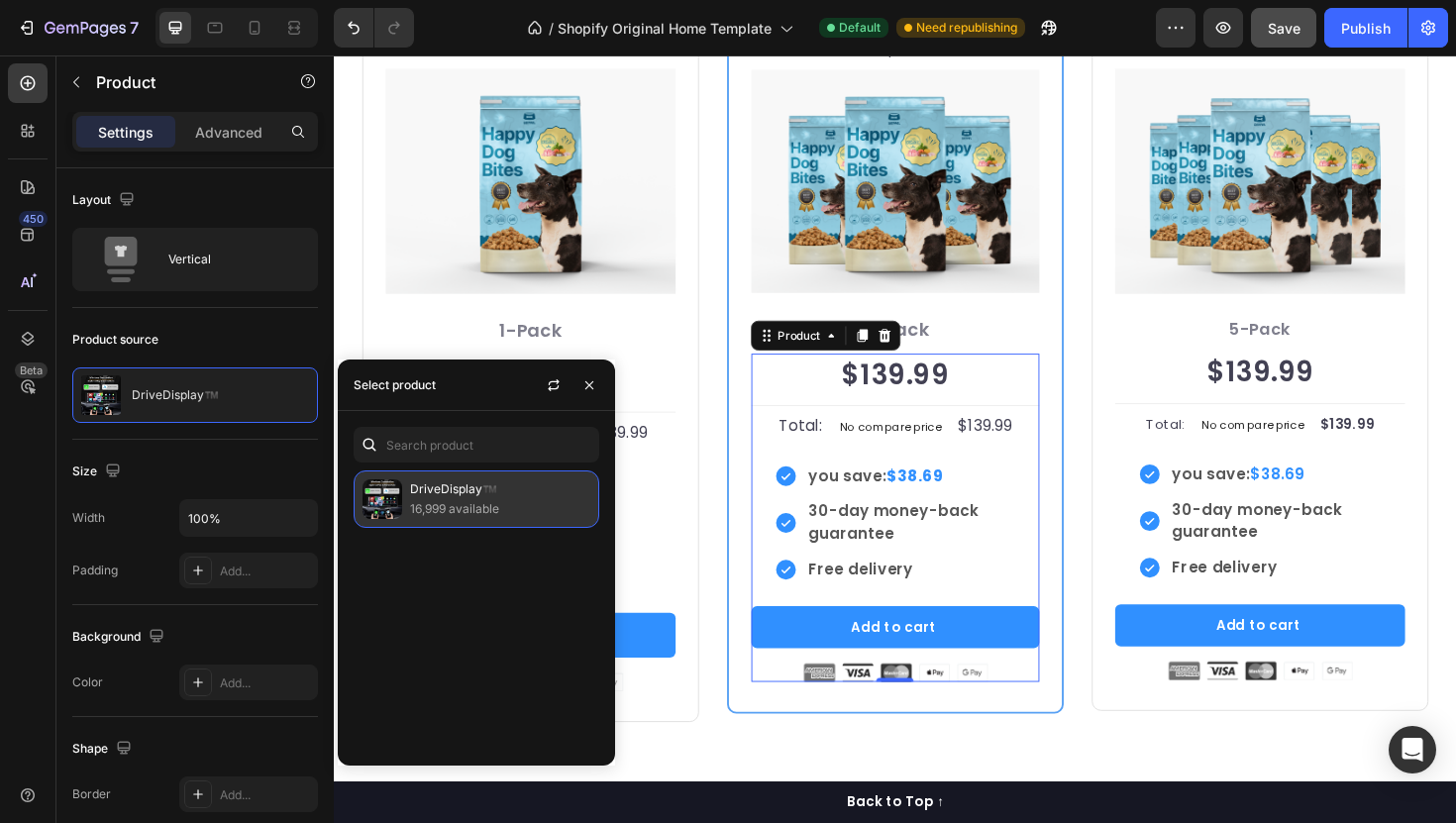 click on "DriveDisplay™️" at bounding box center (500, 489) 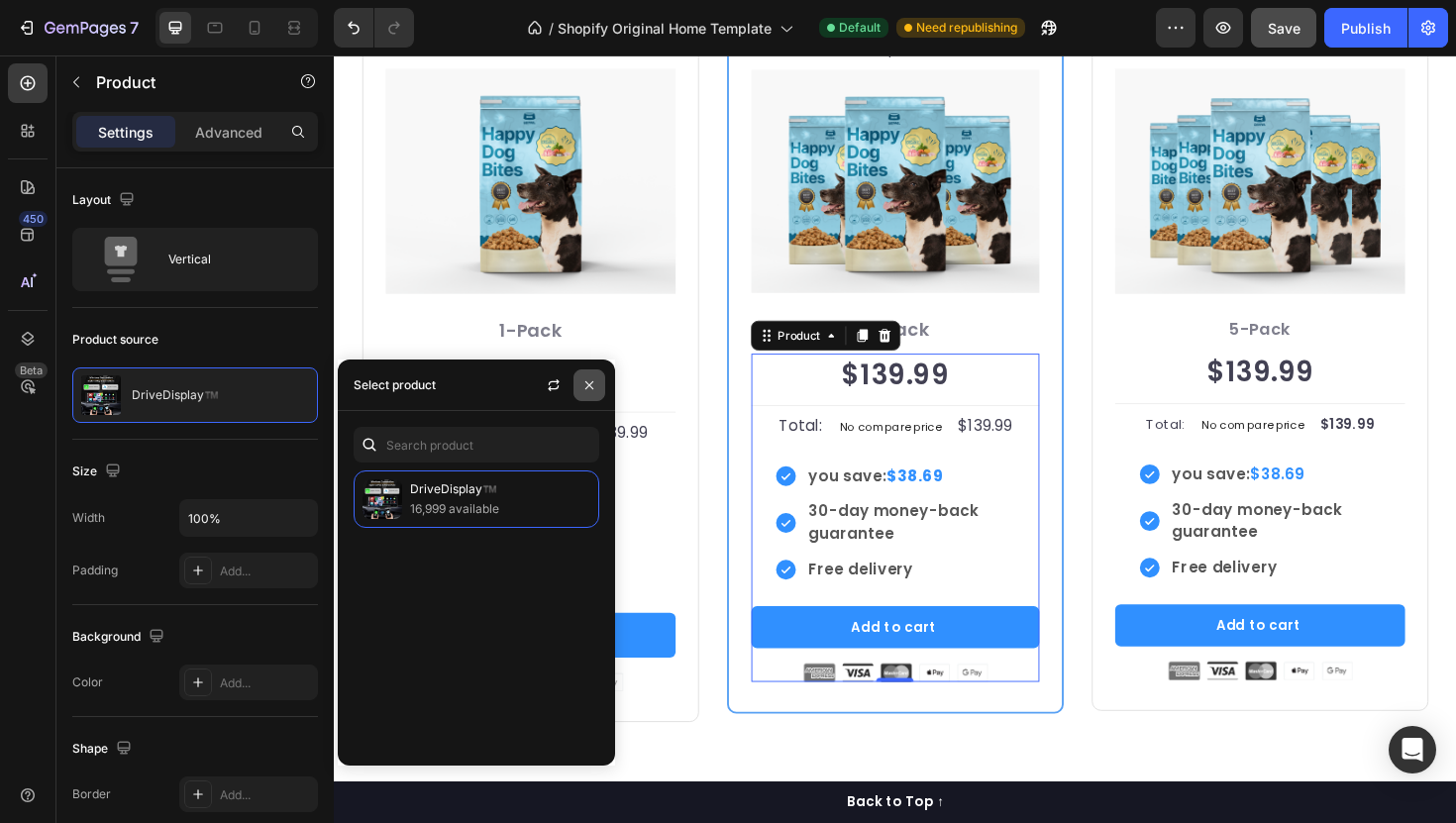 click 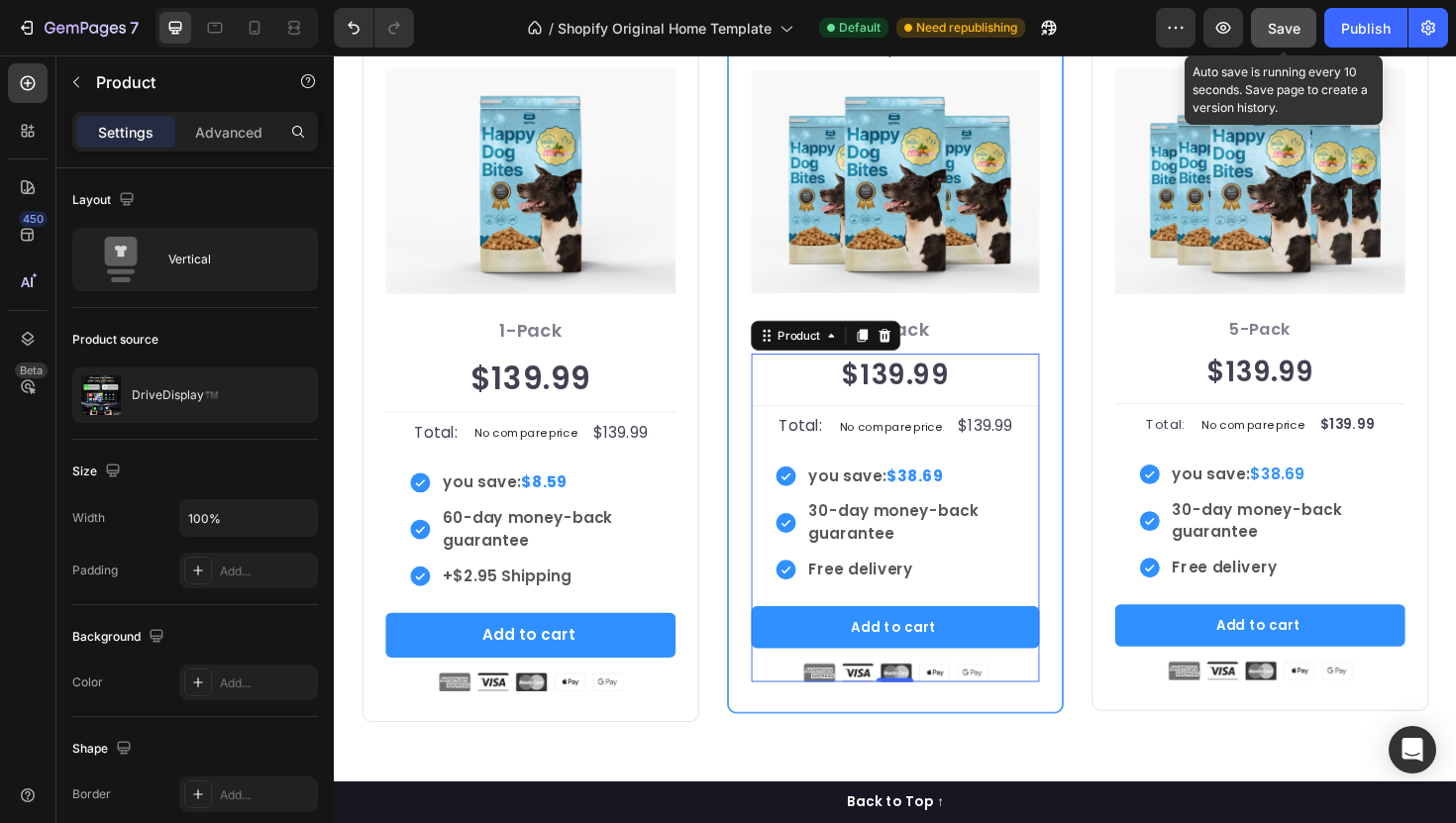 click on "Save" at bounding box center [1284, 28] 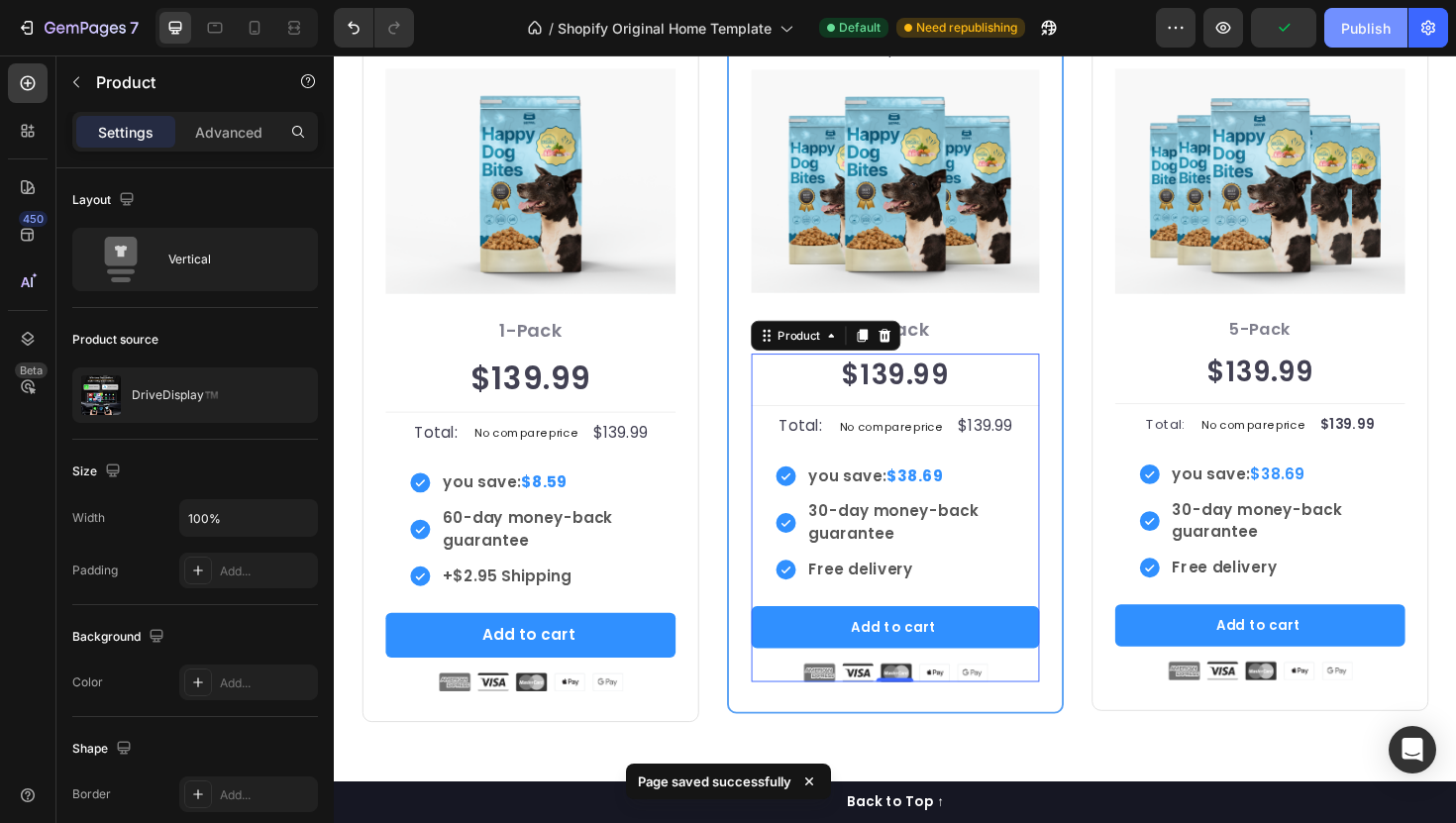 click on "Publish" at bounding box center (1366, 28) 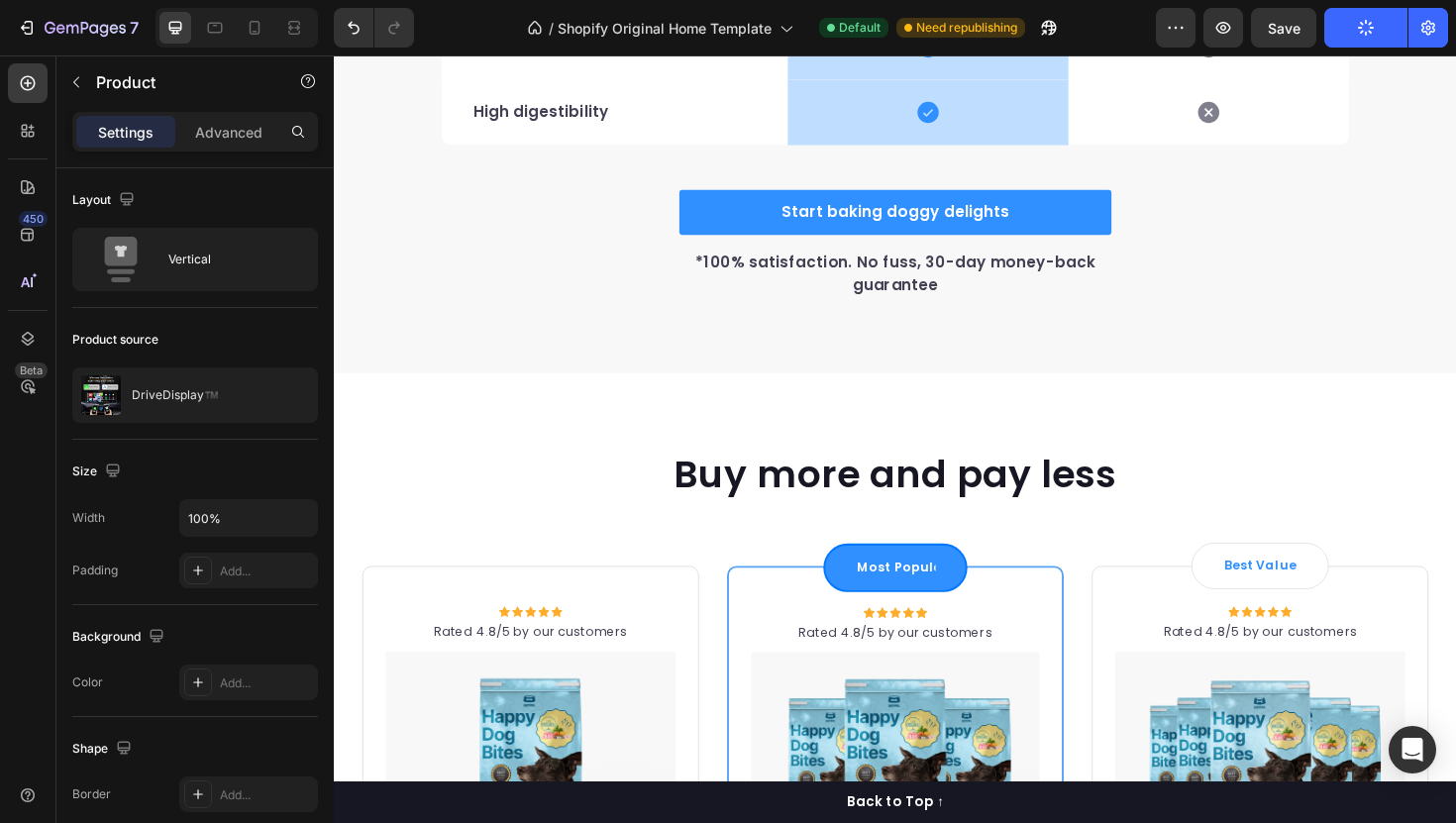 scroll, scrollTop: 3663, scrollLeft: 0, axis: vertical 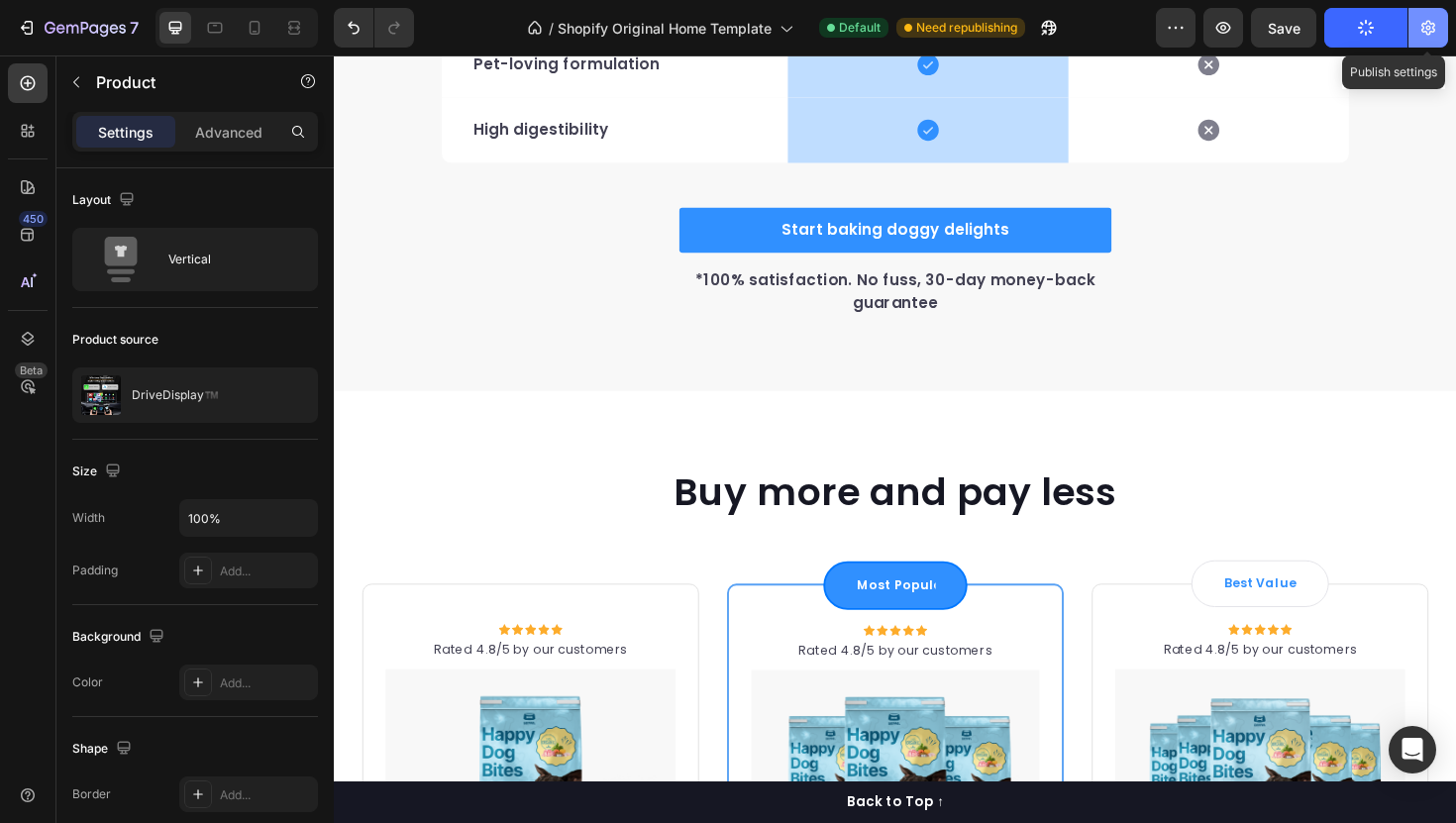 click 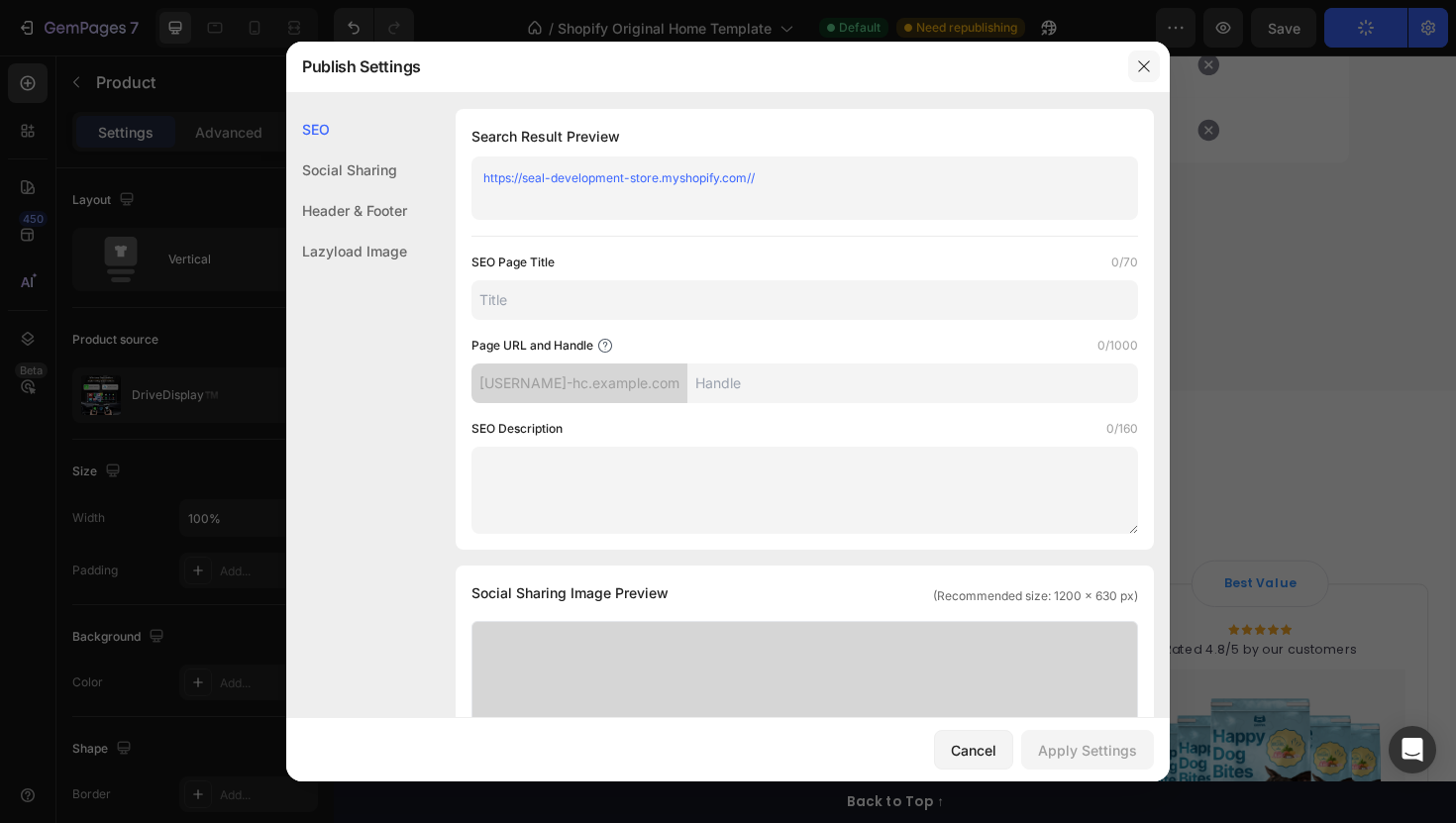 click 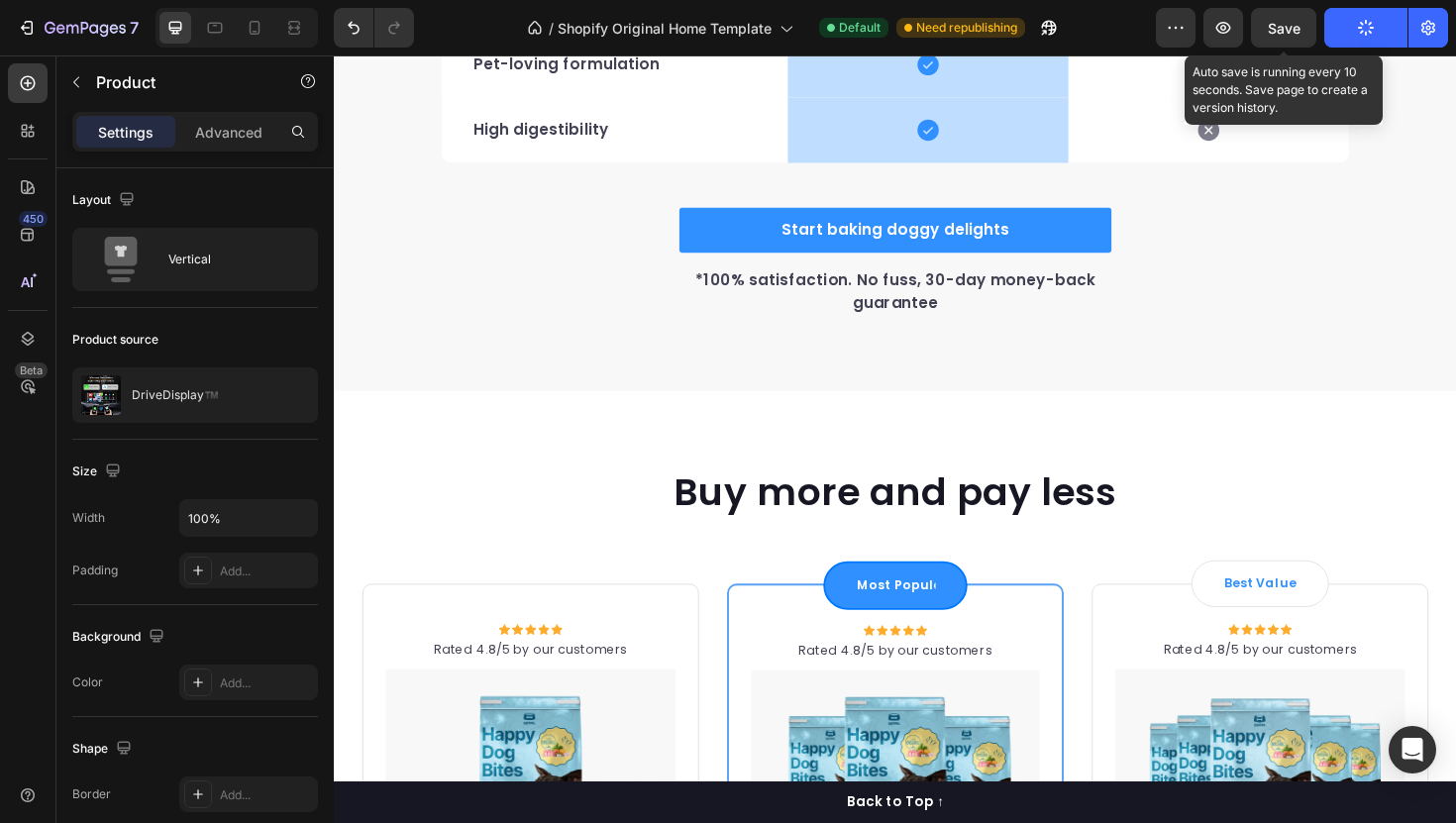 click on "Save" at bounding box center (1284, 28) 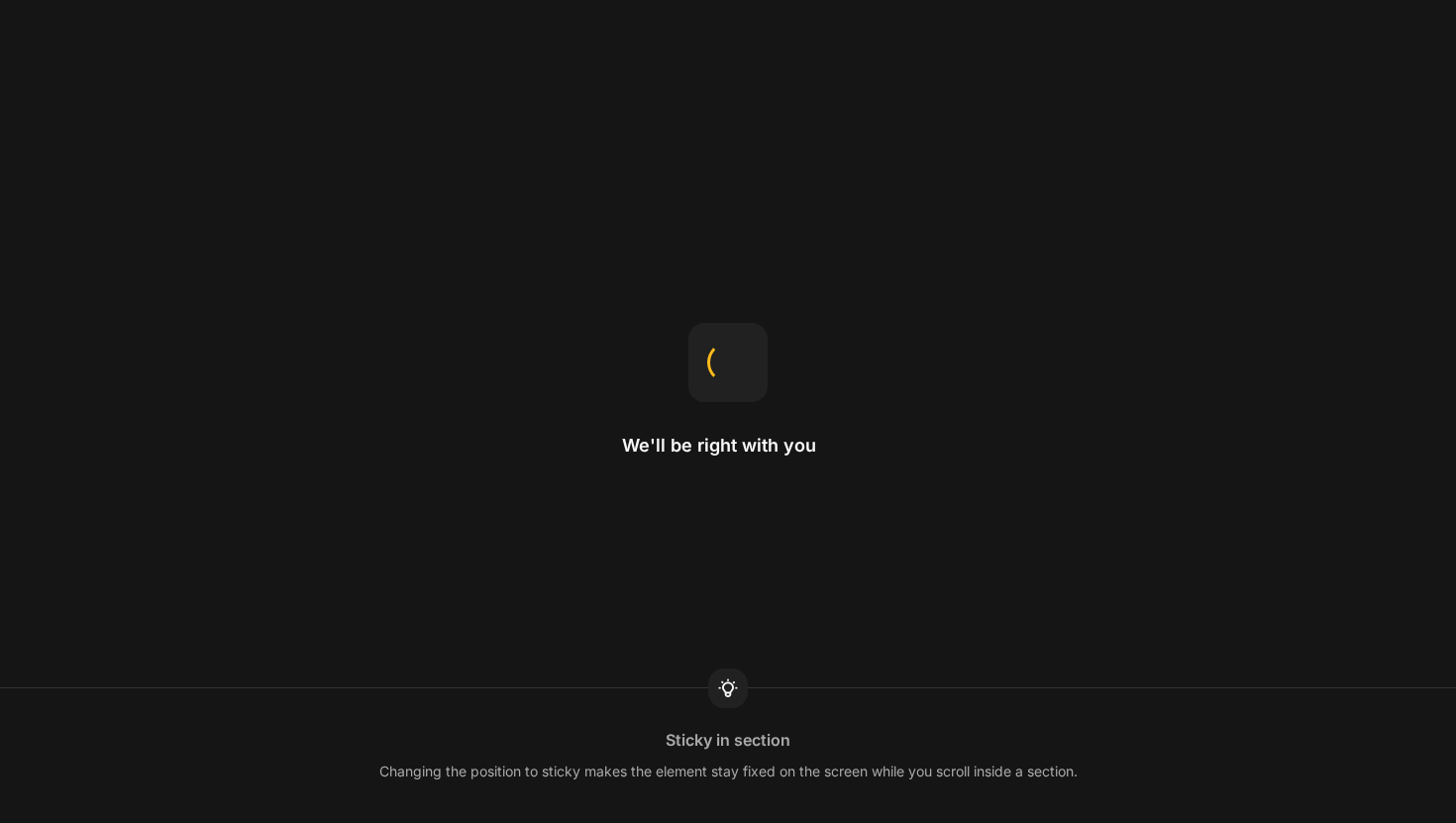 scroll, scrollTop: 0, scrollLeft: 0, axis: both 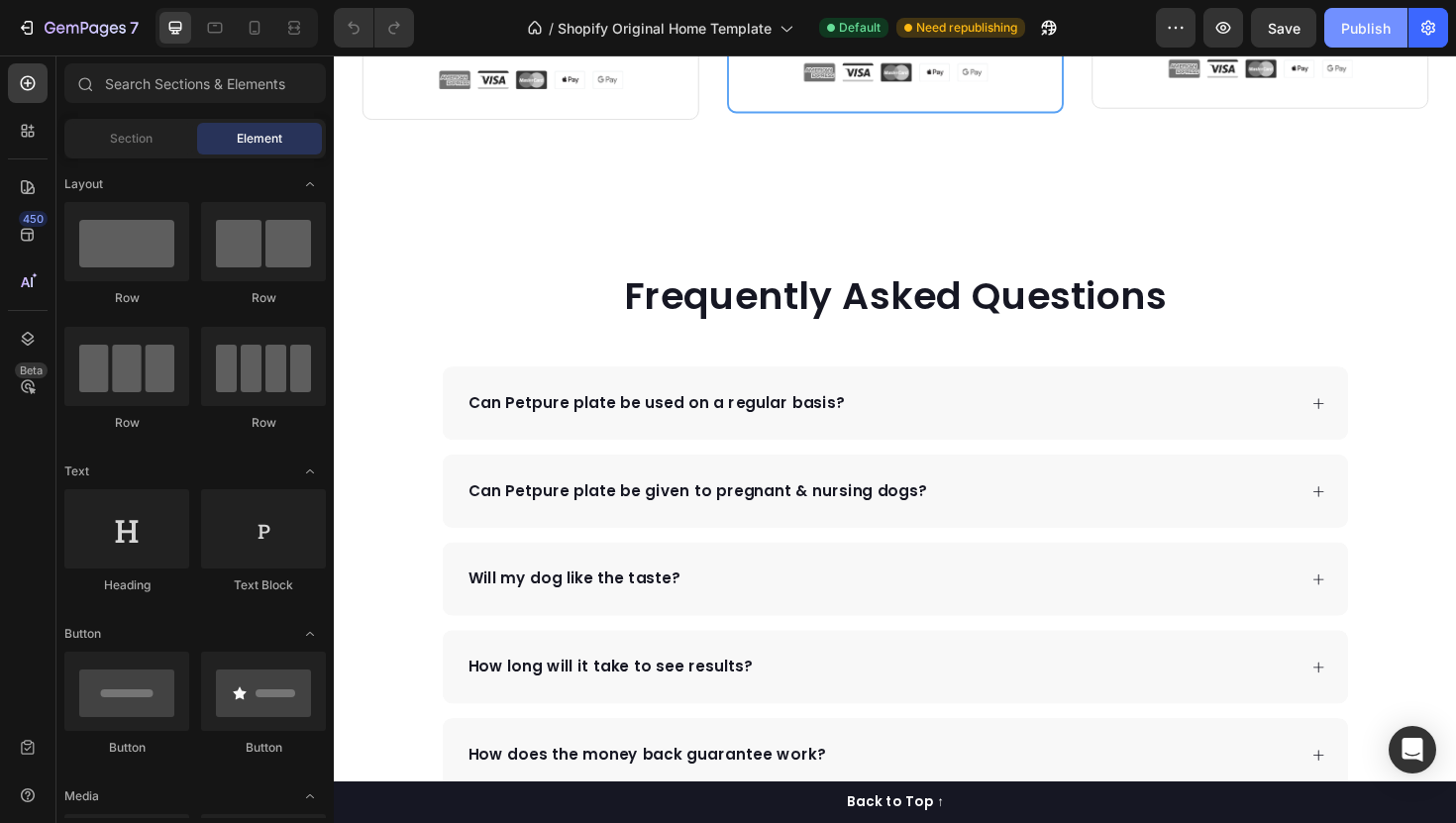 click on "Publish" at bounding box center [1366, 28] 